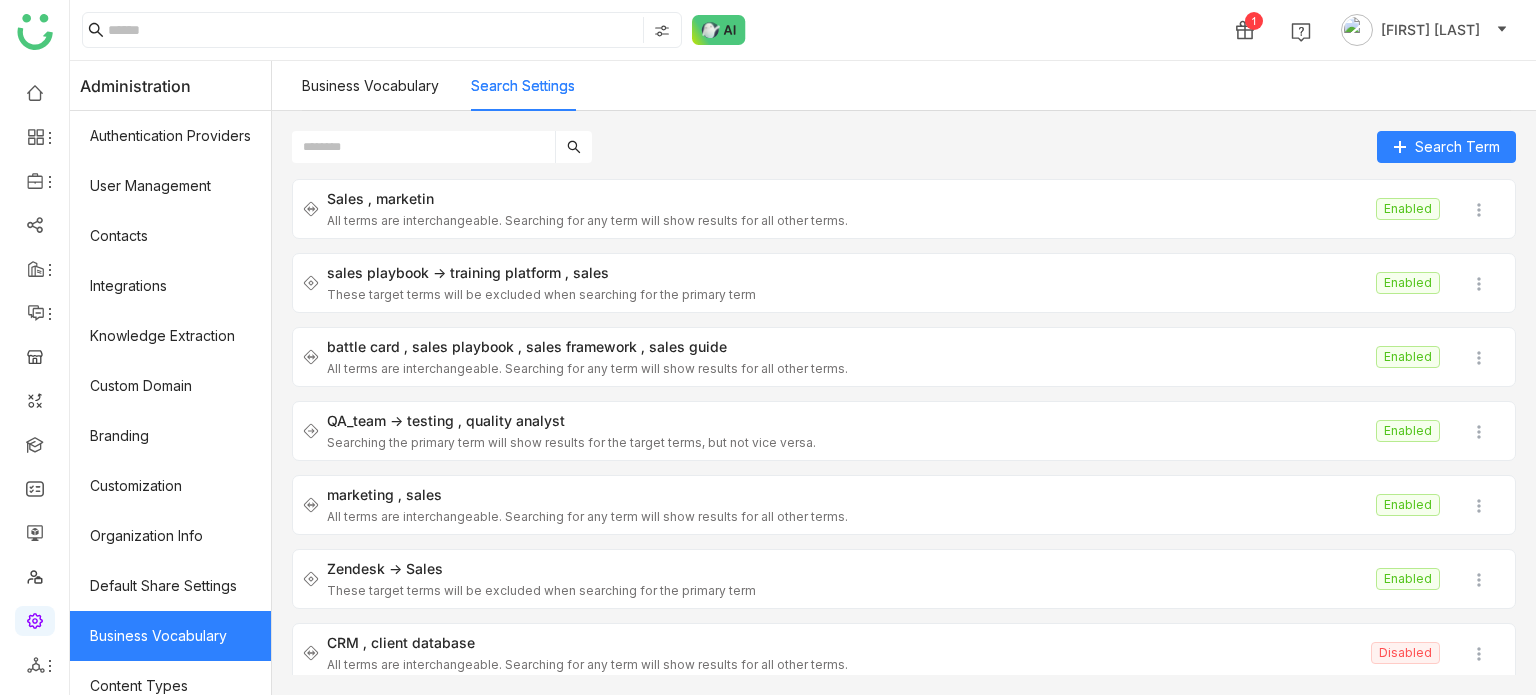 scroll, scrollTop: 0, scrollLeft: 0, axis: both 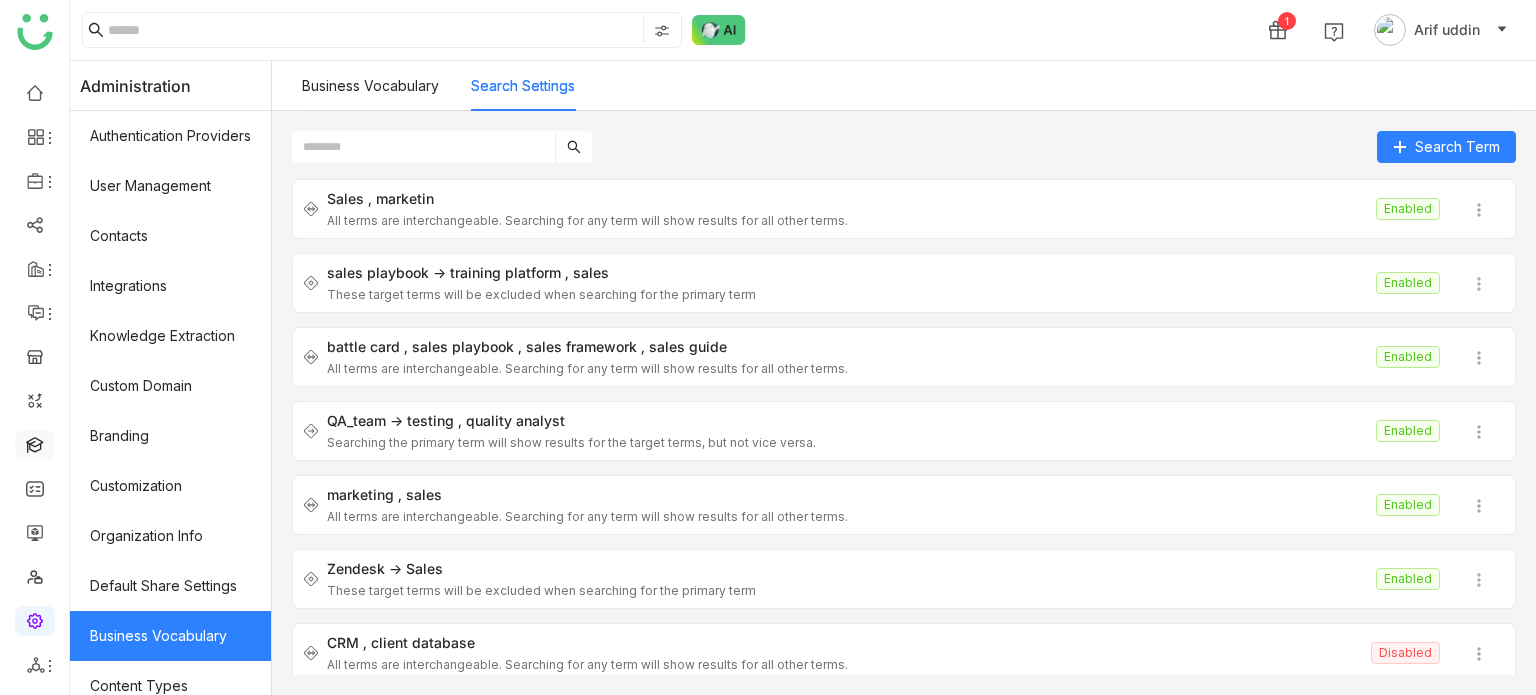 click at bounding box center (35, 443) 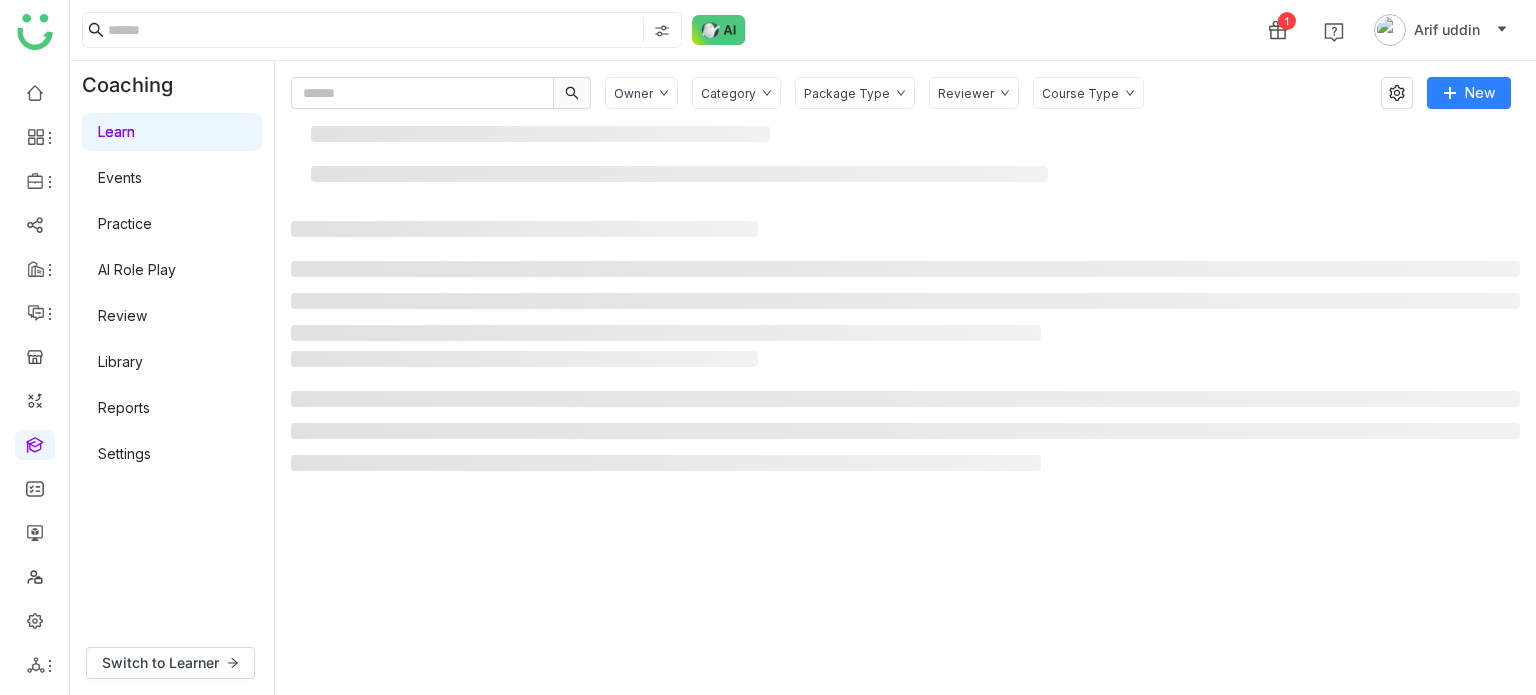 click at bounding box center [35, 443] 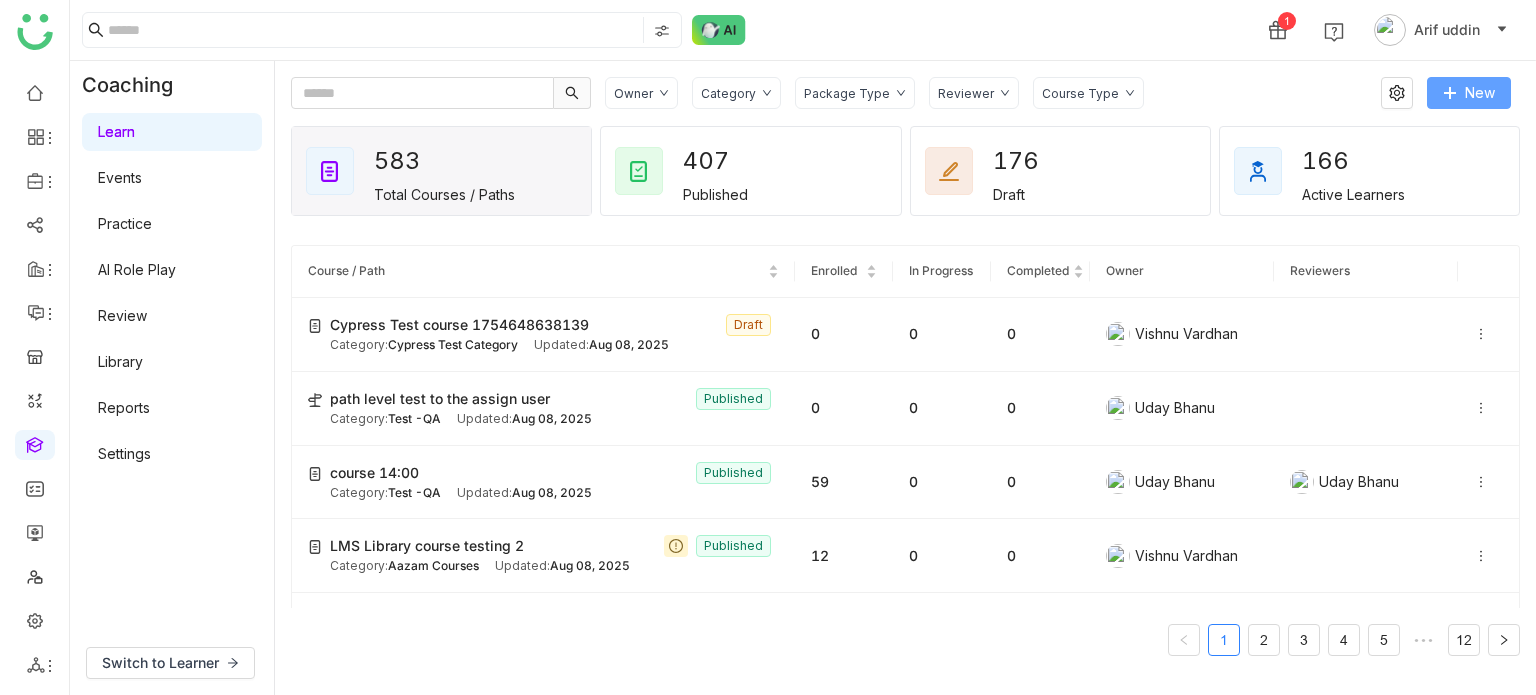 click on "New" 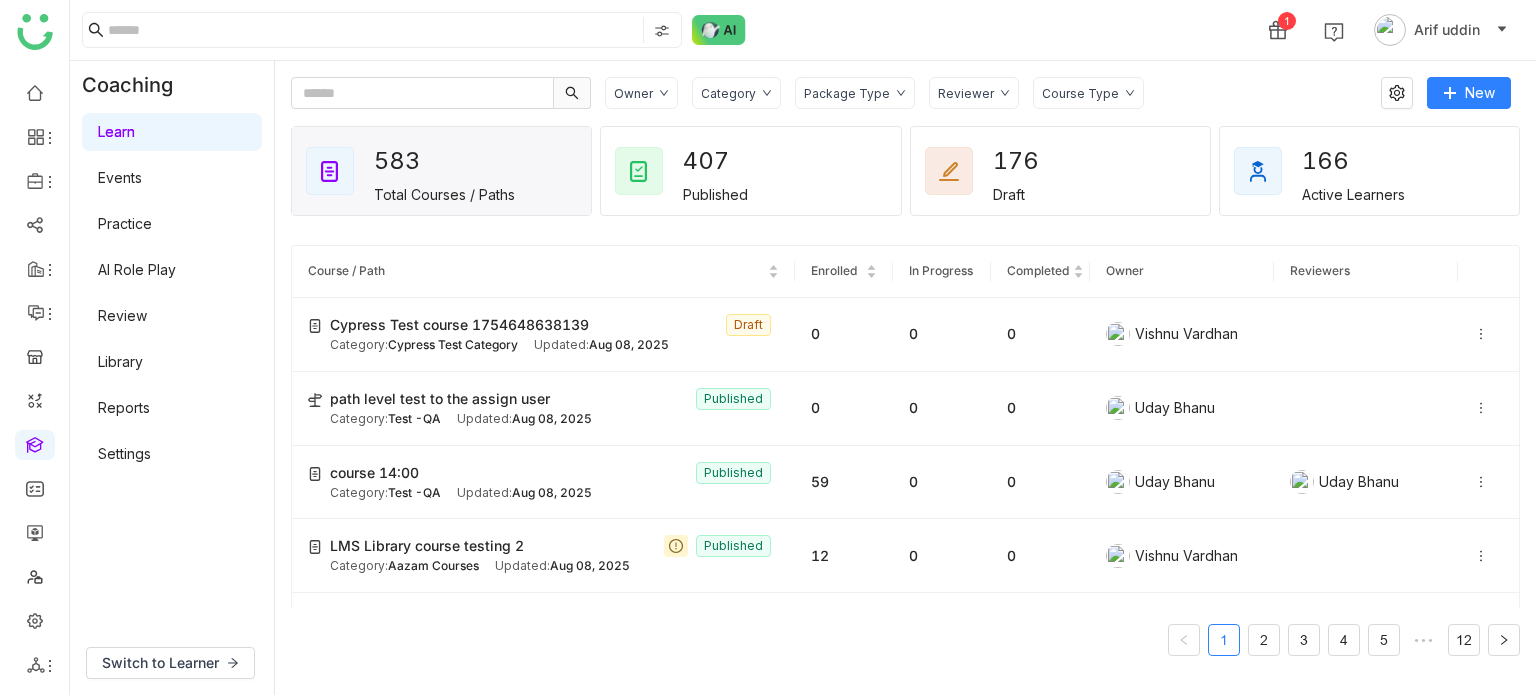 click on "Owner Category Package Type Reviewer Course Type" 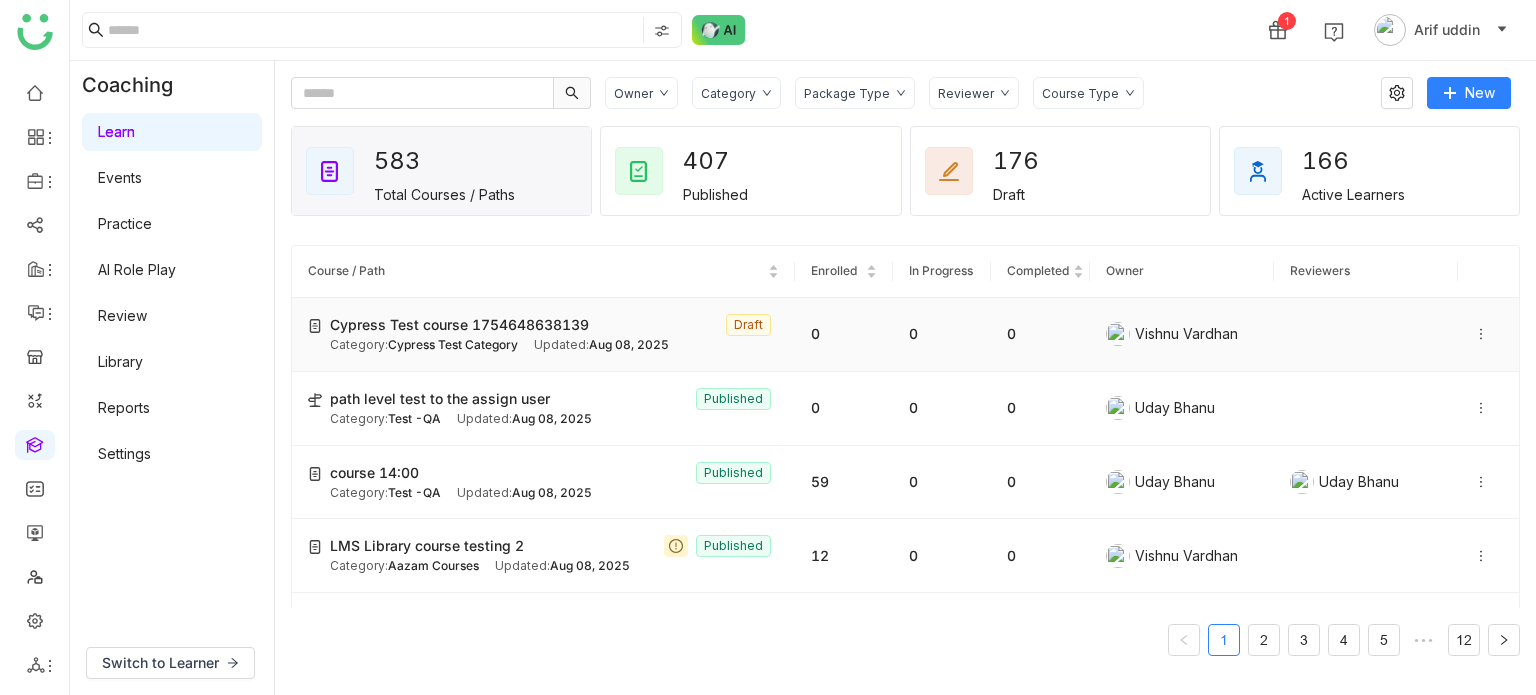 click 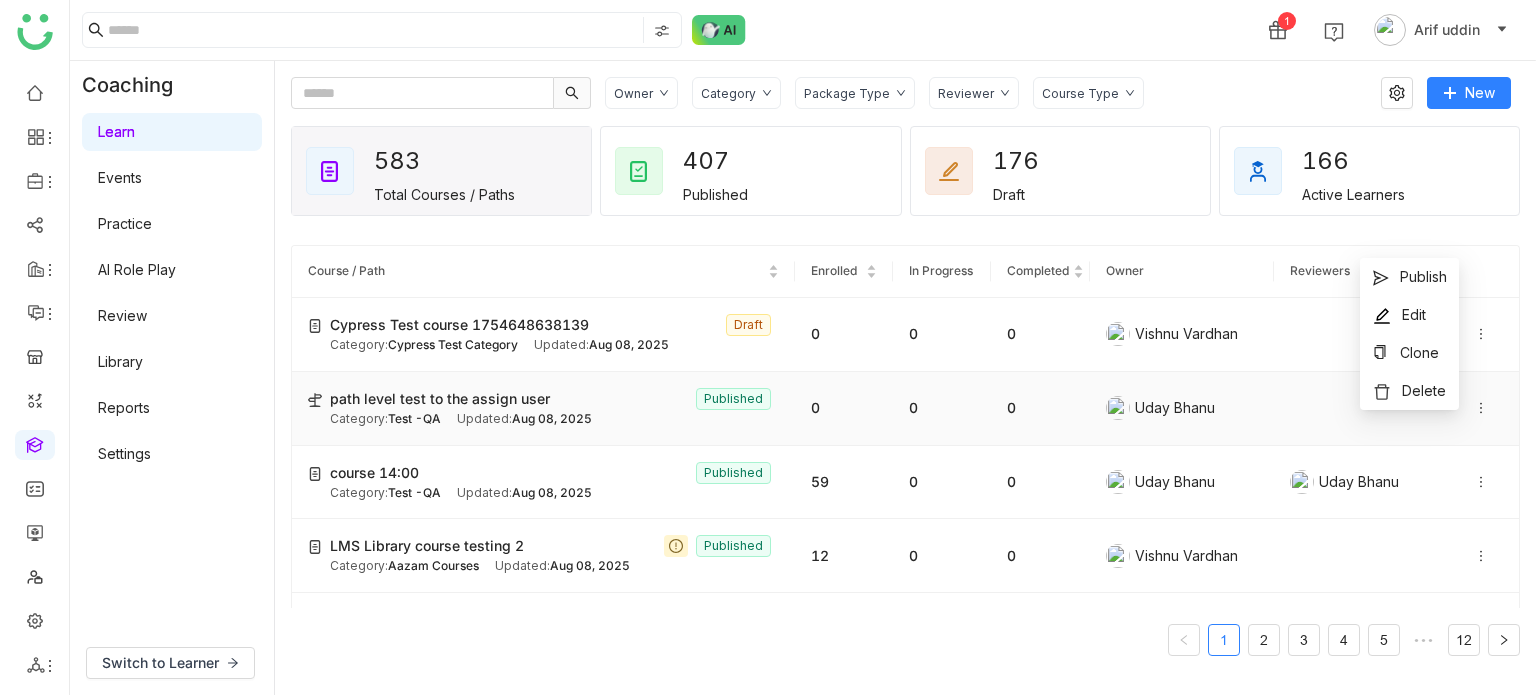 click 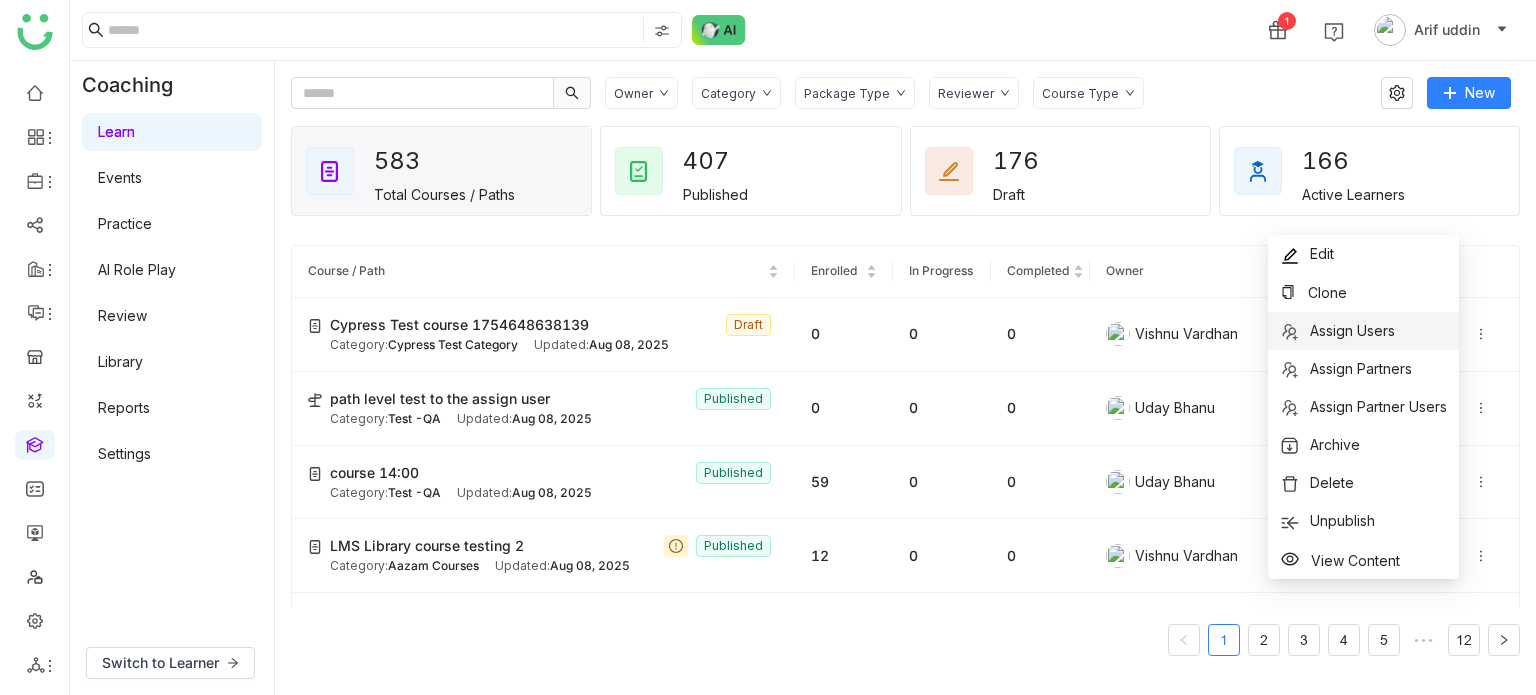 click on "Assign Users" at bounding box center (1352, 330) 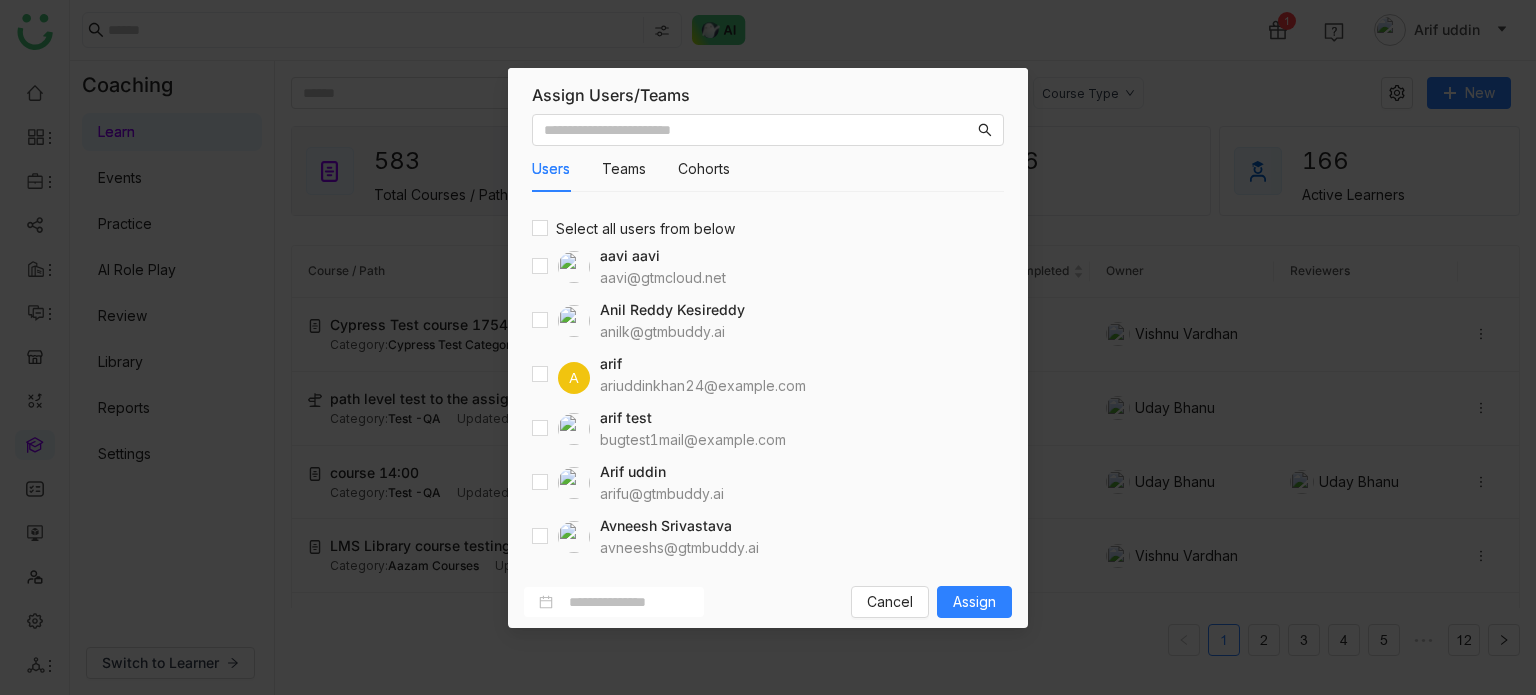 click on "Assign Users/Teams  Users   Teams   Cohorts   Select all users from below   aavi aavi   [USERNAME]@[DOMAIN].net   Anil Reddy Kesireddy   [USERNAME]@[DOMAIN].ai   A   arif   [USERNAME]@[DOMAIN].com   arif test   [USERNAME]@[DOMAIN].com   Arif uddin   [USERNAME]@[DOMAIN].ai   Avneesh Srivastava   [USERNAME]@[DOMAIN].ai   Azam Hussain   [USERNAME]@[DOMAIN].ai   Azam Hussain   [USERNAME]@[DOMAIN].com   Azhar Uddin   [USERNAME]@[DOMAIN].ai   Bhanu Parihar   [USERNAME]@[DOMAIN].ai   Bhupendra Singh Bhandari   [USERNAME]@[DOMAIN].ai   Chandramani Tiwary   [USERNAME]@[DOMAIN].ai   chiru balaya   [USERNAME]@[DOMAIN].com   Cancel   Assign" at bounding box center [768, 347] 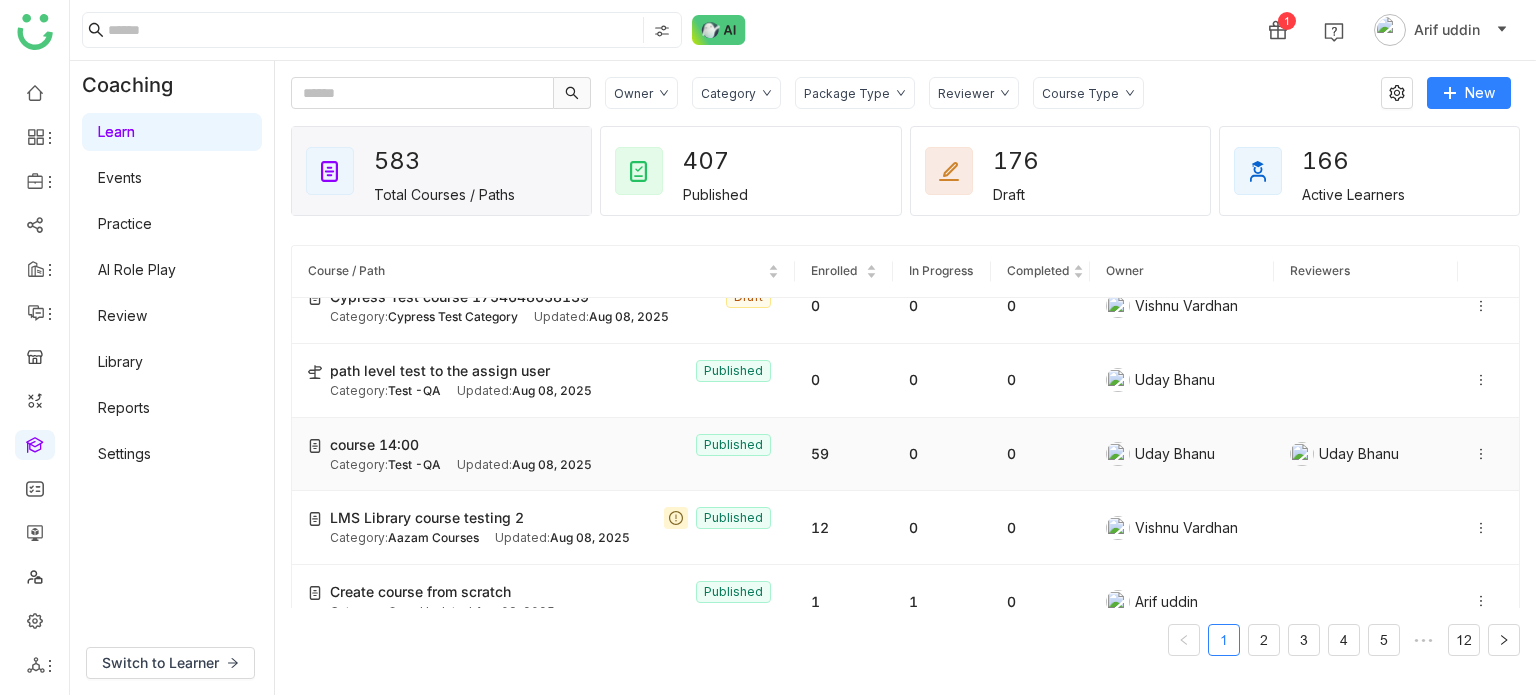 scroll, scrollTop: 0, scrollLeft: 0, axis: both 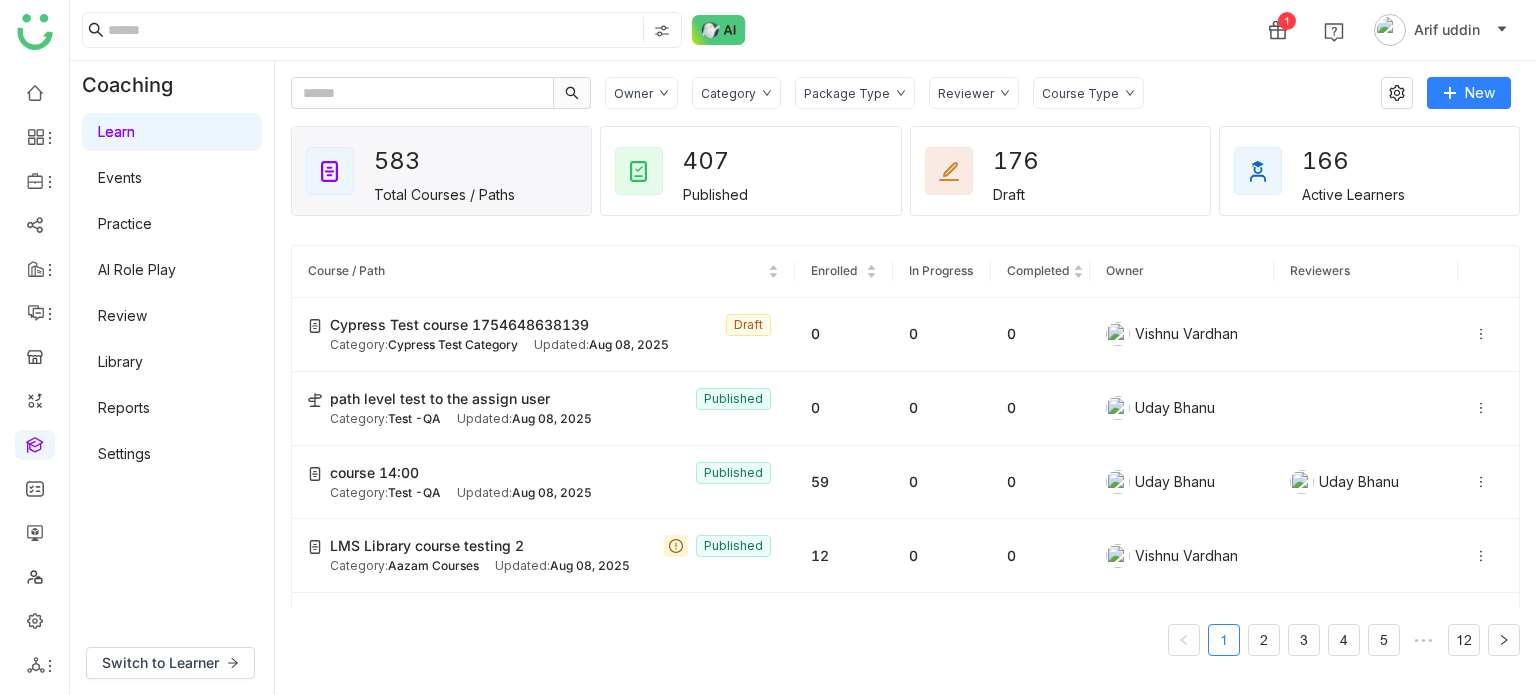 click on "Category" 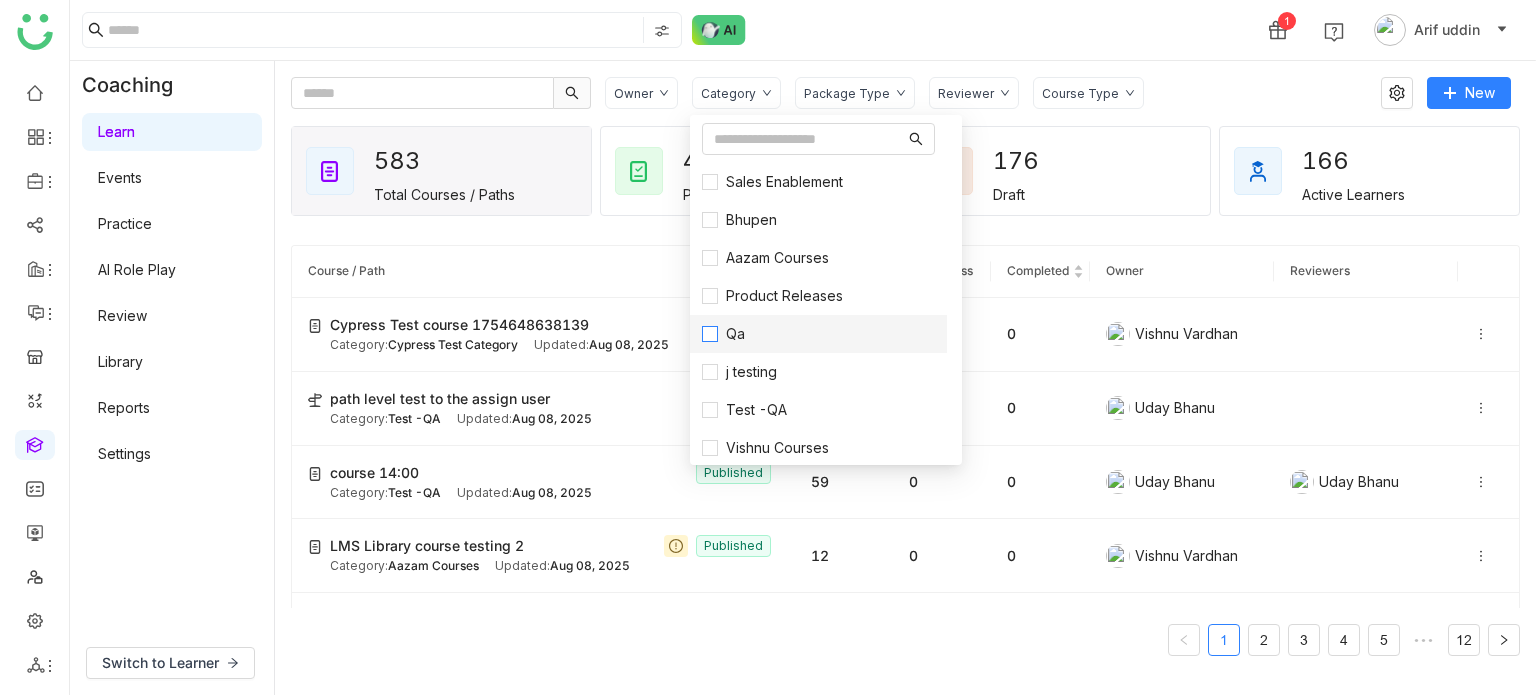 click on "Qa" at bounding box center [818, 334] 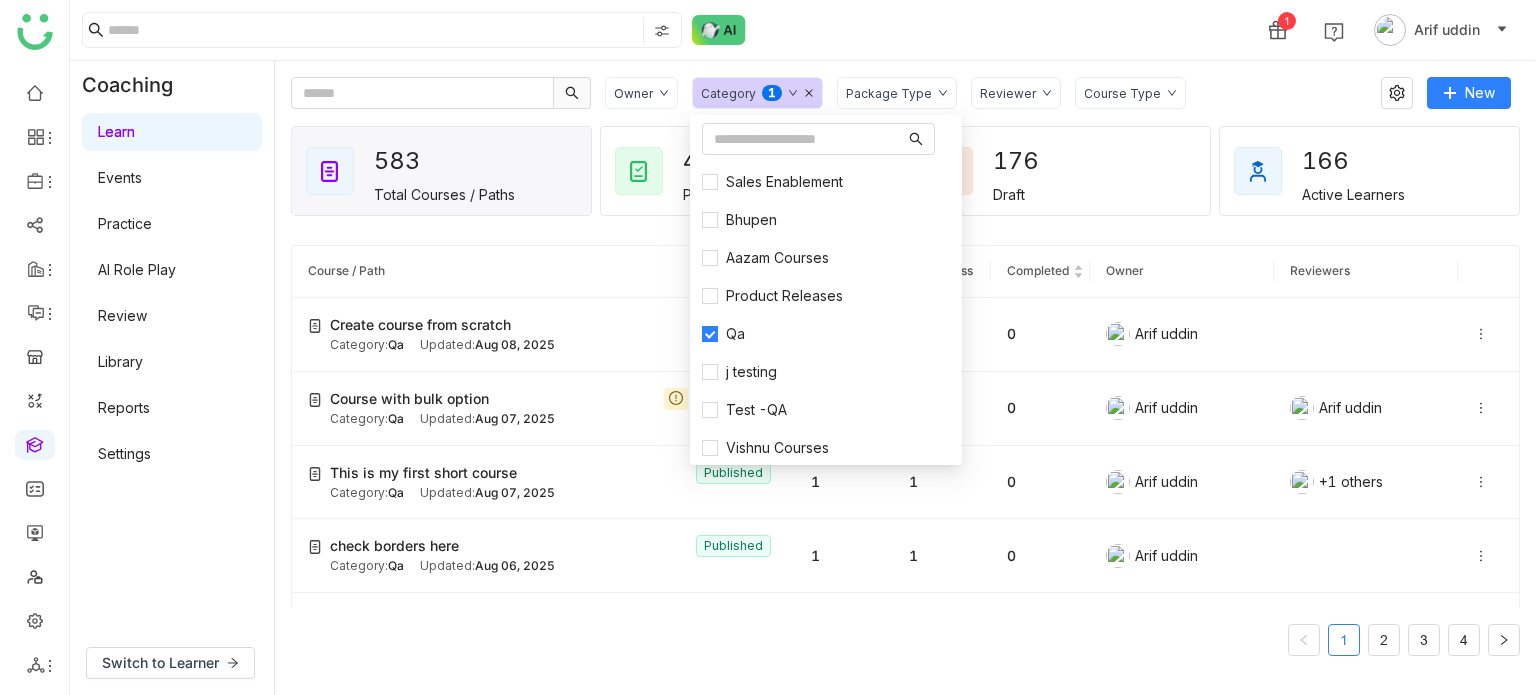 click on "Course / Path Enrolled In Progress Completed Owner Reviewers Create course from scratch   Published Category:  Qa Updated:   Aug 08, 2025 1 1 0  Arif uddin  Course with bulk option   Published Category:  Qa Updated:   Aug 07, 2025 1 0 0  Arif uddin   Arif uddin  This is my first short course  Published Category:  Qa Updated:   Aug 07, 2025 1 1 0  Arif uddin   +1 others  check borders here   Published Category:  Qa Updated:   Aug 06, 2025 1 1 0  Arif uddin  short course 101  Published Category:  Qa Updated:   Aug 06, 2025 0 0 0  Arif uddin  reattempt button got missing   Published Category:  Qa Updated:   Jul 25, 2025 2 0 2  Arif uddin  This is a short course  Published Category:  Qa Updated:   Jul 25, 2025 0 0 0  Arif uddin  Testing overall after hotfix  Published Category:  Qa Updated:   Jul 24, 2025 2 1 1  Arif uddin   Arif uddin  let's test time tracking   Published Category:  Qa Updated:   Jul 24, 2025 1 1 0  Arif uddin   Arif uddin  Test the Safe Timer  Published Category:  Qa Updated:   Jul 24, 2025 1 1" 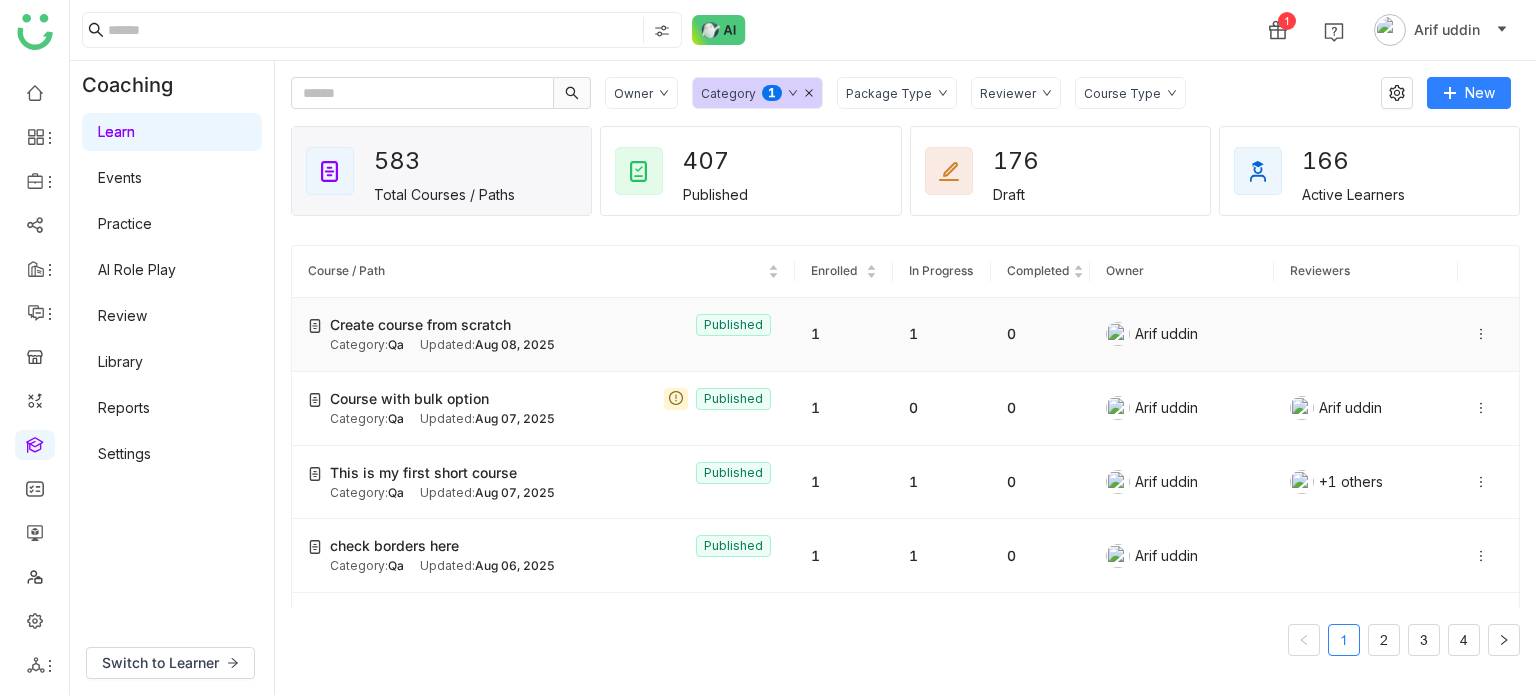 click 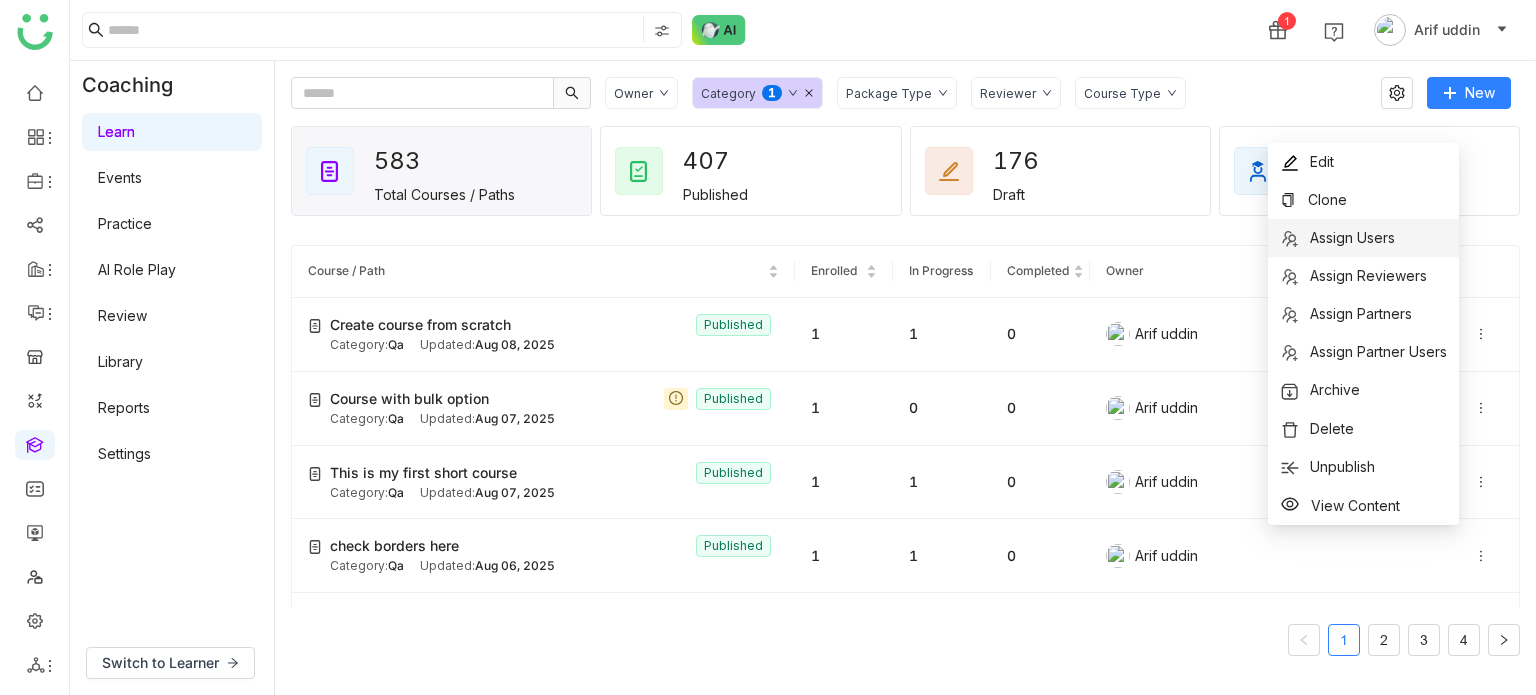 click on "Assign Users" at bounding box center (1363, 238) 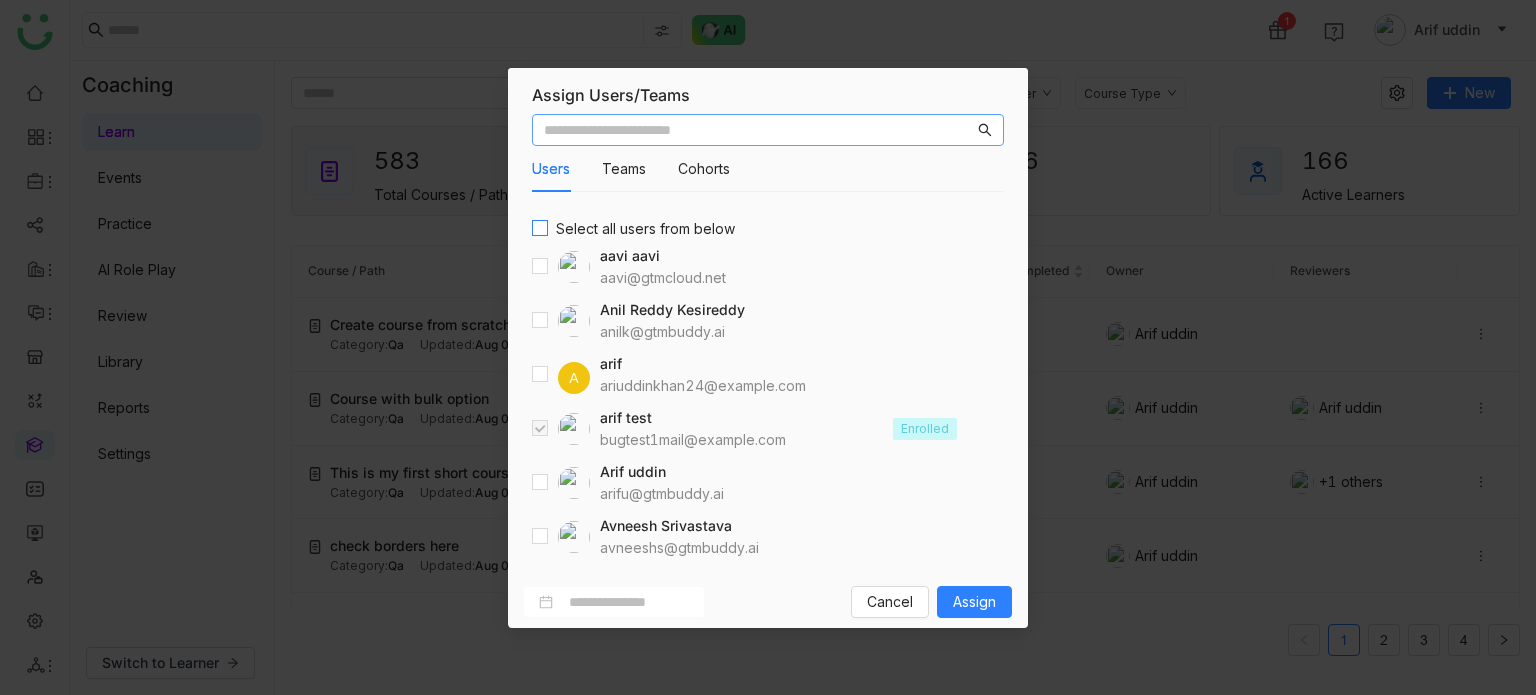 click on "Select all users from below" at bounding box center (645, 229) 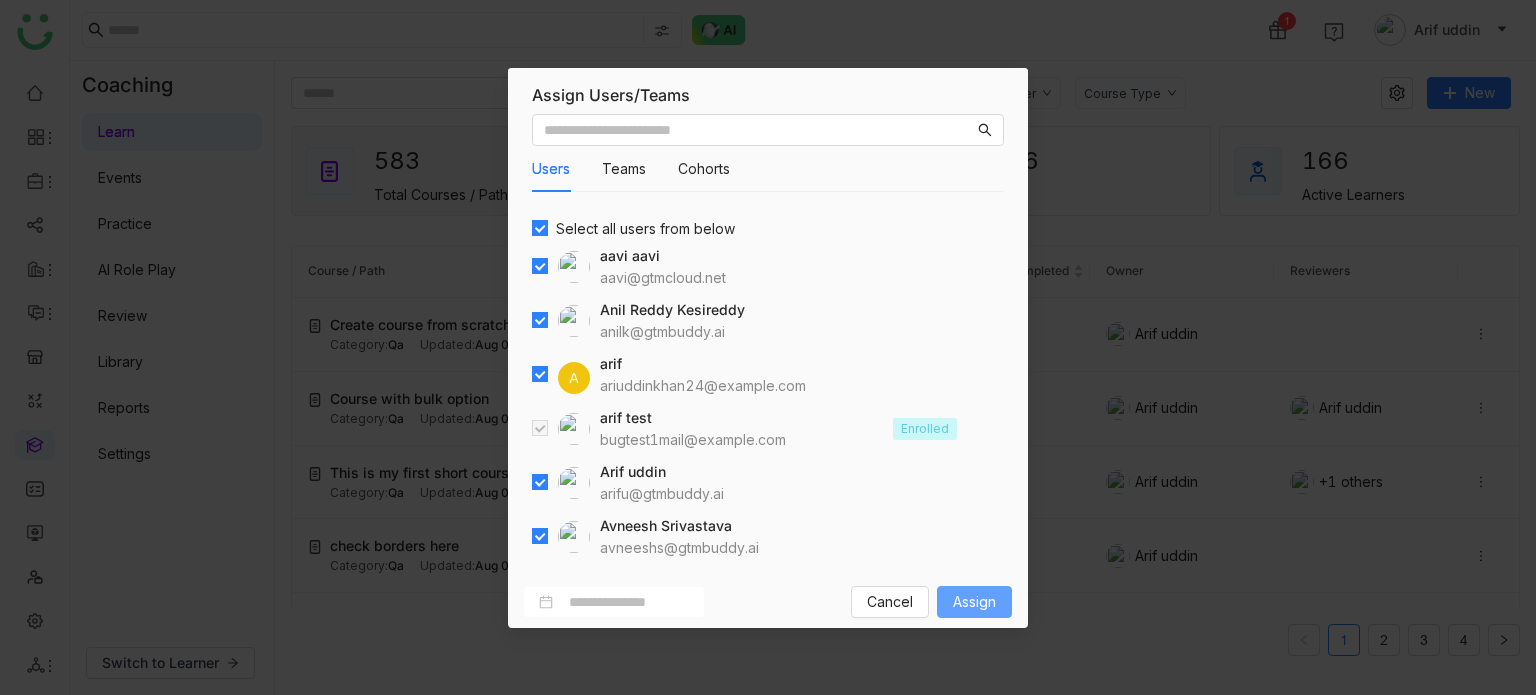 click on "Assign" at bounding box center (974, 602) 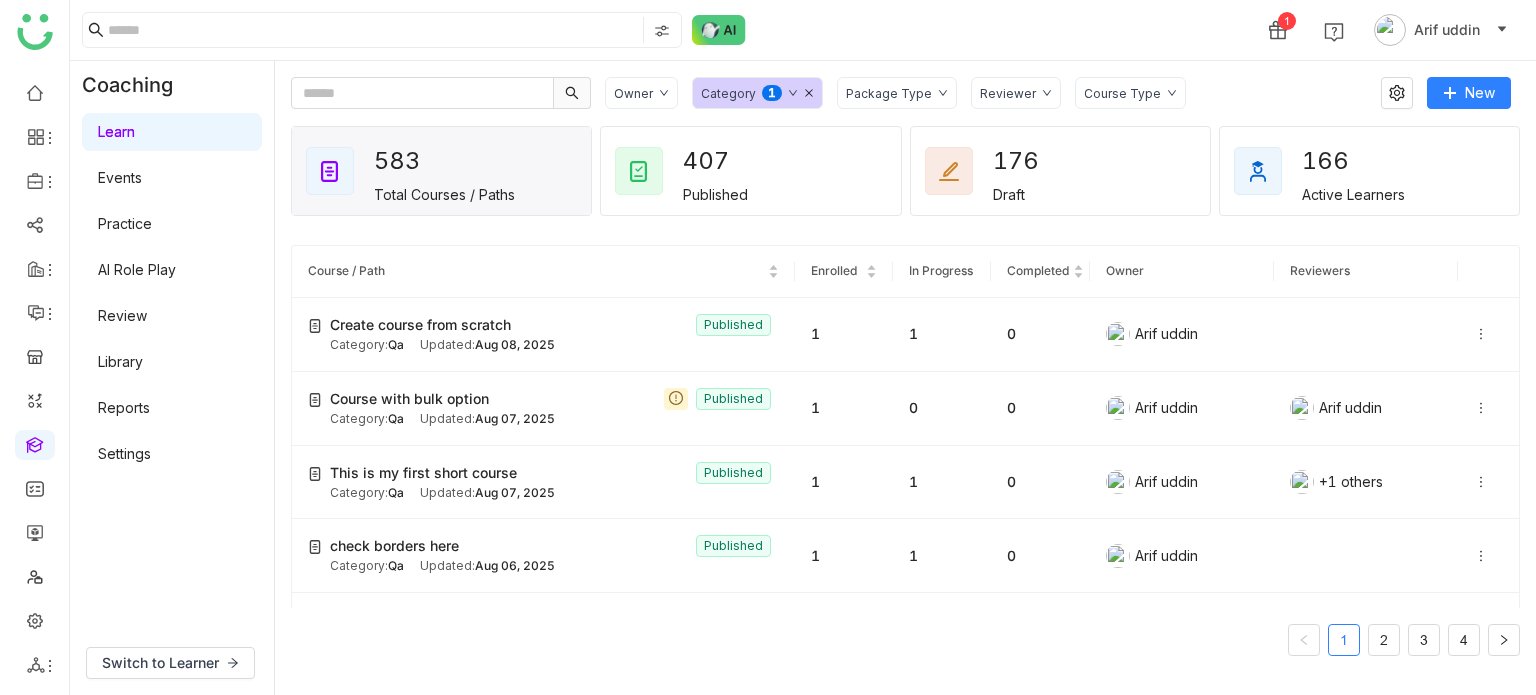click on "[NUMBER] [FIRST] [LAST]" 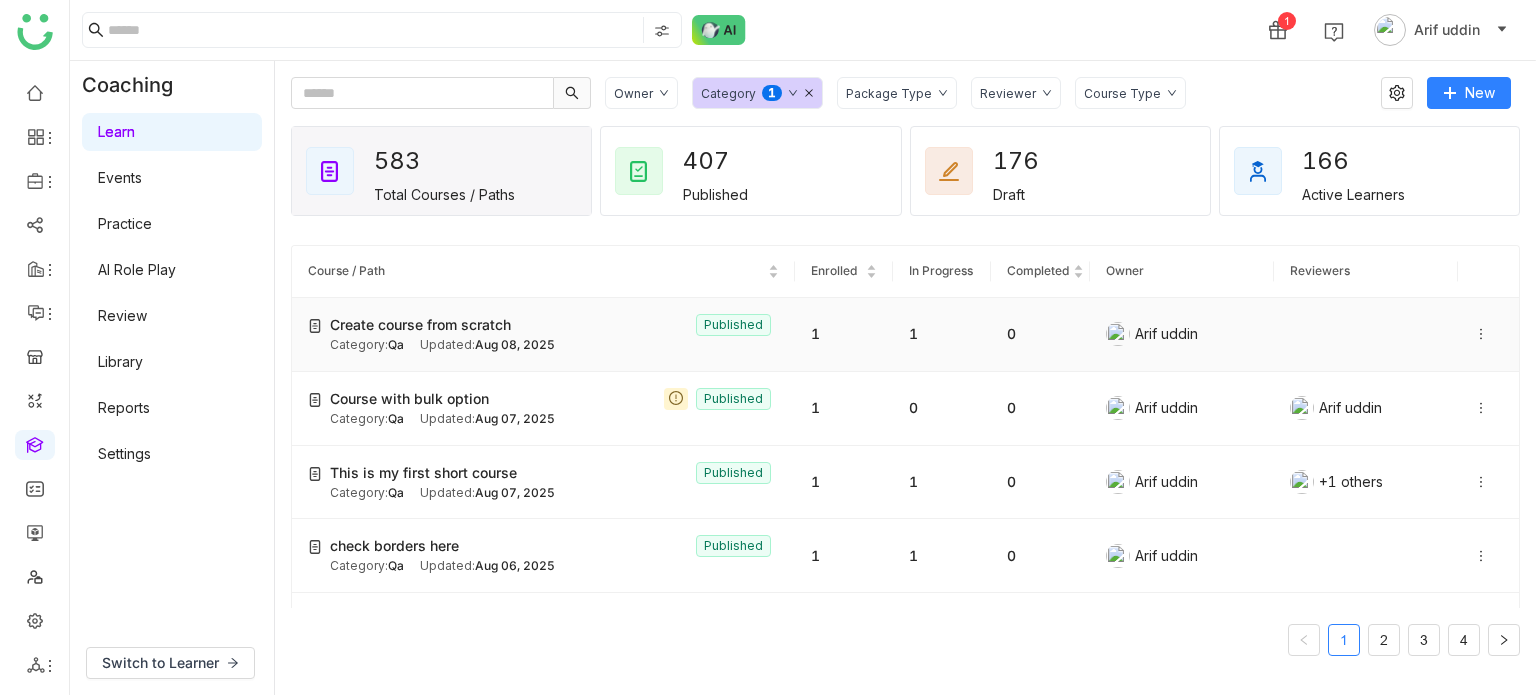 click 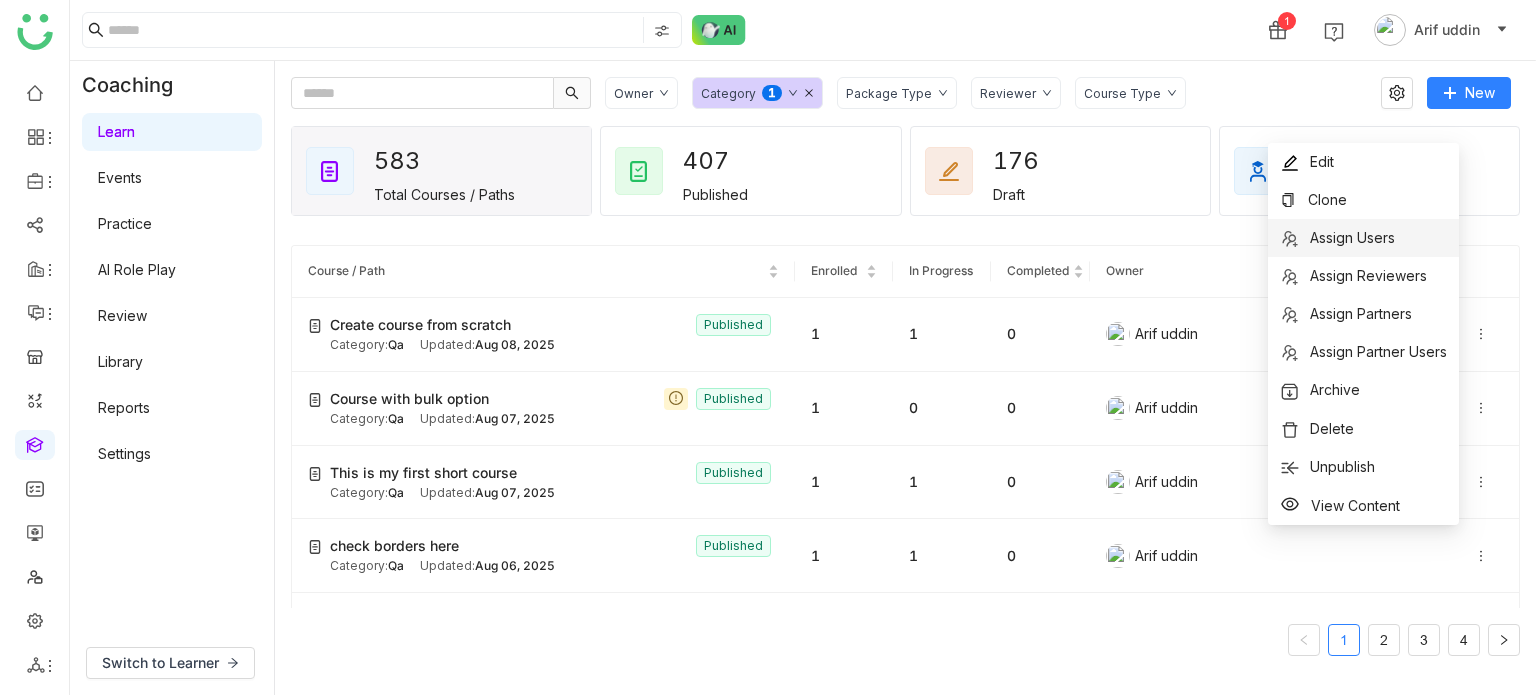click on "Assign Users" at bounding box center (1352, 237) 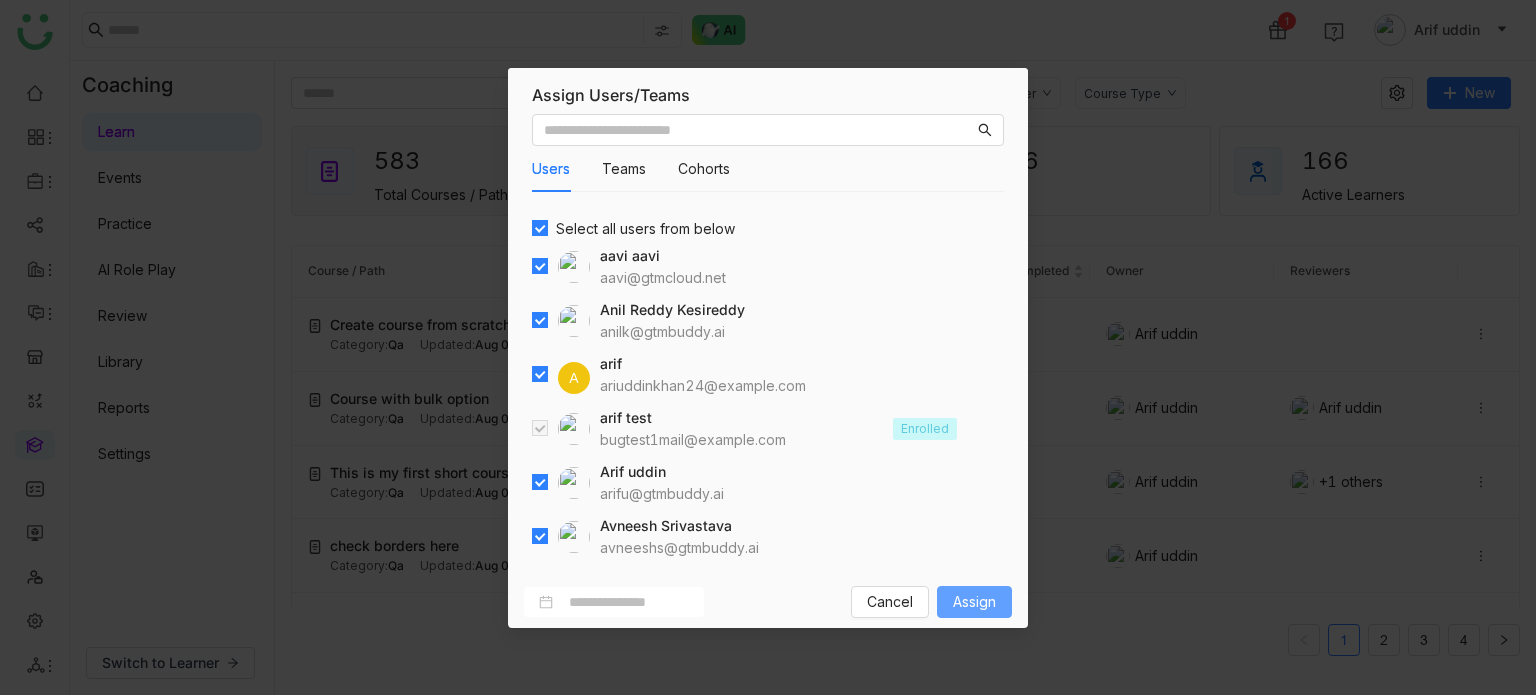 click on "Assign" at bounding box center (974, 602) 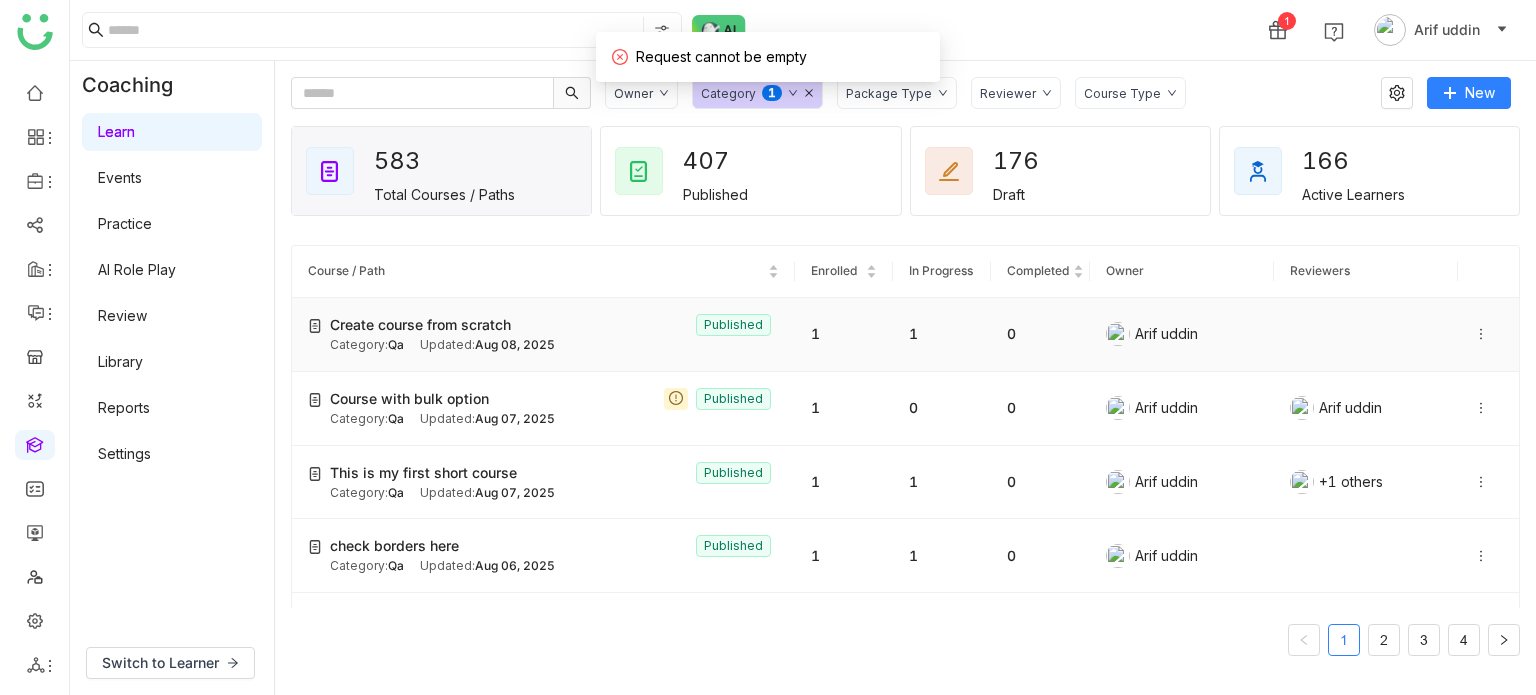 drag, startPoint x: 1463, startPoint y: 335, endPoint x: 1464, endPoint y: 323, distance: 12.0415945 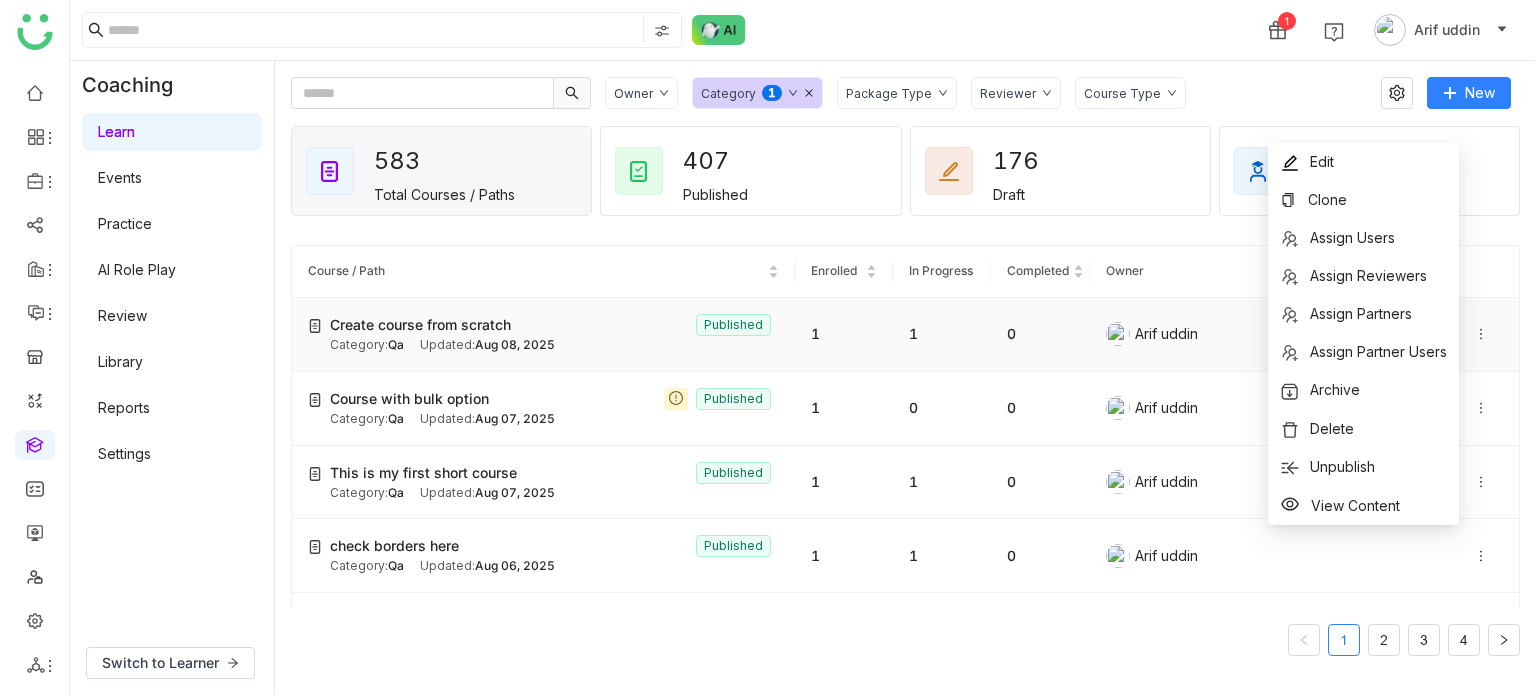 click on "Create course from scratch   Published" 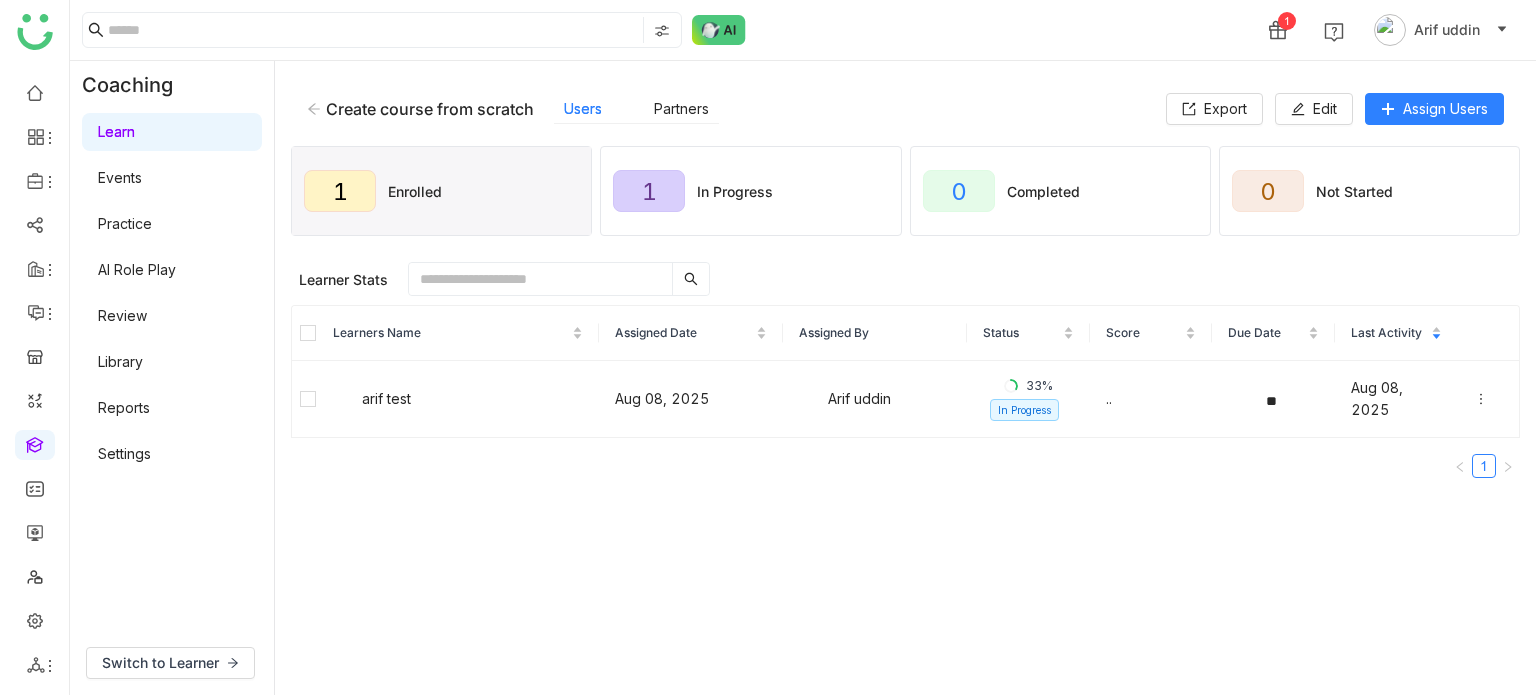 click 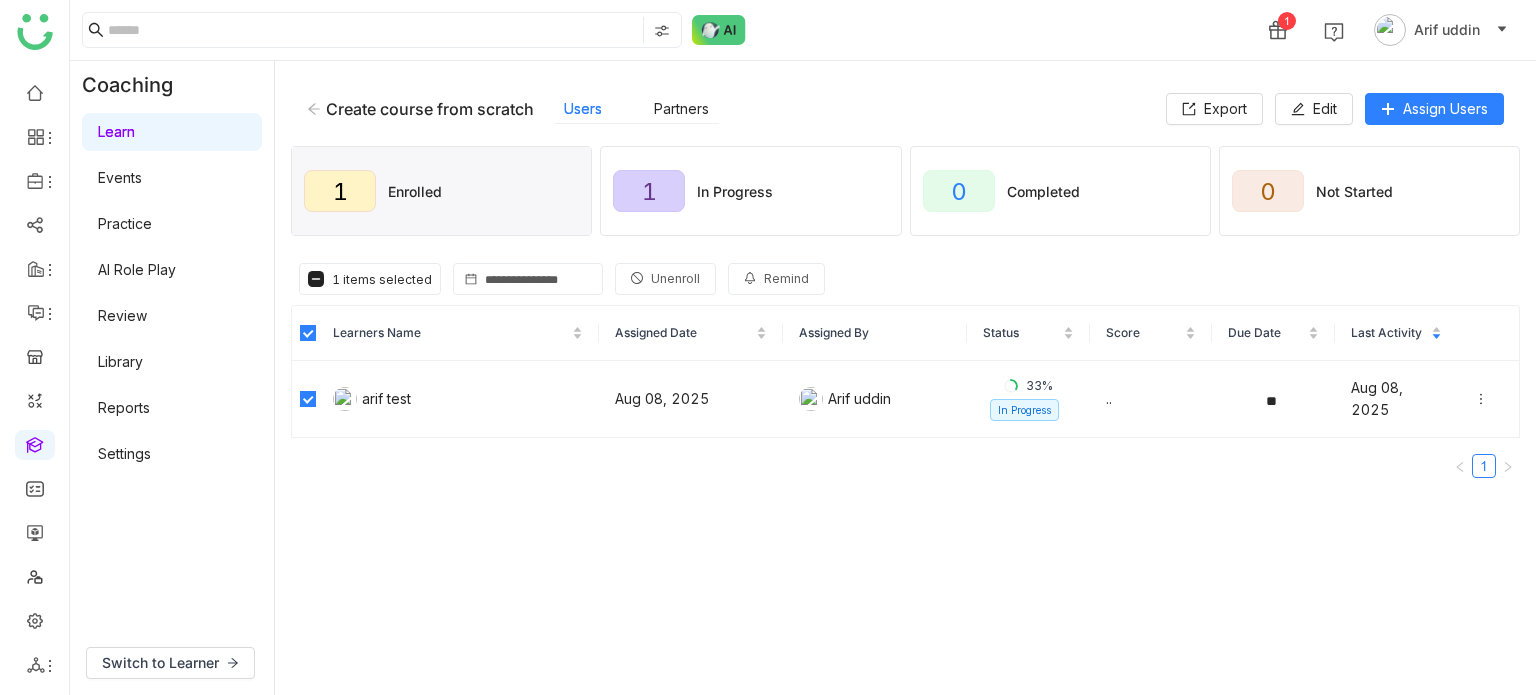 click on "Unenroll" 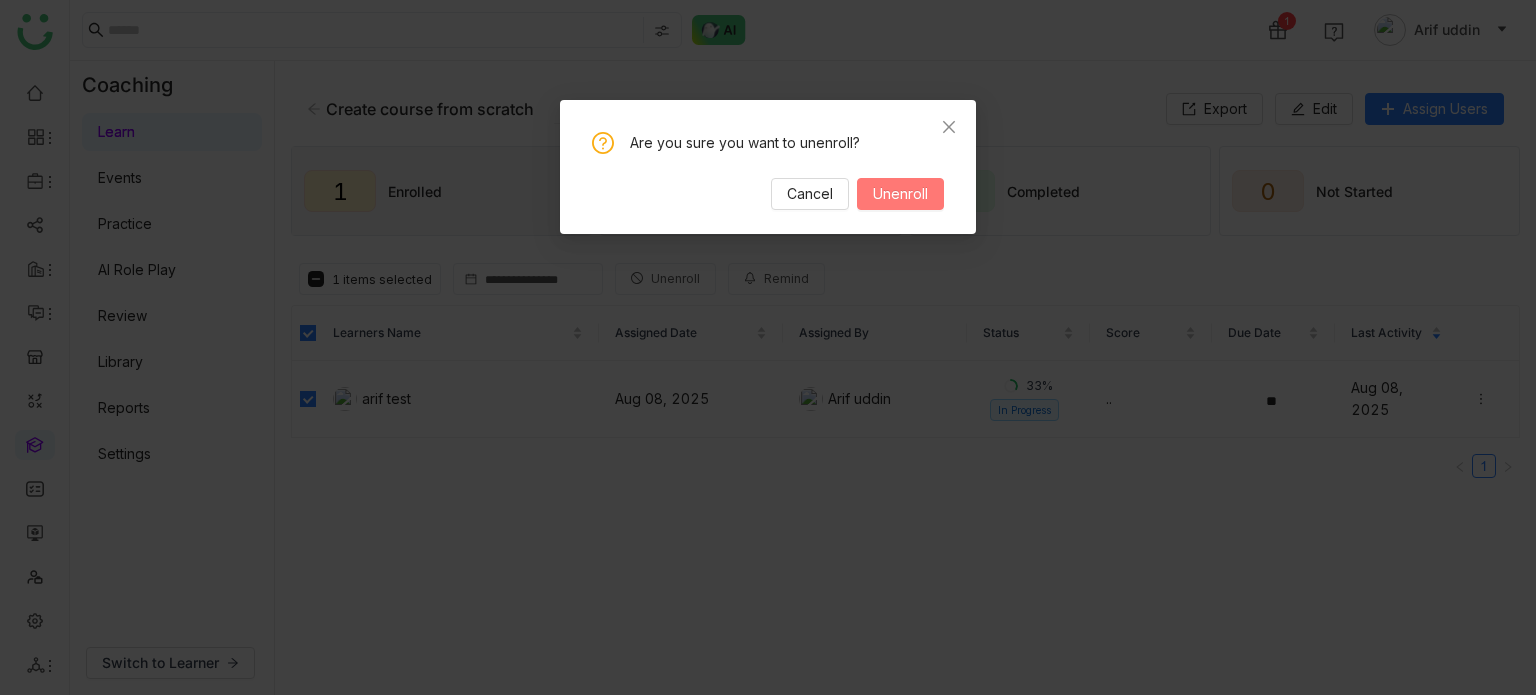 click on "Unenroll" at bounding box center (900, 194) 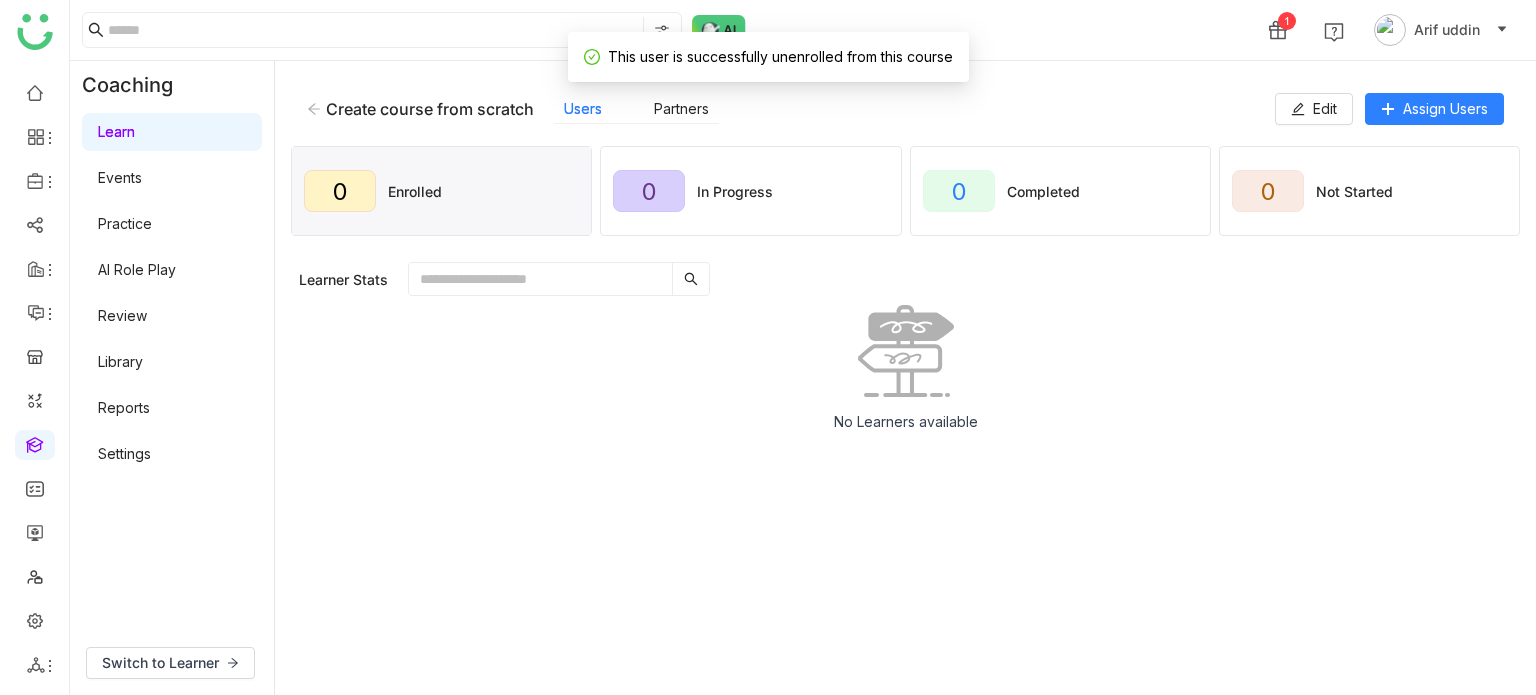 click on "Create course from scratch    Users   Partners   Edit   Assign Users" 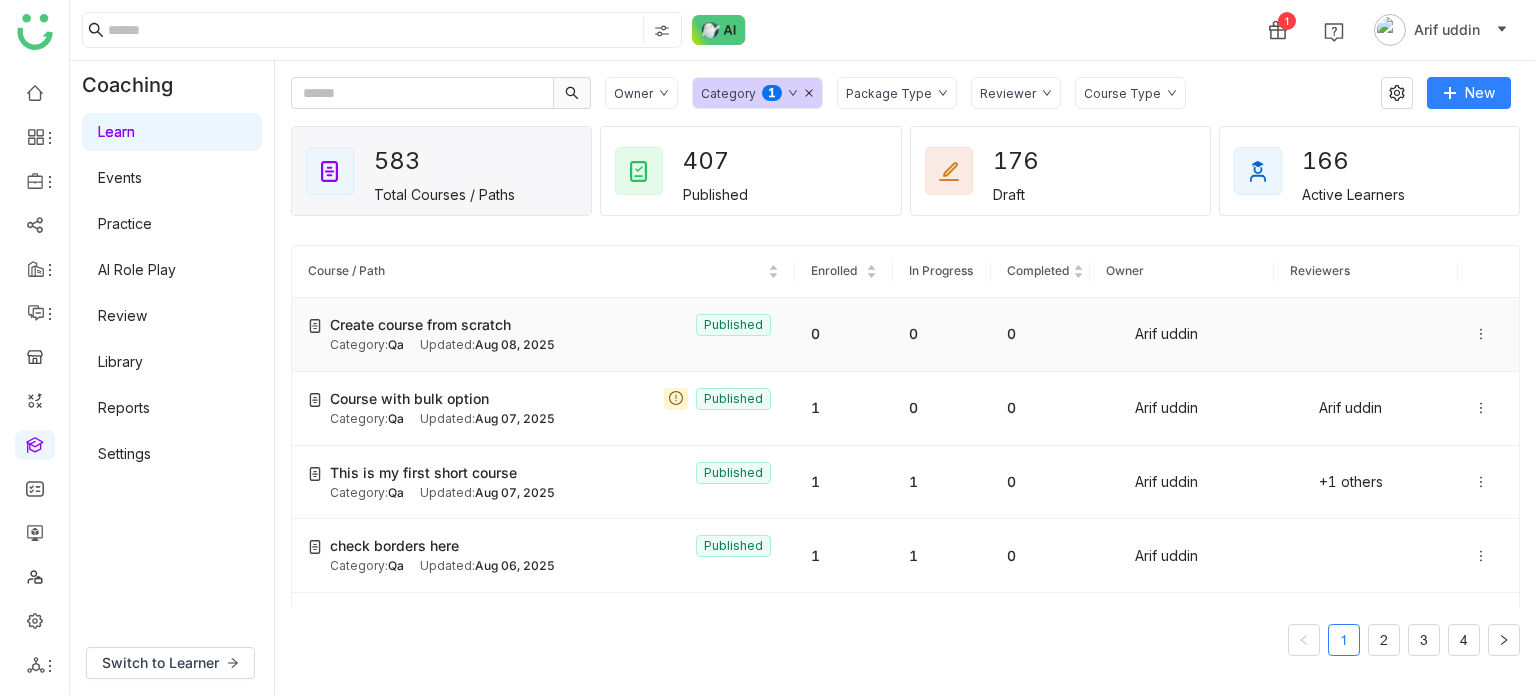click 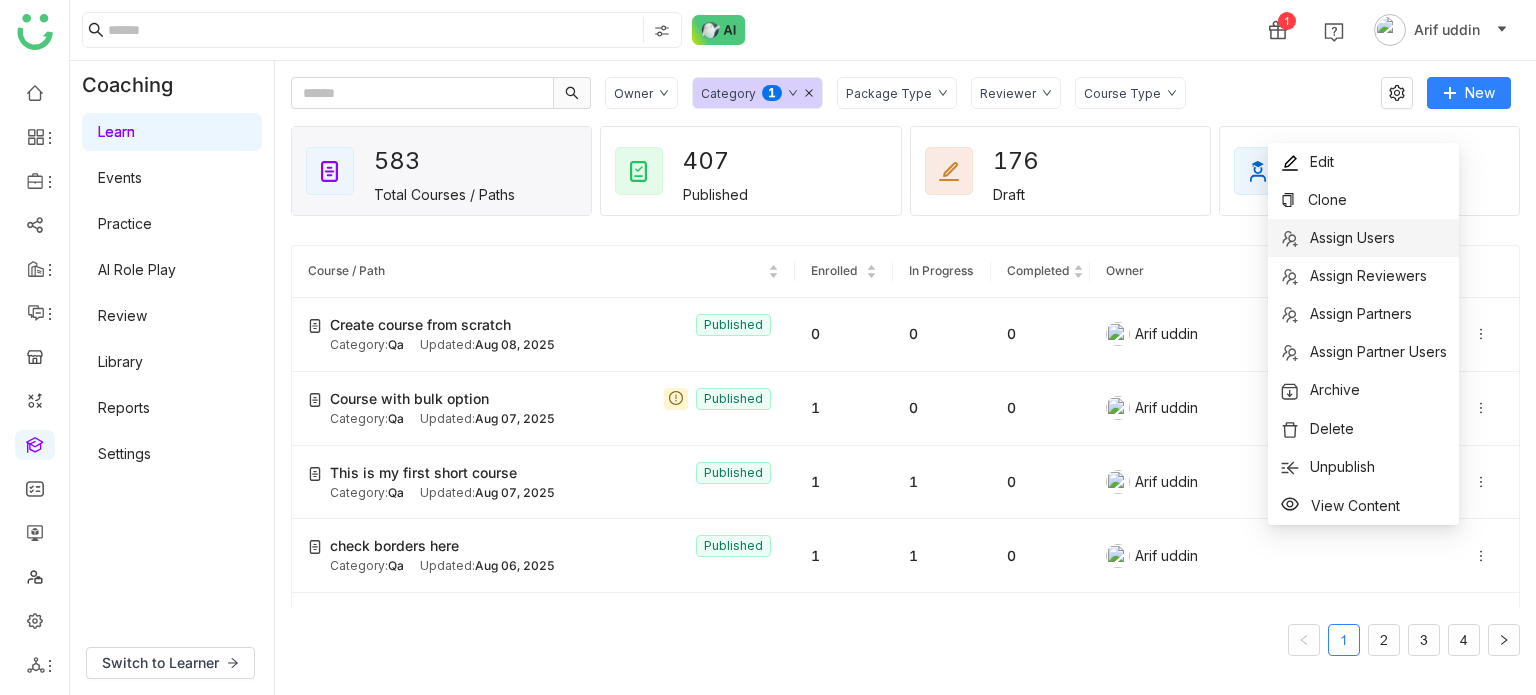 click on "Assign Users" at bounding box center [1363, 238] 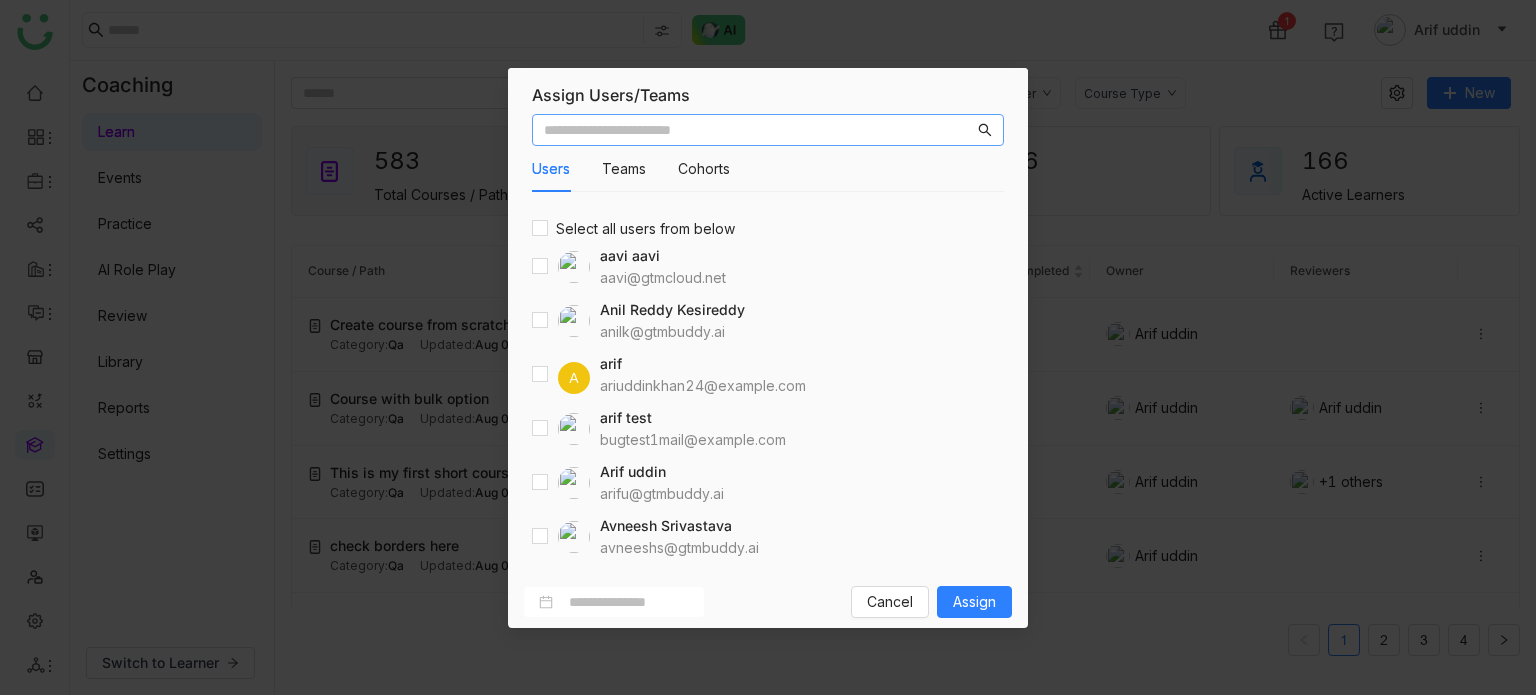 click on "Users   Teams   Cohorts   Select all users from below   aavi aavi   aavi@gtmcloud.net   Anil Reddy Kesireddy   anilk@gtmbuddy.ai   A   arif   ariuddinkhan24@gmail.com   arif test   bugtest1mail@gmail.com   Arif uddin   arifu@gtmbuddy.ai   Avneesh Srivastava   avneeshs@gtmbuddy.ai   Azam Hussain   azamh@gtmbuddy.ai   Azam Hussain   azamhussain9247@gmail.com   Azhar Uddin   azharuddin@gtmbuddy.ai   Bhanu Parihar   bhanup@gtmbuddy.ai   Bhupendra Singh Bhandari   bhupendra@gtmbuddy.ai   Chandramani Tiwary   mani@gtmbuddy.ai   chiru balaya   chirubalaya216@gmail.com" at bounding box center [768, 341] 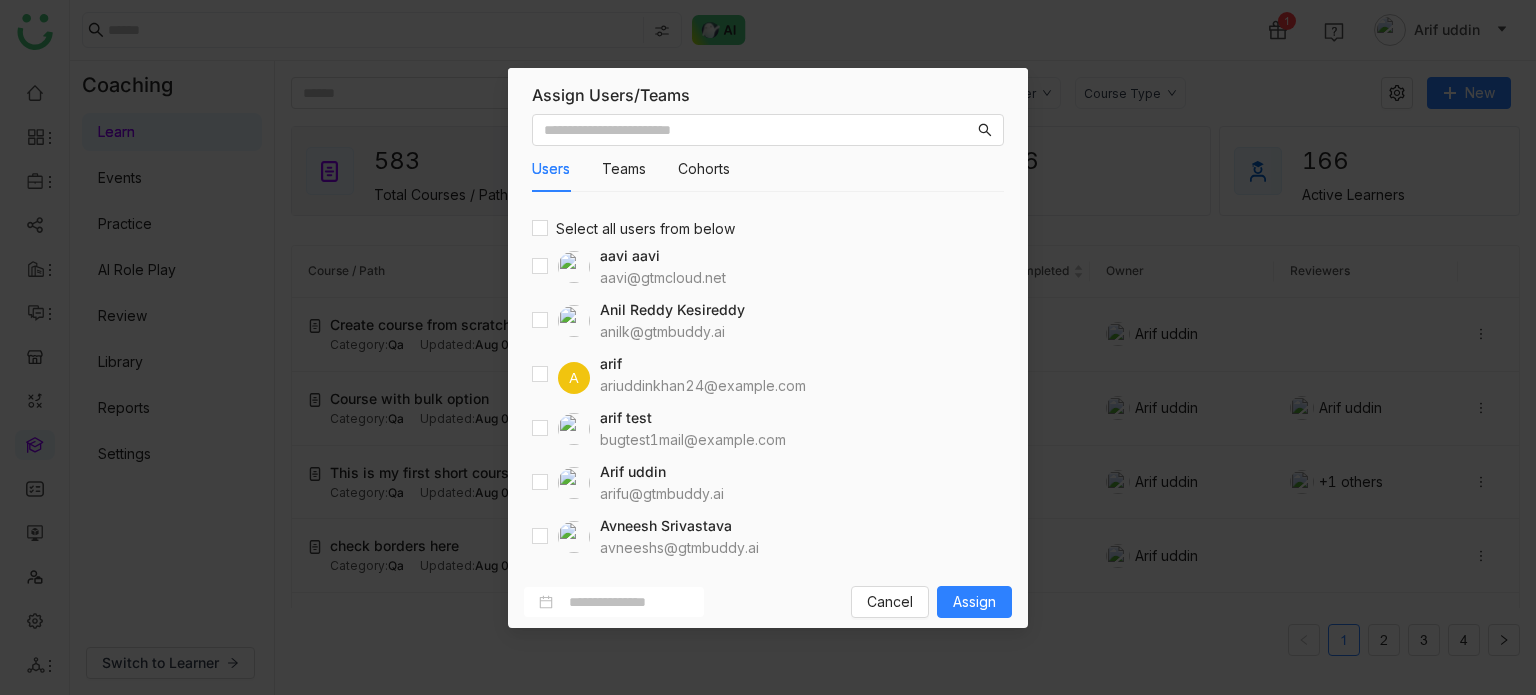 click on "Select all users from below   aavi aavi   aavi@gtmcloud.net   Anil Reddy Kesireddy   anilk@gtmbuddy.ai   A   arif   ariuddinkhan24@gmail.com   arif test   bugtest1mail@gmail.com   Arif uddin   arifu@gtmbuddy.ai   Avneesh Srivastava   avneeshs@gtmbuddy.ai   Azam Hussain   azamh@gtmbuddy.ai   Azam Hussain   azamhussain9247@gmail.com   Azhar Uddin   azharuddin@gtmbuddy.ai   Bhanu Parihar   bhanup@gtmbuddy.ai   Bhupendra Singh Bhandari   bhupendra@gtmbuddy.ai   Chandramani Tiwary   mani@gtmbuddy.ai   chiru balaya   chirubalaya216@gmail.com" at bounding box center [768, 388] 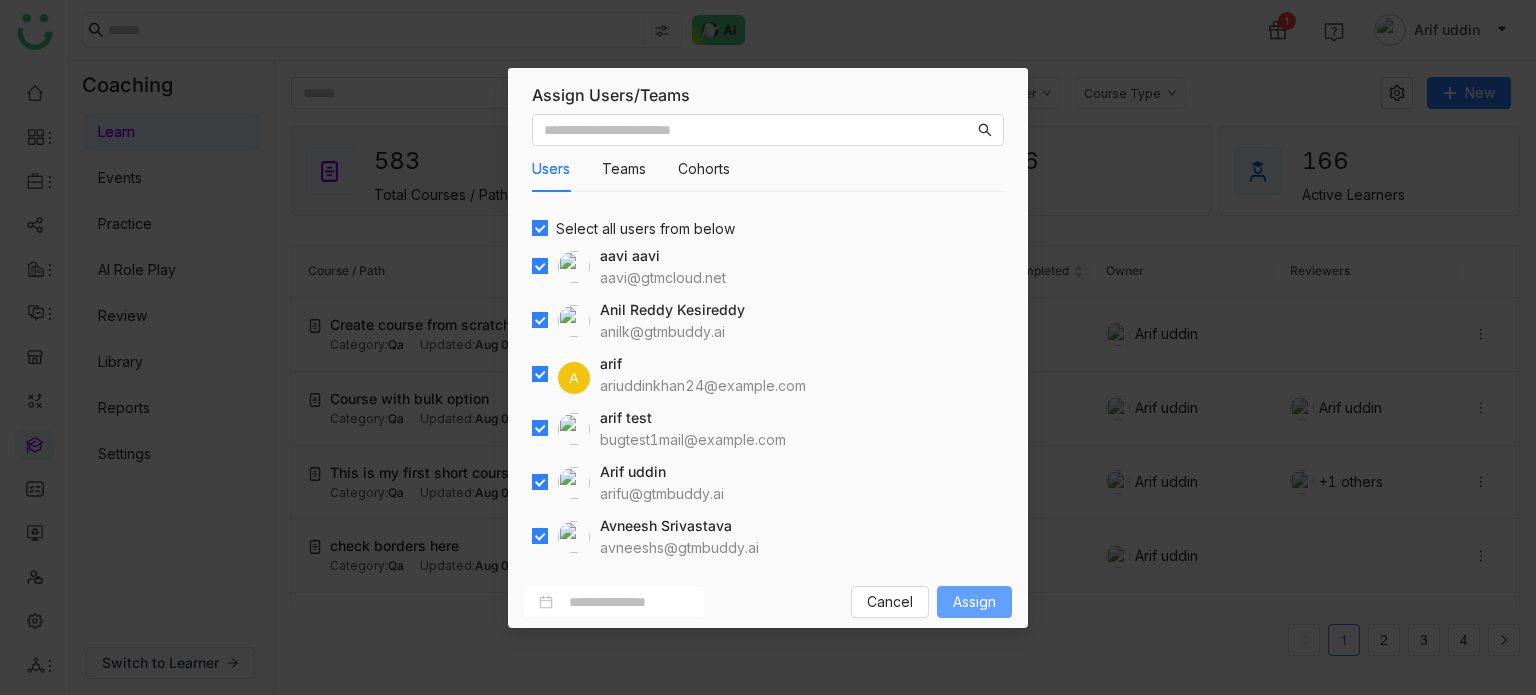 click on "Assign" at bounding box center [974, 602] 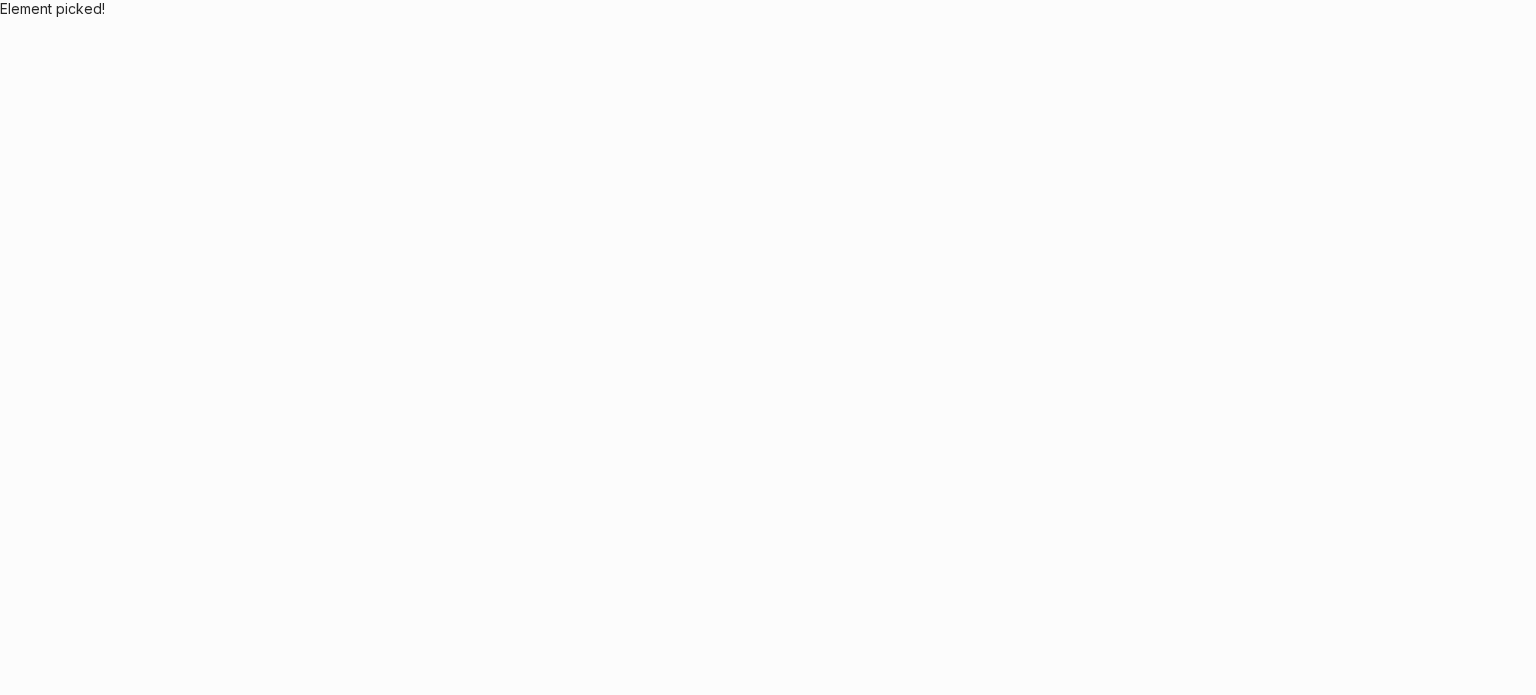scroll, scrollTop: 0, scrollLeft: 0, axis: both 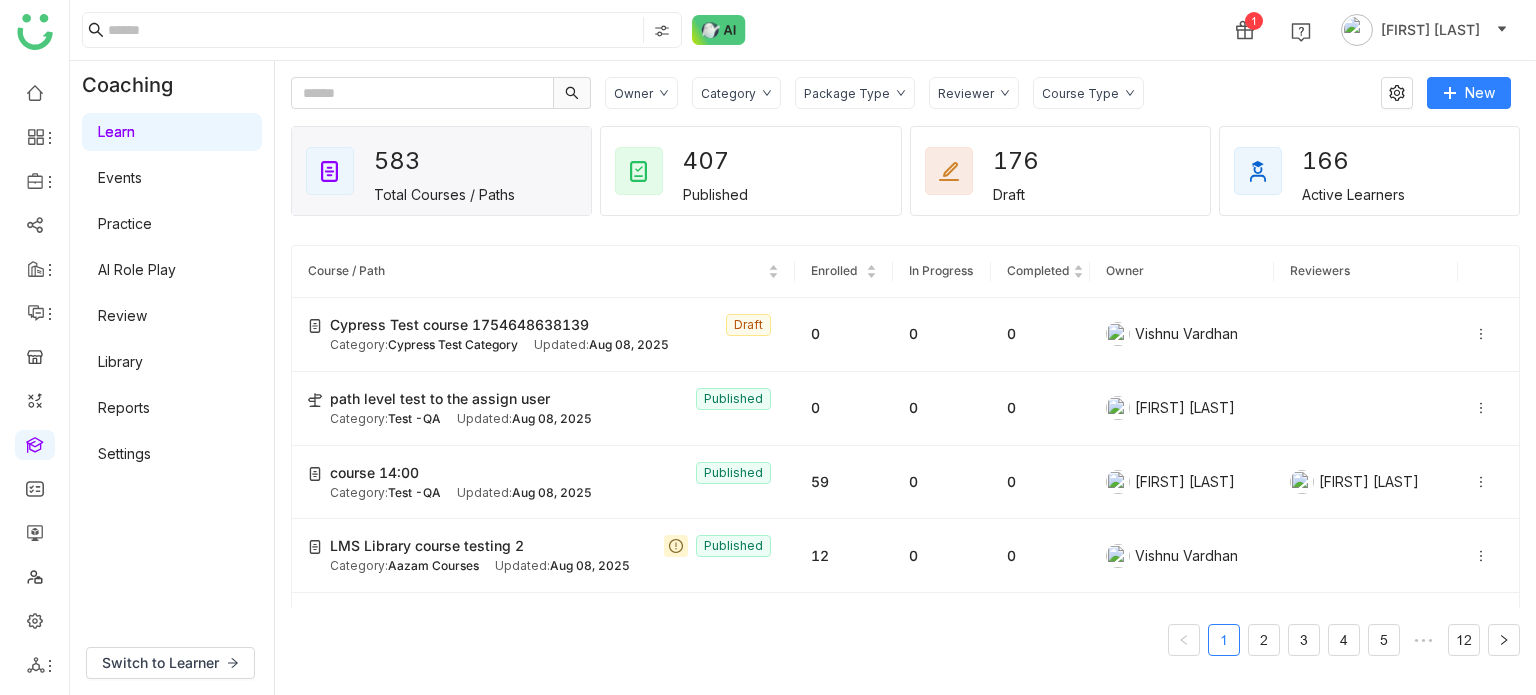 click on "Category" 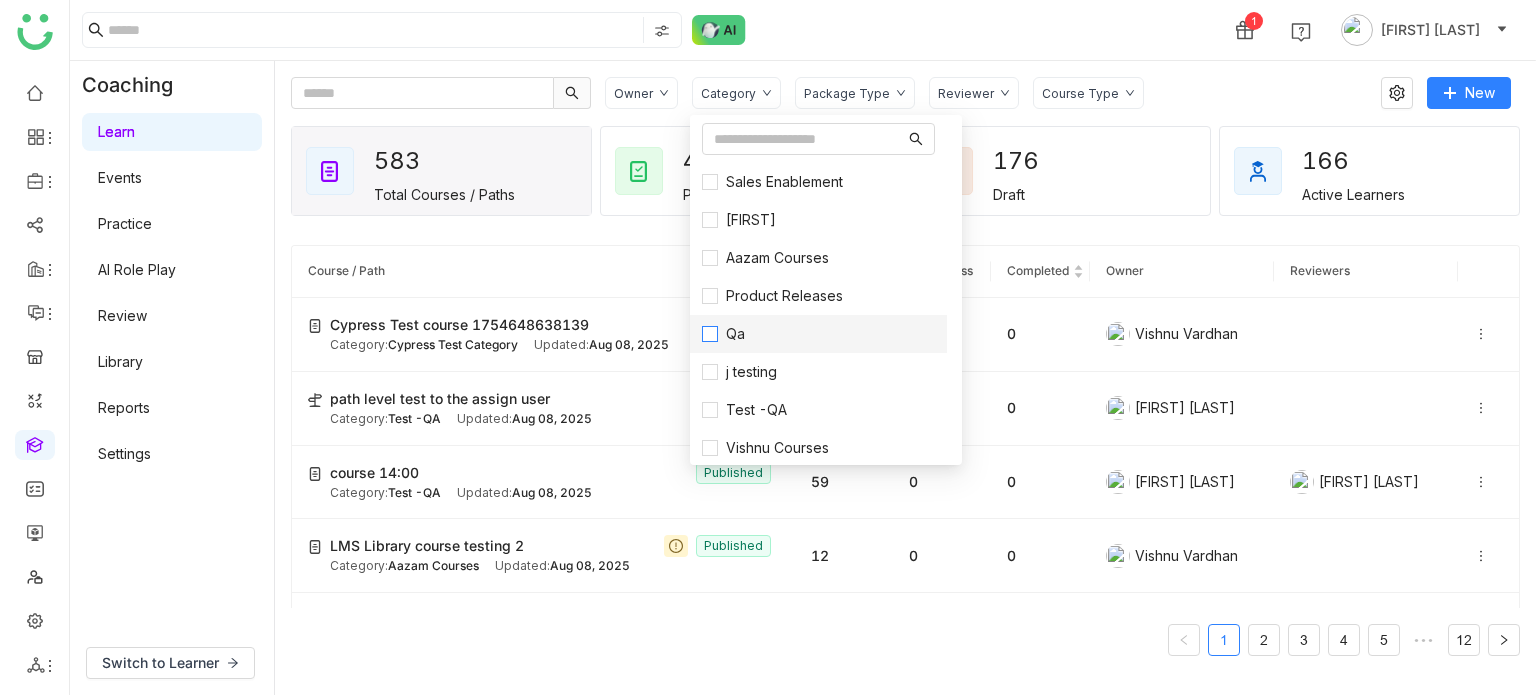 click on "Qa" at bounding box center [818, 334] 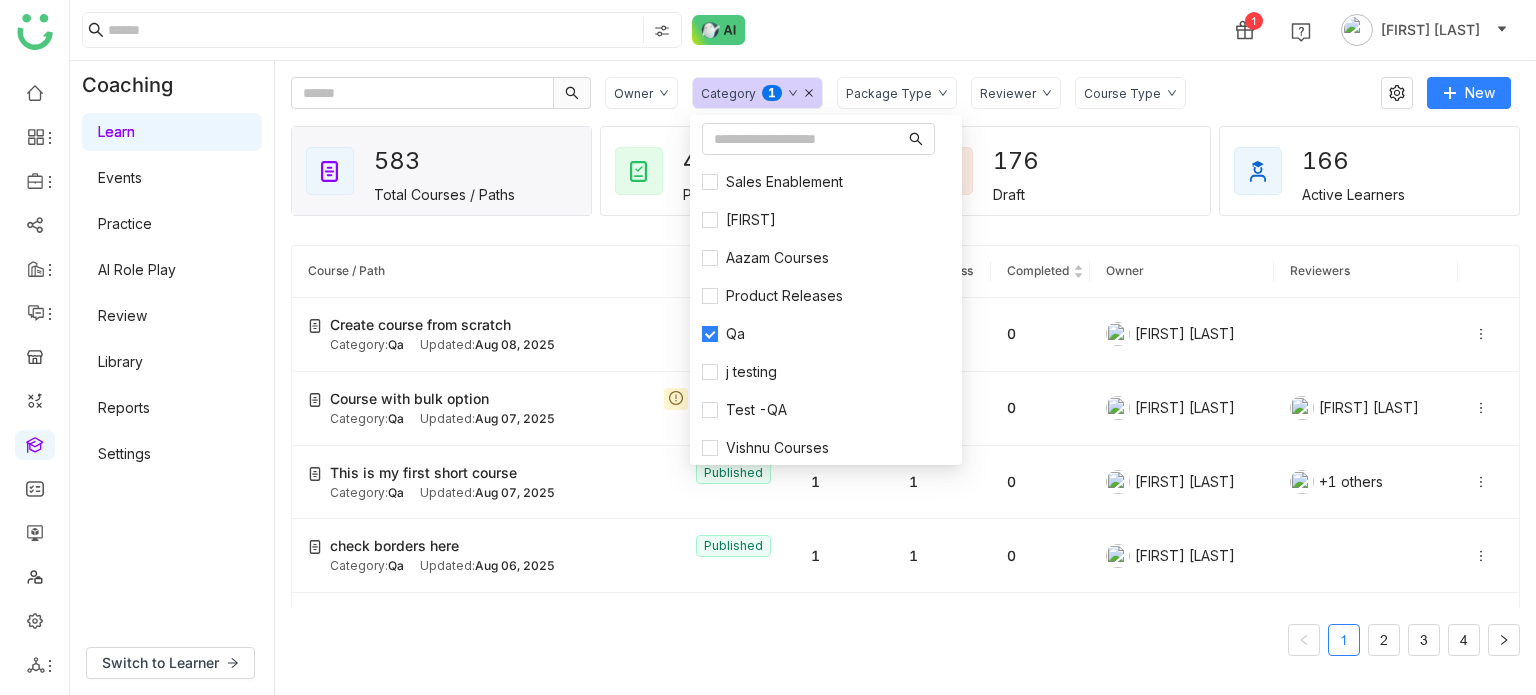 click on "[FIRST] [LAST]" 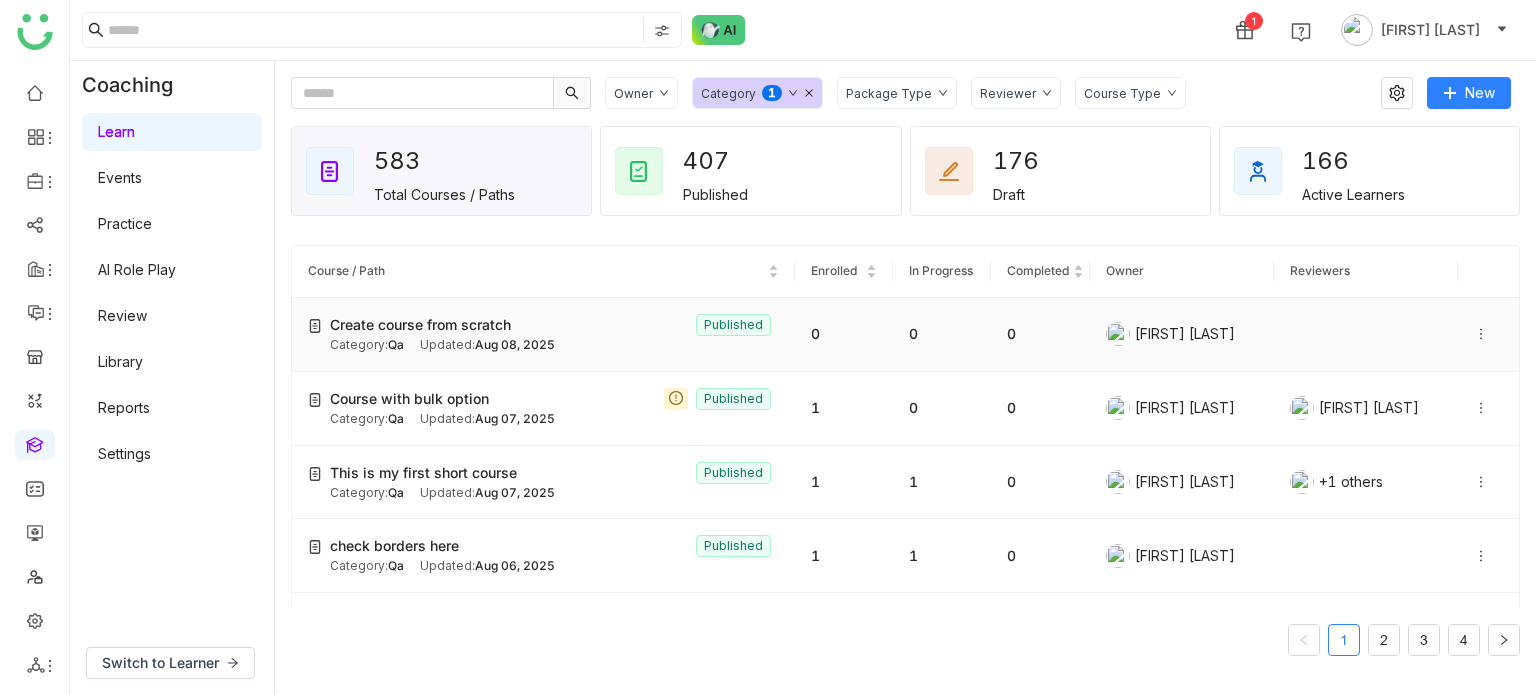 click 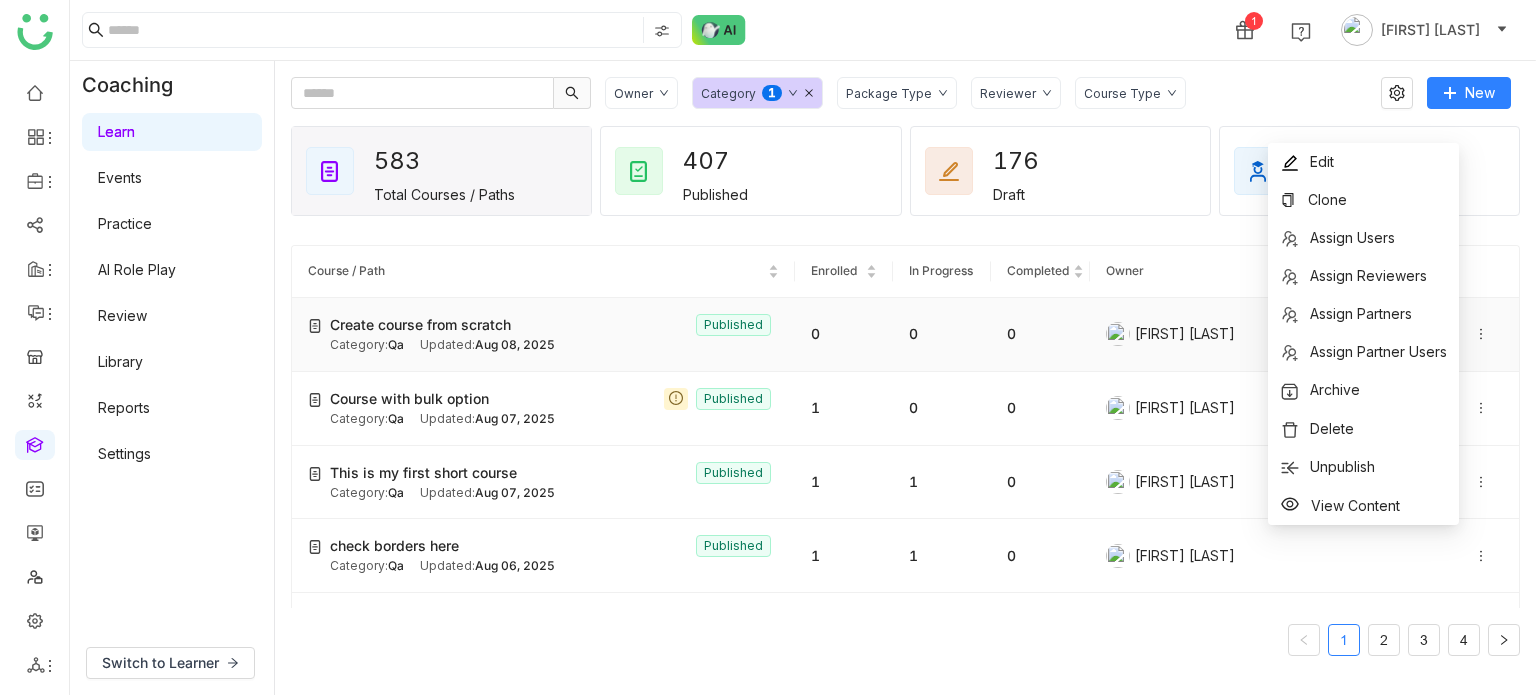click on "Category:  Qa Updated:   Aug 08, 2025" 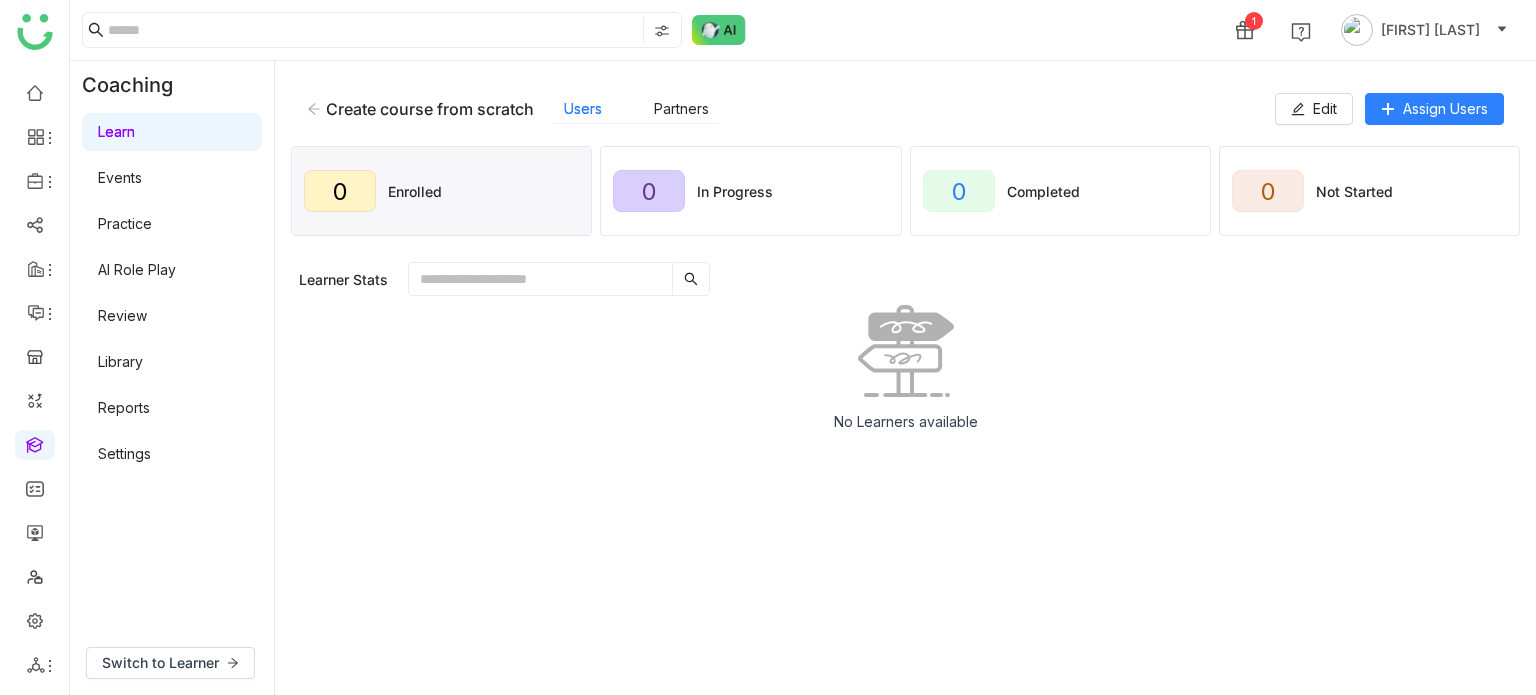 click 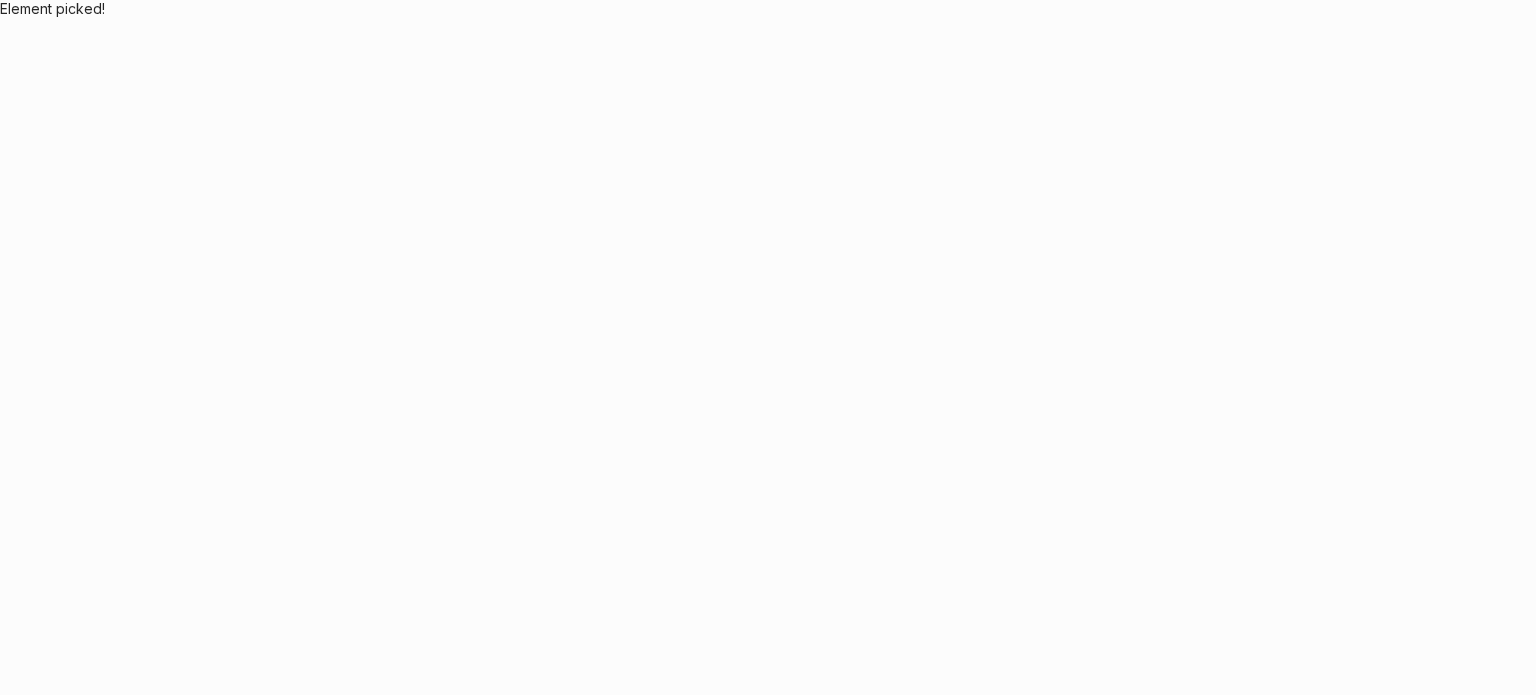 scroll, scrollTop: 0, scrollLeft: 0, axis: both 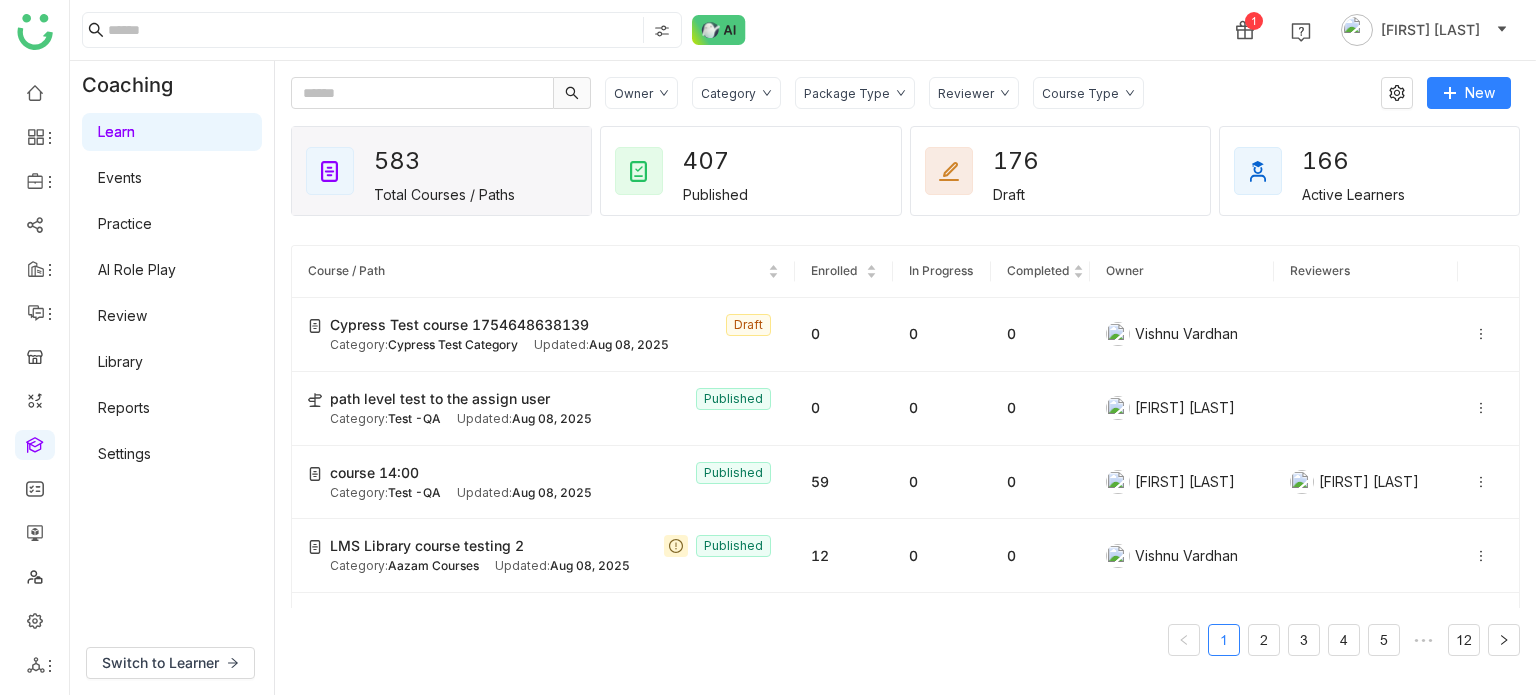click on "Category" 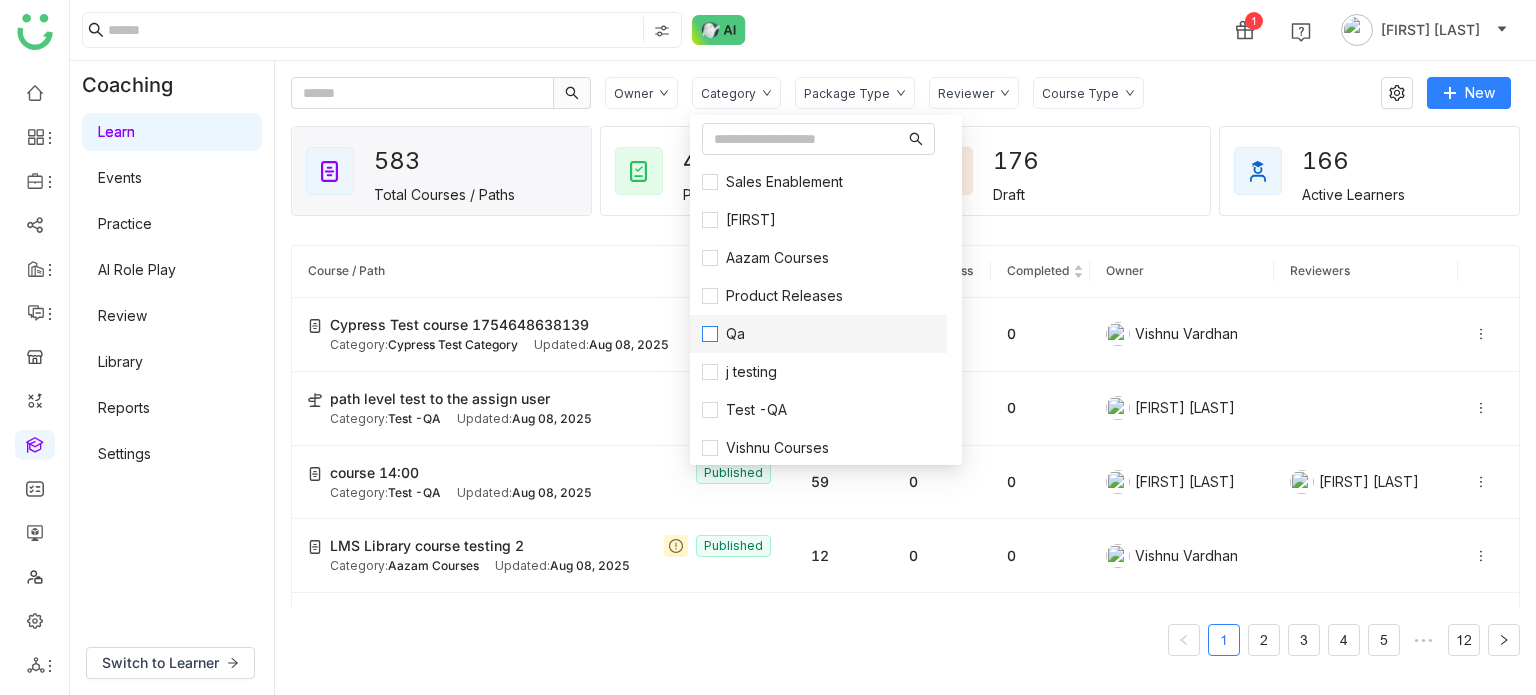 click on "Qa" at bounding box center (818, 334) 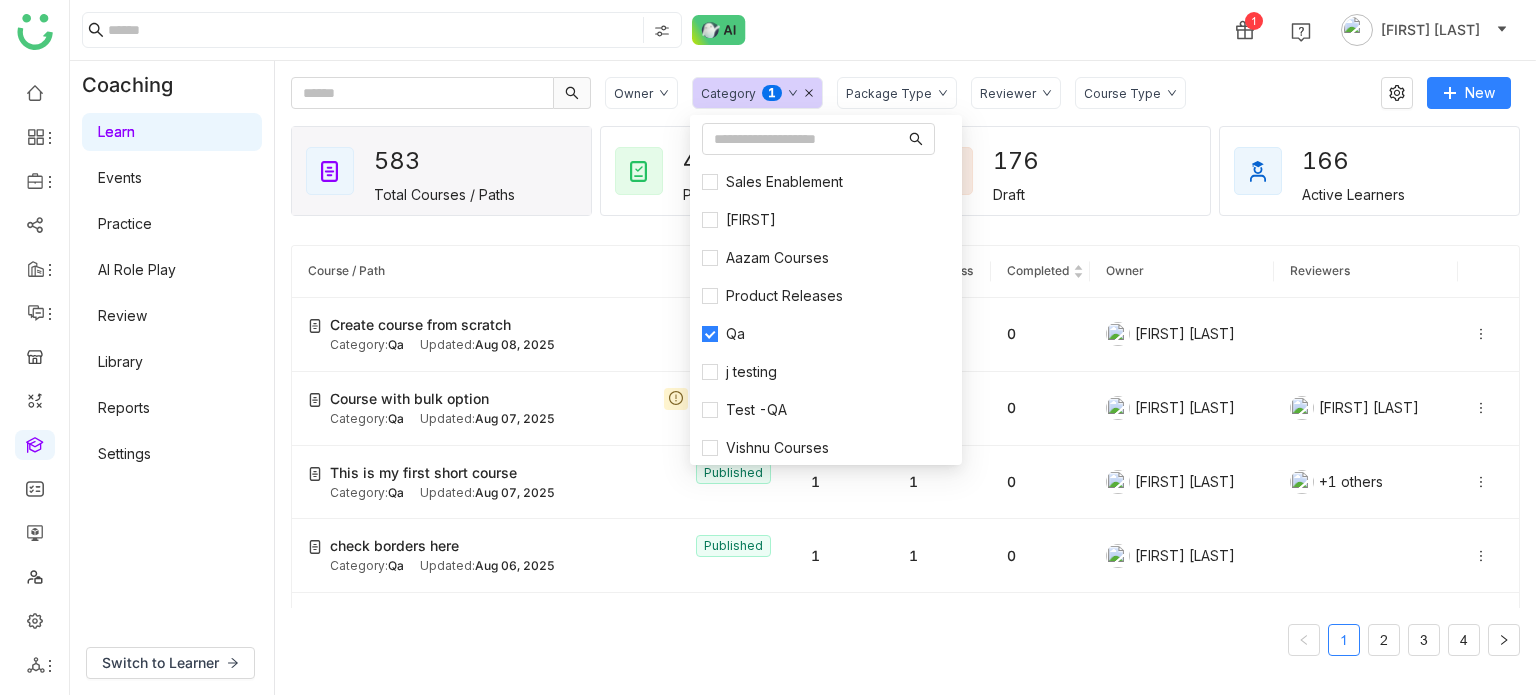 click on "[FIRST] [LAST]" 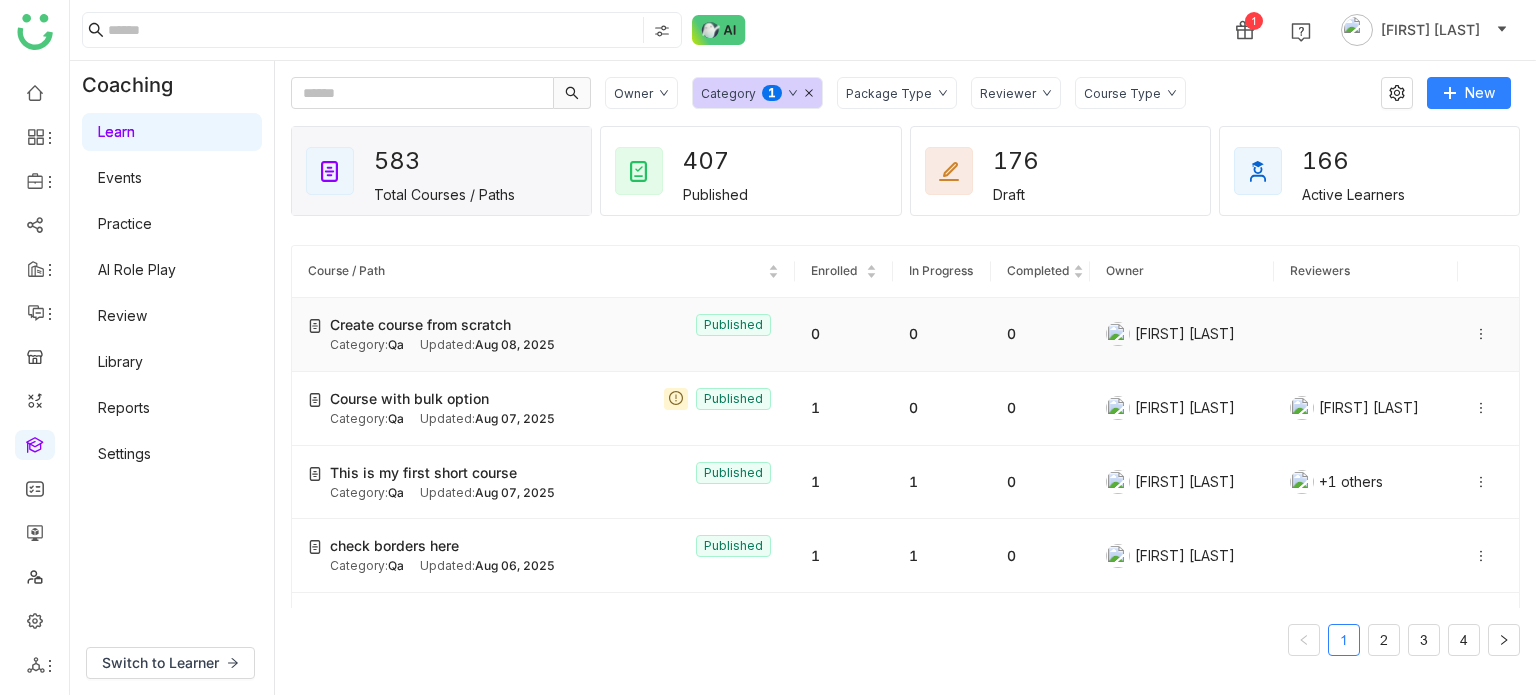 click 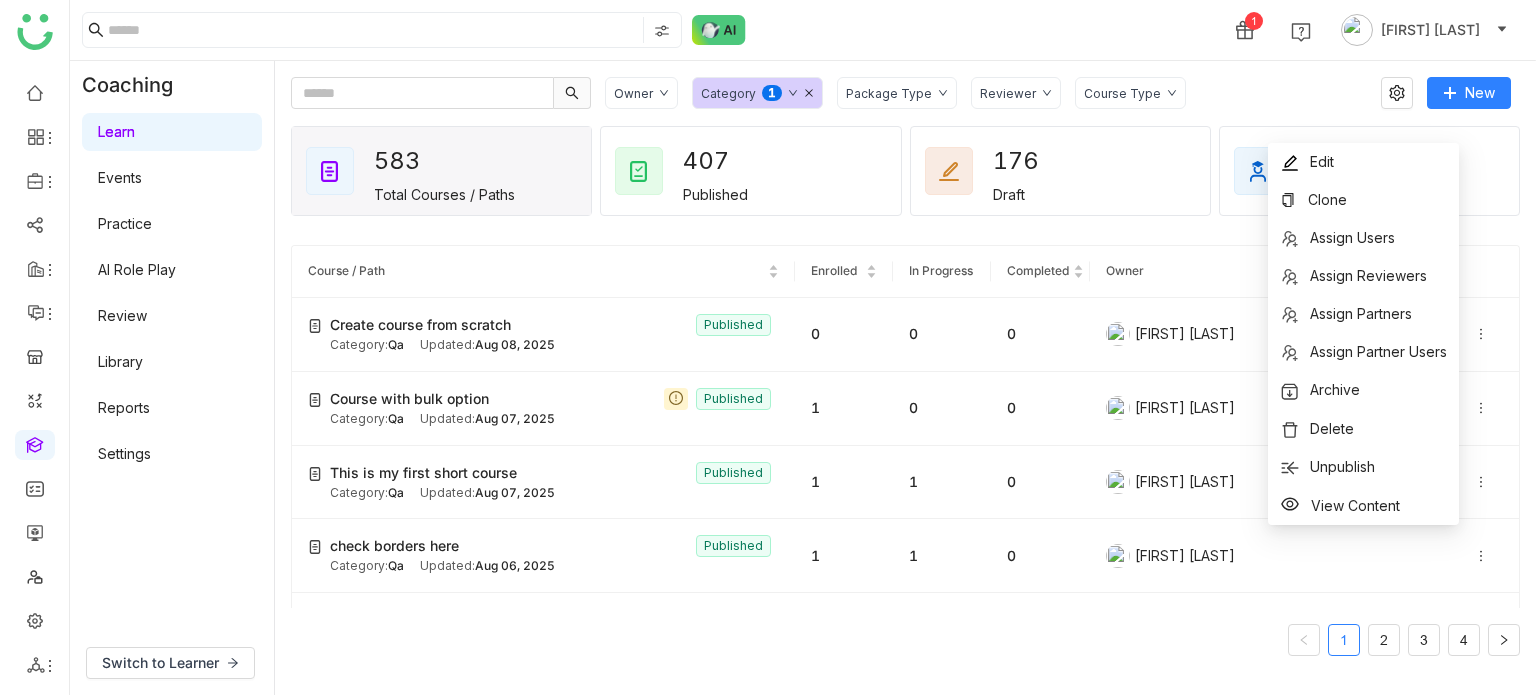 click on "Owner Category  0   1   2   3   4   5   6   7   8   9  Package Type Reviewer Course Type" 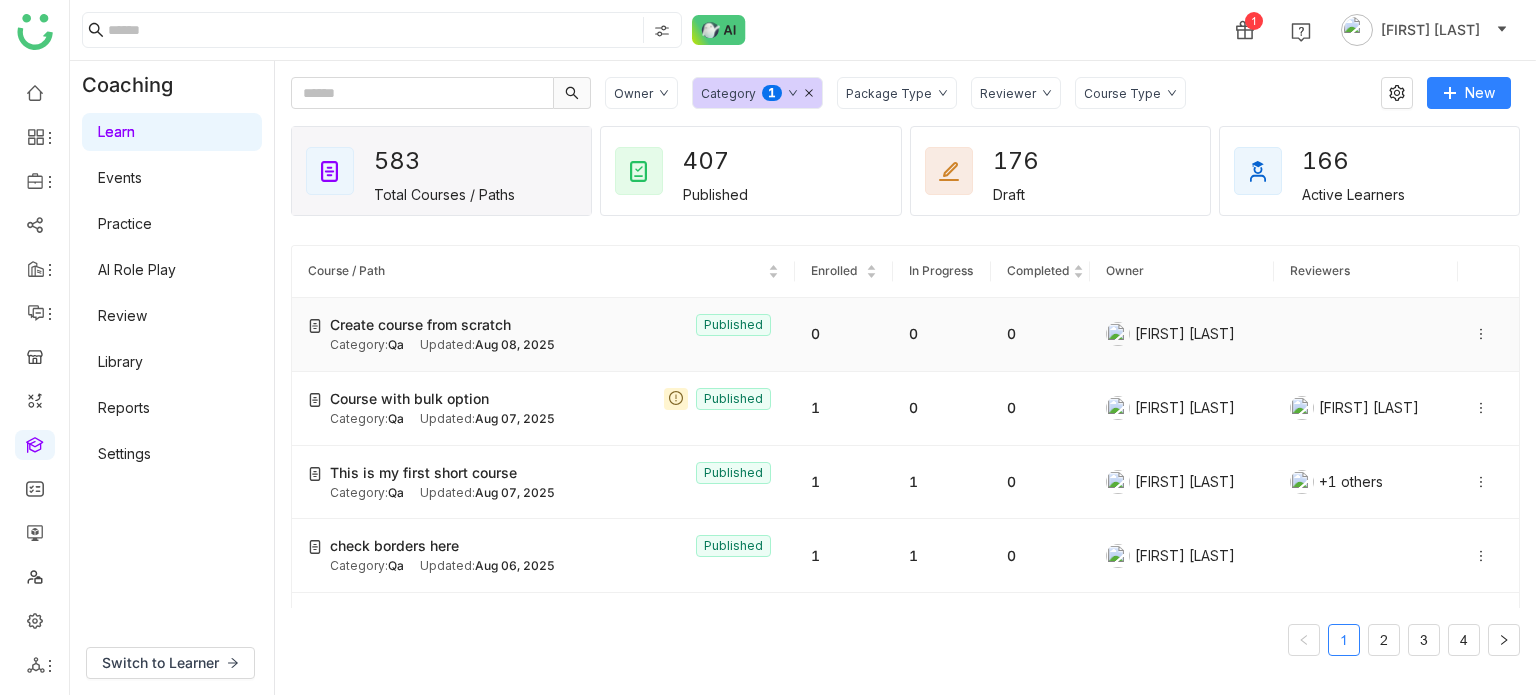 click 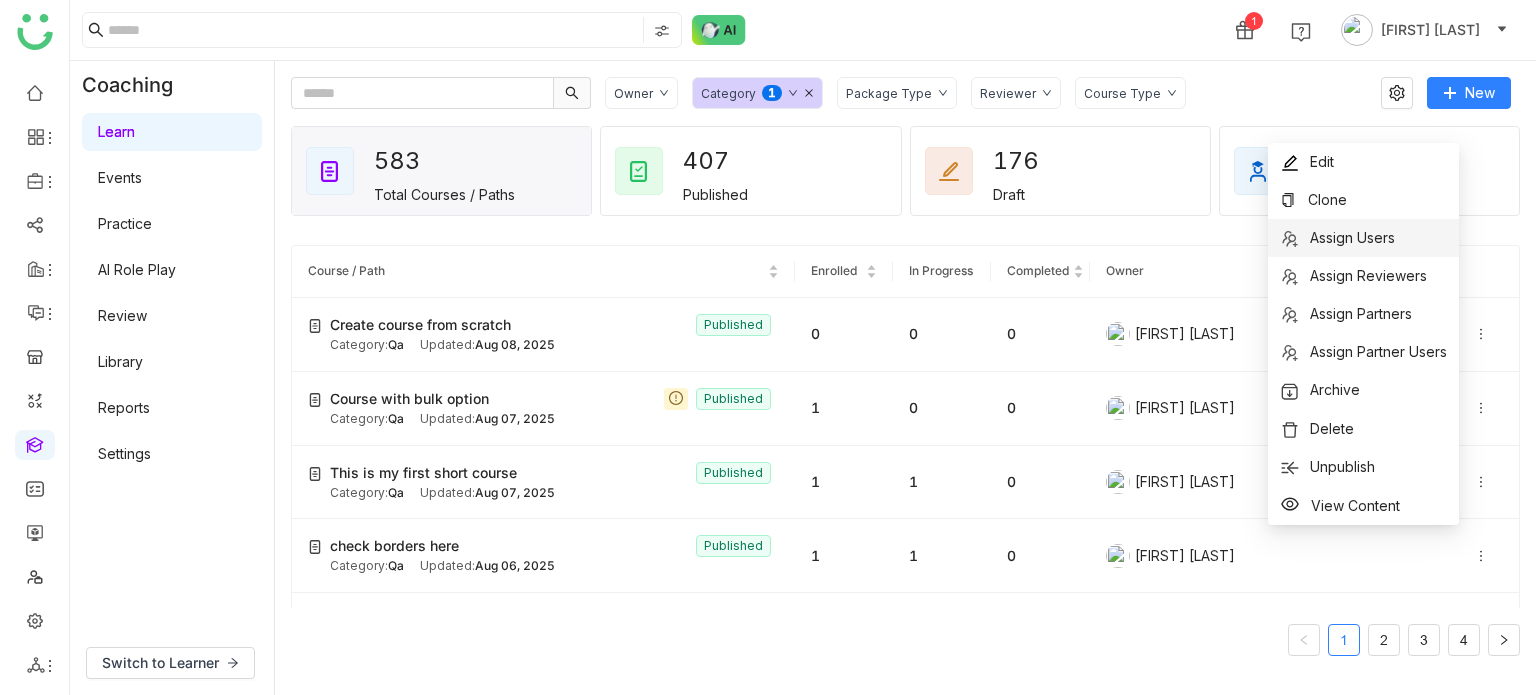 click on "Assign Users" at bounding box center [1363, 238] 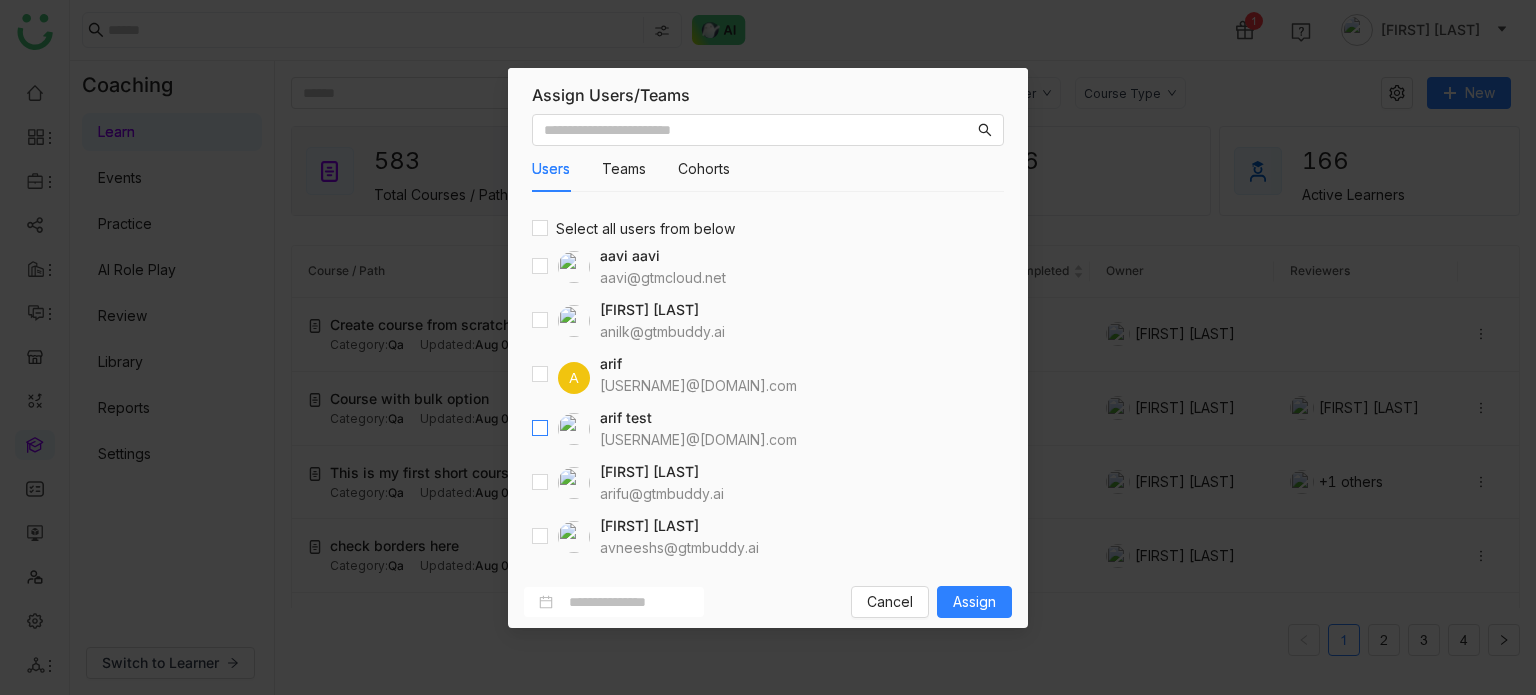 click at bounding box center [540, 429] 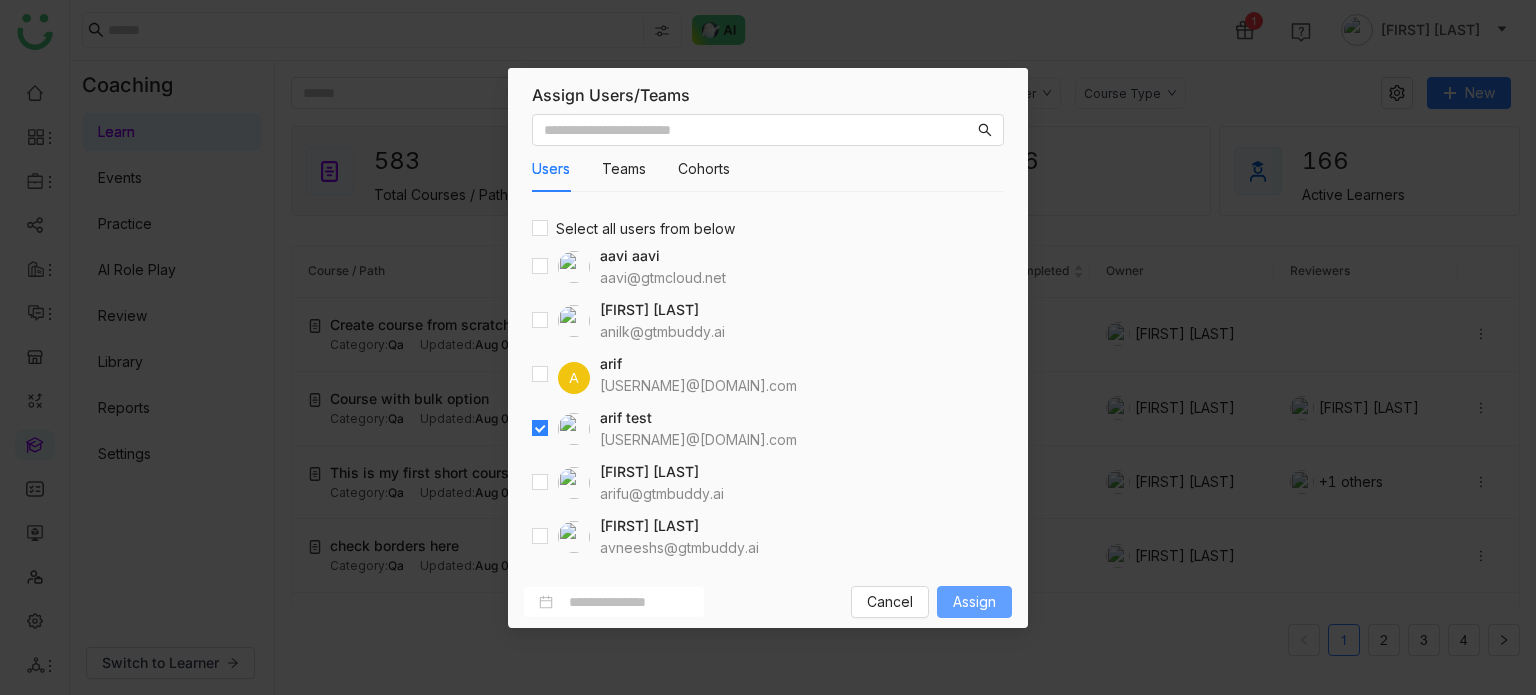 click on "Assign" at bounding box center [974, 602] 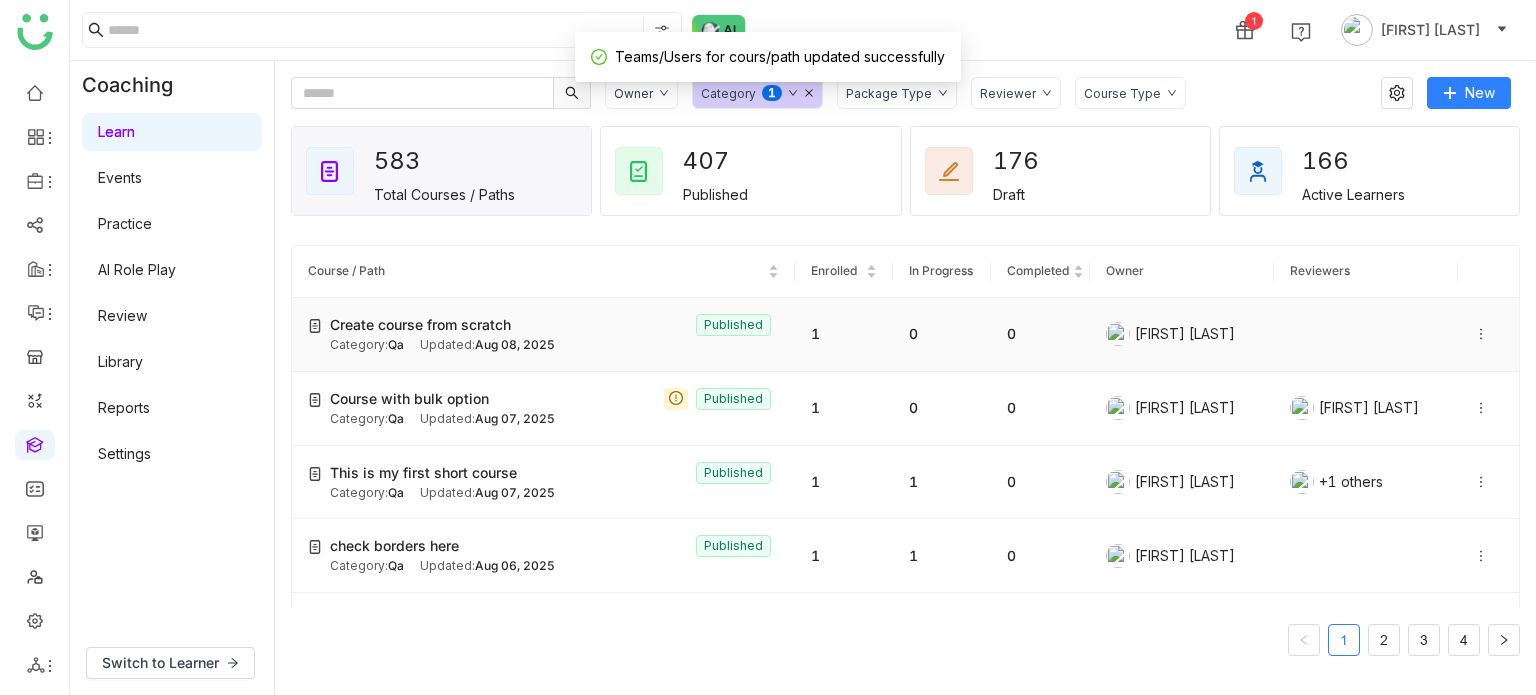 click 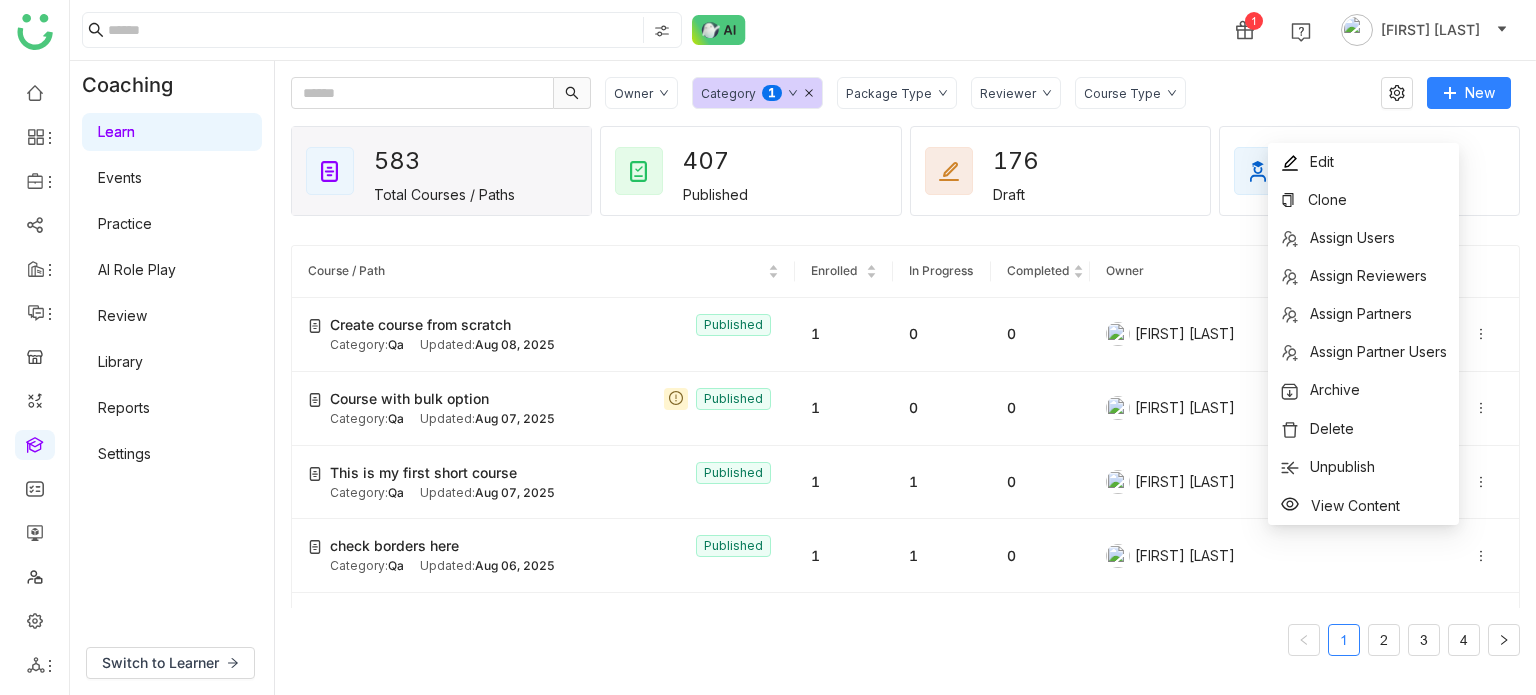 click on "Owner Category  0   1   2   3   4   5   6   7   8   9  Package Type Reviewer Course Type  New   583   Total Courses / Paths   407   Published   176   Draft   166   Active Learners  Course / Path Enrolled In Progress Completed Owner Reviewers Create course from scratch   Published Category:  Qa Updated:   Aug 08, 2025 1 0 0  Arif uddin  Course with bulk option   Published Category:  Qa Updated:   Aug 07, 2025 1 0 0  Arif uddin   Arif uddin  This is my first short course  Published Category:  Qa Updated:   Aug 07, 2025 1 1 0  Arif uddin   +1 others  check borders here   Published Category:  Qa Updated:   Aug 06, 2025 1 1 0  Arif uddin  short course 101  Published Category:  Qa Updated:   Aug 06, 2025 0 0 0  Arif uddin  reattempt button got missing   Published Category:  Qa Updated:   Jul 25, 2025 2 0 2  Arif uddin  This is a short course  Published Category:  Qa Updated:   Jul 25, 2025 0 0 0  Arif uddin  Testing overall after hotfix  Published Category:  Qa Updated:   Jul 24, 2025 2 1 1  Arif uddin   Published" 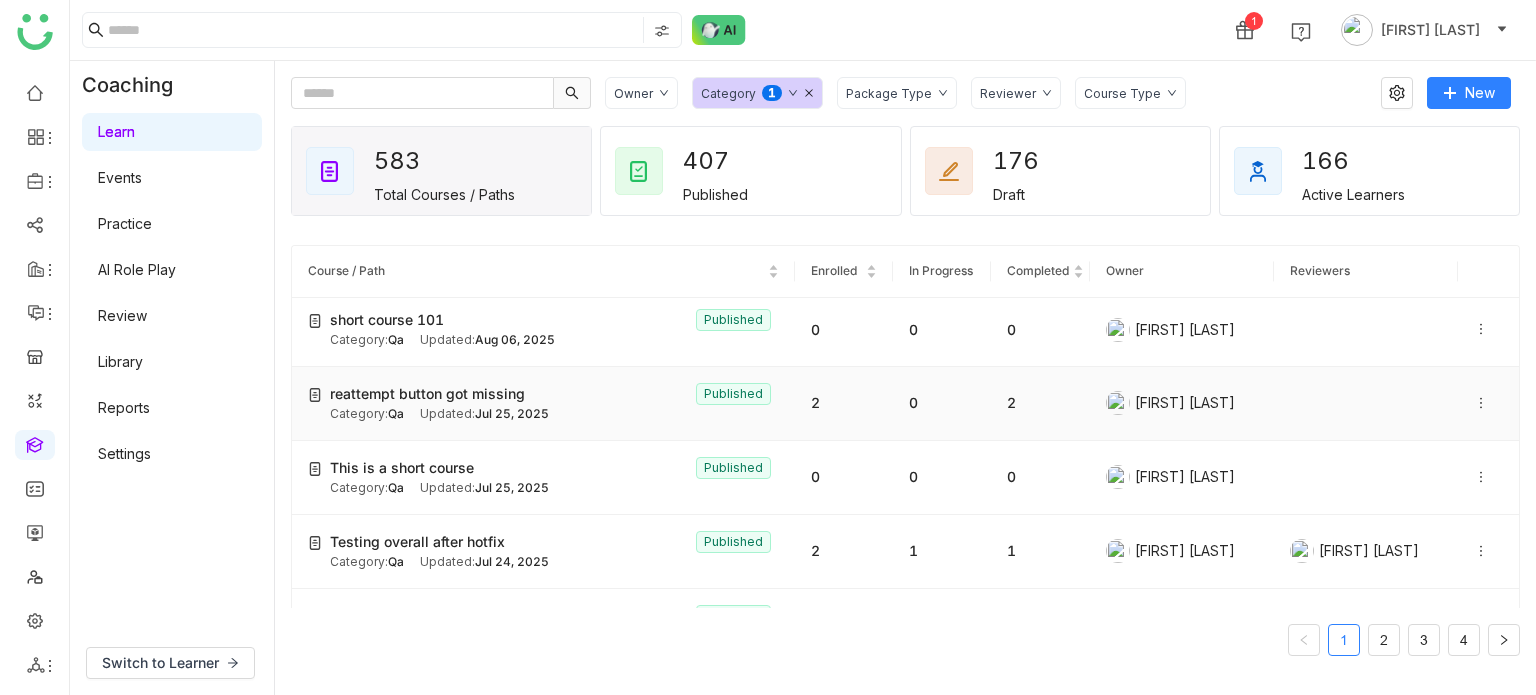 scroll, scrollTop: 0, scrollLeft: 0, axis: both 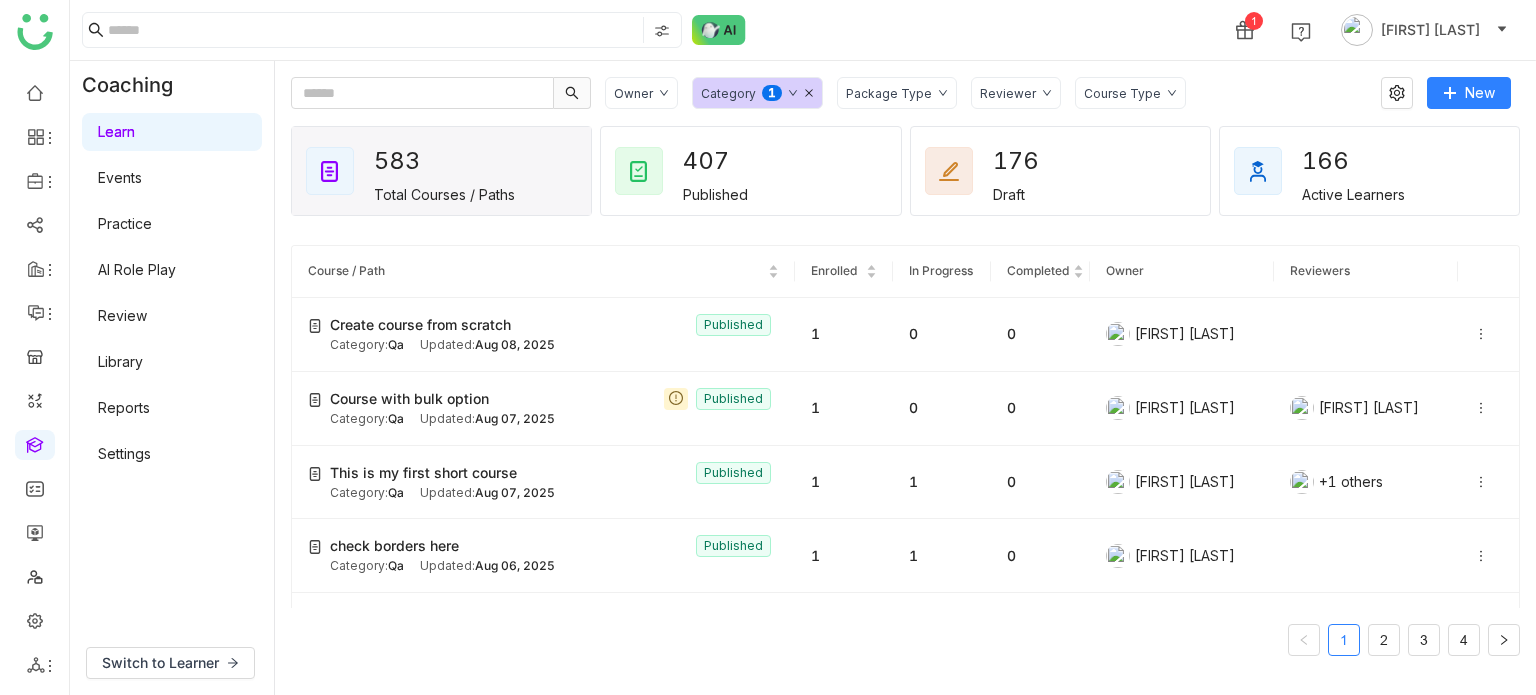 click on "Course / Path Enrolled In Progress Completed Owner Reviewers Create course from scratch   Published Category:  Qa Updated:   Aug 08, 2025 1 0 0  Arif uddin  Course with bulk option   Published Category:  Qa Updated:   Aug 07, 2025 1 0 0  Arif uddin   Arif uddin  This is my first short course  Published Category:  Qa Updated:   Aug 07, 2025 1 1 0  Arif uddin   +1 others  check borders here   Published Category:  Qa Updated:   Aug 06, 2025 1 1 0  Arif uddin  short course 101  Published Category:  Qa Updated:   Aug 06, 2025 0 0 0  Arif uddin  reattempt button got missing   Published Category:  Qa Updated:   Jul 25, 2025 2 0 2  Arif uddin  This is a short course  Published Category:  Qa Updated:   Jul 25, 2025 0 0 0  Arif uddin  Testing overall after hotfix  Published Category:  Qa Updated:   Jul 24, 2025 2 1 1  Arif uddin   Arif uddin  let's test time tracking   Published Category:  Qa Updated:   Jul 24, 2025 1 1 0  Arif uddin   Arif uddin  Test the Safe Timer  Published Category:  Qa Updated:   Jul 24, 2025 1 1" 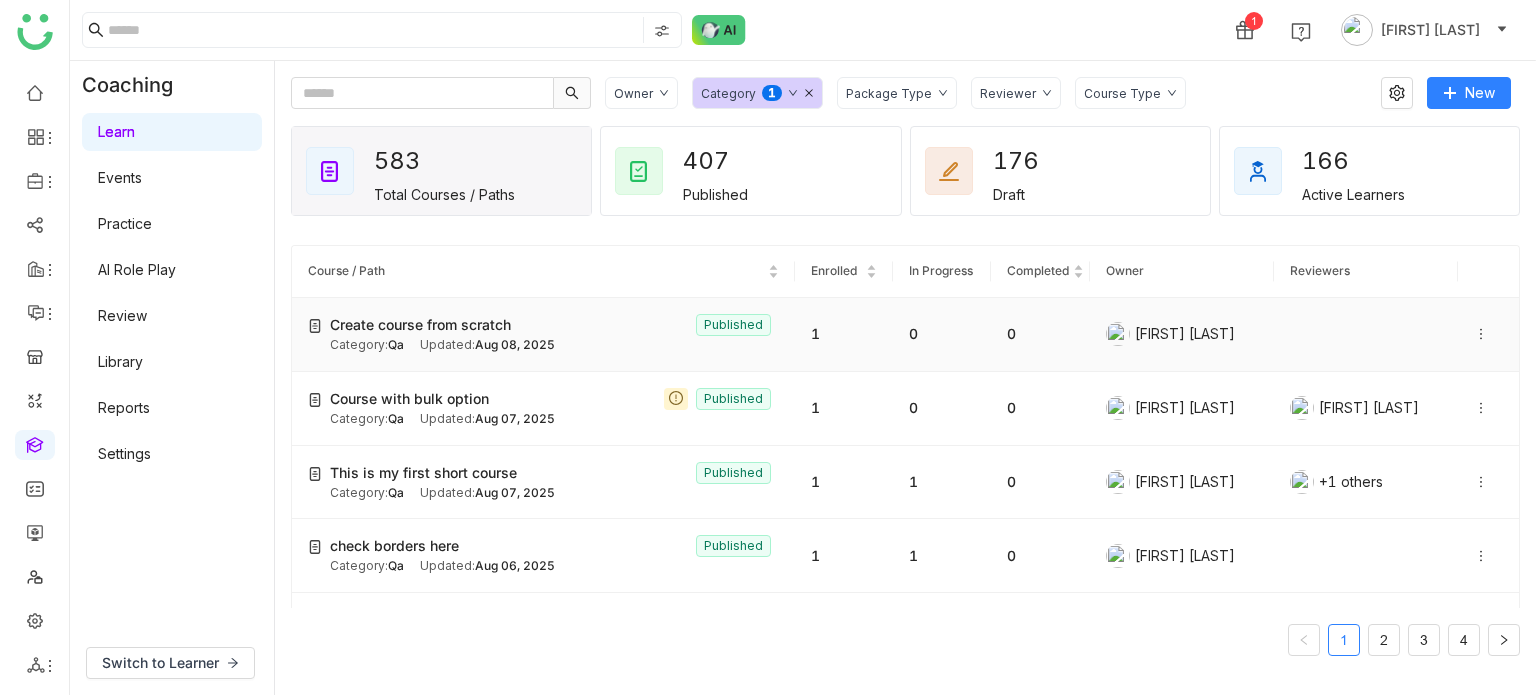click 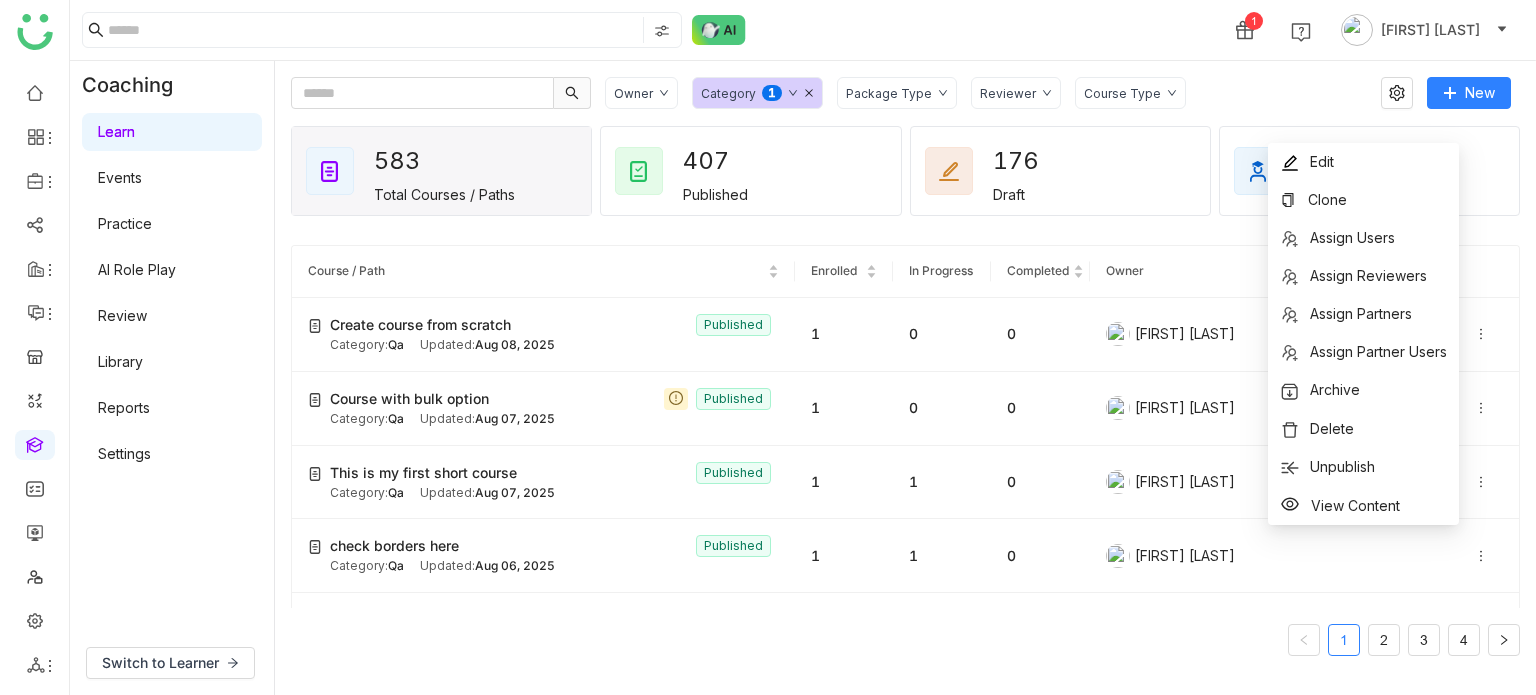click on "Course / Path Enrolled In Progress Completed Owner Reviewers Create course from scratch   Published Category:  Qa Updated:   Aug 08, 2025 1 0 0  Arif uddin  Course with bulk option   Published Category:  Qa Updated:   Aug 07, 2025 1 0 0  Arif uddin   Arif uddin  This is my first short course  Published Category:  Qa Updated:   Aug 07, 2025 1 1 0  Arif uddin   +1 others  check borders here   Published Category:  Qa Updated:   Aug 06, 2025 1 1 0  Arif uddin  short course 101  Published Category:  Qa Updated:   Aug 06, 2025 0 0 0  Arif uddin  reattempt button got missing   Published Category:  Qa Updated:   Jul 25, 2025 2 0 2  Arif uddin  This is a short course  Published Category:  Qa Updated:   Jul 25, 2025 0 0 0  Arif uddin  Testing overall after hotfix  Published Category:  Qa Updated:   Jul 24, 2025 2 1 1  Arif uddin   Arif uddin  let's test time tracking   Published Category:  Qa Updated:   Jul 24, 2025 1 1 0  Arif uddin   Arif uddin  Test the Safe Timer  Published Category:  Qa Updated:   Jul 24, 2025 1 1" 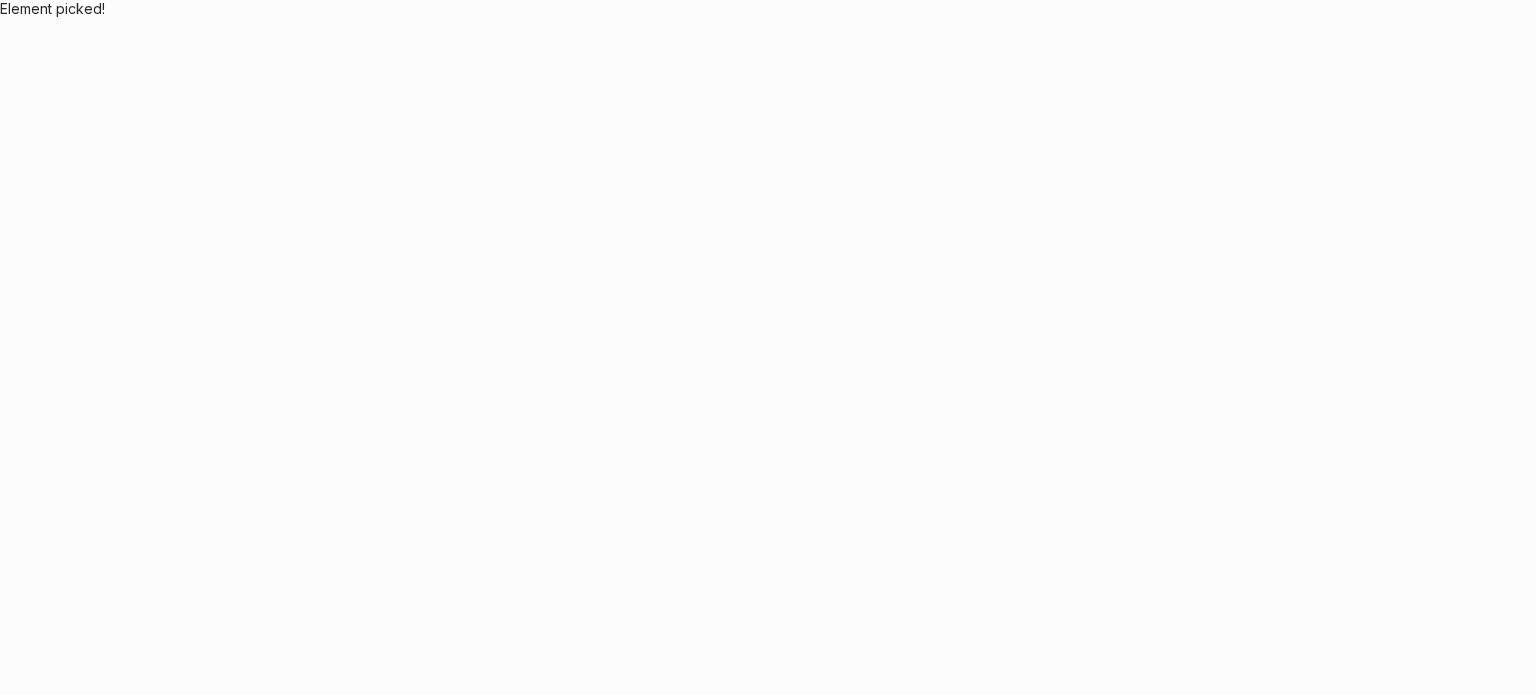 scroll, scrollTop: 0, scrollLeft: 0, axis: both 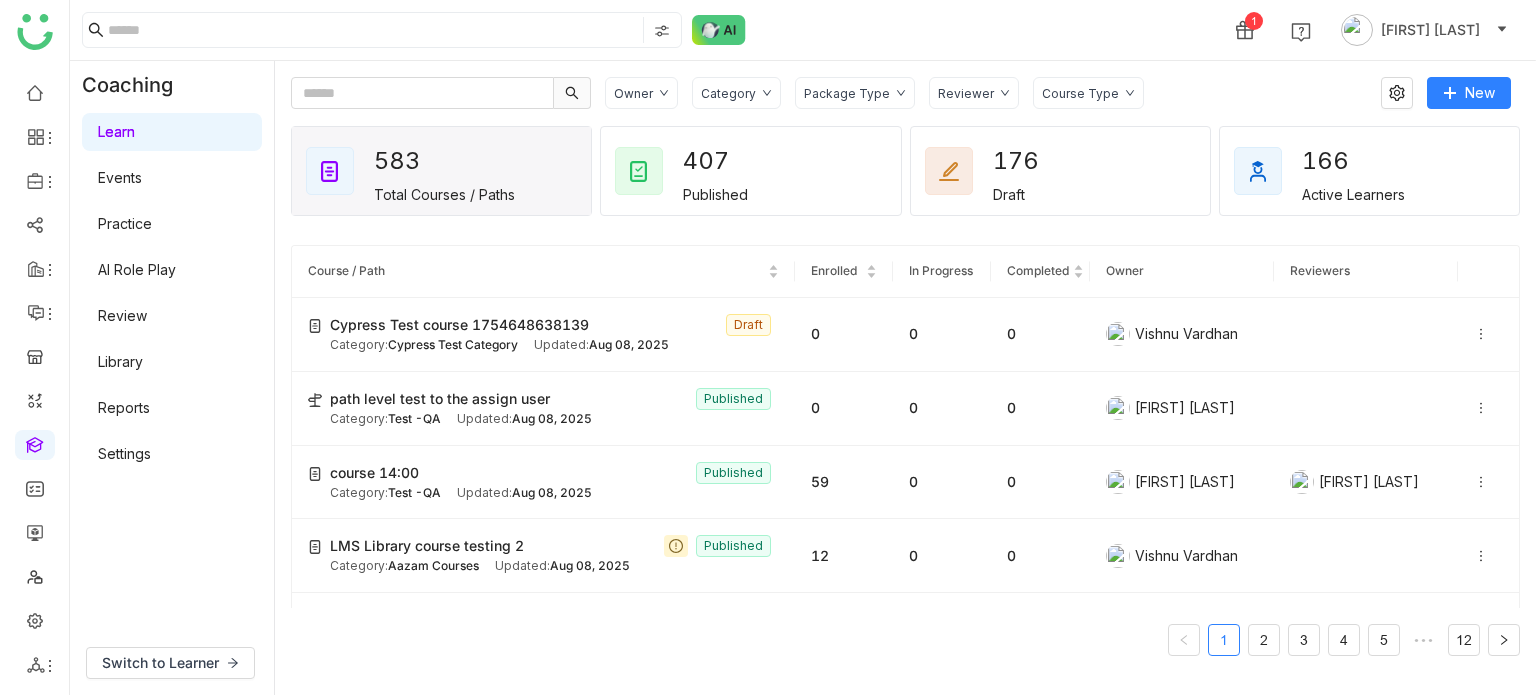 click on "Category" 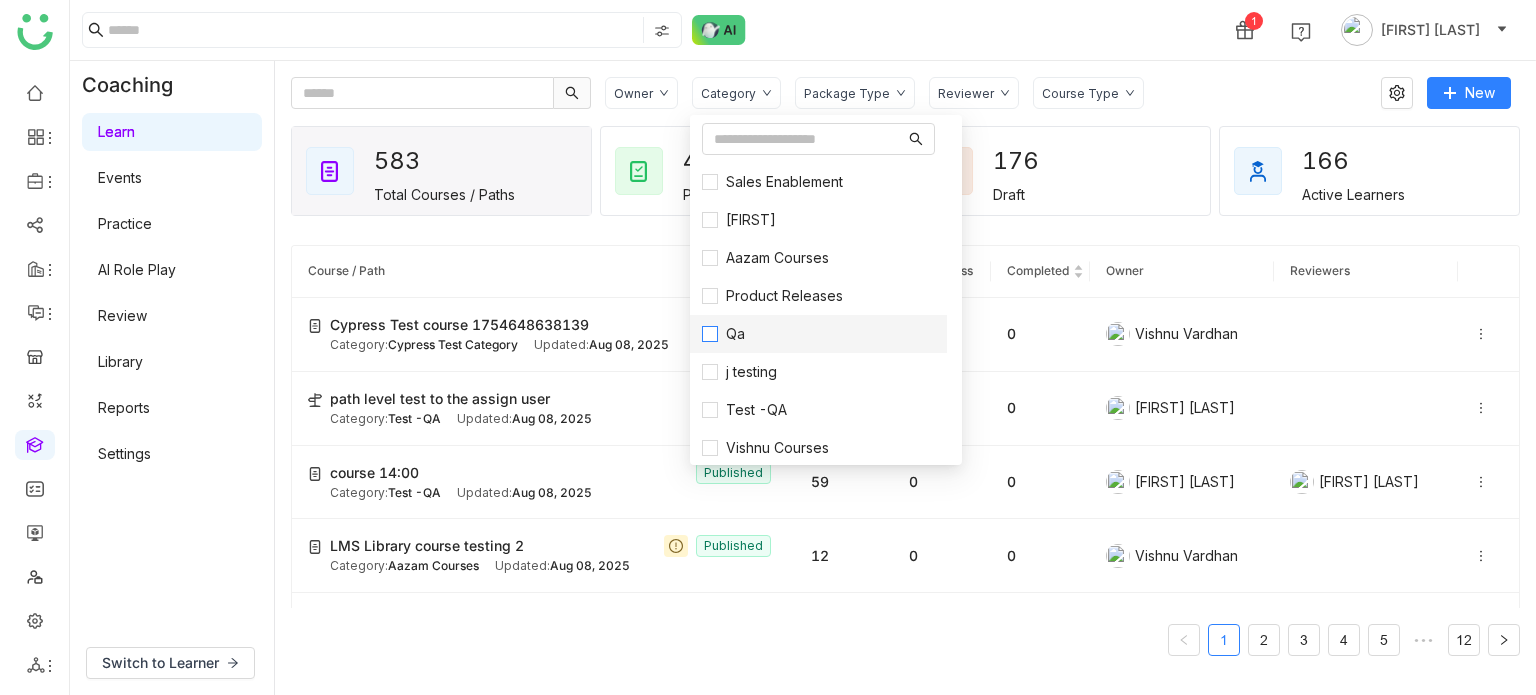 click on "Qa" at bounding box center [735, 334] 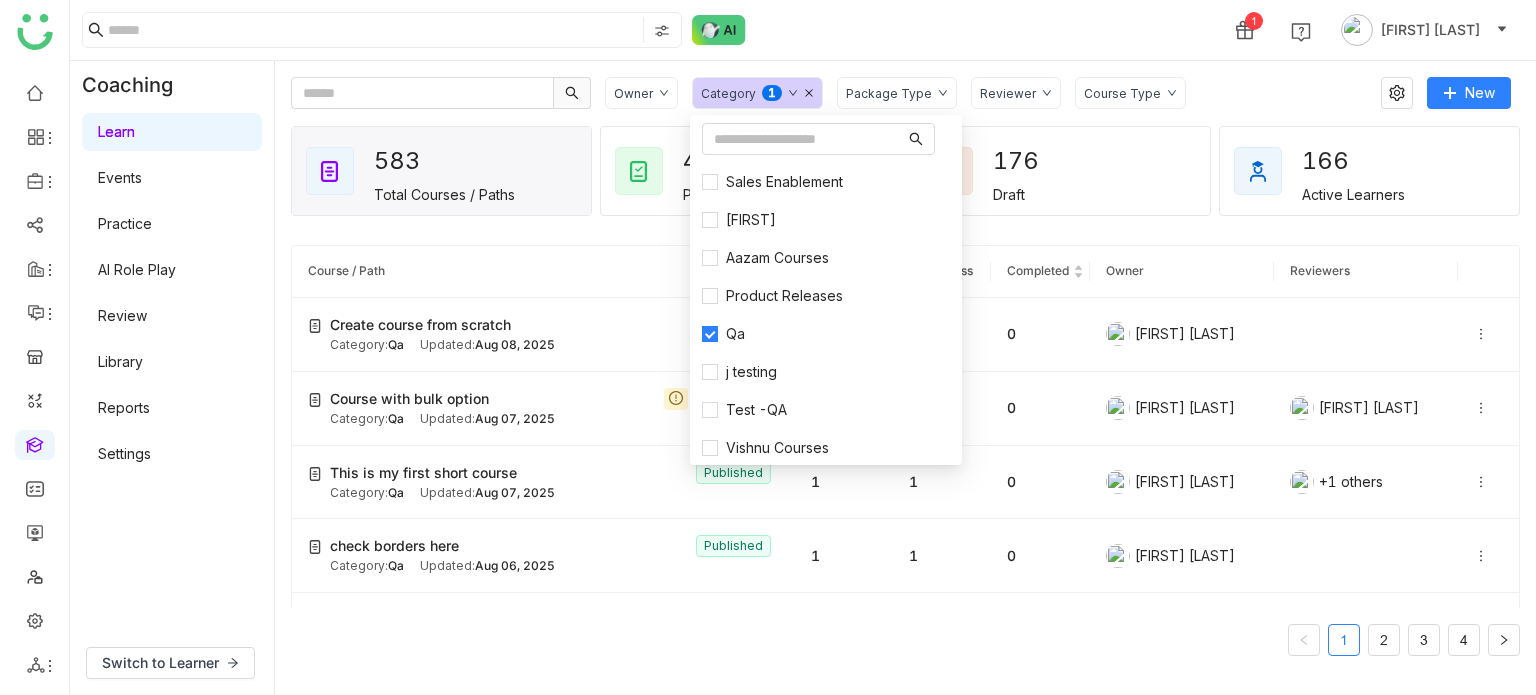 click on "1 [FIRST] [LAST]" 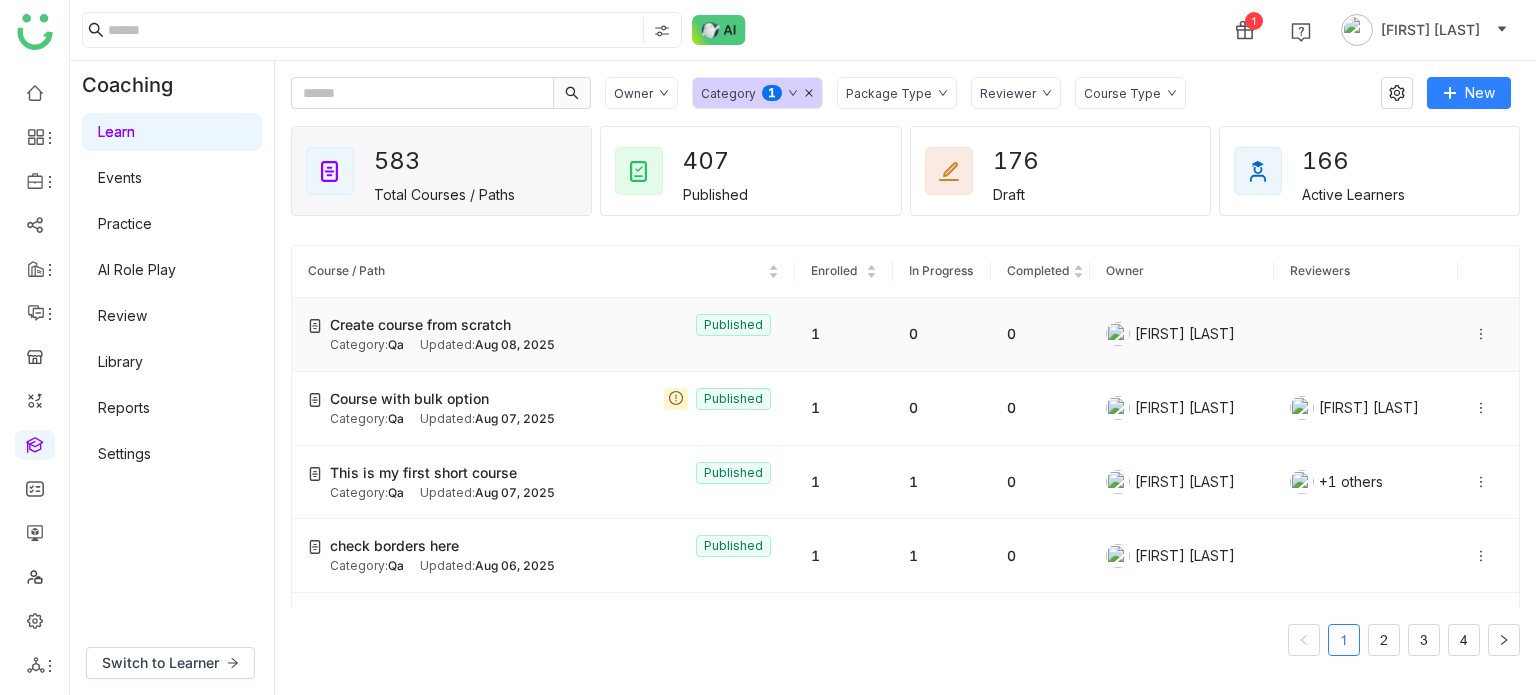 click 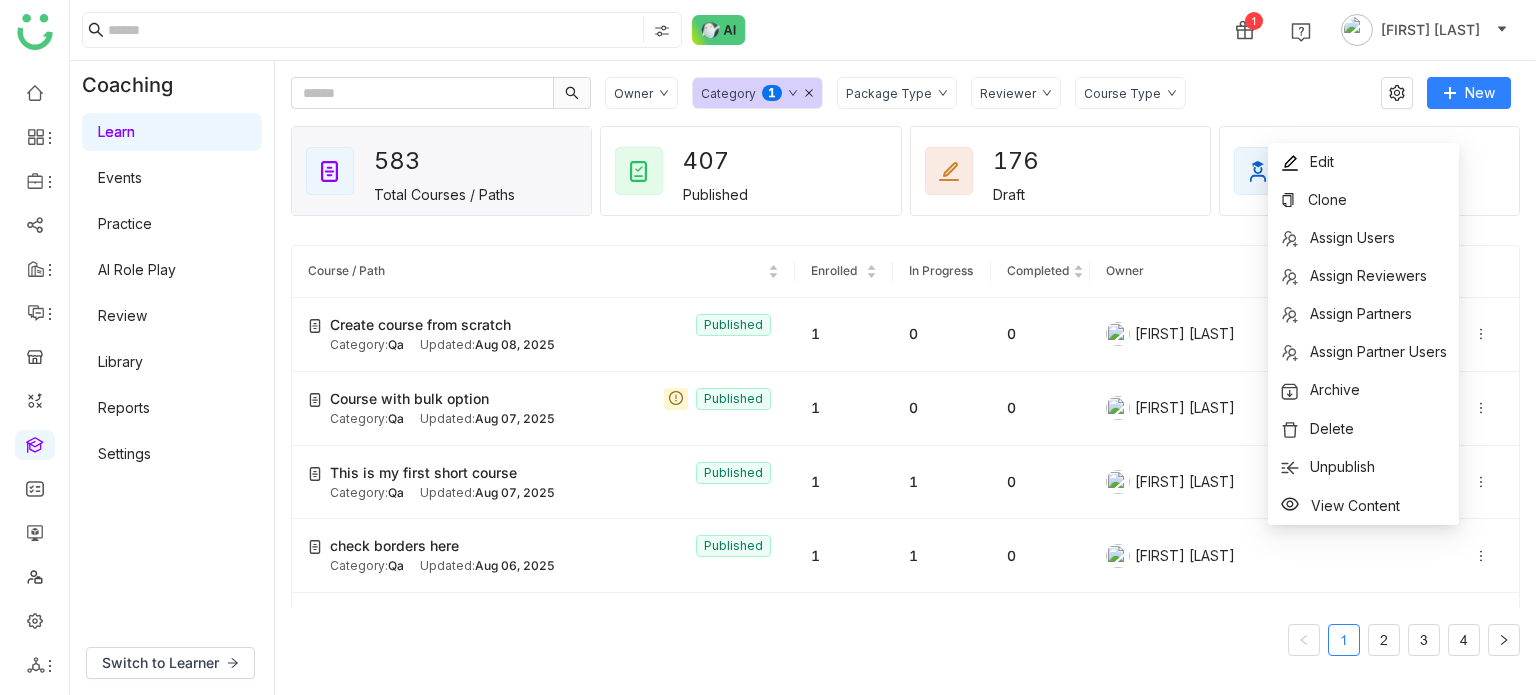click on "1 [FIRST] [LAST]" 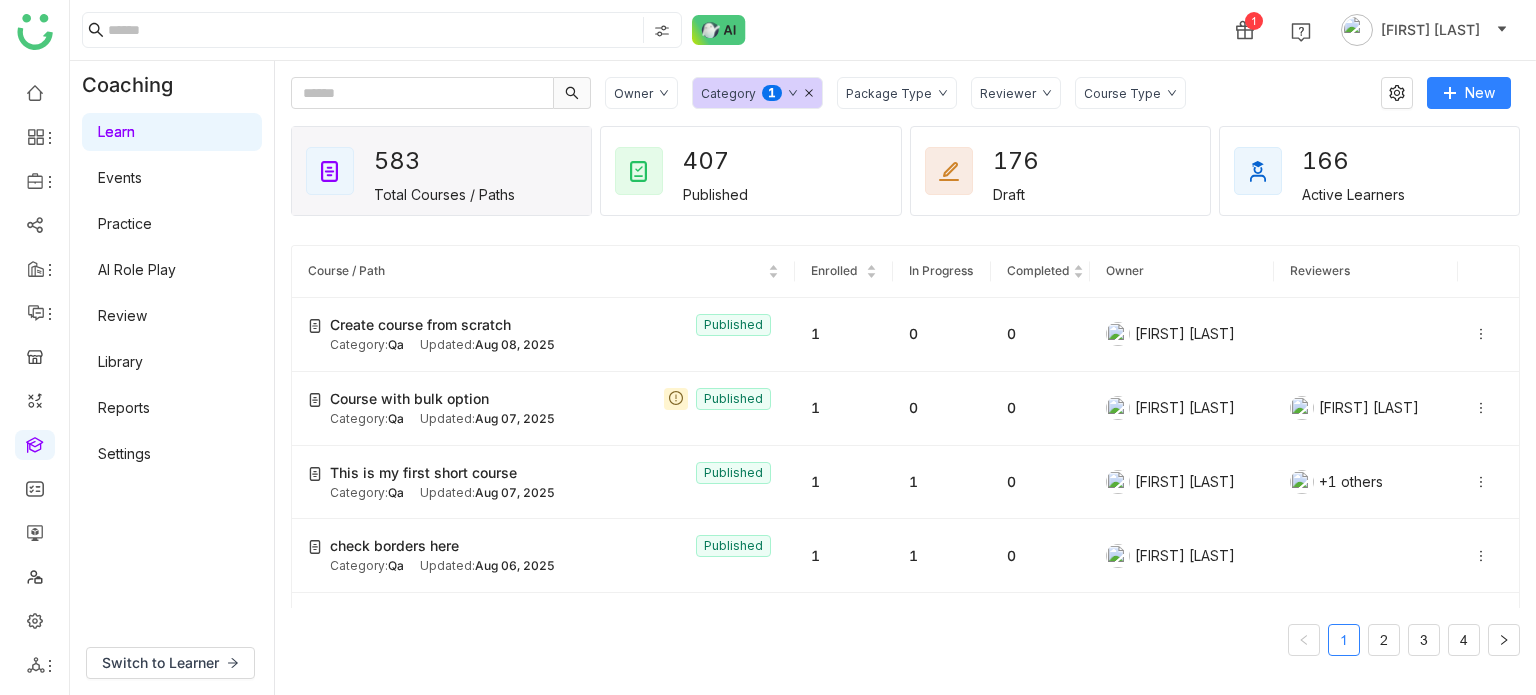 click on "Course / Path Enrolled In Progress Completed Owner Reviewers Create course from scratch   Published Category:  Qa Updated:   Aug 08, 2025 1 0 0  Arif uddin  Course with bulk option   Published Category:  Qa Updated:   Aug 07, 2025 1 0 0  Arif uddin   Arif uddin  This is my first short course  Published Category:  Qa Updated:   Aug 07, 2025 1 1 0  Arif uddin   +1 others  check borders here   Published Category:  Qa Updated:   Aug 06, 2025 1 1 0  Arif uddin  short course 101  Published Category:  Qa Updated:   Aug 06, 2025 0 0 0  Arif uddin  reattempt button got missing   Published Category:  Qa Updated:   Jul 25, 2025 2 0 2  Arif uddin  This is a short course  Published Category:  Qa Updated:   Jul 25, 2025 0 0 0  Arif uddin  Testing overall after hotfix  Published Category:  Qa Updated:   Jul 24, 2025 2 1 1  Arif uddin   Arif uddin  let's test time tracking   Published Category:  Qa Updated:   Jul 24, 2025 1 1 0  Arif uddin   Arif uddin  Test the Safe Timer  Published Category:  Qa Updated:   Jul 24, 2025 1 1" 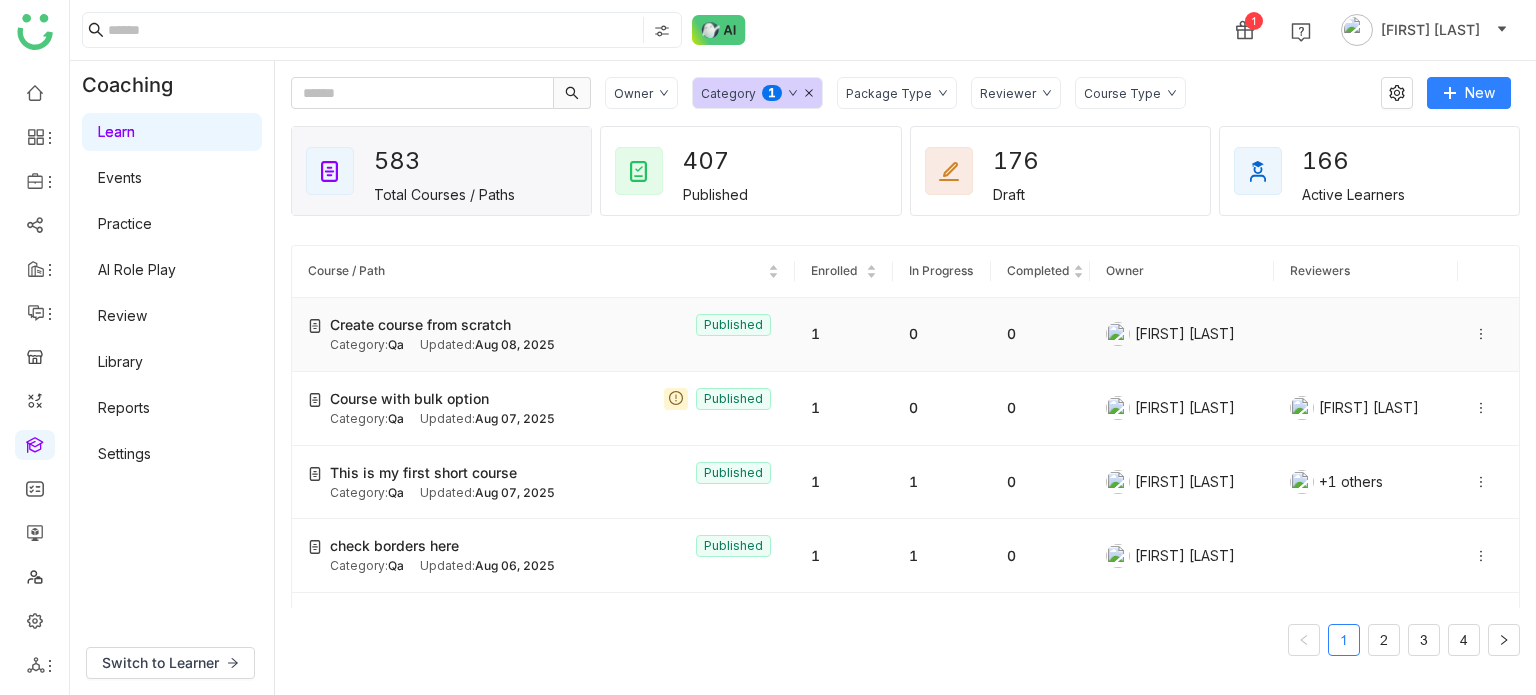 click 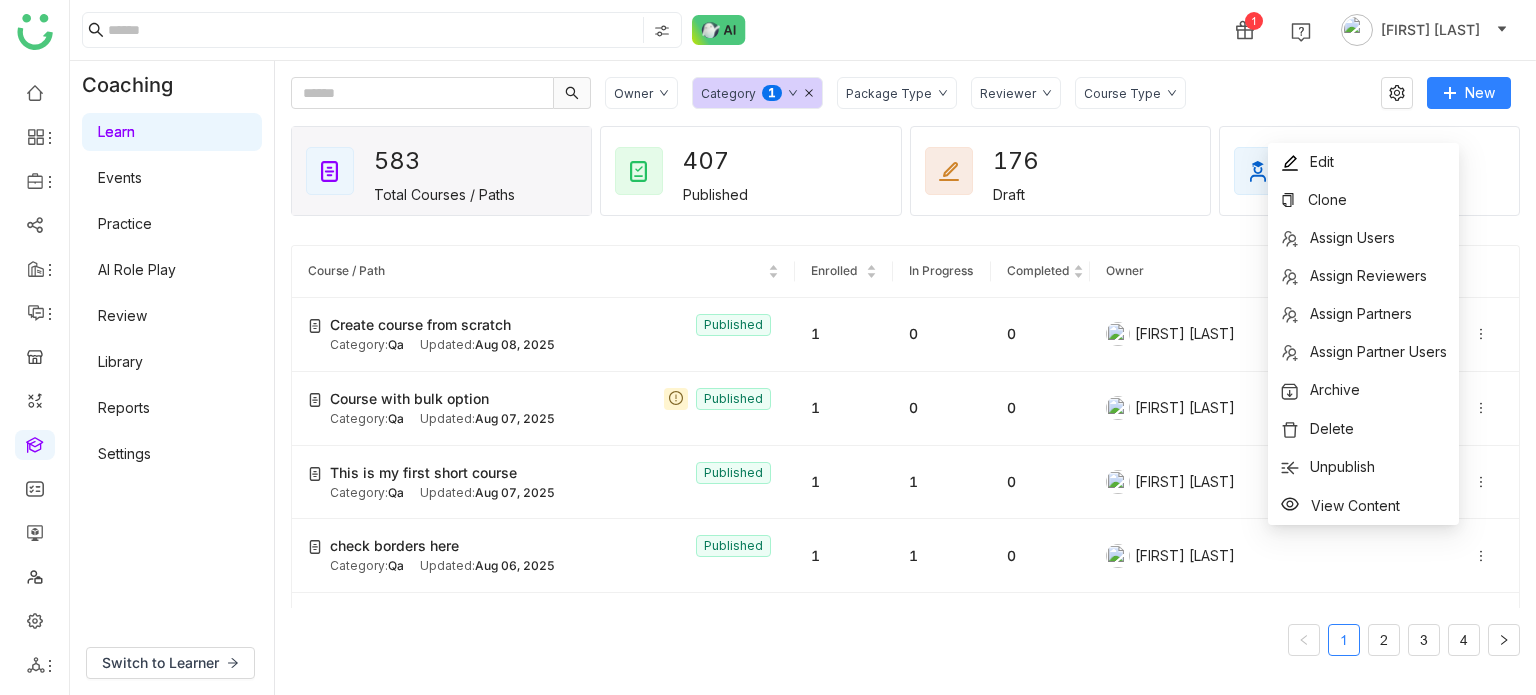 click on "1 [FIRST] [LAST]" 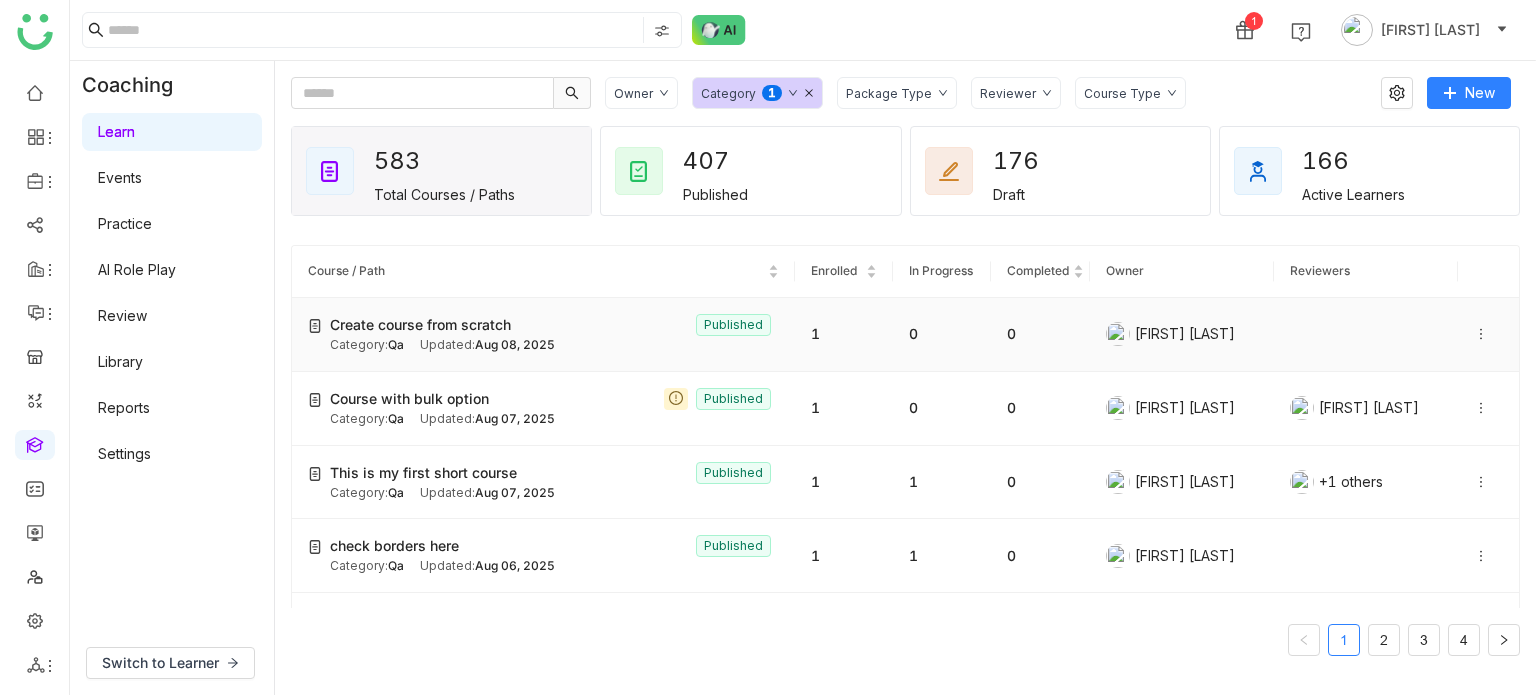 click 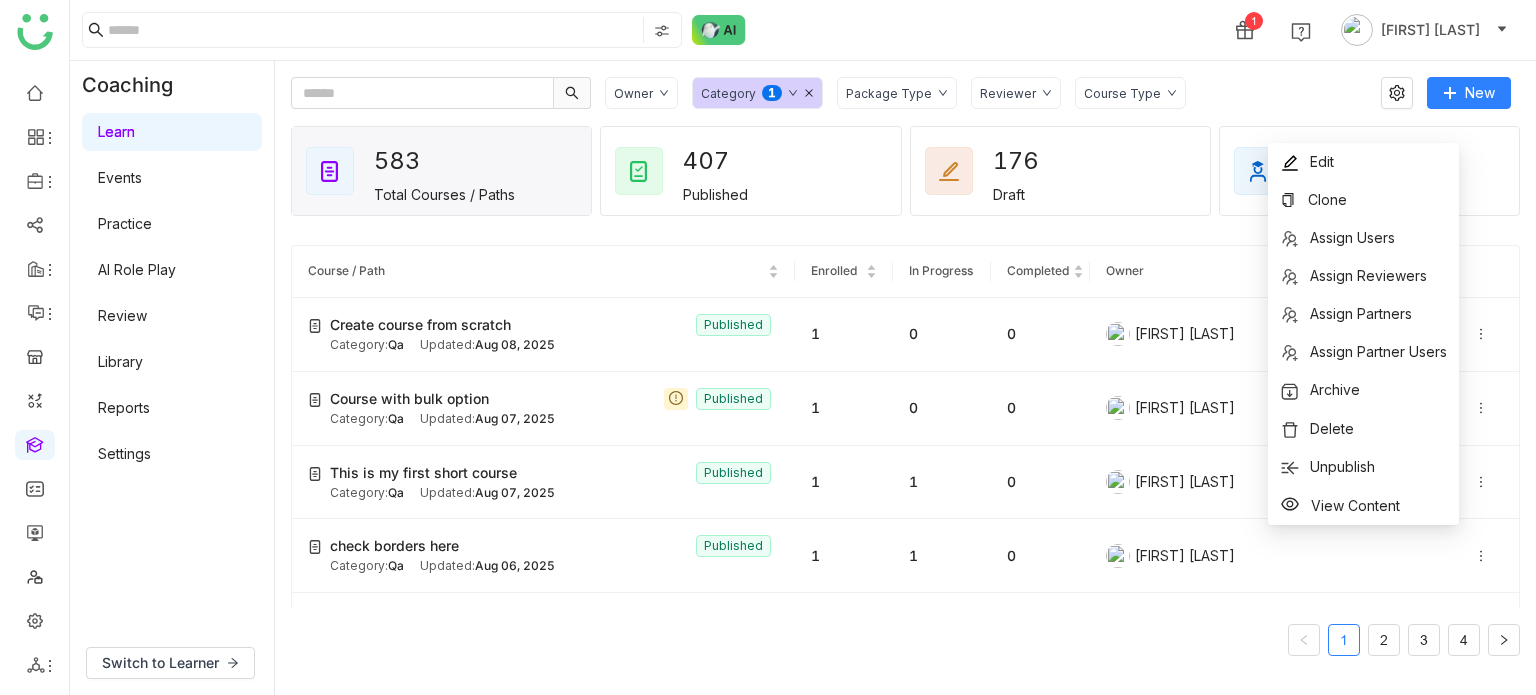 click on "Course / Path Enrolled In Progress Completed Owner Reviewers Create course from scratch   Published Category:  Qa Updated:   Aug 08, 2025 1 0 0  Arif uddin  Course with bulk option   Published Category:  Qa Updated:   Aug 07, 2025 1 0 0  Arif uddin   Arif uddin  This is my first short course  Published Category:  Qa Updated:   Aug 07, 2025 1 1 0  Arif uddin   +1 others  check borders here   Published Category:  Qa Updated:   Aug 06, 2025 1 1 0  Arif uddin  short course 101  Published Category:  Qa Updated:   Aug 06, 2025 0 0 0  Arif uddin  reattempt button got missing   Published Category:  Qa Updated:   Jul 25, 2025 2 0 2  Arif uddin  This is a short course  Published Category:  Qa Updated:   Jul 25, 2025 0 0 0  Arif uddin  Testing overall after hotfix  Published Category:  Qa Updated:   Jul 24, 2025 2 1 1  Arif uddin   Arif uddin  let's test time tracking   Published Category:  Qa Updated:   Jul 24, 2025 1 1 0  Arif uddin   Arif uddin  Test the Safe Timer  Published Category:  Qa Updated:   Jul 24, 2025 1 1" 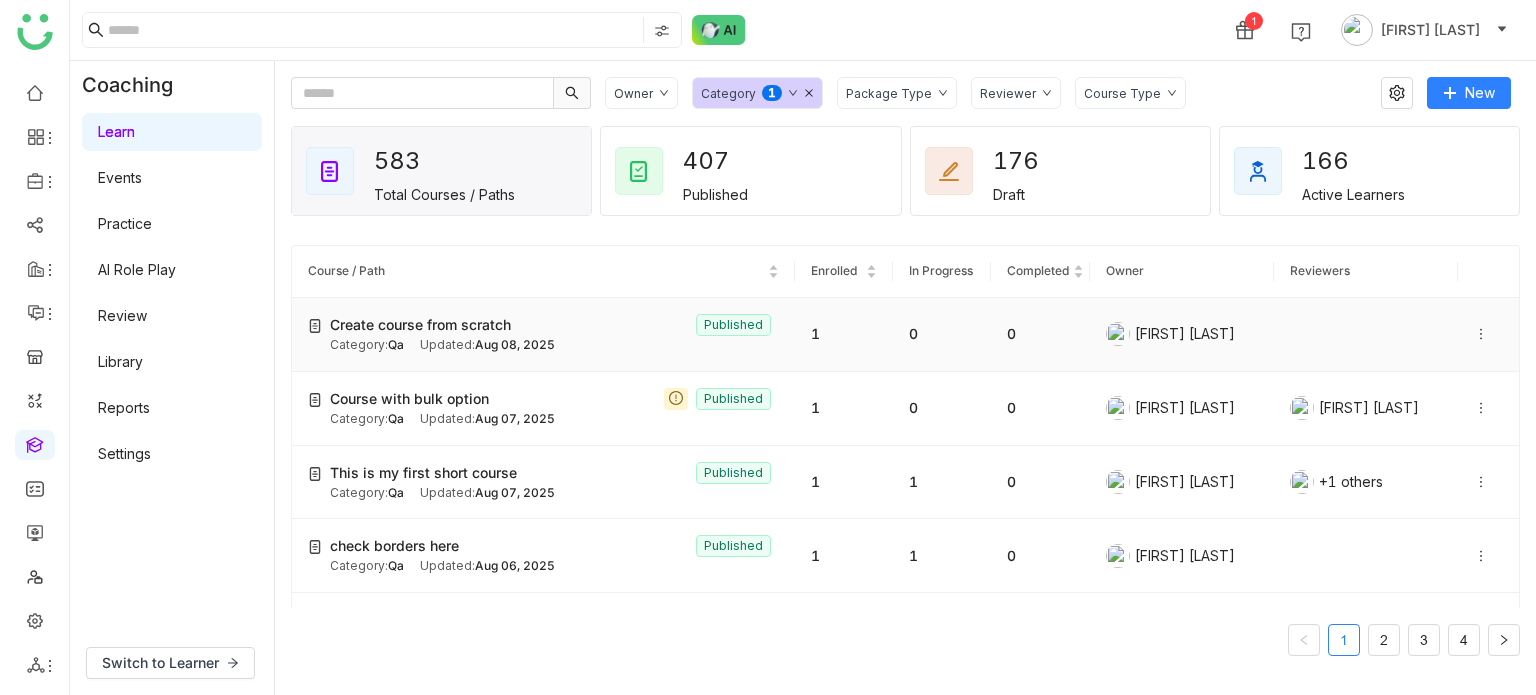 click 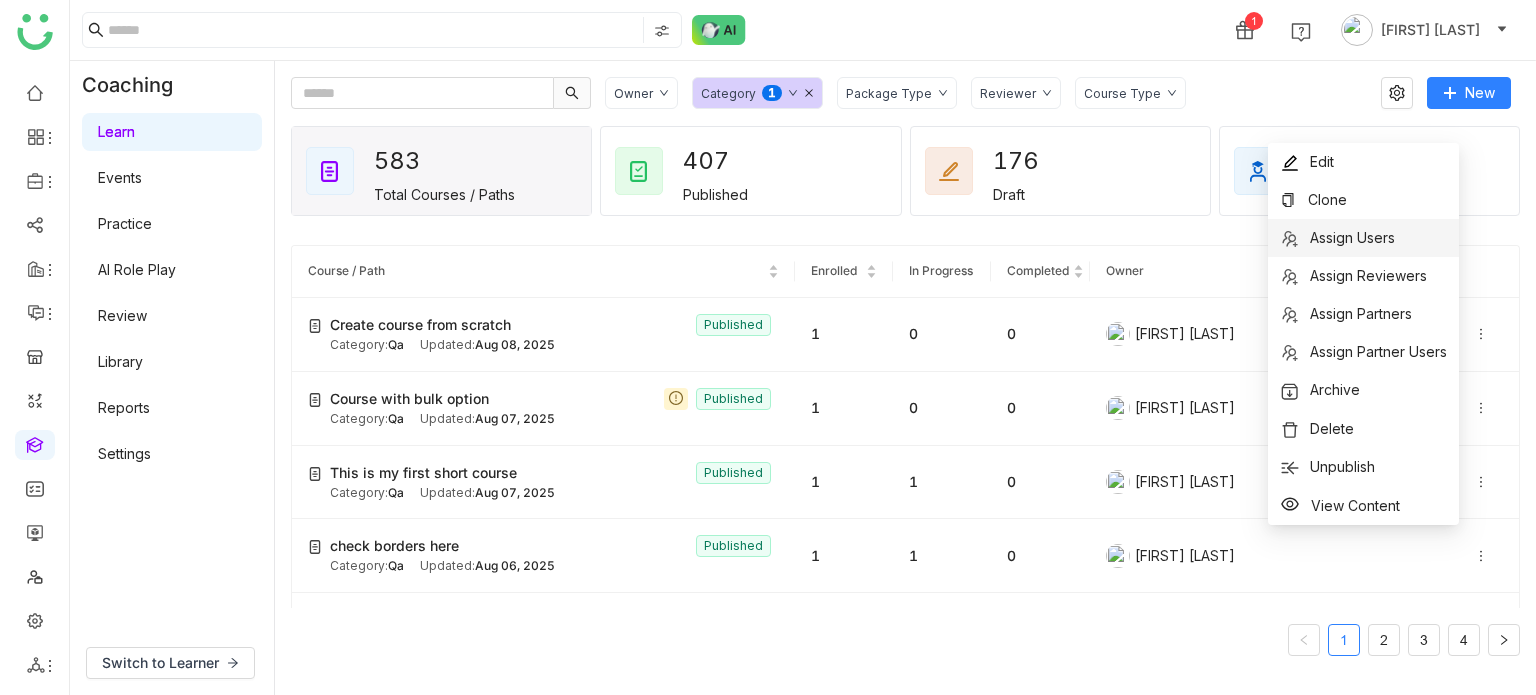 click on "Assign Users" at bounding box center [1352, 237] 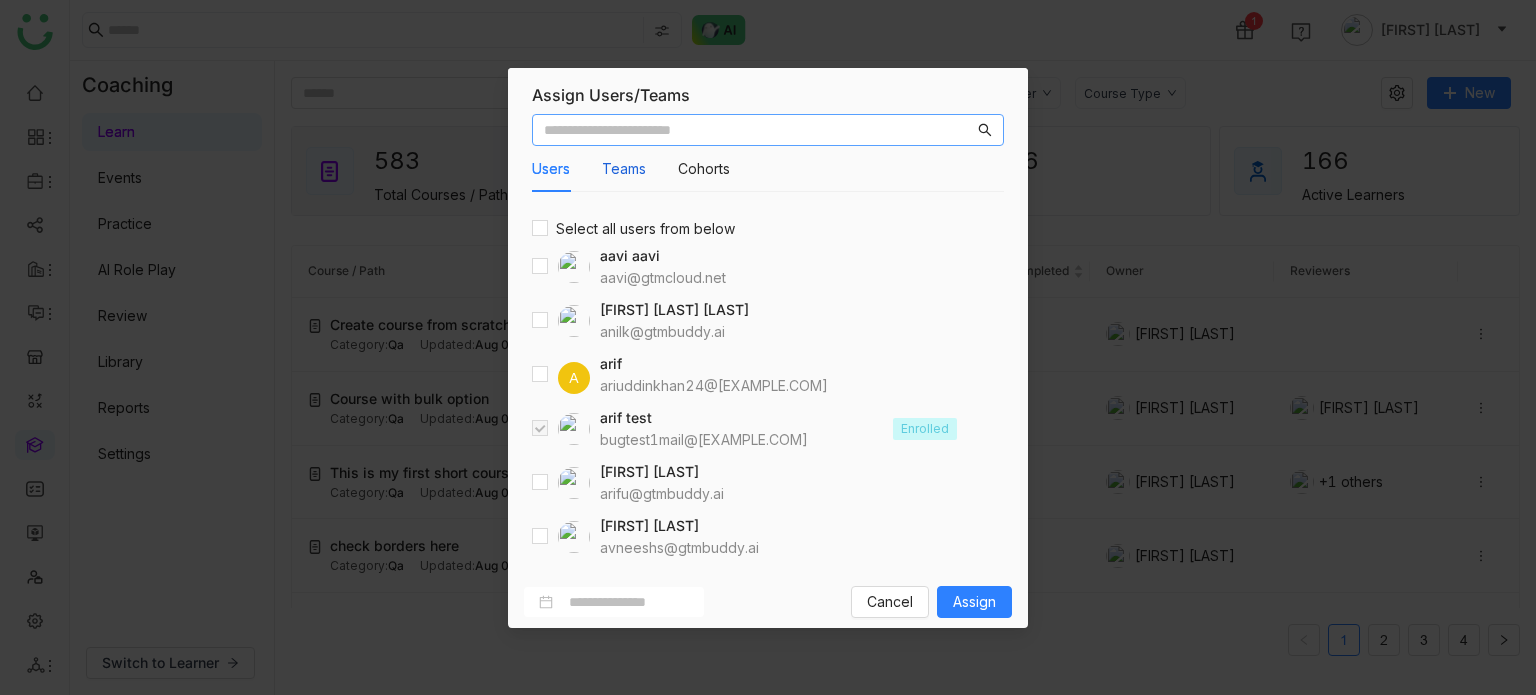 click on "Teams" at bounding box center [624, 169] 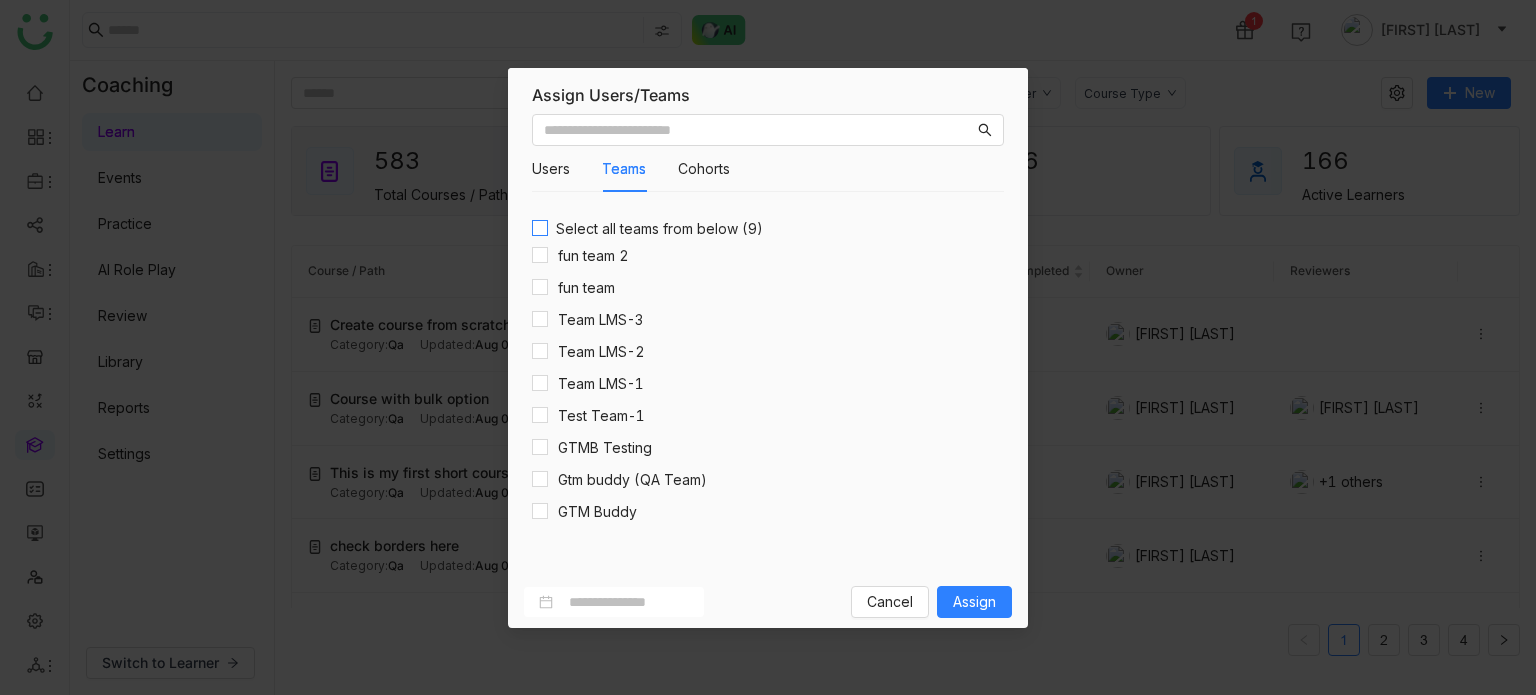 click on "Select all teams from below (9)" at bounding box center [659, 229] 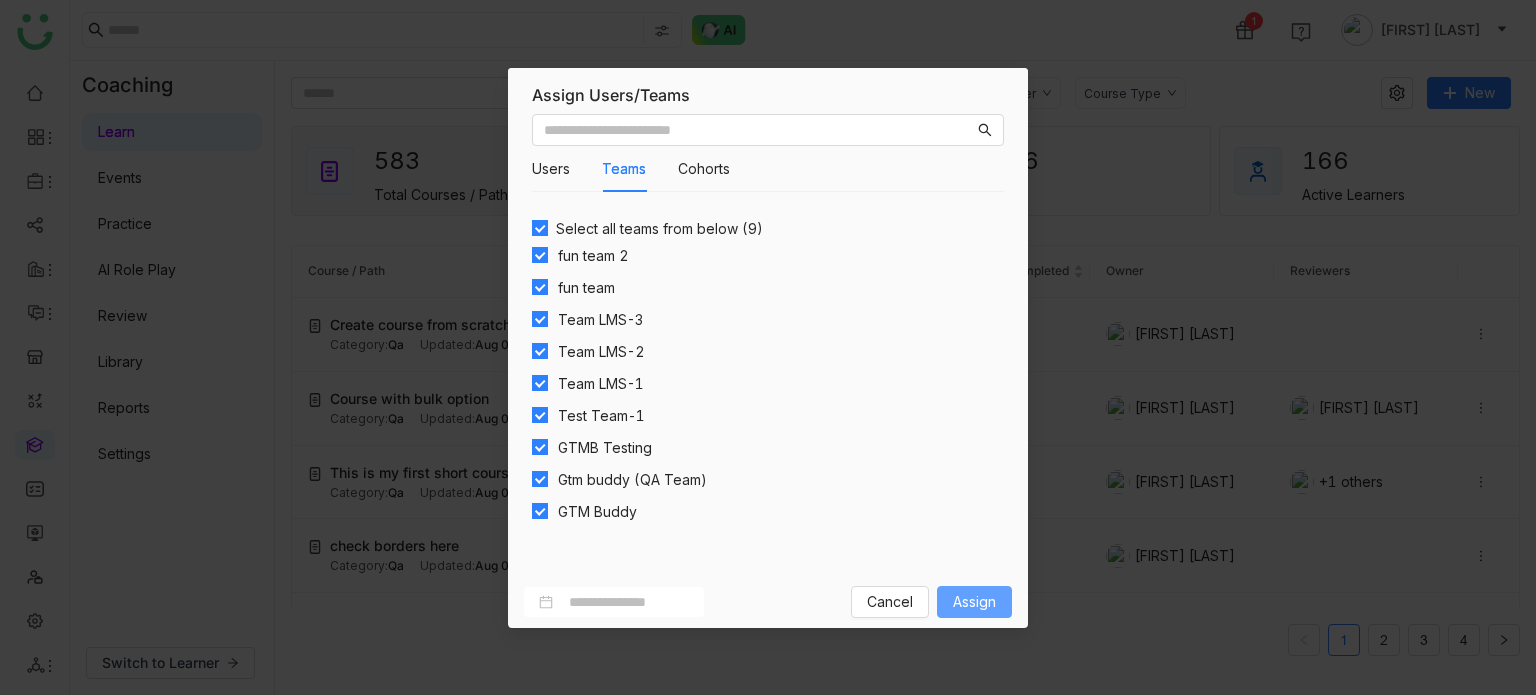 click on "Assign" at bounding box center [974, 602] 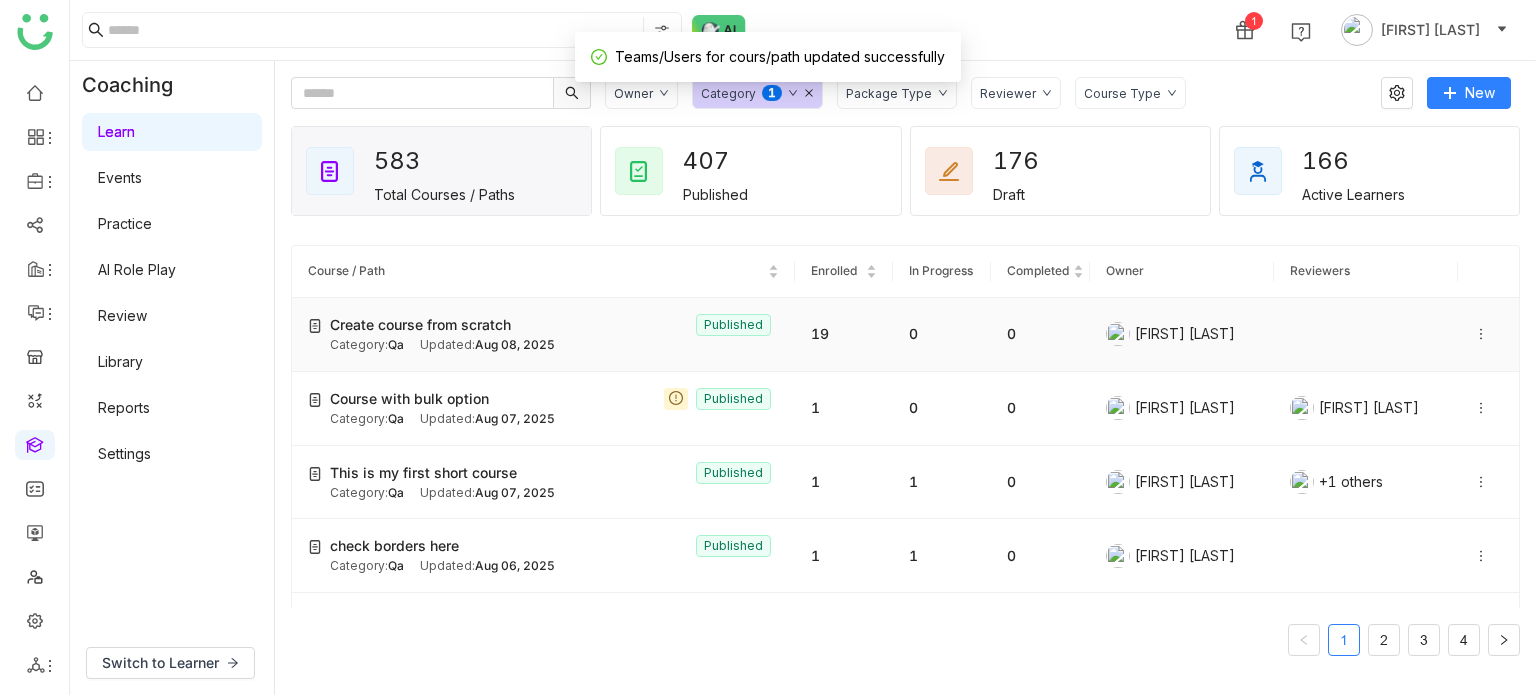 click 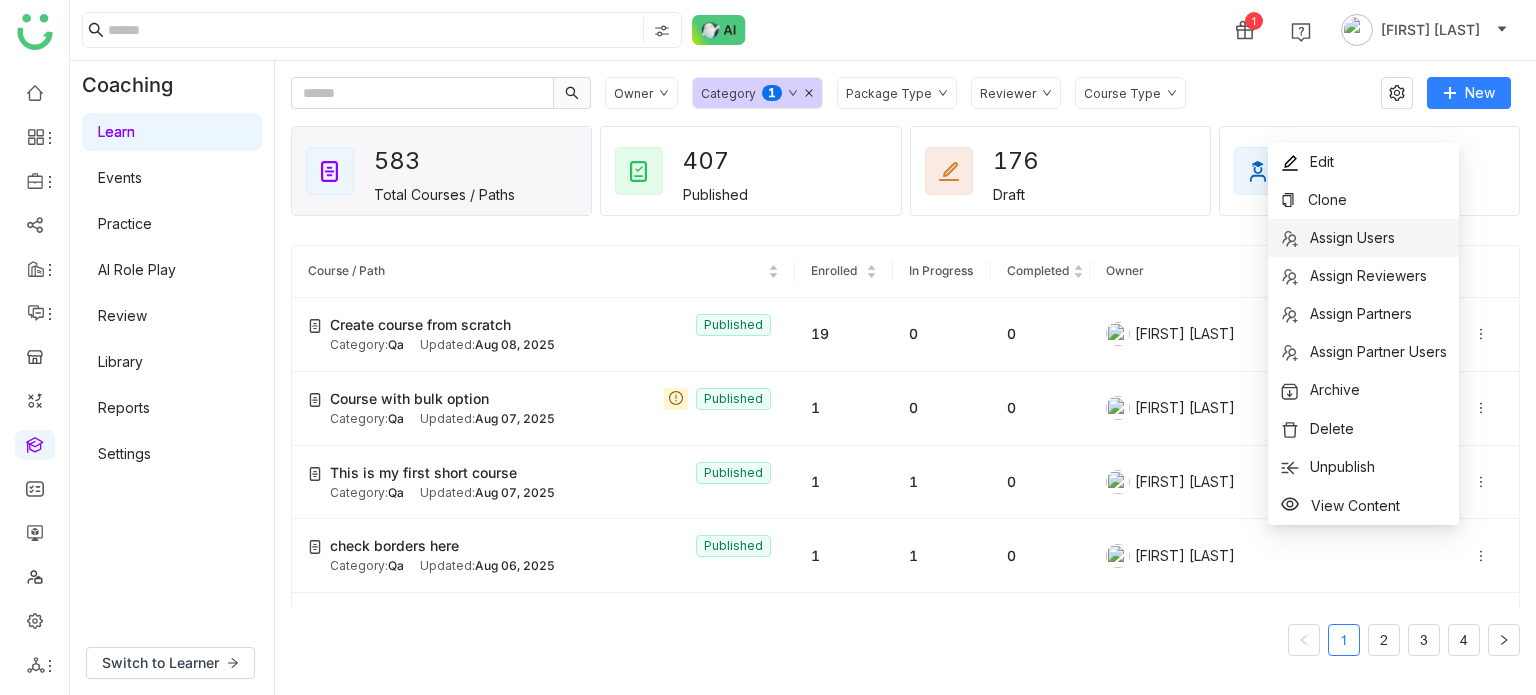 click on "Assign Users" at bounding box center [1352, 237] 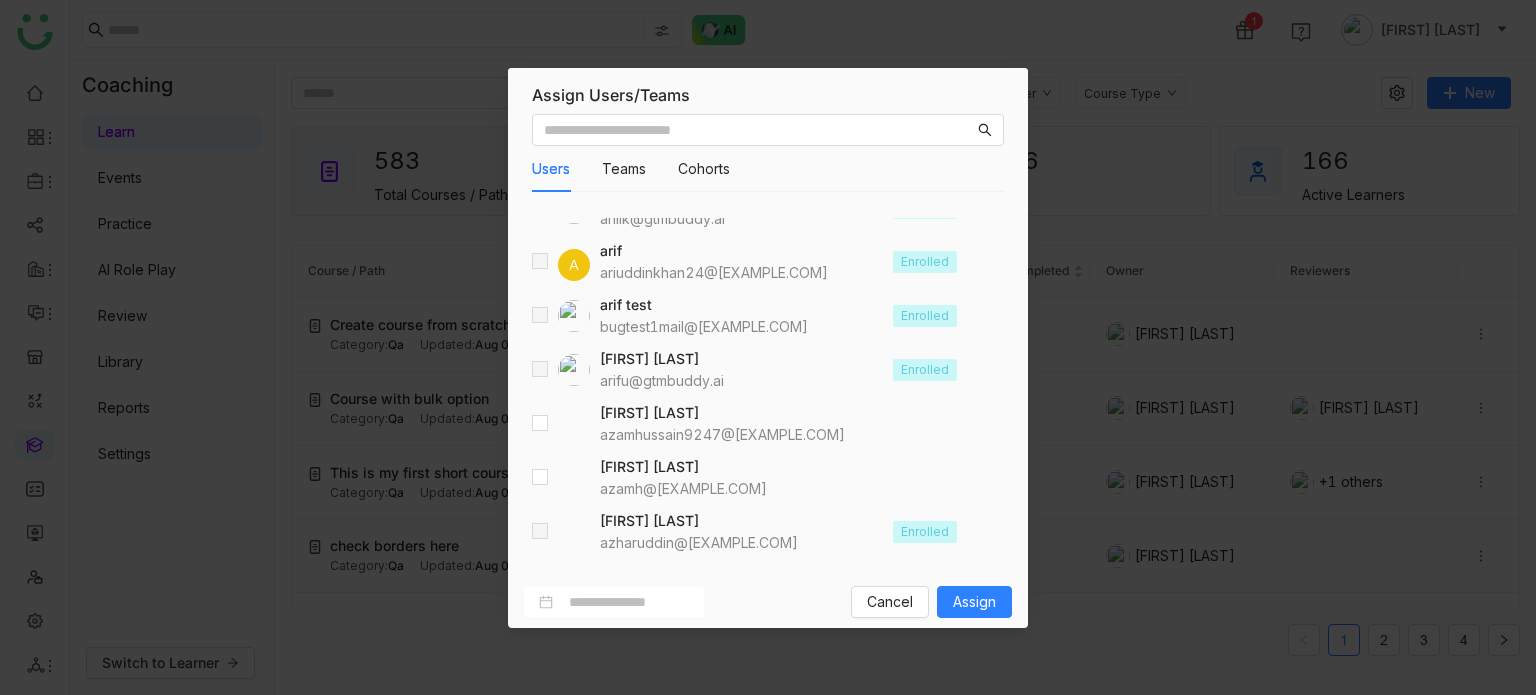 scroll, scrollTop: 0, scrollLeft: 0, axis: both 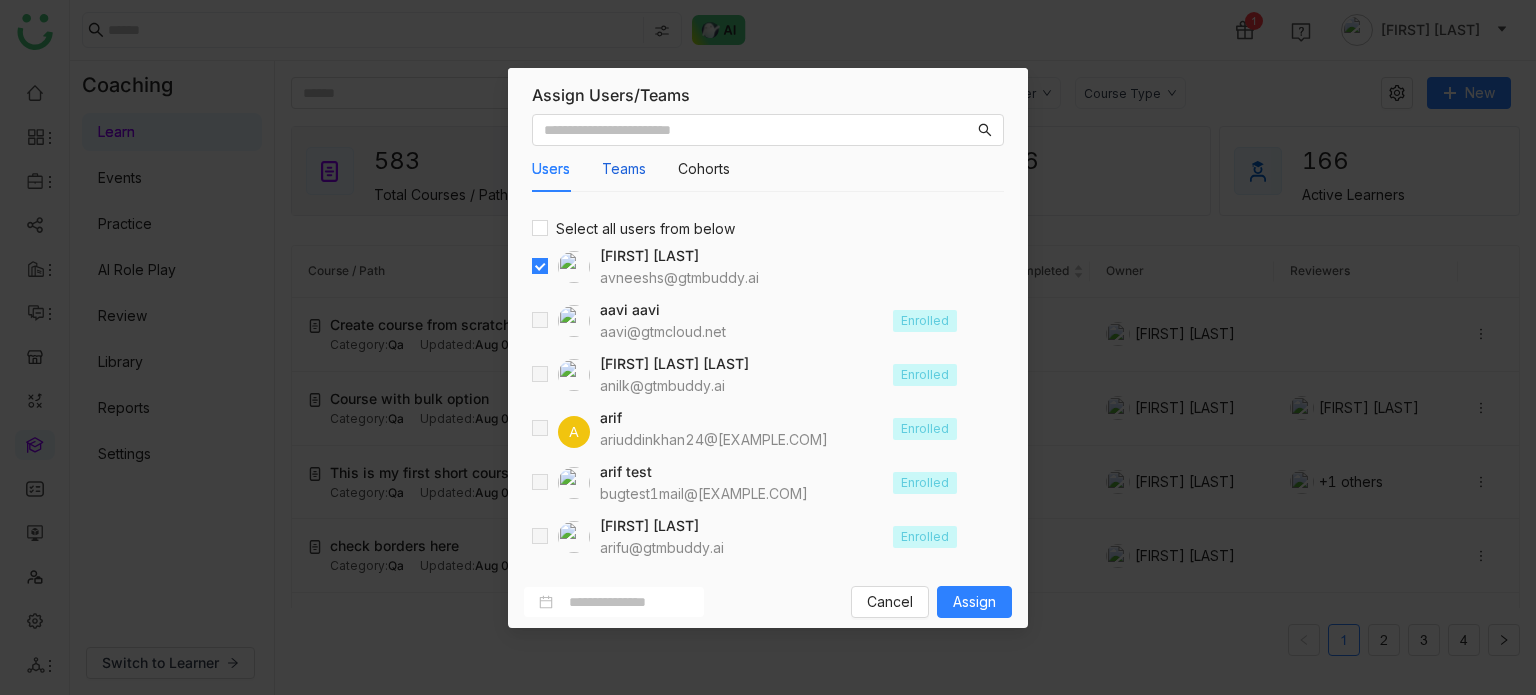 click on "Teams" at bounding box center (624, 169) 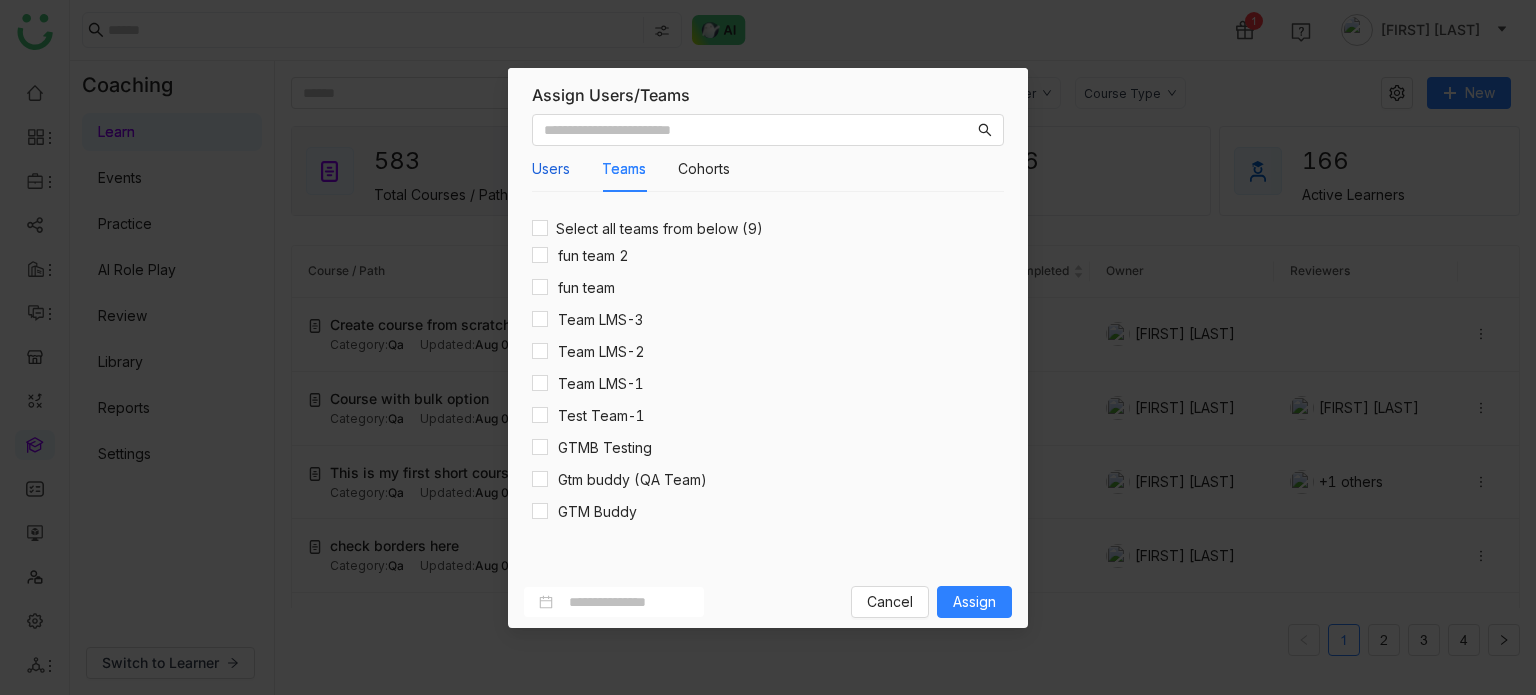 click on "Users" at bounding box center [551, 169] 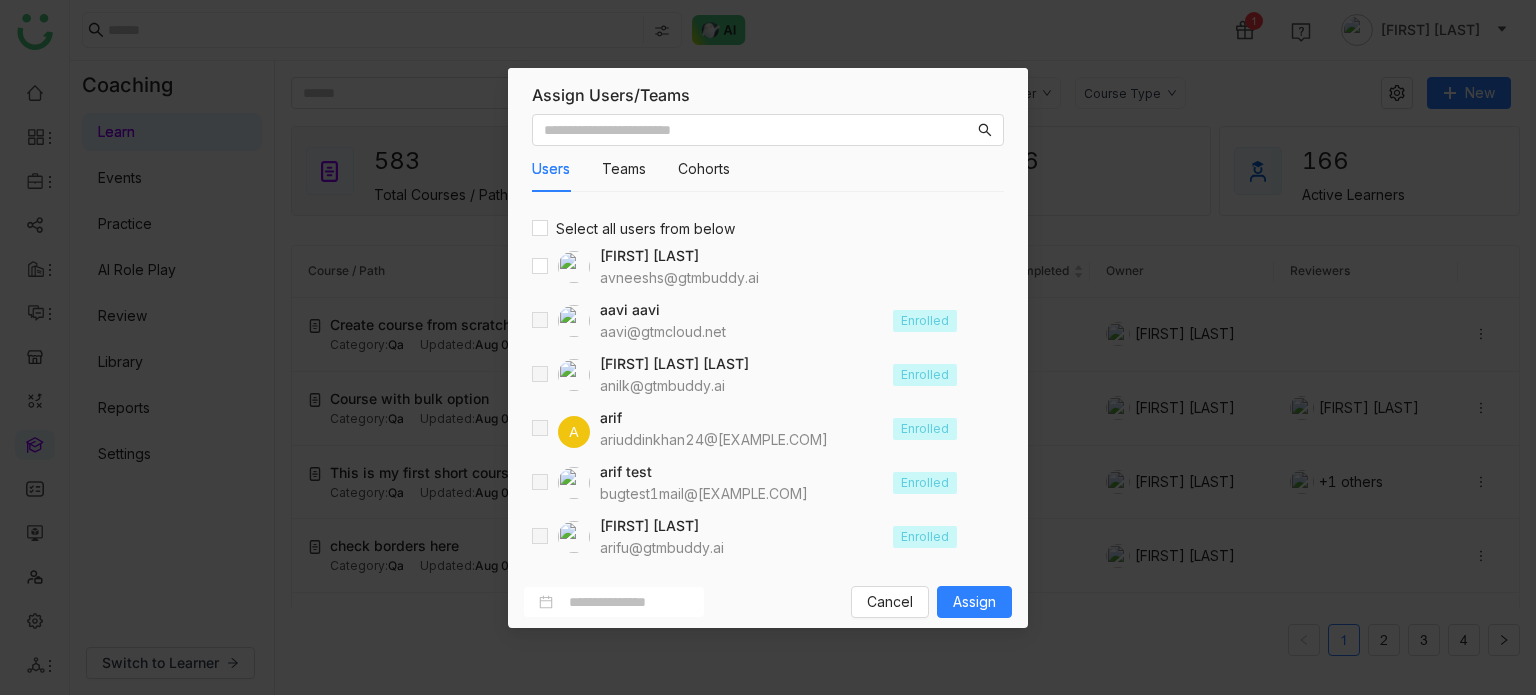 click on "Select all users from below" at bounding box center (768, 229) 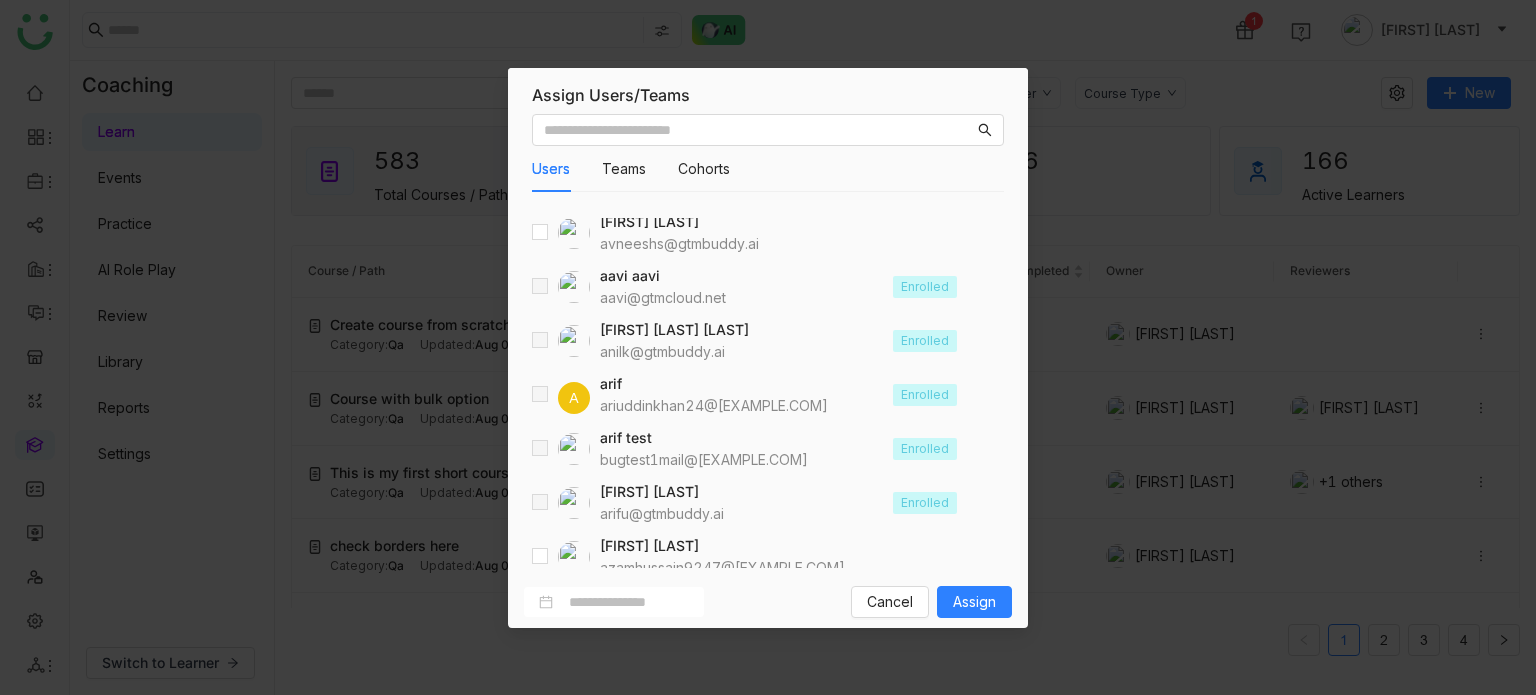 scroll, scrollTop: 0, scrollLeft: 0, axis: both 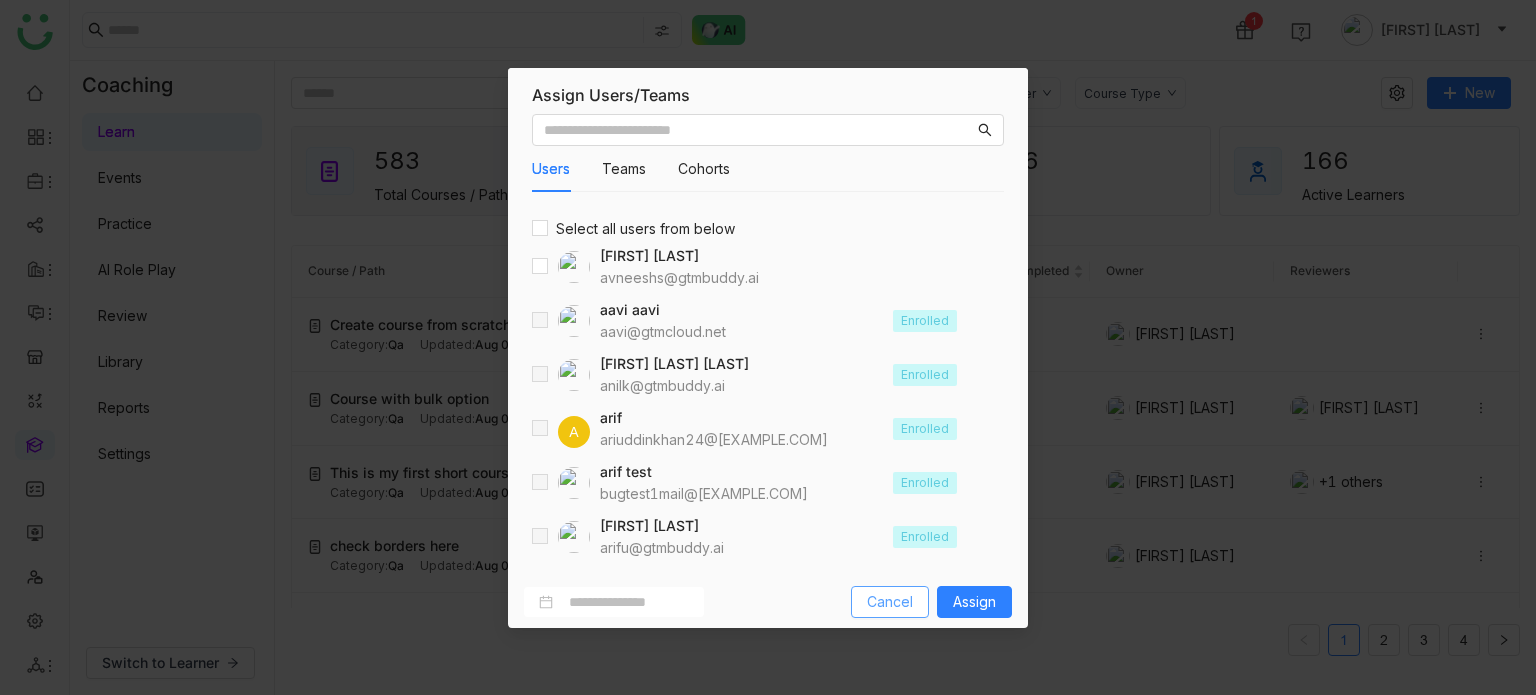 click on "Cancel" at bounding box center (890, 602) 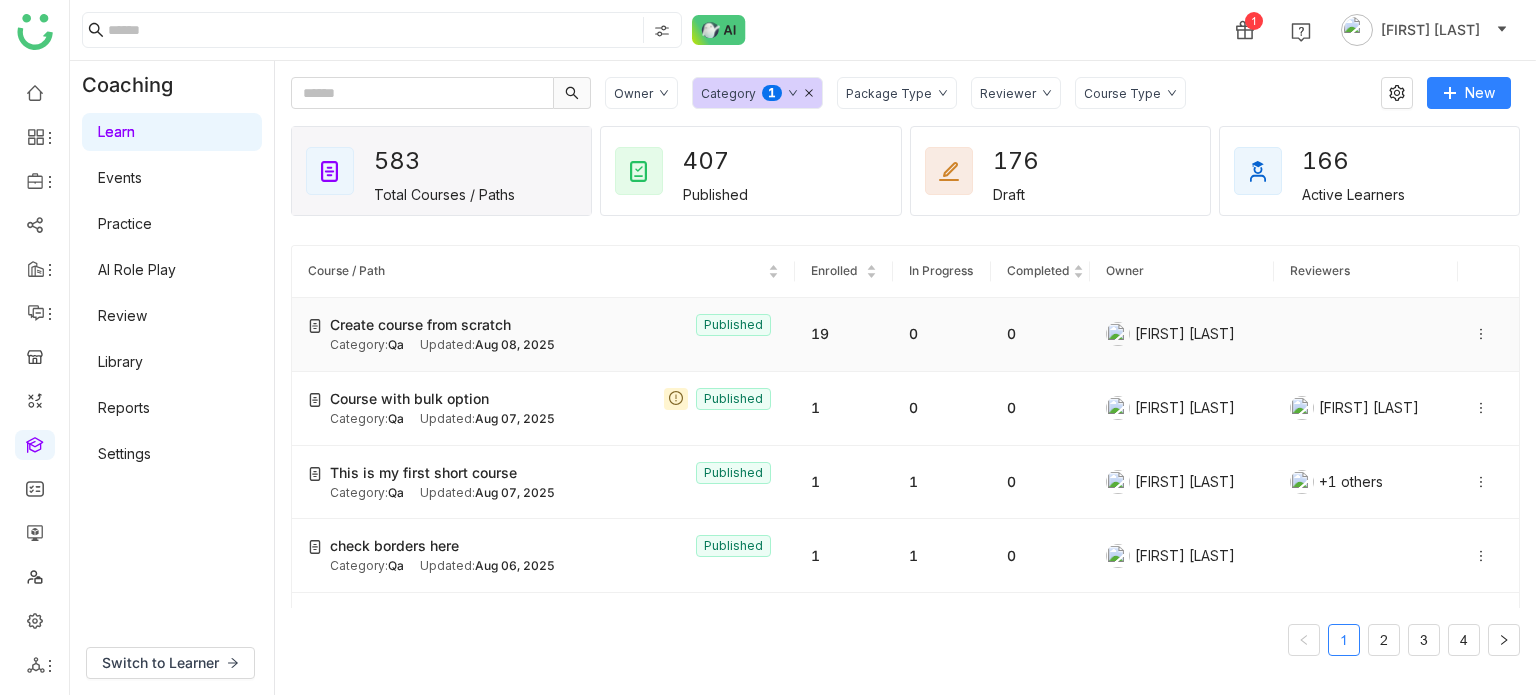 click 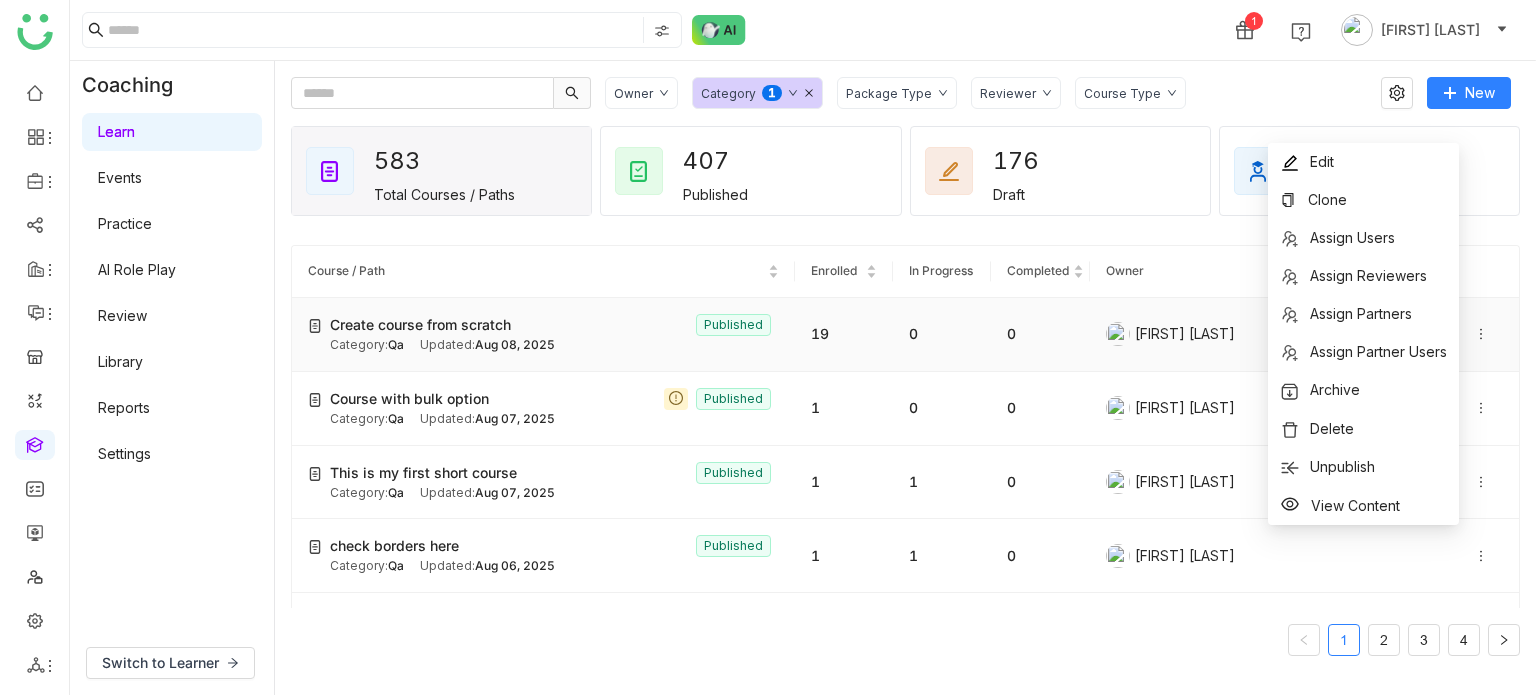 click on "Create course from scratch   Published" 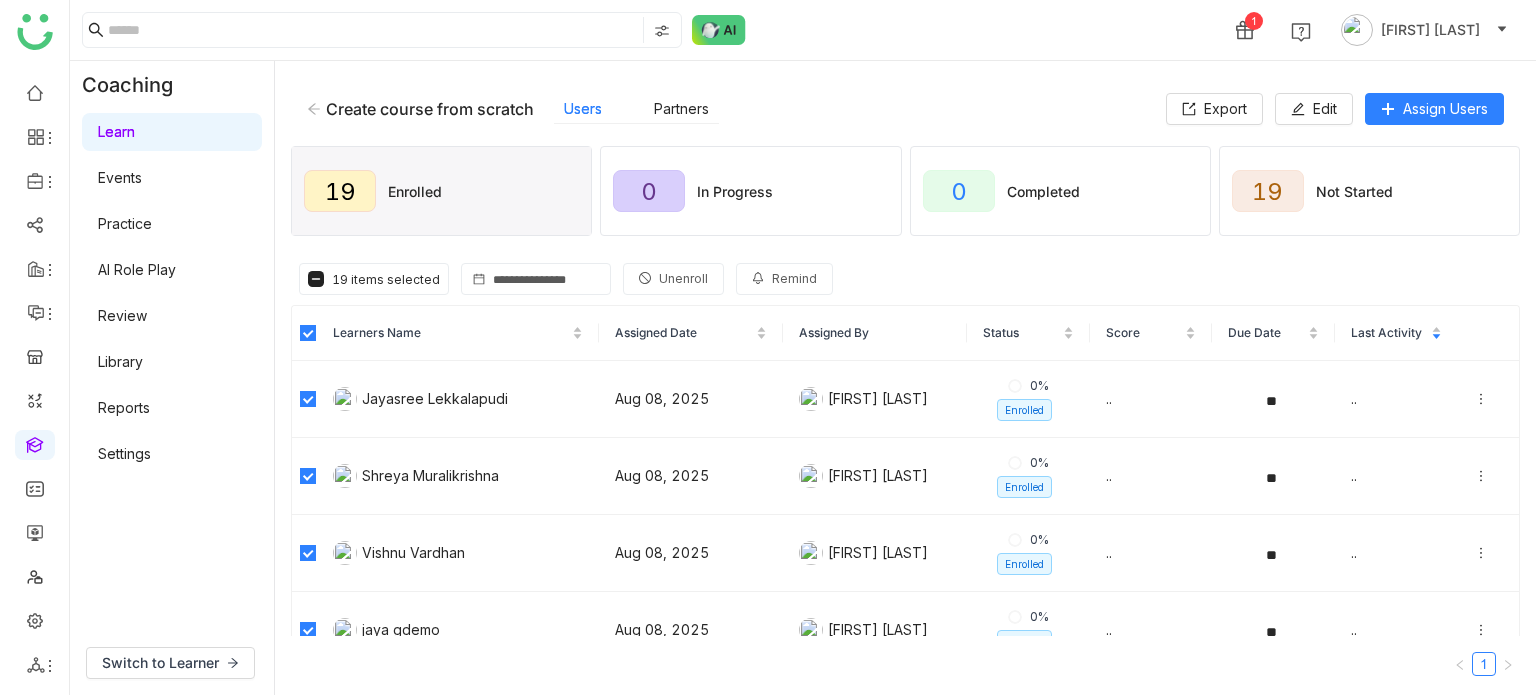 click on "Unenroll" 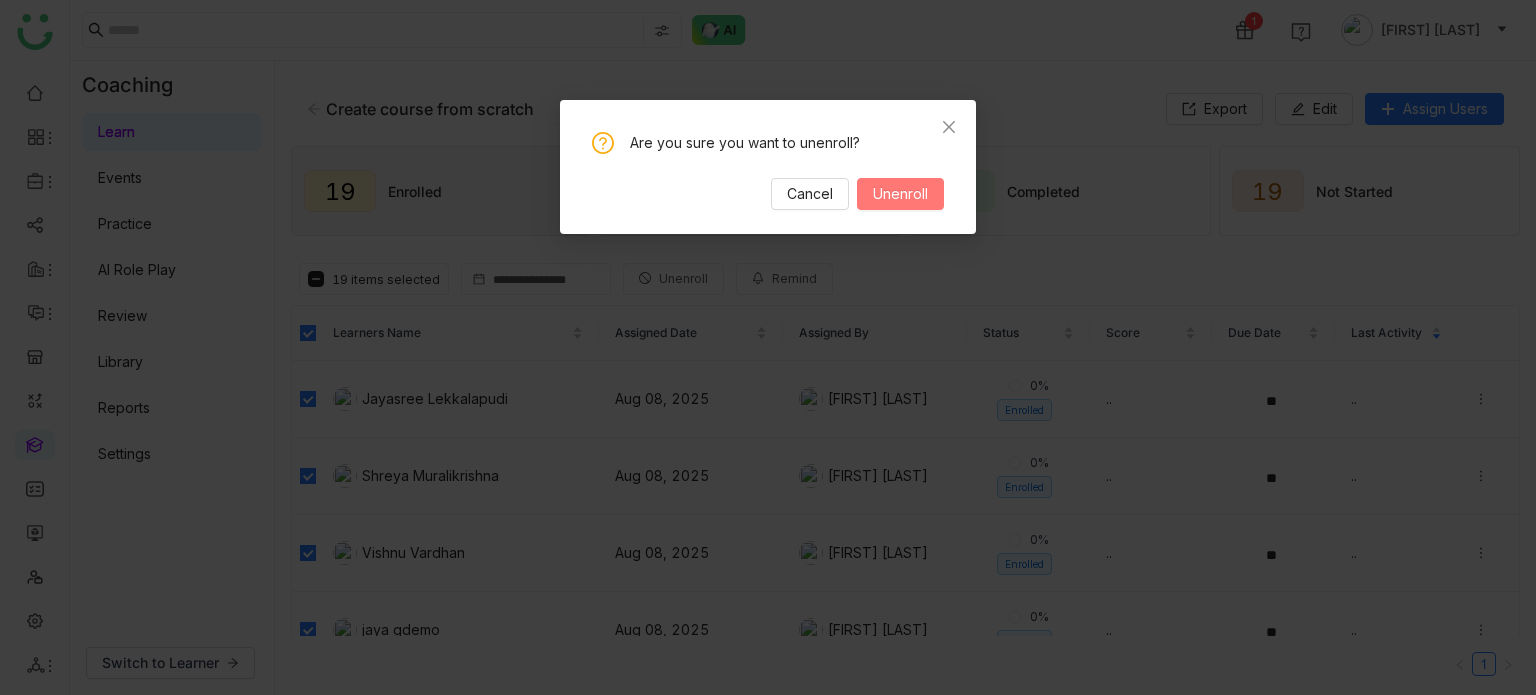 click on "Unenroll" at bounding box center [900, 194] 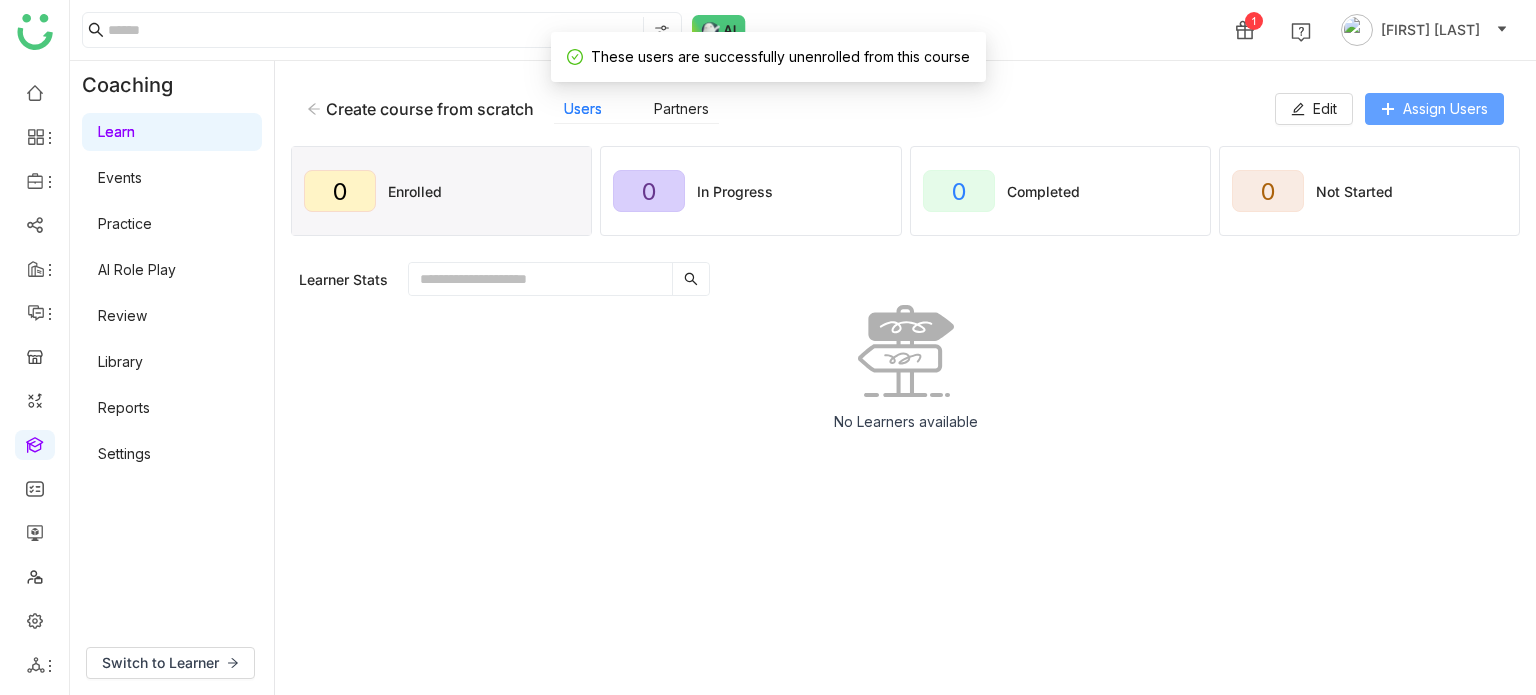click on "Assign Users" 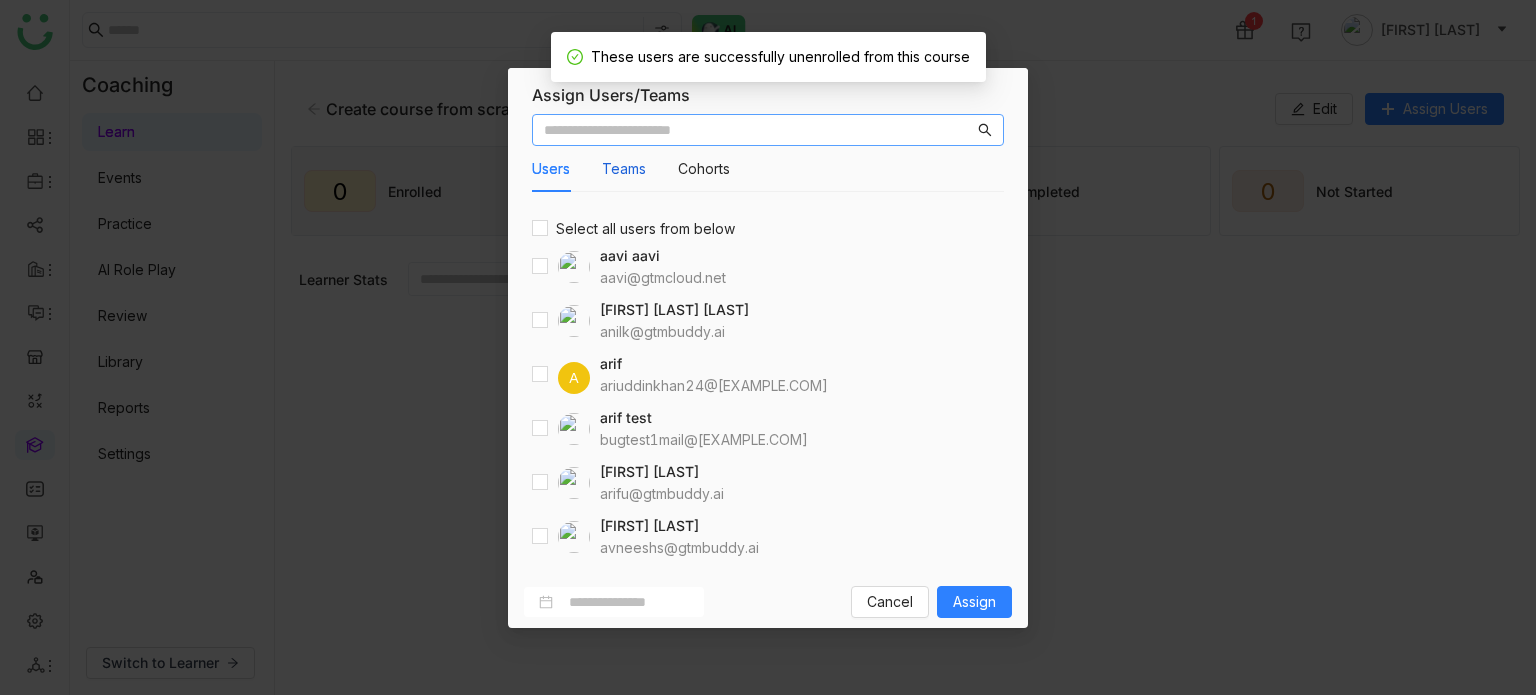 click on "Teams" at bounding box center [624, 169] 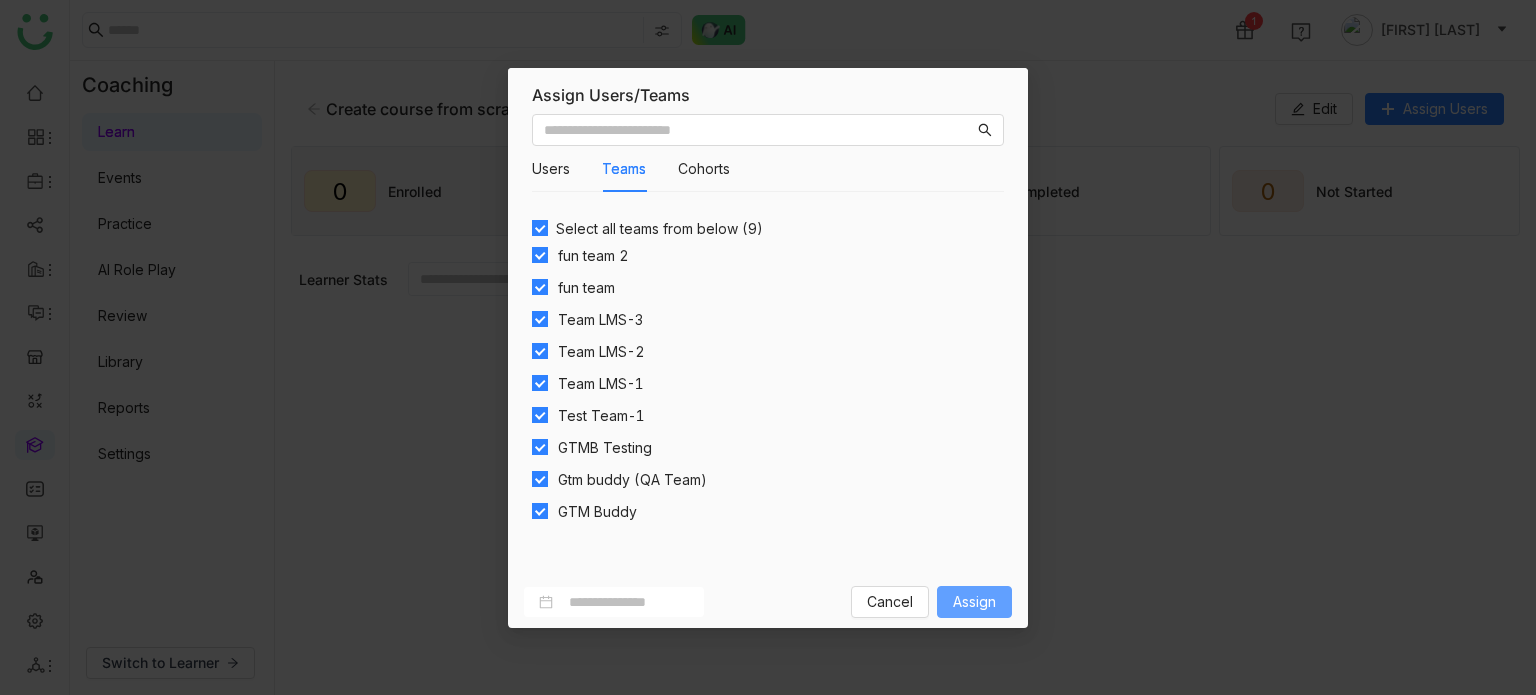 click on "Assign" at bounding box center [974, 602] 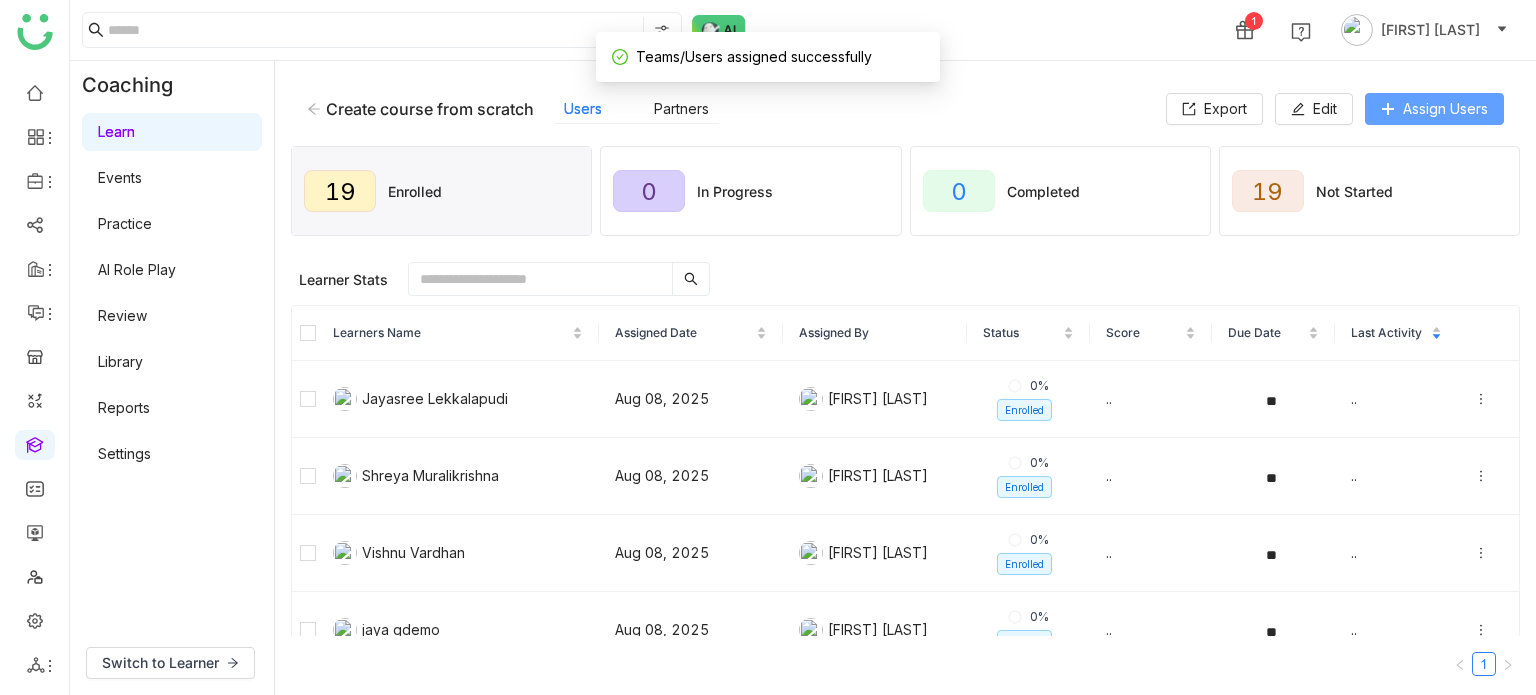 click on "Assign Users" 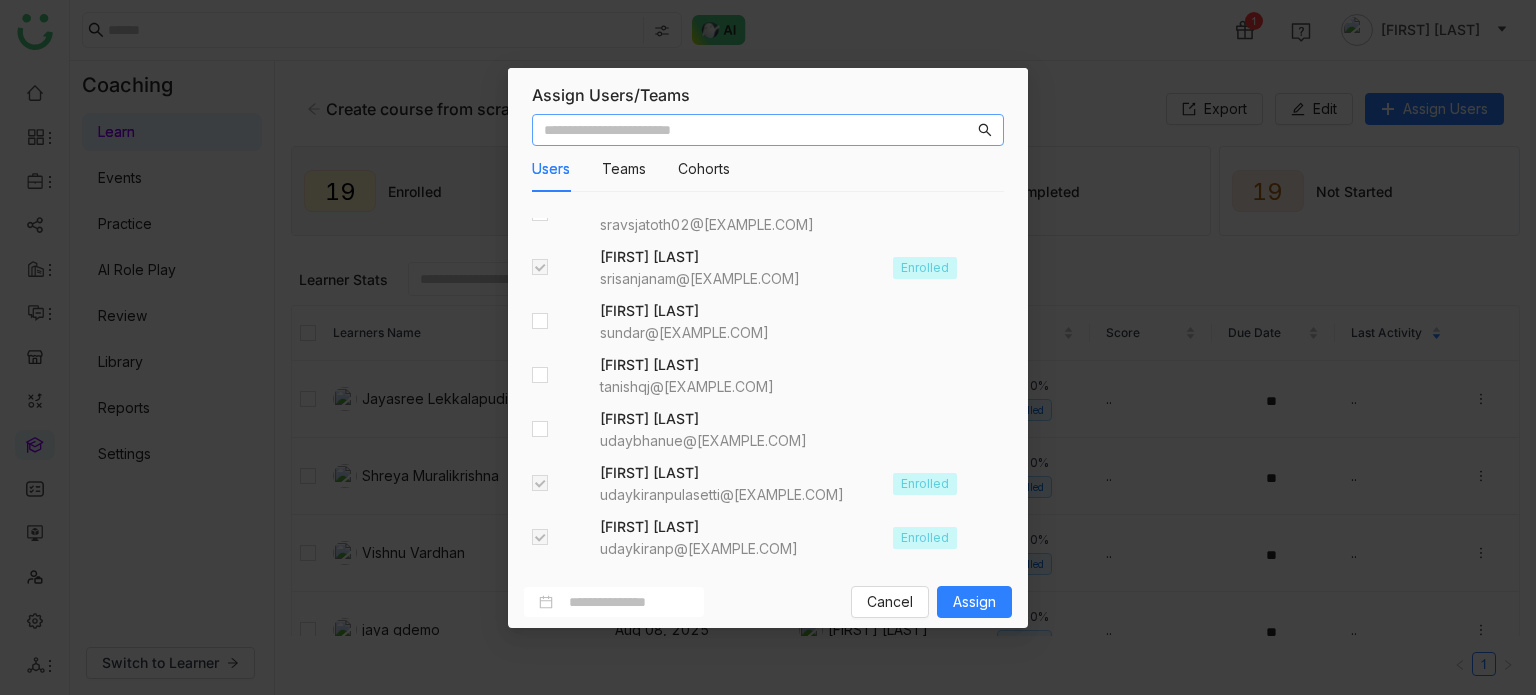 scroll, scrollTop: 1873, scrollLeft: 0, axis: vertical 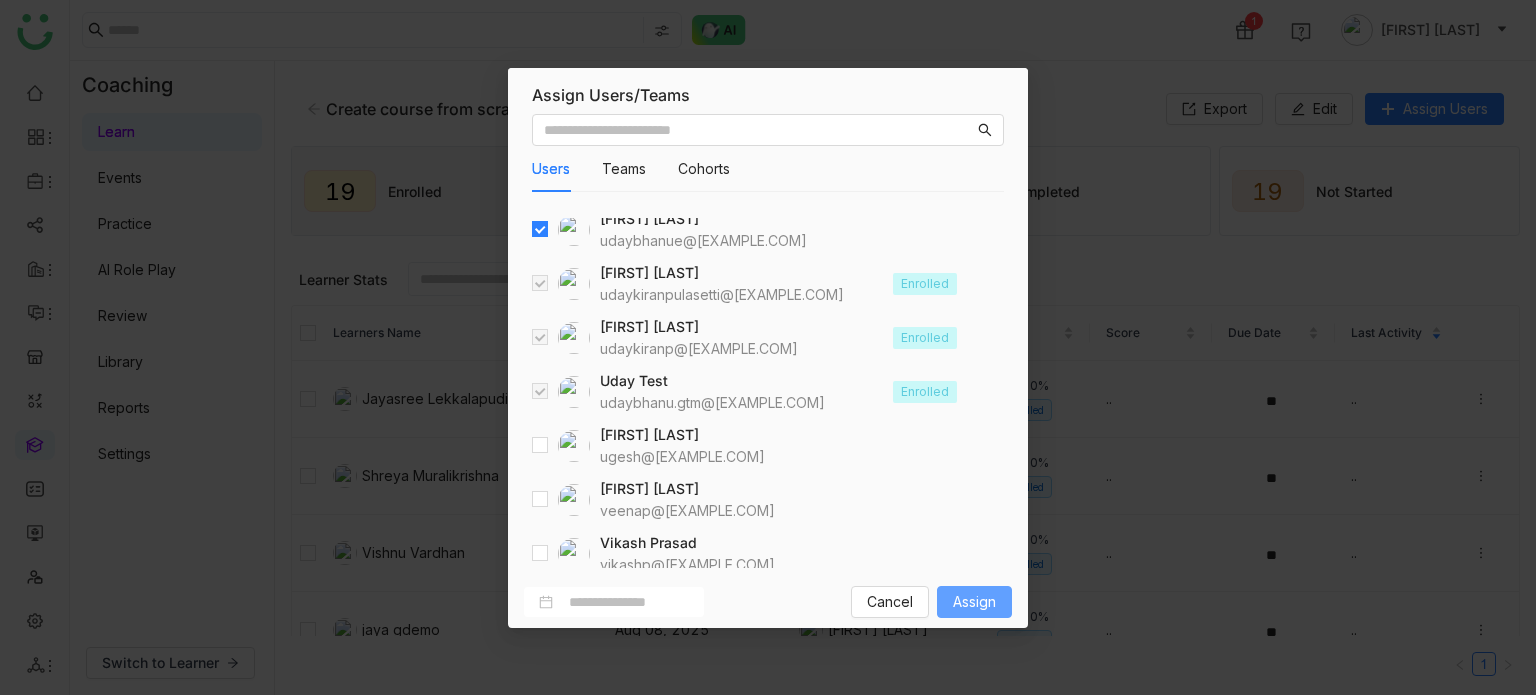 click on "Assign" at bounding box center [974, 602] 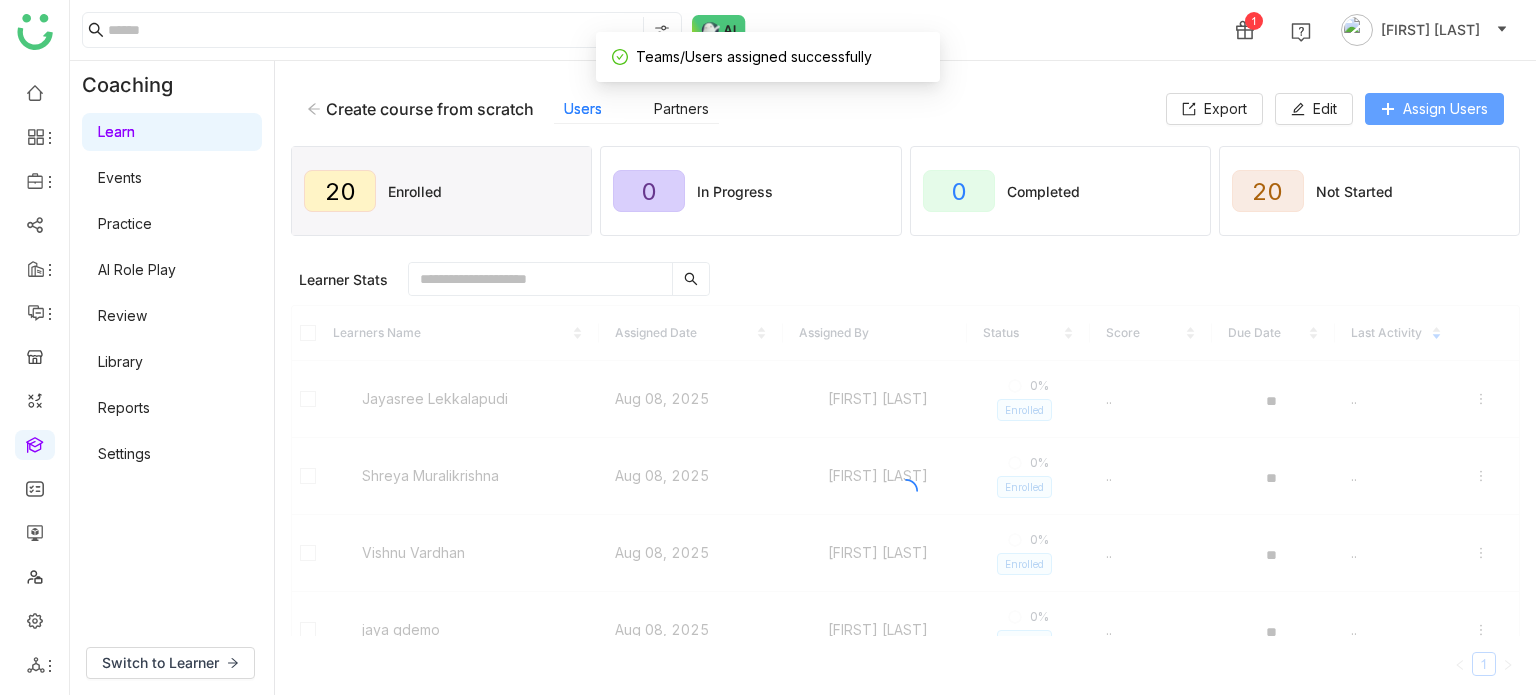 click on "Assign Users" 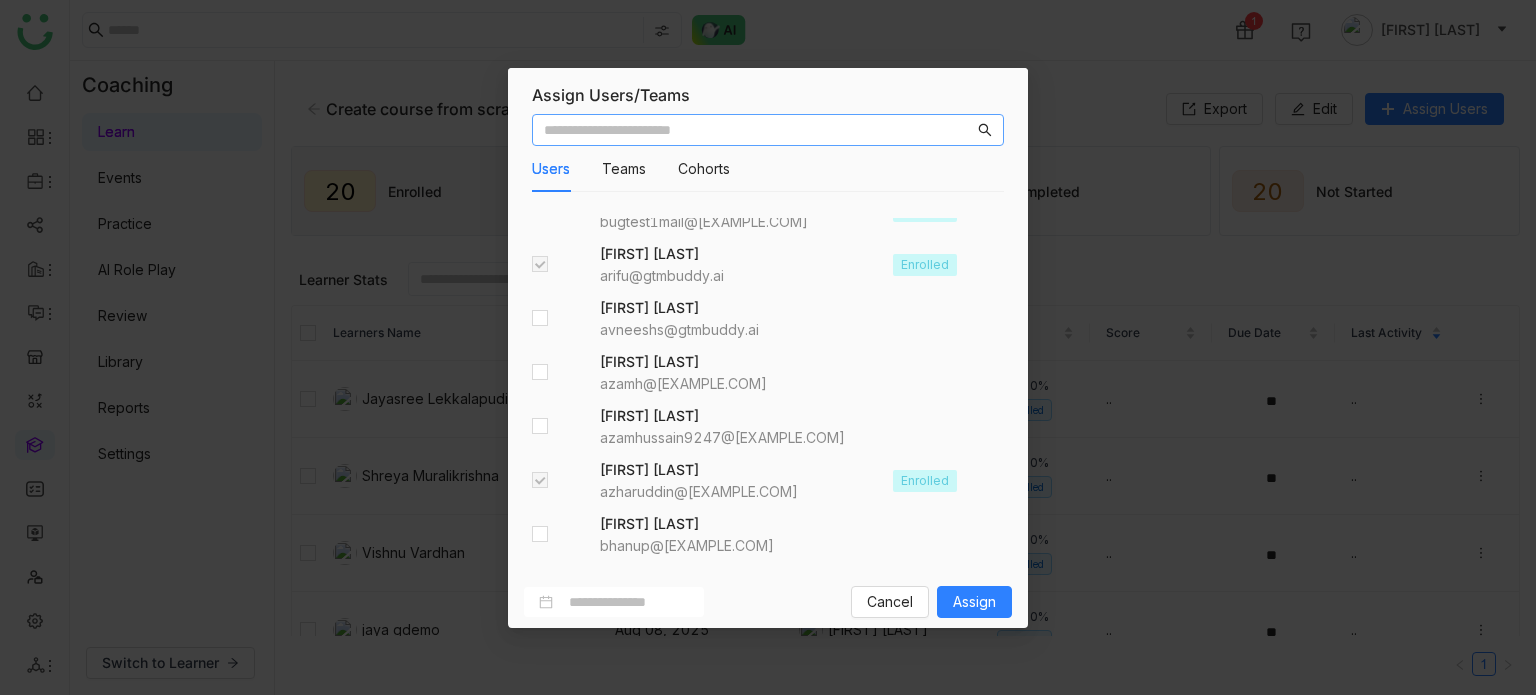 scroll, scrollTop: 0, scrollLeft: 0, axis: both 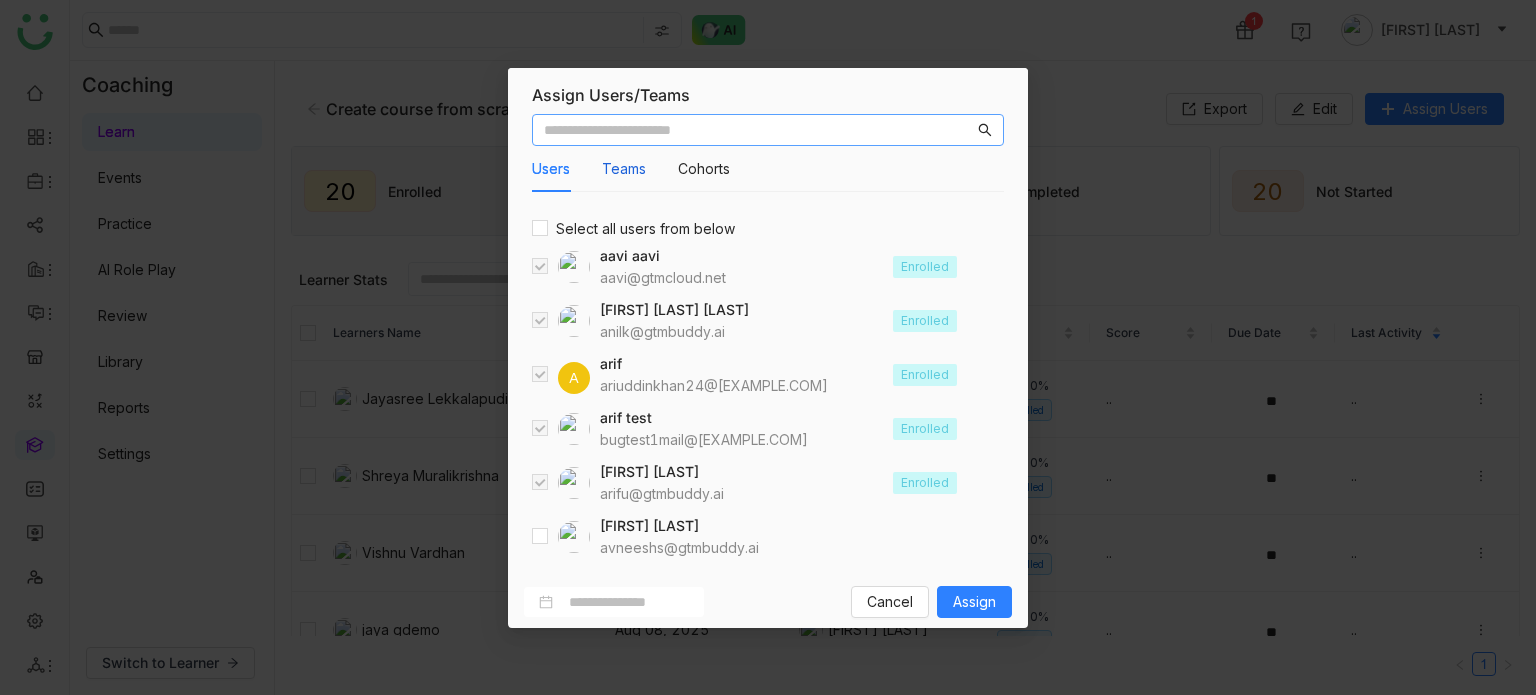 click on "Teams" at bounding box center [624, 169] 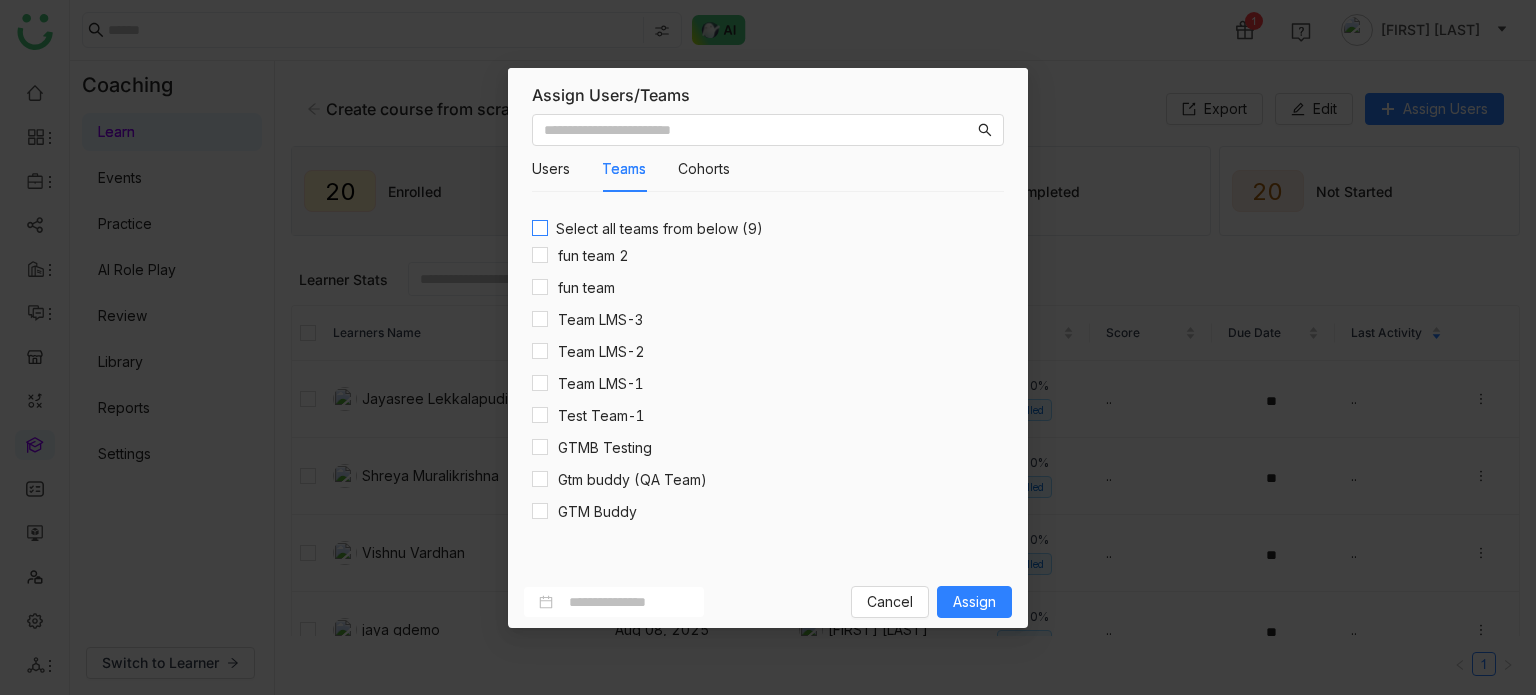click on "Select all teams from below (9)" at bounding box center (659, 229) 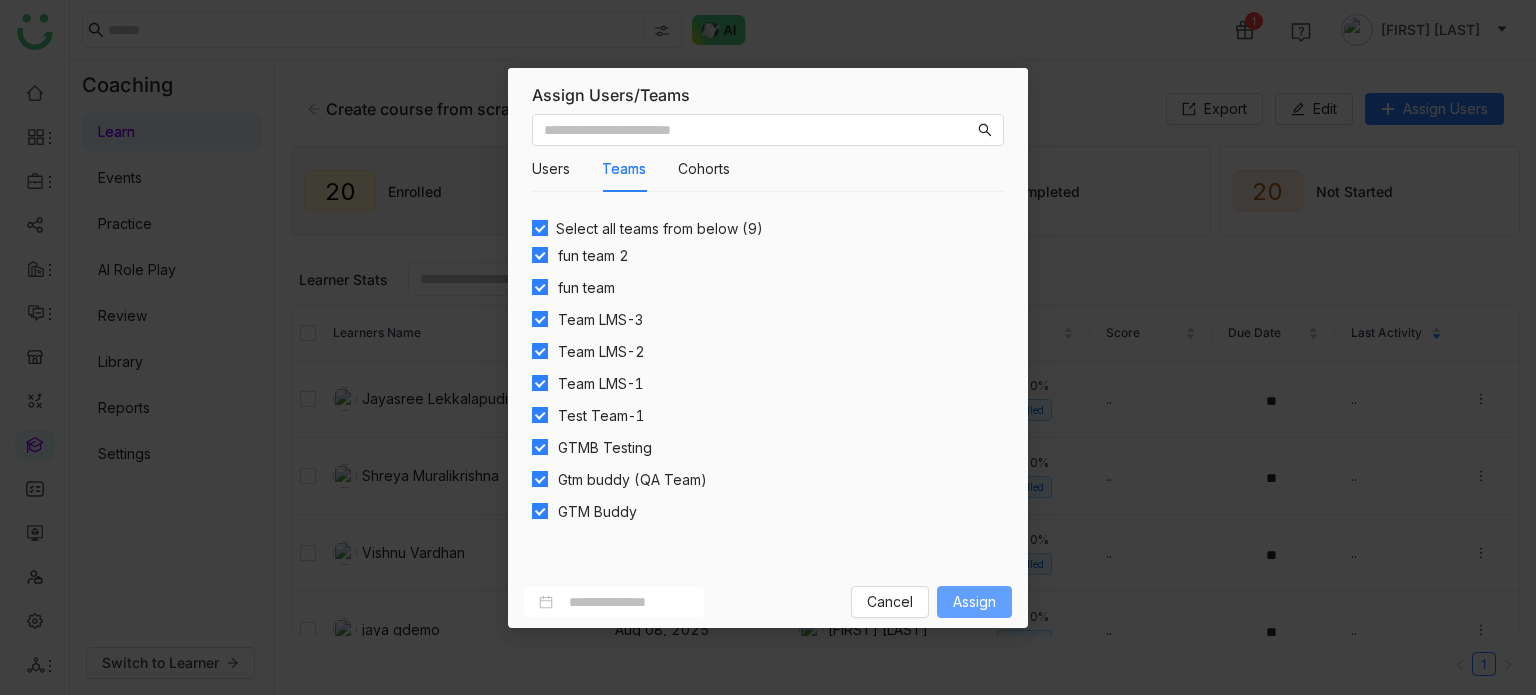 click on "Assign" at bounding box center (974, 602) 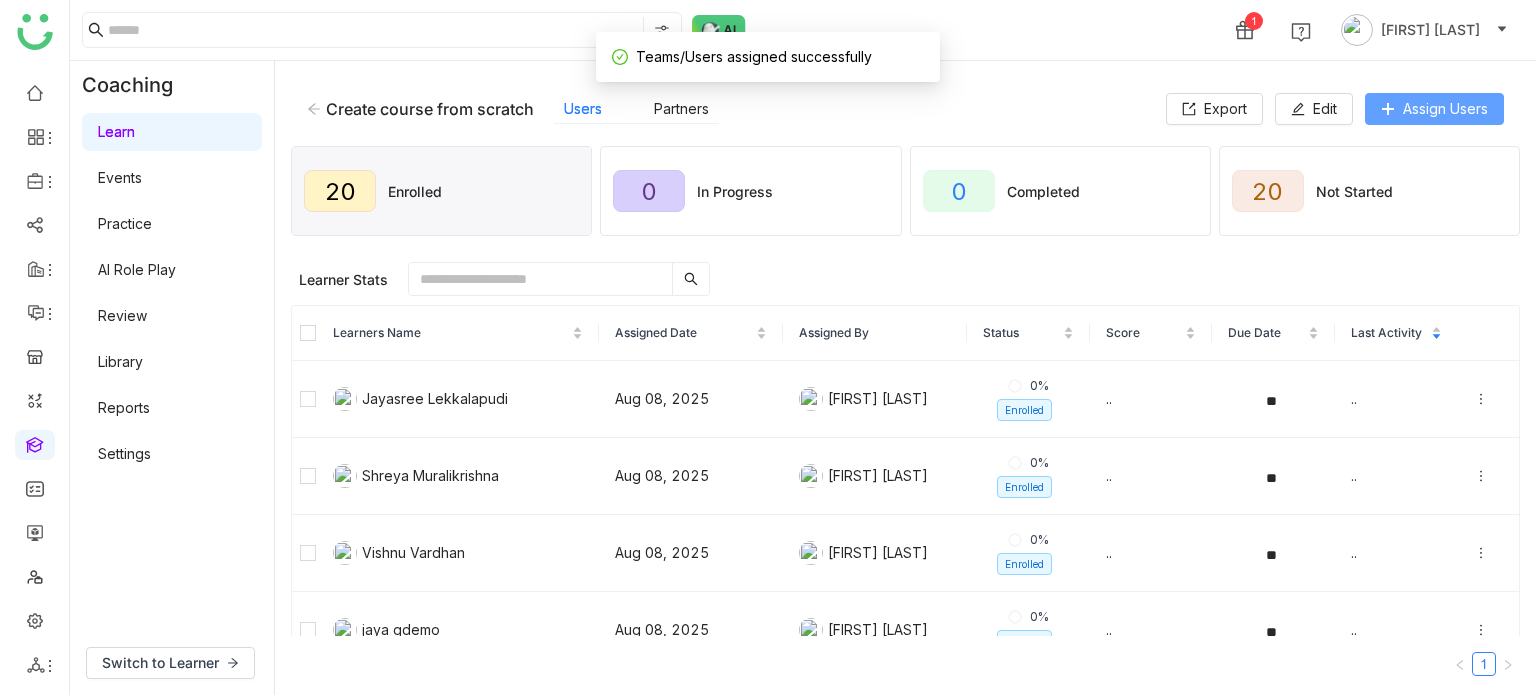 click on "Assign Users" 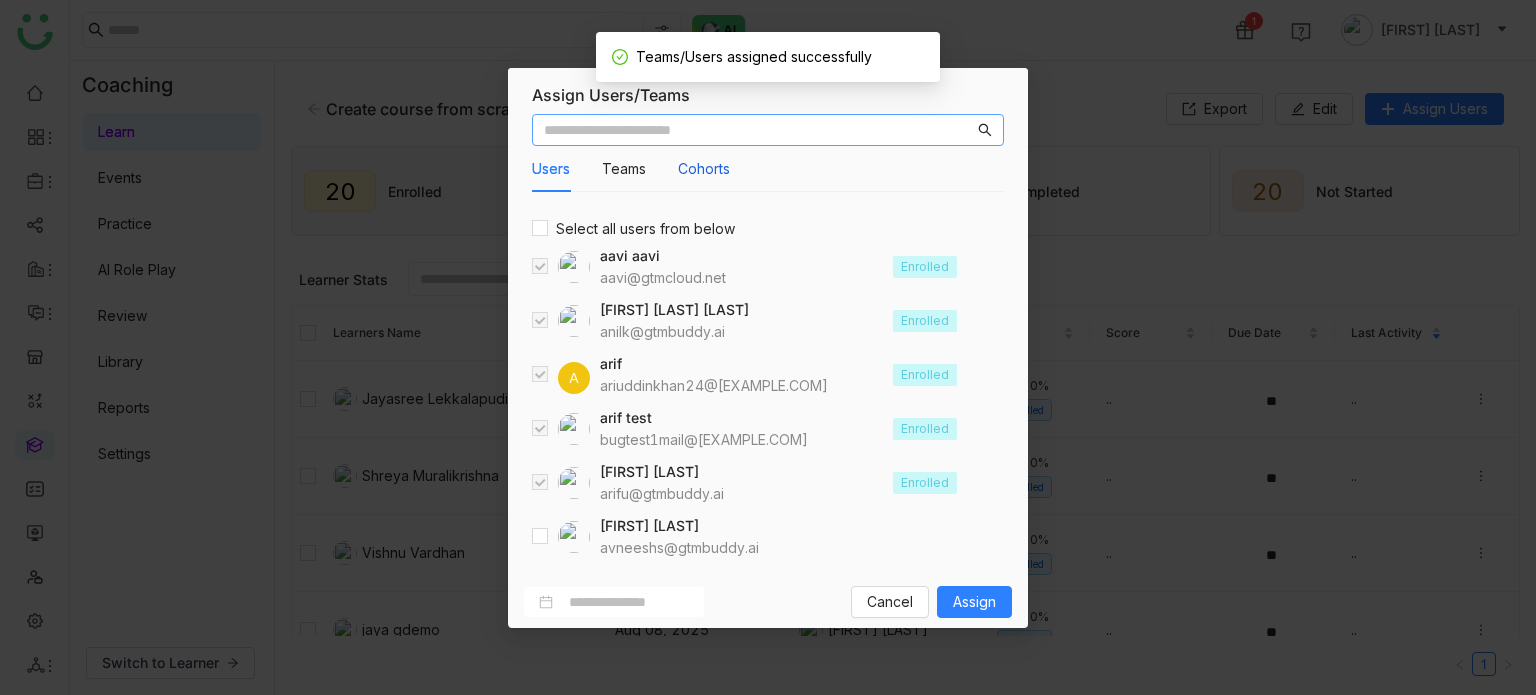 click on "Cohorts" at bounding box center [704, 169] 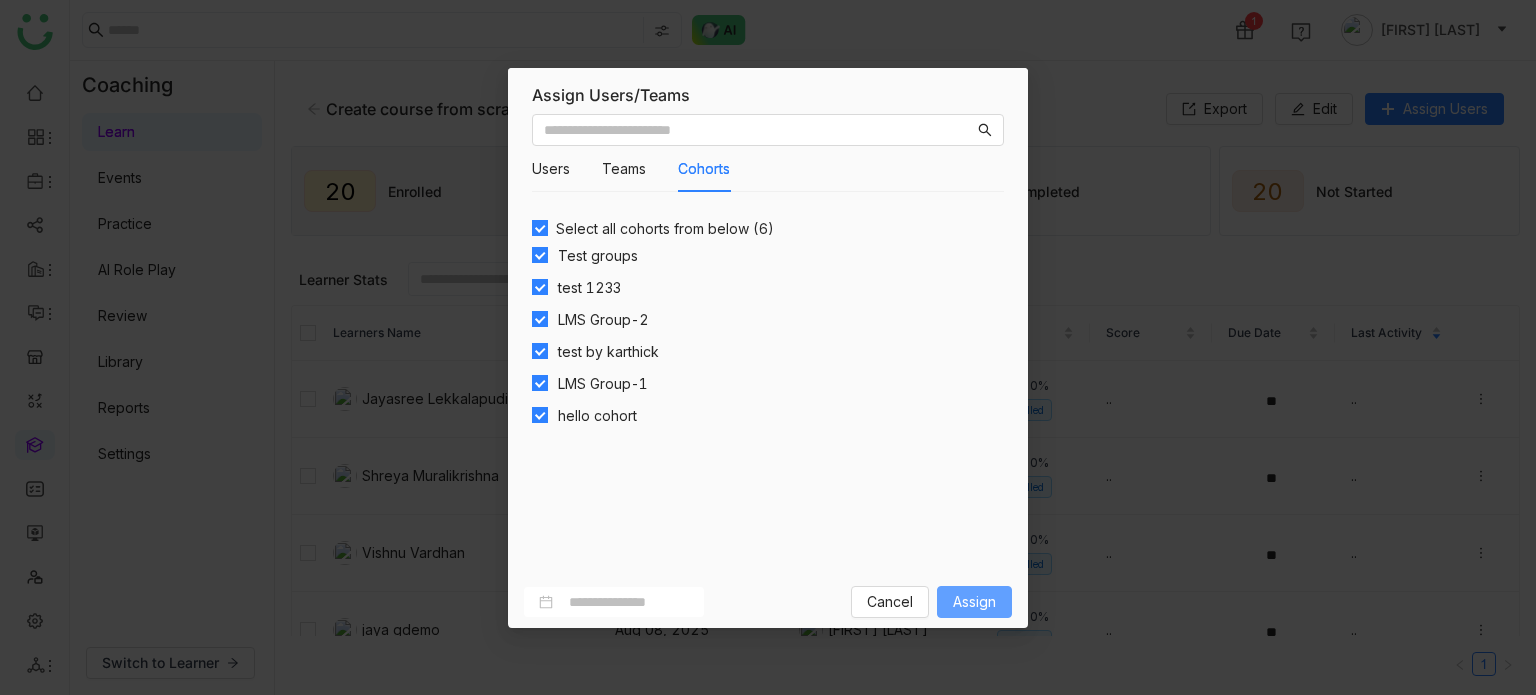 click on "Assign" at bounding box center (974, 602) 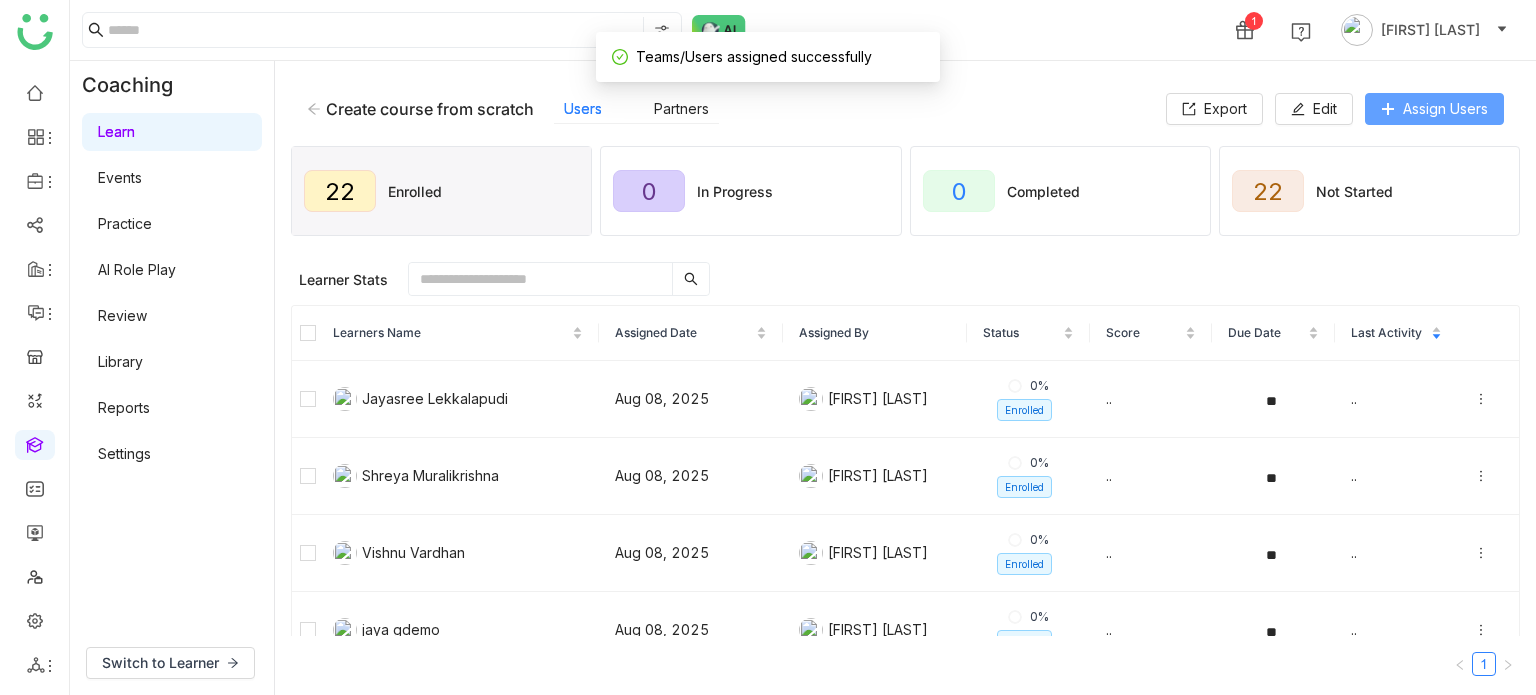 click on "Assign Users" 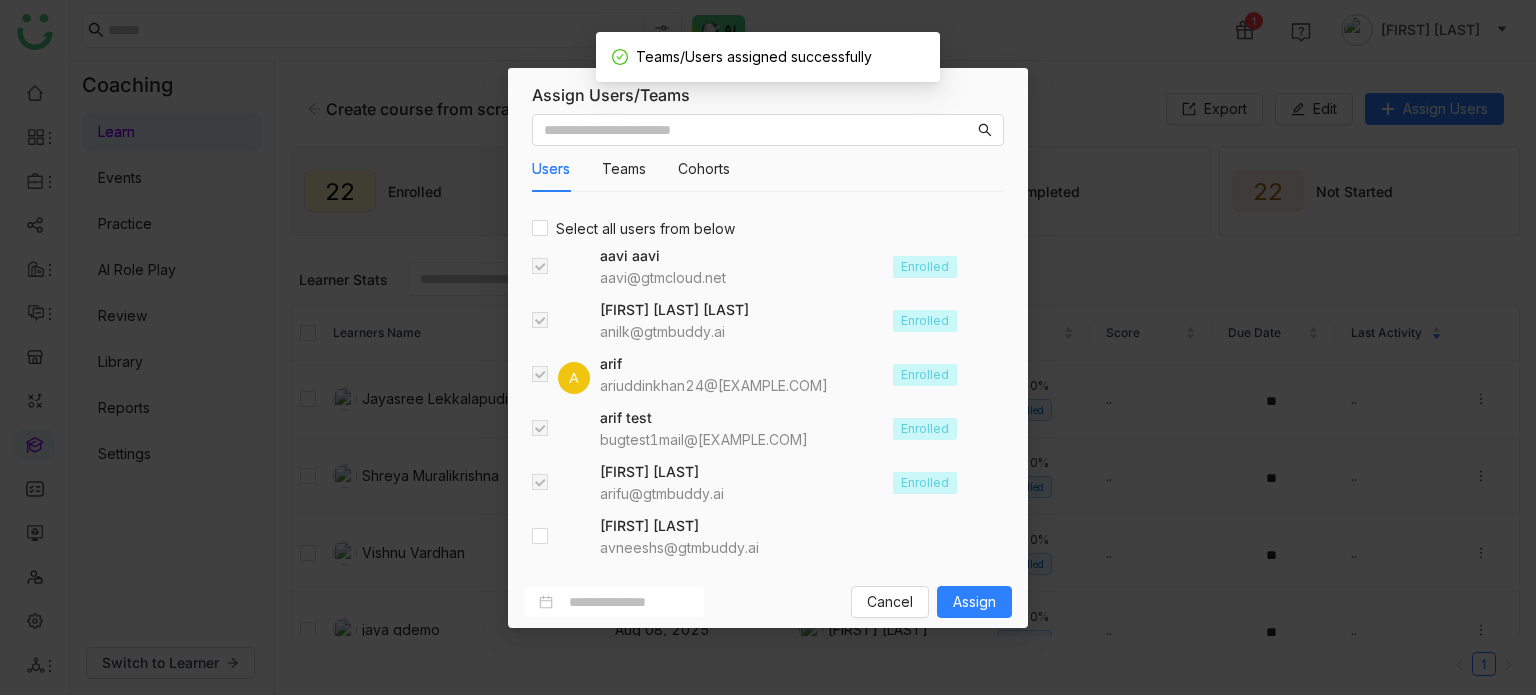click on "Users" at bounding box center (551, 169) 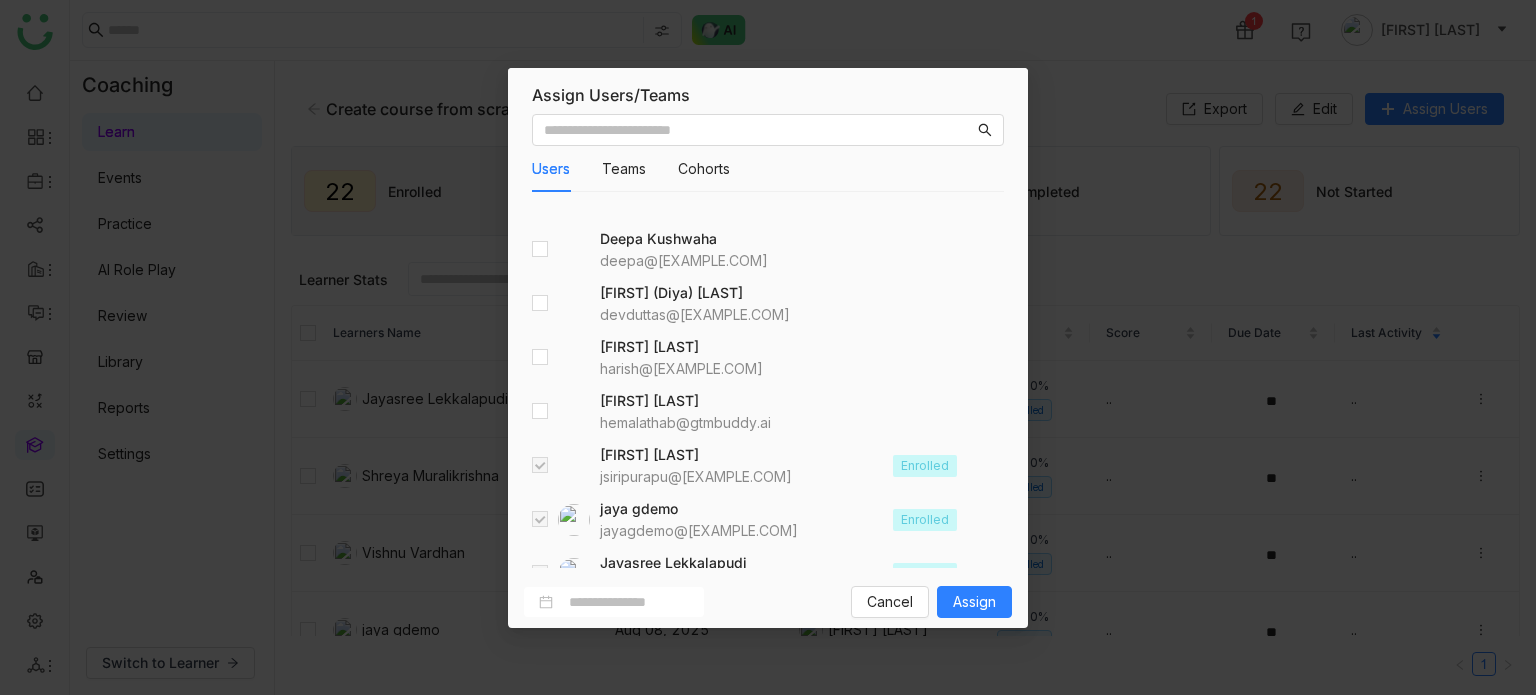 scroll, scrollTop: 874, scrollLeft: 0, axis: vertical 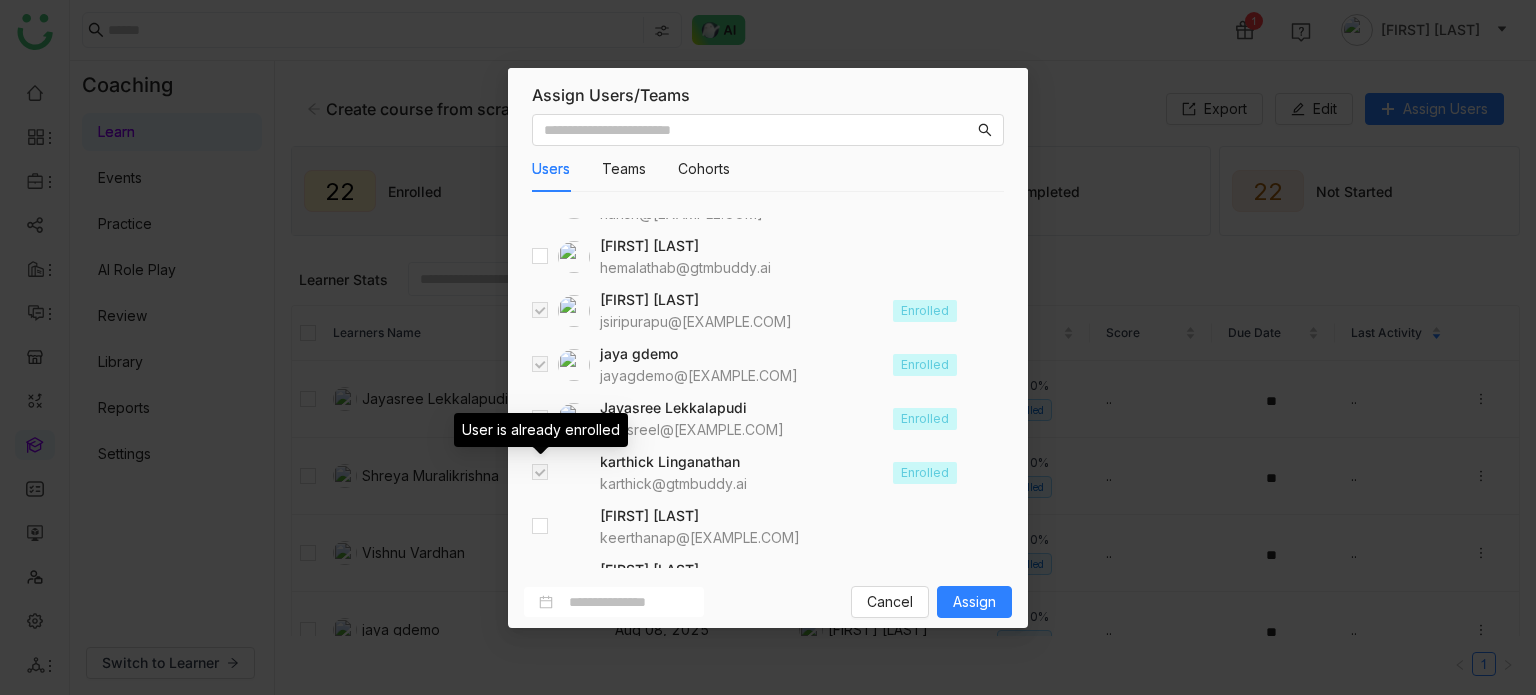 click at bounding box center (540, 472) 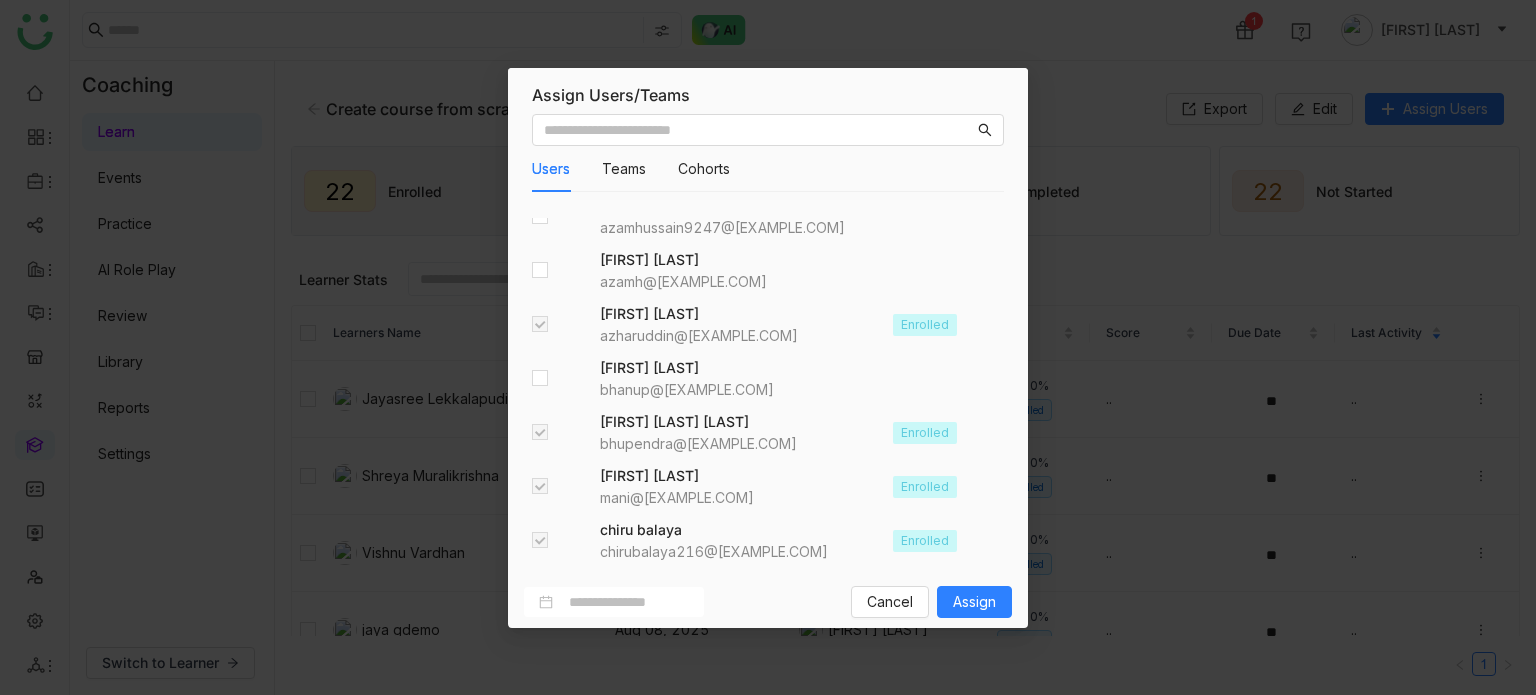 scroll, scrollTop: 0, scrollLeft: 0, axis: both 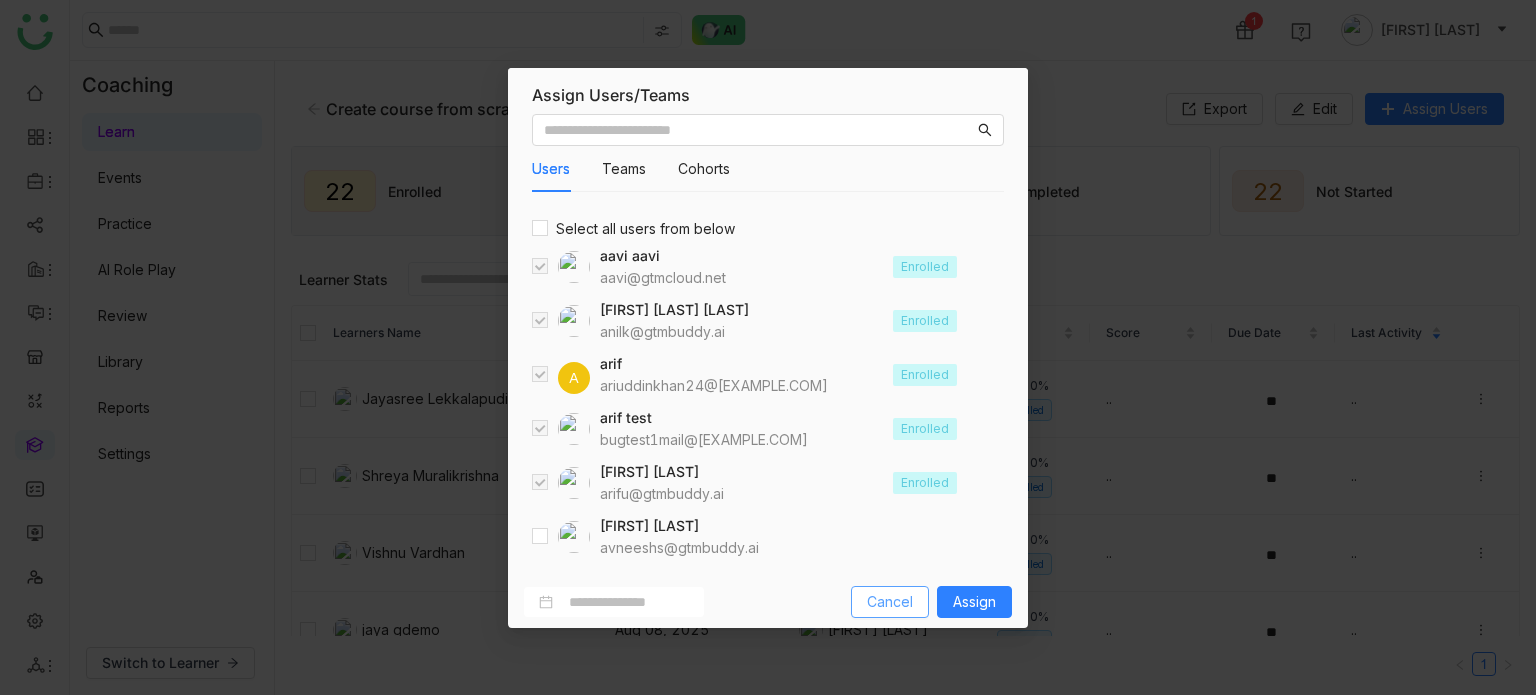 click on "Cancel" at bounding box center (890, 602) 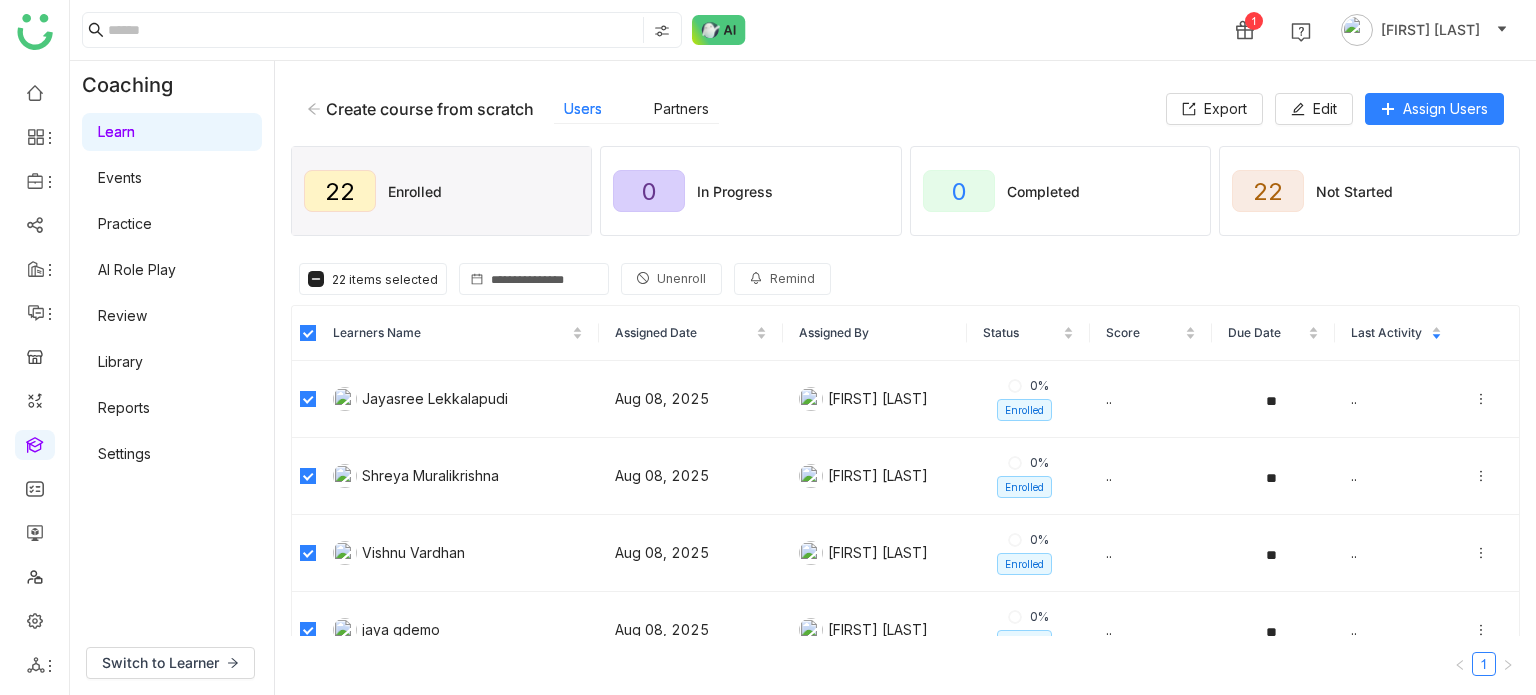 click on "Unenroll" 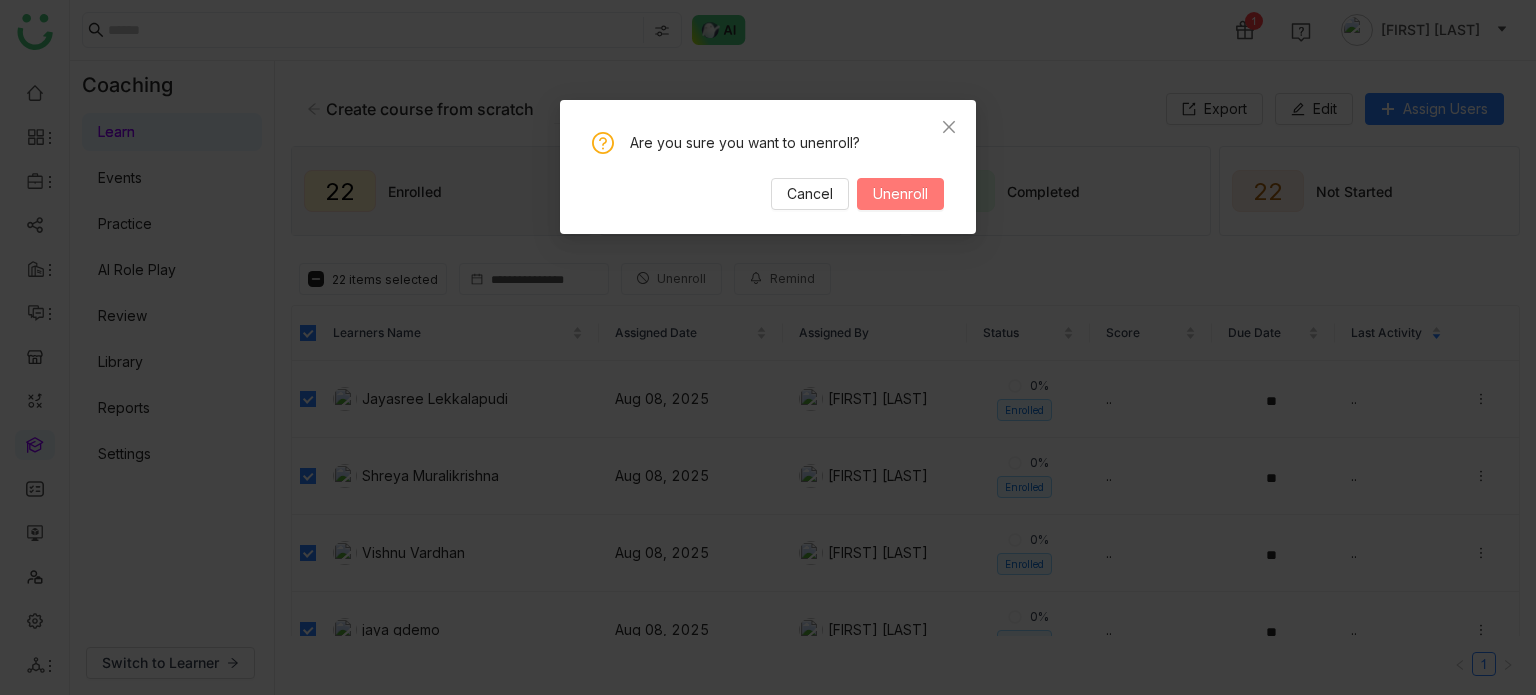click on "Unenroll" at bounding box center (900, 194) 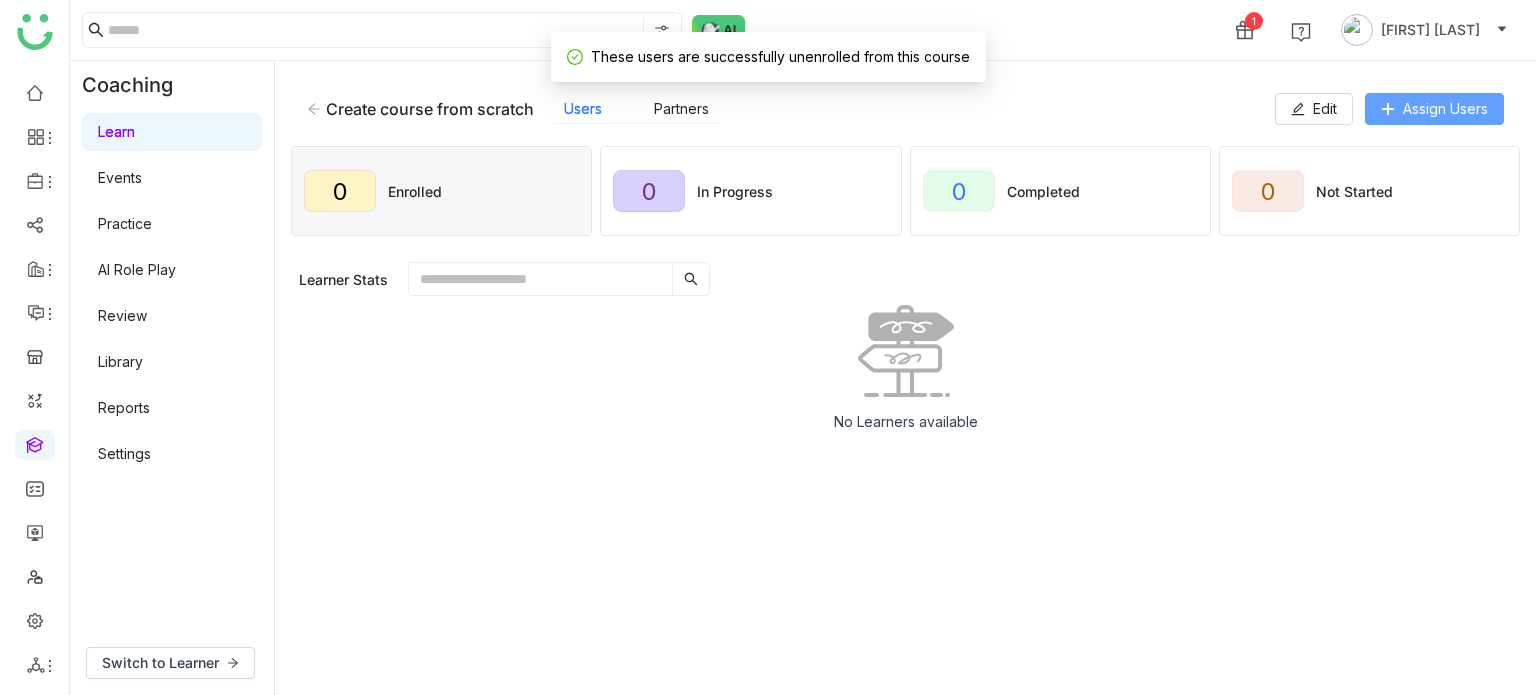 click on "Assign Users" 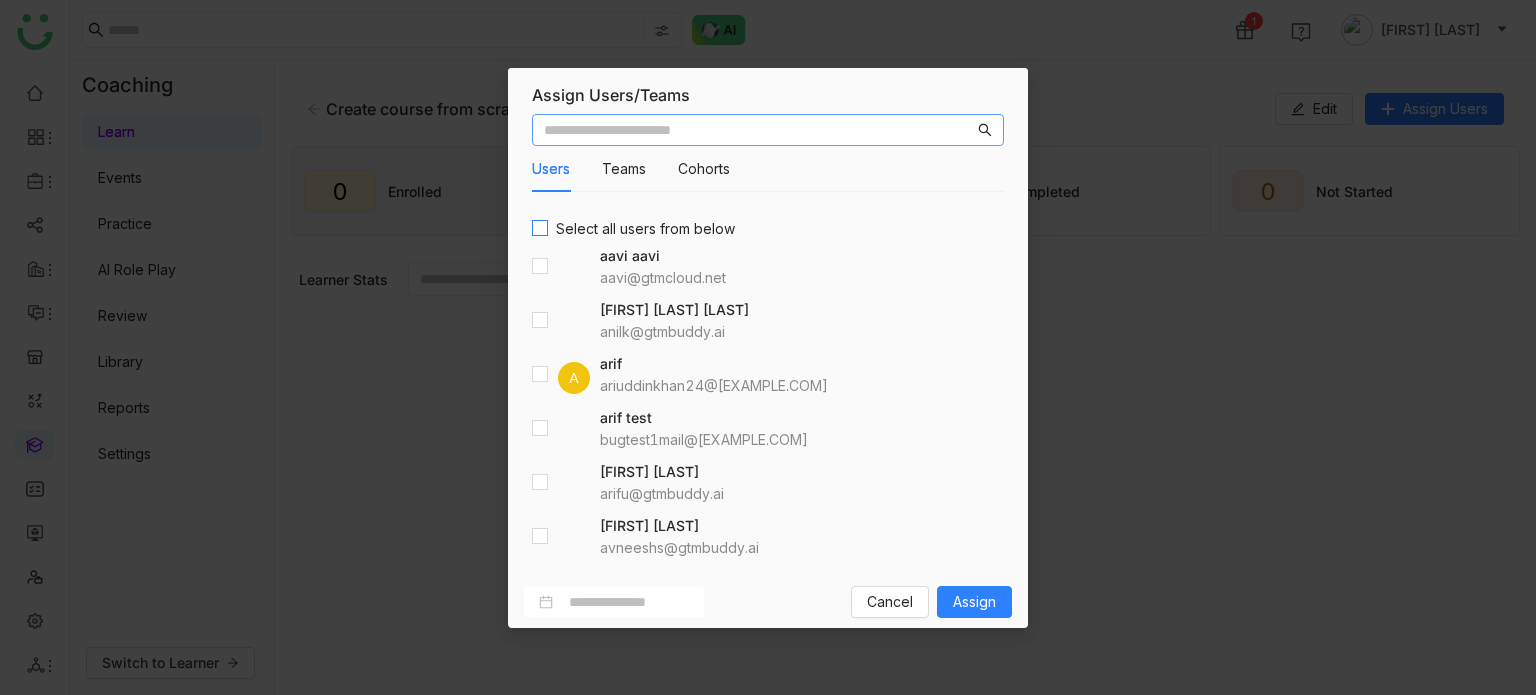 click on "Select all users from below" at bounding box center [645, 229] 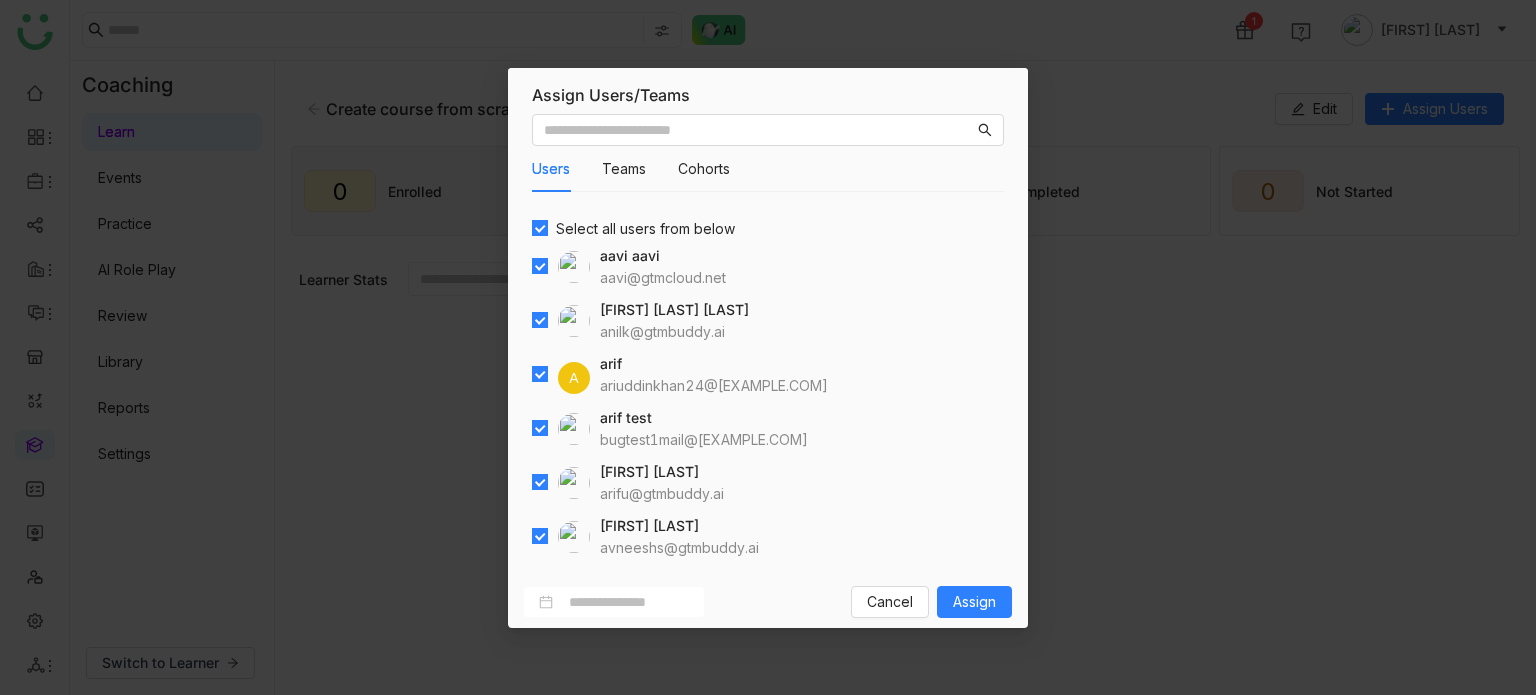 click on "Select all users from below" at bounding box center [645, 229] 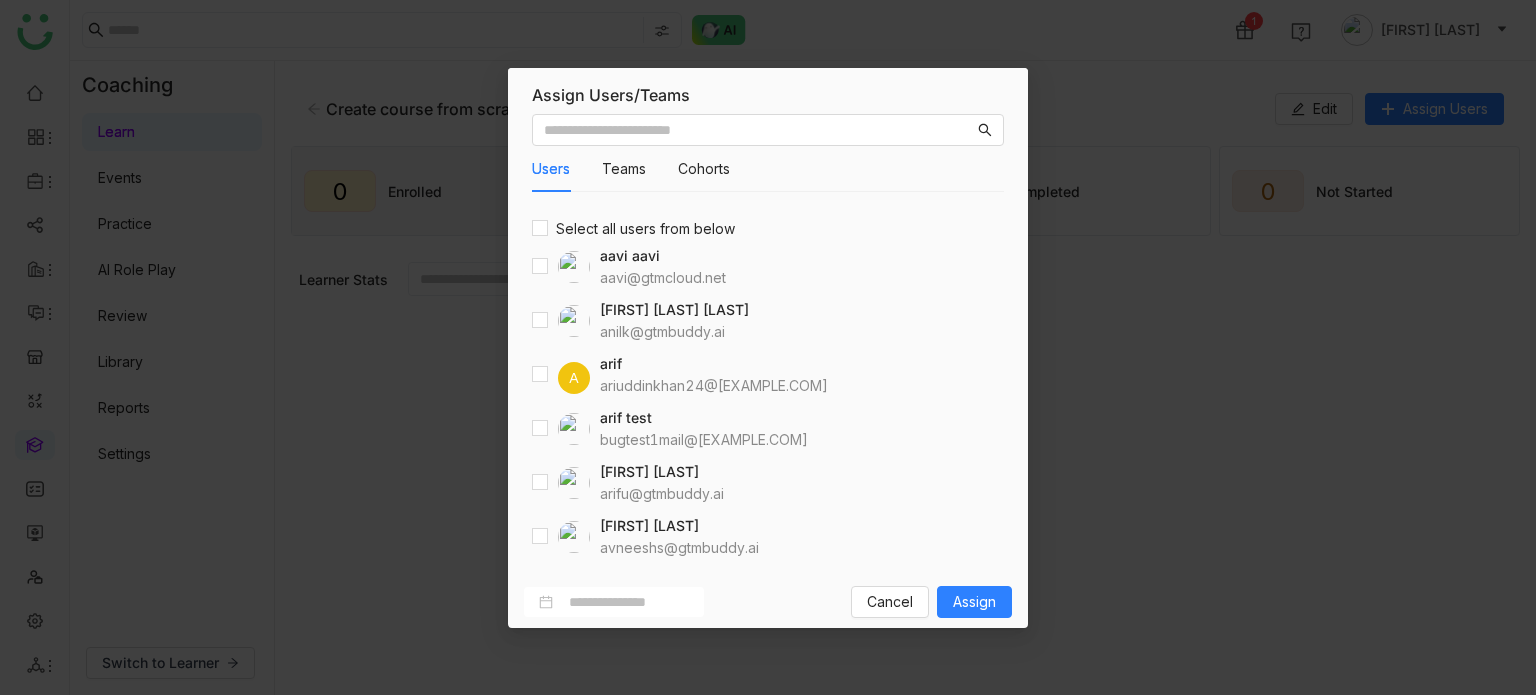 click on "aavi@gtmcloud.net" 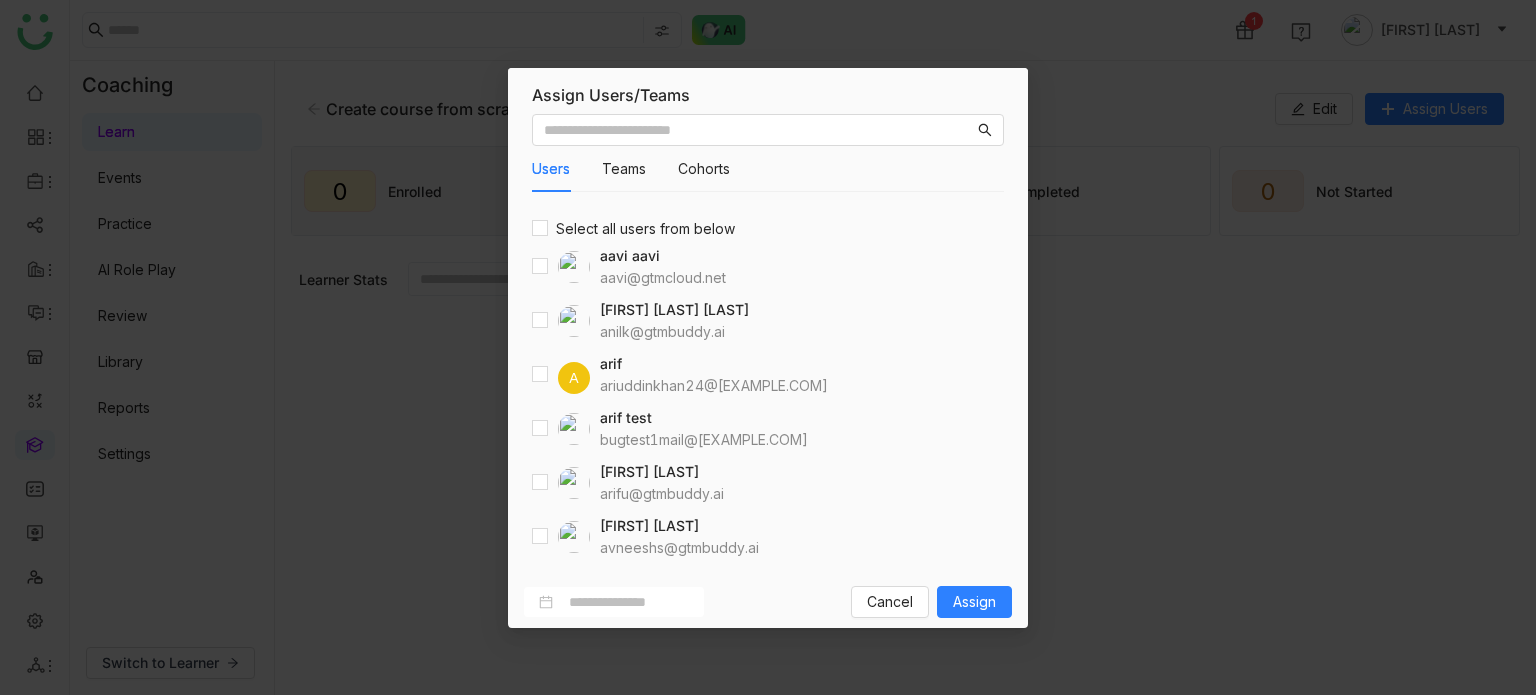 click on "Assign Users/Teams  Users   Teams   Cohorts   Select all users from below   aavi aavi   aavi@gtmcloud.net   Anil Reddy Kesireddy   anilk@gtmbuddy.ai   A   arif   ariuddinkhan24@gmail.com   arif test   bugtest1mail@gmail.com   Arif uddin   arifu@gtmbuddy.ai   Avneesh Srivastava   avneeshs@gtmbuddy.ai   Azam Hussain   azamh@gtmbuddy.ai   Azam Hussain   azamhussain9247@gmail.com   Azhar Uddin   azharuddin@gtmbuddy.ai   Bhanu Parihar   bhanup@gtmbuddy.ai   Bhupendra Singh Bhandari   bhupendra@gtmbuddy.ai   Chandramani Tiwary   mani@gtmbuddy.ai   chiru balaya   chirubalaya216@gmail.com   Cancel   Assign" at bounding box center [768, 347] 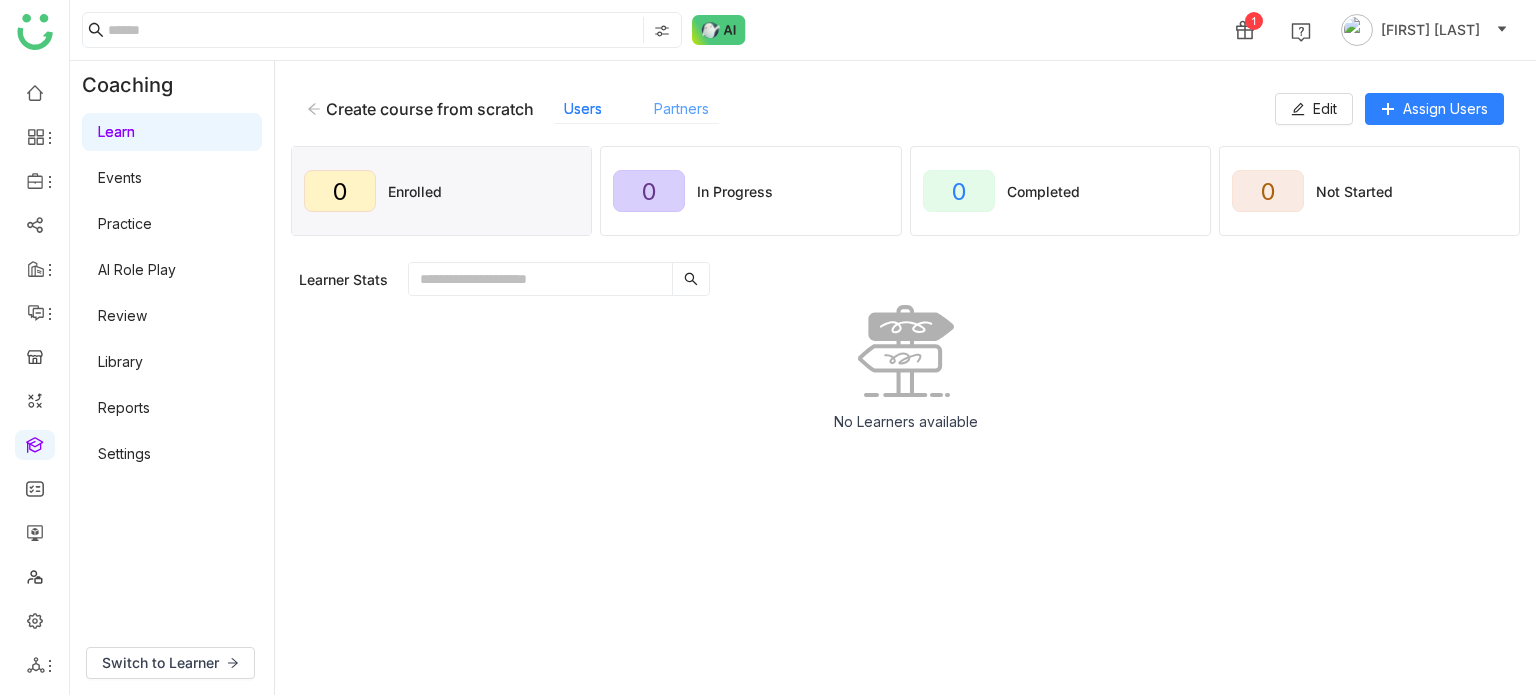 click on "Partners" at bounding box center [681, 108] 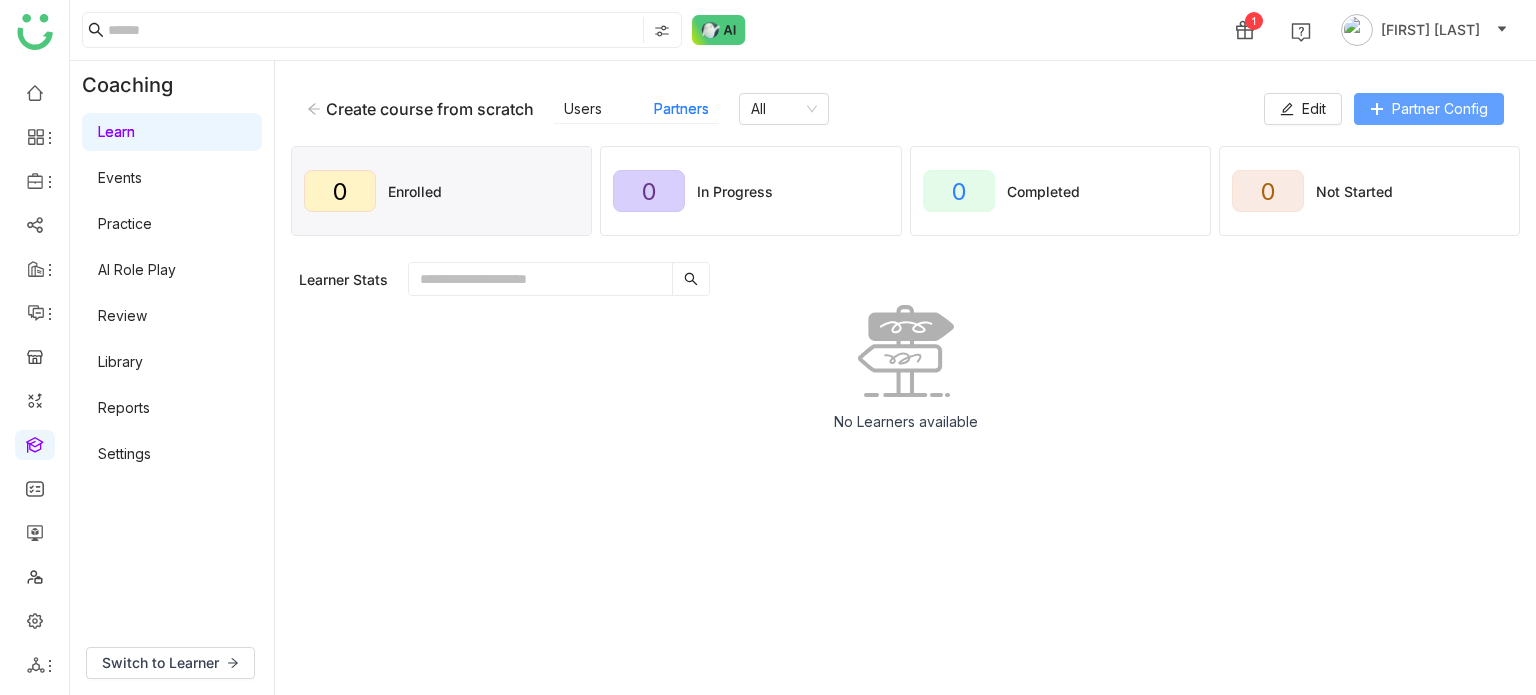 click on "Partner Config" 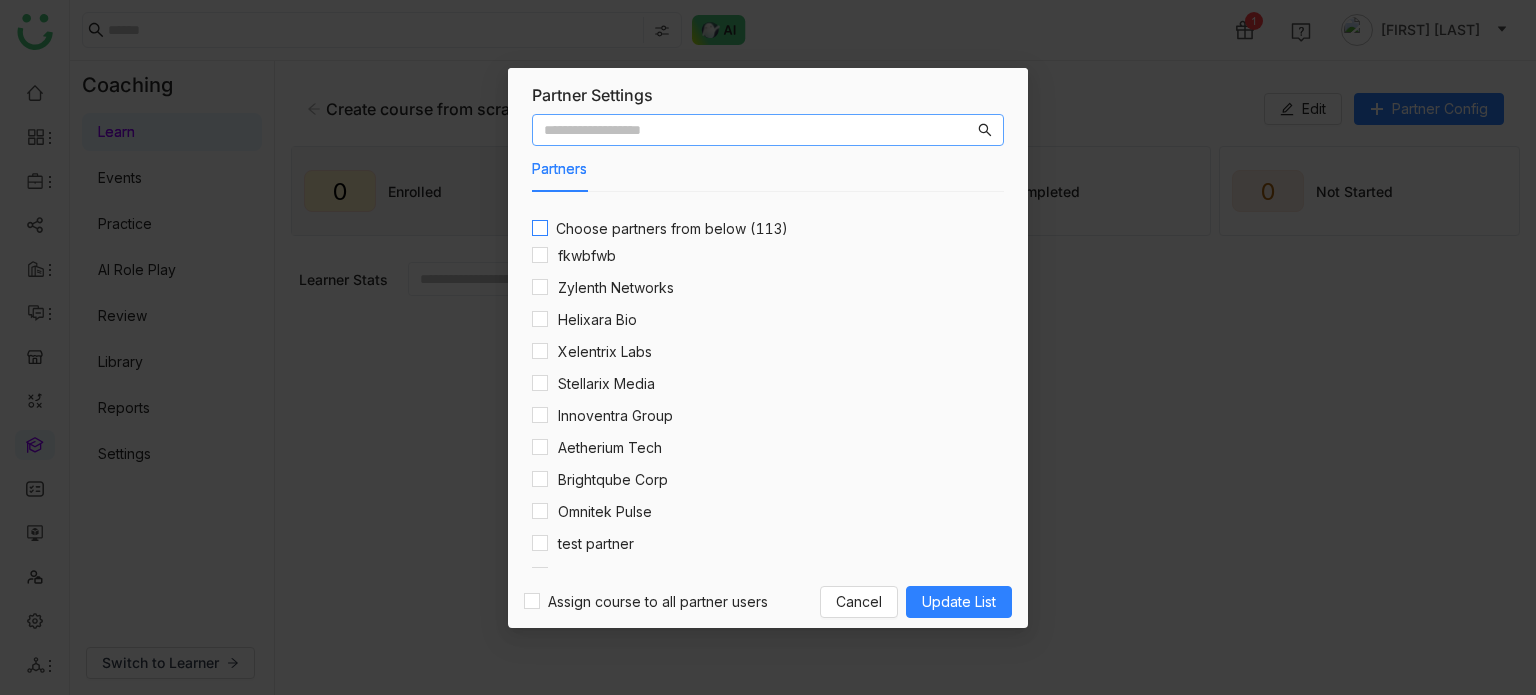 click on "Choose partners from below (113)" at bounding box center [672, 229] 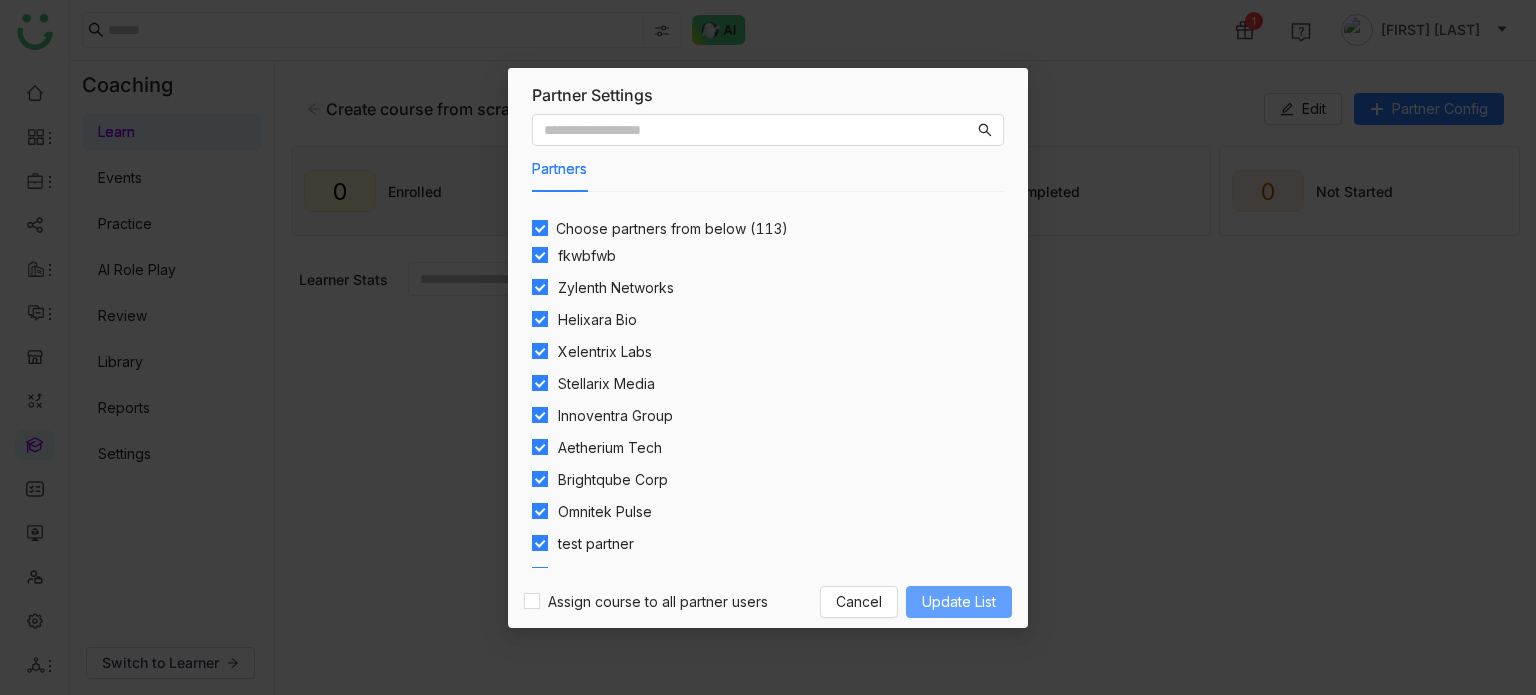 click on "Update List" at bounding box center (959, 602) 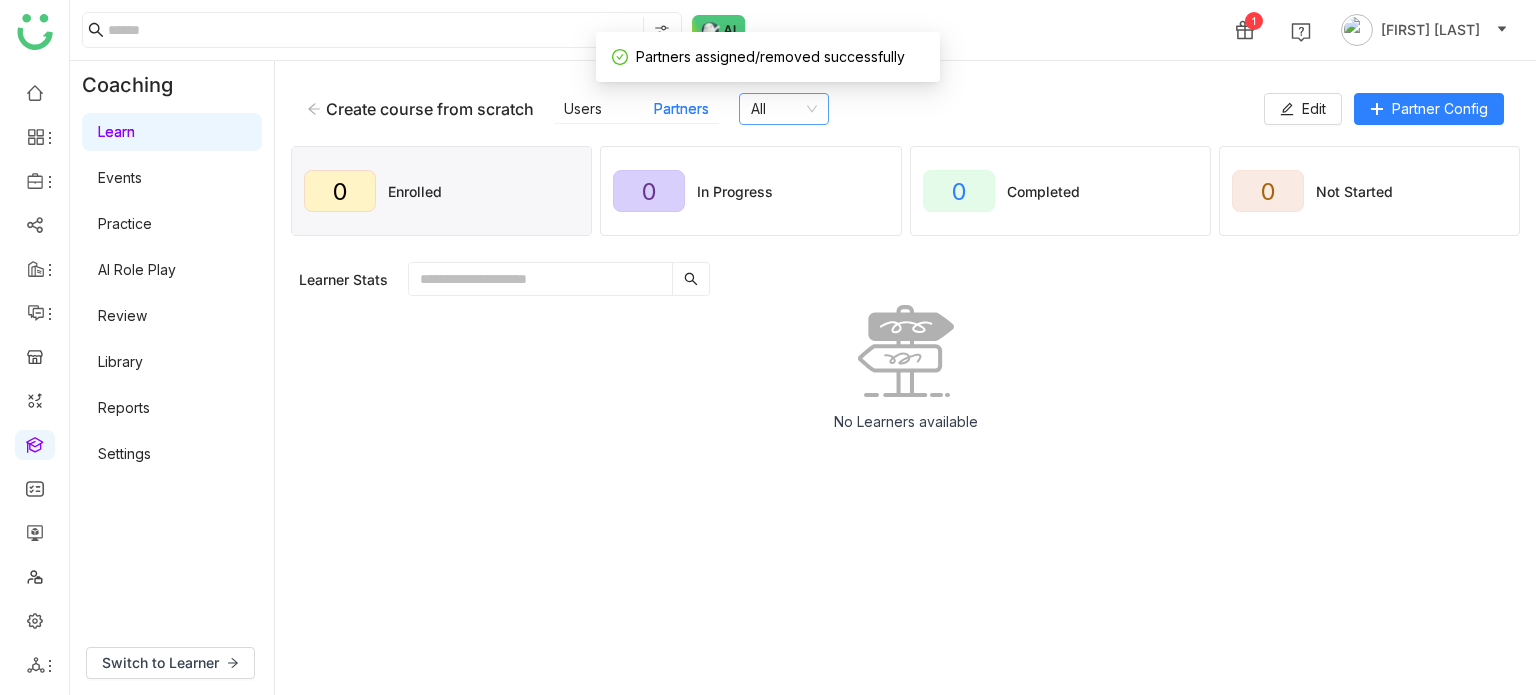 click 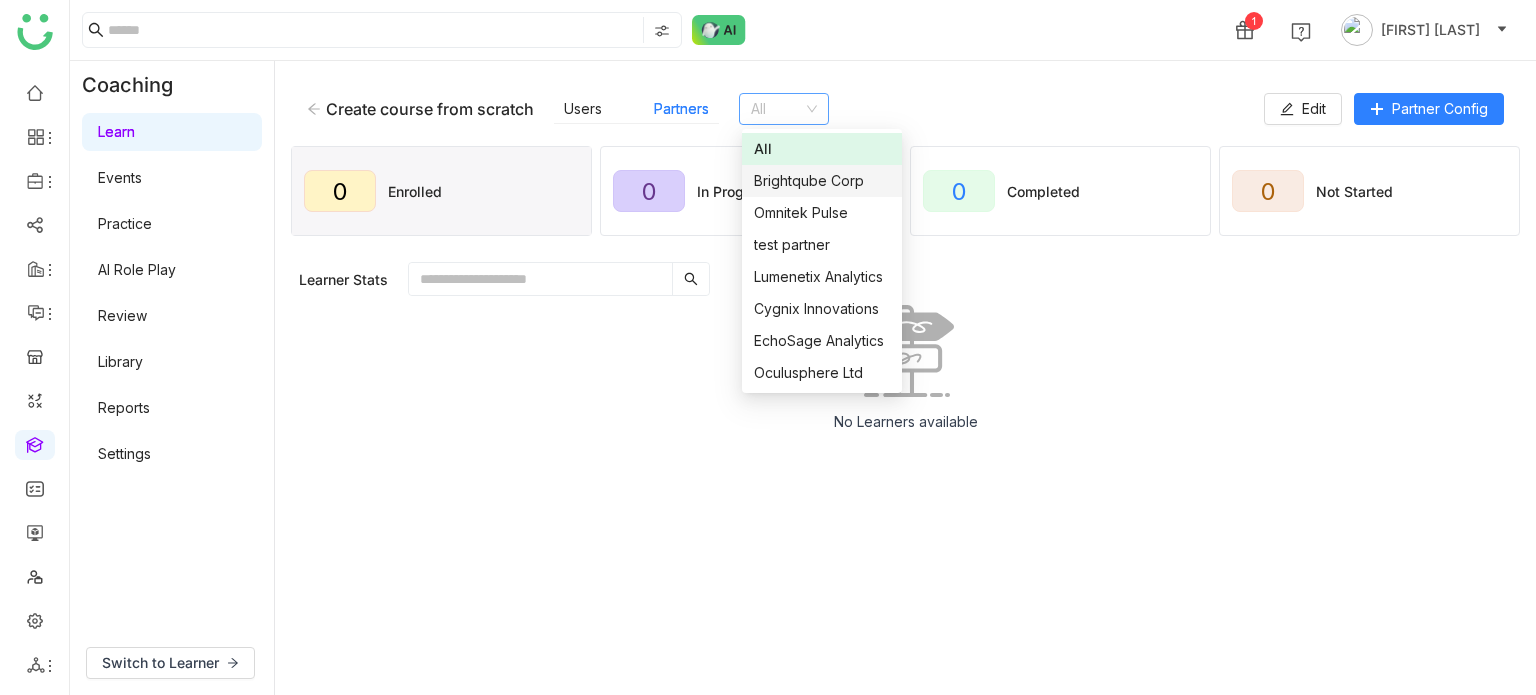 click on "Brightqube Corp" at bounding box center [822, 181] 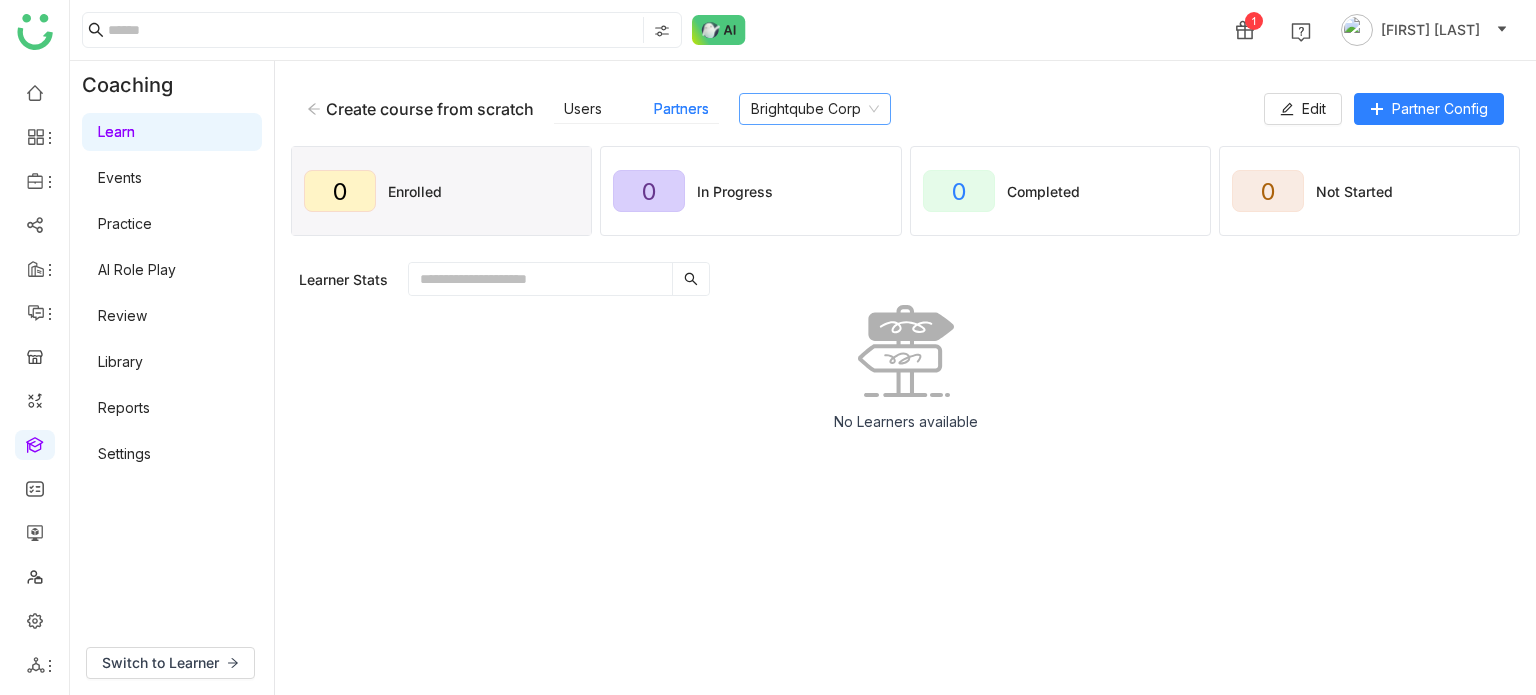 click on "Brightqube Corp" 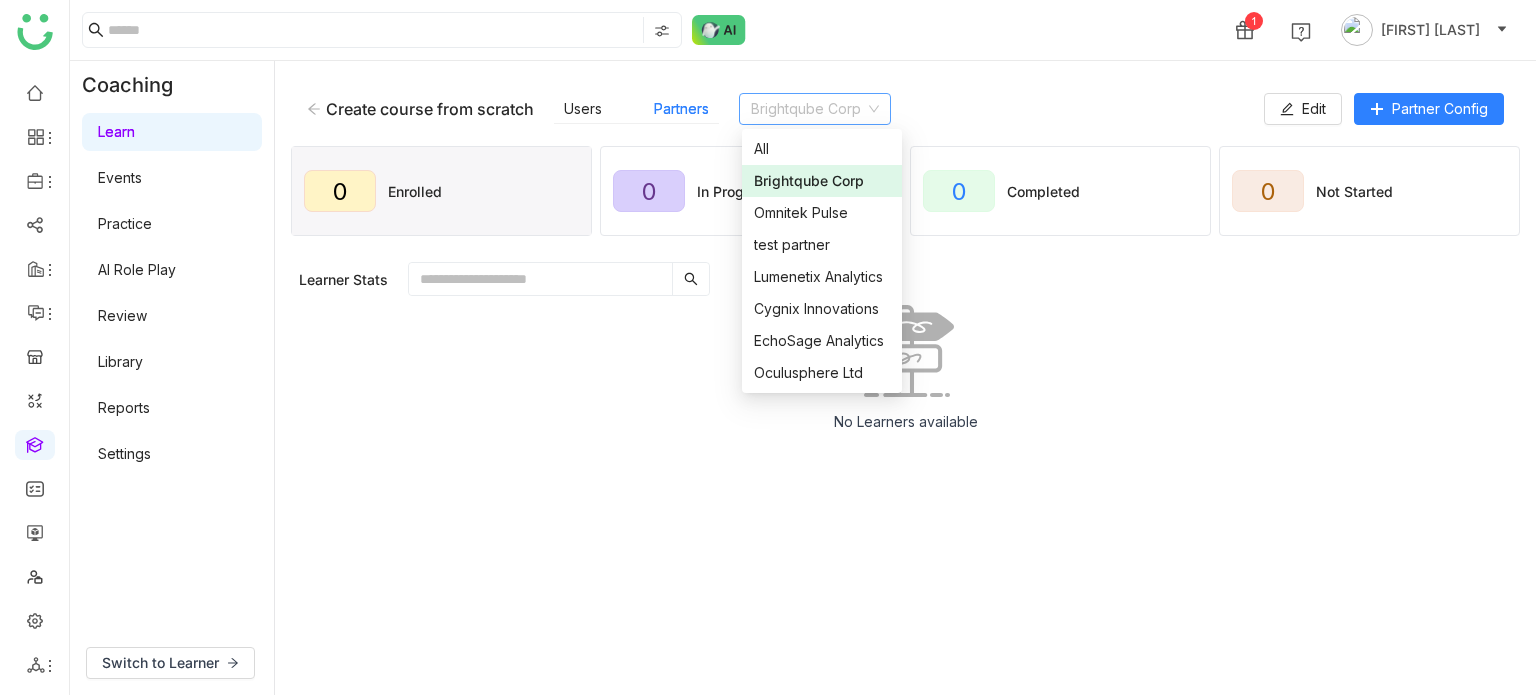 click on "Create course from scratch    Users   Partners   Brightqube Corp" 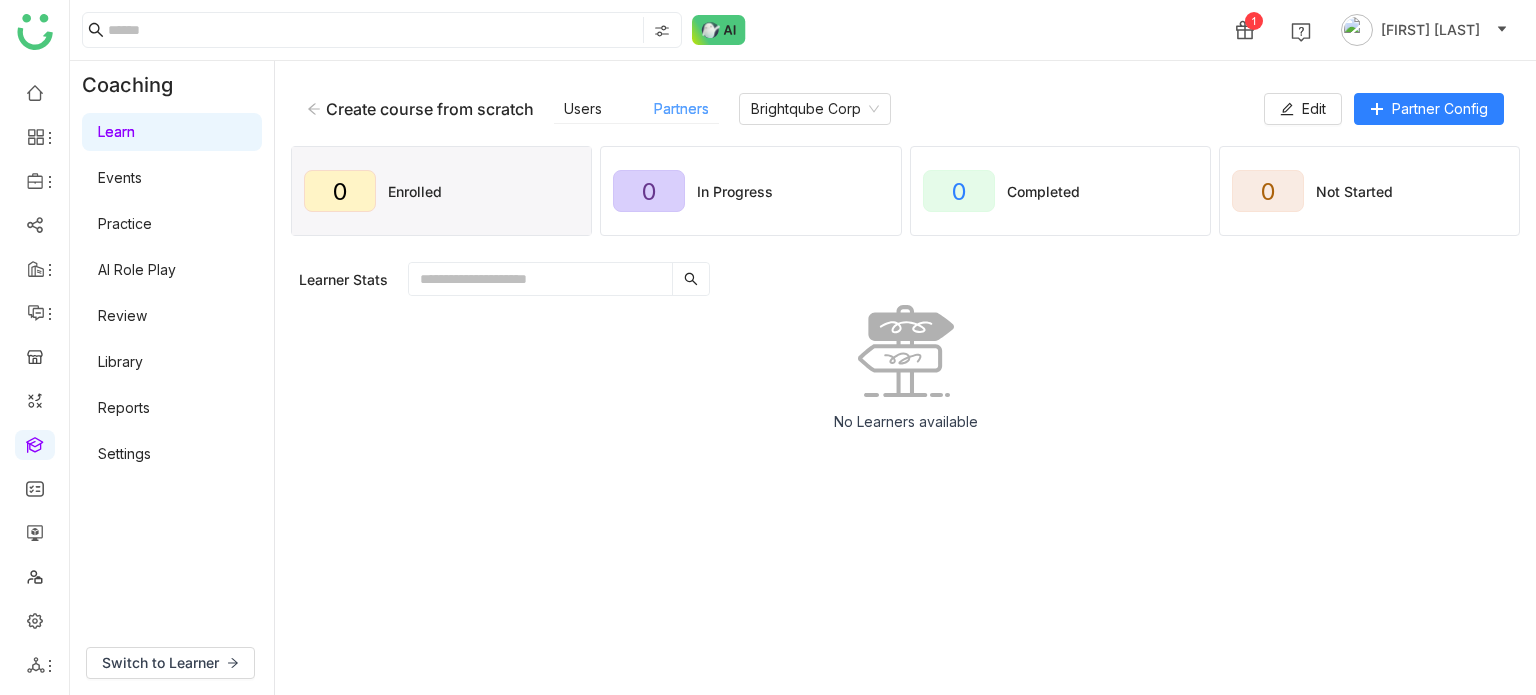 click on "Partners" at bounding box center (681, 108) 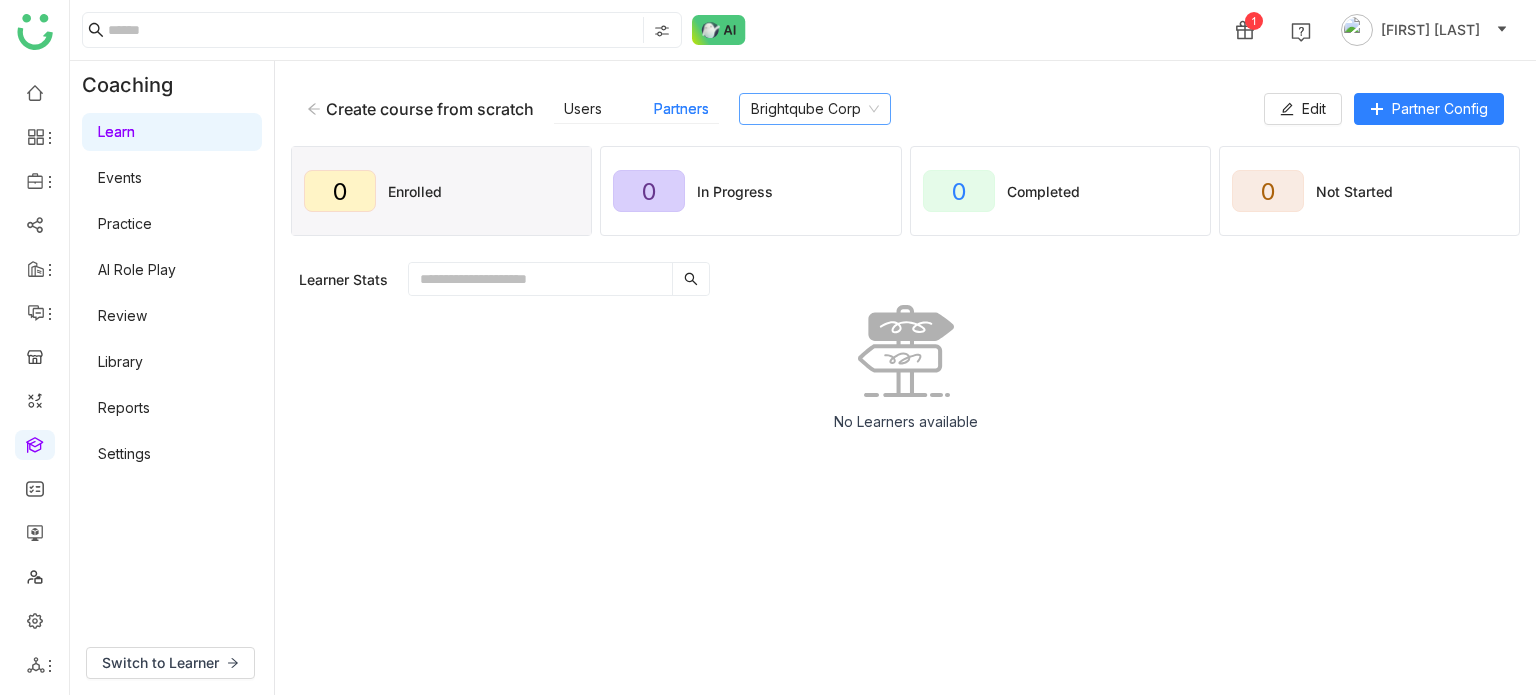click on "Brightqube Corp" 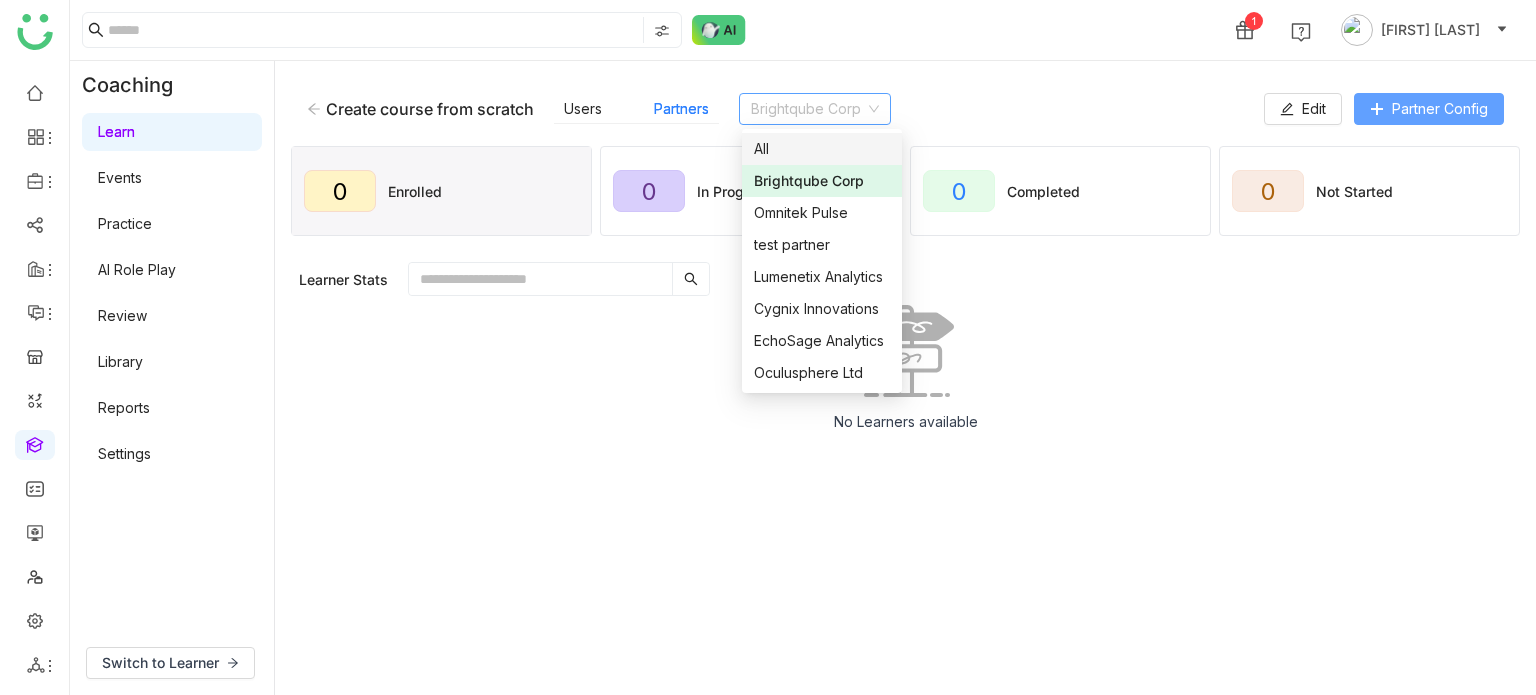 click on "Partner Config" 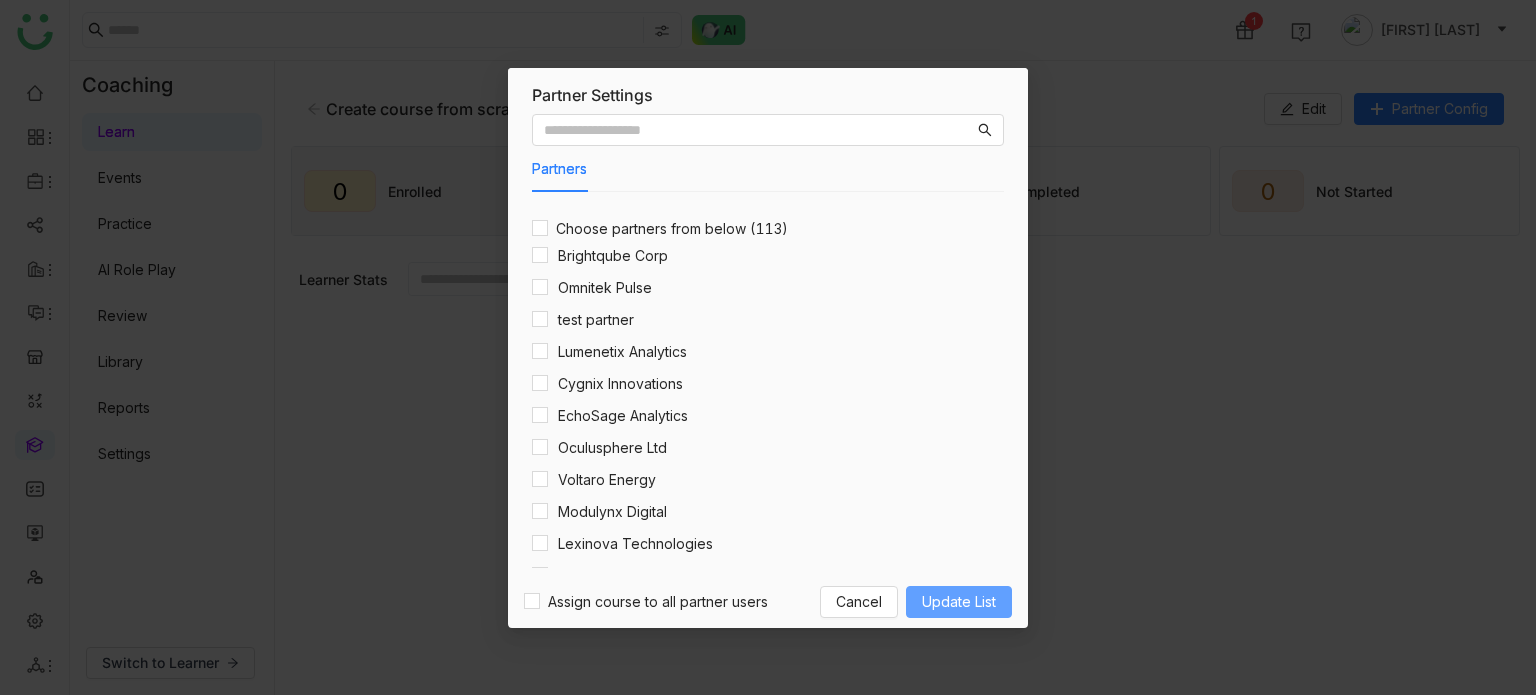 click on "Update List" at bounding box center (959, 602) 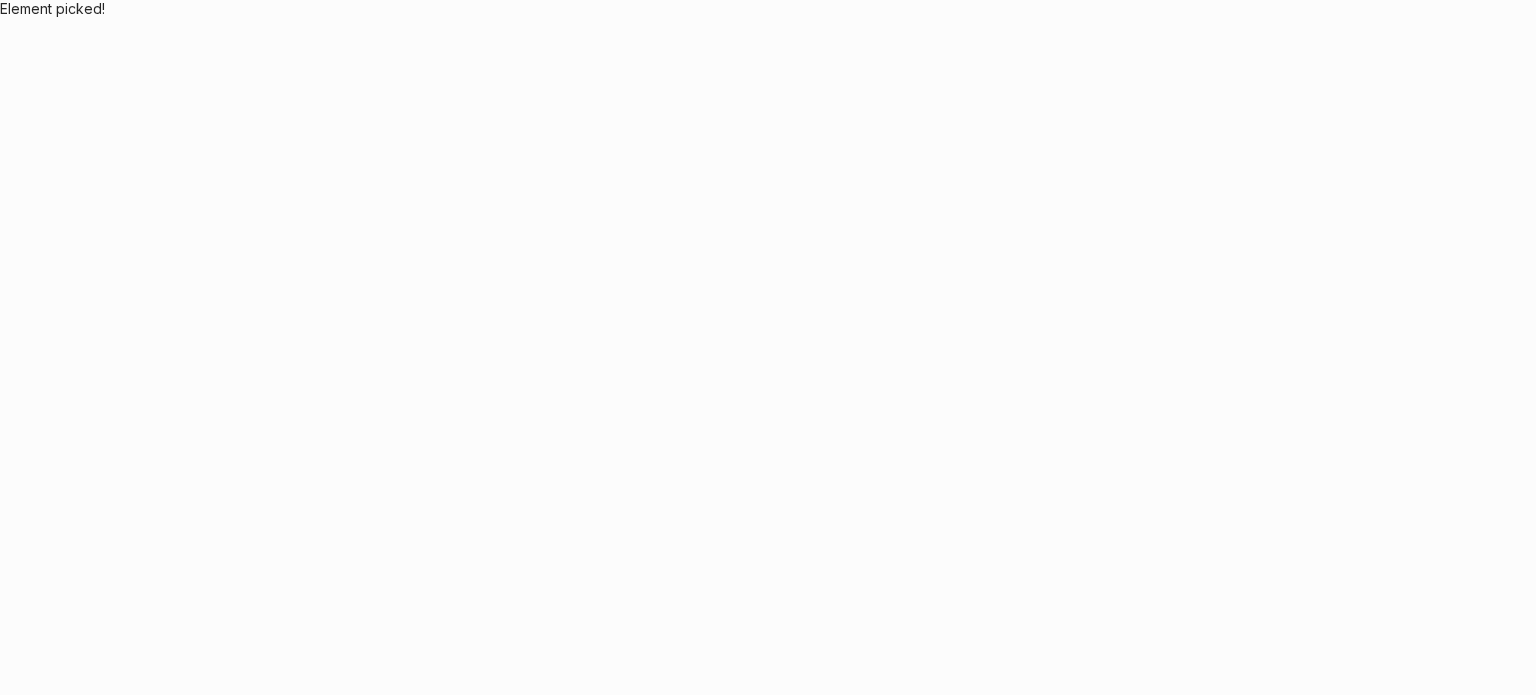 scroll, scrollTop: 0, scrollLeft: 0, axis: both 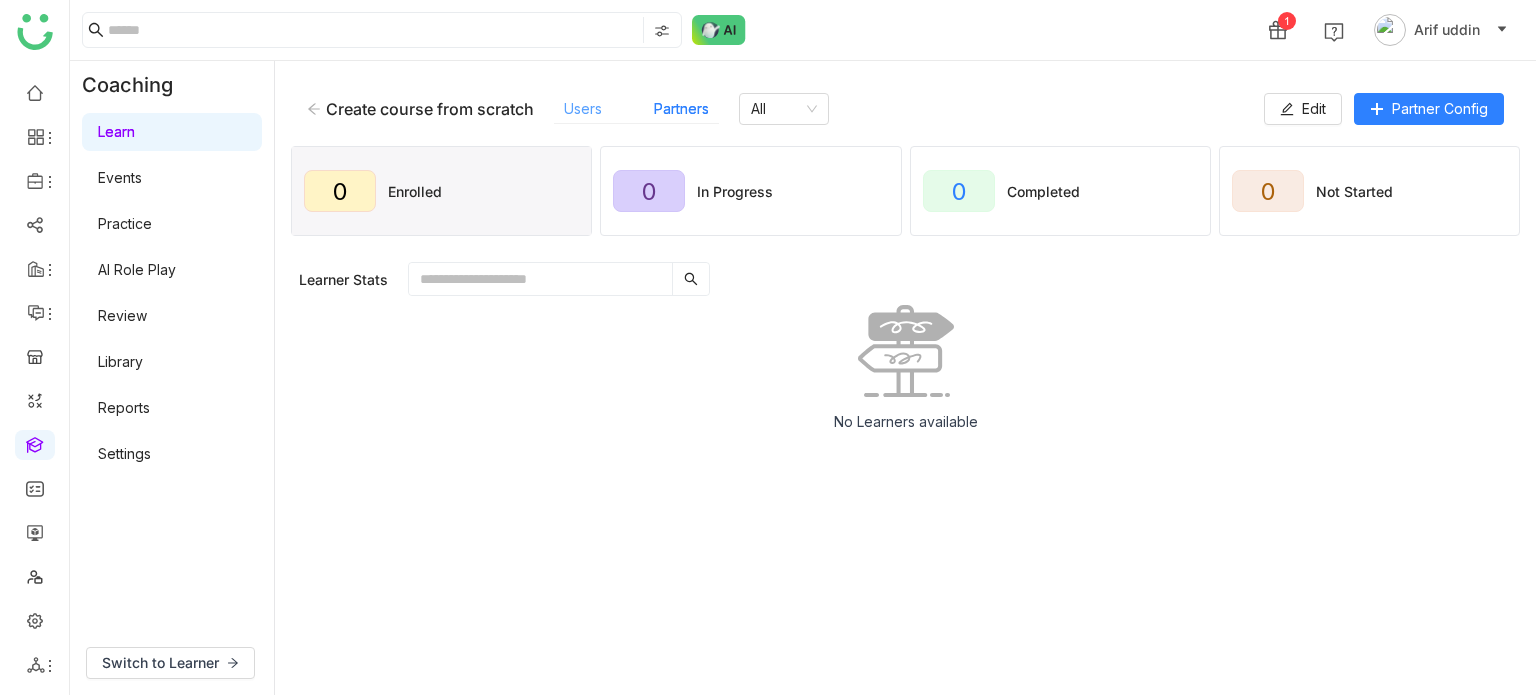 click on "Users" at bounding box center (583, 108) 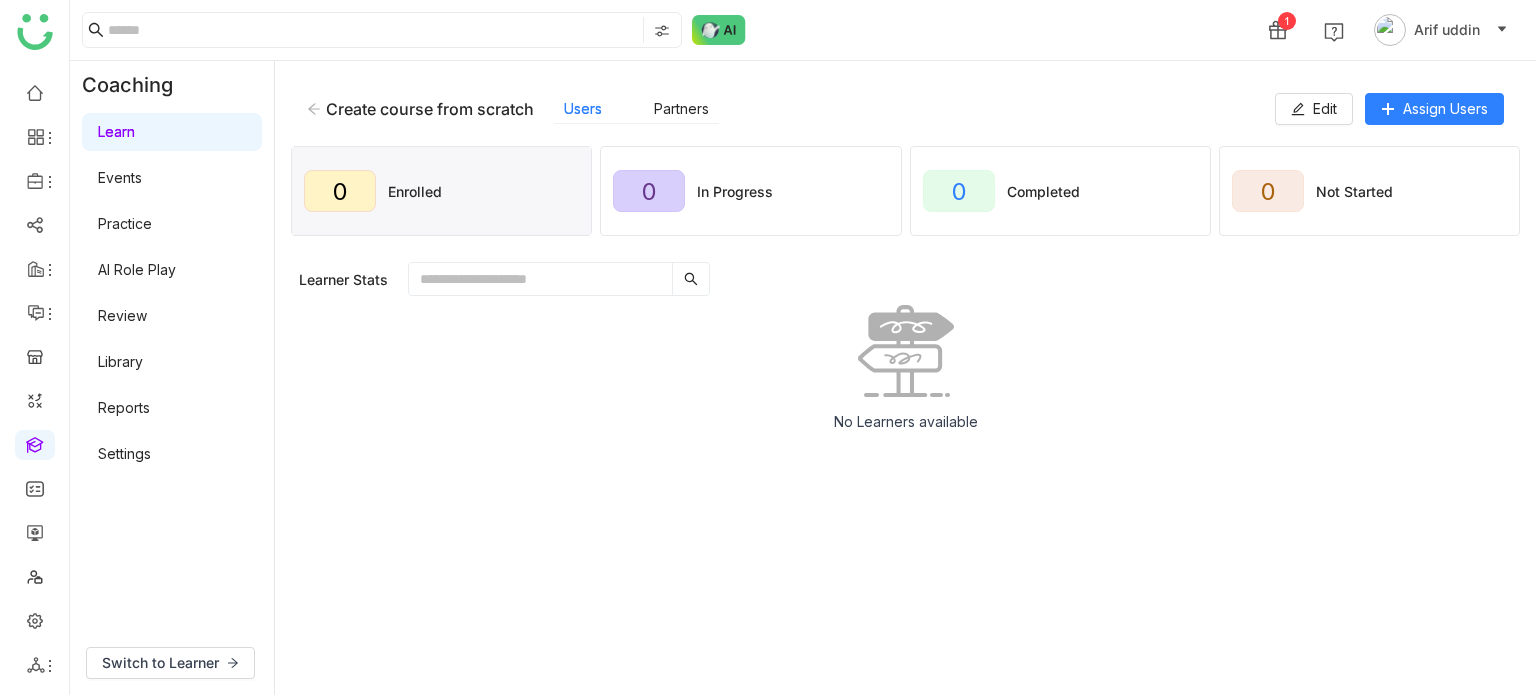 click 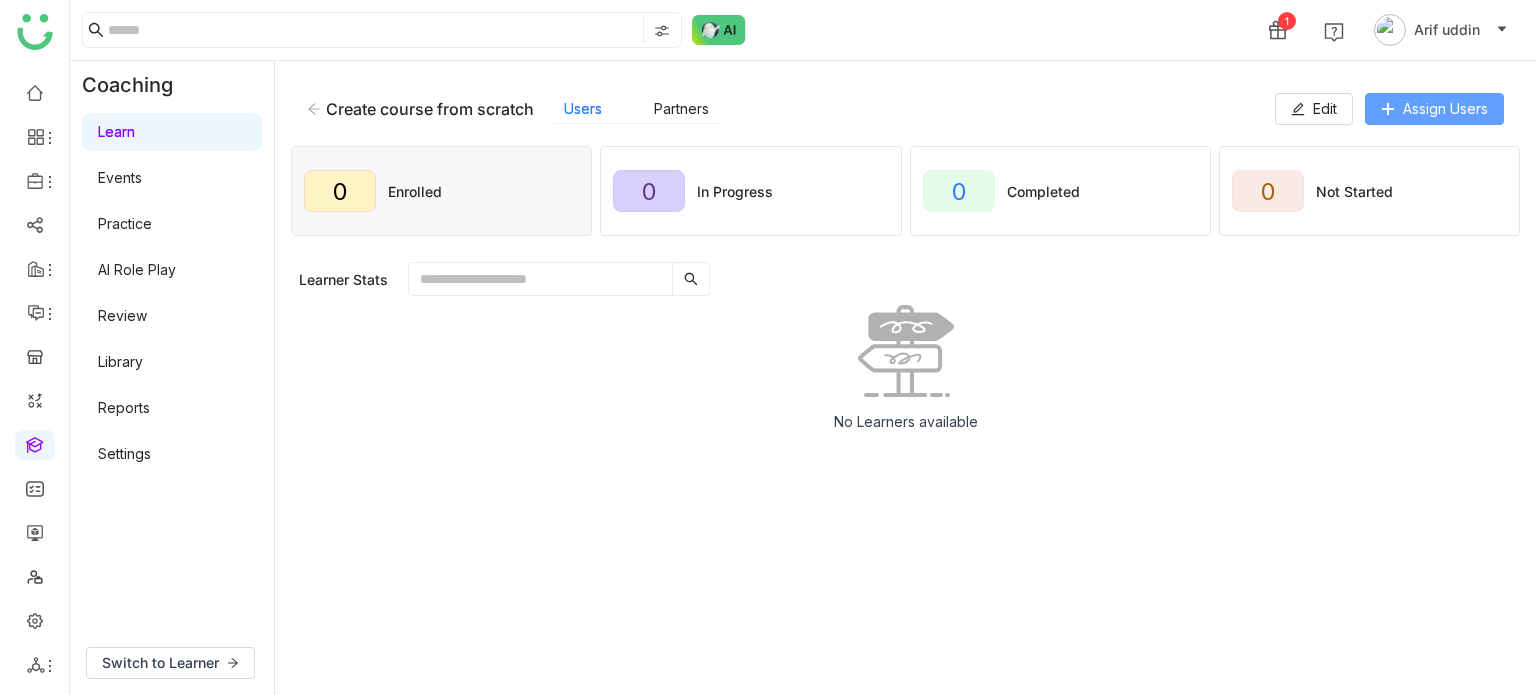 click on "Assign Users" 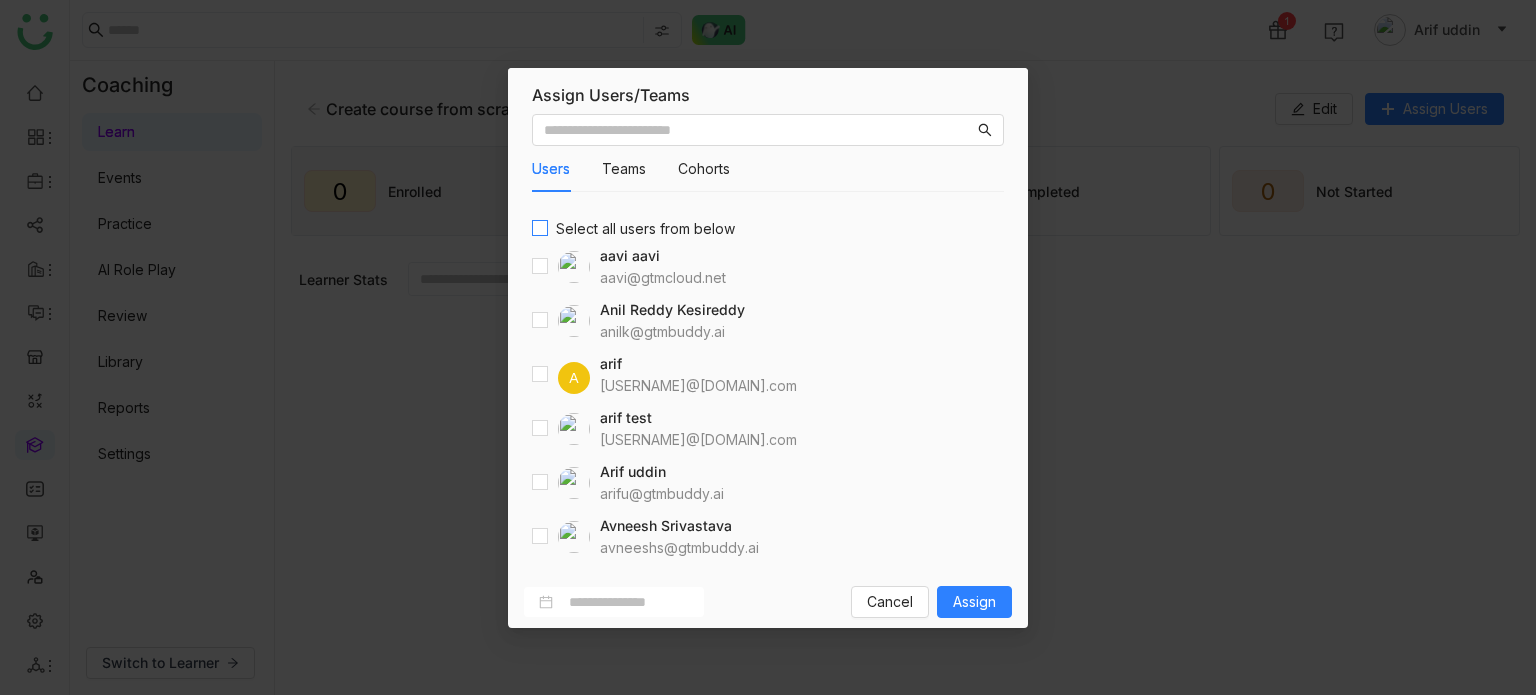 click on "Select all users from below" at bounding box center (645, 229) 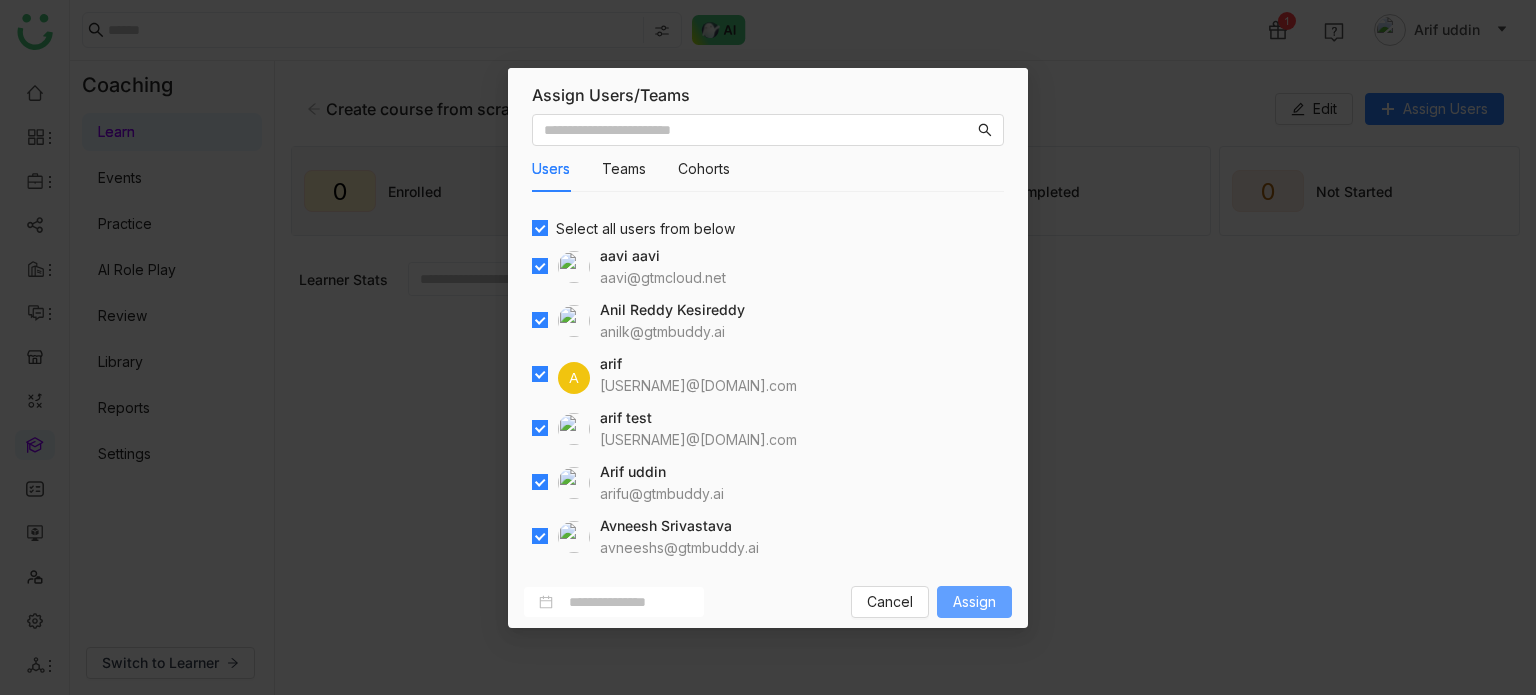 click on "Assign" at bounding box center (974, 602) 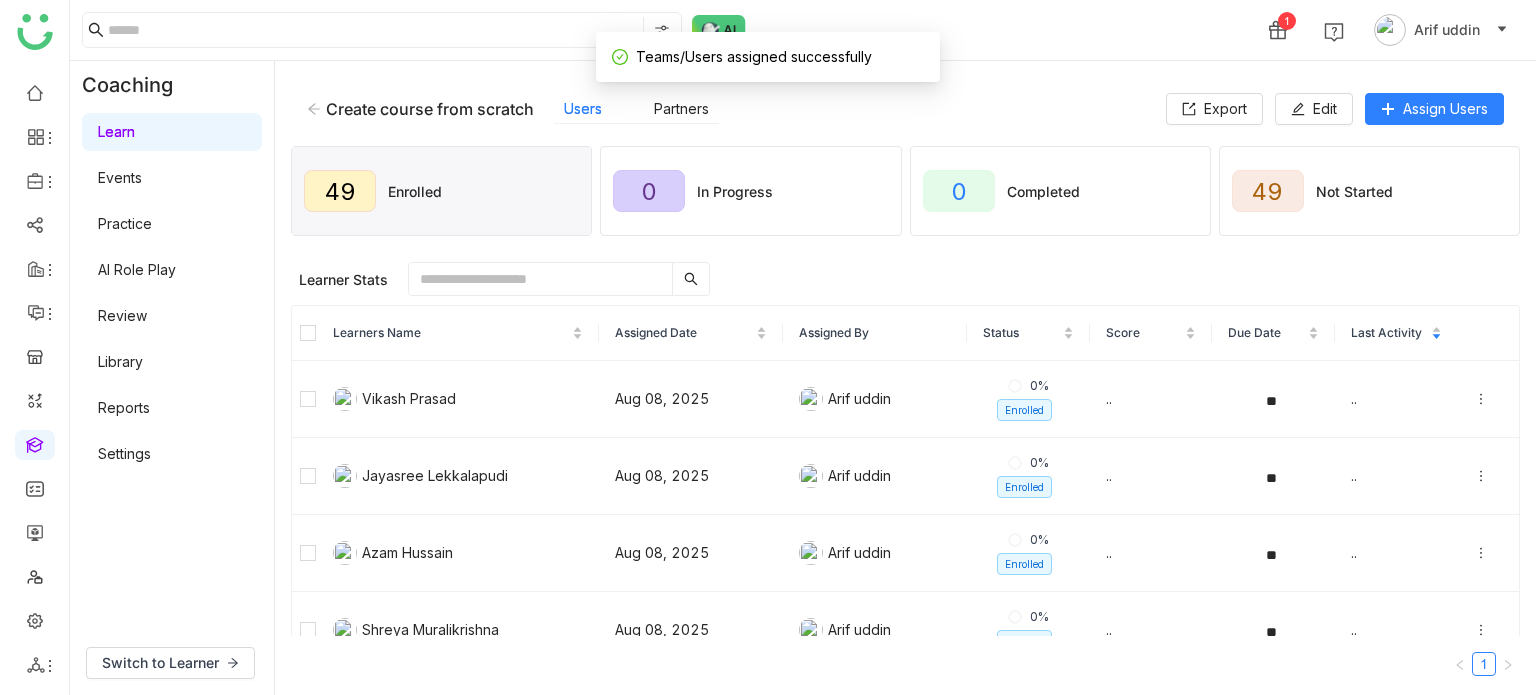 click on "Create course from scratch    Users   Partners   Export   Edit   Assign Users" 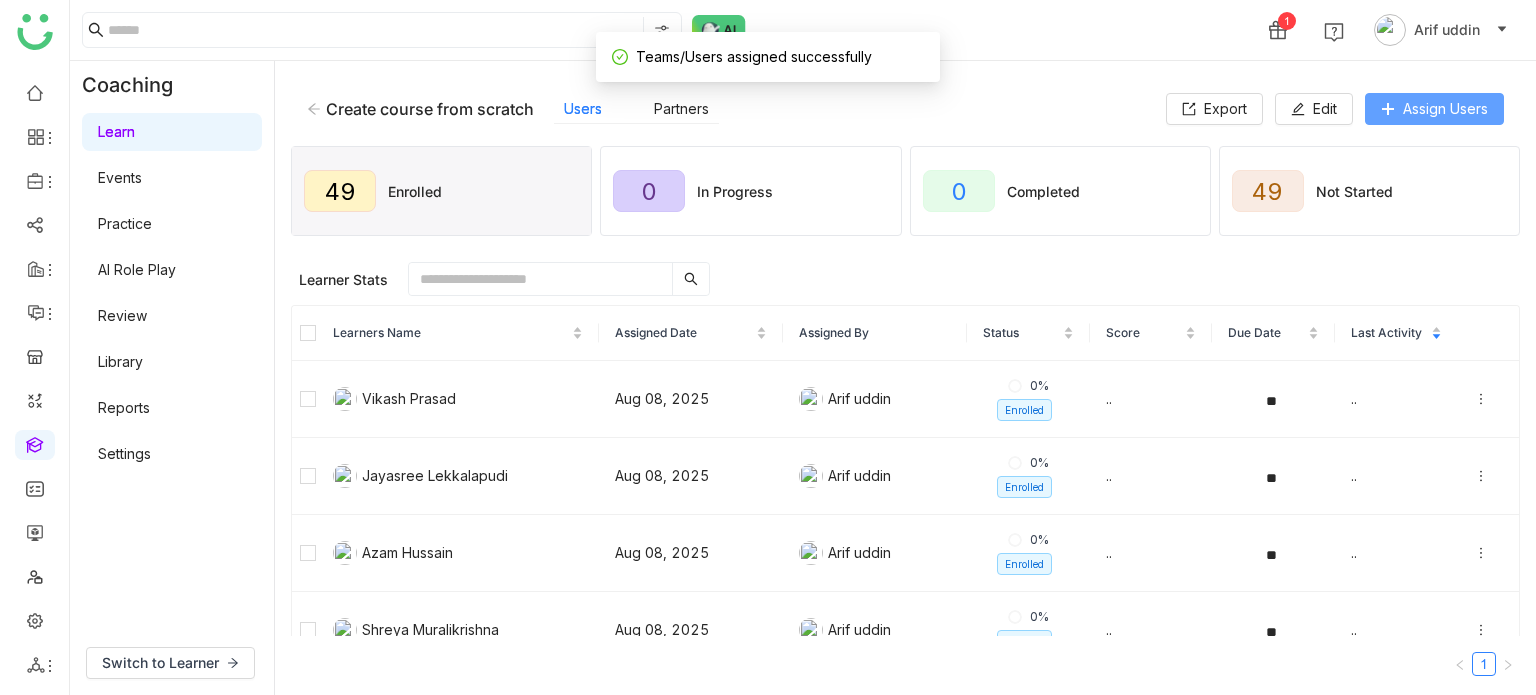 click on "Assign Users" 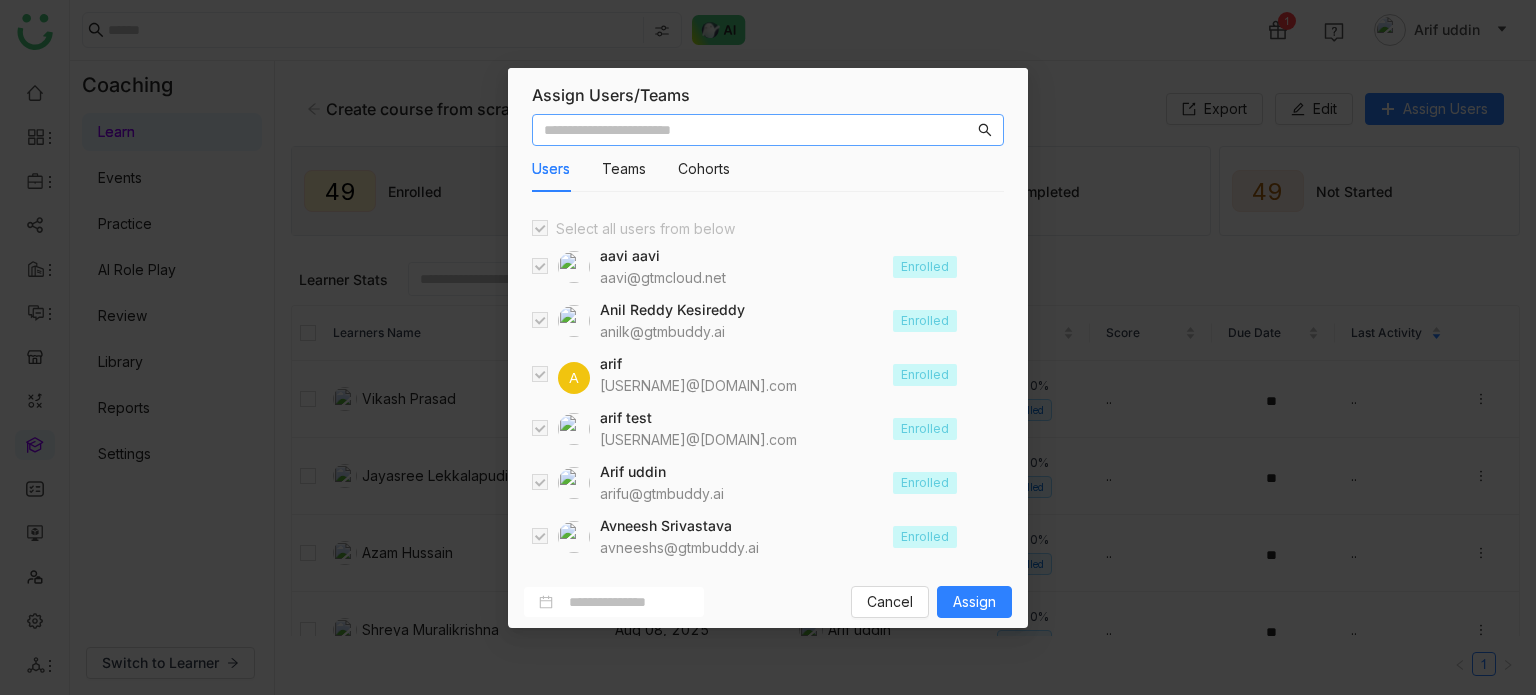 click at bounding box center (540, 228) 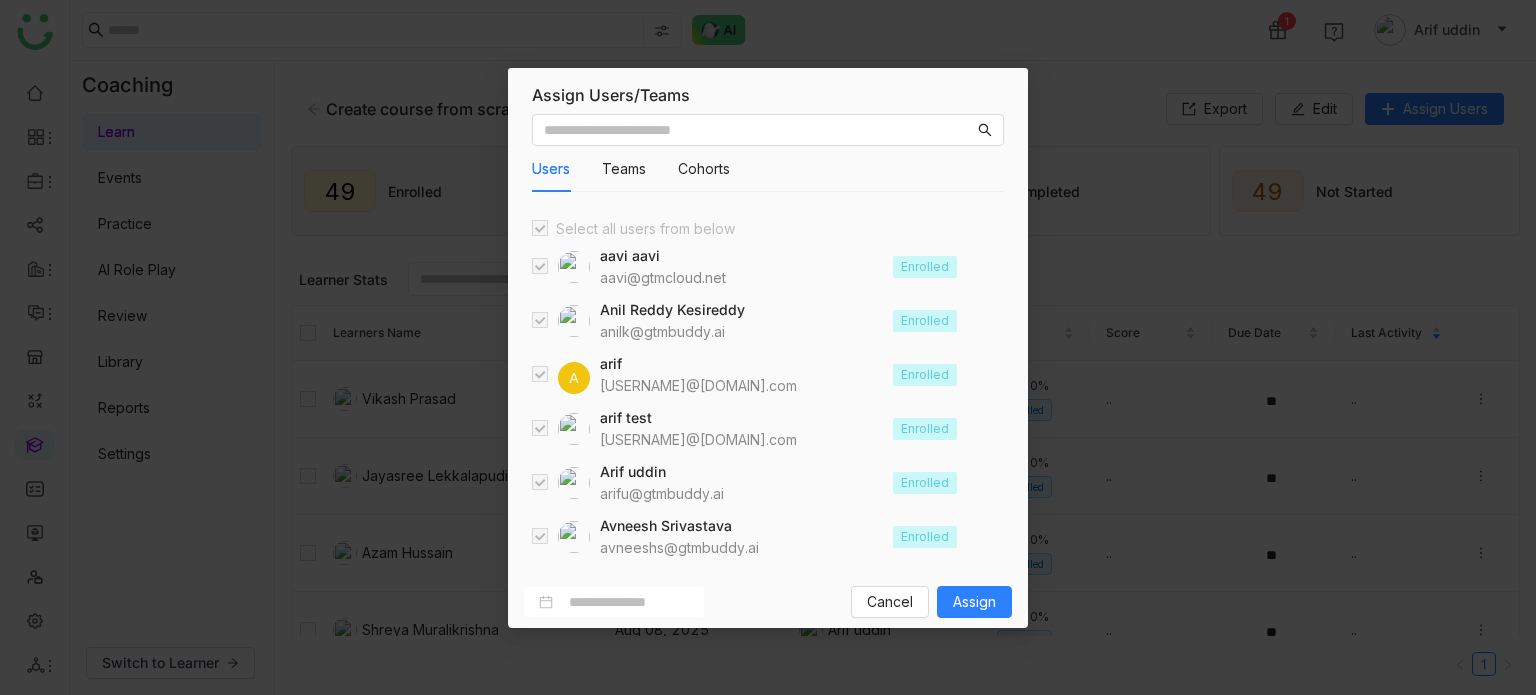 click at bounding box center [561, 267] 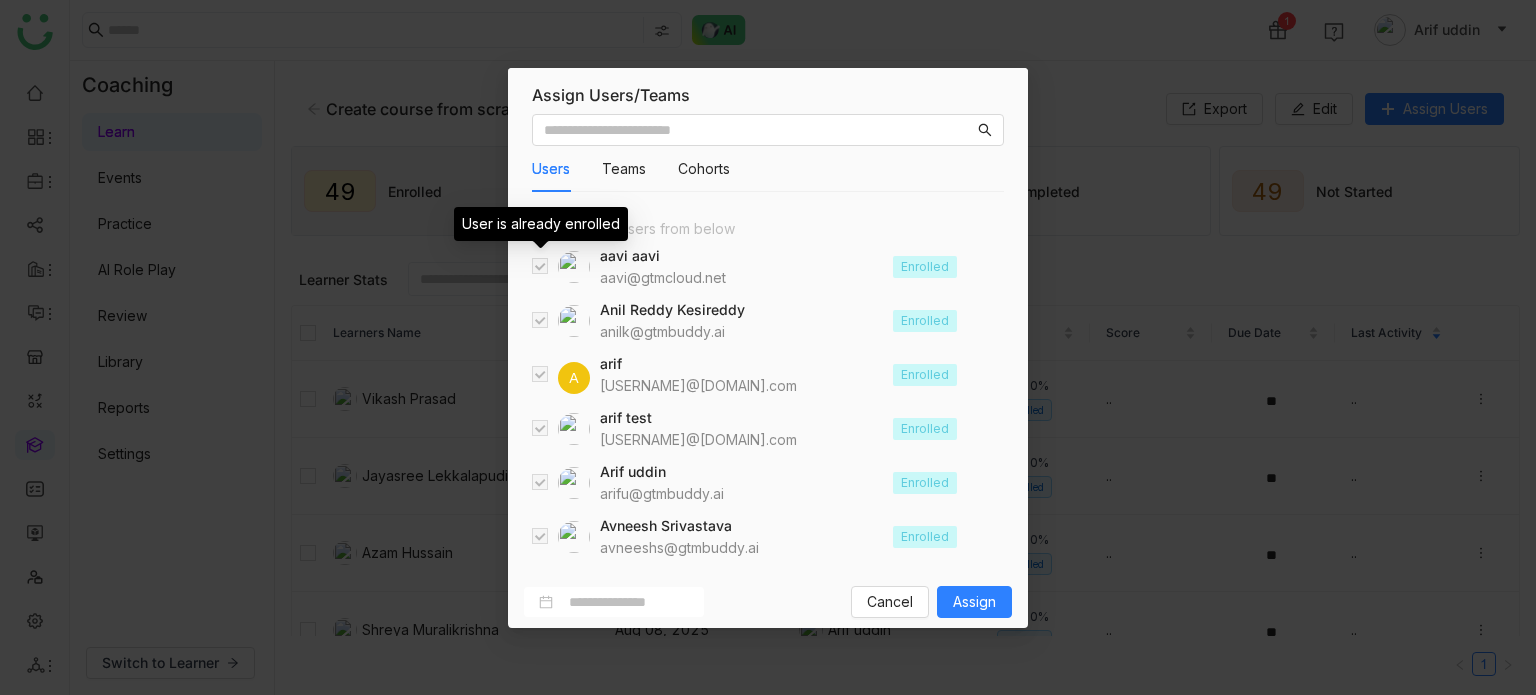 click at bounding box center (540, 266) 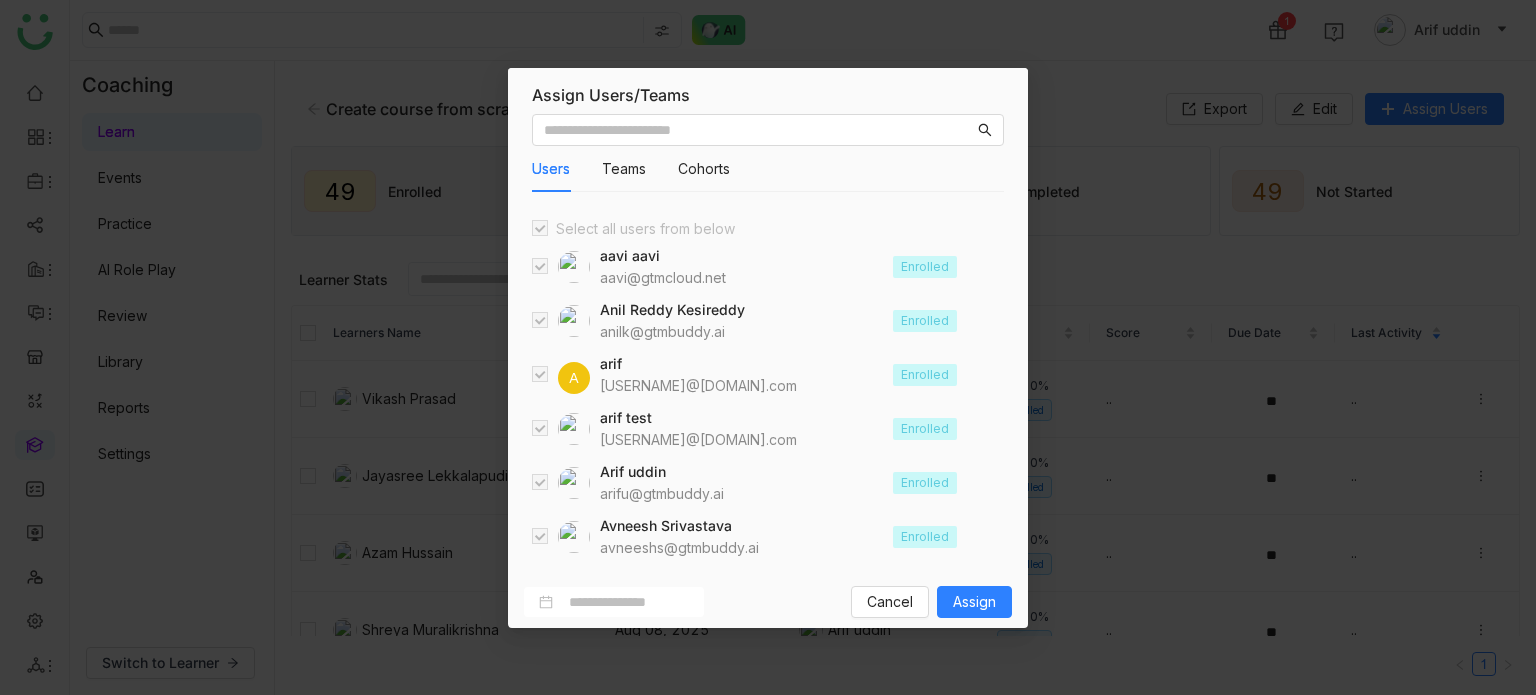 click on "Assign Users/Teams  Users   Teams   Cohorts   Select all users from below   aavi aavi   aavi@gtmcloud.net   Enrolled   Anil Reddy Kesireddy   anilk@gtmbuddy.ai   Enrolled   A   arif   ariuddinkhan24@gmail.com   Enrolled   arif test   bugtest1mail@gmail.com   Enrolled   Arif uddin   arifu@gtmbuddy.ai   Enrolled   Avneesh Srivastava   avneeshs@gtmbuddy.ai   Enrolled   Azam Hussain   azamhussain9247@gmail.com   Enrolled   Azam Hussain   azamh@gtmbuddy.ai   Enrolled   Azhar Uddin   azharuddin@gtmbuddy.ai   Enrolled   Bhanu Parihar   bhanup@gtmbuddy.ai   Enrolled   Bhupendra Singh Bhandari   bhupendra@gtmbuddy.ai   Enrolled   Chandramani Tiwary   mani@gtmbuddy.ai   Enrolled   chiru balaya   chirubalaya216@gmail.com   Enrolled   Cancel   Assign" at bounding box center [768, 347] 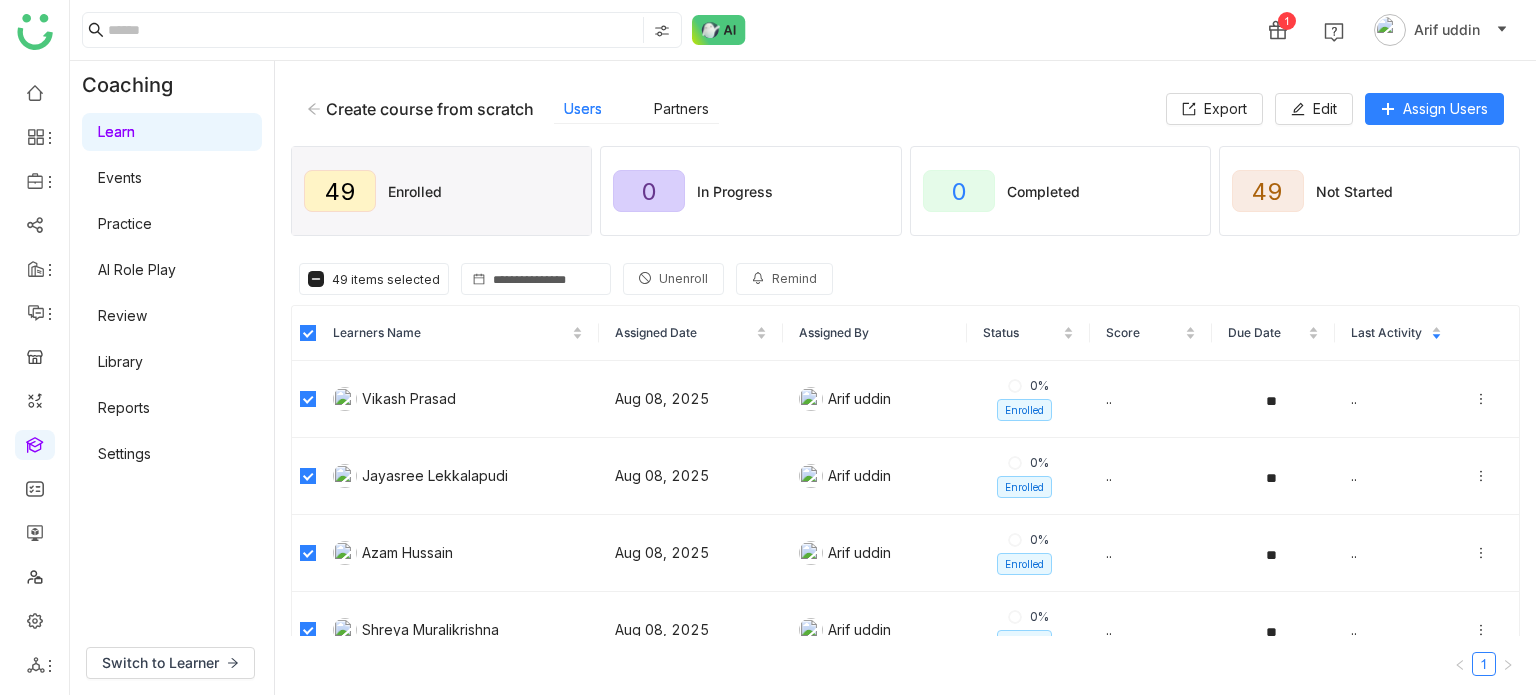 click on "Unenroll" 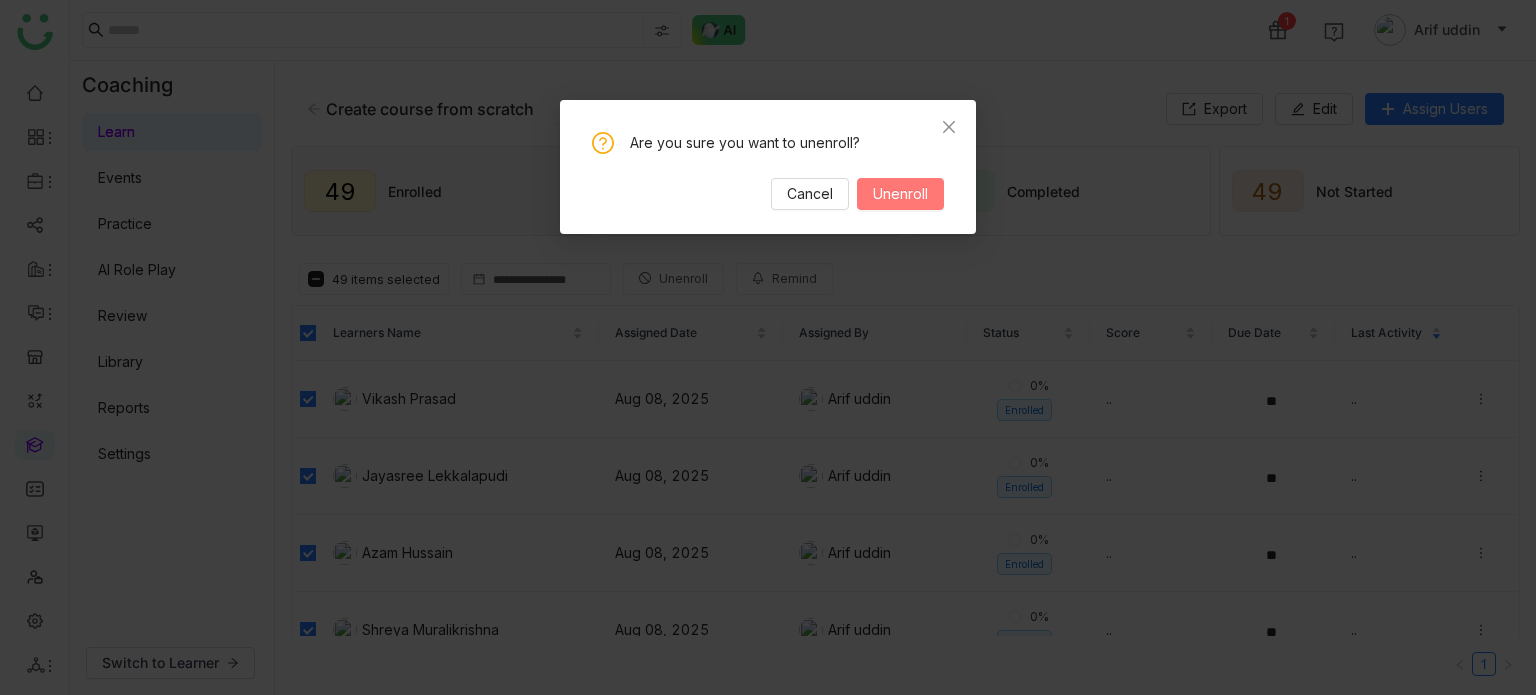 click on "Unenroll" at bounding box center [900, 194] 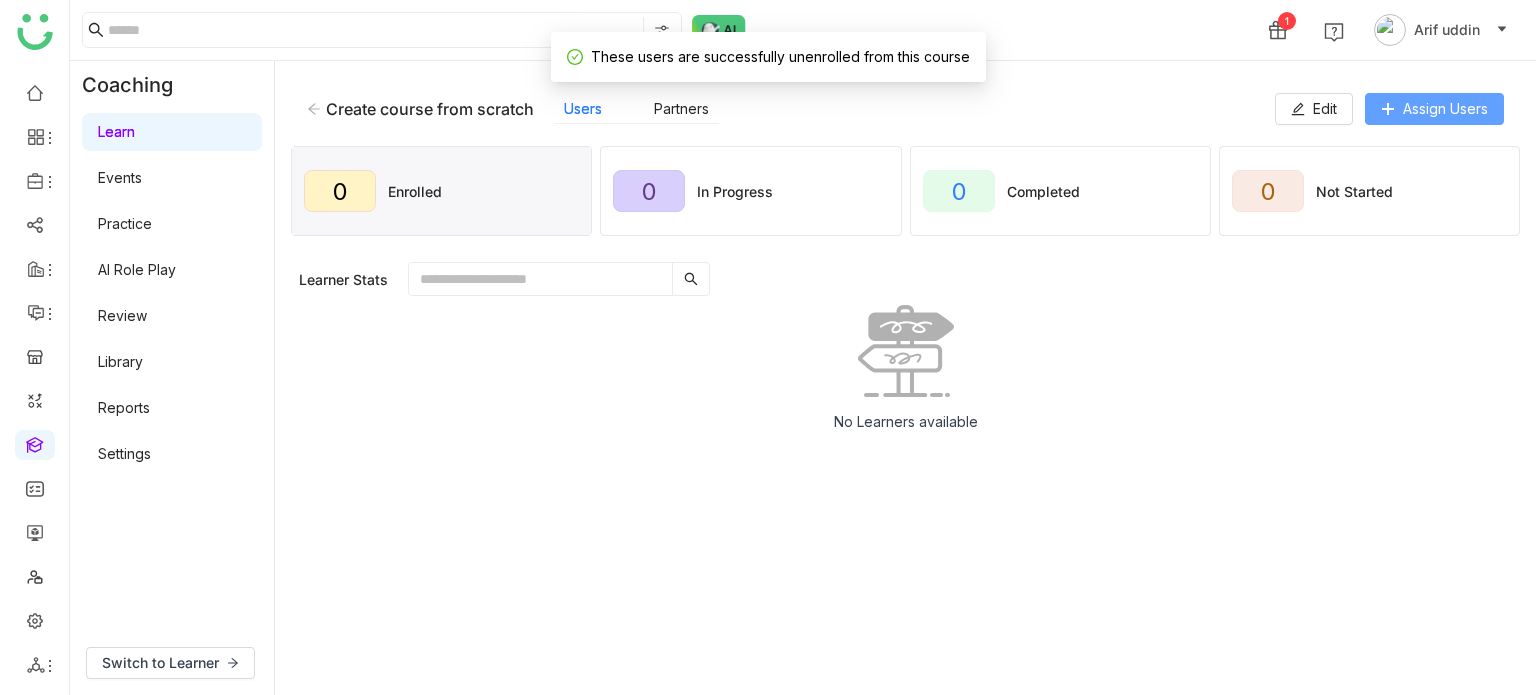 click on "Assign Users" 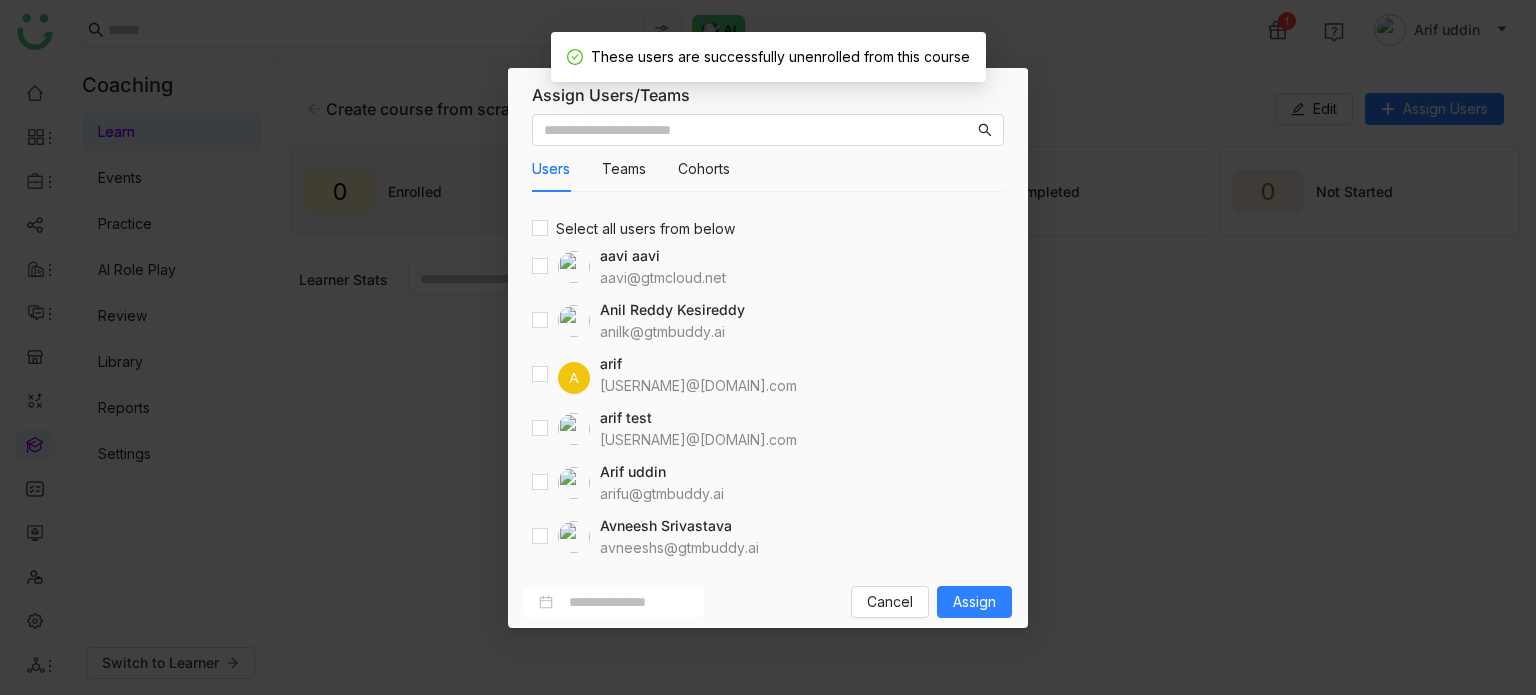 click on "Users   Teams   Cohorts   Select all users from below   aavi aavi   aavi@gtmcloud.net   Anil Reddy Kesireddy   anilk@gtmbuddy.ai   A   arif   ariuddinkhan24@gmail.com   arif test   bugtest1mail@gmail.com   Arif uddin   arifu@gtmbuddy.ai   Avneesh Srivastava   avneeshs@gtmbuddy.ai   Azam Hussain   azamh@gtmbuddy.ai   Azam Hussain   azamhussain9247@gmail.com   Azhar Uddin   azharuddin@gtmbuddy.ai   Bhanu Parihar   bhanup@gtmbuddy.ai   Bhupendra Singh Bhandari   bhupendra@gtmbuddy.ai   Chandramani Tiwary   mani@gtmbuddy.ai   chiru balaya   chirubalaya216@gmail.com" at bounding box center [768, 341] 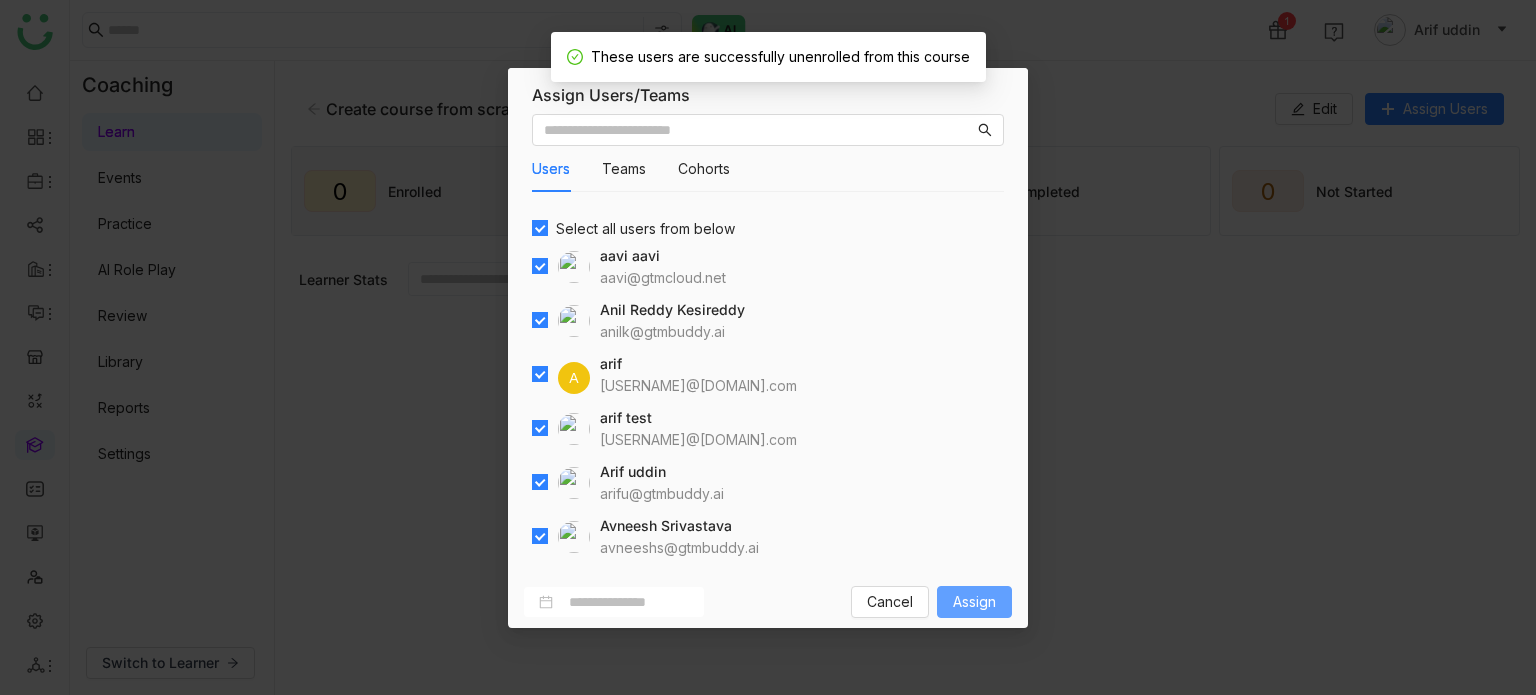 click on "Assign" at bounding box center (974, 602) 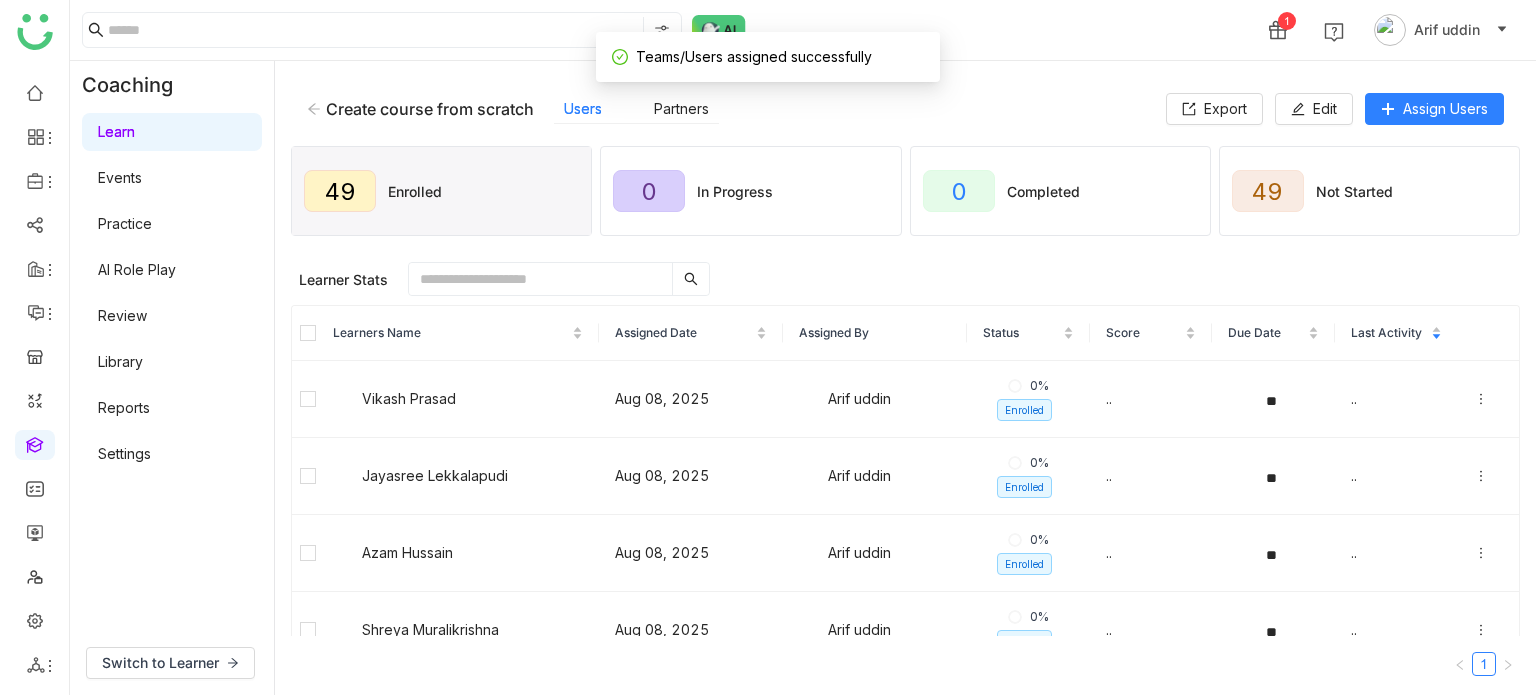 click 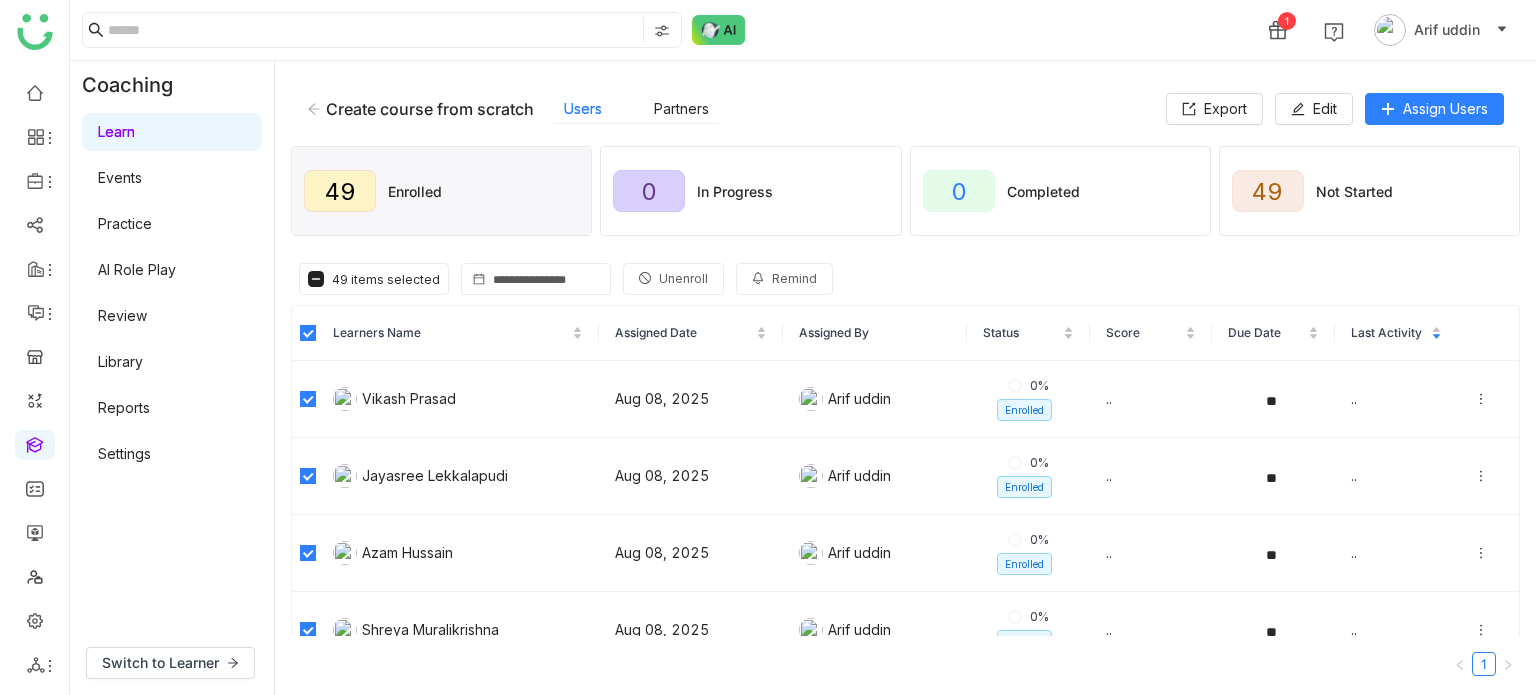 click on "Unenroll" 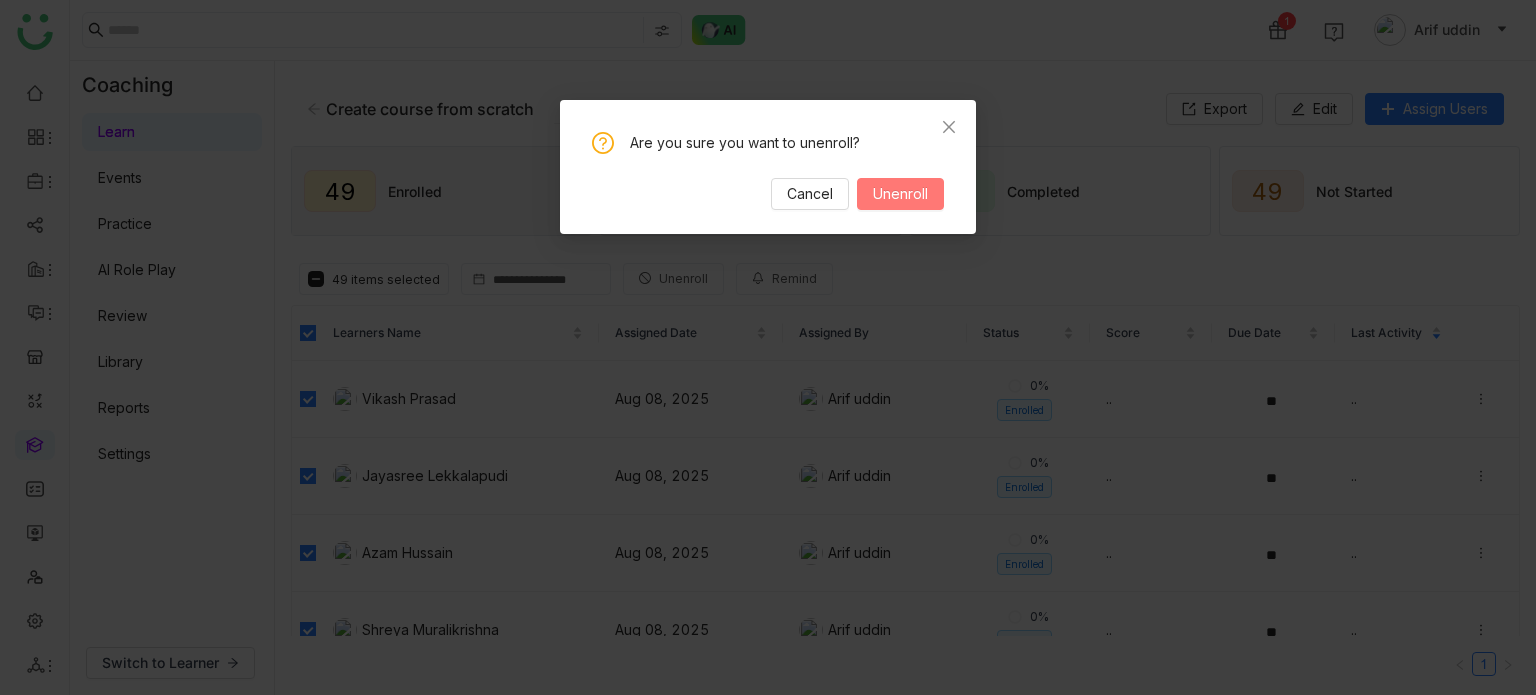 click on "Unenroll" at bounding box center (900, 194) 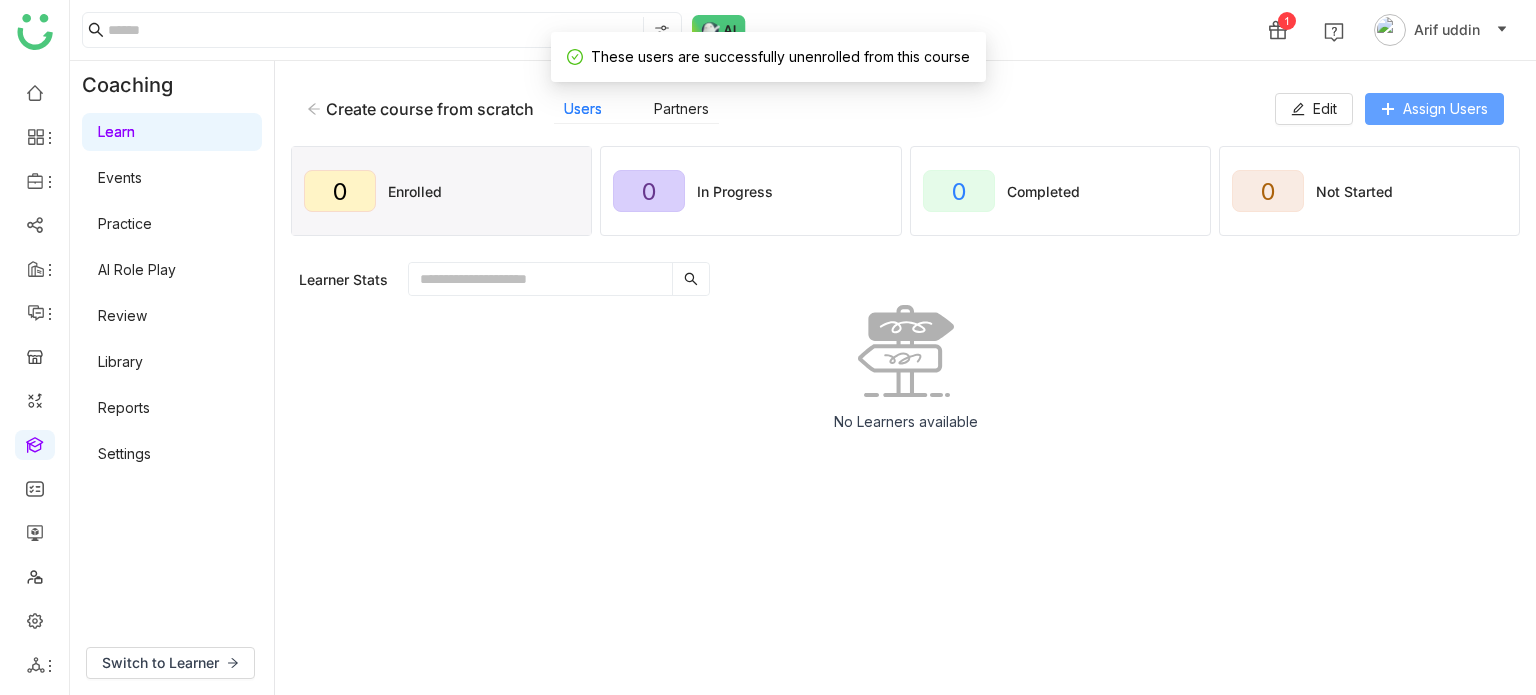 click on "Assign Users" 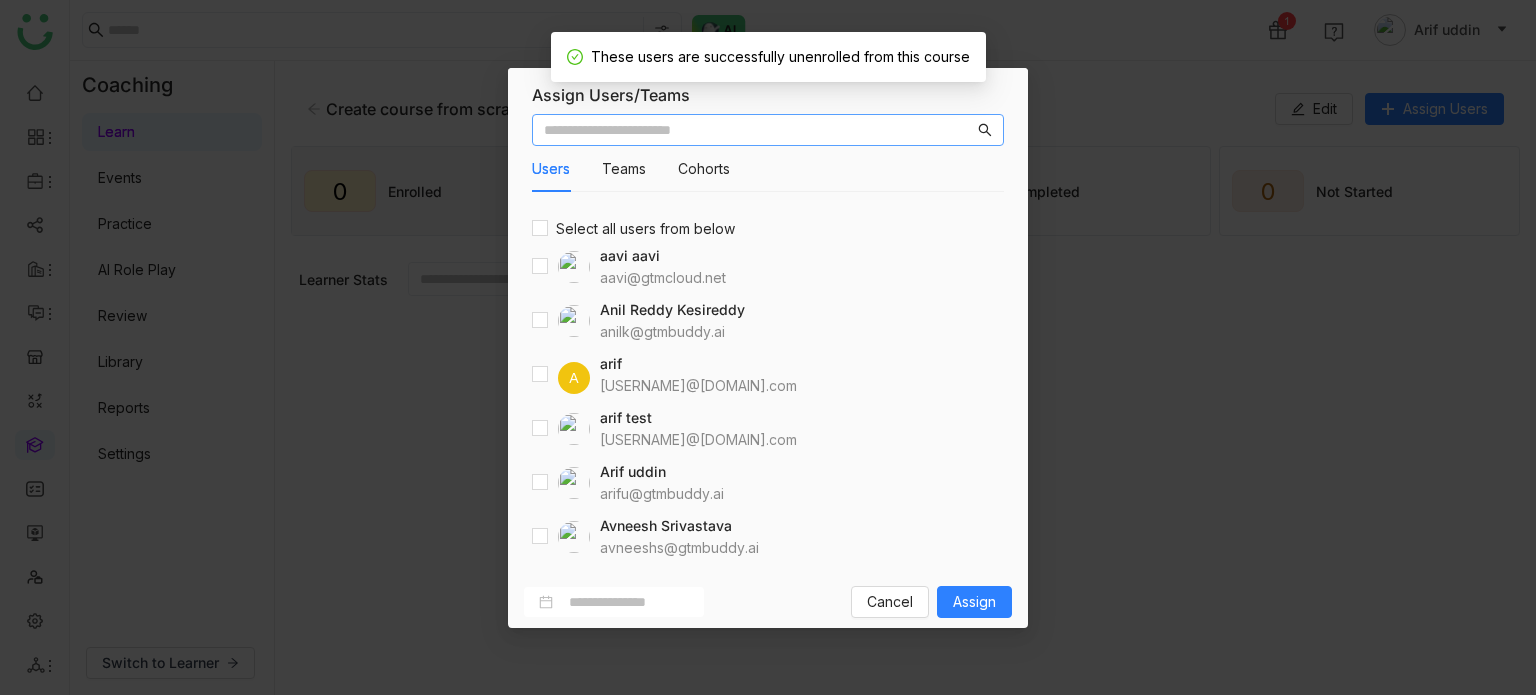 click on "Cancel   Assign" at bounding box center (768, 602) 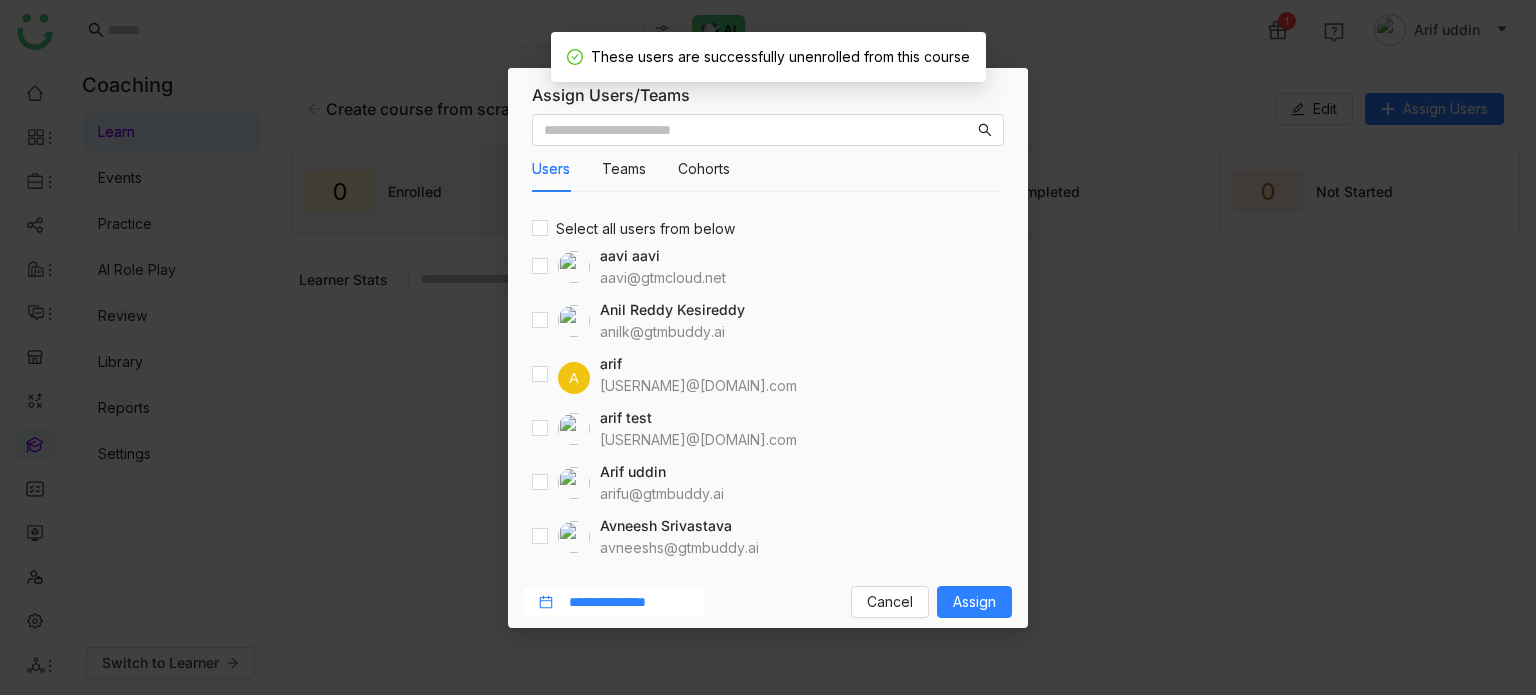 click at bounding box center (631, 602) 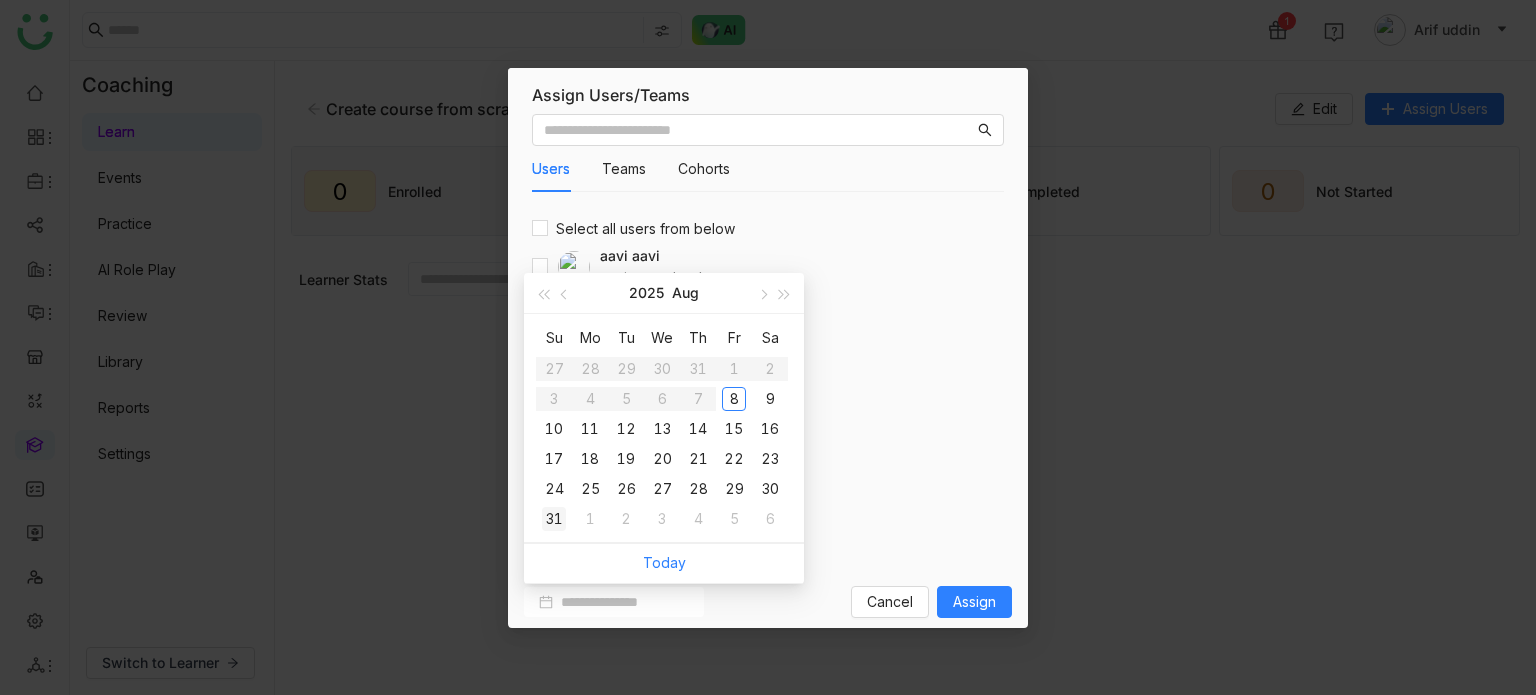 click on "31" at bounding box center (554, 519) 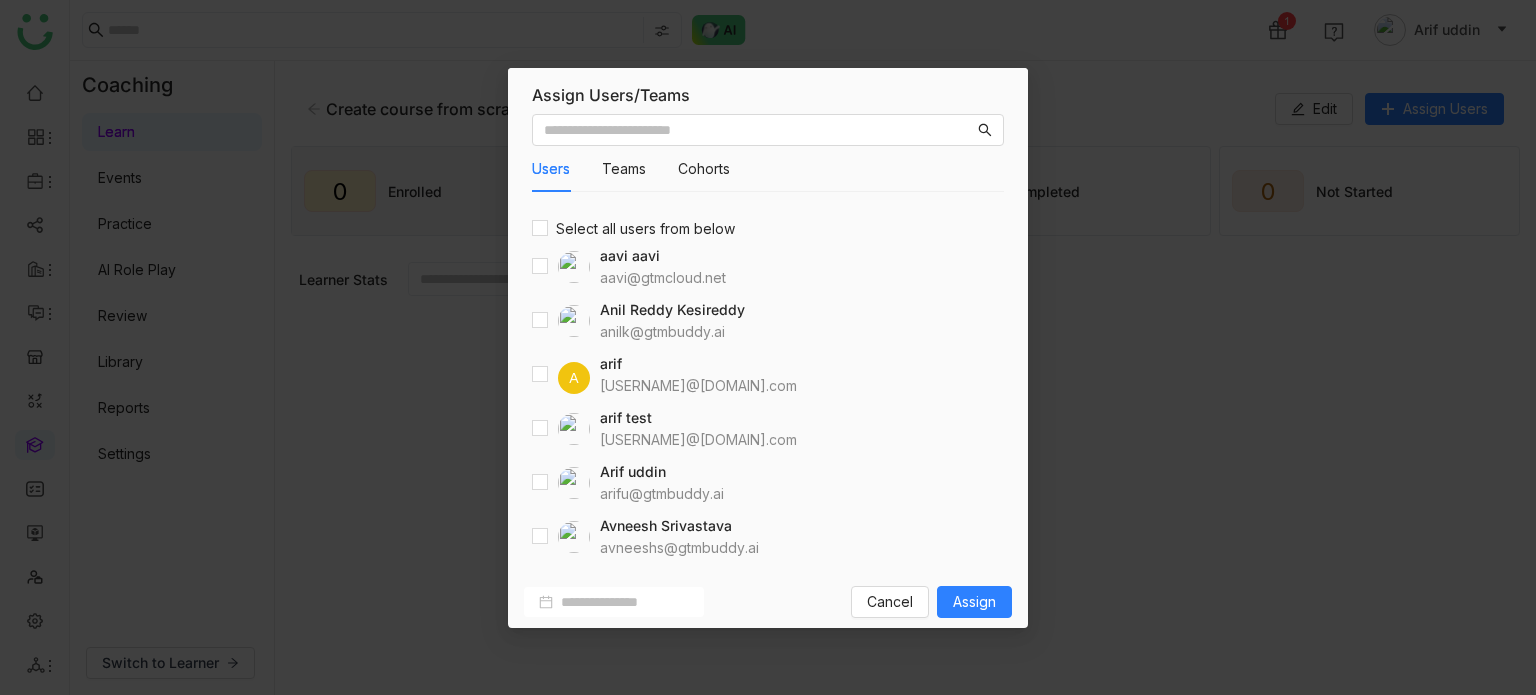 type on "**********" 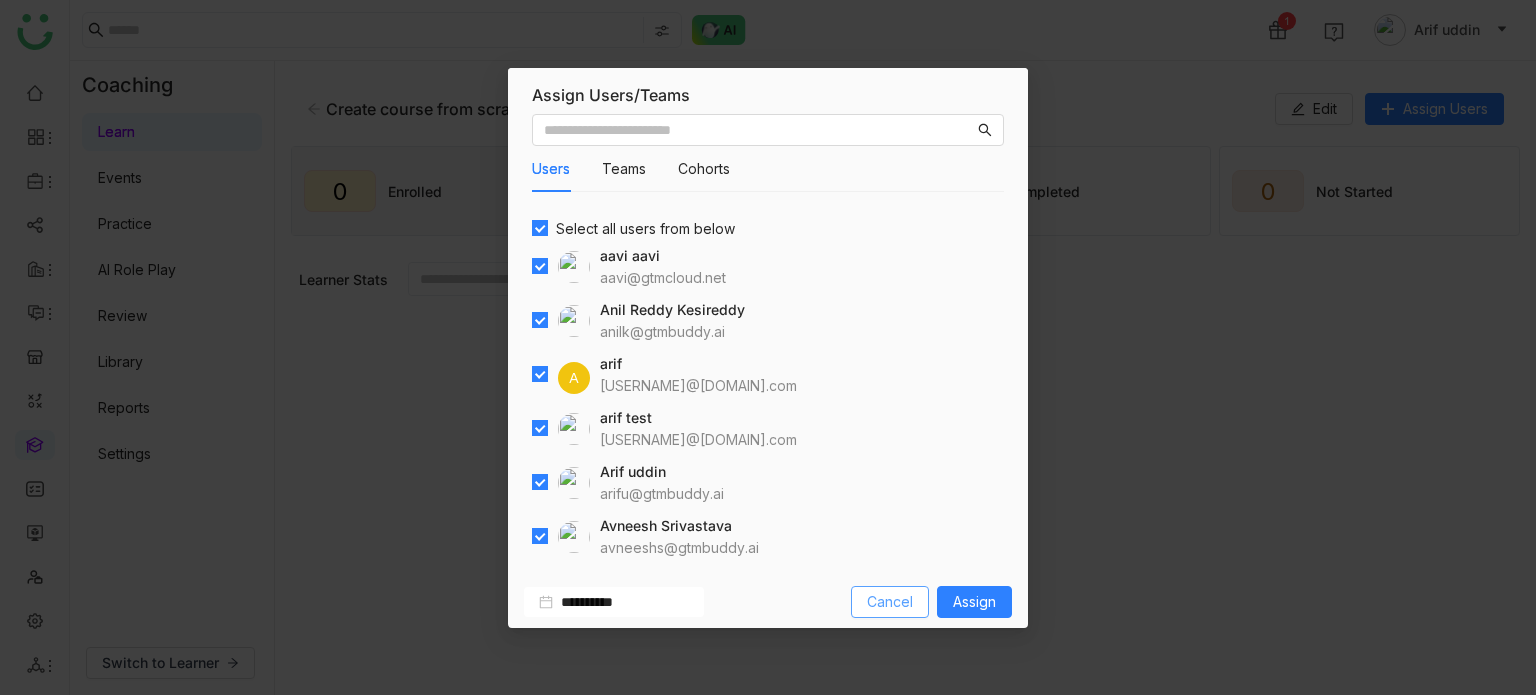 click on "Cancel" at bounding box center (890, 602) 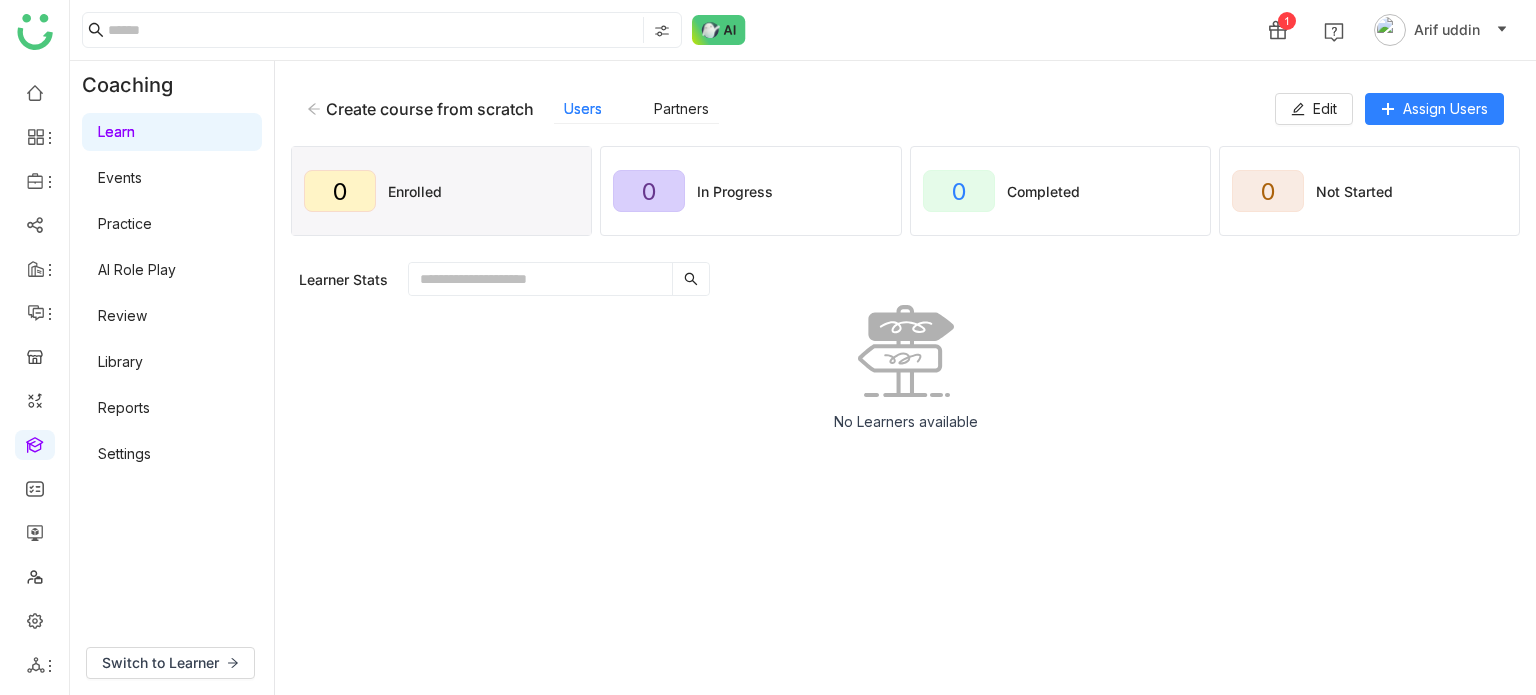 click on "Create course from scratch    Users   Partners   Edit   Assign Users   0   Enrolled   0   In Progress   0   Completed   0   Not Started  Learner Stats 0 items selected  Unenroll
Remind   No Learners available" 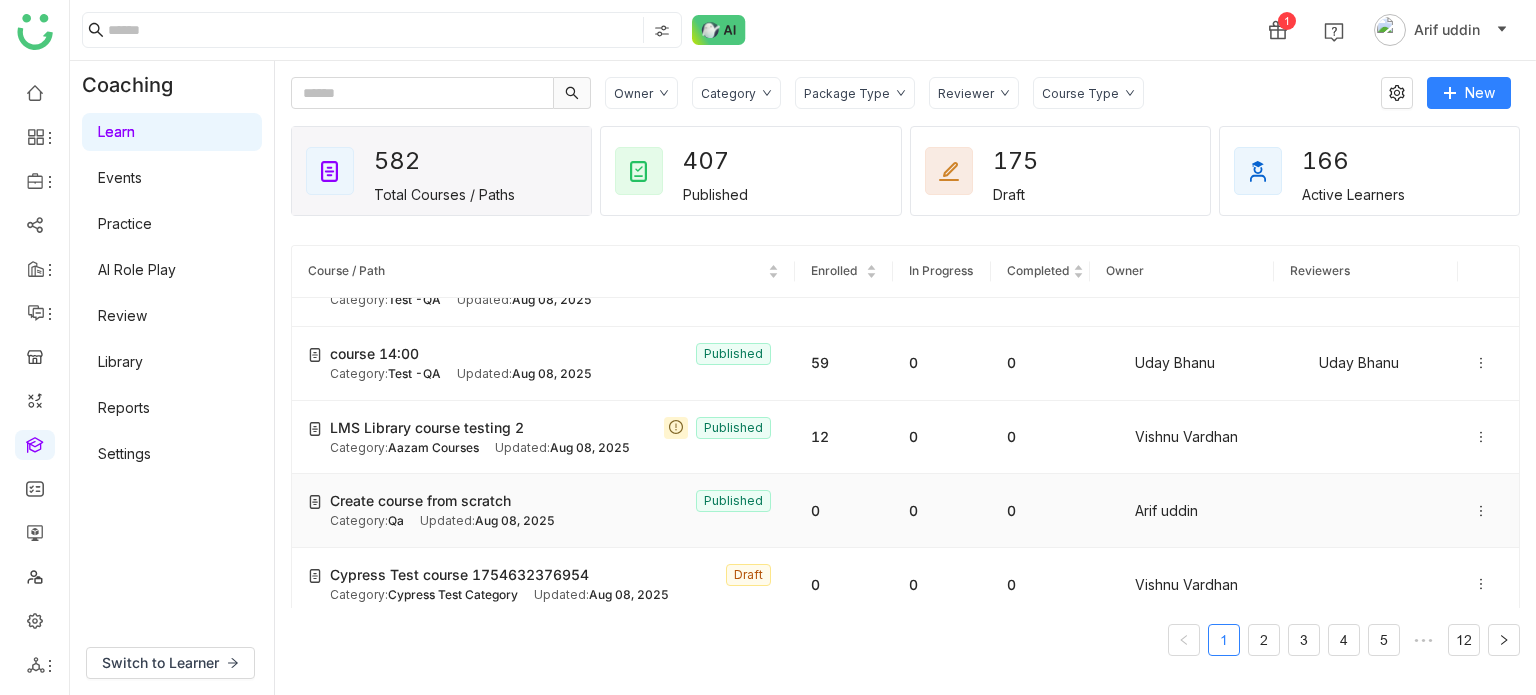 scroll, scrollTop: 0, scrollLeft: 0, axis: both 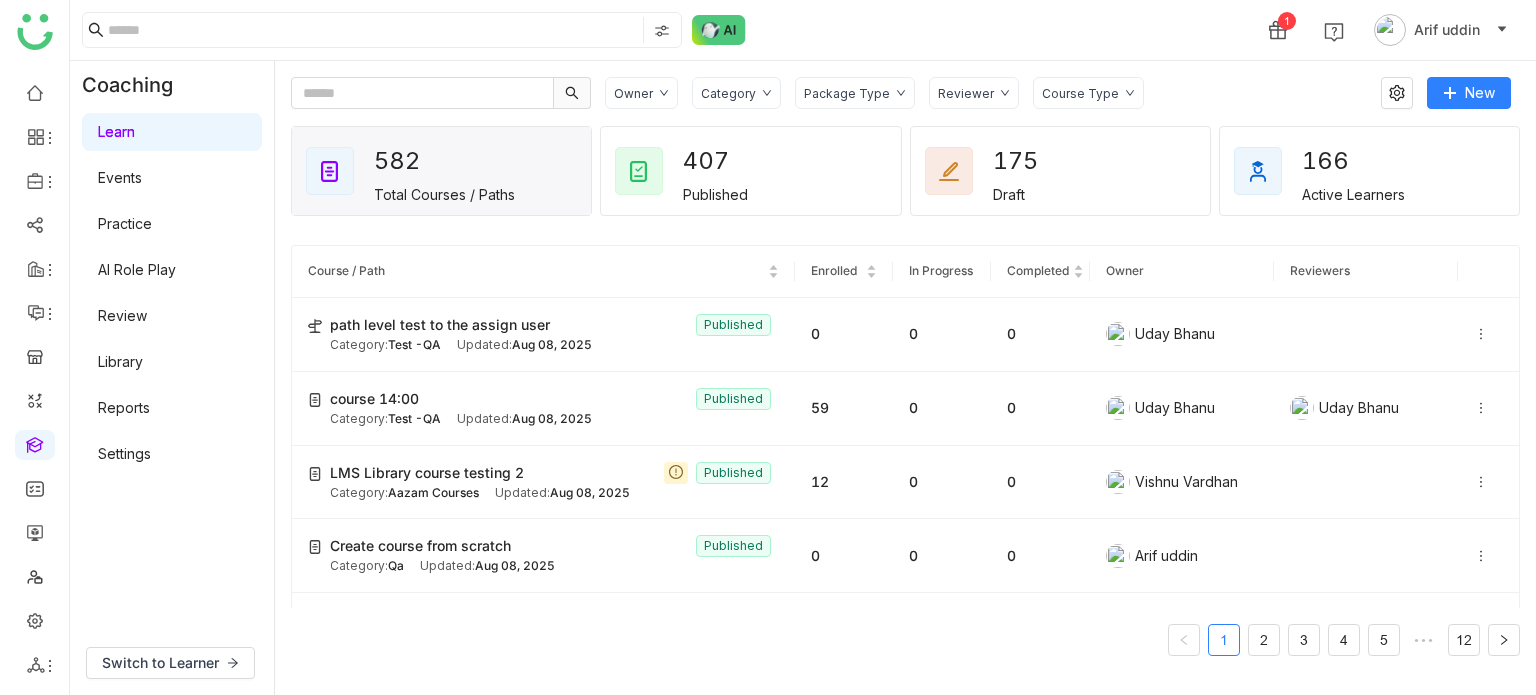 click on "Owner Category Package Type Reviewer Course Type" 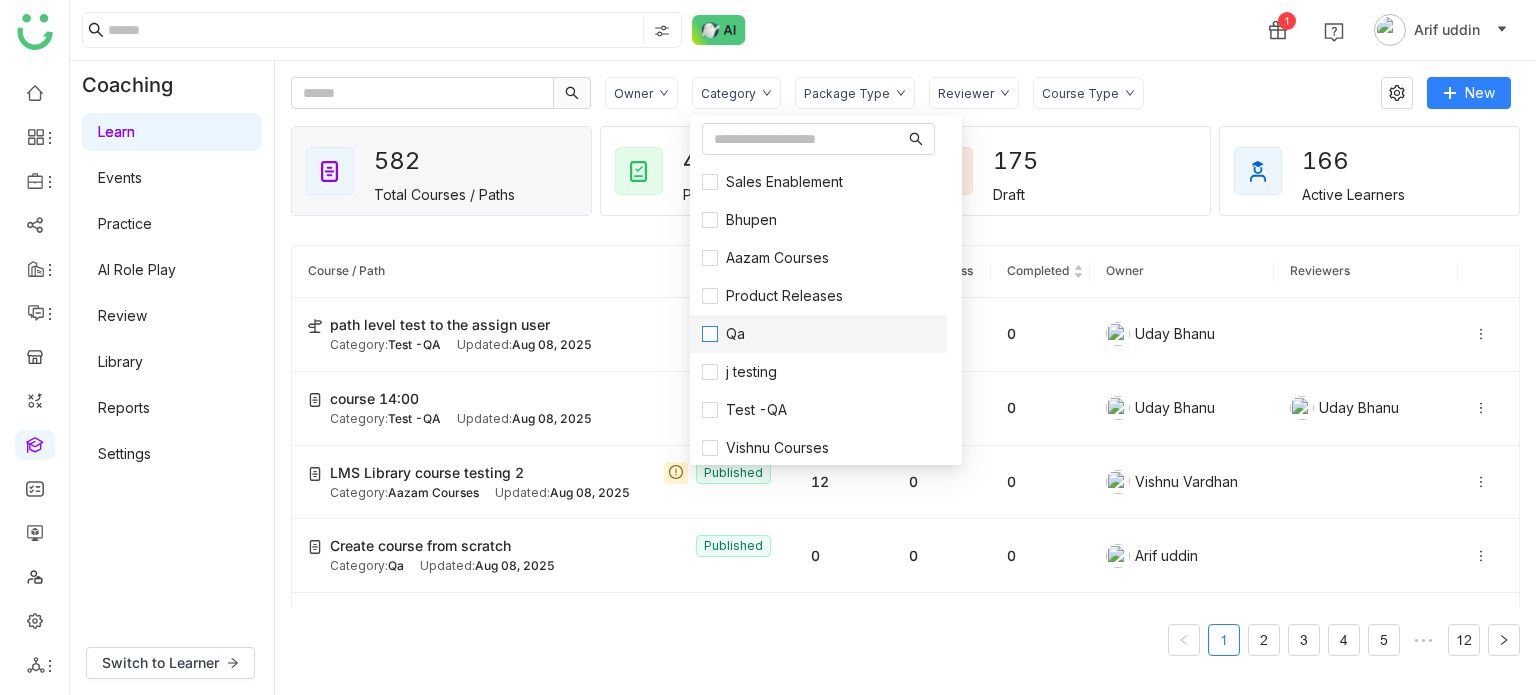 click on "Qa" at bounding box center [818, 334] 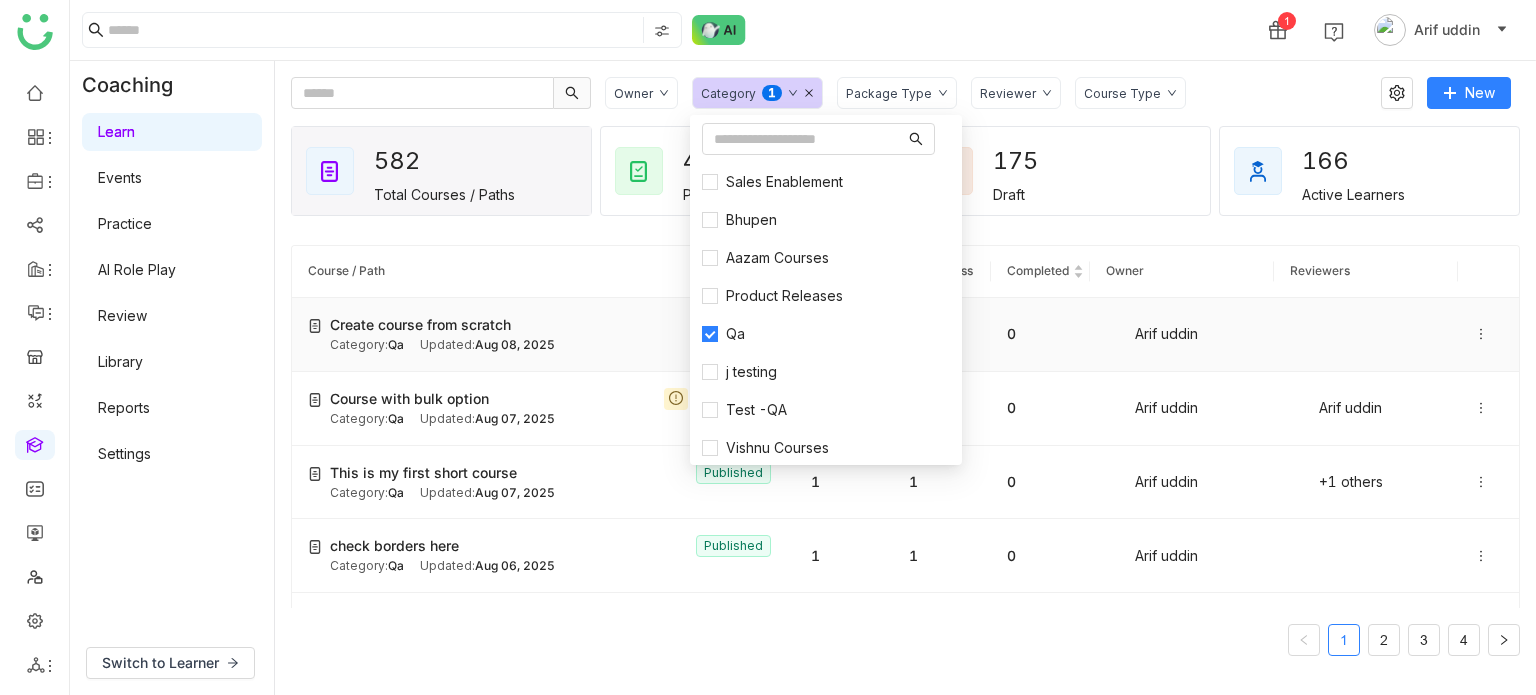 click on "Category:  Qa Updated:   Aug 08, 2025" 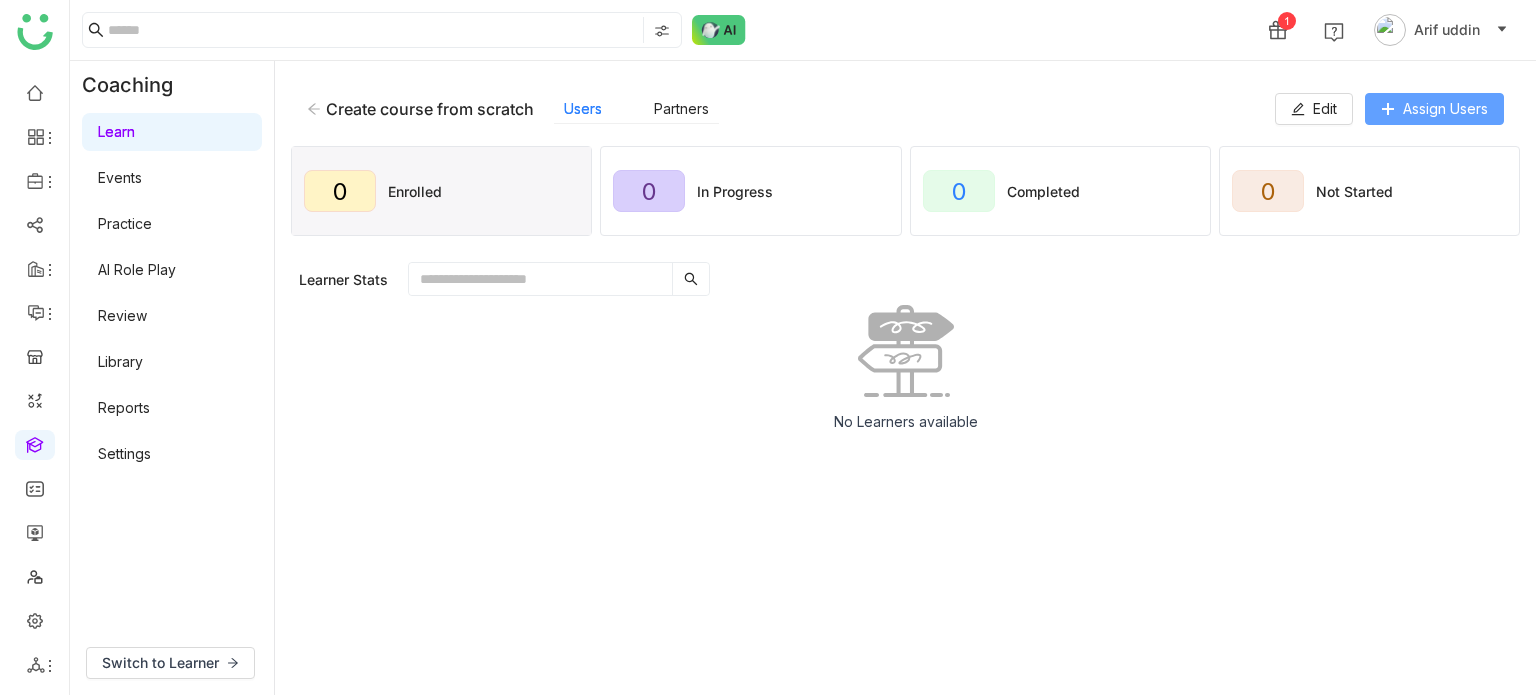 click 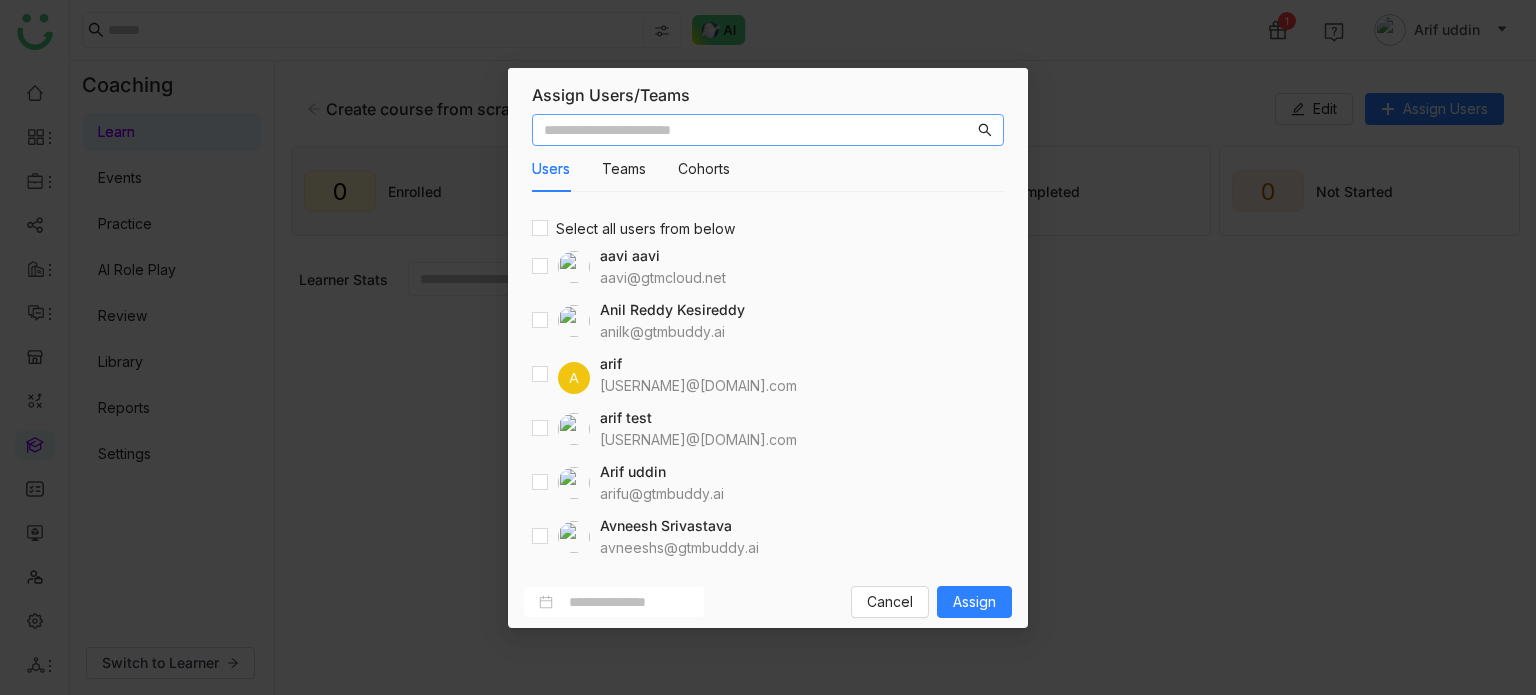 click on "Users   Teams   Cohorts   Select all users from below   aavi aavi   aavi@gtmcloud.net   Anil Reddy Kesireddy   anilk@gtmbuddy.ai   A   arif   ariuddinkhan24@gmail.com   arif test   bugtest1mail@gmail.com   Arif uddin   arifu@gtmbuddy.ai   Avneesh Srivastava   avneeshs@gtmbuddy.ai   Azam Hussain   azamh@gtmbuddy.ai   Azam Hussain   azamhussain9247@gmail.com   Azhar Uddin   azharuddin@gtmbuddy.ai   Bhanu Parihar   bhanup@gtmbuddy.ai   Bhupendra Singh Bhandari   bhupendra@gtmbuddy.ai   Chandramani Tiwary   mani@gtmbuddy.ai   chiru balaya   chirubalaya216@gmail.com" at bounding box center (768, 341) 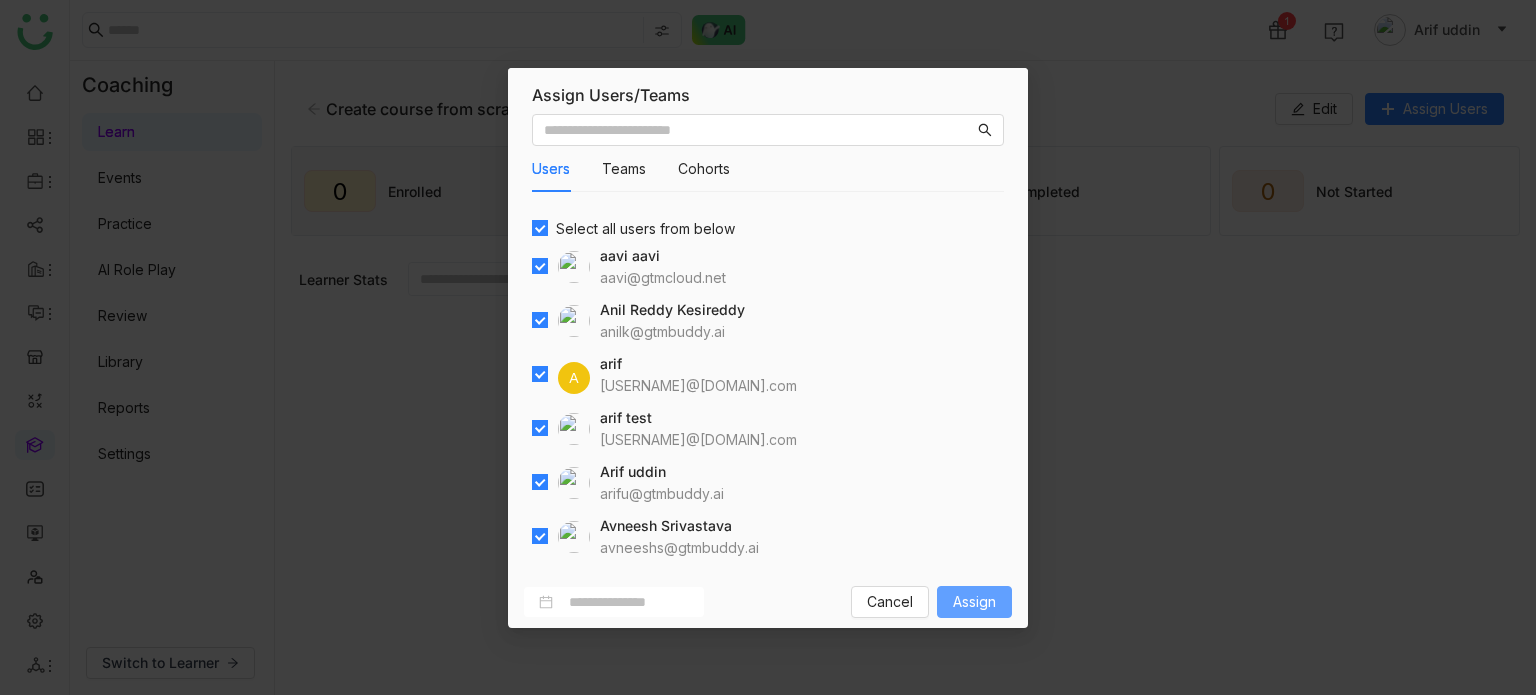 click on "Assign" at bounding box center (974, 602) 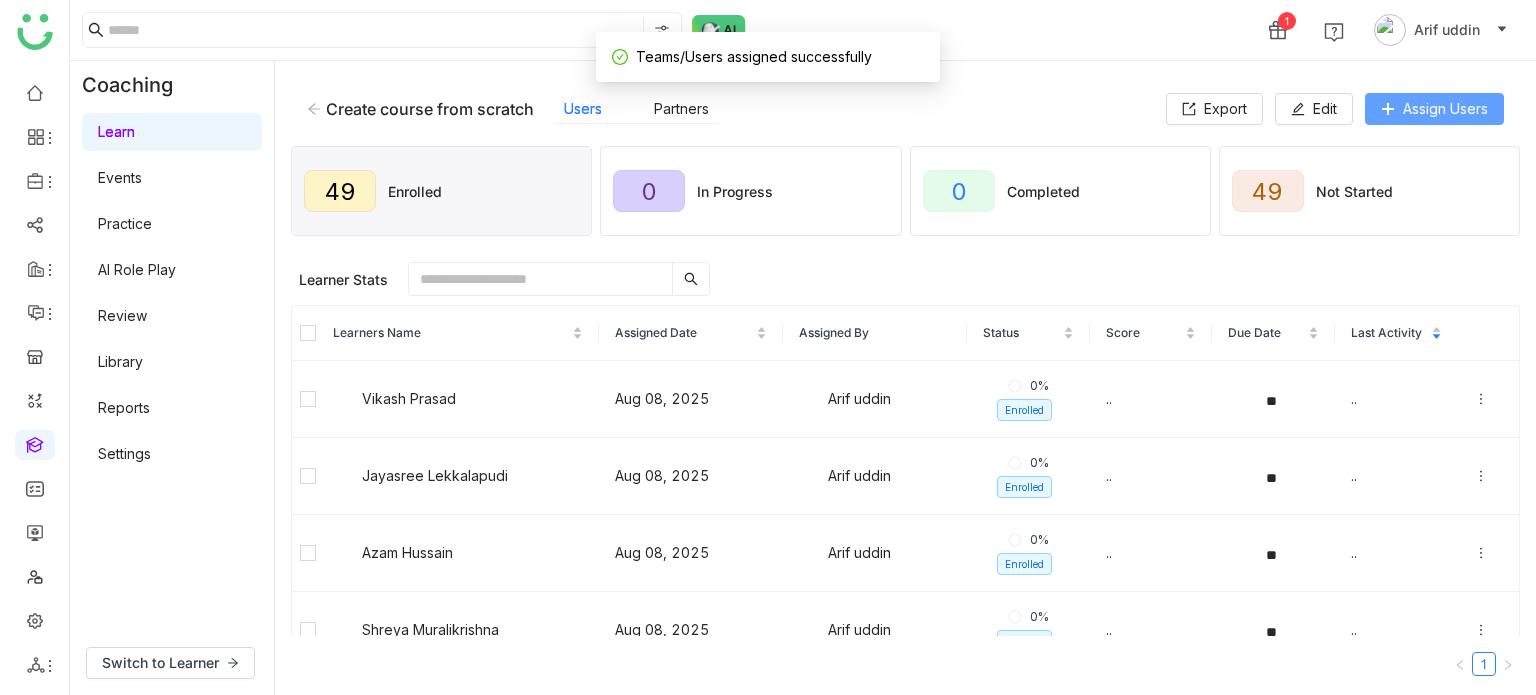 click on "Assign Users" 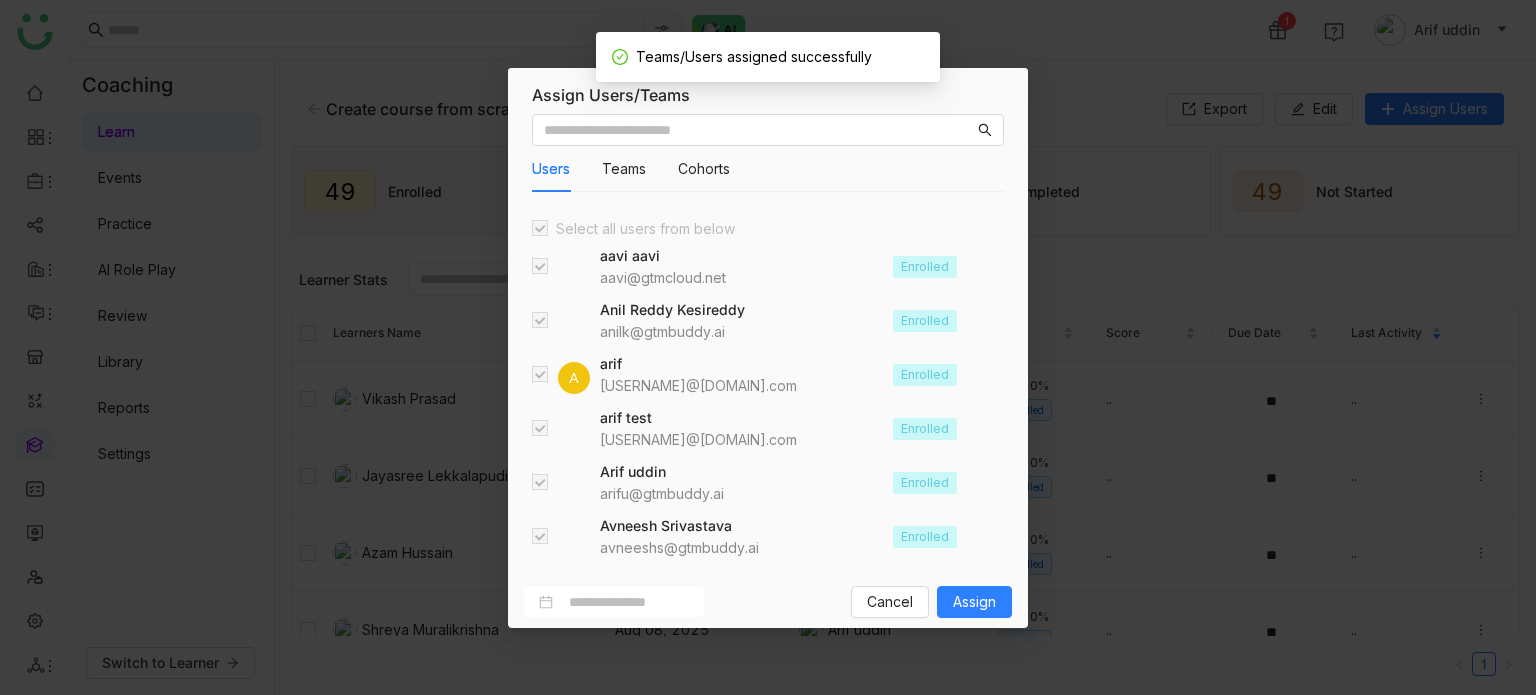 click on "Assign Users/Teams  Users   Teams   Cohorts   Select all users from below   aavi aavi   aavi@gtmcloud.net   Enrolled   Anil Reddy Kesireddy   anilk@gtmbuddy.ai   Enrolled   A   arif   ariuddinkhan24@gmail.com   Enrolled   arif test   bugtest1mail@gmail.com   Enrolled   Arif uddin   arifu@gtmbuddy.ai   Enrolled   Avneesh Srivastava   avneeshs@gtmbuddy.ai   Enrolled   Azam Hussain   azamhussain9247@gmail.com   Enrolled   Azam Hussain   azamh@gtmbuddy.ai   Enrolled   Azhar Uddin   azharuddin@gtmbuddy.ai   Enrolled   Bhanu Parihar   bhanup@gtmbuddy.ai   Enrolled   Bhupendra Singh Bhandari   bhupendra@gtmbuddy.ai   Enrolled   Chandramani Tiwary   mani@gtmbuddy.ai   Enrolled   chiru balaya   chirubalaya216@gmail.com   Enrolled   Cancel   Assign" at bounding box center [768, 347] 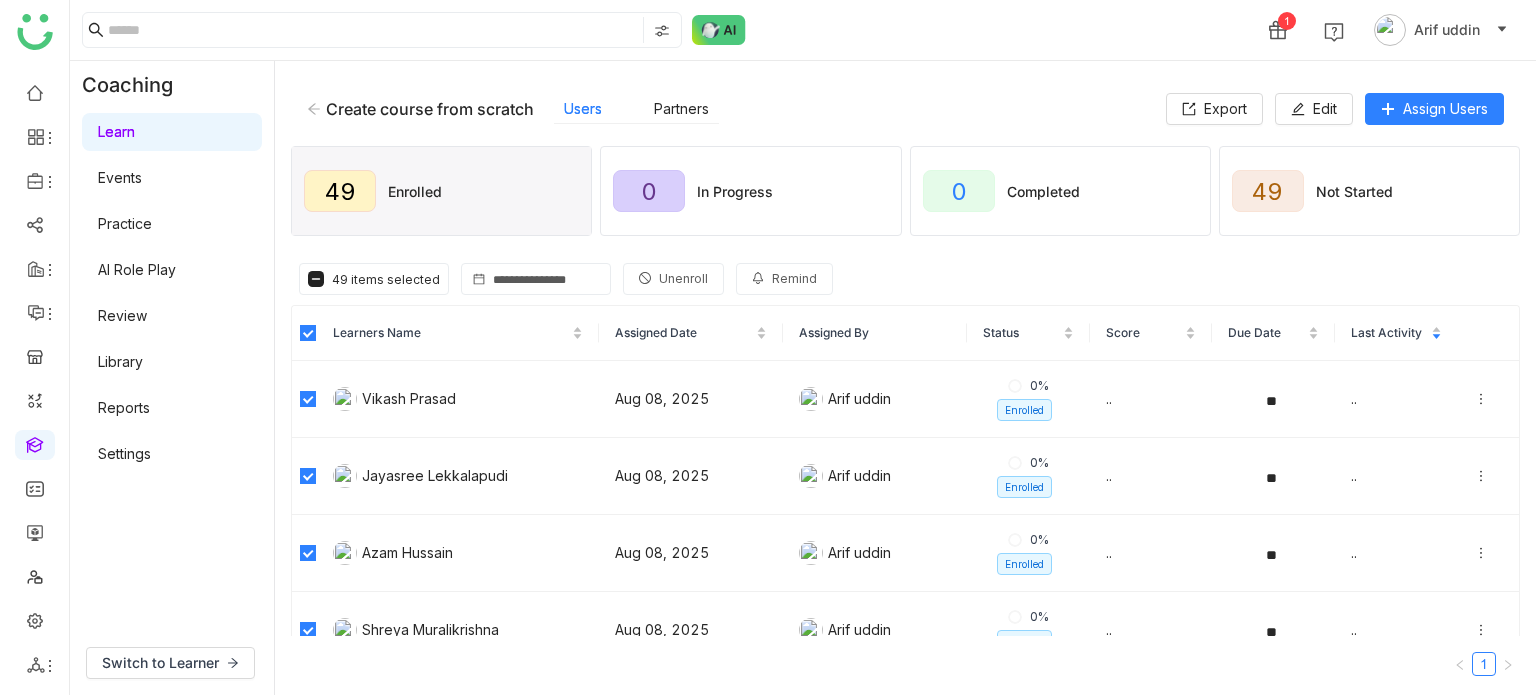 click on "Unenroll" 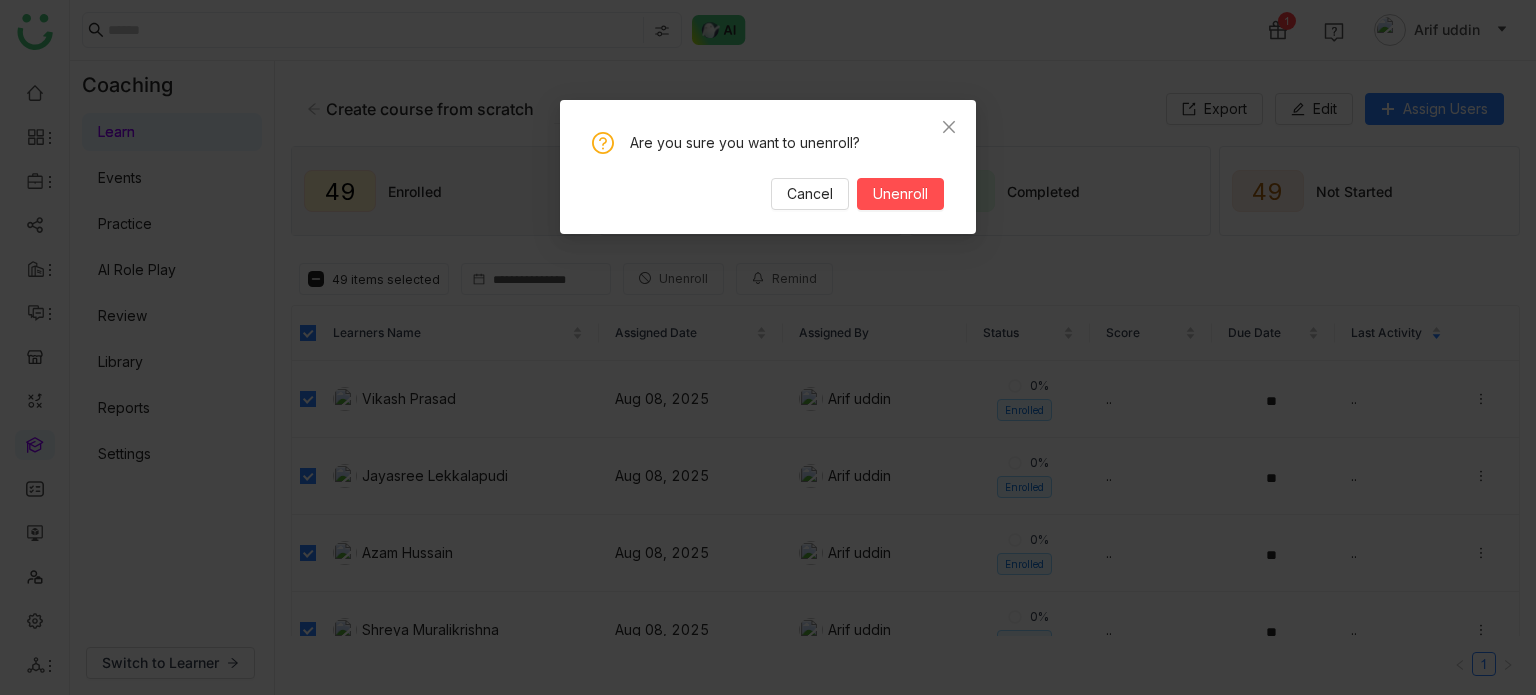 click on "Are you sure you want to unenroll?  Cancel   Unenroll" at bounding box center [768, 167] 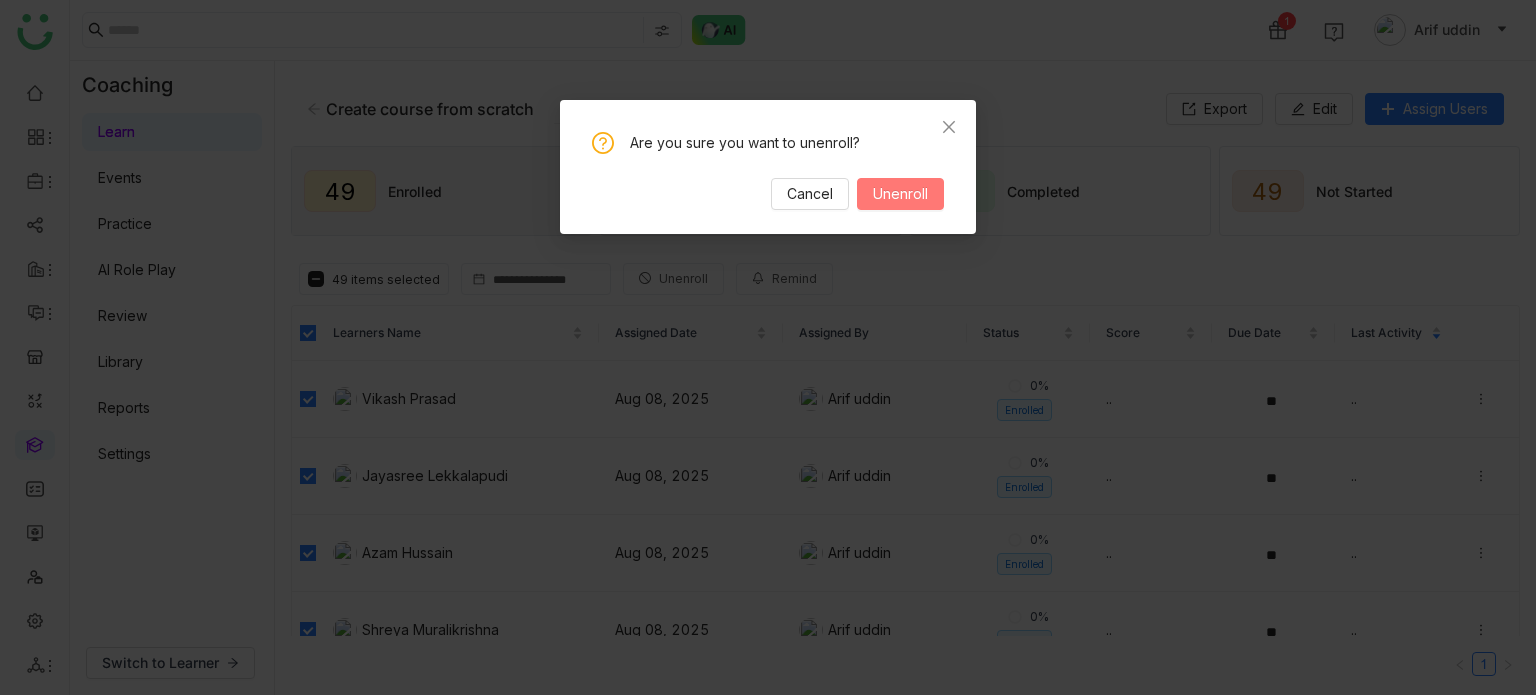 click on "Unenroll" at bounding box center [900, 194] 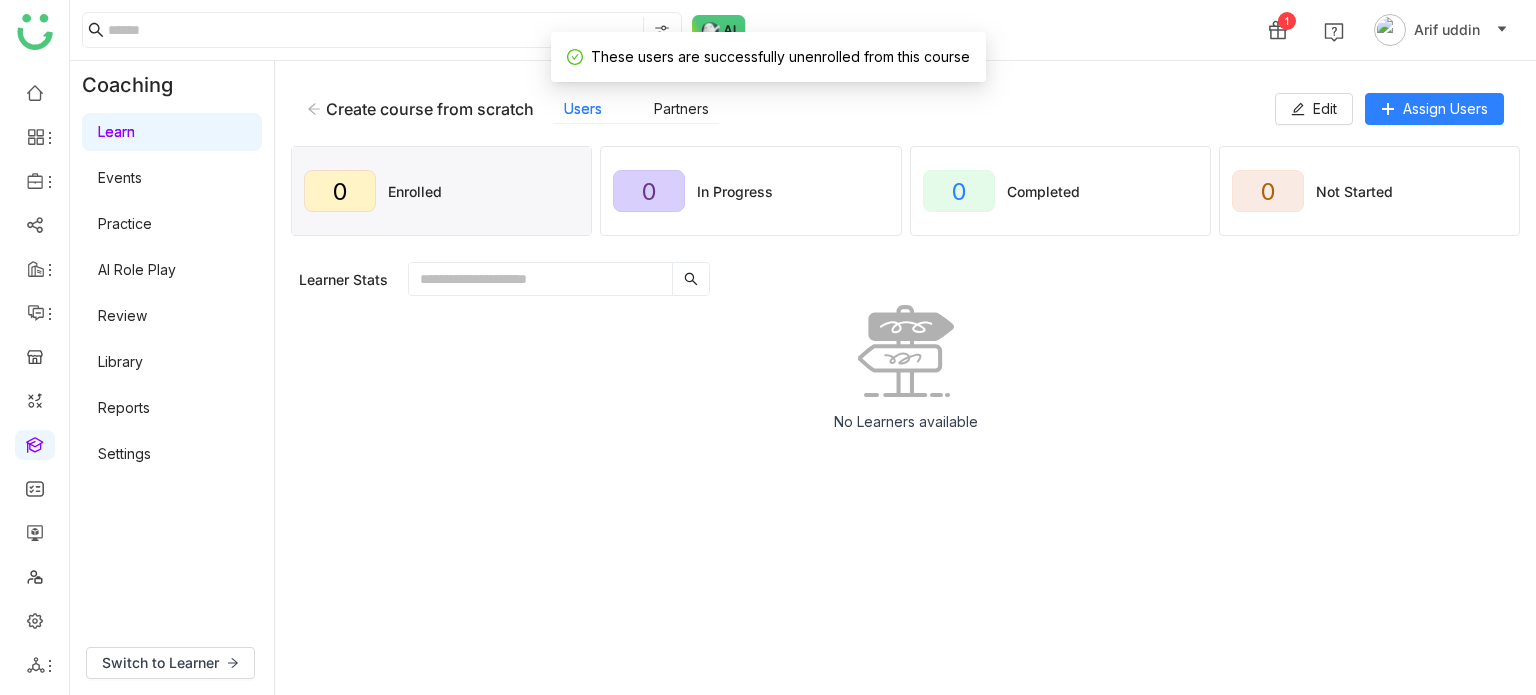 click 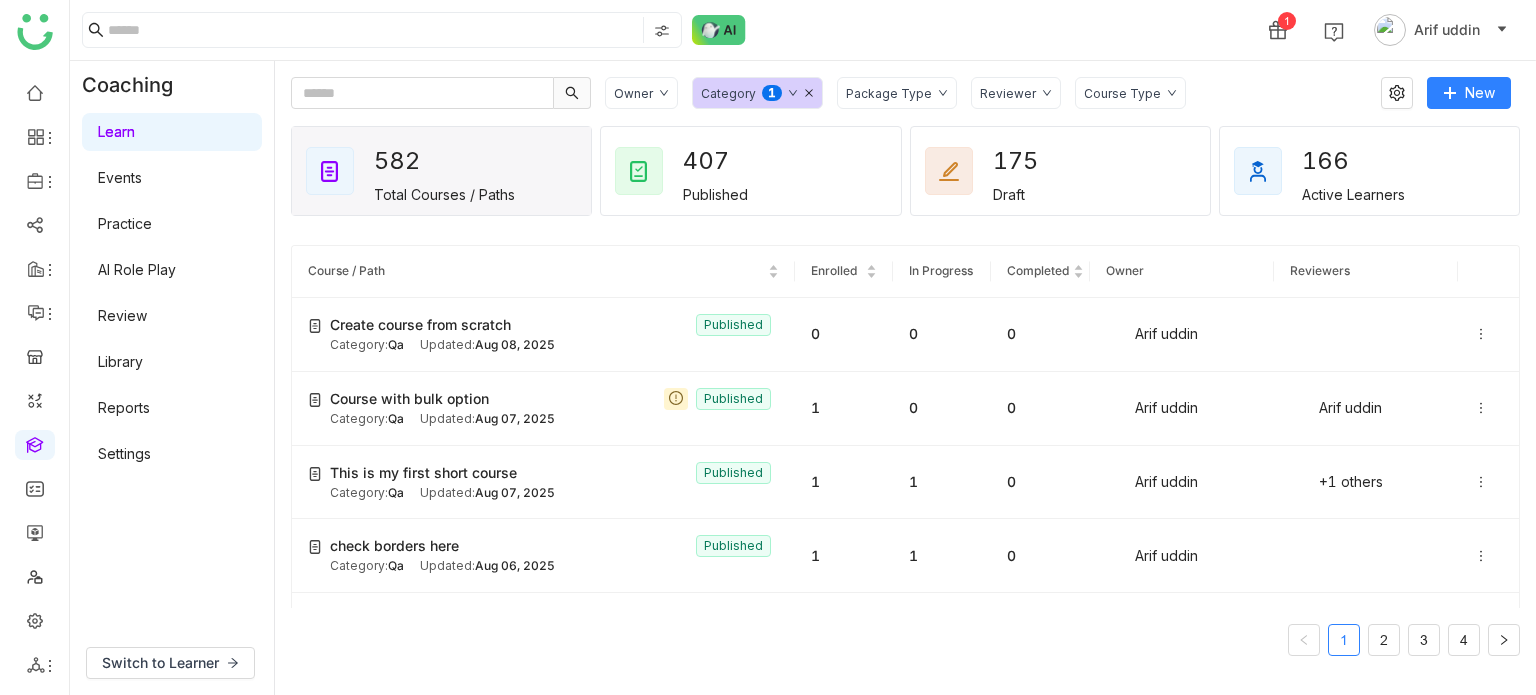click on "1 Arif uddin" 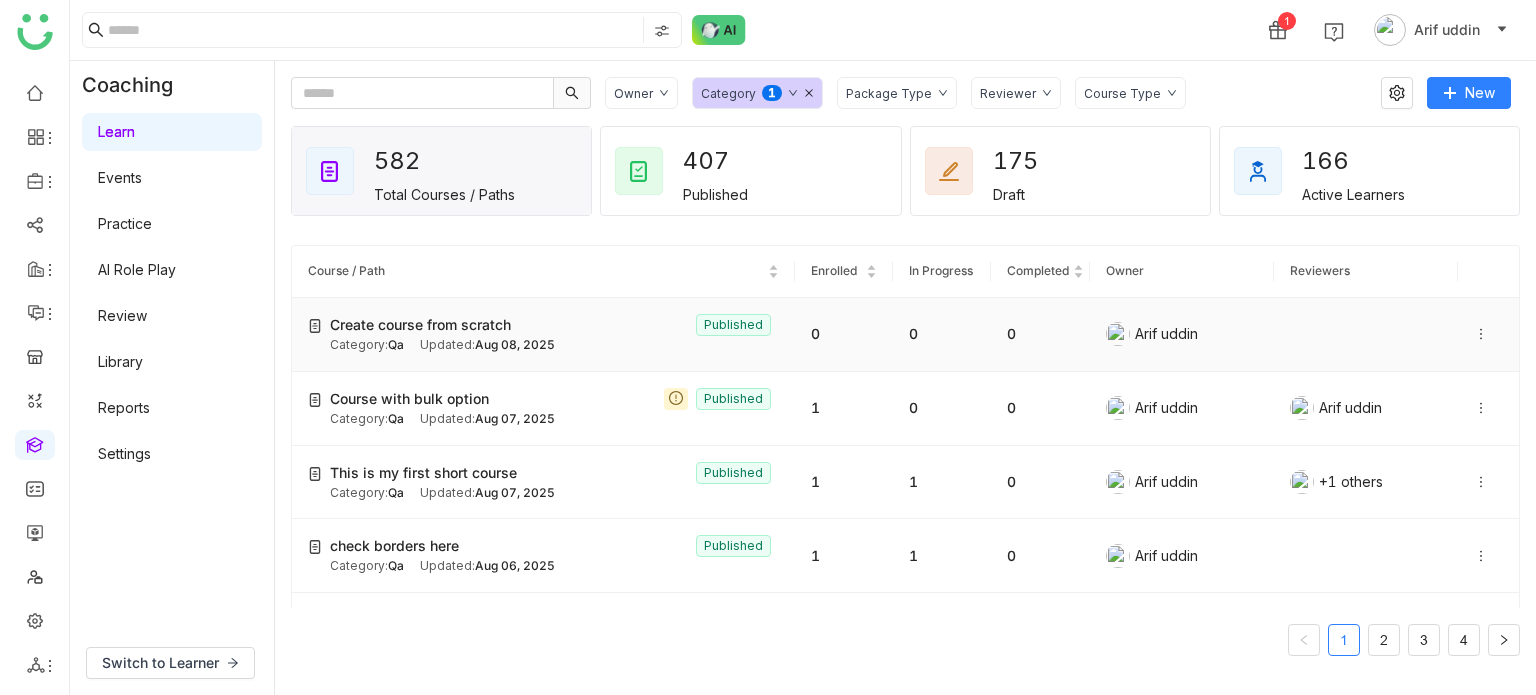 click 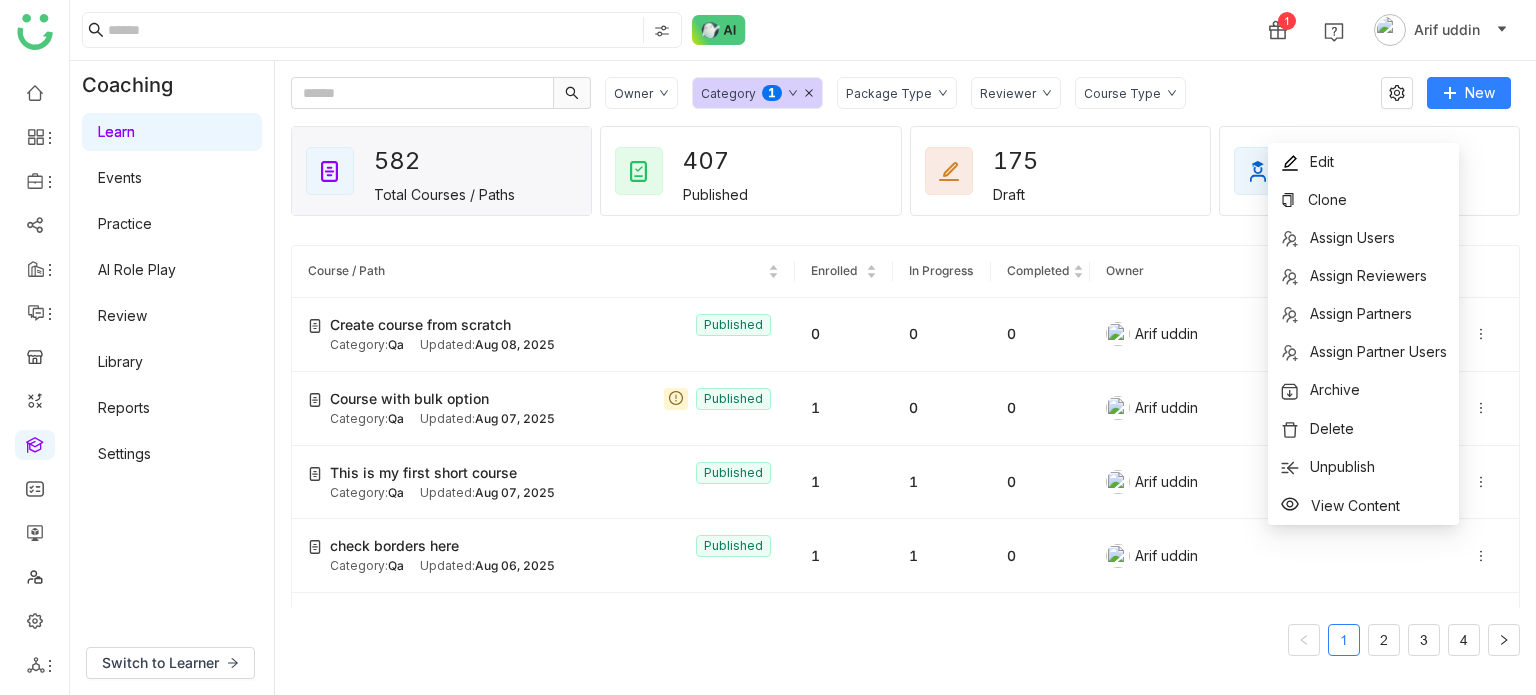 click on "1 Arif uddin" 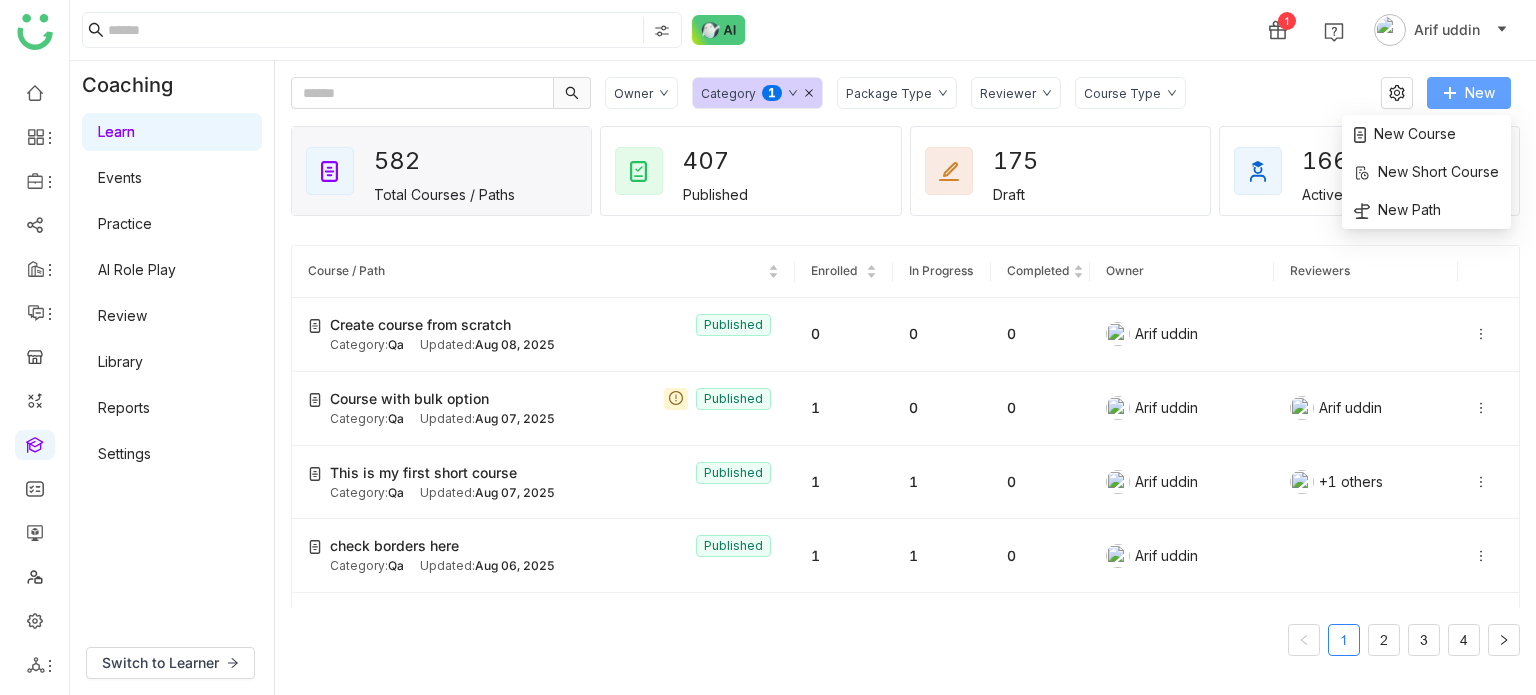 click on "New" 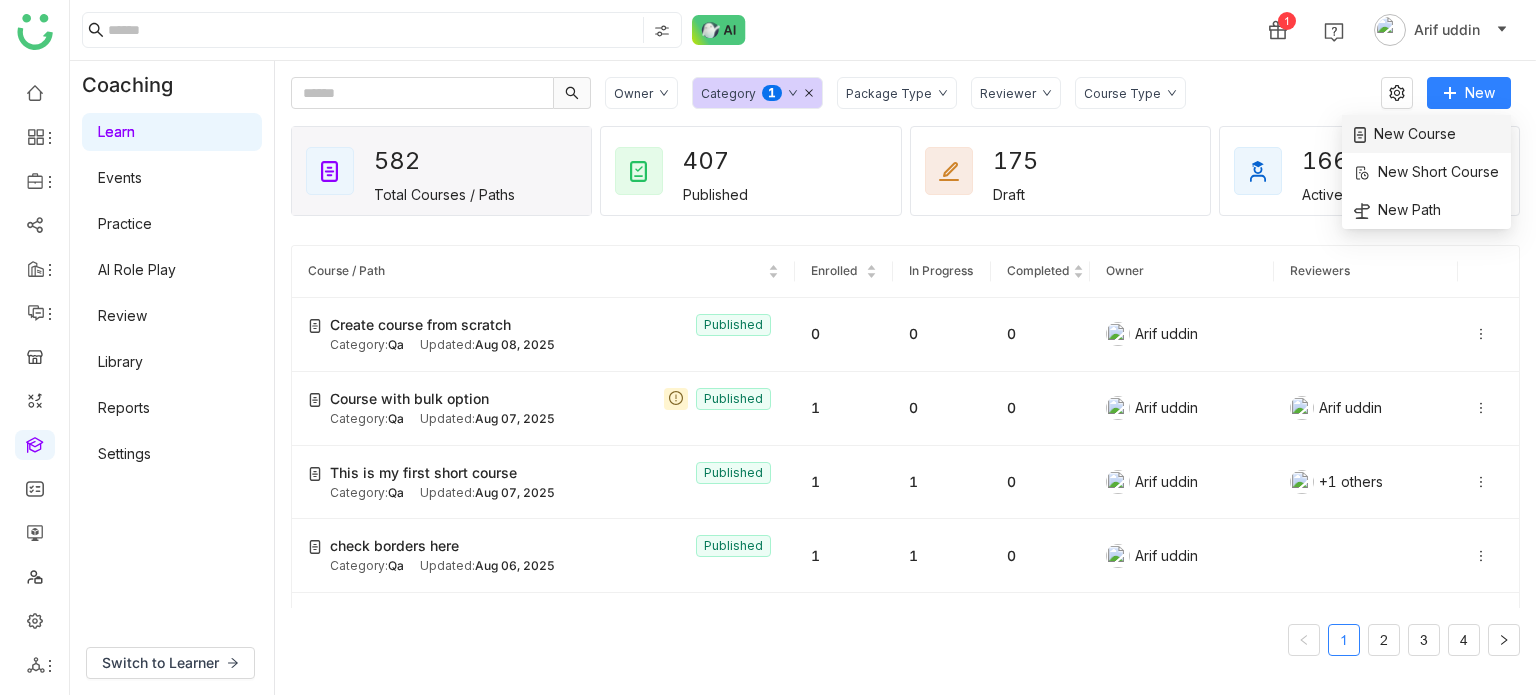 click on "New Course" at bounding box center (1405, 134) 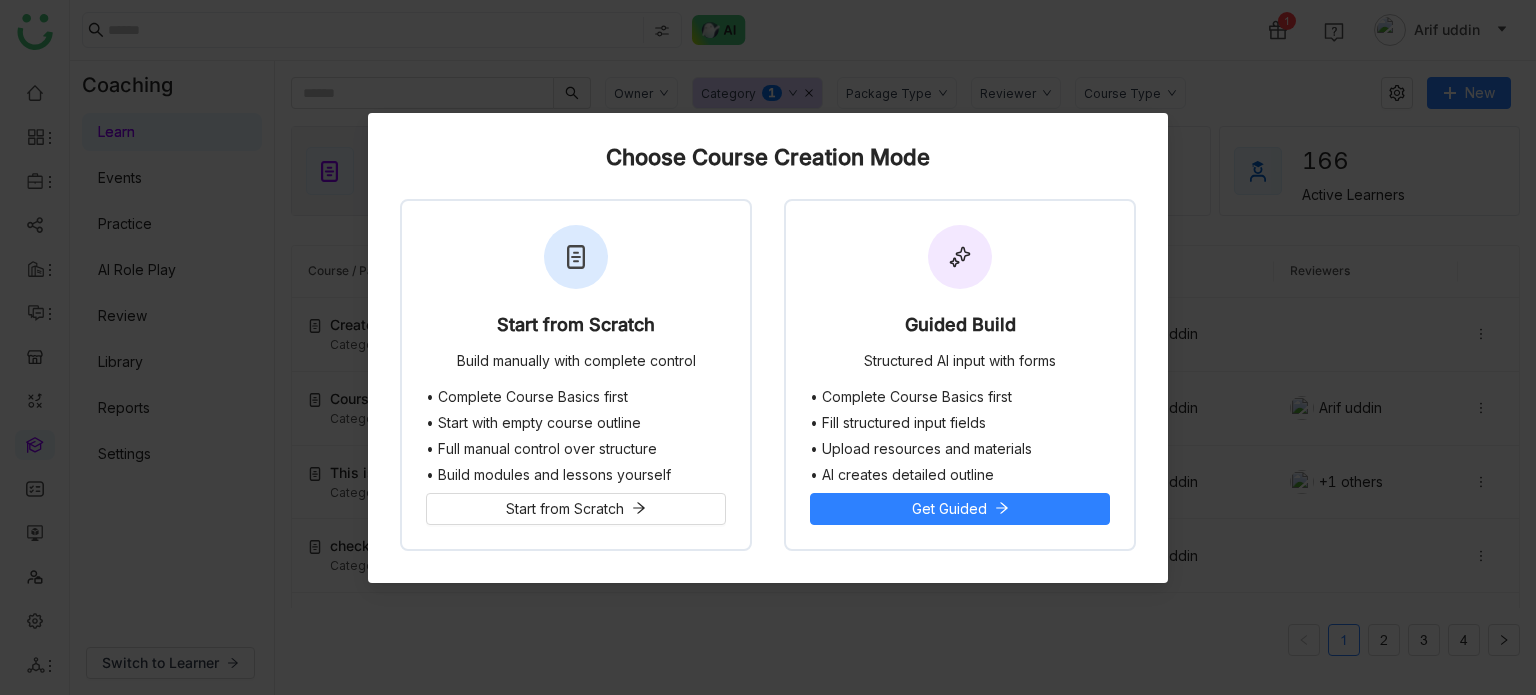 drag, startPoint x: 960, startPoint y: 117, endPoint x: 975, endPoint y: 95, distance: 26.627054 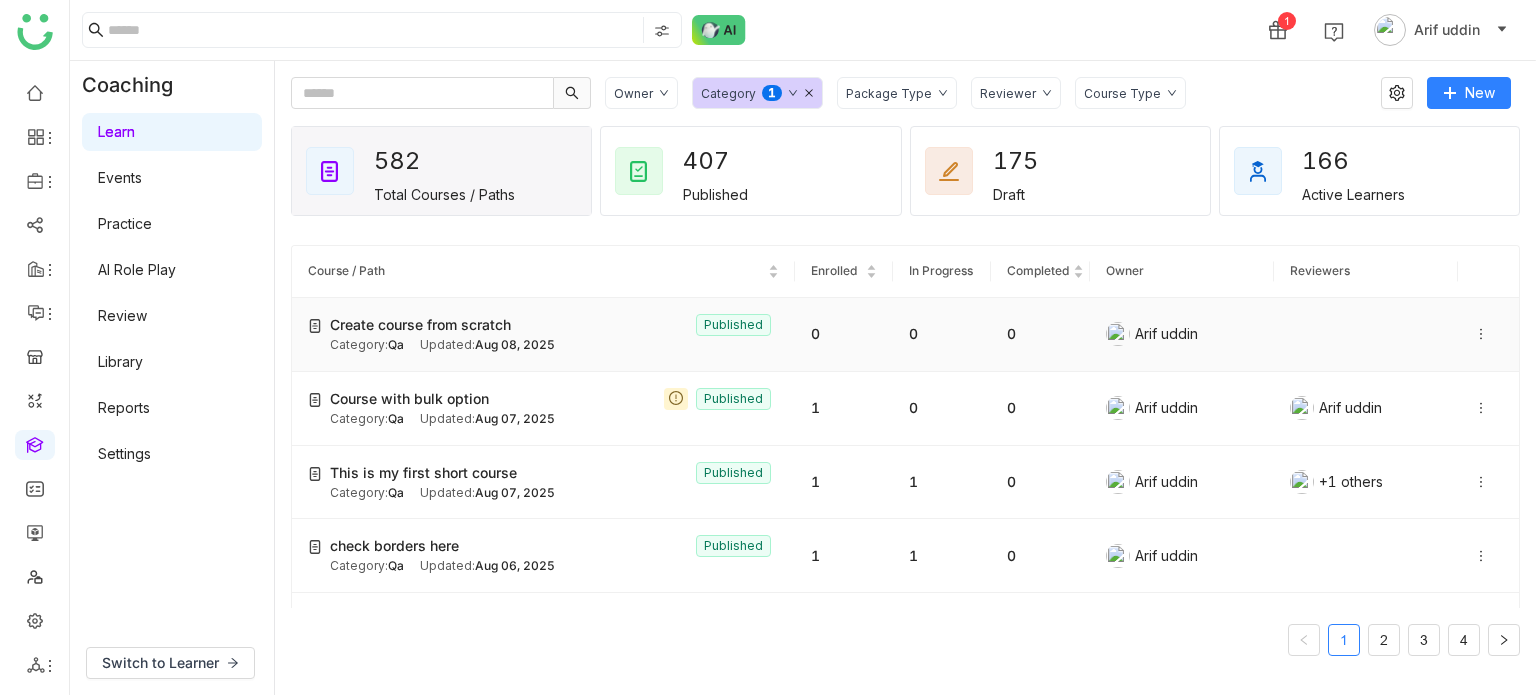 click 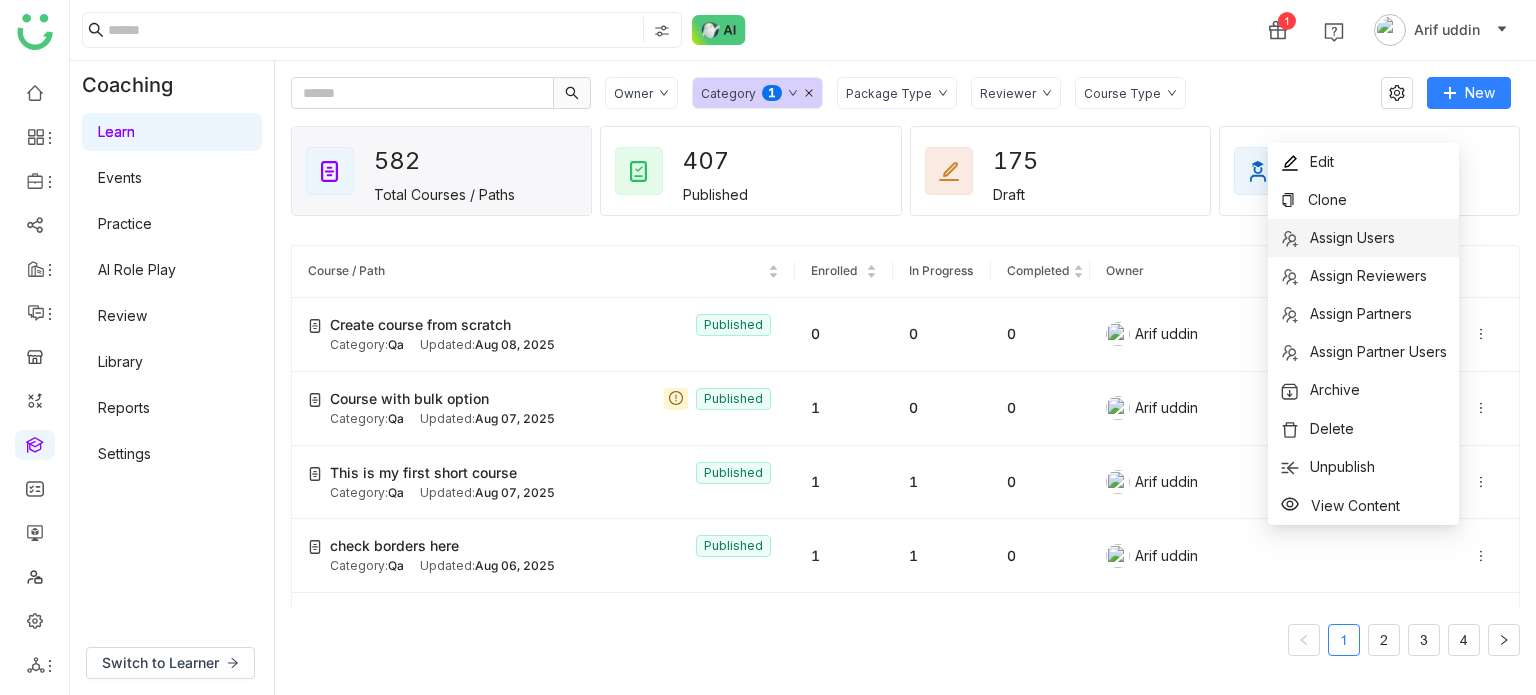 click on "Assign Users" at bounding box center [1352, 237] 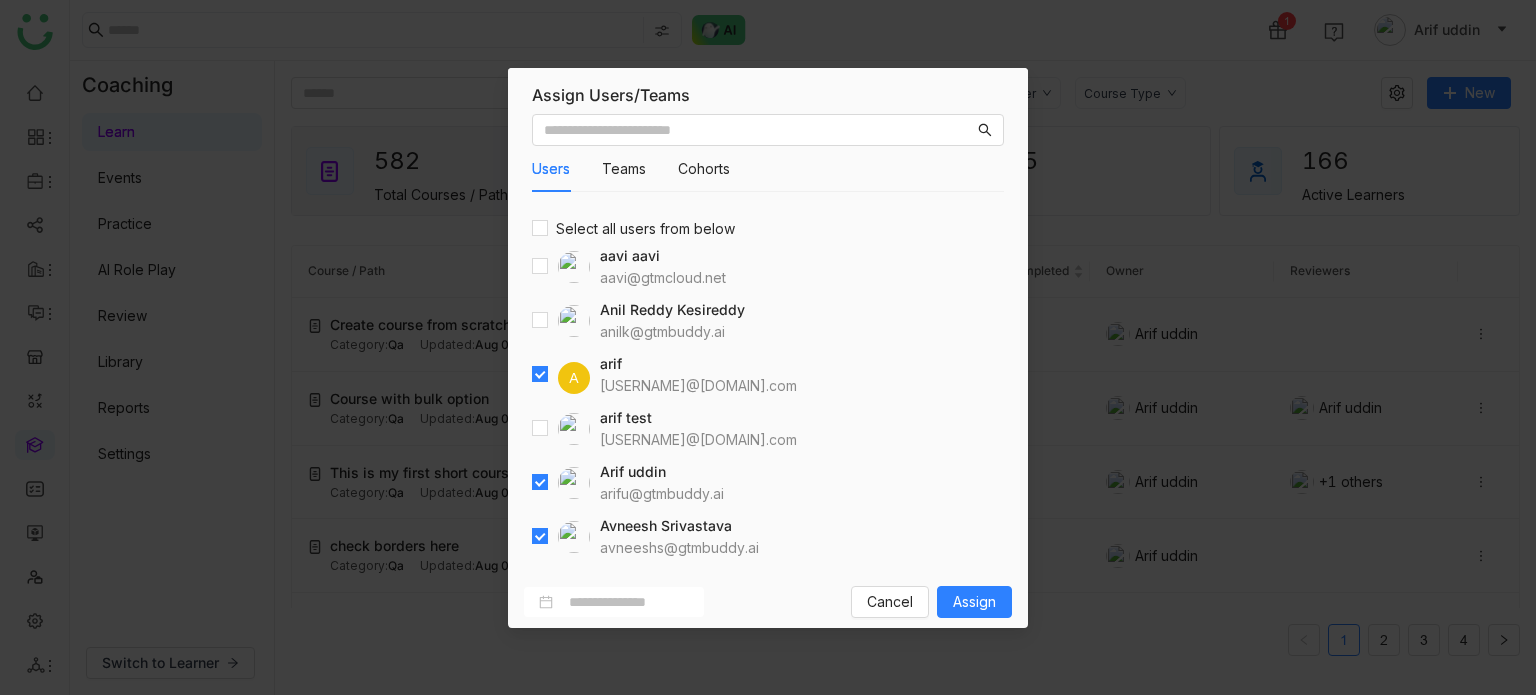 click at bounding box center (561, 483) 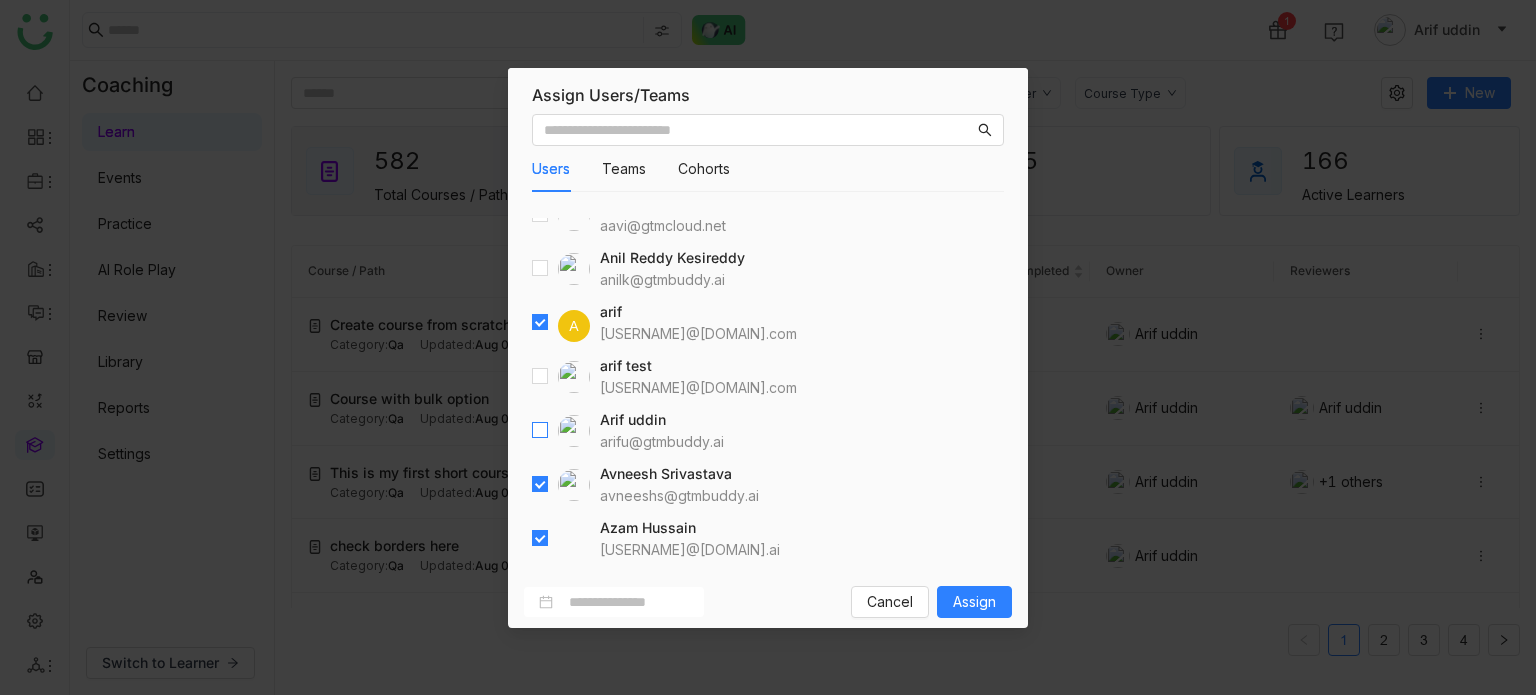 scroll, scrollTop: 100, scrollLeft: 0, axis: vertical 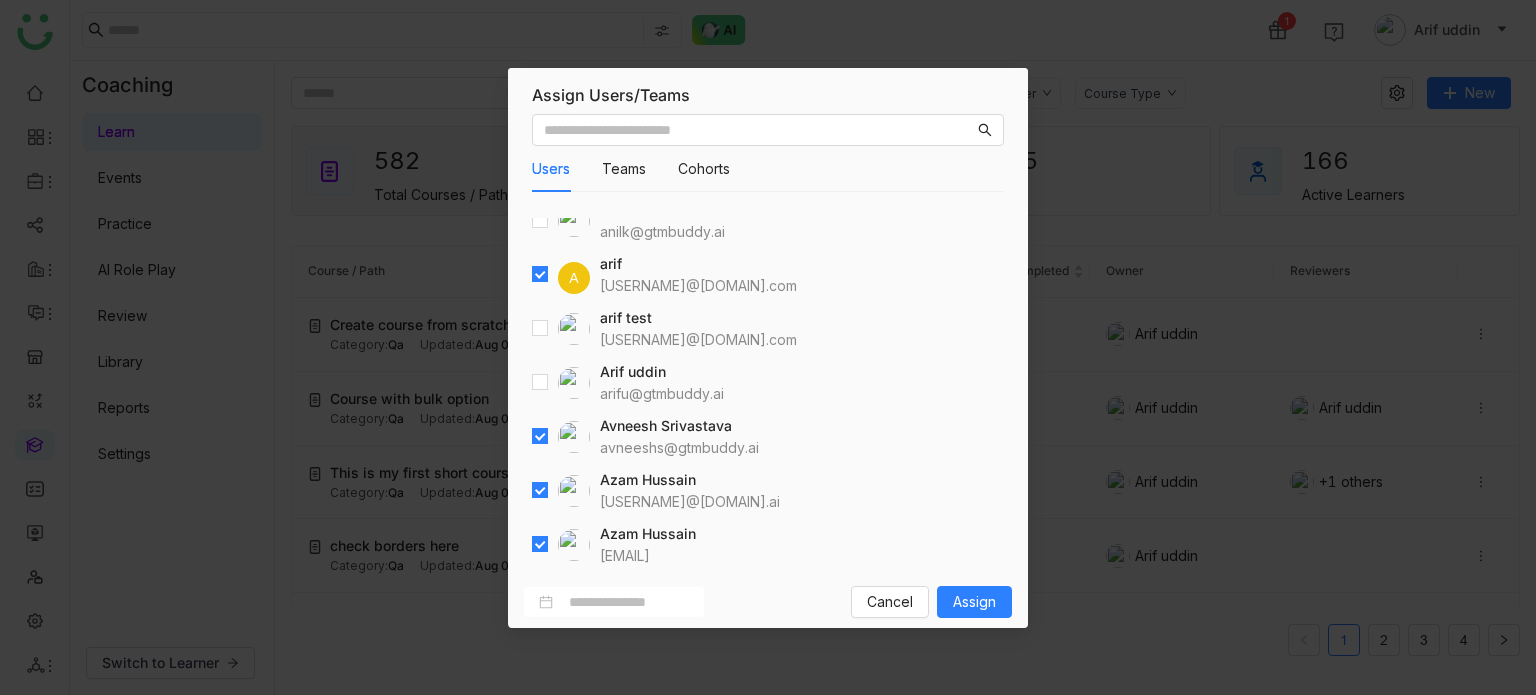 click at bounding box center (561, 437) 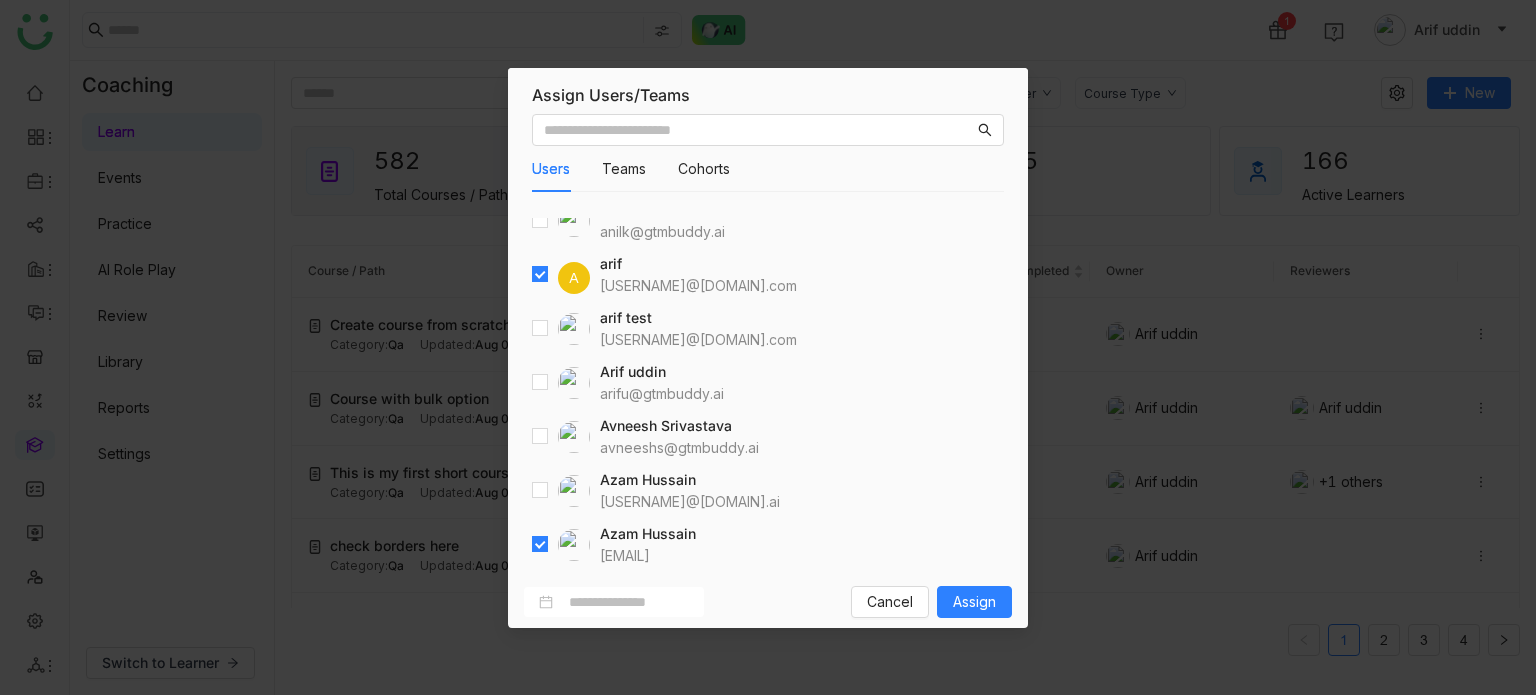 click at bounding box center (561, 545) 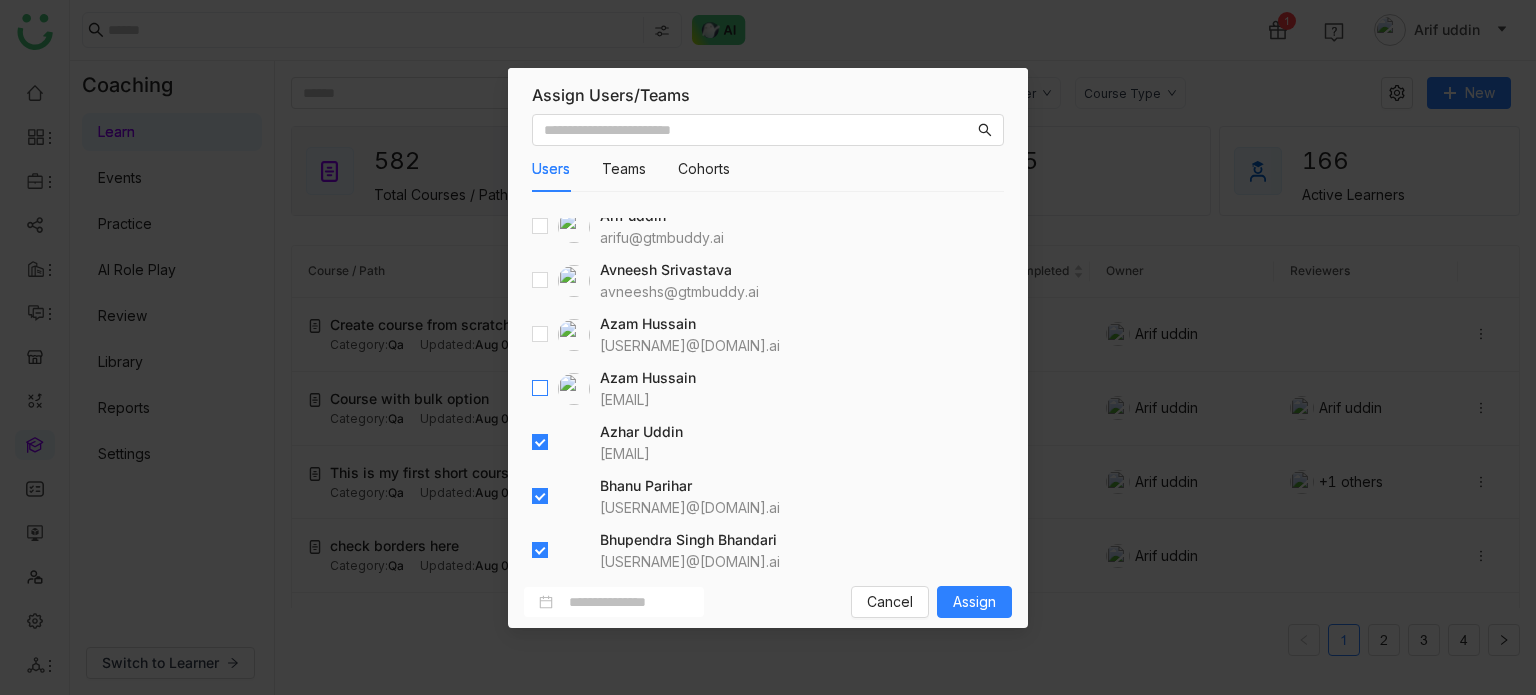 scroll, scrollTop: 373, scrollLeft: 0, axis: vertical 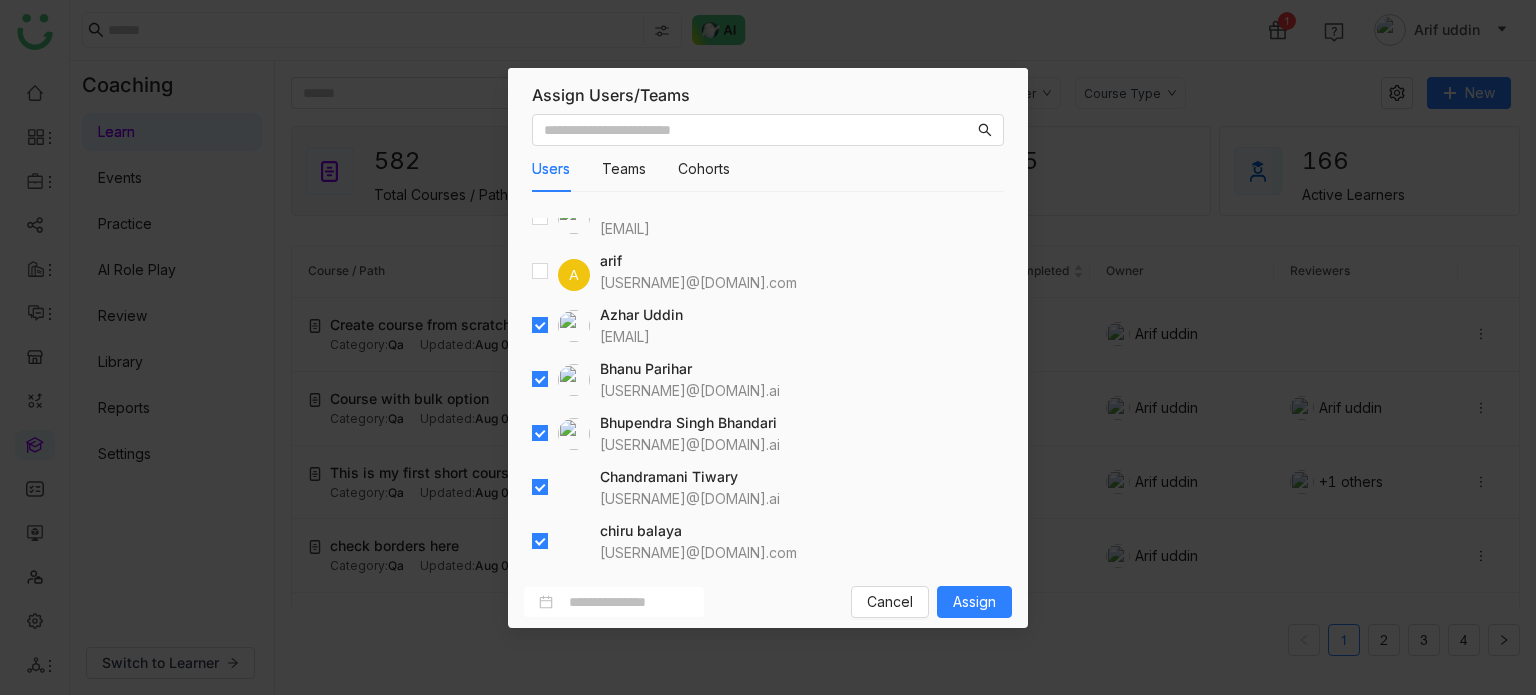 click on "Azhar Uddin   azharuddin@gtmbuddy.ai" at bounding box center [607, 326] 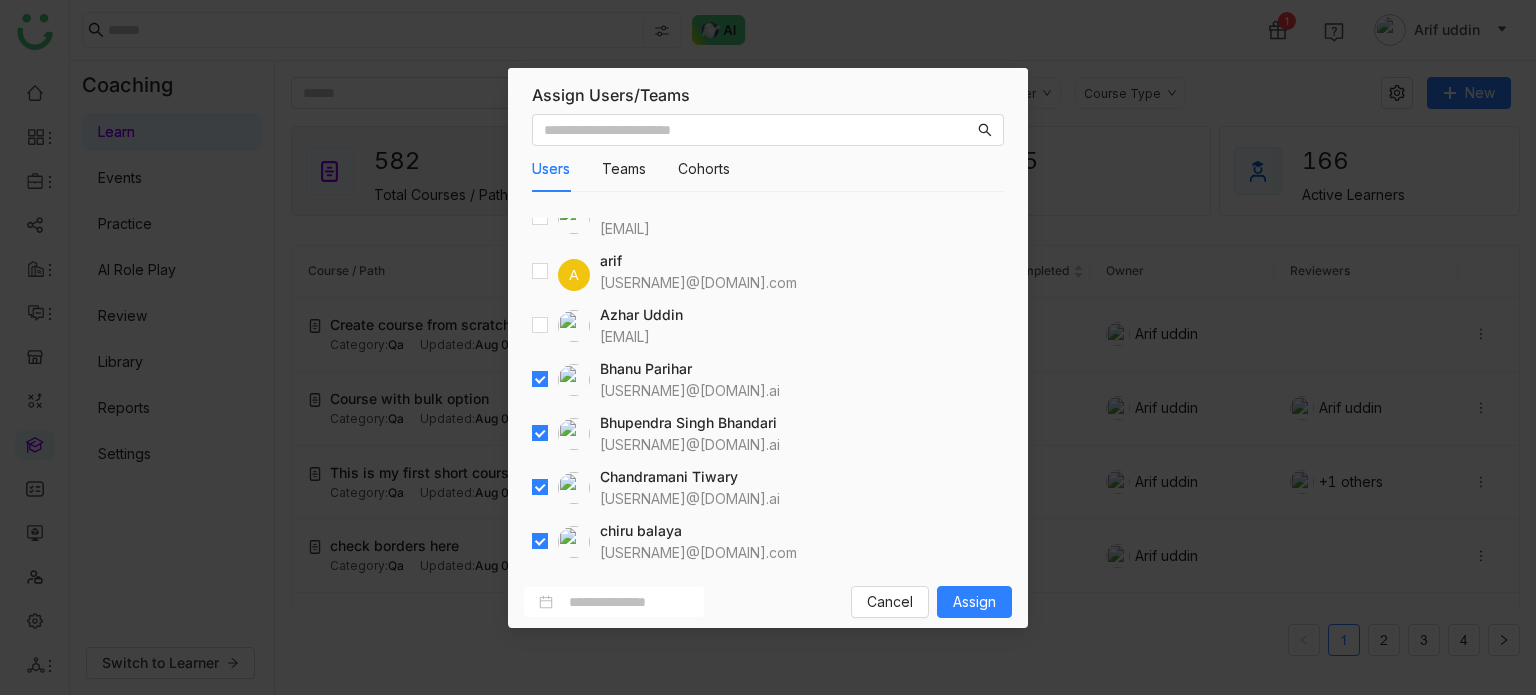 click on "Bhanu Parihar   bhanup@gtmbuddy.ai" at bounding box center (656, 380) 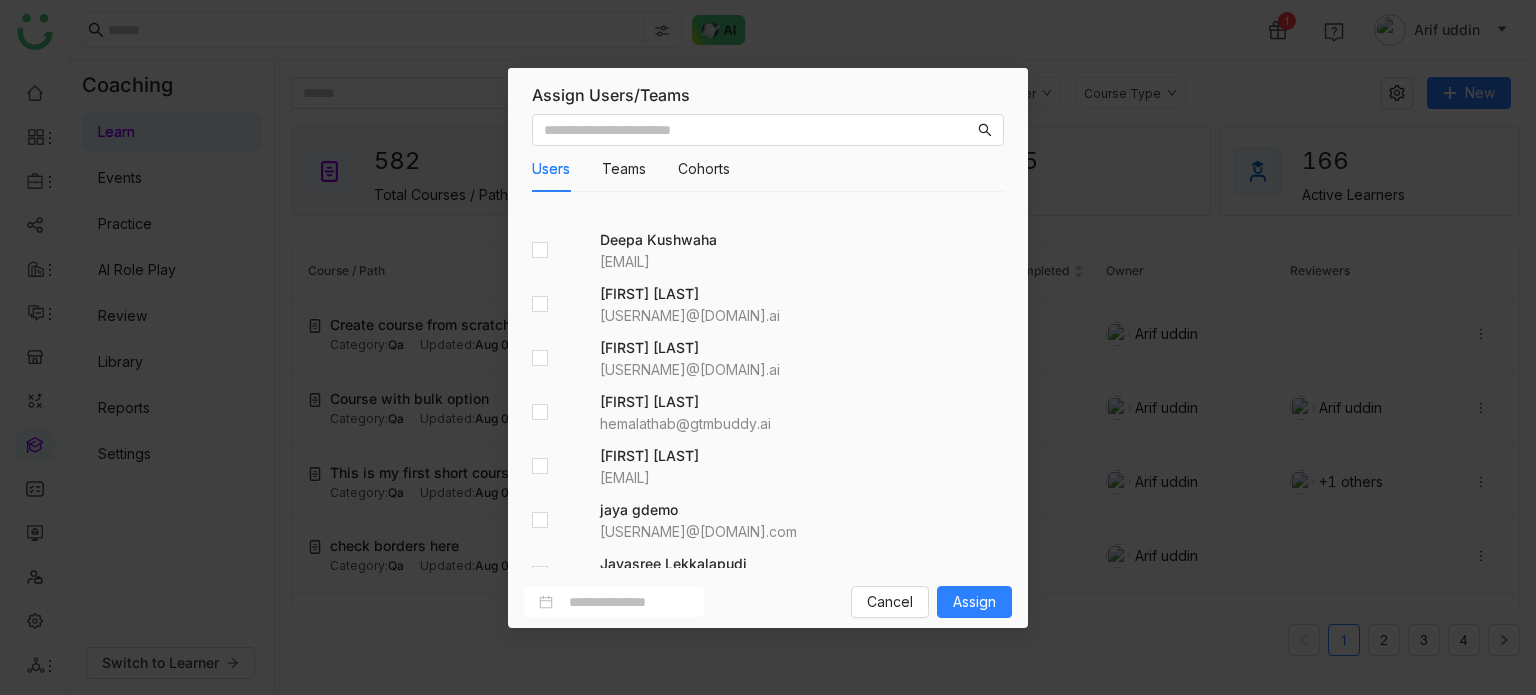 scroll, scrollTop: 0, scrollLeft: 0, axis: both 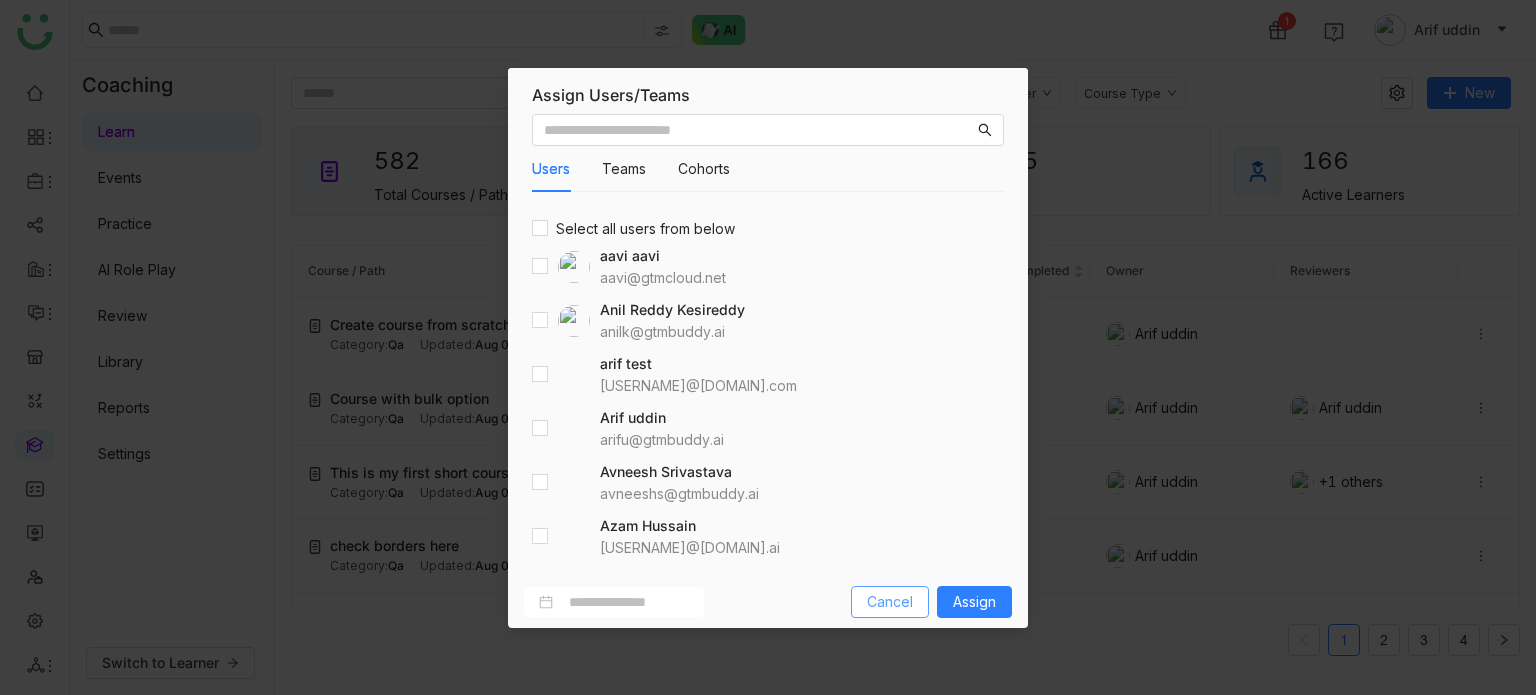 click on "Cancel" at bounding box center (890, 602) 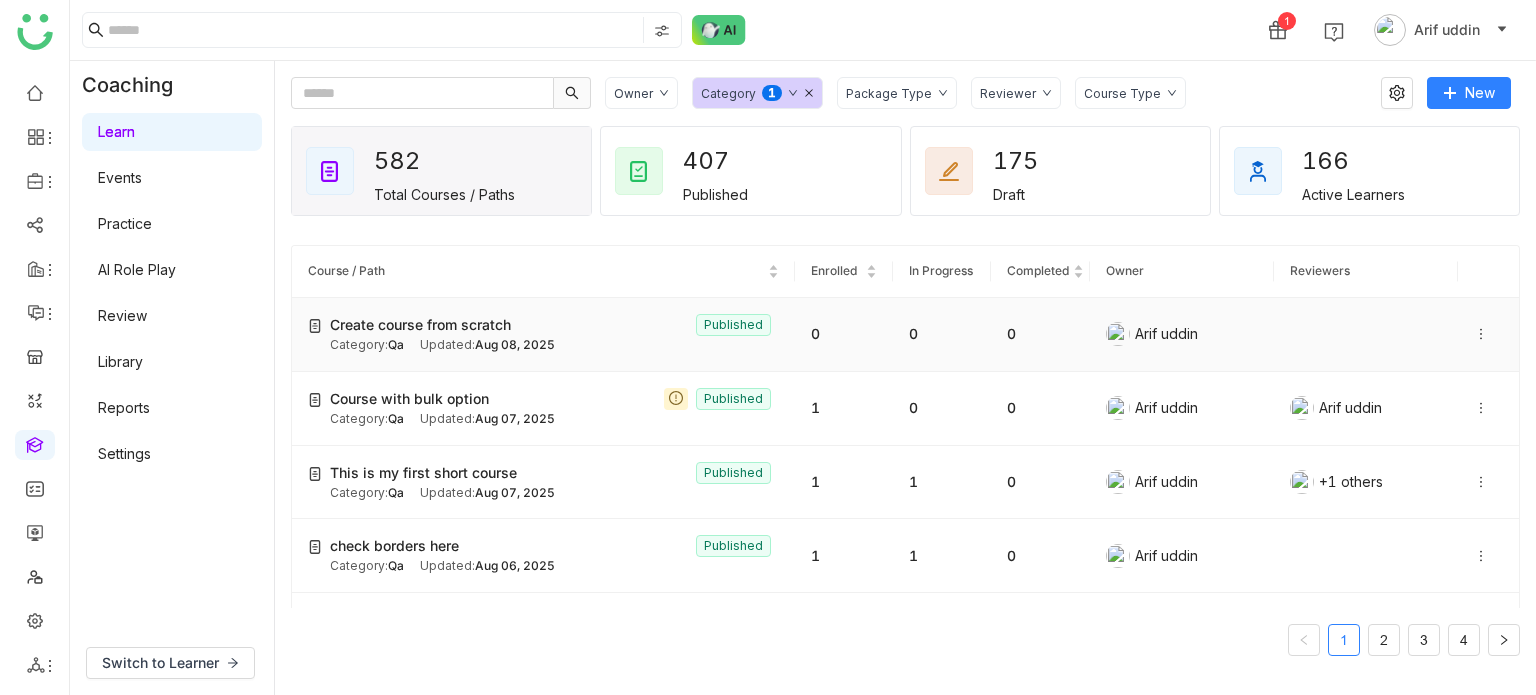 click 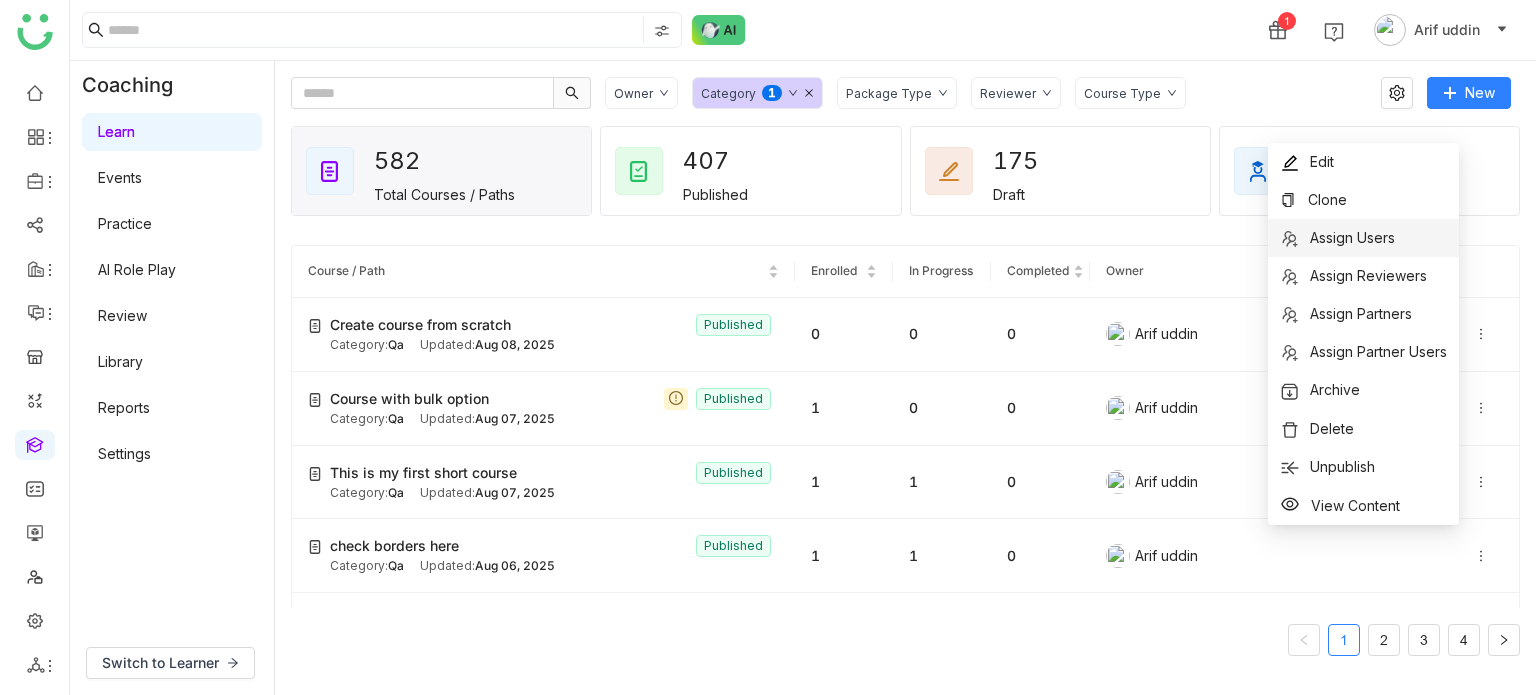 click on "Assign Users" at bounding box center (1363, 238) 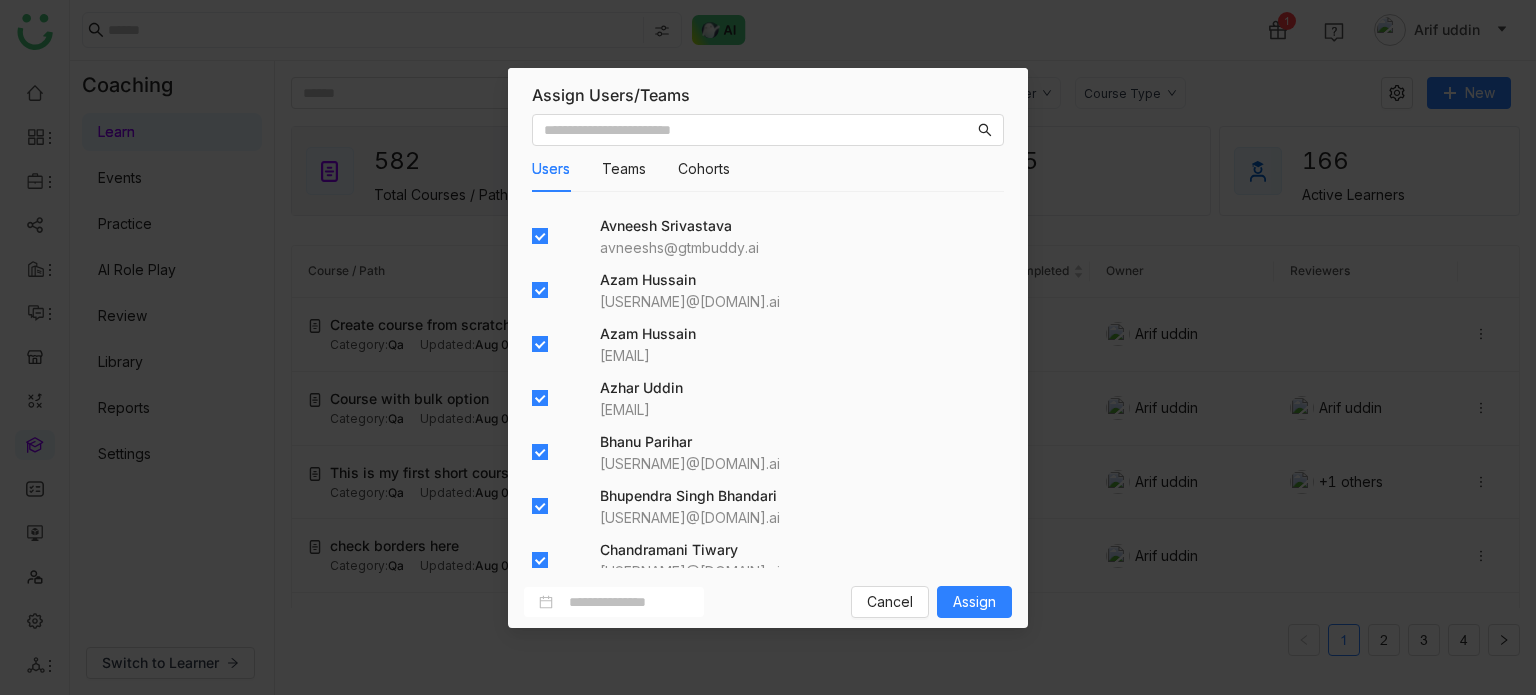 scroll, scrollTop: 300, scrollLeft: 0, axis: vertical 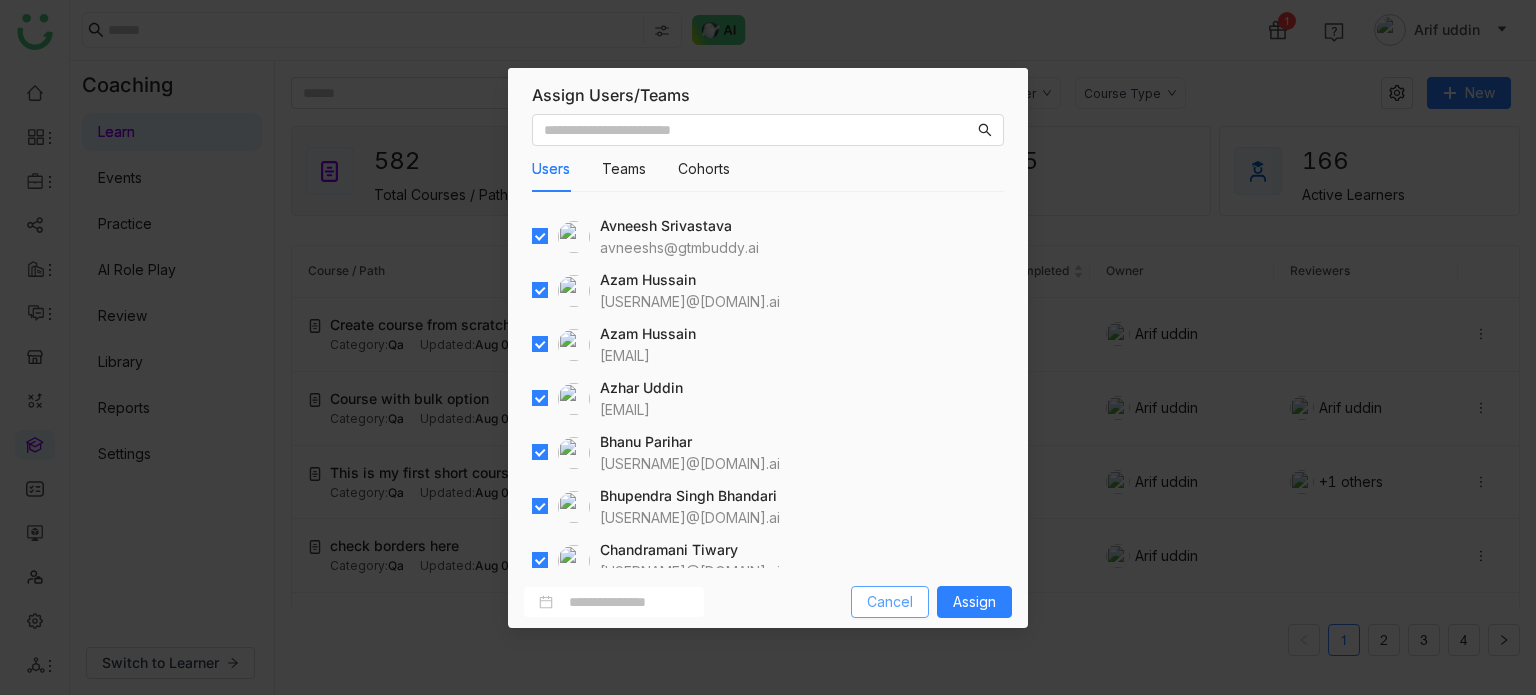 click on "Cancel" at bounding box center (890, 602) 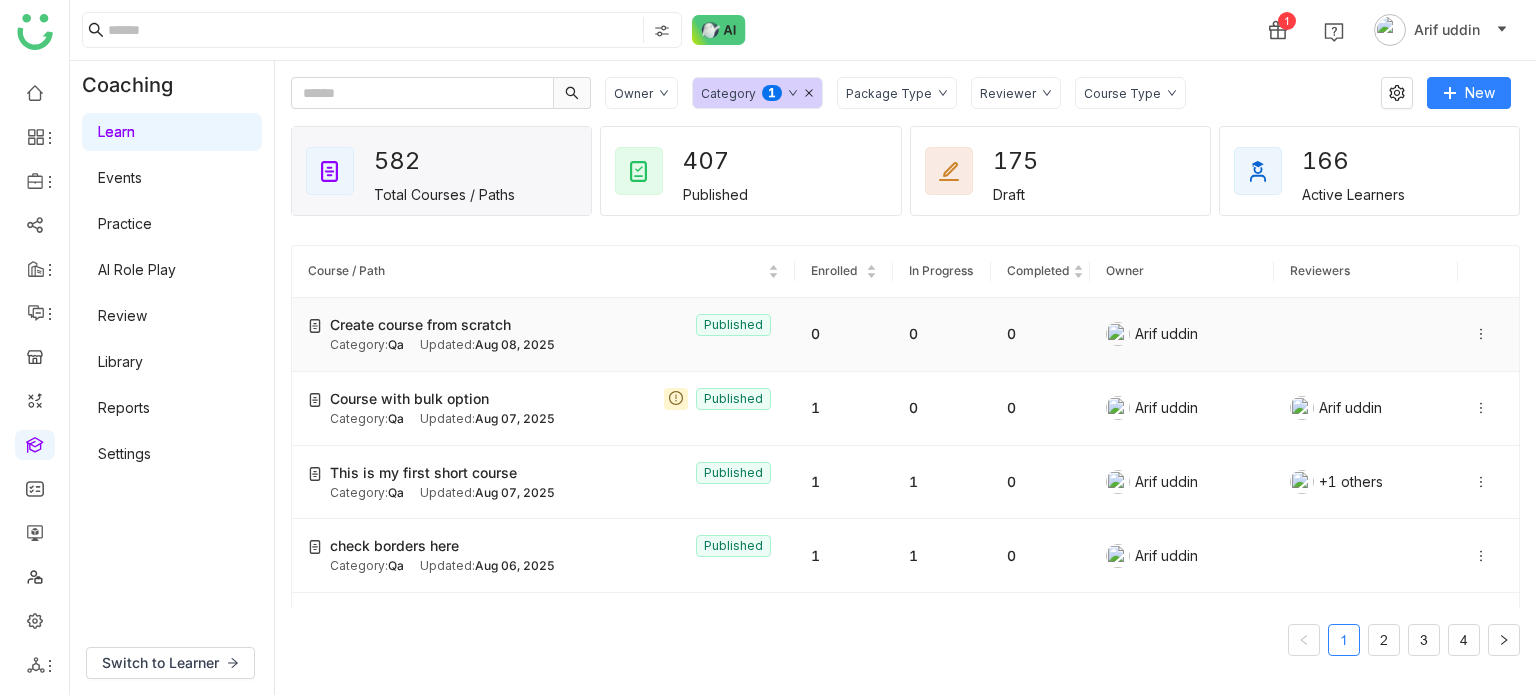 click 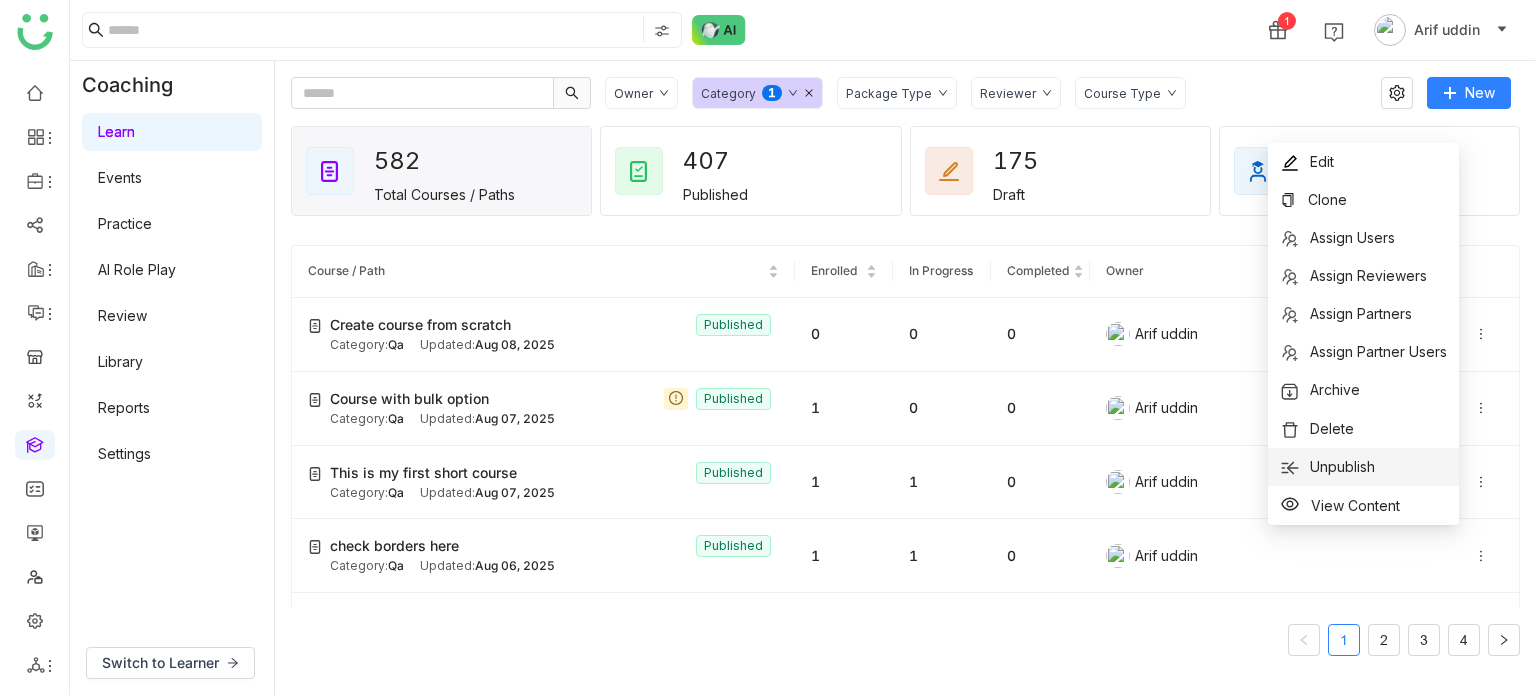 click on "Unpublish" at bounding box center [1342, 466] 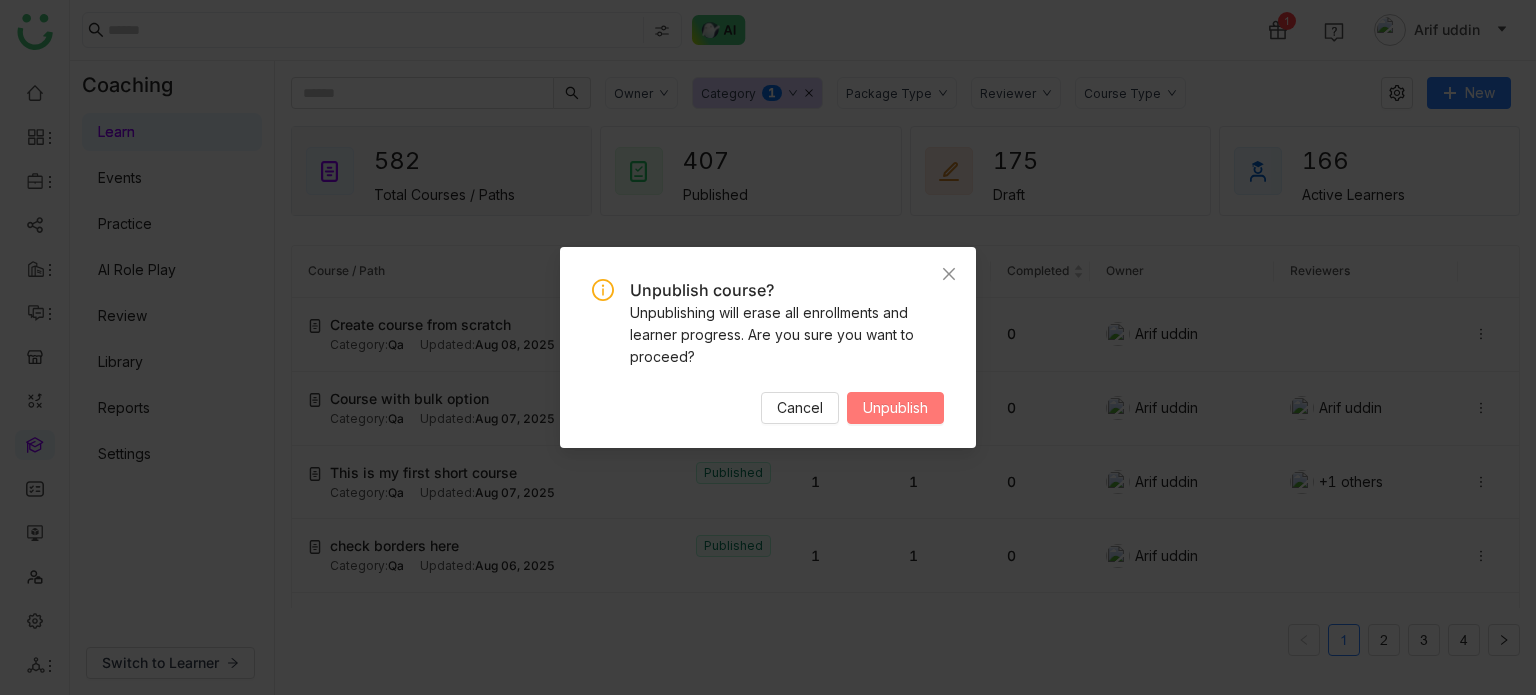 click on "Unpublish" at bounding box center (895, 408) 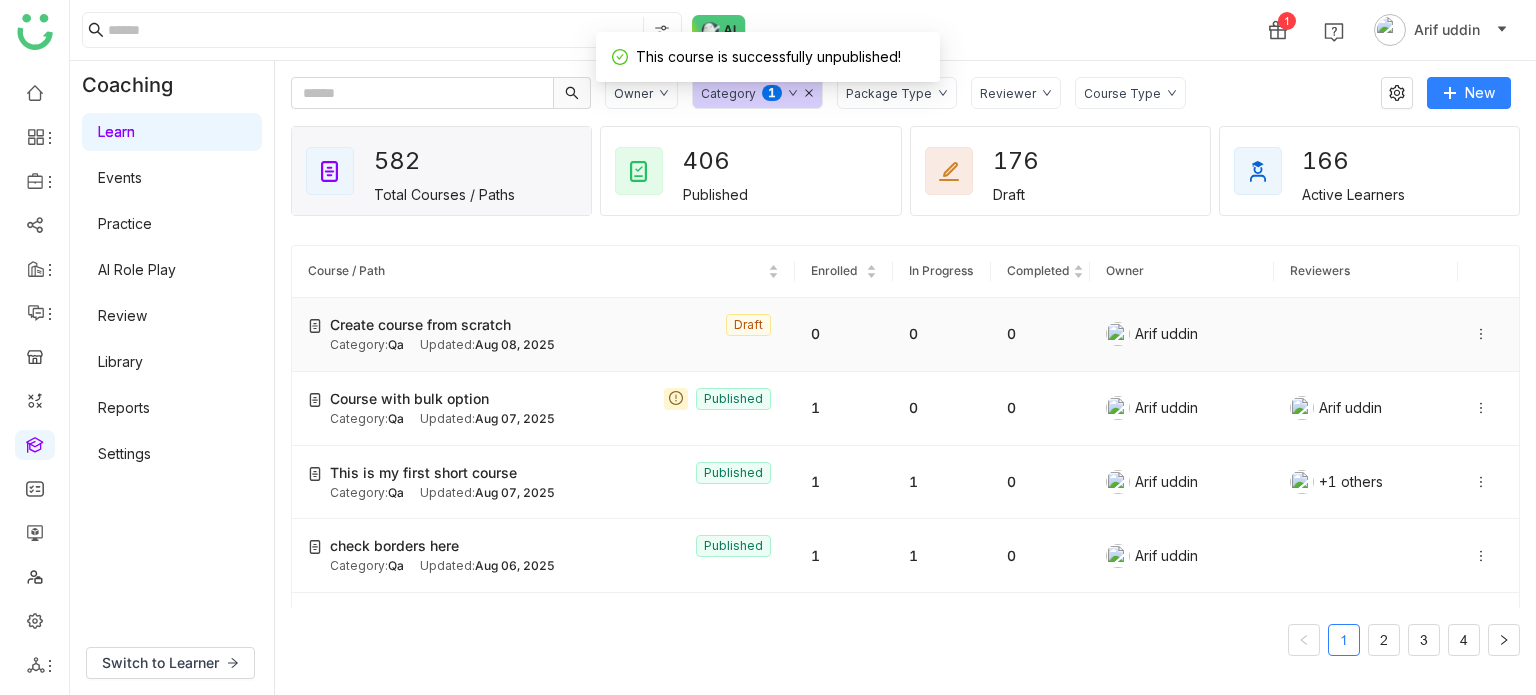 click 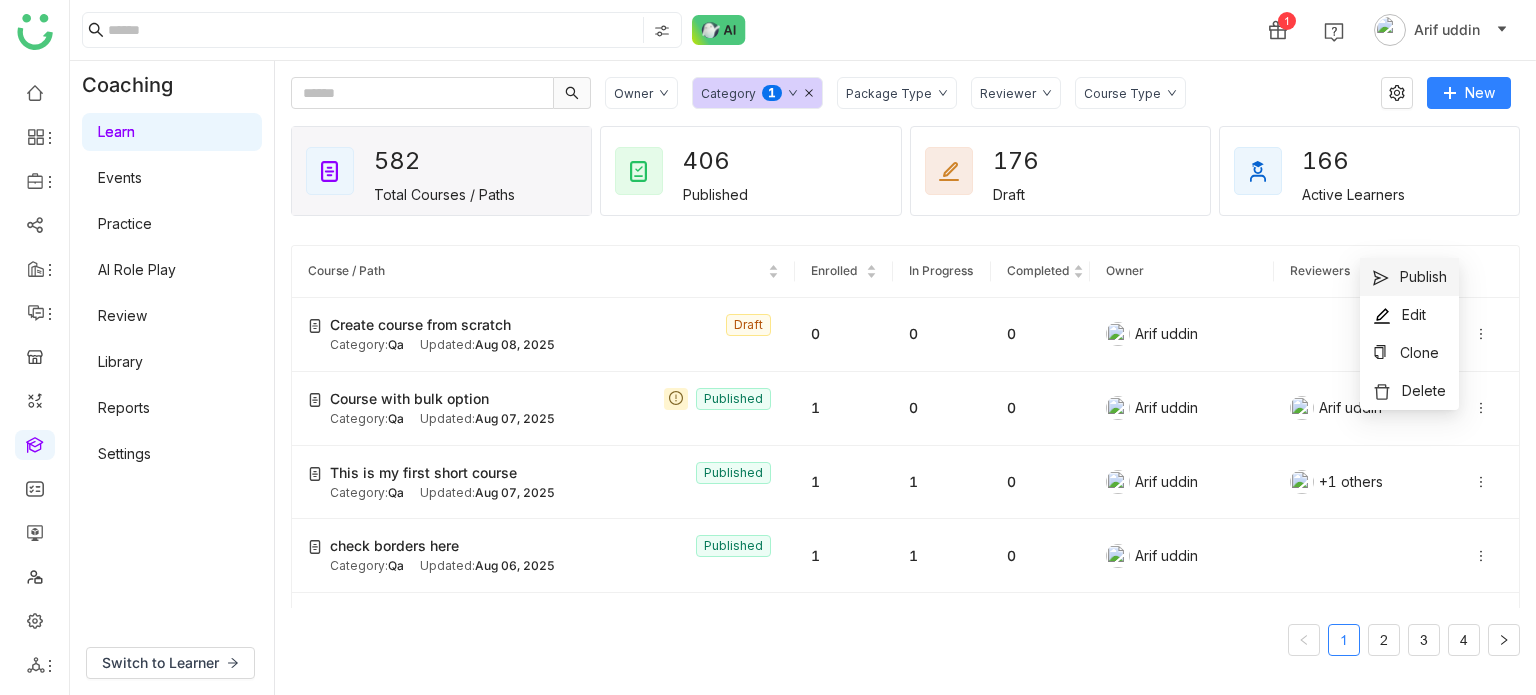 click on "Publish" at bounding box center [1423, 276] 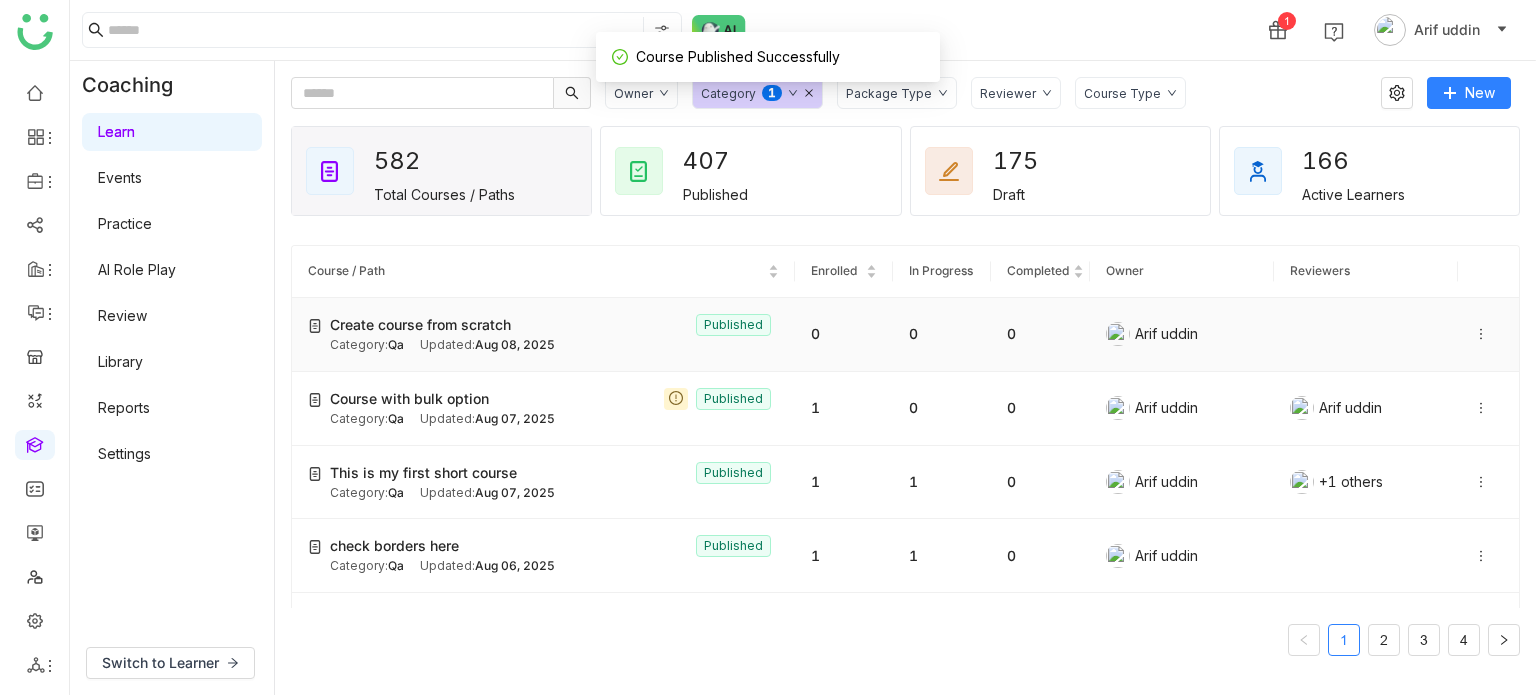 click 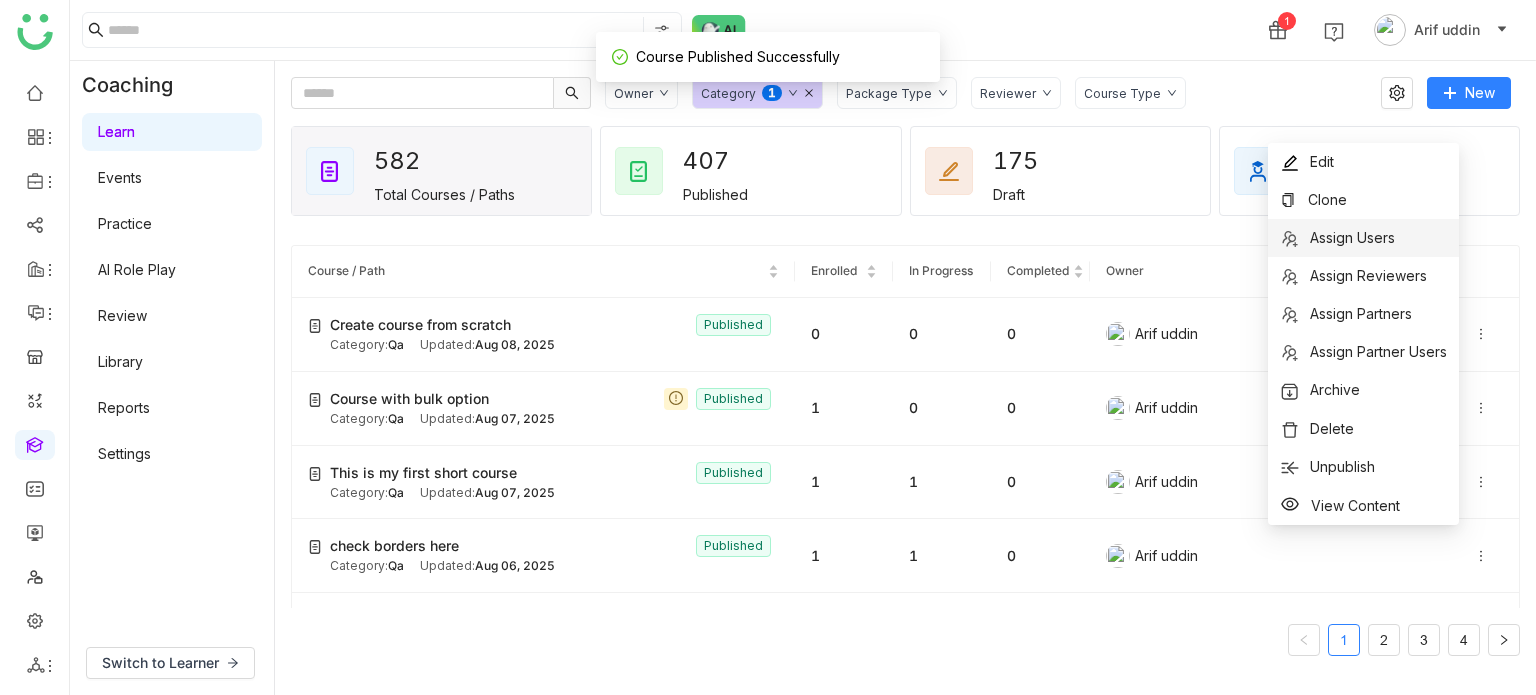 click on "Assign Users" at bounding box center (1352, 237) 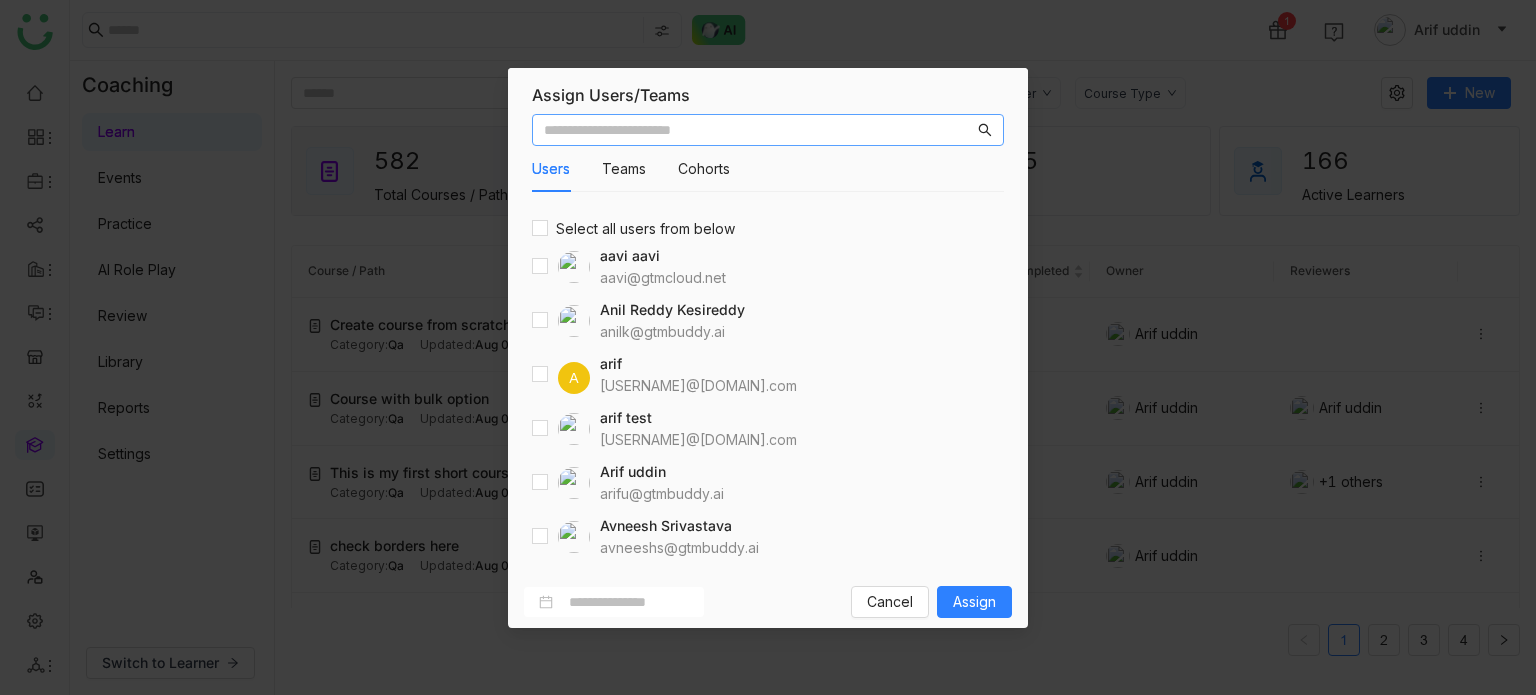 click on "Users   Teams   Cohorts" at bounding box center (631, 169) 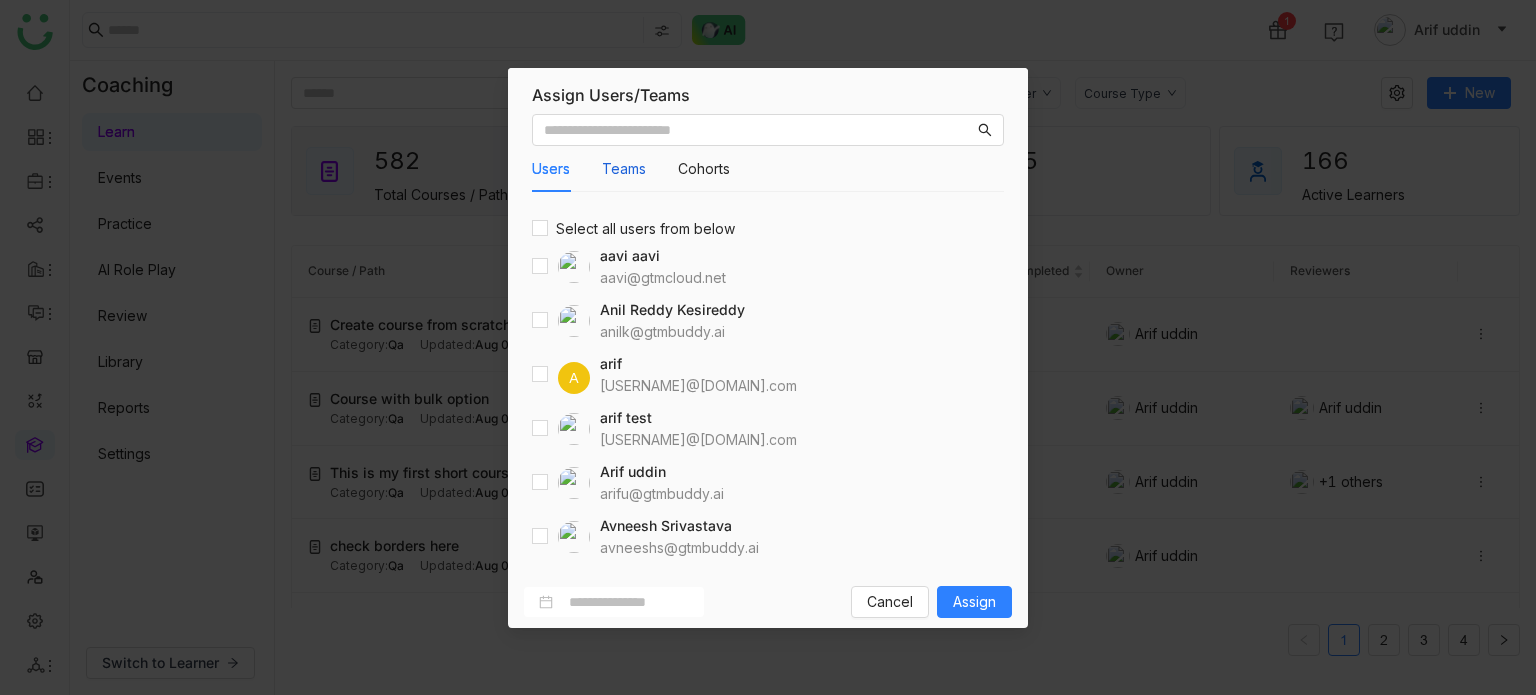 click on "Teams" at bounding box center (624, 169) 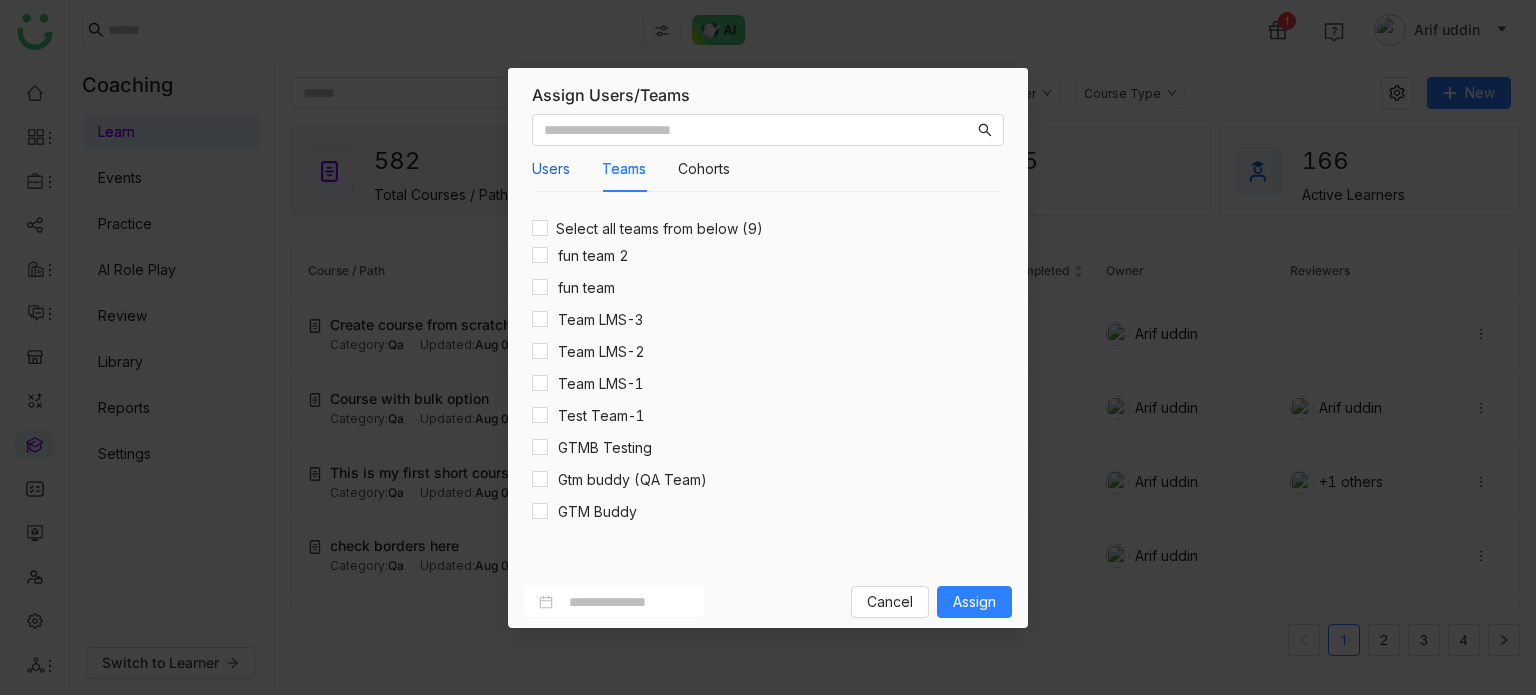 click on "Users" at bounding box center [551, 169] 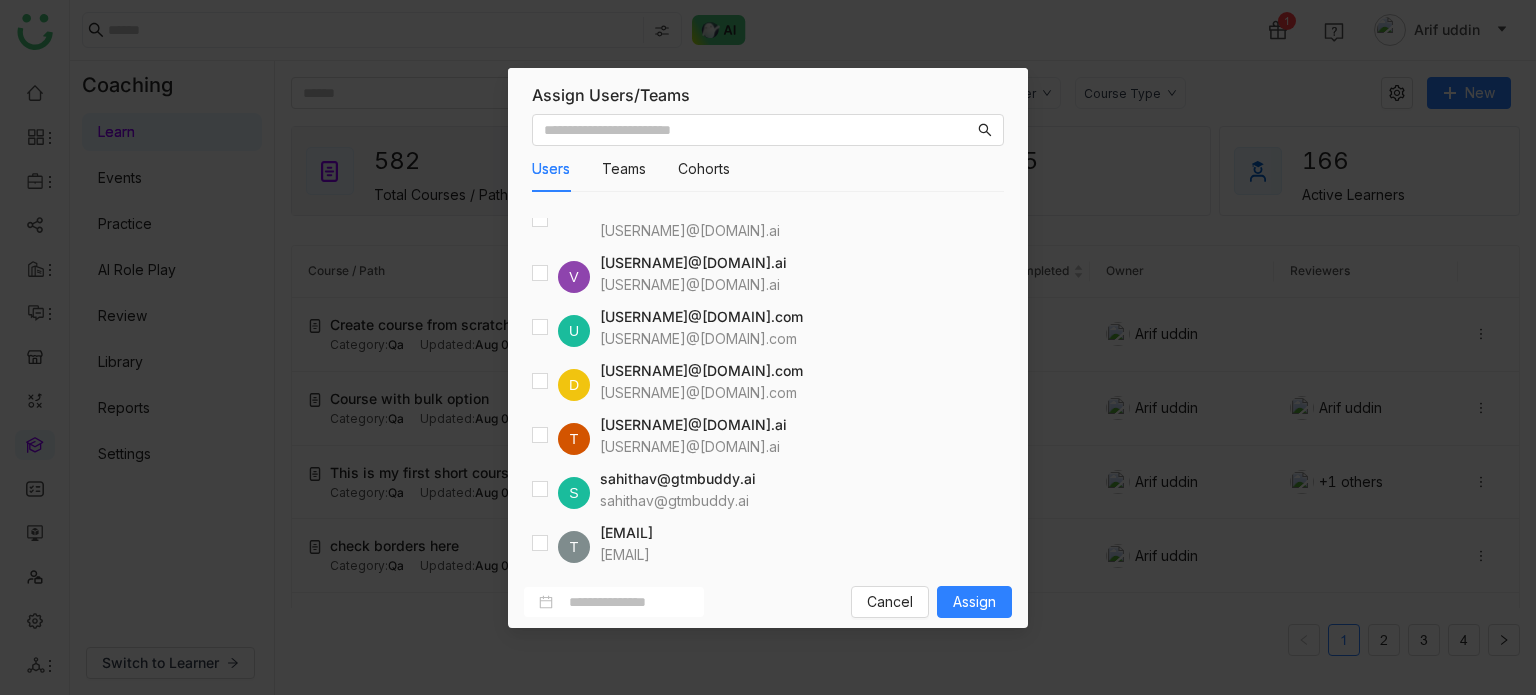 scroll, scrollTop: 2317, scrollLeft: 0, axis: vertical 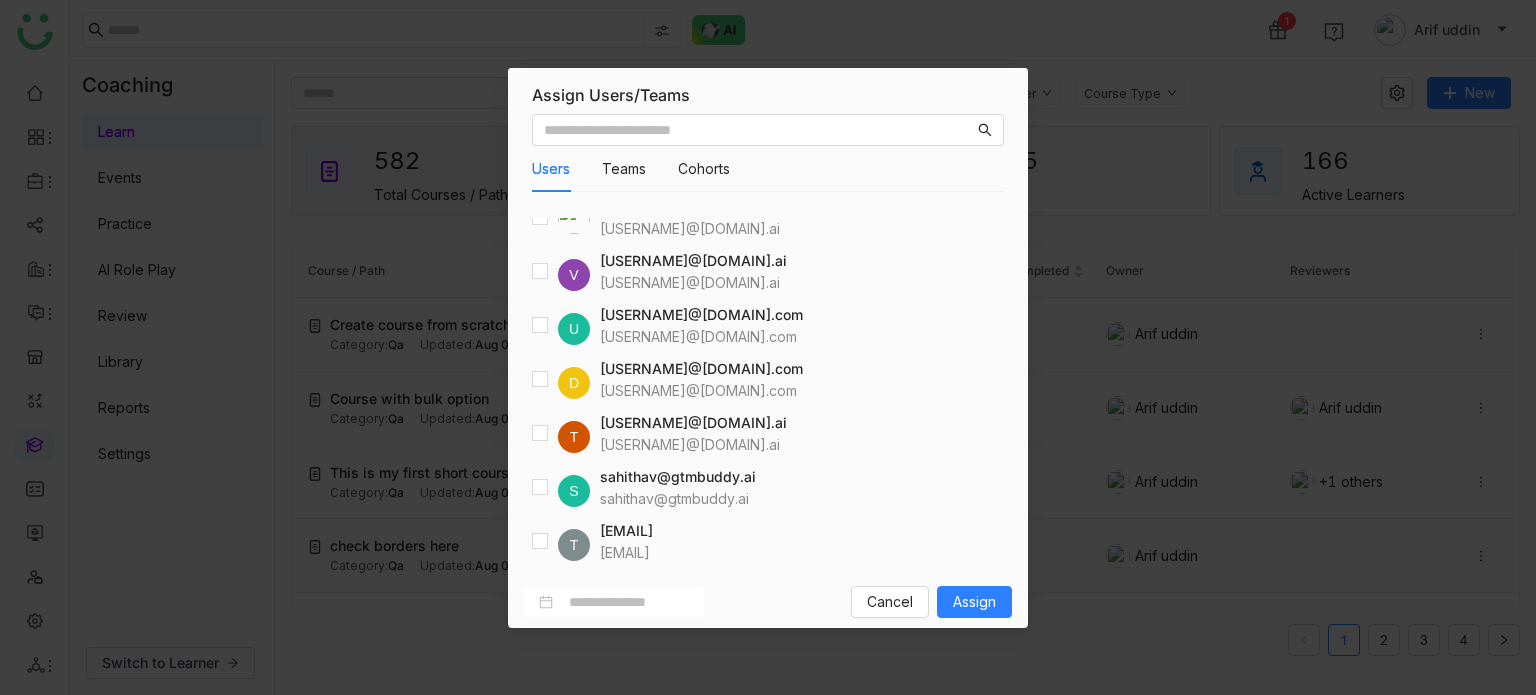 click on "T" at bounding box center (561, 433) 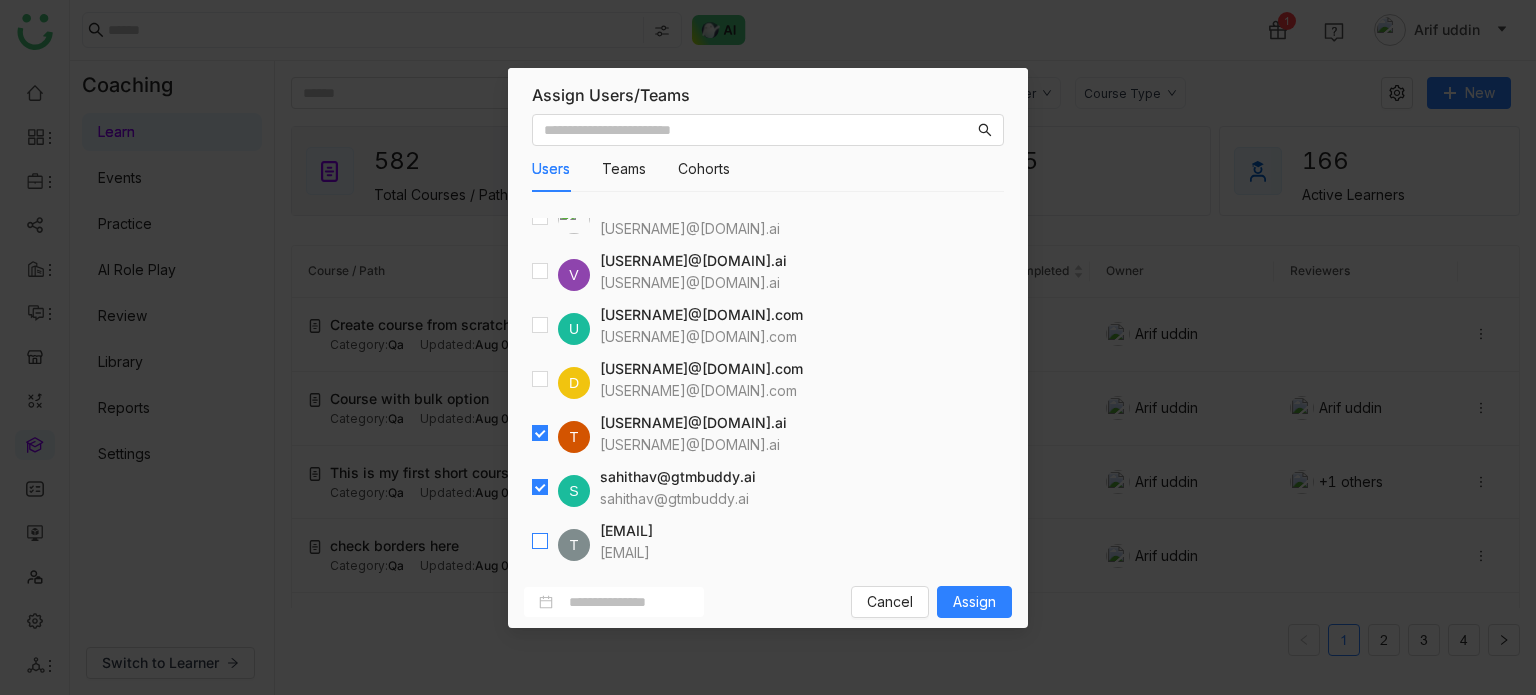 click on "T" at bounding box center [561, 541] 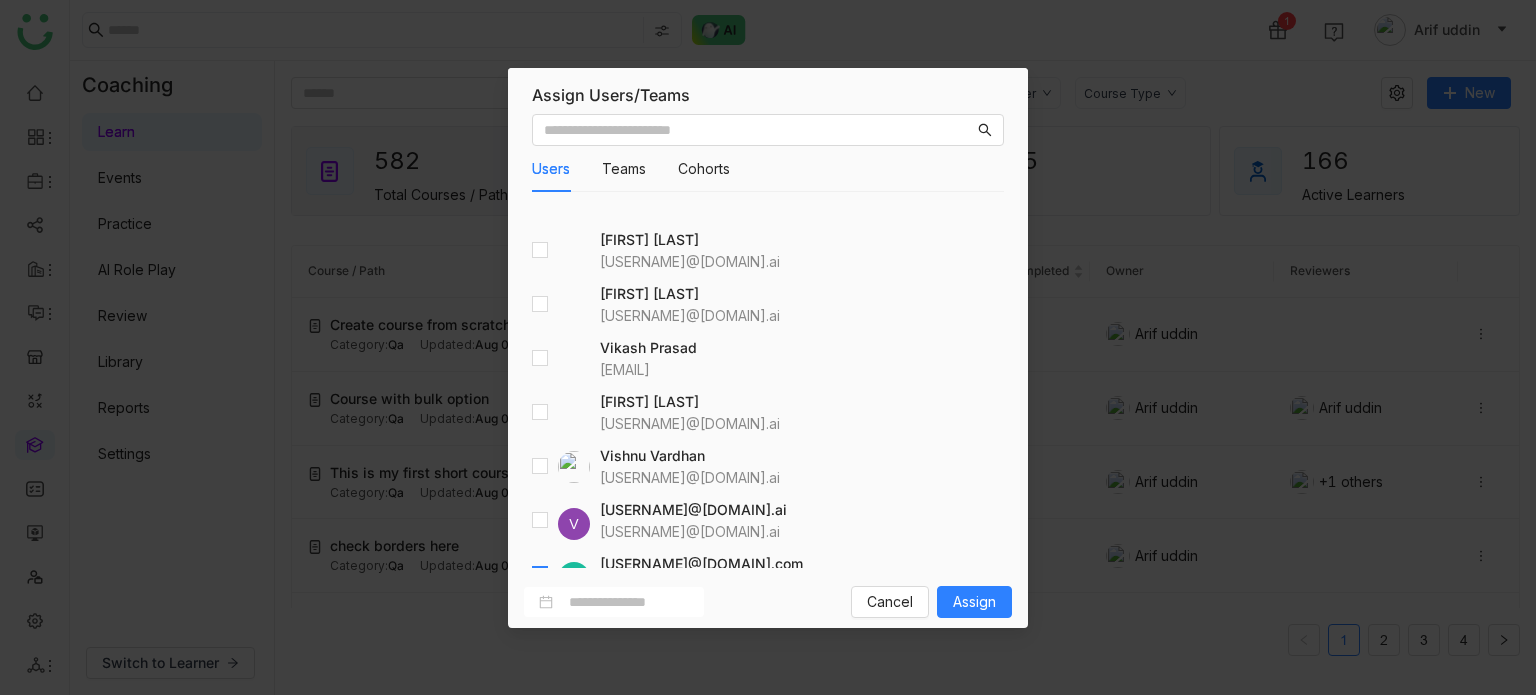 scroll, scrollTop: 1917, scrollLeft: 0, axis: vertical 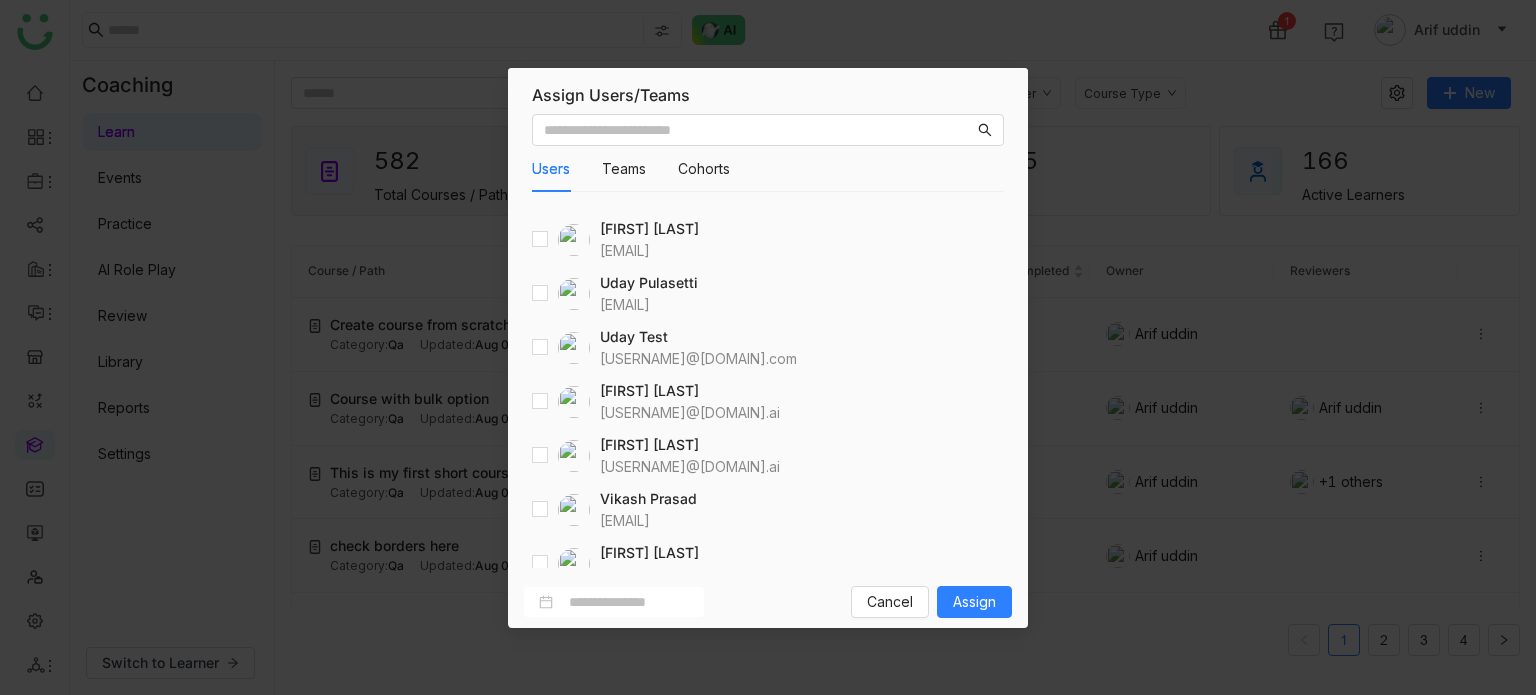 click at bounding box center [561, 348] 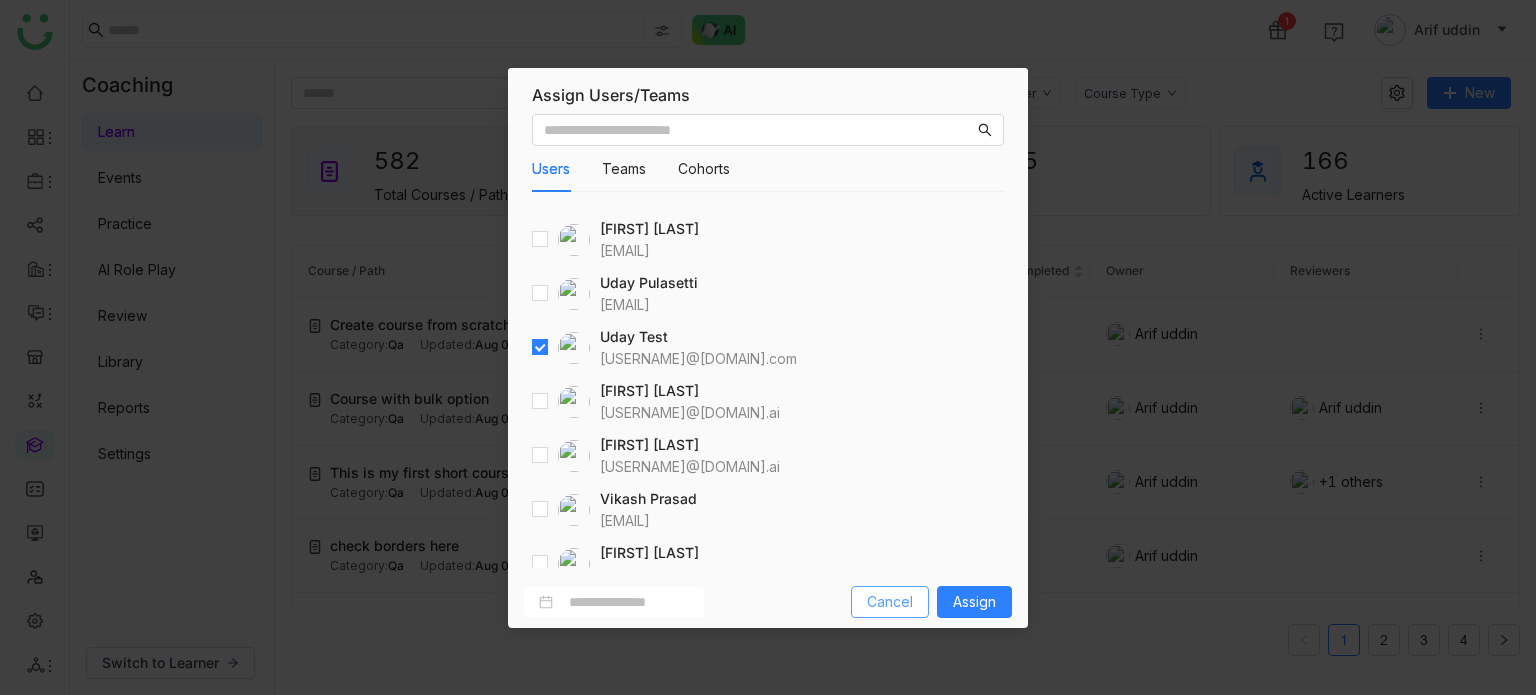click on "Cancel" at bounding box center (890, 602) 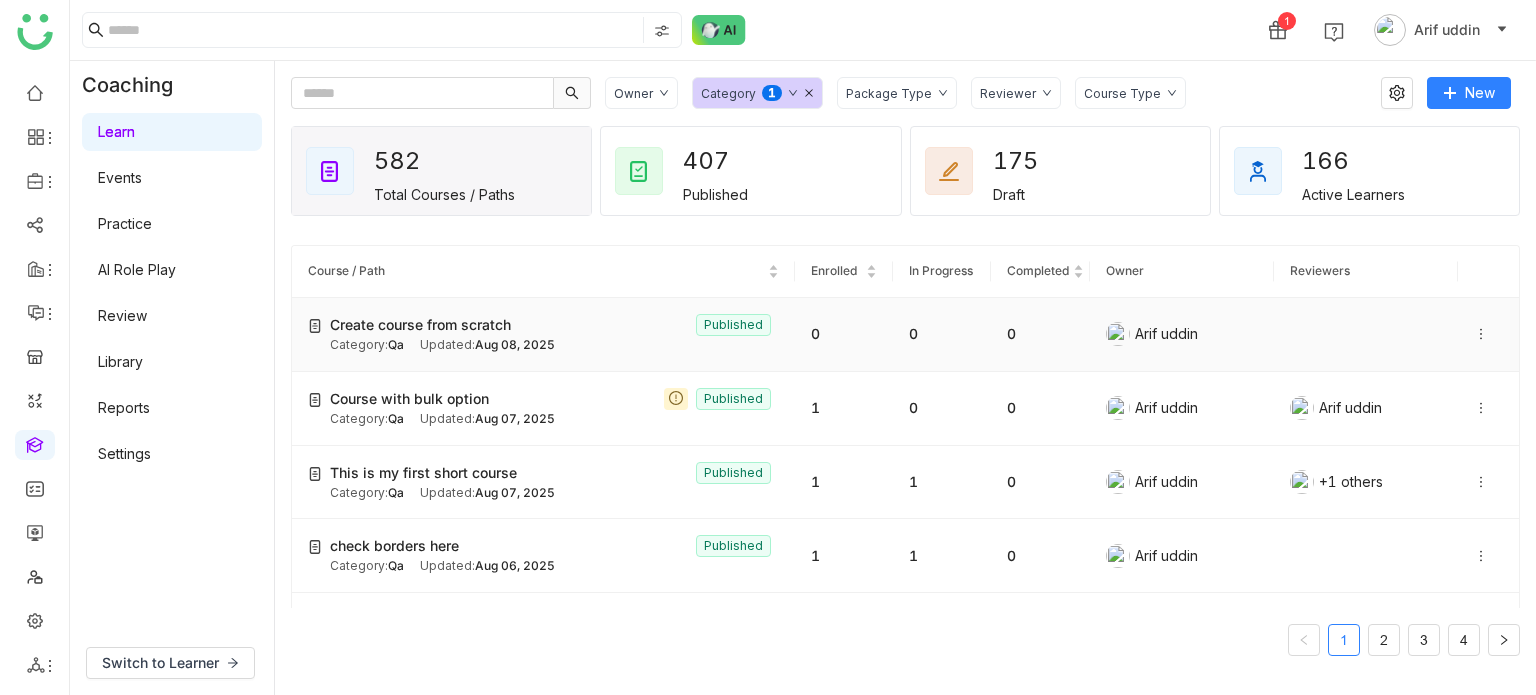 click 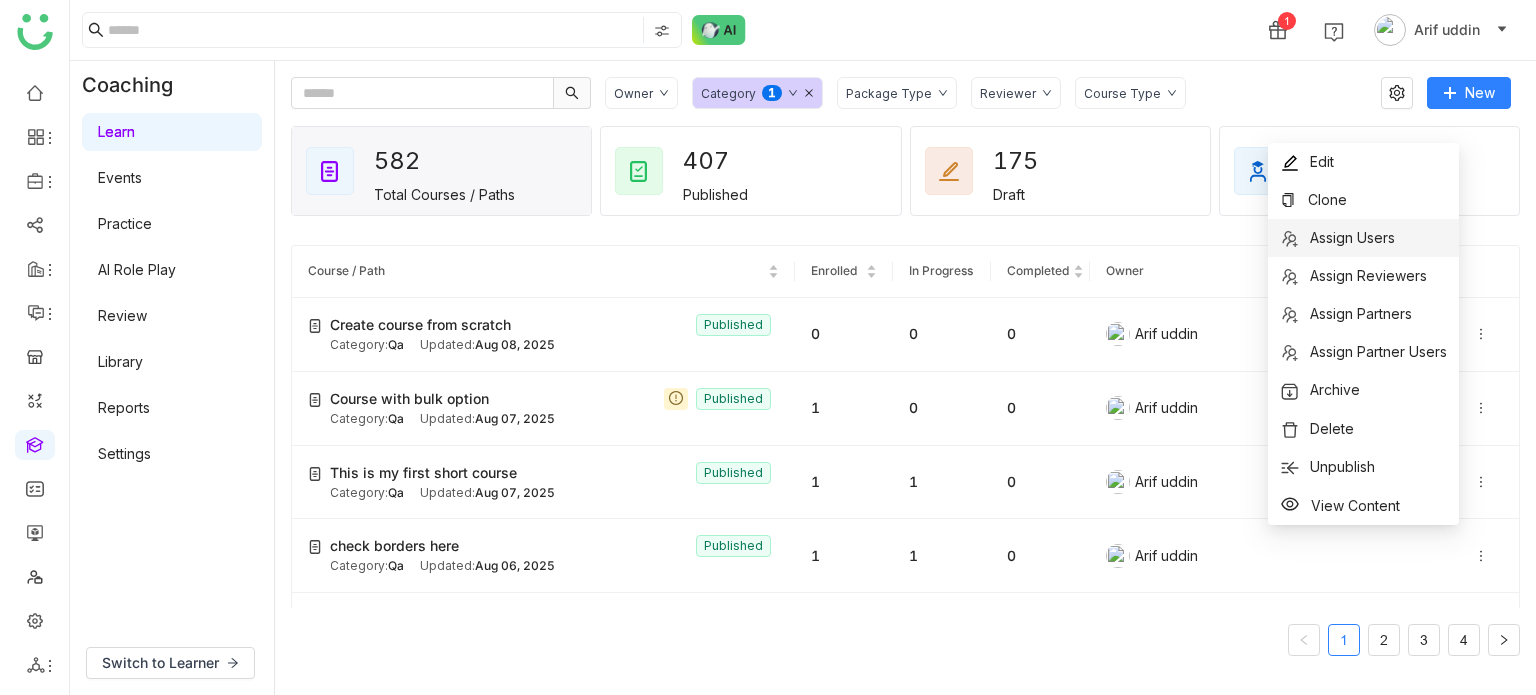 click on "Assign Users" at bounding box center [1352, 237] 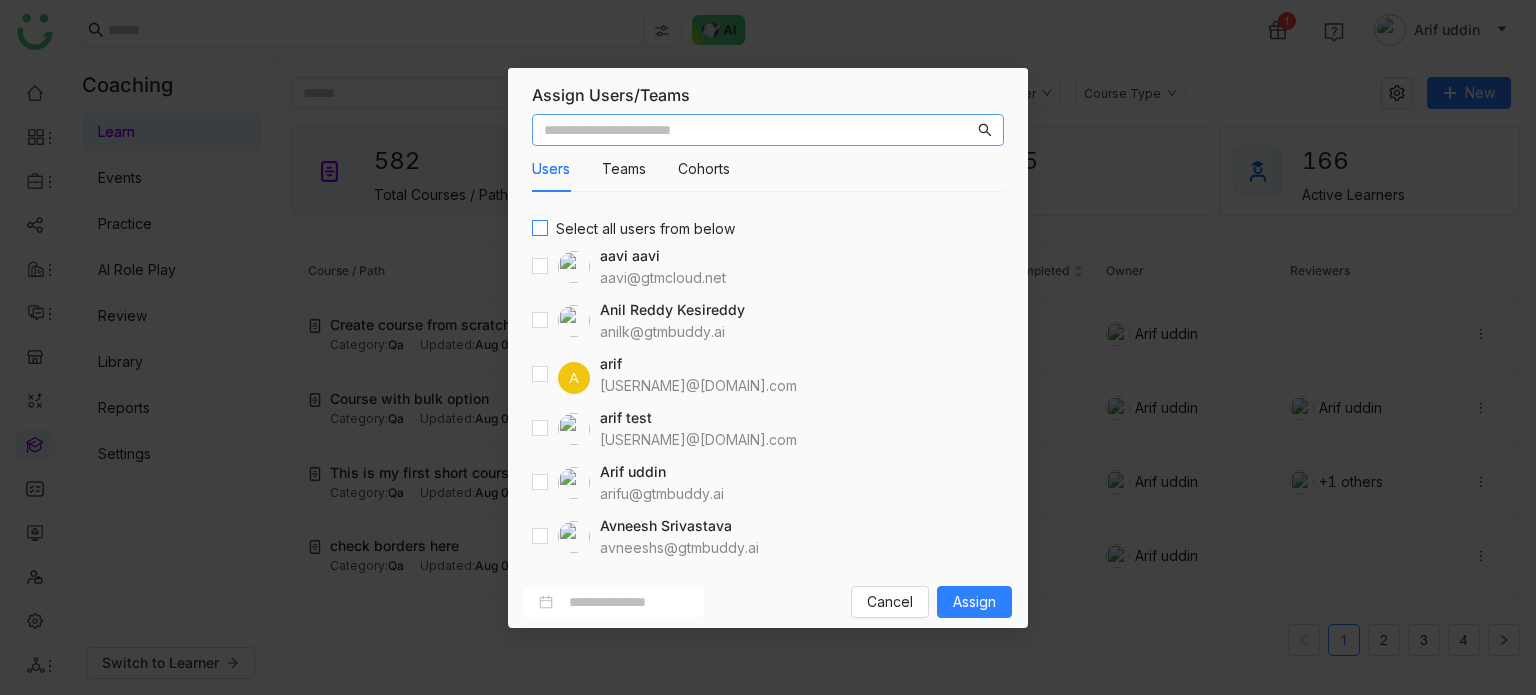 click on "Select all users from below" at bounding box center [645, 229] 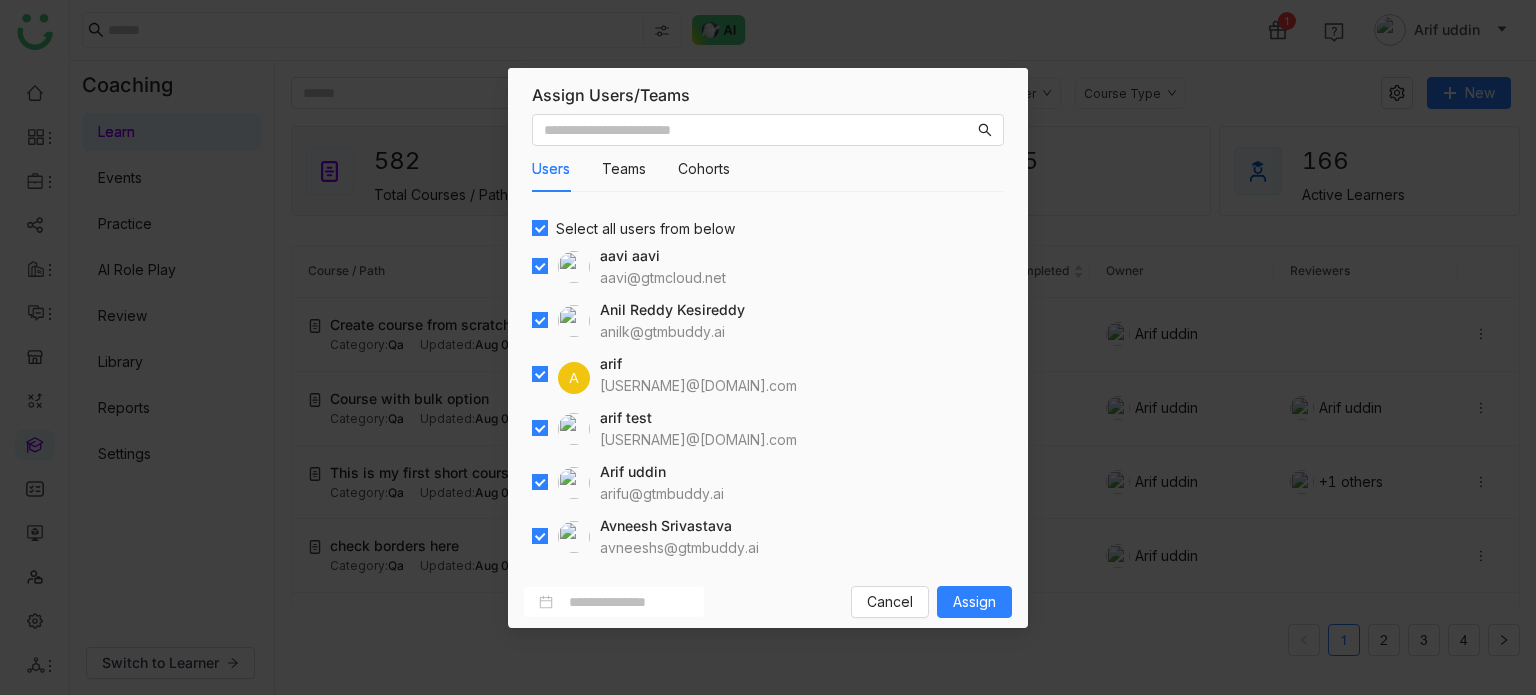 click on "Select all users from below" at bounding box center [645, 229] 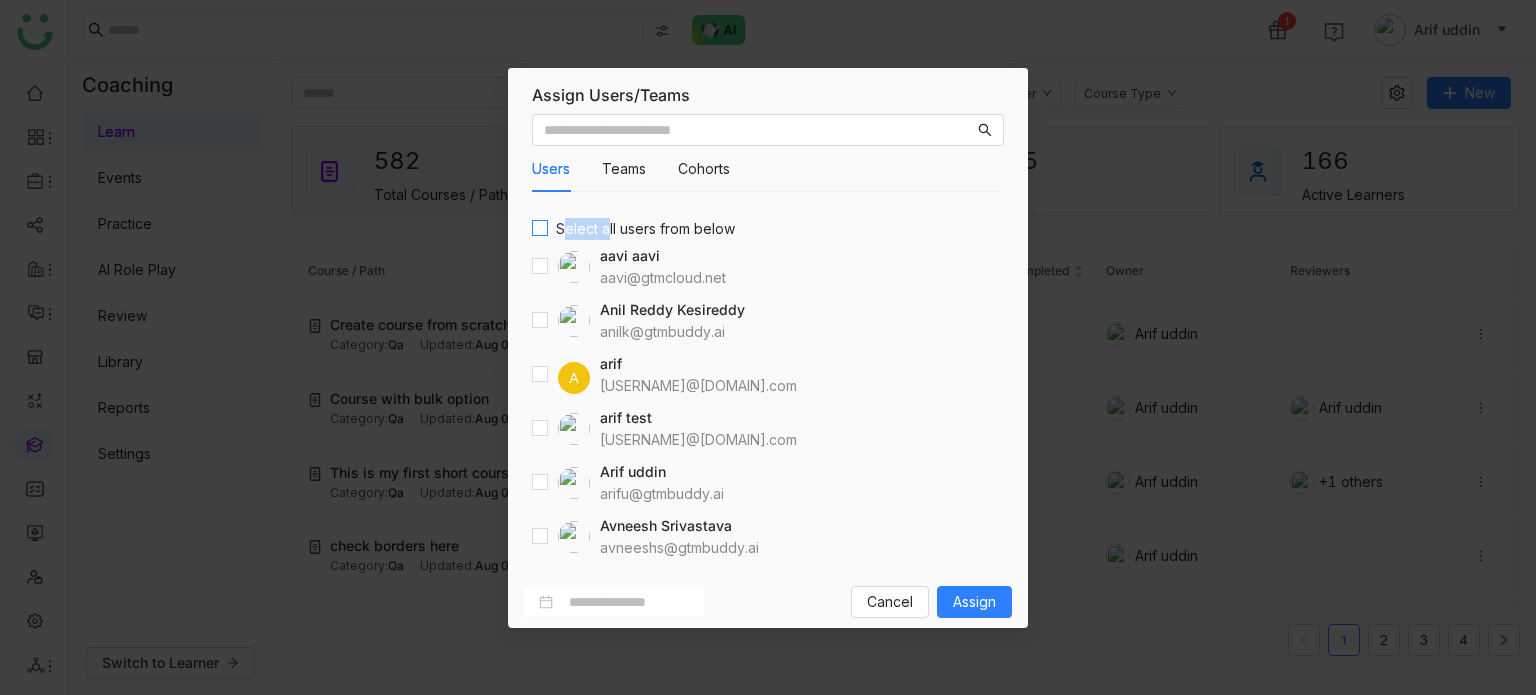 click on "Select all users from below" at bounding box center (645, 229) 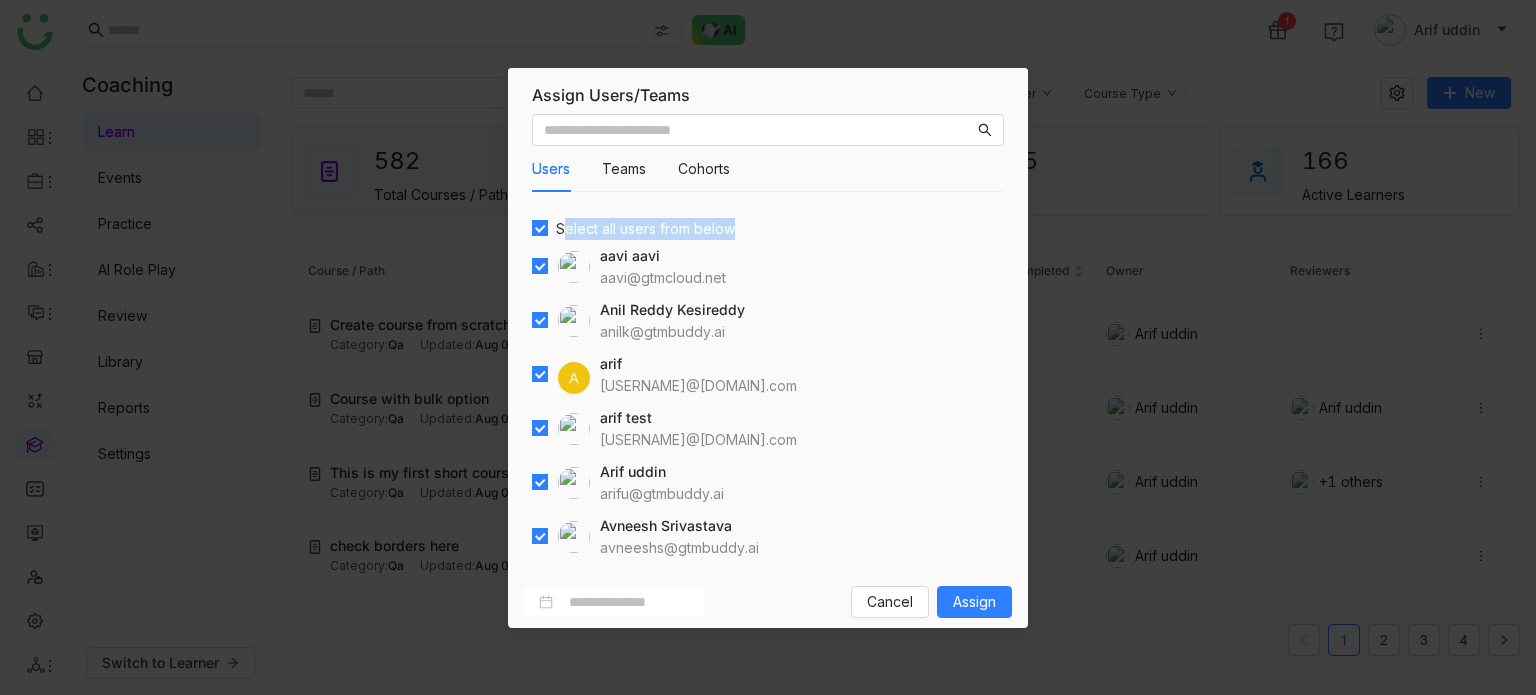 click on "Select all users from below" at bounding box center (645, 229) 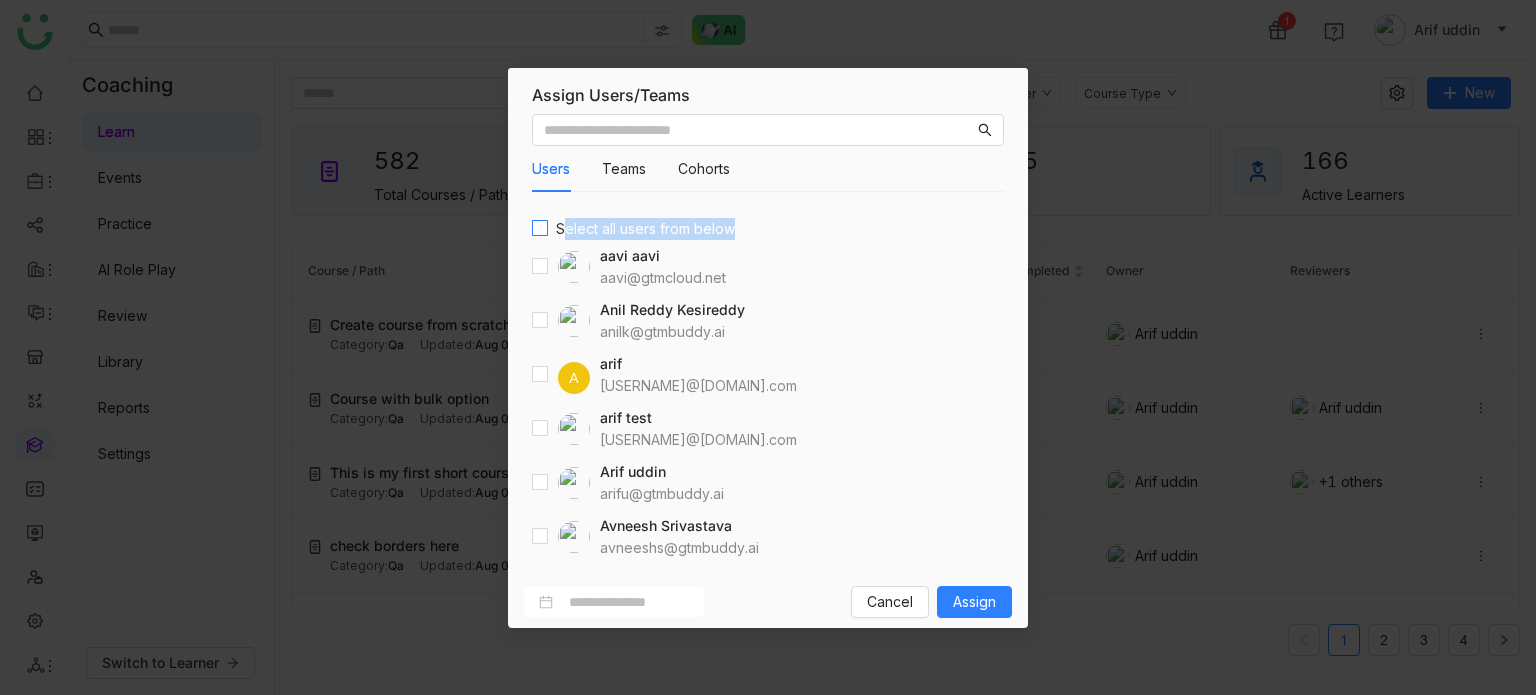 click on "Select all users from below" at bounding box center (645, 229) 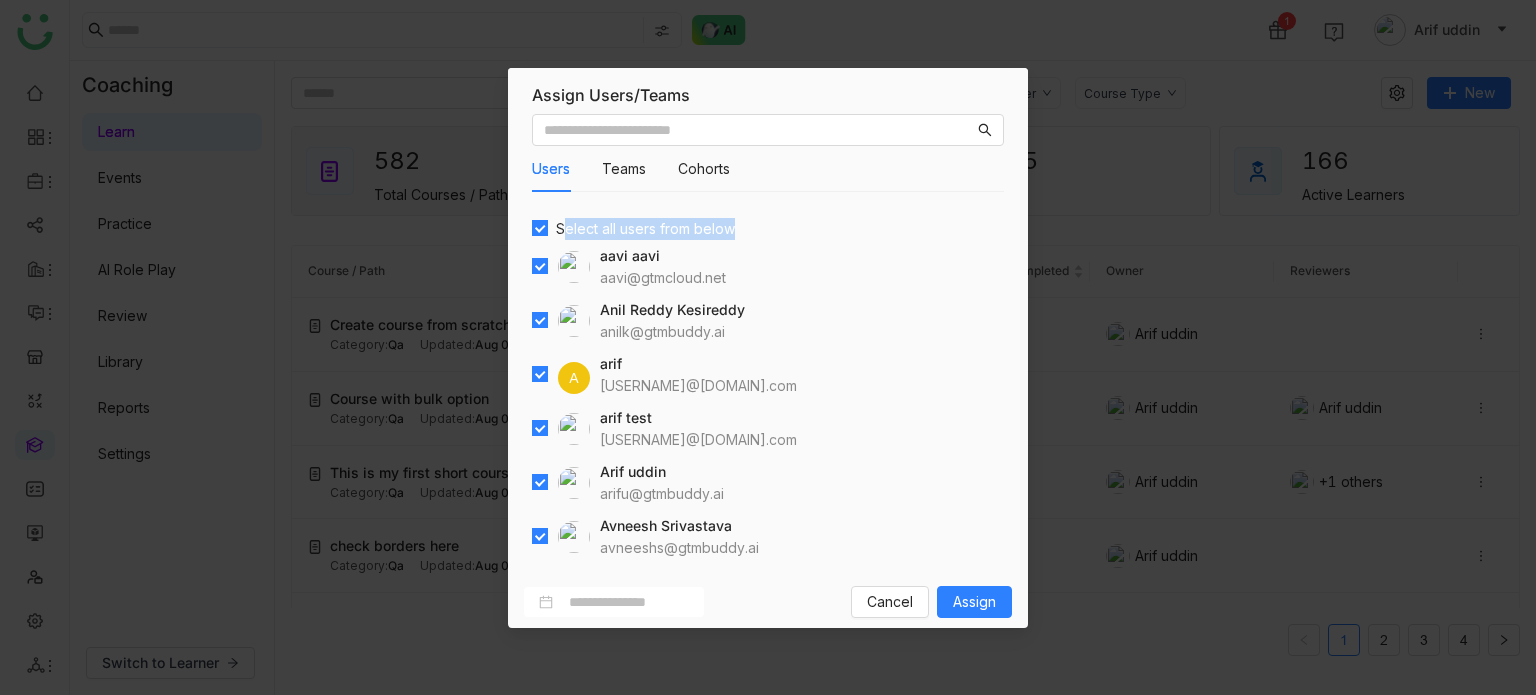 click on "Select all users from below" at bounding box center [645, 229] 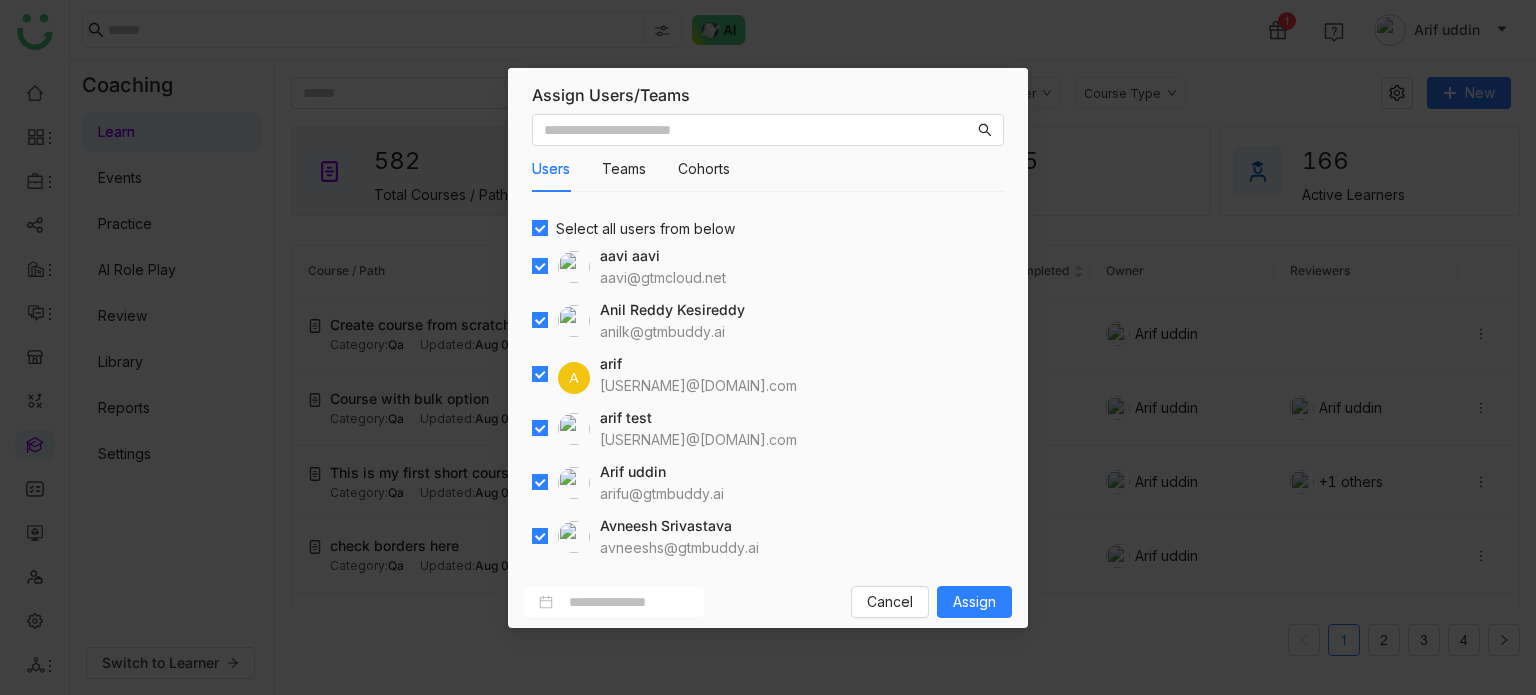 drag, startPoint x: 723, startPoint y: 600, endPoint x: 746, endPoint y: 596, distance: 23.345236 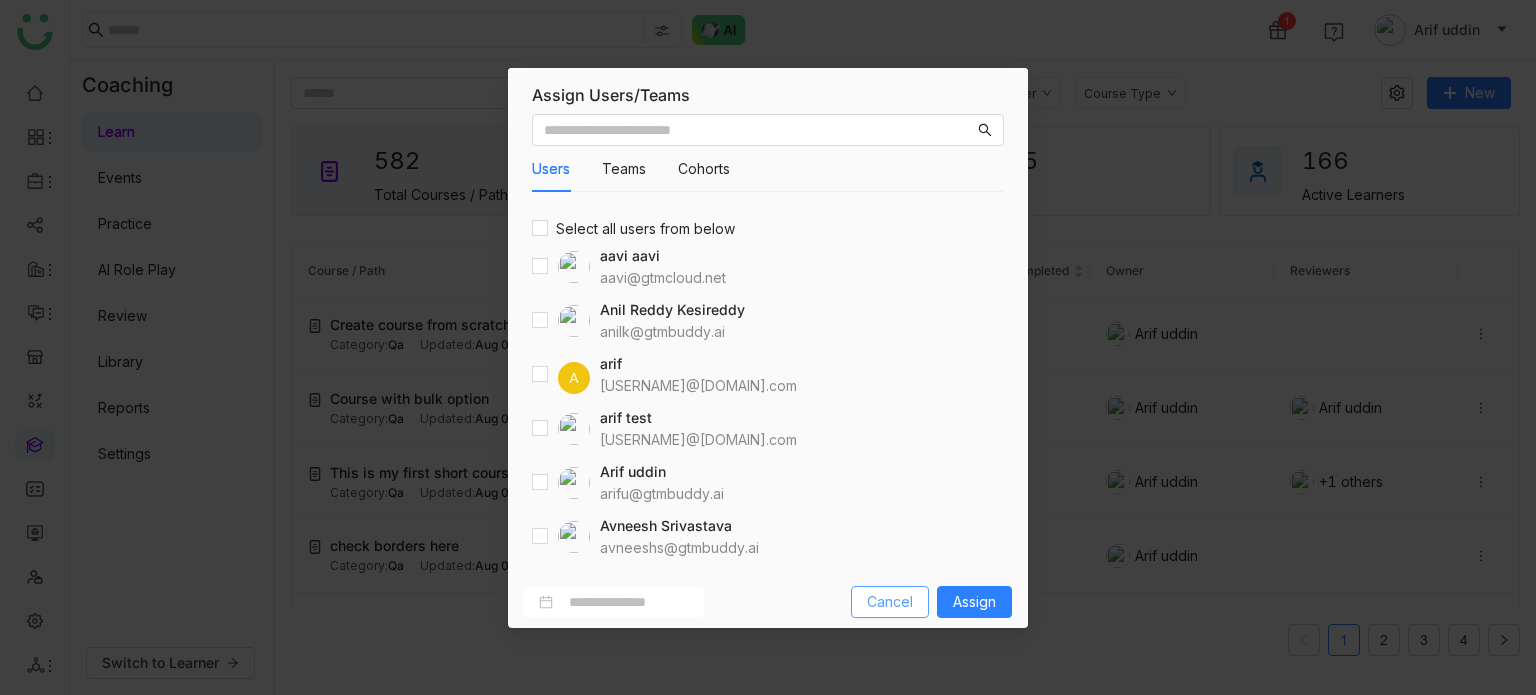 click on "Cancel" at bounding box center [890, 602] 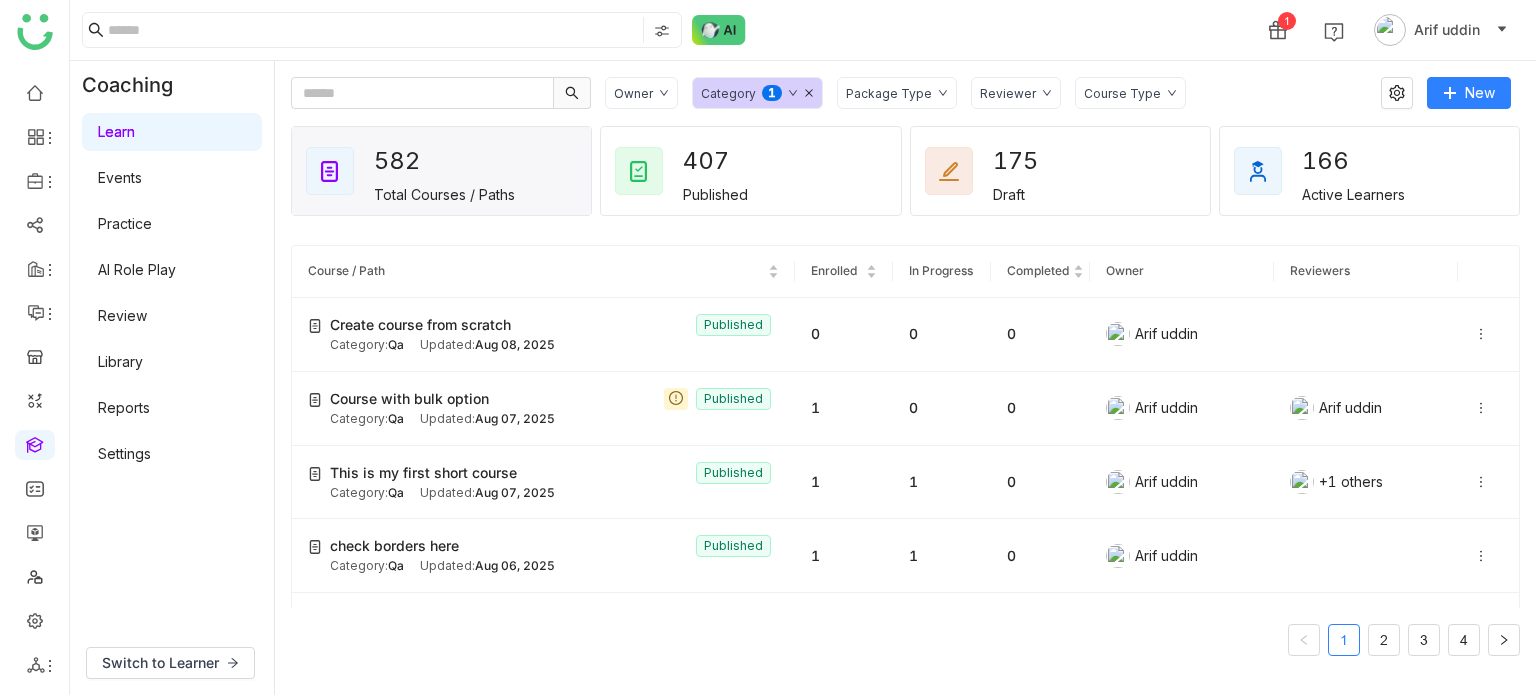 click on "Course / Path Enrolled In Progress Completed Owner Reviewers Create course from scratch   Published Category:  Qa Updated:   Aug 08, 2025 0 0 0  Arif uddin  Course with bulk option   Published Category:  Qa Updated:   Aug 07, 2025 1 0 0  Arif uddin   Arif uddin  This is my first short course  Published Category:  Qa Updated:   Aug 07, 2025 1 1 0  Arif uddin   +1 others  check borders here   Published Category:  Qa Updated:   Aug 06, 2025 1 1 0  Arif uddin  short course 101  Published Category:  Qa Updated:   Aug 06, 2025 0 0 0  Arif uddin  reattempt button got missing   Published Category:  Qa Updated:   Jul 25, 2025 2 0 2  Arif uddin  This is a short course  Published Category:  Qa Updated:   Jul 25, 2025 0 0 0  Arif uddin  Testing overall after hotfix  Published Category:  Qa Updated:   Jul 24, 2025 2 1 1  Arif uddin   Arif uddin  let's test time tracking   Published Category:  Qa Updated:   Jul 24, 2025 1 1 0  Arif uddin   Arif uddin  Test the Safe Timer  Published Category:  Qa Updated:   Jul 24, 2025 1 1" 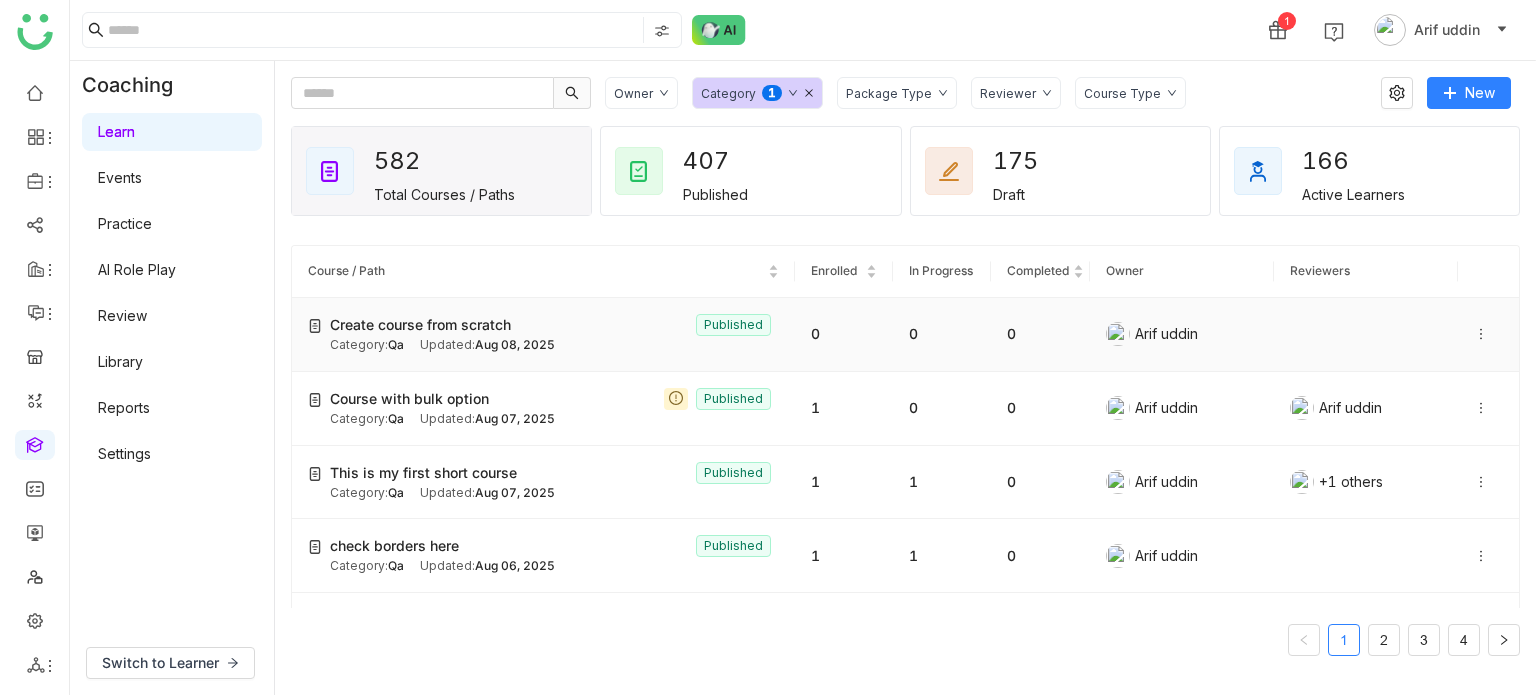 click on "Create course from scratch   Published Category:  Qa Updated:   Aug 08, 2025" 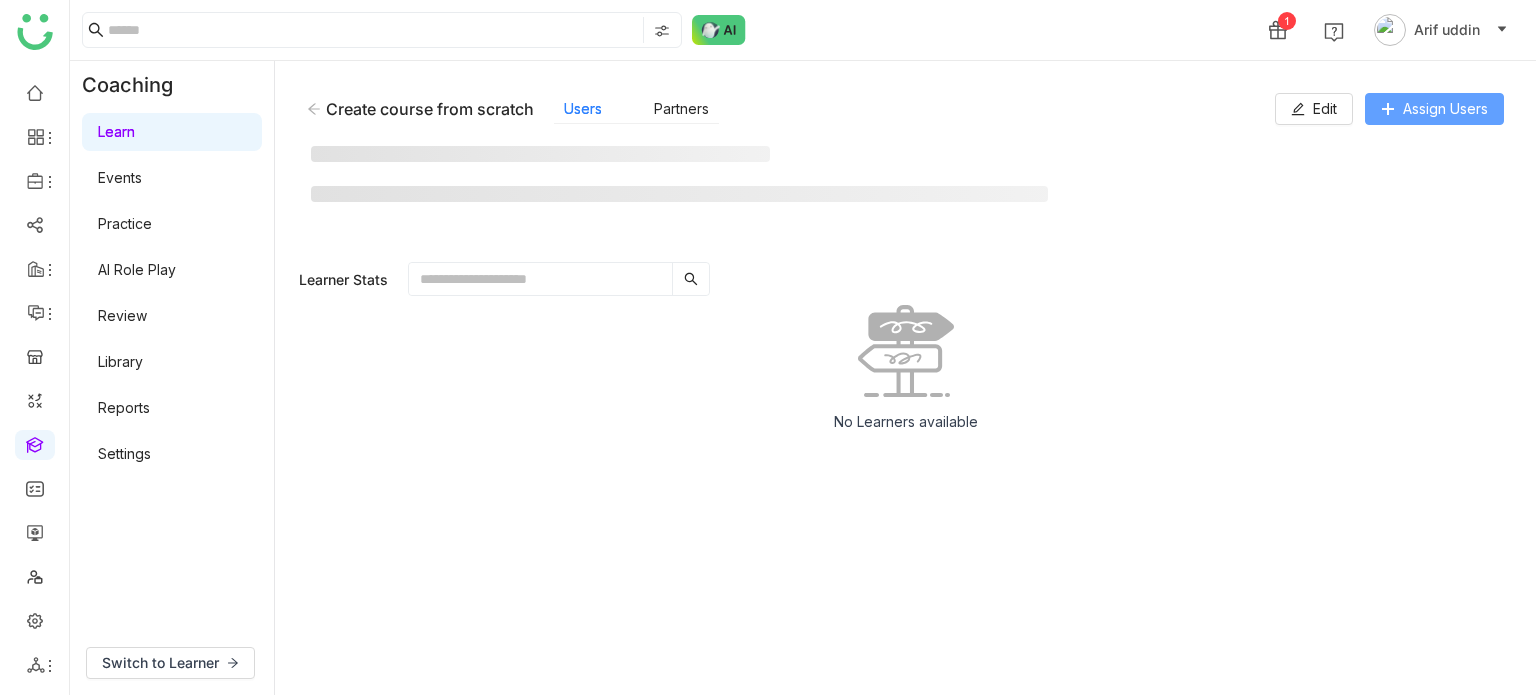 click on "Assign Users" 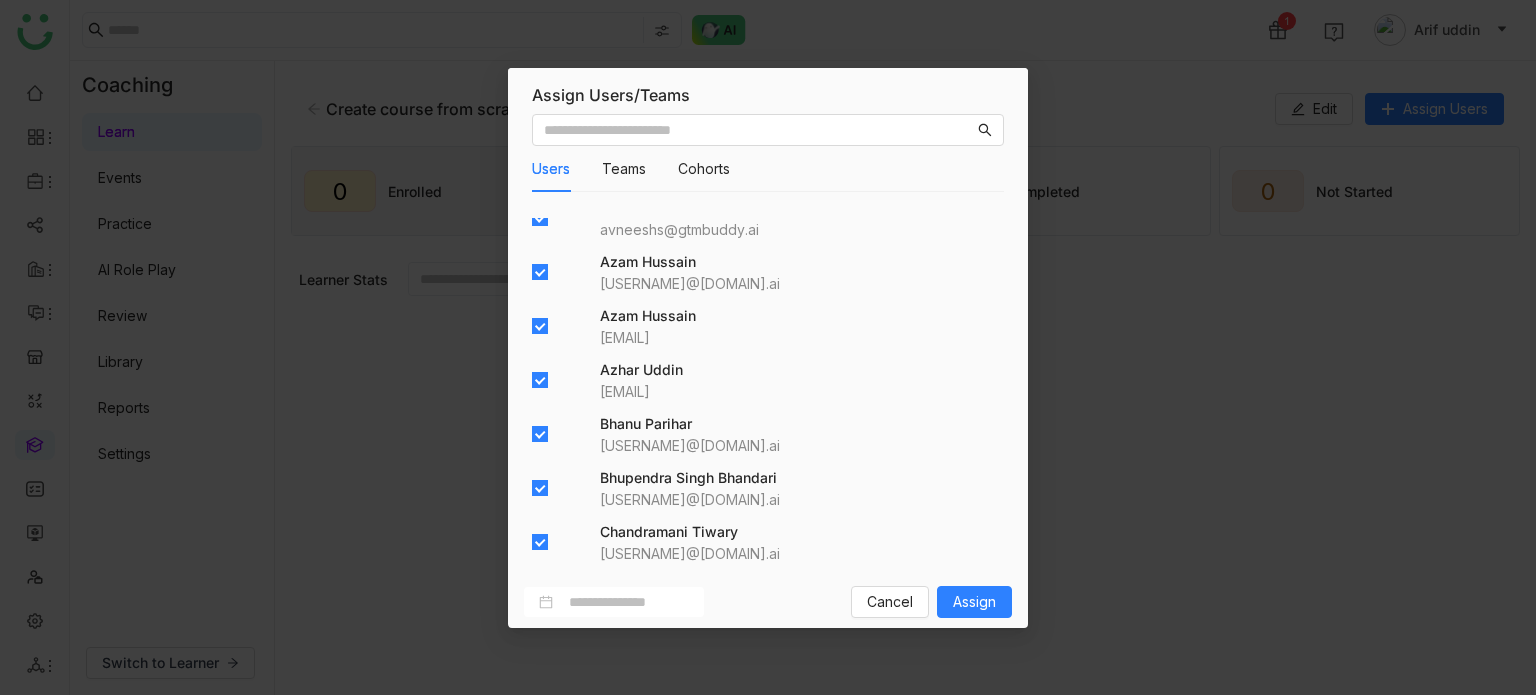 scroll, scrollTop: 18, scrollLeft: 0, axis: vertical 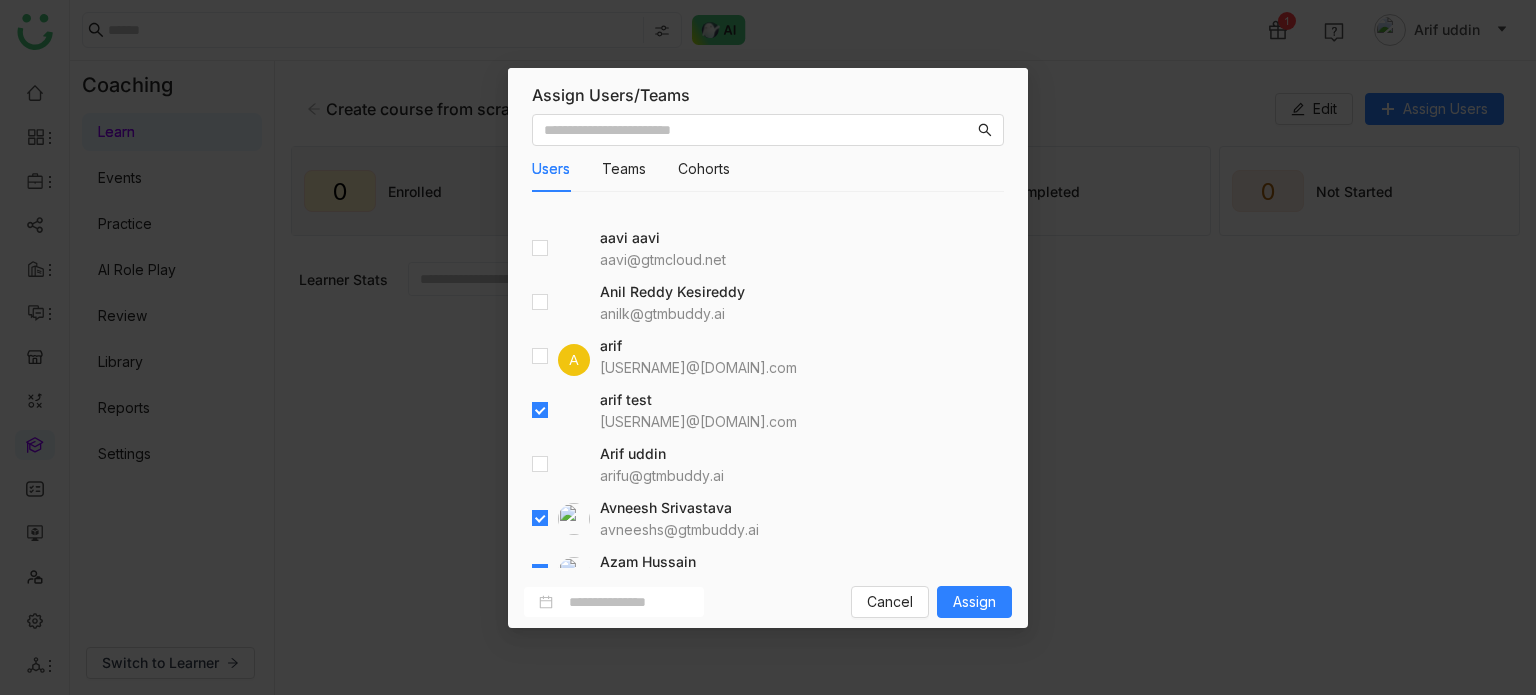 click on "Users   Teams   Cohorts   Select all users from below   aavi aavi   aavi@gtmcloud.net   Anil Reddy Kesireddy   anilk@gtmbuddy.ai   A   arif   ariuddinkhan24@gmail.com   arif test   bugtest1mail@gmail.com   Arif uddin   arifu@gtmbuddy.ai   Avneesh Srivastava   avneeshs@gtmbuddy.ai   Azam Hussain   azamh@gtmbuddy.ai   Azam Hussain   azamhussain9247@gmail.com   Azhar Uddin   azharuddin@gtmbuddy.ai   Bhanu Parihar   bhanup@gtmbuddy.ai   Bhupendra Singh Bhandari   bhupendra@gtmbuddy.ai   Chandramani Tiwary   mani@gtmbuddy.ai   chiru balaya   chirubalaya216@gmail.com   Deepa Kushwaha   deepa@gtmbuddy.ai   Devdutta (Diya) Sen   devduttas@gtmbuddy.ai   Harish Venugopalan   harish@gtmbuddy.ai   Hemalatha Balaji   hemalathab@gtmbuddy.ai   Jagadeesh Siripurapu   jsiripurapu@gtmbuddy.ai   jaya gdemo   jayagdemo@gmail.com   Jayasree Lekkalapudi   jayasreel@gtmbuddy.ai   karthick Linganathan   karthick@gtmbuddy.ai   Keerthana Pudota   keerthanap@gtmbuddy.ai   Kiran Tanwar   kirant@gtmbuddy.ai   Prashanth Chinta   P V   V" at bounding box center [768, 341] 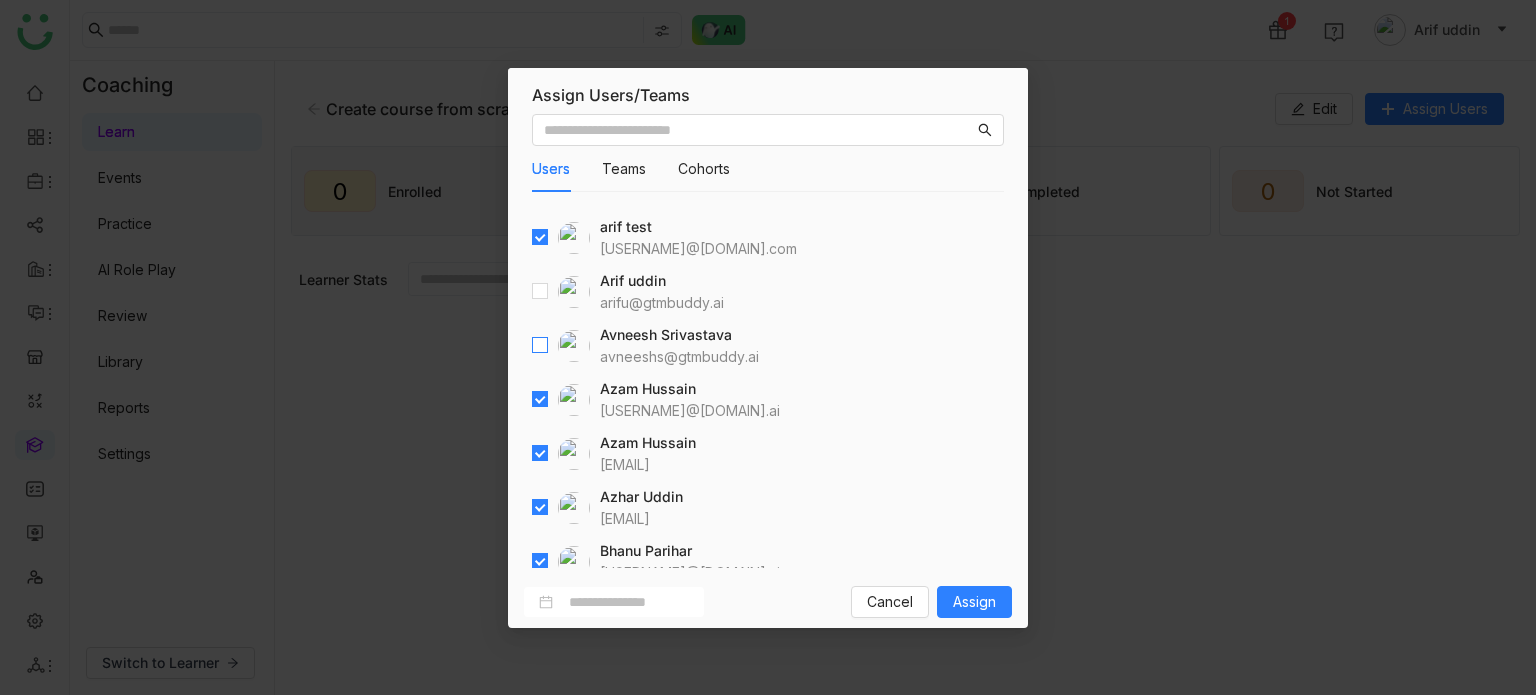 scroll, scrollTop: 318, scrollLeft: 0, axis: vertical 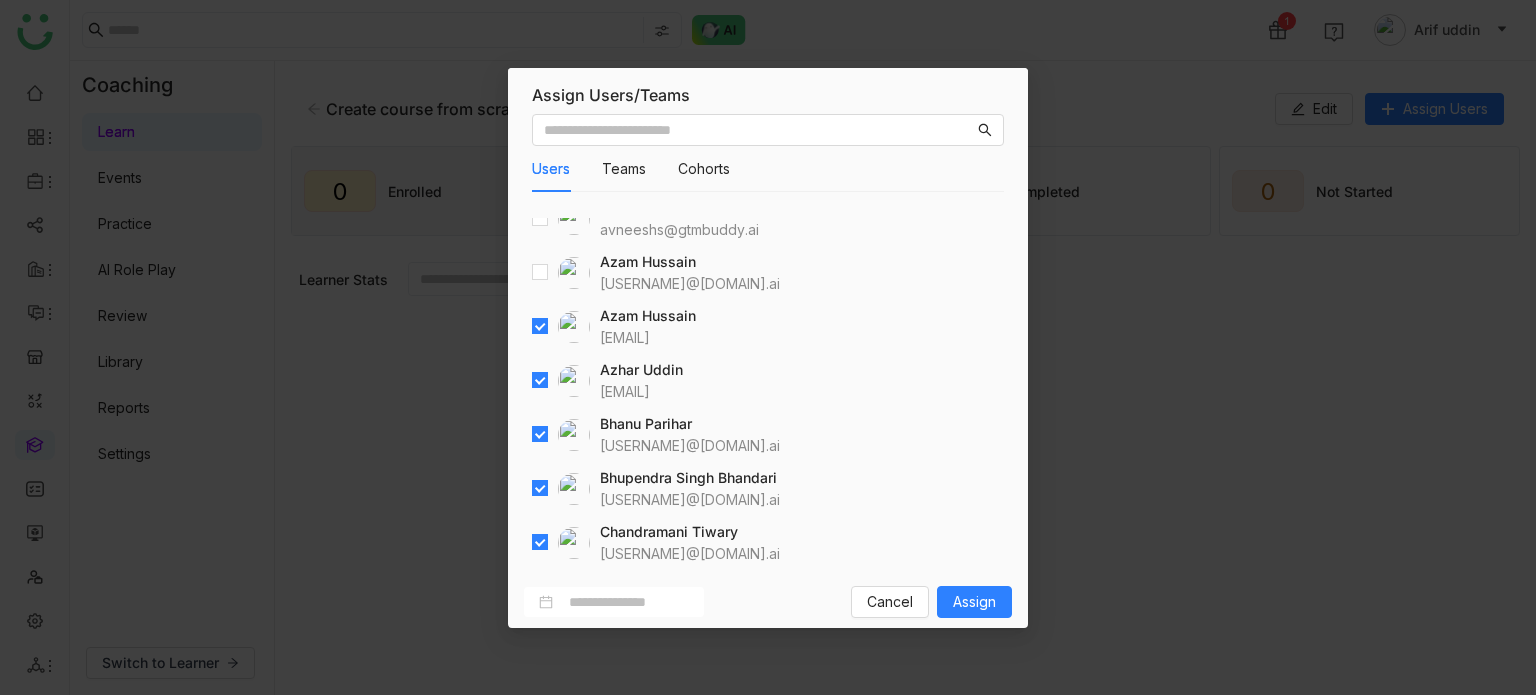click at bounding box center [540, 327] 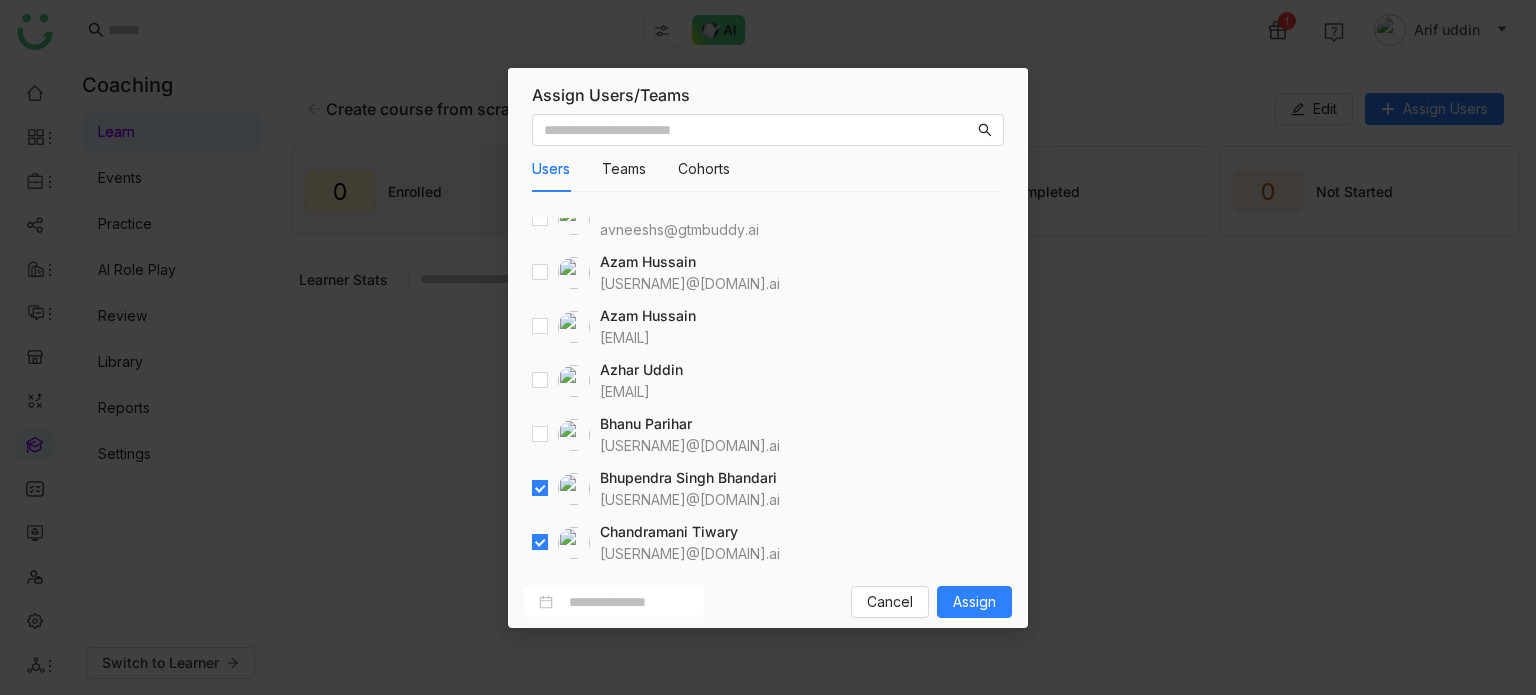 click at bounding box center [561, 489] 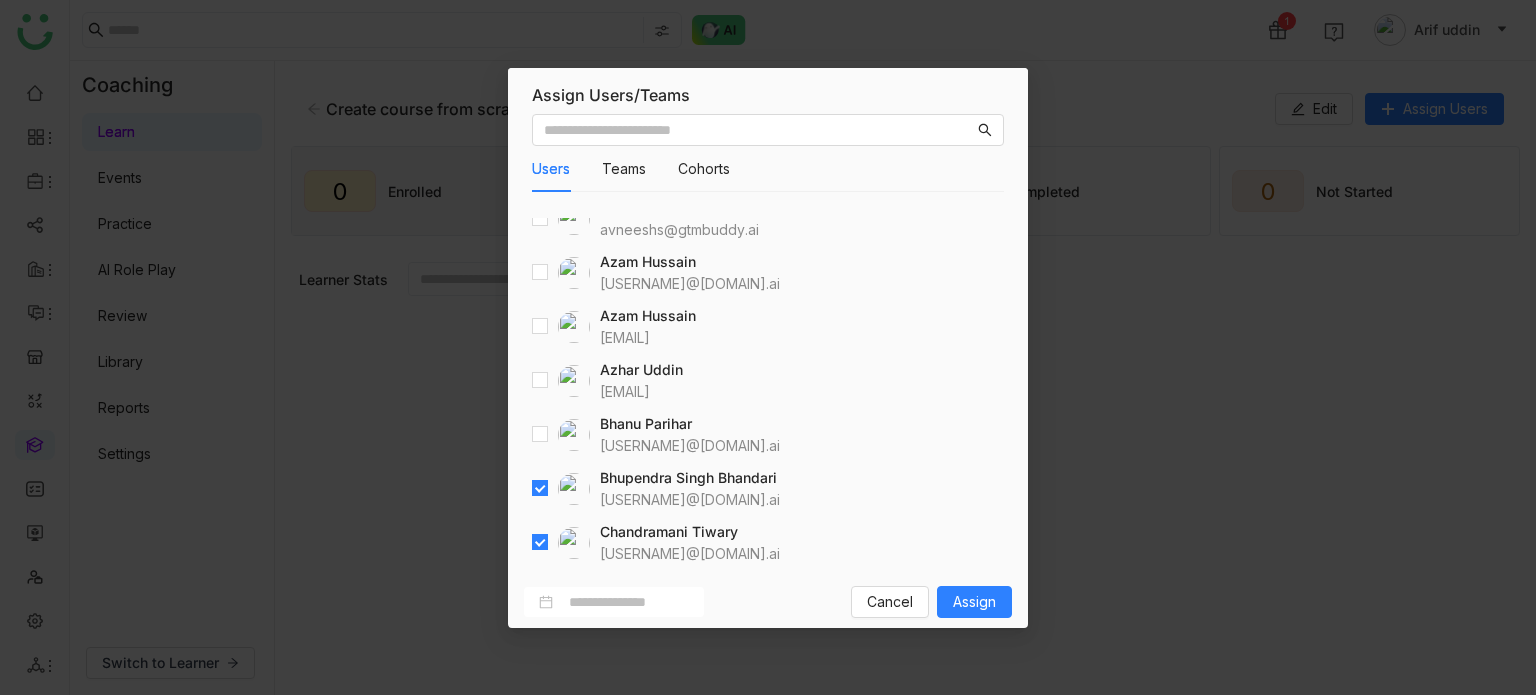 click at bounding box center [561, 543] 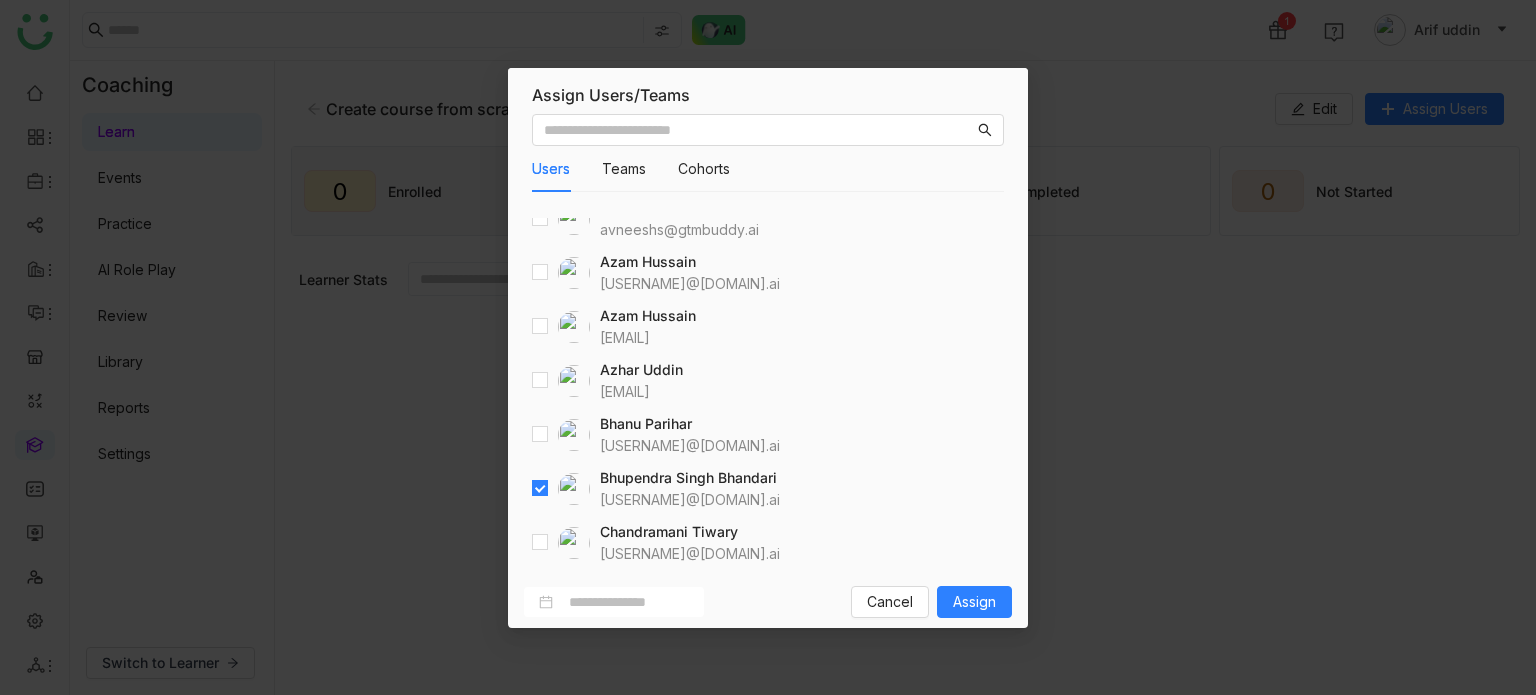 click at bounding box center [540, 489] 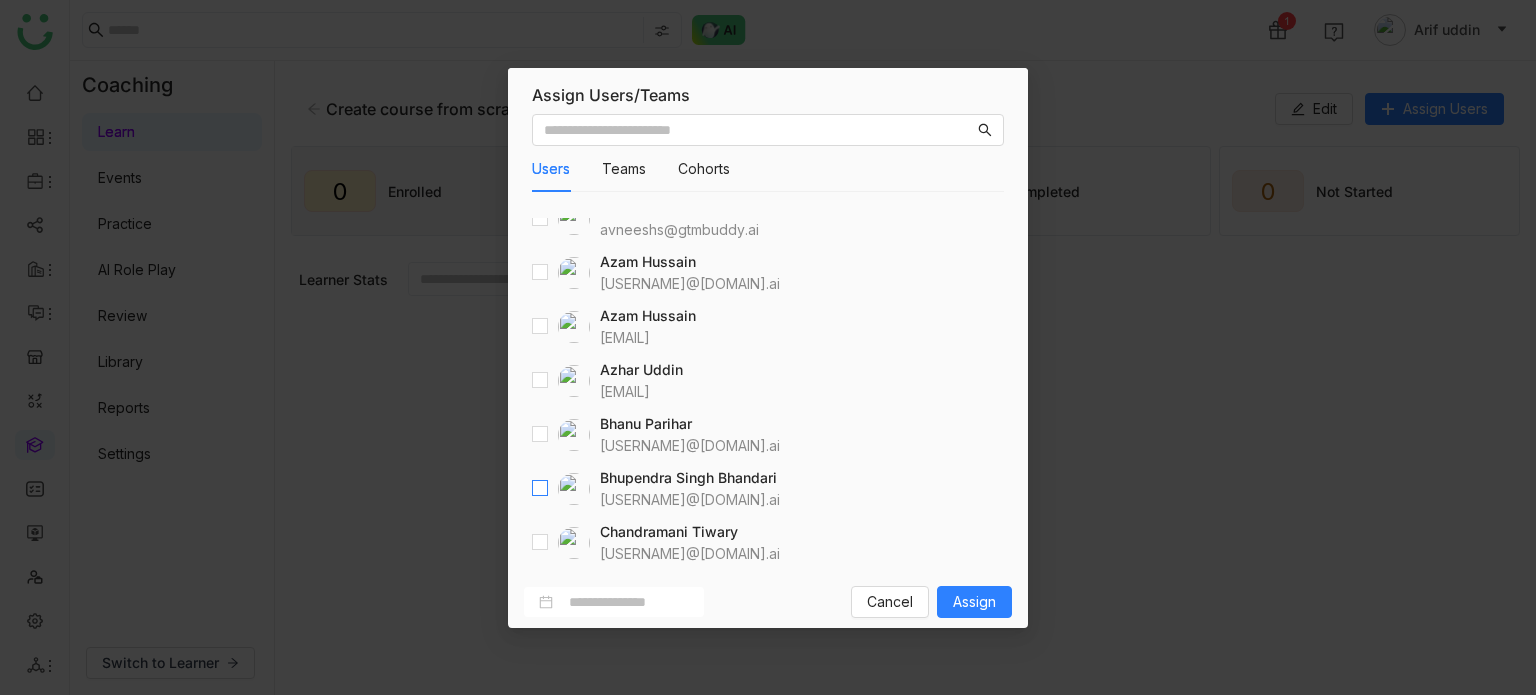 scroll, scrollTop: 718, scrollLeft: 0, axis: vertical 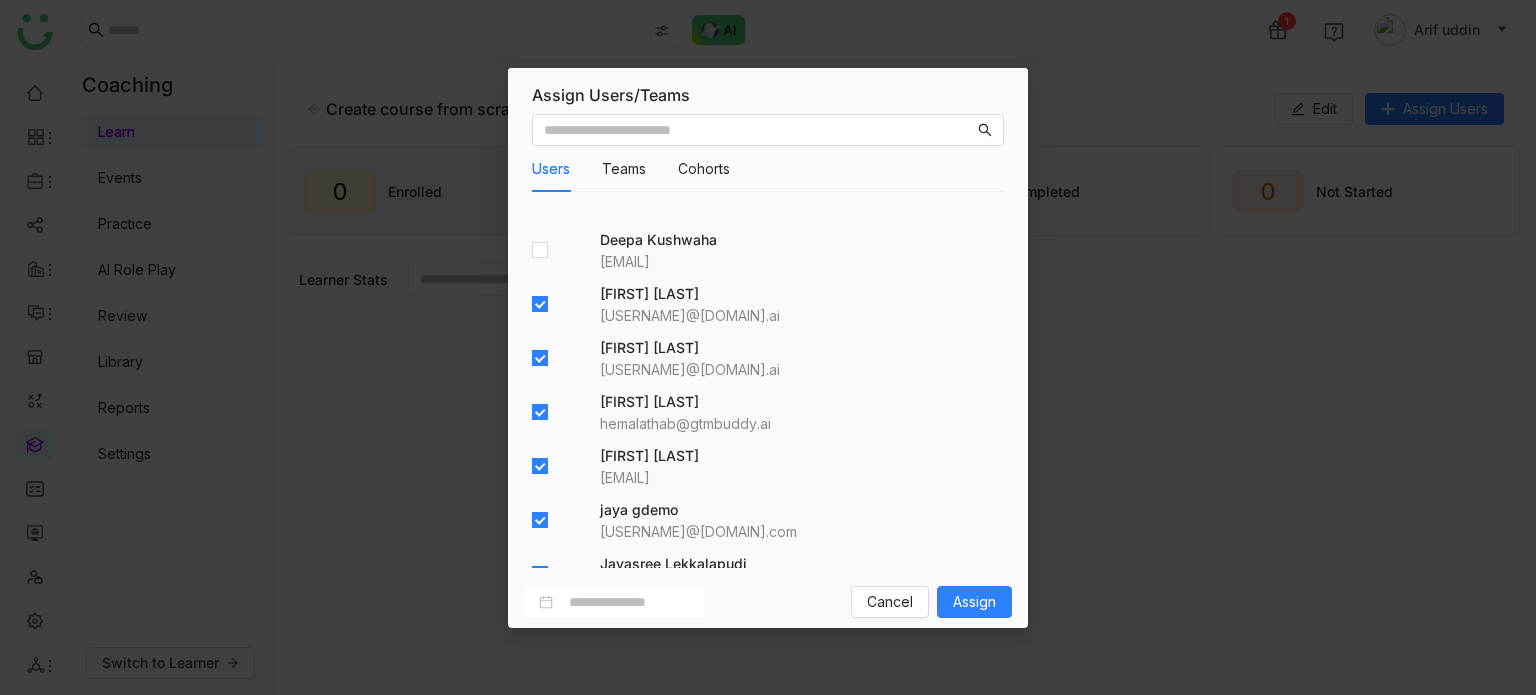 click at bounding box center [561, 305] 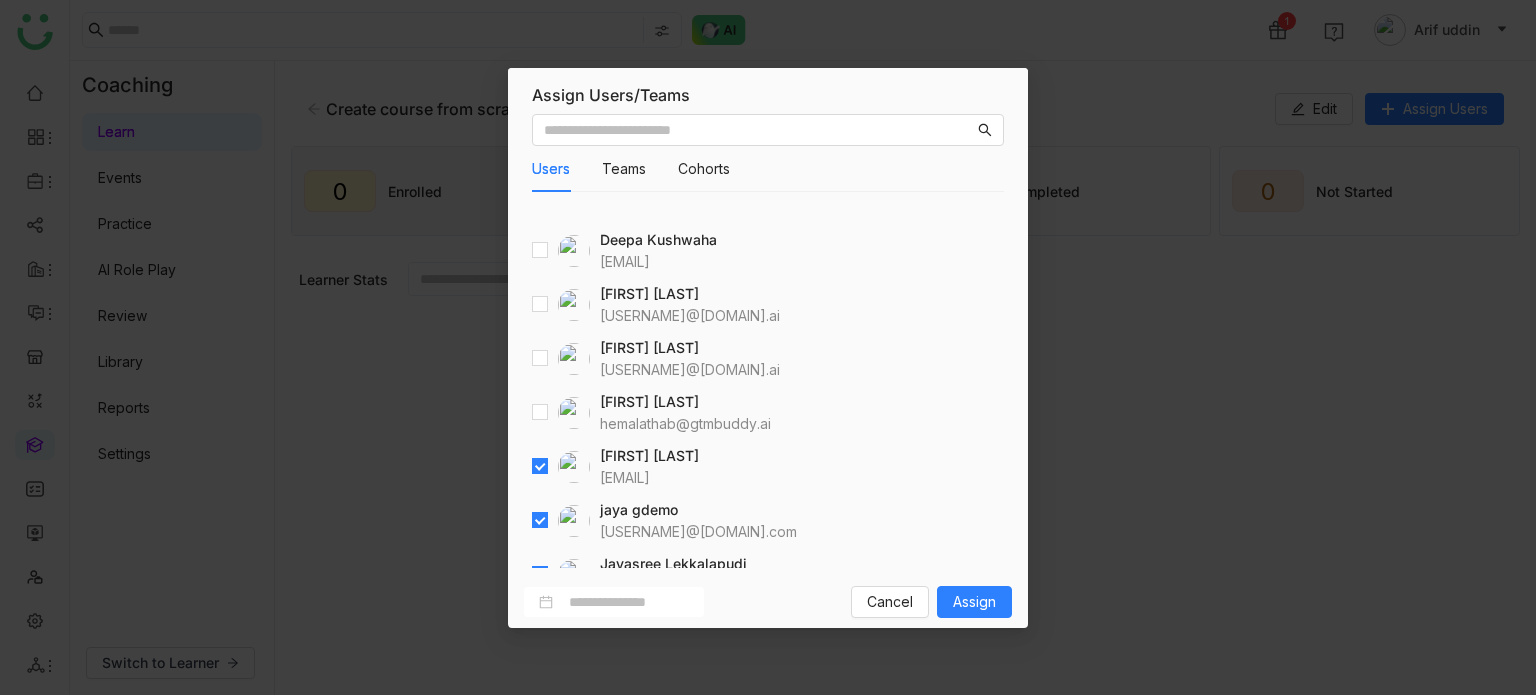 click at bounding box center [561, 467] 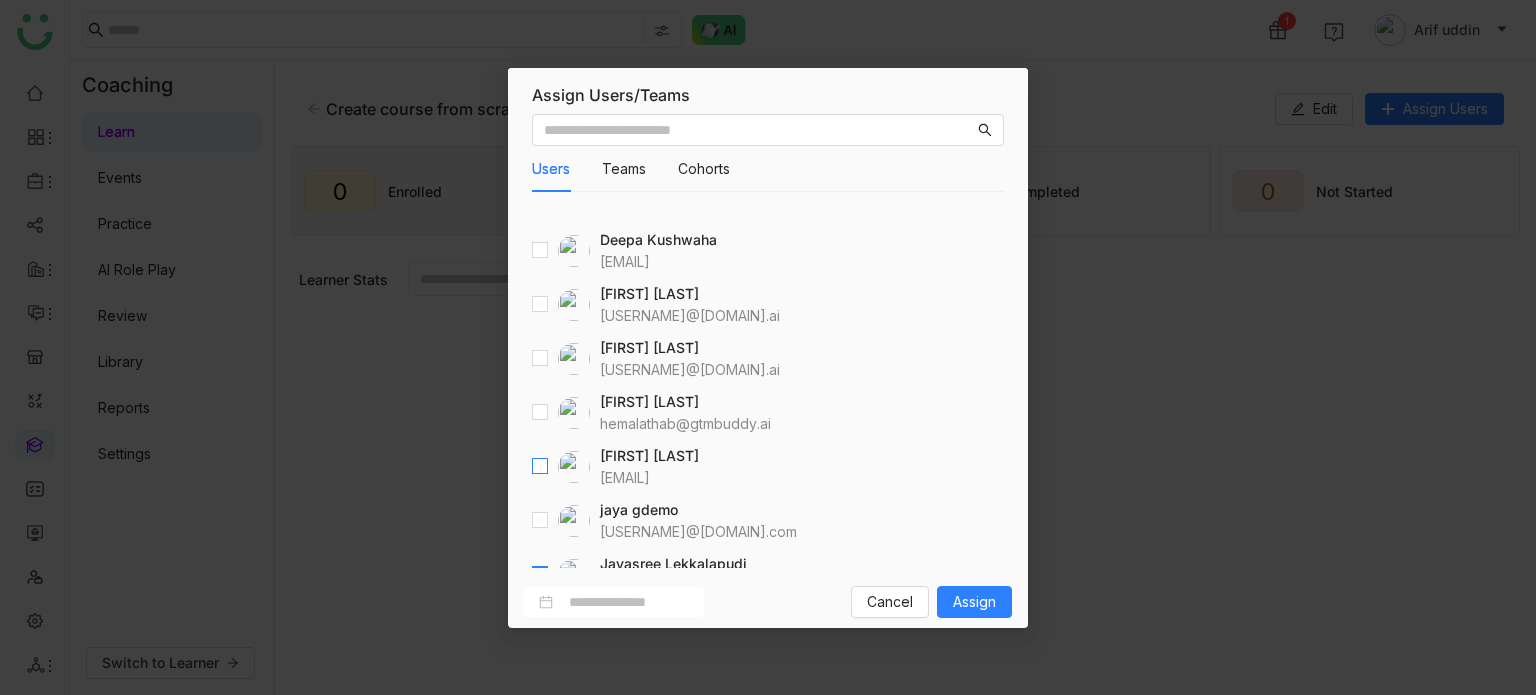 scroll, scrollTop: 1118, scrollLeft: 0, axis: vertical 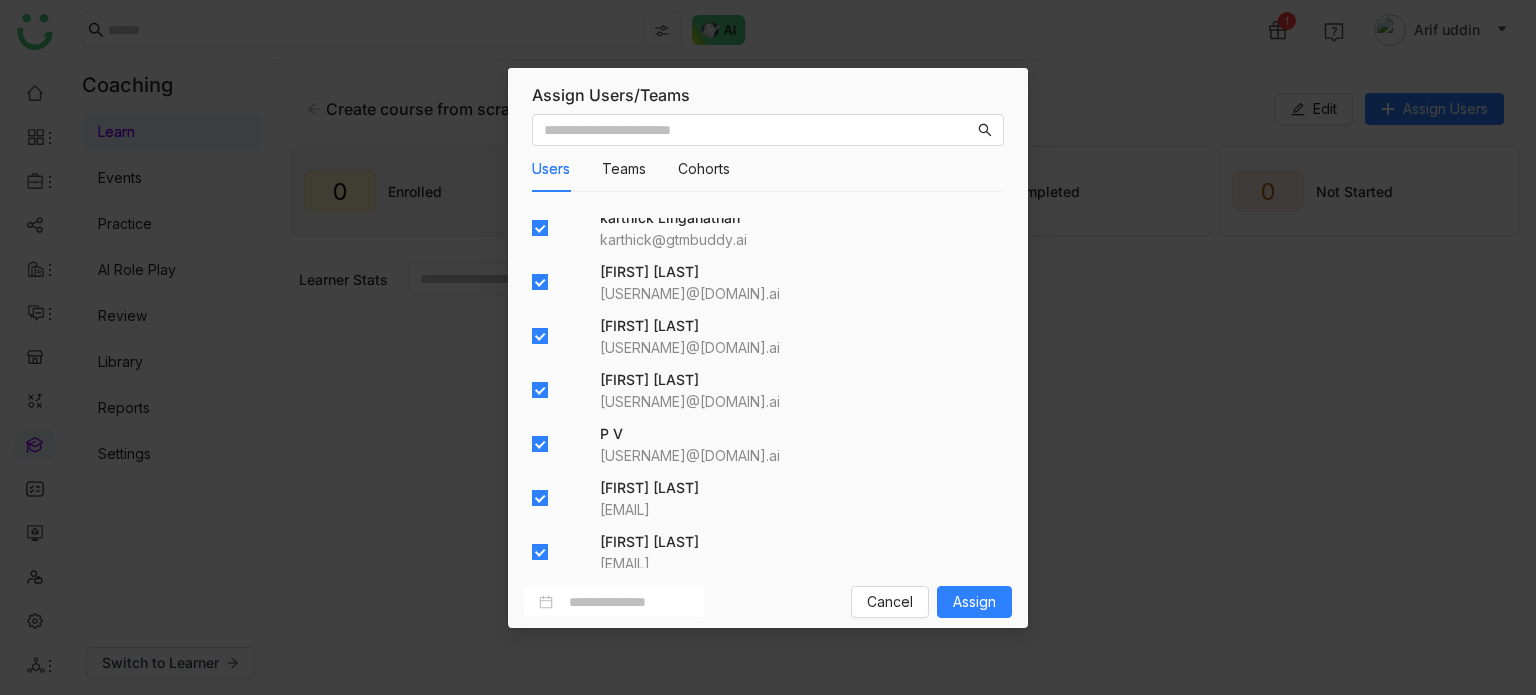 click on "Users   Teams   Cohorts   Select all users from below   aavi aavi   aavi@gtmcloud.net   Anil Reddy Kesireddy   anilk@gtmbuddy.ai   A   arif   ariuddinkhan24@gmail.com   arif test   bugtest1mail@gmail.com   Arif uddin   arifu@gtmbuddy.ai   Avneesh Srivastava   avneeshs@gtmbuddy.ai   Azam Hussain   azamh@gtmbuddy.ai   Azam Hussain   azamhussain9247@gmail.com   Azhar Uddin   azharuddin@gtmbuddy.ai   Bhanu Parihar   bhanup@gtmbuddy.ai   Bhupendra Singh Bhandari   bhupendra@gtmbuddy.ai   Chandramani Tiwary   mani@gtmbuddy.ai   chiru balaya   chirubalaya216@gmail.com   Deepa Kushwaha   deepa@gtmbuddy.ai   Devdutta (Diya) Sen   devduttas@gtmbuddy.ai   Harish Venugopalan   harish@gtmbuddy.ai   Hemalatha Balaji   hemalathab@gtmbuddy.ai   Jagadeesh Siripurapu   jsiripurapu@gtmbuddy.ai   jaya gdemo   jayagdemo@gmail.com   Jayasree Lekkalapudi   jayasreel@gtmbuddy.ai   karthick Linganathan   karthick@gtmbuddy.ai   Keerthana Pudota   keerthanap@gtmbuddy.ai   Kiran Tanwar   kirant@gtmbuddy.ai   Prashanth Chinta   P V   V" at bounding box center [768, 341] 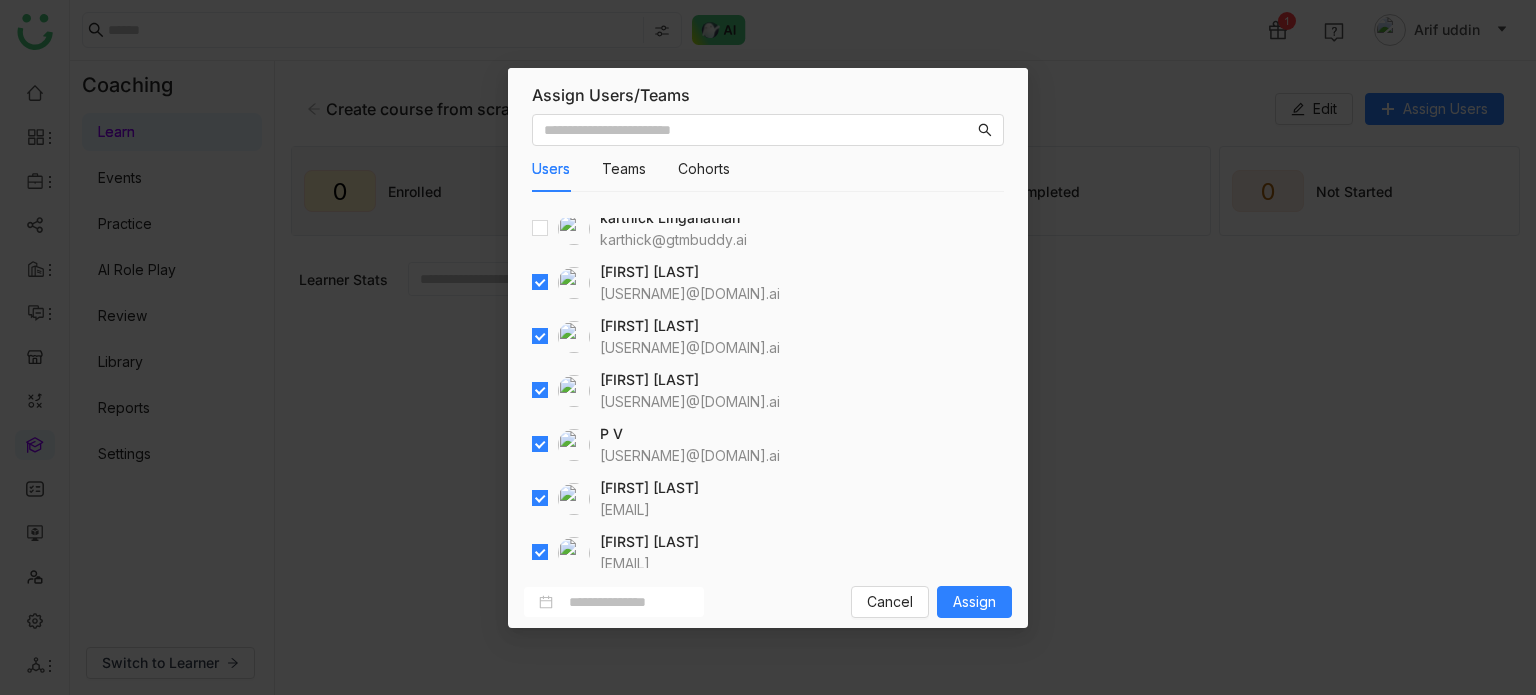 drag, startPoint x: 537, startPoint y: 304, endPoint x: 544, endPoint y: 290, distance: 15.652476 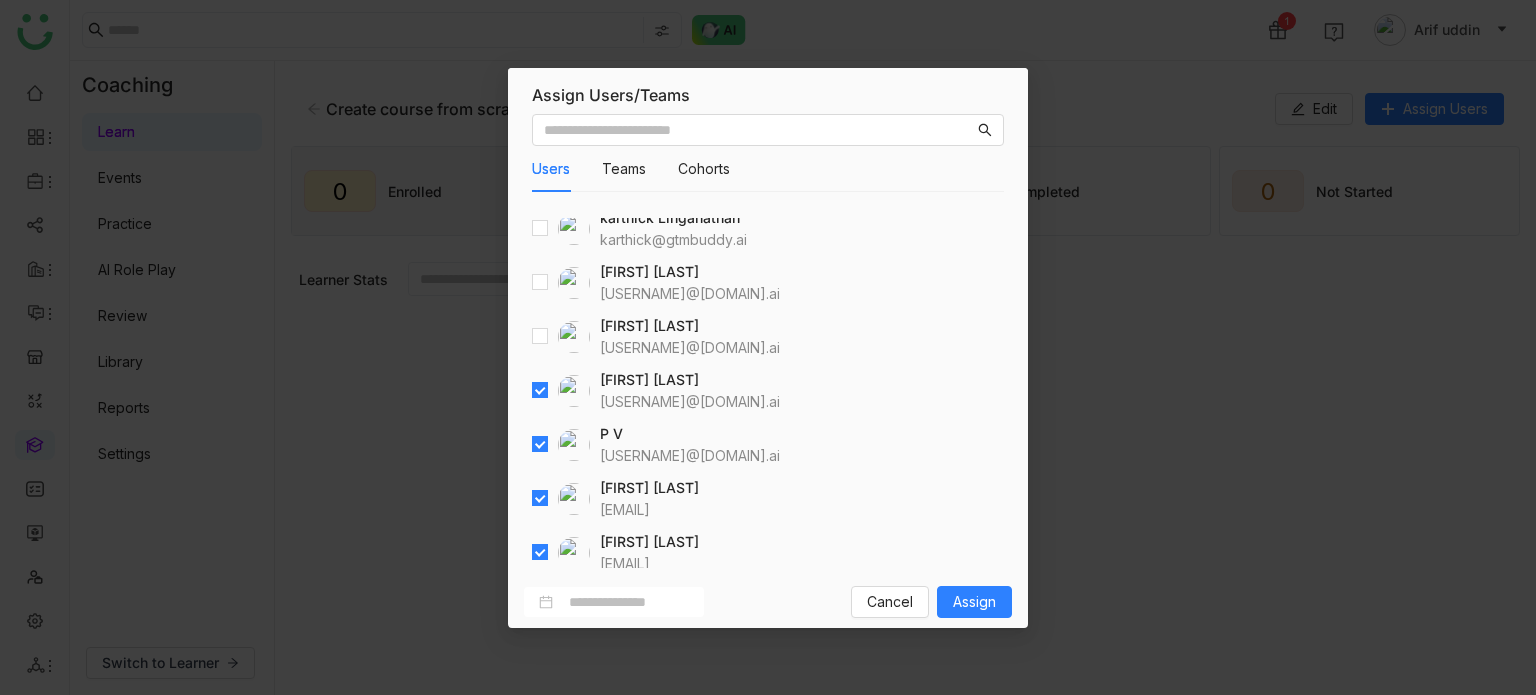 click at bounding box center (540, 391) 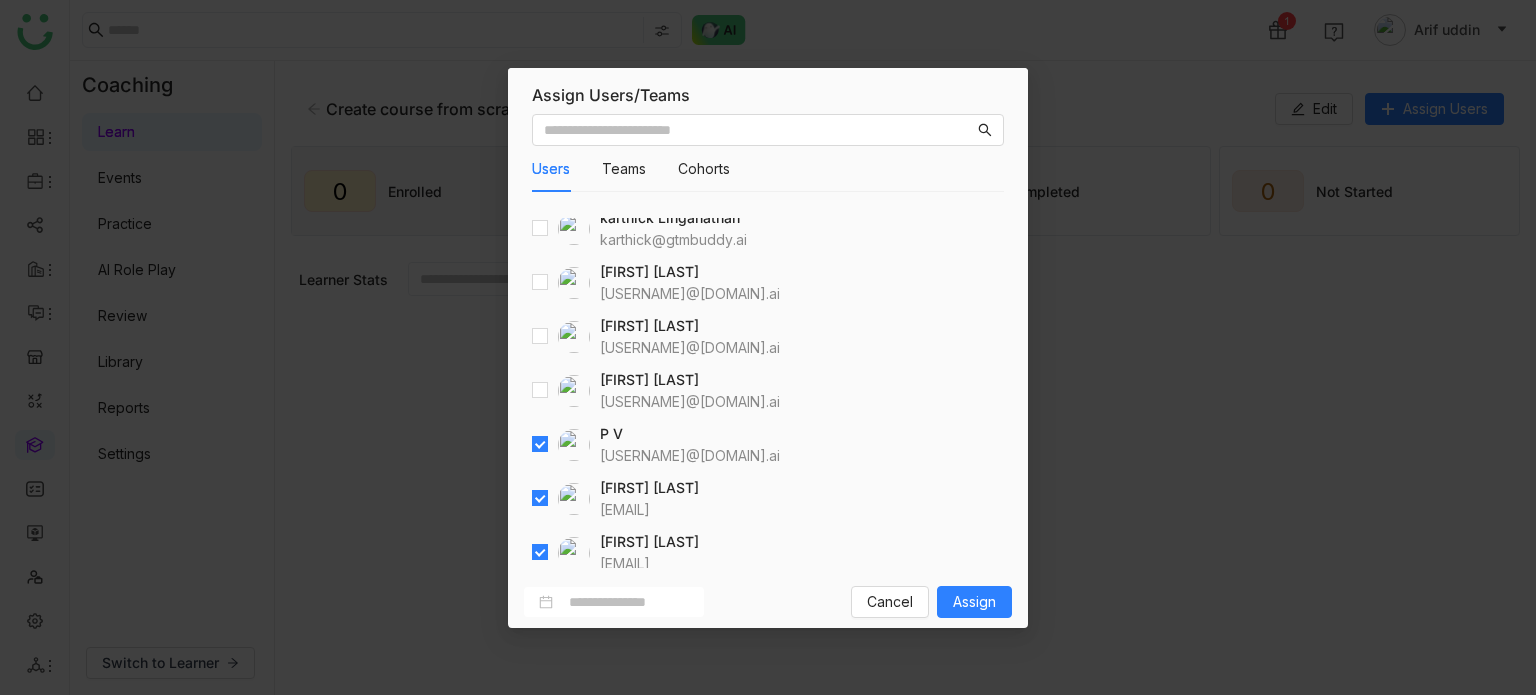 click at bounding box center [561, 445] 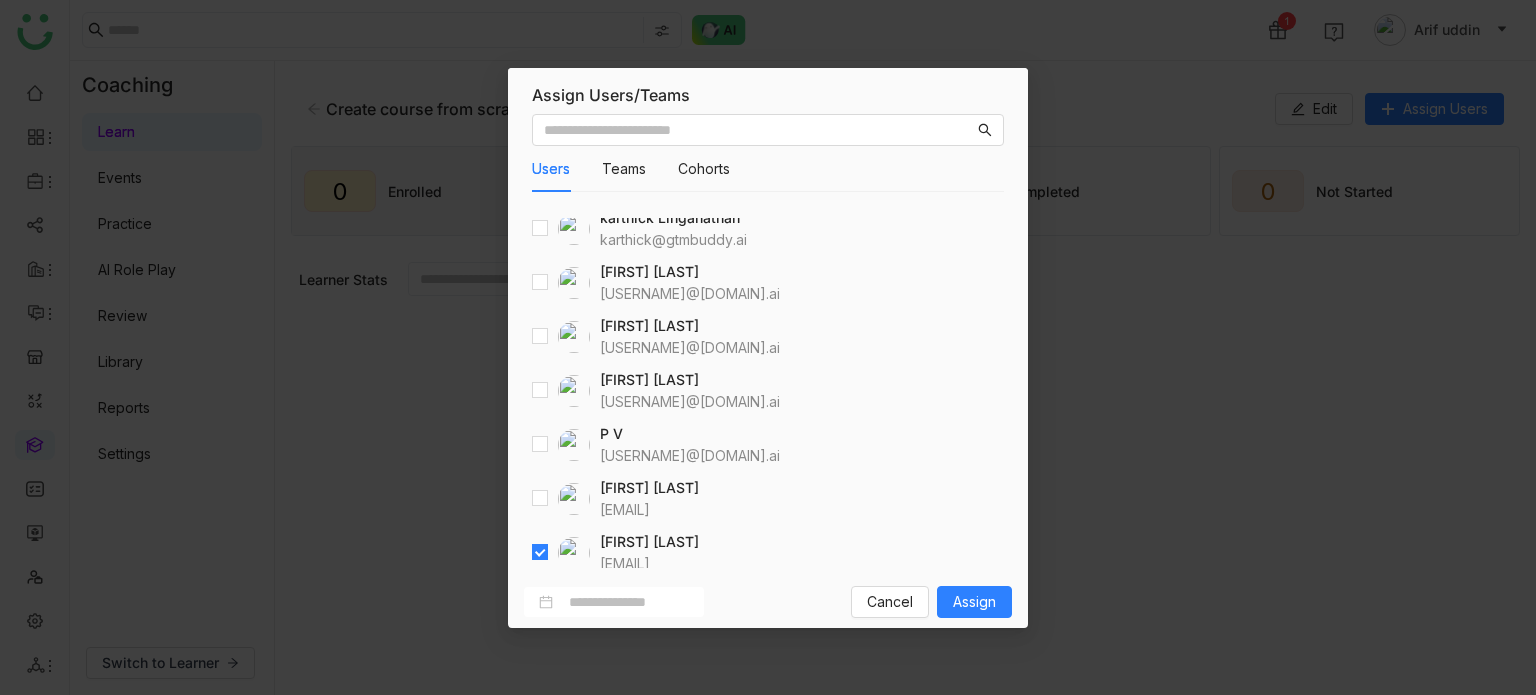 click at bounding box center (540, 553) 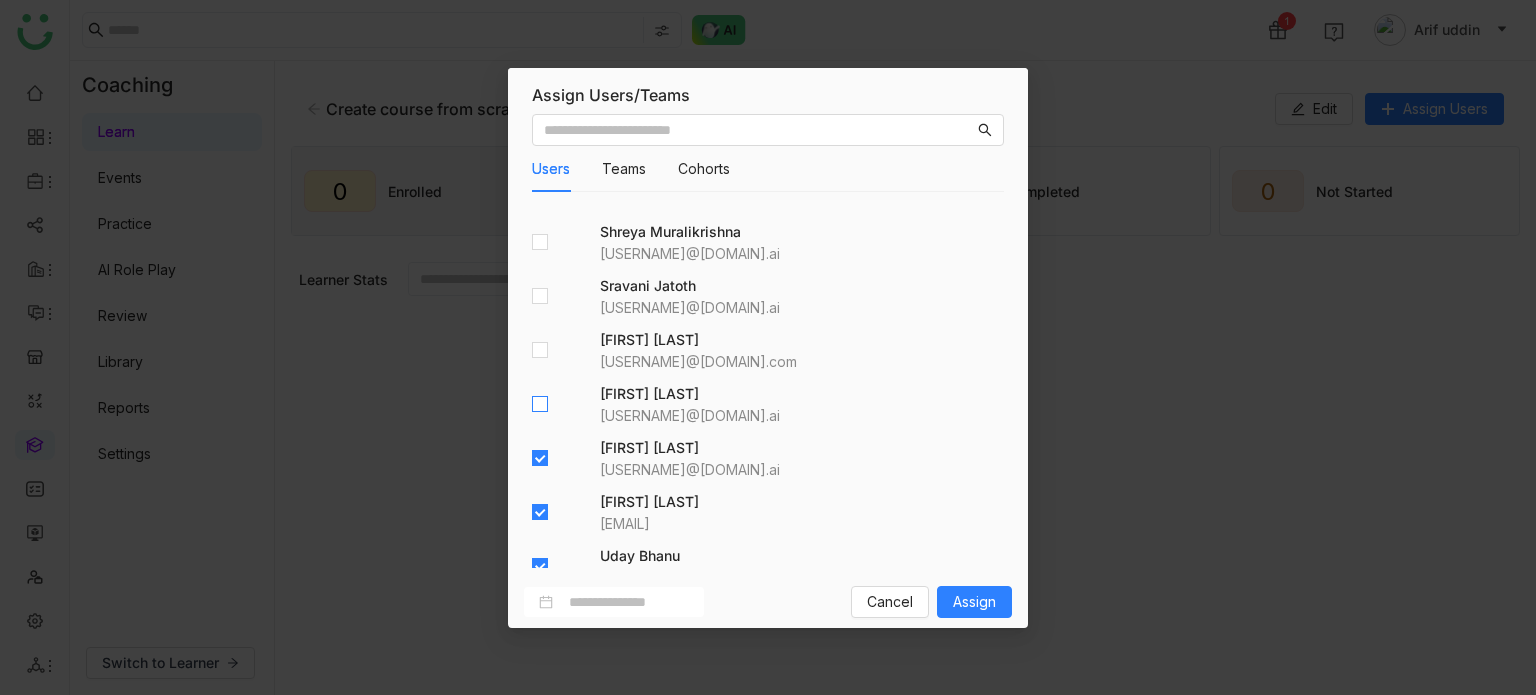 scroll, scrollTop: 1618, scrollLeft: 0, axis: vertical 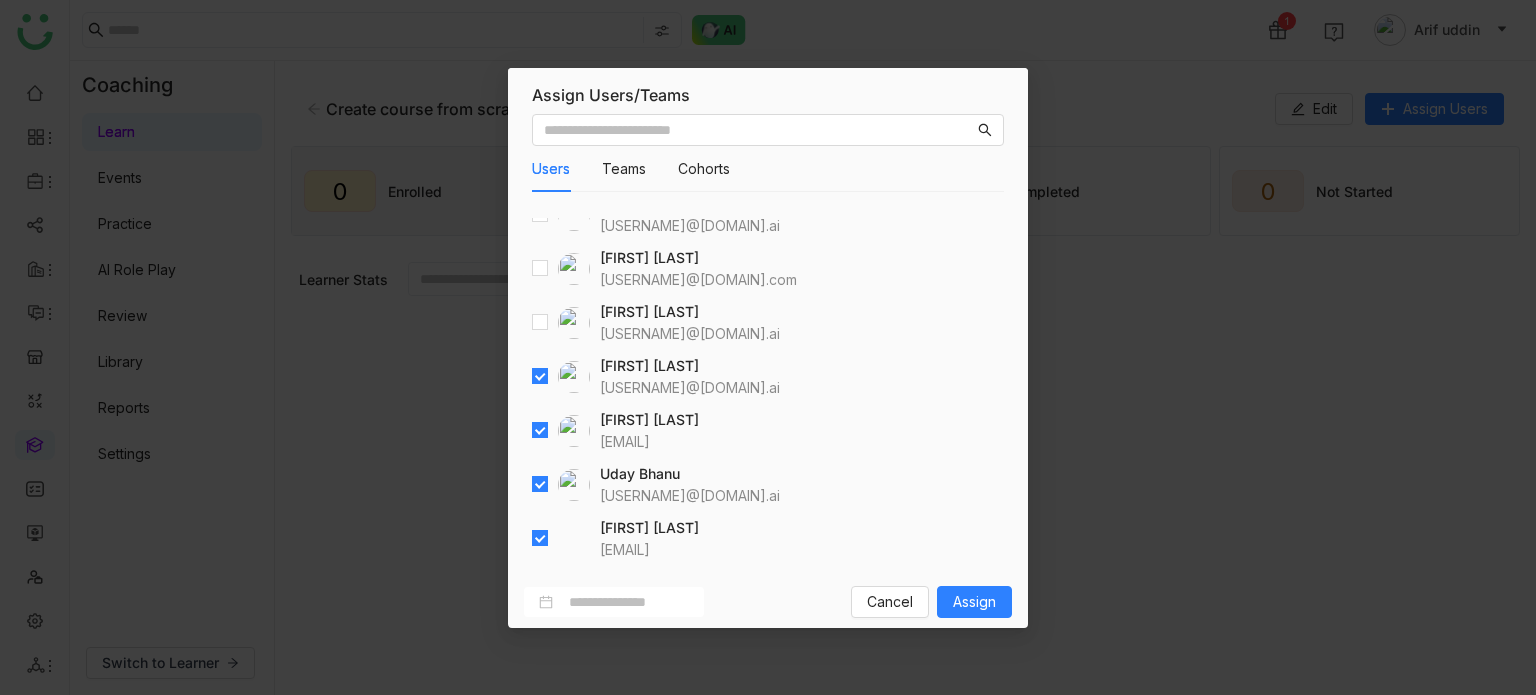 click on "Users   Teams   Cohorts   Select all users from below   aavi aavi   aavi@gtmcloud.net   Anil Reddy Kesireddy   anilk@gtmbuddy.ai   A   arif   ariuddinkhan24@gmail.com   arif test   bugtest1mail@gmail.com   Arif uddin   arifu@gtmbuddy.ai   Avneesh Srivastava   avneeshs@gtmbuddy.ai   Azam Hussain   azamh@gtmbuddy.ai   Azam Hussain   azamhussain9247@gmail.com   Azhar Uddin   azharuddin@gtmbuddy.ai   Bhanu Parihar   bhanup@gtmbuddy.ai   Bhupendra Singh Bhandari   bhupendra@gtmbuddy.ai   Chandramani Tiwary   mani@gtmbuddy.ai   chiru balaya   chirubalaya216@gmail.com   Deepa Kushwaha   deepa@gtmbuddy.ai   Devdutta (Diya) Sen   devduttas@gtmbuddy.ai   Harish Venugopalan   harish@gtmbuddy.ai   Hemalatha Balaji   hemalathab@gtmbuddy.ai   Jagadeesh Siripurapu   jsiripurapu@gtmbuddy.ai   jaya gdemo   jayagdemo@gmail.com   Jayasree Lekkalapudi   jayasreel@gtmbuddy.ai   karthick Linganathan   karthick@gtmbuddy.ai   Keerthana Pudota   keerthanap@gtmbuddy.ai   Kiran Tanwar   kirant@gtmbuddy.ai   Prashanth Chinta   P V   V" at bounding box center [768, 341] 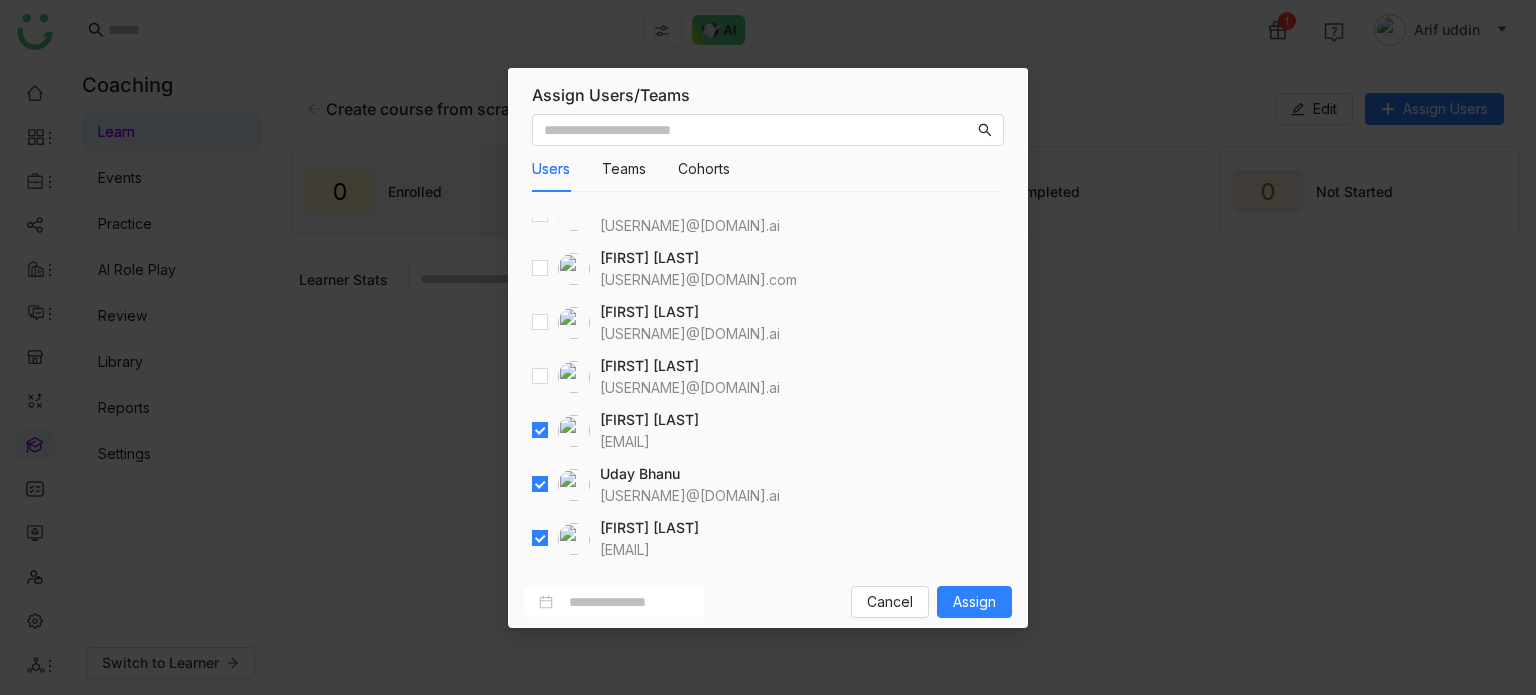 click at bounding box center [561, 431] 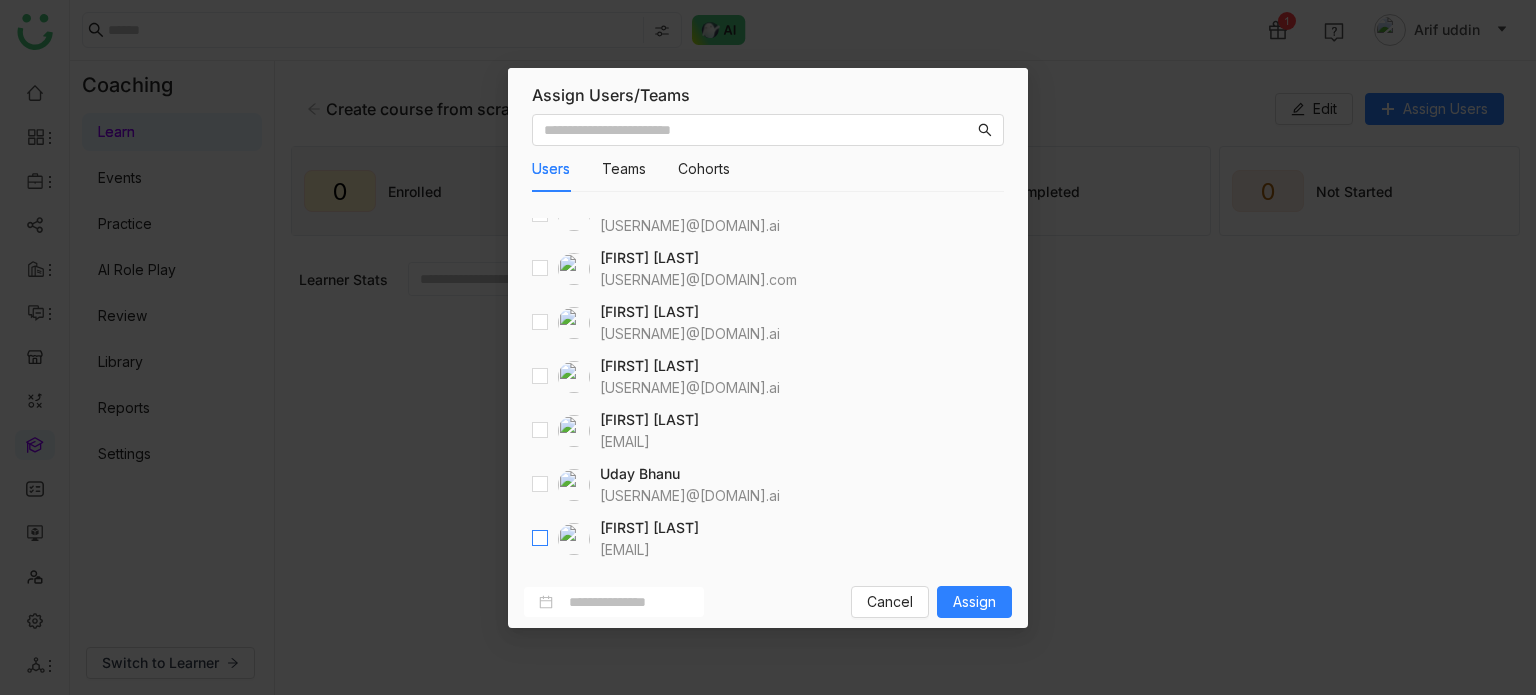 scroll, scrollTop: 1918, scrollLeft: 0, axis: vertical 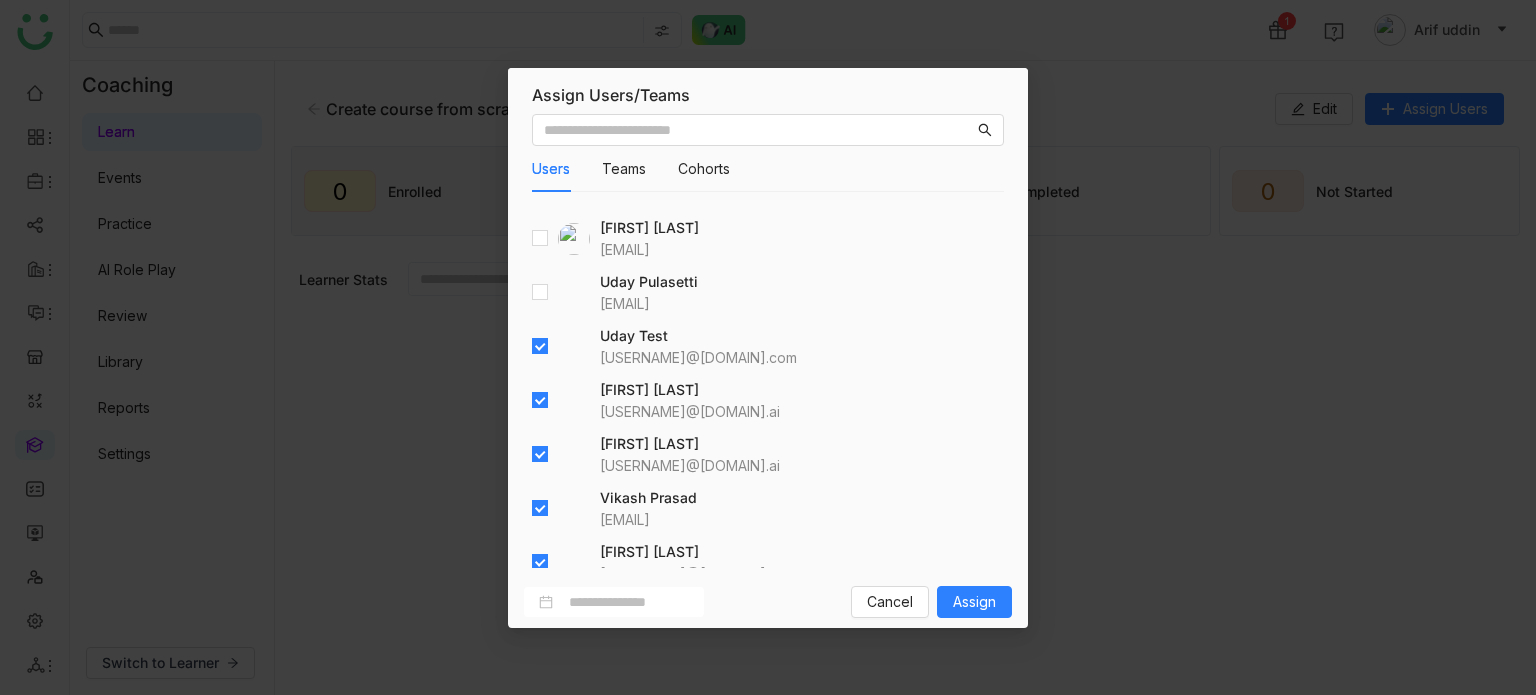 click at bounding box center (540, 347) 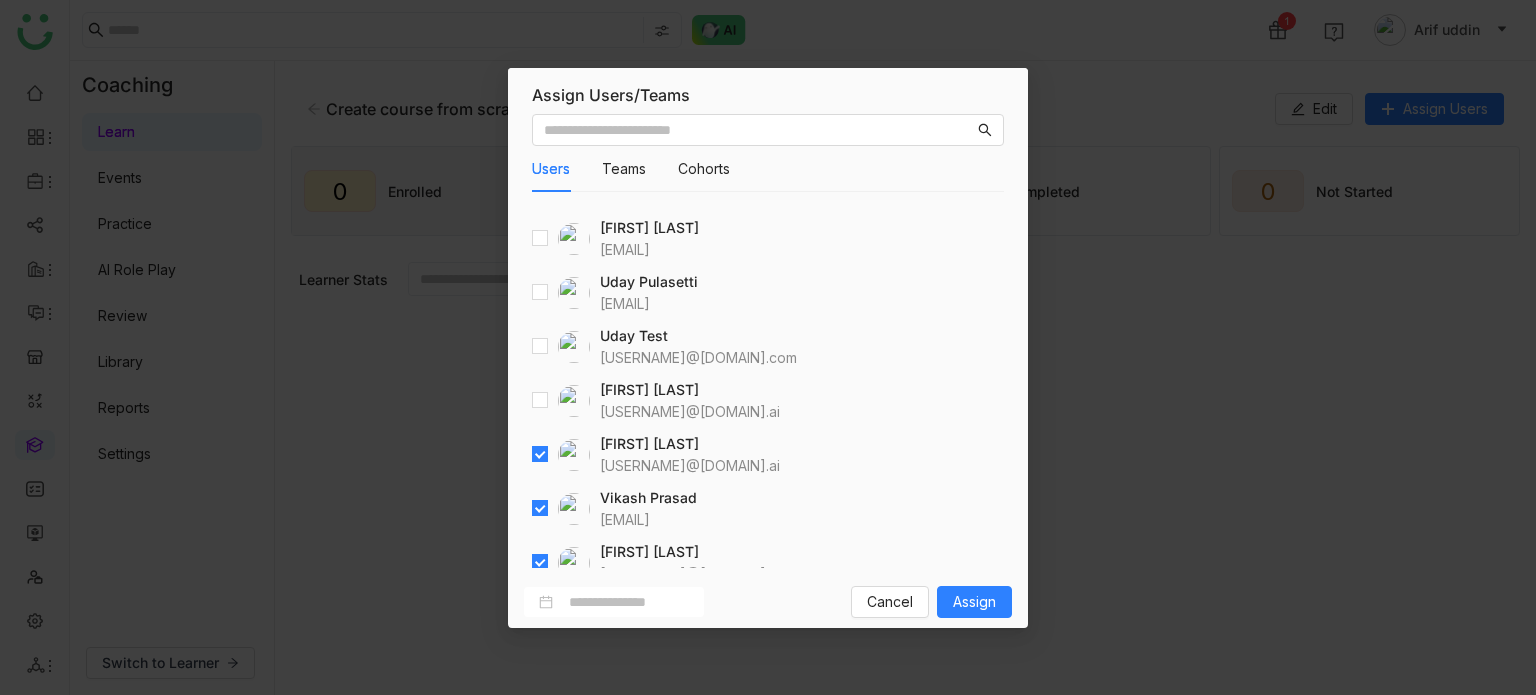 click at bounding box center (561, 455) 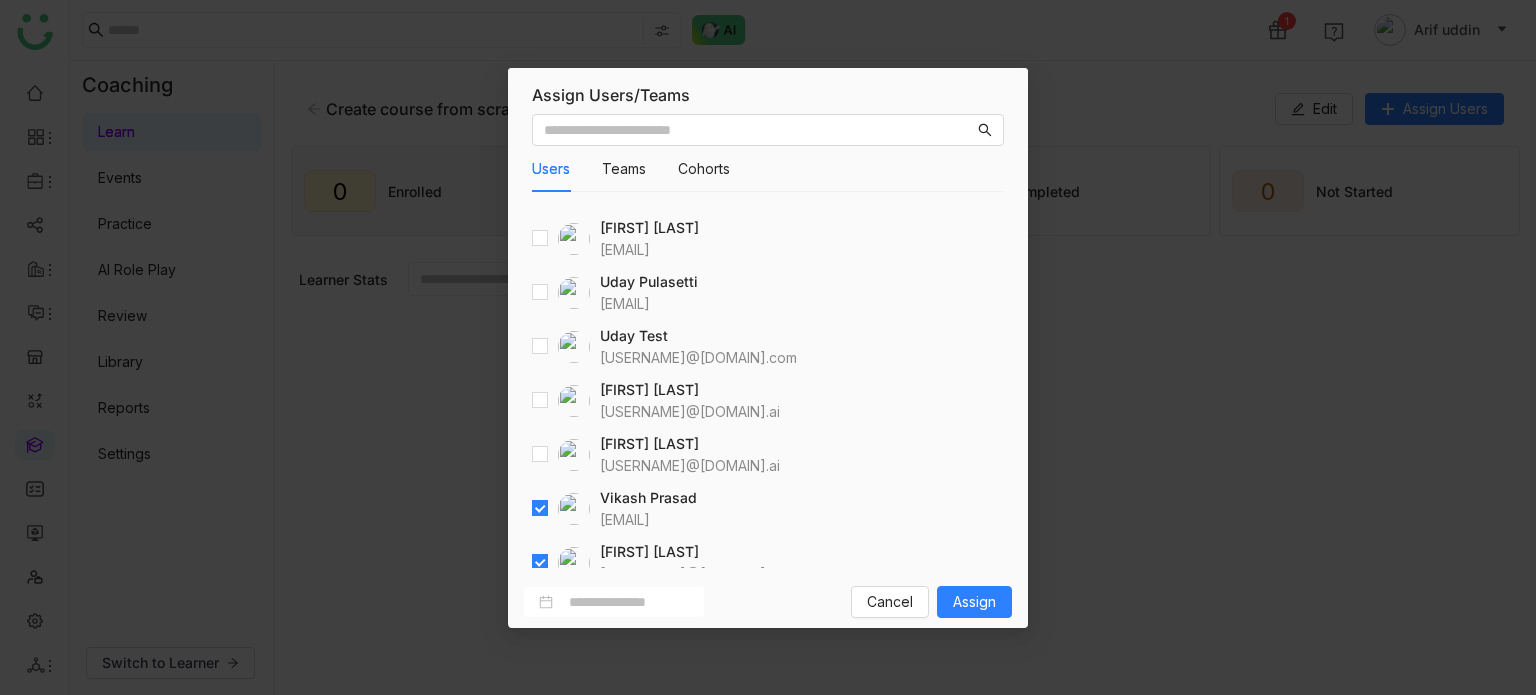 click at bounding box center (561, 509) 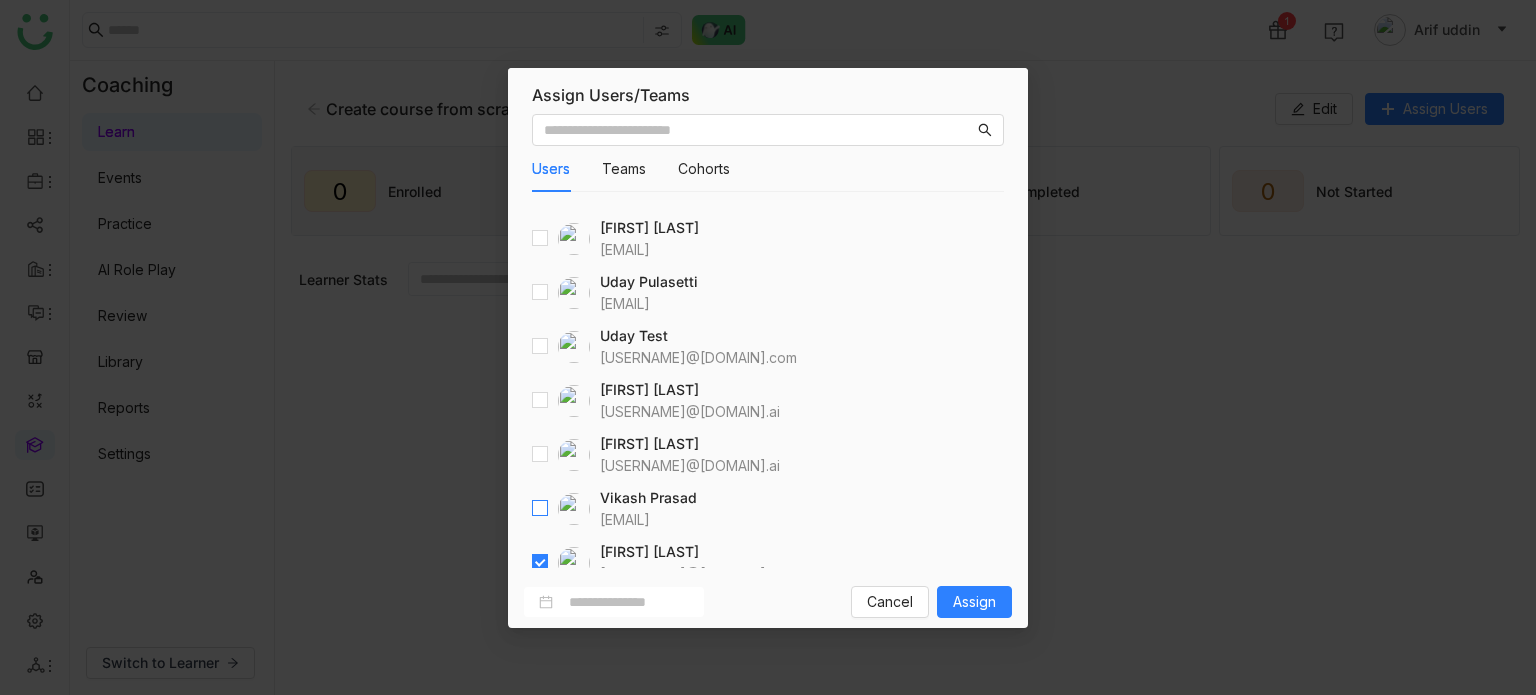 scroll, scrollTop: 2118, scrollLeft: 0, axis: vertical 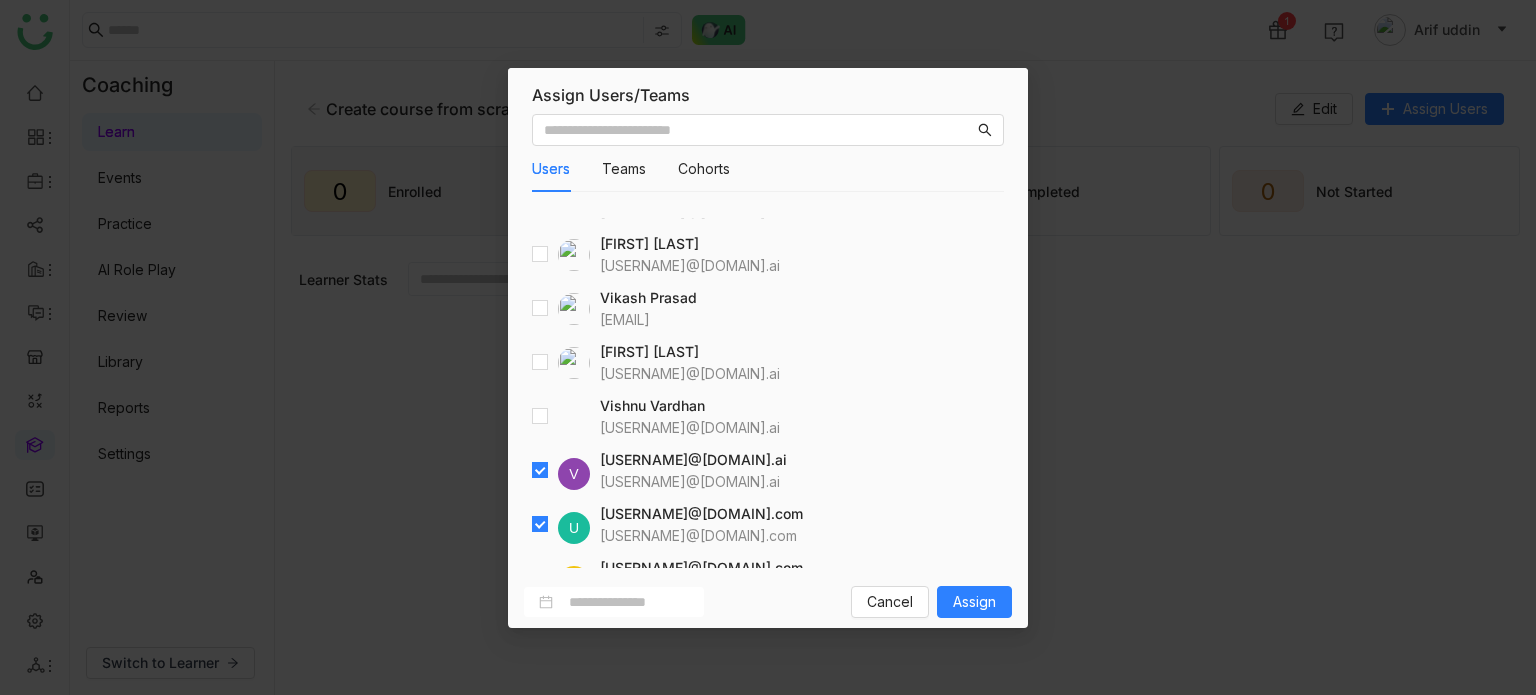 click on "V   vipulk@gtmbuddy.ai   vipulk@gtmbuddy.ai" at bounding box center (659, 471) 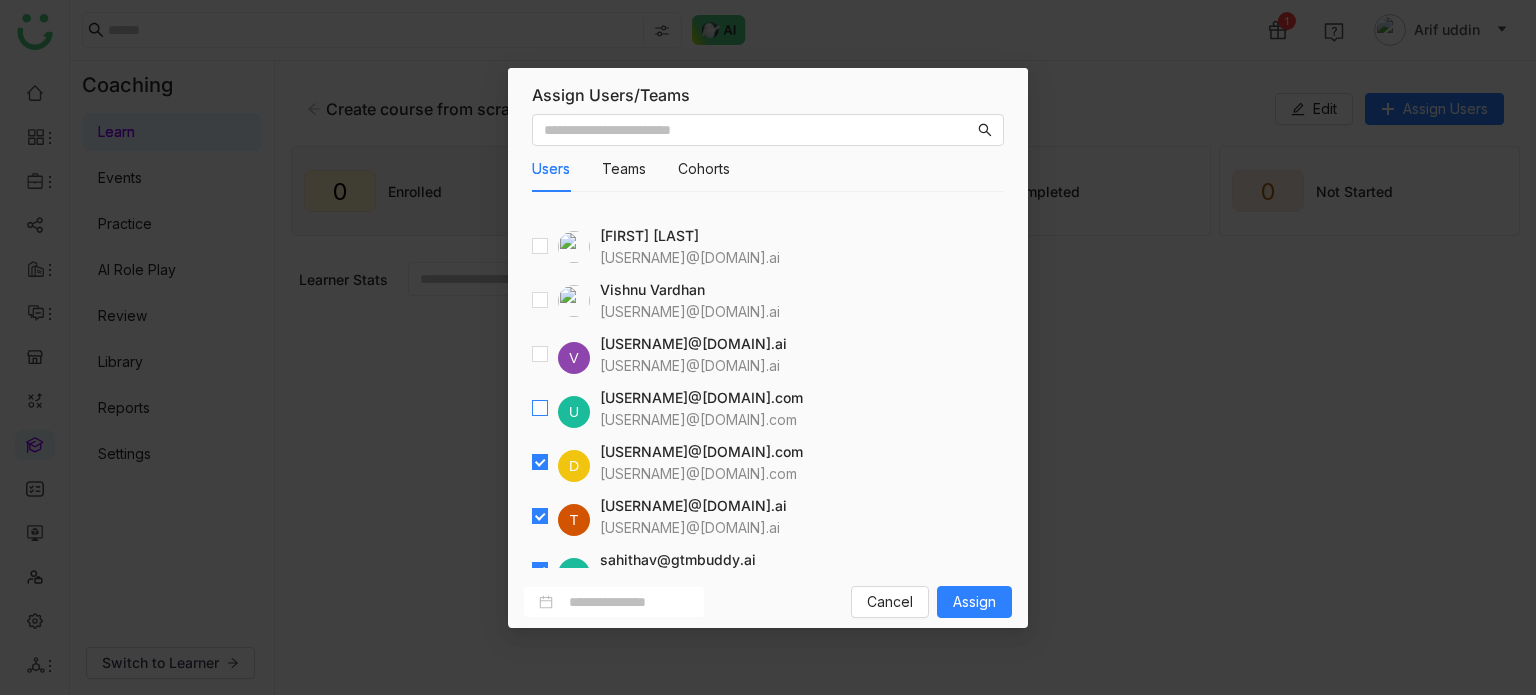 scroll, scrollTop: 2317, scrollLeft: 0, axis: vertical 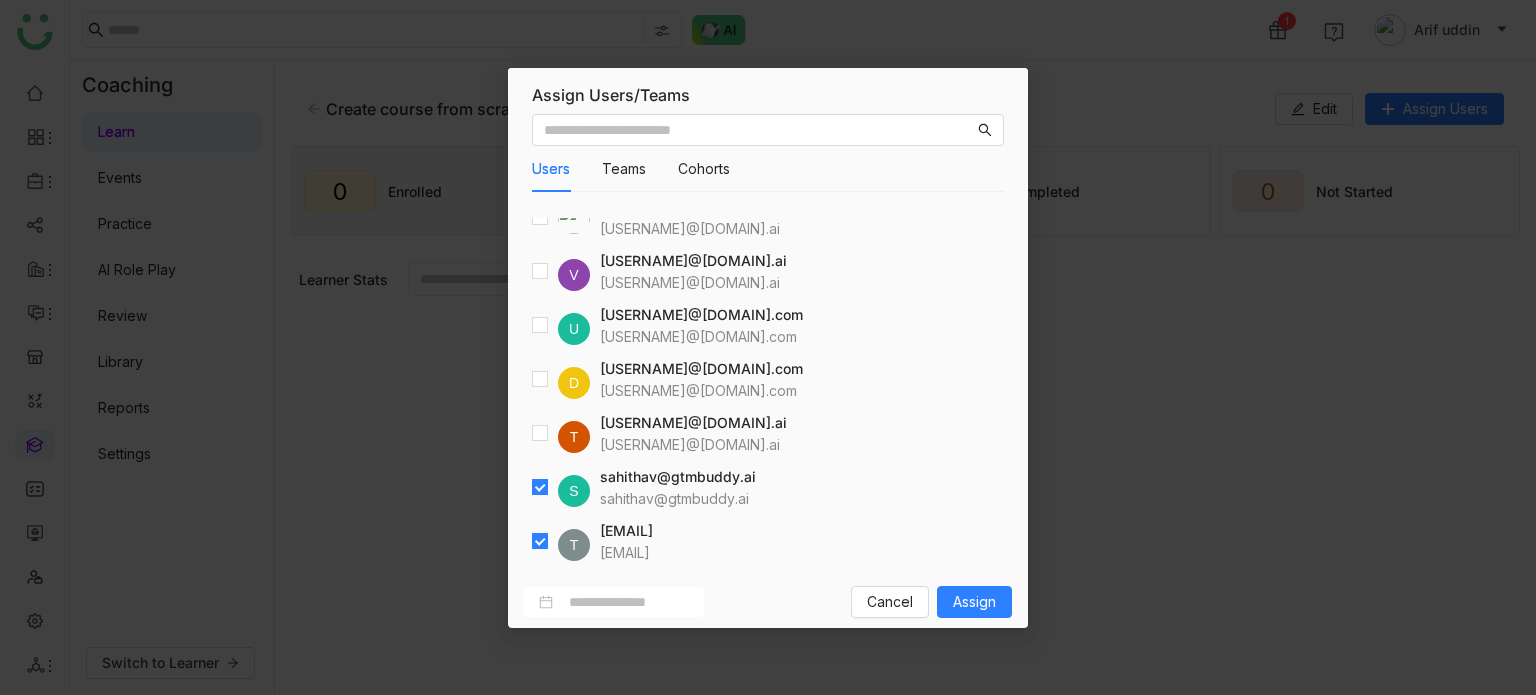 click on "S   sahithav@gtmbuddy.ai   sahithav@gtmbuddy.ai" at bounding box center [644, 488] 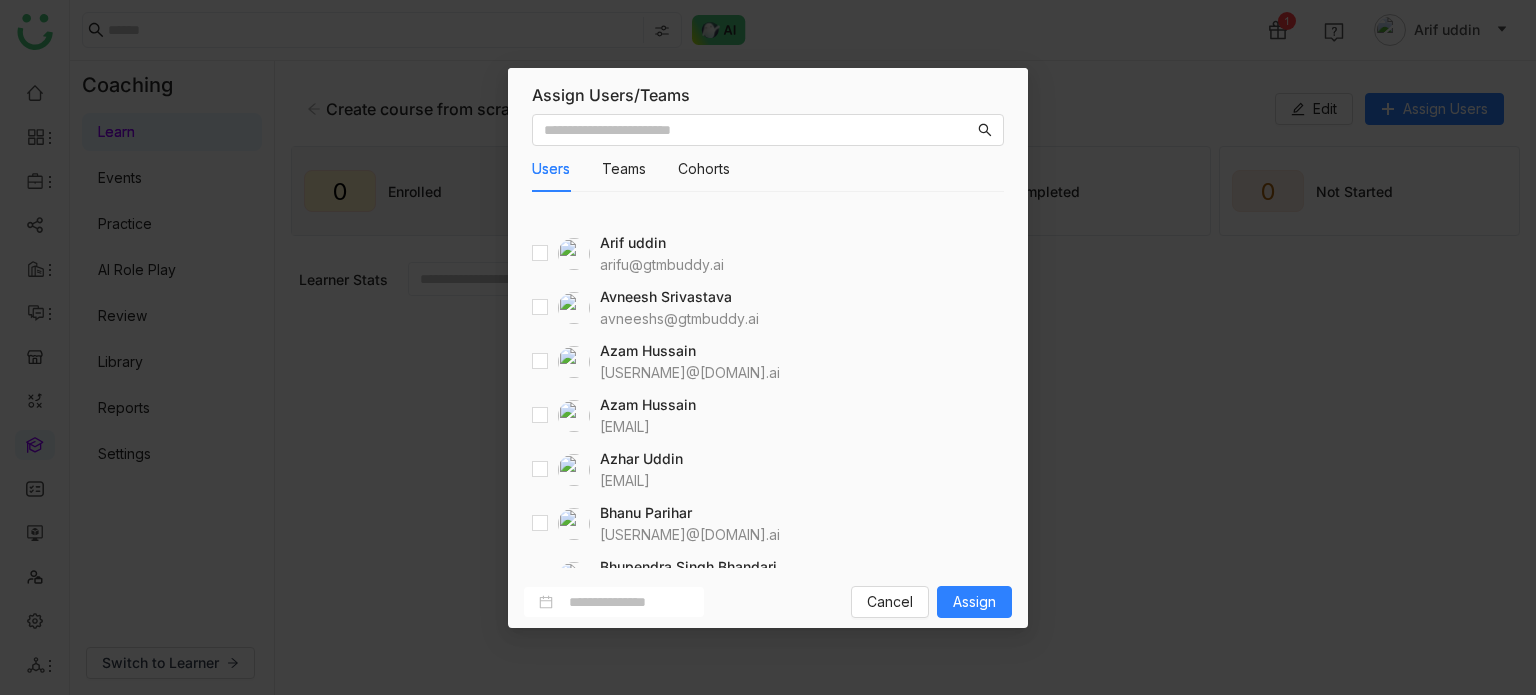 scroll, scrollTop: 0, scrollLeft: 0, axis: both 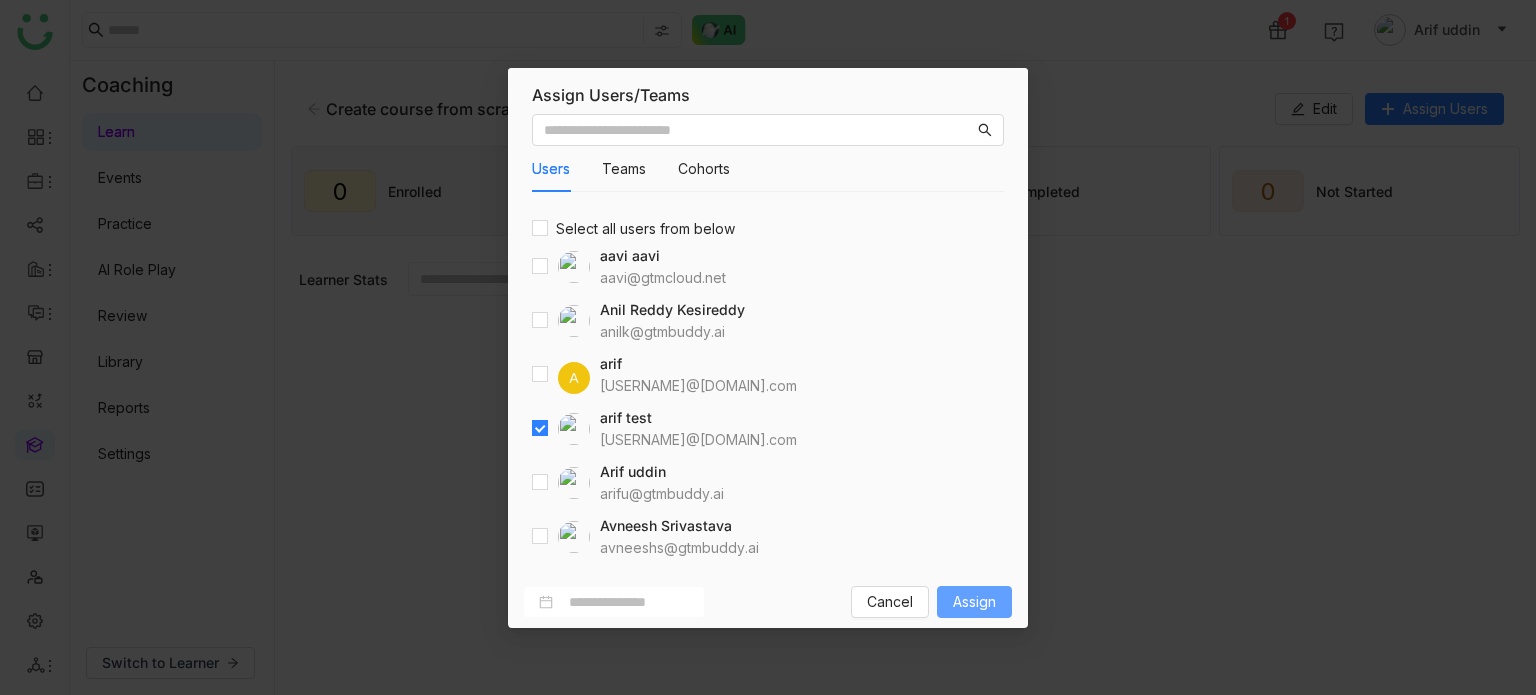 click on "Assign" at bounding box center (974, 602) 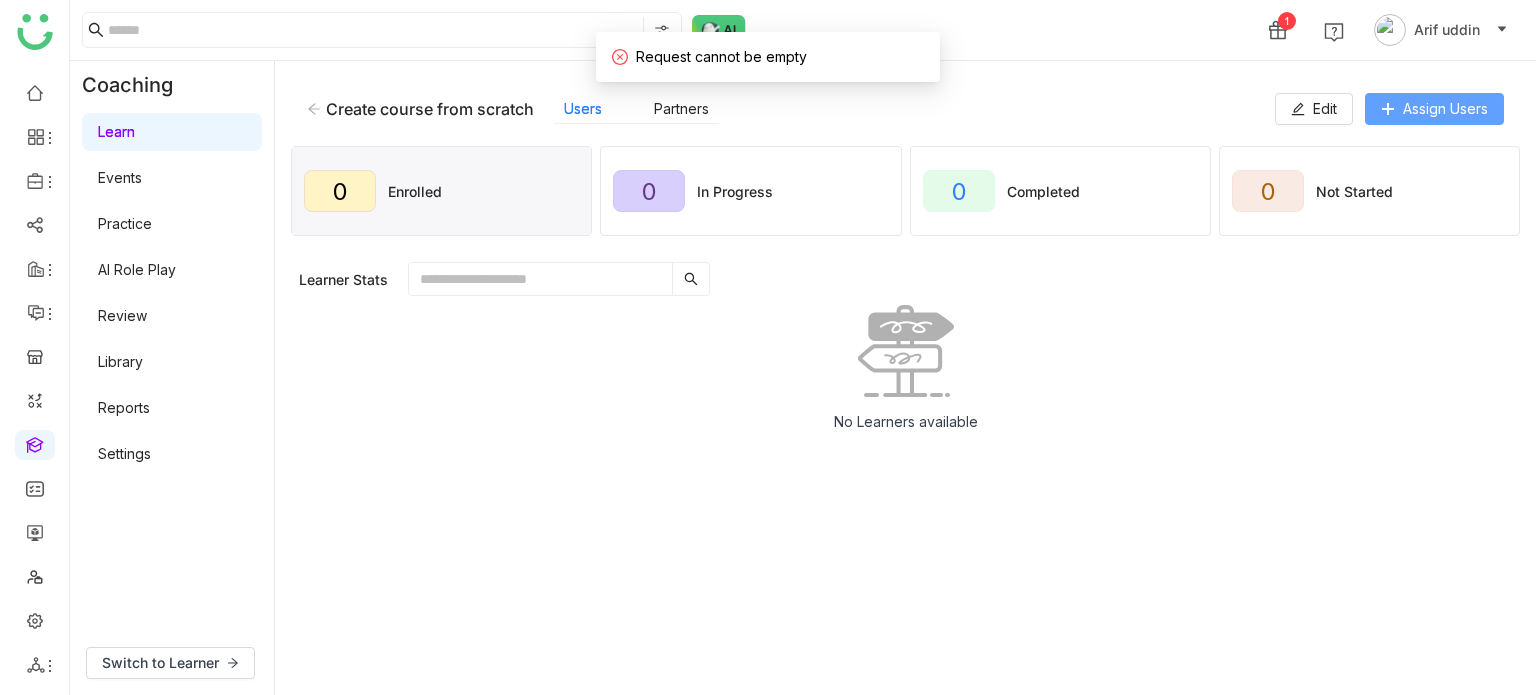 click on "Assign Users" 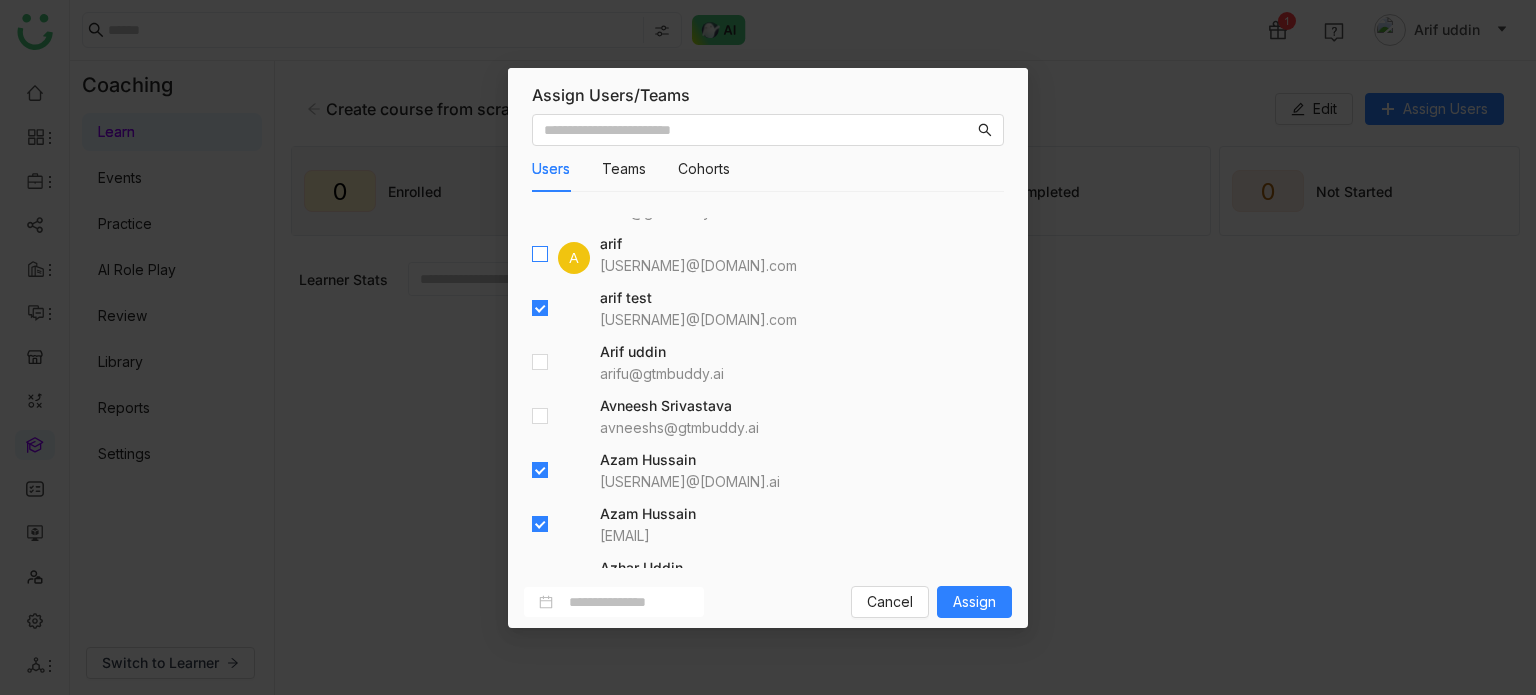 scroll, scrollTop: 300, scrollLeft: 0, axis: vertical 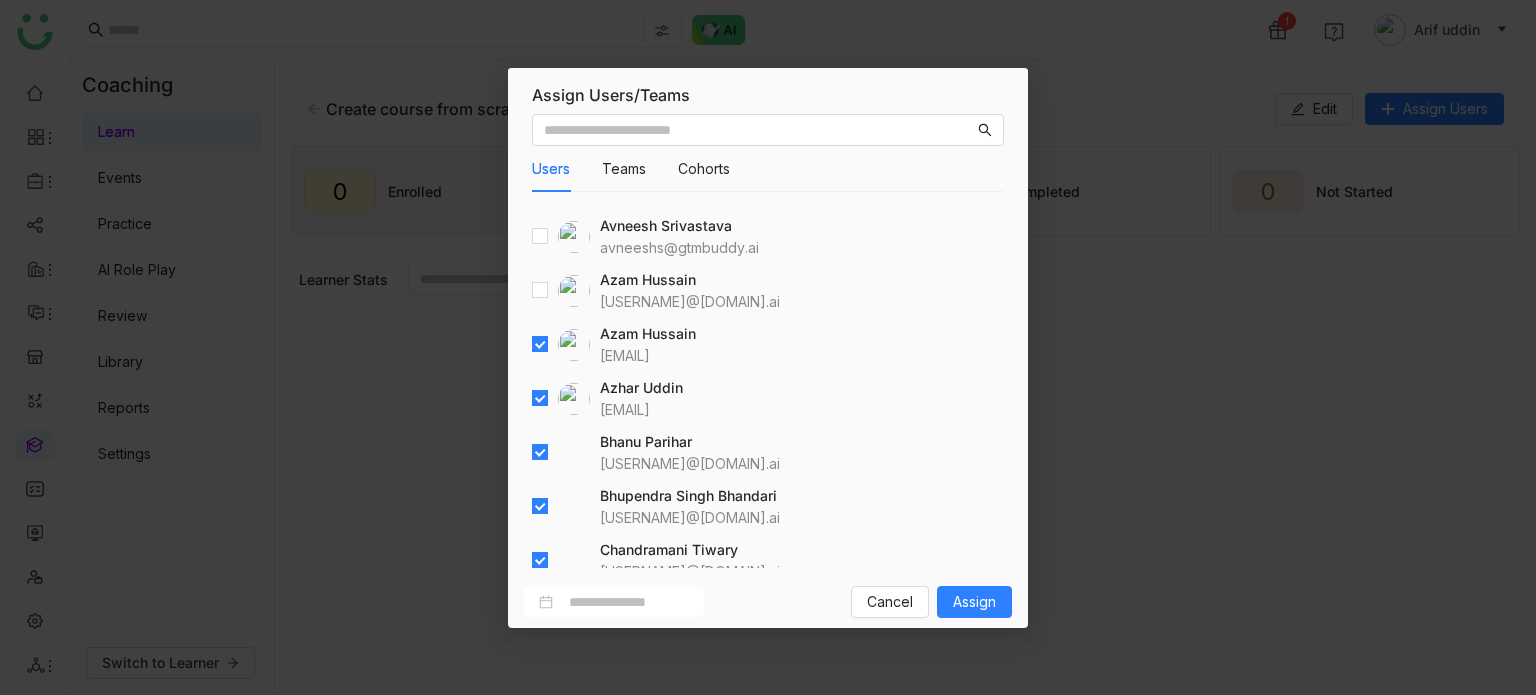 click at bounding box center (561, 345) 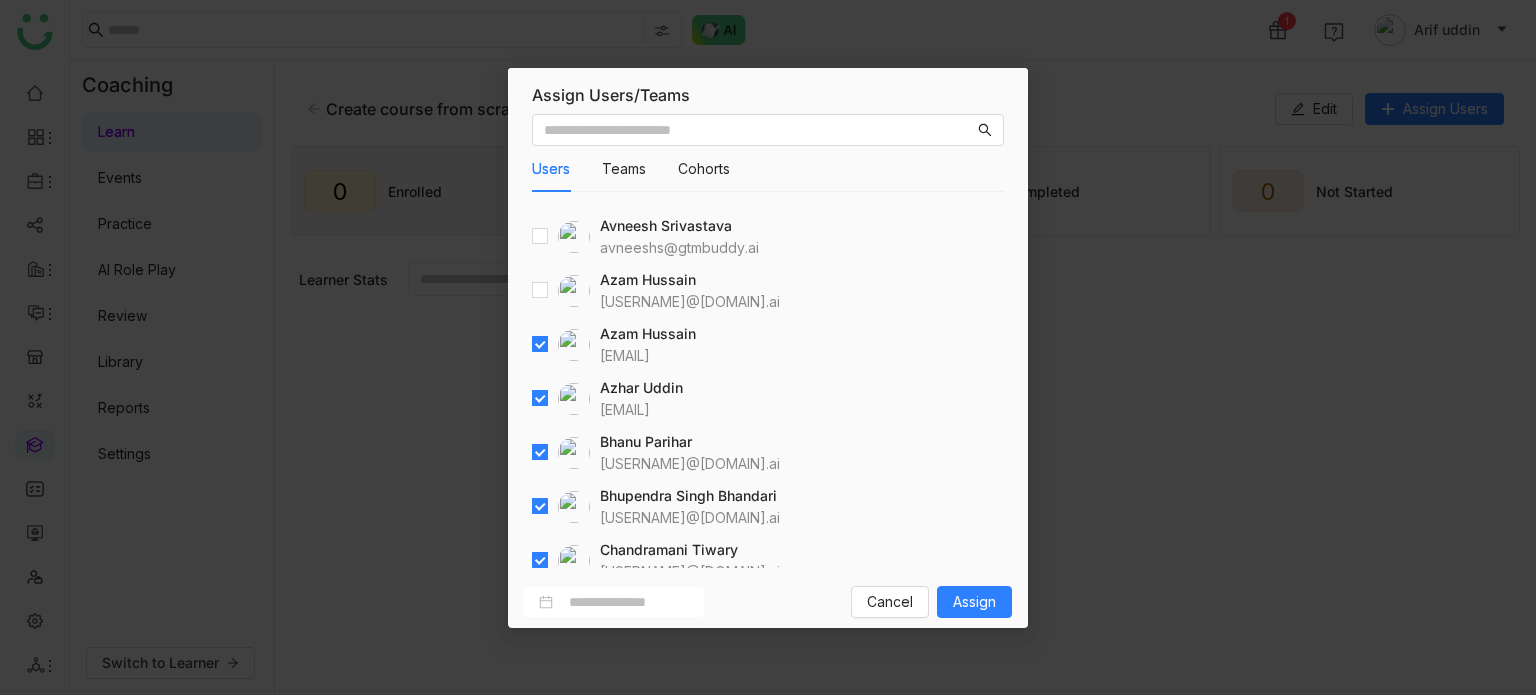 click at bounding box center [540, 345] 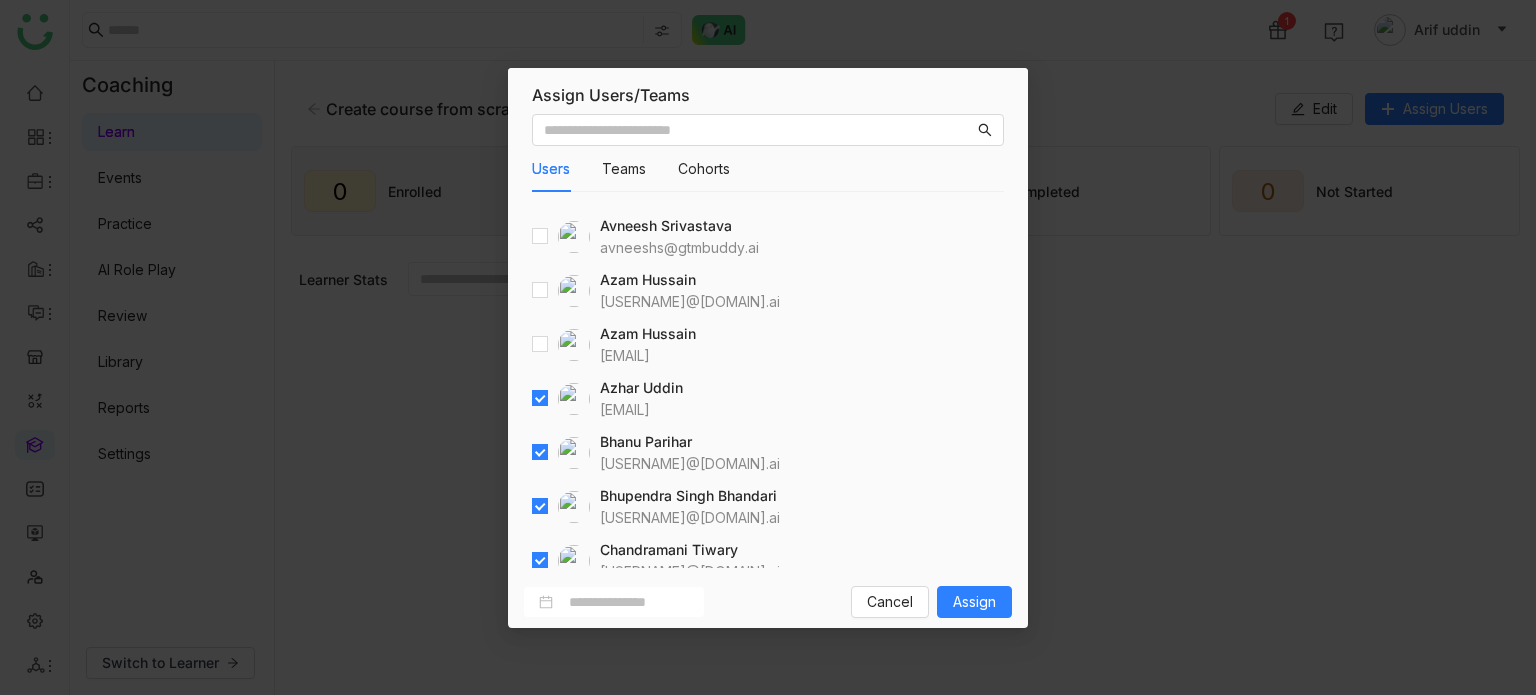 click at bounding box center [540, 399] 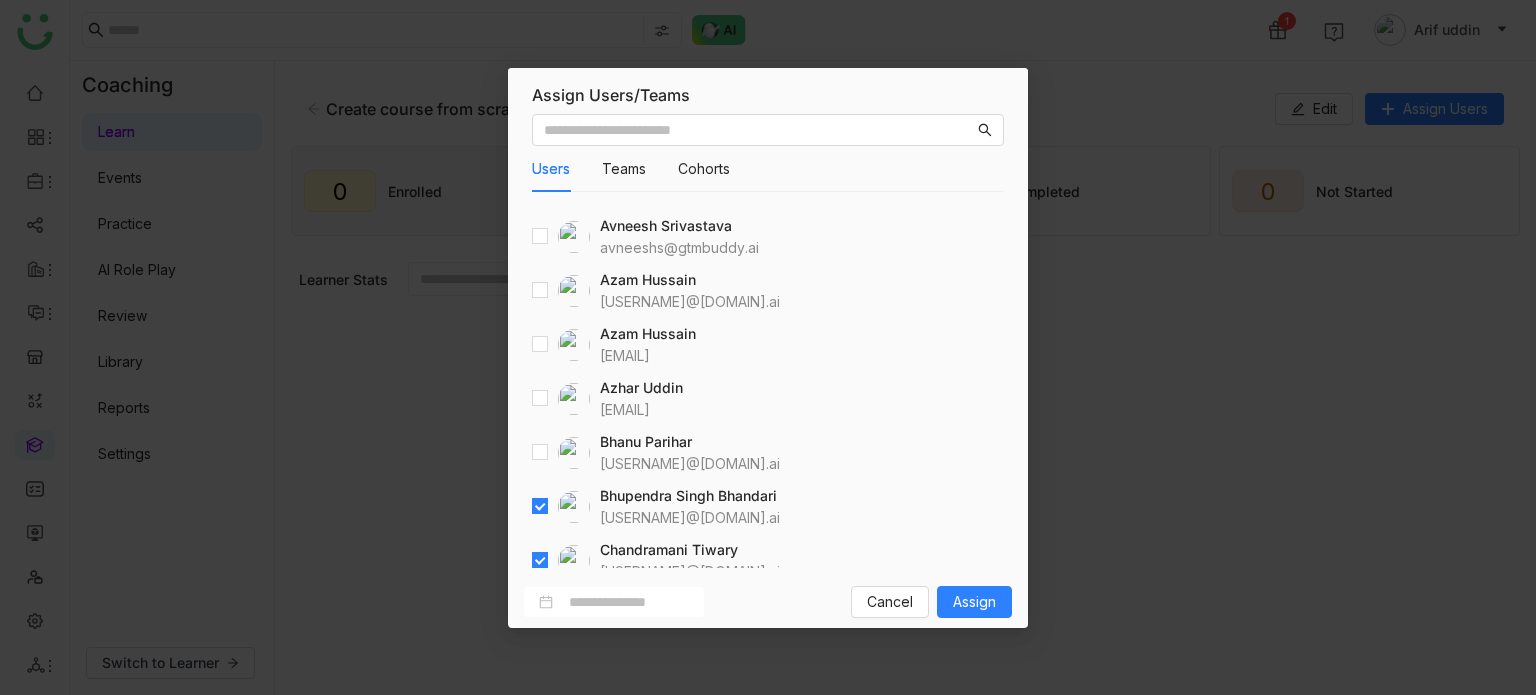 click on "Bhupendra Singh Bhandari   bhupendra@gtmbuddy.ai" at bounding box center (656, 507) 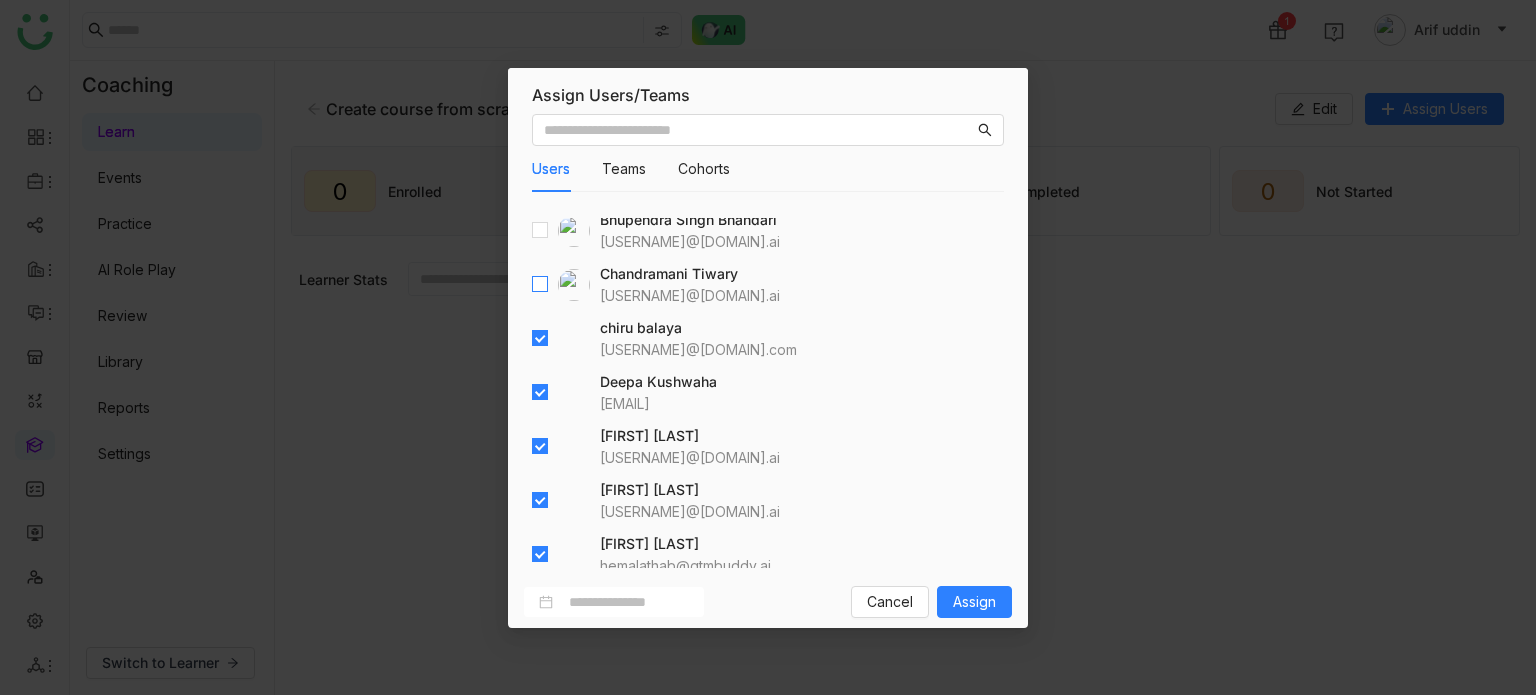 scroll, scrollTop: 700, scrollLeft: 0, axis: vertical 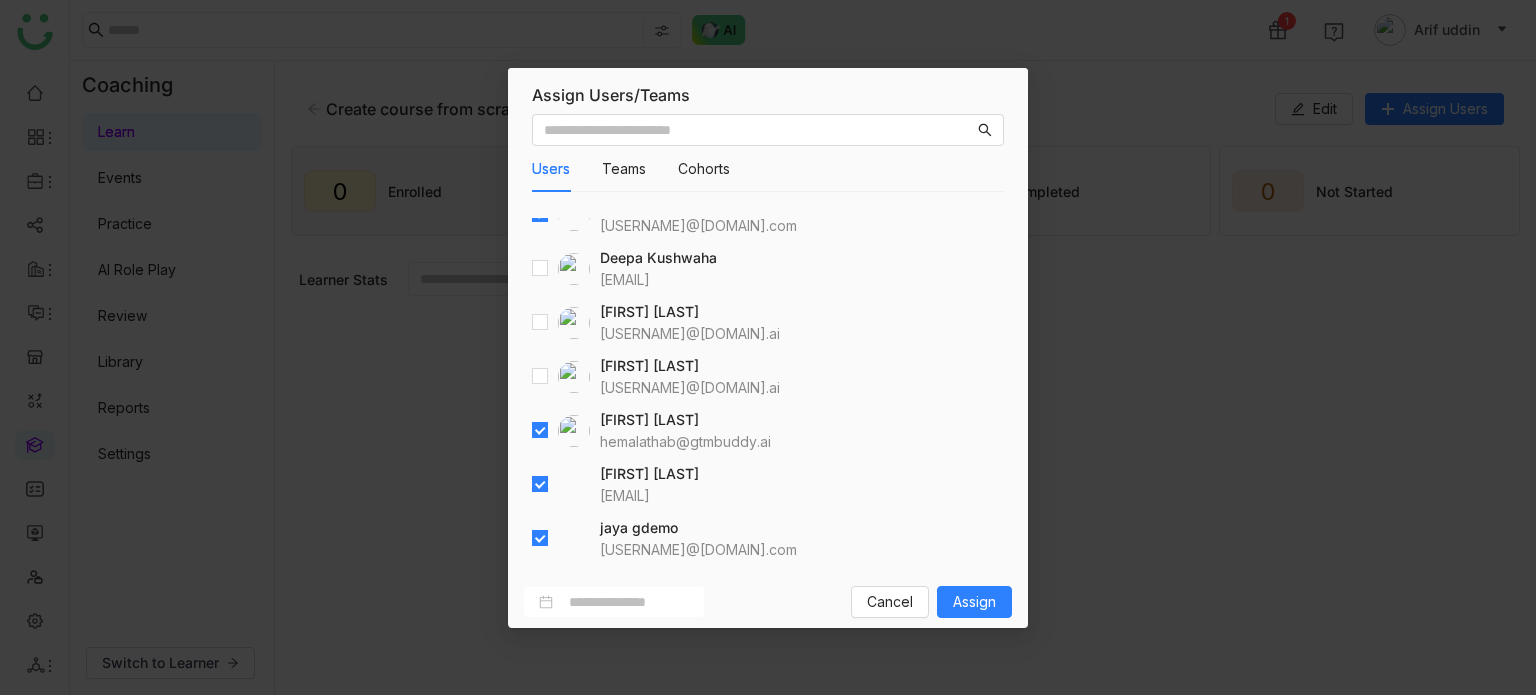 click at bounding box center [561, 431] 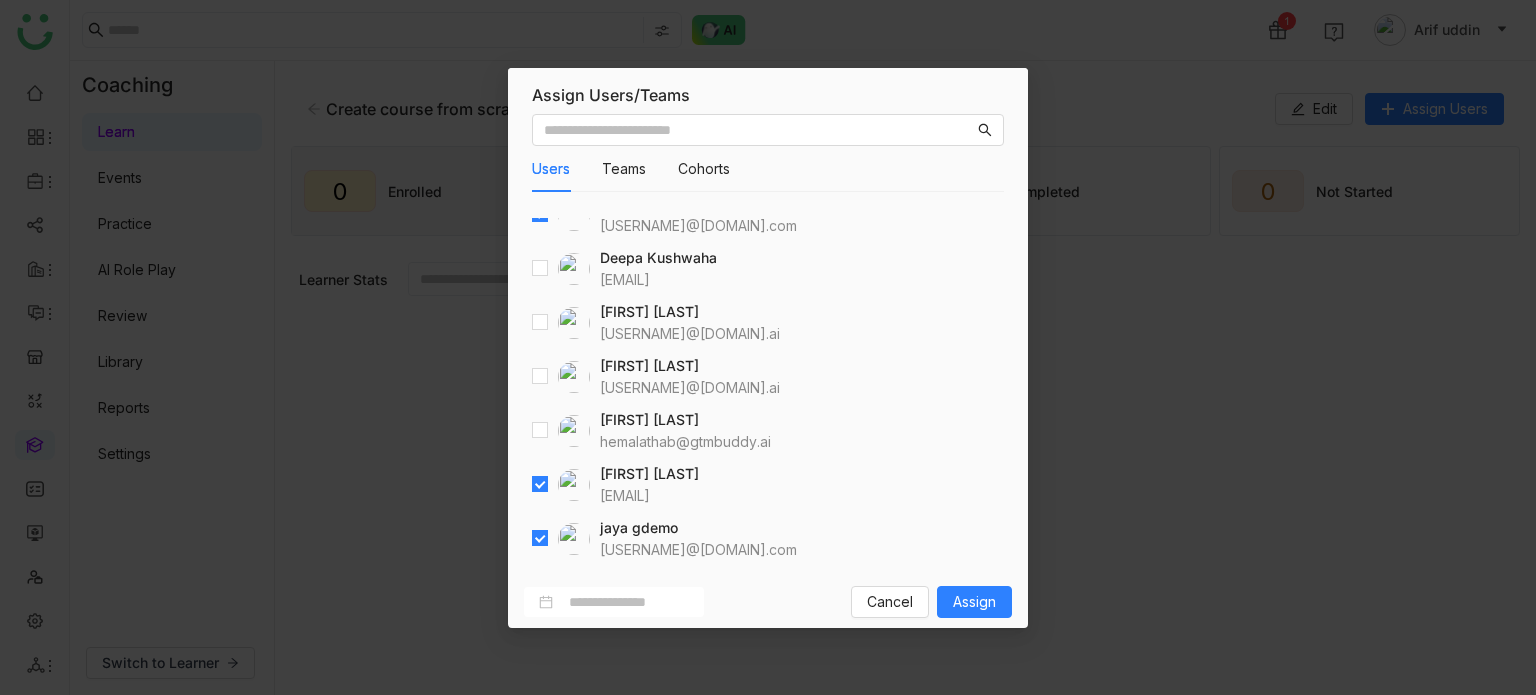 click on "Jagadeesh Siripurapu   jsiripurapu@gtmbuddy.ai" at bounding box center [615, 485] 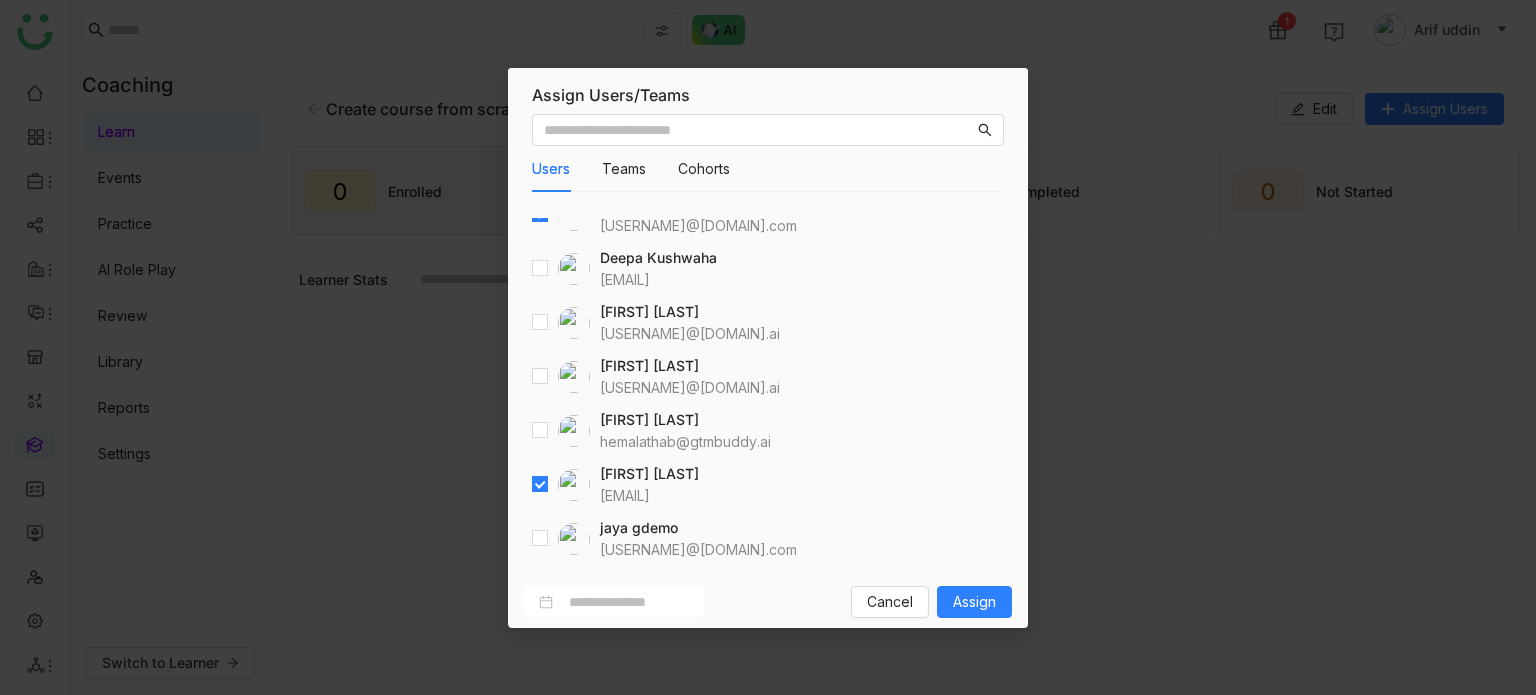 click at bounding box center [561, 485] 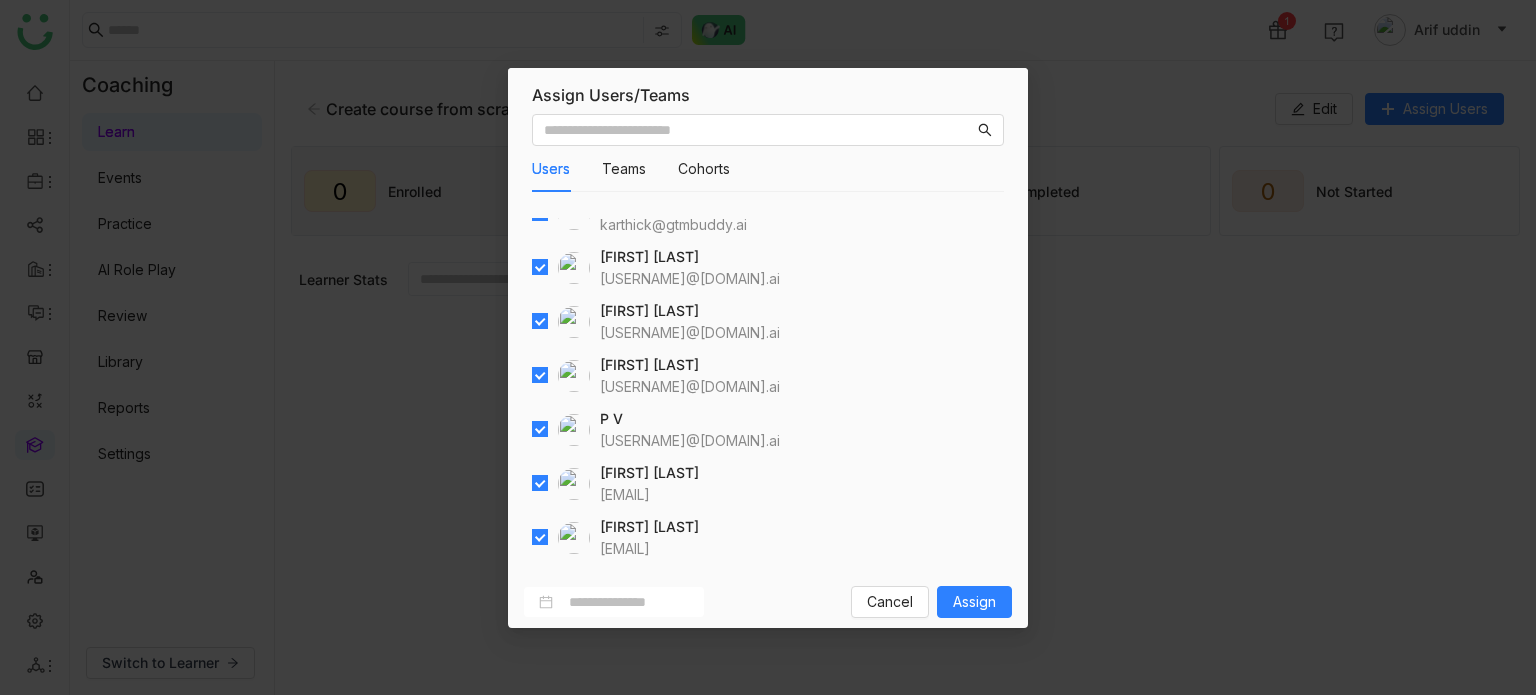 scroll, scrollTop: 1100, scrollLeft: 0, axis: vertical 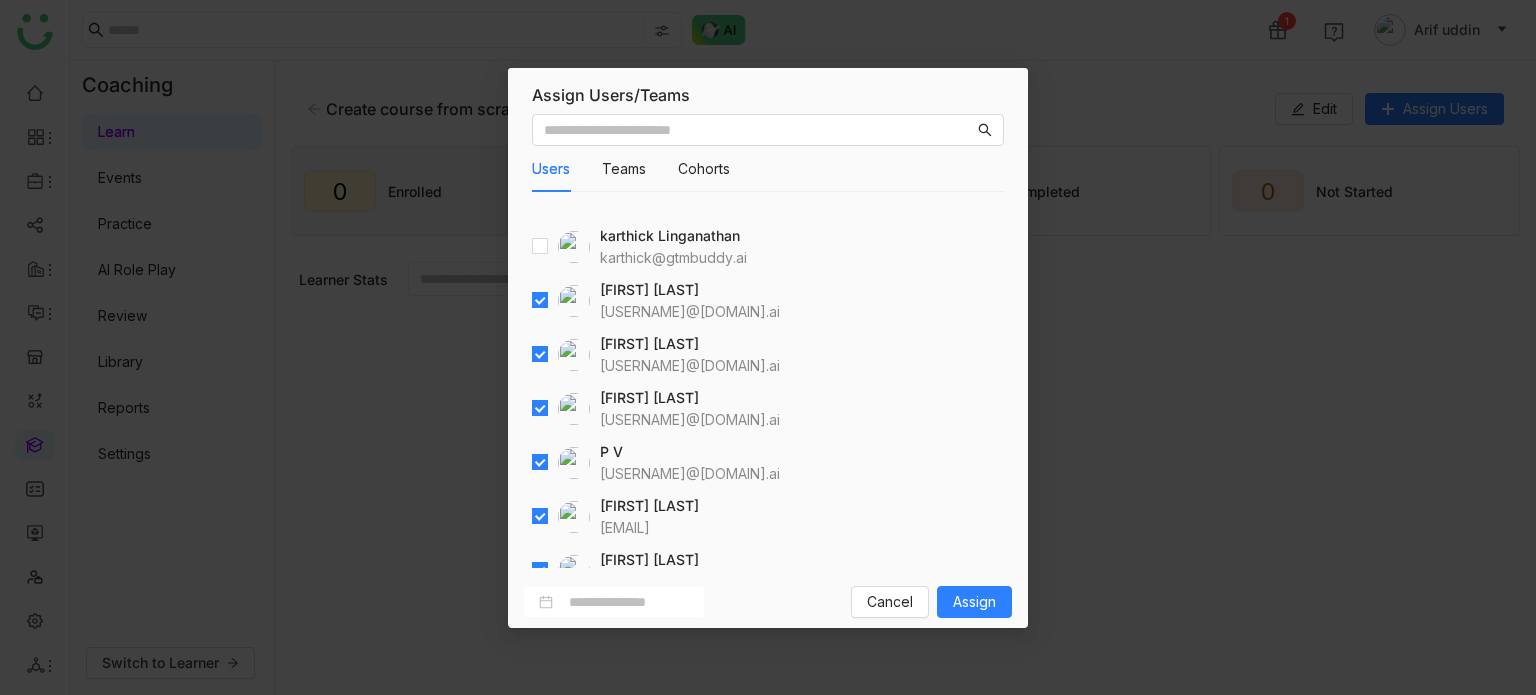 drag, startPoint x: 539, startPoint y: 281, endPoint x: 540, endPoint y: 291, distance: 10.049875 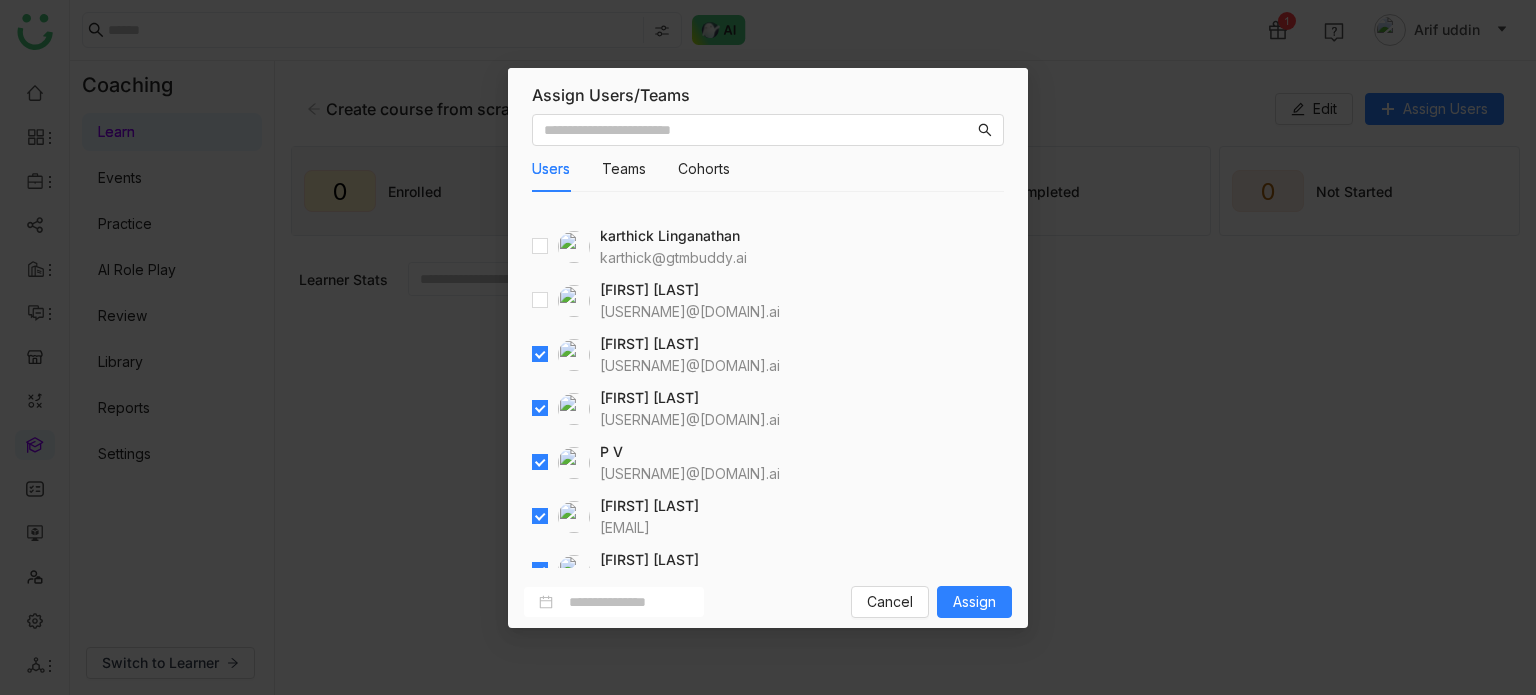 click on "Kiran Tanwar   kirant@gtmbuddy.ai" at bounding box center (656, 355) 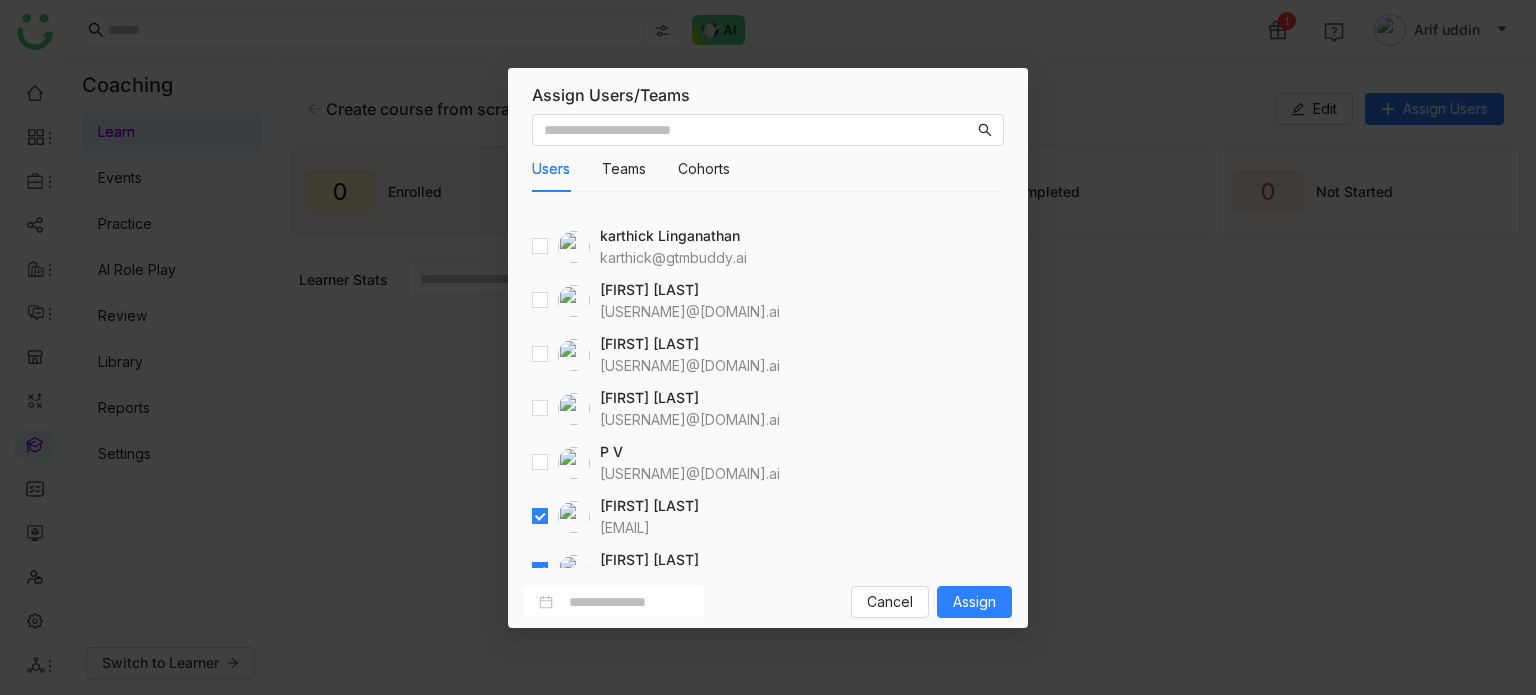 click at bounding box center (561, 517) 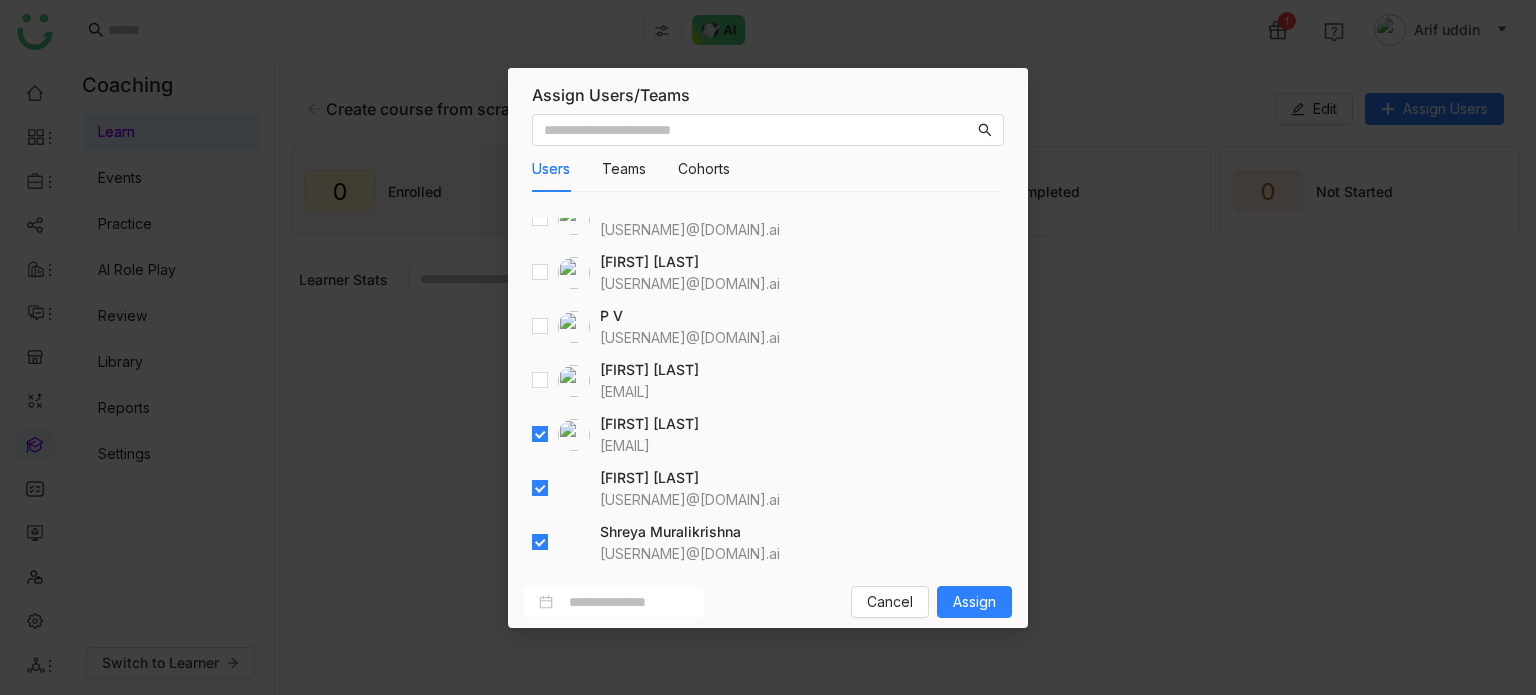 scroll, scrollTop: 1400, scrollLeft: 0, axis: vertical 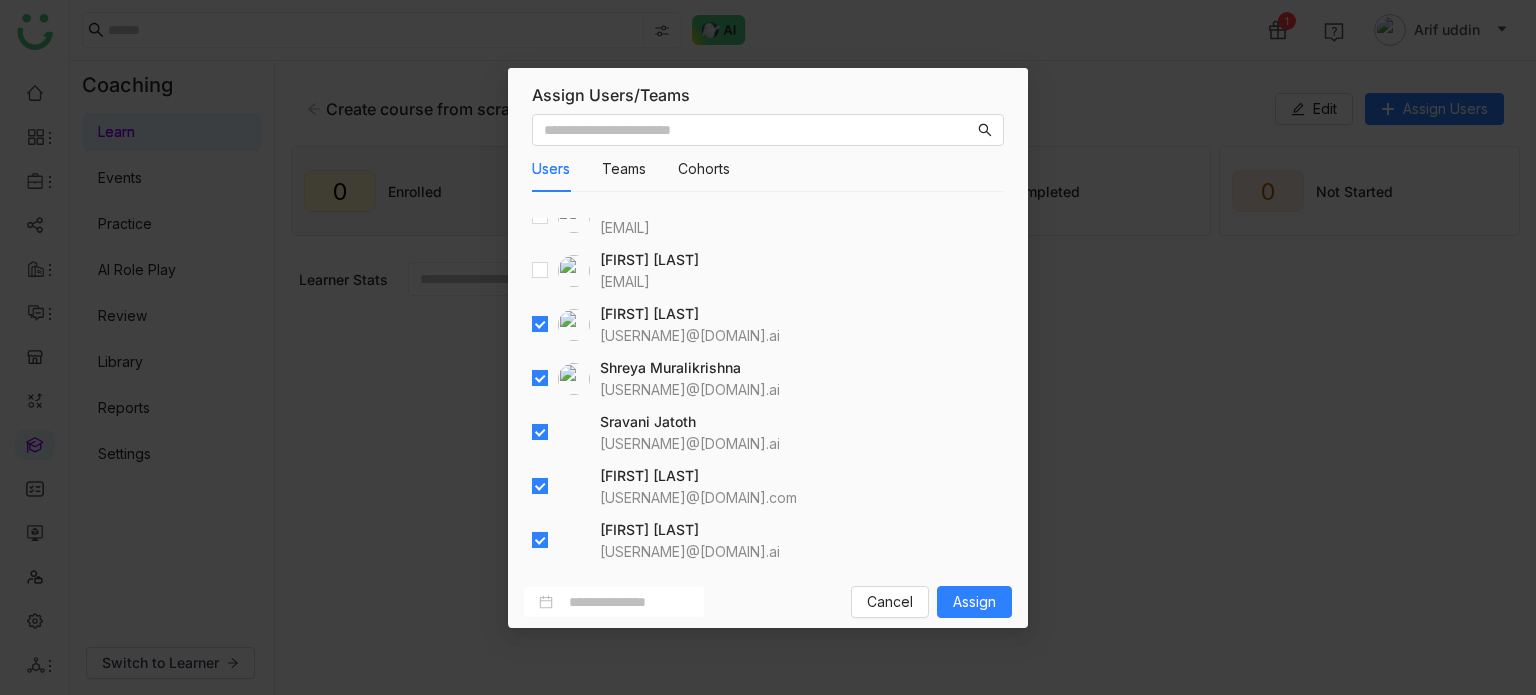 click at bounding box center [561, 325] 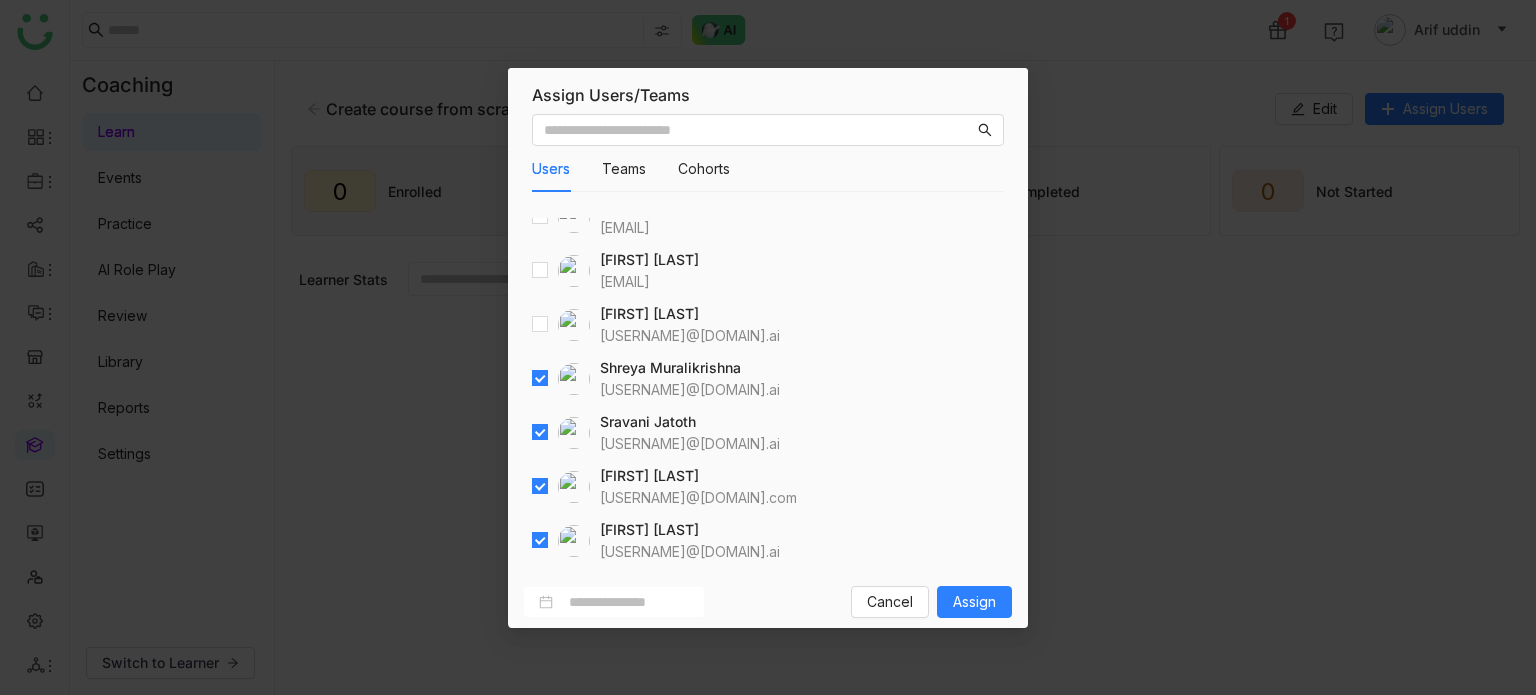 click at bounding box center (540, 379) 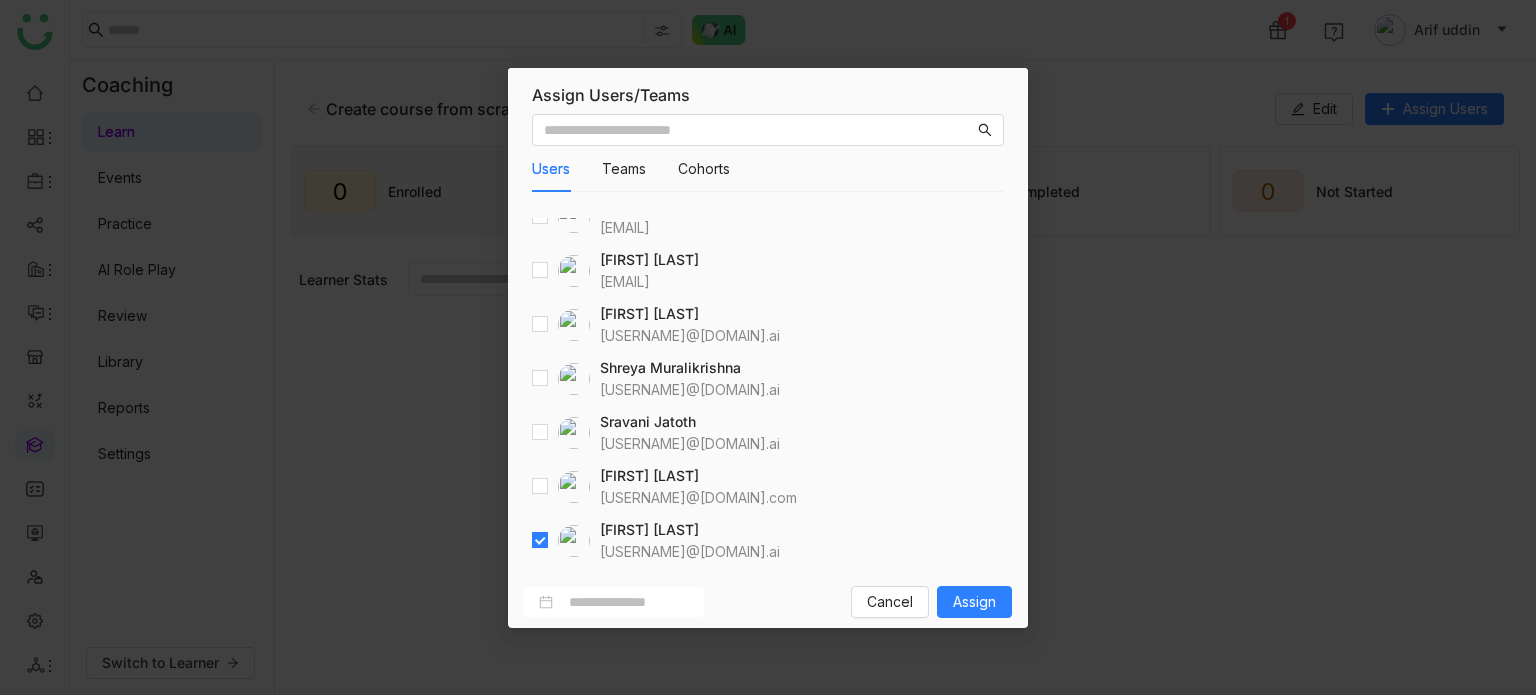 click on "Srisanjana Mulamalla   srisanjanam@gtmbuddy.ai" at bounding box center (656, 541) 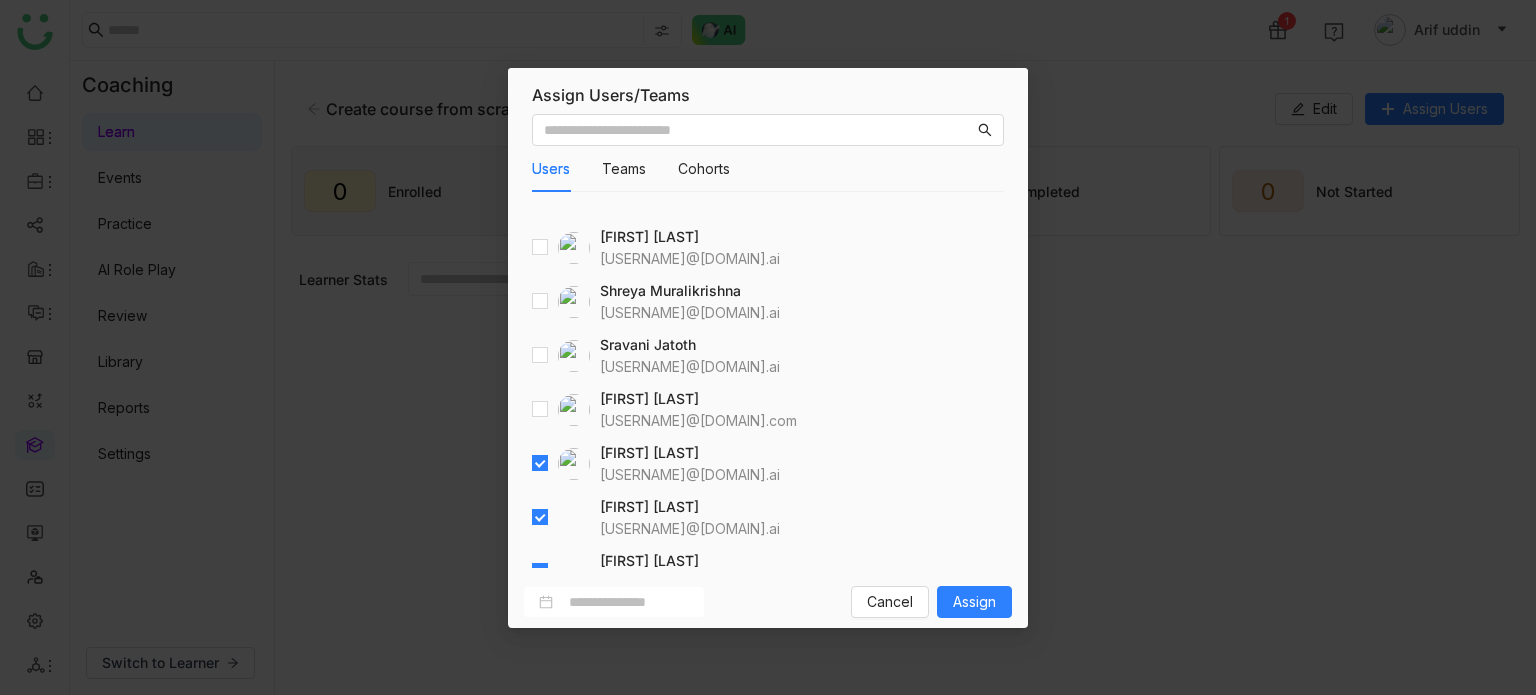 click on "Anil Reddy Kesireddy   anilk@gtmbuddy.ai   aavi aavi   aavi@gtmcloud.net   arif test   bugtest1mail@gmail.com   Arif uddin   arifu@gtmbuddy.ai   Avneesh Srivastava   avneeshs@gtmbuddy.ai   A   arif   ariuddinkhan24@gmail.com   Azam Hussain   azamh@gtmbuddy.ai   Azam Hussain   azamhussain9247@gmail.com   Azhar Uddin   azharuddin@gtmbuddy.ai   Bhanu Parihar   bhanup@gtmbuddy.ai   Bhupendra Singh Bhandari   bhupendra@gtmbuddy.ai   Chandramani Tiwary   mani@gtmbuddy.ai   Deepa Kushwaha   deepa@gtmbuddy.ai   Devdutta (Diya) Sen   devduttas@gtmbuddy.ai   Harish Venugopalan   harish@gtmbuddy.ai   Hemalatha Balaji   hemalathab@gtmbuddy.ai   jaya gdemo   jayagdemo@gmail.com   Jagadeesh Siripurapu   jsiripurapu@gtmbuddy.ai   chiru balaya   chirubalaya216@gmail.com   Jayasree Lekkalapudi   jayasreel@gtmbuddy.ai   karthick Linganathan   karthick@gtmbuddy.ai   Keerthana Pudota   keerthanap@gtmbuddy.ai   Kiran Tanwar   kirant@gtmbuddy.ai   Prashanth Chinta   prashanthch@gtmbuddy.ai   P V   puneetv@gtmbuddy.ai   Sundar Ve" at bounding box center (768, 32) 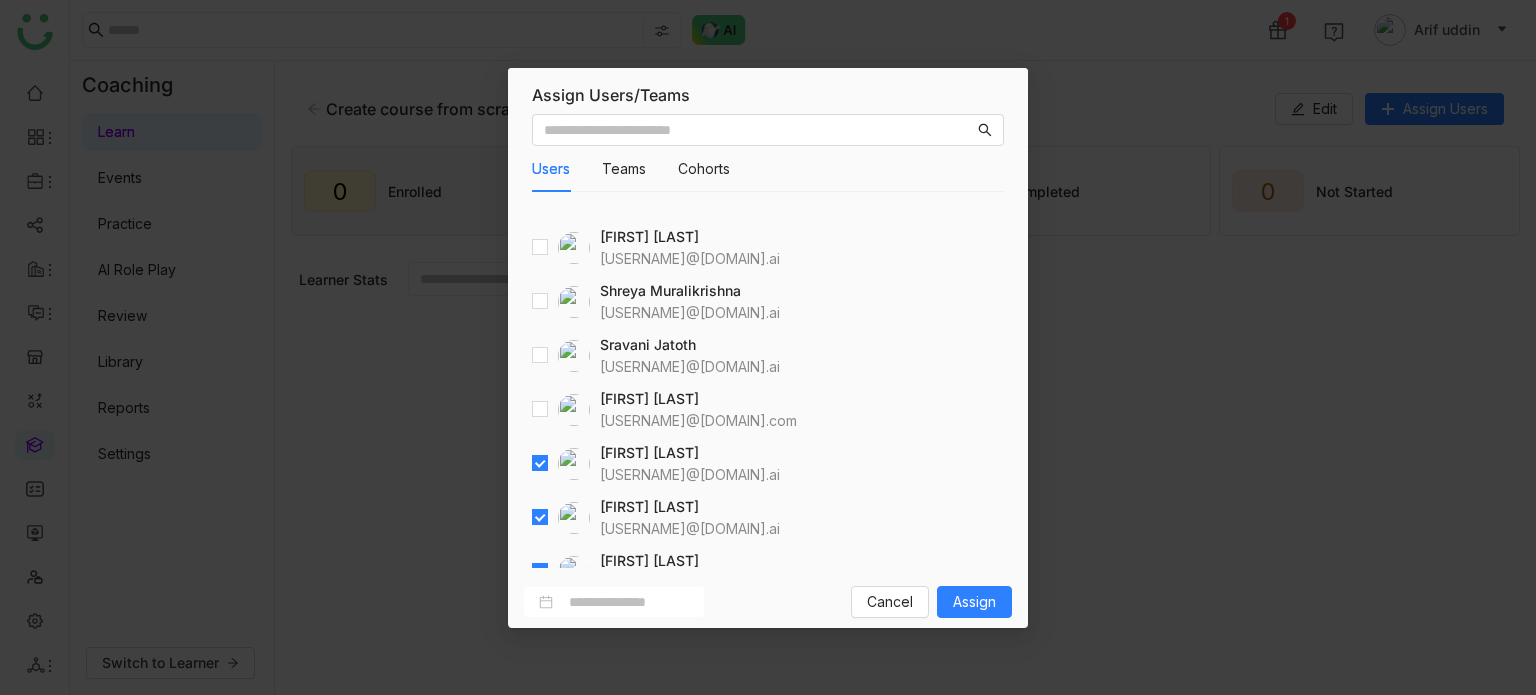 scroll, scrollTop: 1500, scrollLeft: 0, axis: vertical 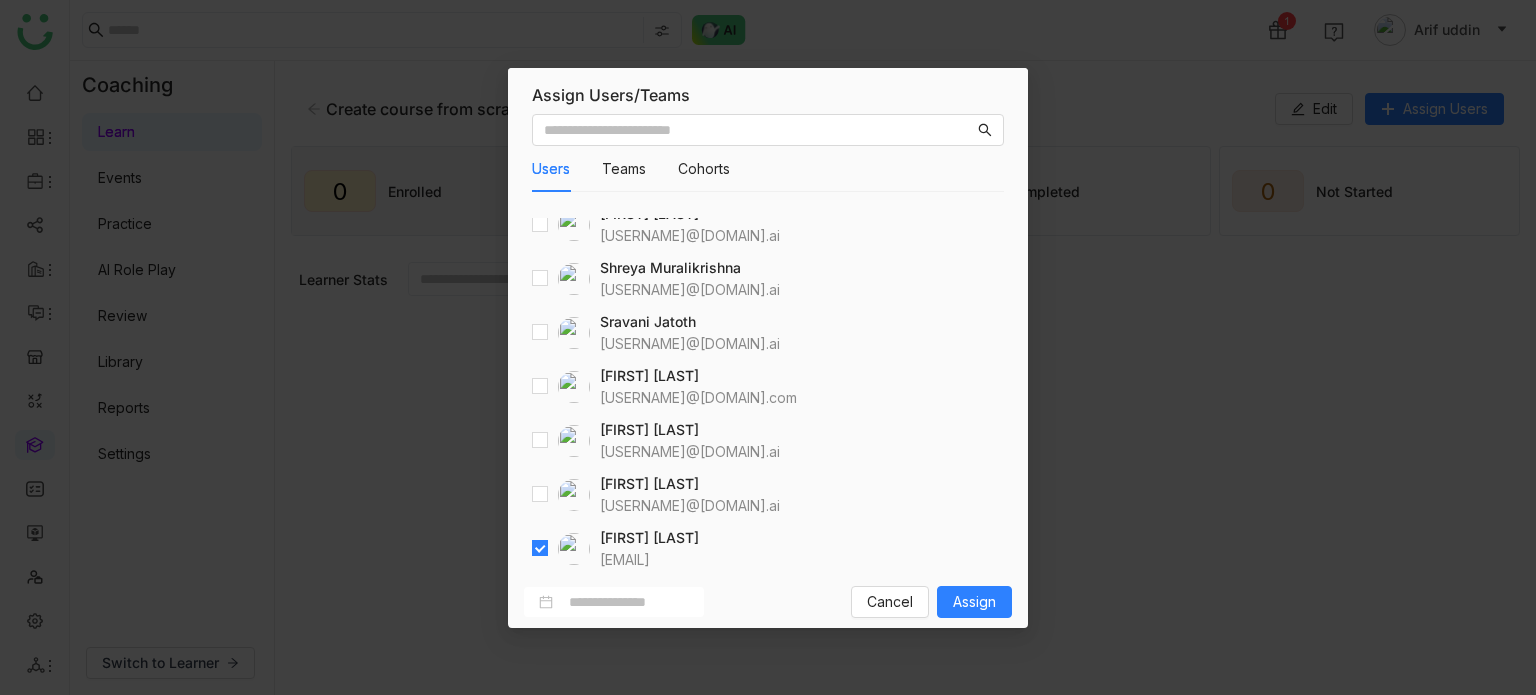 click on "Tanishq Jain   tanishqj@gtmbuddy.ai" at bounding box center (615, 549) 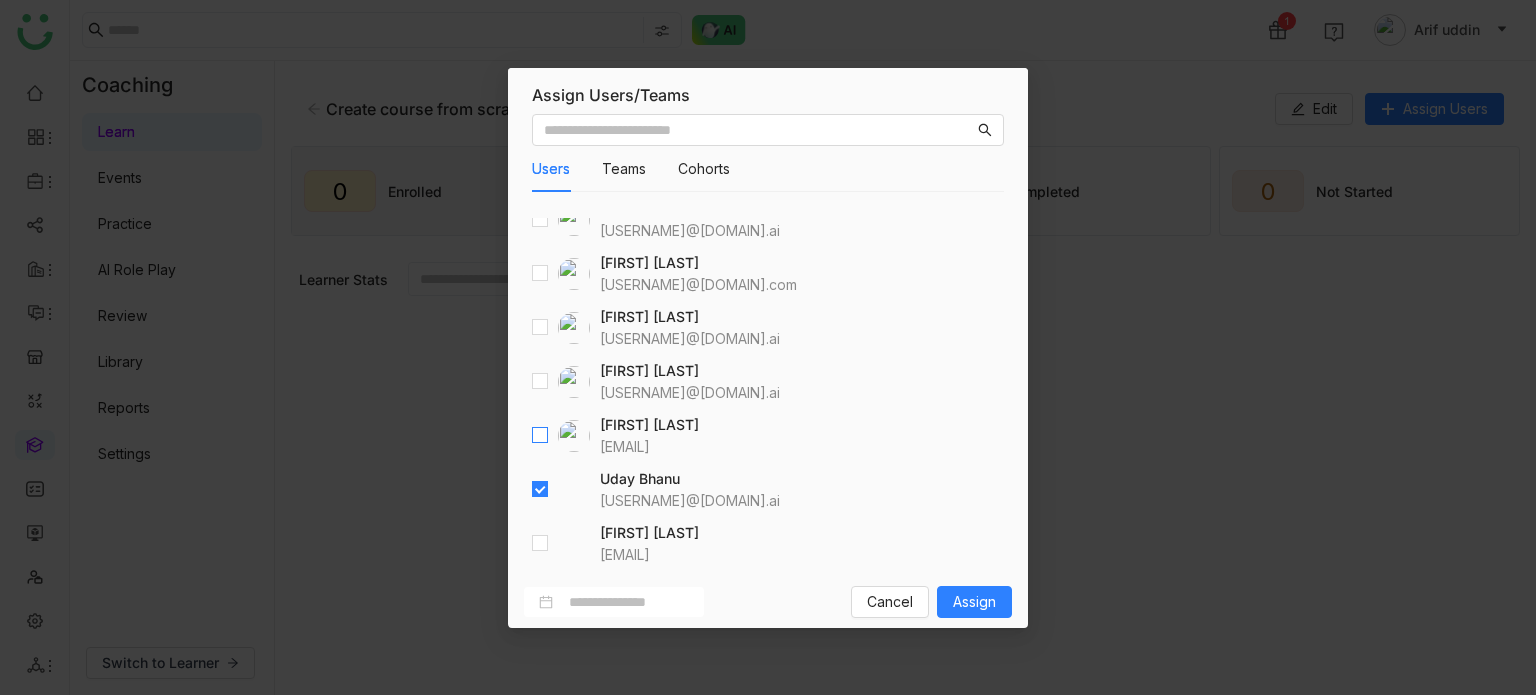 scroll, scrollTop: 1700, scrollLeft: 0, axis: vertical 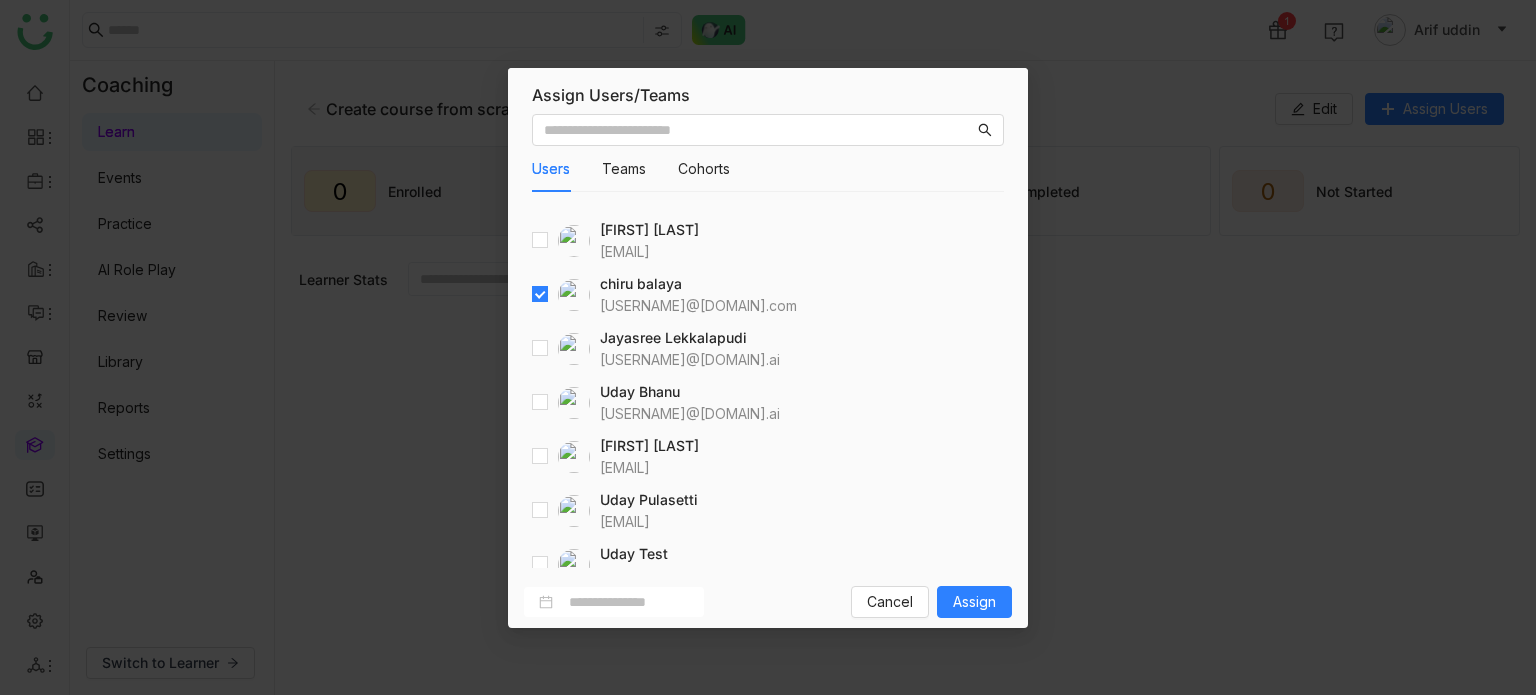 click at bounding box center [561, 295] 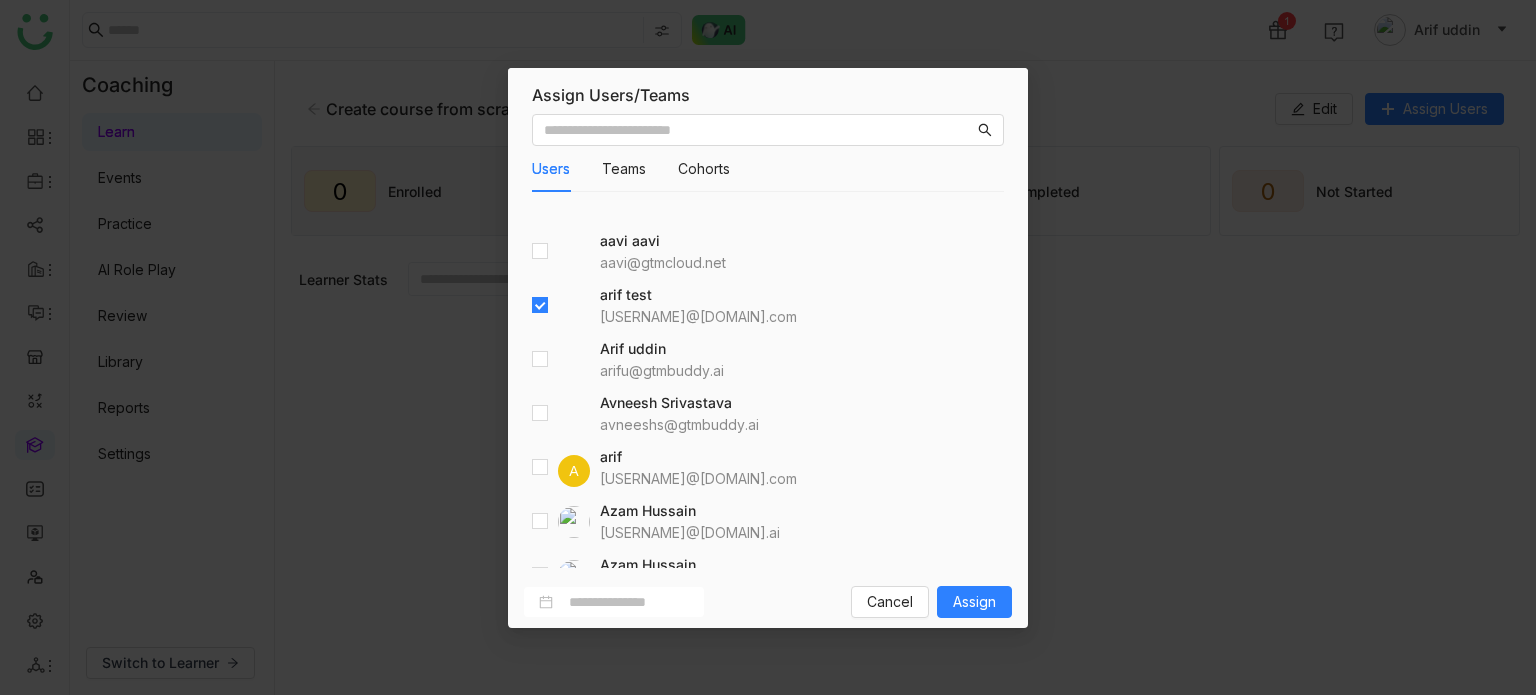 scroll, scrollTop: 100, scrollLeft: 0, axis: vertical 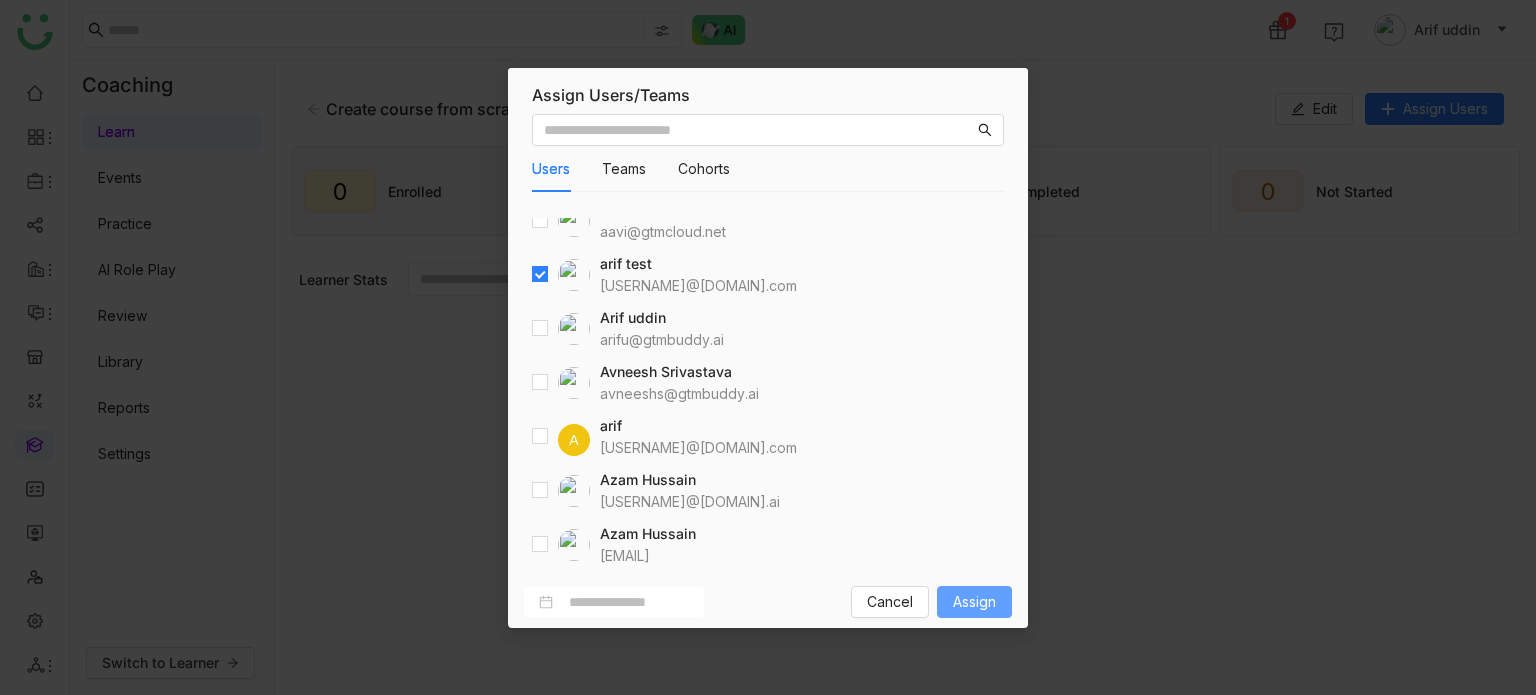 click on "Assign" at bounding box center (974, 602) 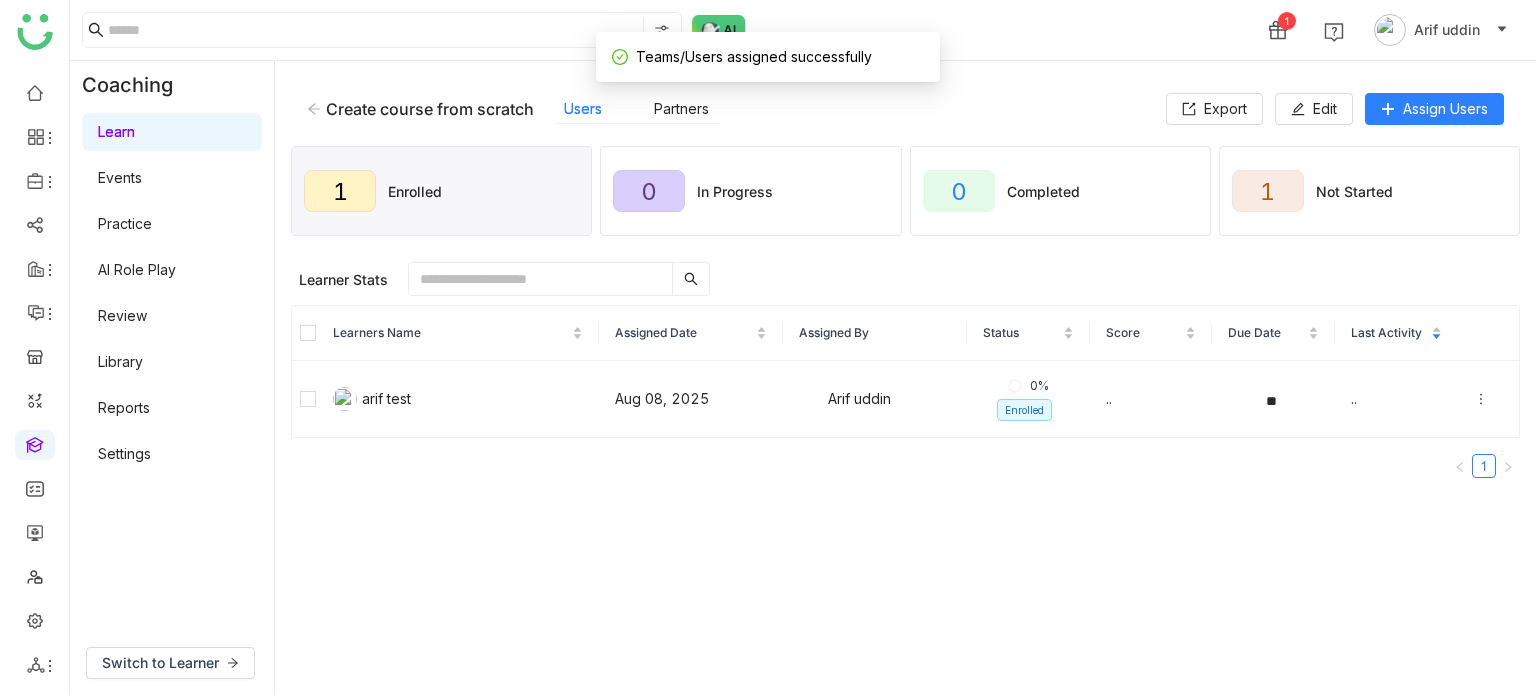 click on "Create course from scratch    Users   Partners   Export   Edit   Assign Users   1   Enrolled   0   In Progress   0   Completed   1   Not Started  Learner Stats 0 items selected  Unenroll
Remind   Learners Name   Assigned Date   Assigned By   Status   Score   Due Date   Last Activity      arif test  Aug 08, 2025  Arif uddin  0%  Enrolled  .. .. 1" 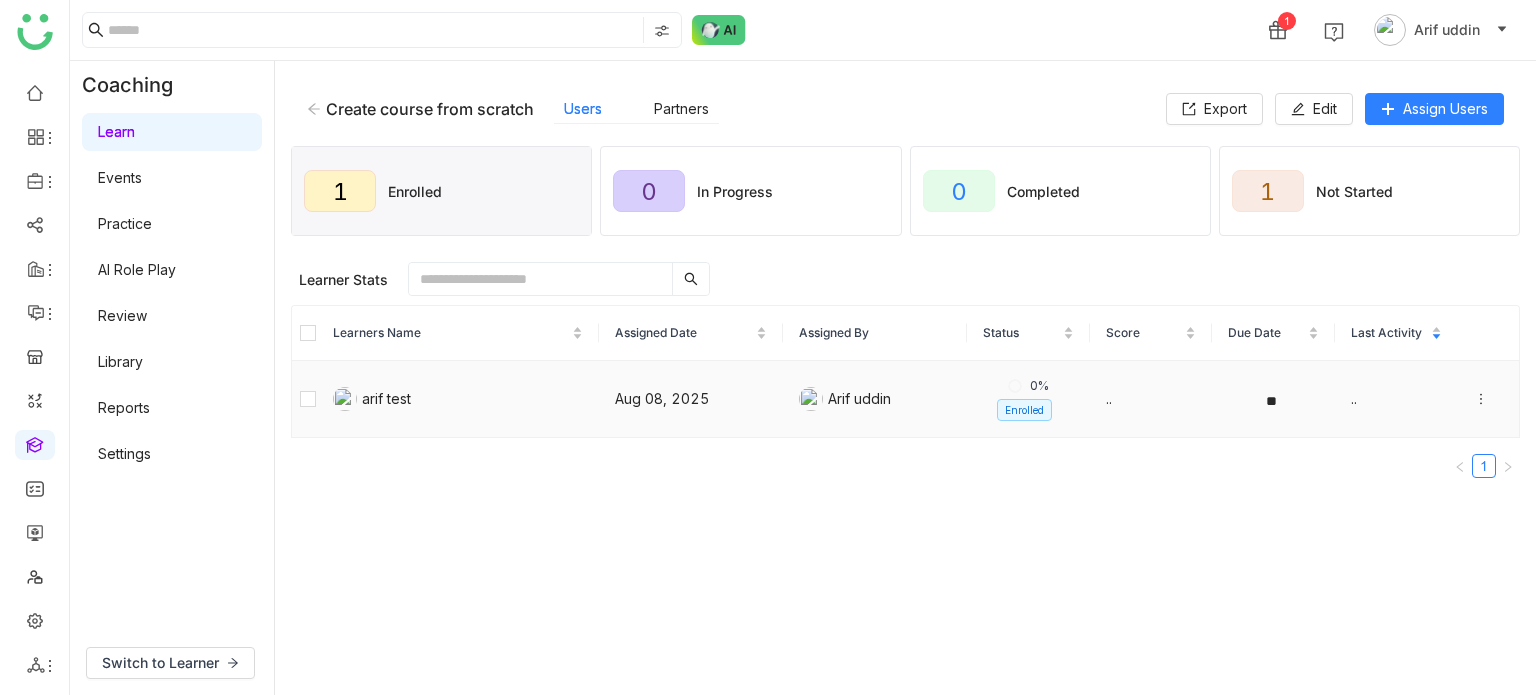 click 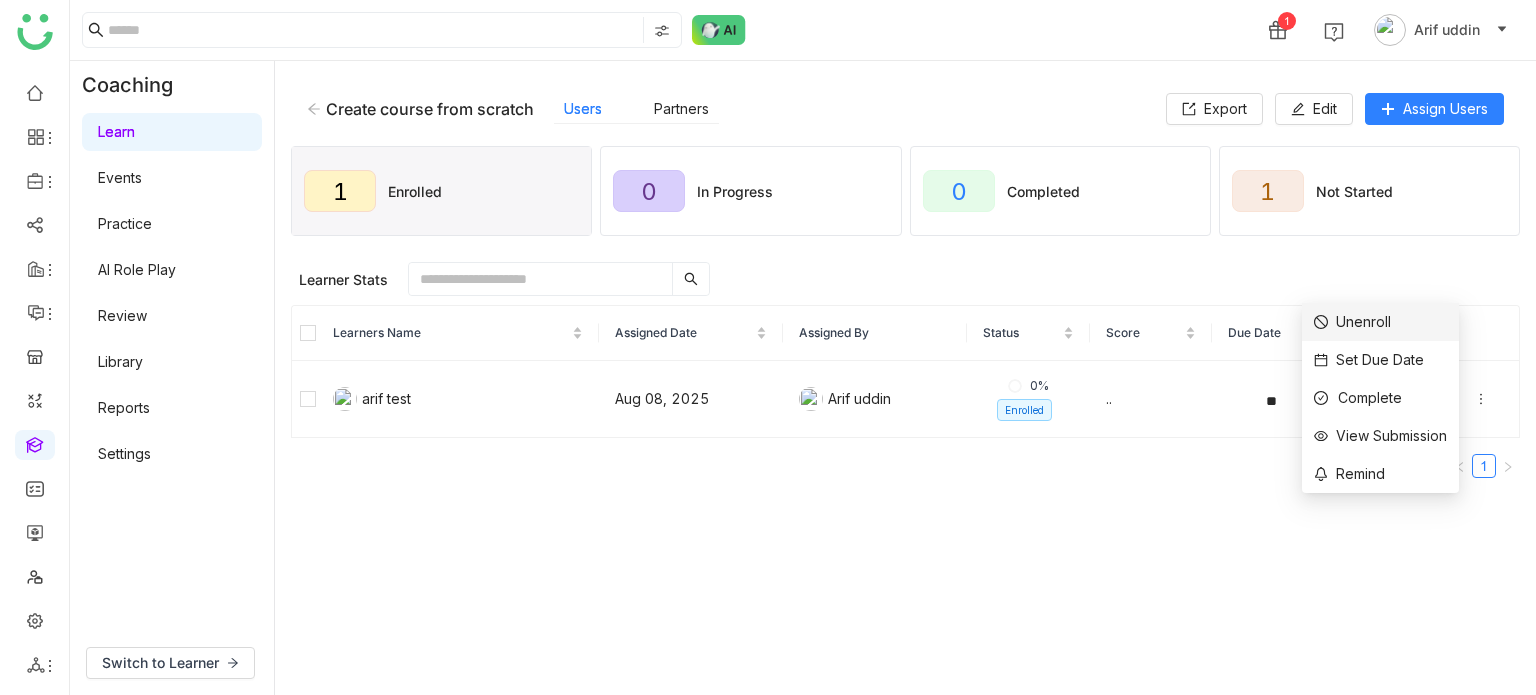 click on "Unenroll" at bounding box center (1380, 322) 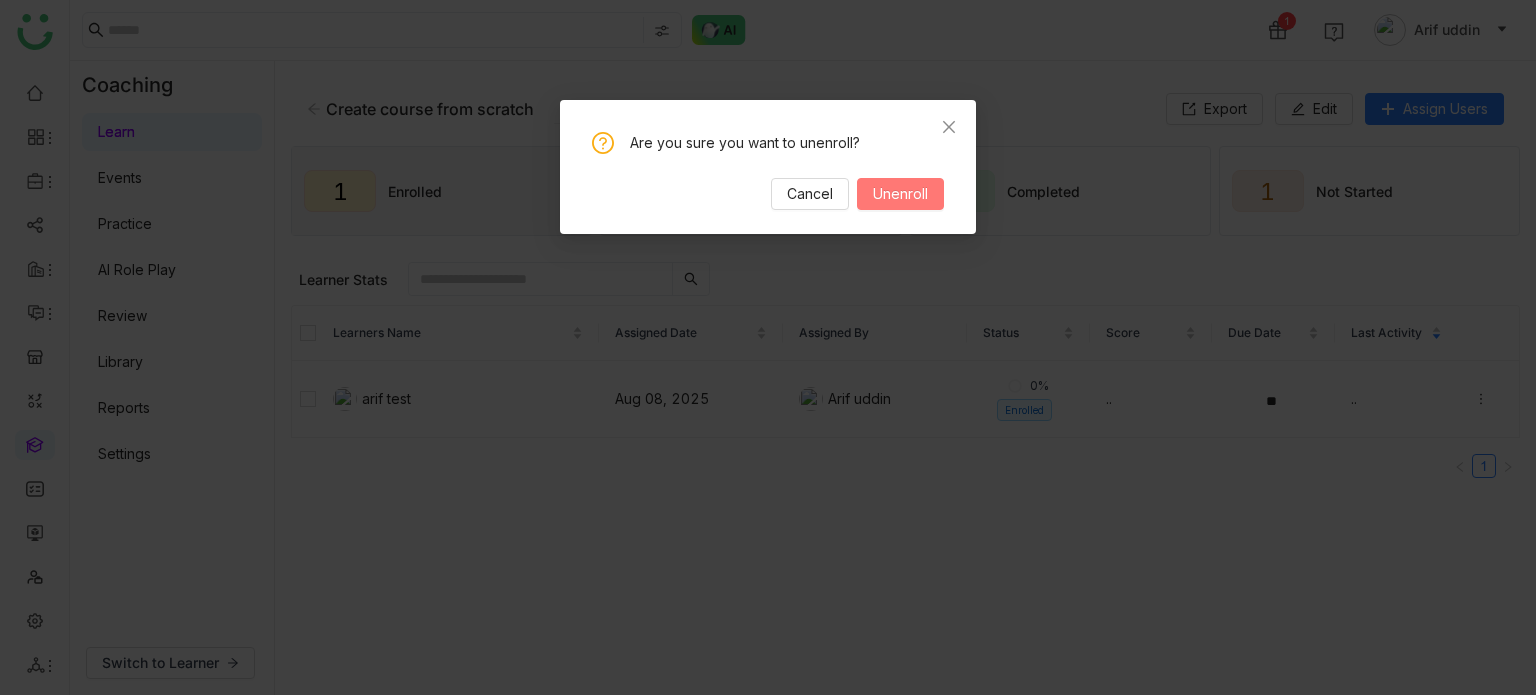 drag, startPoint x: 928, startPoint y: 198, endPoint x: 996, endPoint y: 199, distance: 68.007355 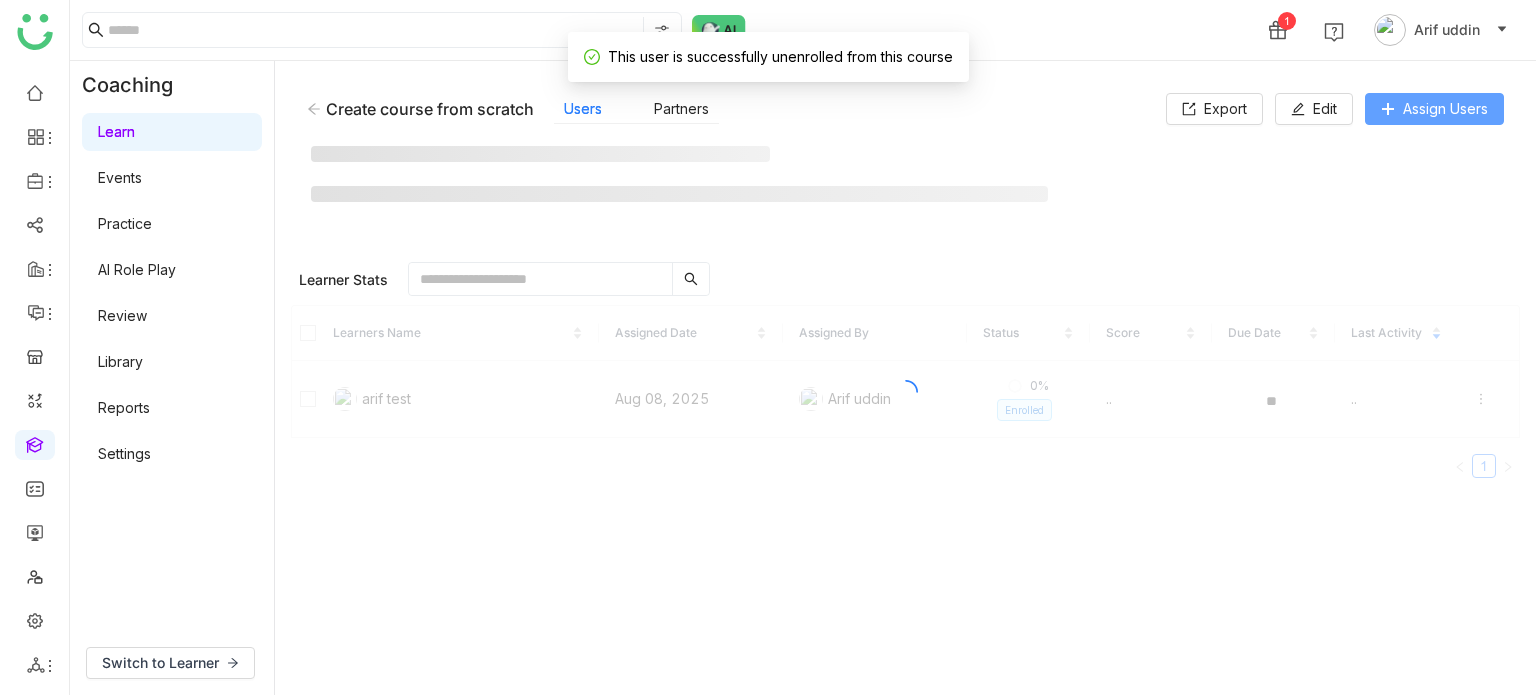 click on "Assign Users" 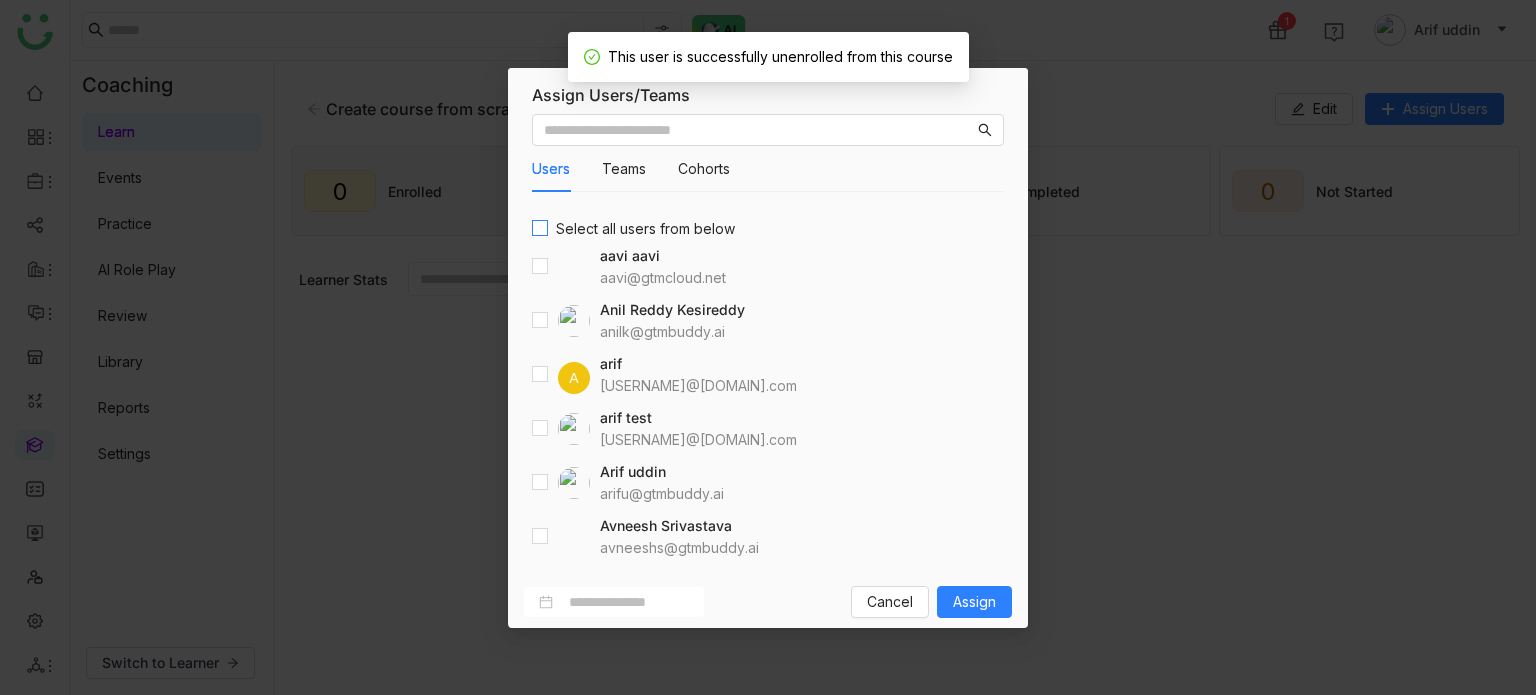 click on "Select all users from below" at bounding box center (645, 229) 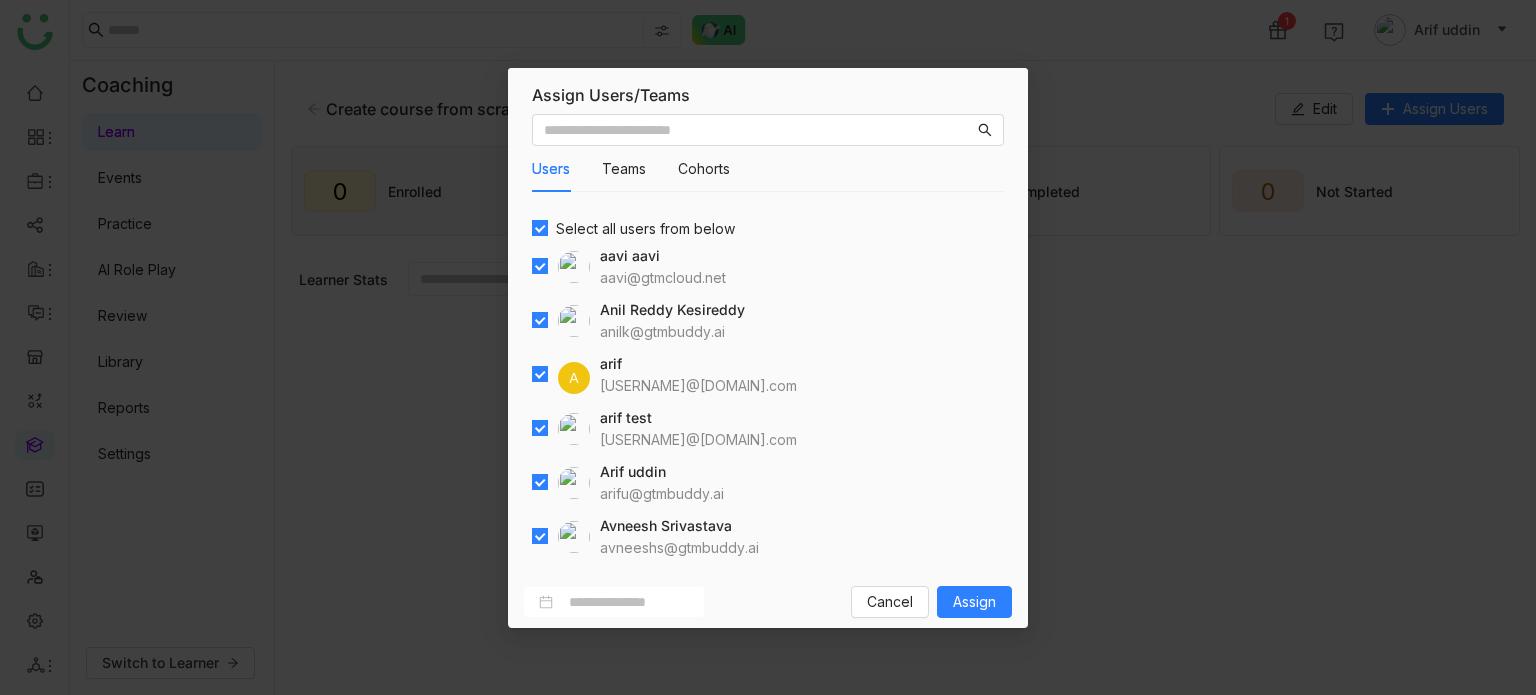 click on "Users   Teams   Cohorts   Select all users from below   aavi aavi   aavi@gtmcloud.net   Anil Reddy Kesireddy   anilk@gtmbuddy.ai   A   arif   ariuddinkhan24@gmail.com   arif test   bugtest1mail@gmail.com   Arif uddin   arifu@gtmbuddy.ai   Avneesh Srivastava   avneeshs@gtmbuddy.ai   Azam Hussain   azamh@gtmbuddy.ai   Azam Hussain   azamhussain9247@gmail.com   Azhar Uddin   azharuddin@gtmbuddy.ai   Bhanu Parihar   bhanup@gtmbuddy.ai   Bhupendra Singh Bhandari   bhupendra@gtmbuddy.ai   Chandramani Tiwary   mani@gtmbuddy.ai   chiru balaya   chirubalaya216@gmail.com" at bounding box center [768, 341] 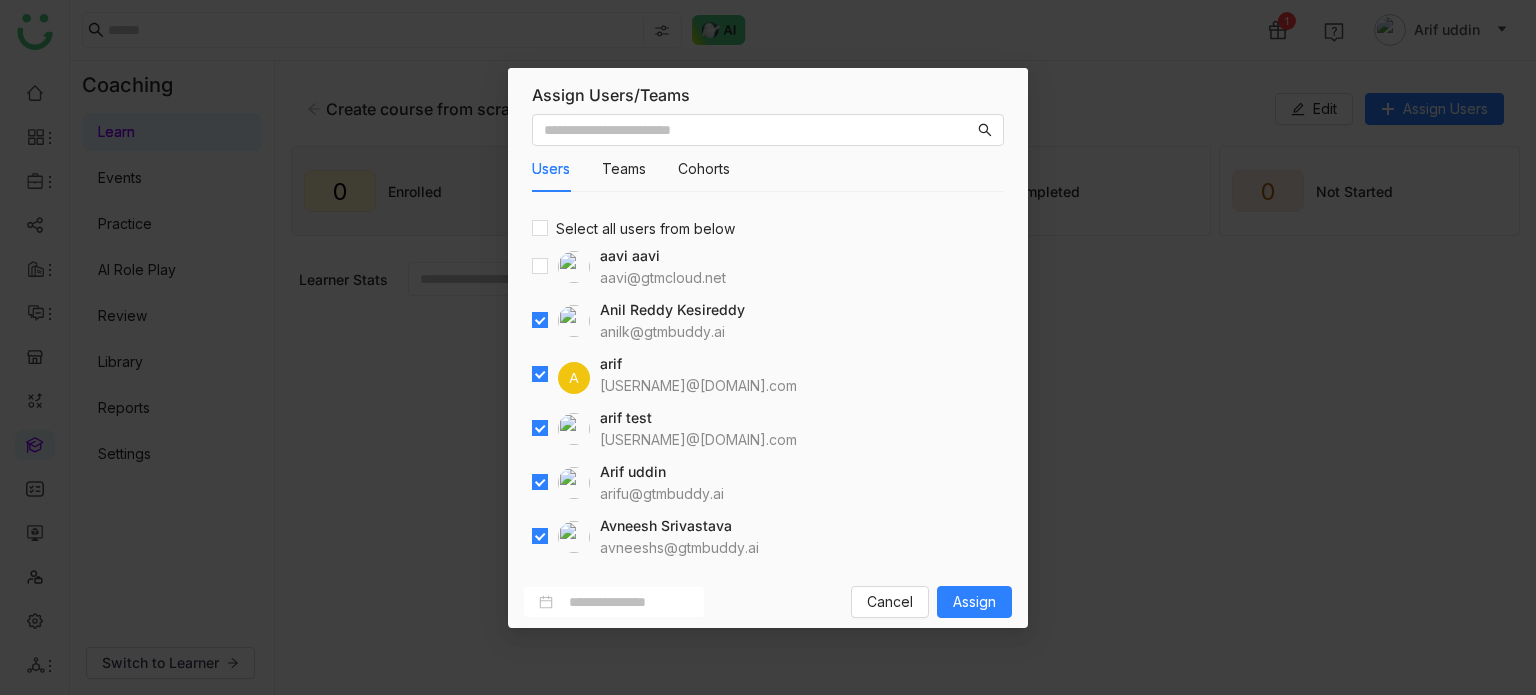 click at bounding box center (561, 321) 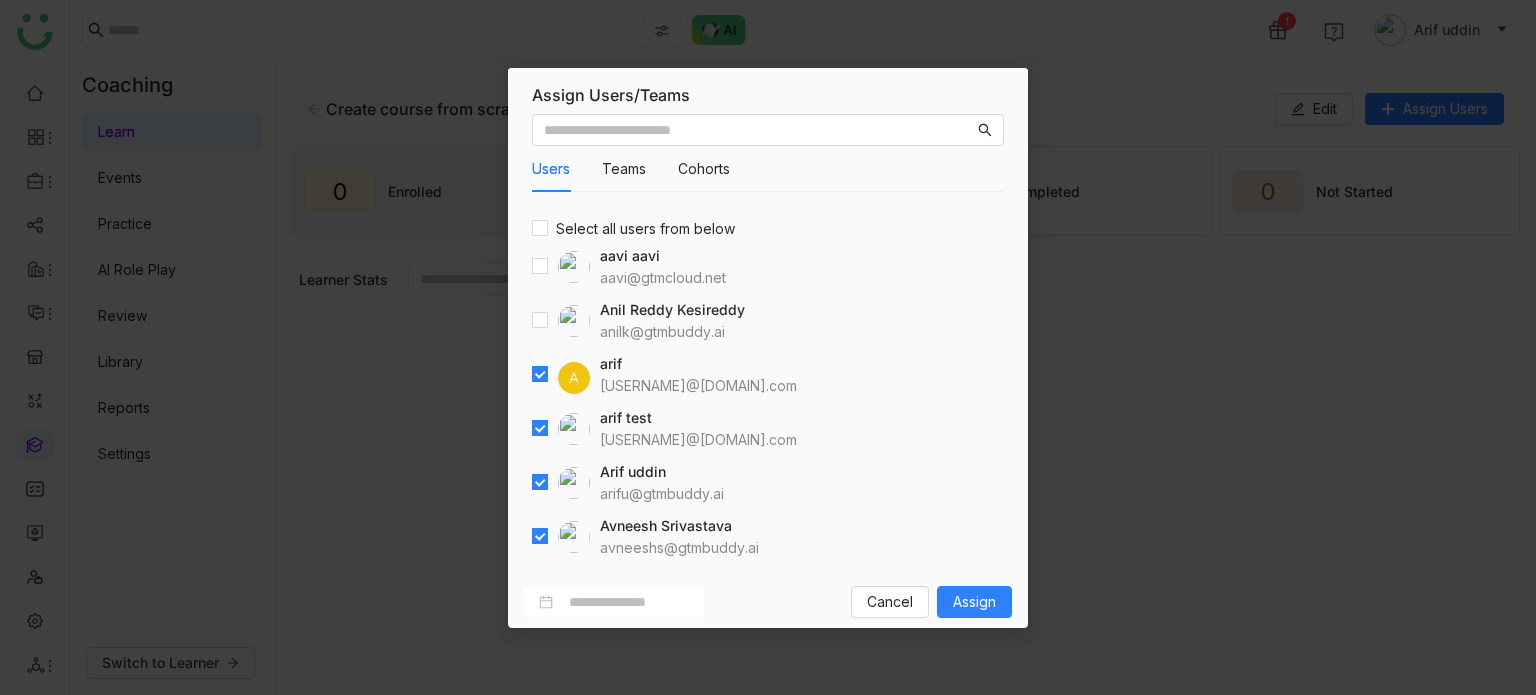click on "A   arif   ariuddinkhan24@gmail.com" at bounding box center [768, 375] 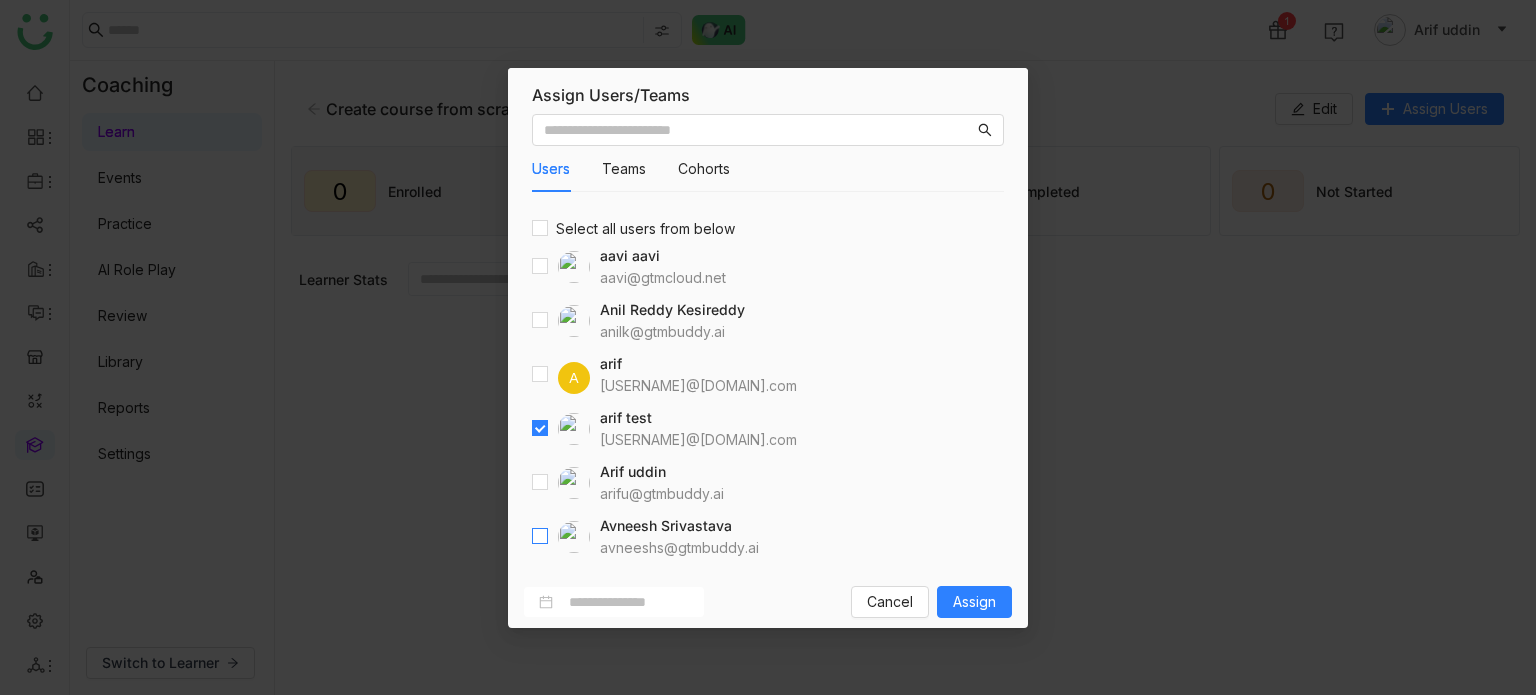 scroll, scrollTop: 300, scrollLeft: 0, axis: vertical 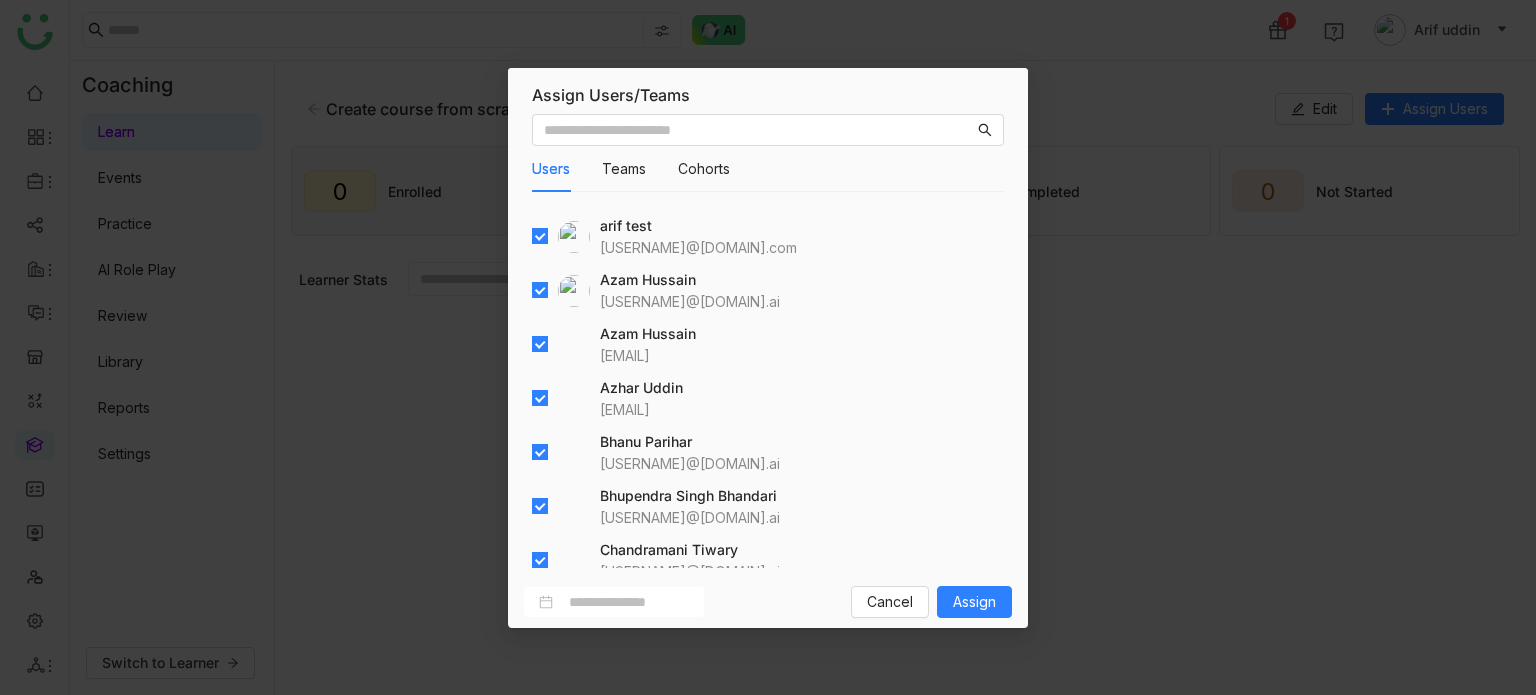 click at bounding box center (540, 291) 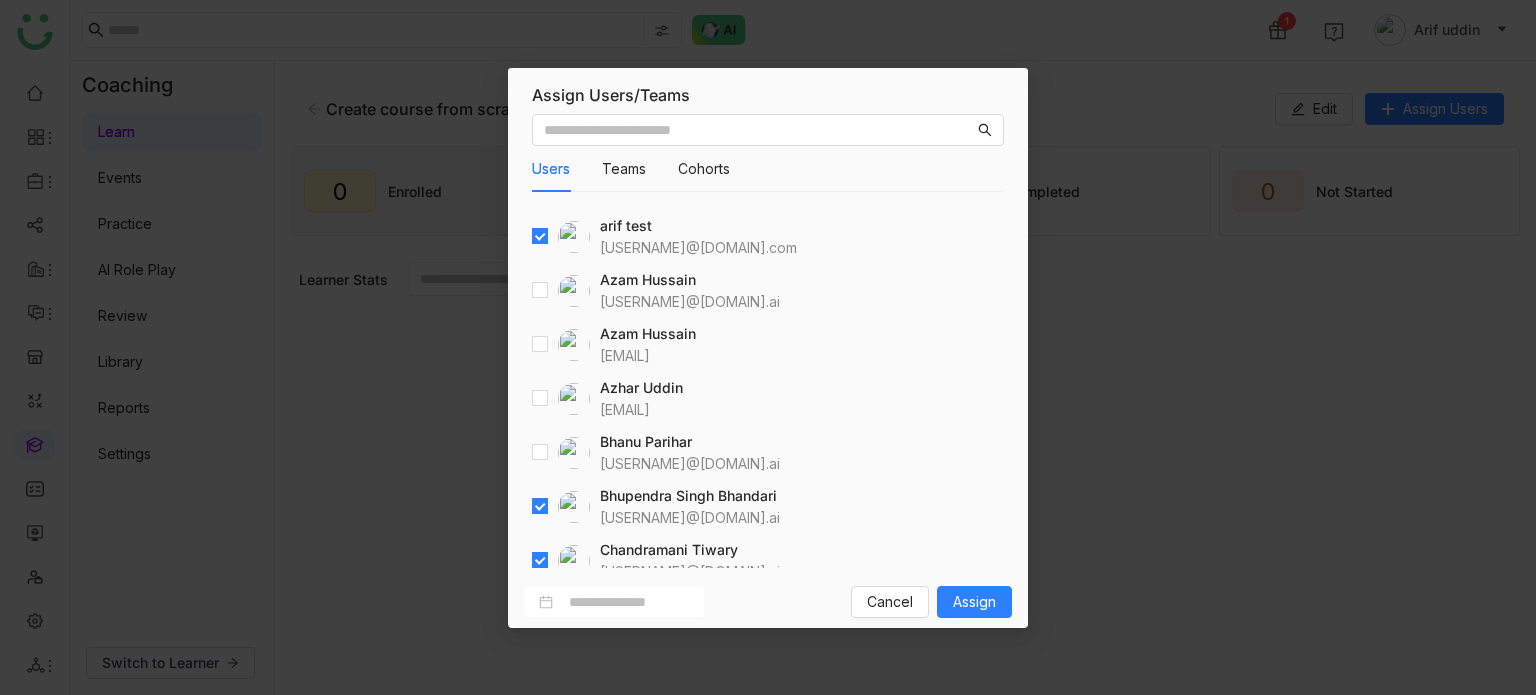 click at bounding box center [540, 507] 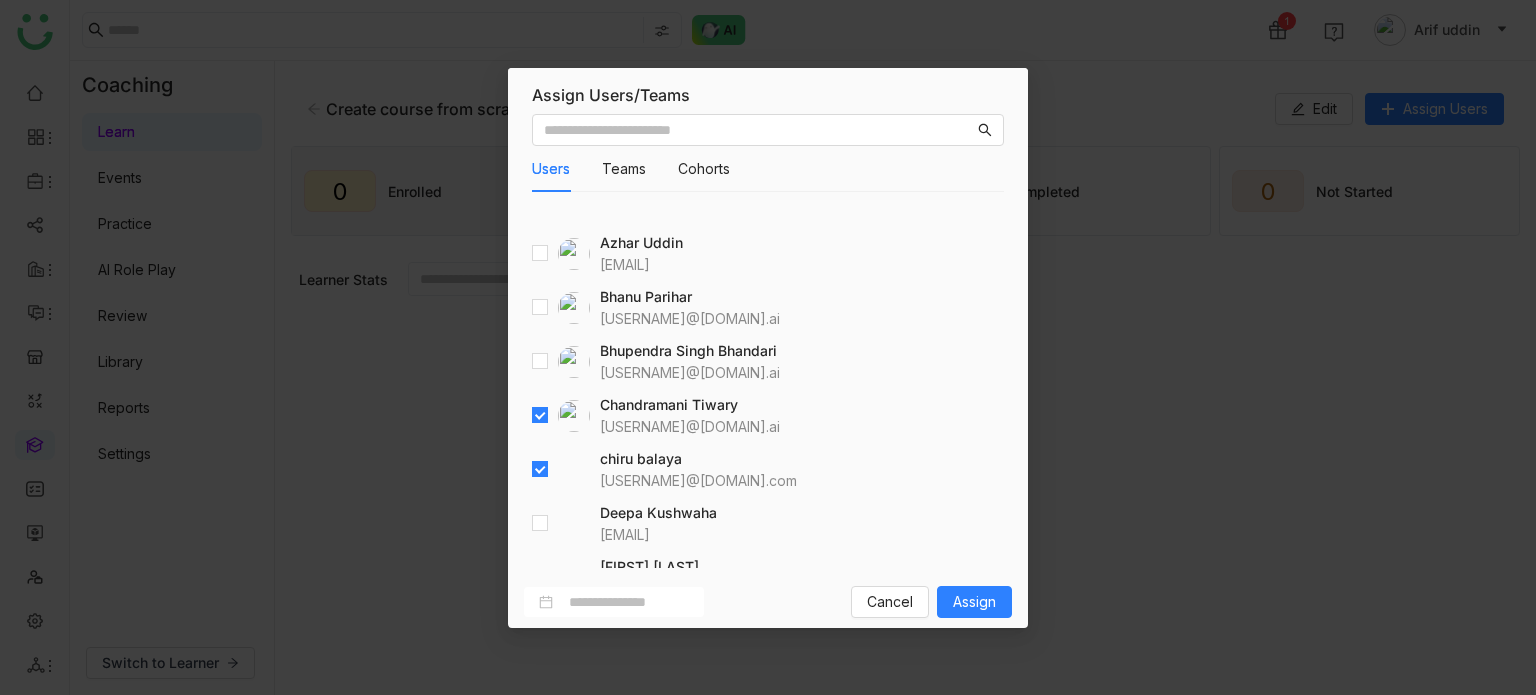 scroll, scrollTop: 600, scrollLeft: 0, axis: vertical 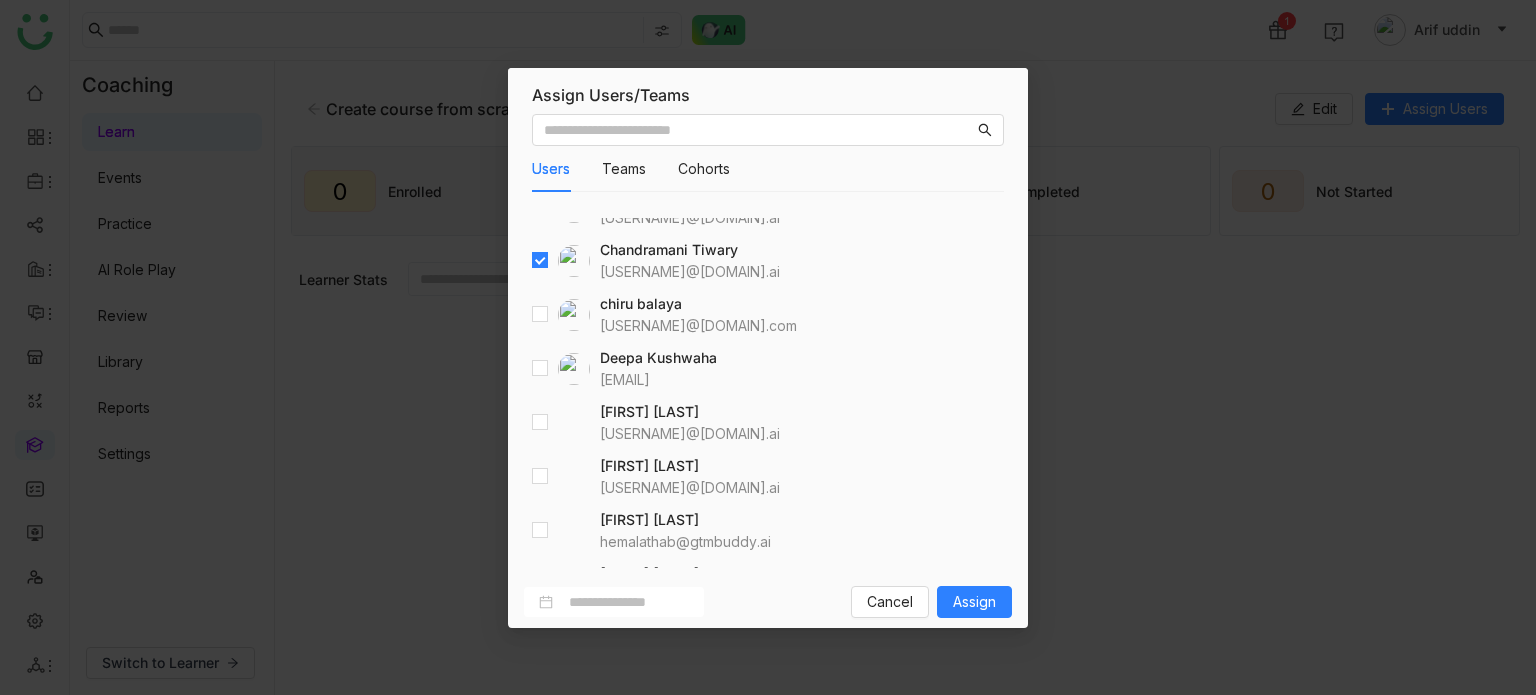 click on "Users   Teams   Cohorts   Select all users from below   aavi aavi   aavi@gtmcloud.net   Anil Reddy Kesireddy   anilk@gtmbuddy.ai   A   arif   ariuddinkhan24@gmail.com   Arif uddin   arifu@gtmbuddy.ai   Avneesh Srivastava   avneeshs@gtmbuddy.ai   arif test   bugtest1mail@gmail.com   Azam Hussain   azamh@gtmbuddy.ai   Azam Hussain   azamhussain9247@gmail.com   Azhar Uddin   azharuddin@gtmbuddy.ai   Bhanu Parihar   bhanup@gtmbuddy.ai   Bhupendra Singh Bhandari   bhupendra@gtmbuddy.ai   Chandramani Tiwary   mani@gtmbuddy.ai   chiru balaya   chirubalaya216@gmail.com   Deepa Kushwaha   deepa@gtmbuddy.ai   Devdutta (Diya) Sen   devduttas@gtmbuddy.ai   Harish Venugopalan   harish@gtmbuddy.ai   Hemalatha Balaji   hemalathab@gtmbuddy.ai   Jagadeesh Siripurapu   jsiripurapu@gtmbuddy.ai   jaya gdemo   jayagdemo@gmail.com   Jayasree Lekkalapudi   jayasreel@gtmbuddy.ai   karthick Linganathan   karthick@gtmbuddy.ai   Keerthana Pudota   keerthanap@gtmbuddy.ai   Kiran Tanwar   kirant@gtmbuddy.ai   Prashanth Chinta" at bounding box center (768, 341) 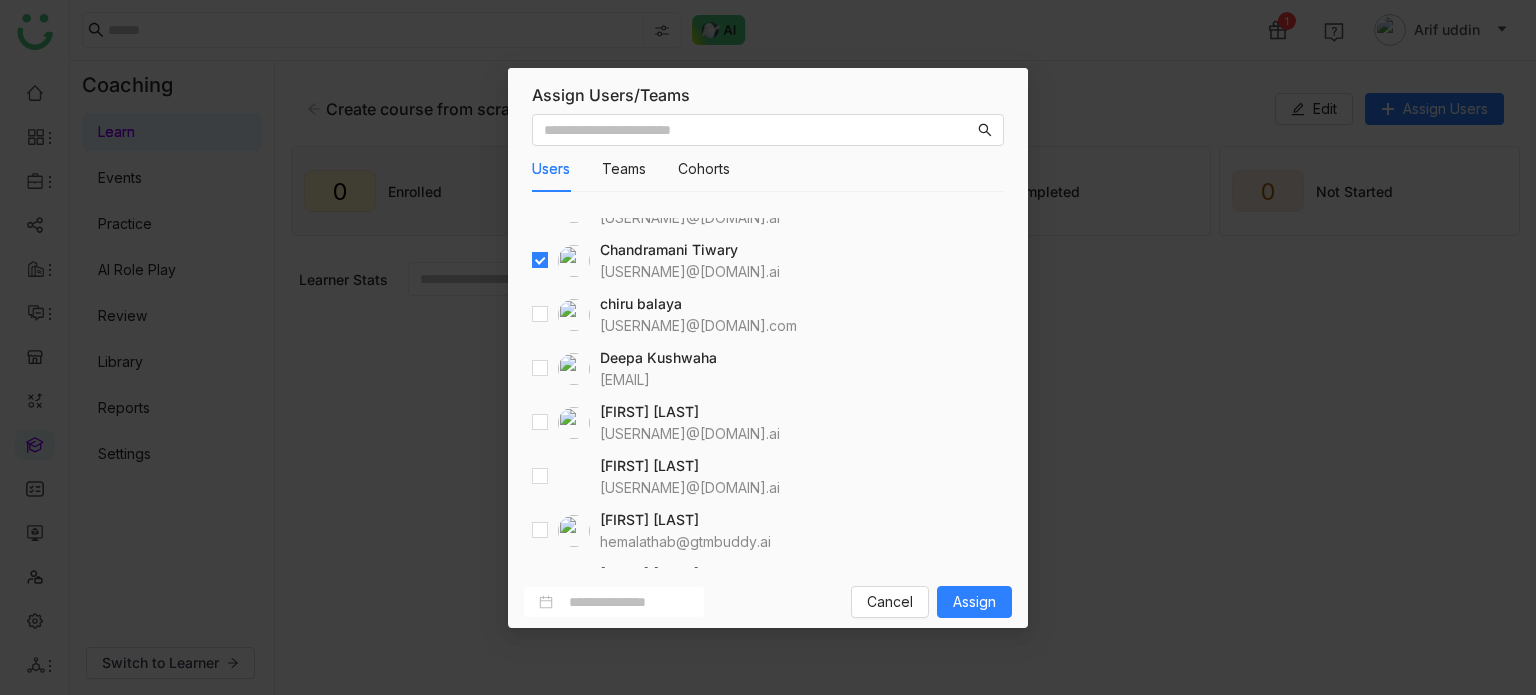 click on "Users   Teams   Cohorts   Select all users from below   aavi aavi   aavi@gtmcloud.net   Anil Reddy Kesireddy   anilk@gtmbuddy.ai   A   arif   ariuddinkhan24@gmail.com   Arif uddin   arifu@gtmbuddy.ai   Avneesh Srivastava   avneeshs@gtmbuddy.ai   arif test   bugtest1mail@gmail.com   Azam Hussain   azamh@gtmbuddy.ai   Azam Hussain   azamhussain9247@gmail.com   Azhar Uddin   azharuddin@gtmbuddy.ai   Bhanu Parihar   bhanup@gtmbuddy.ai   Bhupendra Singh Bhandari   bhupendra@gtmbuddy.ai   Chandramani Tiwary   mani@gtmbuddy.ai   chiru balaya   chirubalaya216@gmail.com   Deepa Kushwaha   deepa@gtmbuddy.ai   Devdutta (Diya) Sen   devduttas@gtmbuddy.ai   Harish Venugopalan   harish@gtmbuddy.ai   Hemalatha Balaji   hemalathab@gtmbuddy.ai   Jagadeesh Siripurapu   jsiripurapu@gtmbuddy.ai   jaya gdemo   jayagdemo@gmail.com   Jayasree Lekkalapudi   jayasreel@gtmbuddy.ai   karthick Linganathan   karthick@gtmbuddy.ai   Keerthana Pudota   keerthanap@gtmbuddy.ai   Kiran Tanwar   kirant@gtmbuddy.ai   Prashanth Chinta" at bounding box center [768, 341] 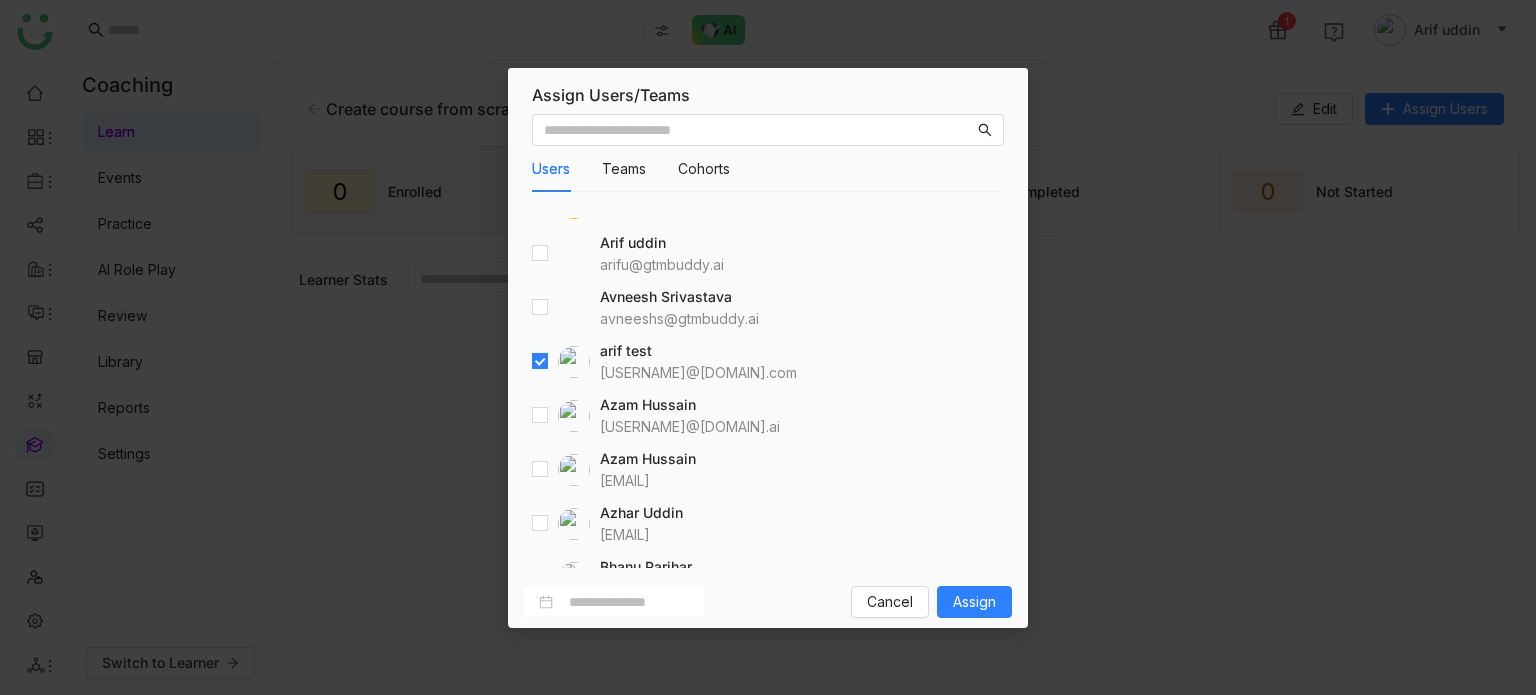 scroll, scrollTop: 400, scrollLeft: 0, axis: vertical 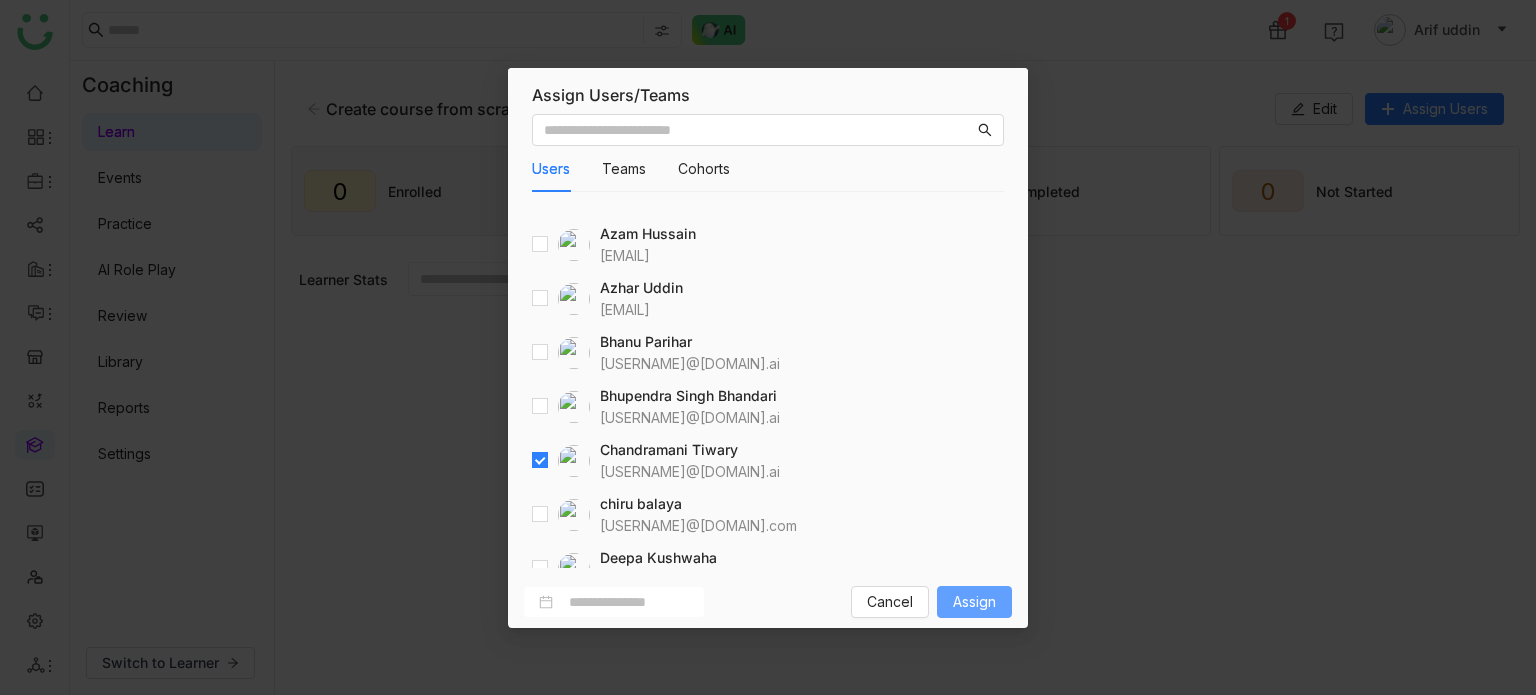 click on "Assign" at bounding box center [974, 602] 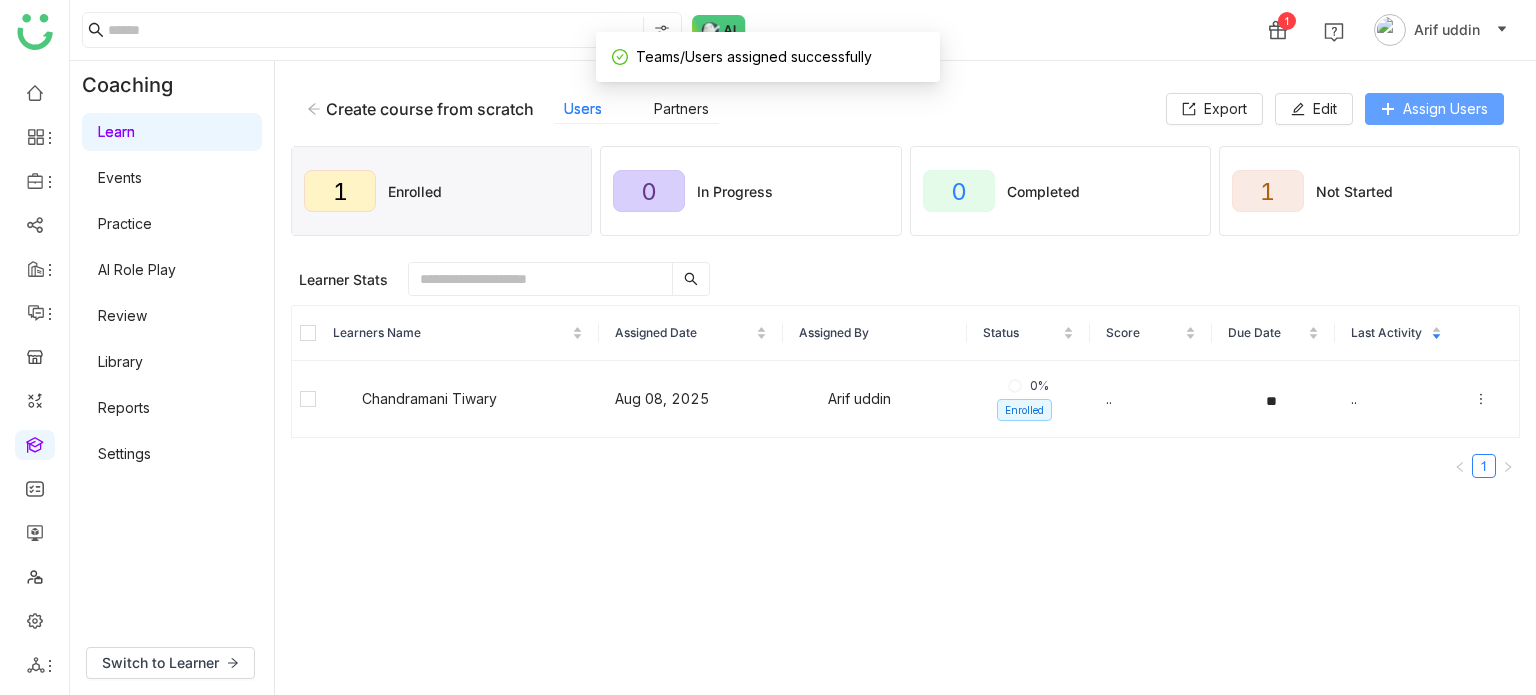 click on "Assign Users" 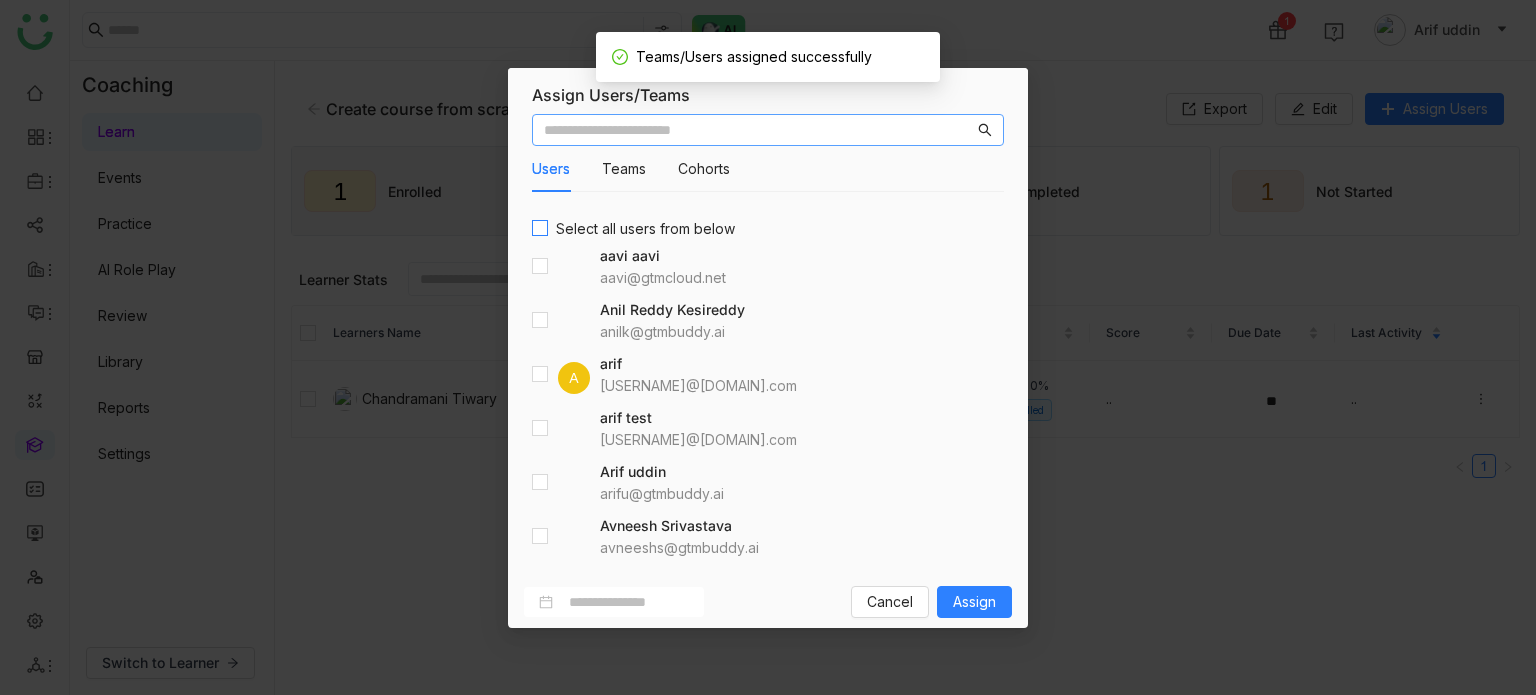 click on "Select all users from below" at bounding box center [645, 229] 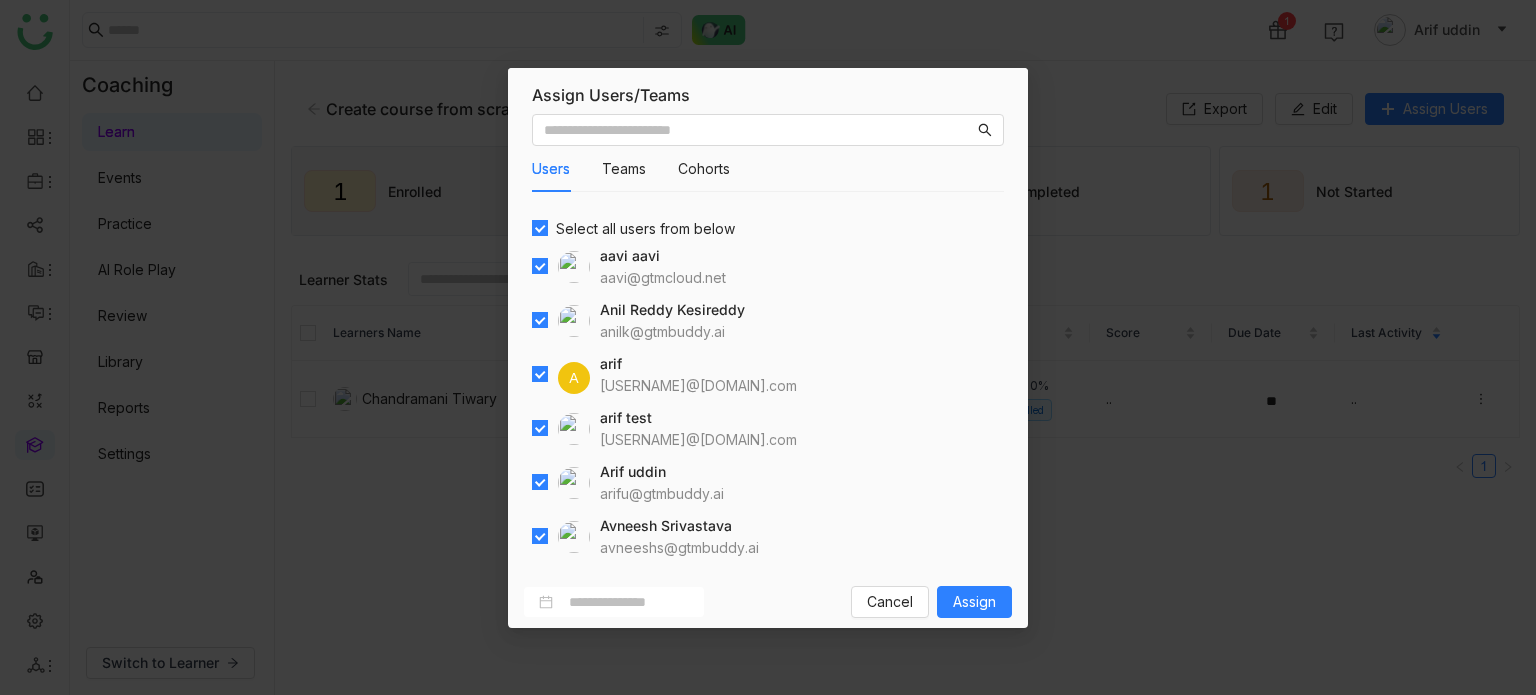 click on "Assign Users/Teams  Users   Teams   Cohorts   Select all users from below   aavi aavi   aavi@gtmcloud.net   Anil Reddy Kesireddy   anilk@gtmbuddy.ai   A   arif   ariuddinkhan24@gmail.com   arif test   bugtest1mail@gmail.com   Arif uddin   arifu@gtmbuddy.ai   Avneesh Srivastava   avneeshs@gtmbuddy.ai   Azam Hussain   azamhussain9247@gmail.com   Azam Hussain   azamh@gtmbuddy.ai   Azhar Uddin   azharuddin@gtmbuddy.ai   Bhanu Parihar   bhanup@gtmbuddy.ai   Bhupendra Singh Bhandari   bhupendra@gtmbuddy.ai   Chandramani Tiwary   mani@gtmbuddy.ai   Enrolled   chiru balaya   chirubalaya216@gmail.com   Cancel   Assign" at bounding box center [768, 347] 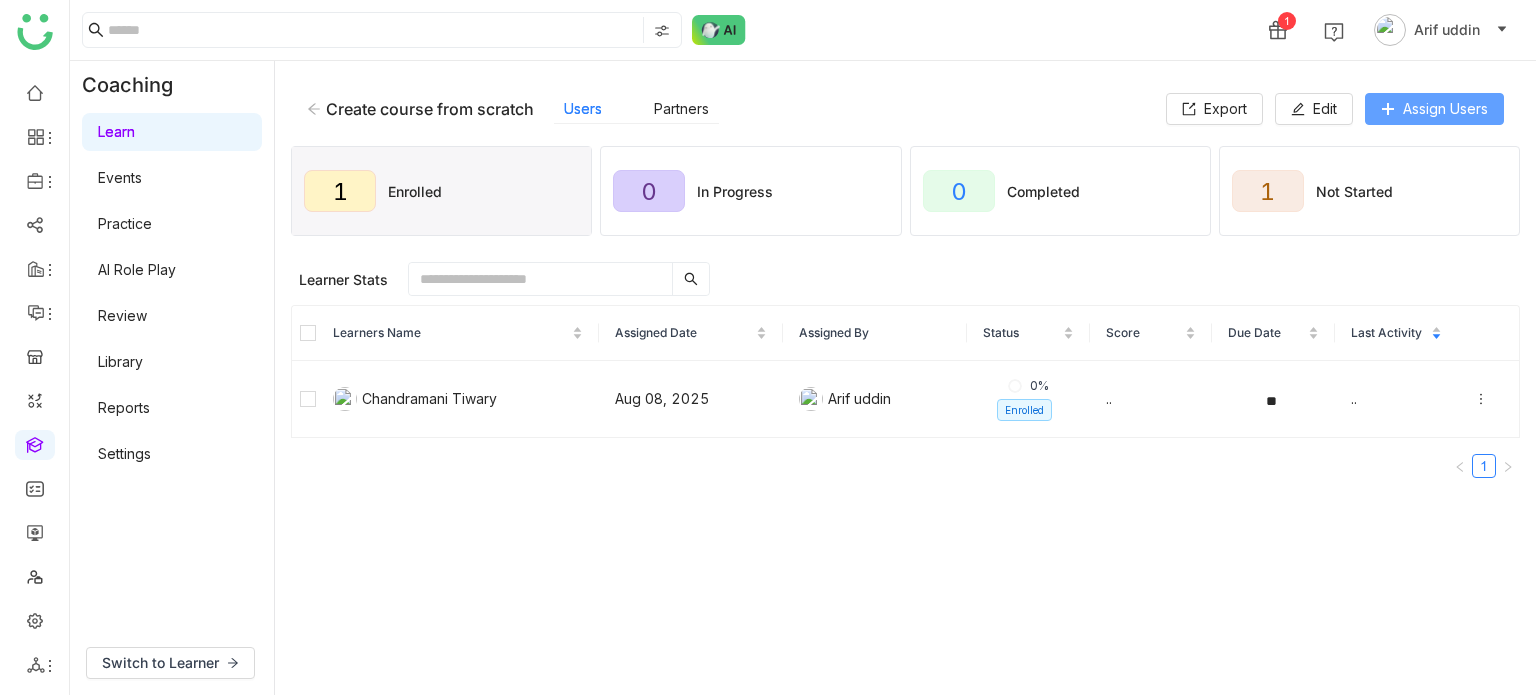 click on "Assign Users" 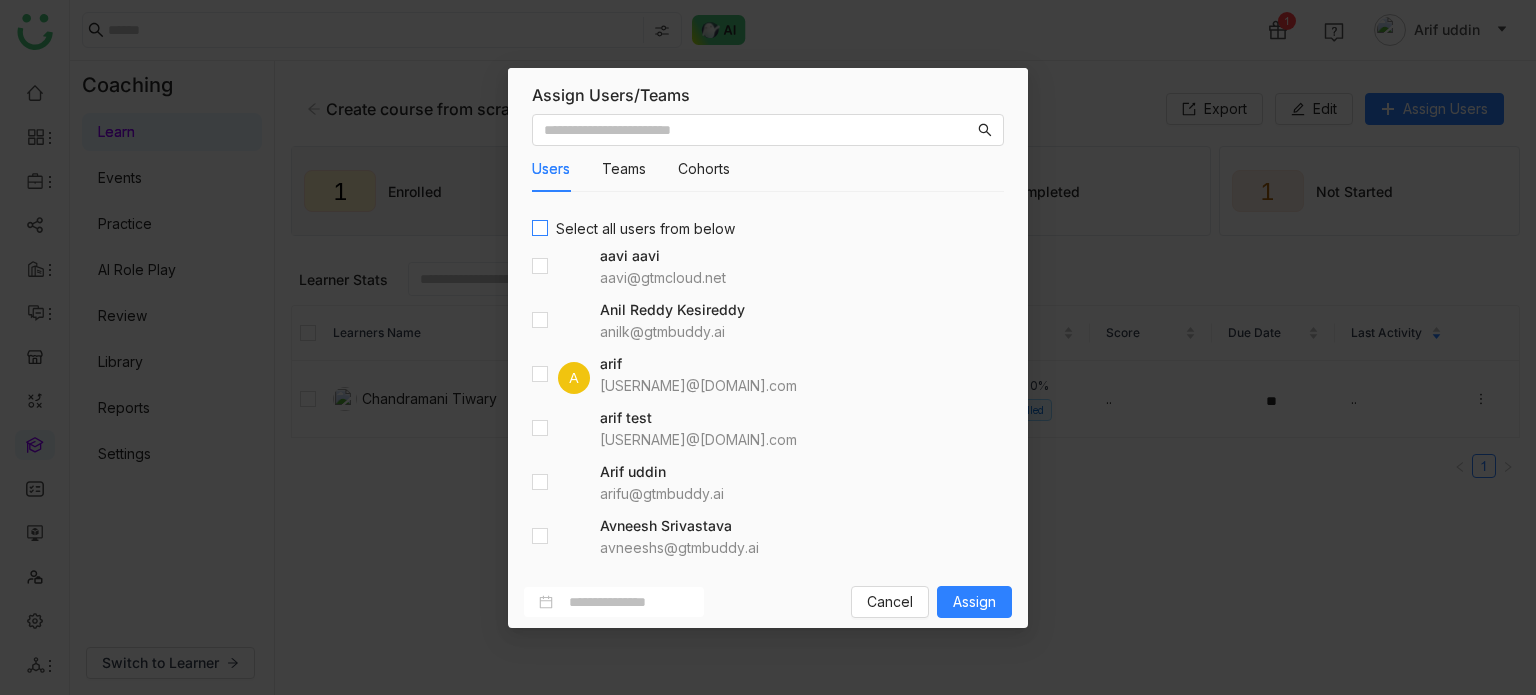 click on "Select all users from below" at bounding box center (645, 229) 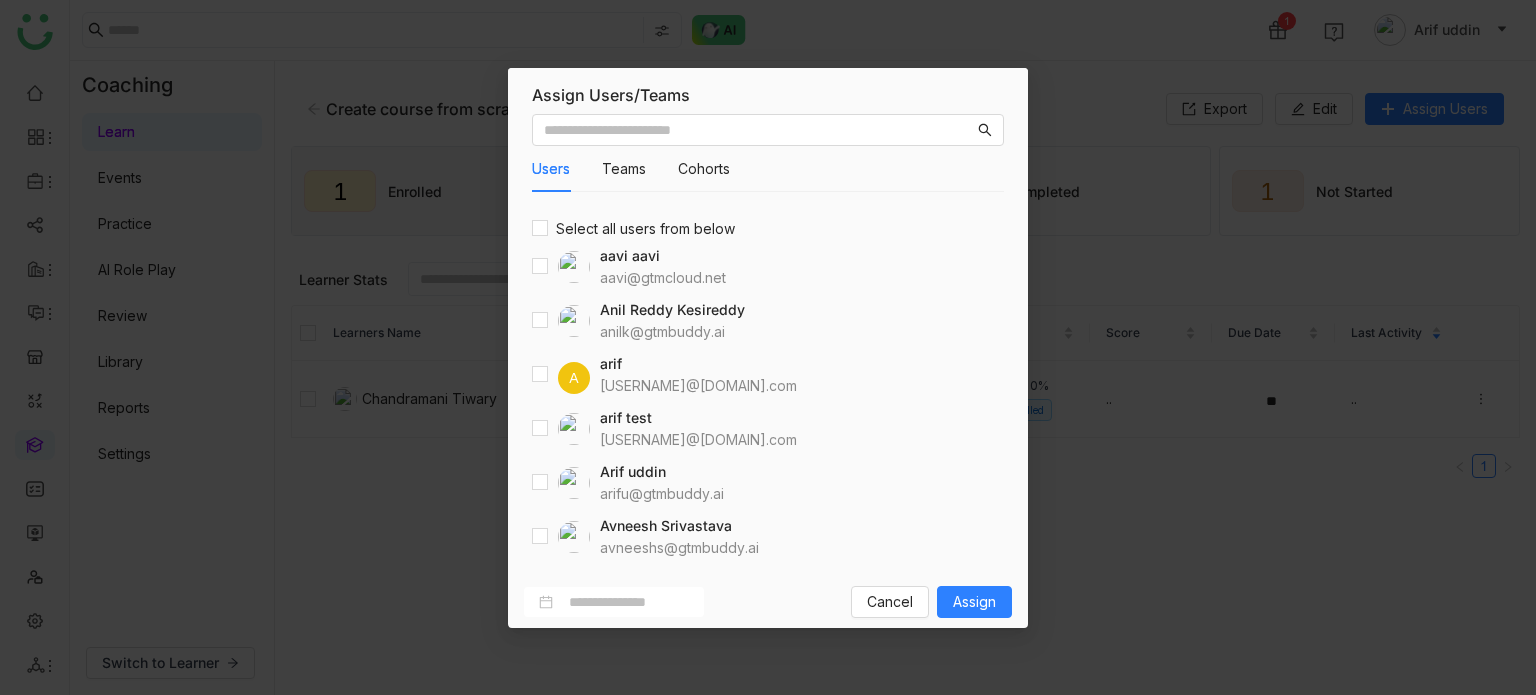 drag, startPoint x: 530, startPoint y: 427, endPoint x: 547, endPoint y: 308, distance: 120.20815 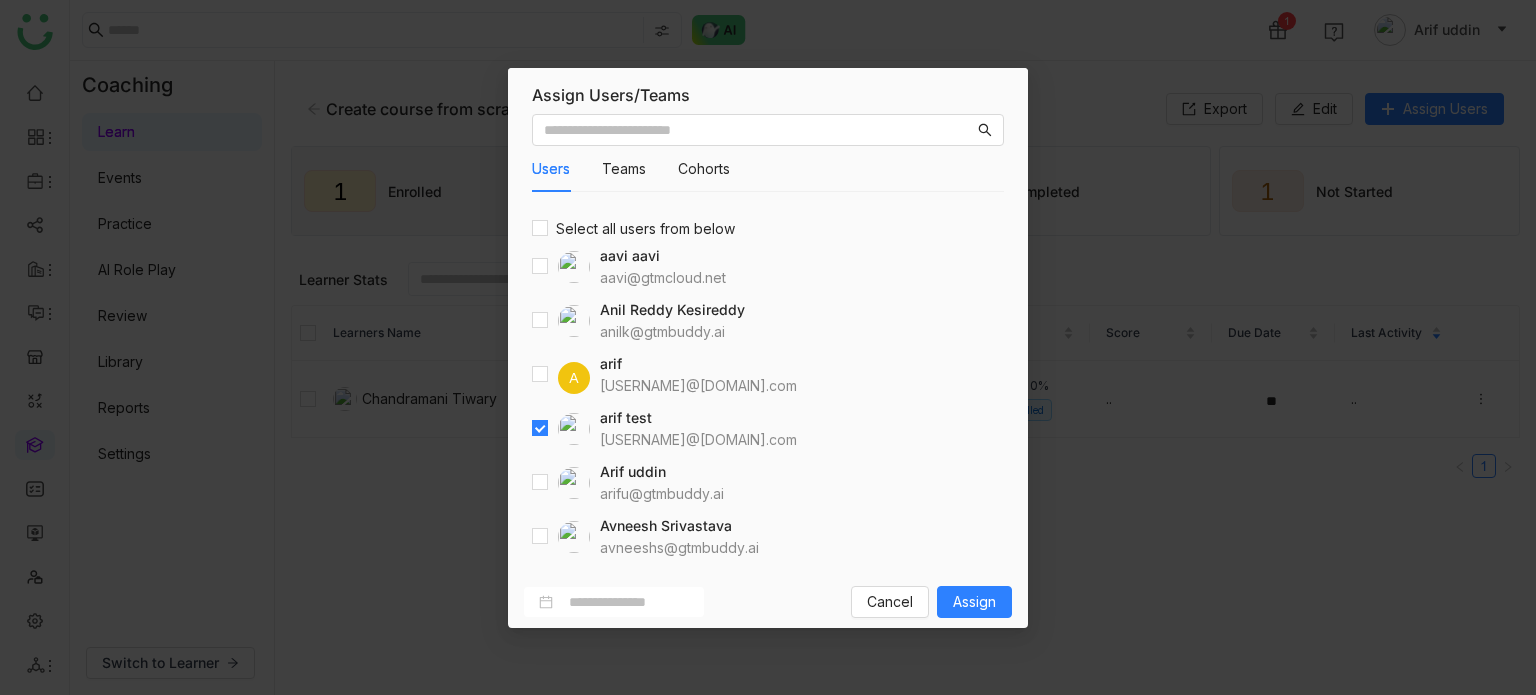 click on "Cancel   Assign" at bounding box center (768, 602) 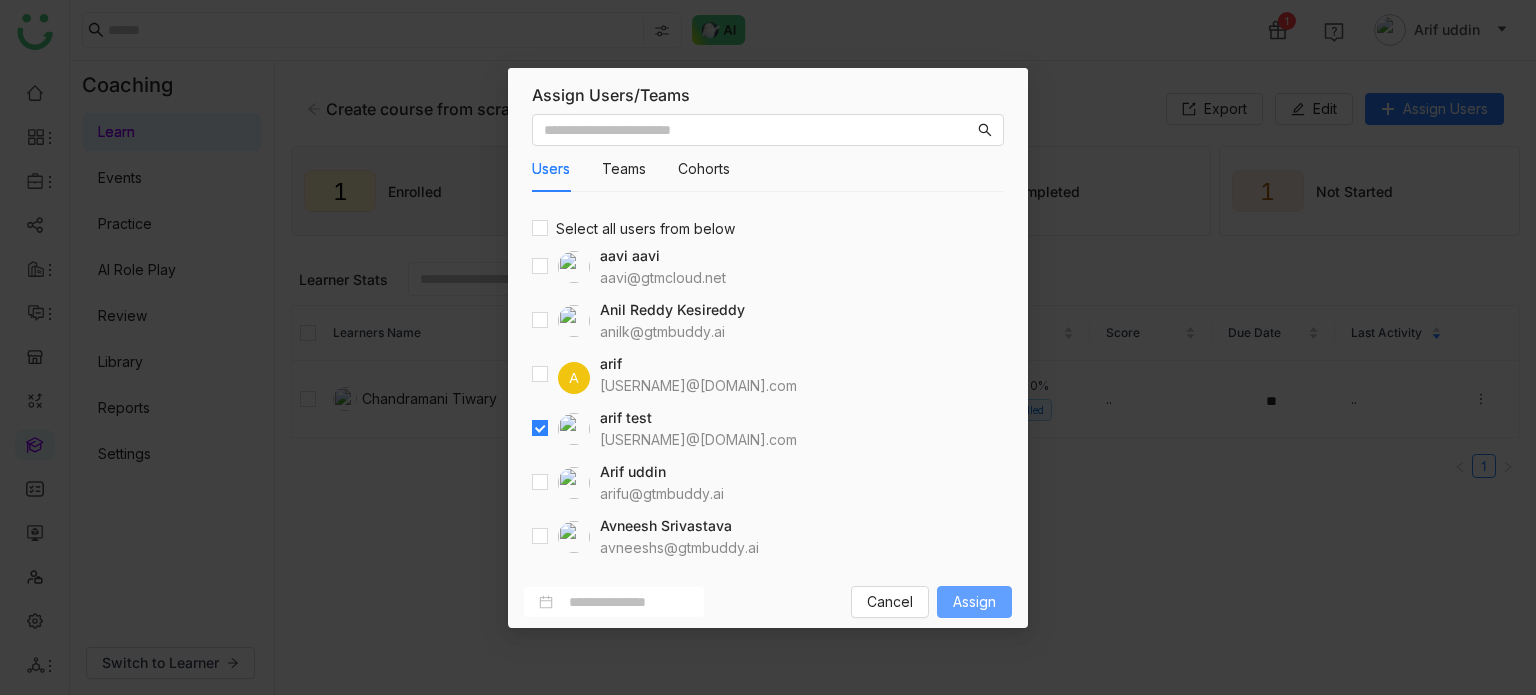 click on "Assign" at bounding box center (974, 602) 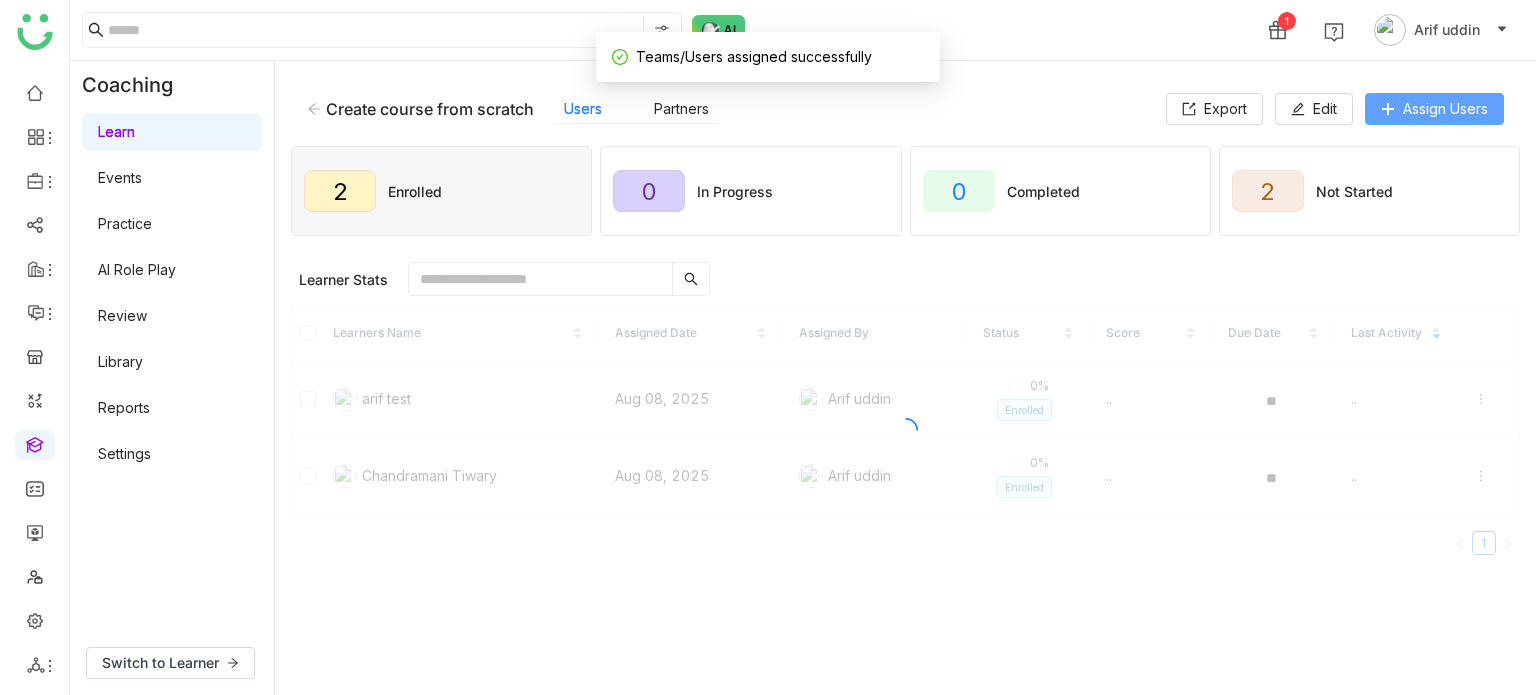 click on "Assign Users" 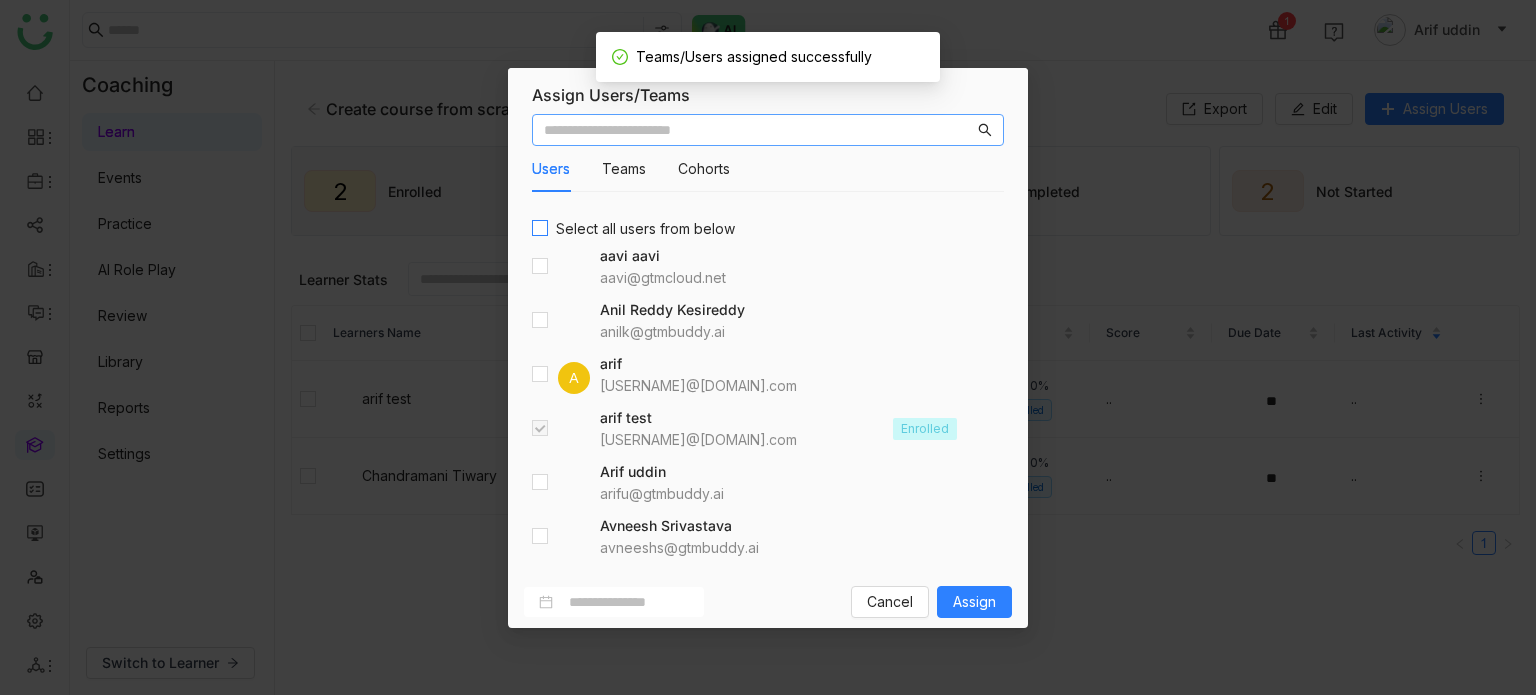 click on "Select all users from below" at bounding box center [645, 229] 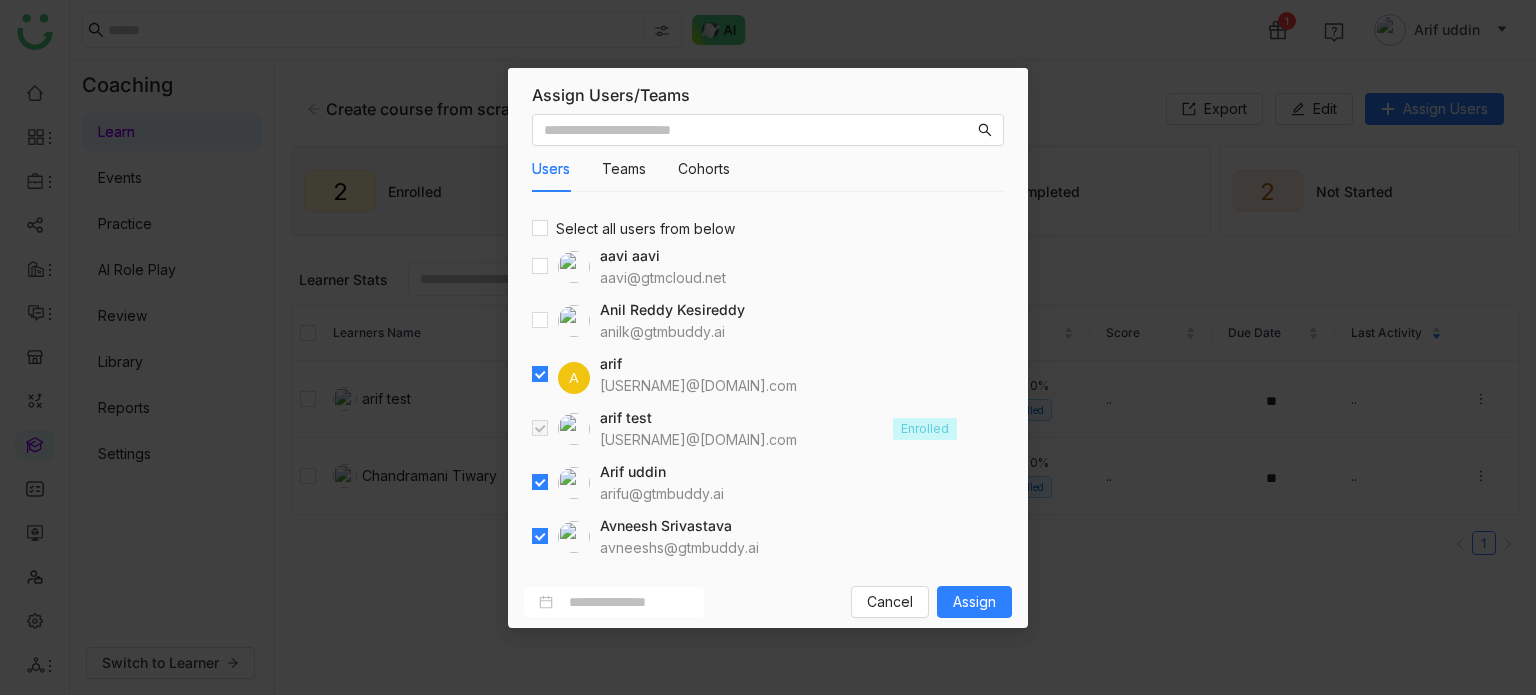 click at bounding box center [540, 375] 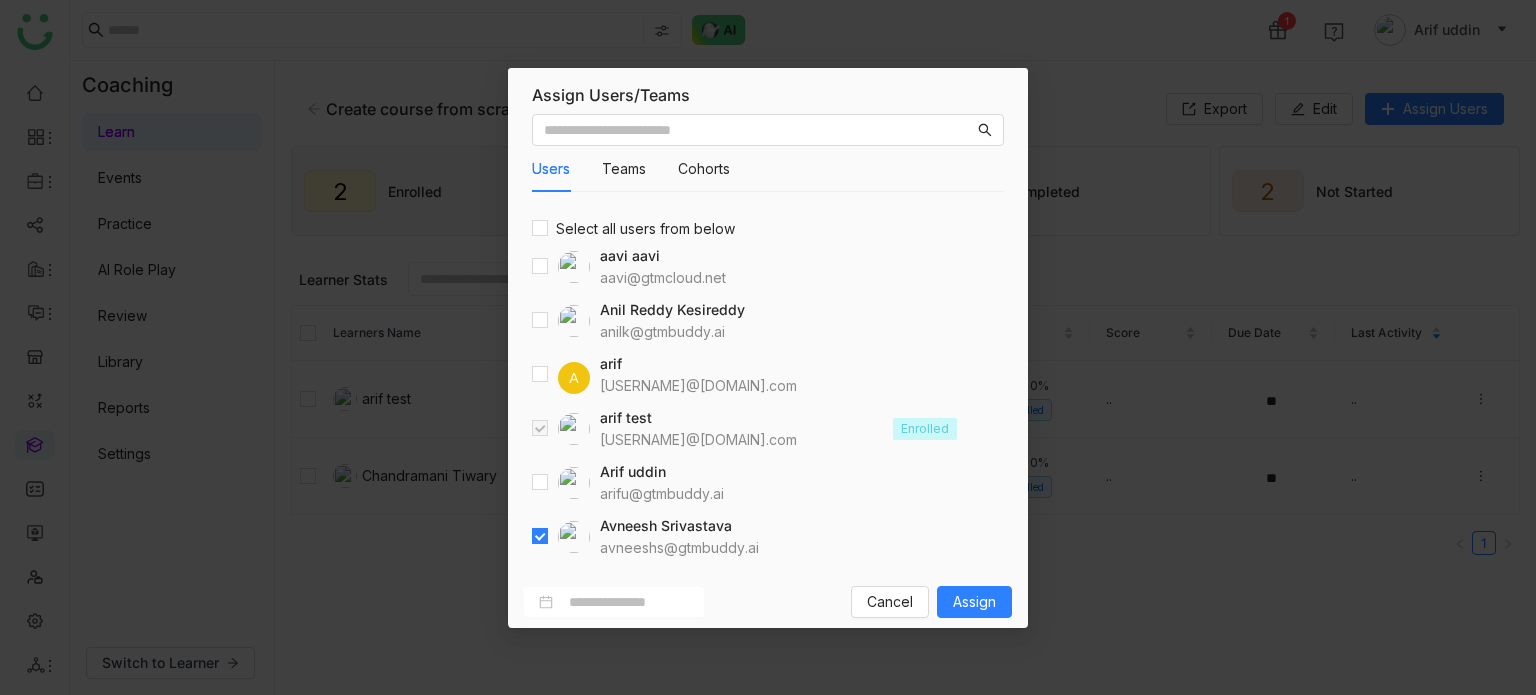 click at bounding box center [540, 537] 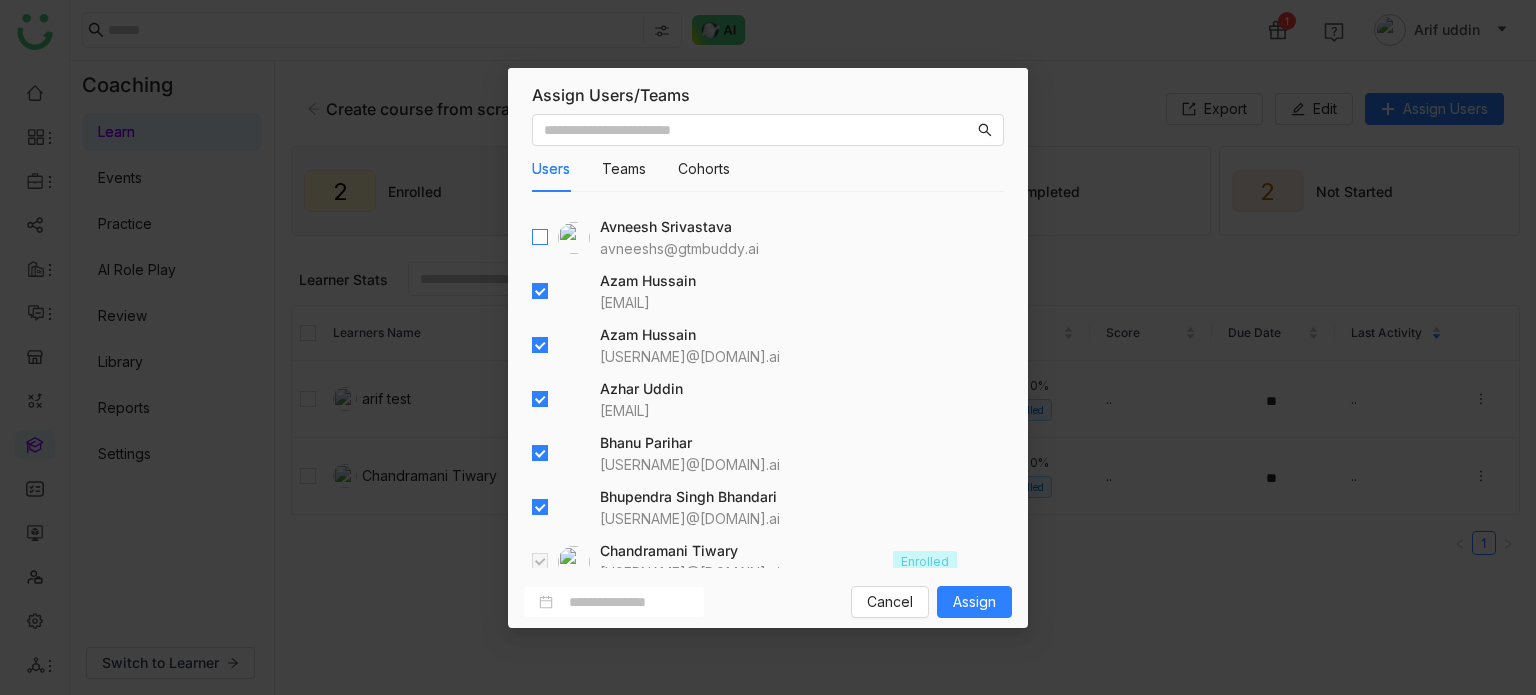 scroll, scrollTop: 300, scrollLeft: 0, axis: vertical 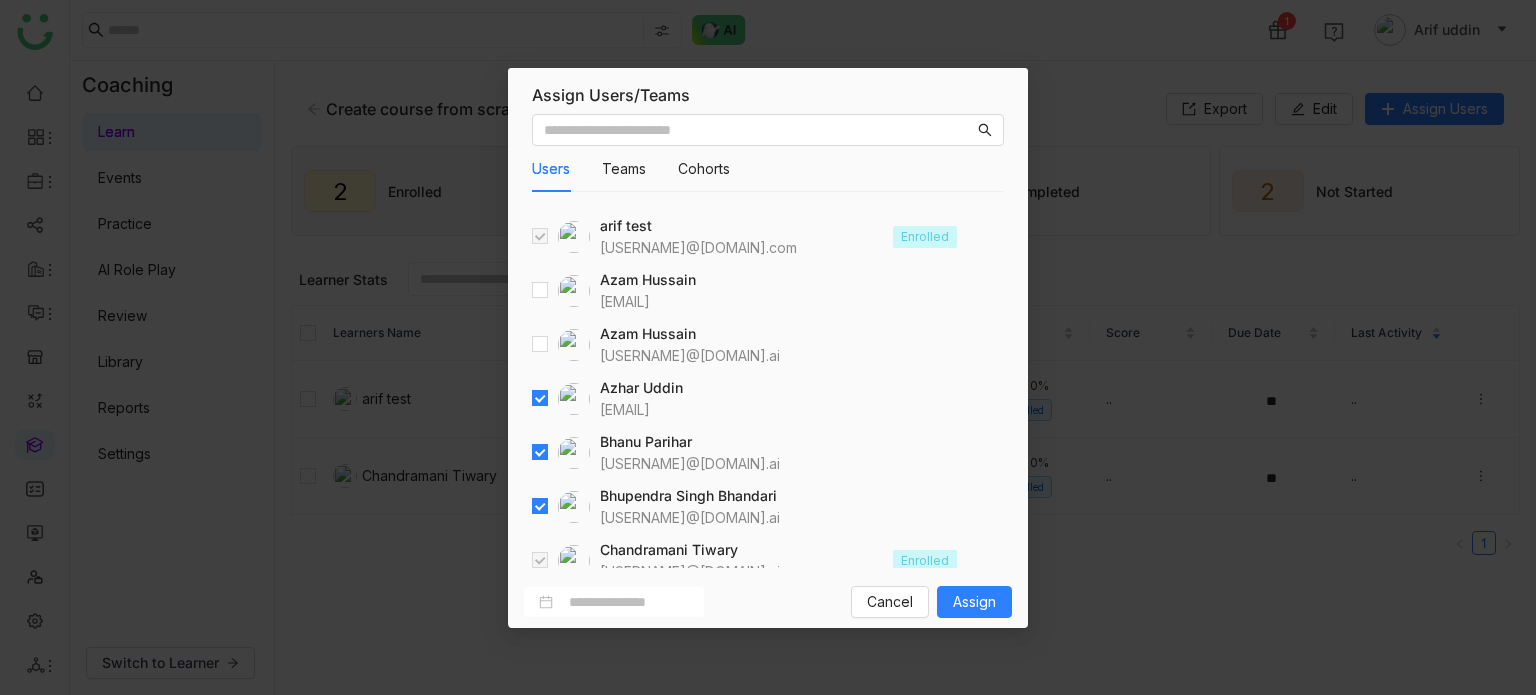 click at bounding box center [540, 399] 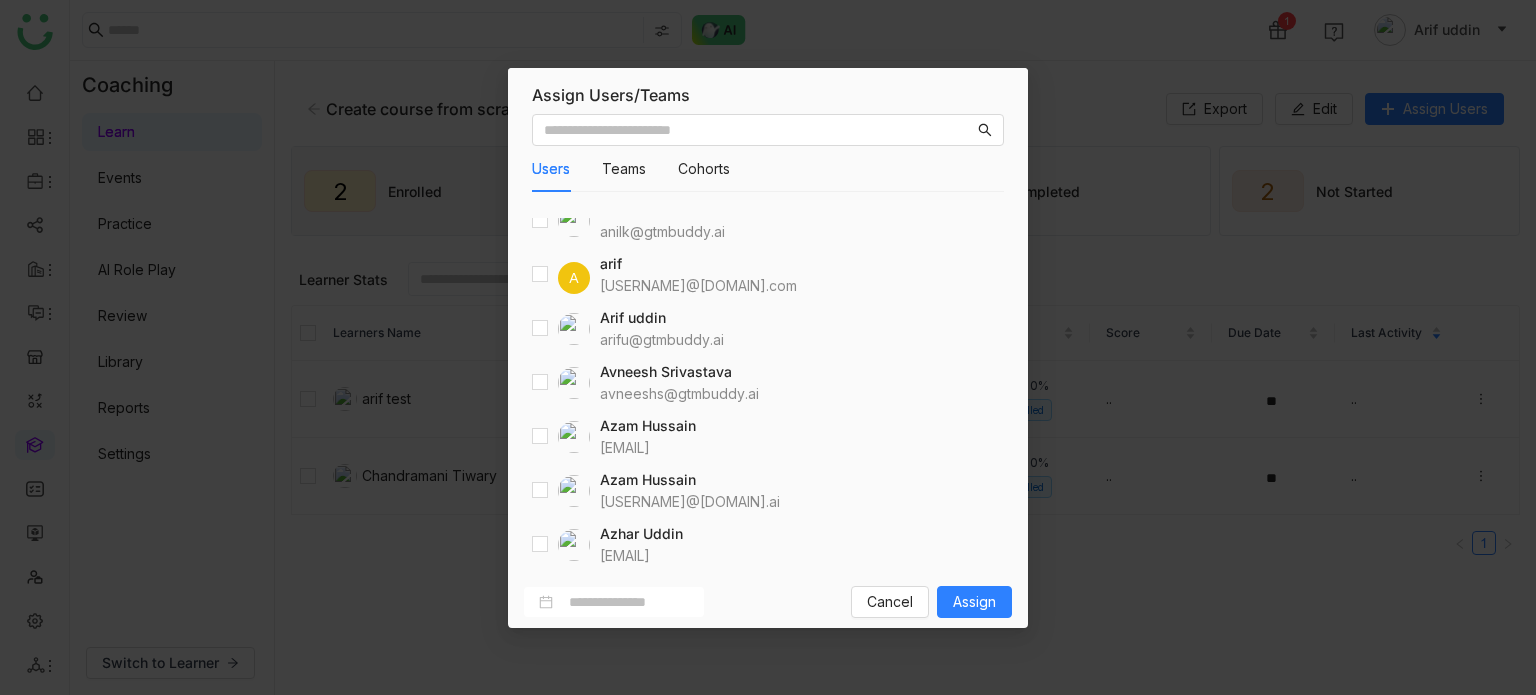 scroll, scrollTop: 0, scrollLeft: 0, axis: both 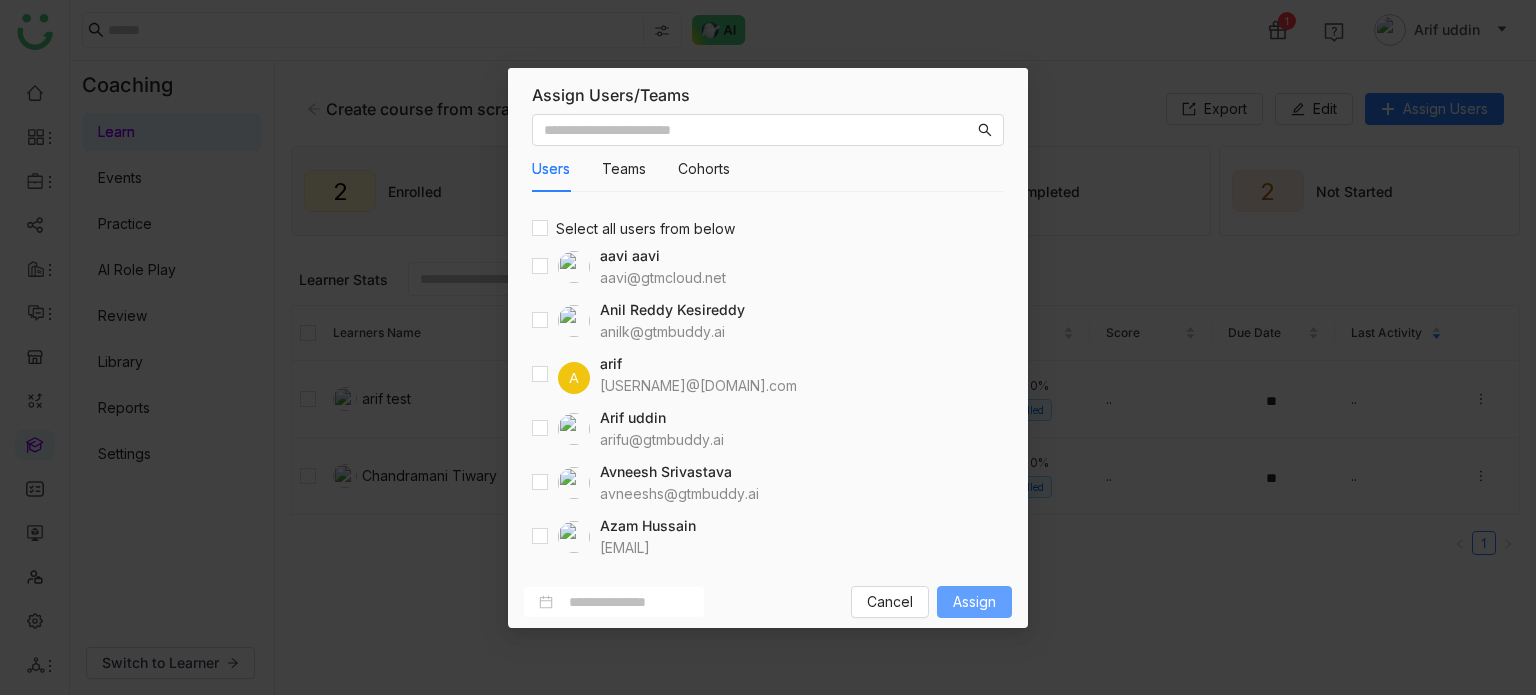 click on "Assign" at bounding box center [974, 602] 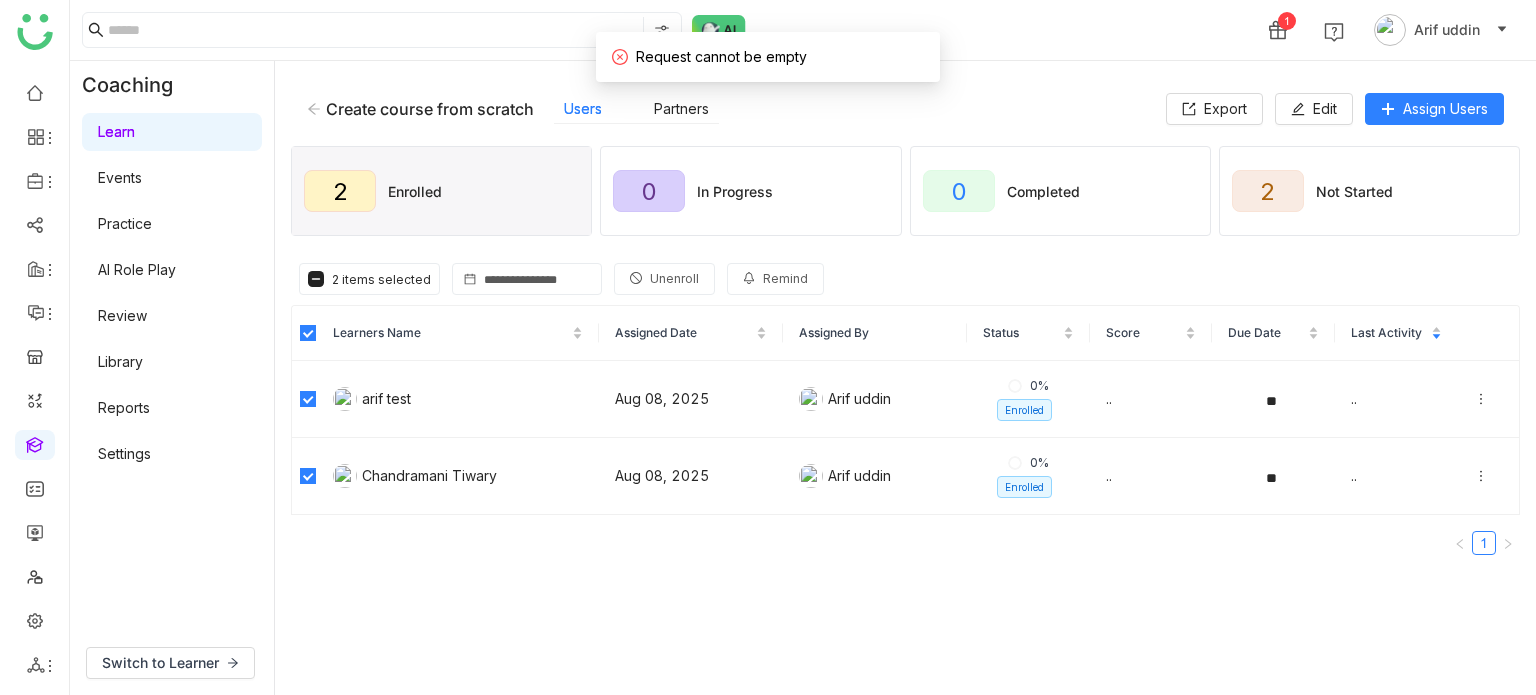 click on "Unenroll" 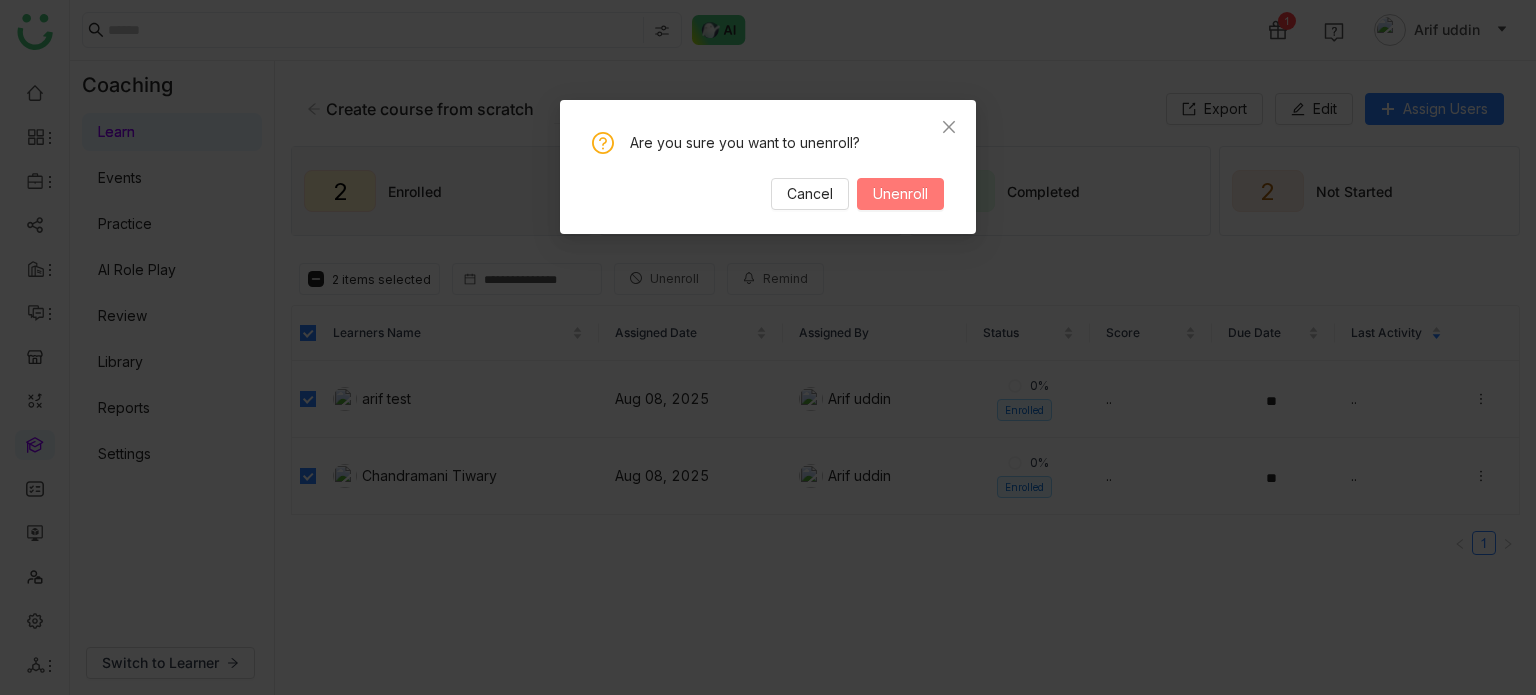 click on "Unenroll" at bounding box center [900, 194] 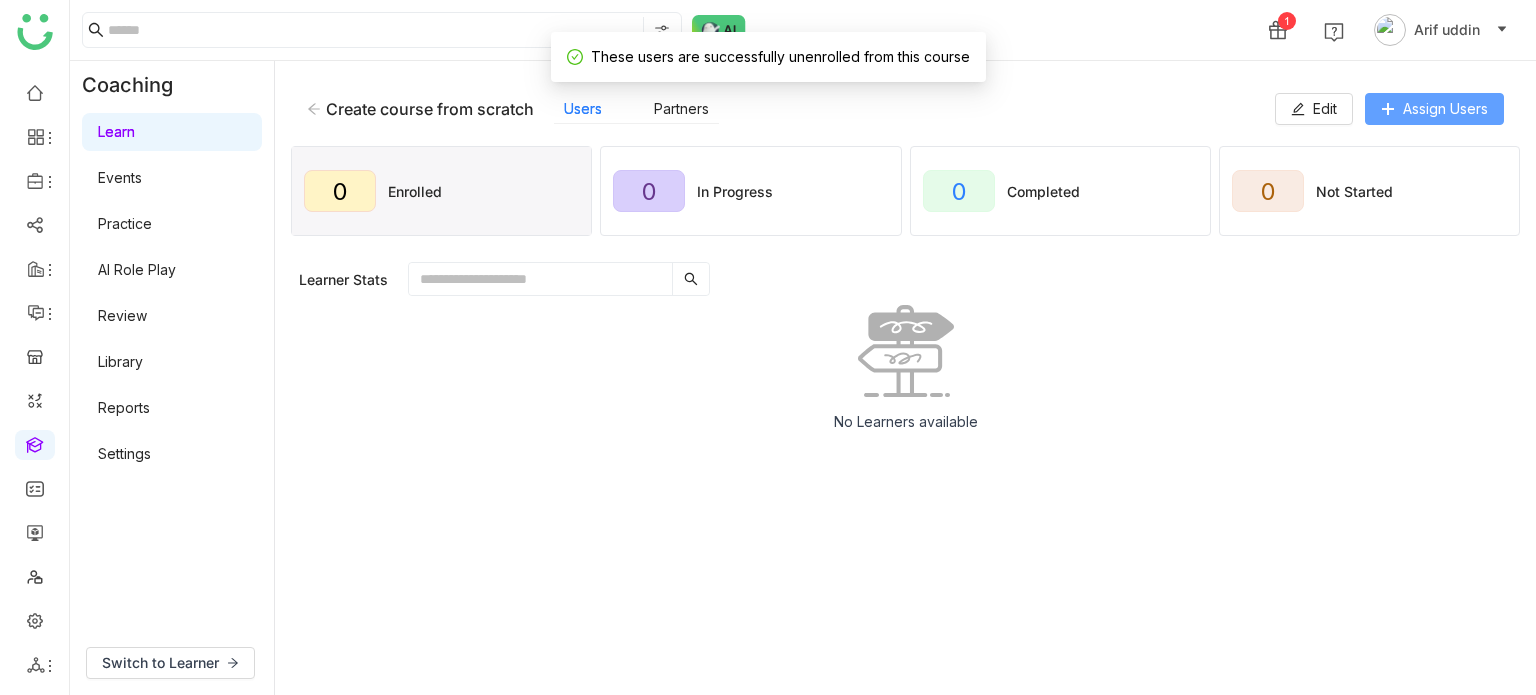 click on "Assign Users" 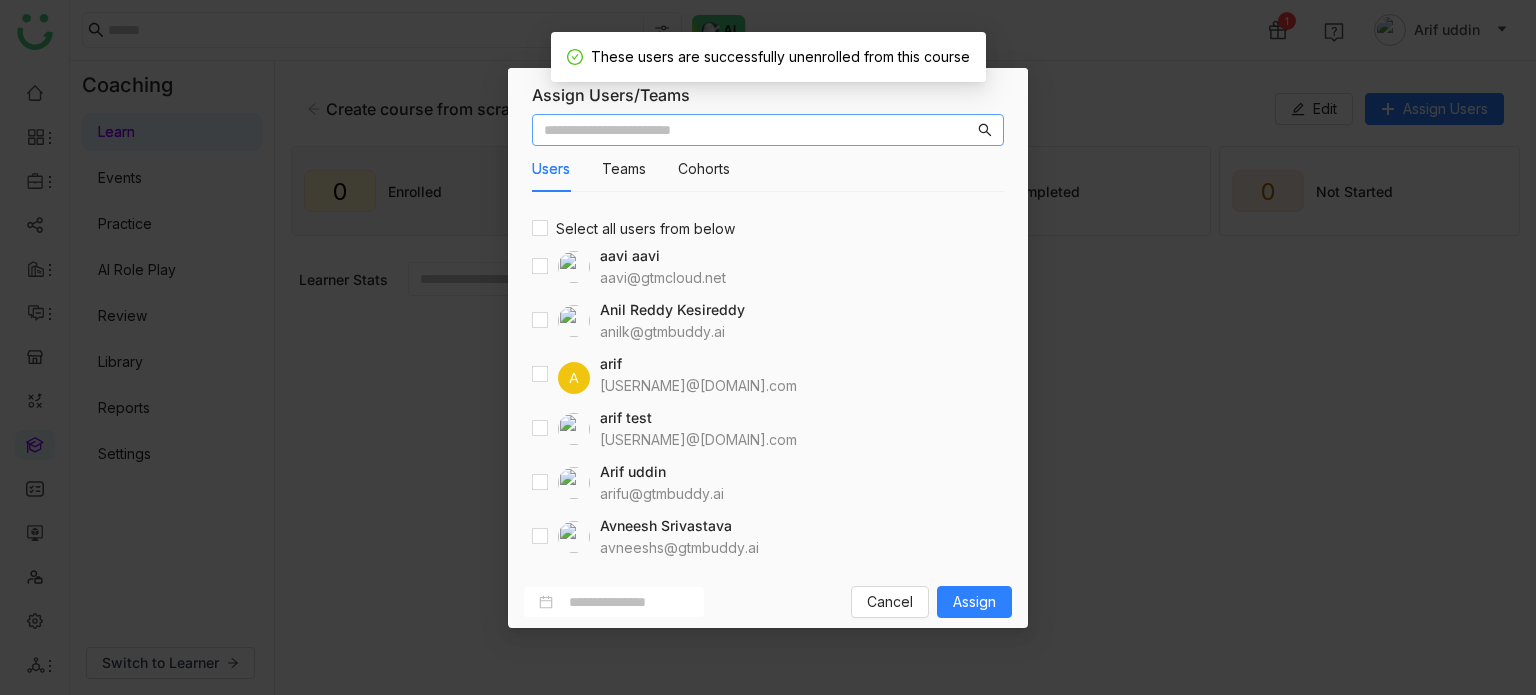 click on "Users   Teams   Cohorts   Select all users from below   aavi aavi   aavi@gtmcloud.net   Anil Reddy Kesireddy   anilk@gtmbuddy.ai   A   arif   ariuddinkhan24@gmail.com   arif test   bugtest1mail@gmail.com   Arif uddin   arifu@gtmbuddy.ai   Avneesh Srivastava   avneeshs@gtmbuddy.ai   Azam Hussain   azamh@gtmbuddy.ai   Azam Hussain   azamhussain9247@gmail.com   Azhar Uddin   azharuddin@gtmbuddy.ai   Bhanu Parihar   bhanup@gtmbuddy.ai   Bhupendra Singh Bhandari   bhupendra@gtmbuddy.ai   Chandramani Tiwary   mani@gtmbuddy.ai   chiru balaya   chirubalaya216@gmail.com" at bounding box center [768, 341] 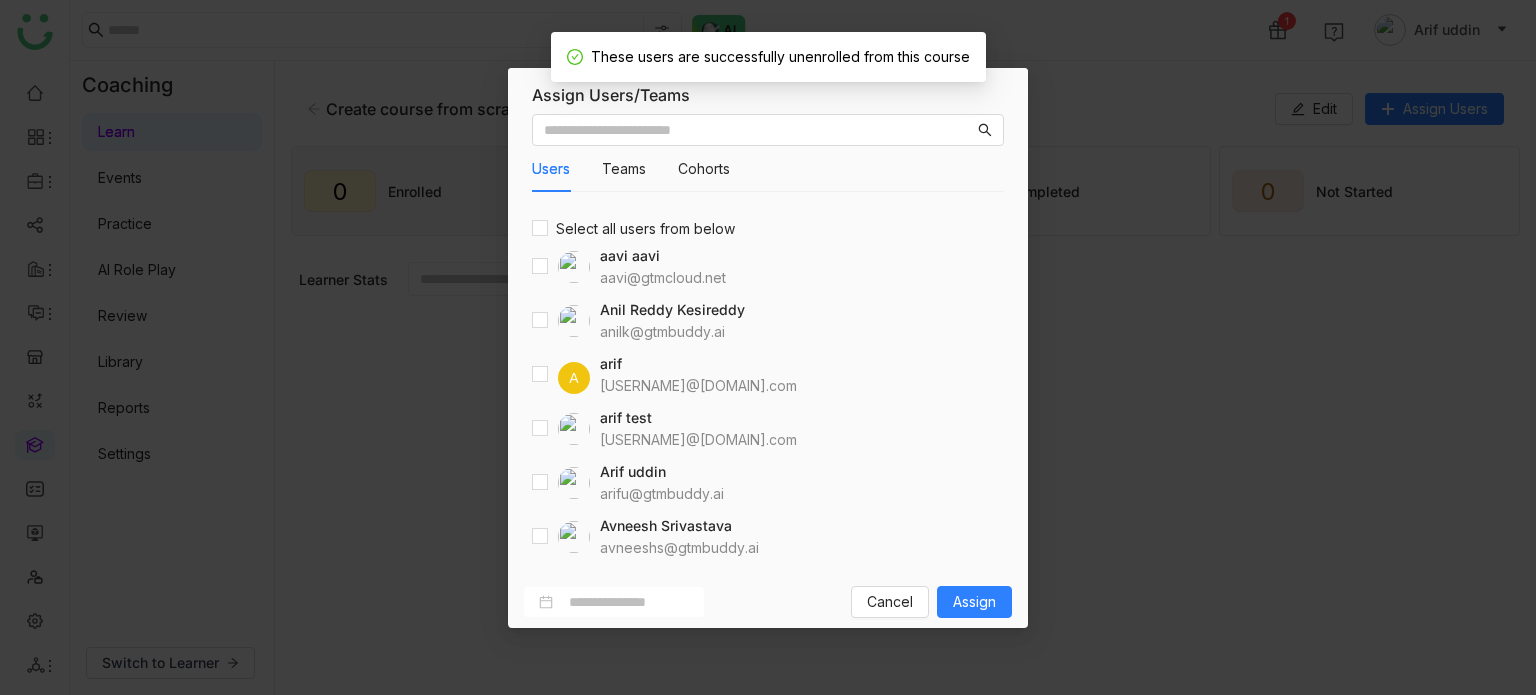 click on "Users   Teams   Cohorts   Select all users from below   aavi aavi   aavi@gtmcloud.net   Anil Reddy Kesireddy   anilk@gtmbuddy.ai   A   arif   ariuddinkhan24@gmail.com   arif test   bugtest1mail@gmail.com   Arif uddin   arifu@gtmbuddy.ai   Avneesh Srivastava   avneeshs@gtmbuddy.ai   Azam Hussain   azamh@gtmbuddy.ai   Azam Hussain   azamhussain9247@gmail.com   Azhar Uddin   azharuddin@gtmbuddy.ai   Bhanu Parihar   bhanup@gtmbuddy.ai   Bhupendra Singh Bhandari   bhupendra@gtmbuddy.ai   Chandramani Tiwary   mani@gtmbuddy.ai   chiru balaya   chirubalaya216@gmail.com" at bounding box center (768, 341) 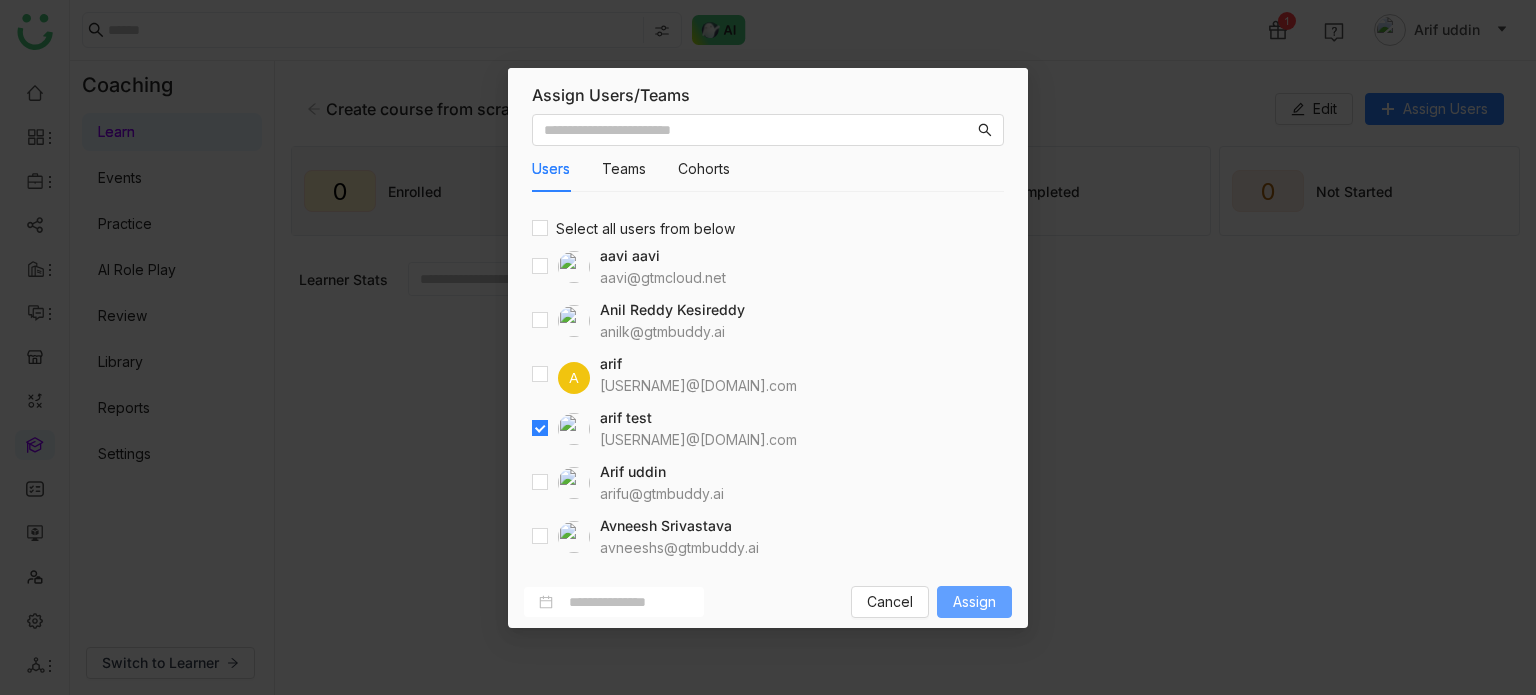 click on "Assign" at bounding box center [974, 602] 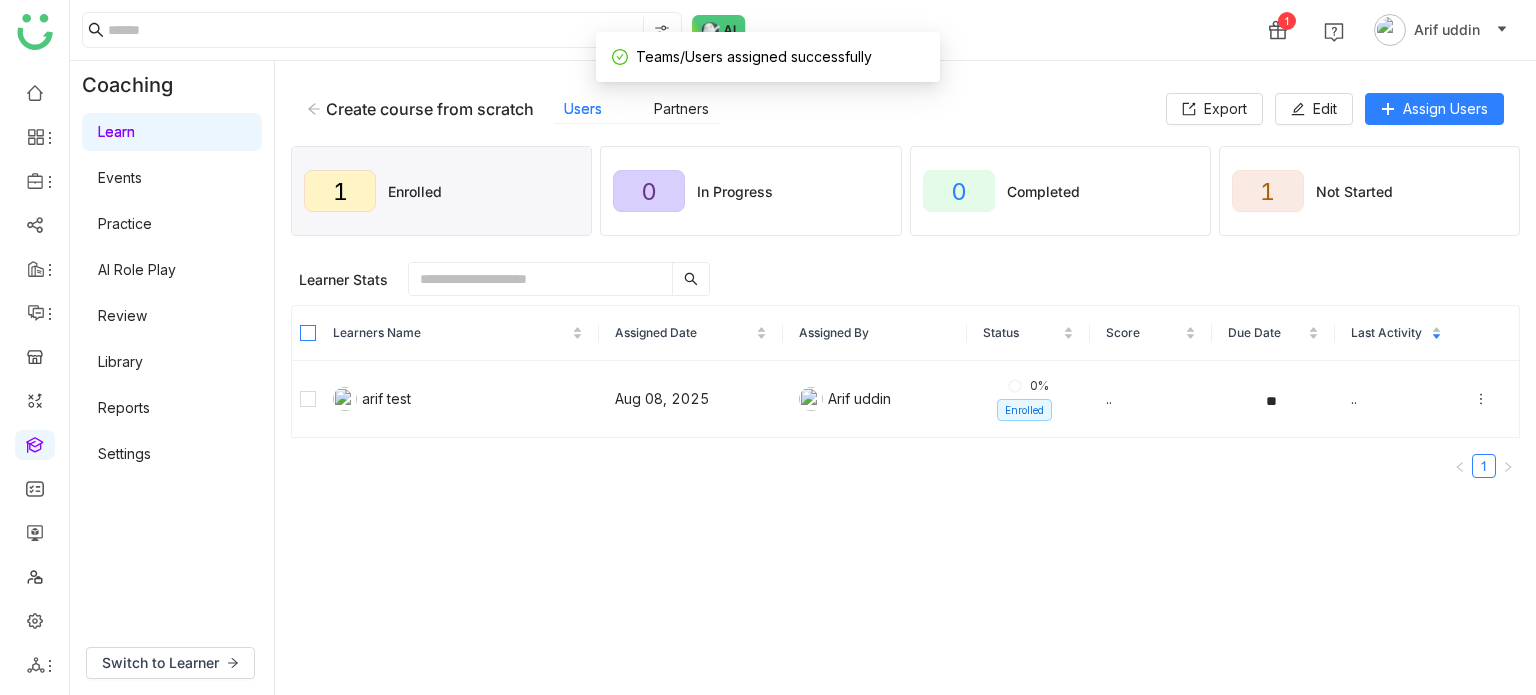 click 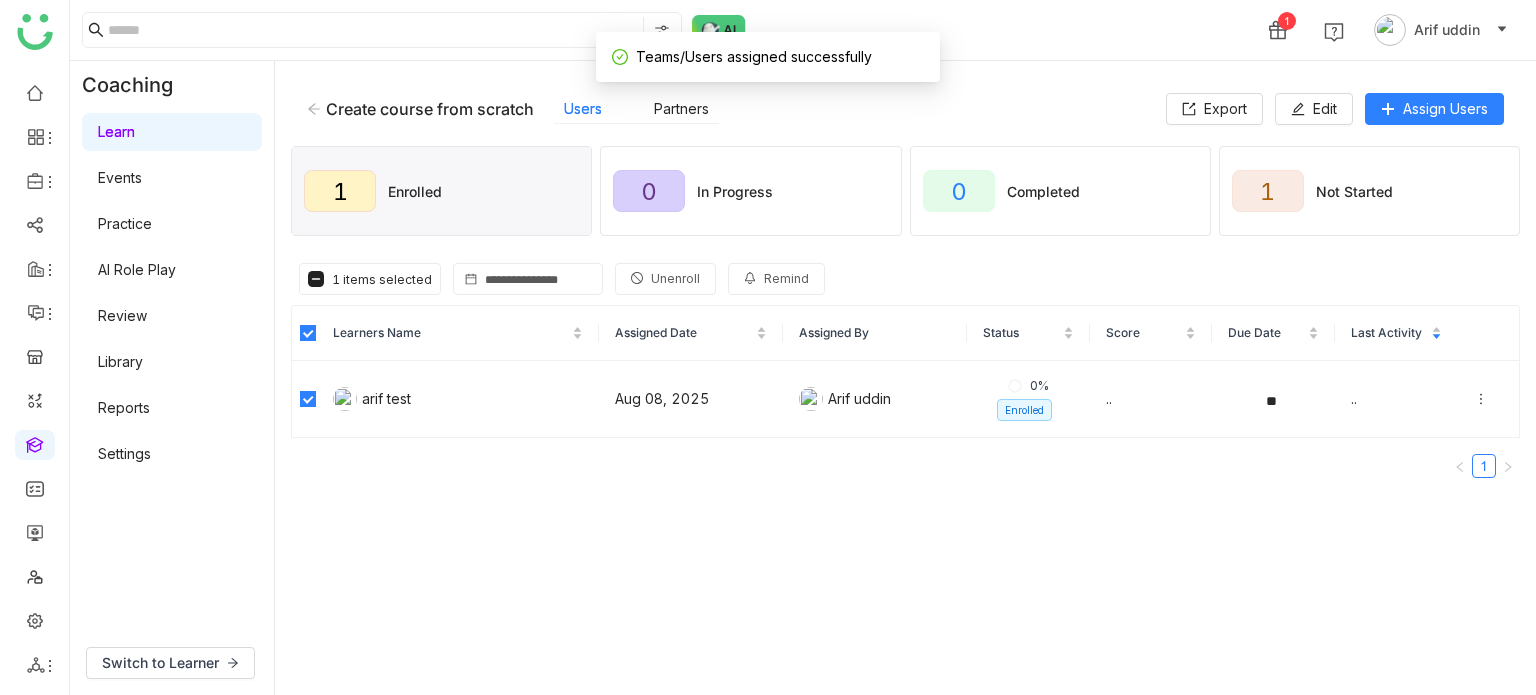 click 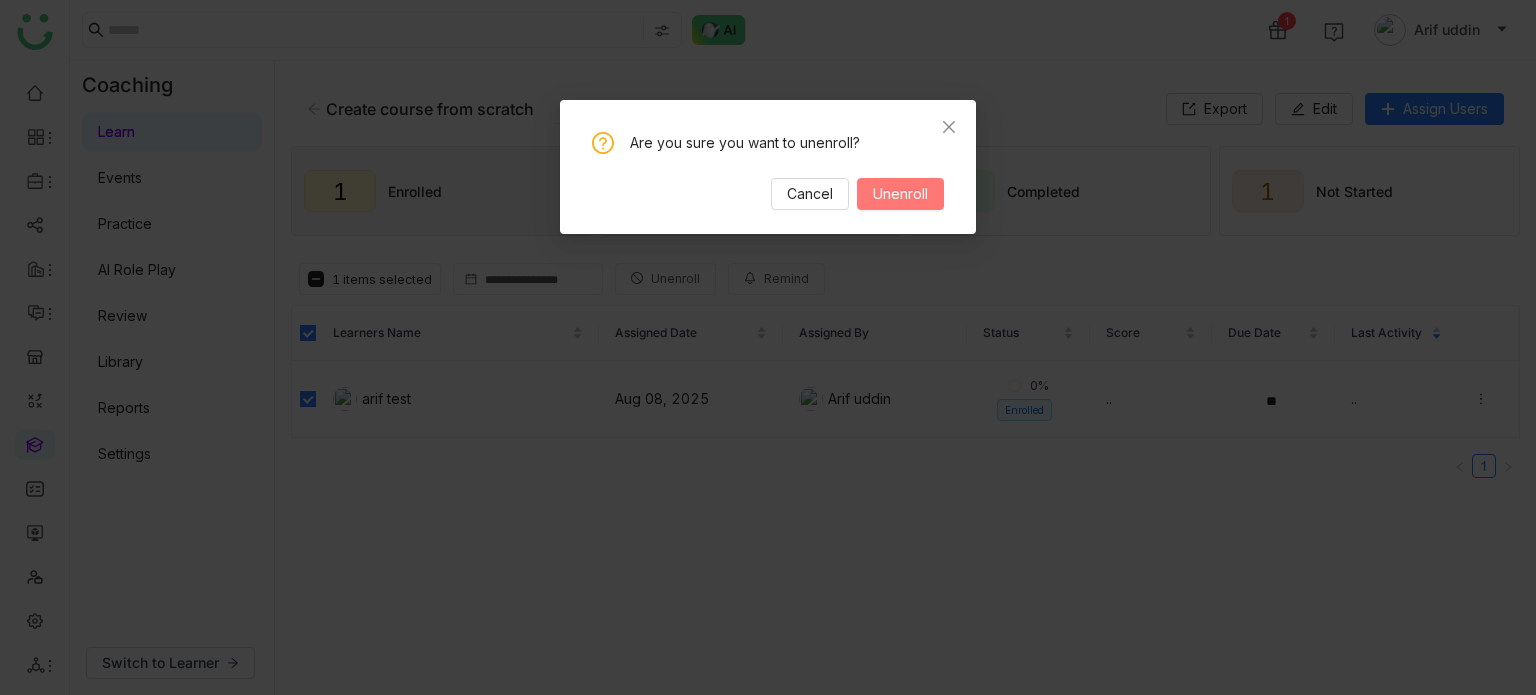 drag, startPoint x: 904, startPoint y: 185, endPoint x: 1294, endPoint y: 179, distance: 390.04614 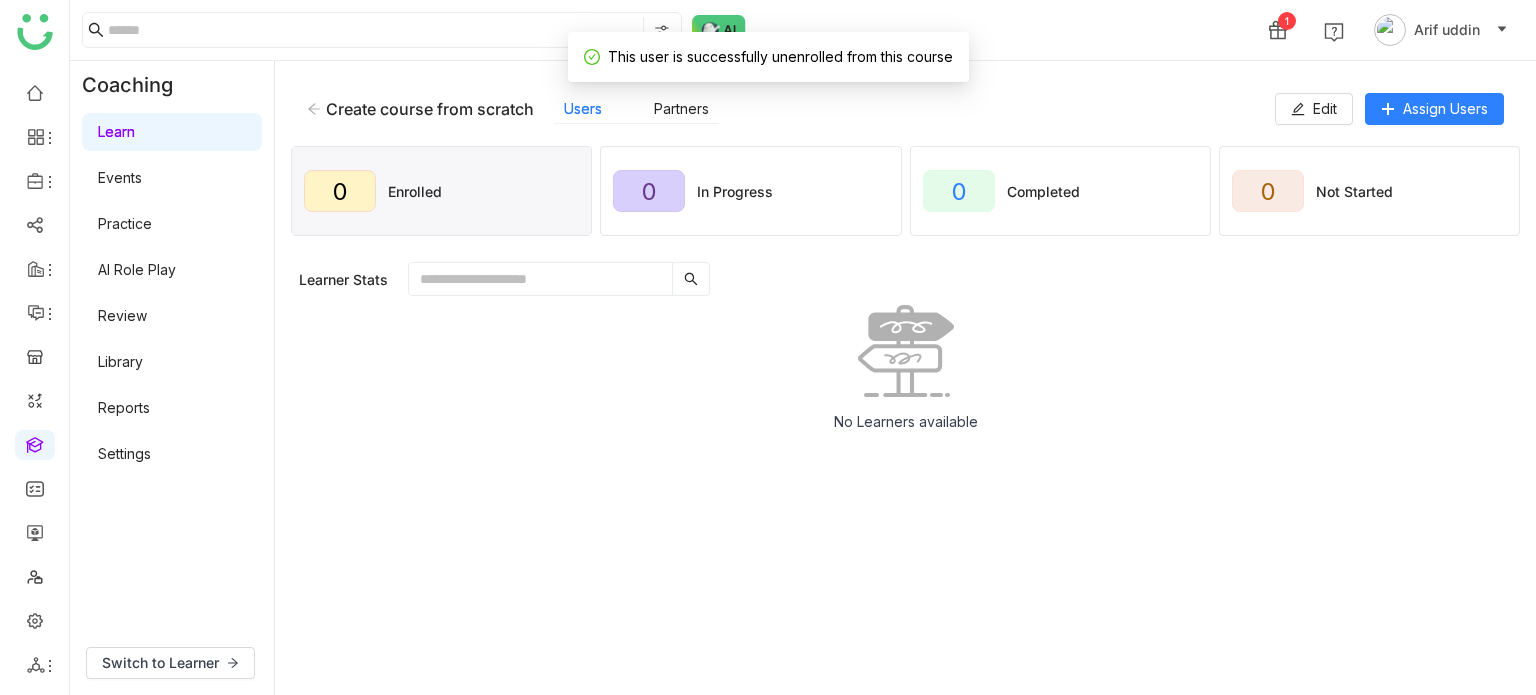 click on "Create course from scratch    Users   Partners   Edit   Assign Users" 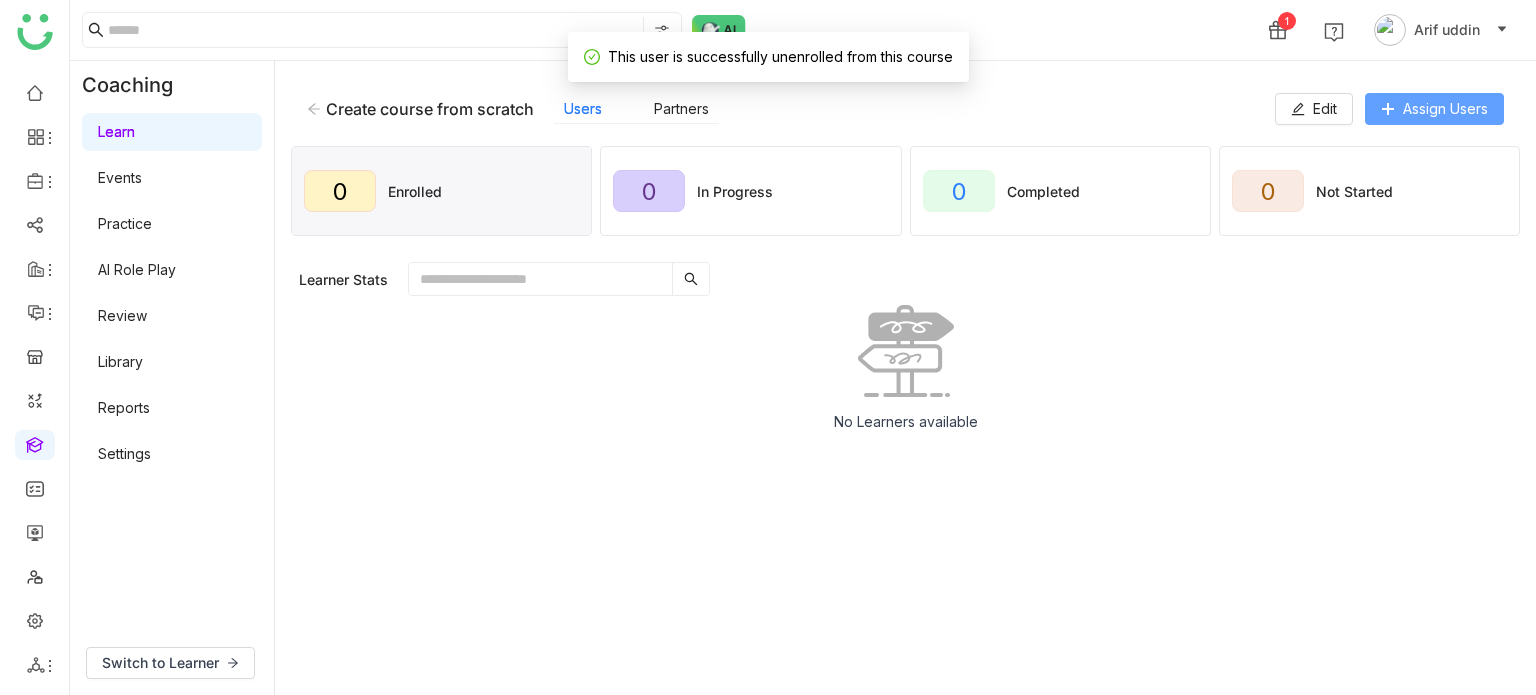 click on "Assign Users" 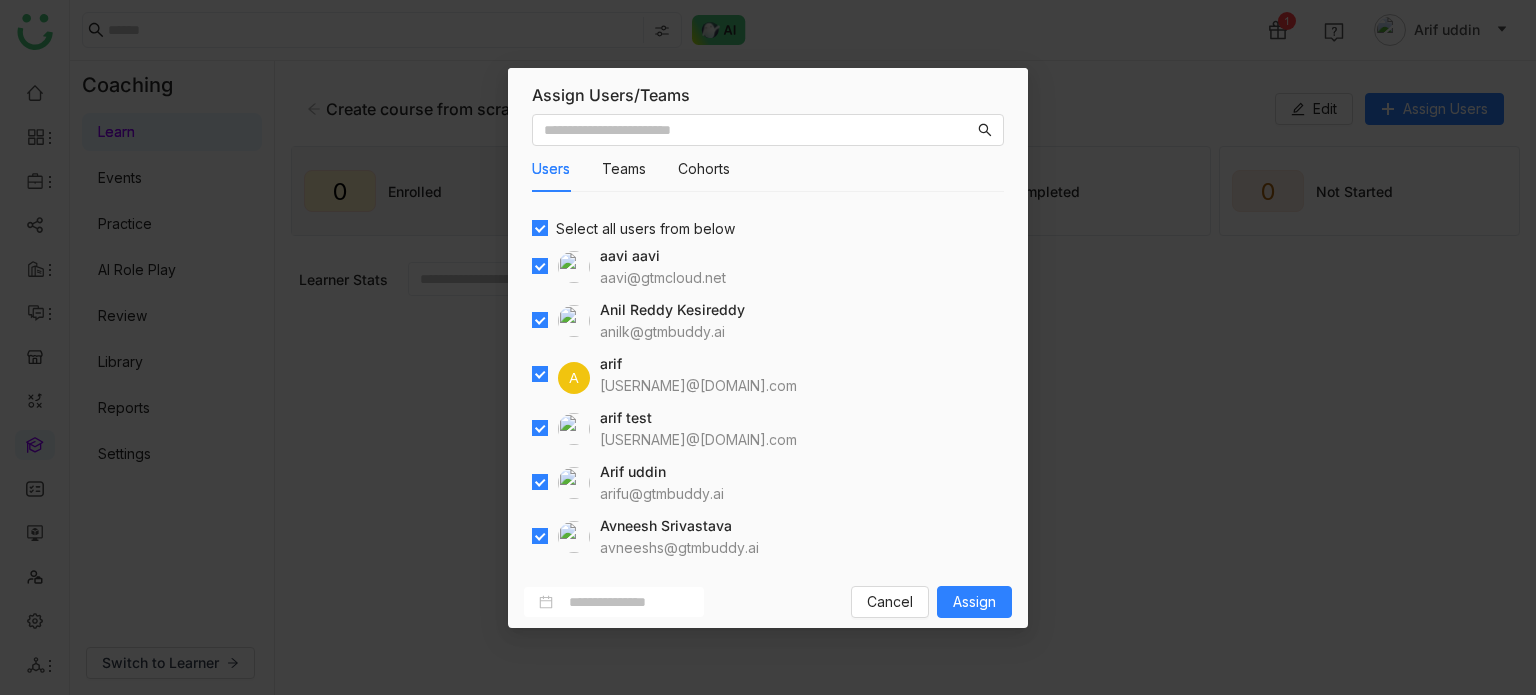 drag, startPoint x: 543, startPoint y: 255, endPoint x: 544, endPoint y: 310, distance: 55.00909 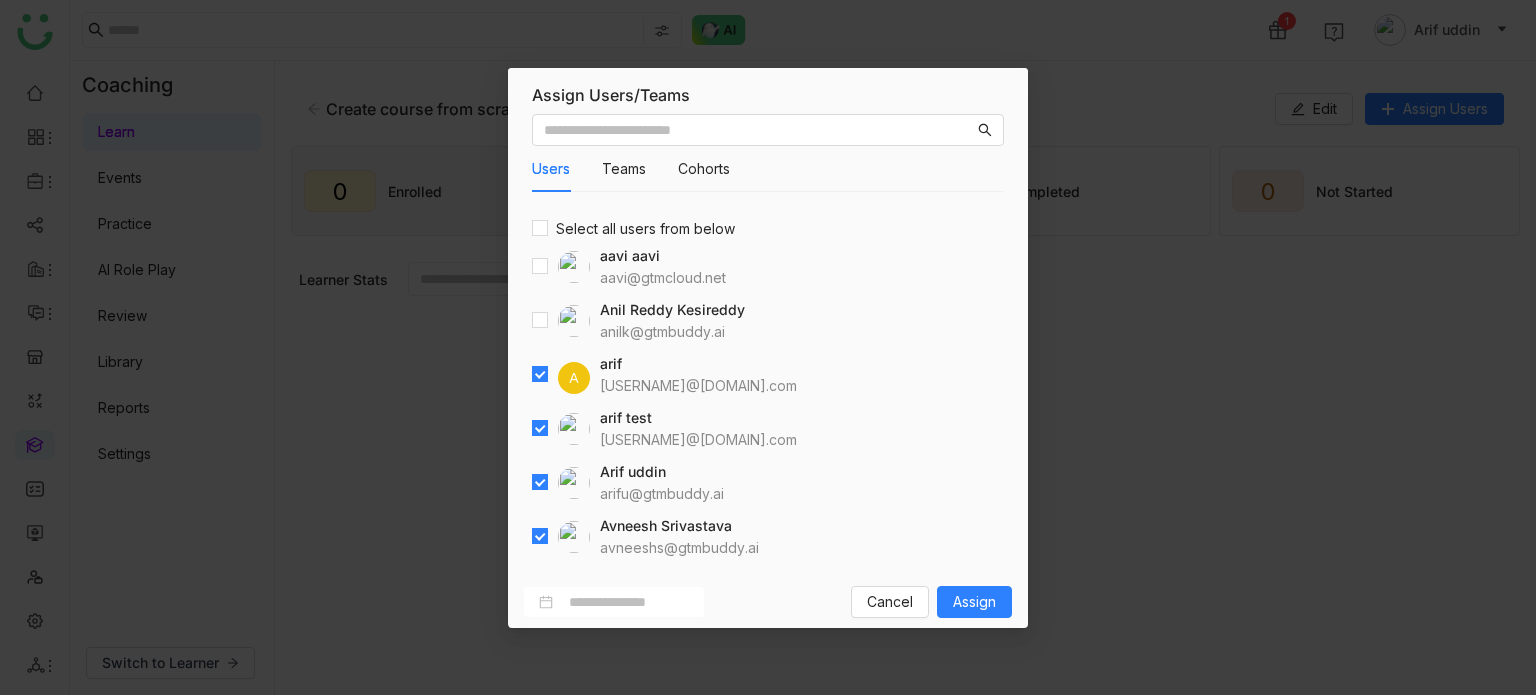 click on "Users   Teams   Cohorts   Select all users from below   aavi aavi   aavi@gtmcloud.net   Anil Reddy Kesireddy   anilk@gtmbuddy.ai   A   arif   ariuddinkhan24@gmail.com   arif test   bugtest1mail@gmail.com   Arif uddin   arifu@gtmbuddy.ai   Avneesh Srivastava   avneeshs@gtmbuddy.ai   Azam Hussain   azamh@gtmbuddy.ai   Azam Hussain   azamhussain9247@gmail.com   Azhar Uddin   azharuddin@gtmbuddy.ai   Bhanu Parihar   bhanup@gtmbuddy.ai   Bhupendra Singh Bhandari   bhupendra@gtmbuddy.ai   Chandramani Tiwary   mani@gtmbuddy.ai   chiru balaya   chirubalaya216@gmail.com" at bounding box center [768, 341] 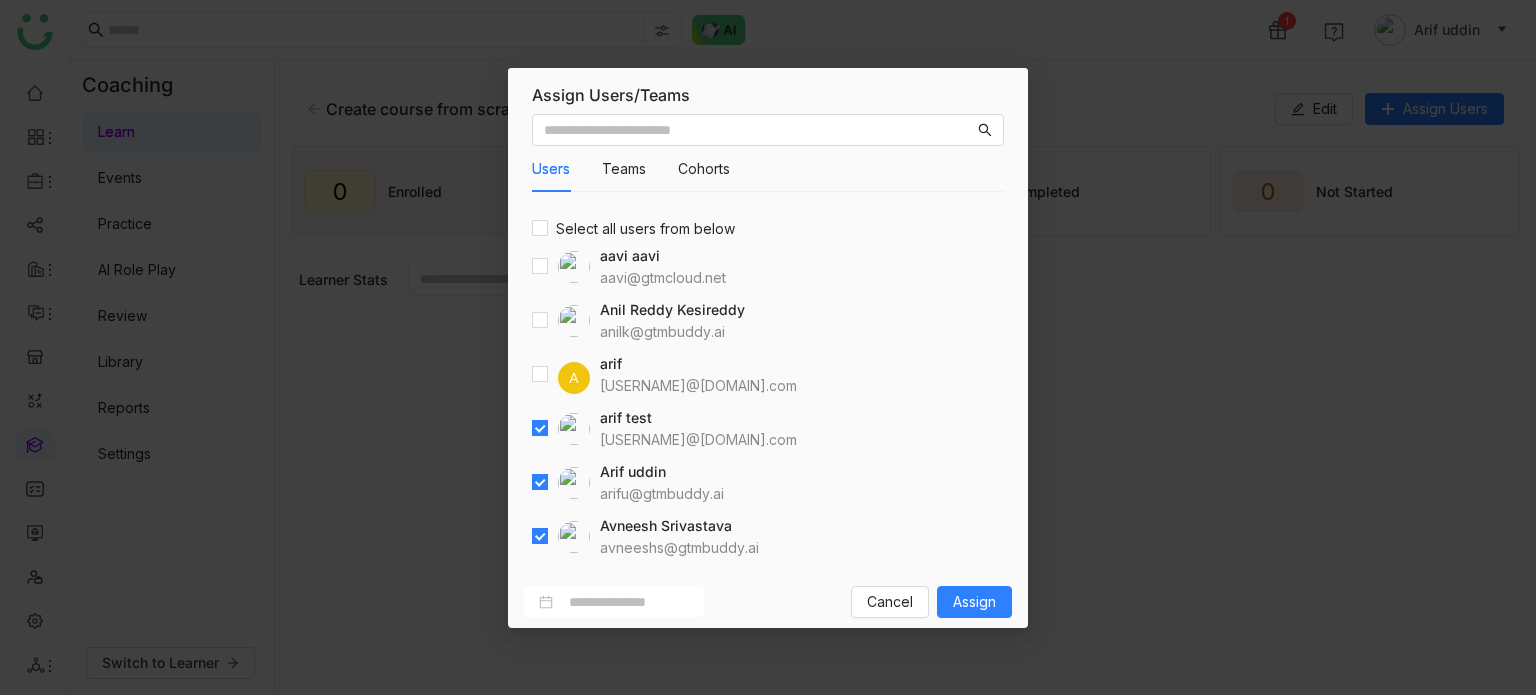 click on "Users   Teams   Cohorts   Select all users from below   aavi aavi   aavi@gtmcloud.net   Anil Reddy Kesireddy   anilk@gtmbuddy.ai   A   arif   ariuddinkhan24@gmail.com   arif test   bugtest1mail@gmail.com   Arif uddin   arifu@gtmbuddy.ai   Avneesh Srivastava   avneeshs@gtmbuddy.ai   Azam Hussain   azamh@gtmbuddy.ai   Azam Hussain   azamhussain9247@gmail.com   Azhar Uddin   azharuddin@gtmbuddy.ai   Bhanu Parihar   bhanup@gtmbuddy.ai   Bhupendra Singh Bhandari   bhupendra@gtmbuddy.ai   Chandramani Tiwary   mani@gtmbuddy.ai   chiru balaya   chirubalaya216@gmail.com" at bounding box center [768, 341] 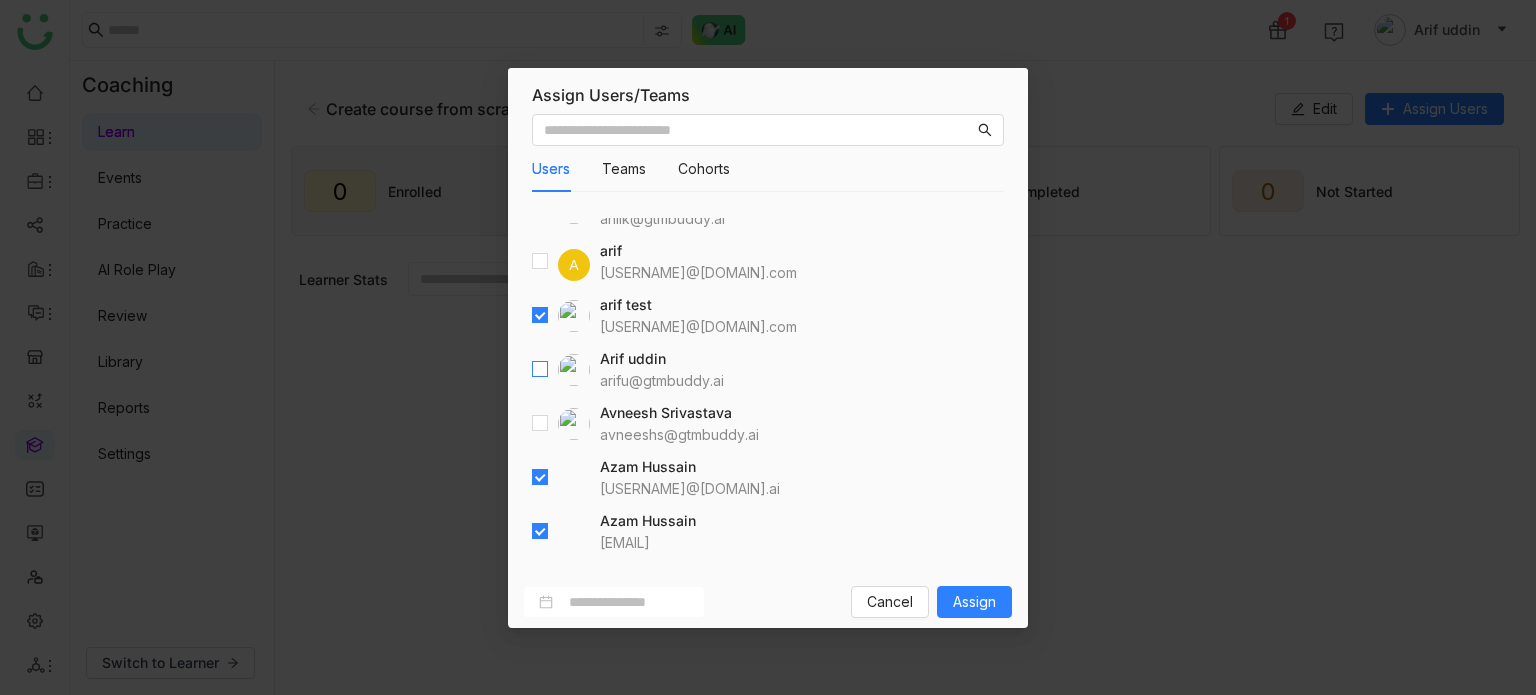 scroll, scrollTop: 200, scrollLeft: 0, axis: vertical 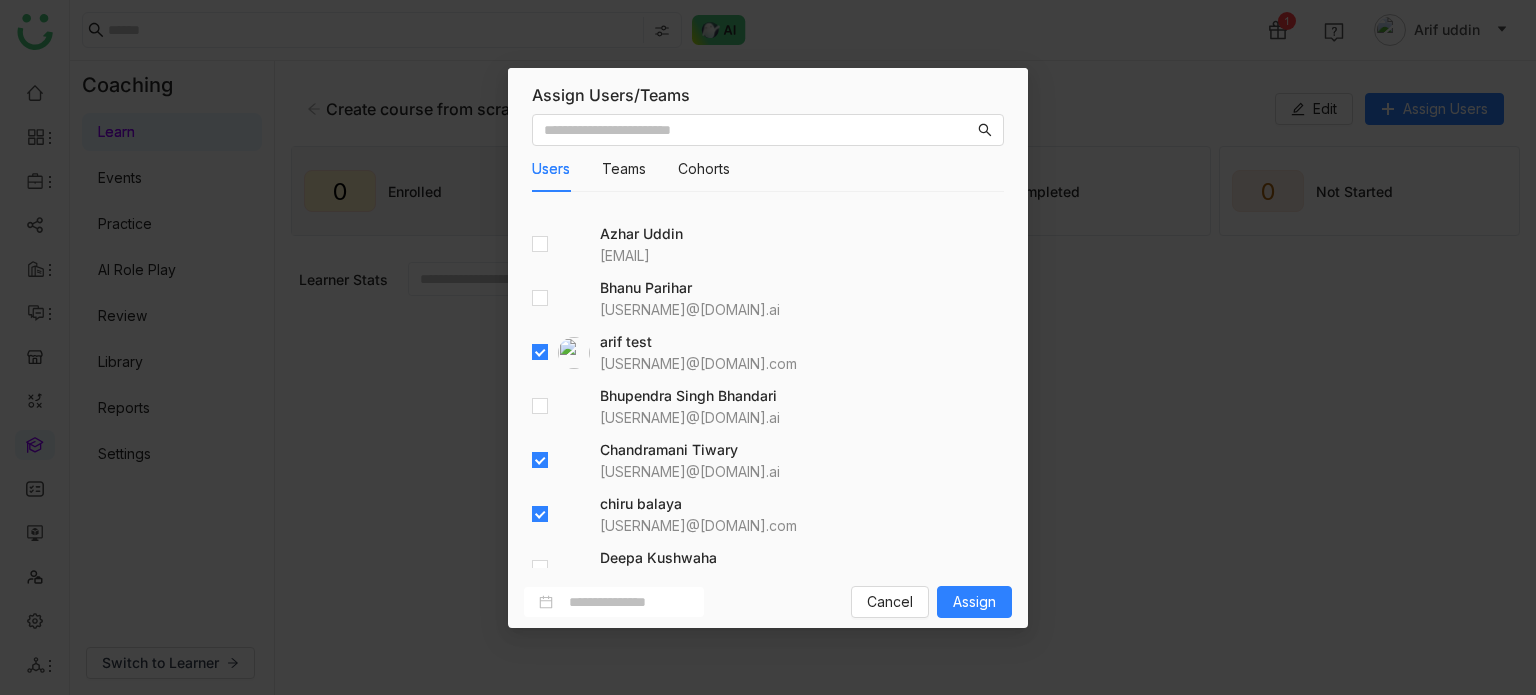 click on "Users   Teams   Cohorts   Select all users from below   aavi aavi   aavi@gtmcloud.net   Anil Reddy Kesireddy   anilk@gtmbuddy.ai   A   arif   ariuddinkhan24@gmail.com   Avneesh Srivastava   avneeshs@gtmbuddy.ai   Arif uddin   arifu@gtmbuddy.ai   Azam Hussain   azamh@gtmbuddy.ai   Azam Hussain   azamhussain9247@gmail.com   Azhar Uddin   azharuddin@gtmbuddy.ai   Bhanu Parihar   bhanup@gtmbuddy.ai   arif test   bugtest1mail@gmail.com   Bhupendra Singh Bhandari   bhupendra@gtmbuddy.ai   Chandramani Tiwary   mani@gtmbuddy.ai   chiru balaya   chirubalaya216@gmail.com   Deepa Kushwaha   deepa@gtmbuddy.ai   Devdutta (Diya) Sen   devduttas@gtmbuddy.ai   Harish Venugopalan   harish@gtmbuddy.ai   Hemalatha Balaji   hemalathab@gtmbuddy.ai   Jagadeesh Siripurapu   jsiripurapu@gtmbuddy.ai   jaya gdemo   jayagdemo@gmail.com   Jayasree Lekkalapudi   jayasreel@gtmbuddy.ai   karthick Linganathan   karthick@gtmbuddy.ai   Keerthana Pudota   keerthanap@gtmbuddy.ai   Kiran Tanwar   kirant@gtmbuddy.ai   Prashanth Chinta" at bounding box center [768, 341] 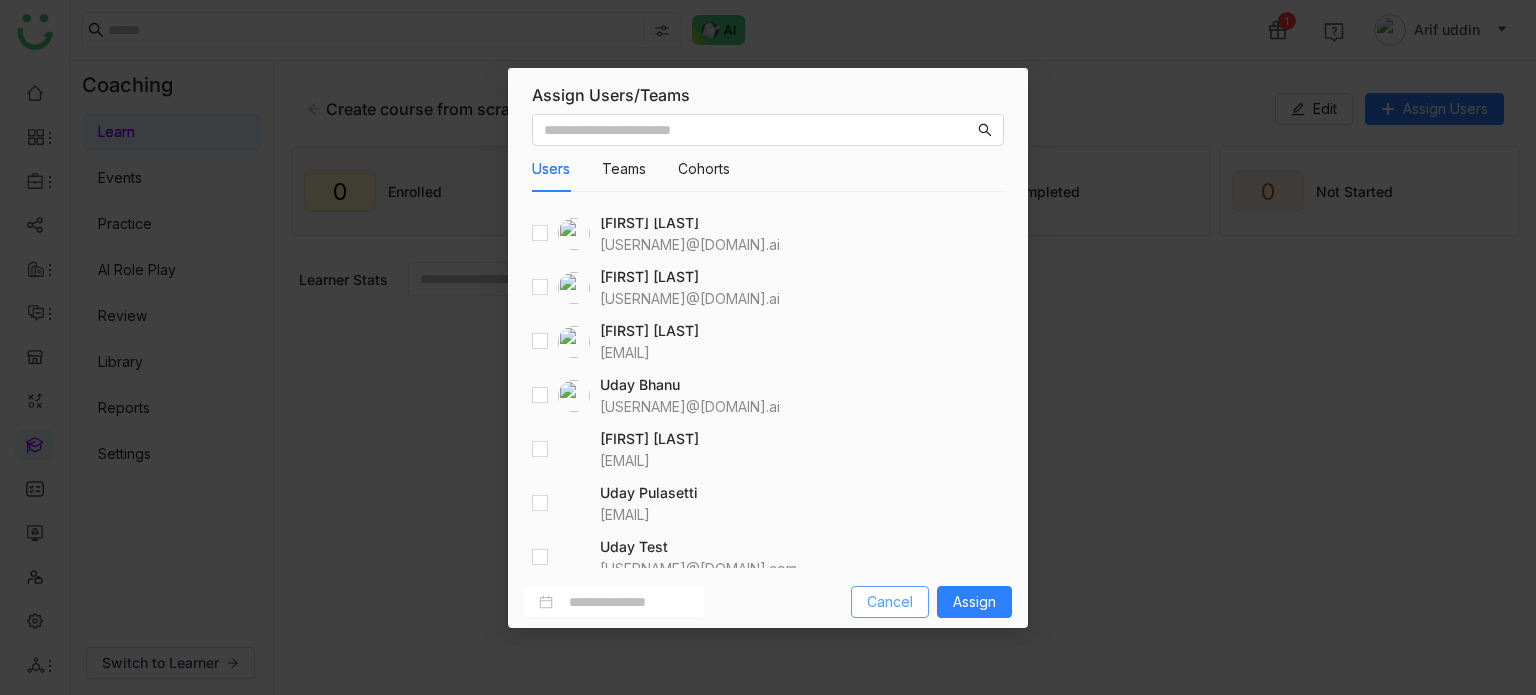 scroll, scrollTop: 1768, scrollLeft: 0, axis: vertical 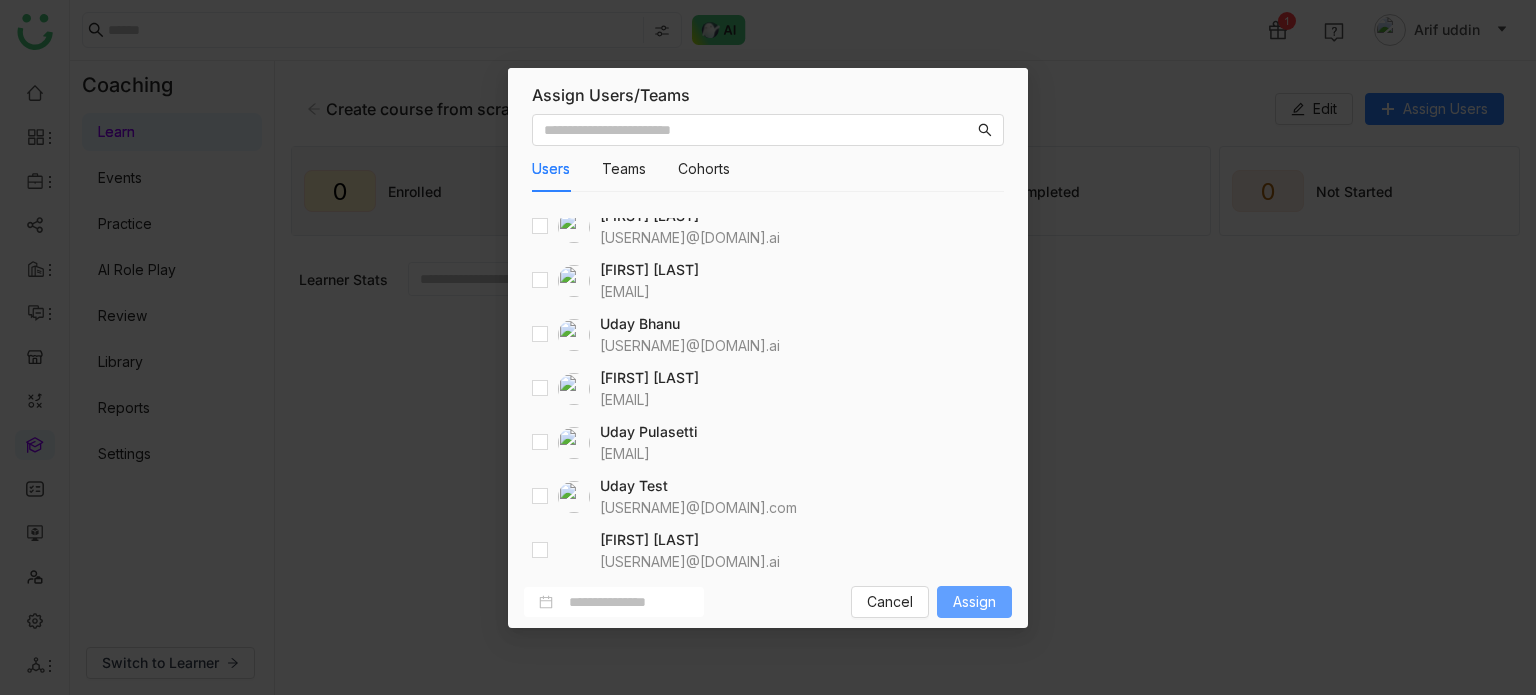 click on "Assign" at bounding box center (974, 602) 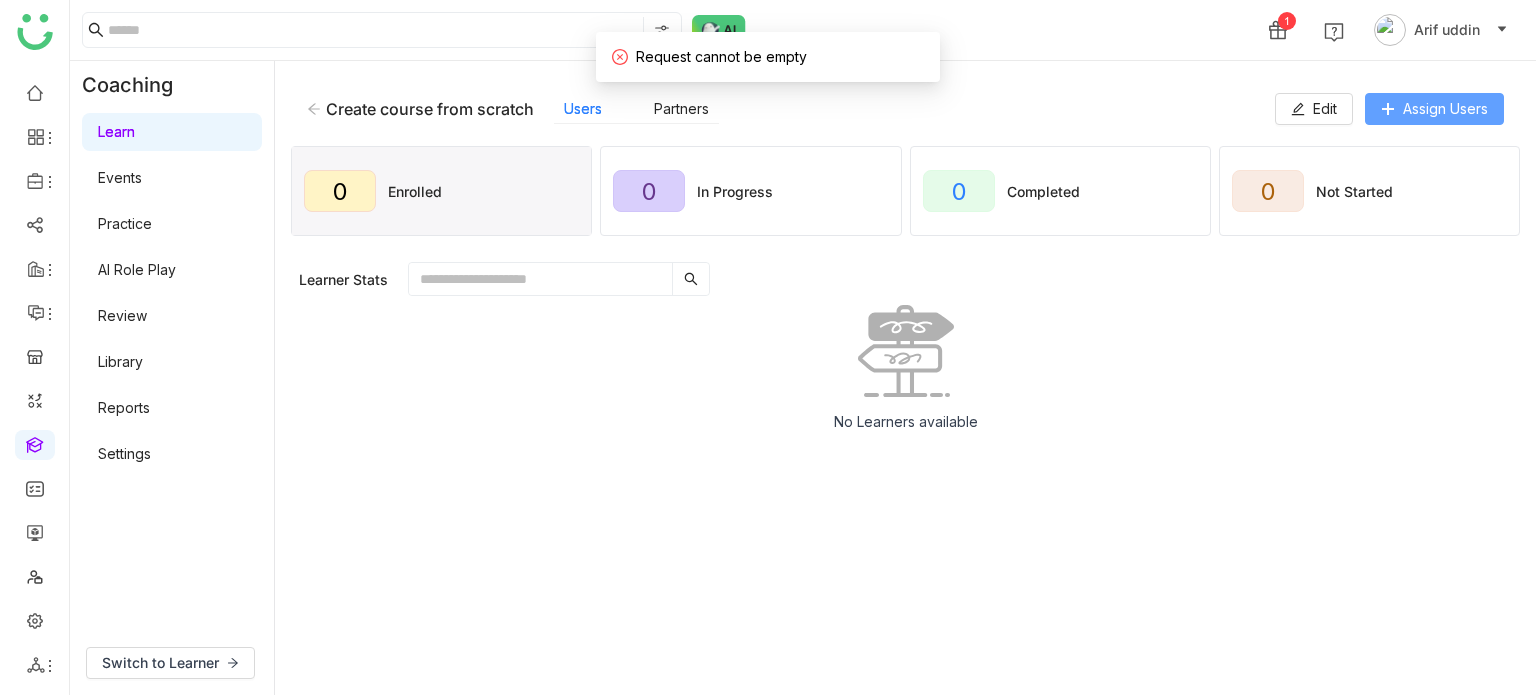 drag, startPoint x: 1476, startPoint y: 83, endPoint x: 1469, endPoint y: 95, distance: 13.892444 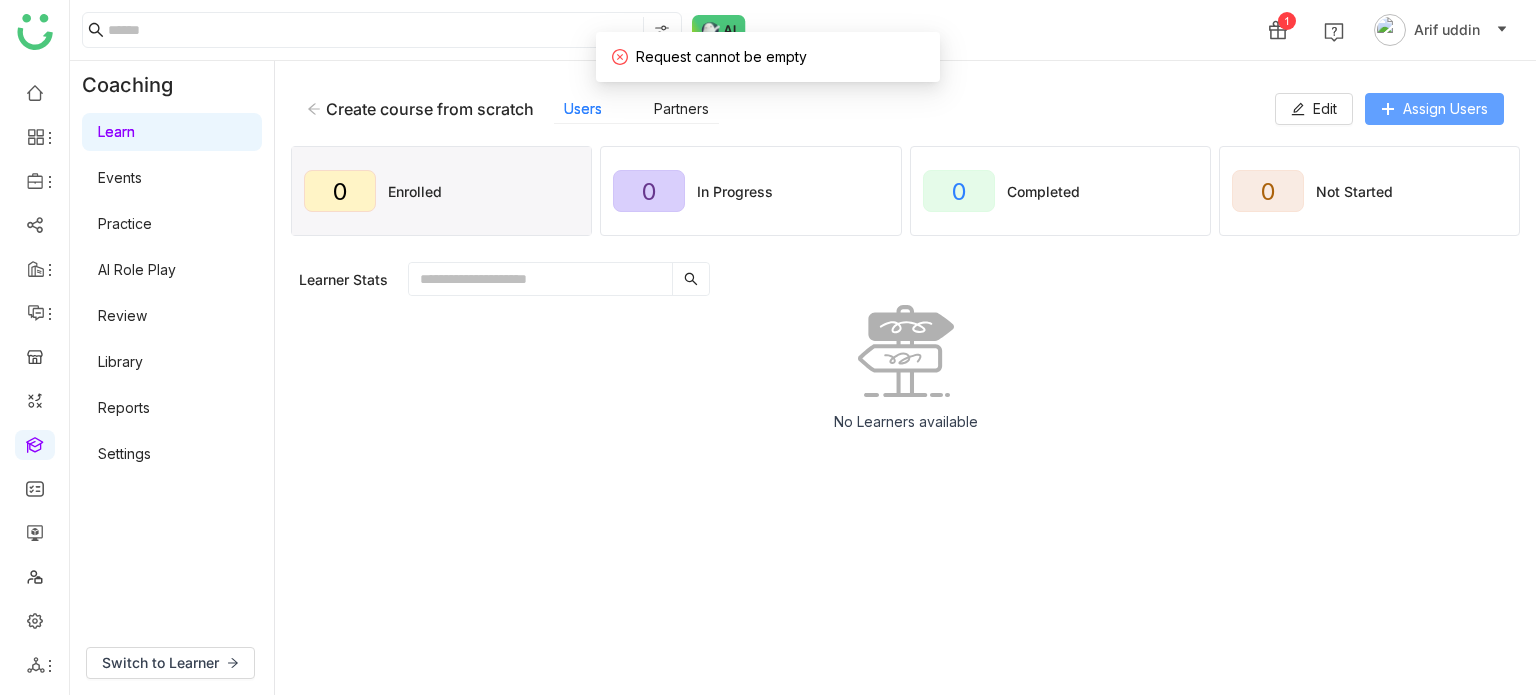 click on "Assign Users" 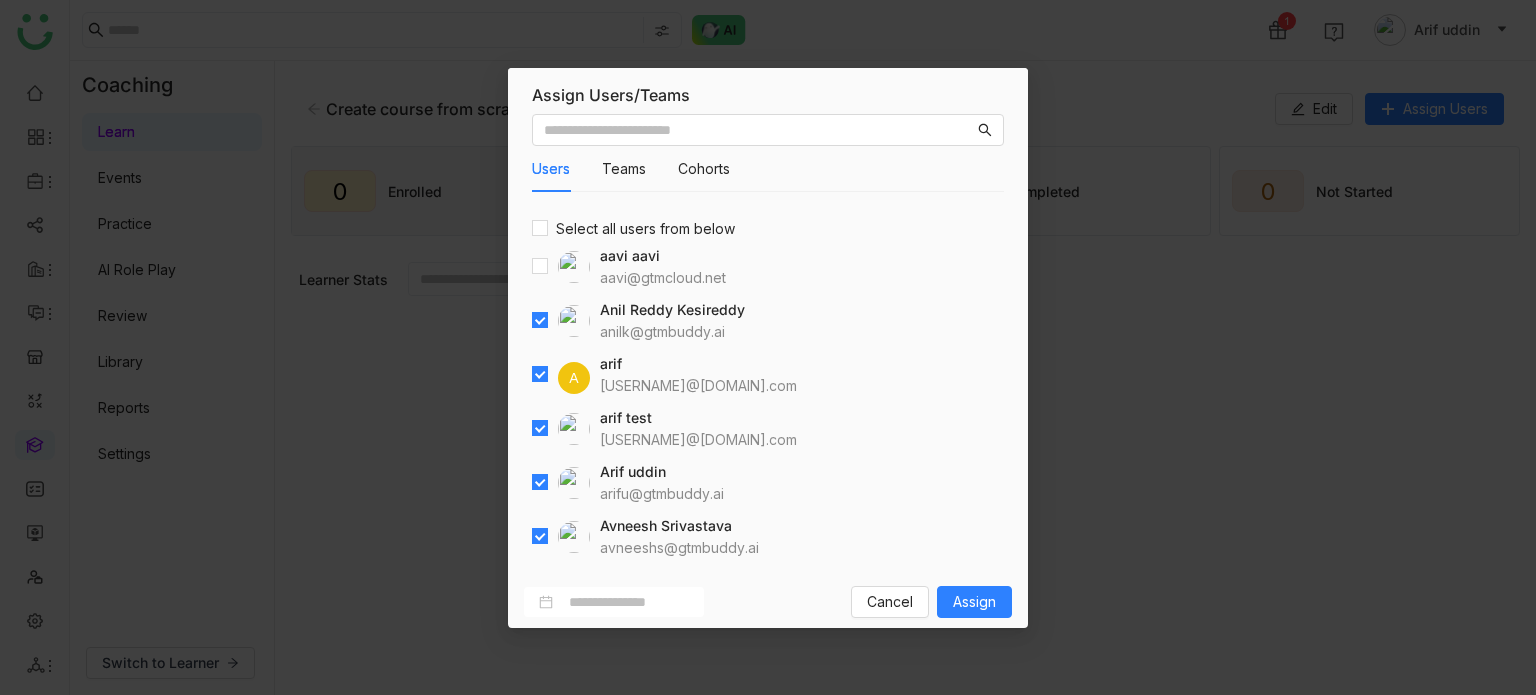 click at bounding box center [540, 321] 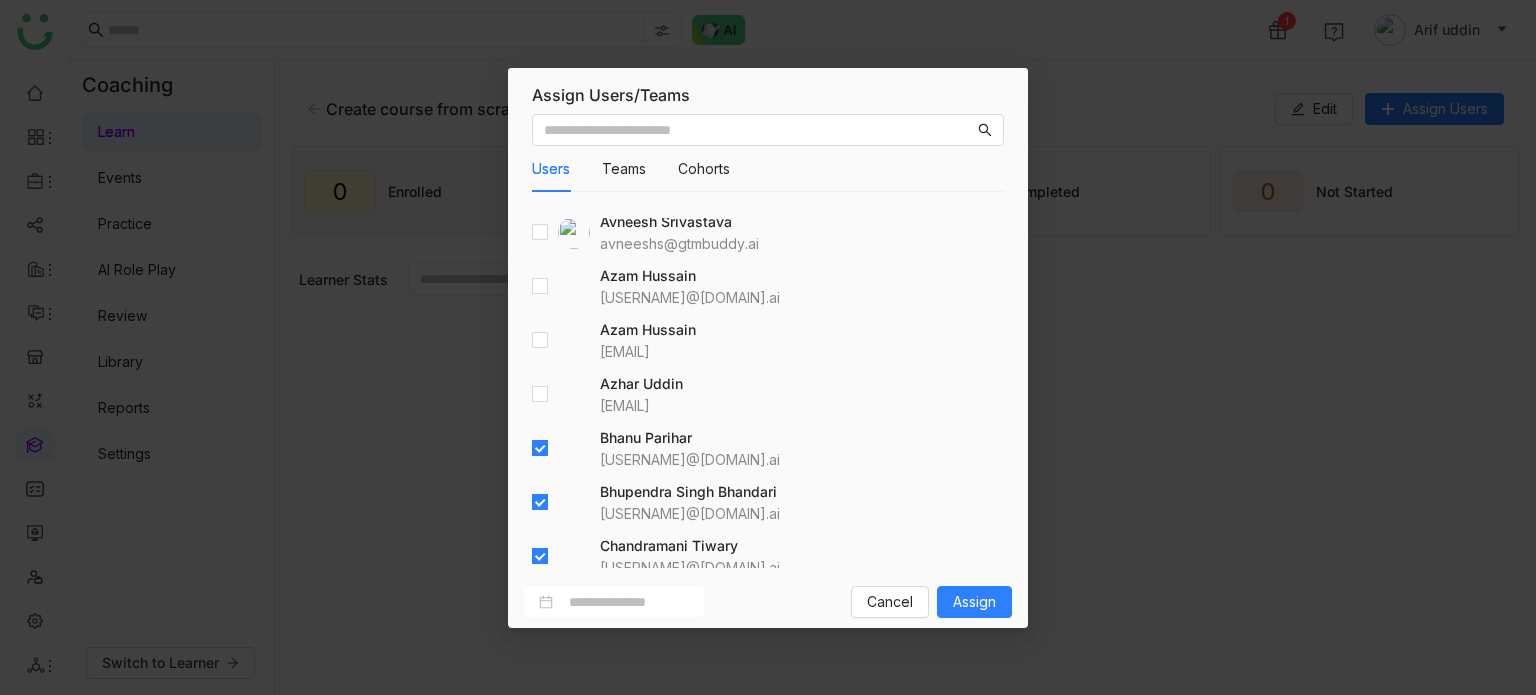 scroll, scrollTop: 373, scrollLeft: 0, axis: vertical 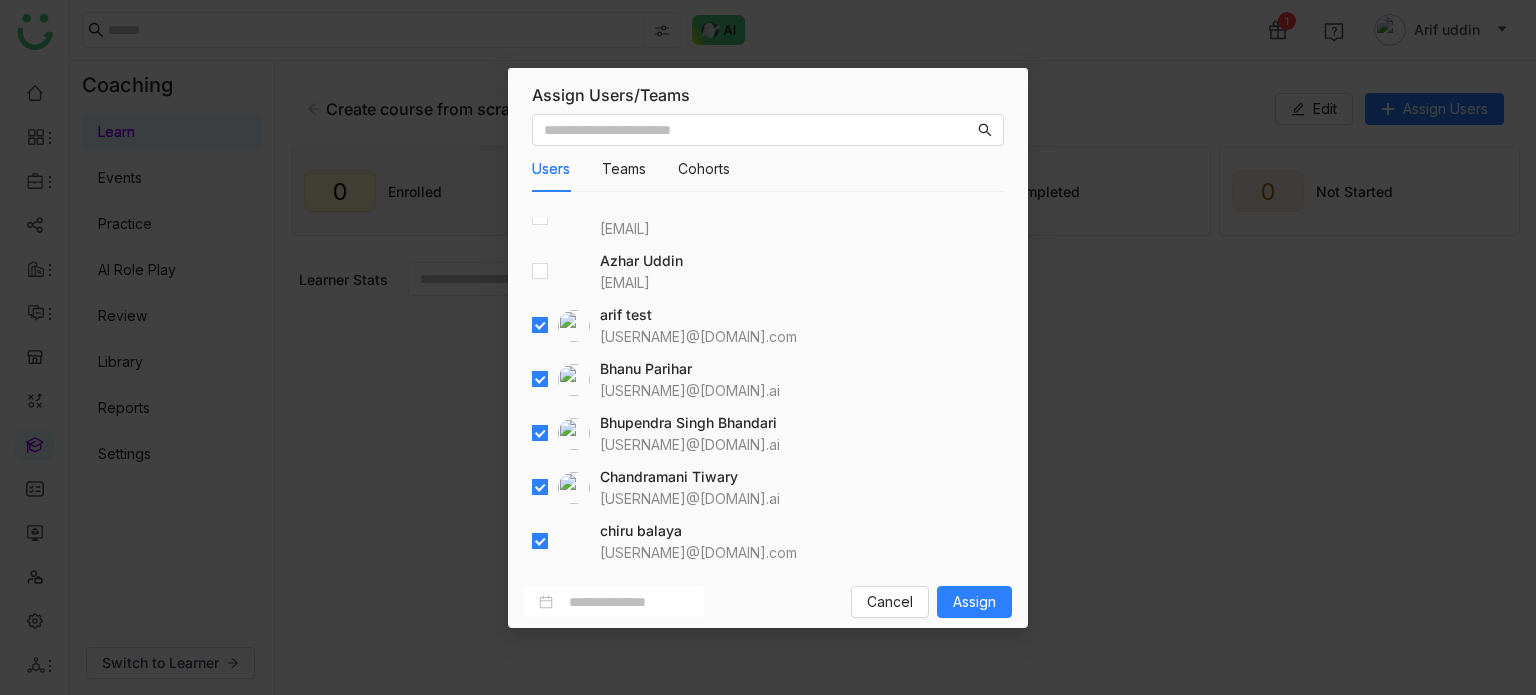 click at bounding box center (540, 326) 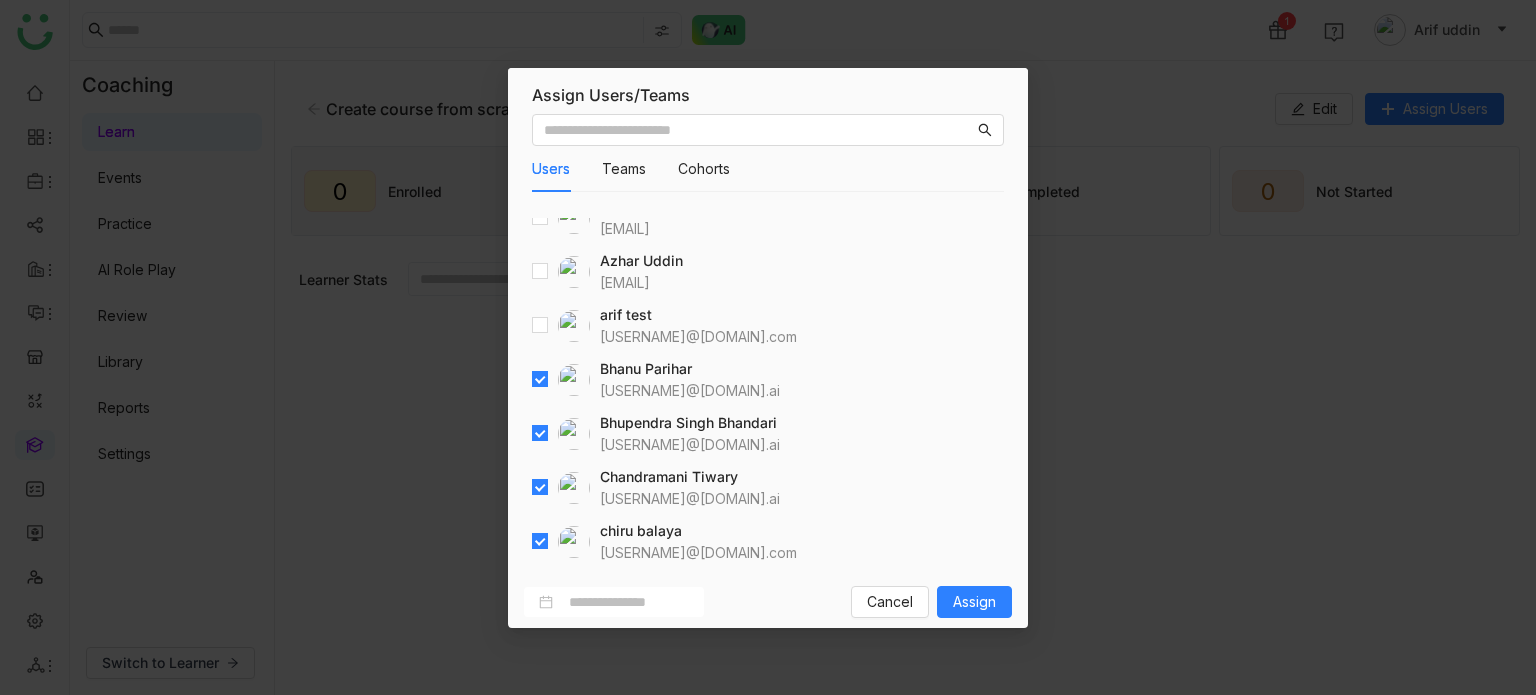 click on "Users   Teams   Cohorts   Select all users from below   aavi aavi   aavi@gtmcloud.net   Anil Reddy Kesireddy   anilk@gtmbuddy.ai   A   arif   ariuddinkhan24@gmail.com   Arif uddin   arifu@gtmbuddy.ai   Avneesh Srivastava   avneeshs@gtmbuddy.ai   Azam Hussain   azamh@gtmbuddy.ai   Azam Hussain   azamhussain9247@gmail.com   Azhar Uddin   azharuddin@gtmbuddy.ai   arif test   bugtest1mail@gmail.com   Bhanu Parihar   bhanup@gtmbuddy.ai   Bhupendra Singh Bhandari   bhupendra@gtmbuddy.ai   Chandramani Tiwary   mani@gtmbuddy.ai   chiru balaya   chirubalaya216@gmail.com   Deepa Kushwaha   deepa@gtmbuddy.ai   Devdutta (Diya) Sen   devduttas@gtmbuddy.ai   Harish Venugopalan   harish@gtmbuddy.ai   Hemalatha Balaji   hemalathab@gtmbuddy.ai   Jagadeesh Siripurapu   jsiripurapu@gtmbuddy.ai   jaya gdemo   jayagdemo@gmail.com   Jayasree Lekkalapudi   jayasreel@gtmbuddy.ai   karthick Linganathan   karthick@gtmbuddy.ai   Keerthana Pudota   keerthanap@gtmbuddy.ai   Kiran Tanwar   kirant@gtmbuddy.ai   Prashanth Chinta" at bounding box center (768, 341) 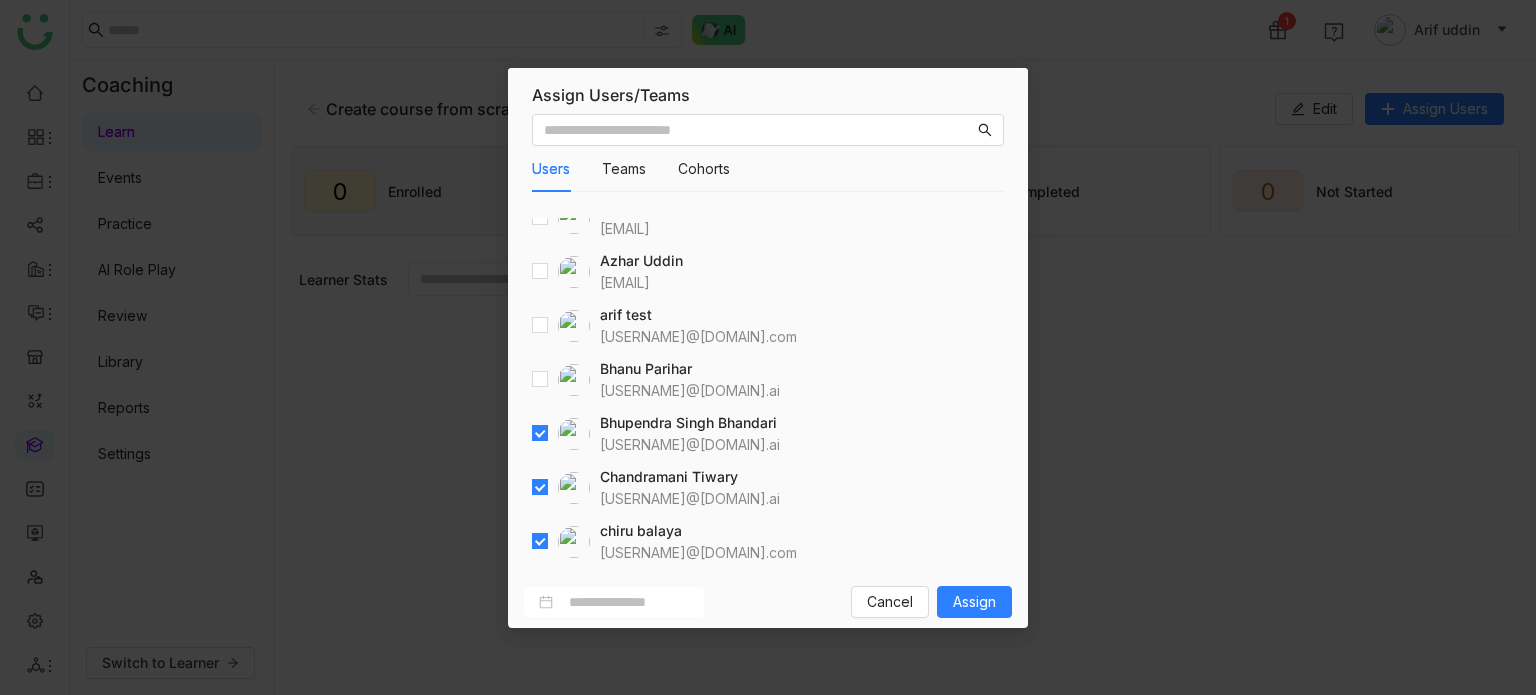 drag, startPoint x: 548, startPoint y: 471, endPoint x: 551, endPoint y: 435, distance: 36.124783 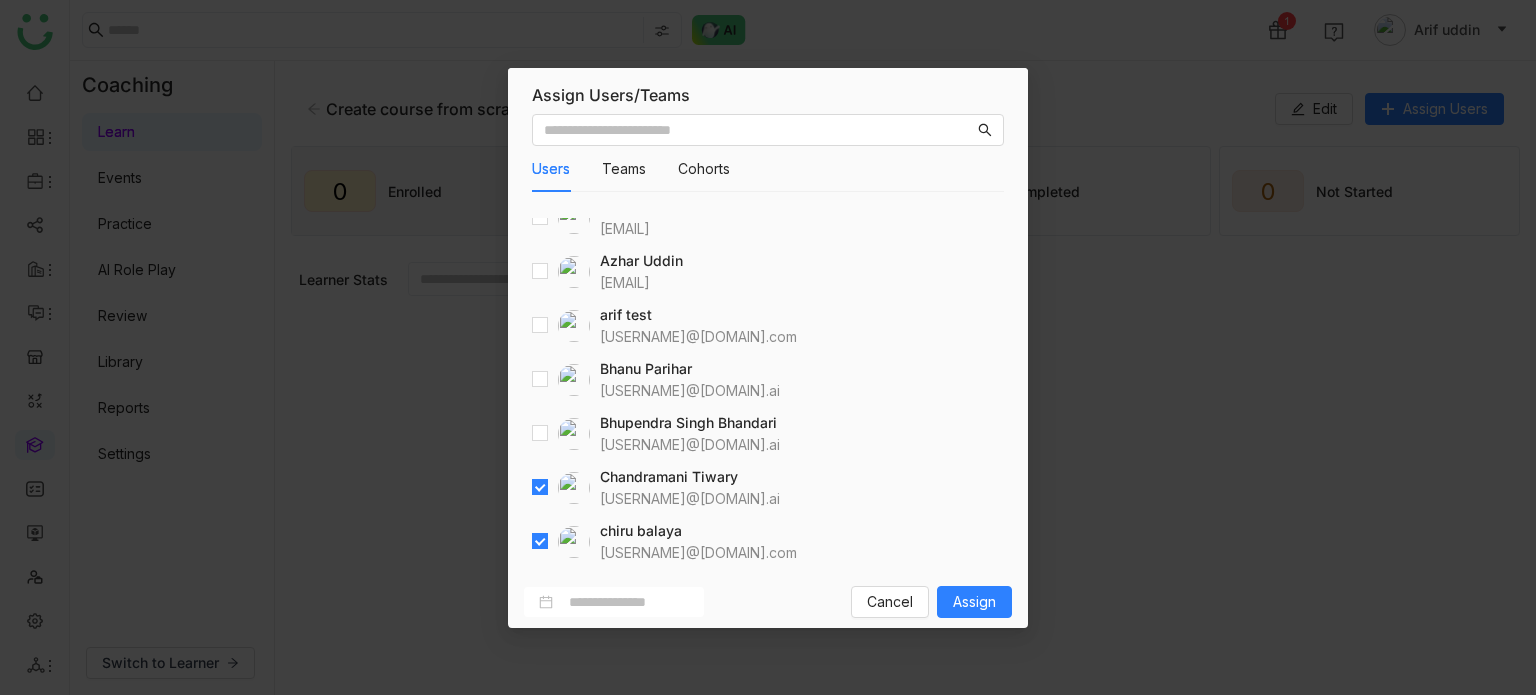 click at bounding box center [540, 488] 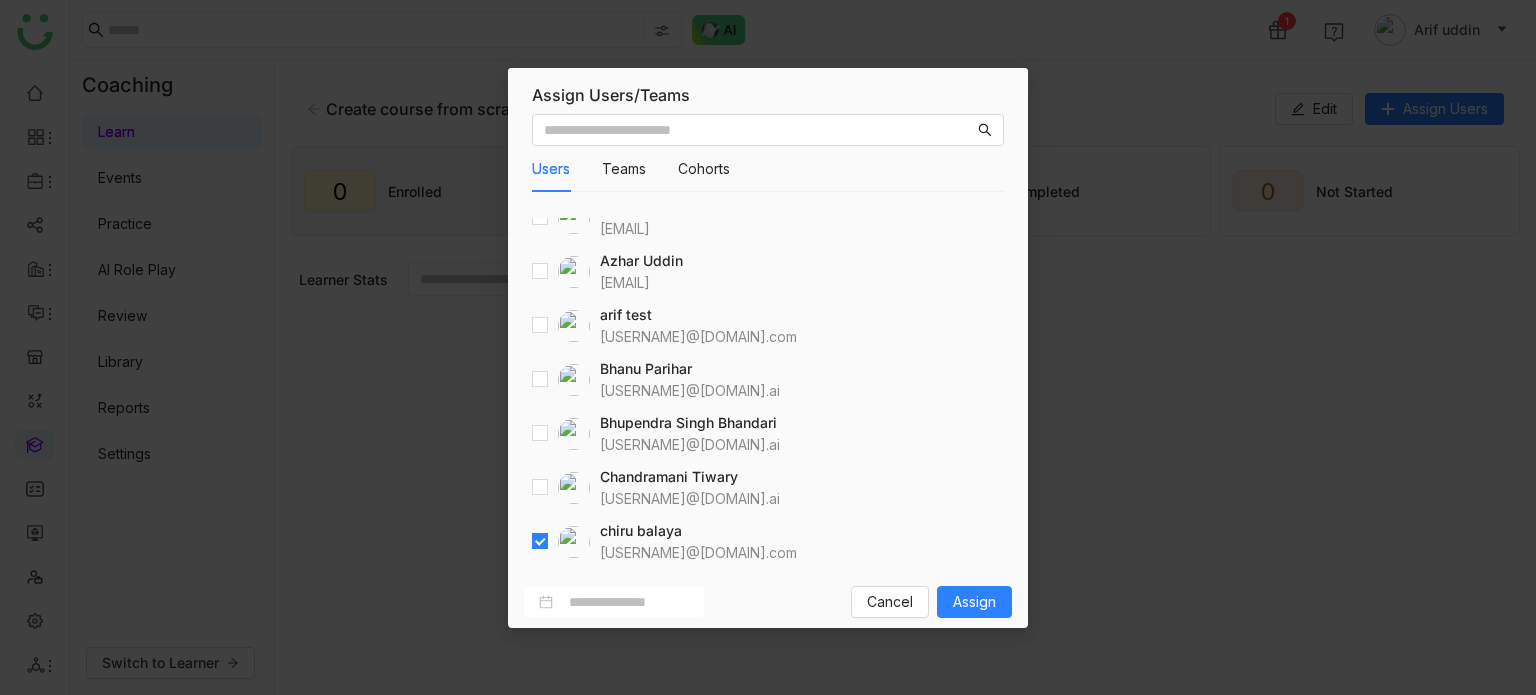 drag, startPoint x: 536, startPoint y: 526, endPoint x: 540, endPoint y: 553, distance: 27.294687 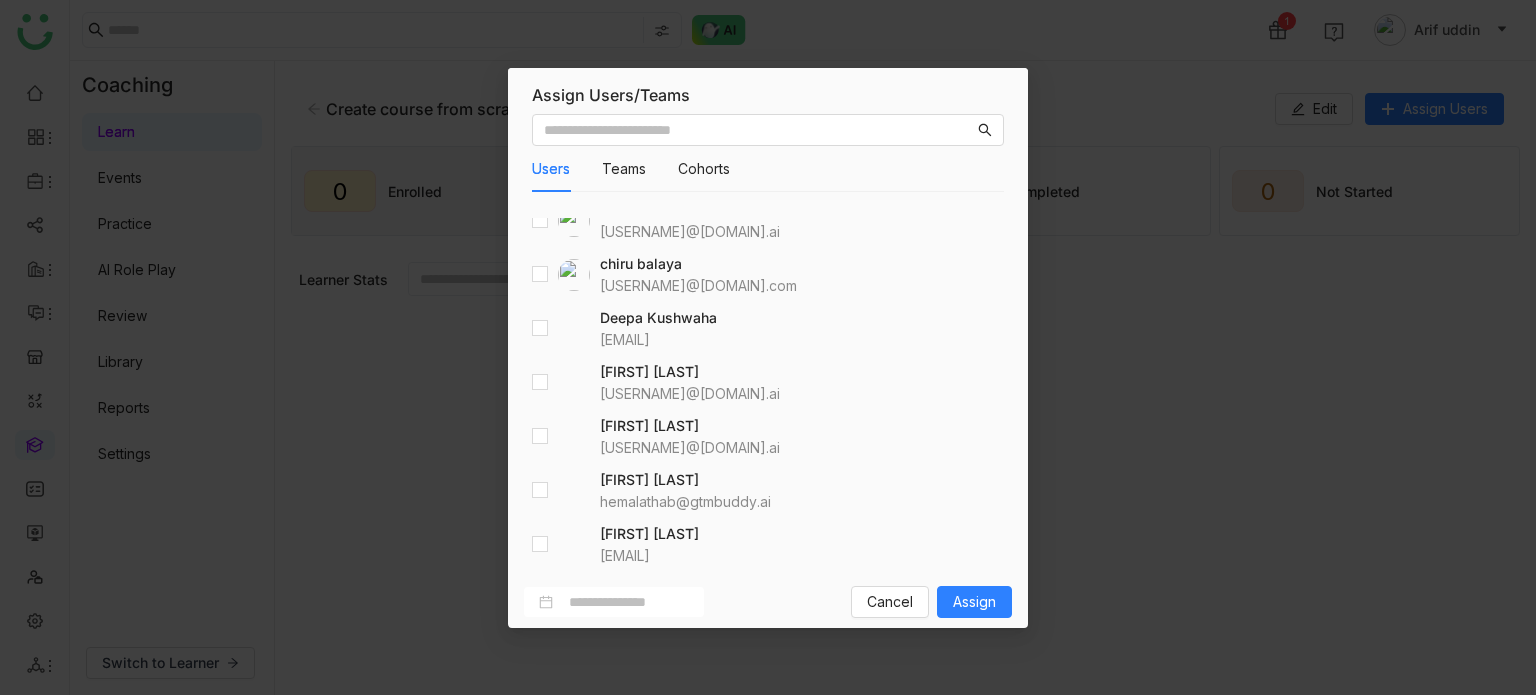 scroll, scrollTop: 800, scrollLeft: 0, axis: vertical 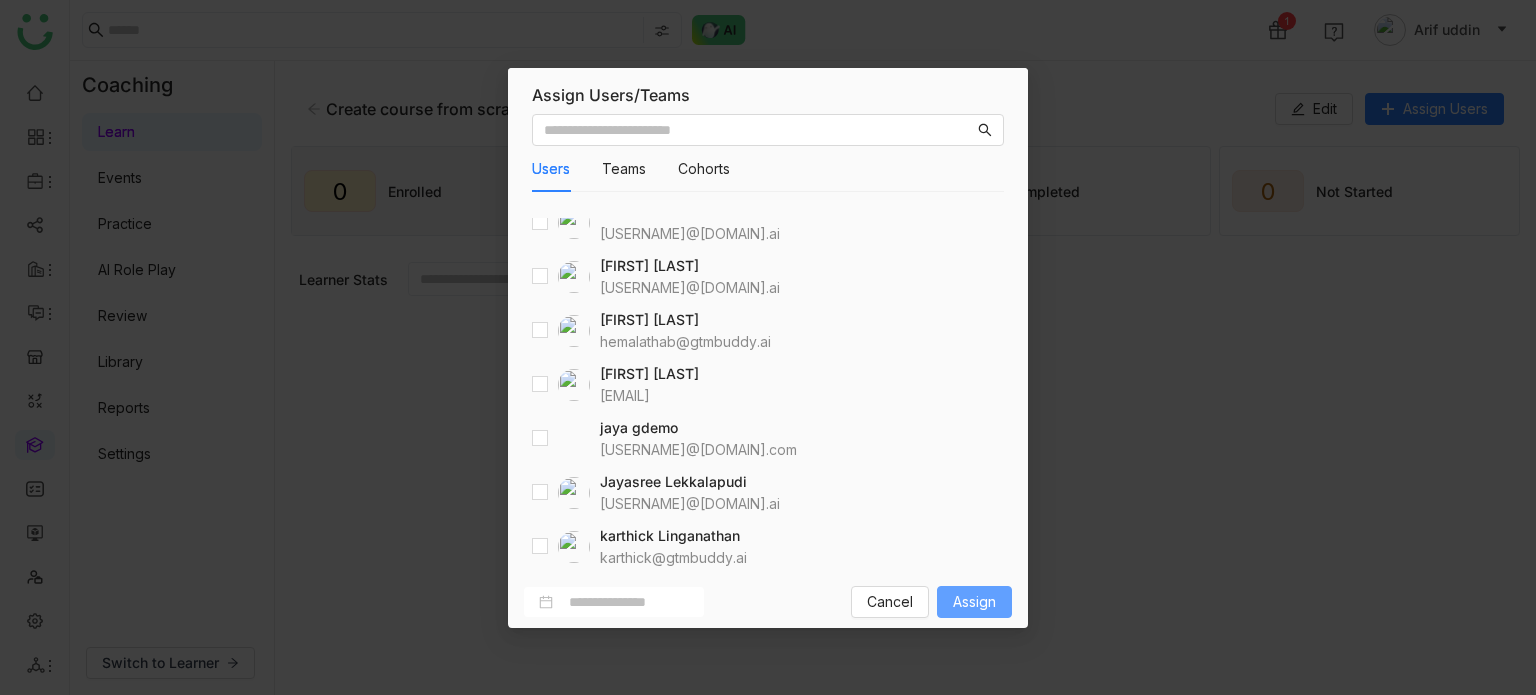 click on "Assign" at bounding box center (974, 602) 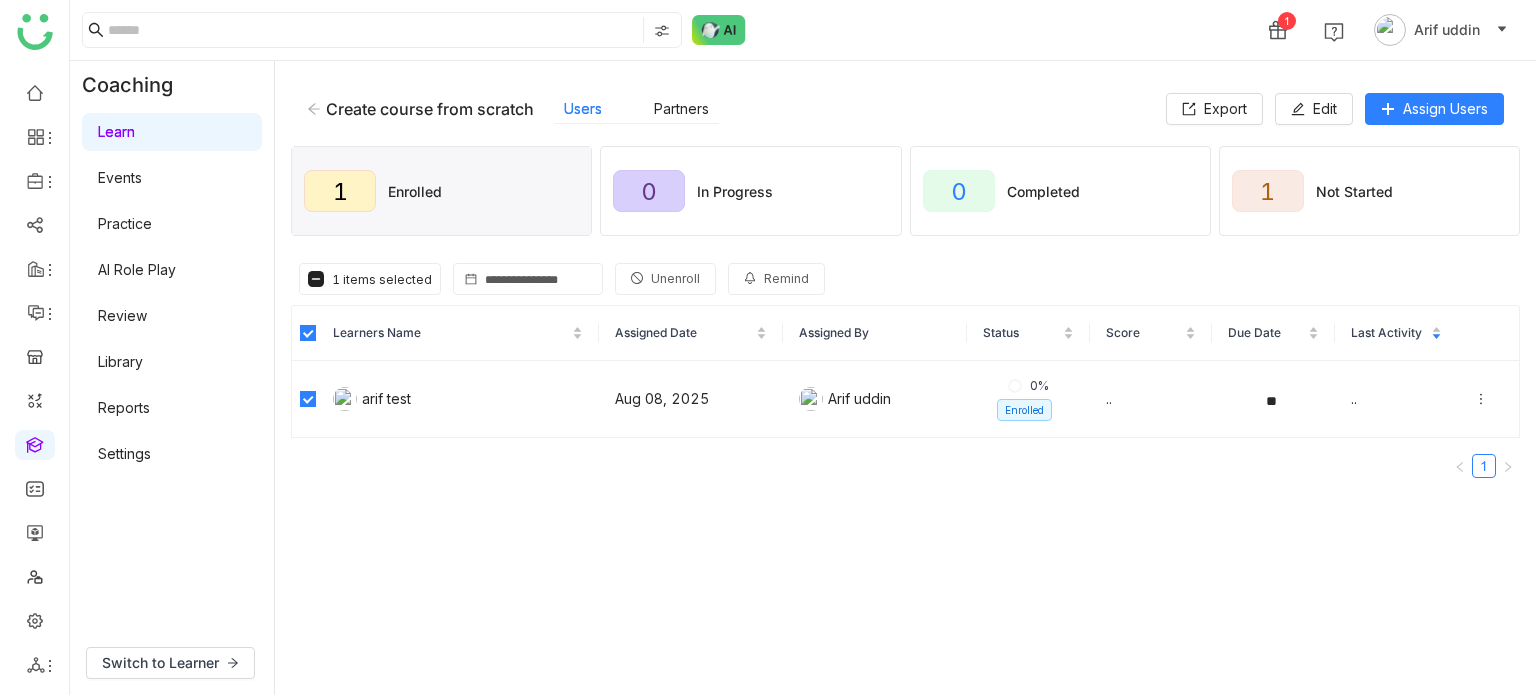 click on "Unenroll" 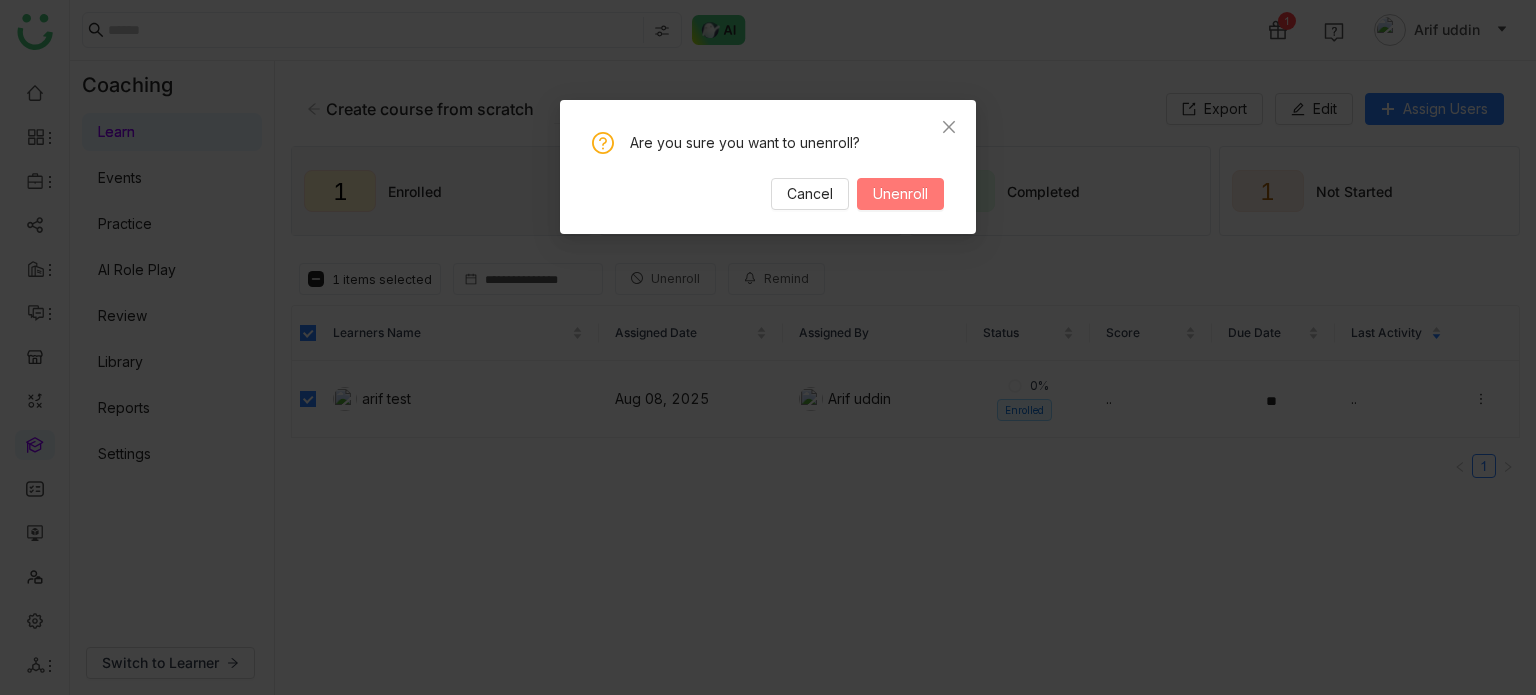 click on "Unenroll" at bounding box center (900, 194) 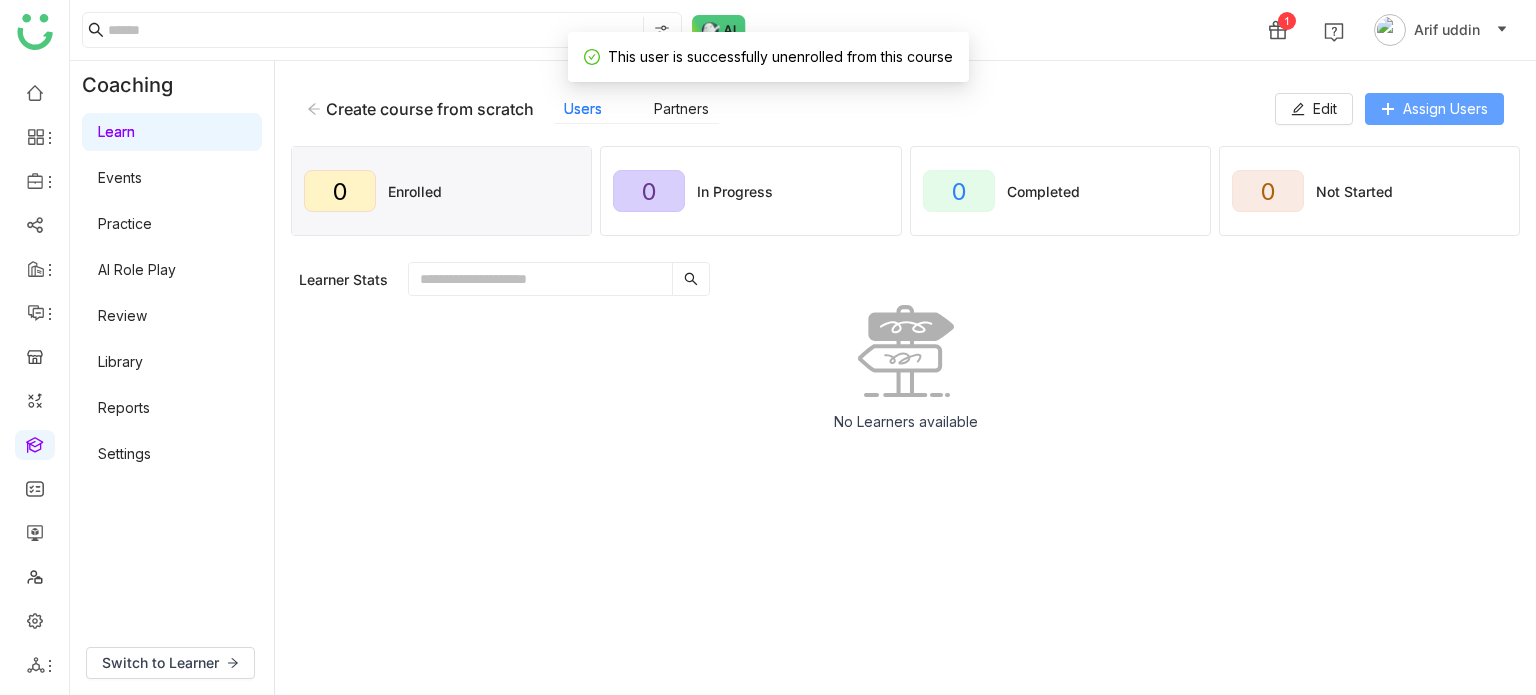 click on "Assign Users" 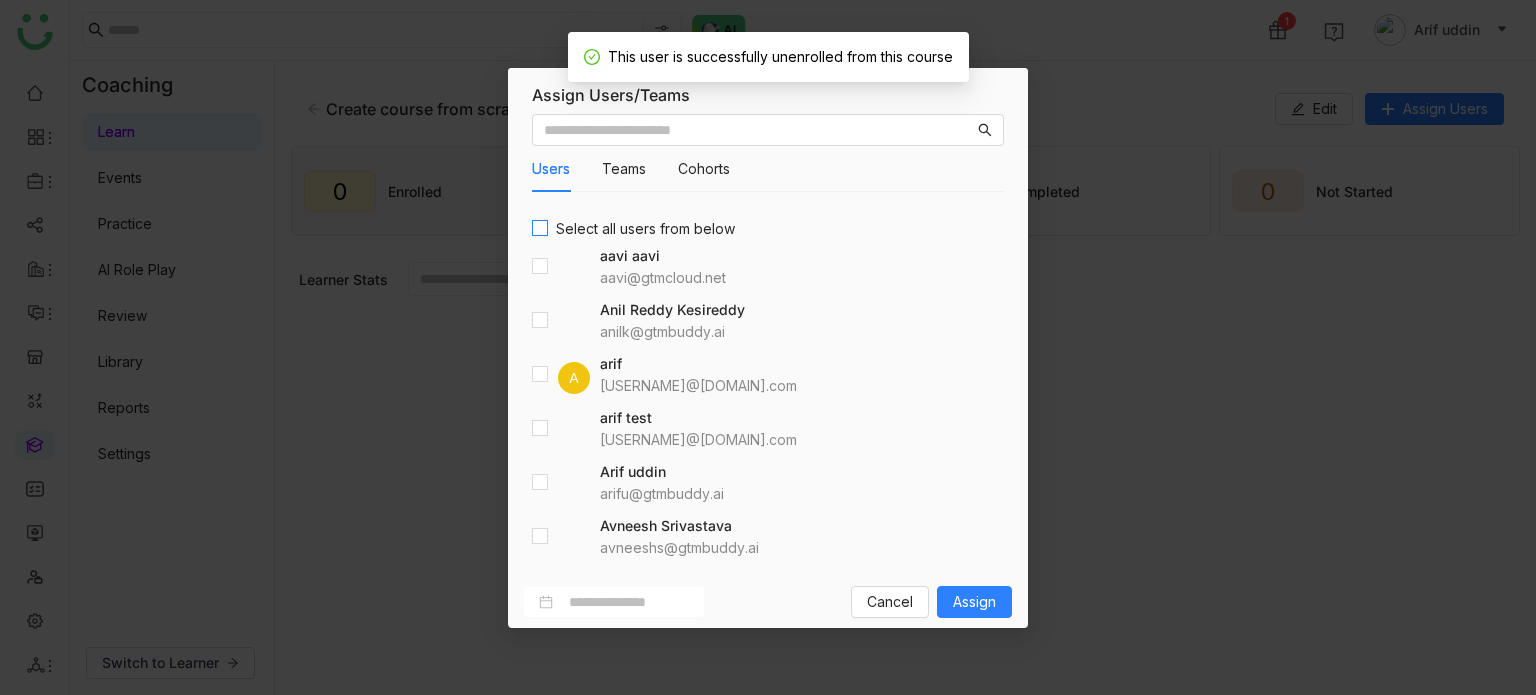 click on "Select all users from below" at bounding box center (645, 229) 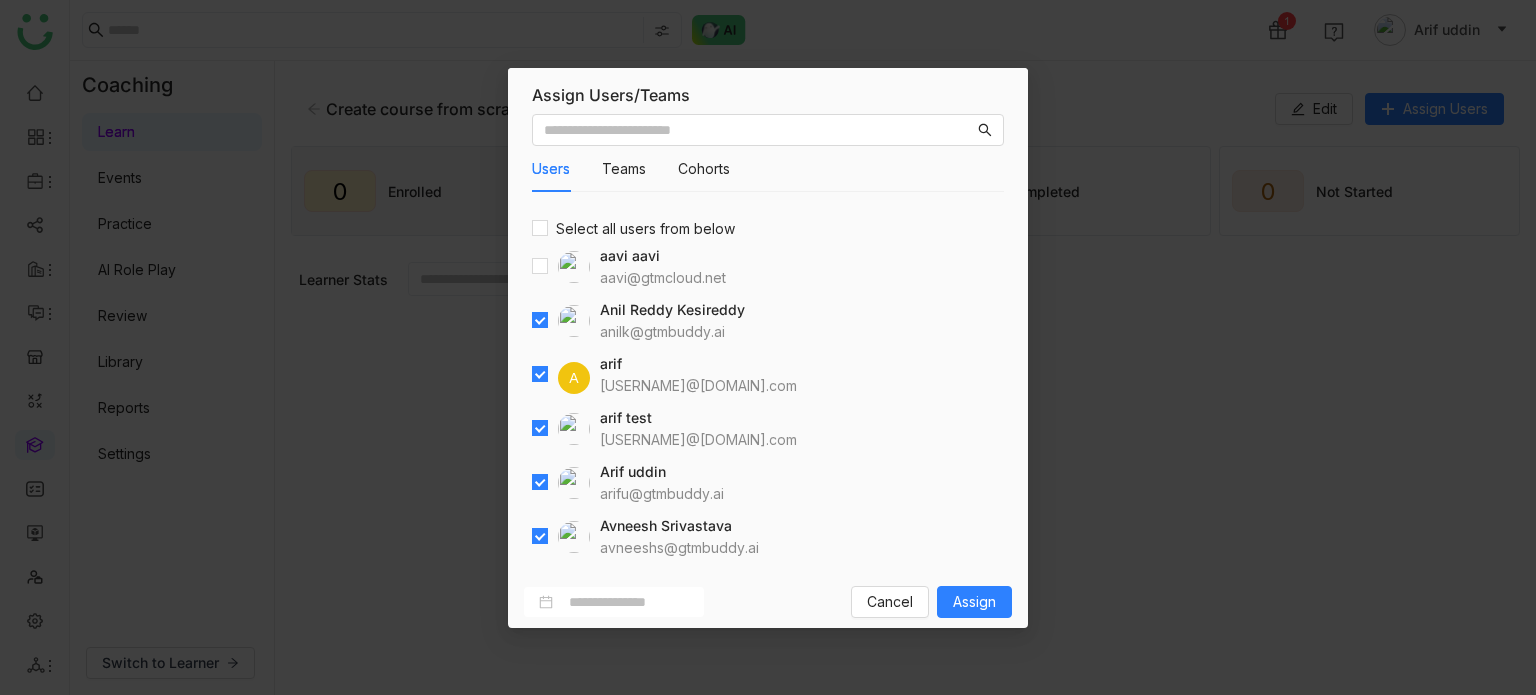 click on "Anil Reddy Kesireddy   anilk@gtmbuddy.ai" at bounding box center [638, 321] 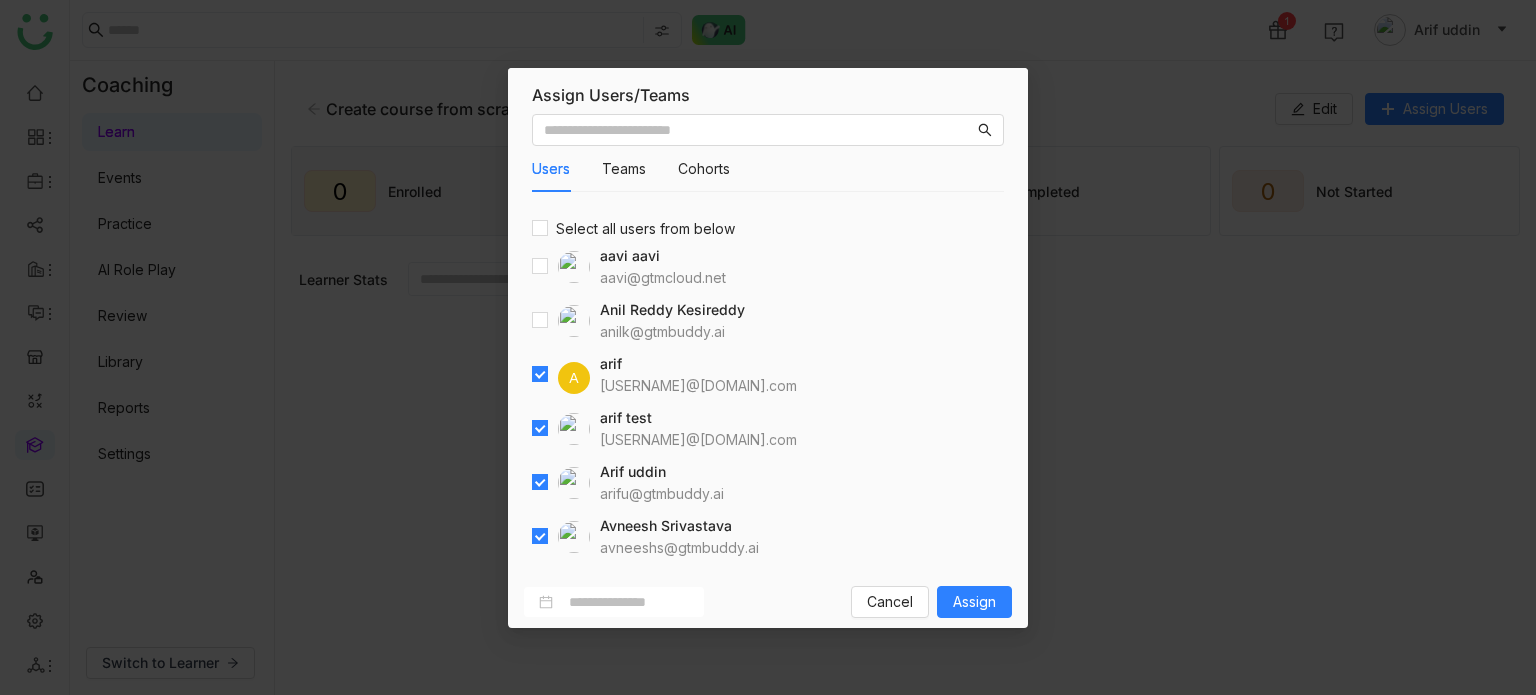 drag, startPoint x: 544, startPoint y: 467, endPoint x: 536, endPoint y: 495, distance: 29.12044 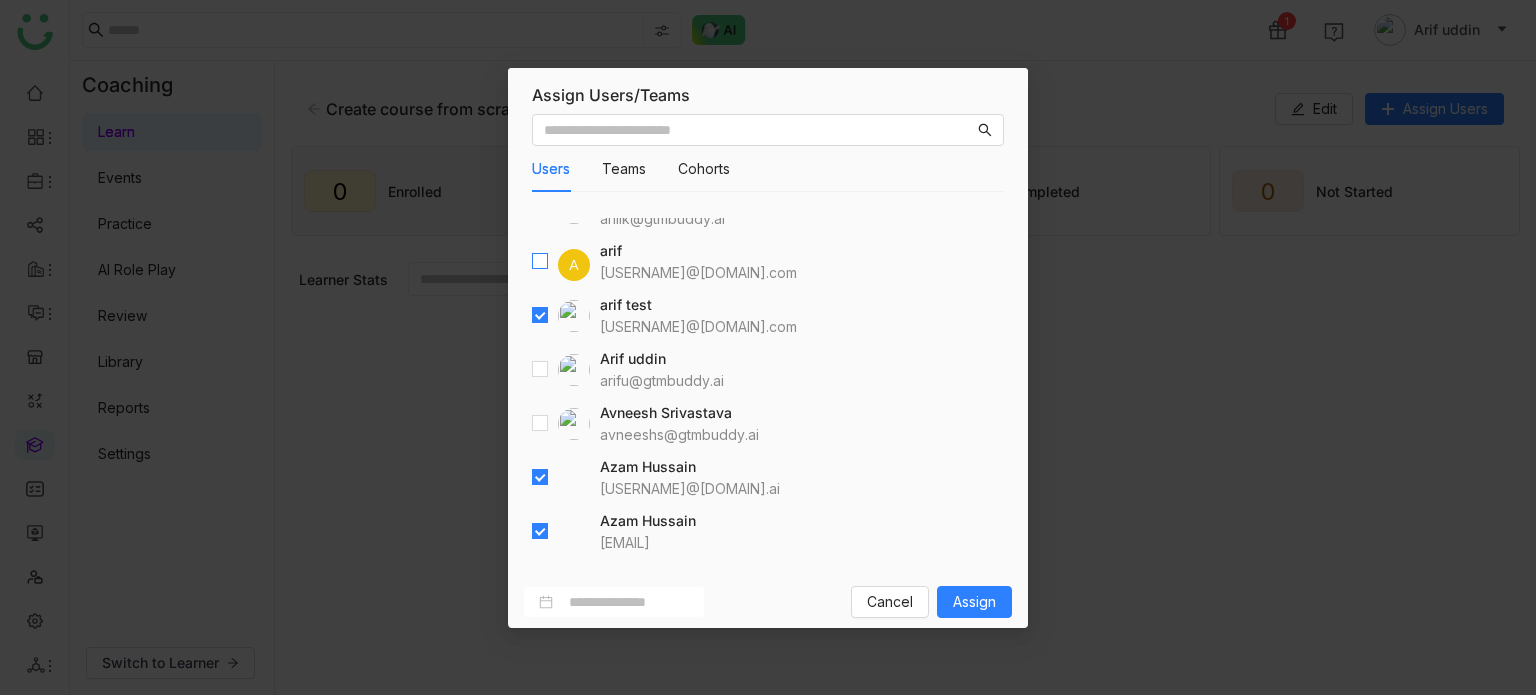 scroll, scrollTop: 200, scrollLeft: 0, axis: vertical 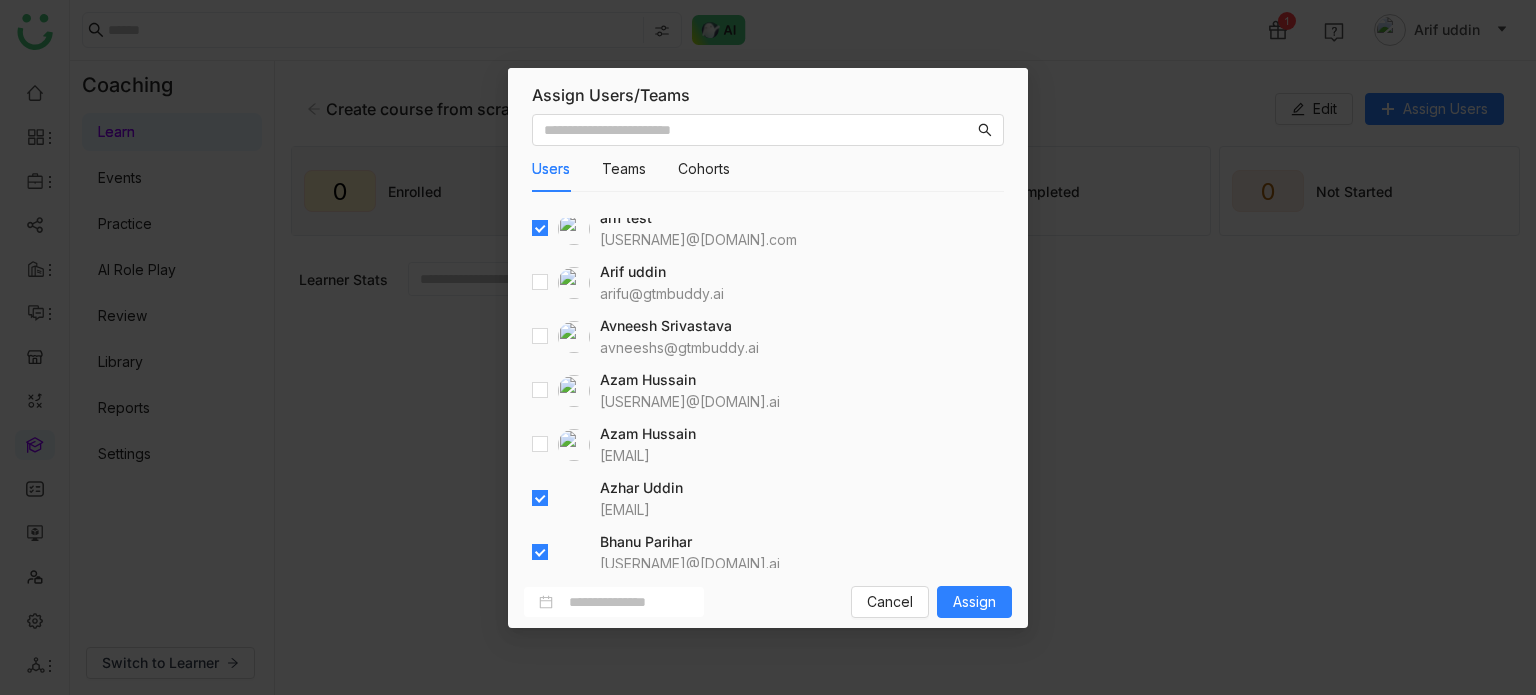 click on "Azhar Uddin   azharuddin@gtmbuddy.ai" at bounding box center [607, 499] 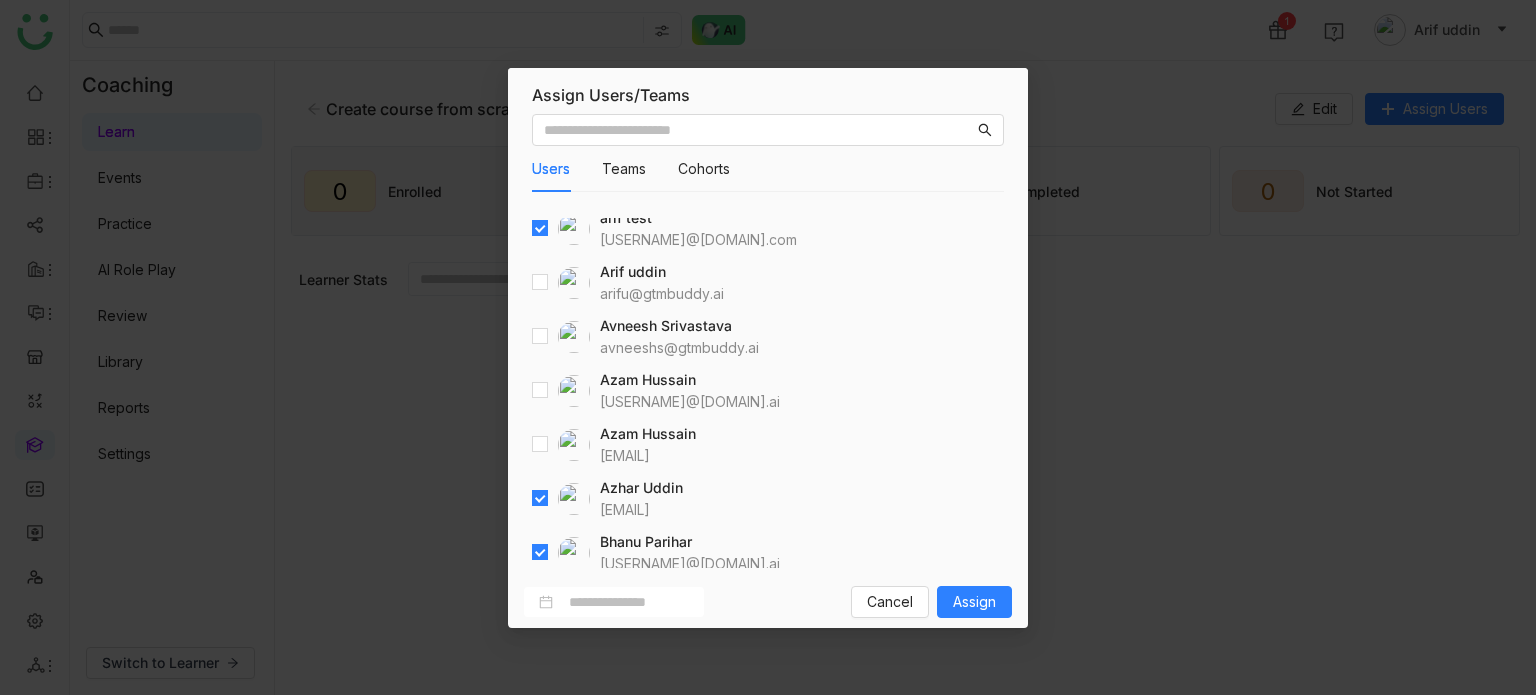 click at bounding box center (540, 499) 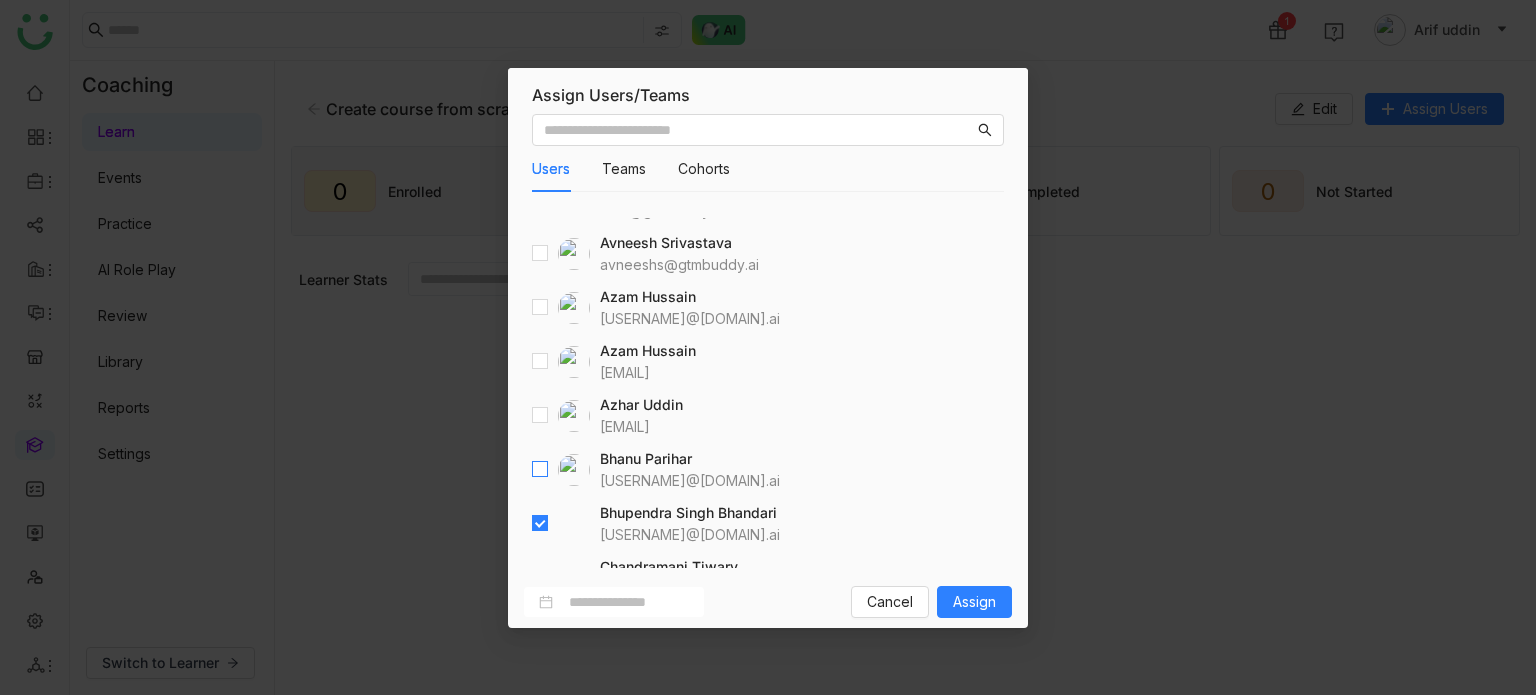 scroll, scrollTop: 373, scrollLeft: 0, axis: vertical 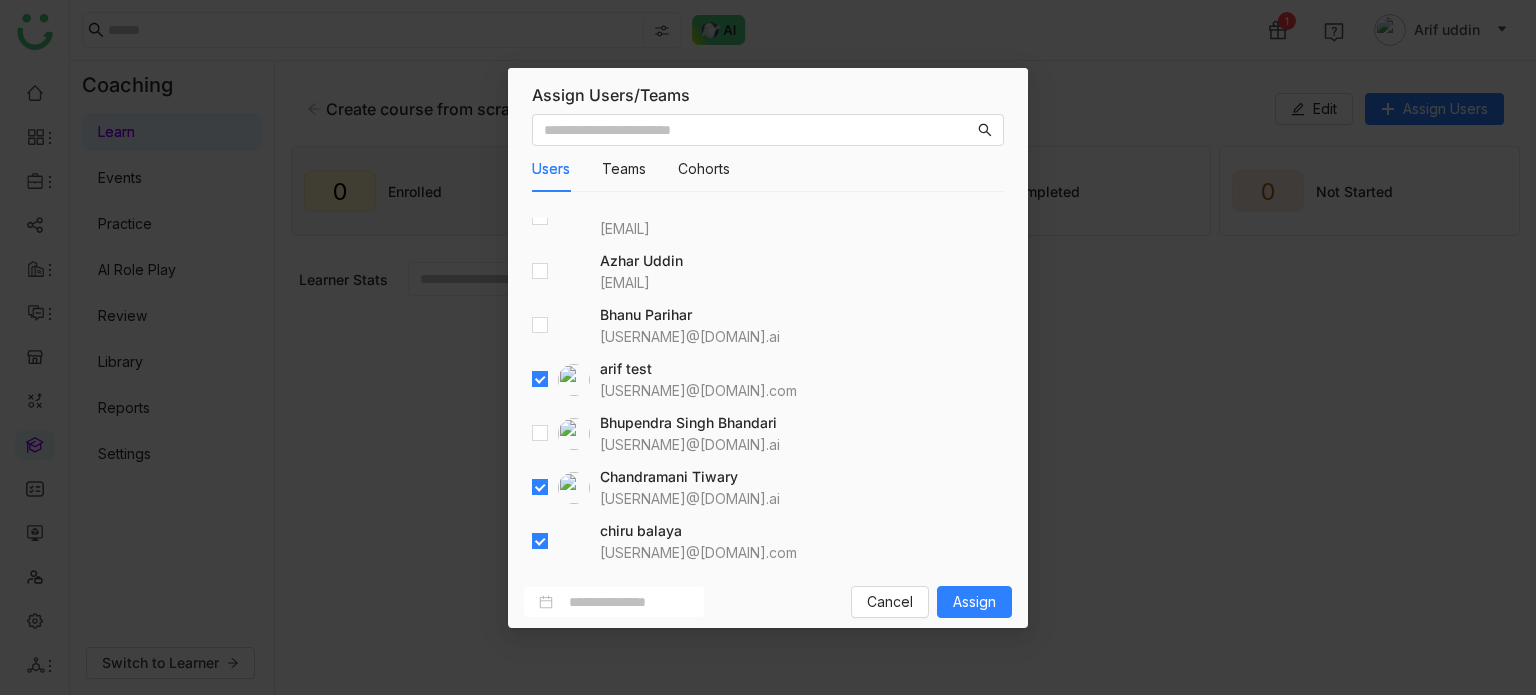click at bounding box center [561, 488] 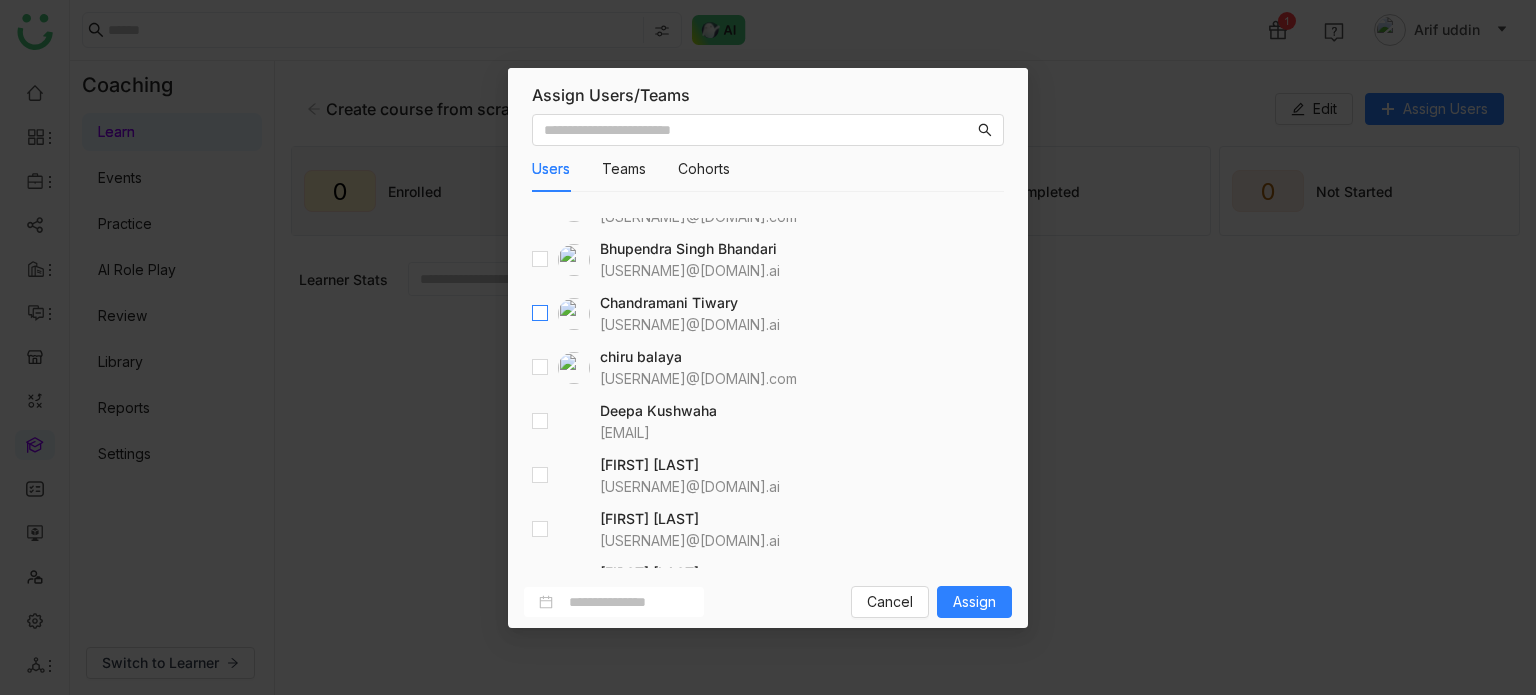 scroll, scrollTop: 673, scrollLeft: 0, axis: vertical 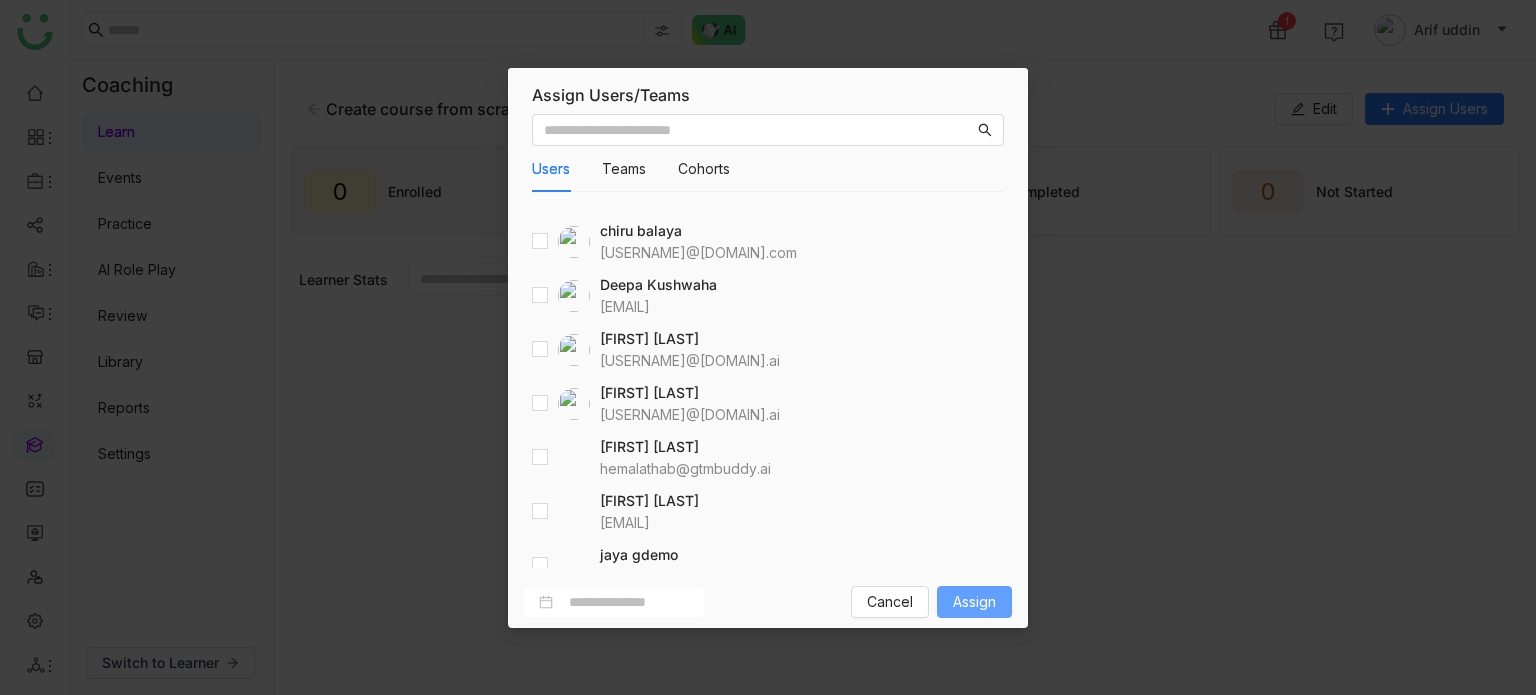 click on "Assign" at bounding box center [974, 602] 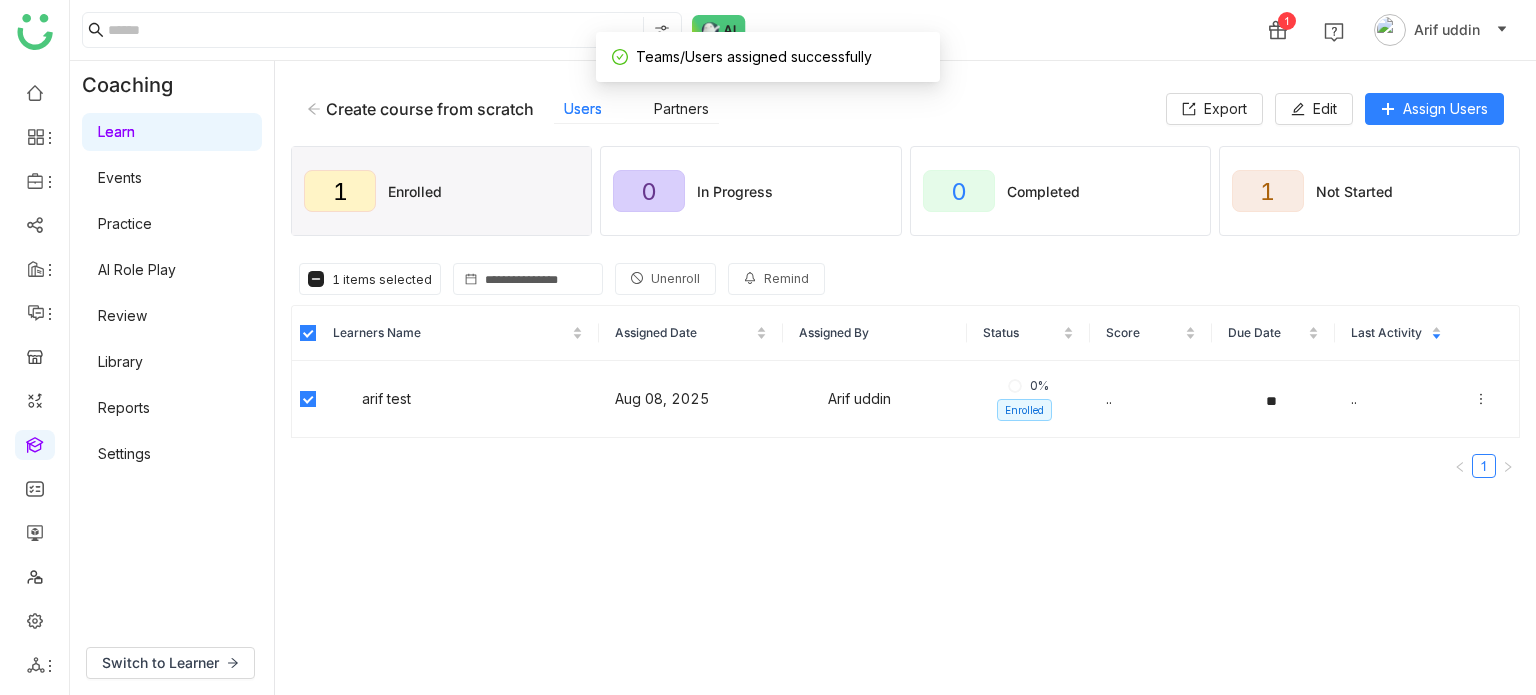 click on "Unenroll" 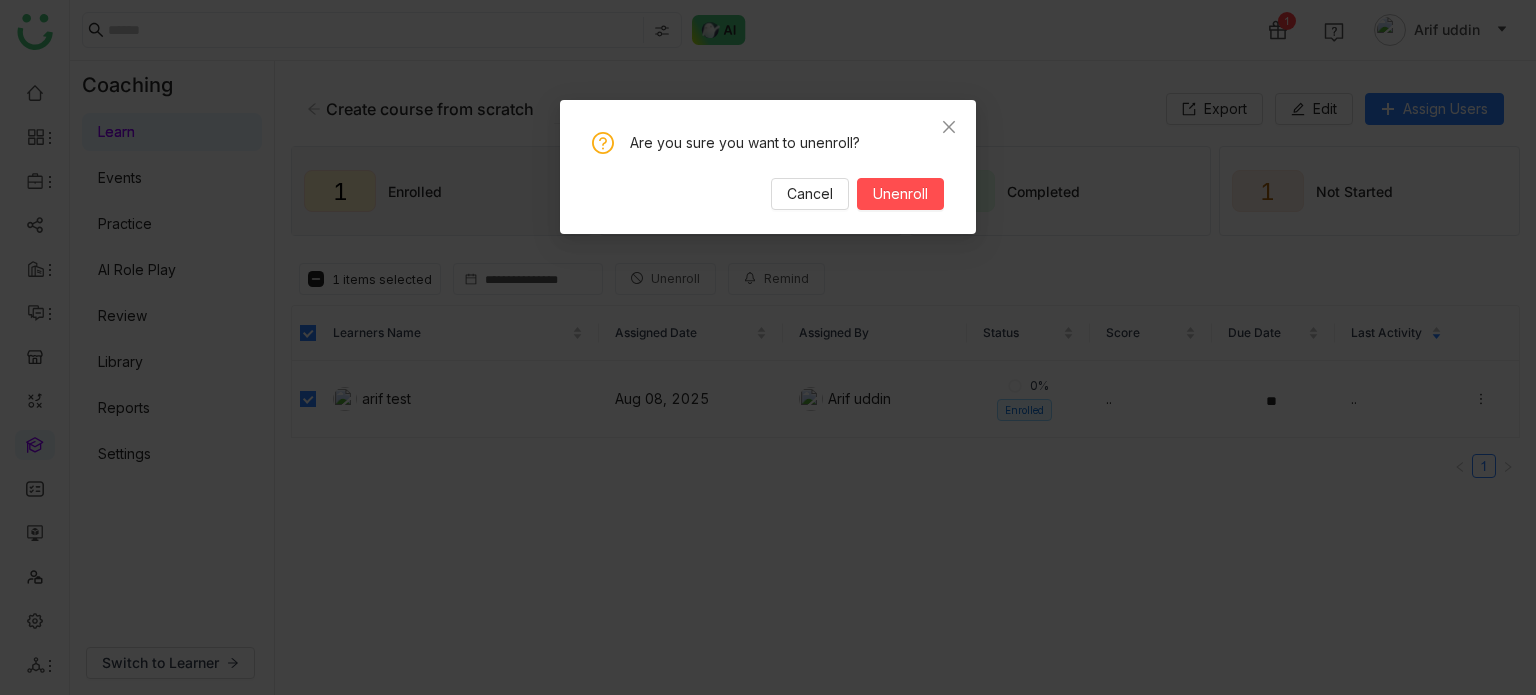 click on "Are you sure you want to unenroll?  Cancel   Unenroll" at bounding box center [768, 171] 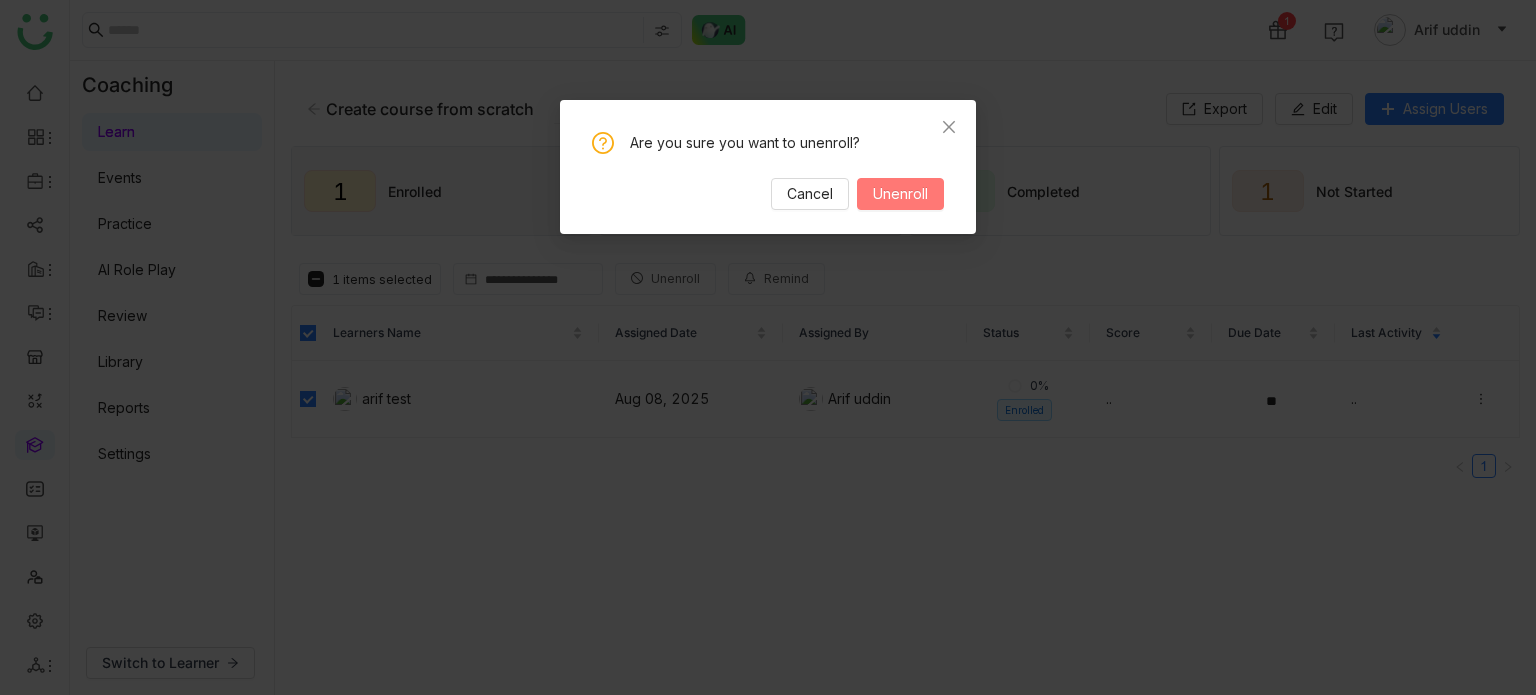 click on "Unenroll" at bounding box center [900, 194] 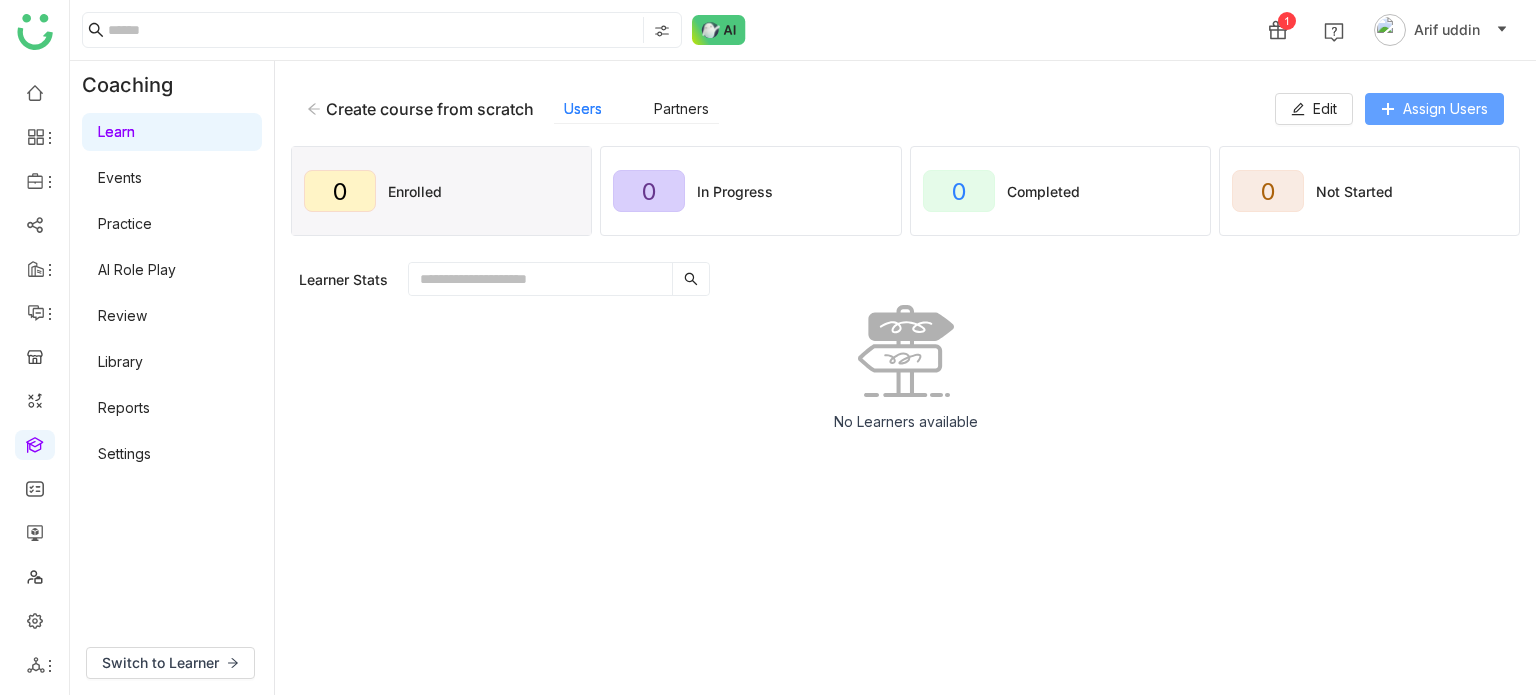 click on "Assign Users" 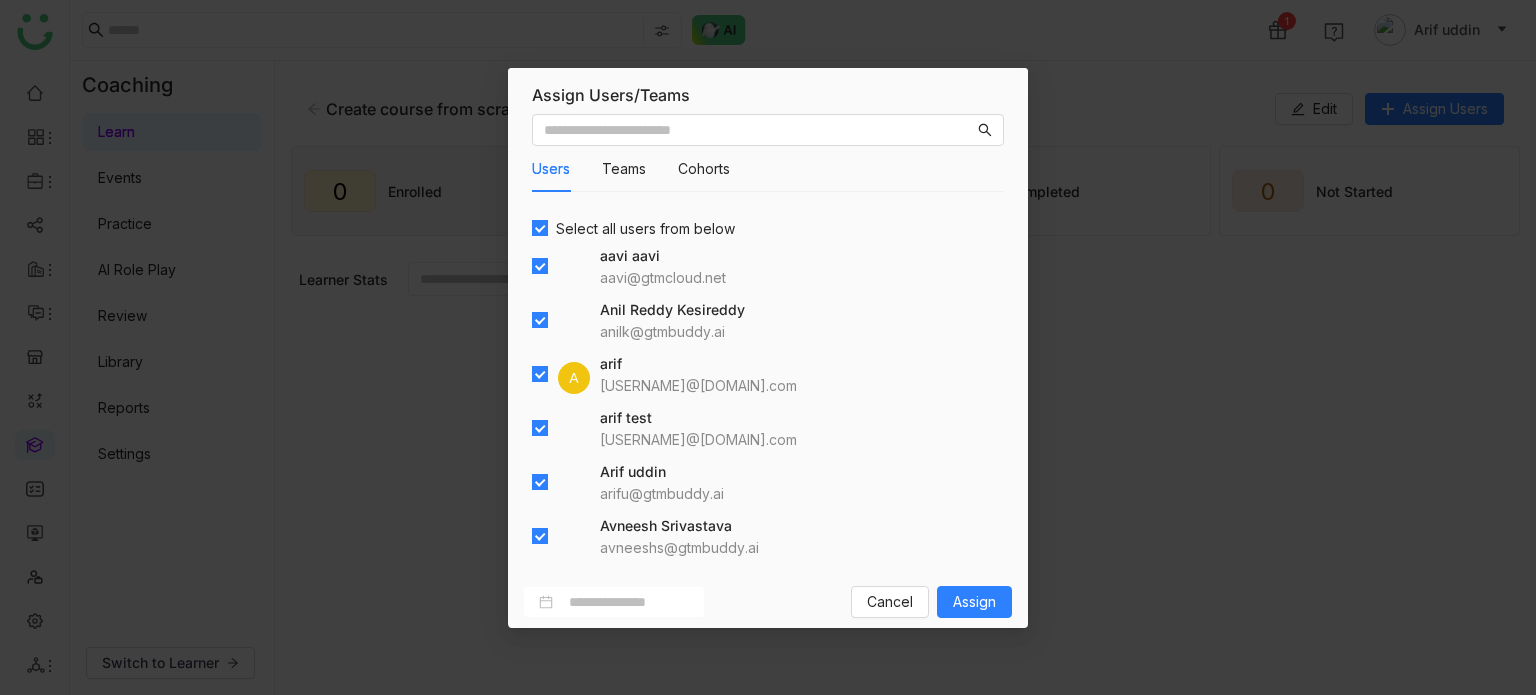 click at bounding box center [561, 267] 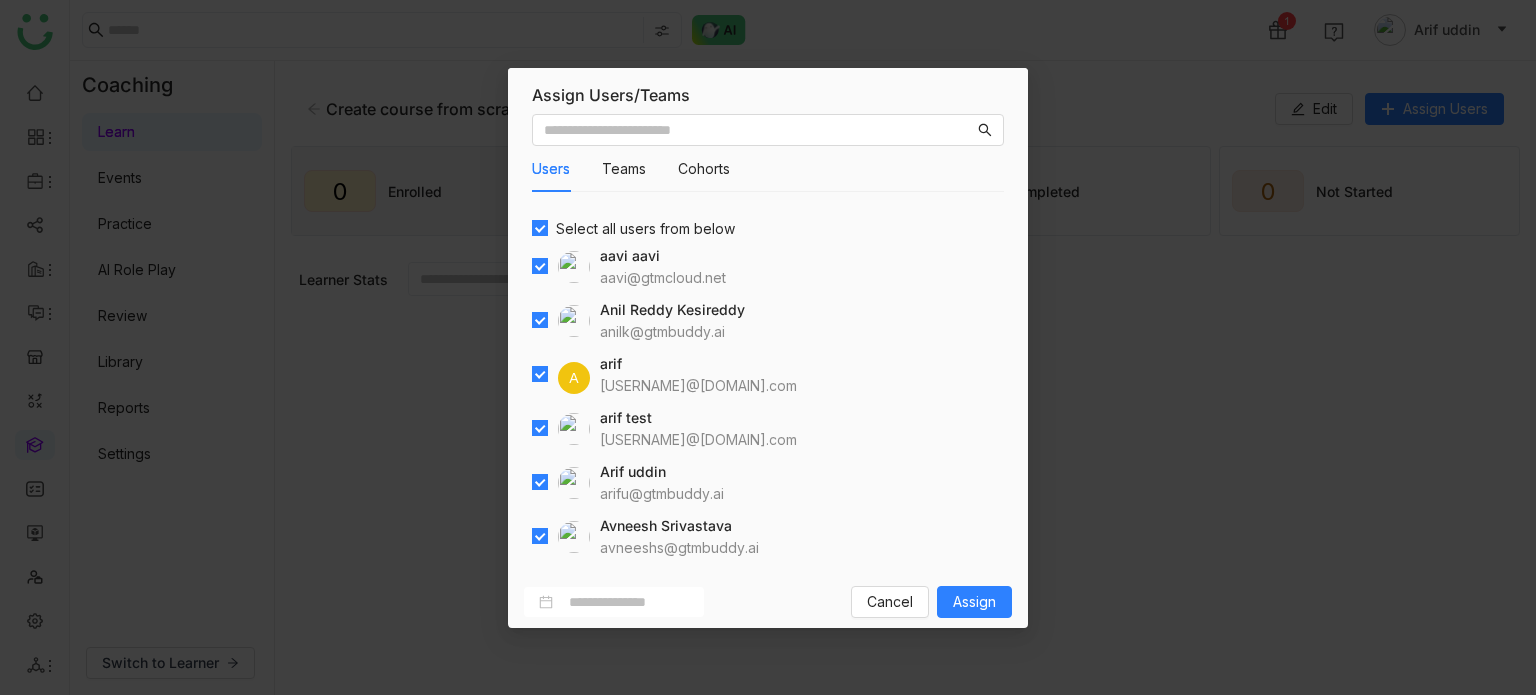 click at bounding box center [561, 267] 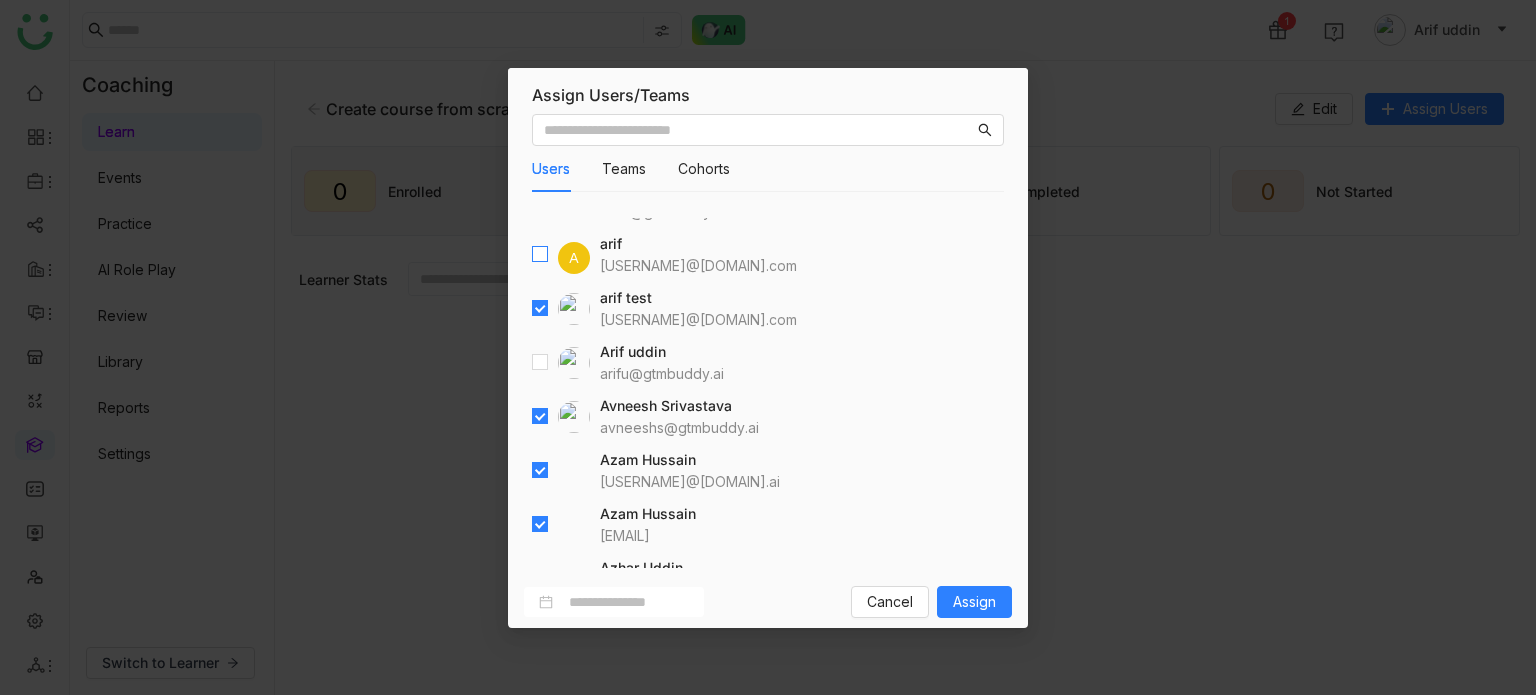 scroll, scrollTop: 200, scrollLeft: 0, axis: vertical 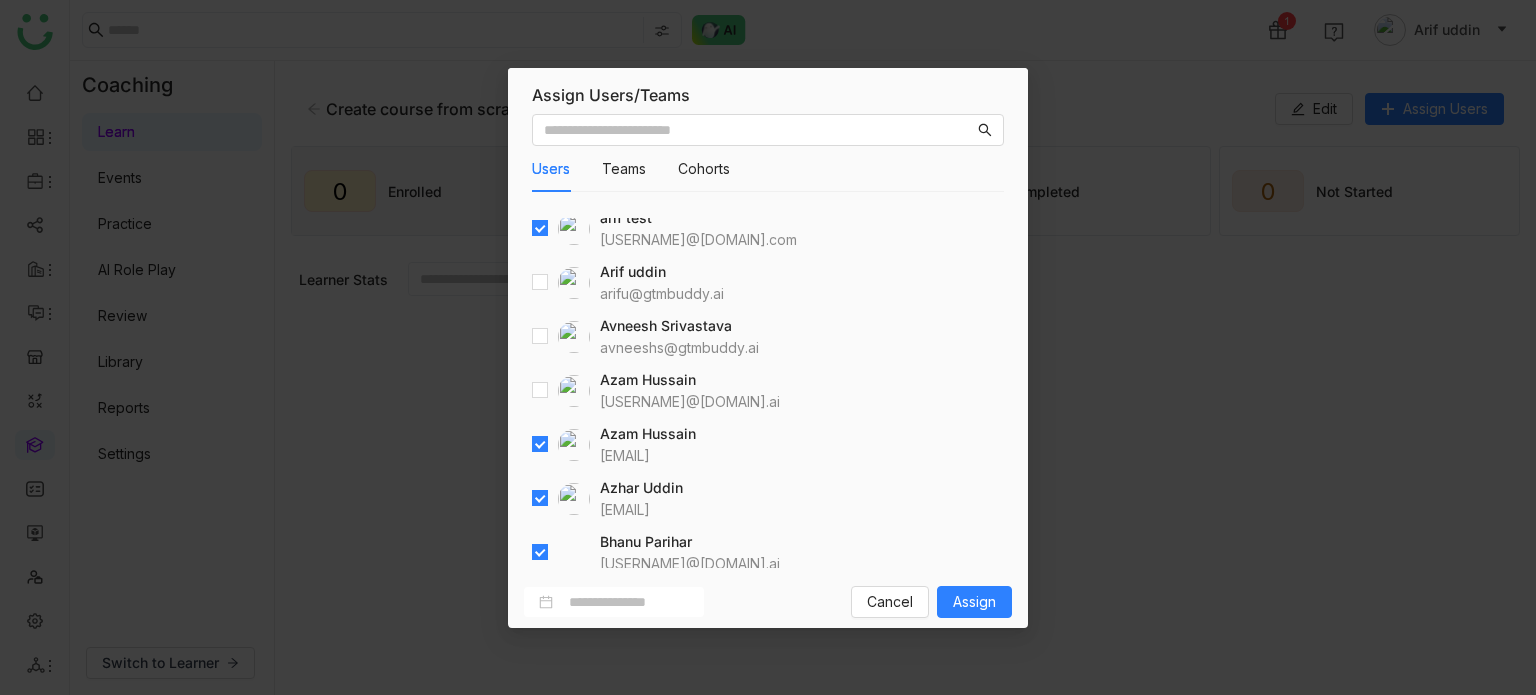 click at bounding box center (540, 445) 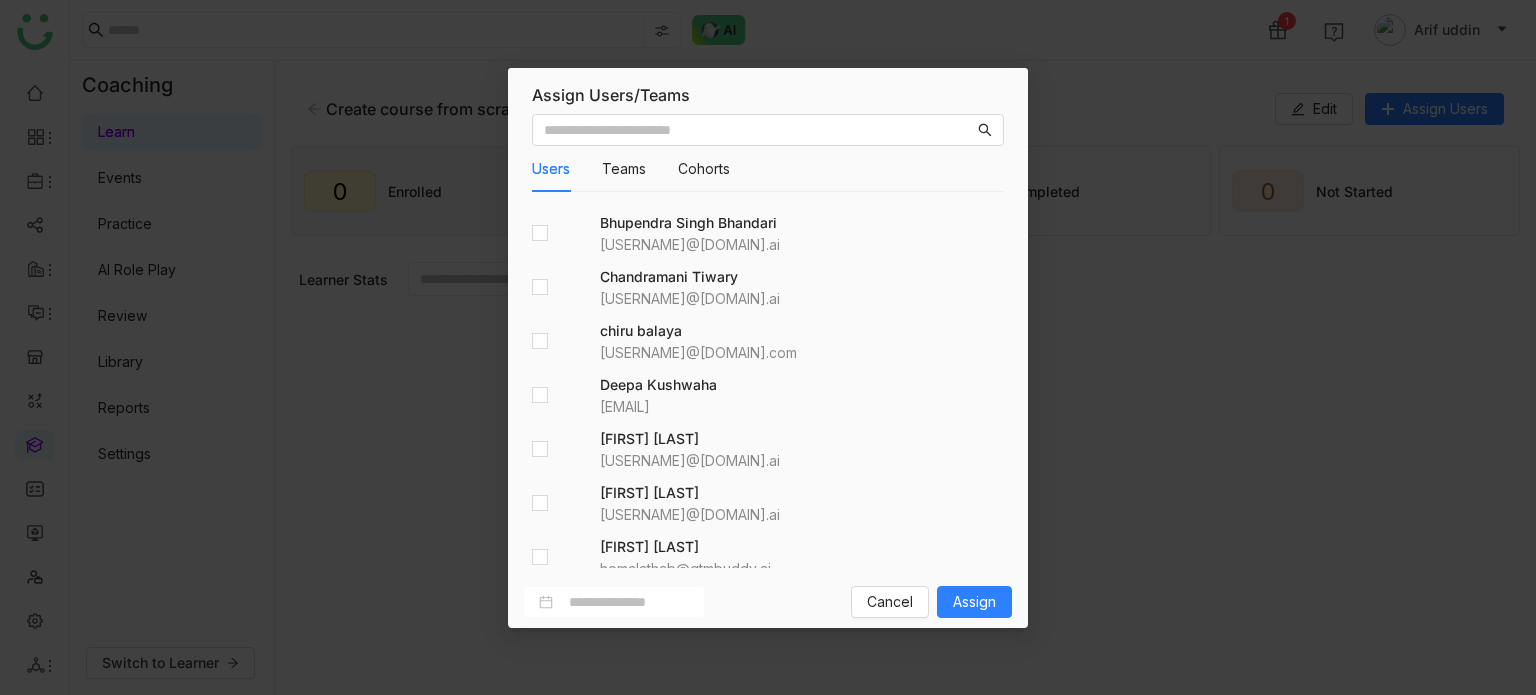 scroll, scrollTop: 873, scrollLeft: 0, axis: vertical 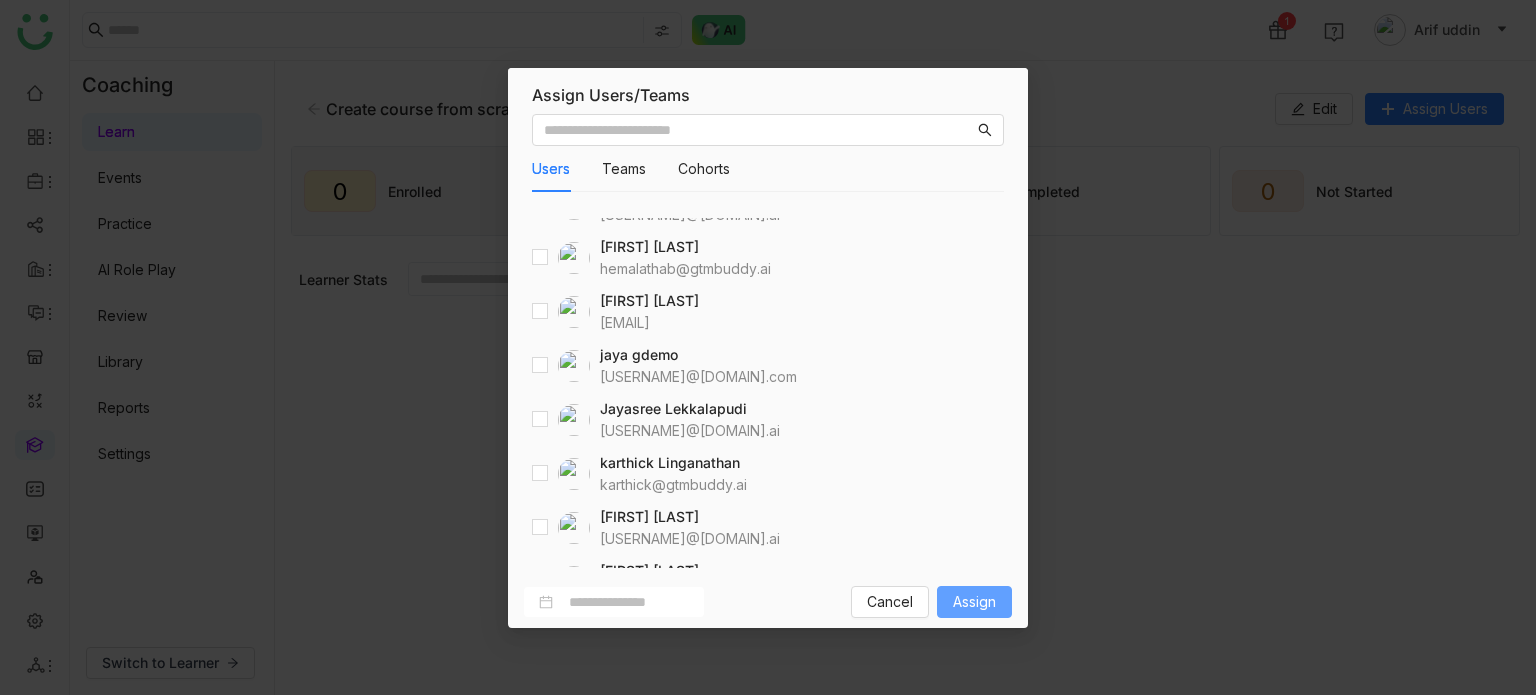 click on "Assign" at bounding box center [974, 602] 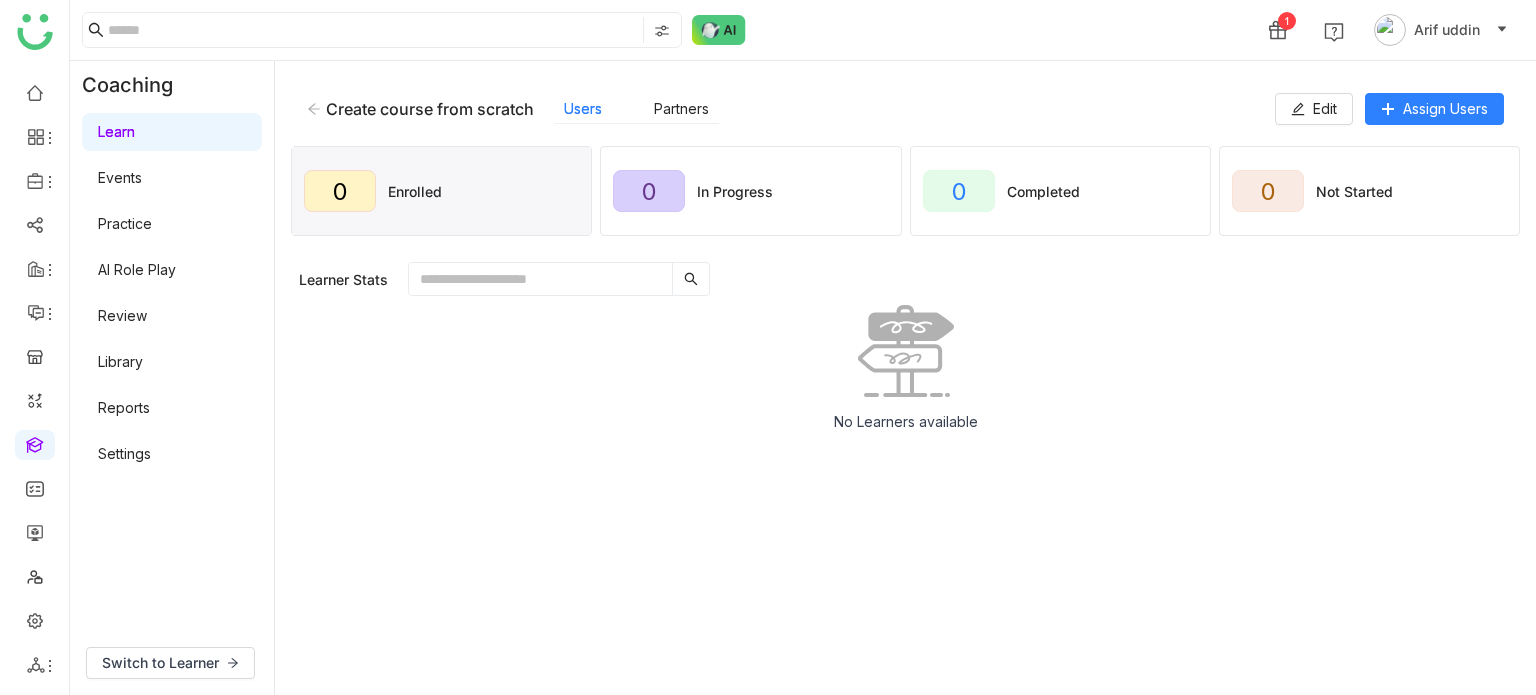 click on "1 Arif uddin" 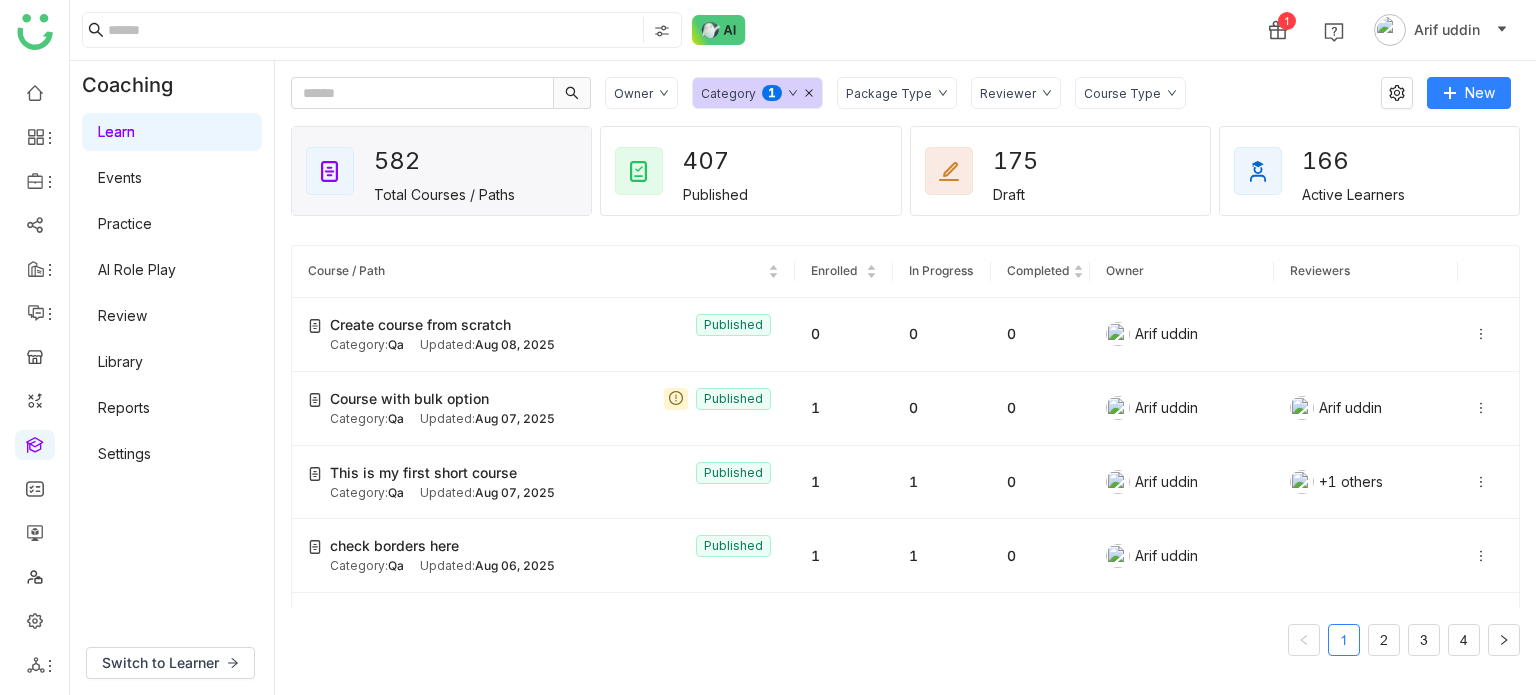 click on "1 2 3 4" 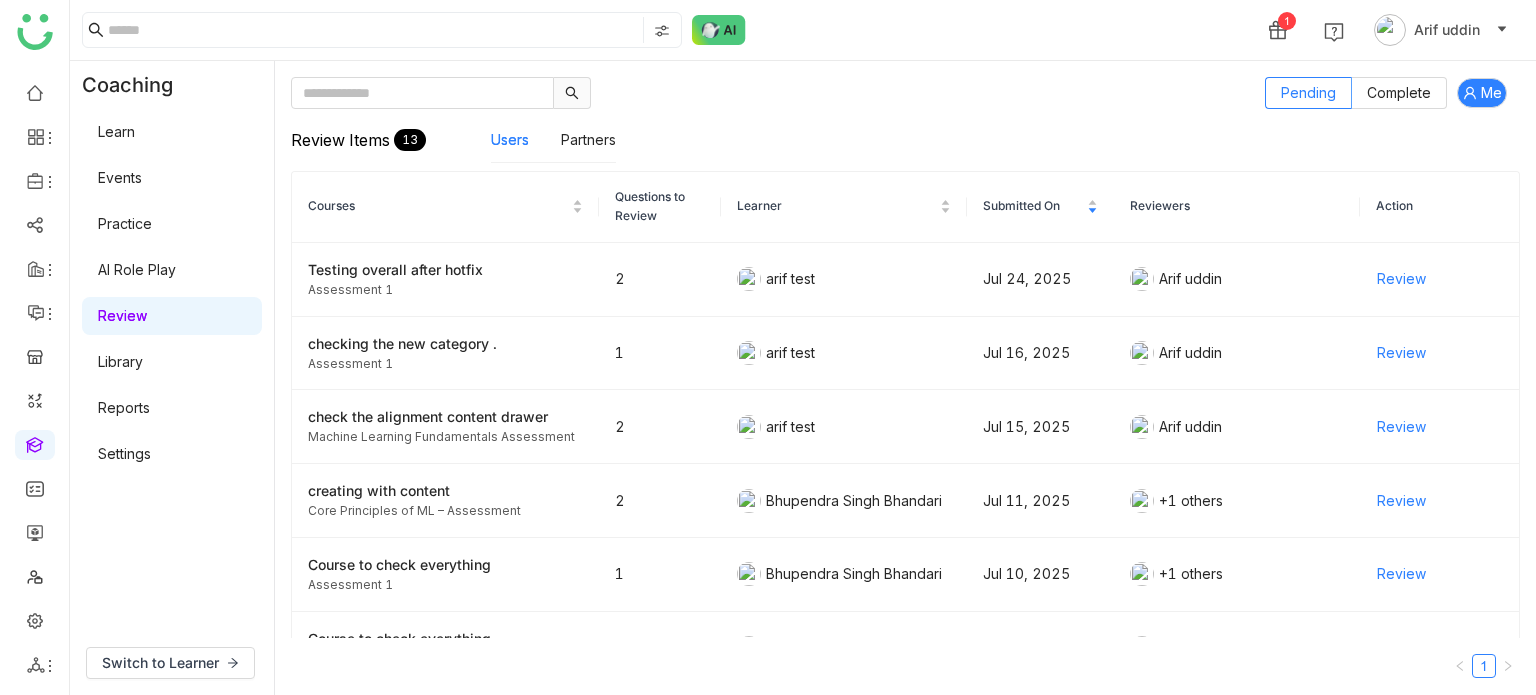 click on "Review Items  13  Users   Partners" 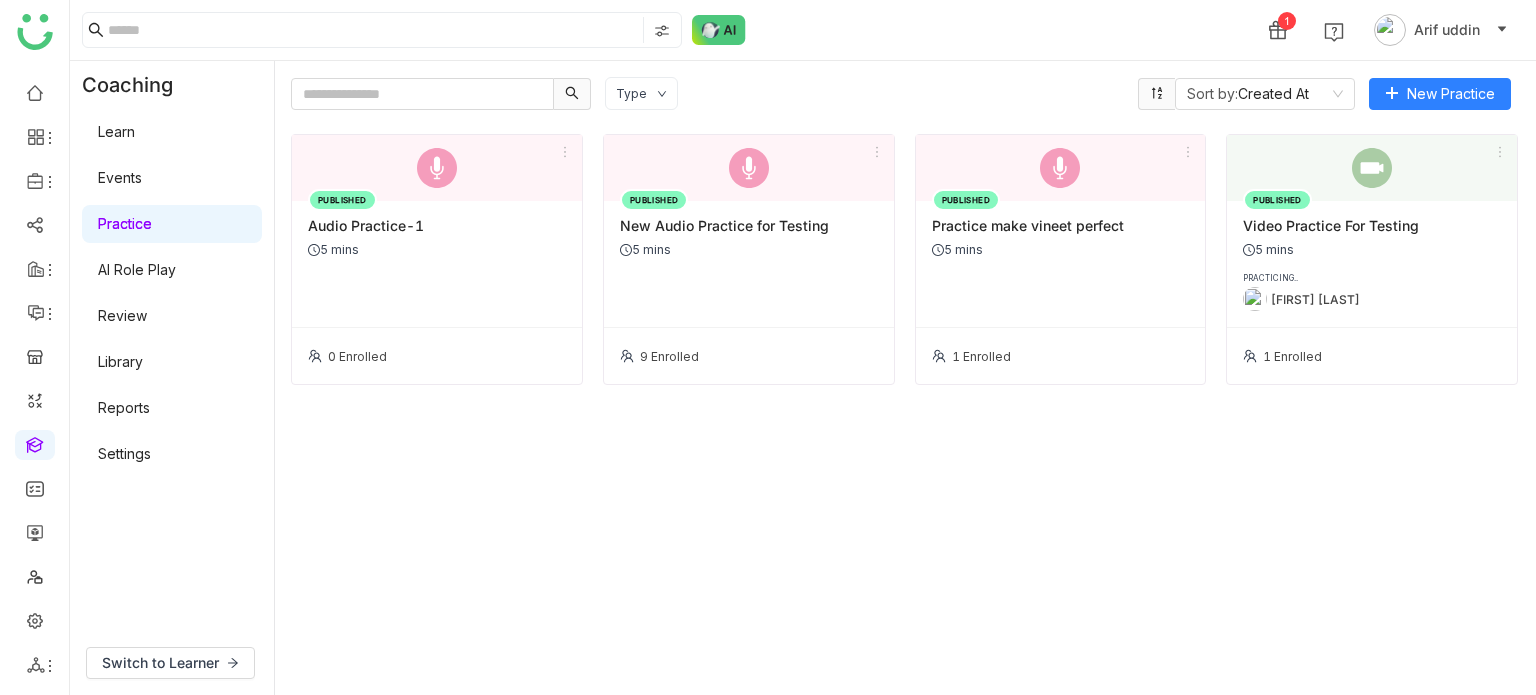 click on "Library" at bounding box center (120, 361) 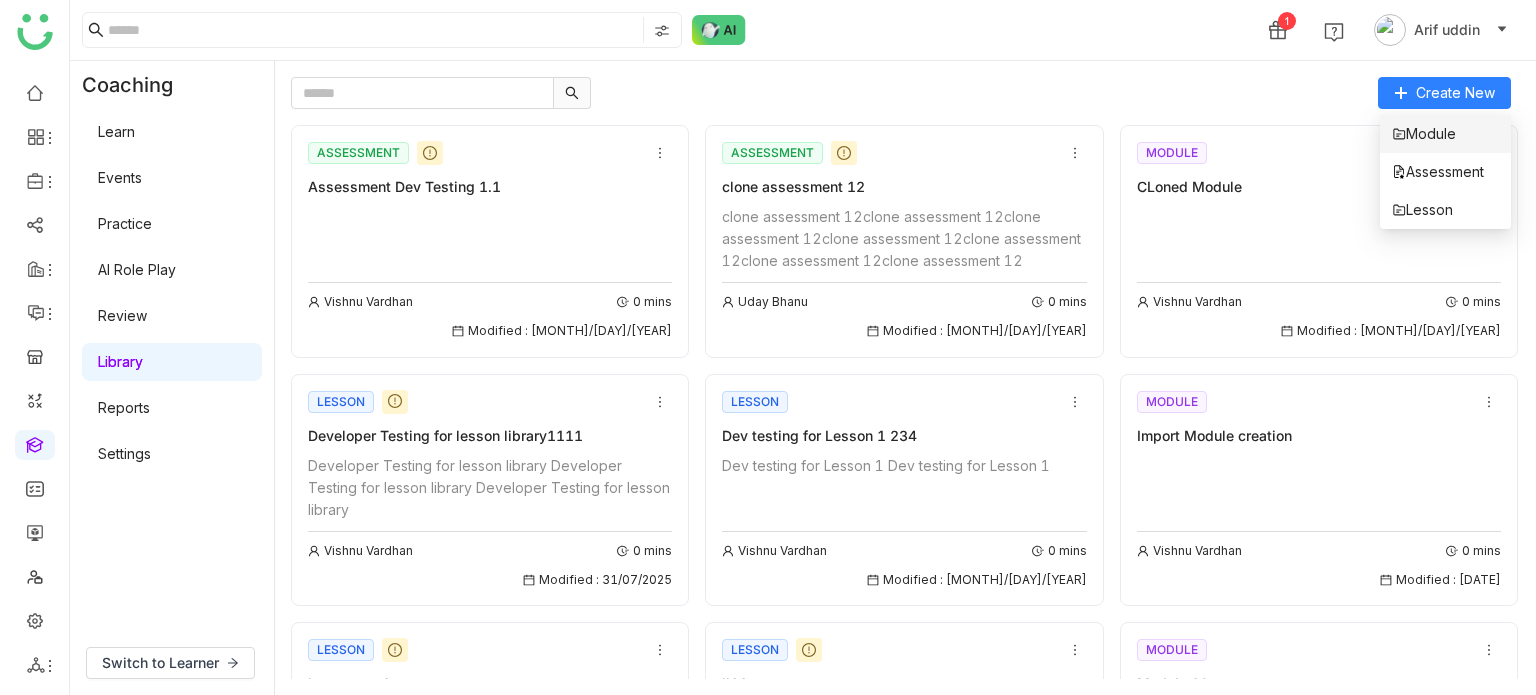 click on "Module" at bounding box center (1424, 134) 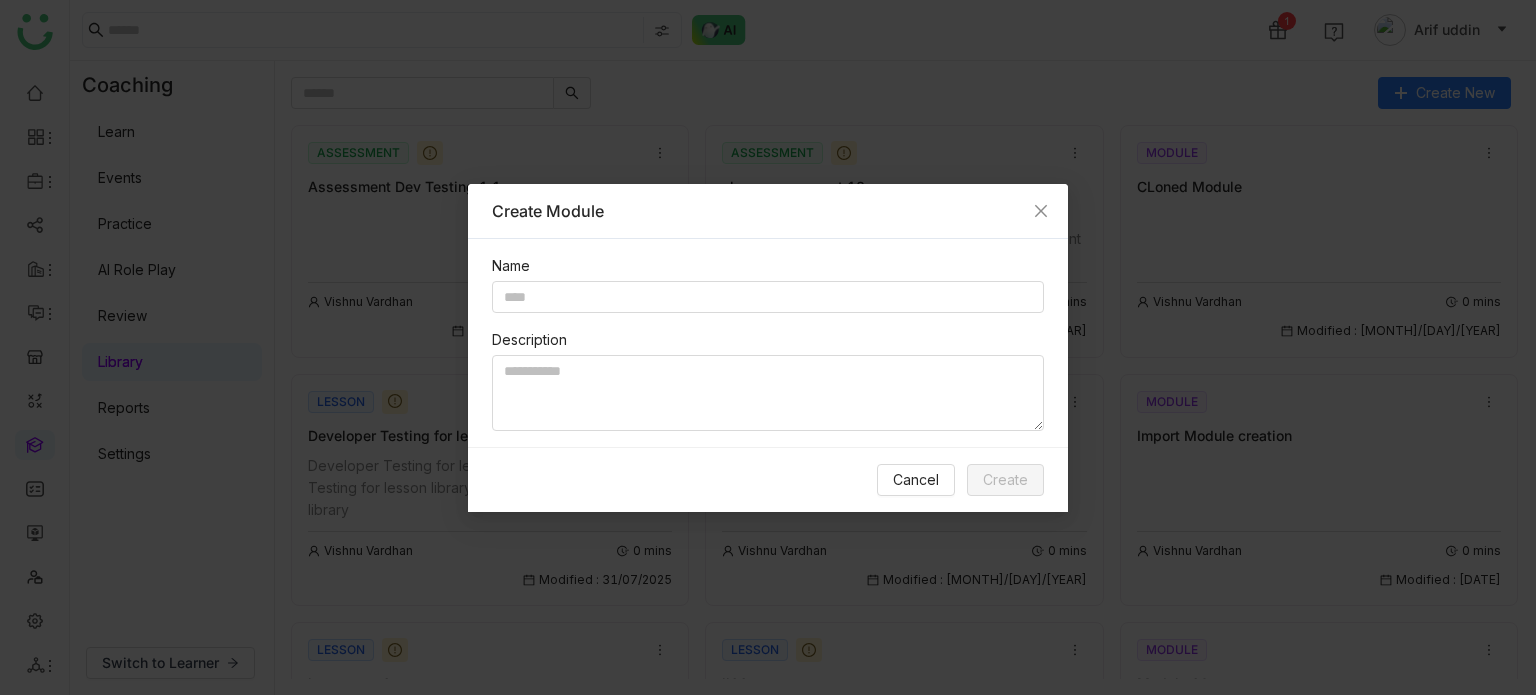 click on "Create Module  Name   Description  Cancel Create" at bounding box center [768, 347] 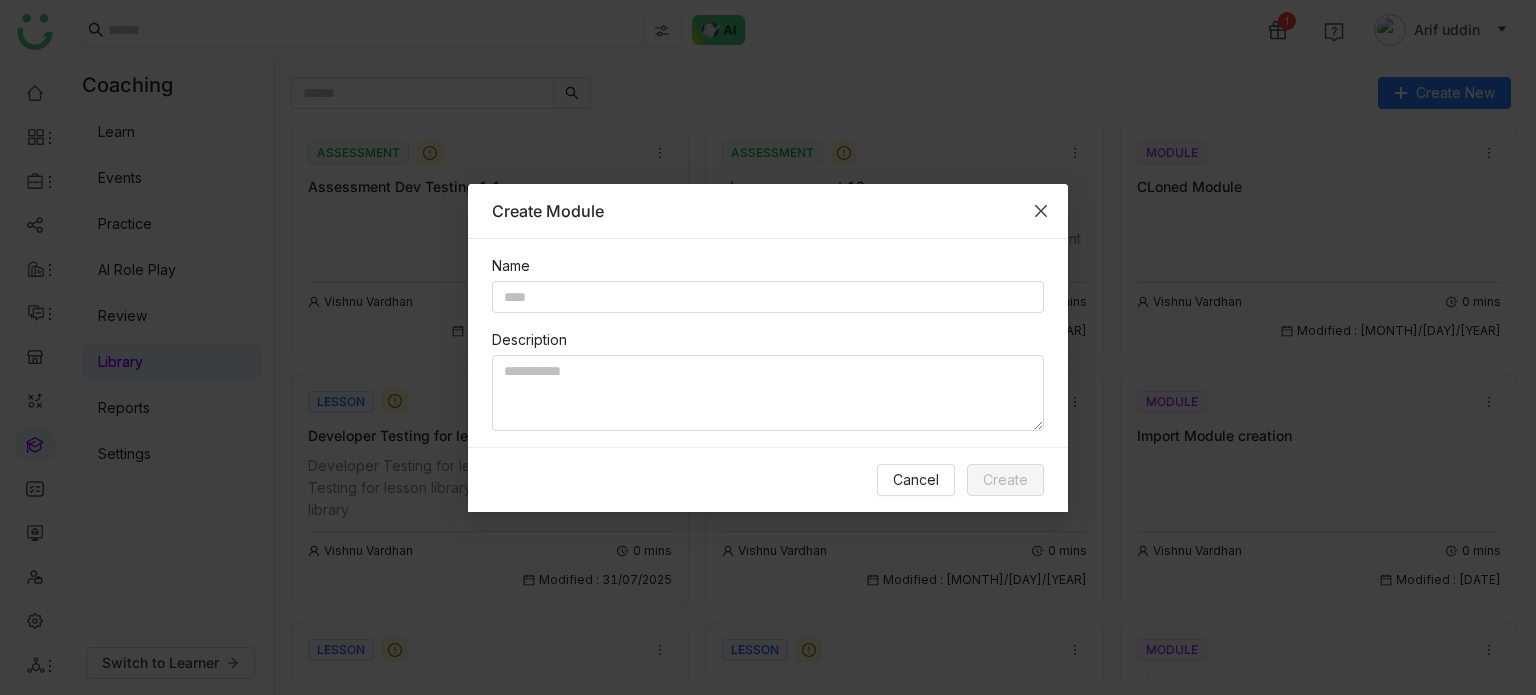 click at bounding box center (1041, 211) 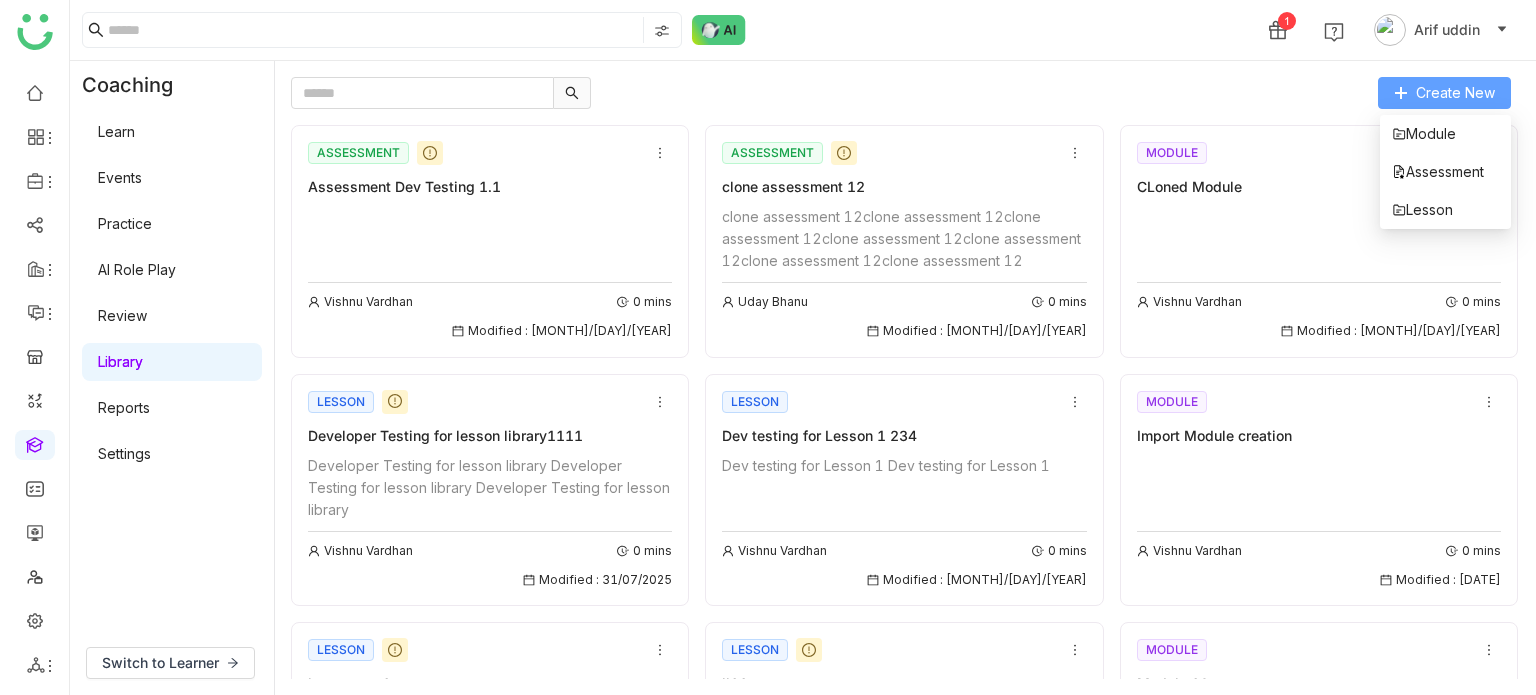 click on "Create New" 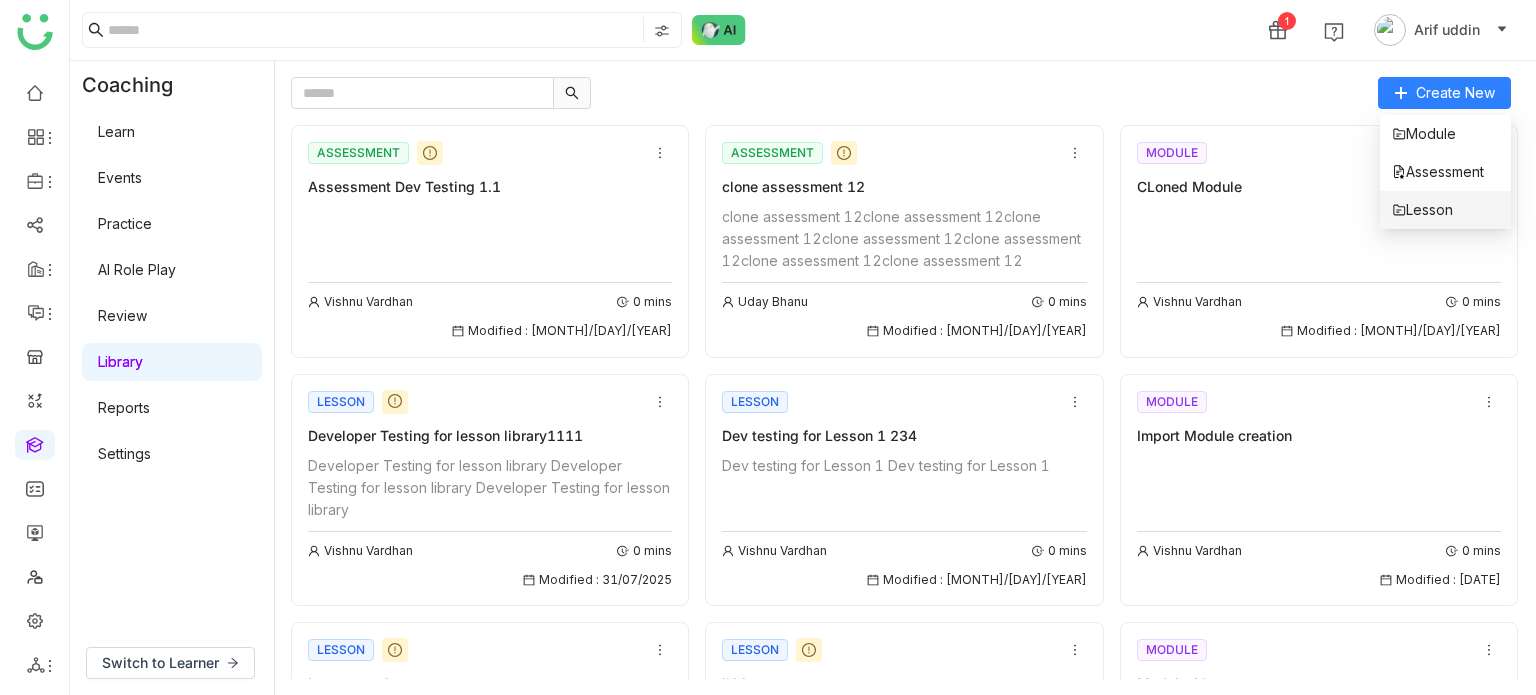 click on "Lesson" at bounding box center [1422, 210] 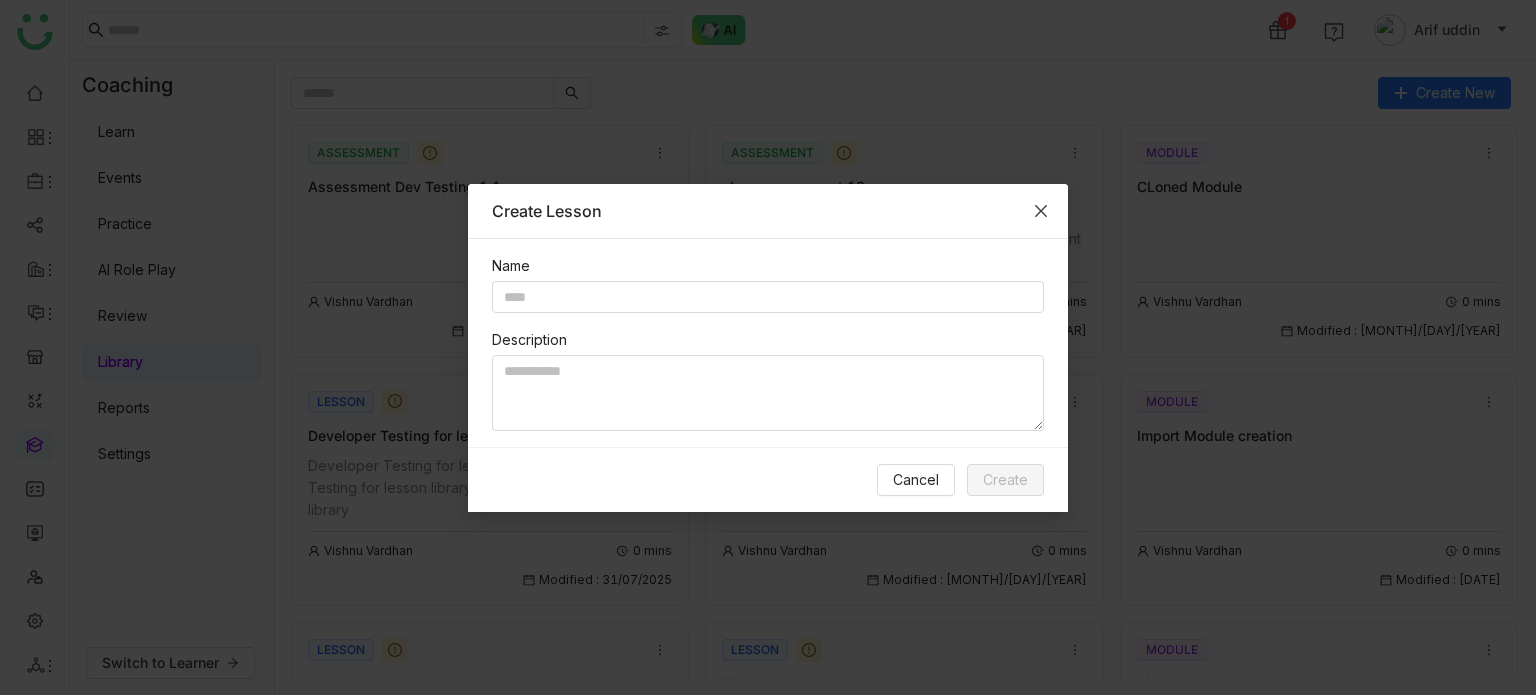 click 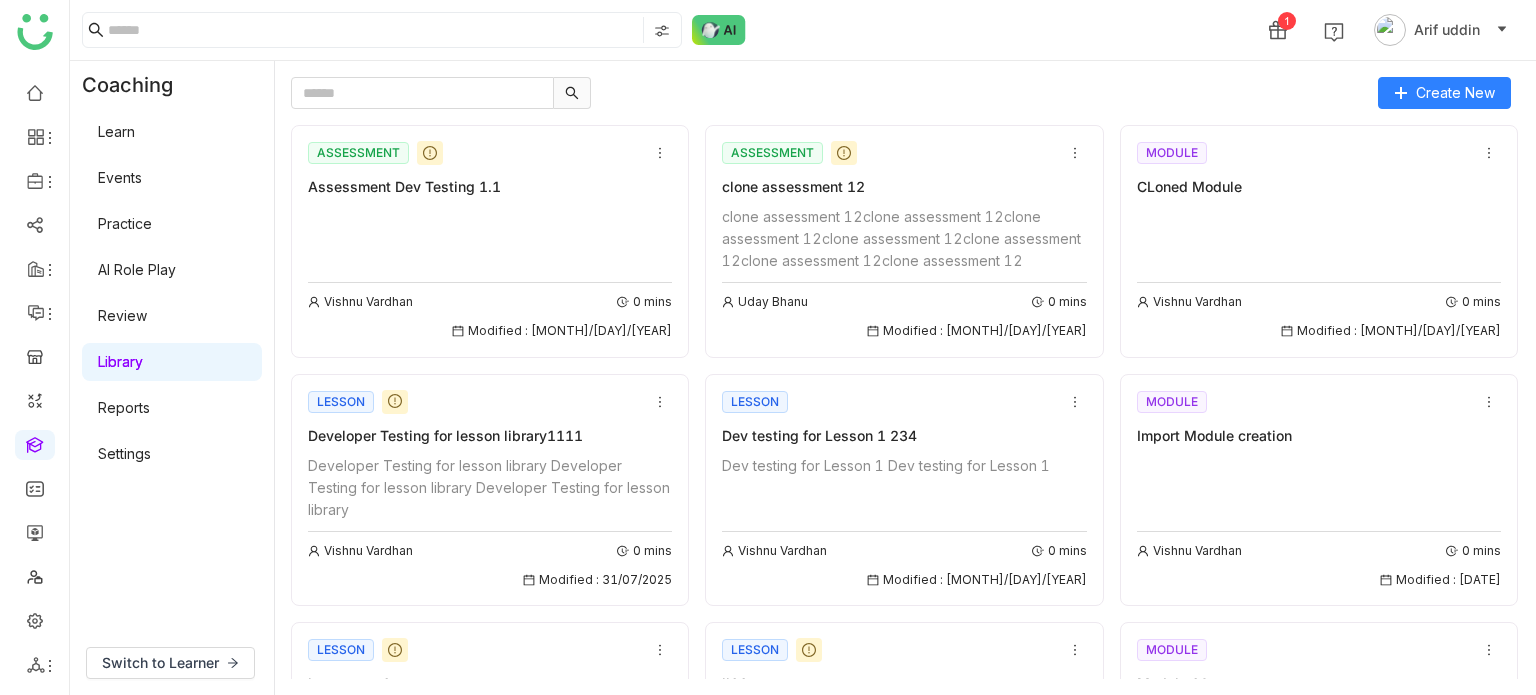 click on "Learn" at bounding box center [116, 131] 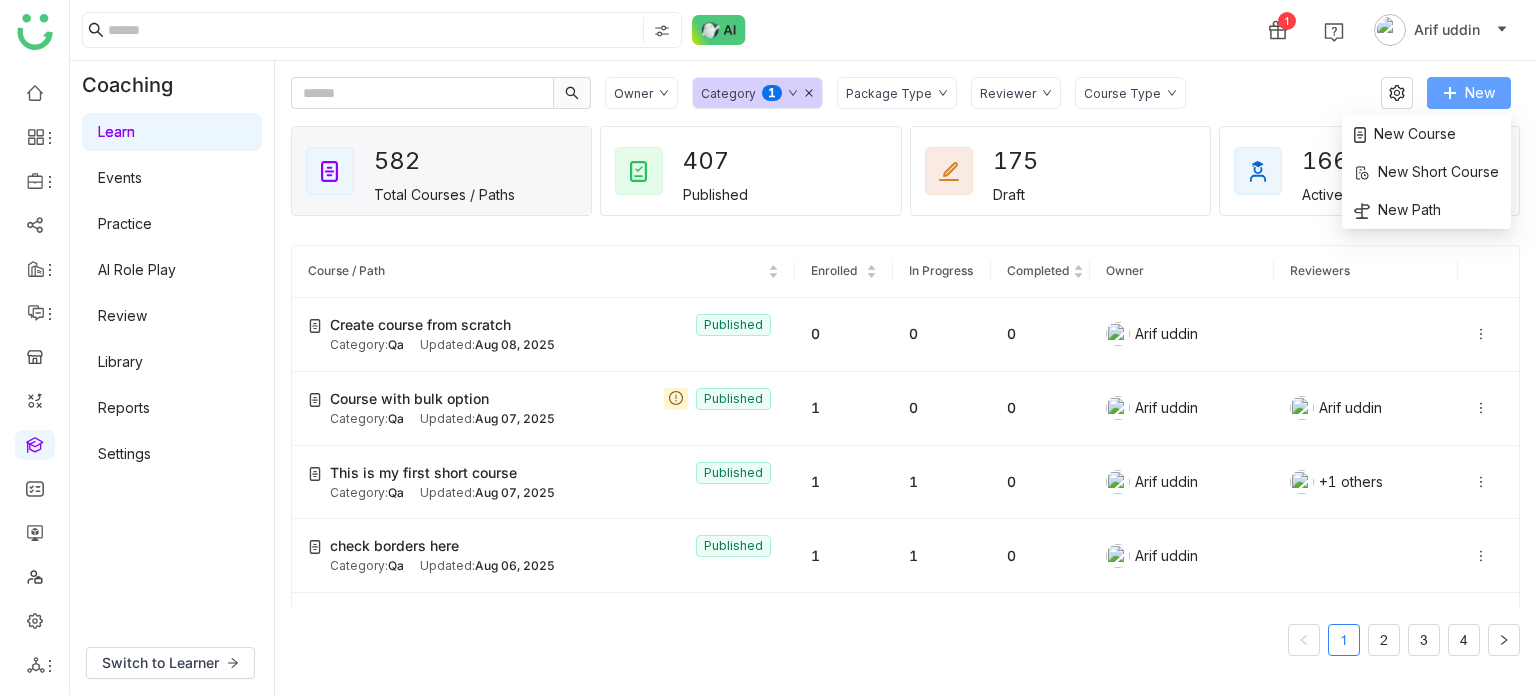 click on "New" 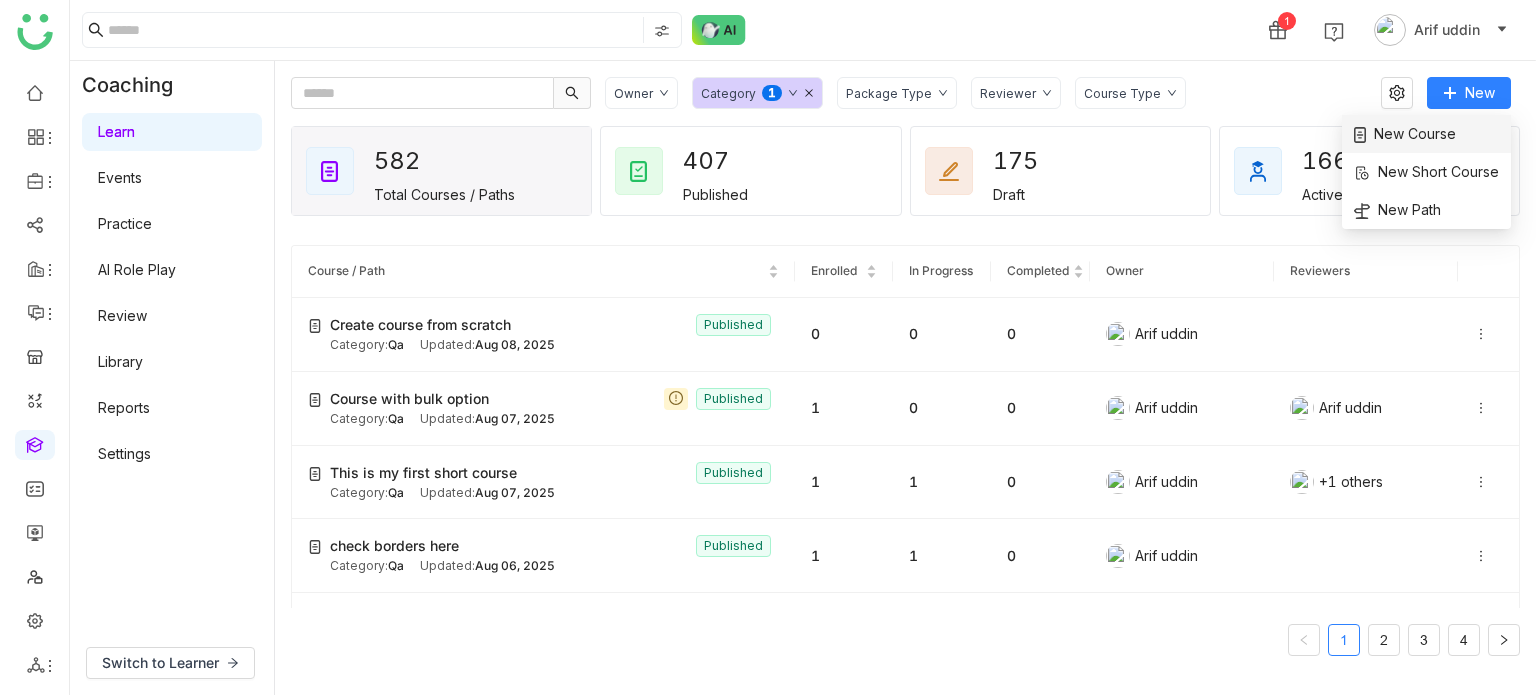 click on "New Course" at bounding box center (1426, 134) 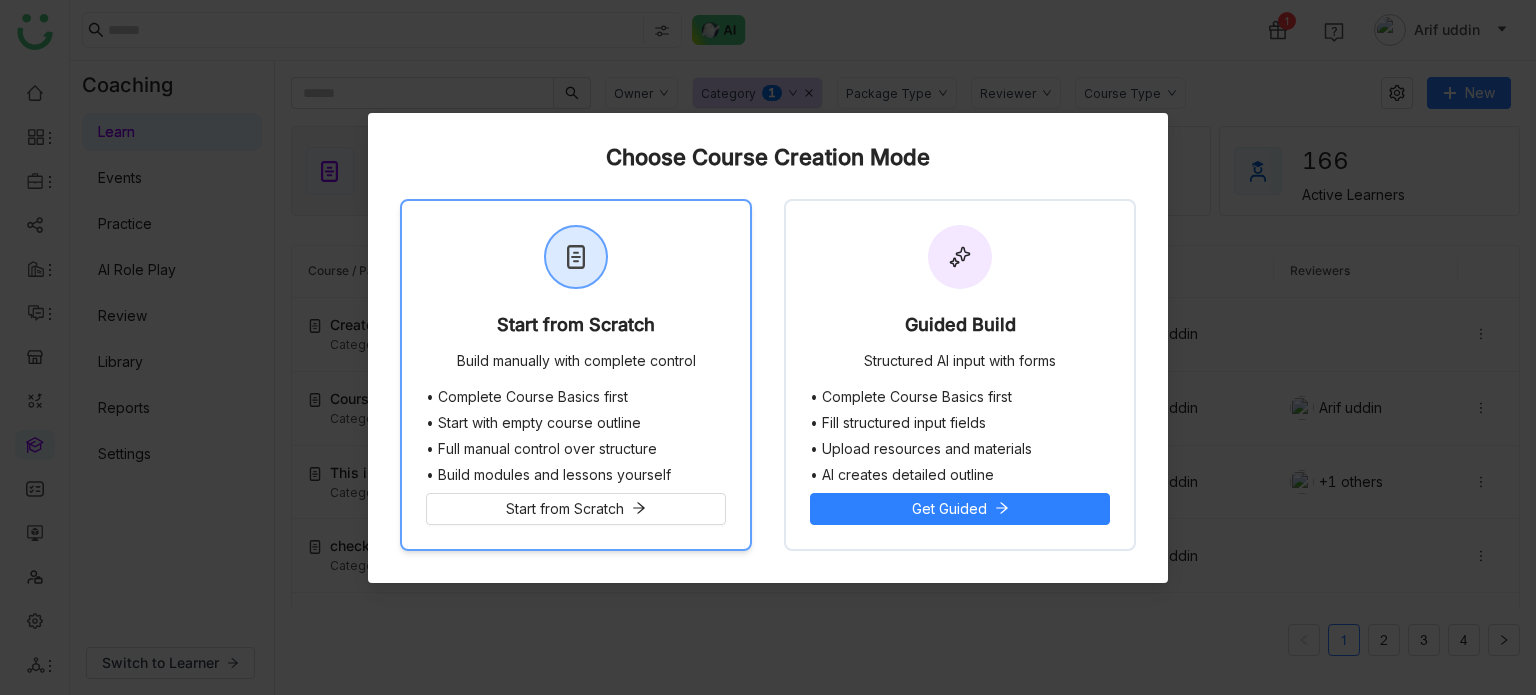 click on "Start from Scratch   Build manually with complete control" at bounding box center [576, 295] 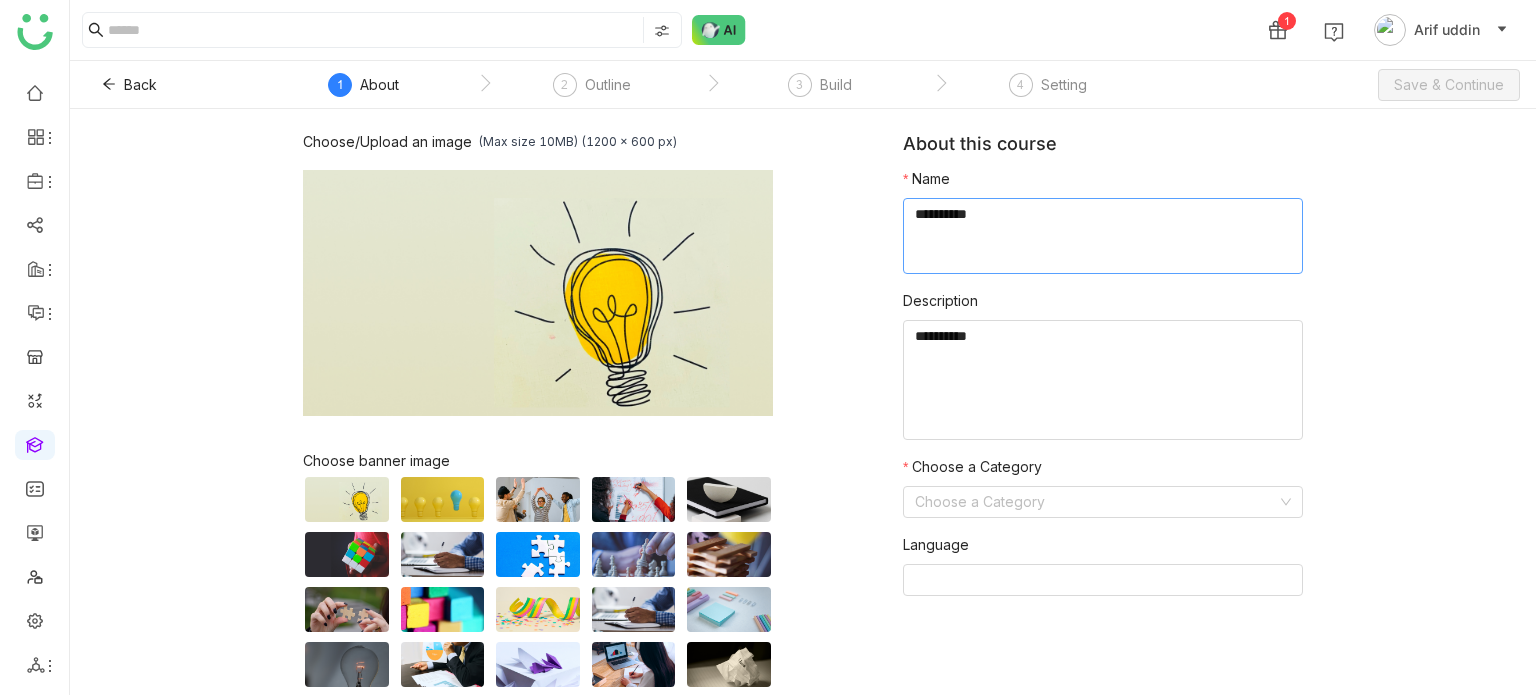 click 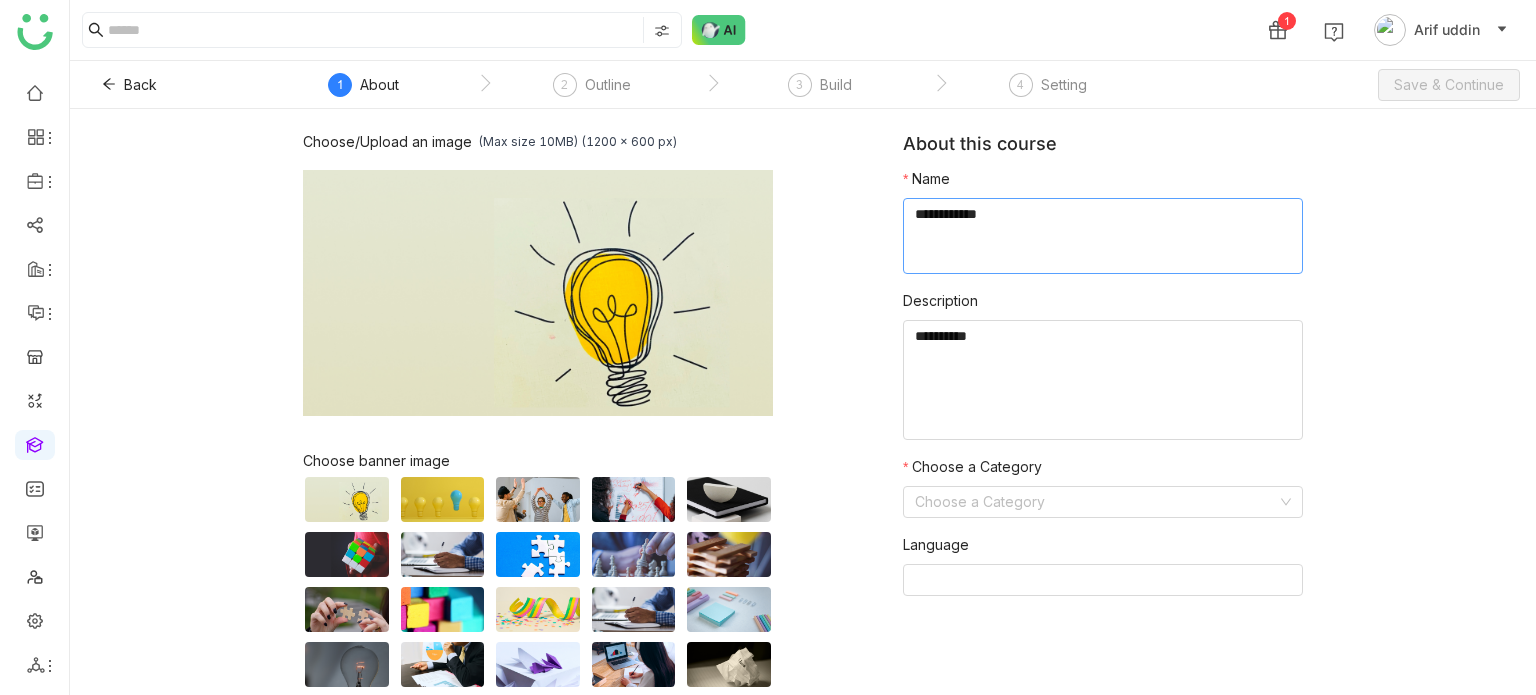 type on "**********" 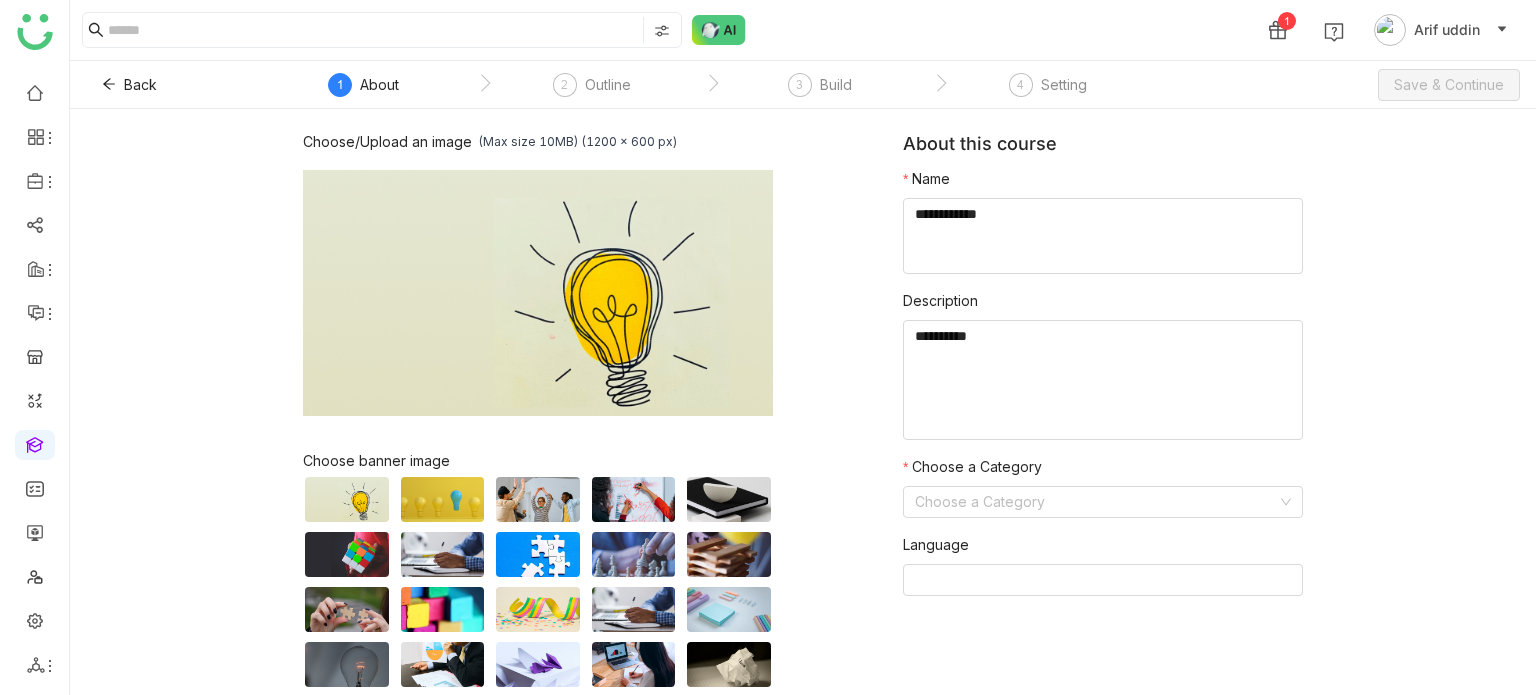 click on "Description" 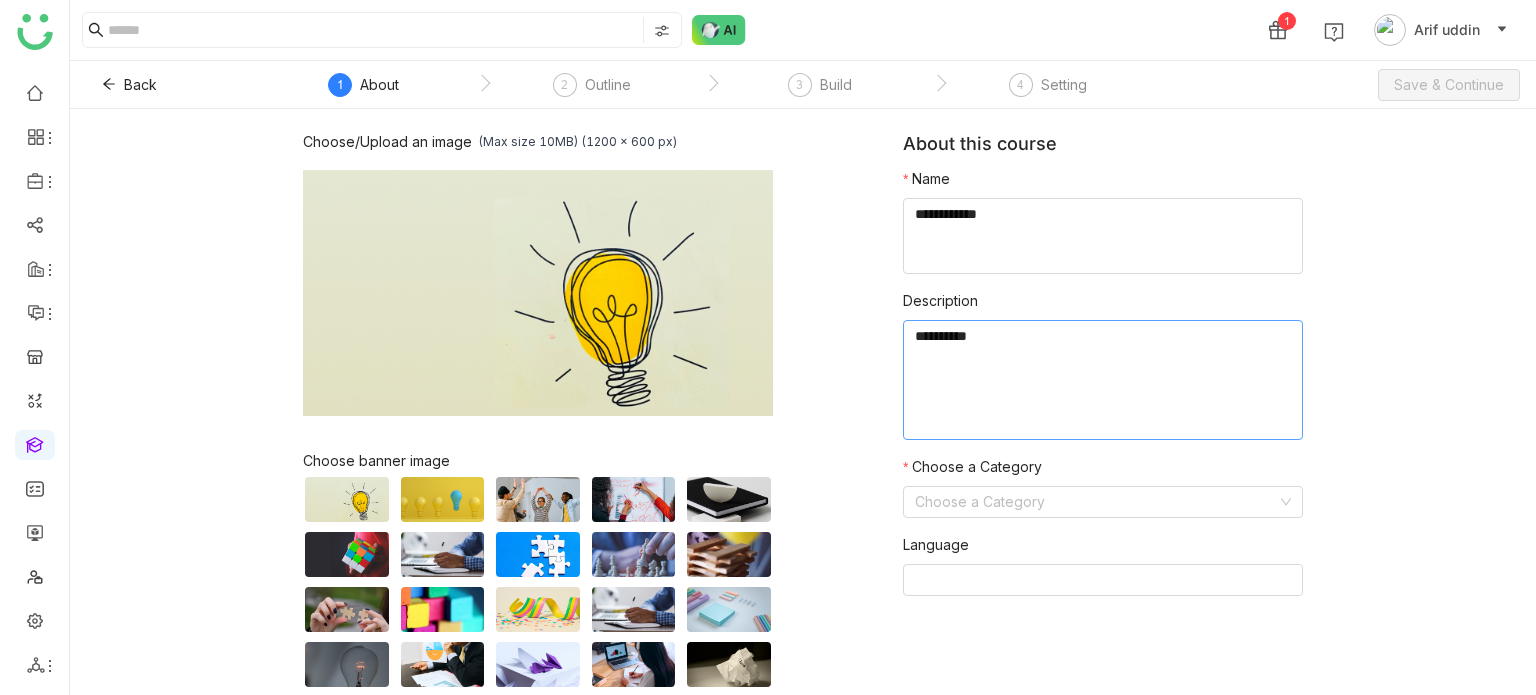 click 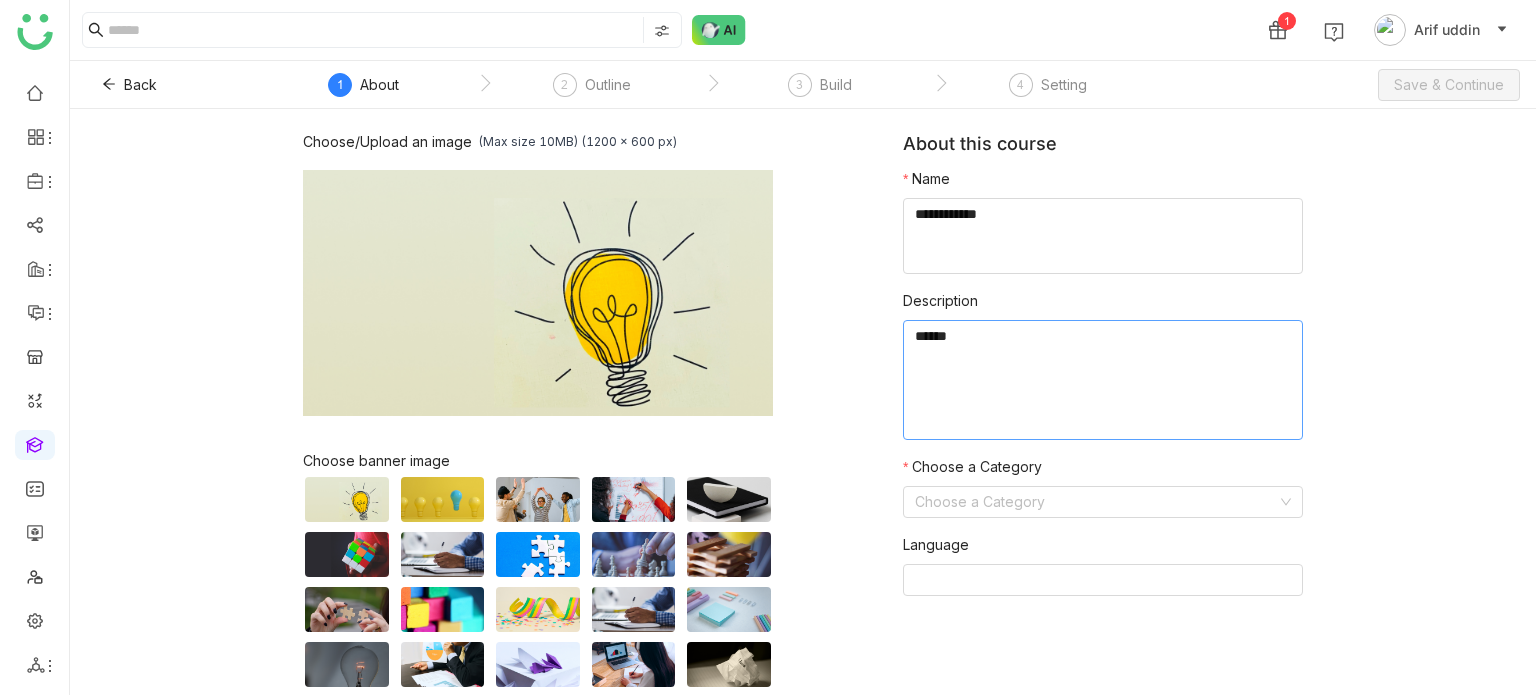 type on "*****" 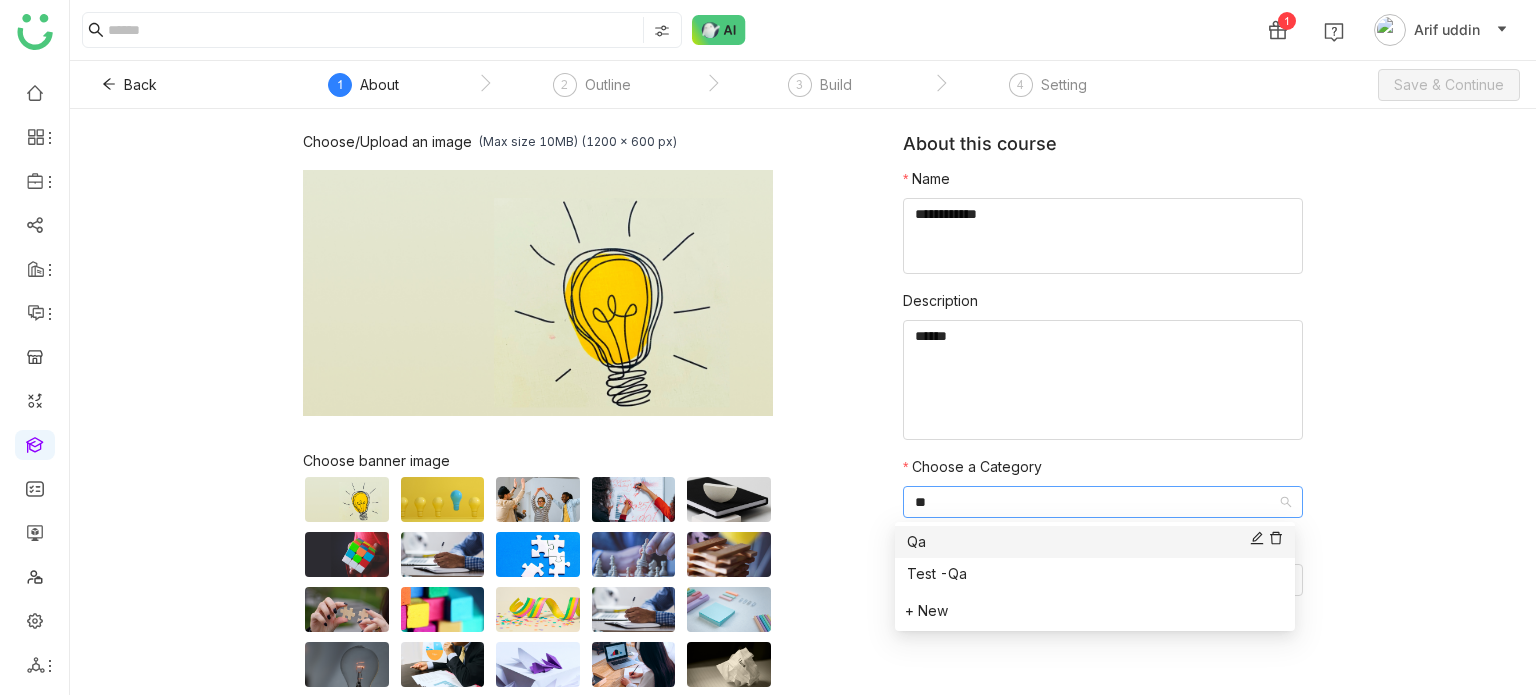 type on "**" 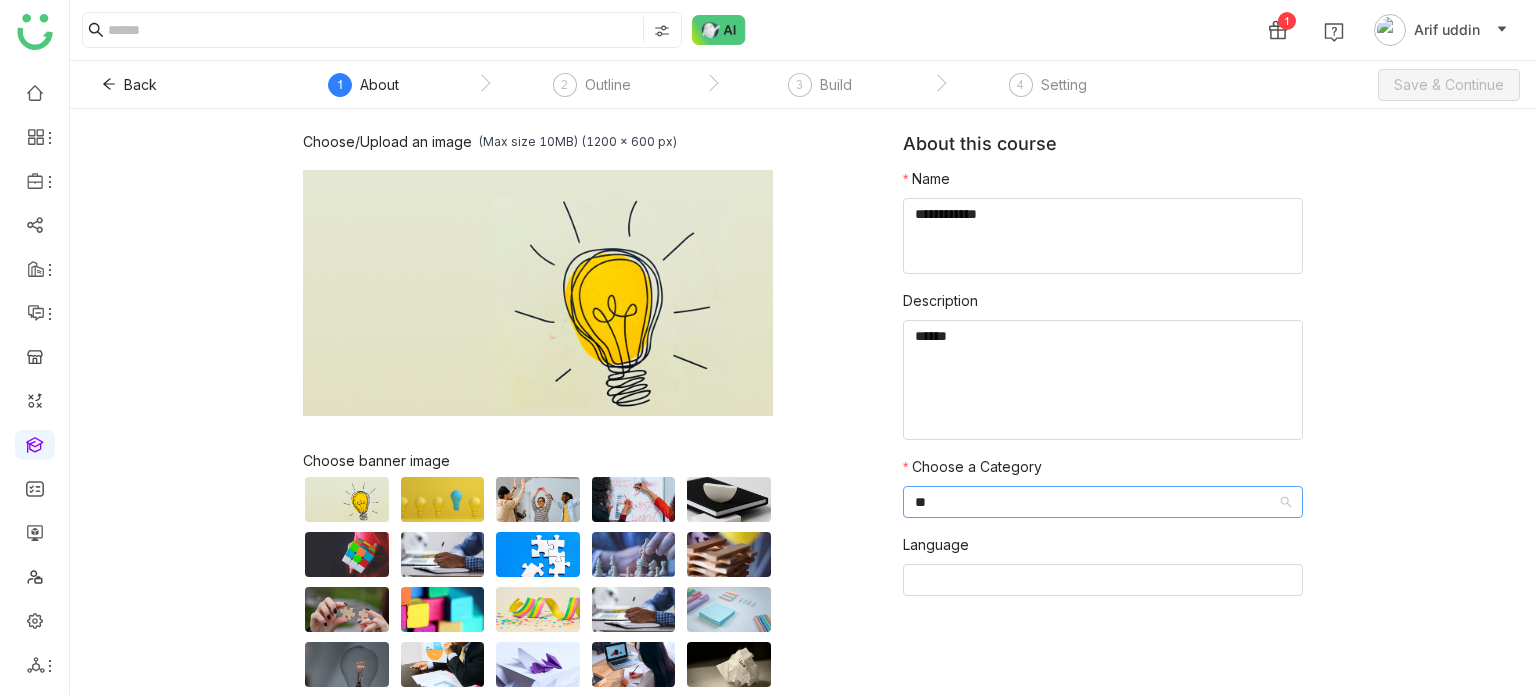 type 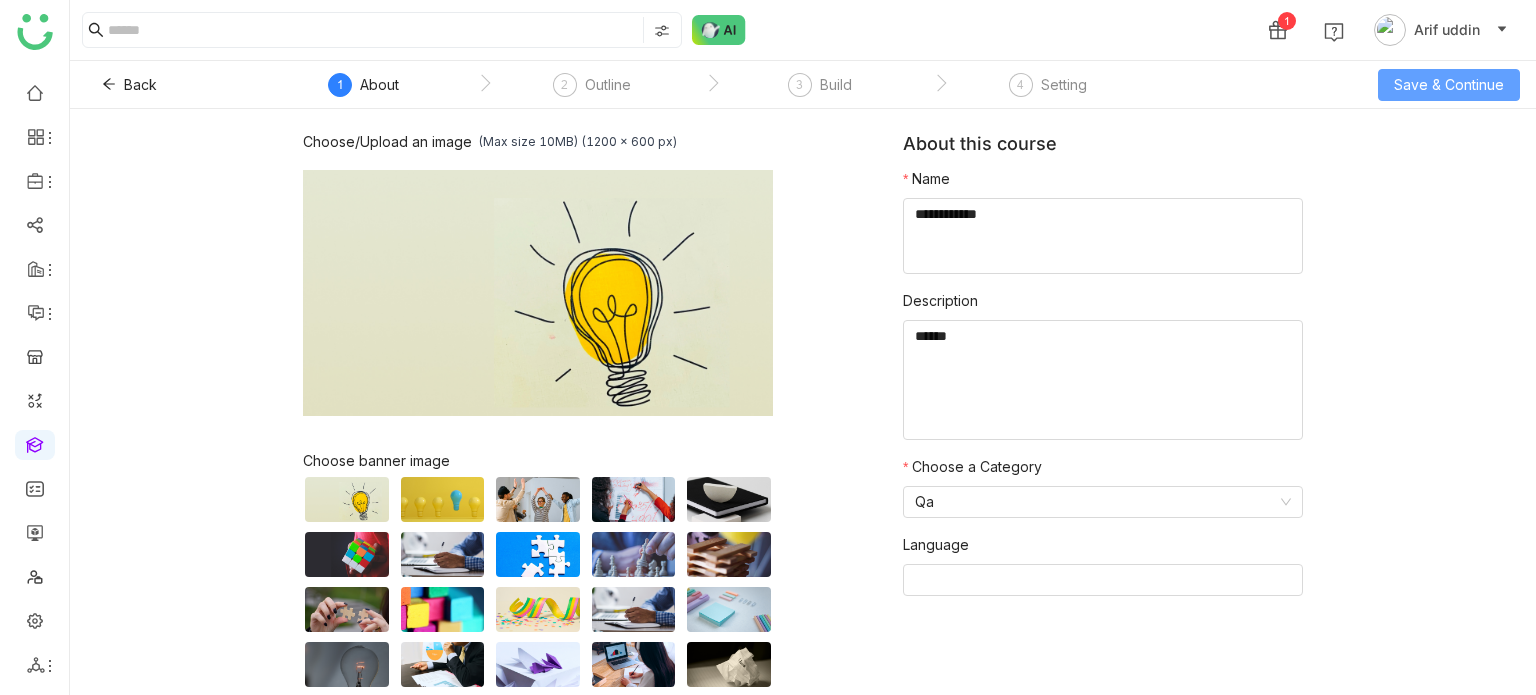 click on "Save & Continue" at bounding box center [1449, 85] 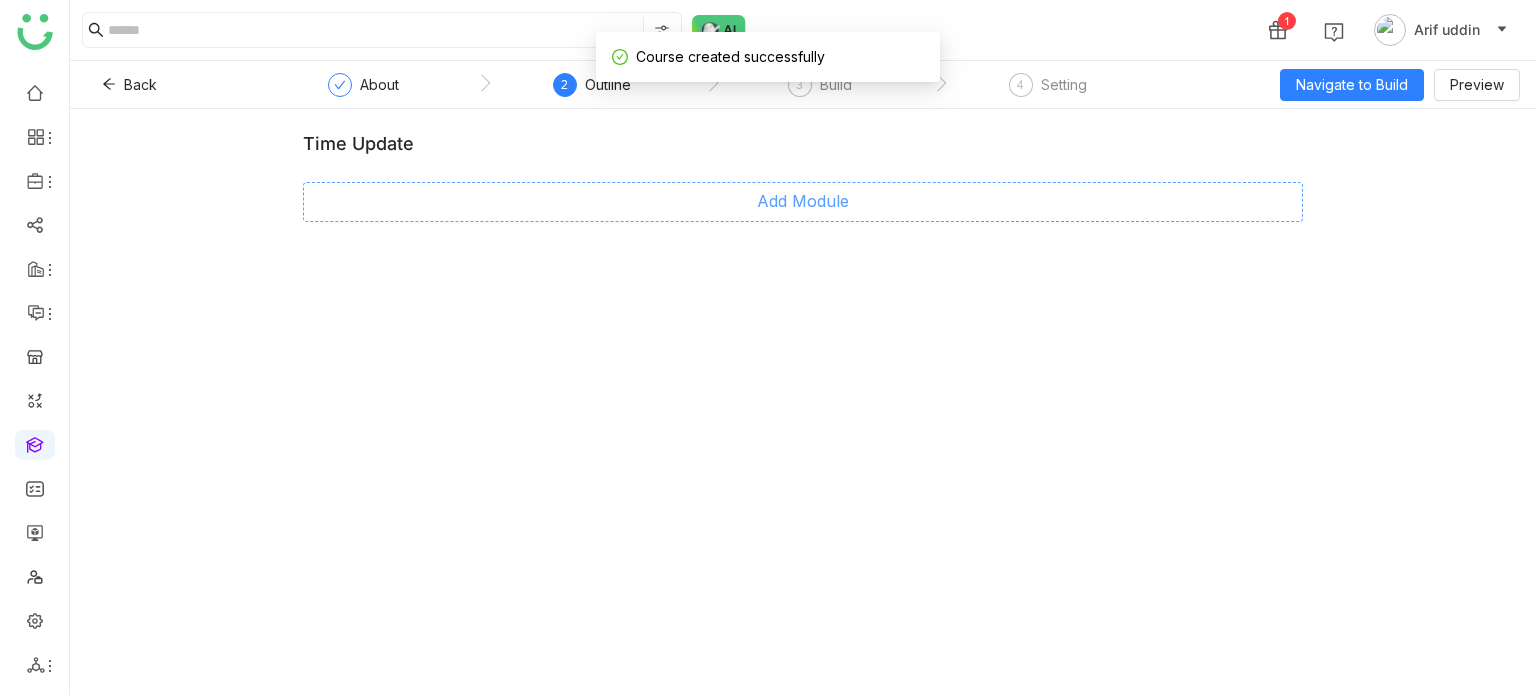 click on "Add Module" 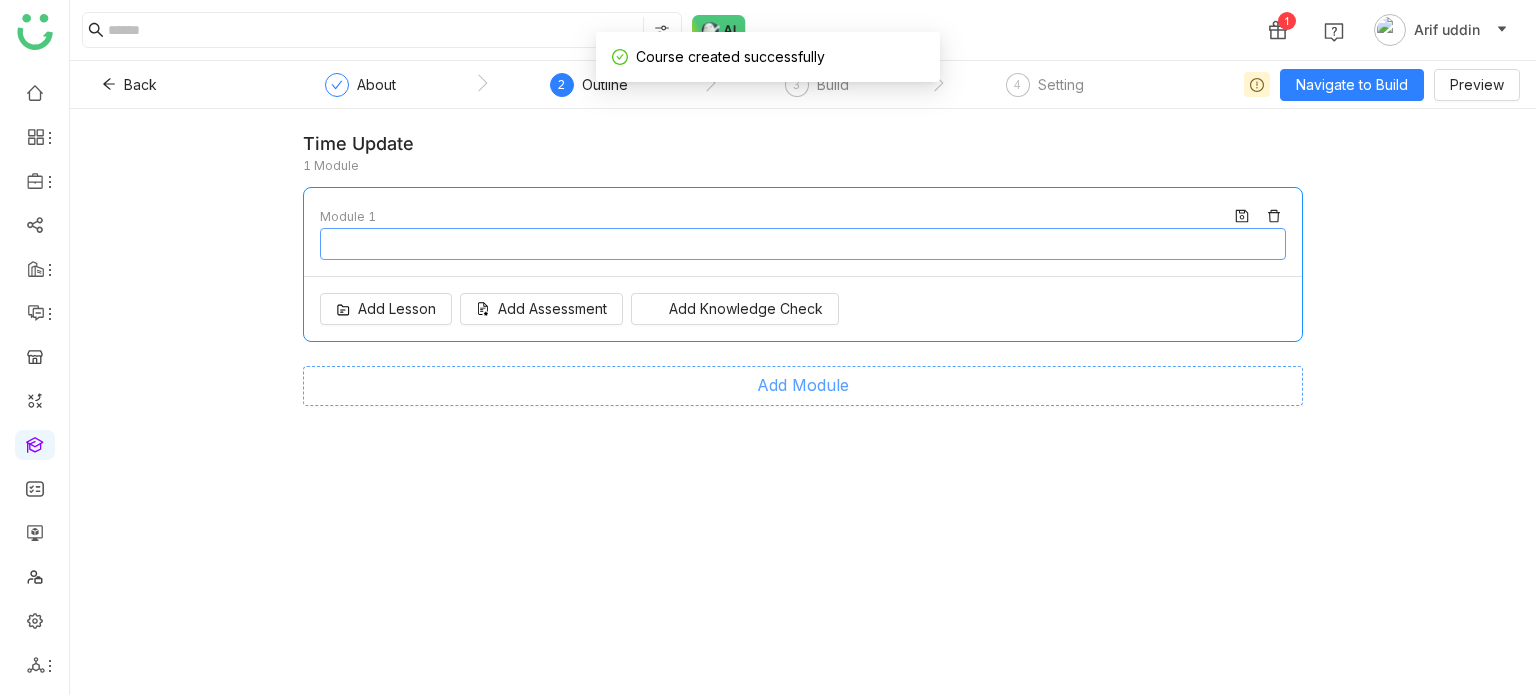 type on "********" 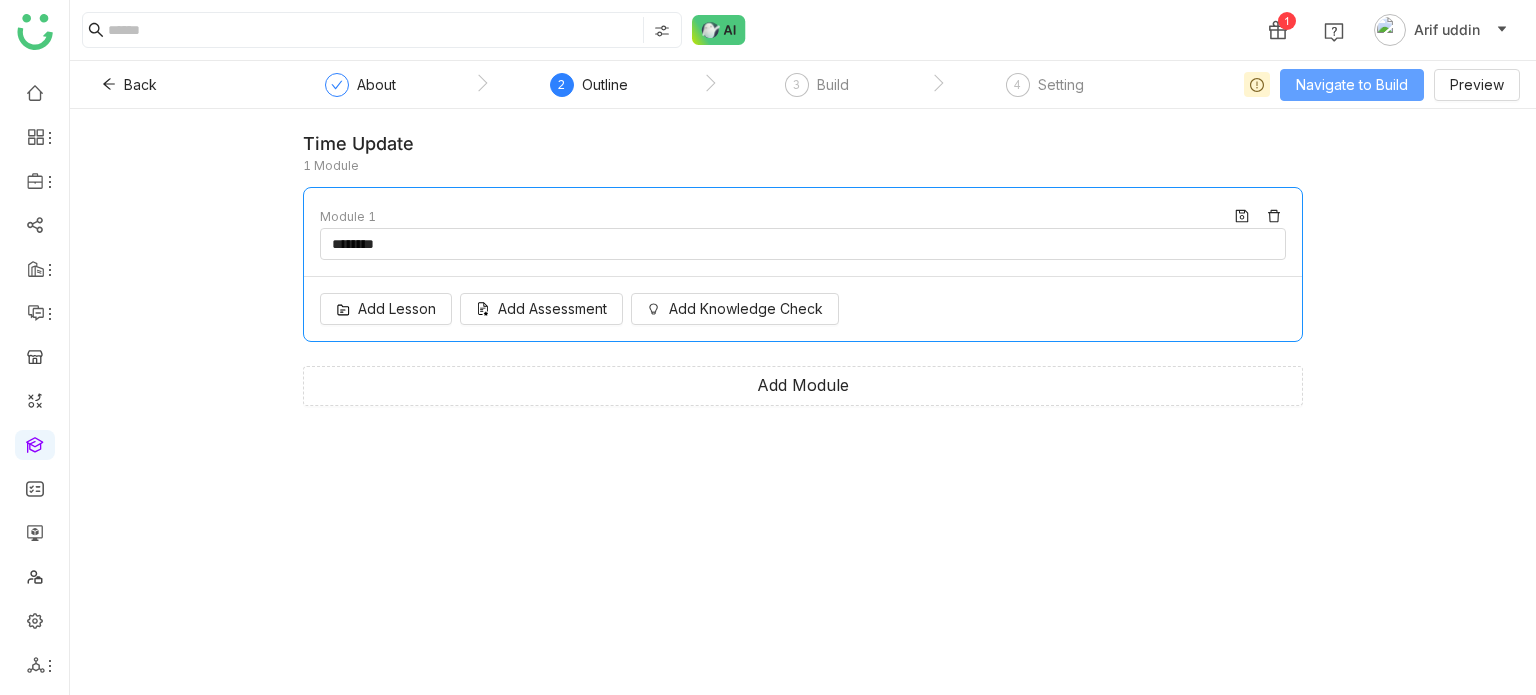 click on "Navigate to Build" at bounding box center [1352, 85] 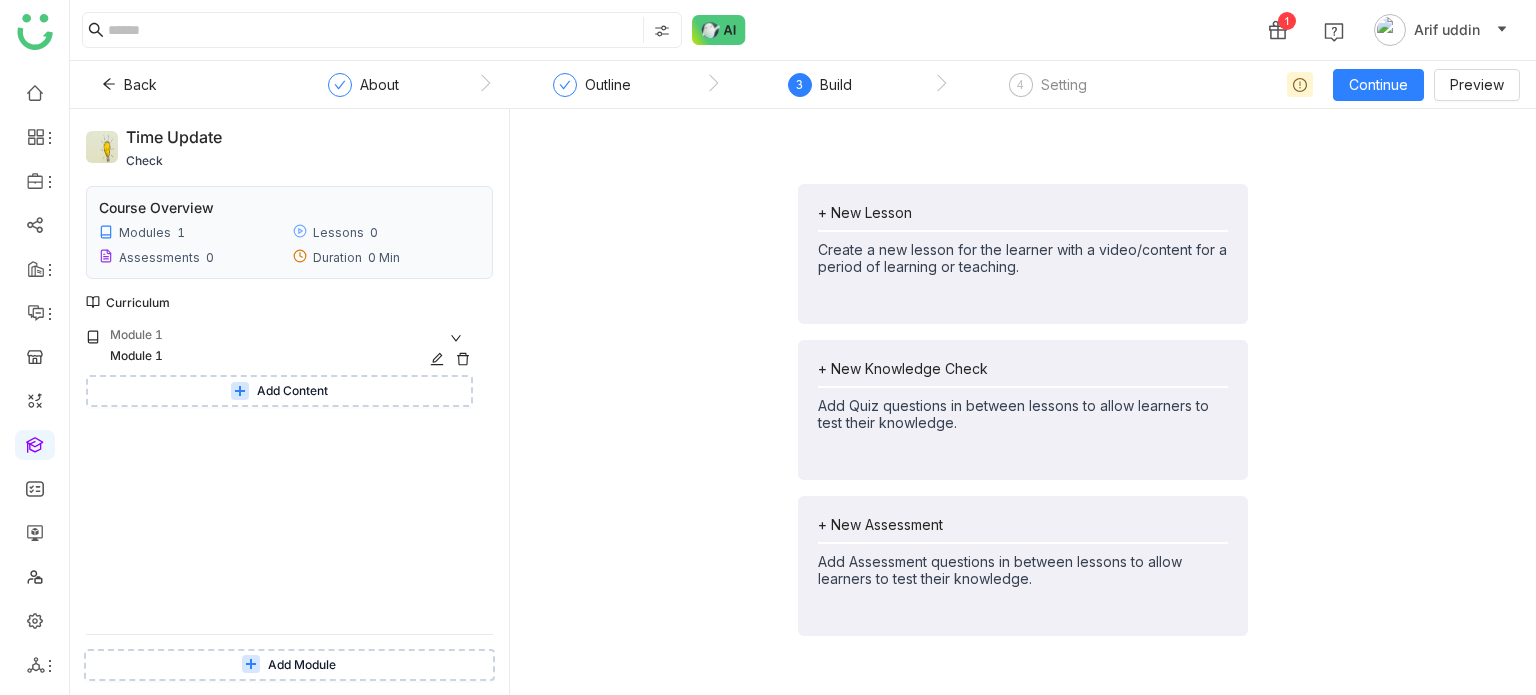 click 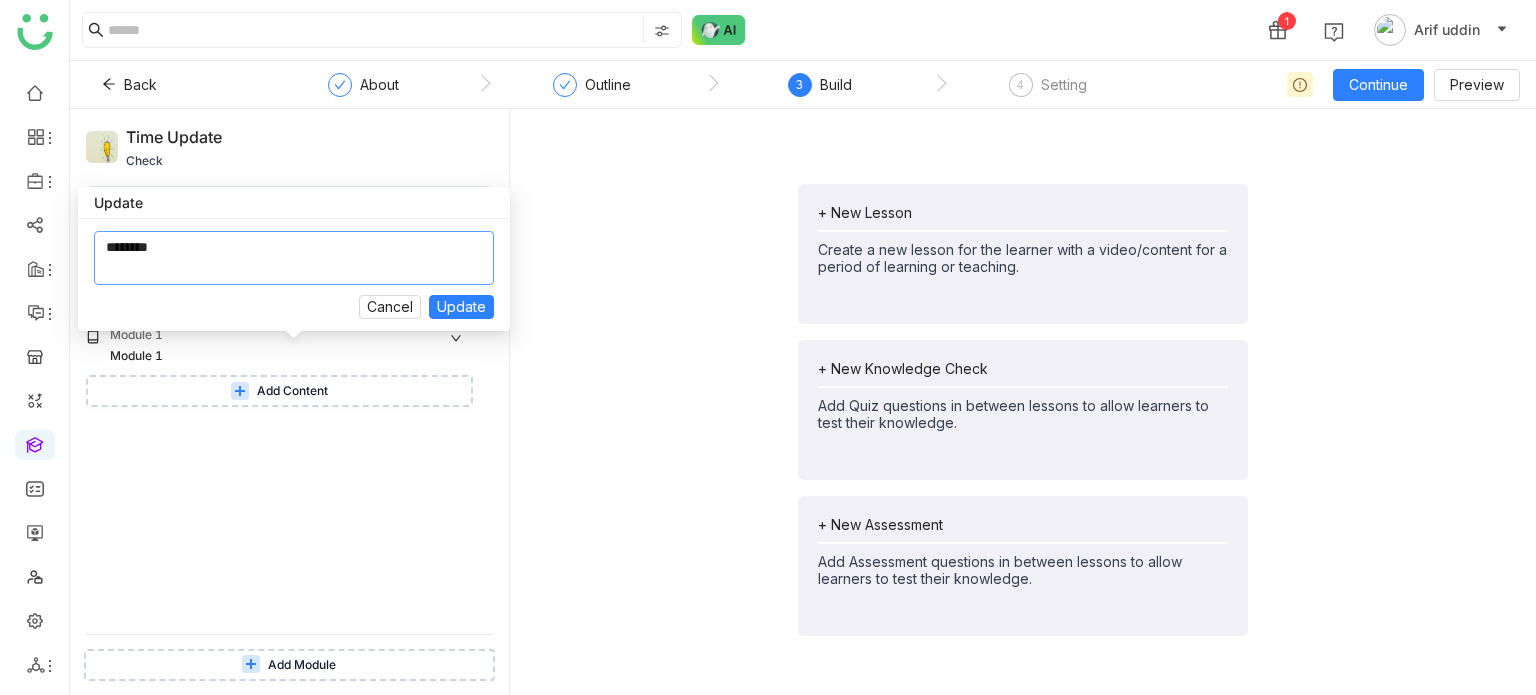 click at bounding box center (294, 258) 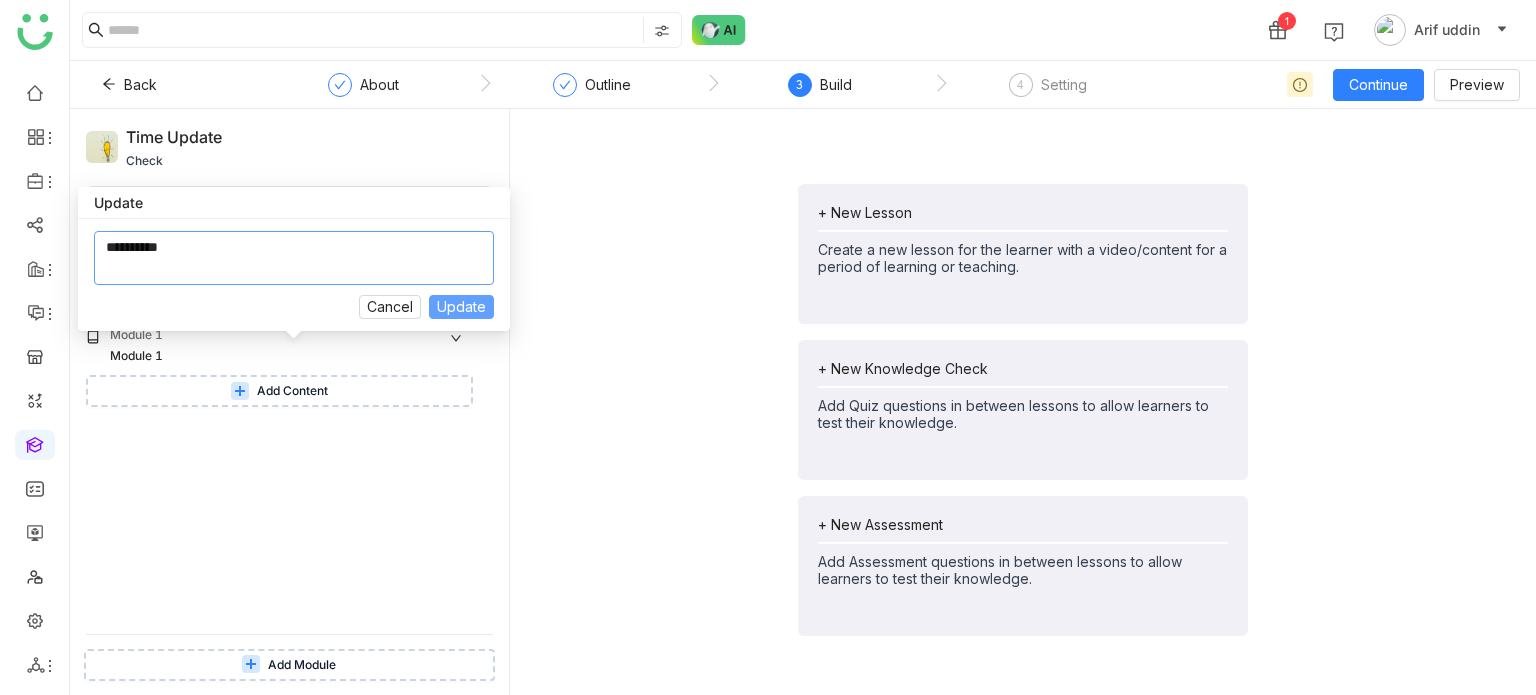 type on "**********" 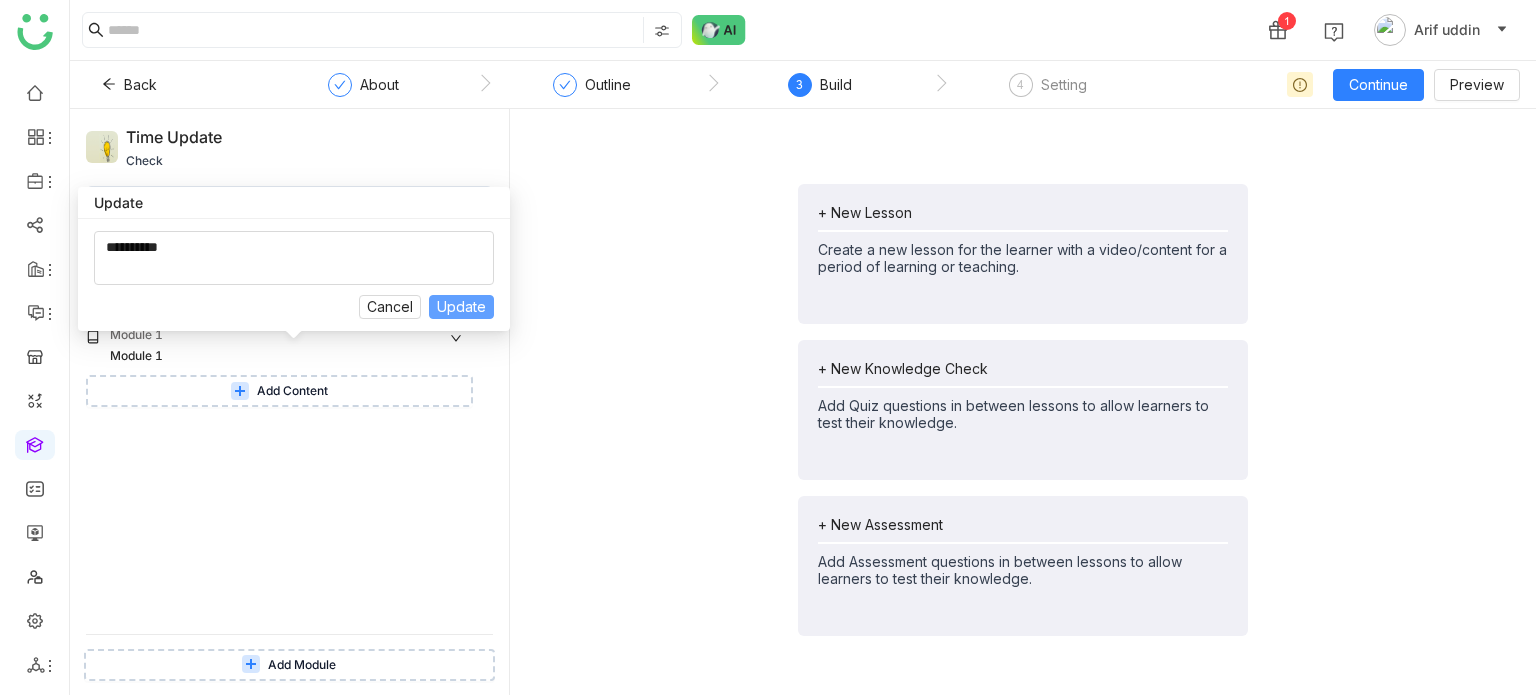 click on "Update" at bounding box center (461, 307) 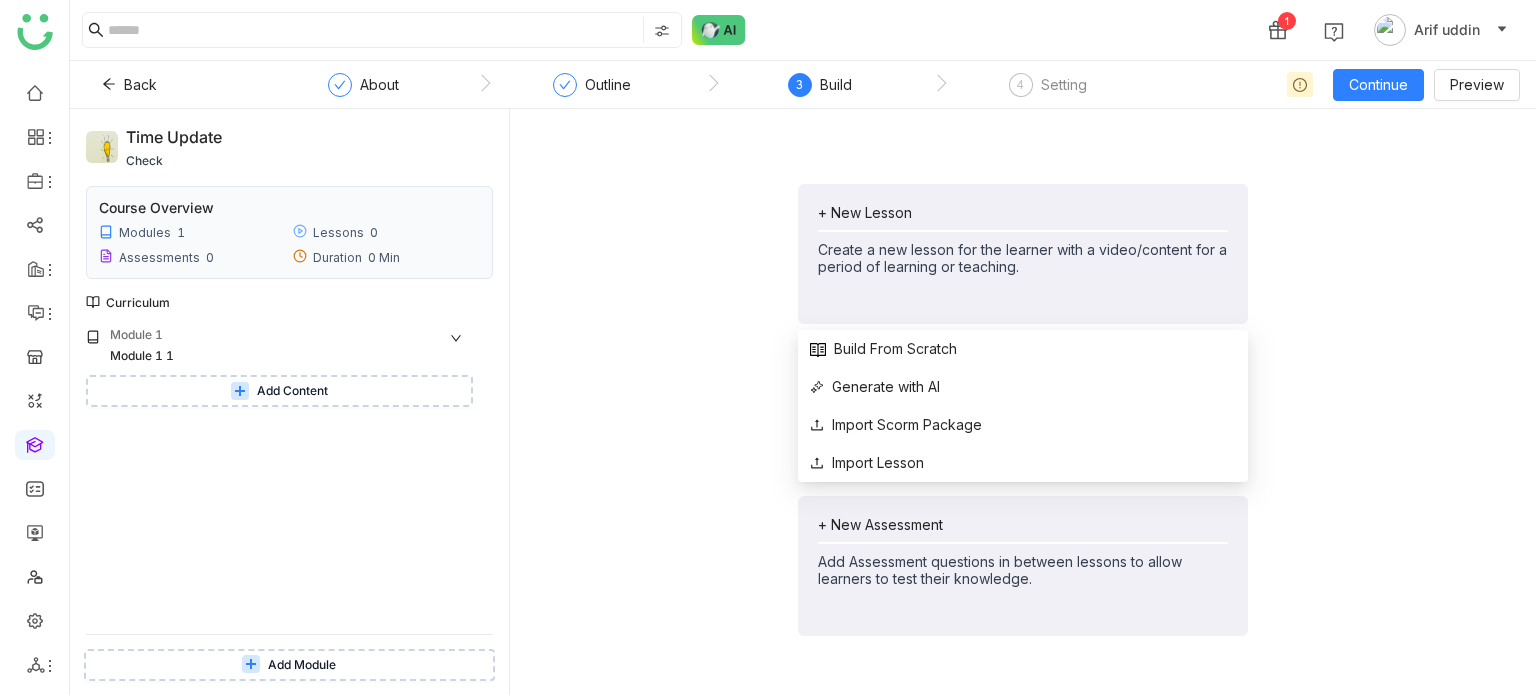 click on "+ New Lesson   Create a new lesson for the learner with a video/content for a period of learning or teaching." 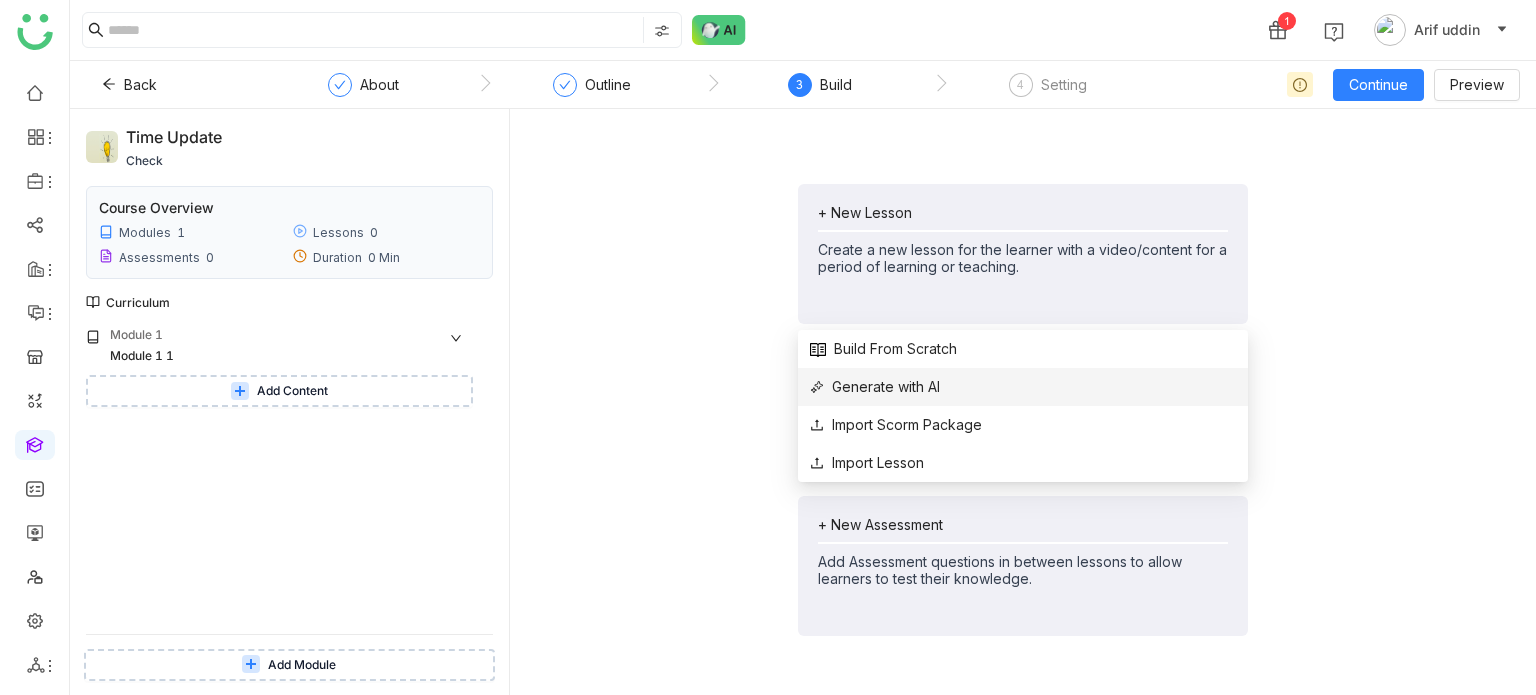 click on "Generate with AI" at bounding box center (875, 387) 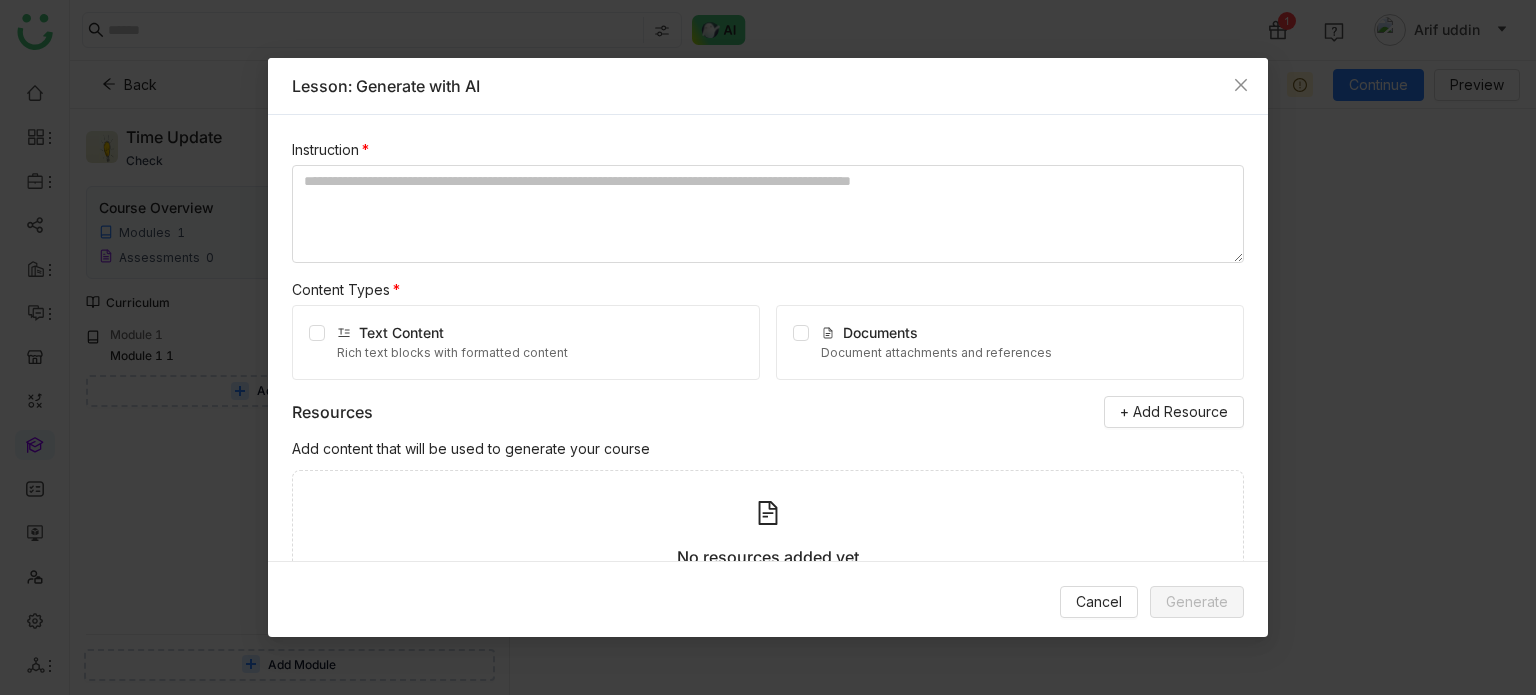 click on "Documents" at bounding box center [880, 332] 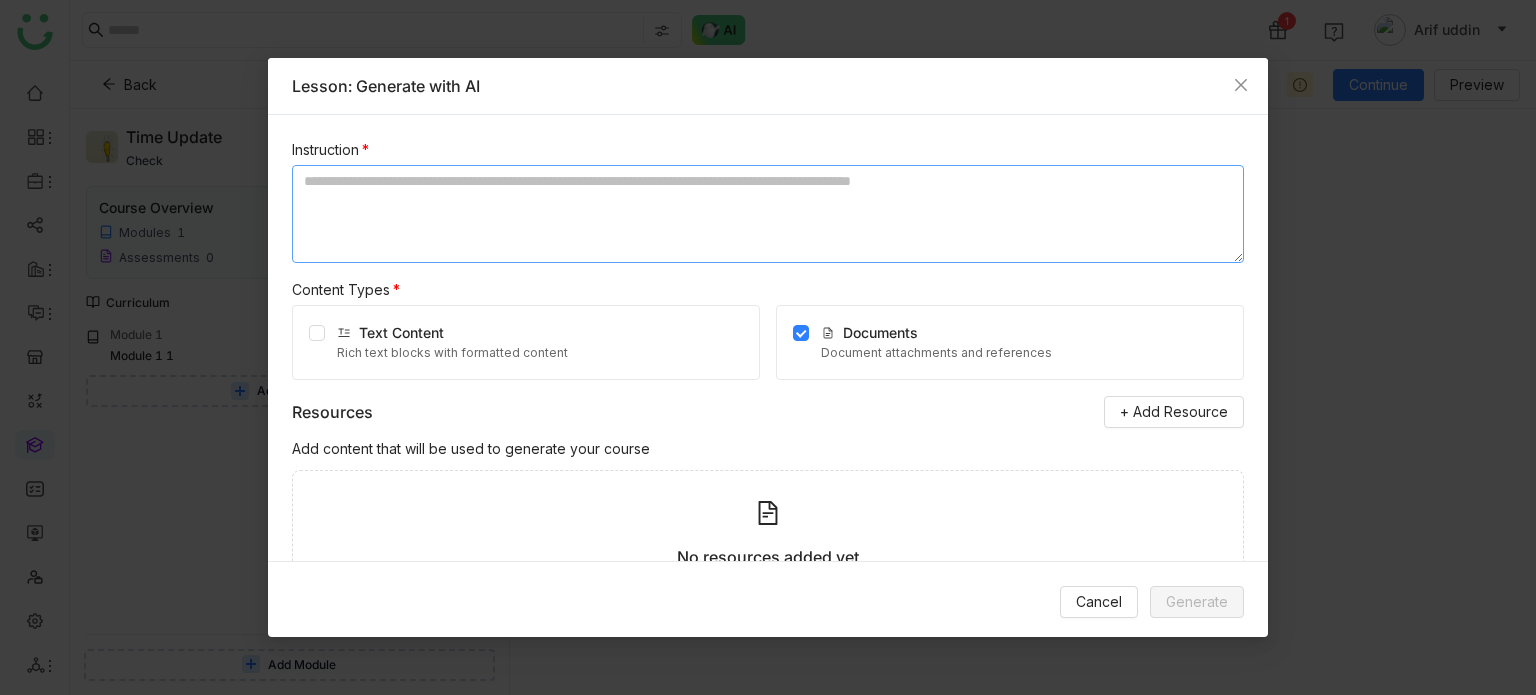 click at bounding box center (768, 214) 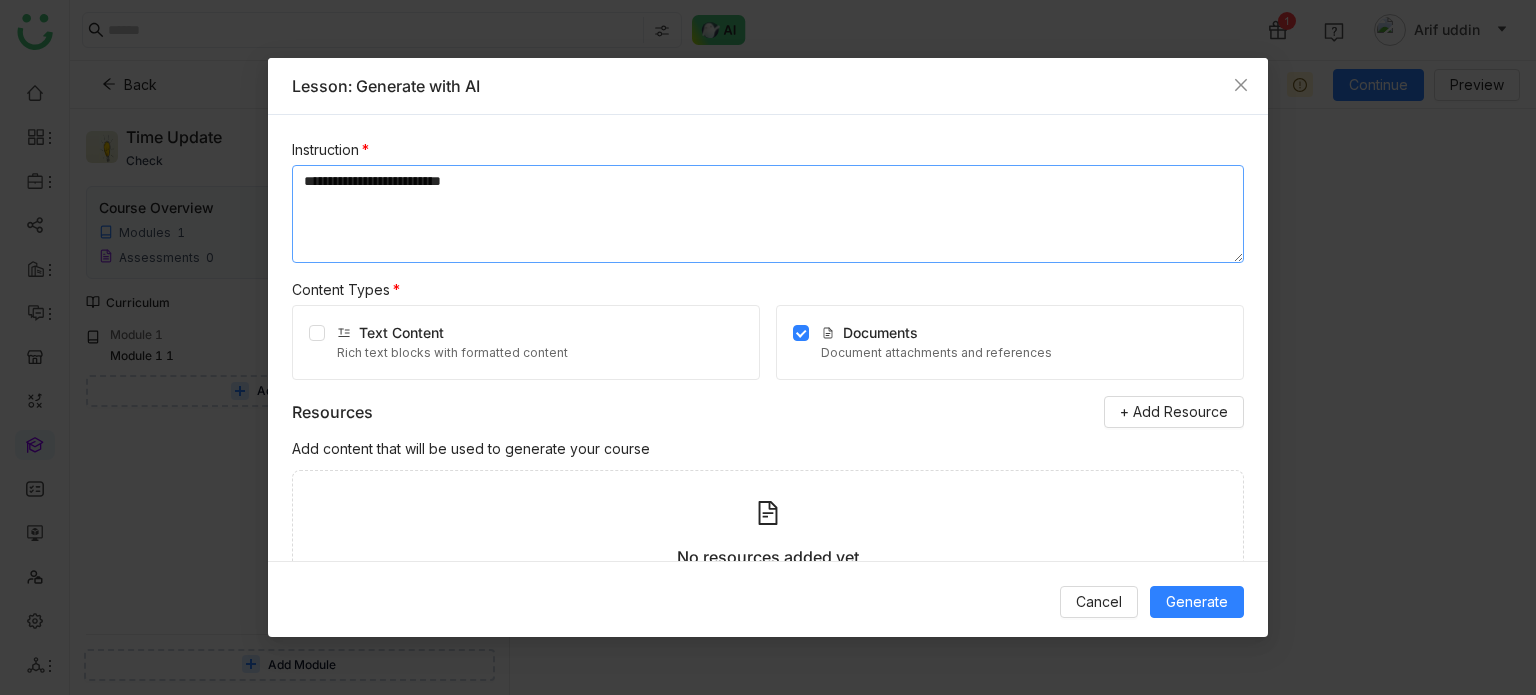 type on "**********" 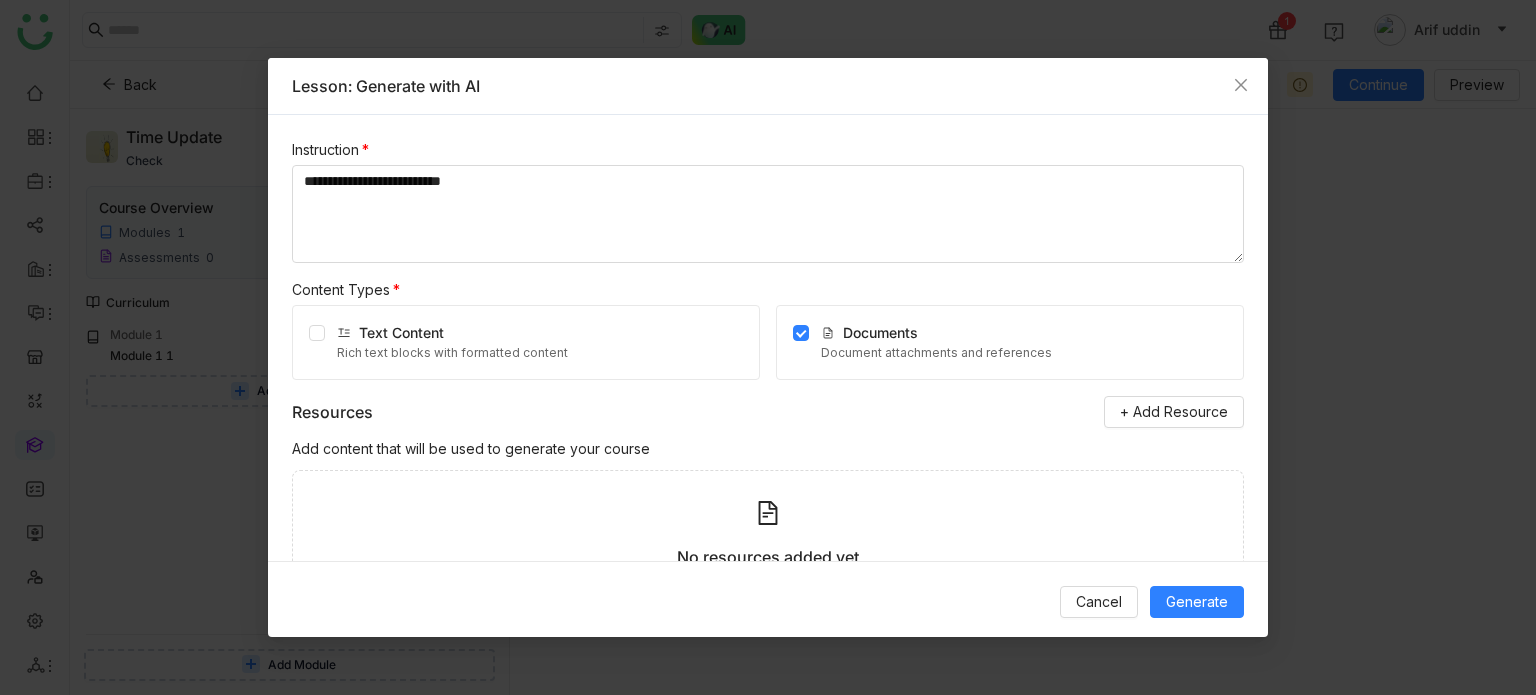 click on "Cancel Generate" at bounding box center (768, 601) 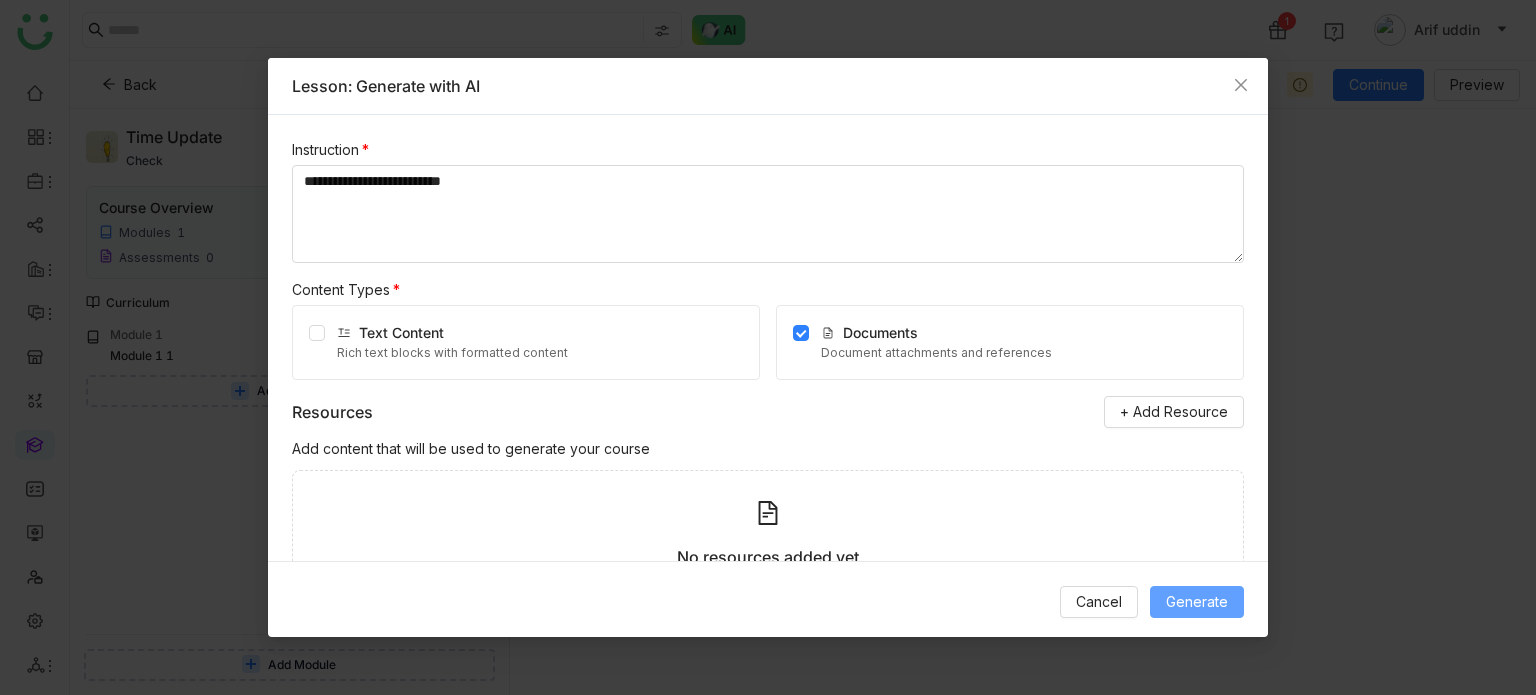 click on "Generate" at bounding box center [1197, 602] 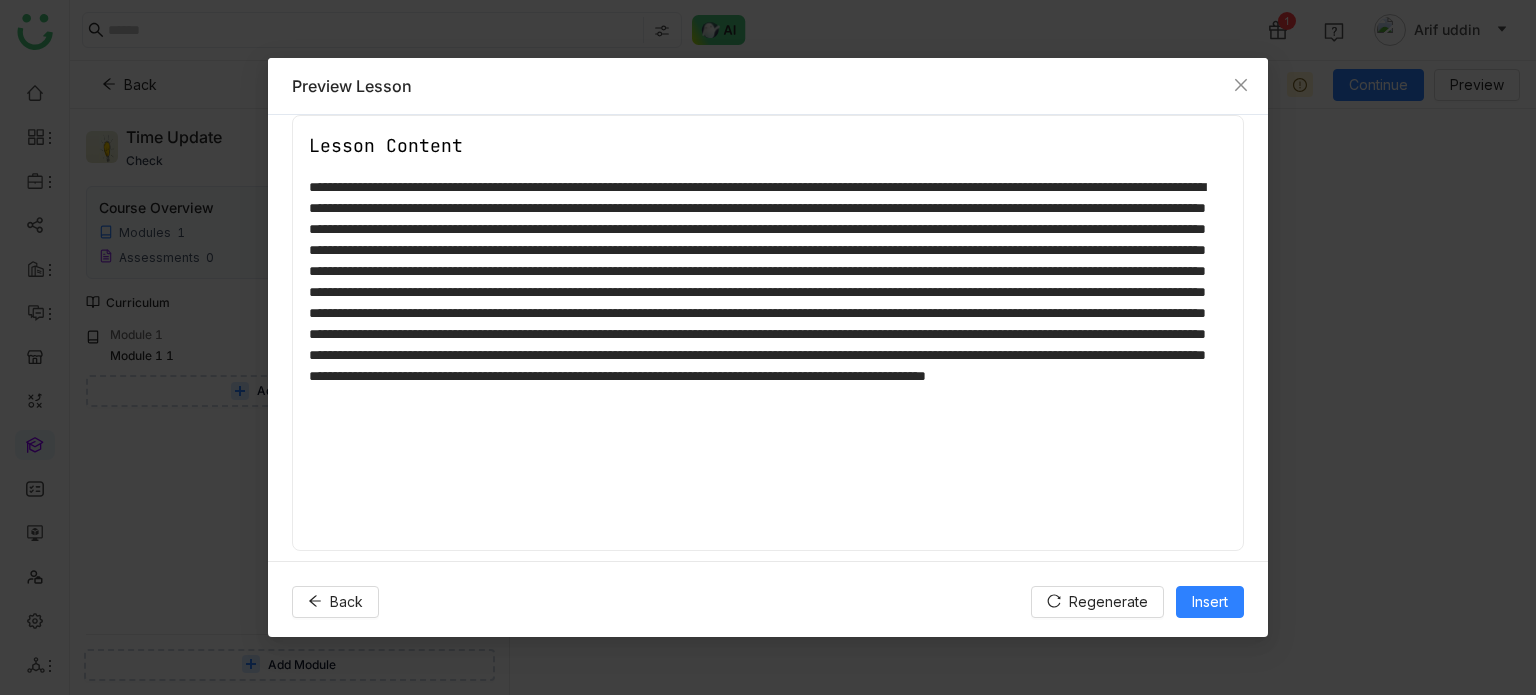 scroll, scrollTop: 37, scrollLeft: 0, axis: vertical 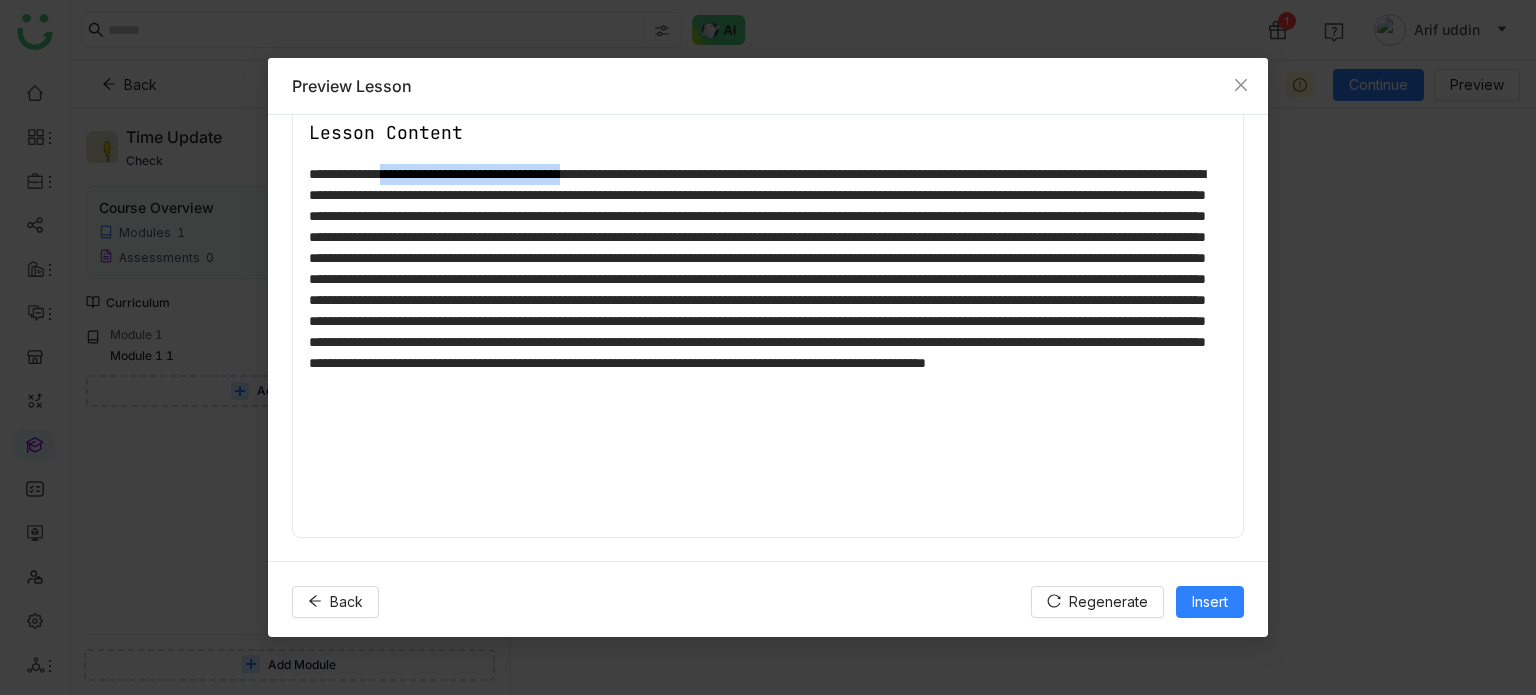 drag, startPoint x: 430, startPoint y: 167, endPoint x: 731, endPoint y: 171, distance: 301.02658 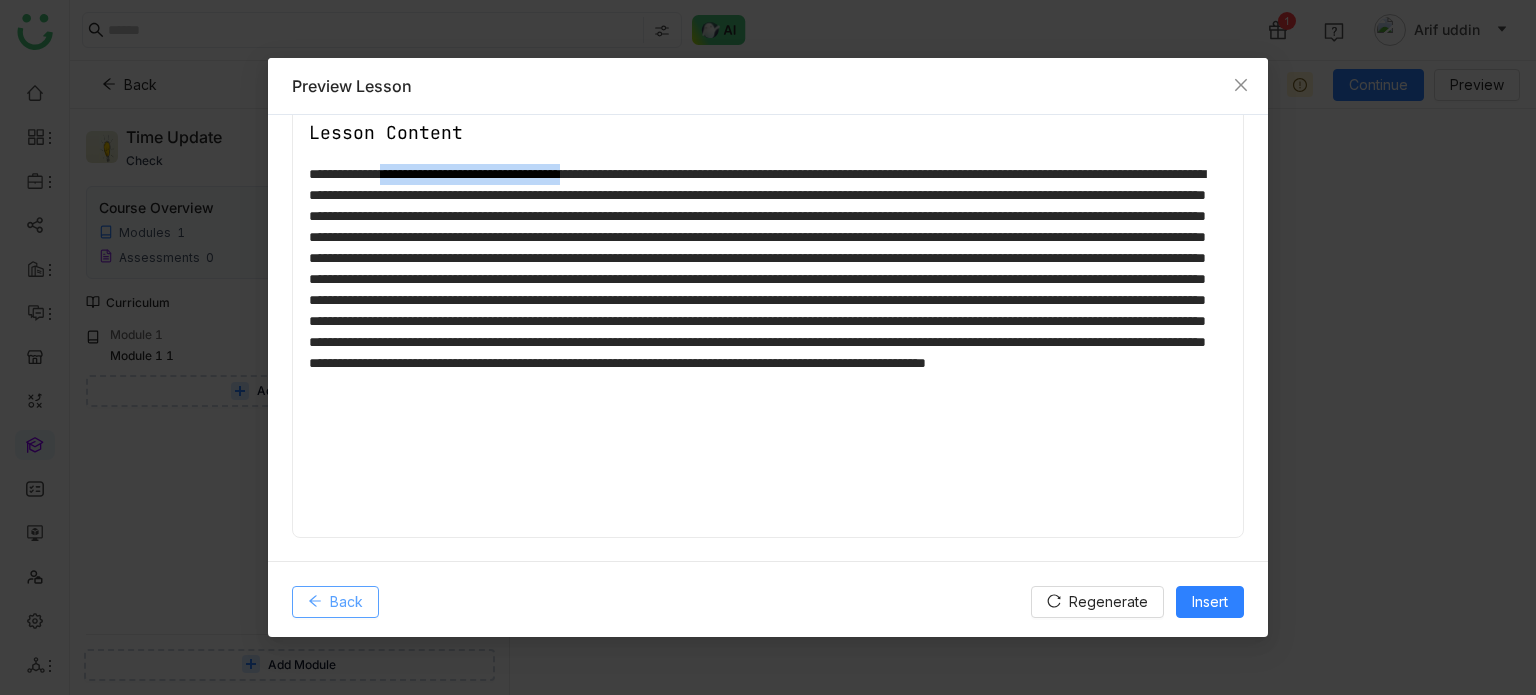 click on "Back" at bounding box center (346, 602) 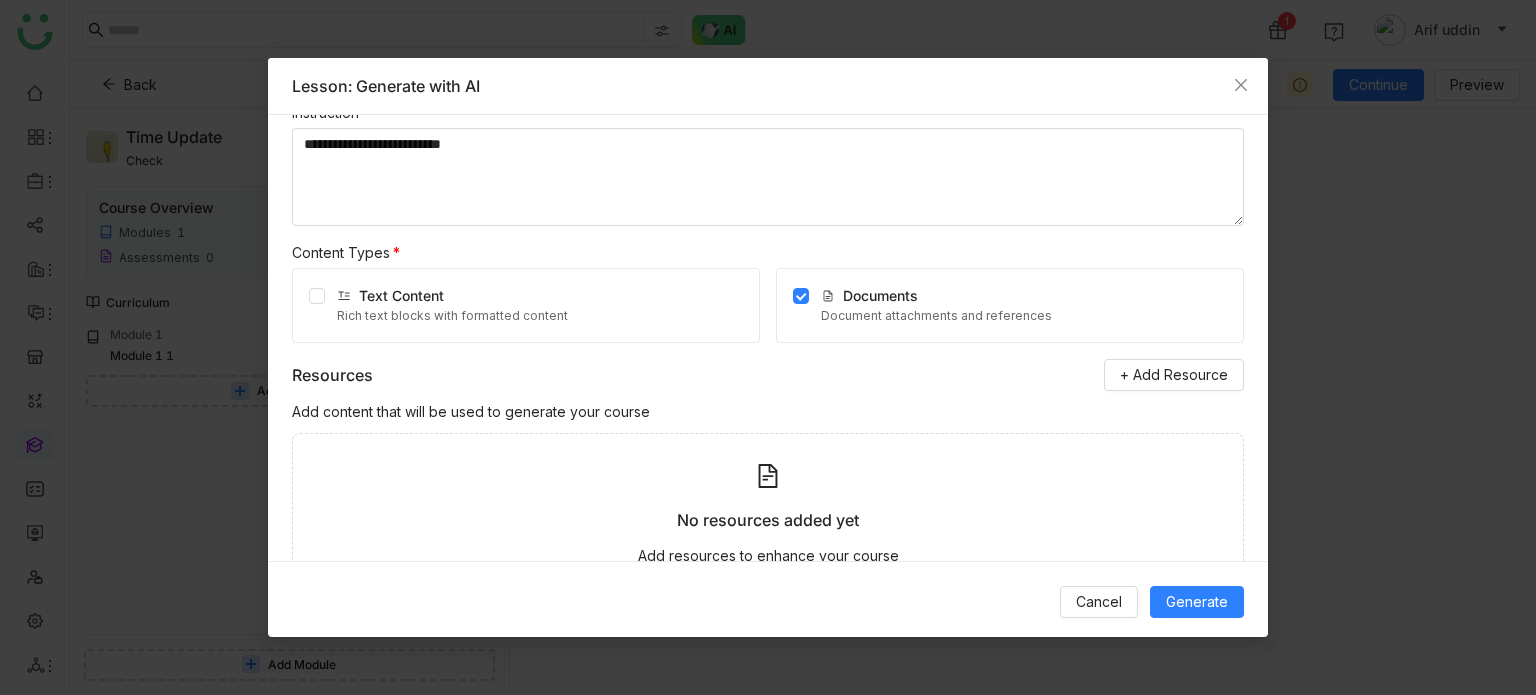 scroll, scrollTop: 0, scrollLeft: 0, axis: both 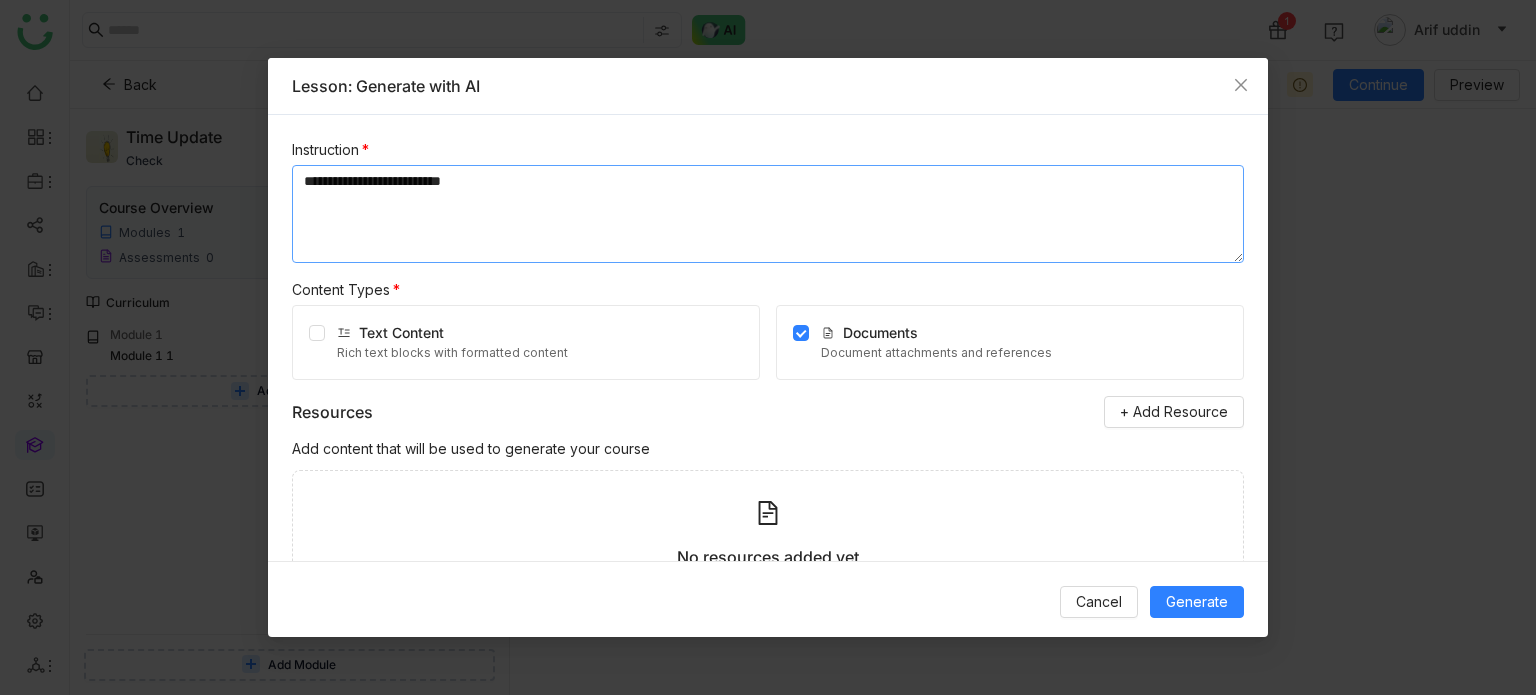 drag, startPoint x: 428, startPoint y: 199, endPoint x: 252, endPoint y: 199, distance: 176 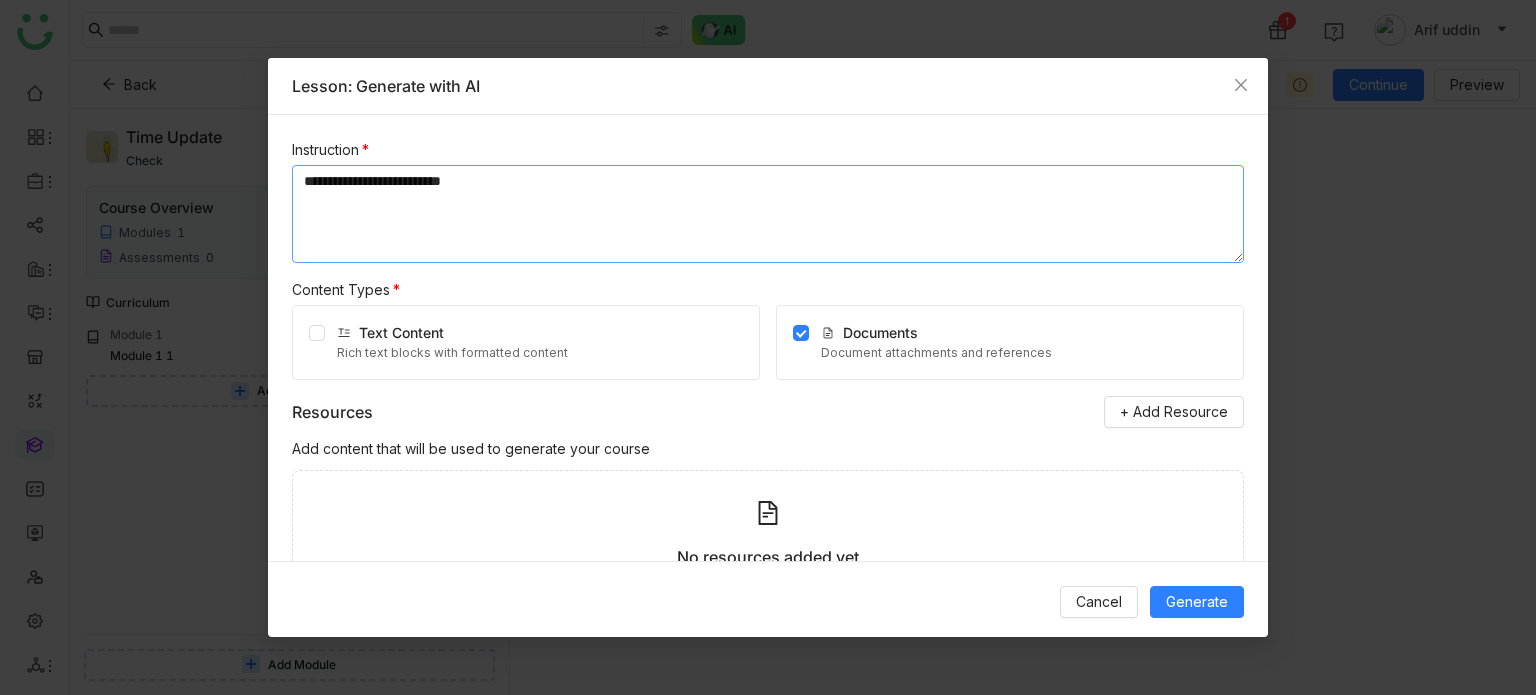 drag, startPoint x: 515, startPoint y: 171, endPoint x: 246, endPoint y: 160, distance: 269.22482 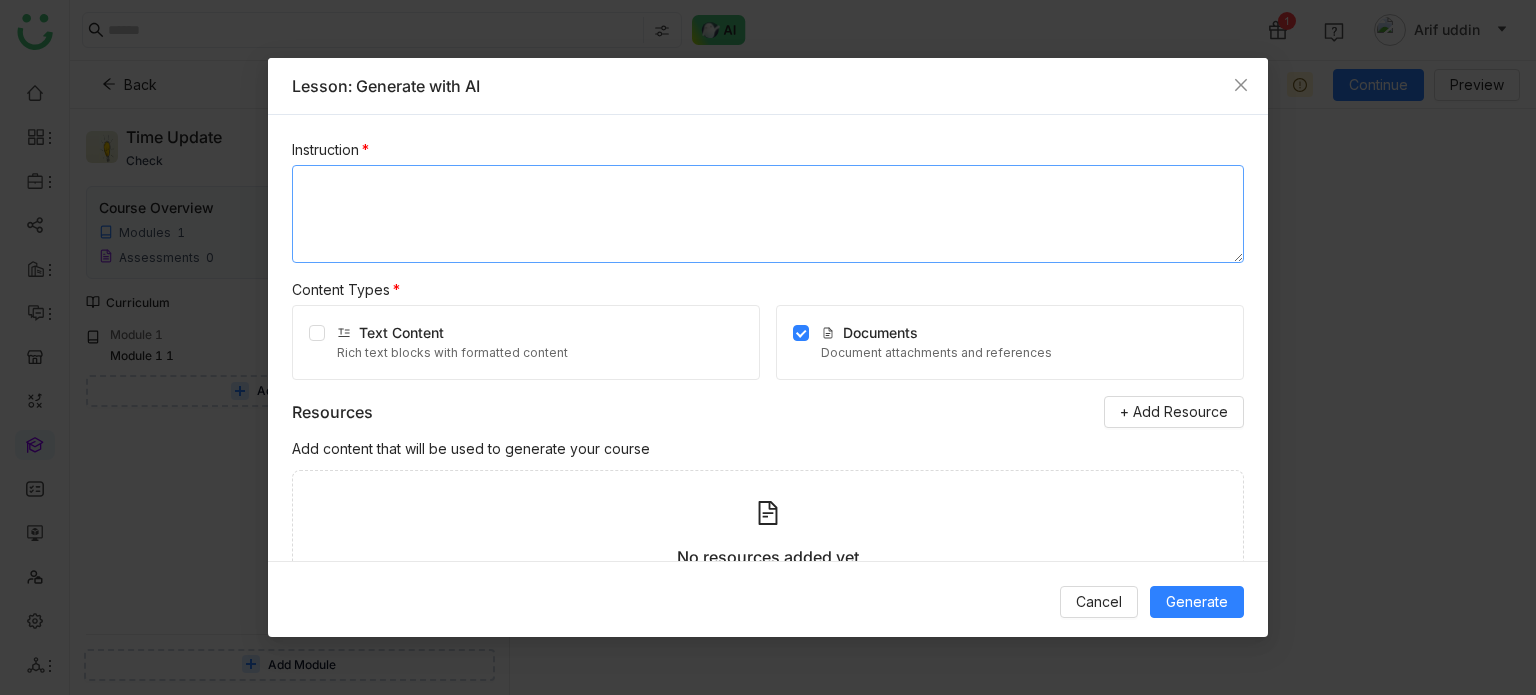 paste on "**********" 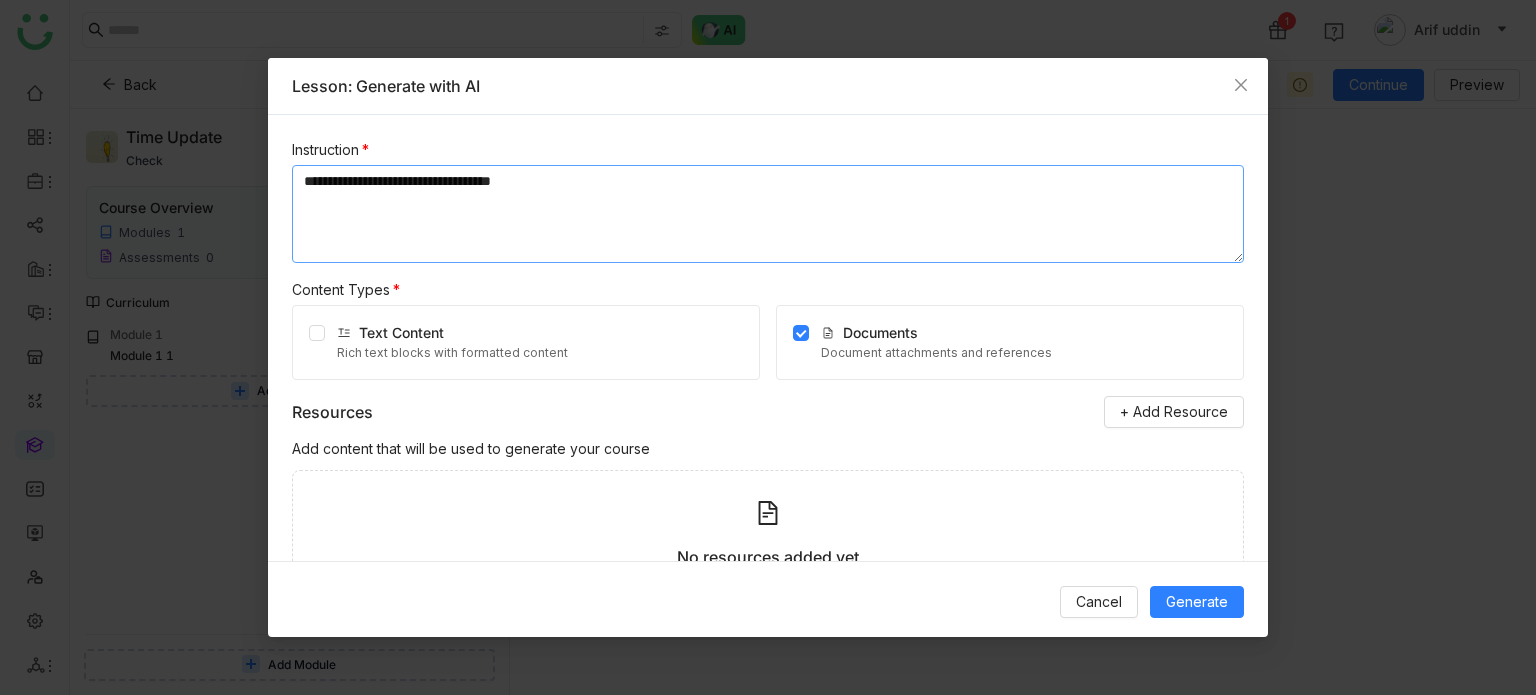 click on "**********" at bounding box center [768, 214] 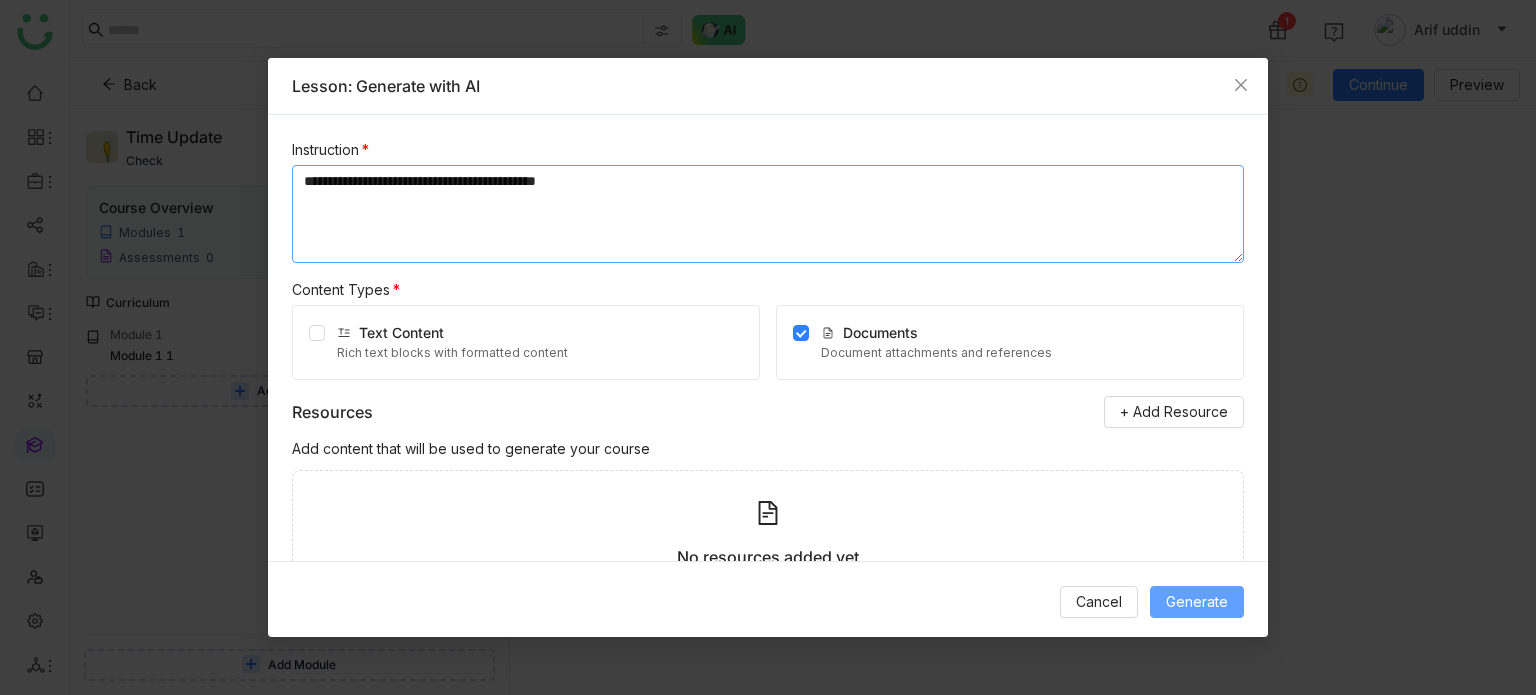 type on "**********" 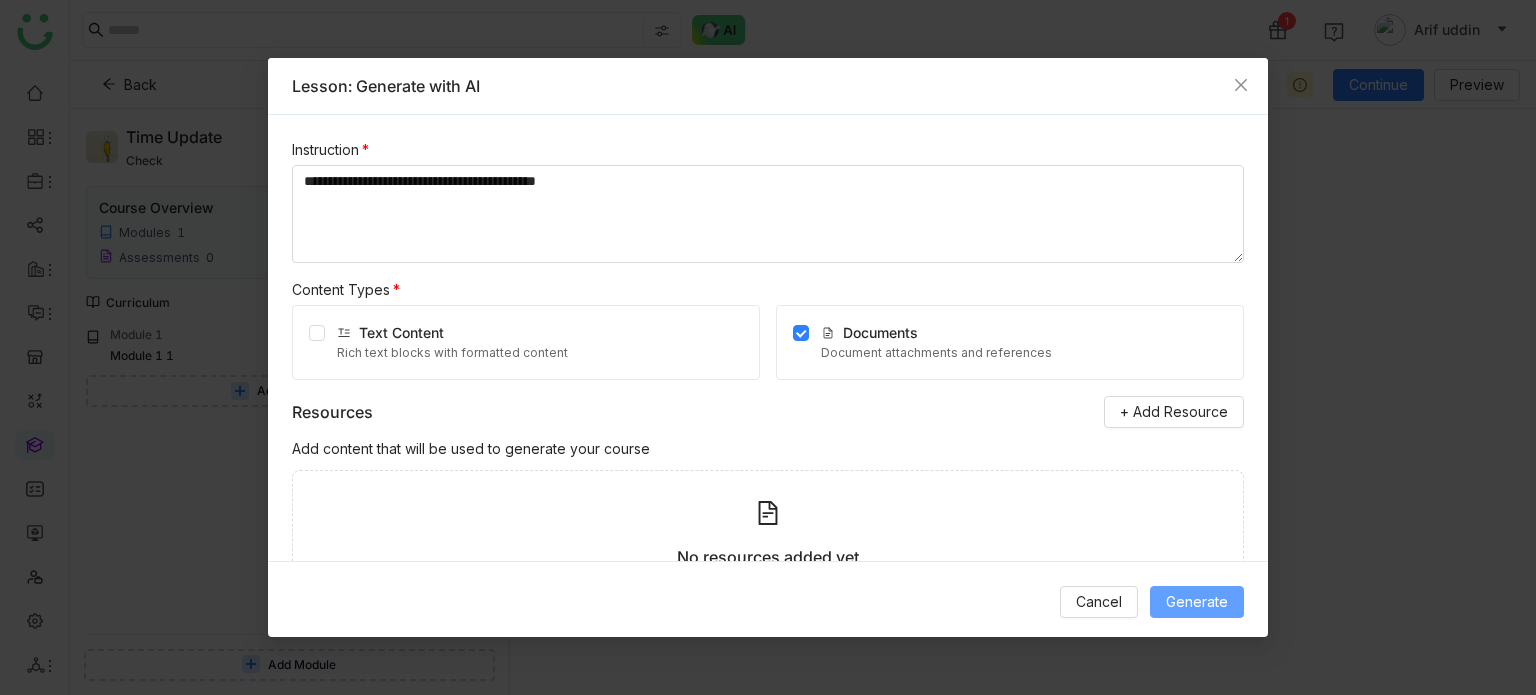 click on "Generate" at bounding box center (1197, 602) 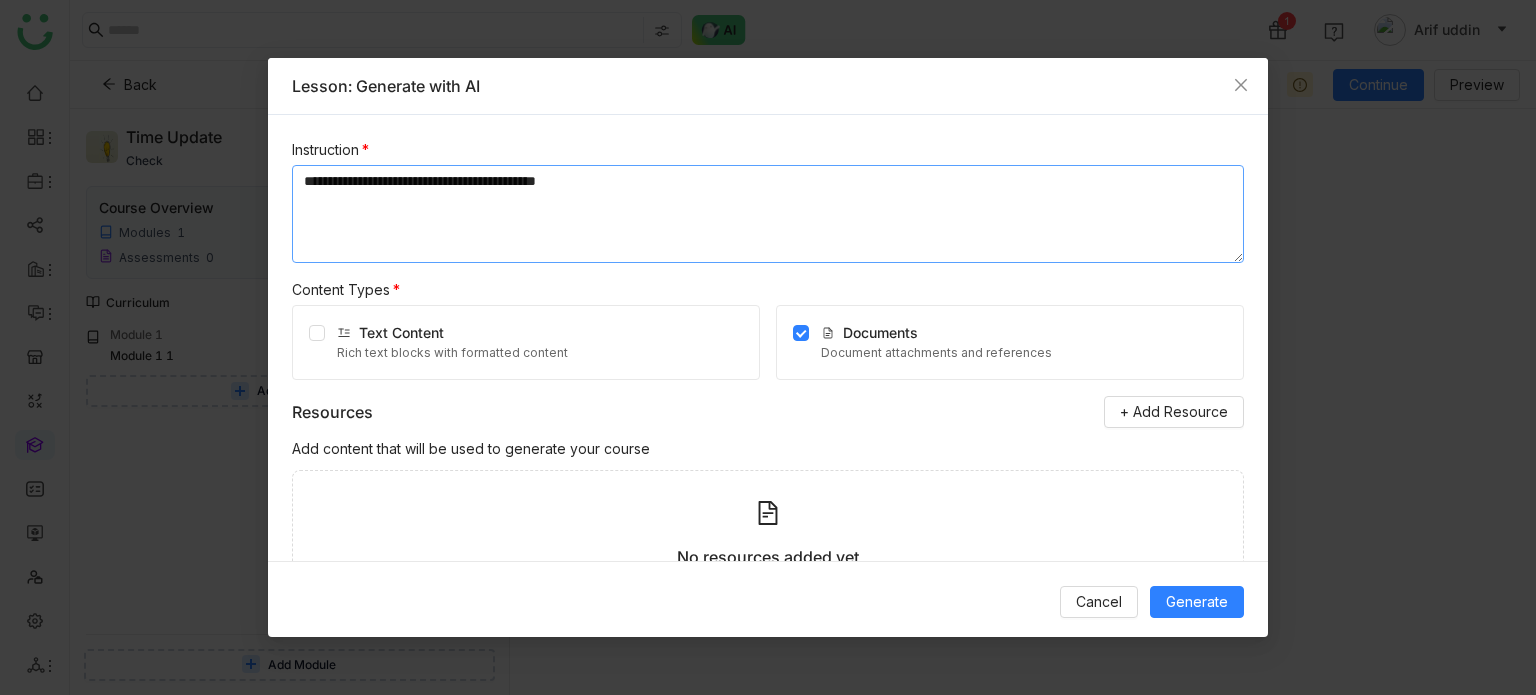 drag, startPoint x: 648, startPoint y: 179, endPoint x: 148, endPoint y: 141, distance: 501.44193 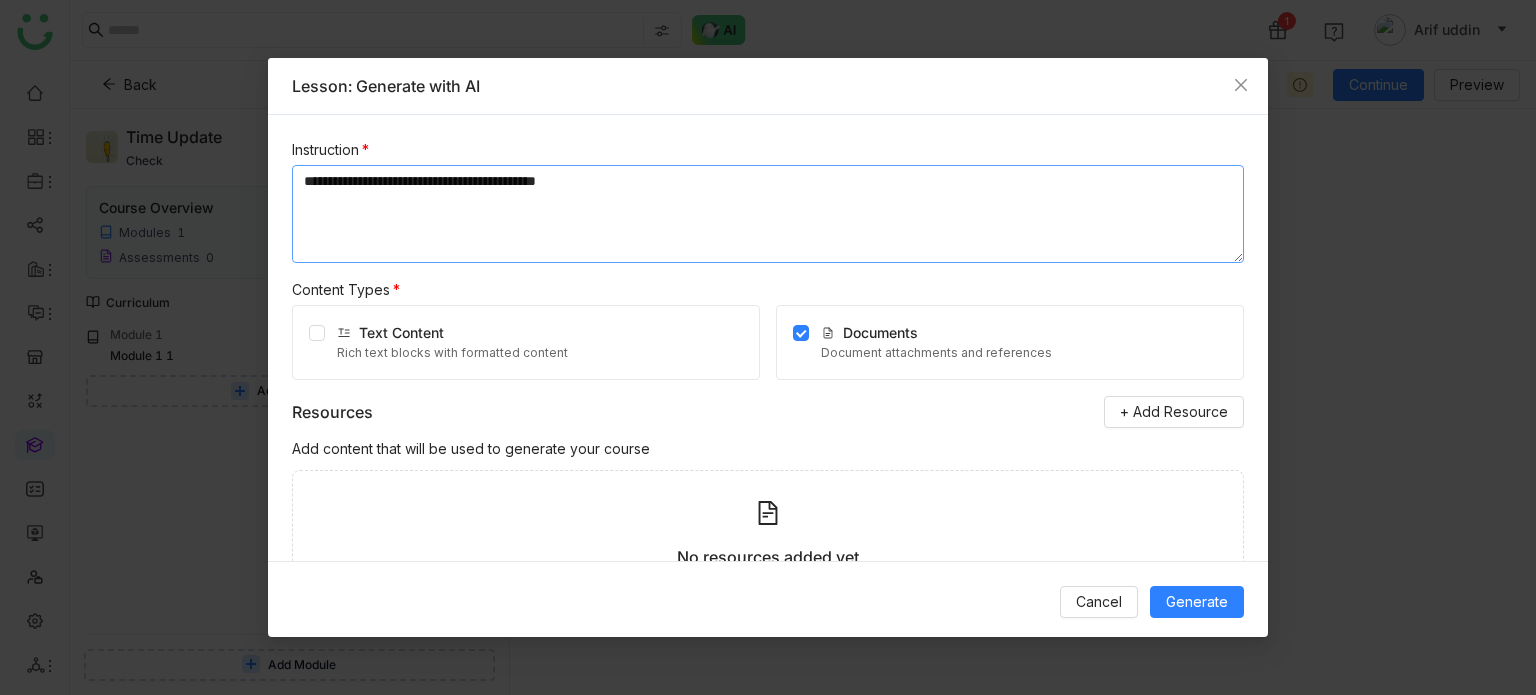 drag, startPoint x: 779, startPoint y: 216, endPoint x: 420, endPoint y: 217, distance: 359.0014 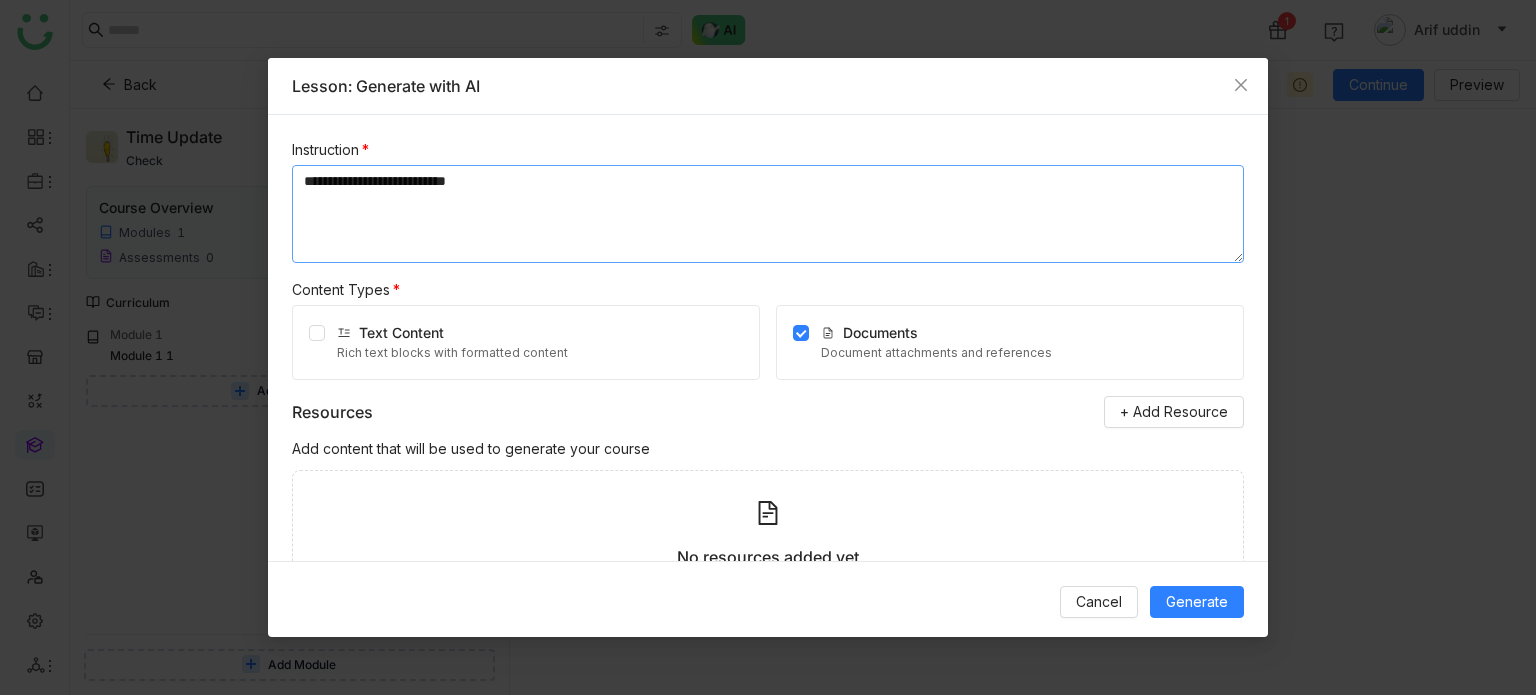 type on "**********" 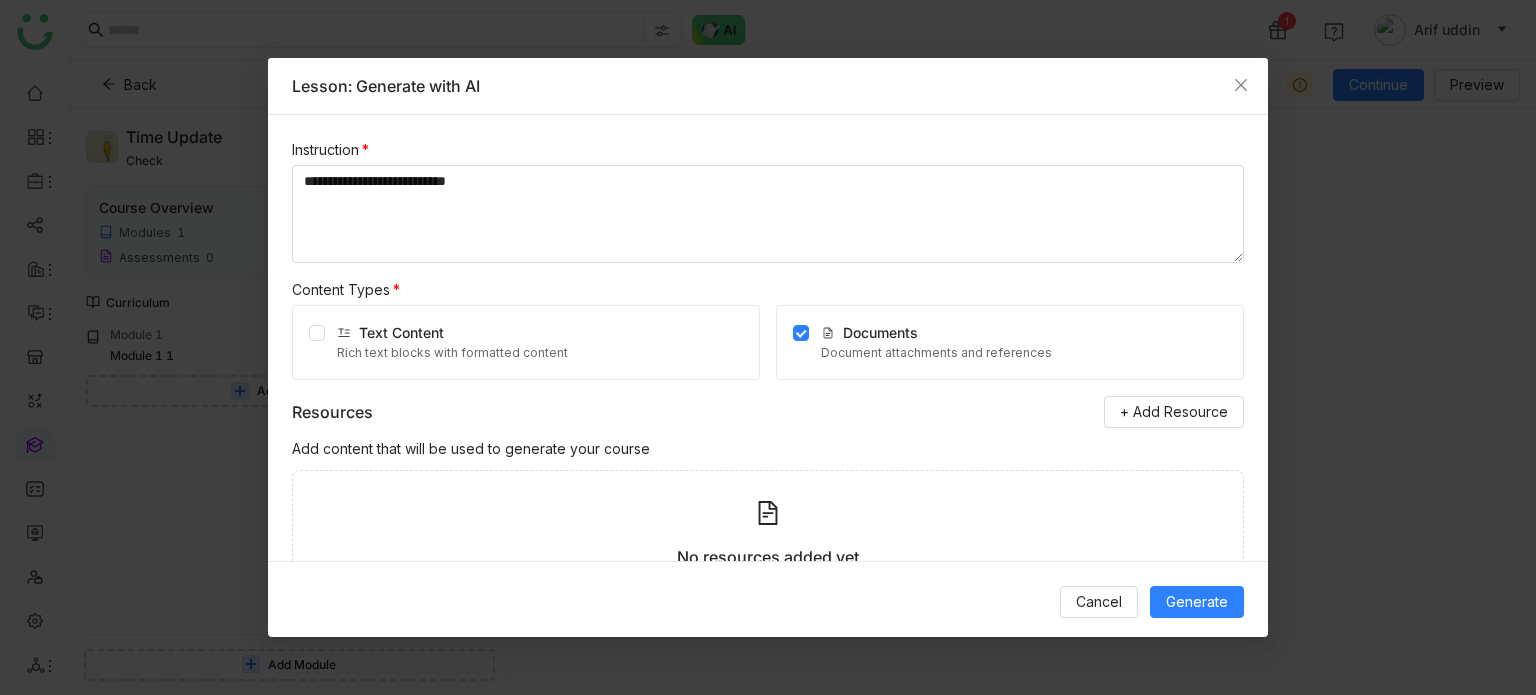 click on "Cancel Generate" at bounding box center (768, 601) 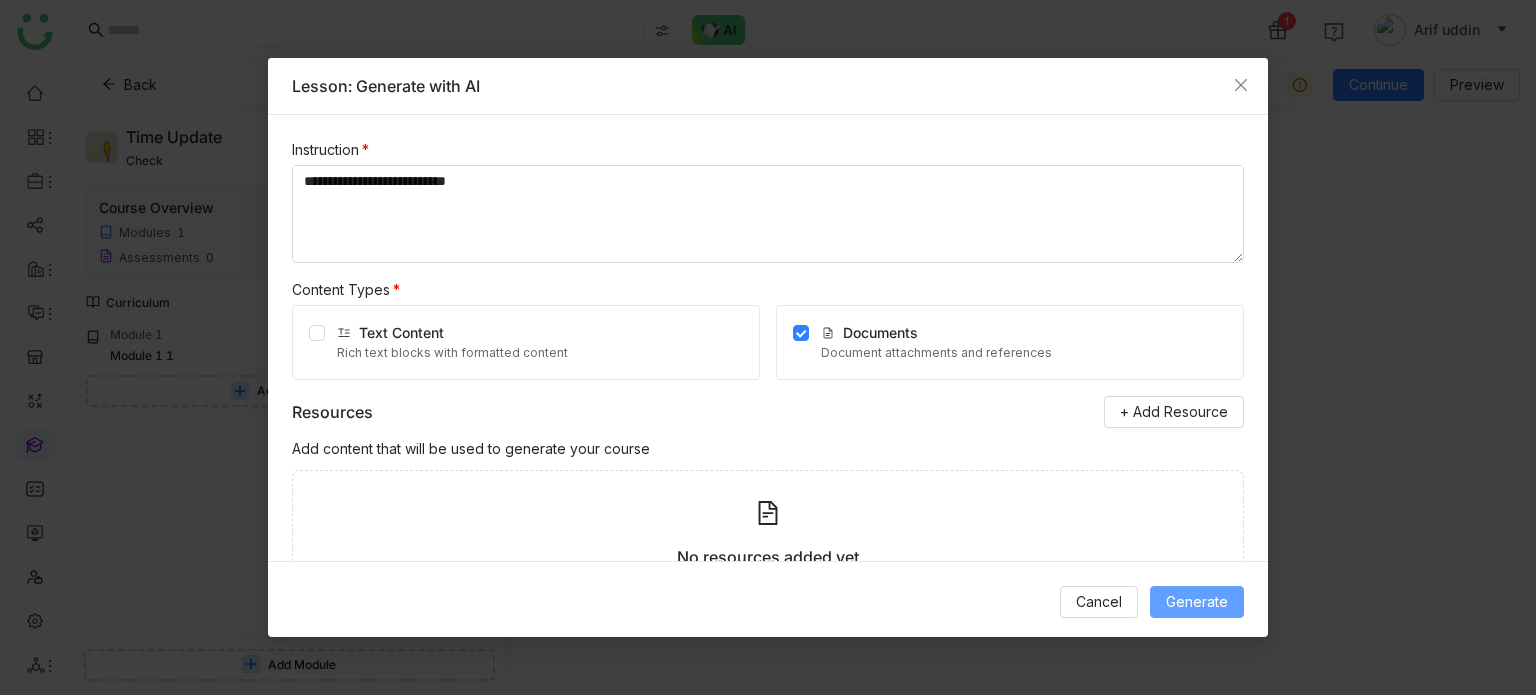 click on "Generate" at bounding box center [1197, 602] 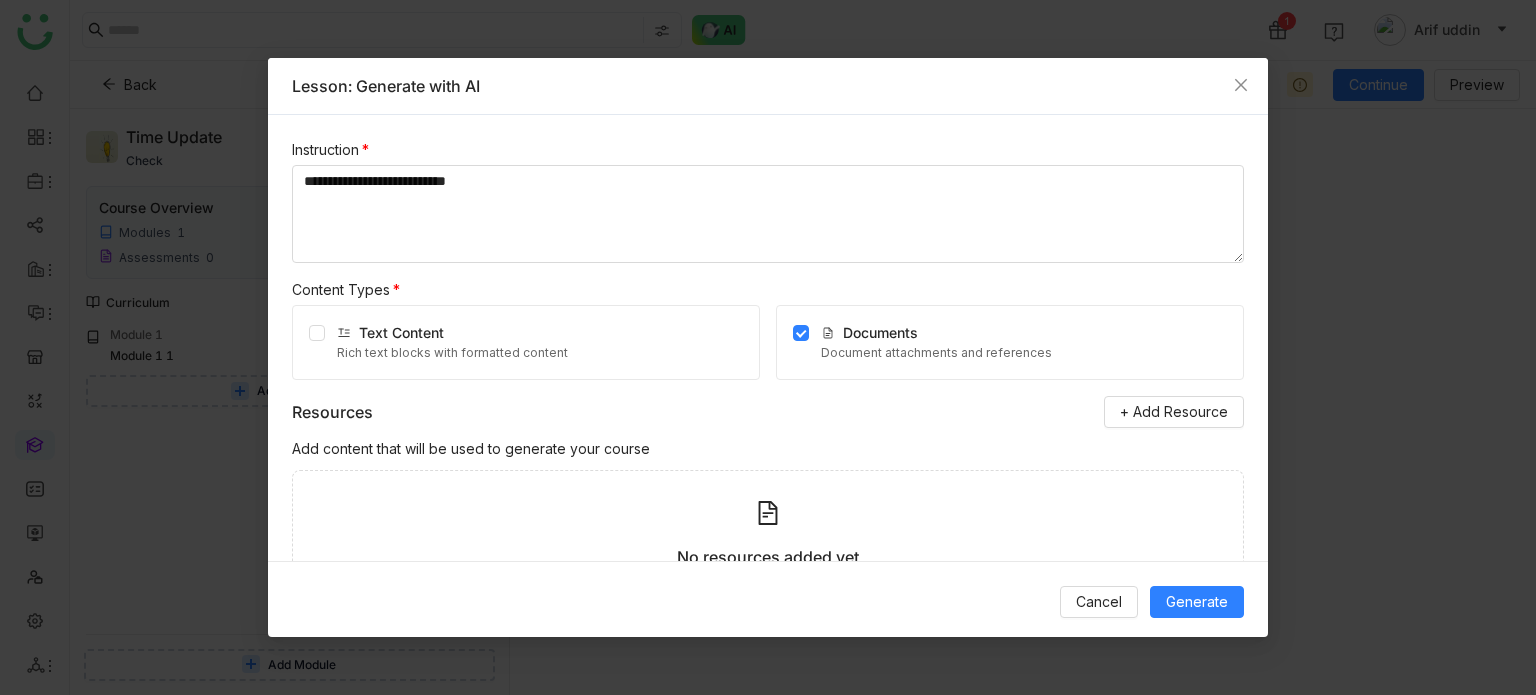 click on "Rich text blocks with formatted content" at bounding box center [452, 353] 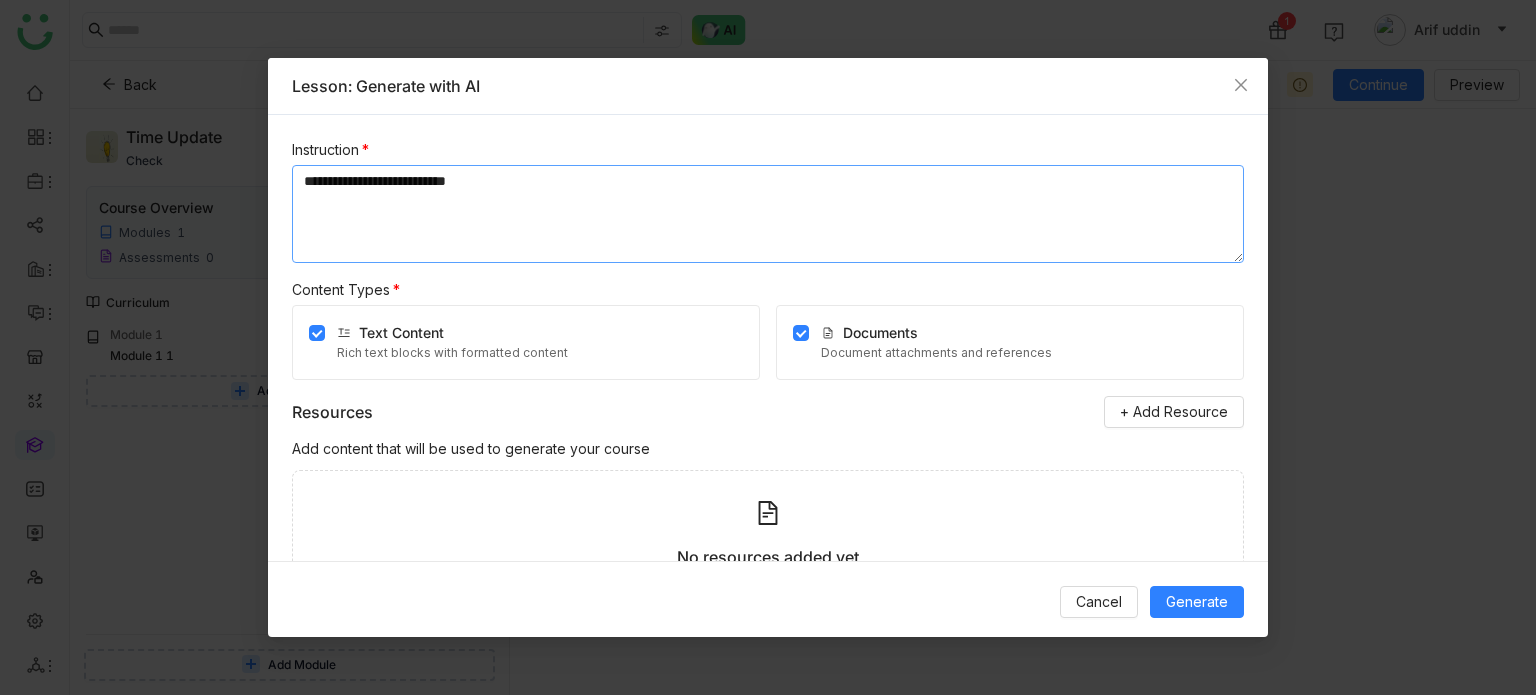 click on "**********" at bounding box center [768, 214] 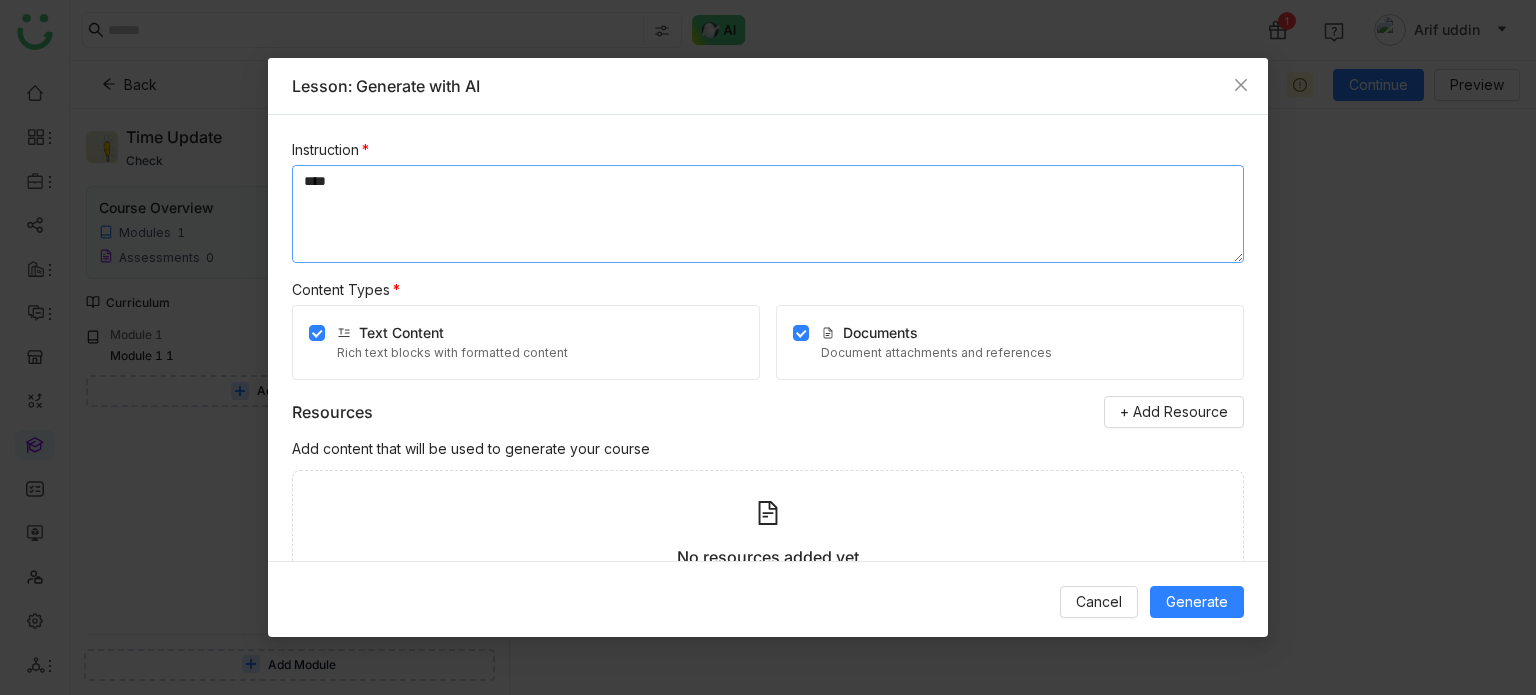 type on "*" 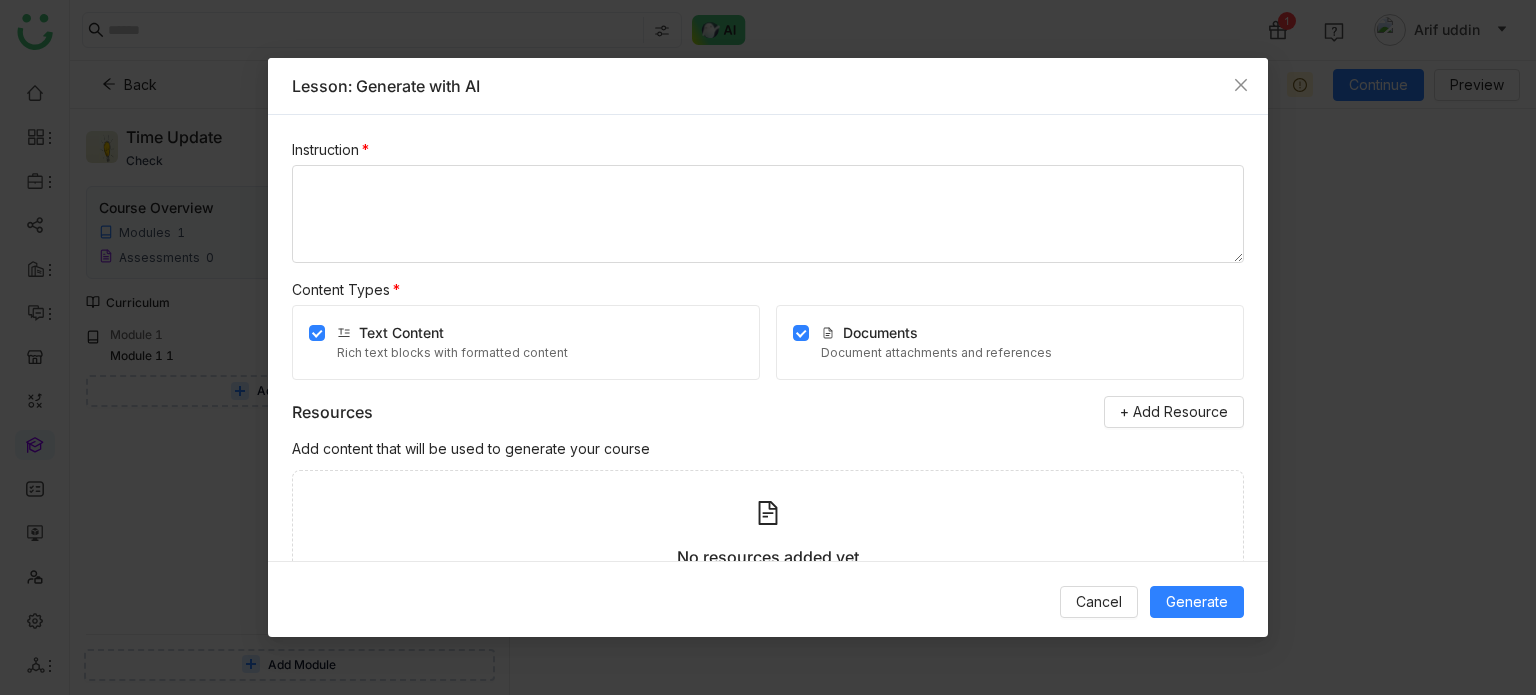 click on "Content Types  *" at bounding box center (768, 290) 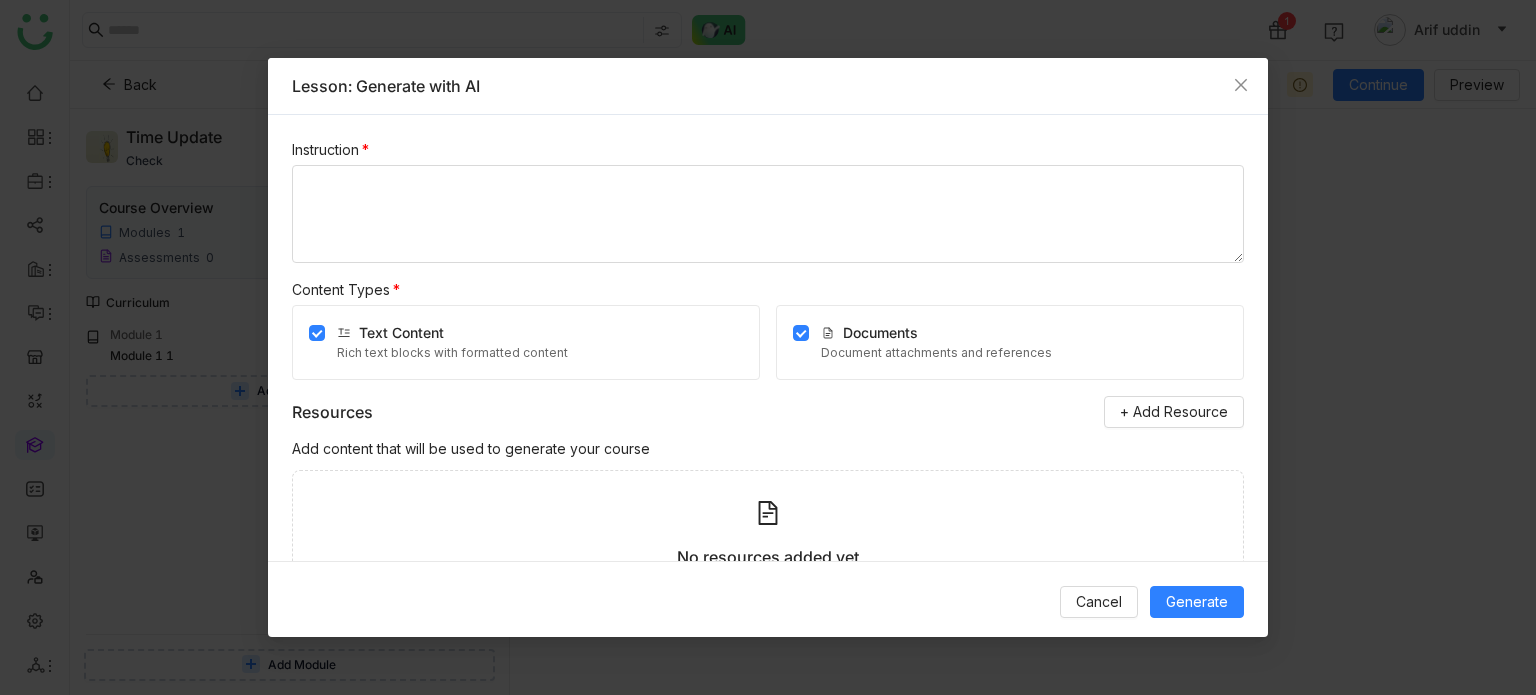 click on "Resources   + Add Resource" at bounding box center (768, 412) 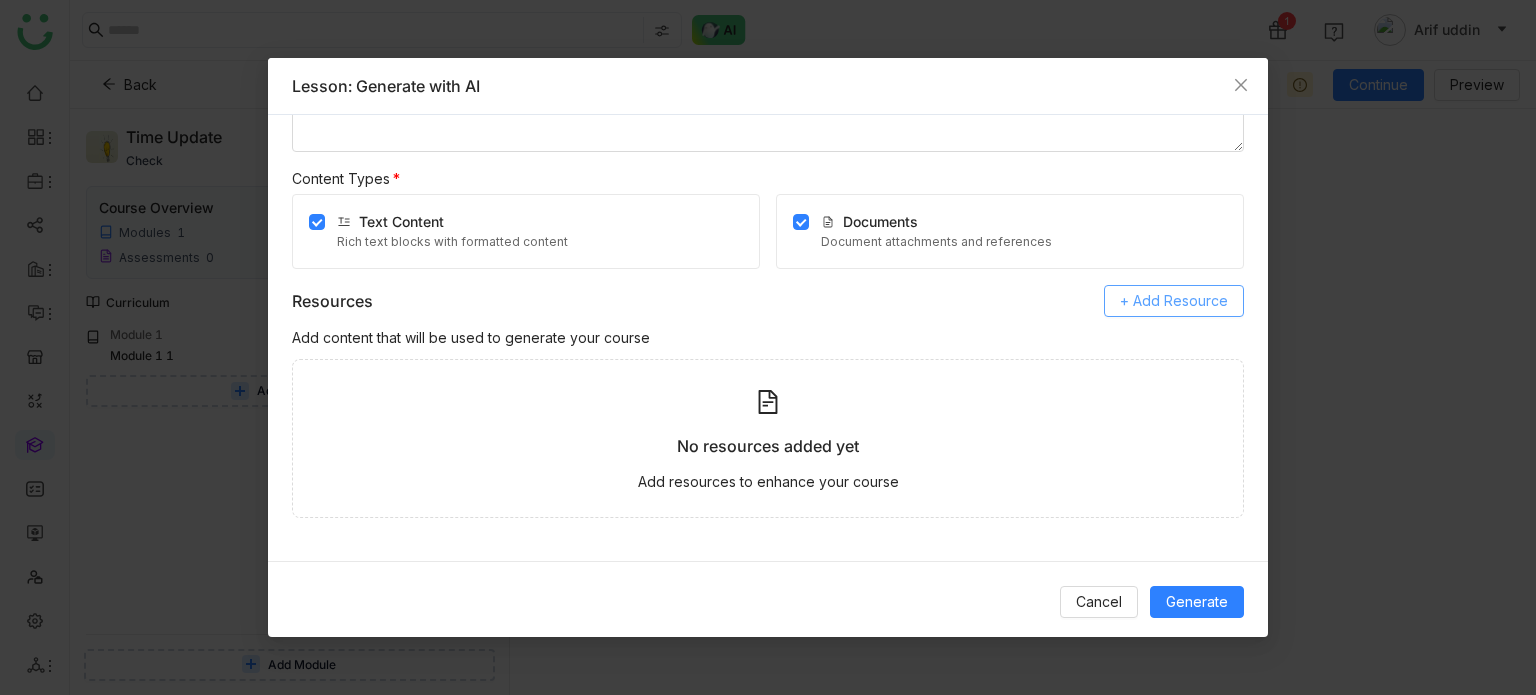 click on "+ Add Resource" at bounding box center [1174, 301] 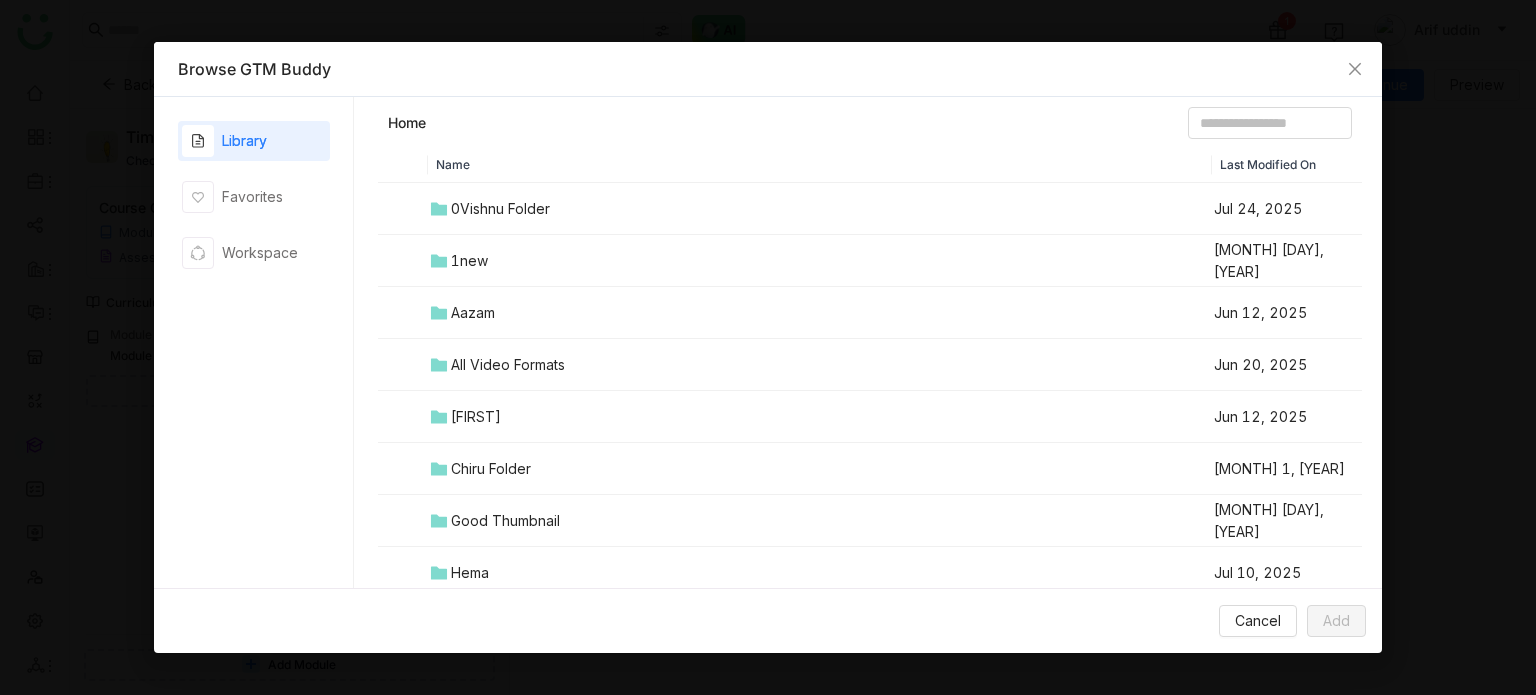 click on "0Vishnu Folder" at bounding box center (500, 209) 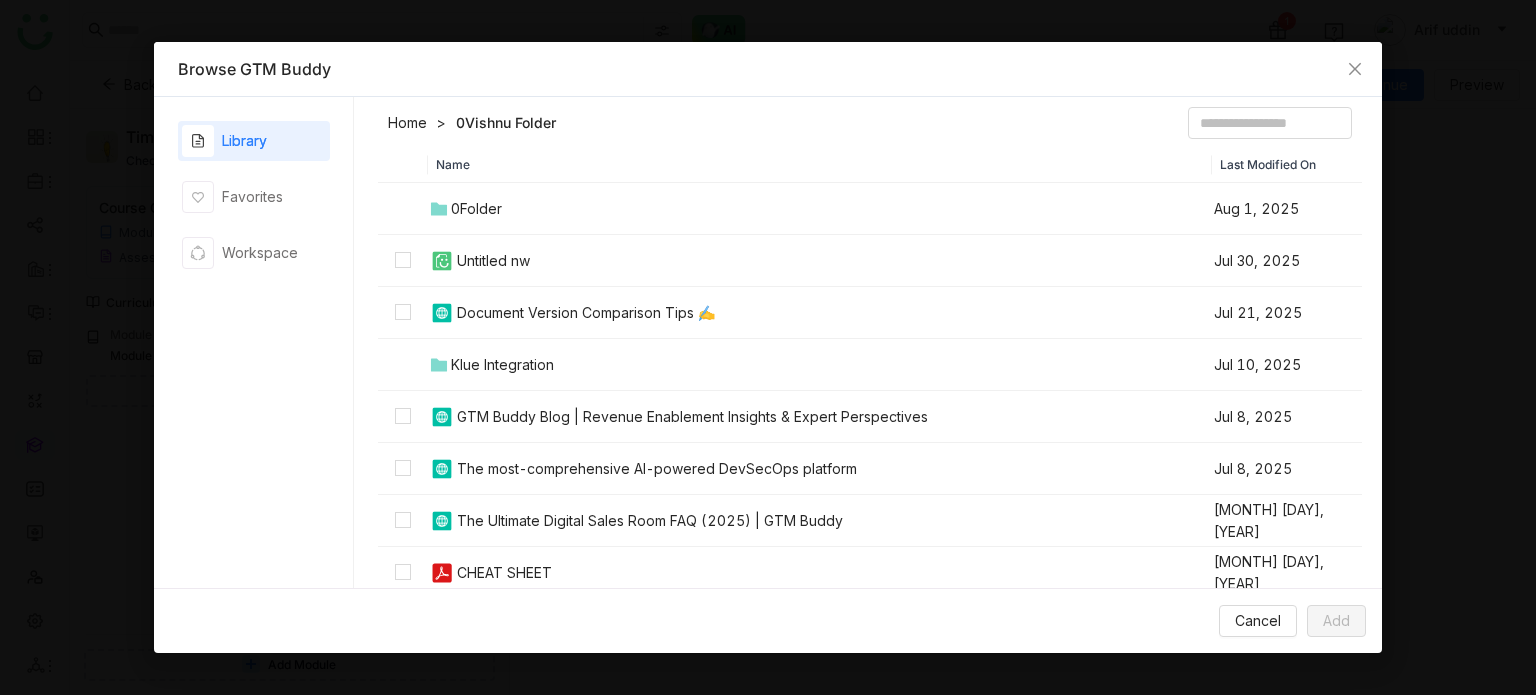 click on "CHEAT SHEET" at bounding box center [504, 573] 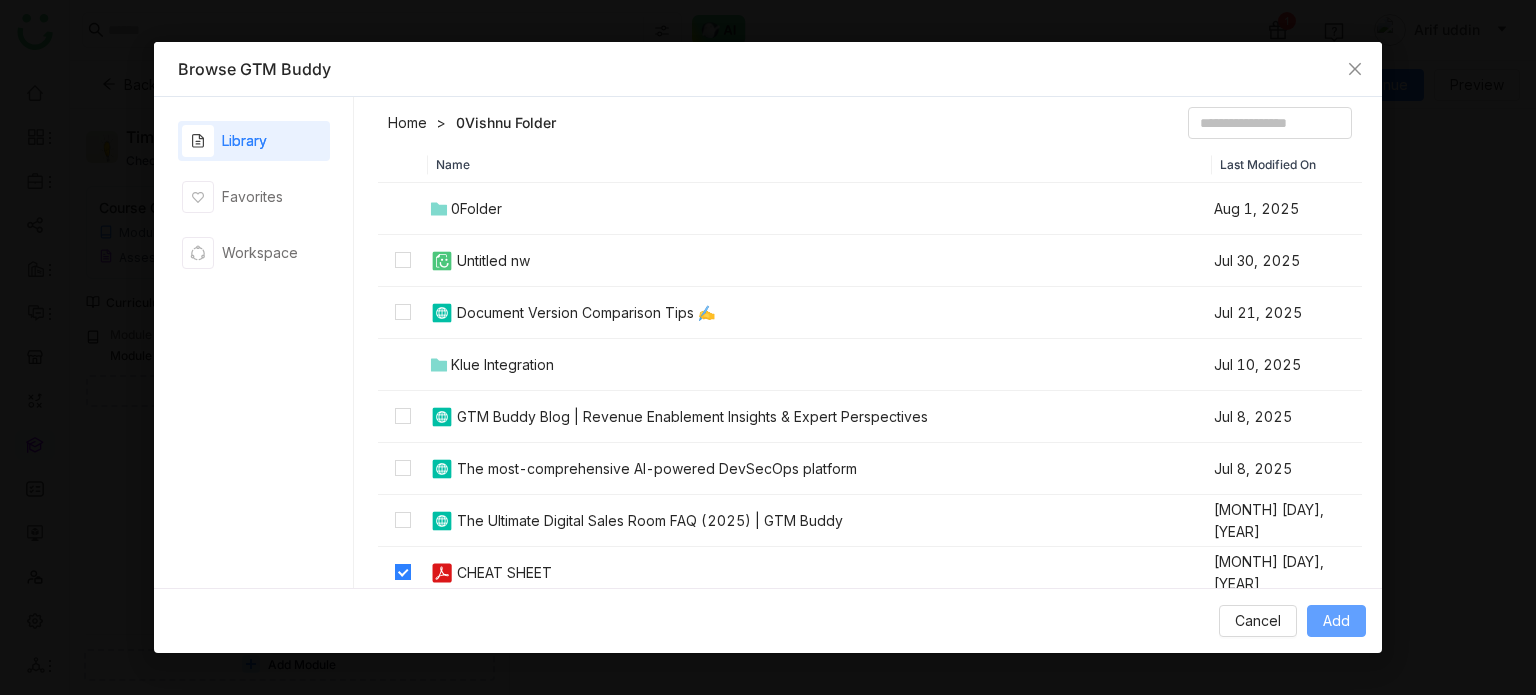 click on "Add" at bounding box center [1336, 621] 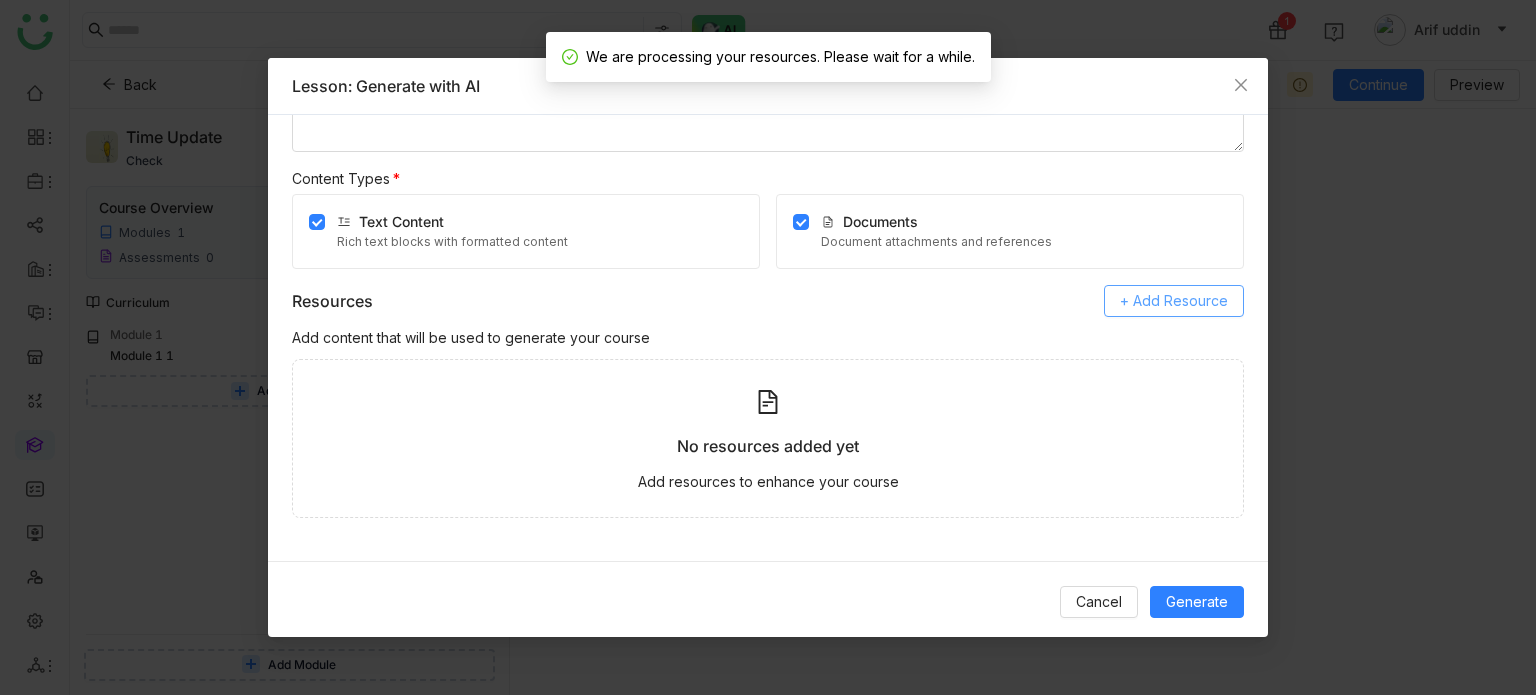 scroll, scrollTop: 0, scrollLeft: 0, axis: both 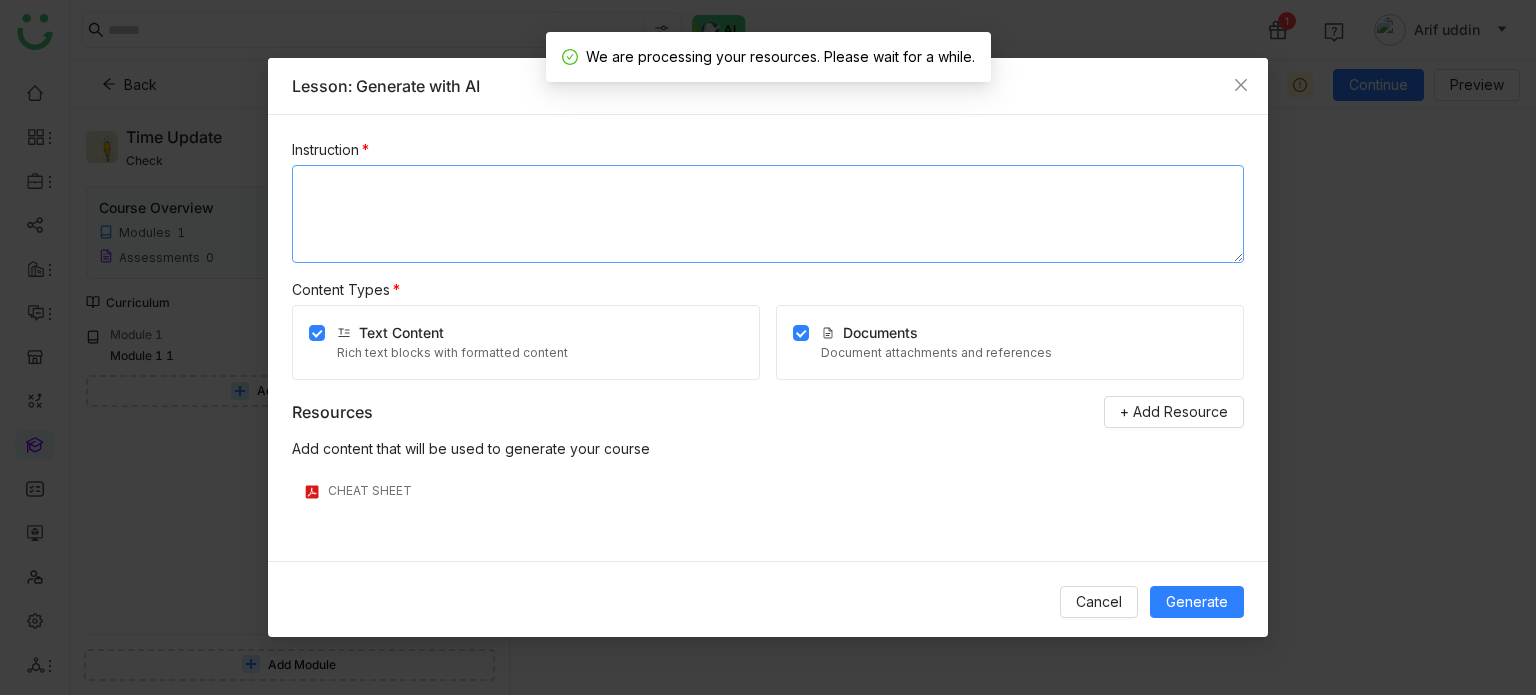 click at bounding box center (768, 214) 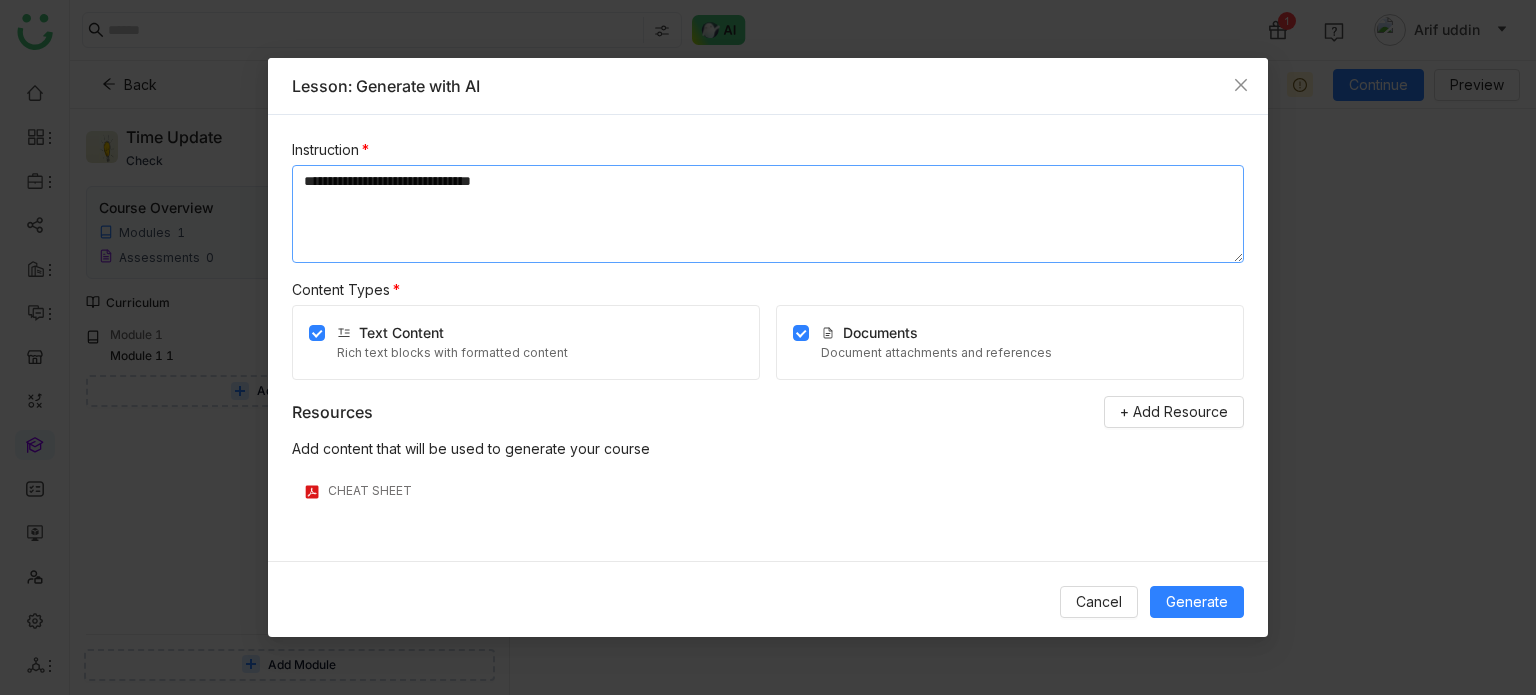 type on "**********" 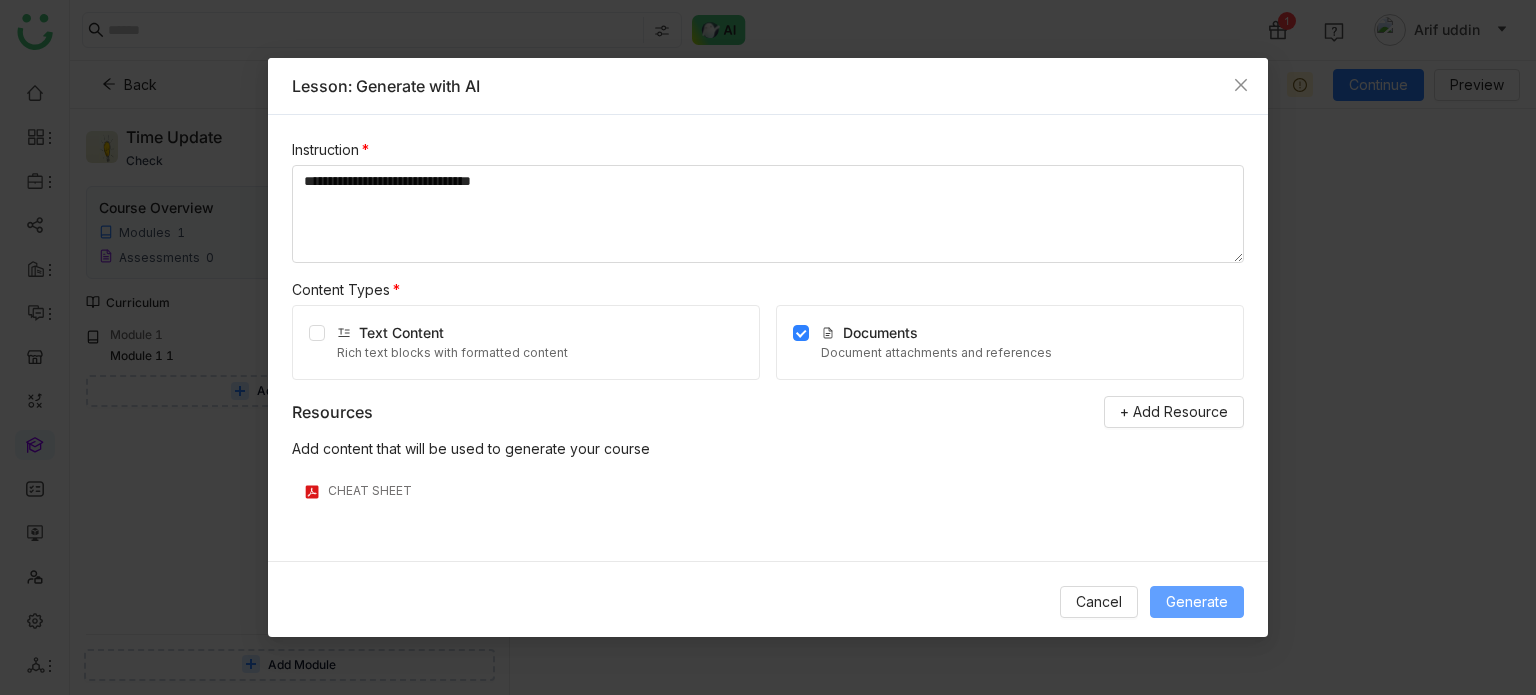 click on "Generate" at bounding box center (1197, 602) 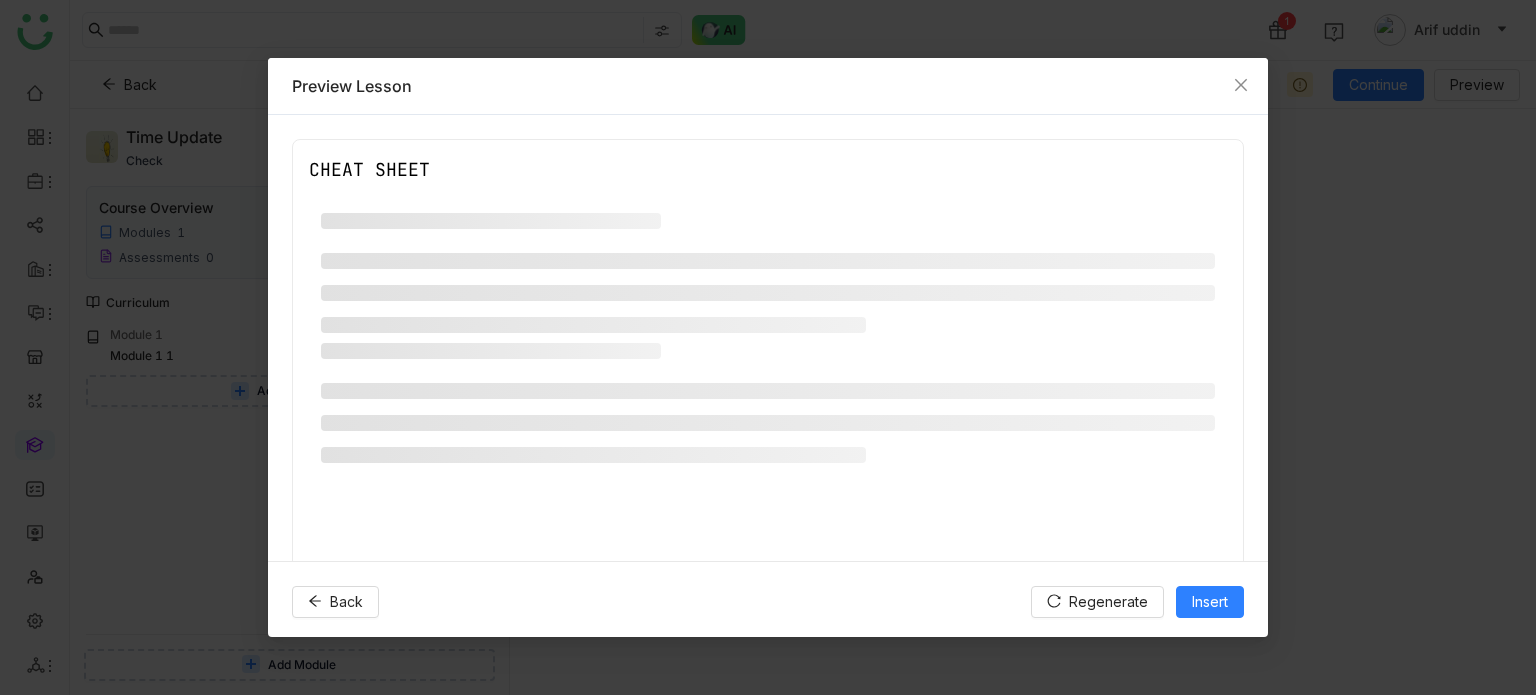 scroll, scrollTop: 80, scrollLeft: 0, axis: vertical 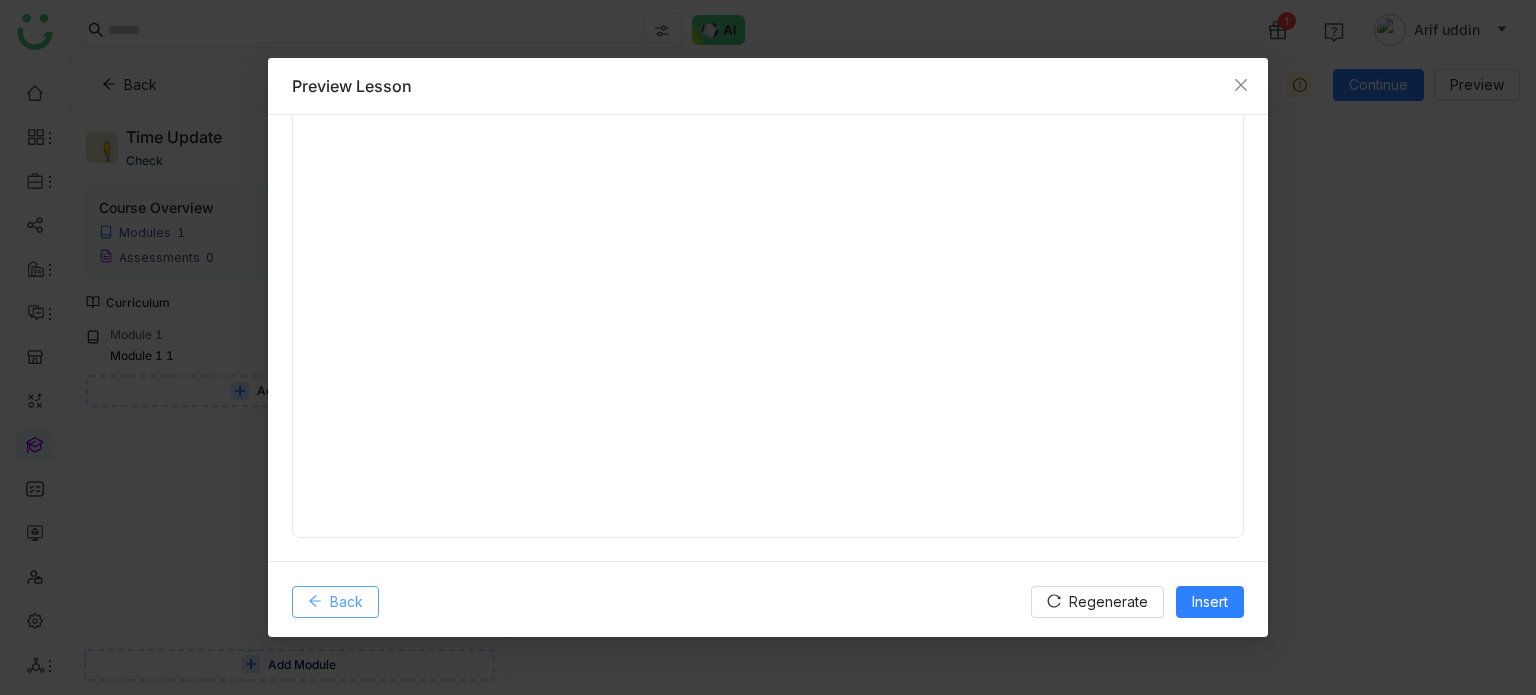 click on "Back" at bounding box center [346, 602] 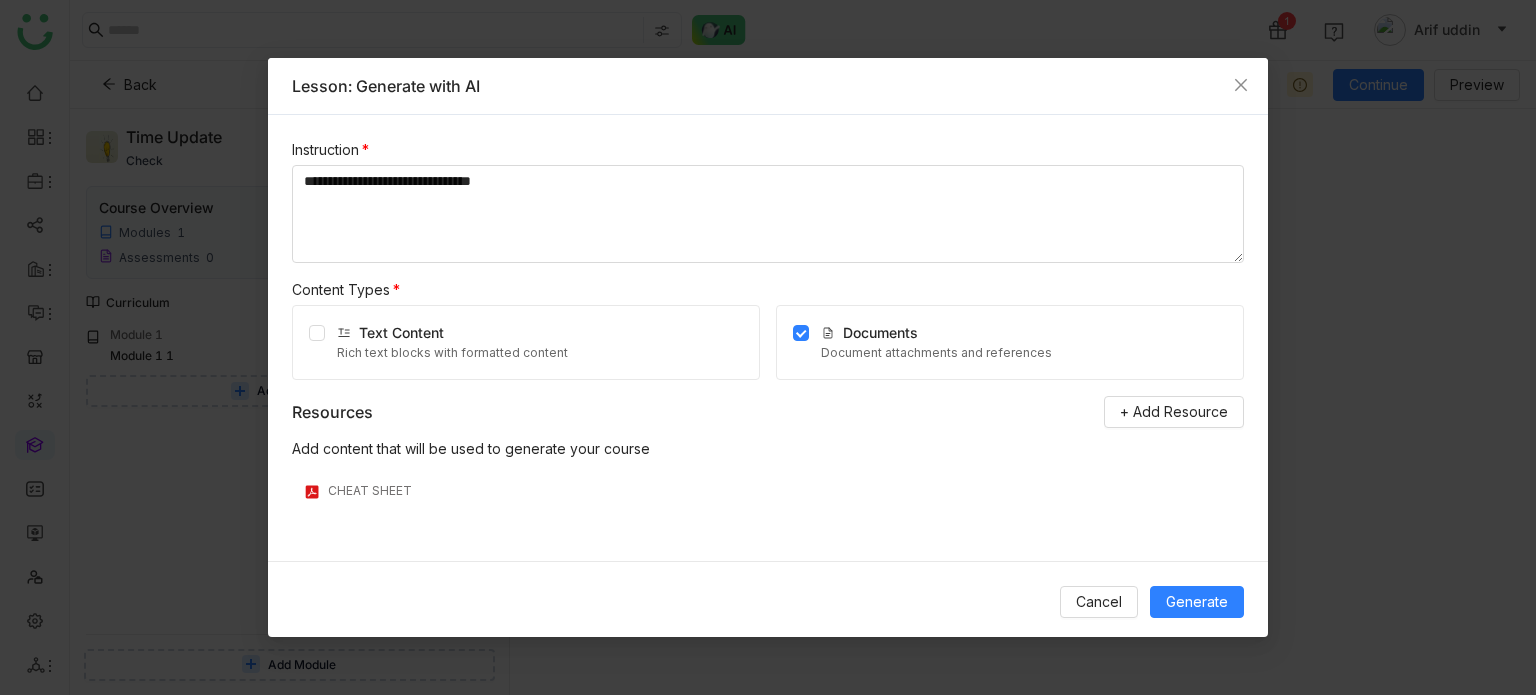 scroll, scrollTop: 0, scrollLeft: 0, axis: both 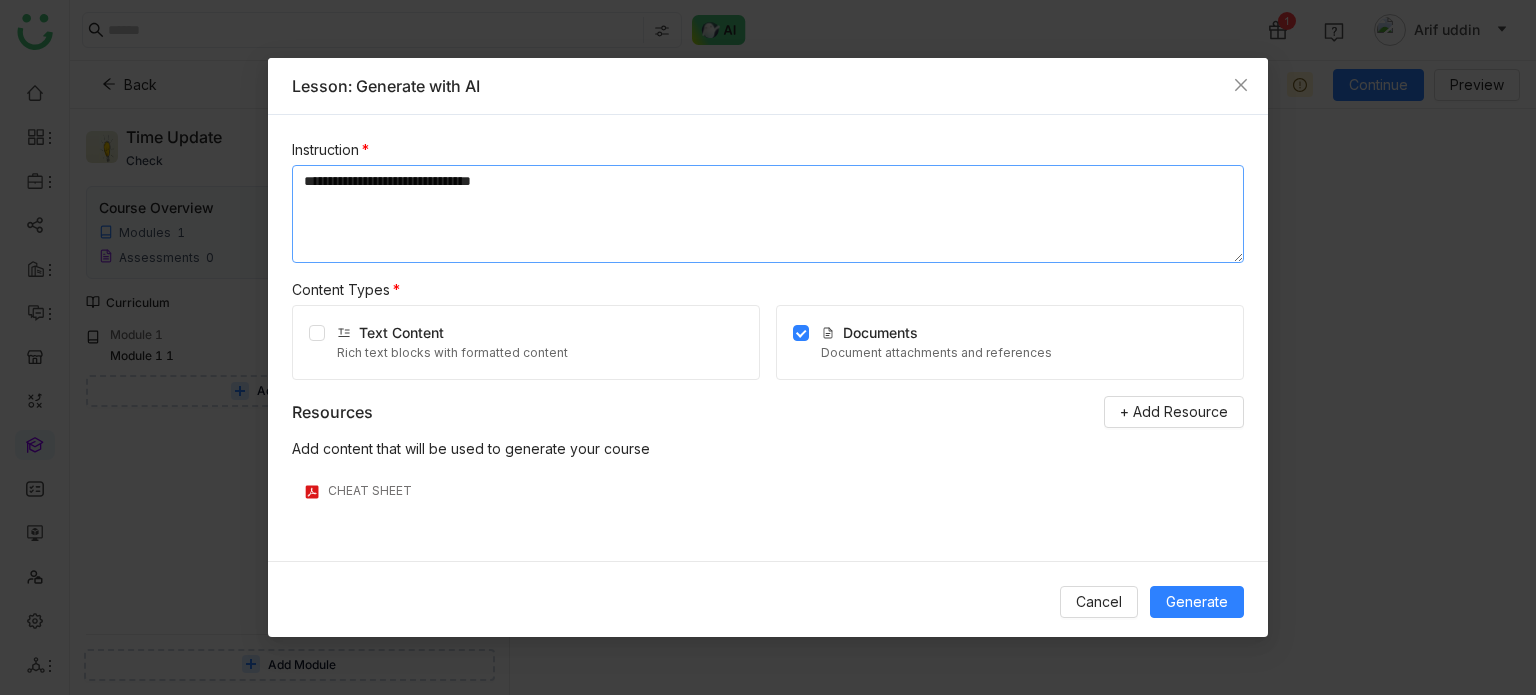 drag, startPoint x: 552, startPoint y: 187, endPoint x: 280, endPoint y: 188, distance: 272.00183 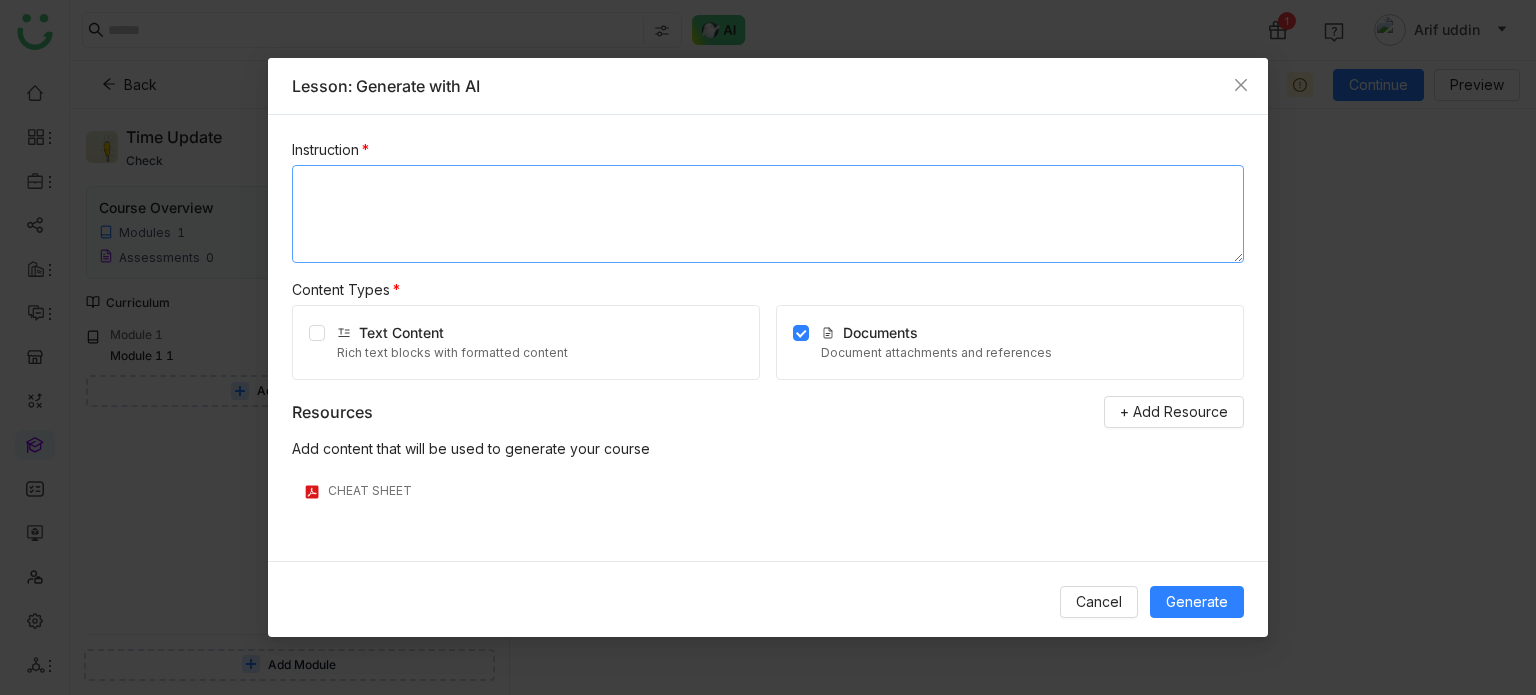 paste on "**********" 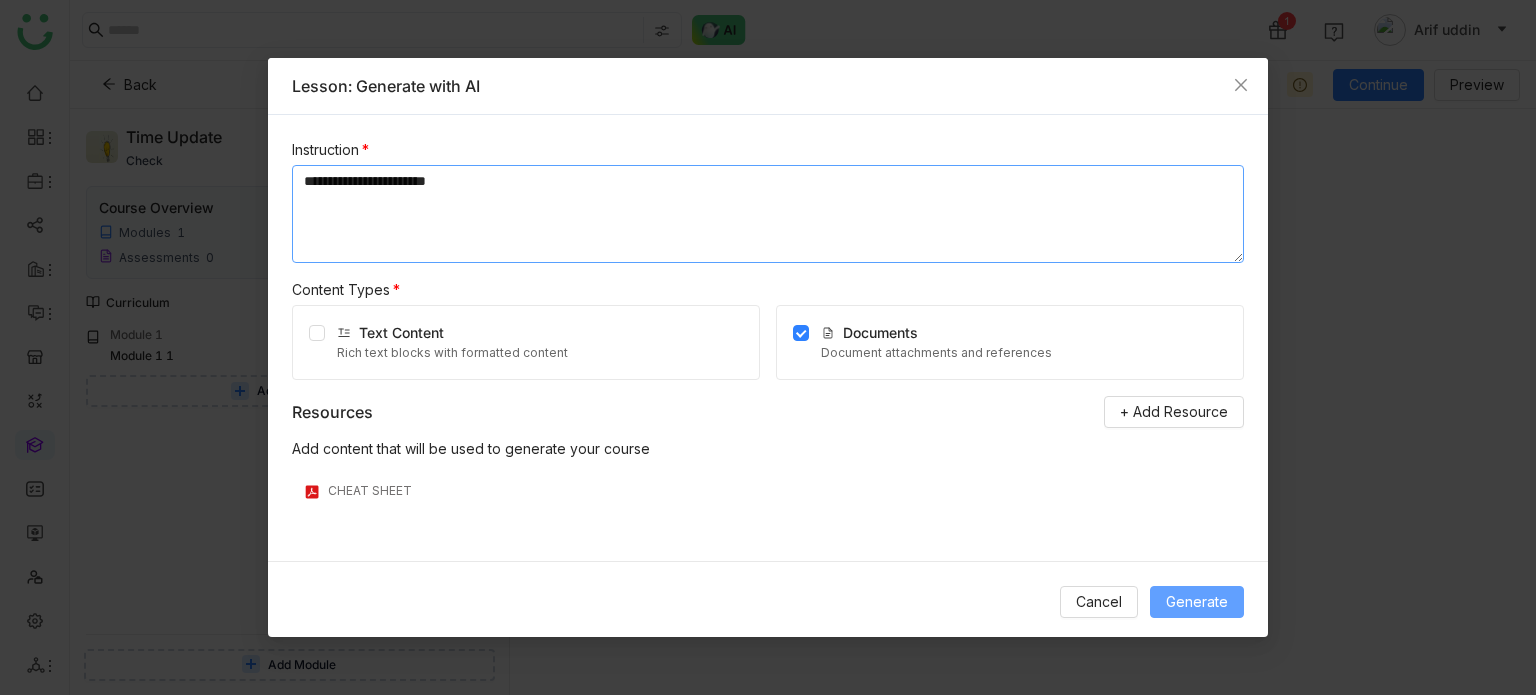 type on "**********" 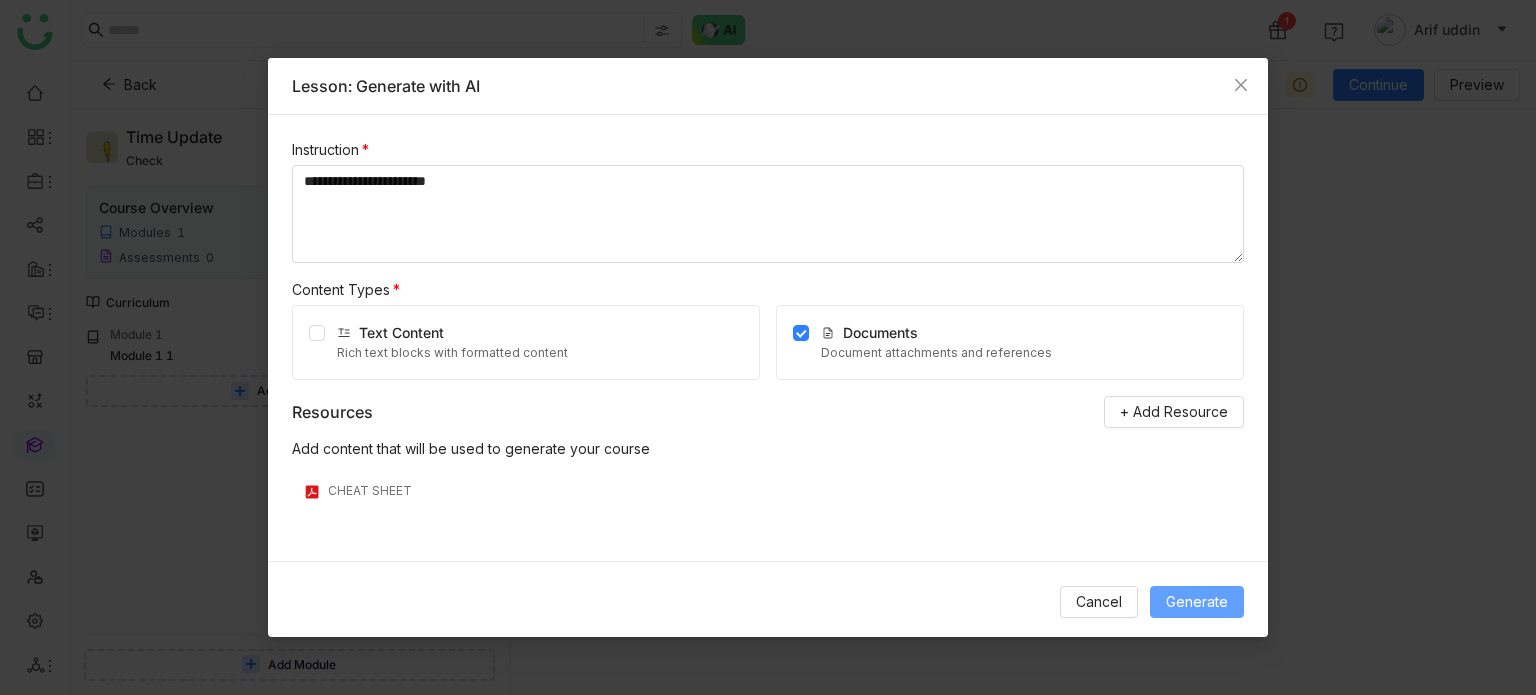click on "Generate" at bounding box center (1197, 602) 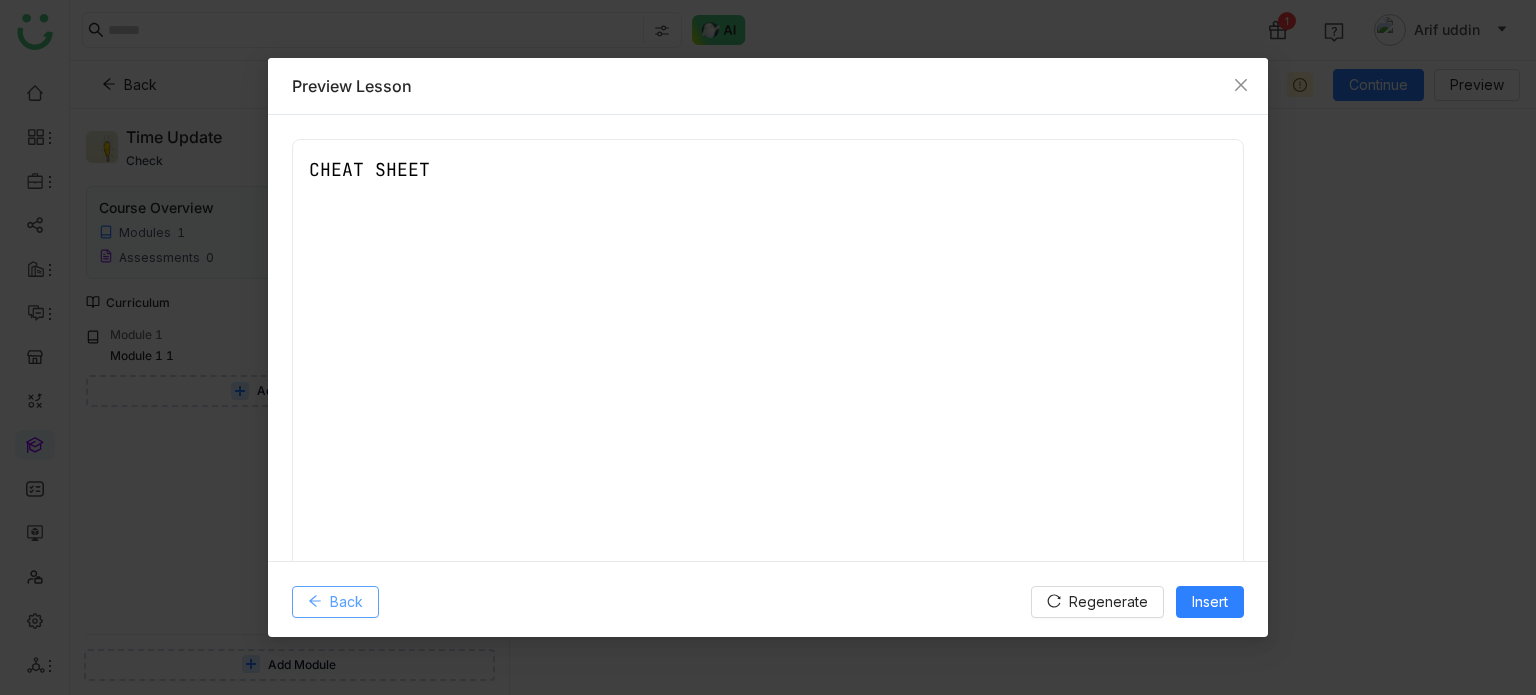click on "Back" at bounding box center [335, 602] 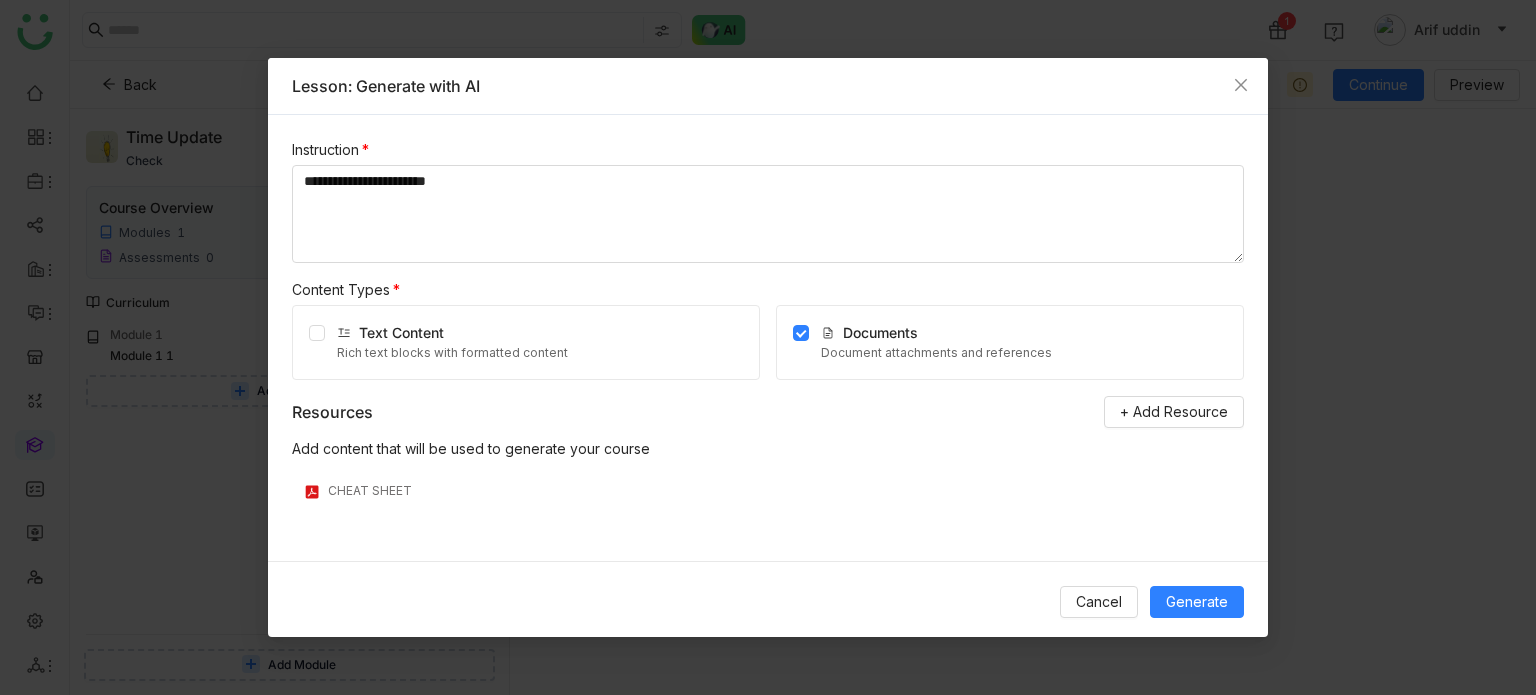 click on "Documents" at bounding box center (880, 332) 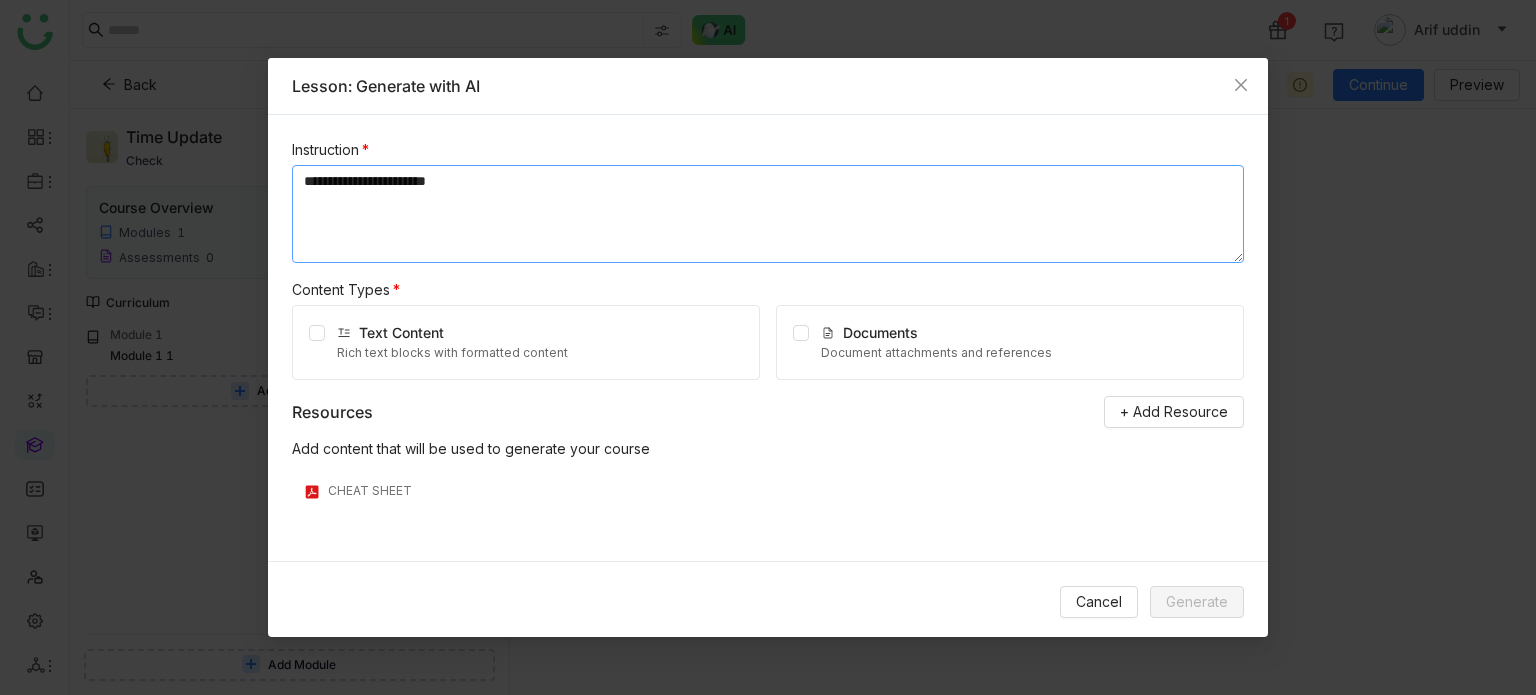 click on "**********" at bounding box center [768, 214] 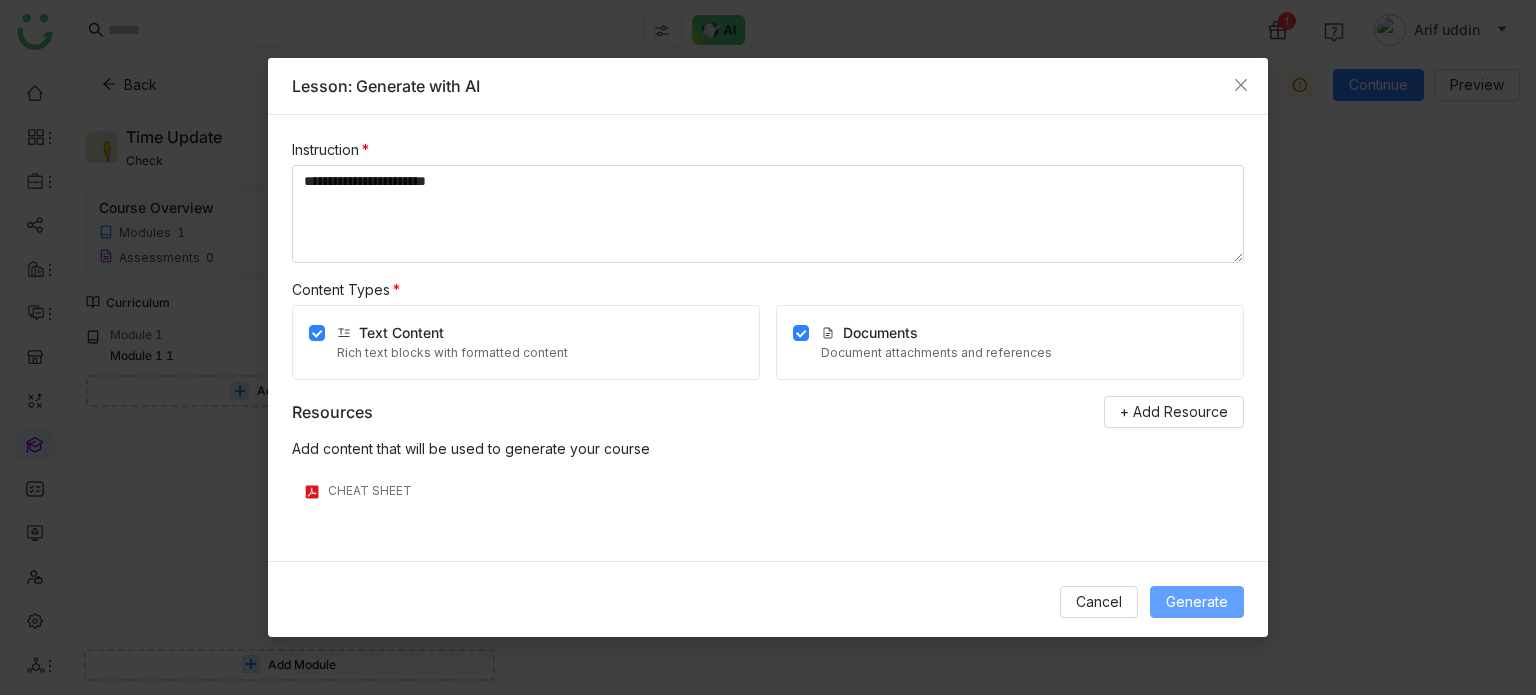 click on "Generate" at bounding box center (1197, 602) 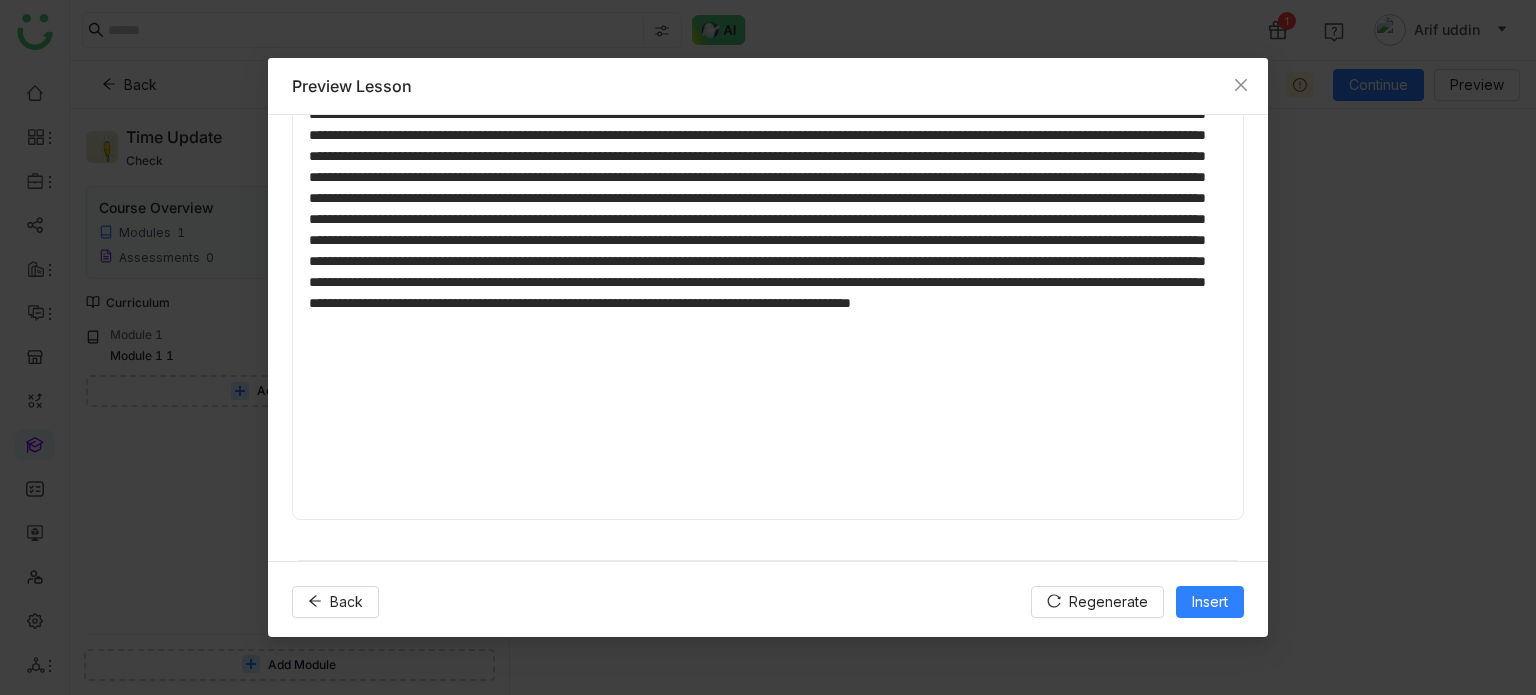 scroll, scrollTop: 0, scrollLeft: 0, axis: both 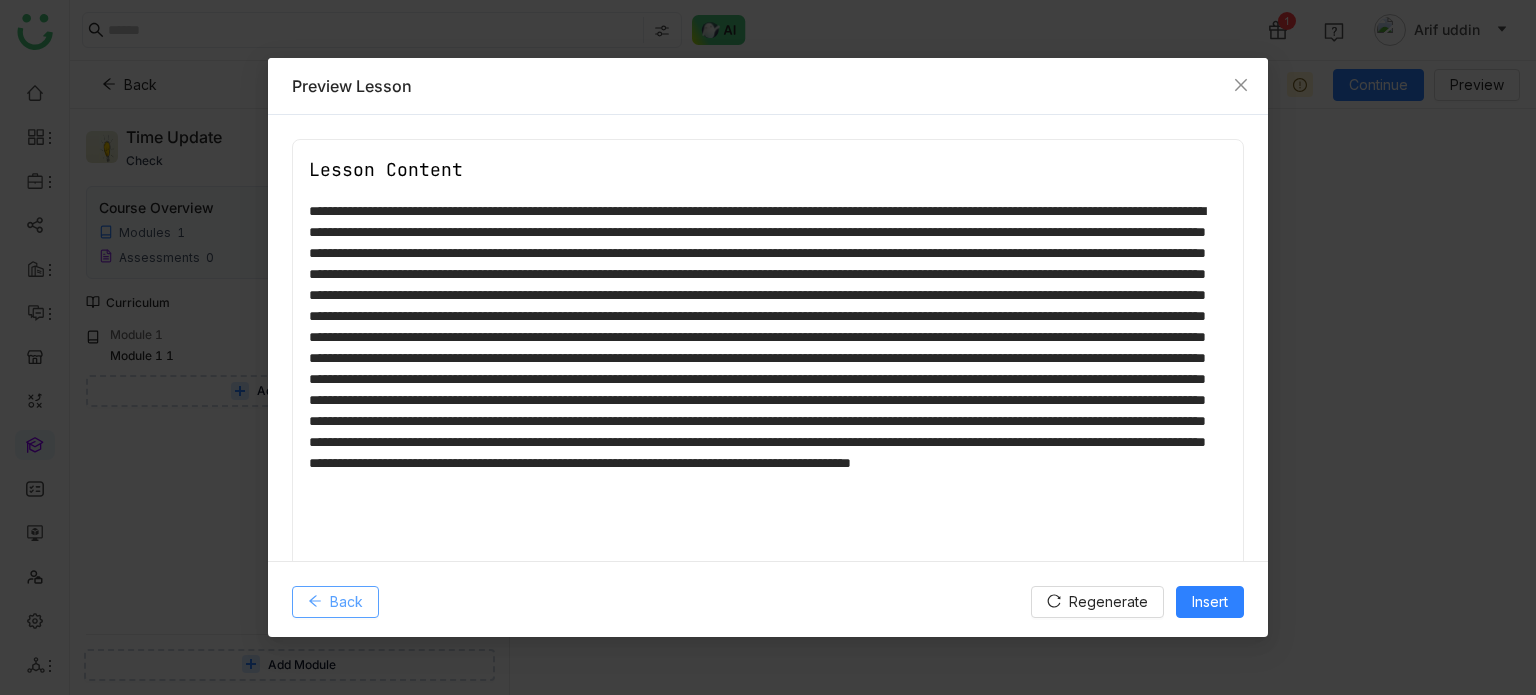 click on "Back" at bounding box center [335, 602] 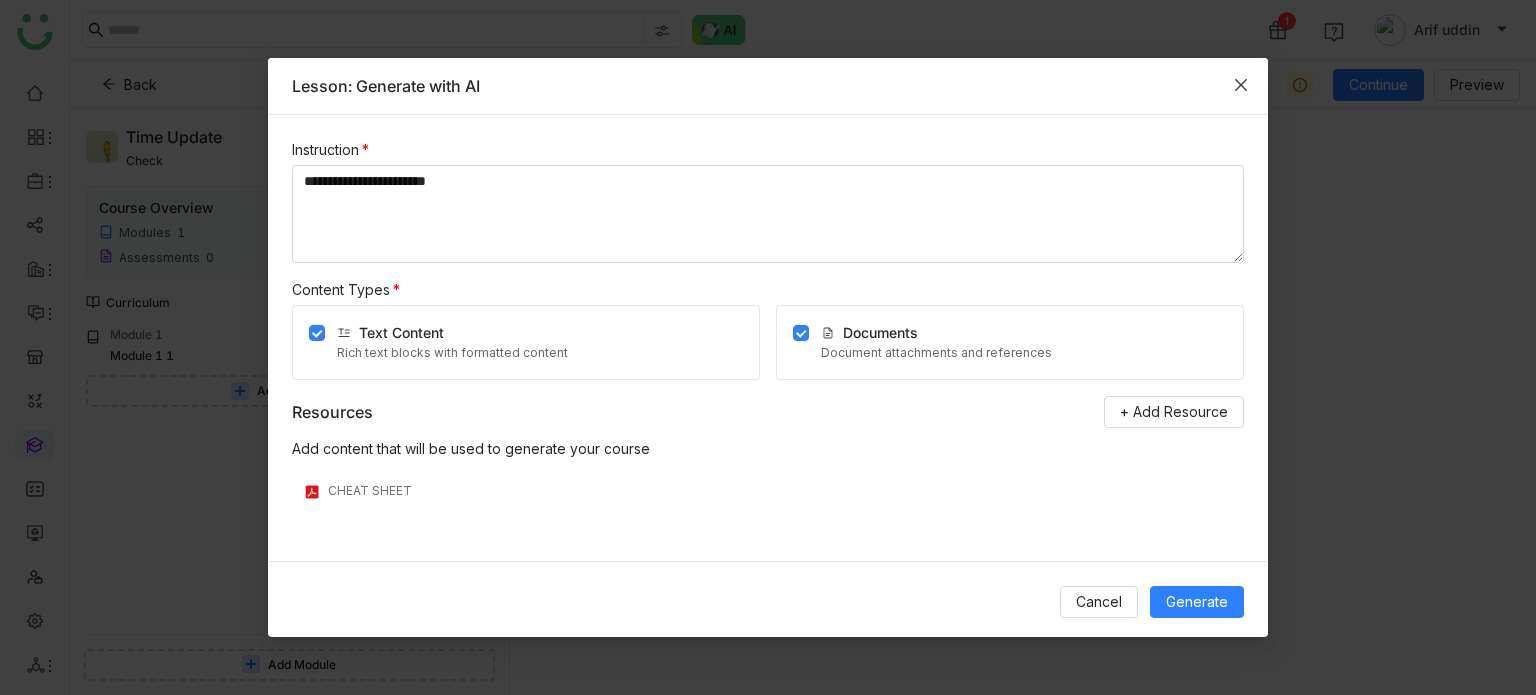 click 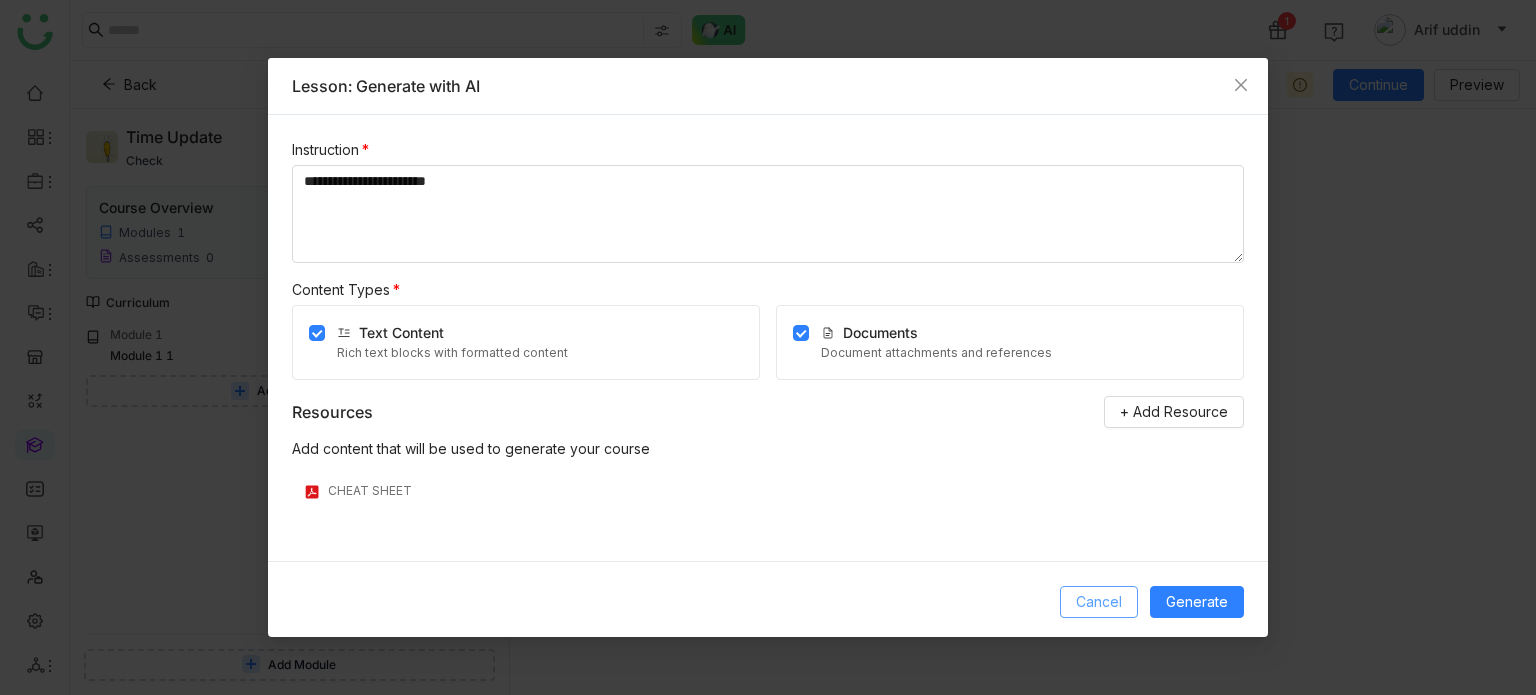 click on "Cancel" at bounding box center [1099, 602] 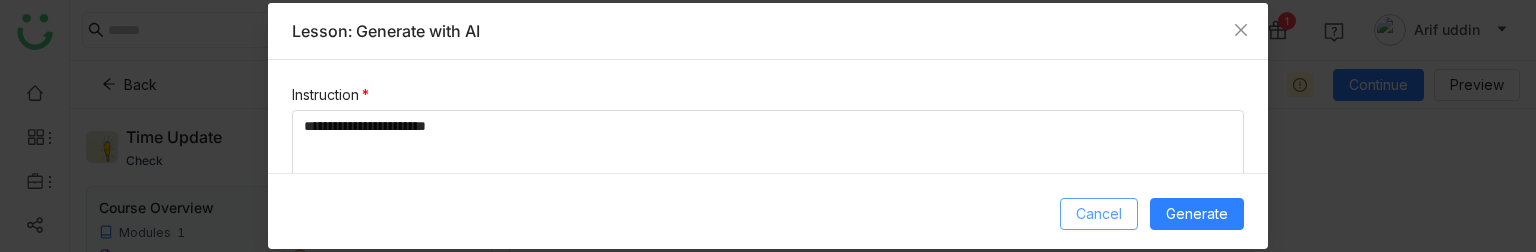 click on "Cancel" at bounding box center (1099, 214) 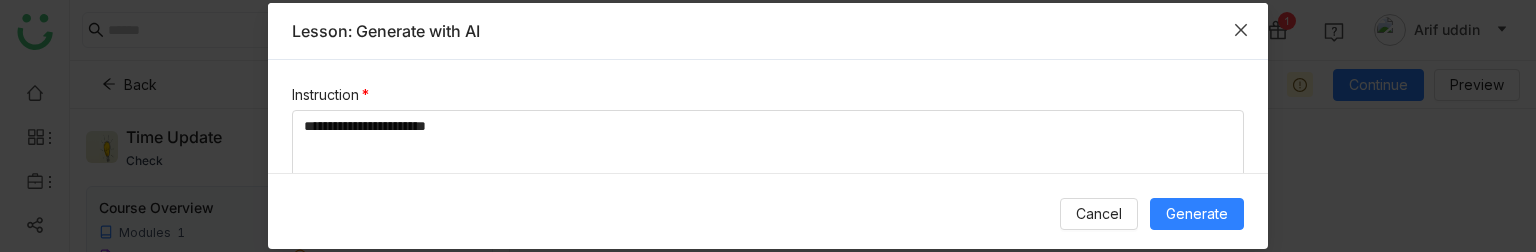 click 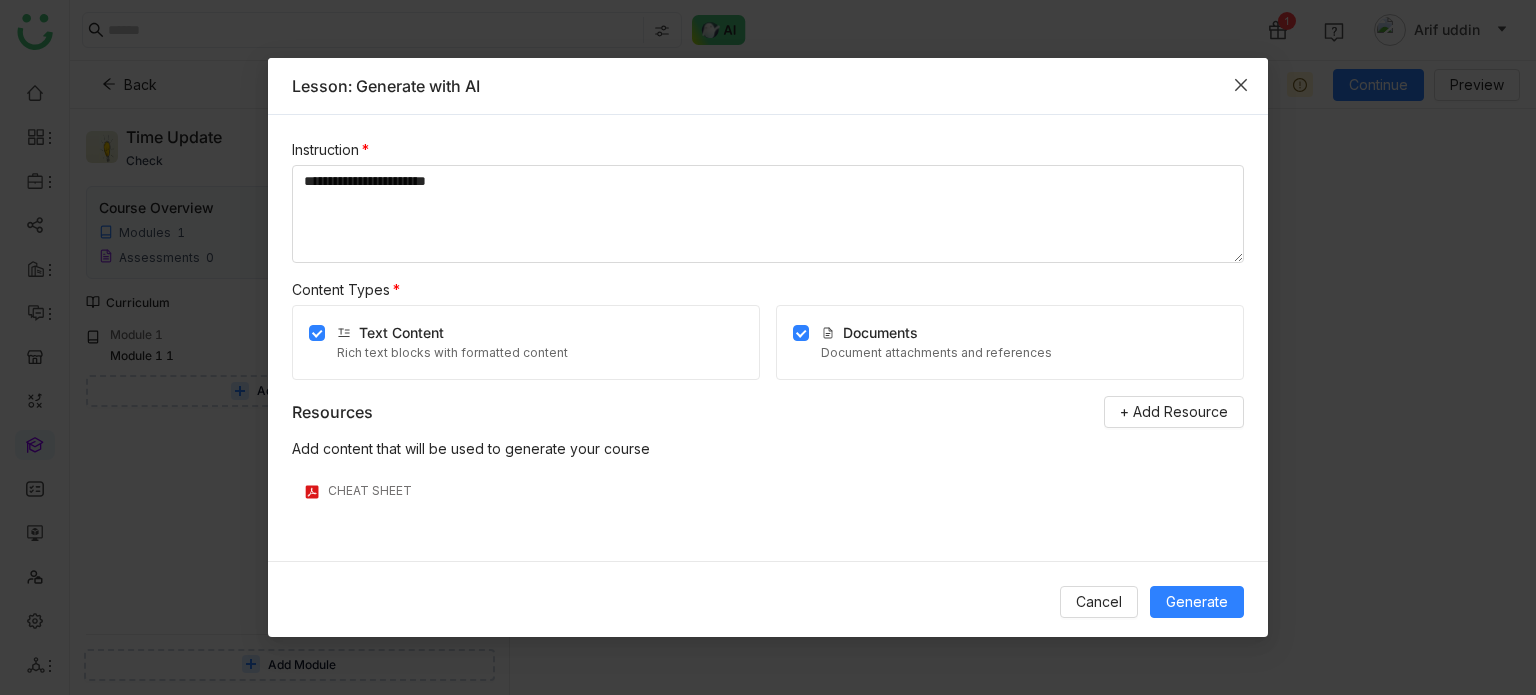 click at bounding box center [1241, 85] 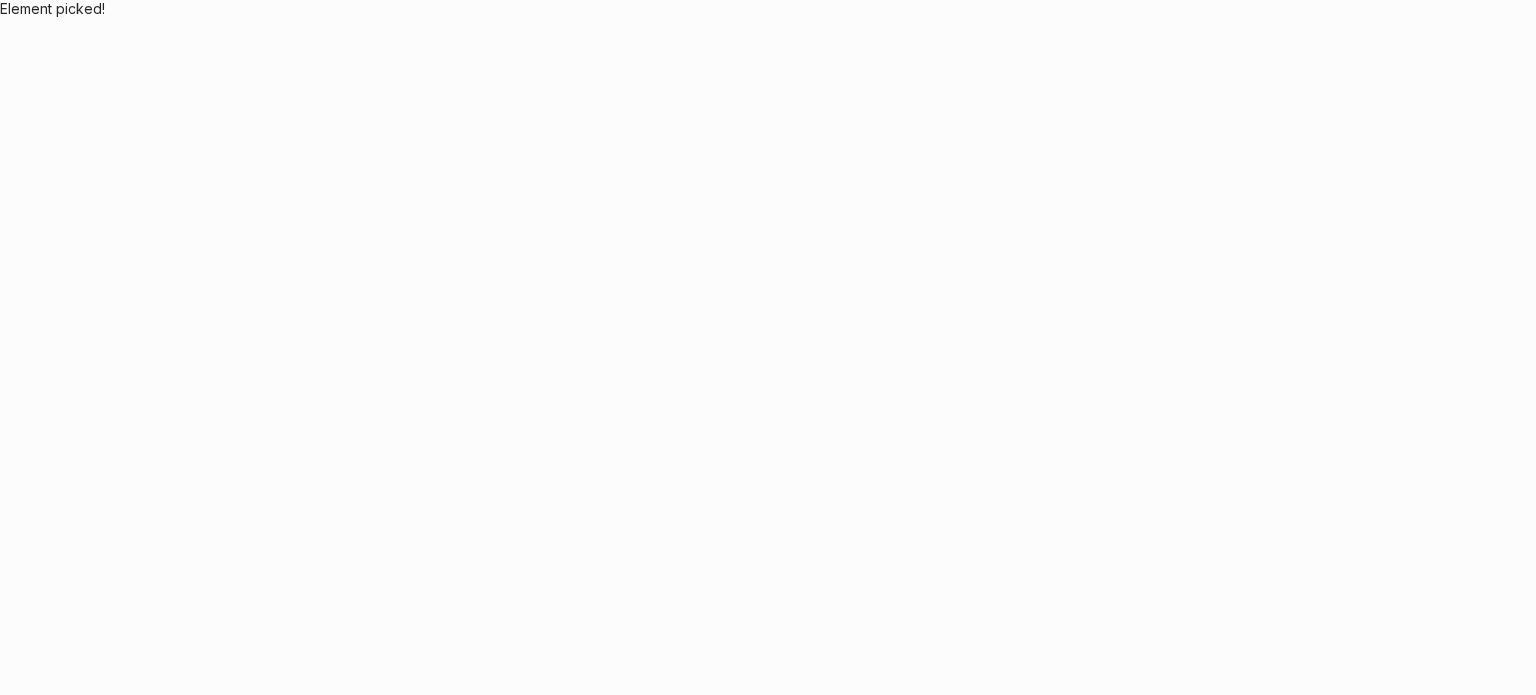 scroll, scrollTop: 0, scrollLeft: 0, axis: both 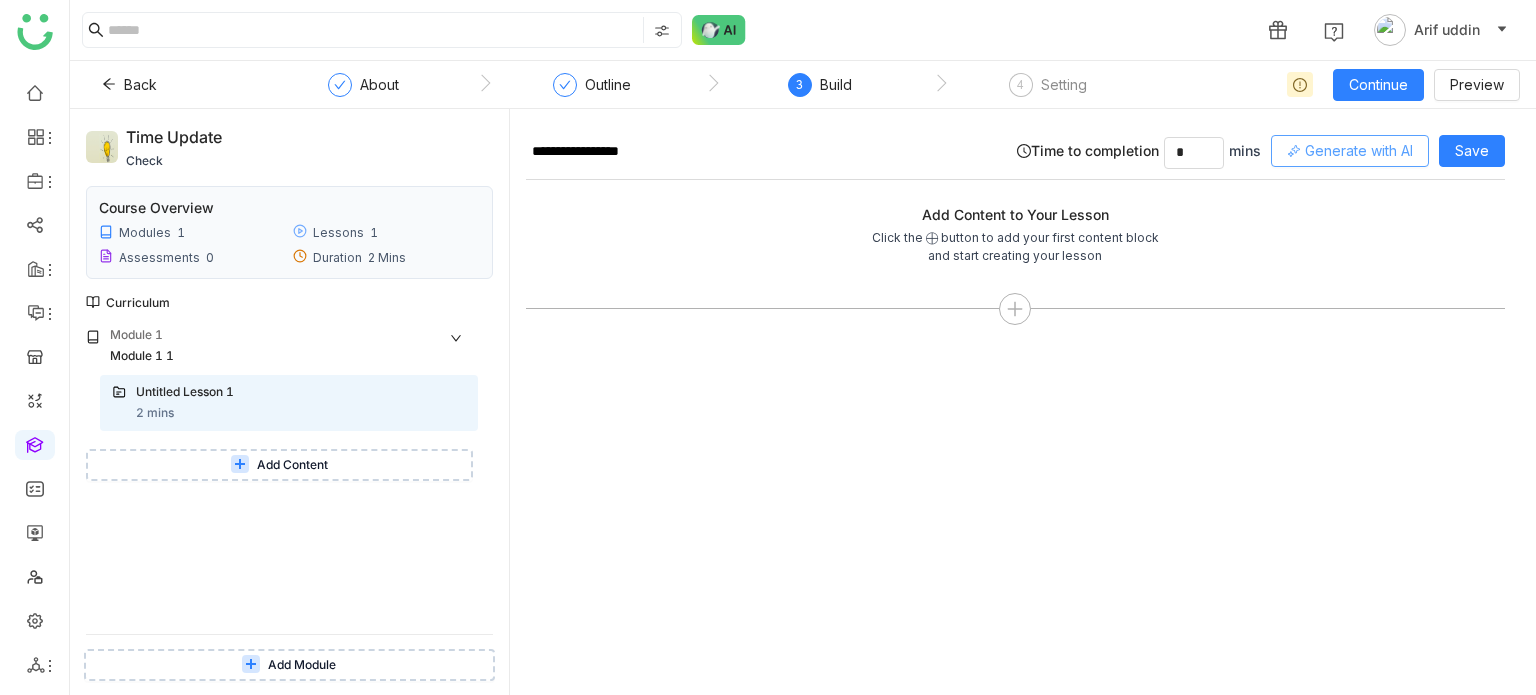 click on "Generate with AI" 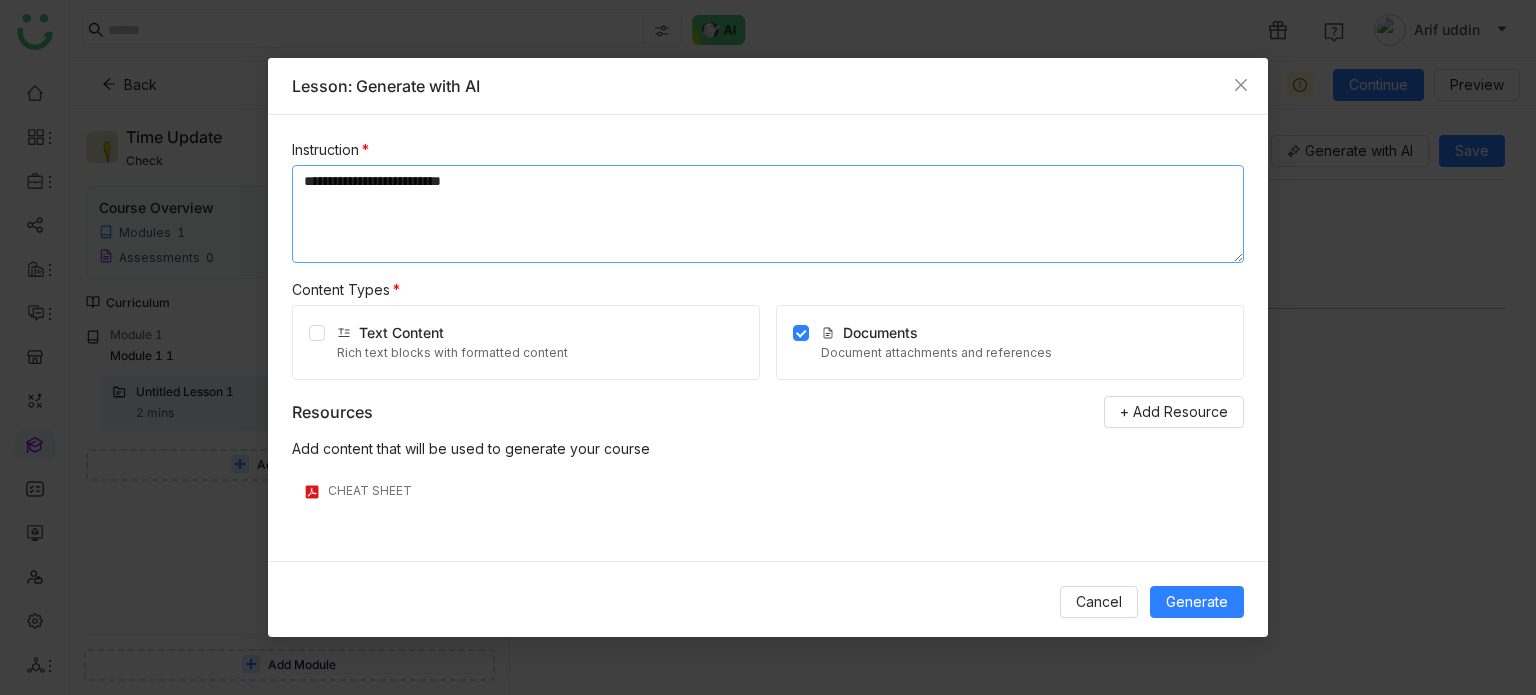 click on "**********" at bounding box center [768, 214] 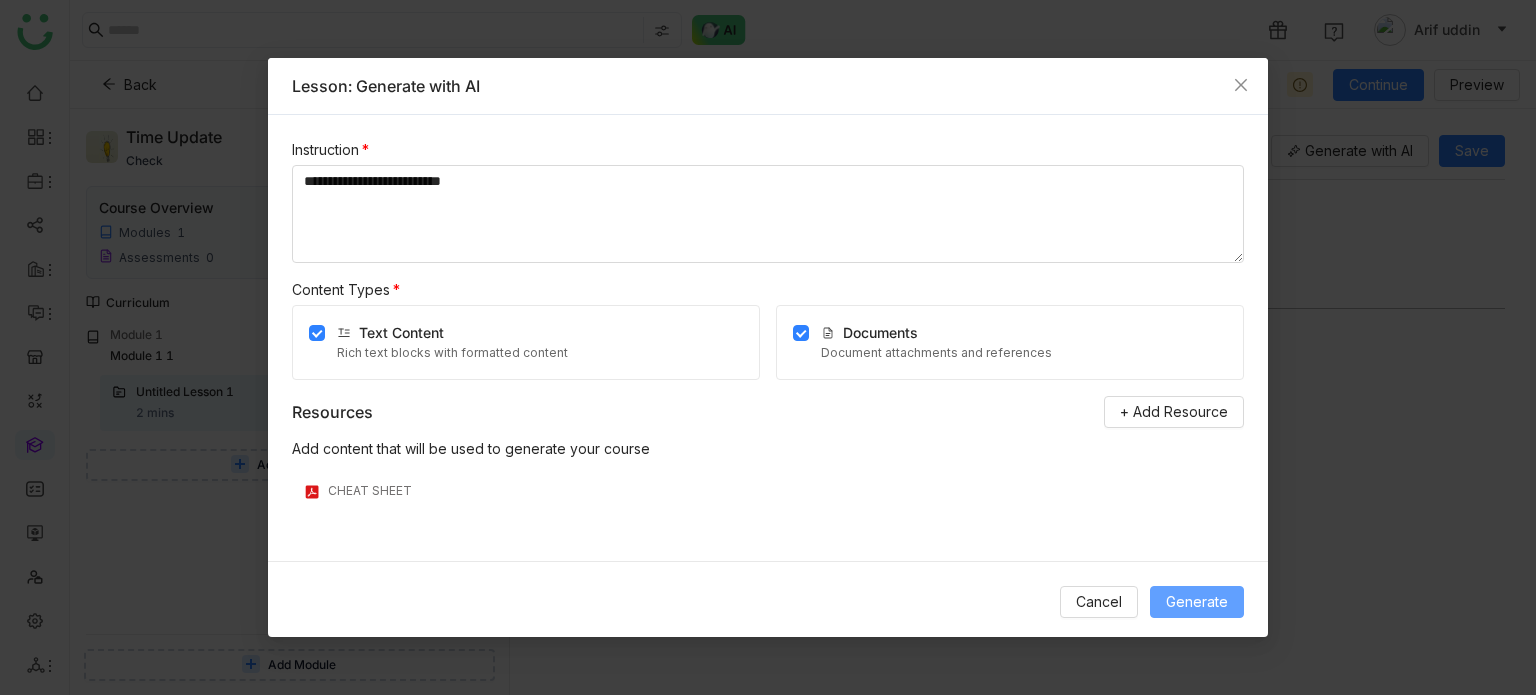 click on "Generate" at bounding box center [1197, 602] 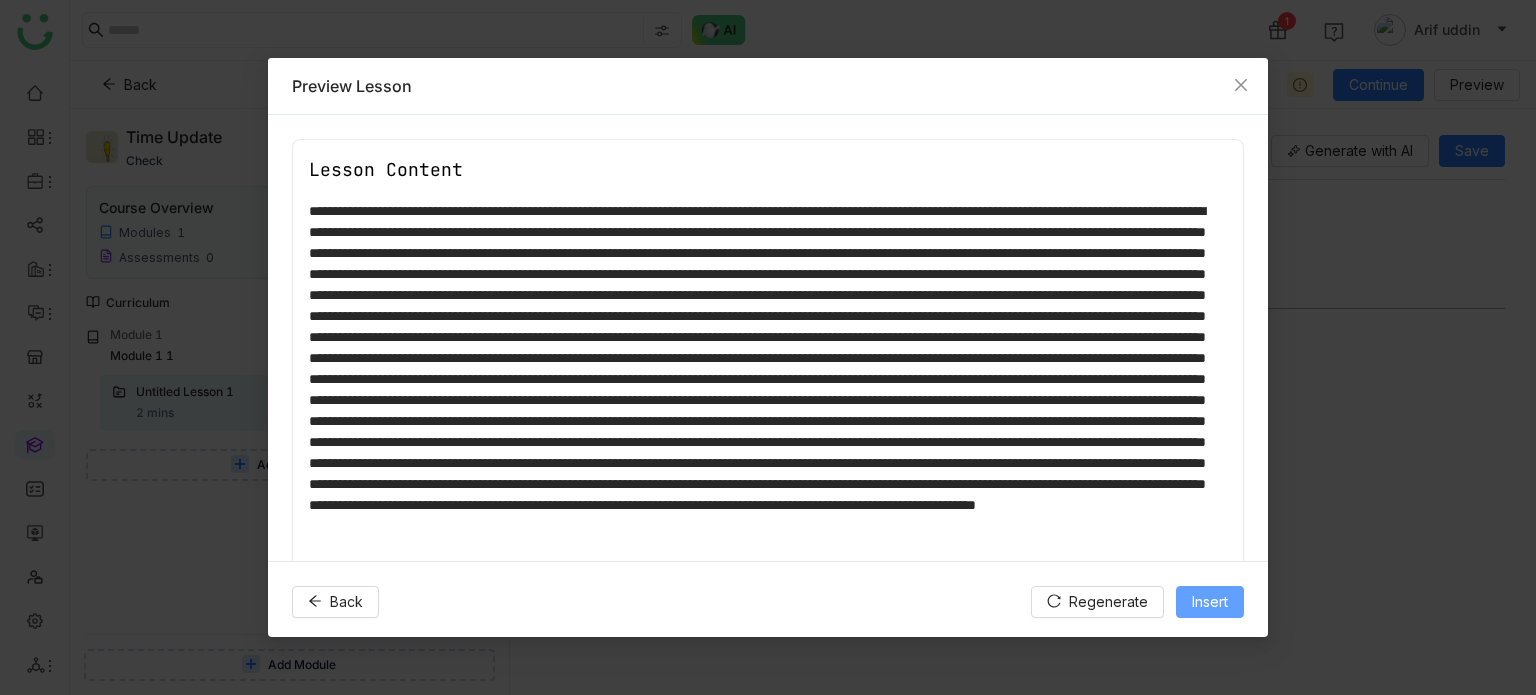click on "Insert" at bounding box center [1210, 602] 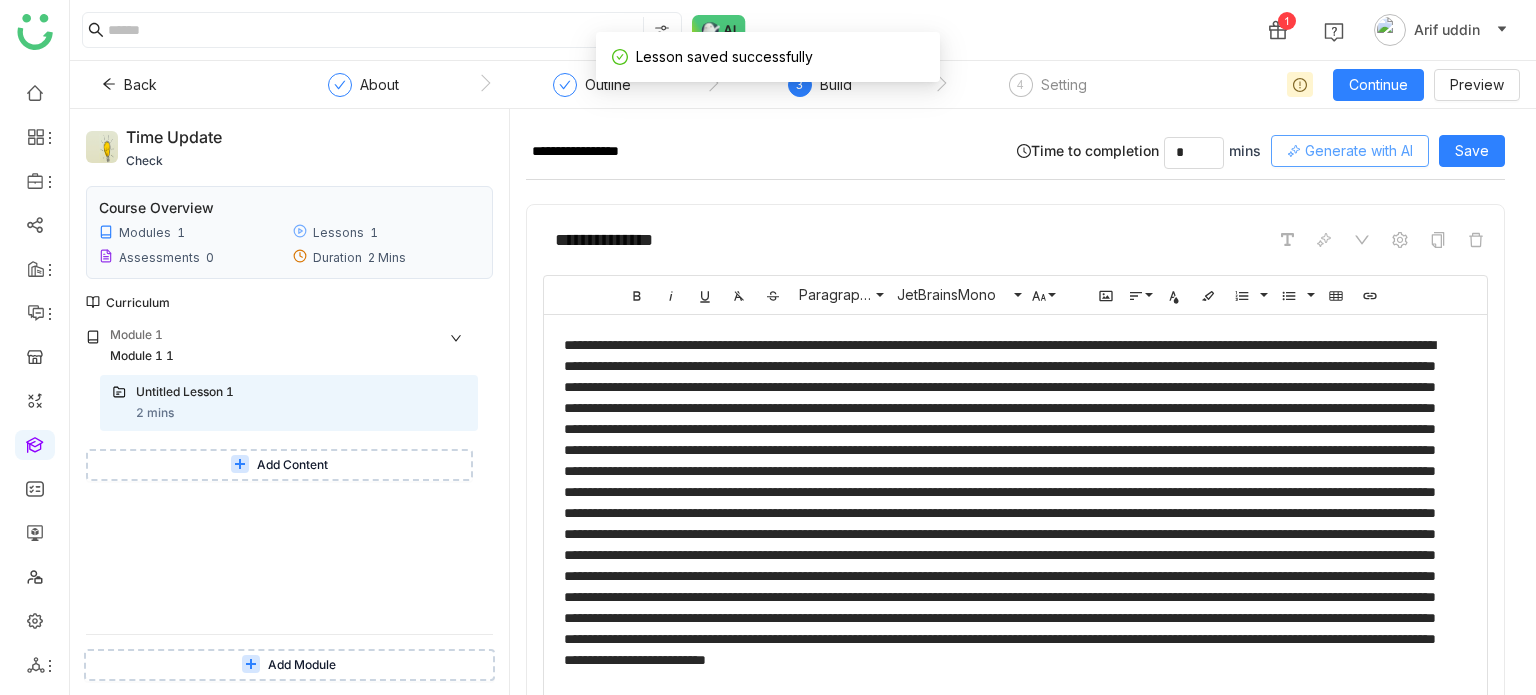 click on "Generate with AI" 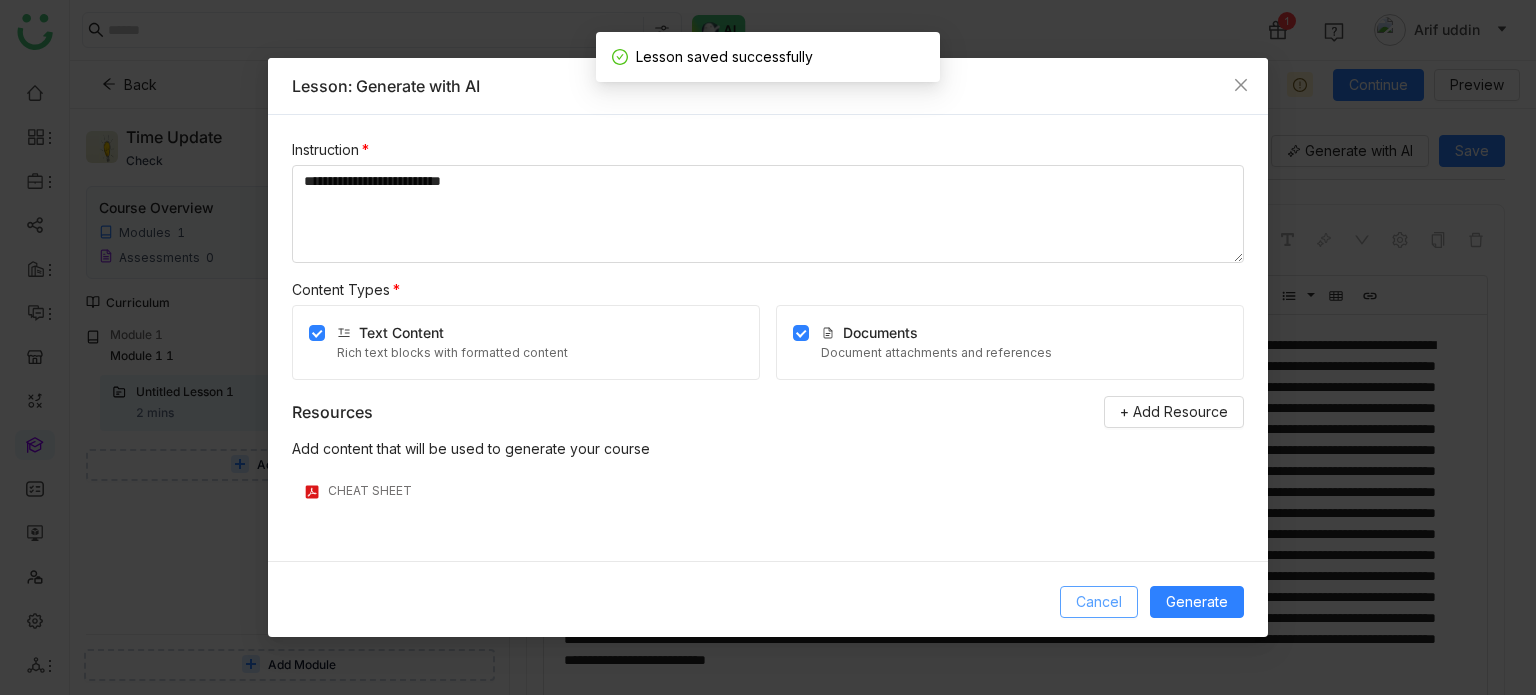 click on "Cancel" at bounding box center (1099, 602) 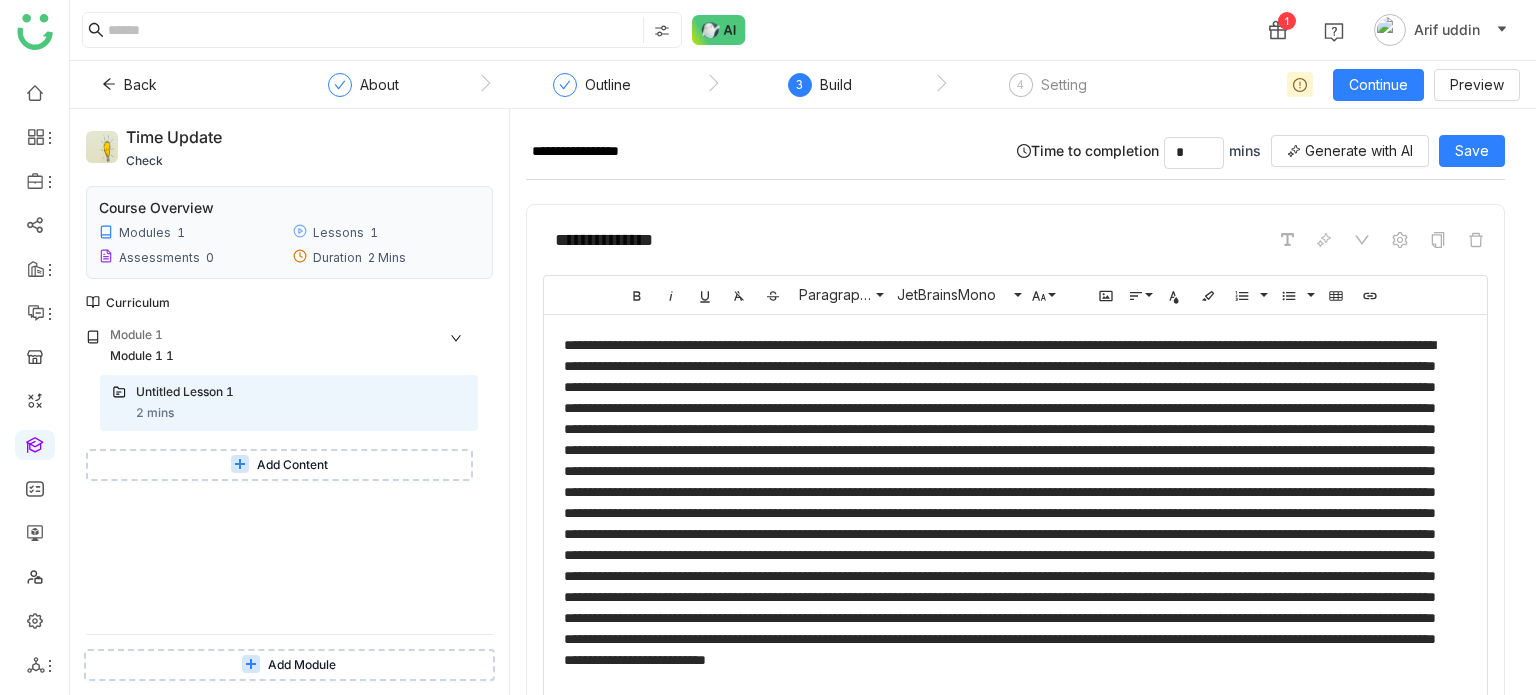 scroll, scrollTop: 600, scrollLeft: 0, axis: vertical 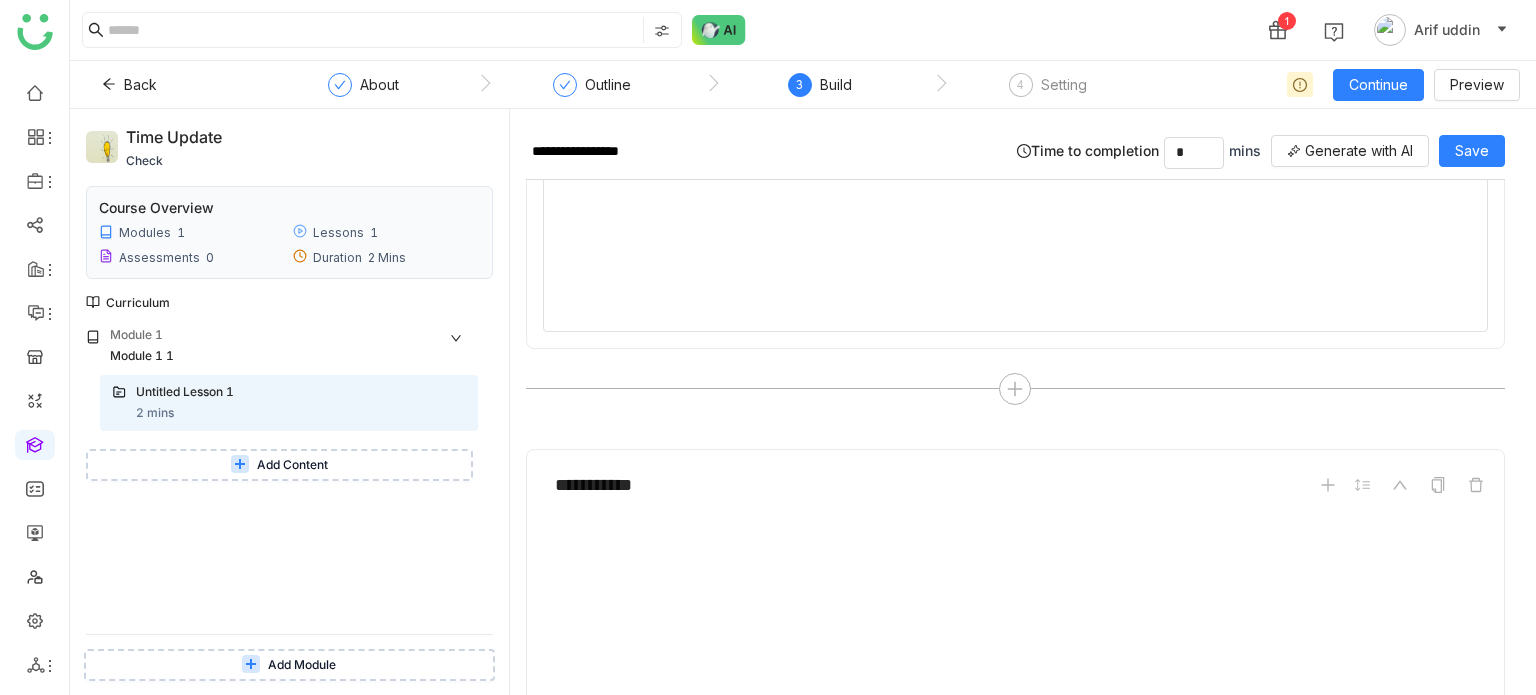 click on "[NUMBER] [FIRST] [LAST]" 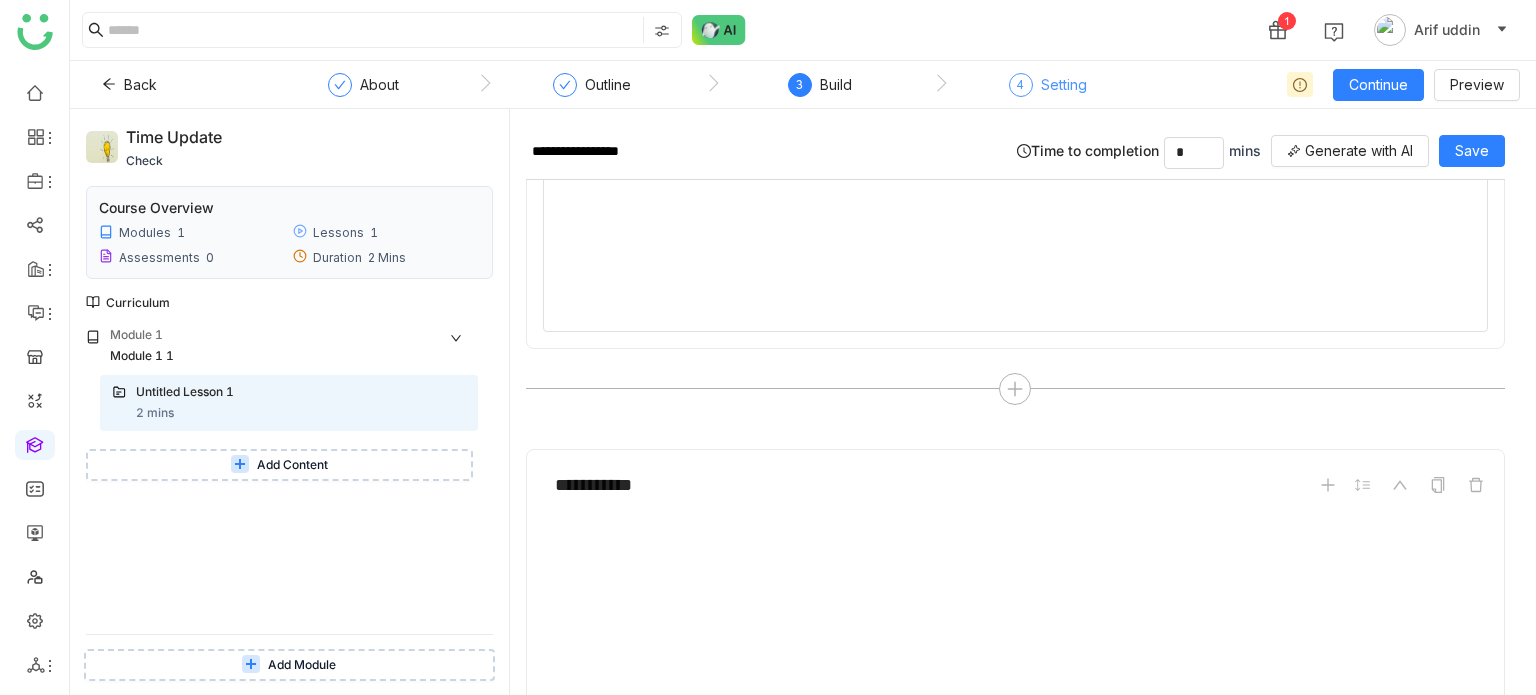 click on "4  Setting" 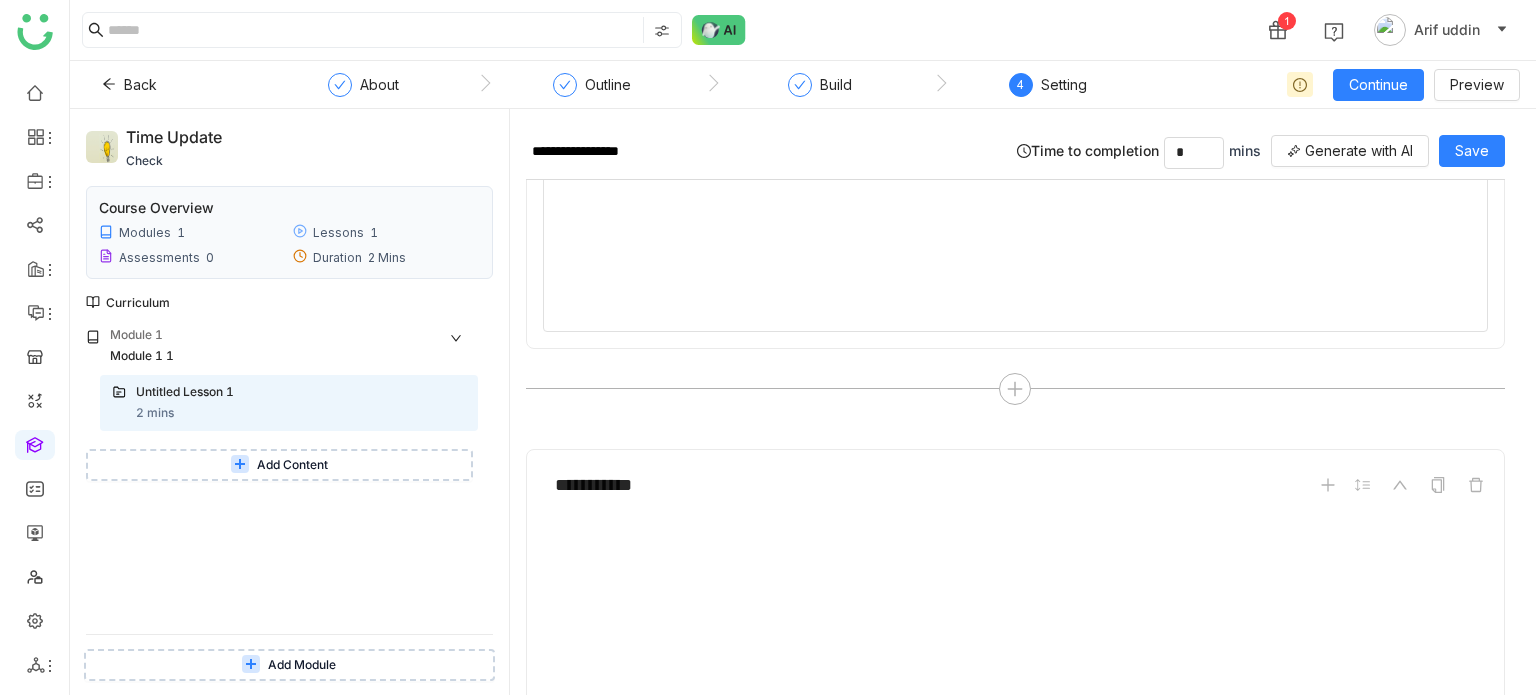 click on "[NUMBER] [FIRST] [LAST]" 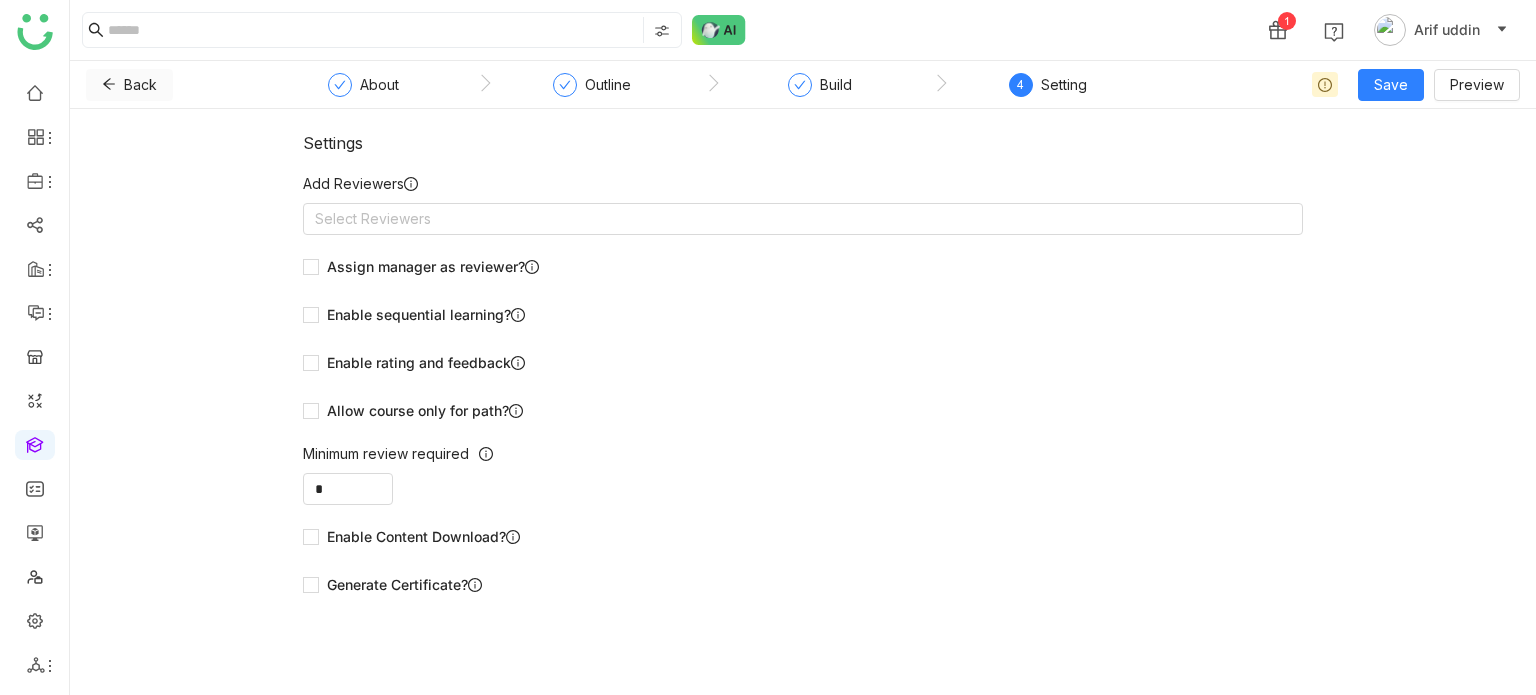 click on "Back" 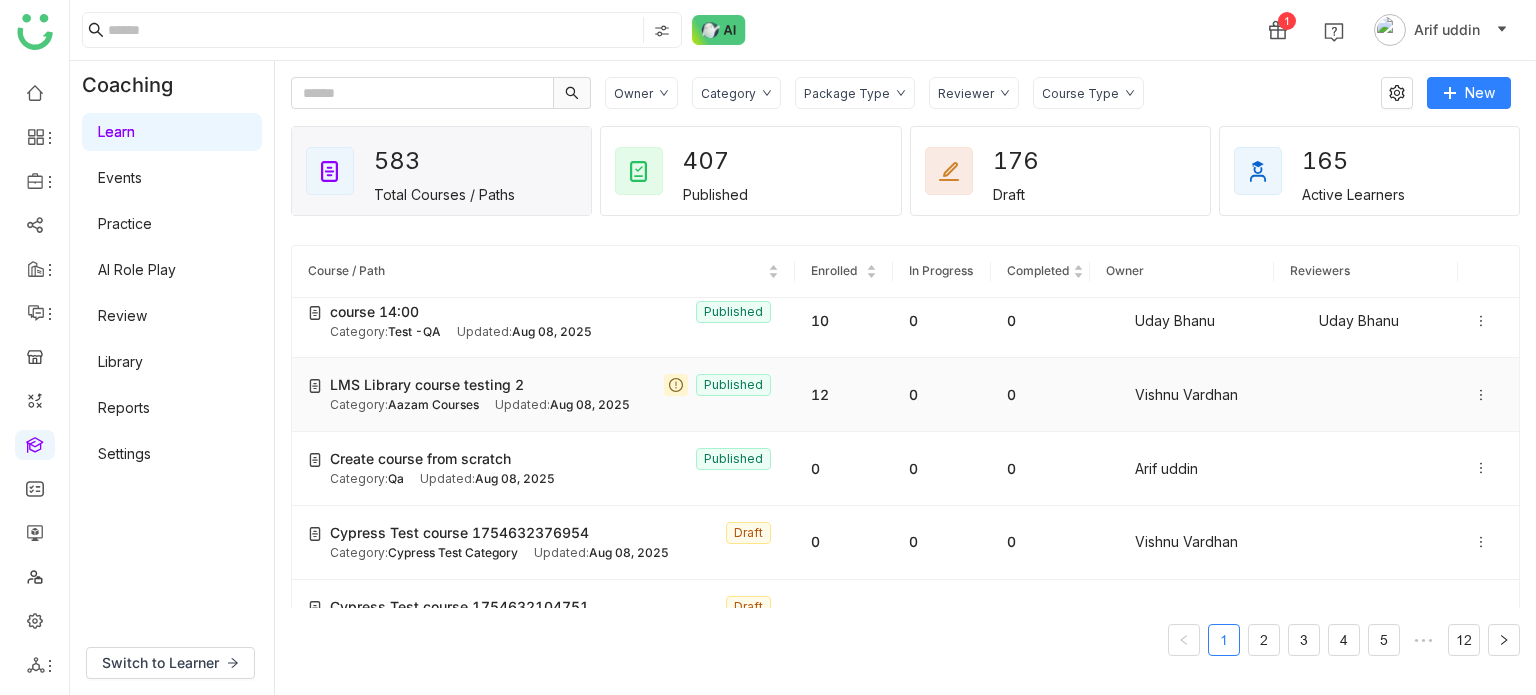 scroll, scrollTop: 0, scrollLeft: 0, axis: both 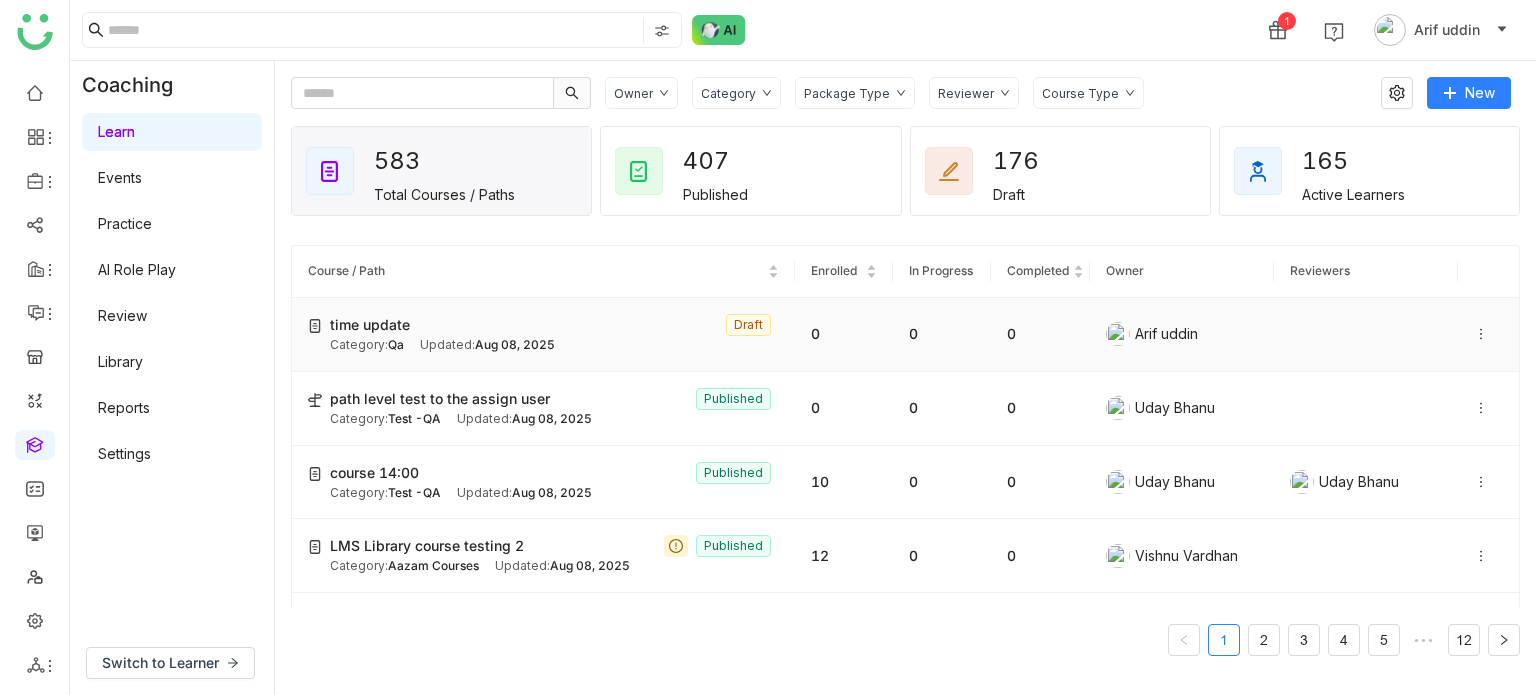 click 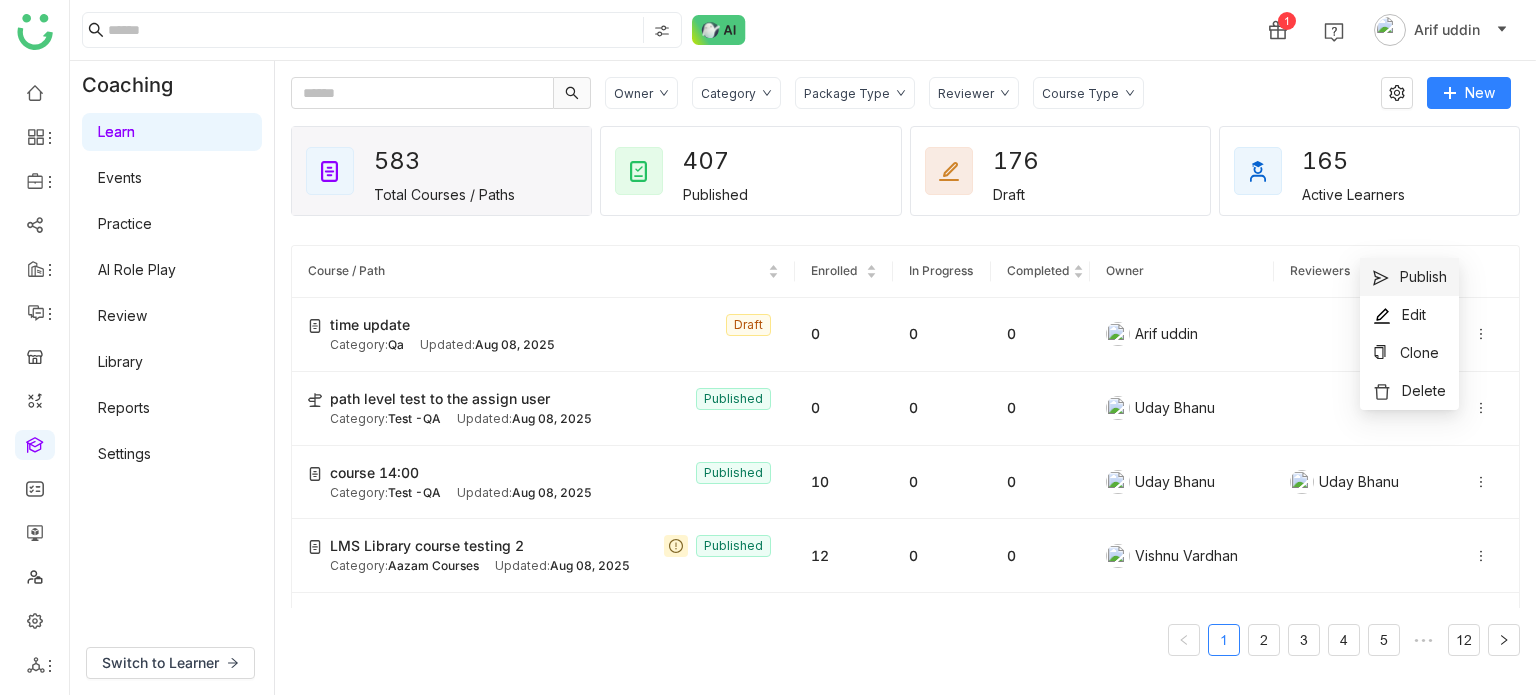 click on "Publish" at bounding box center (1409, 277) 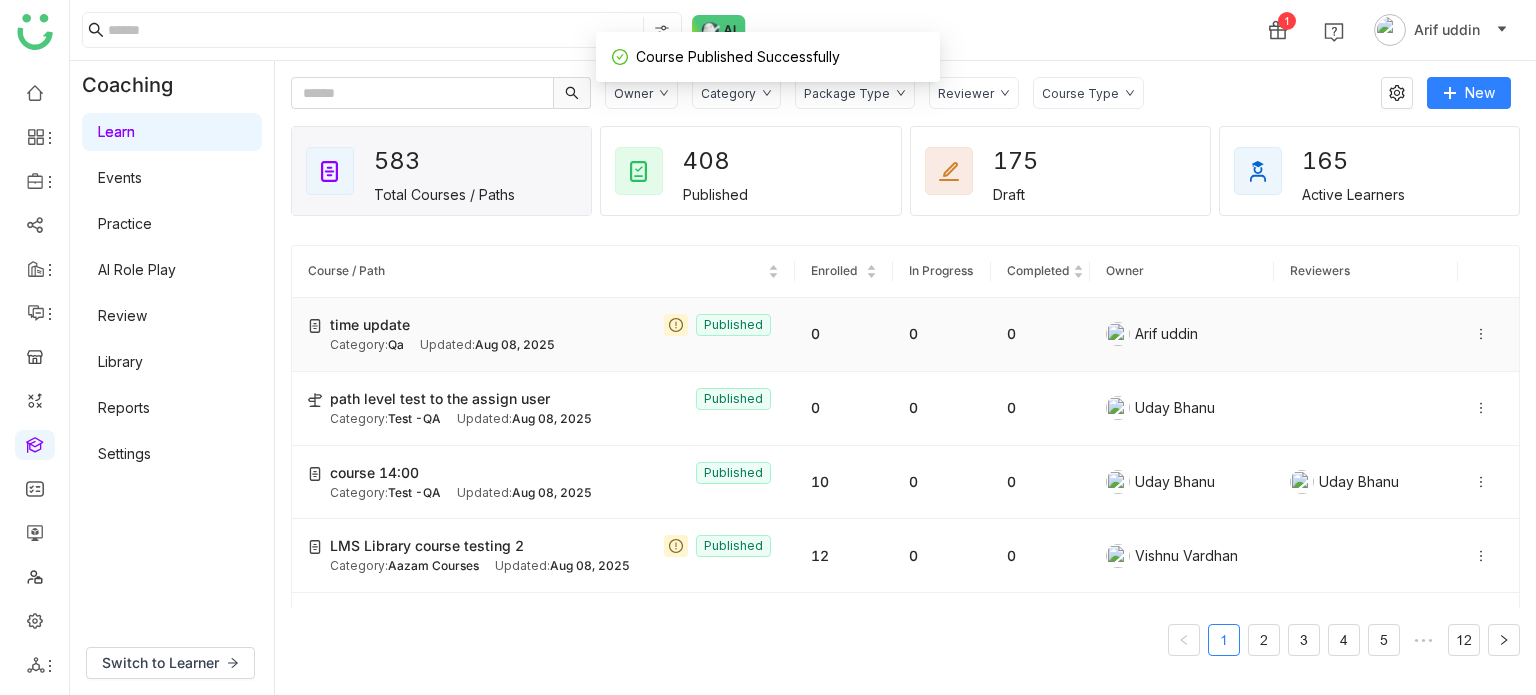 click 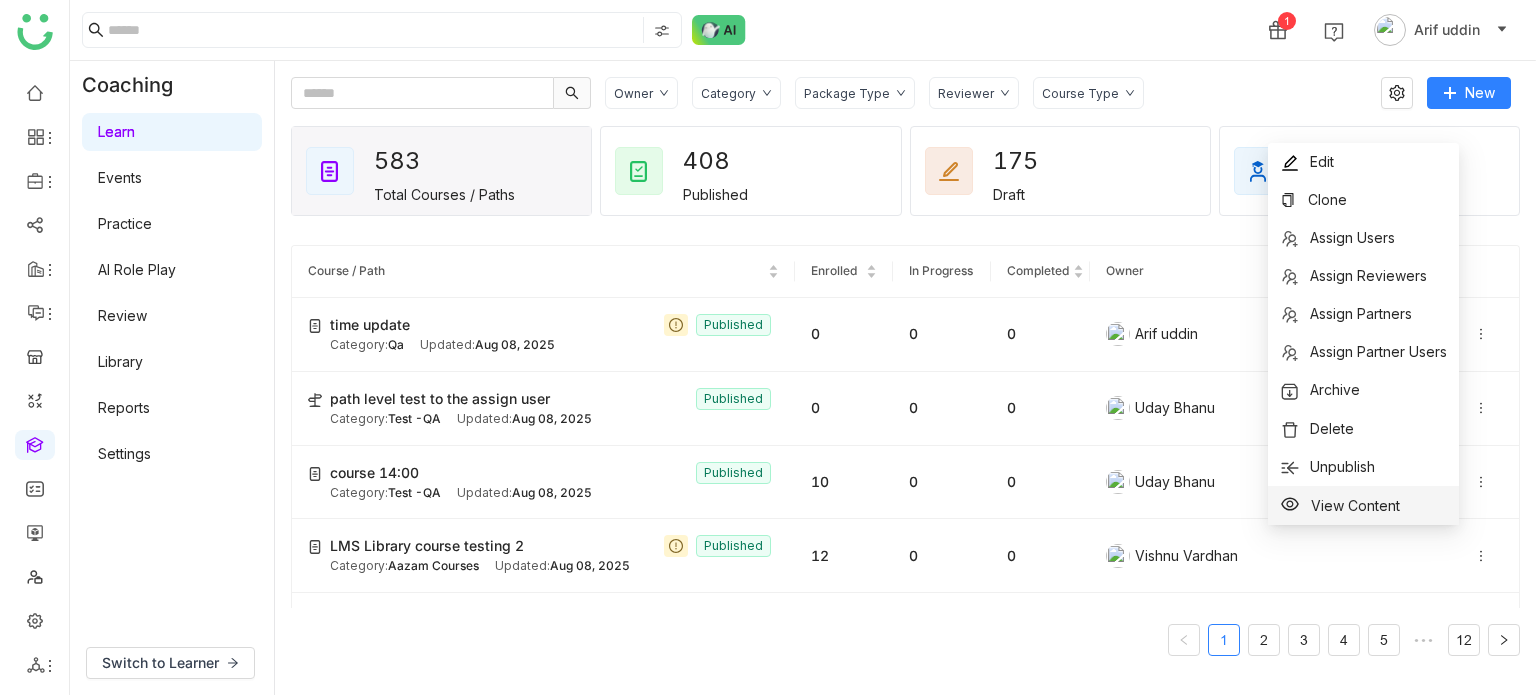 click on "View Content" at bounding box center (1363, 505) 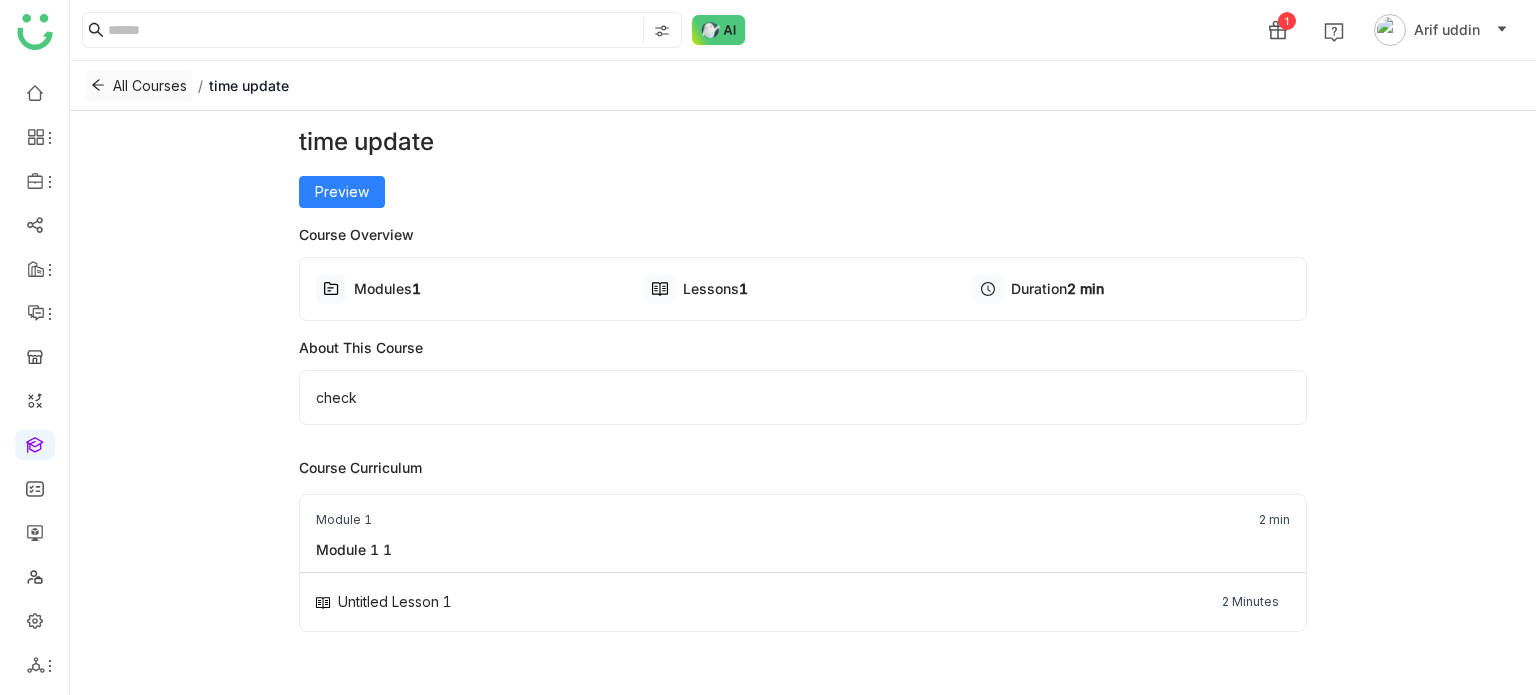 click 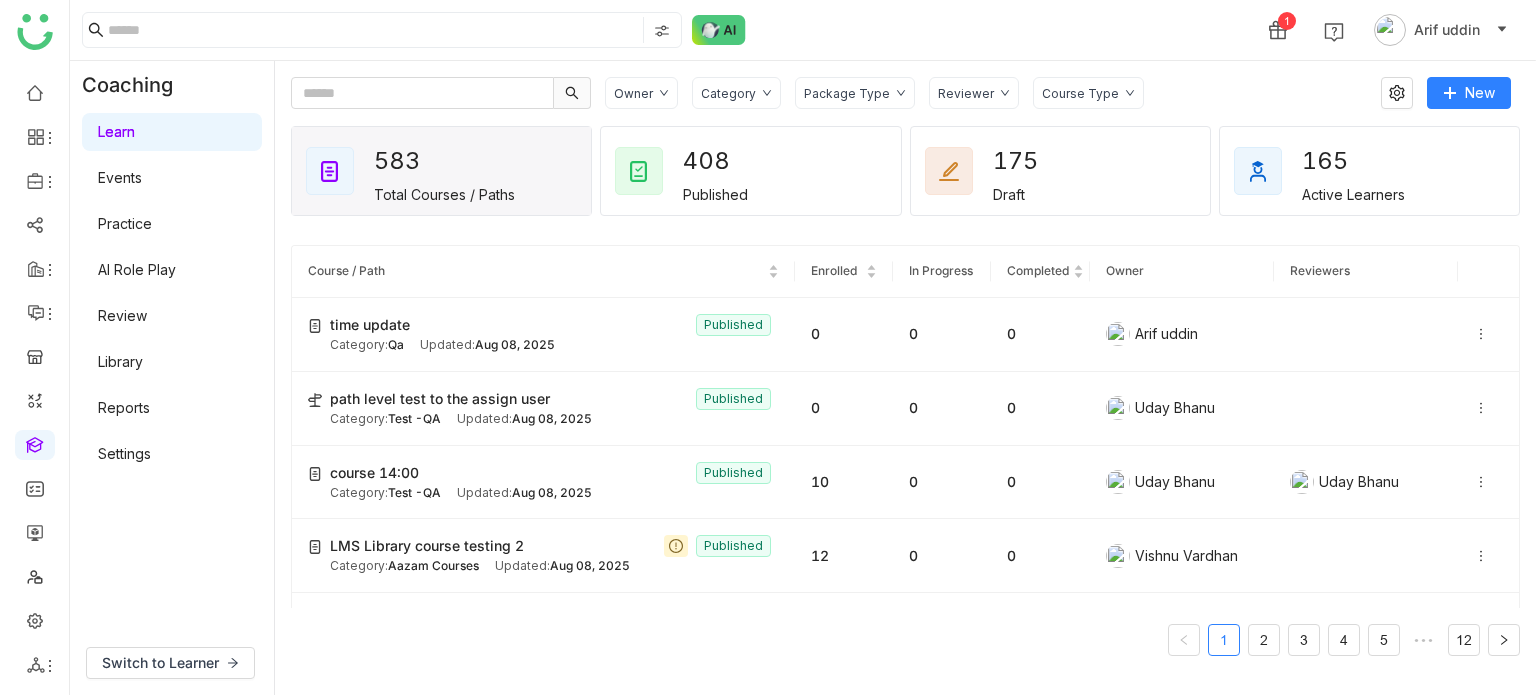 click on "1 Arif uddin" 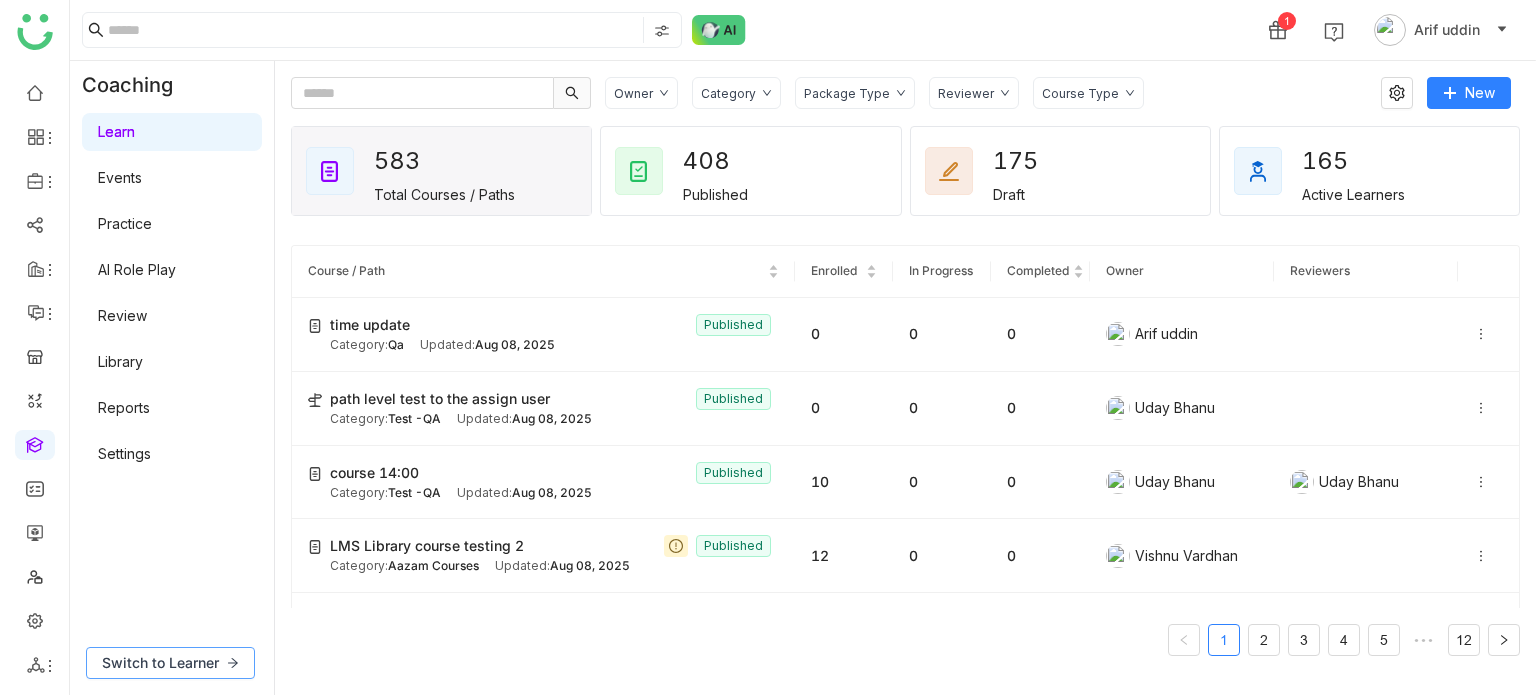 click on "Switch to Learner" 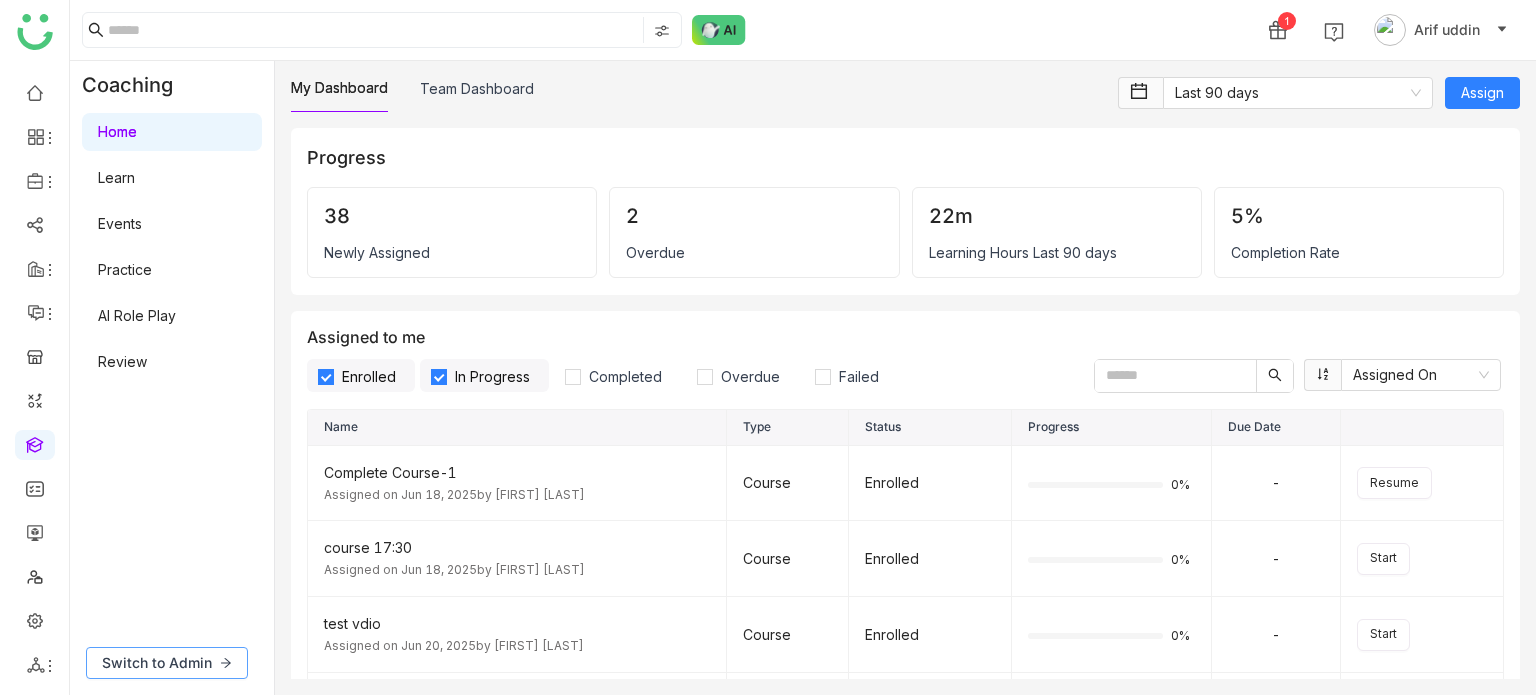 click on "Switch to Admin" 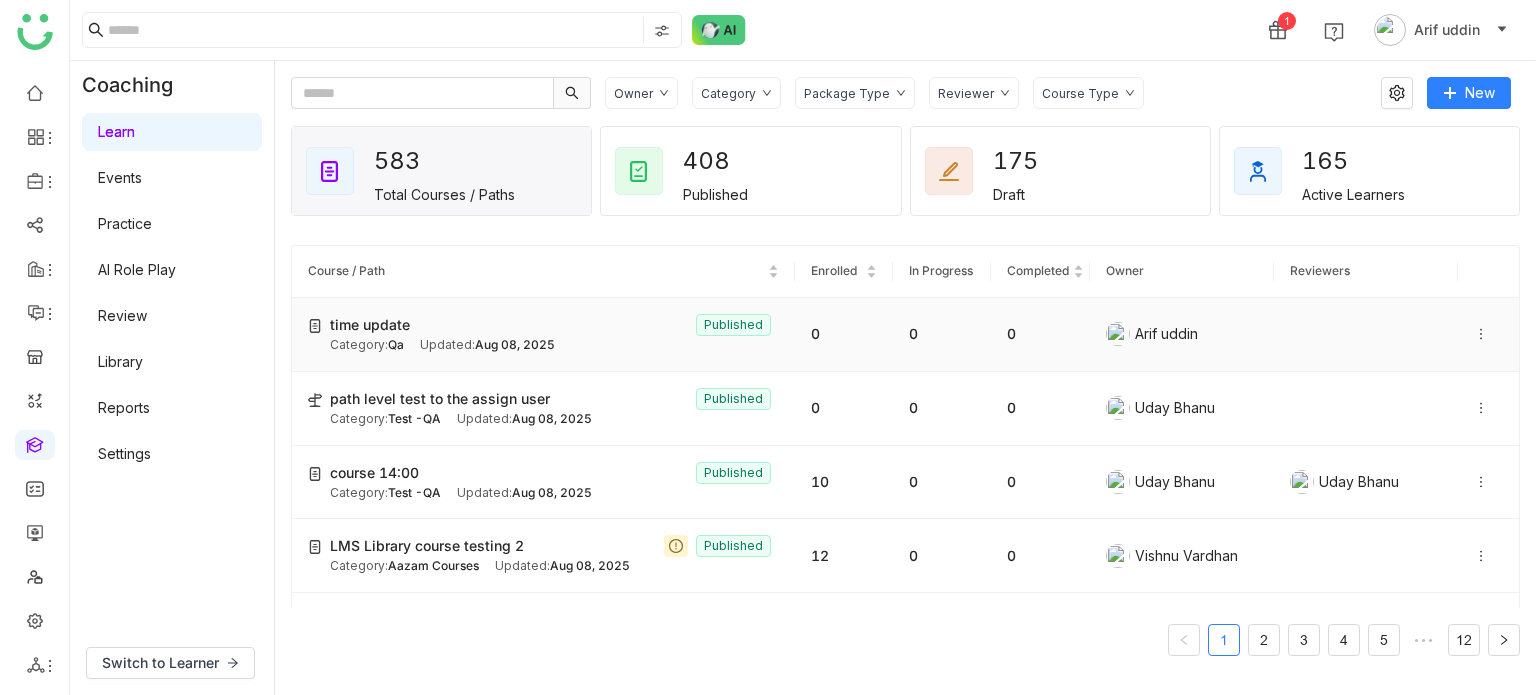 click 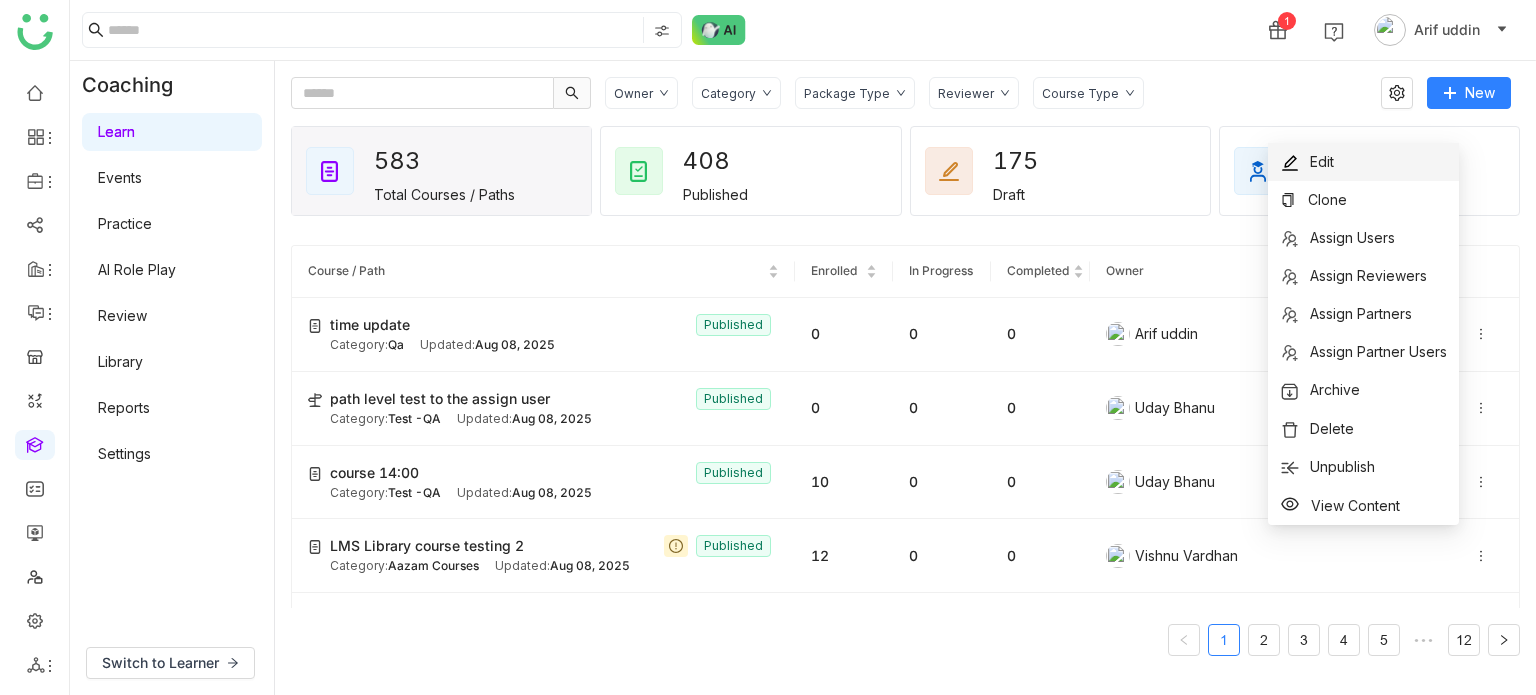 click on "Edit" at bounding box center [1363, 162] 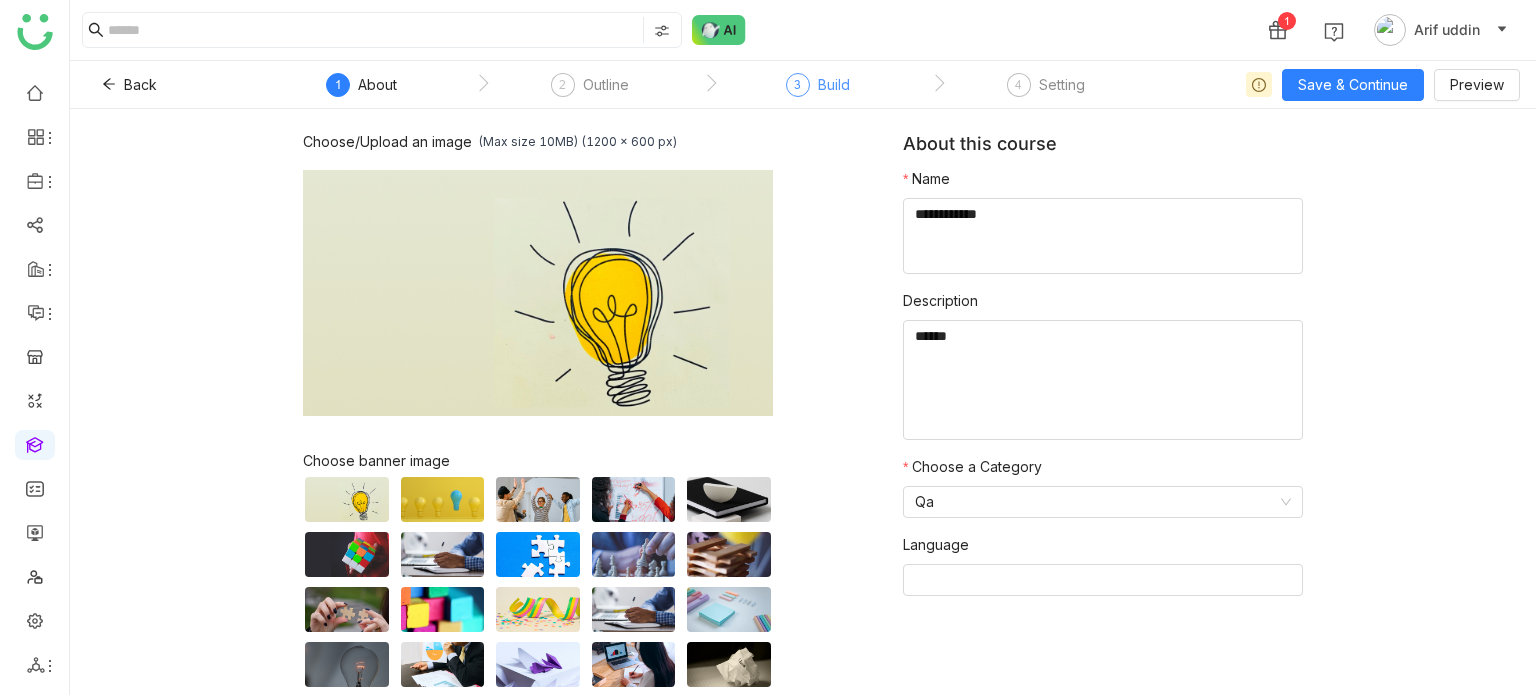 click on "Build" 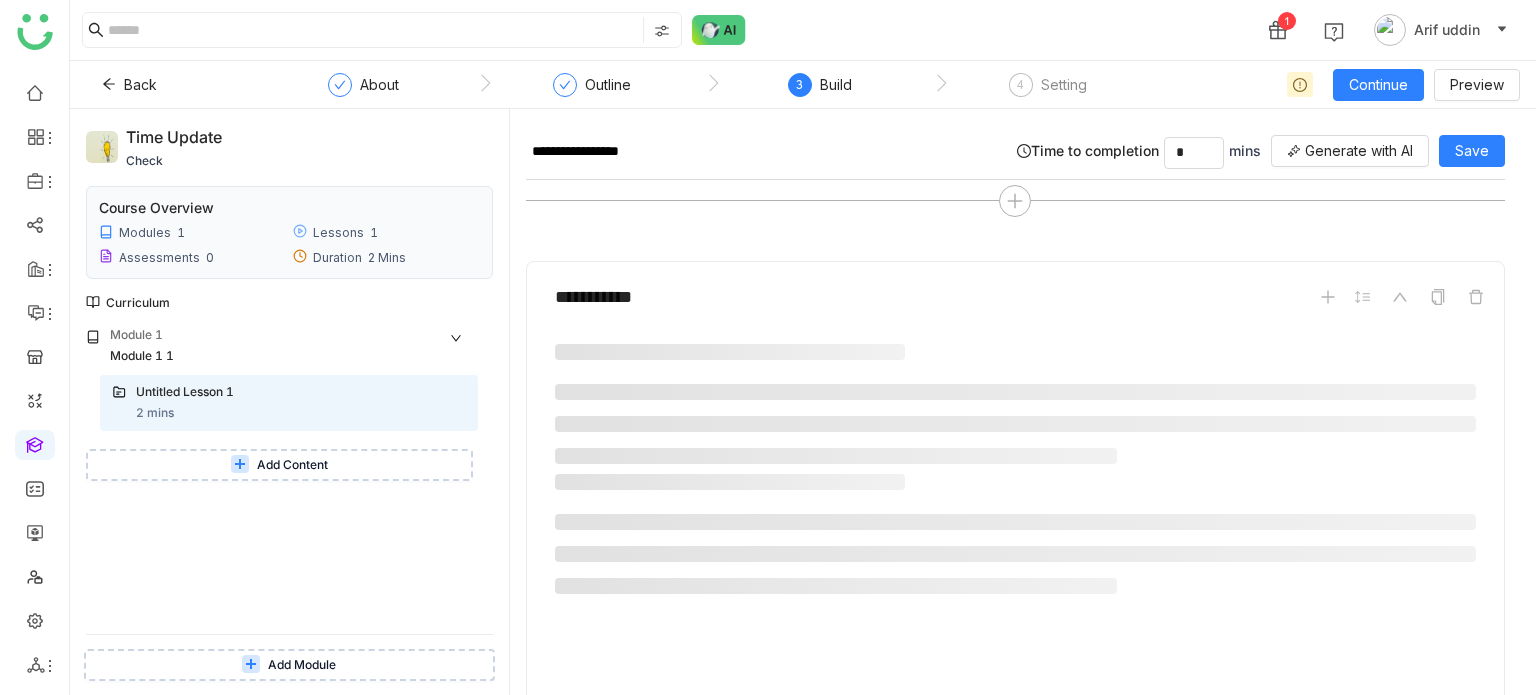 scroll, scrollTop: 921, scrollLeft: 0, axis: vertical 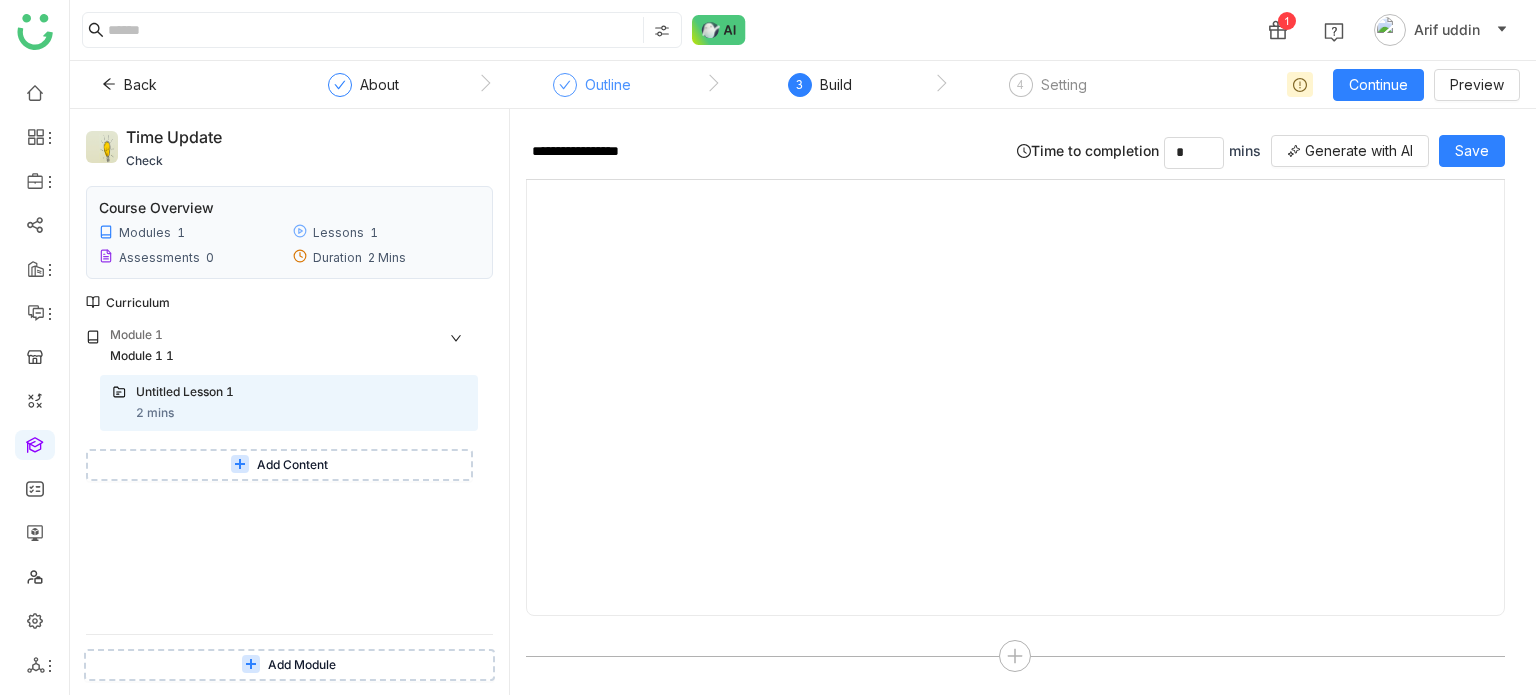 click on "Outline" 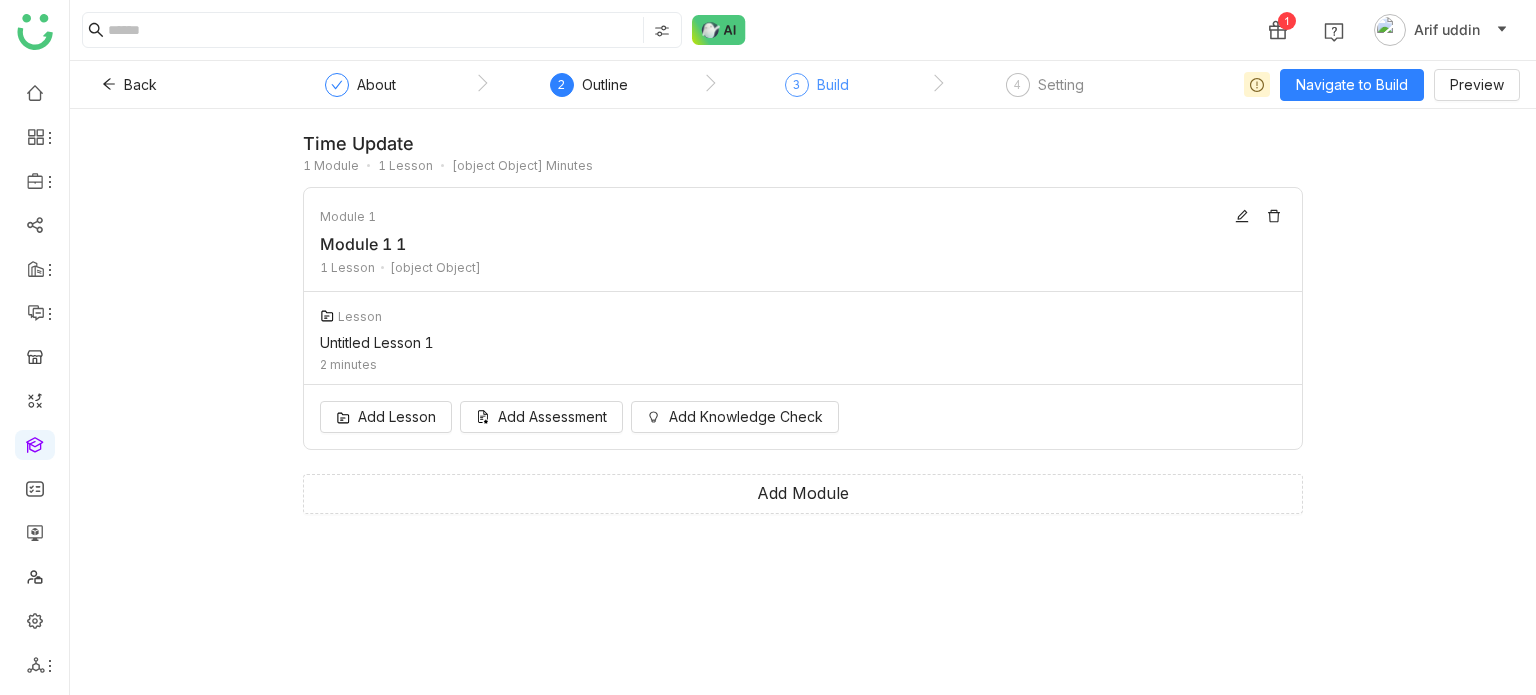 click on "3" 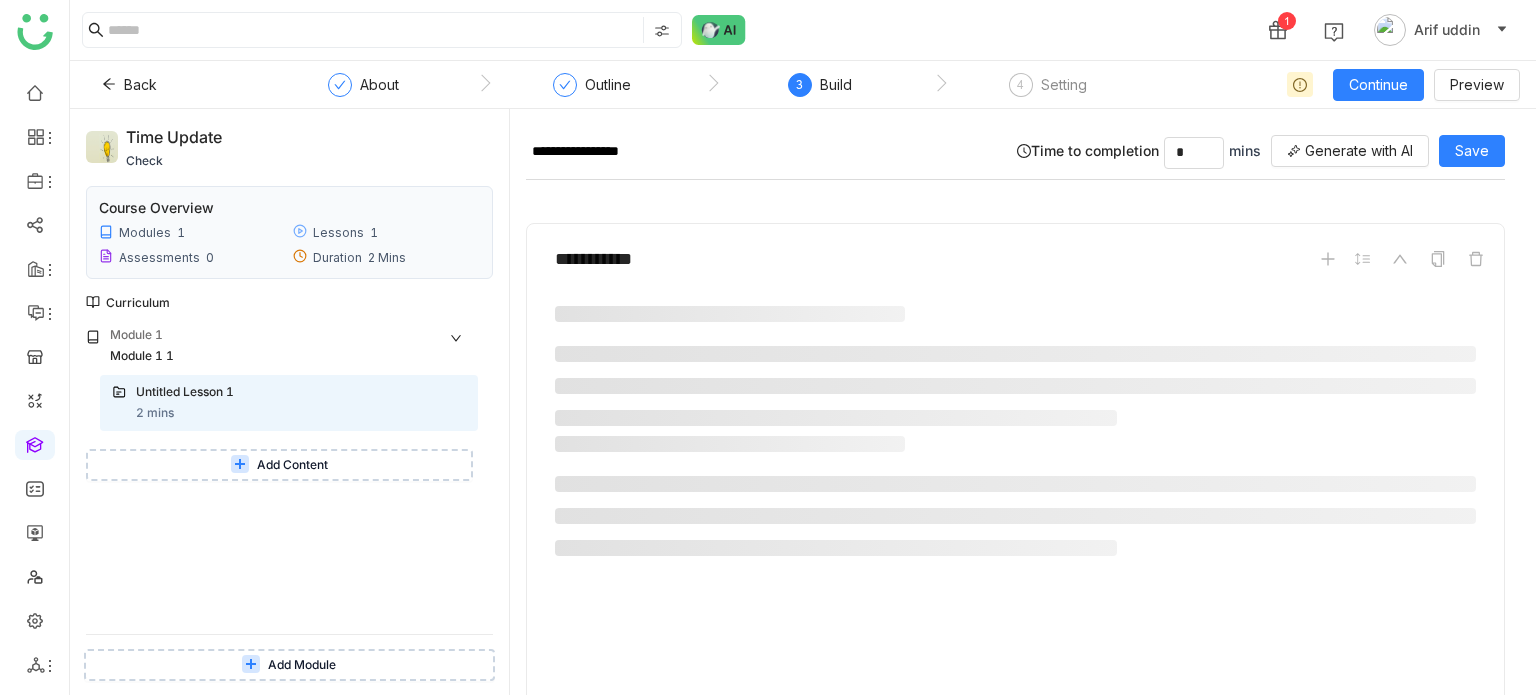 scroll, scrollTop: 900, scrollLeft: 0, axis: vertical 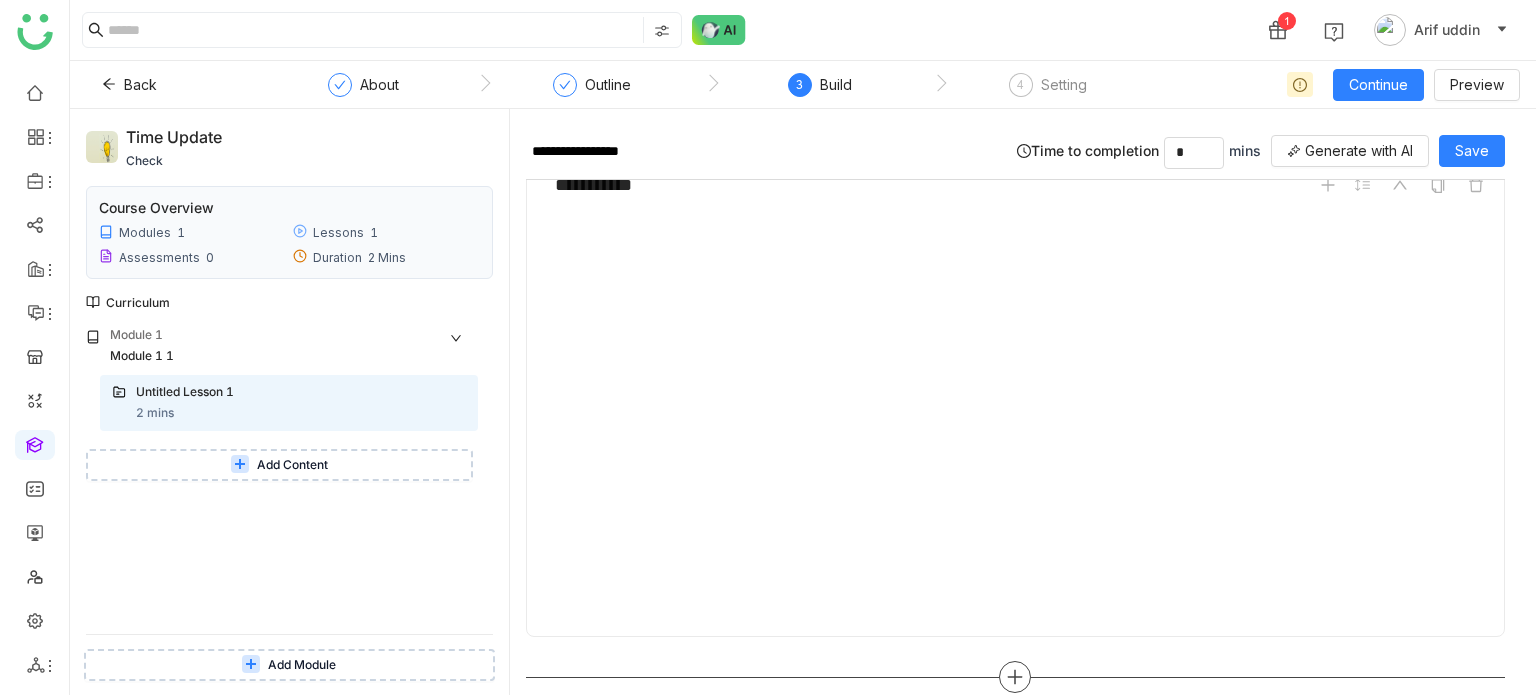 click 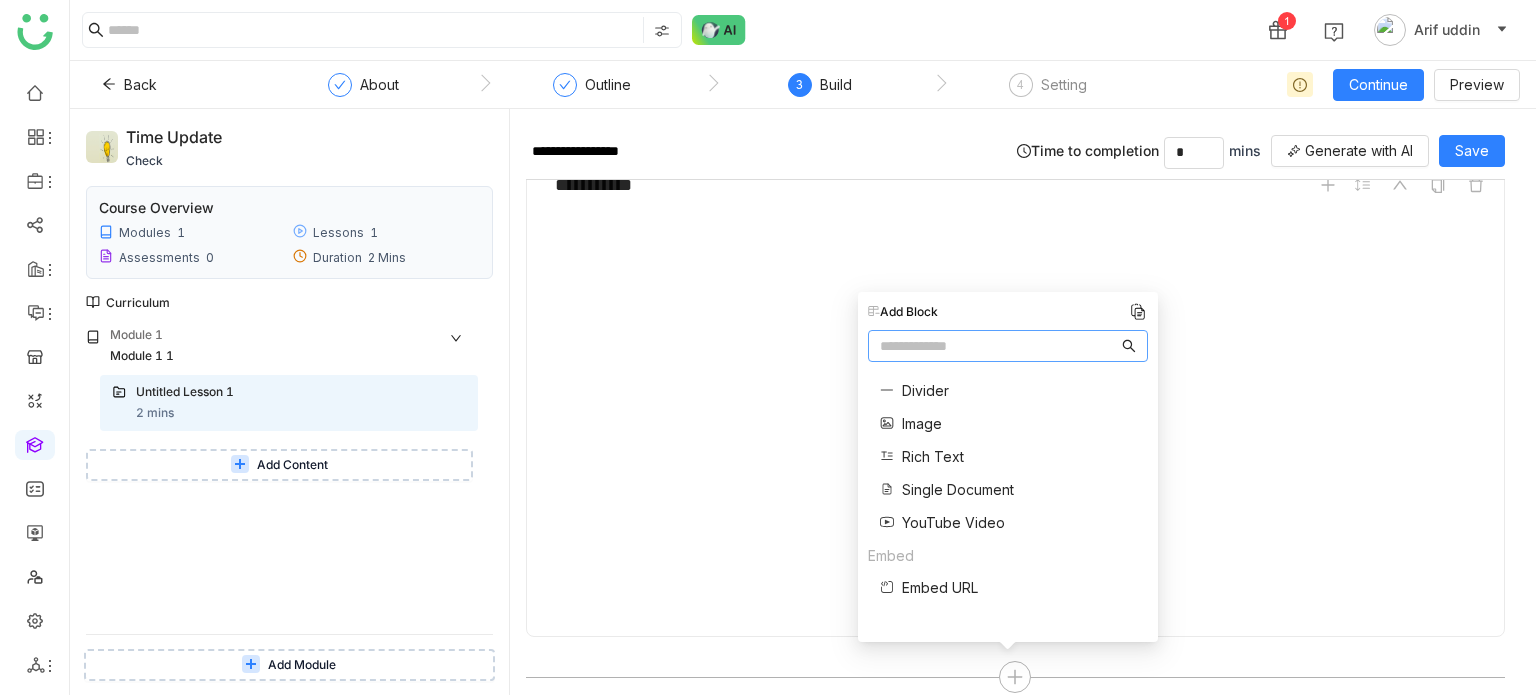 click on "Add Content" at bounding box center (292, 465) 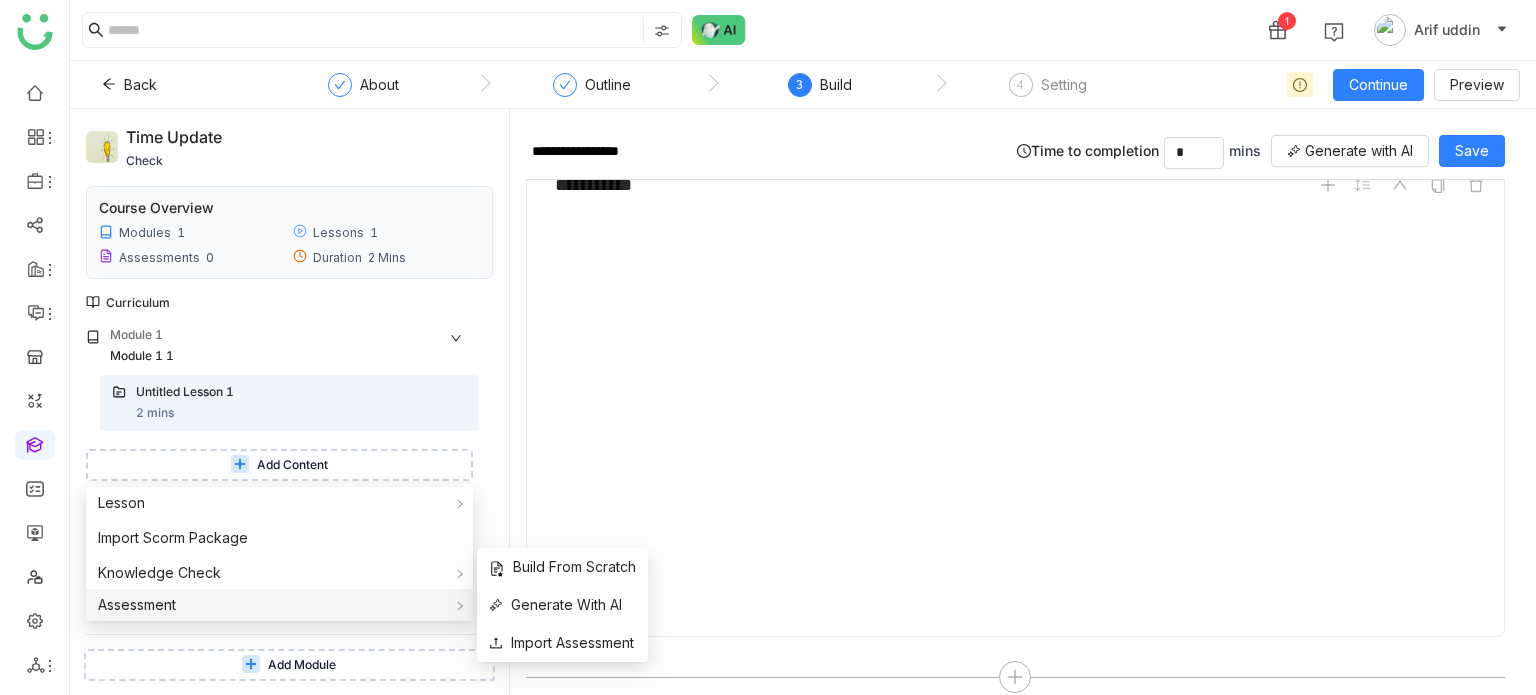 click on "Assessment" at bounding box center [279, 605] 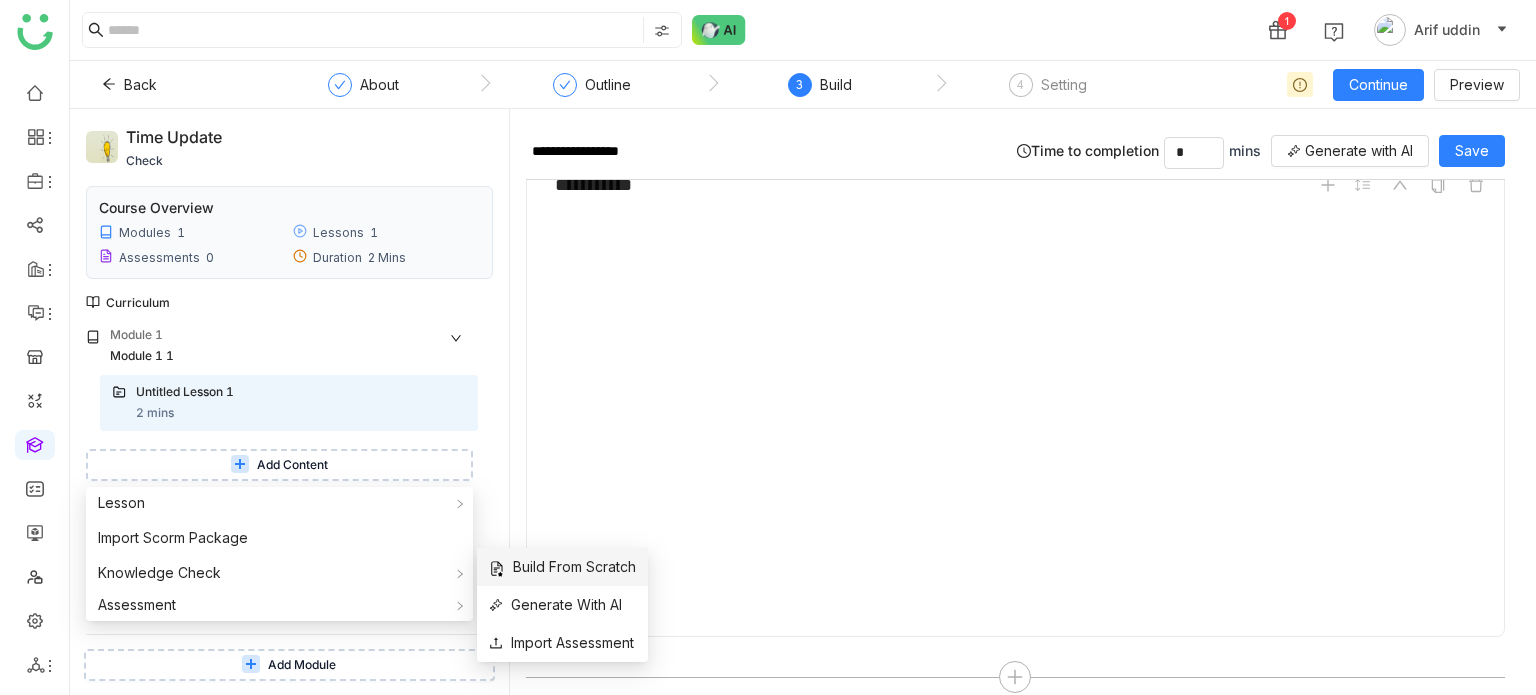 click on "Build From Scratch" at bounding box center (562, 567) 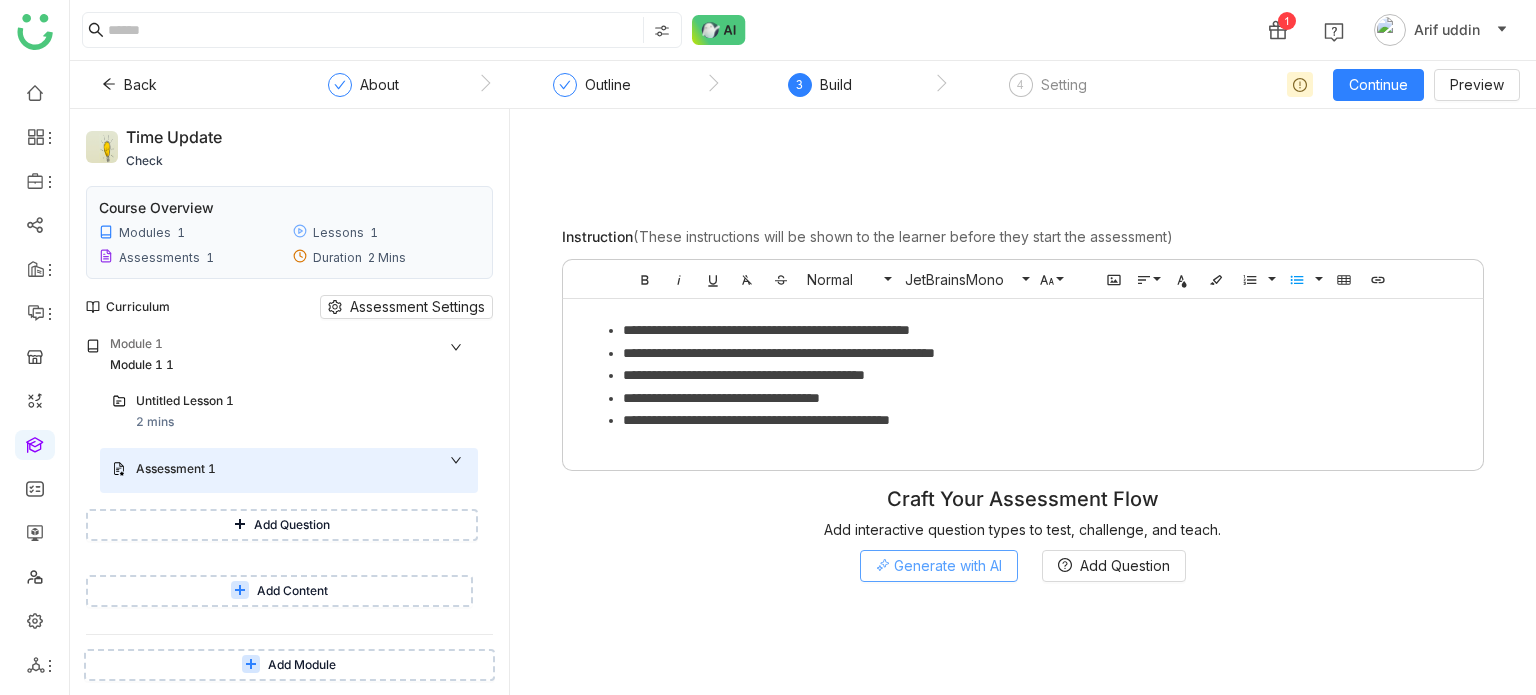 click on "Generate with AI" 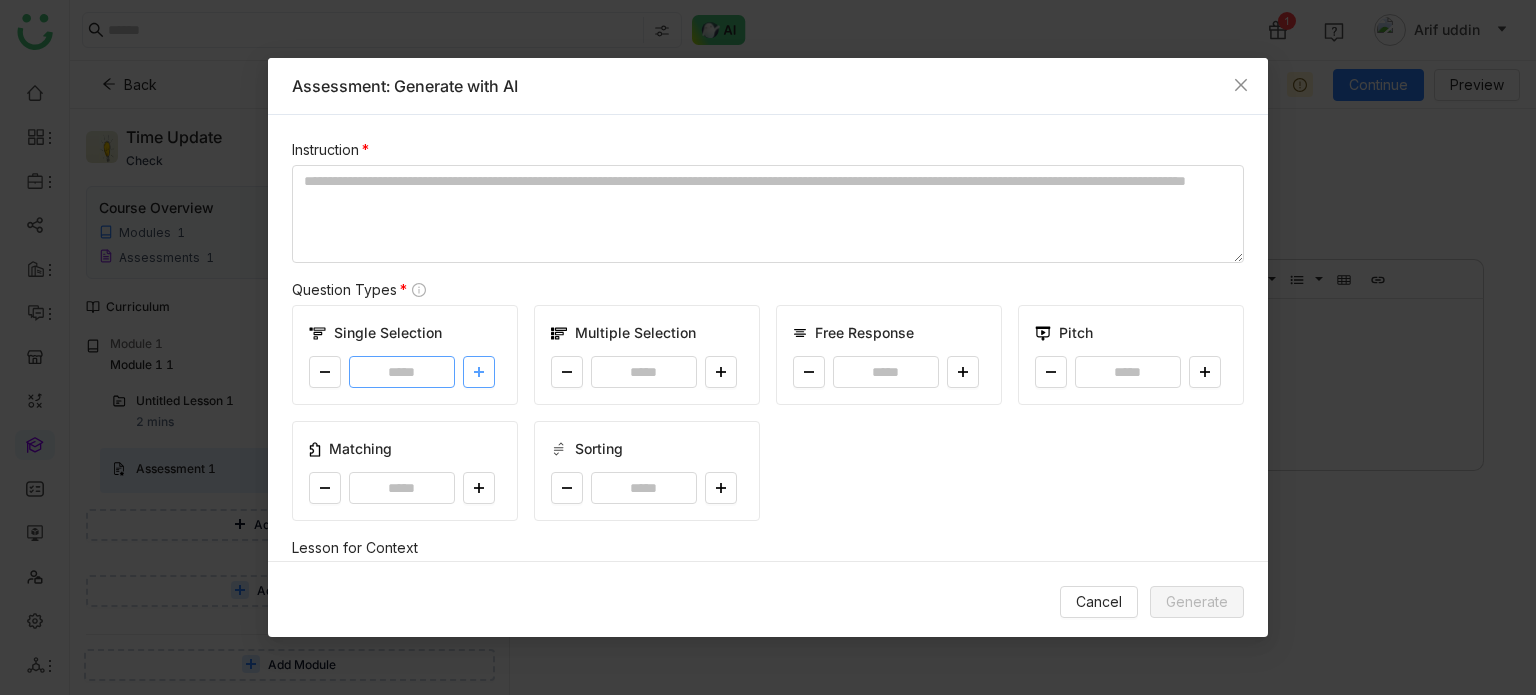 drag, startPoint x: 448, startPoint y: 368, endPoint x: 472, endPoint y: 379, distance: 26.400757 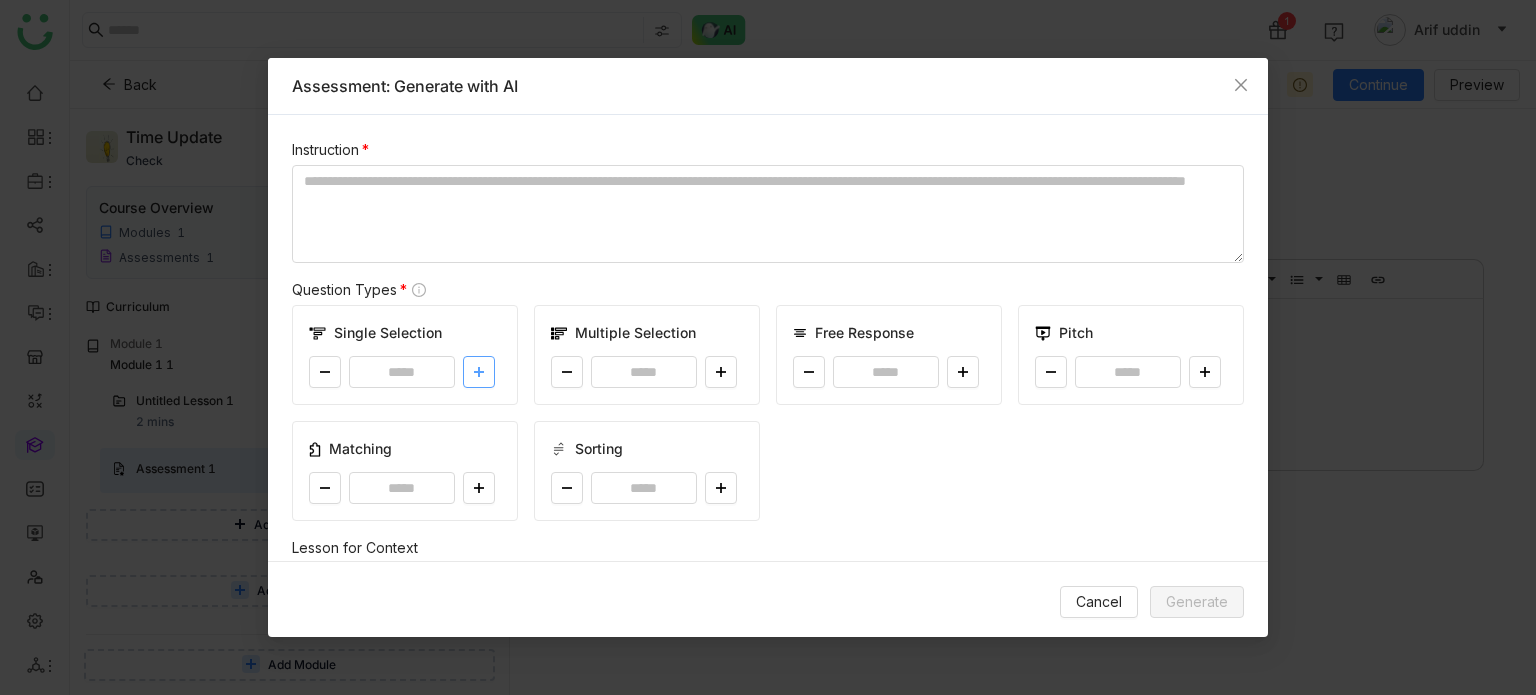 click at bounding box center [479, 372] 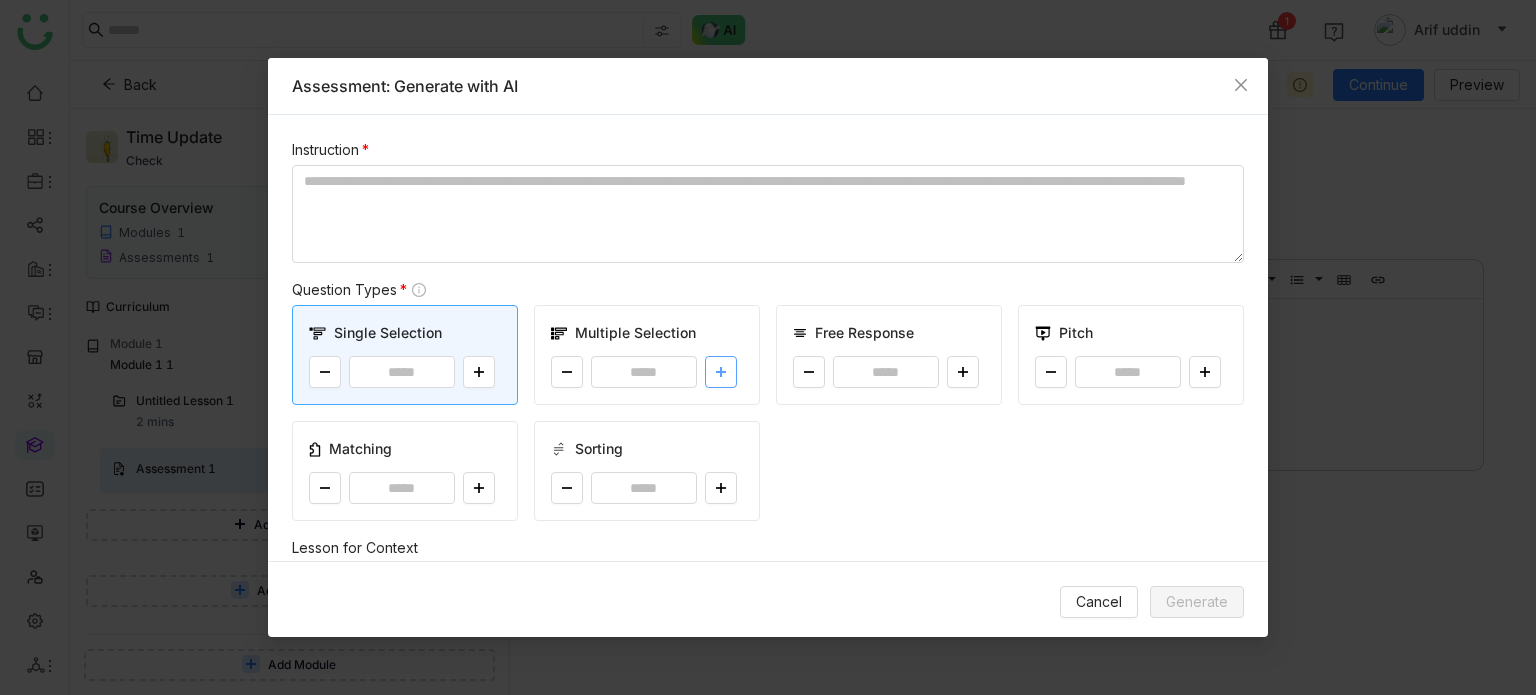 click 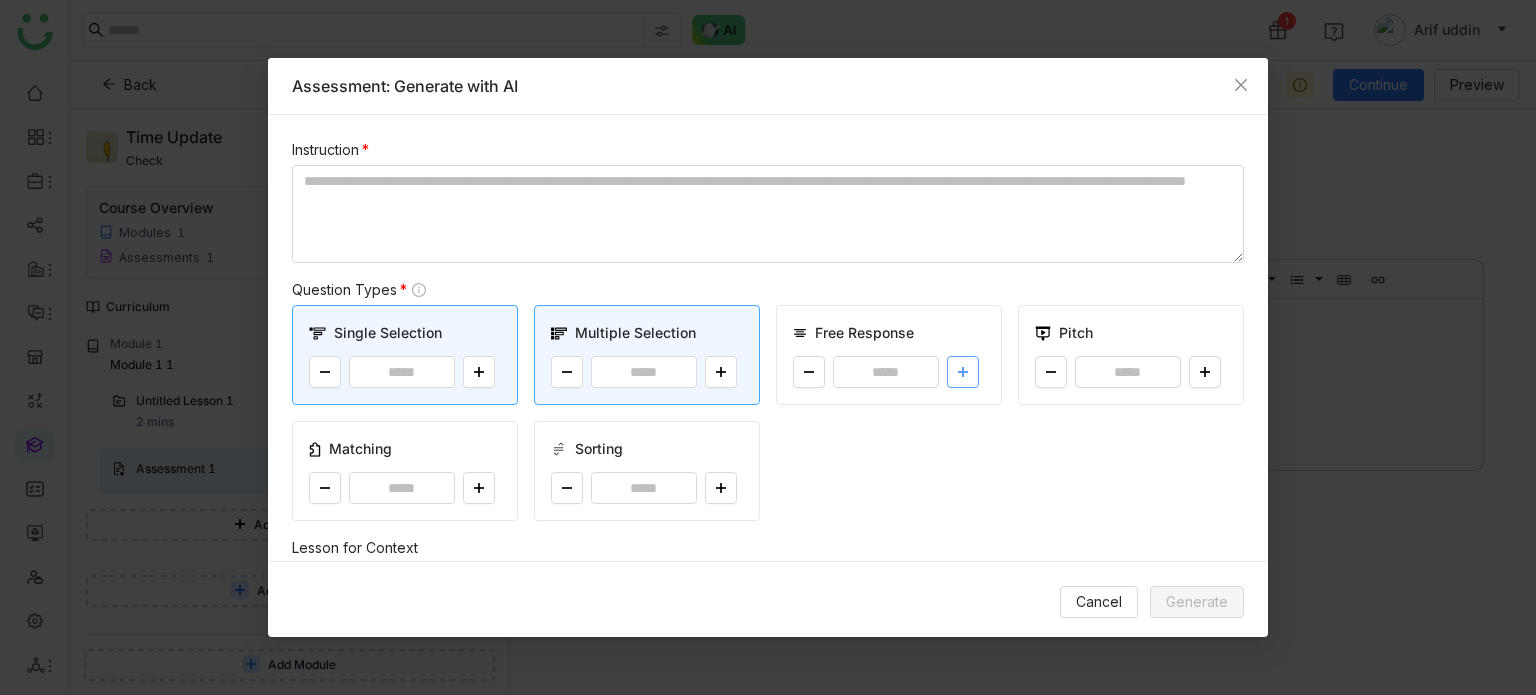 drag, startPoint x: 956, startPoint y: 371, endPoint x: 971, endPoint y: 371, distance: 15 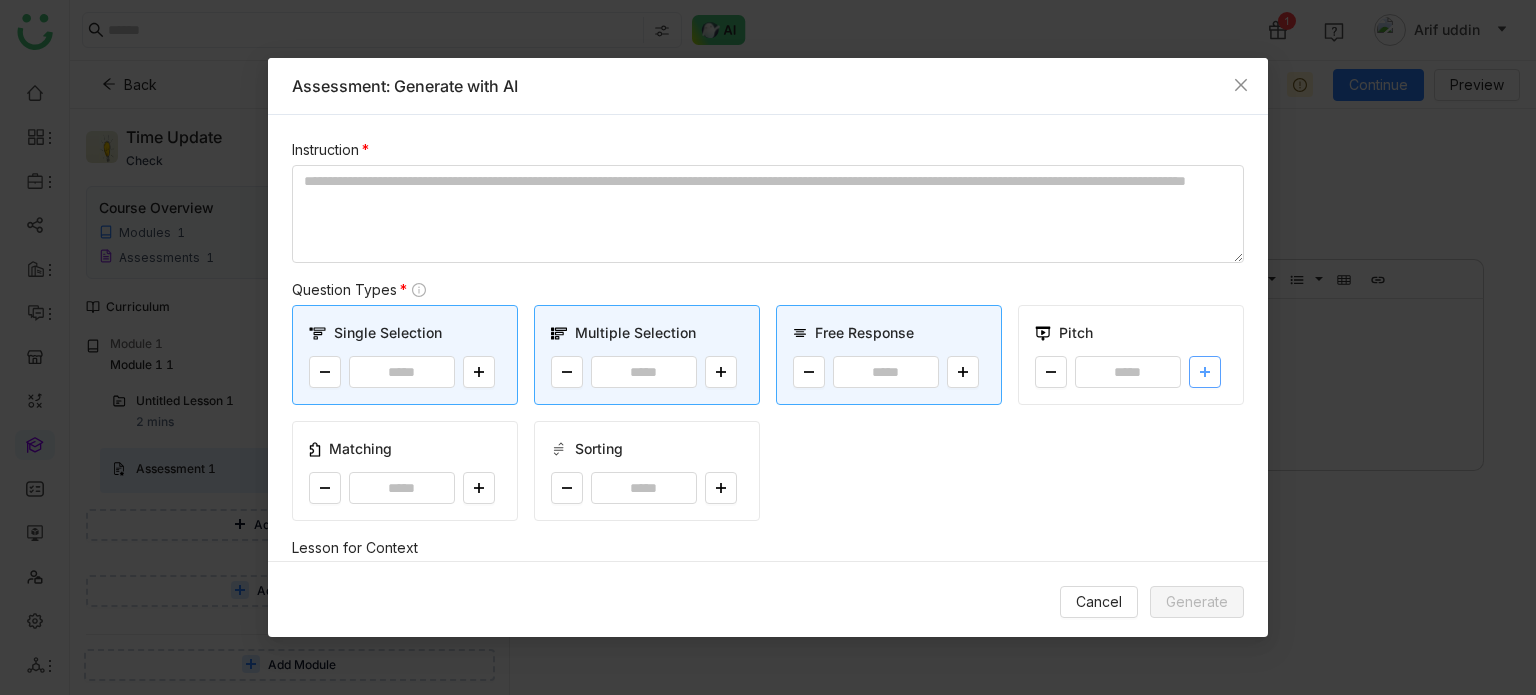 click at bounding box center [1205, 372] 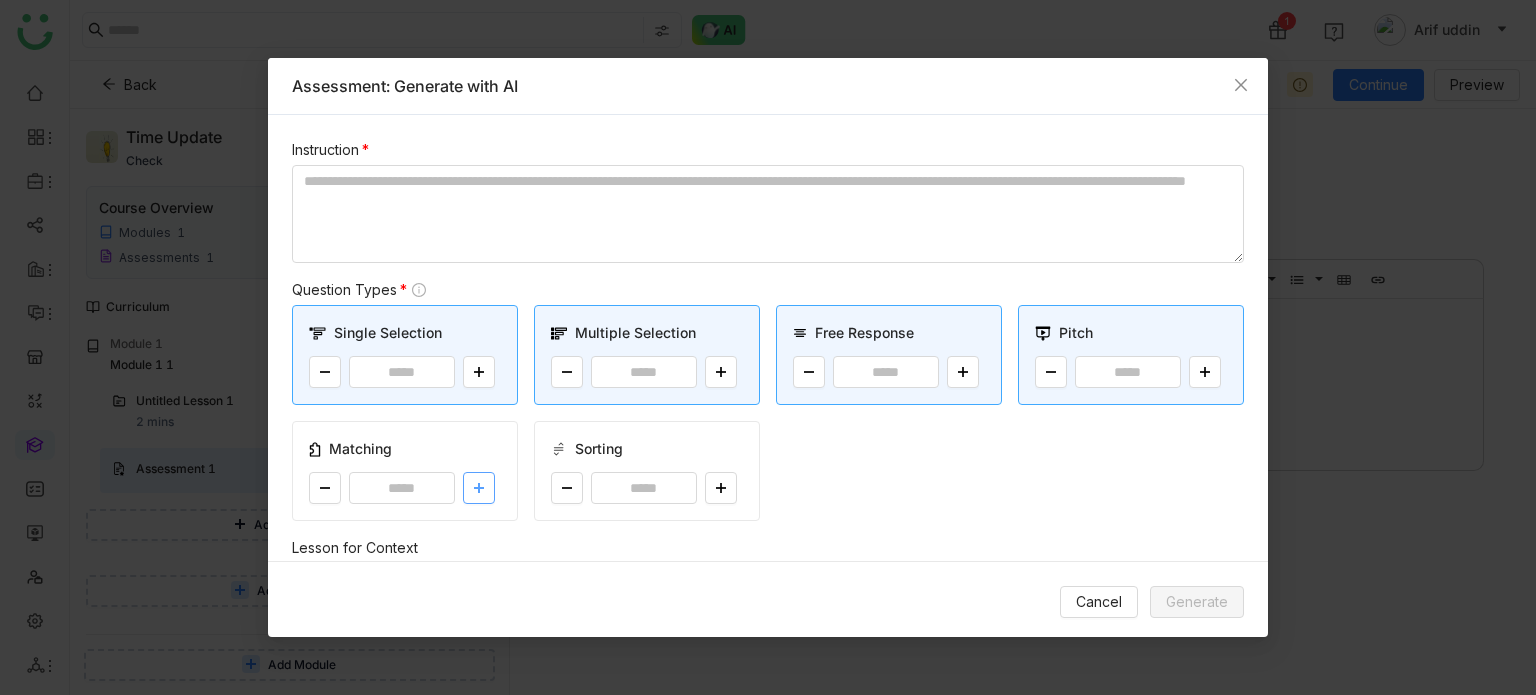 drag, startPoint x: 484, startPoint y: 484, endPoint x: 739, endPoint y: 487, distance: 255.01764 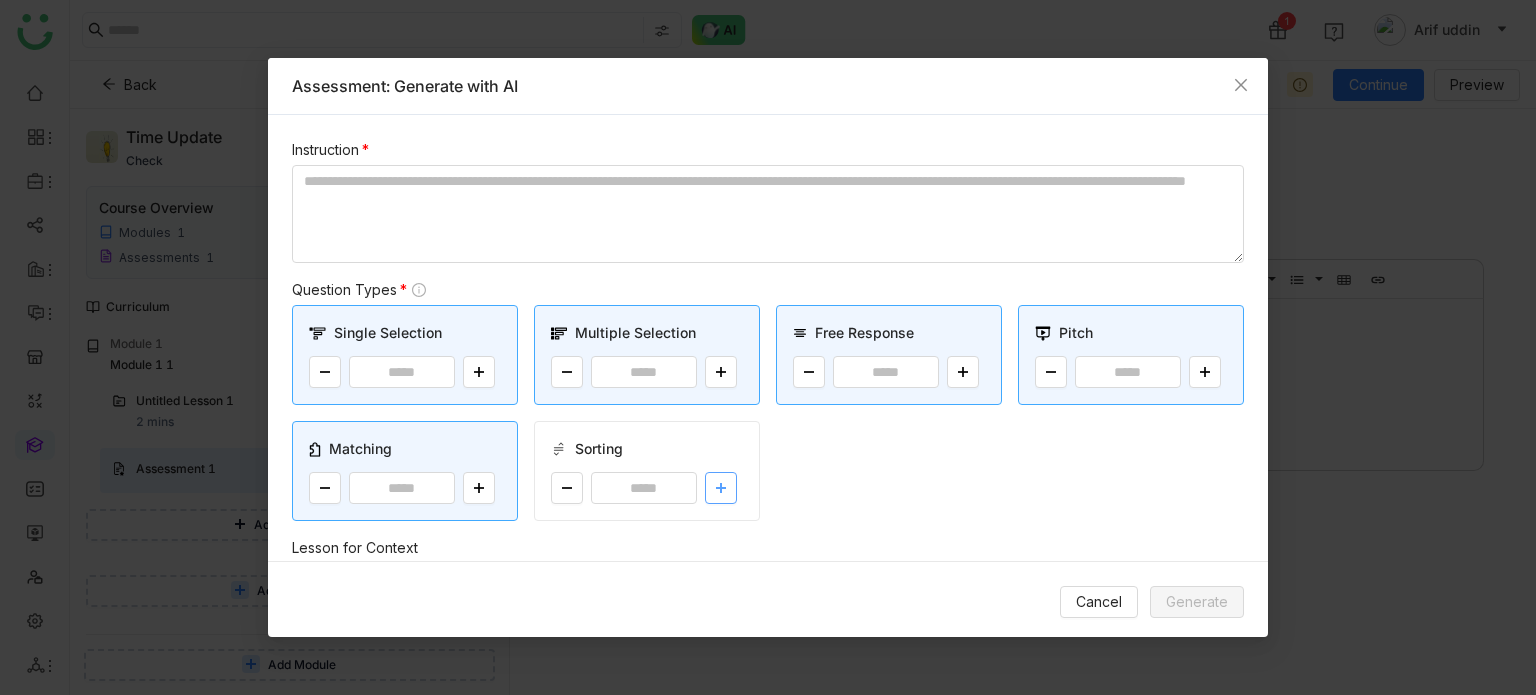 click 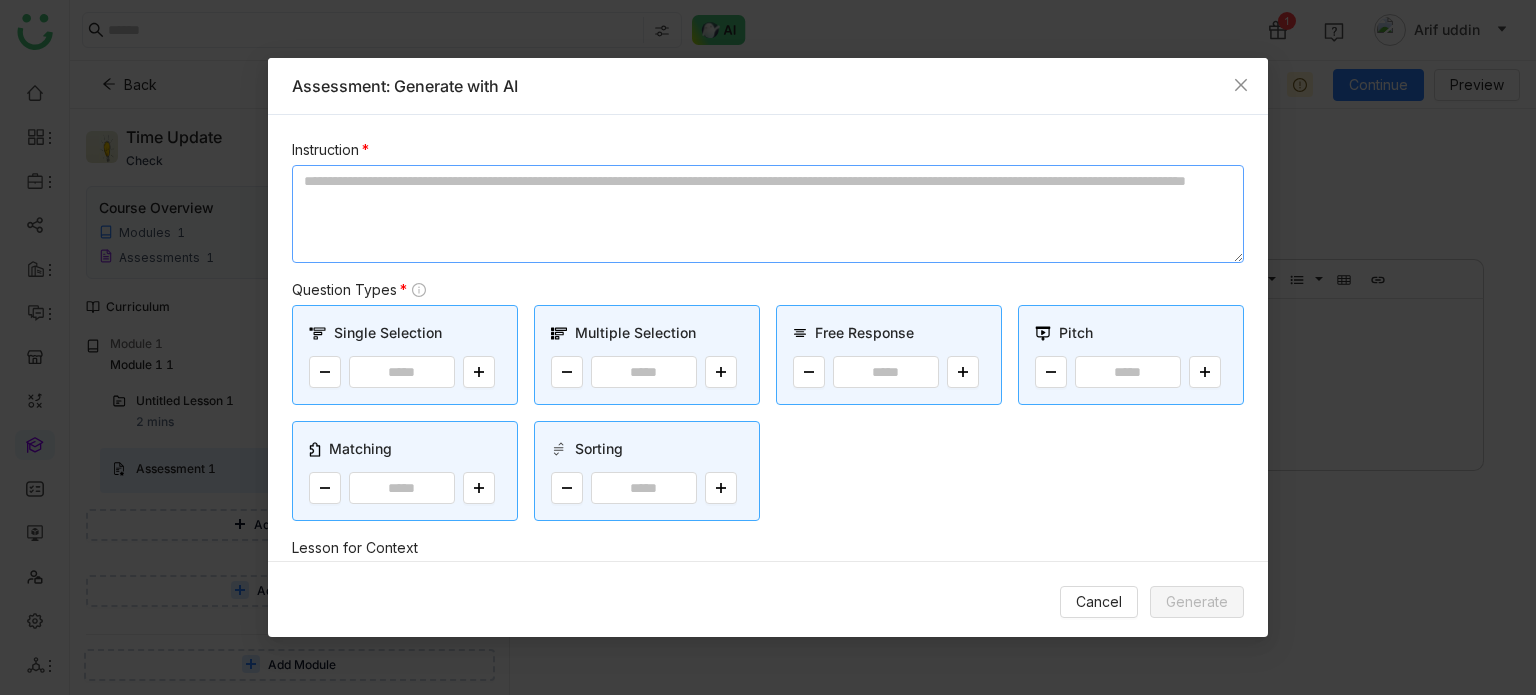 click at bounding box center (768, 214) 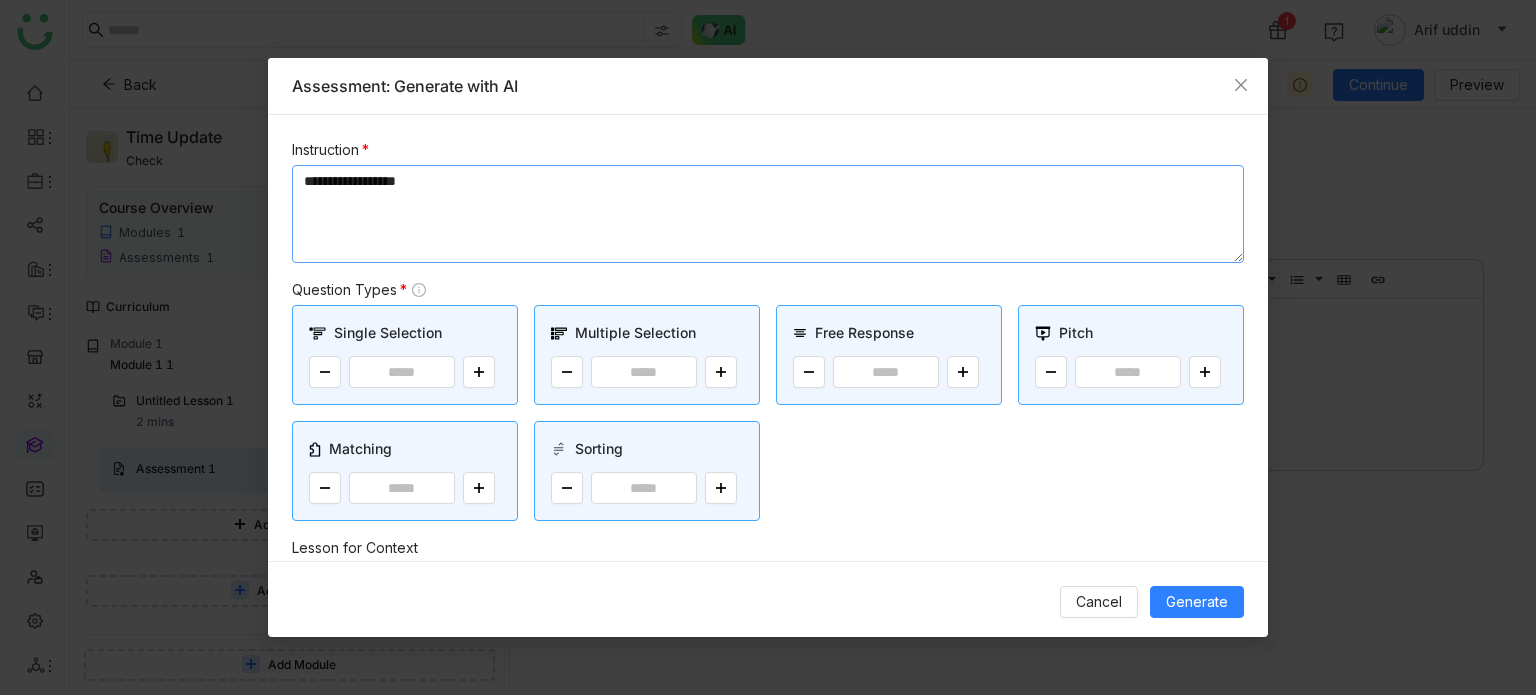 scroll, scrollTop: 325, scrollLeft: 0, axis: vertical 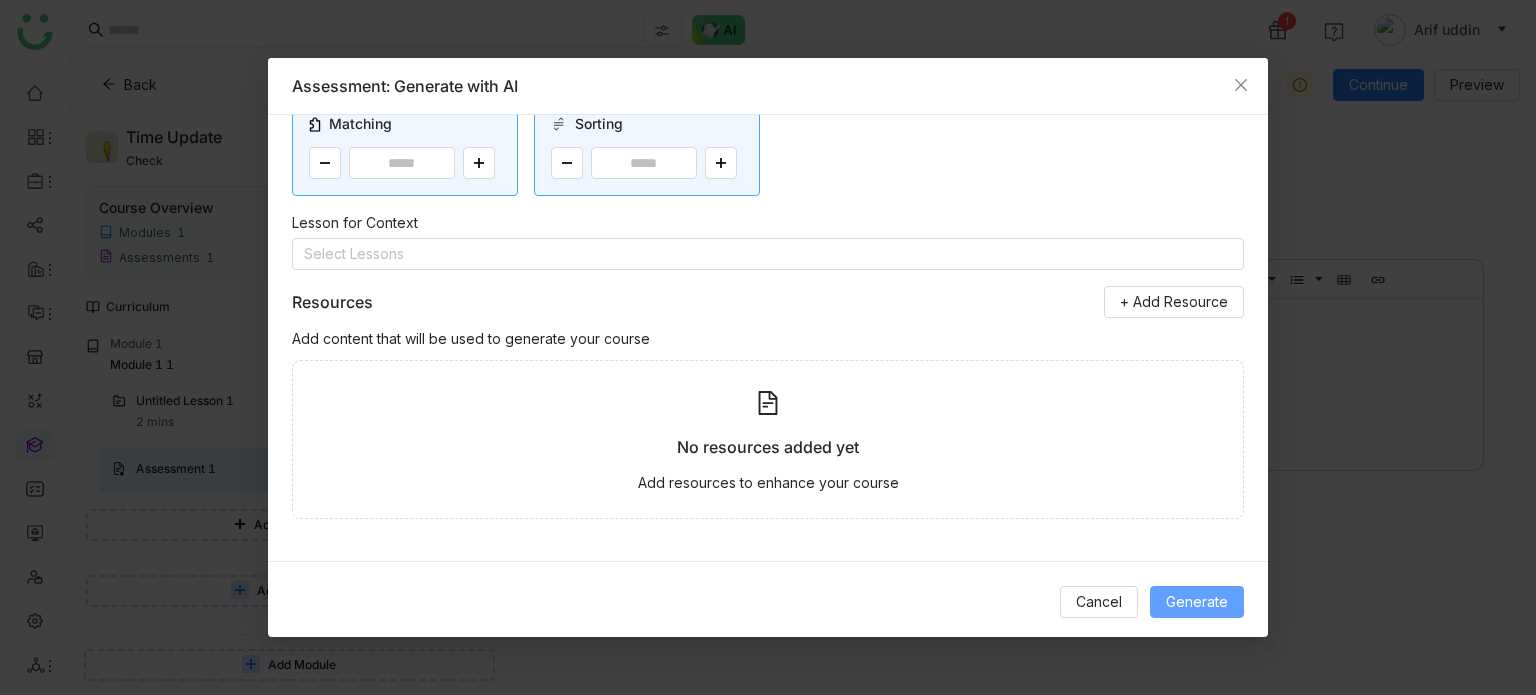 type on "**********" 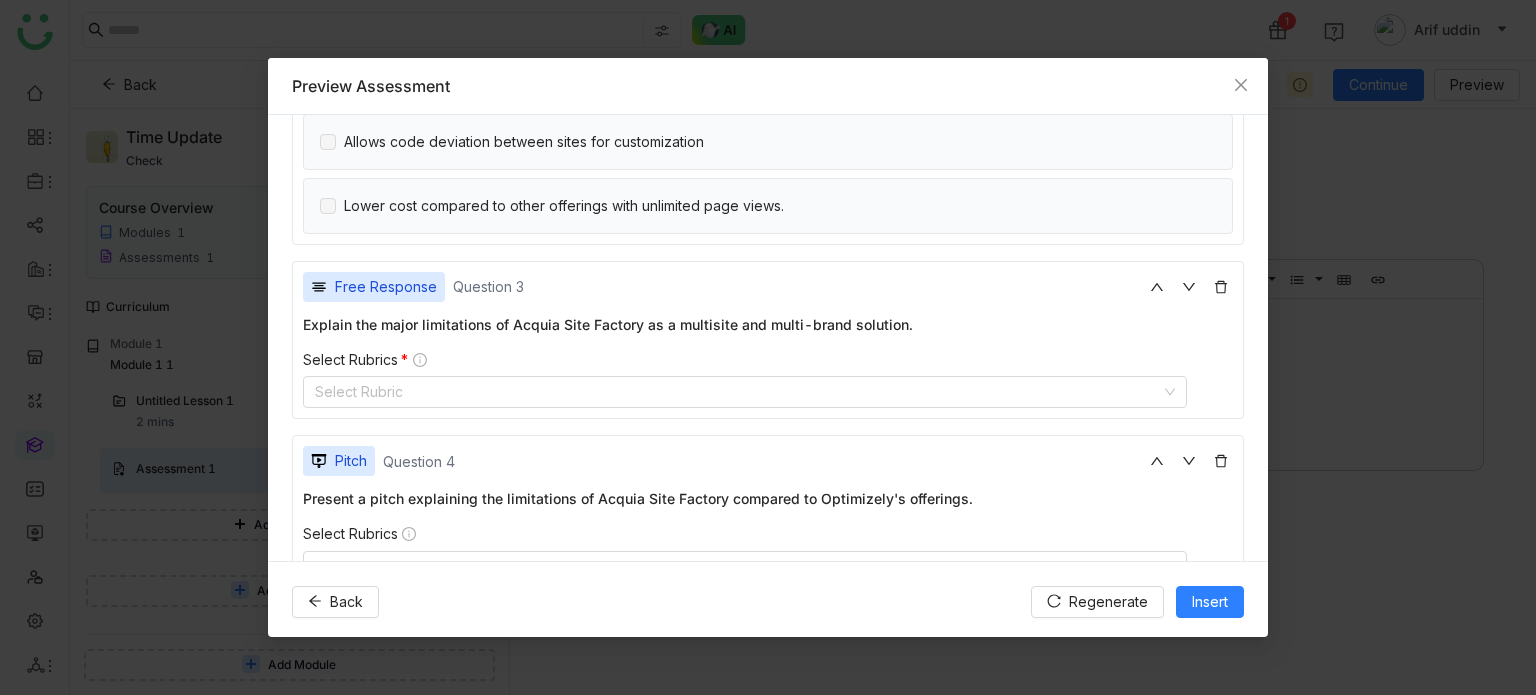 scroll, scrollTop: 900, scrollLeft: 0, axis: vertical 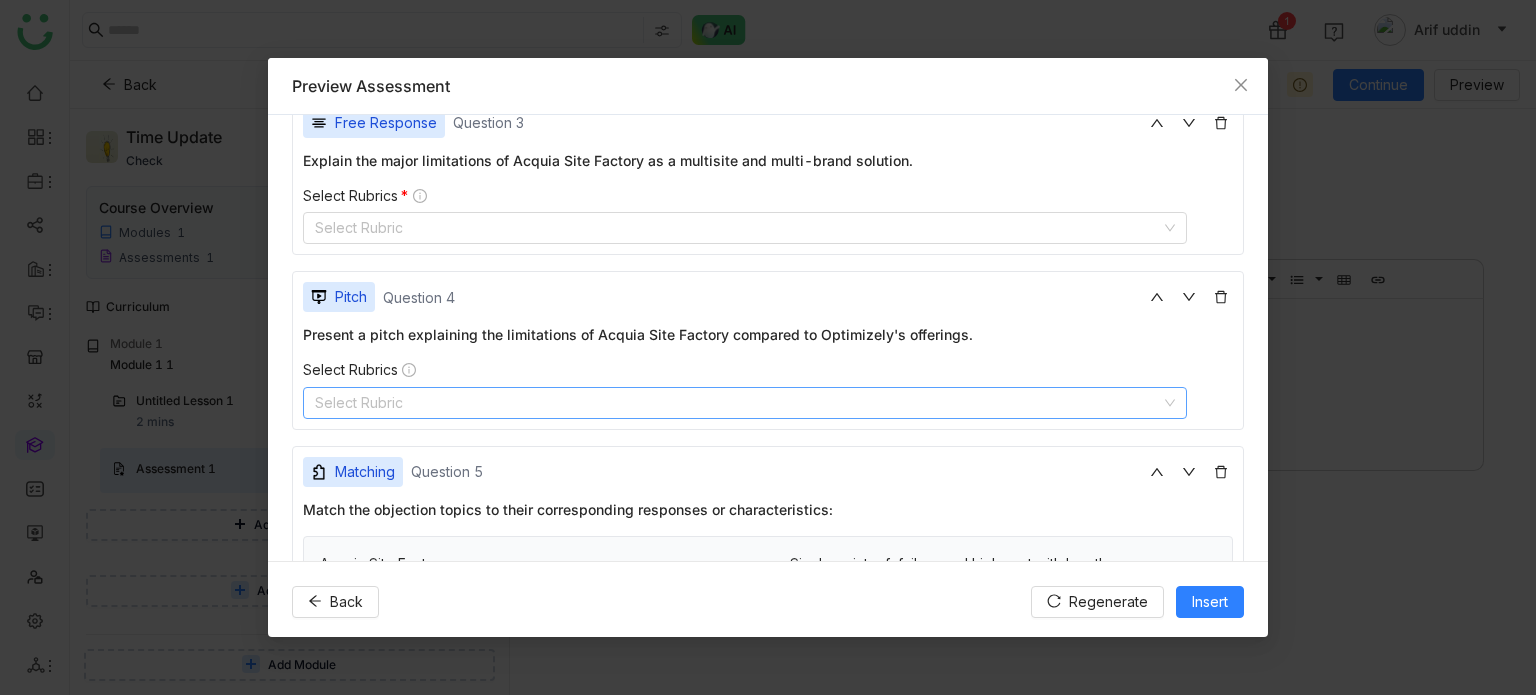 click on "Select Rubric" at bounding box center [745, 403] 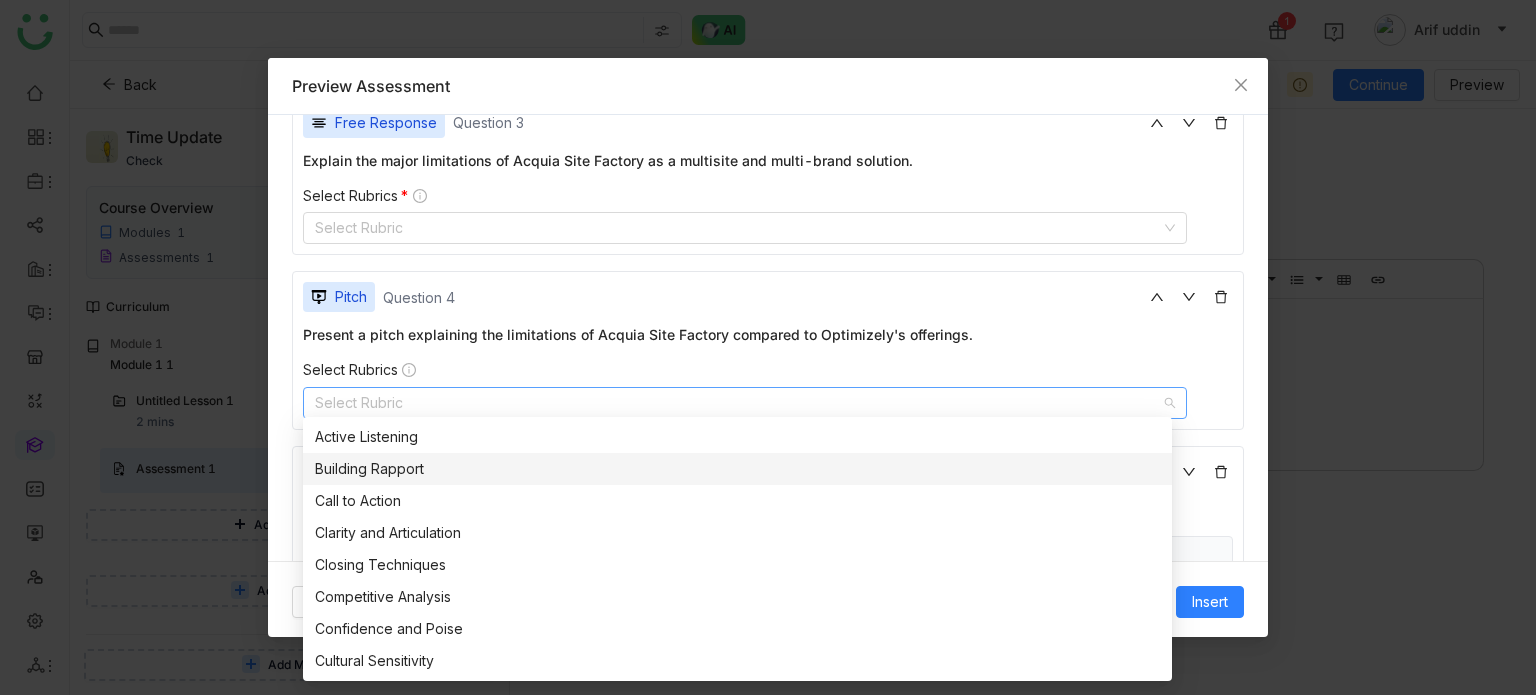 click on "Building Rapport" at bounding box center (737, 469) 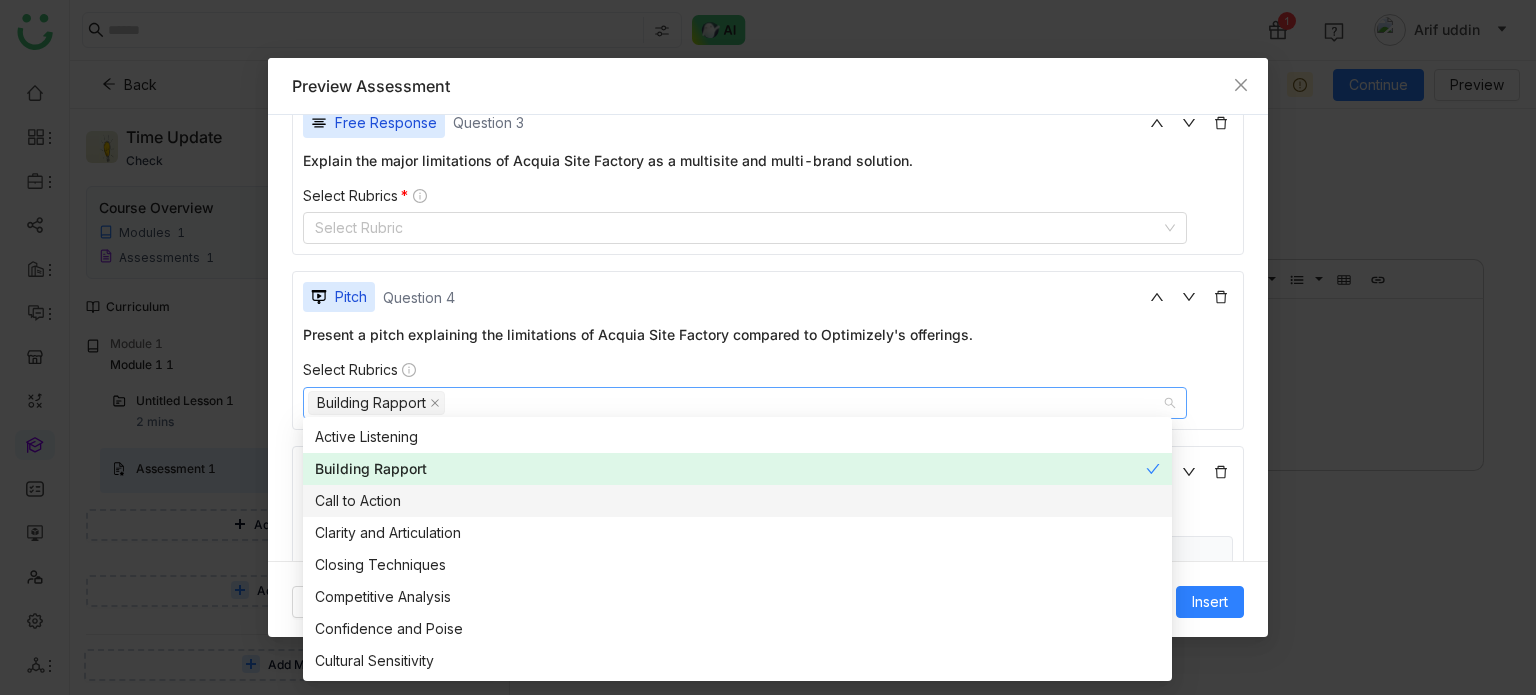 click on "Call to Action" at bounding box center (737, 501) 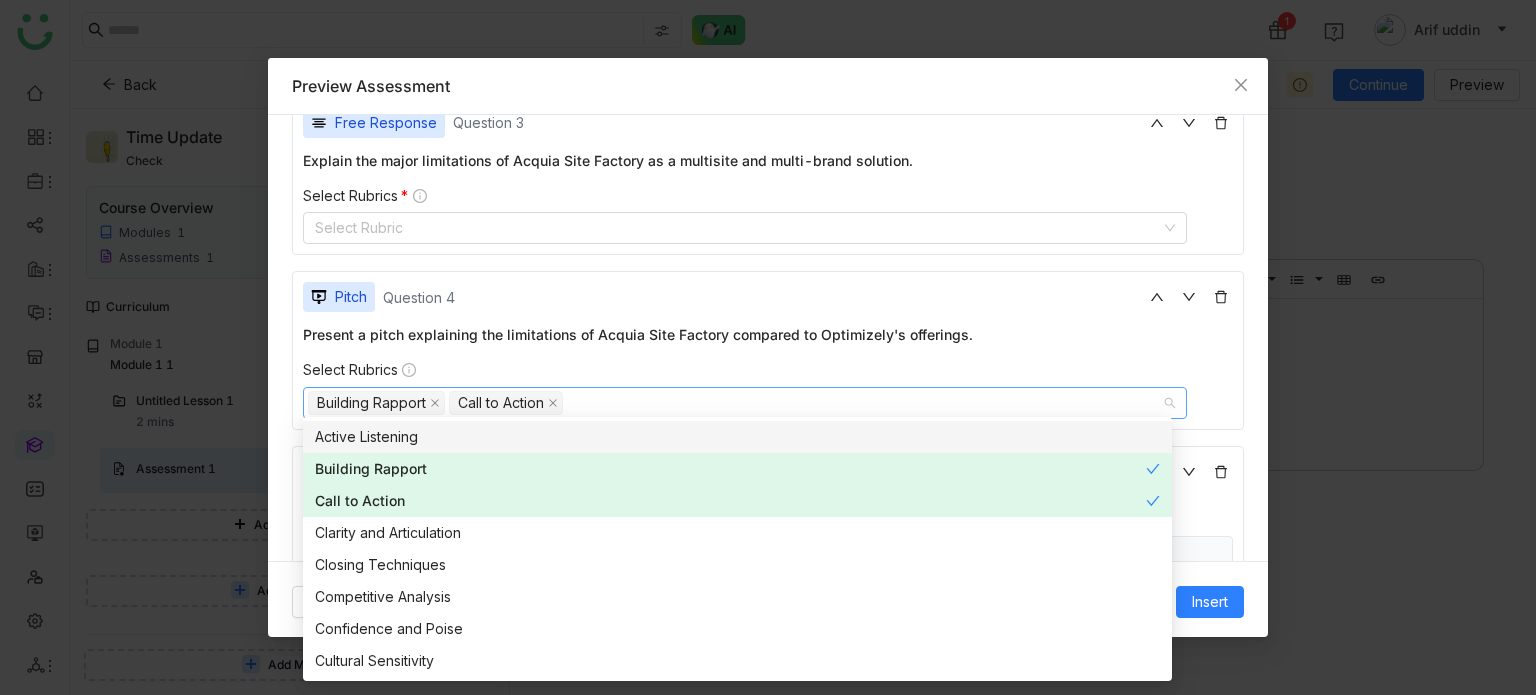 click on "**********" at bounding box center [768, 337] 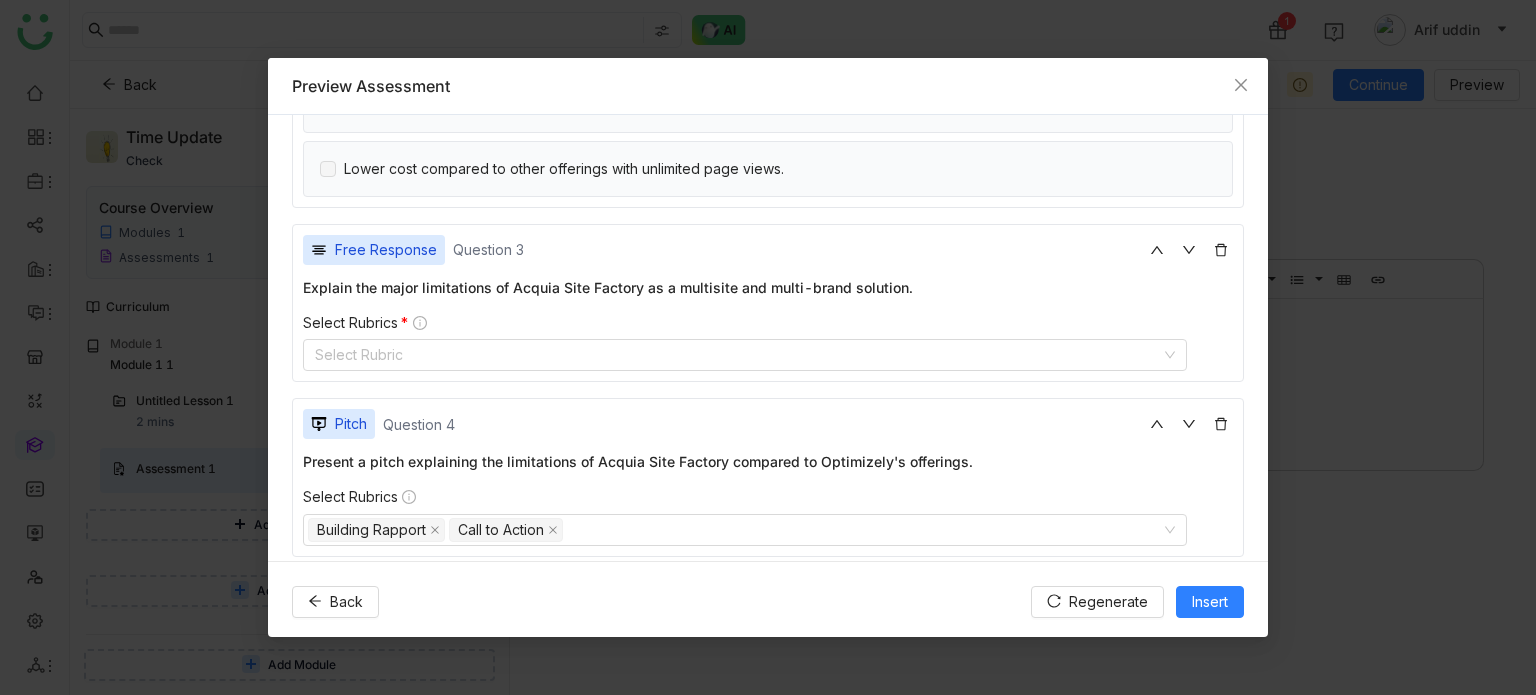 scroll, scrollTop: 769, scrollLeft: 0, axis: vertical 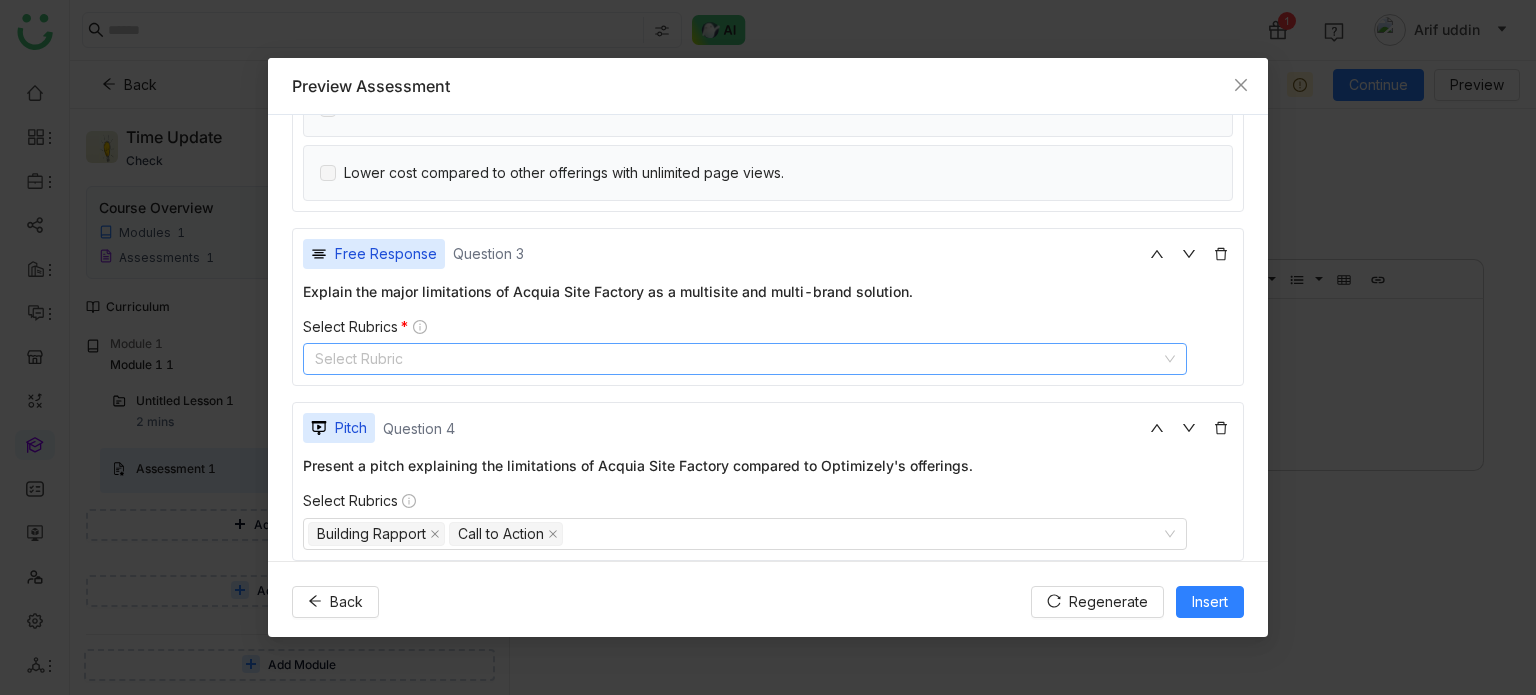 click on "Select Rubric" at bounding box center [745, 359] 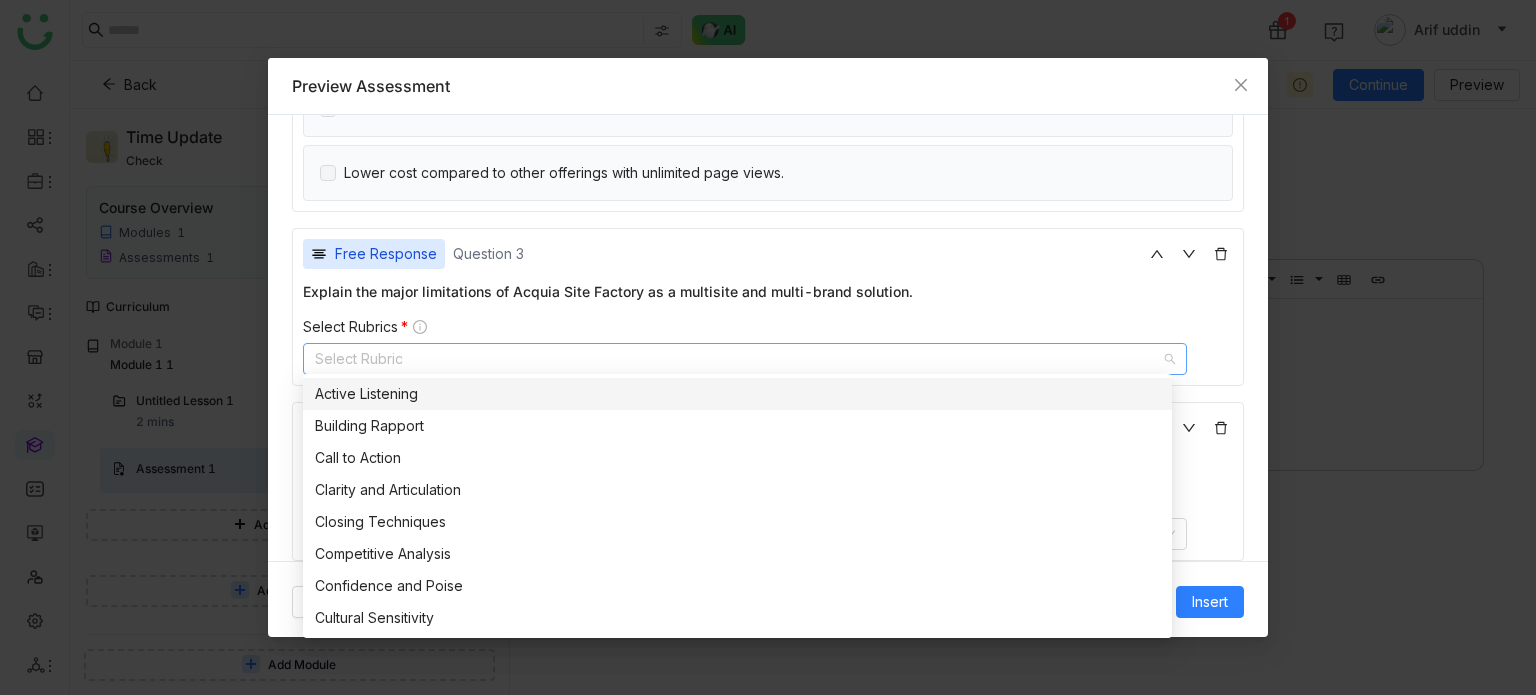 drag, startPoint x: 417, startPoint y: 401, endPoint x: 415, endPoint y: 419, distance: 18.110771 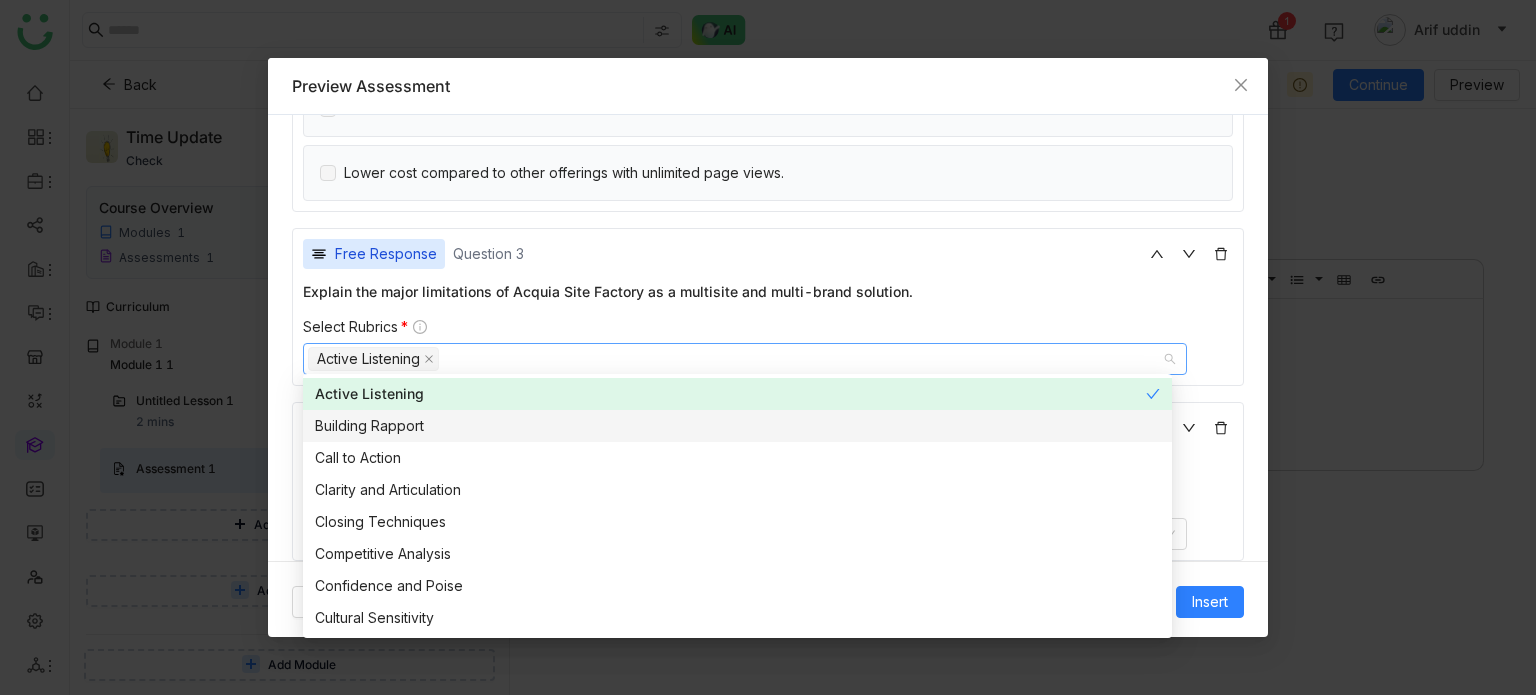 click on "Building Rapport" at bounding box center [737, 426] 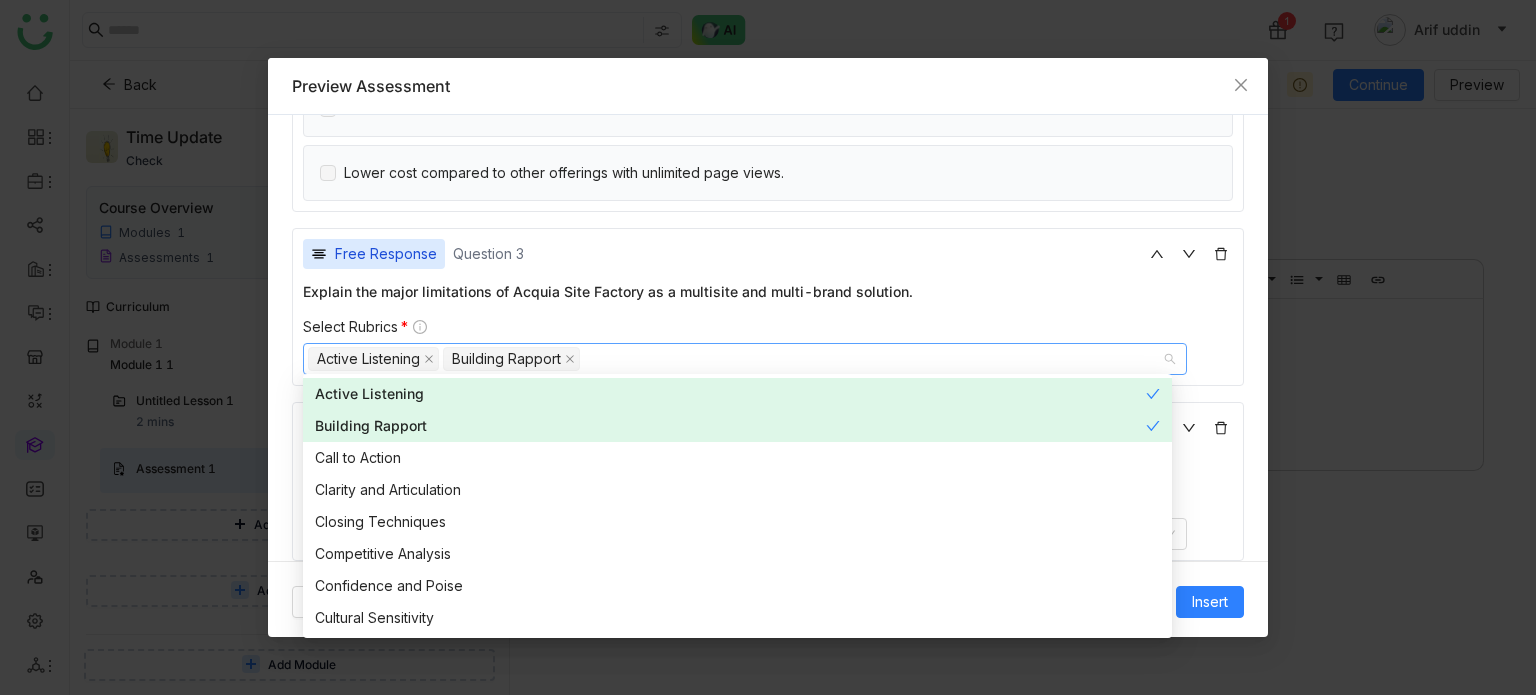 click on "Call to Action" at bounding box center (737, 458) 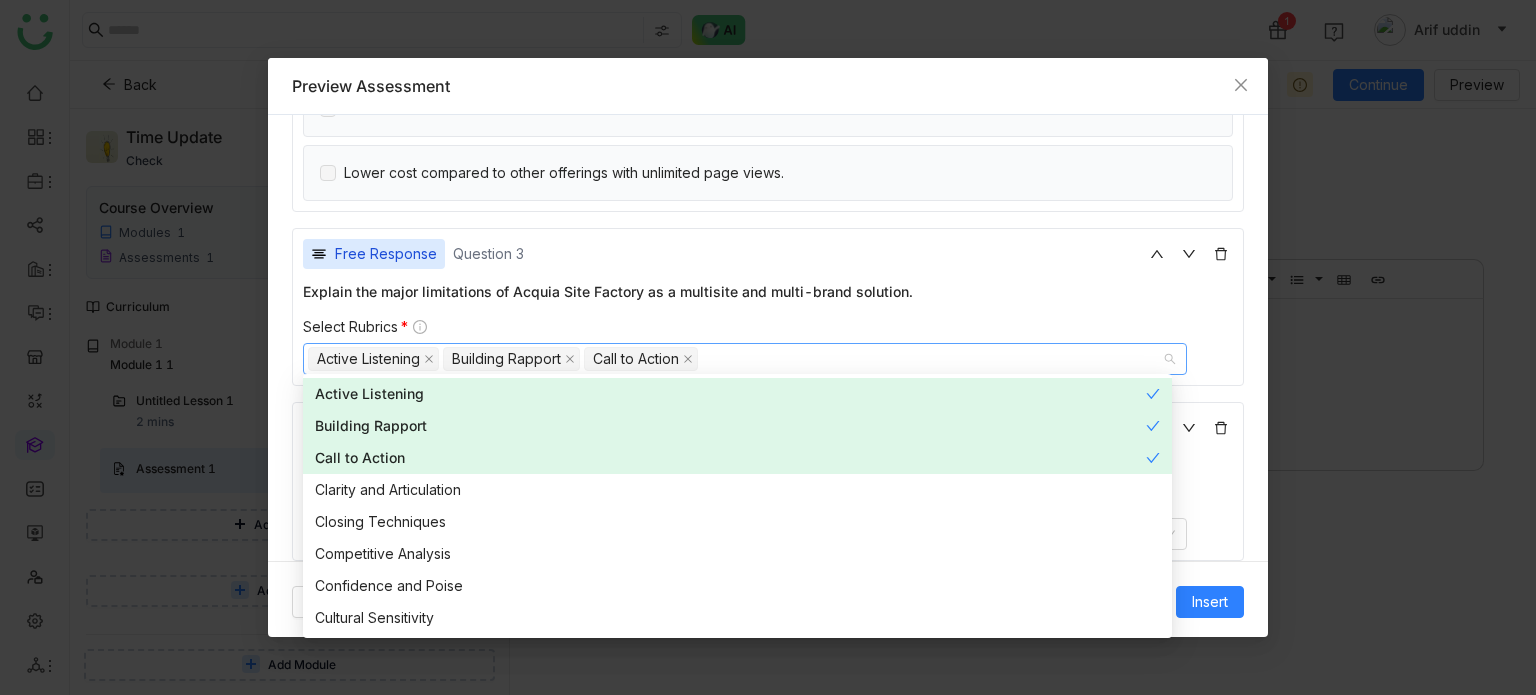 click on "**********" at bounding box center [768, 337] 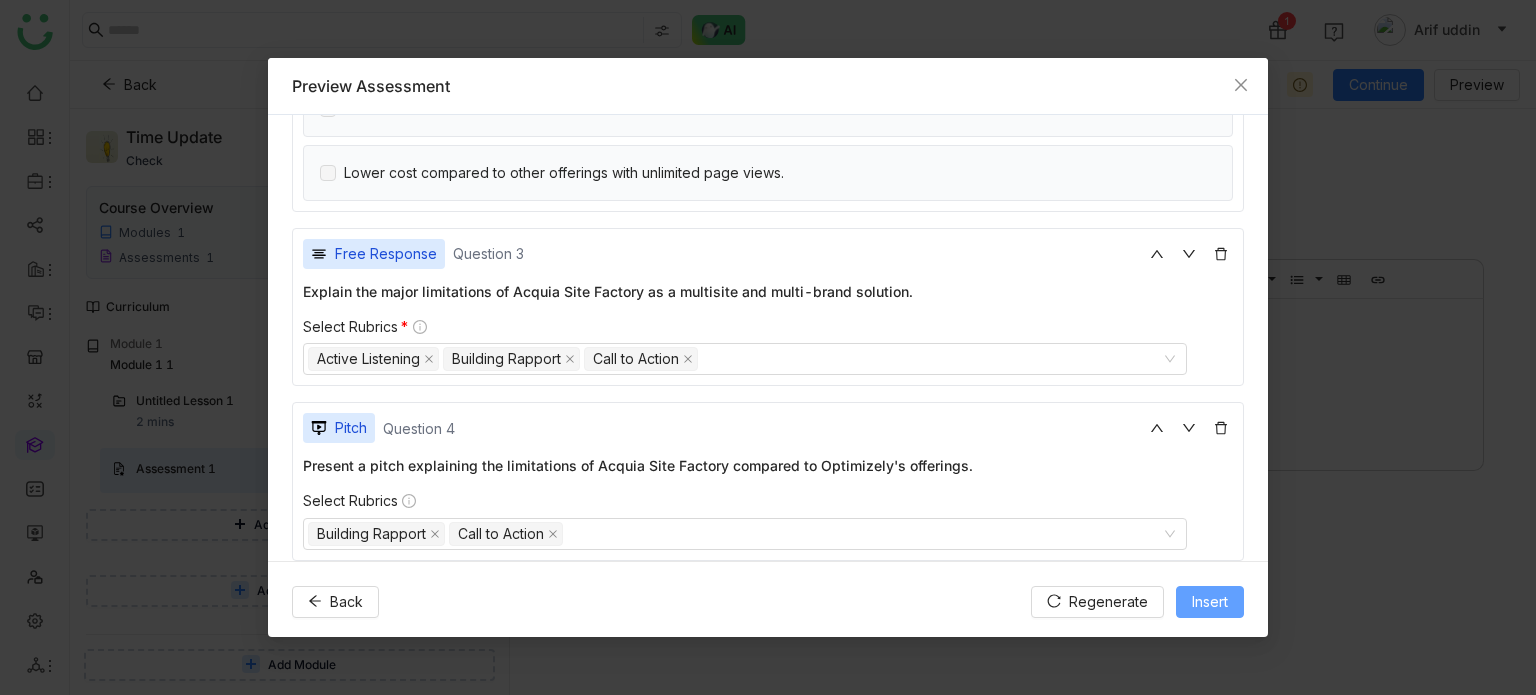 click on "Insert" at bounding box center [1210, 602] 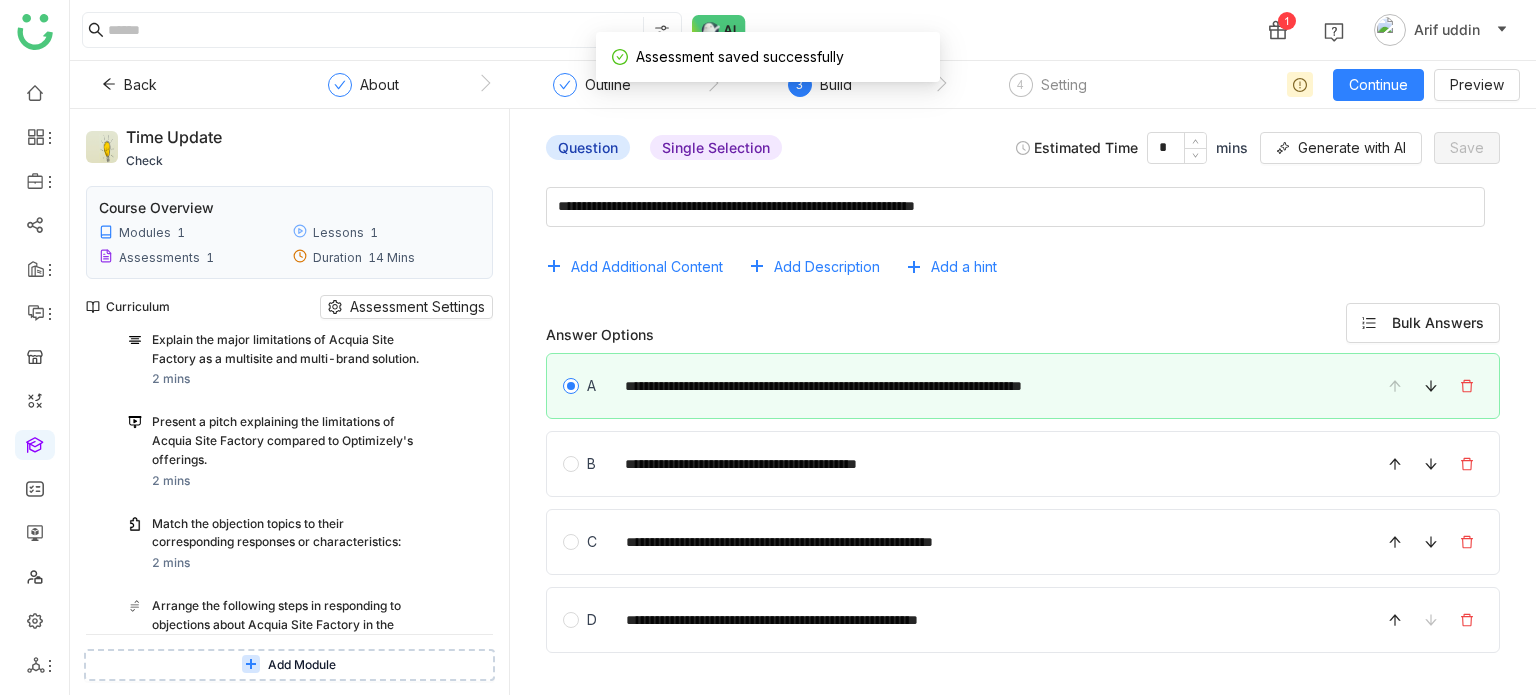 scroll, scrollTop: 524, scrollLeft: 0, axis: vertical 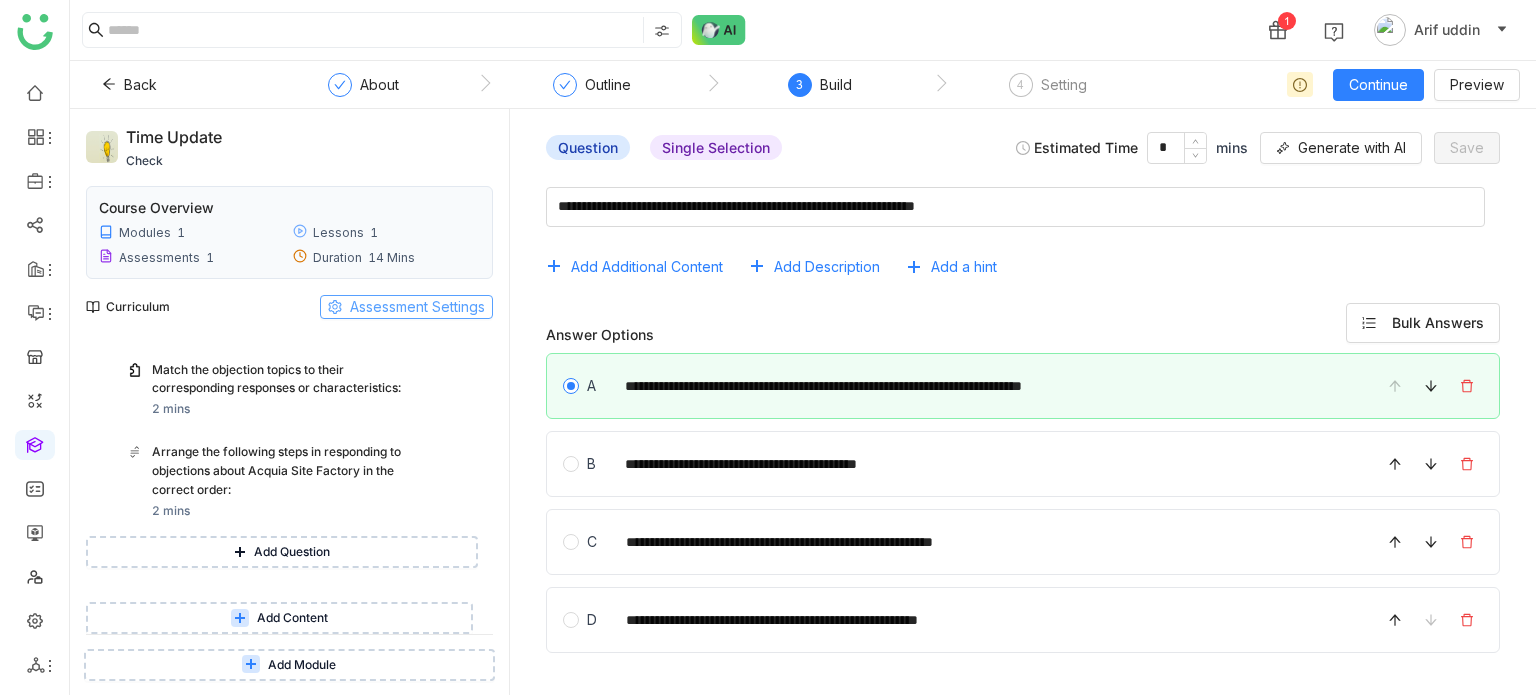 click on "Assessment Settings" 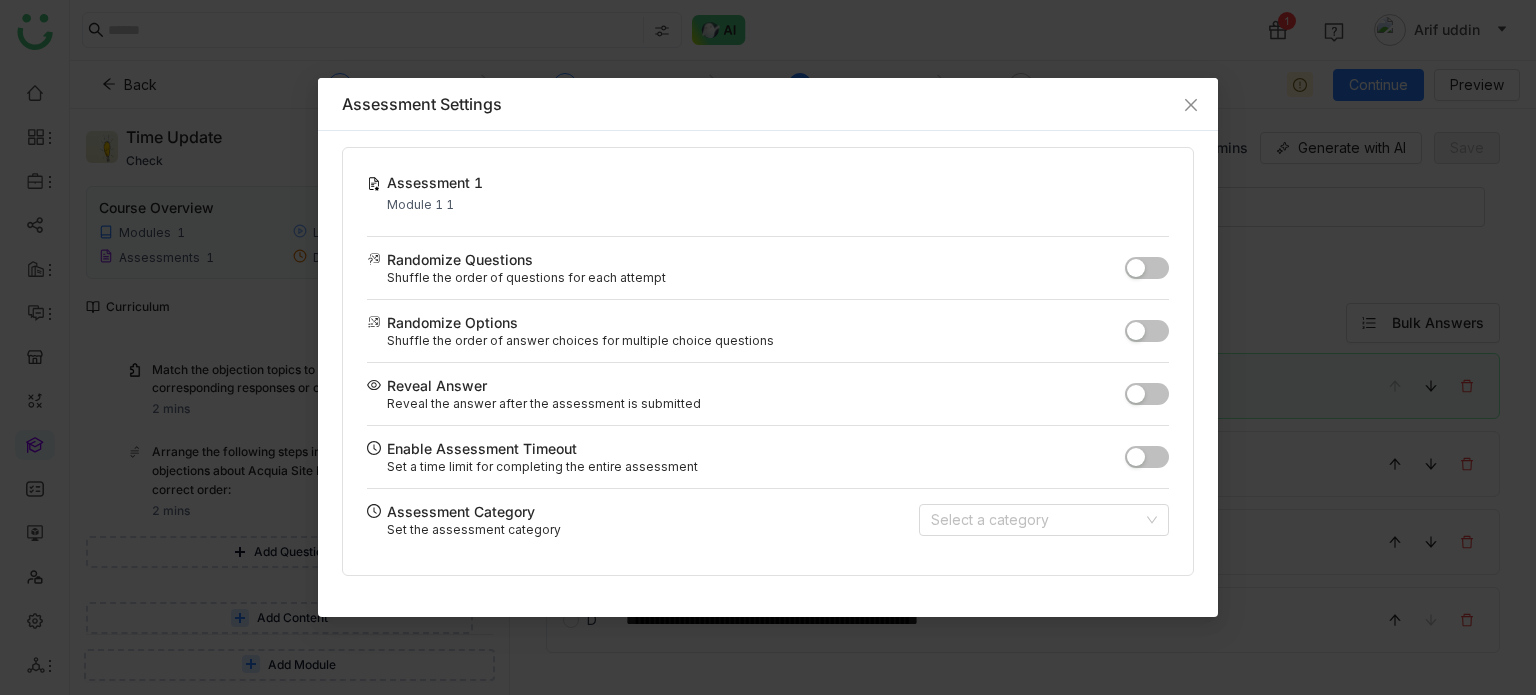 click at bounding box center [1147, 457] 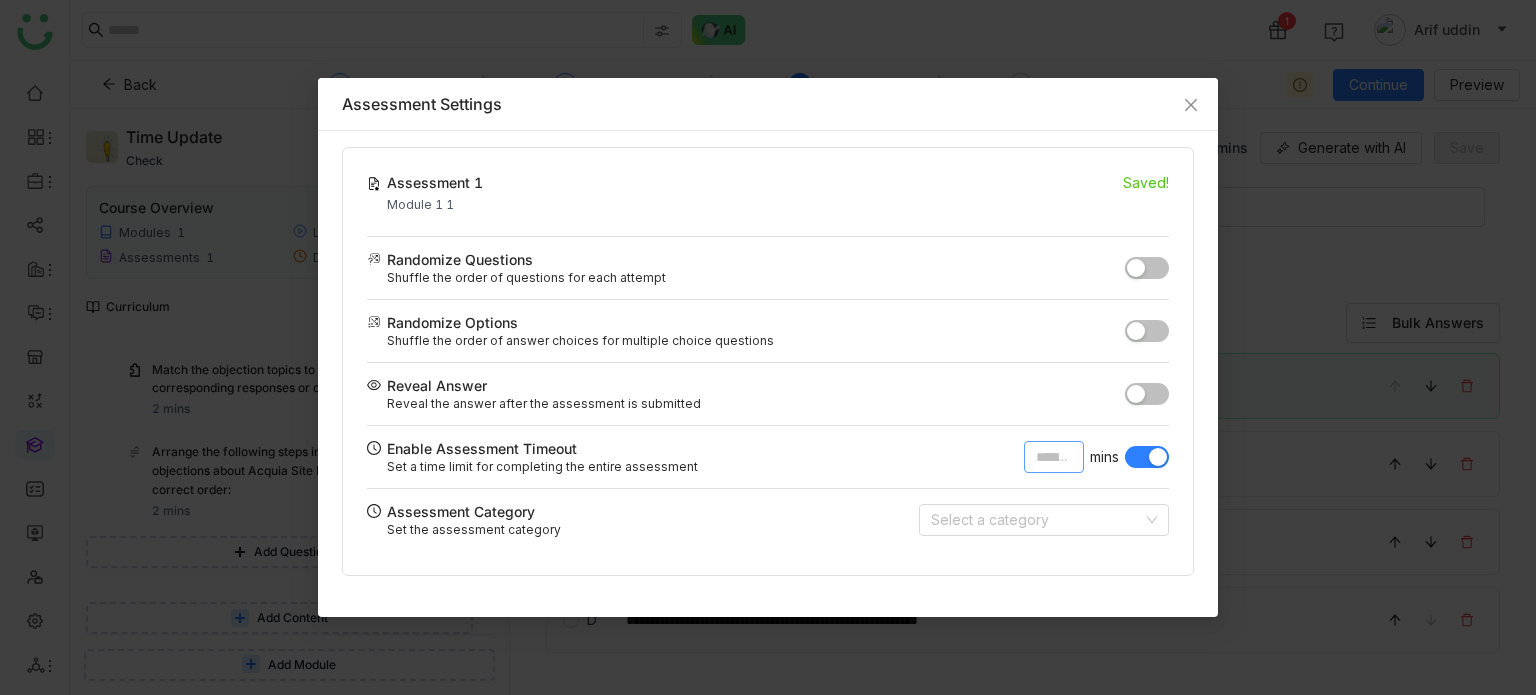 click on "**" at bounding box center (1054, 457) 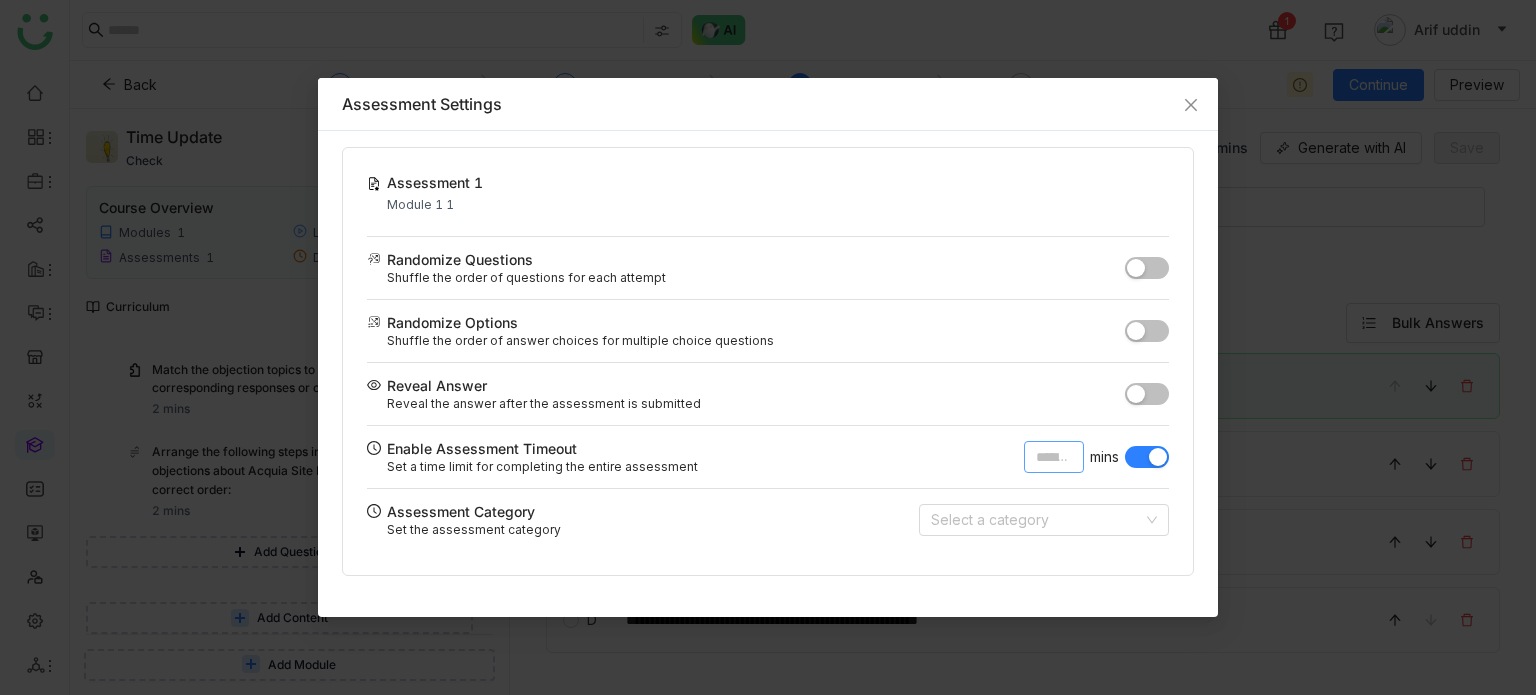 type on "*" 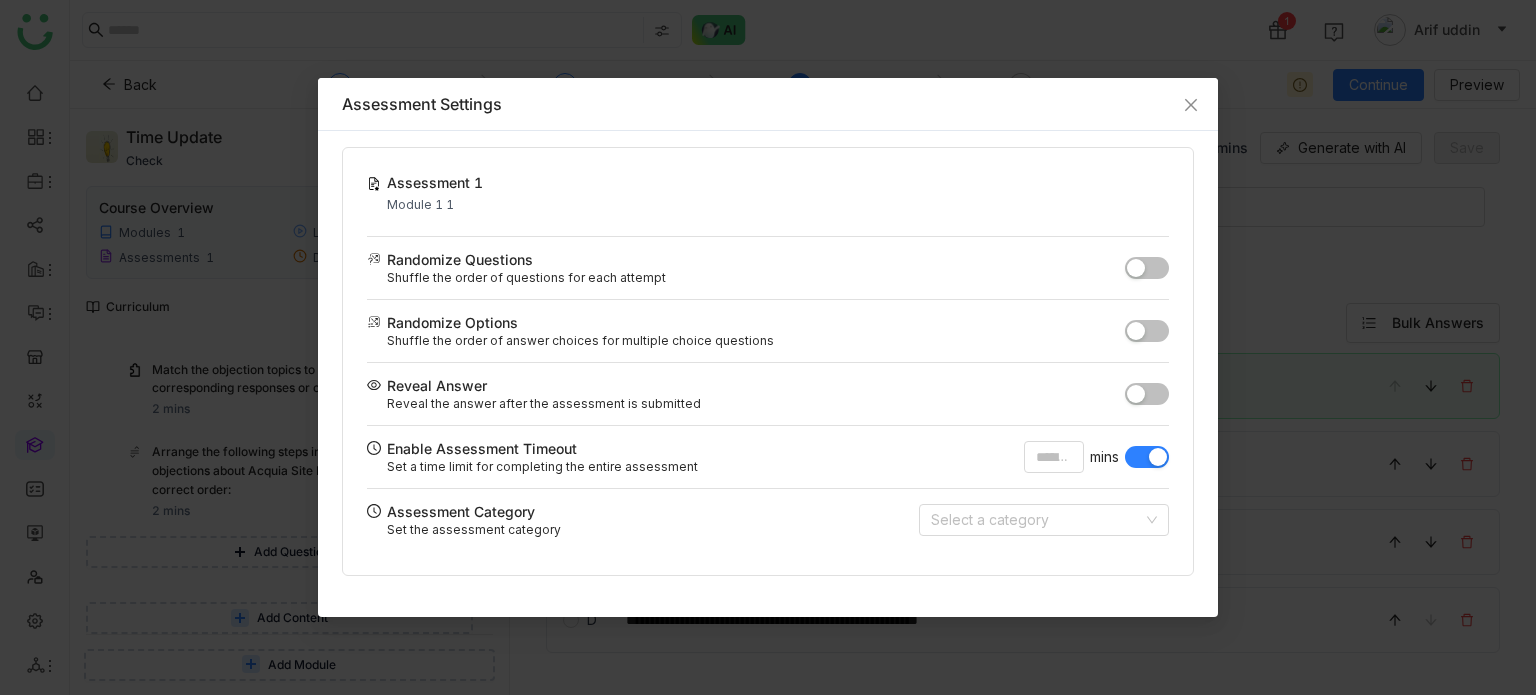 click at bounding box center (1147, 394) 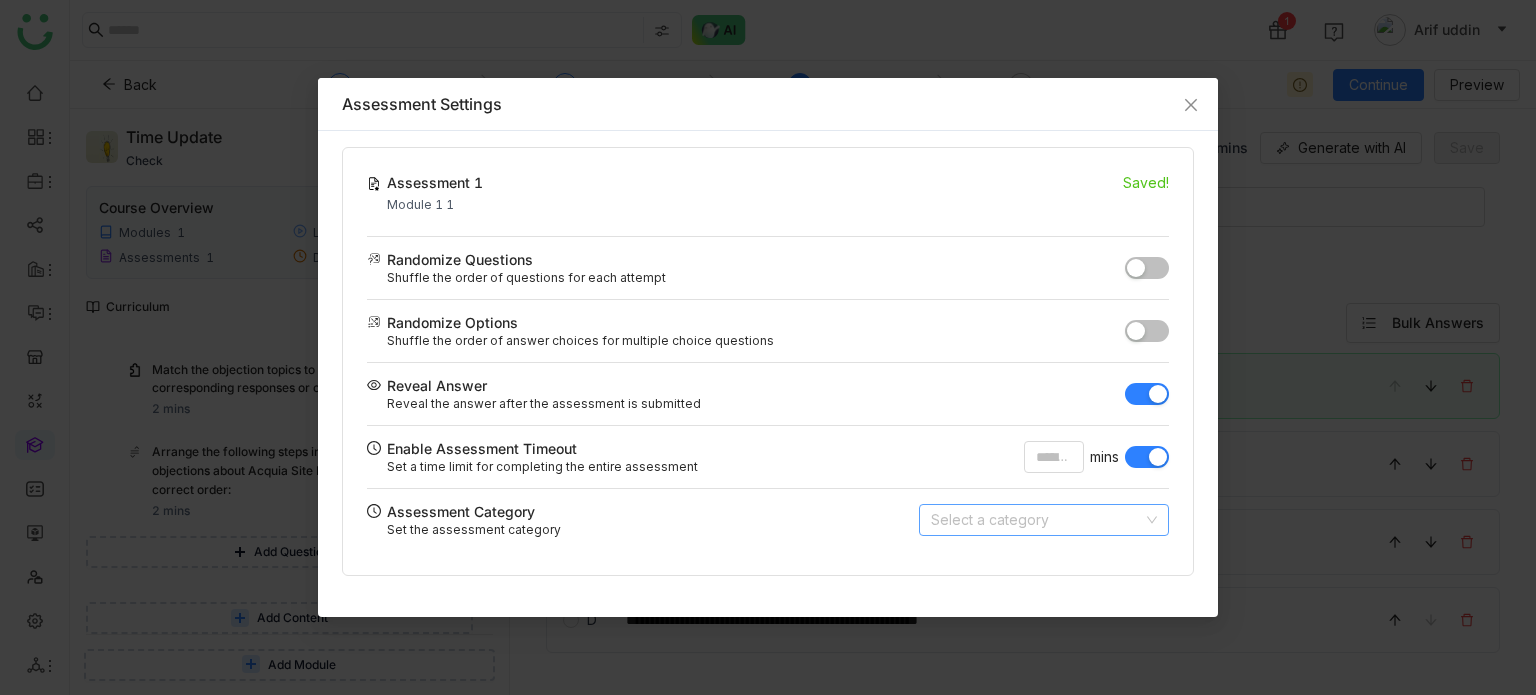 click at bounding box center (1037, 520) 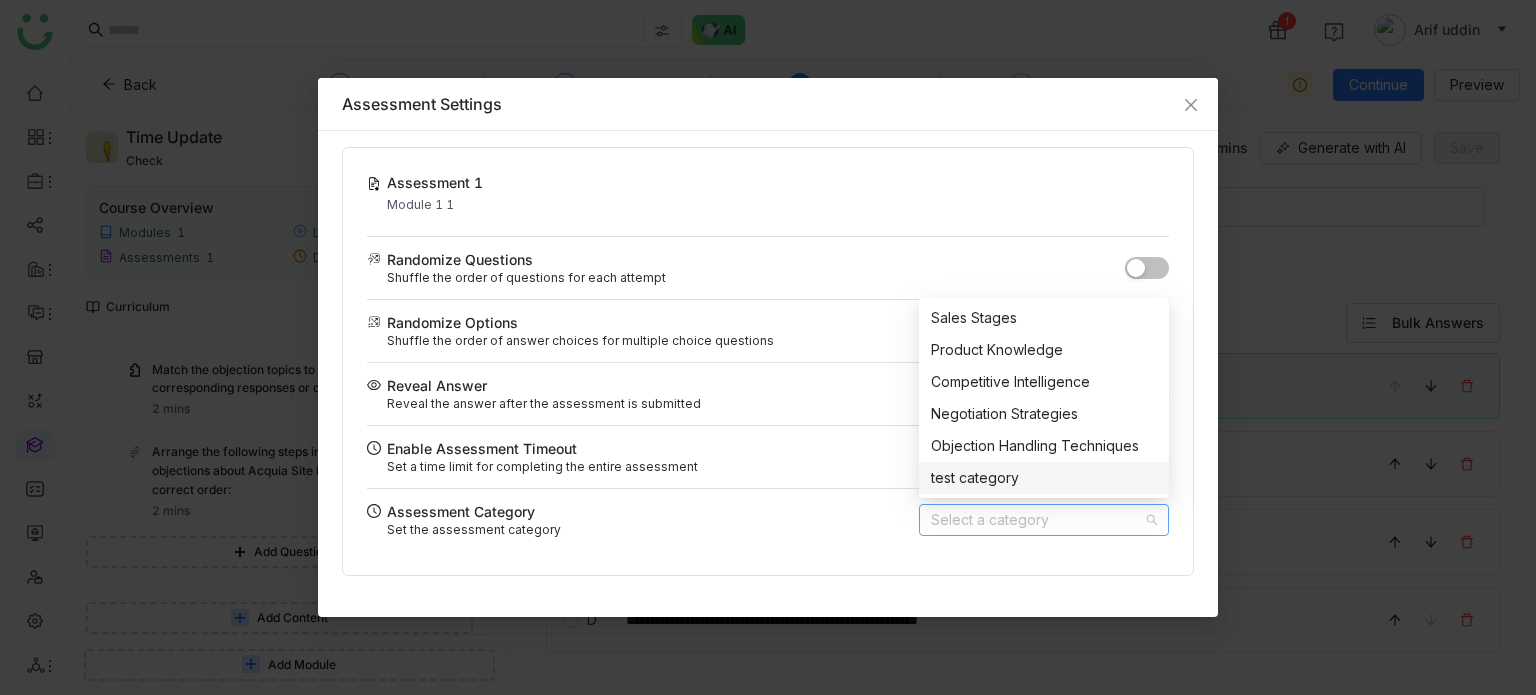 click on "test category" at bounding box center (1044, 478) 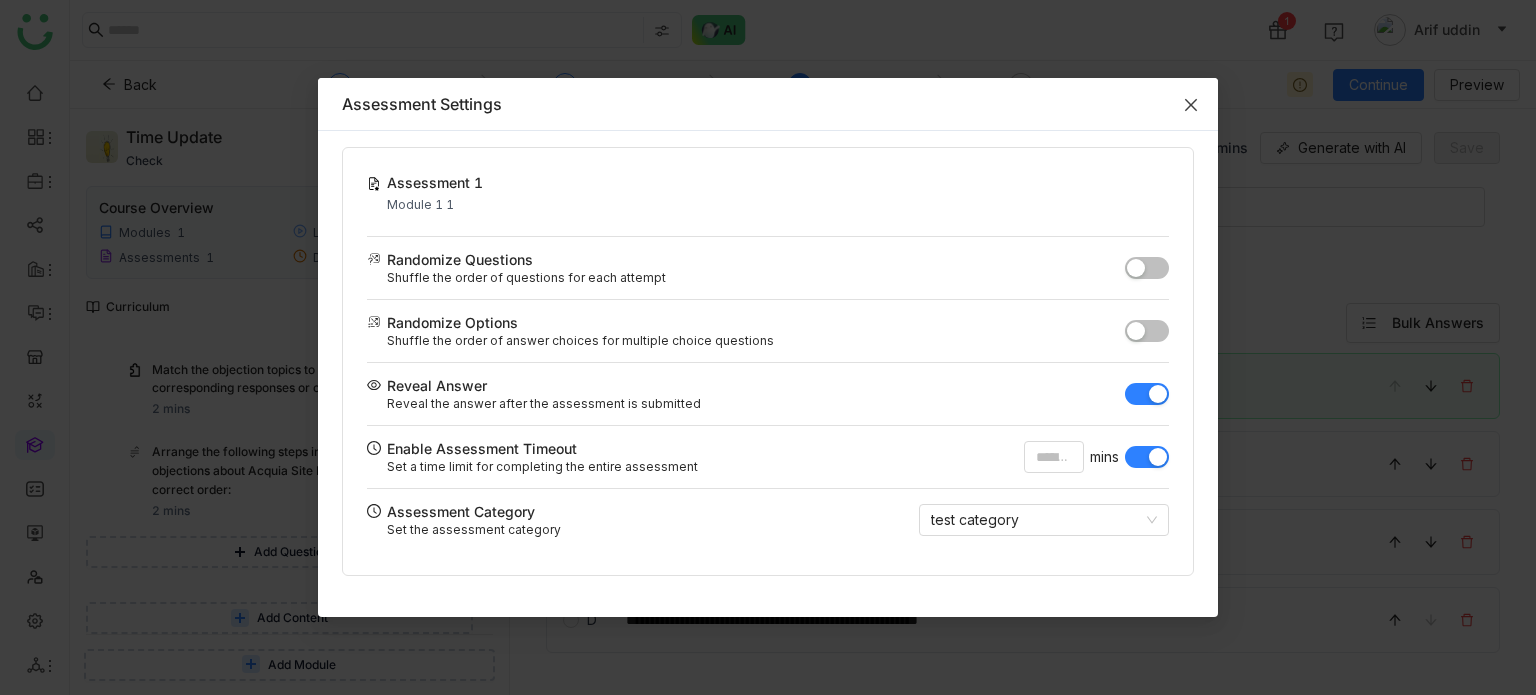 click 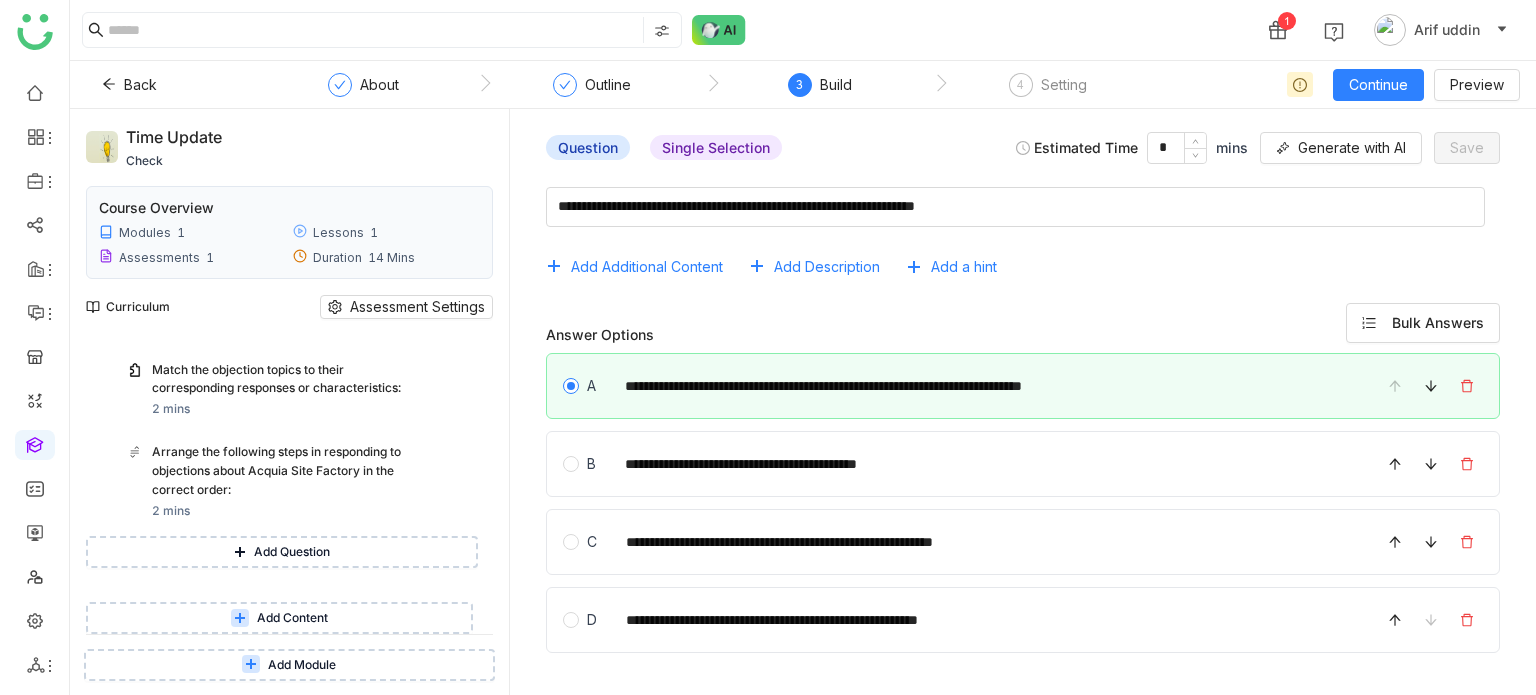 click on "Back  About Outline  3  Build  4  Setting  Continue  Preview" 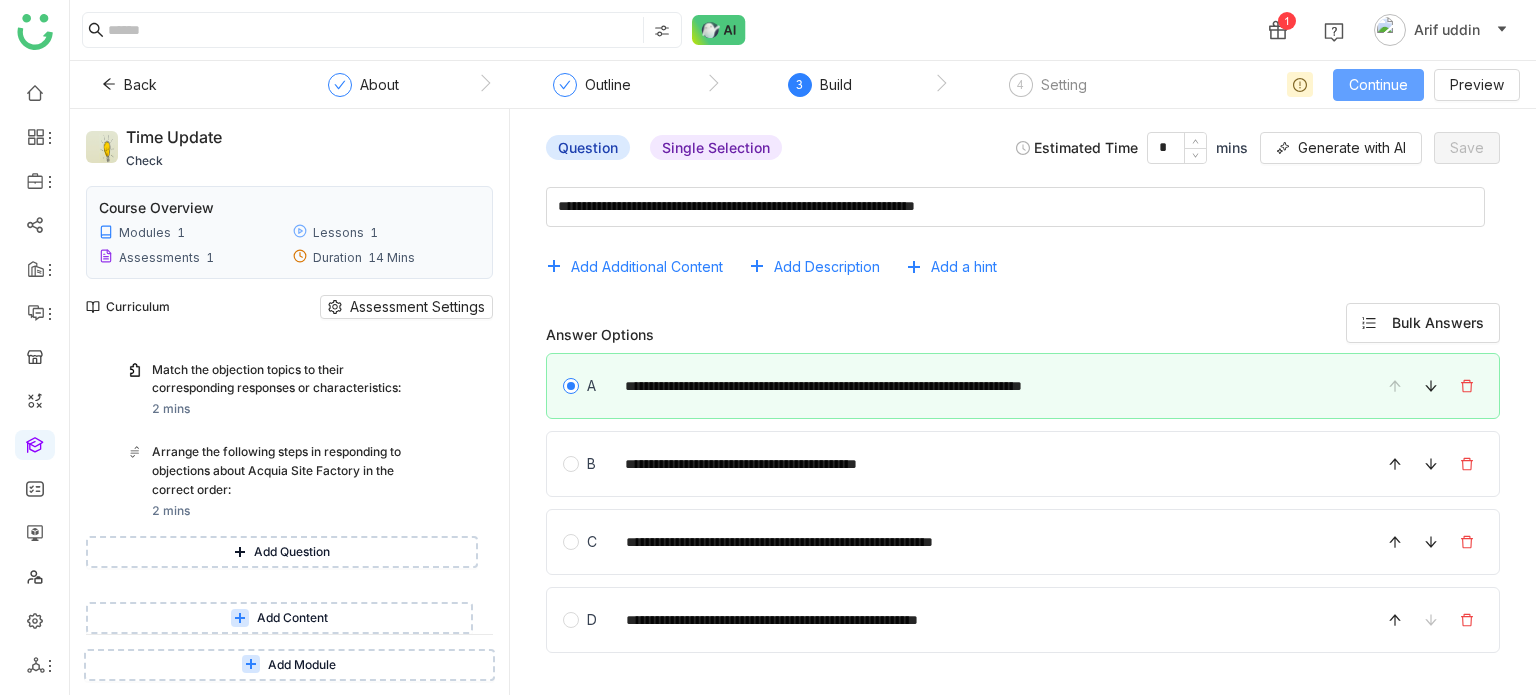 click on "Continue" at bounding box center [1378, 85] 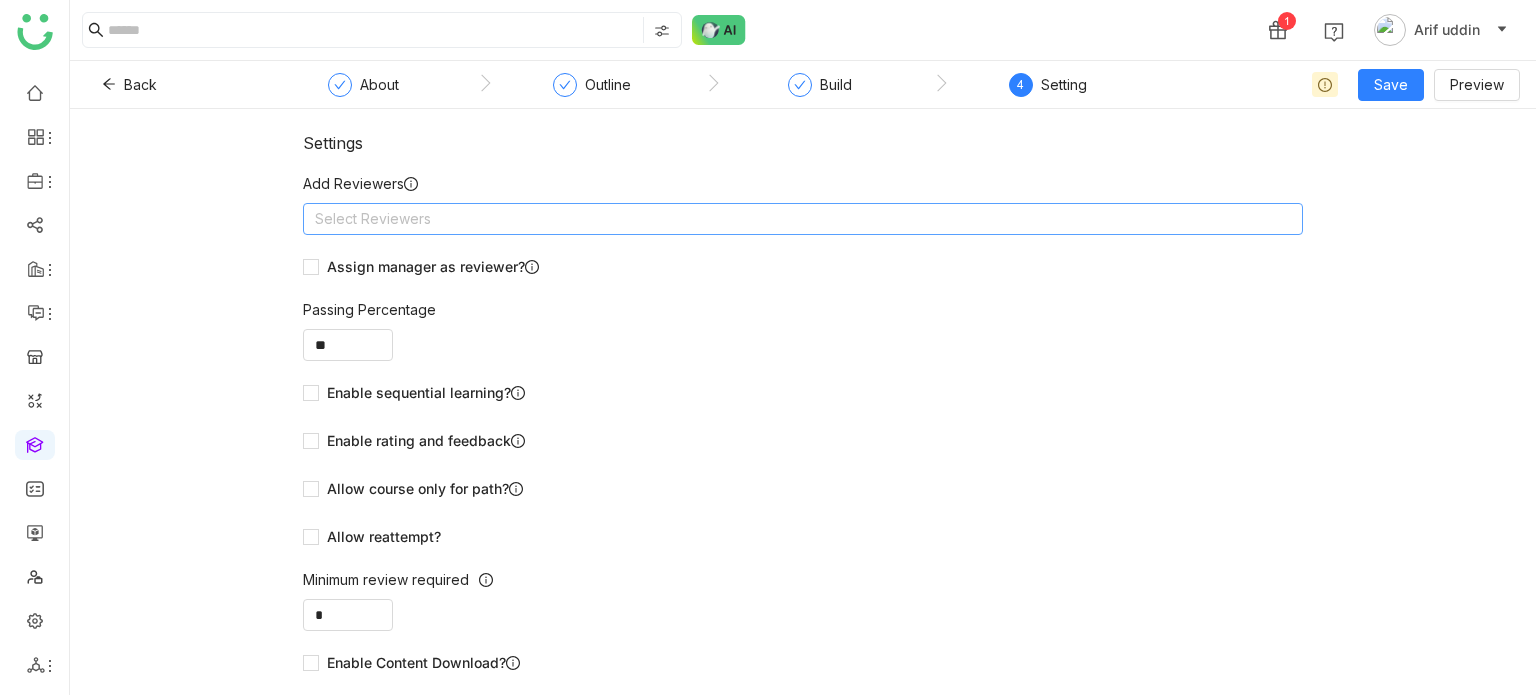 click on "Select Reviewers" 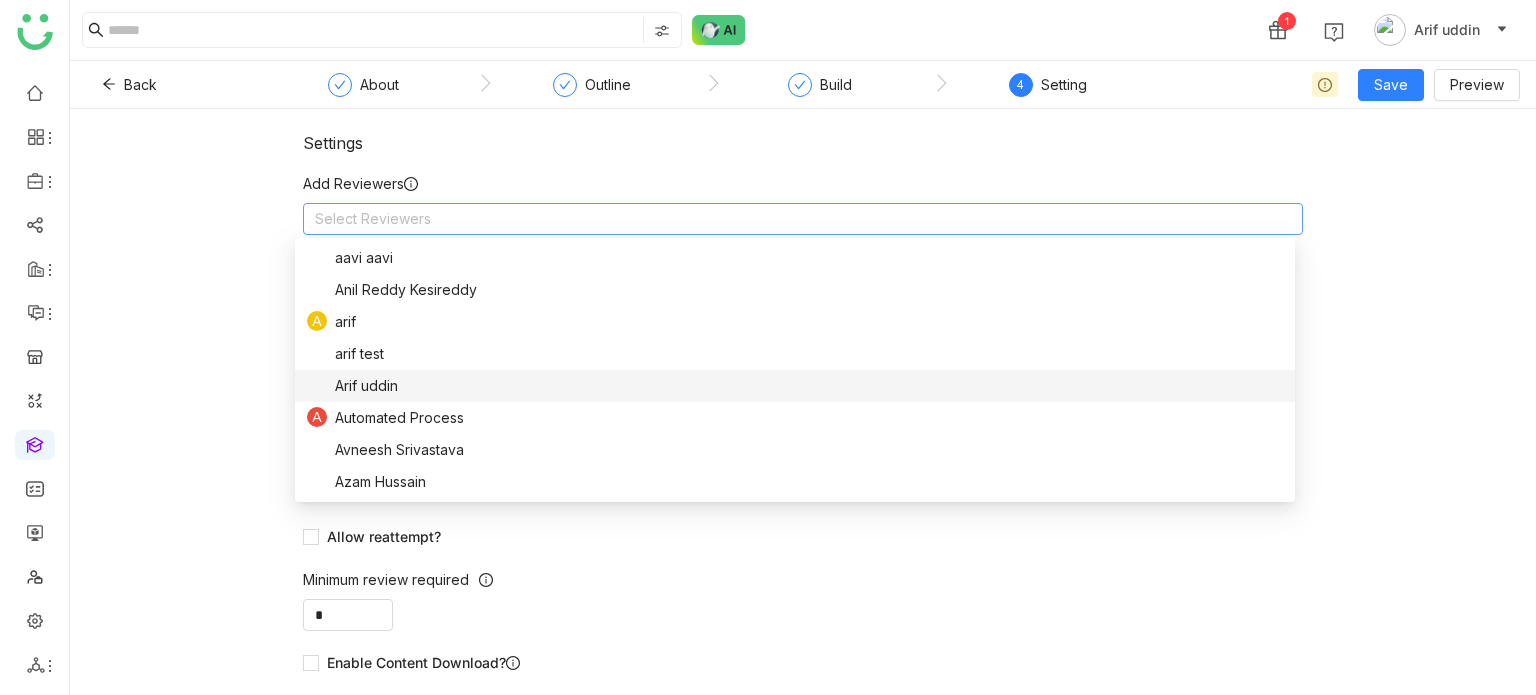 click on "Arif uddin" at bounding box center [795, 386] 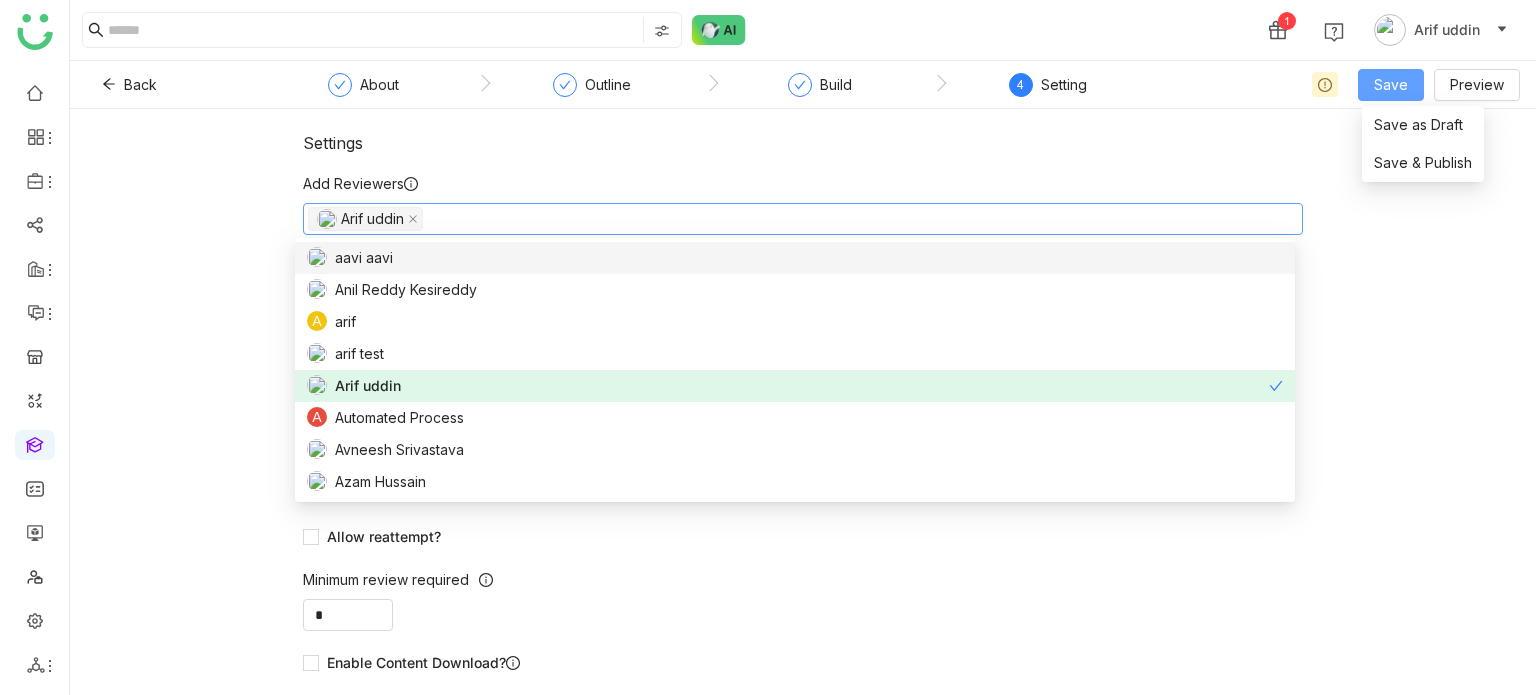 click on "Save" 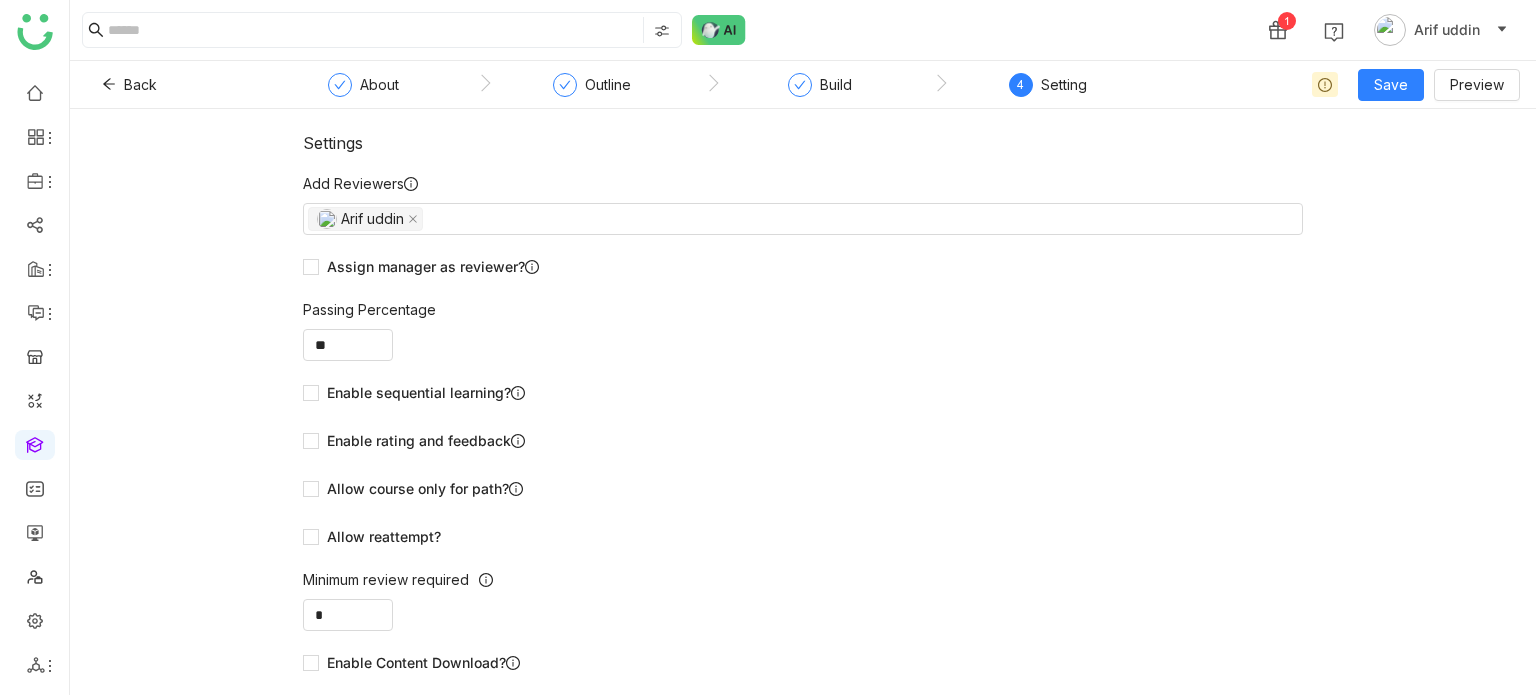 click on "1 Arif uddin  Back  About Outline Build  4  Setting Save Preview  Settings   Add Reviewers   Arif uddin    Assign manager as reviewer?   Passing Percentage  ** Enable sequential learning?   Enable rating and feedback  Allow course only for path?  Allow reattempt?  Minimum review required  *  User can mark lesson as complete?   Enable Content Download?   Generate Certificate?  Start
Application Update Required
We've recently updated our application and it looks like your browser is trying to use older files.
Please try the following steps:
Reload Application
Still having issues? Try these steps:
Right-click anywhere on this page and select "Inspect" from the menu" at bounding box center [768, 347] 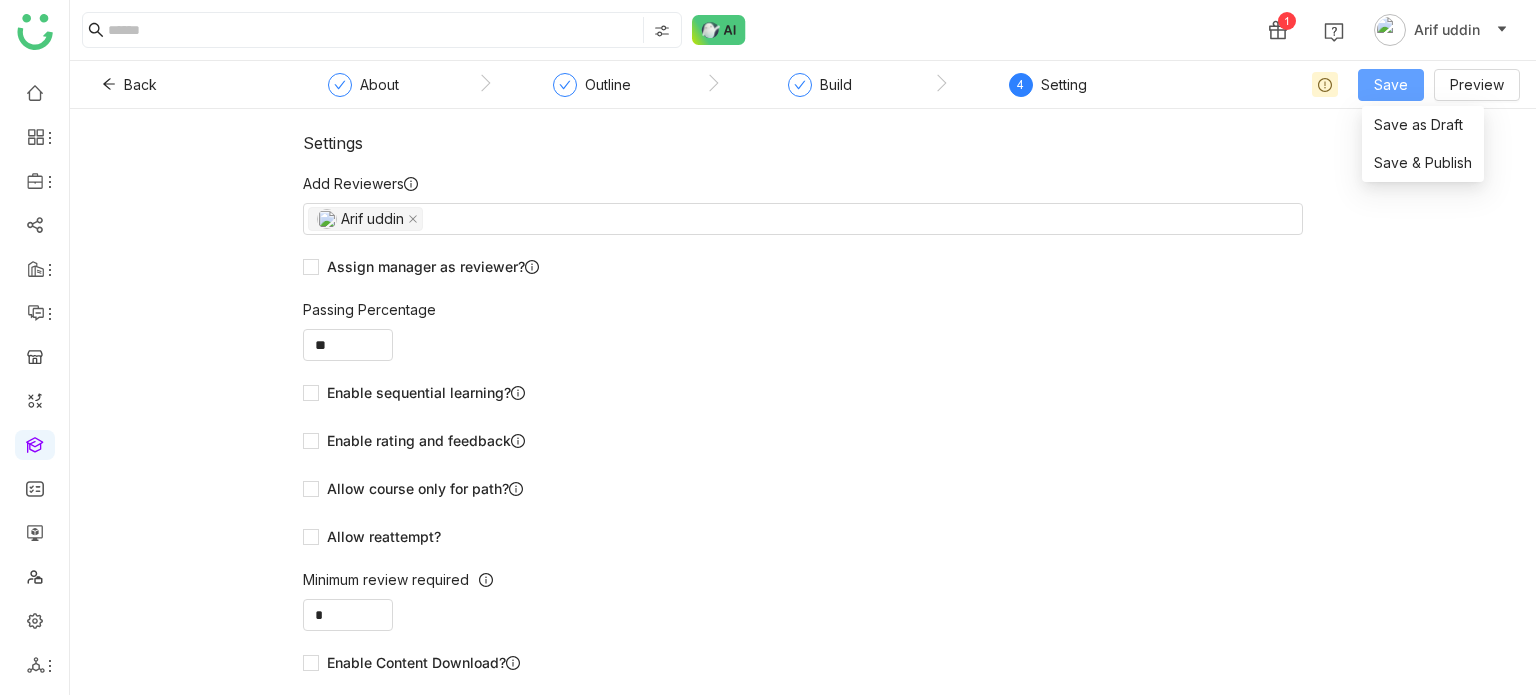click on "Save" 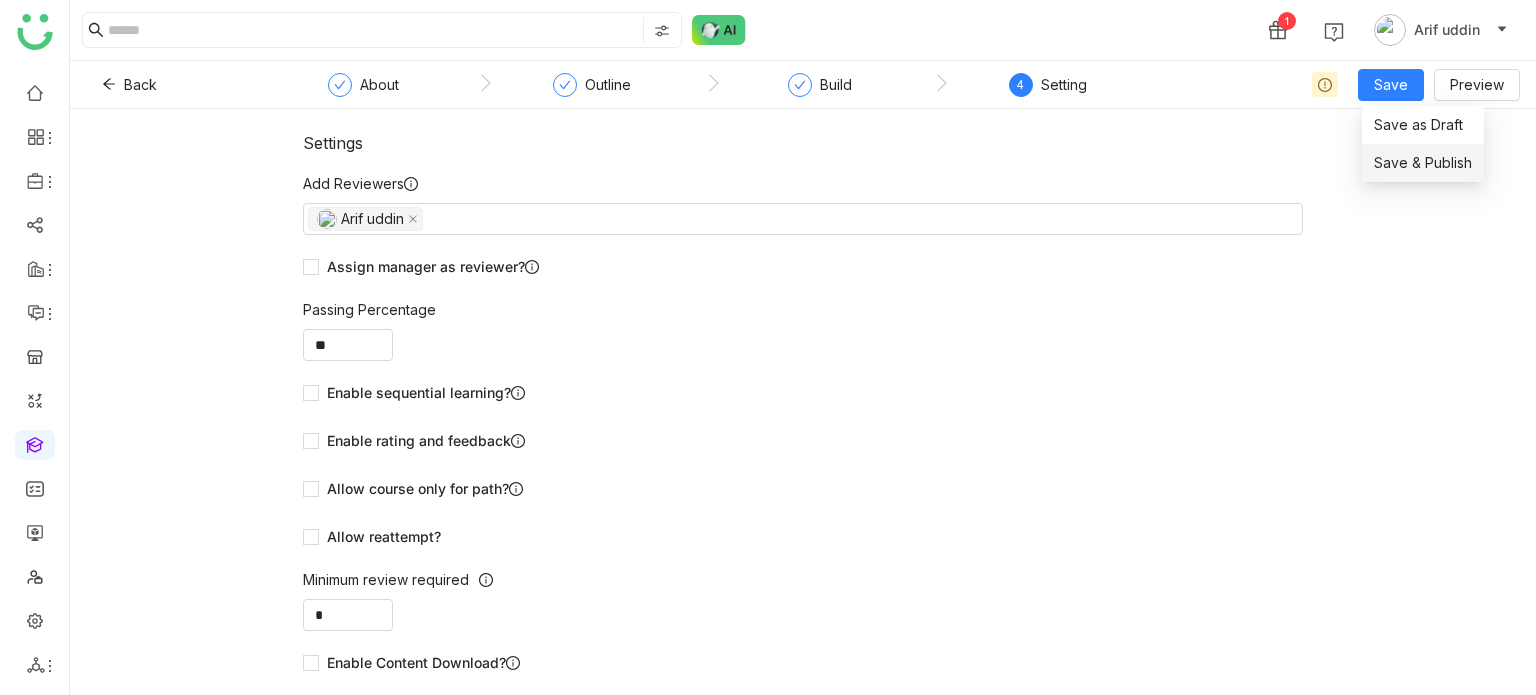 click on "Save & Publish" at bounding box center [1423, 163] 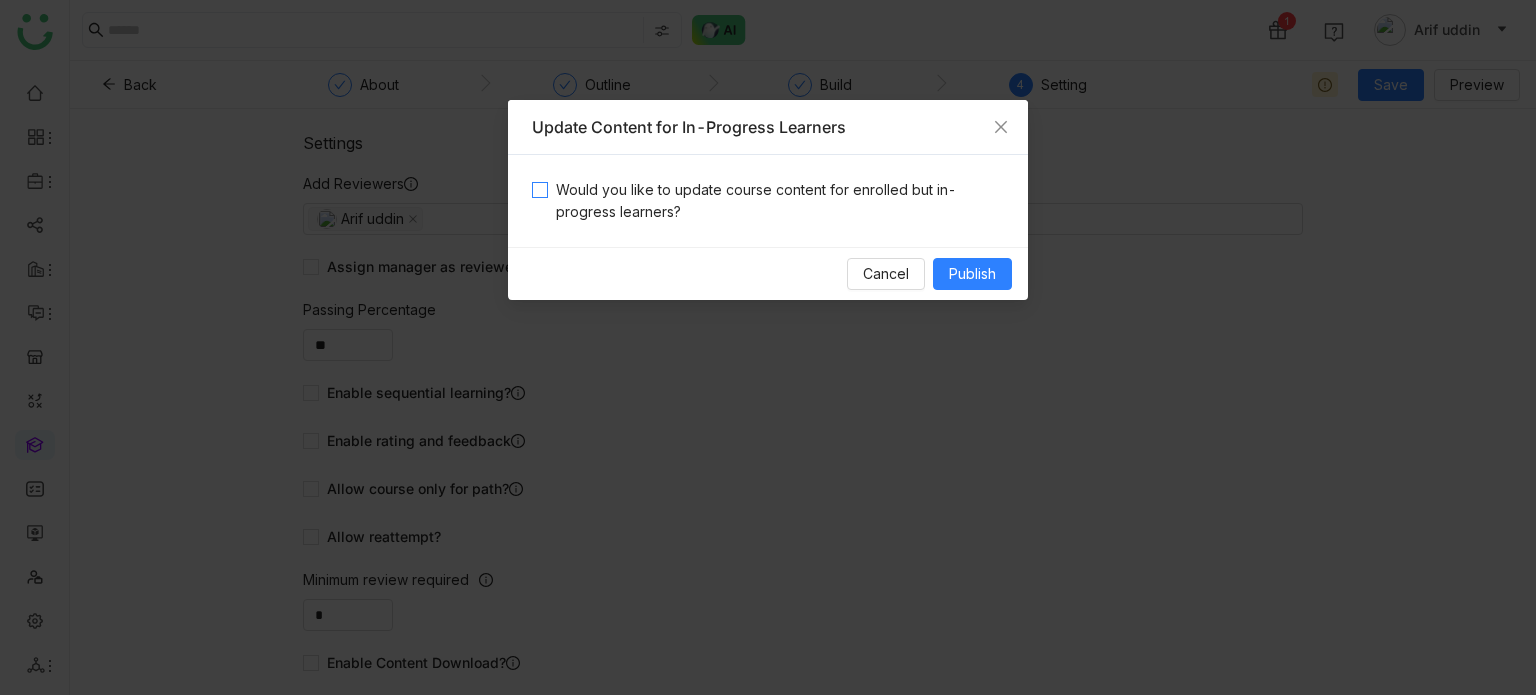 click on "Would you like to update course content for enrolled but in-progress learners?" at bounding box center [776, 201] 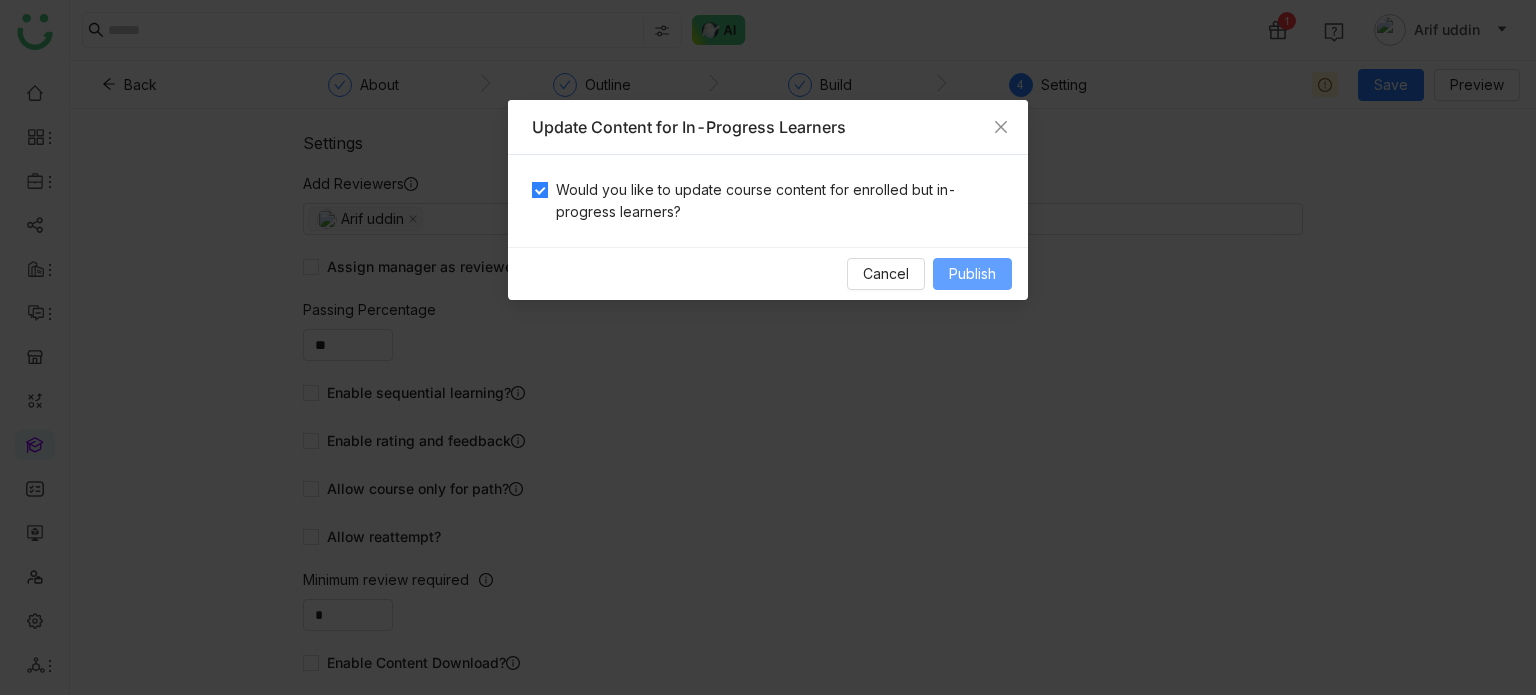 click on "Publish" at bounding box center (972, 274) 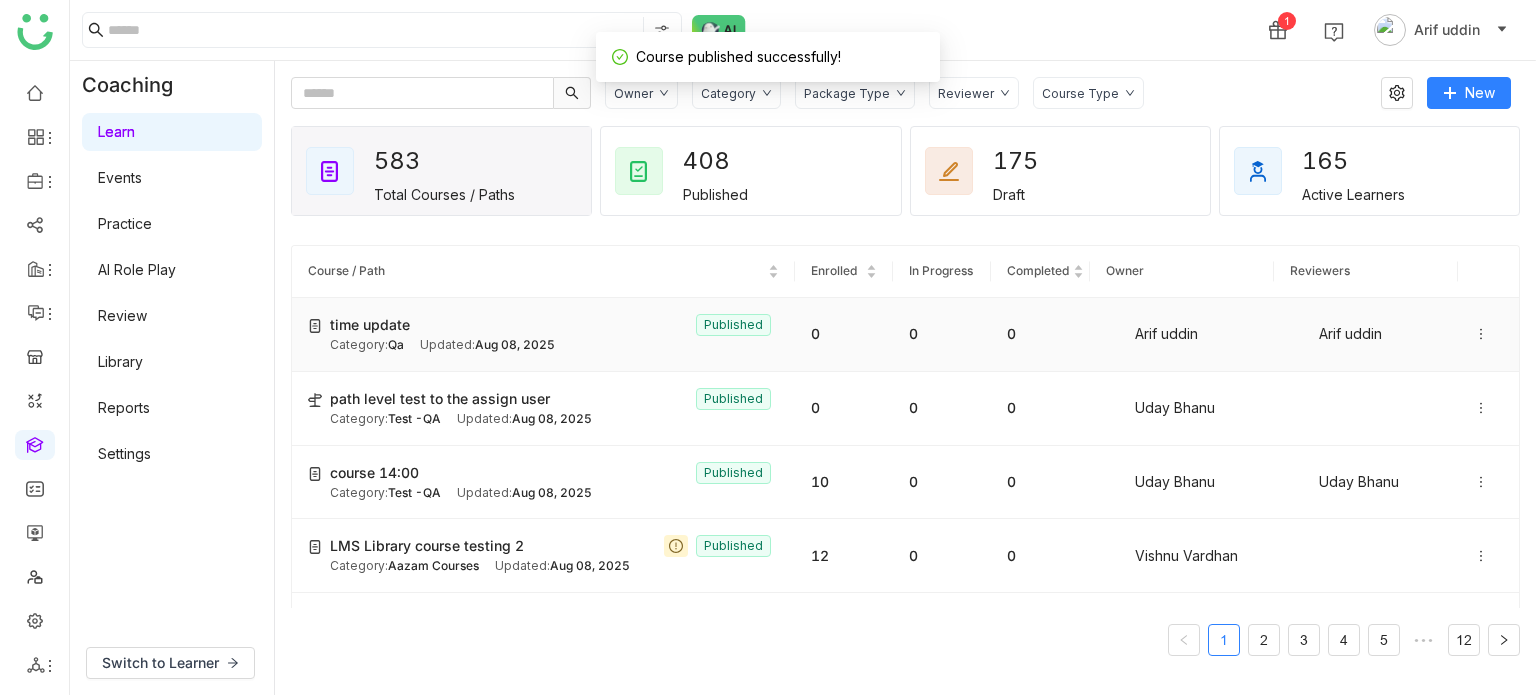 click 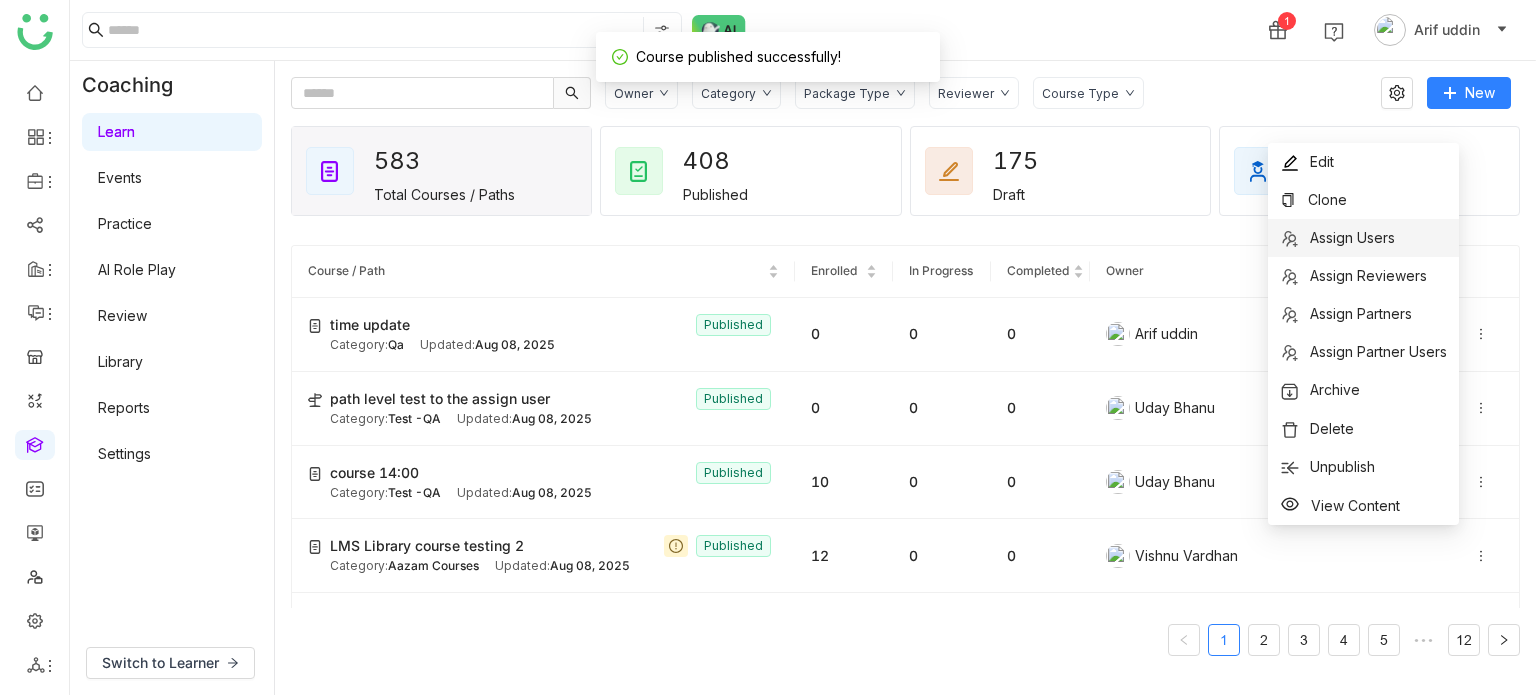 click on "Assign Users" at bounding box center [1352, 237] 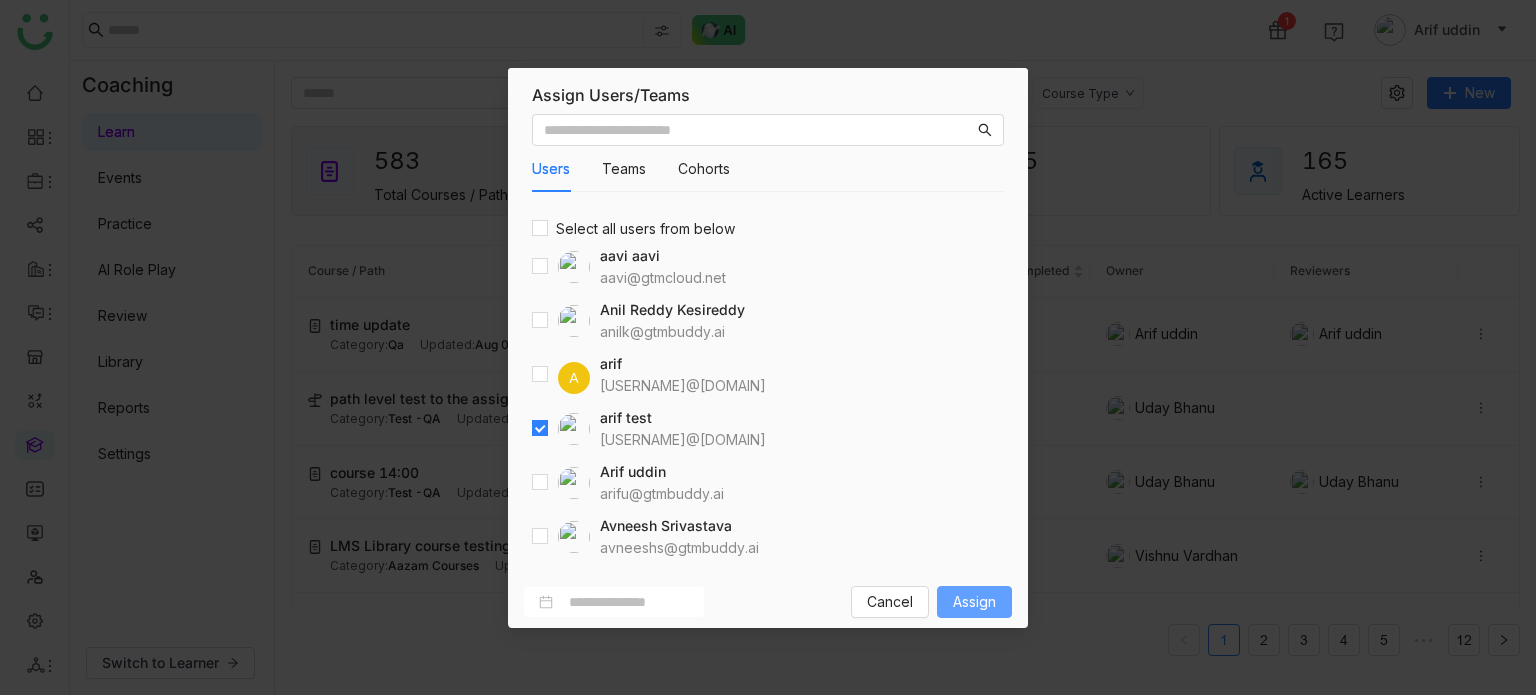 click on "Assign" at bounding box center [974, 602] 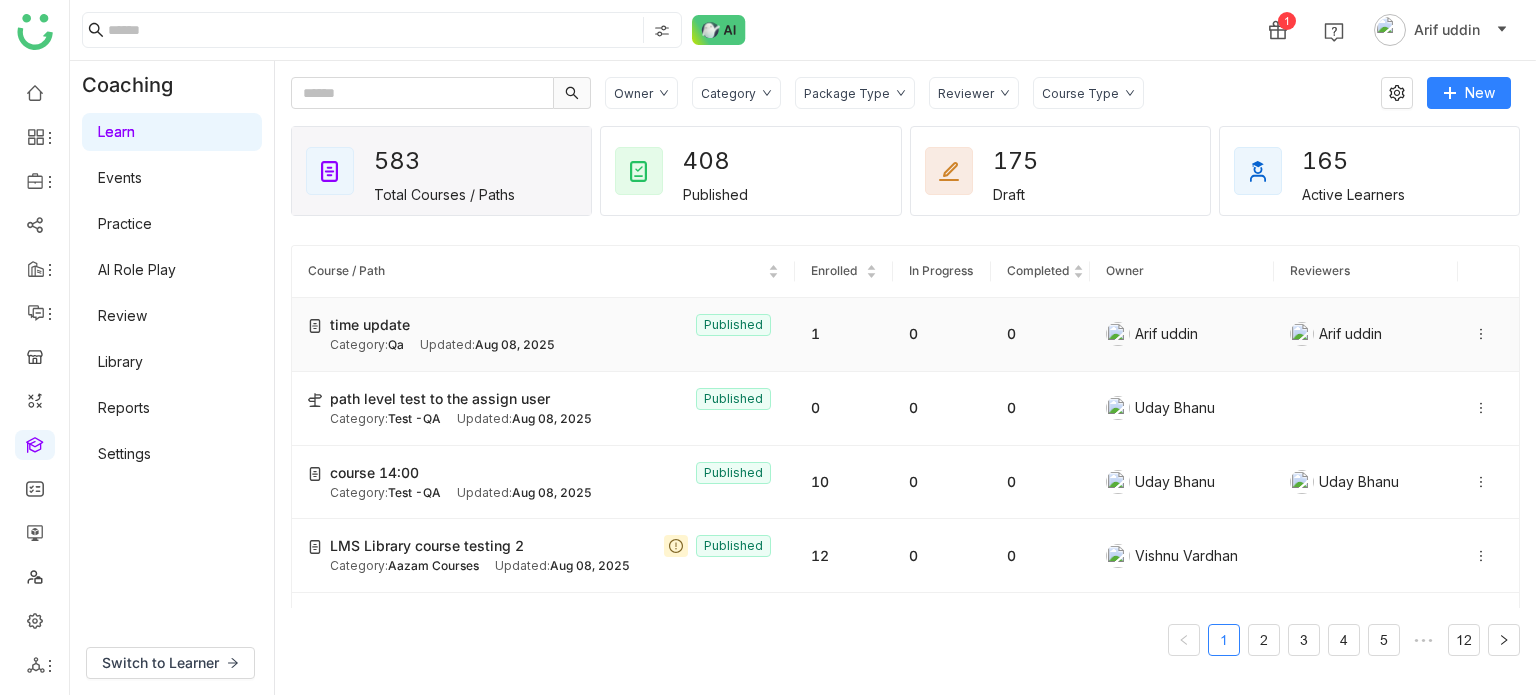 click 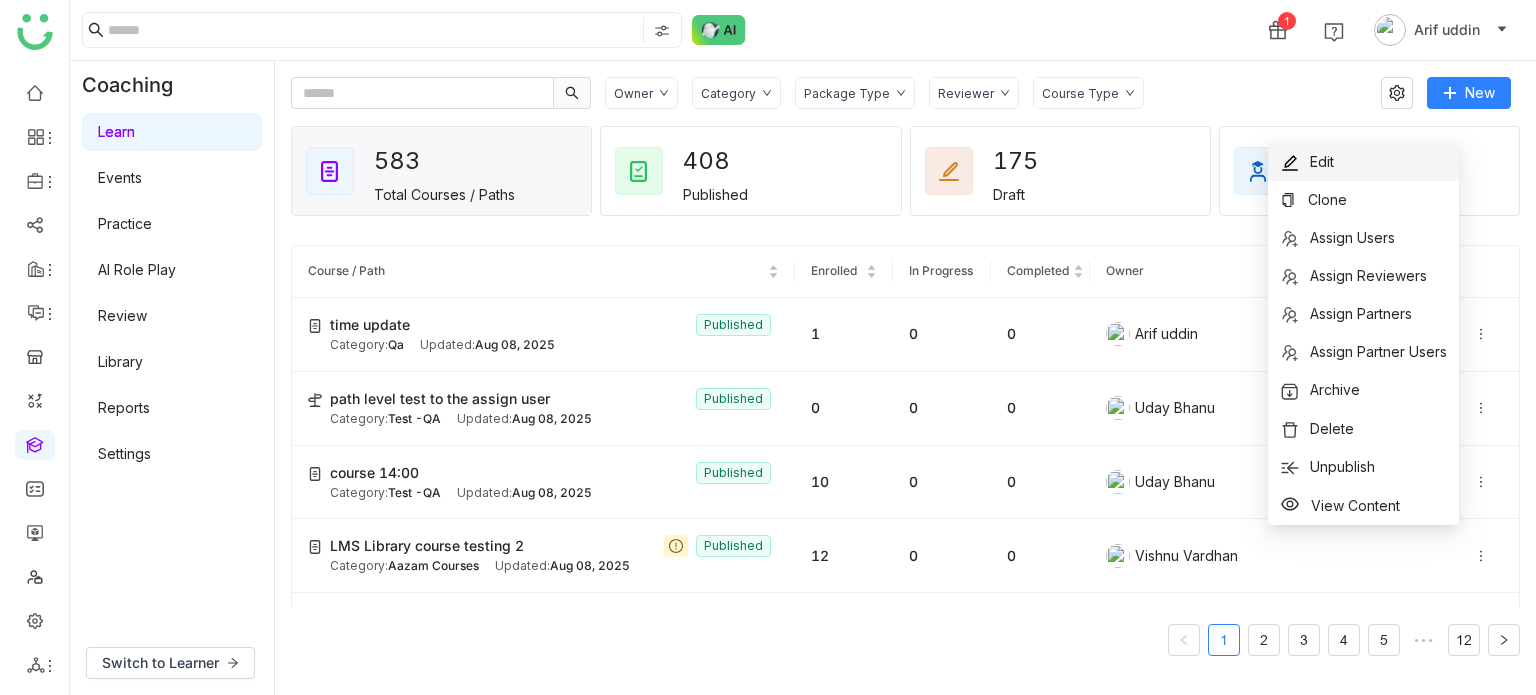 click on "Edit" at bounding box center [1363, 162] 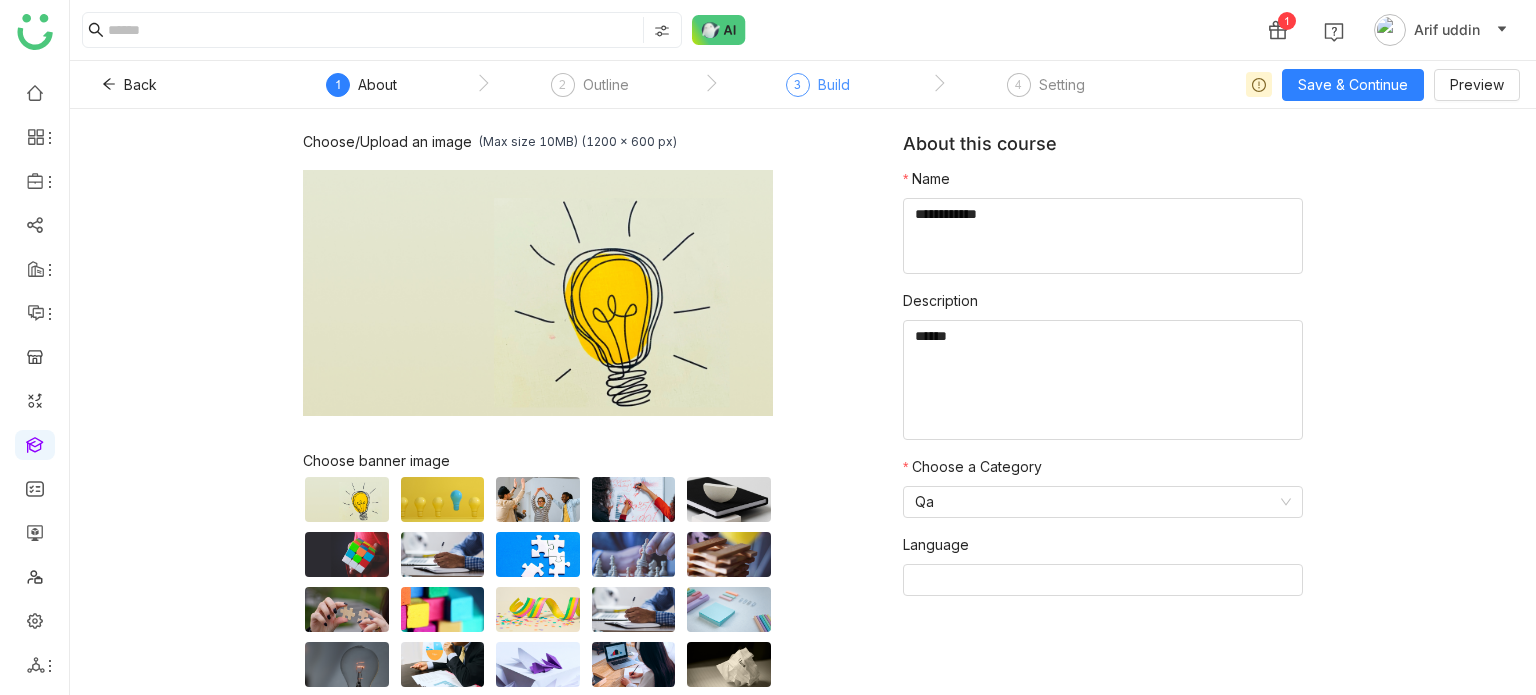 click on "3  Build" 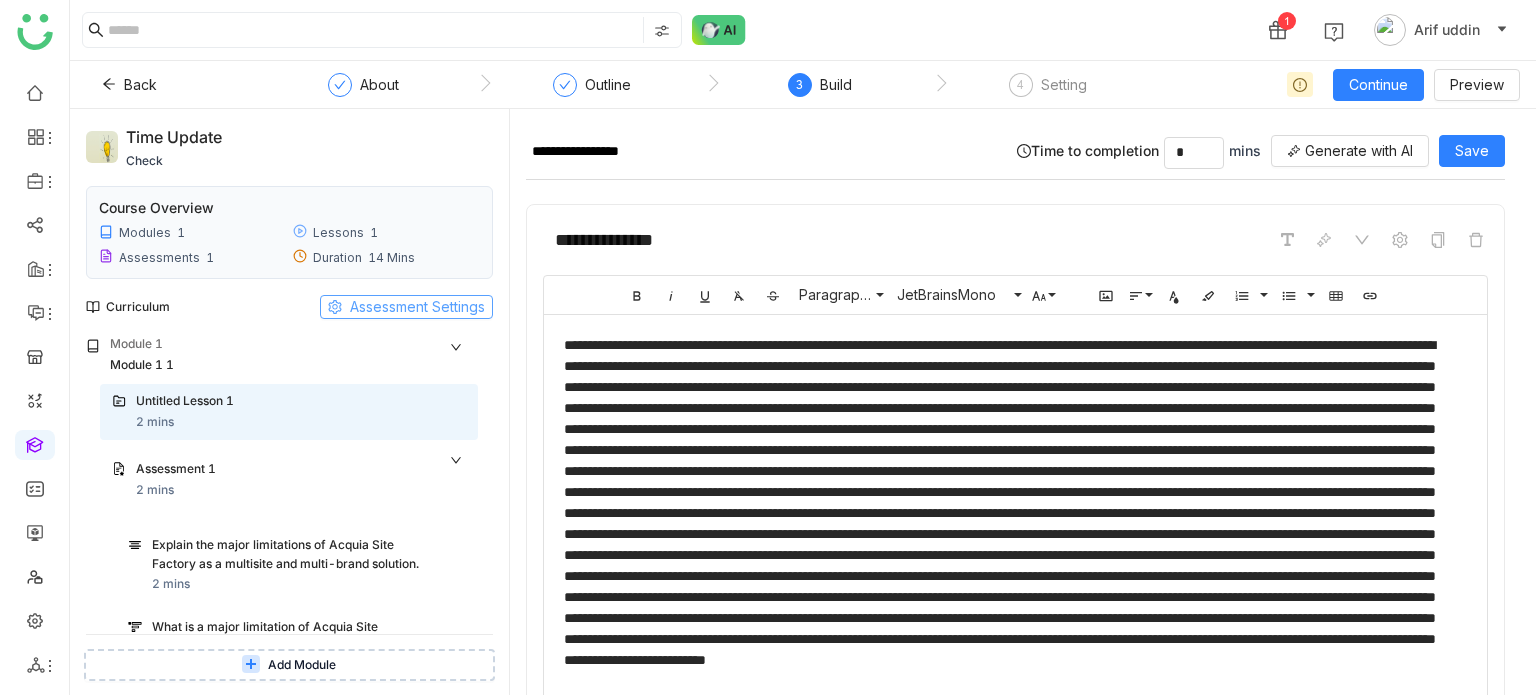 click on "Assessment Settings" 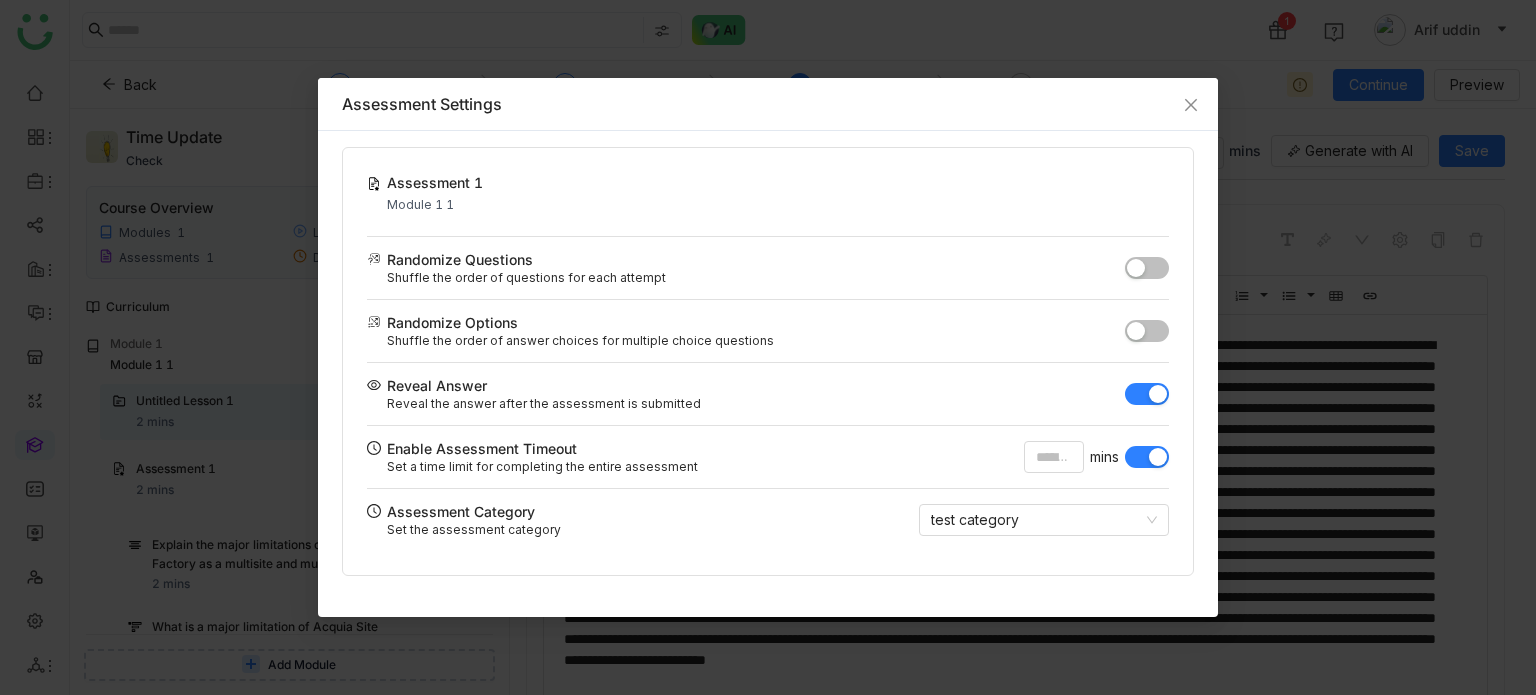 click at bounding box center [1147, 457] 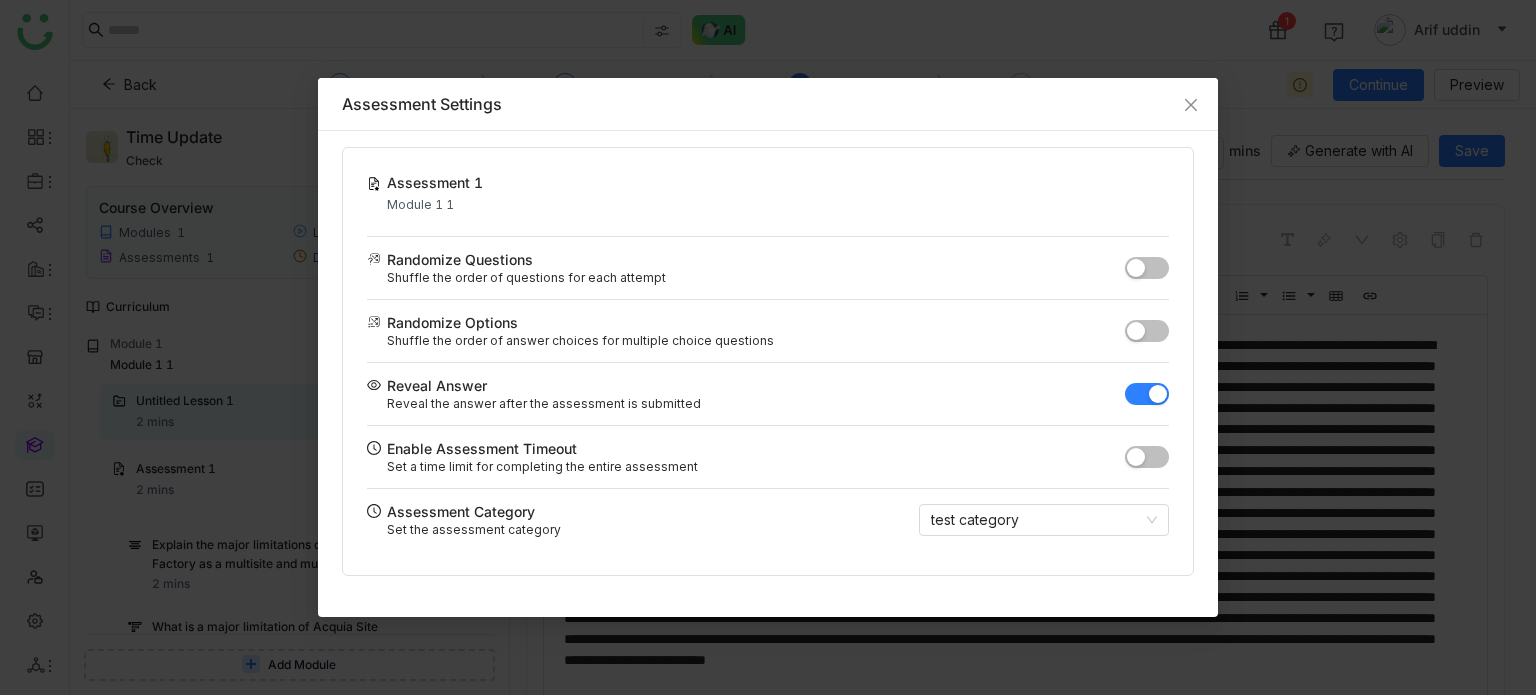 click at bounding box center [1147, 457] 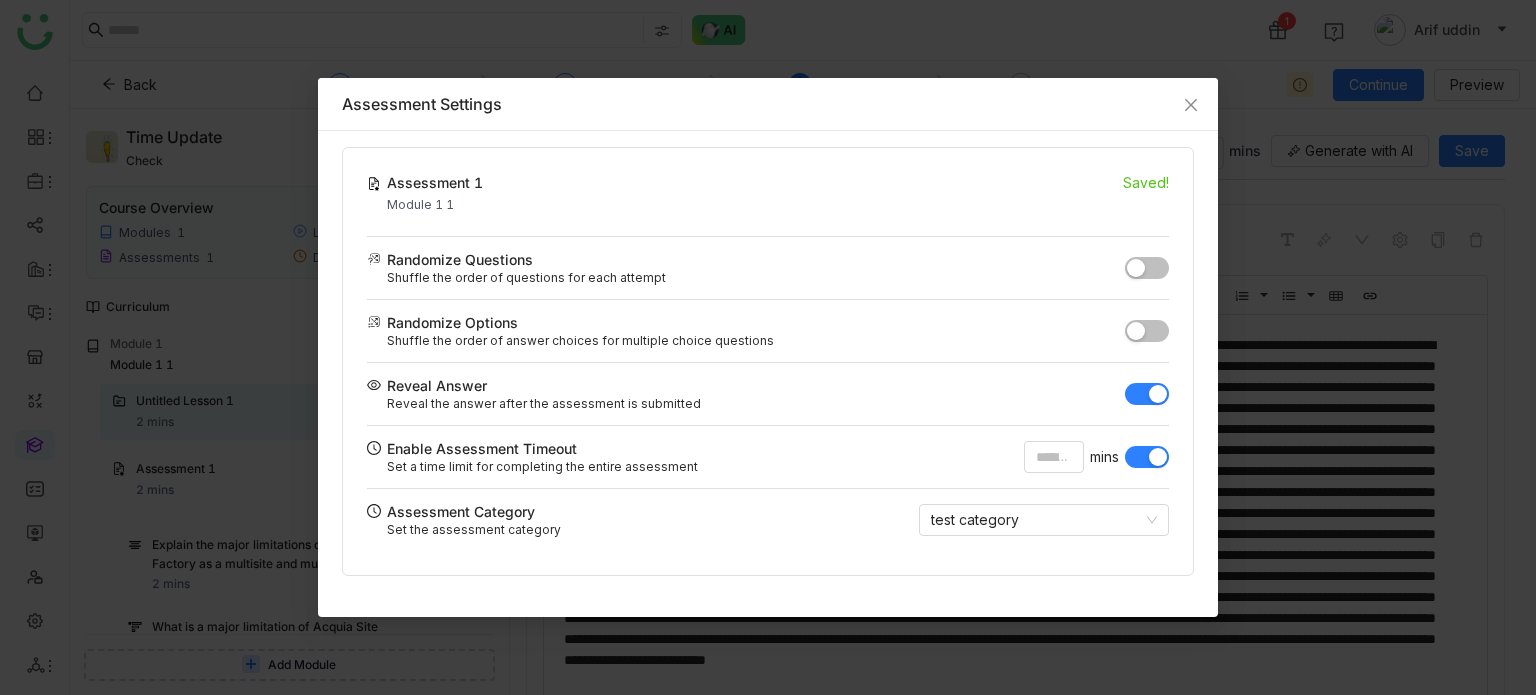 click at bounding box center (1158, 457) 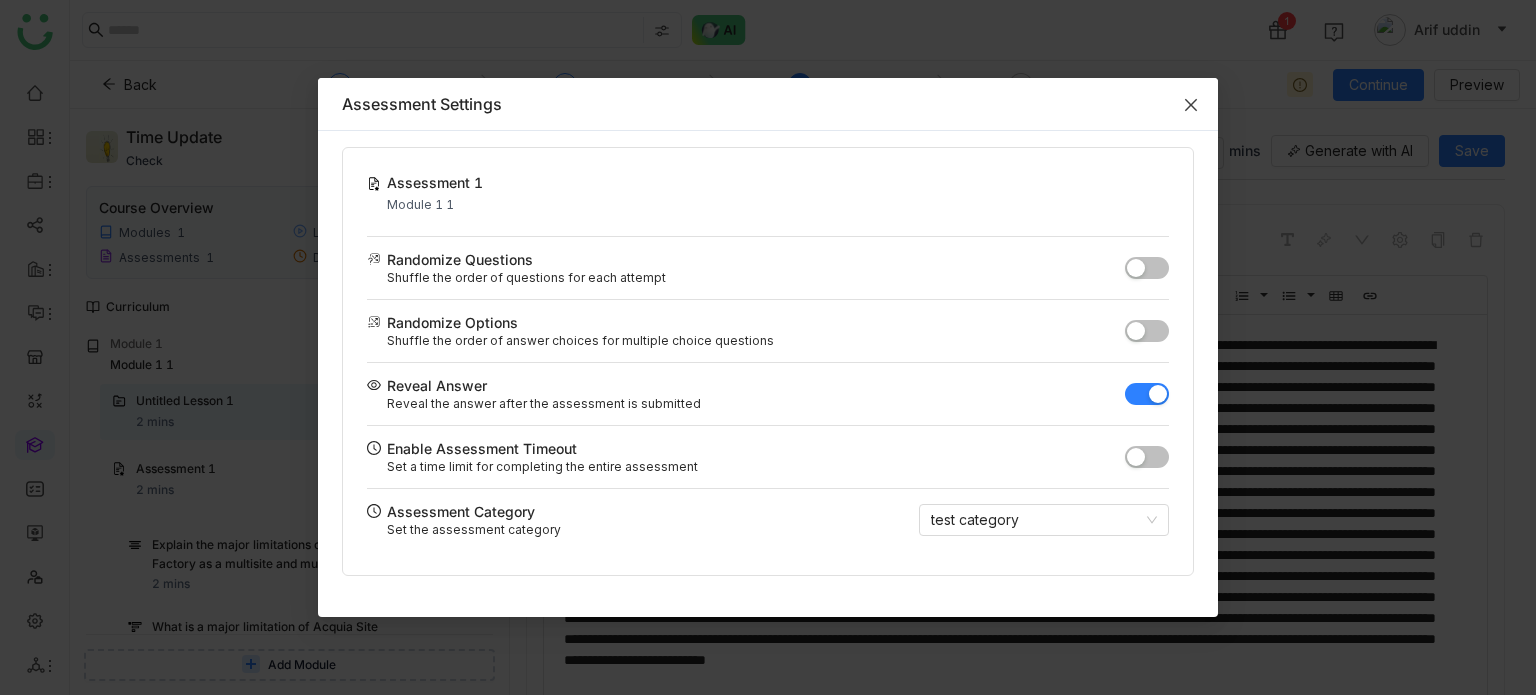 click 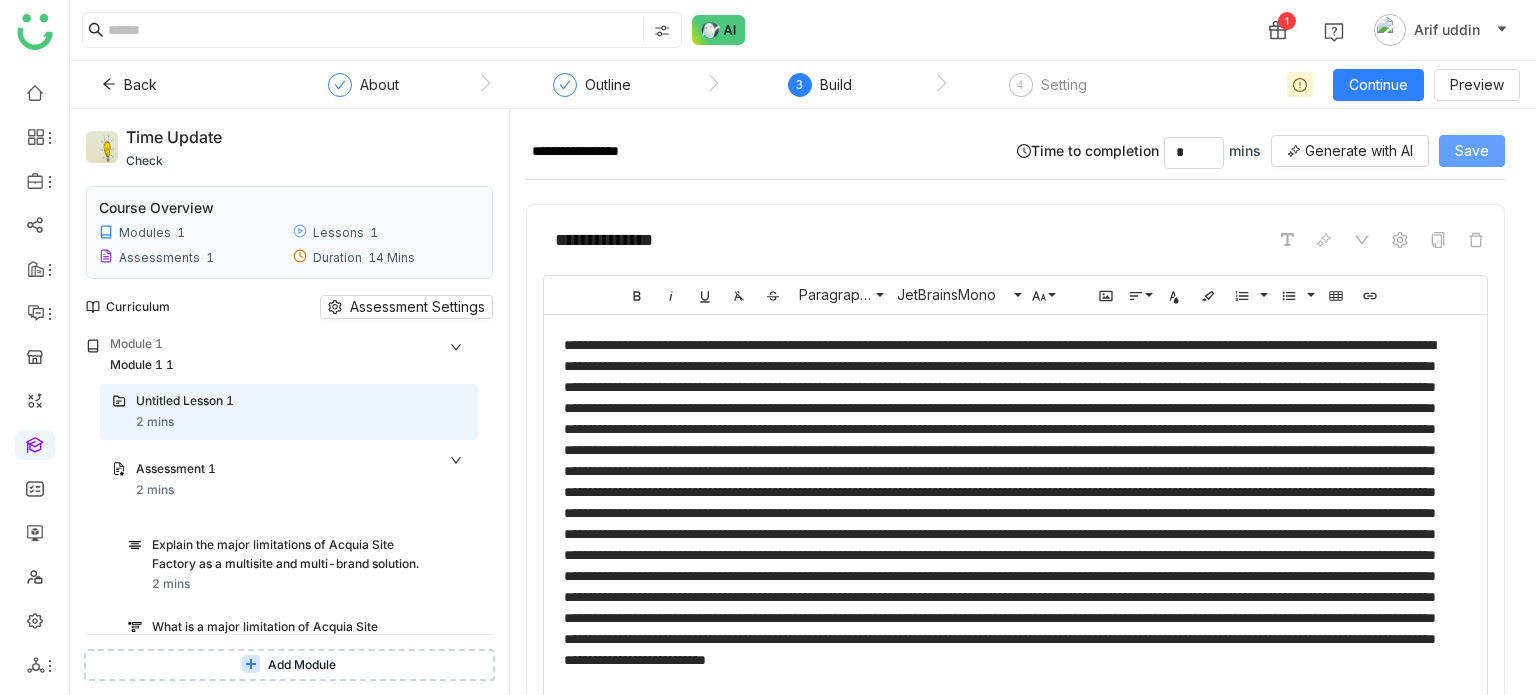 click on "Save" 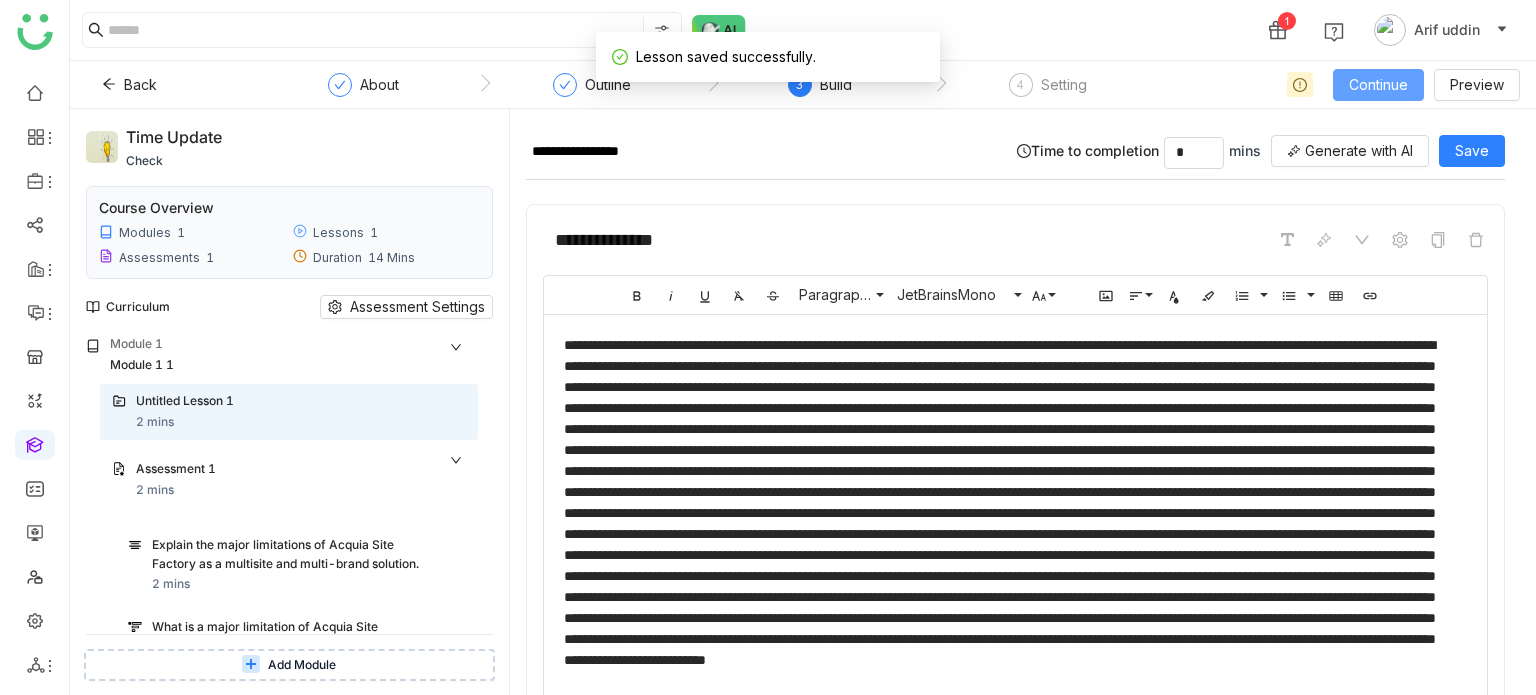 click on "Continue" at bounding box center (1378, 85) 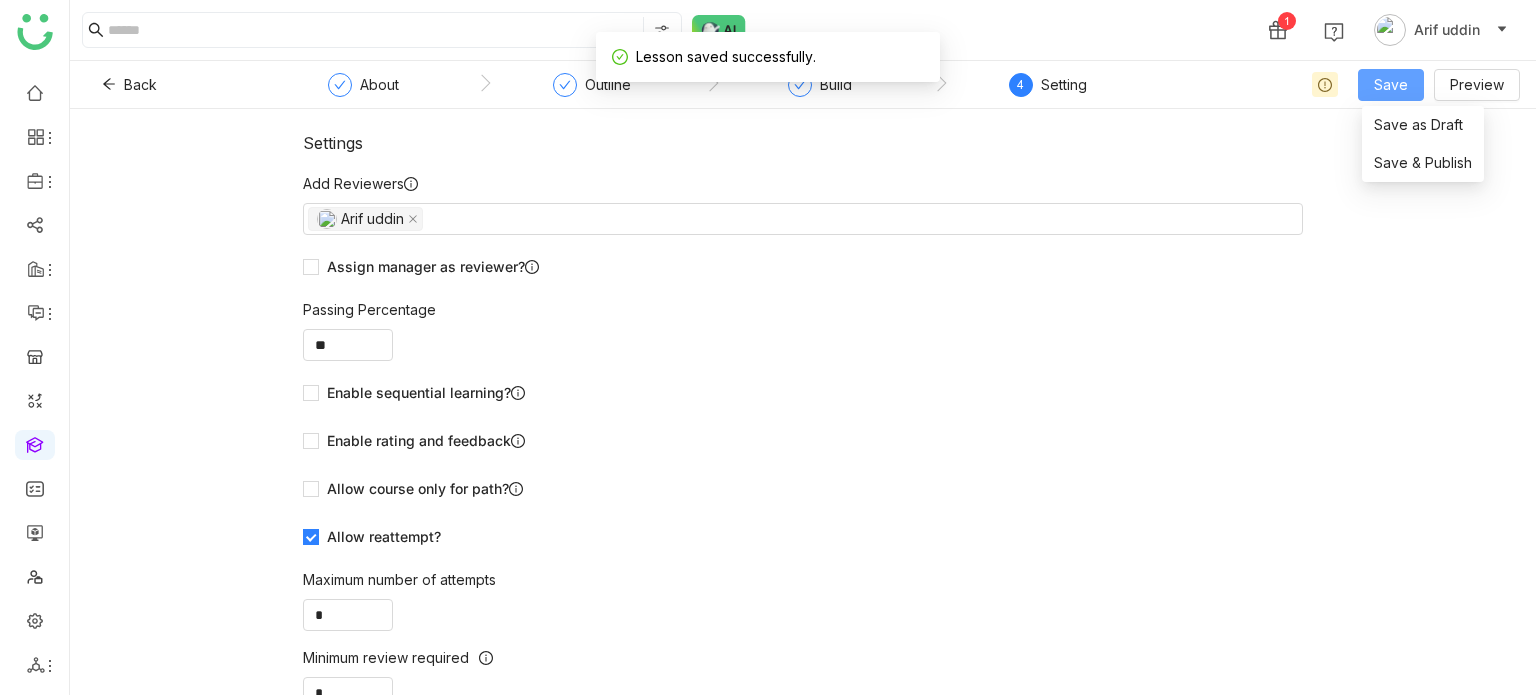 click on "Save" 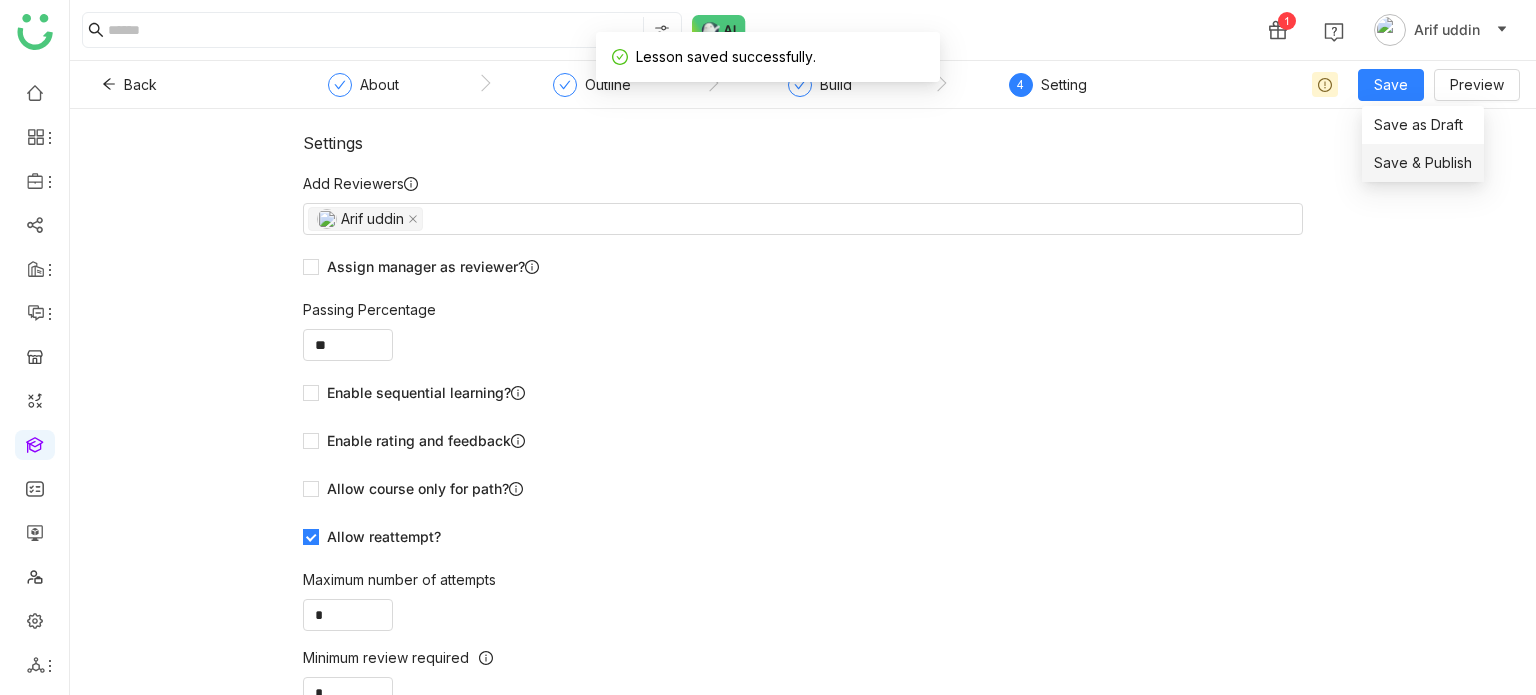 click on "Save & Publish" at bounding box center (1423, 163) 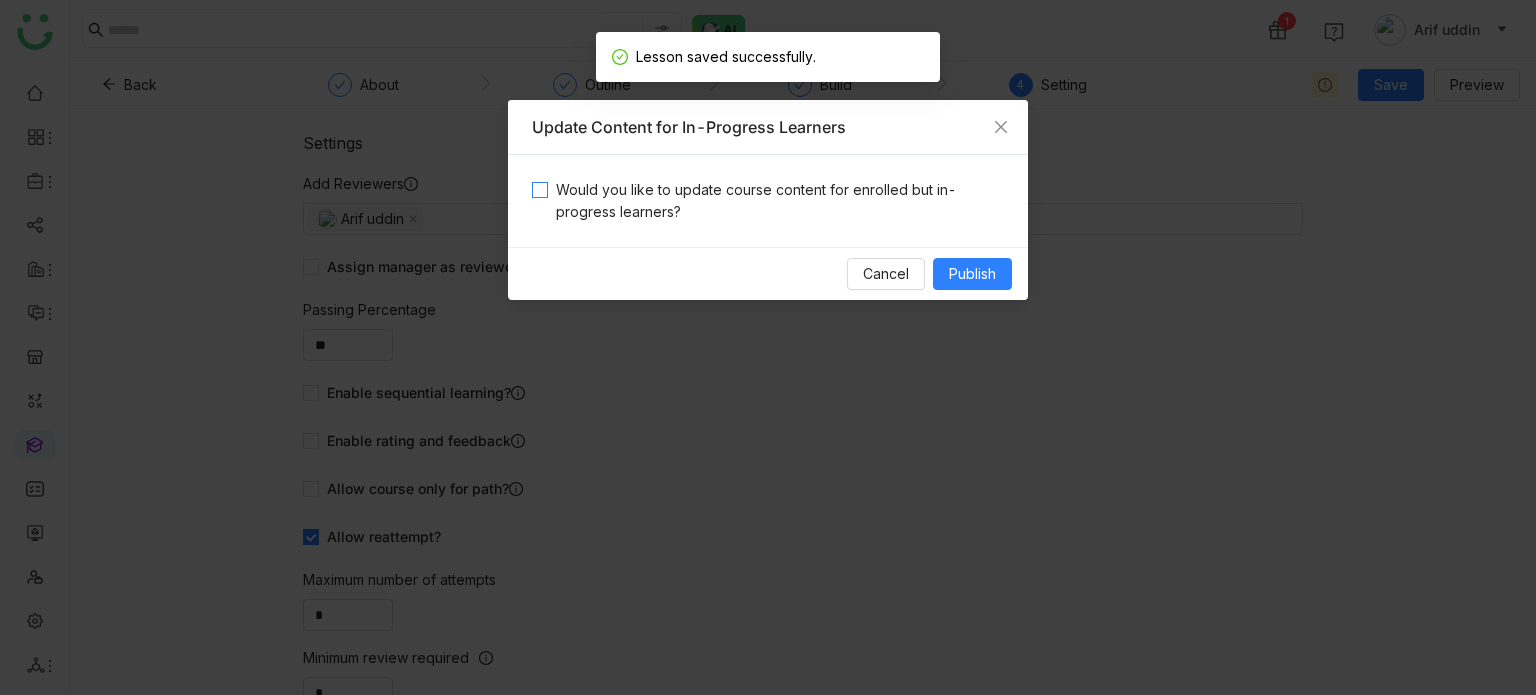 click on "Would you like to update course content for enrolled but in-progress learners?" at bounding box center [776, 201] 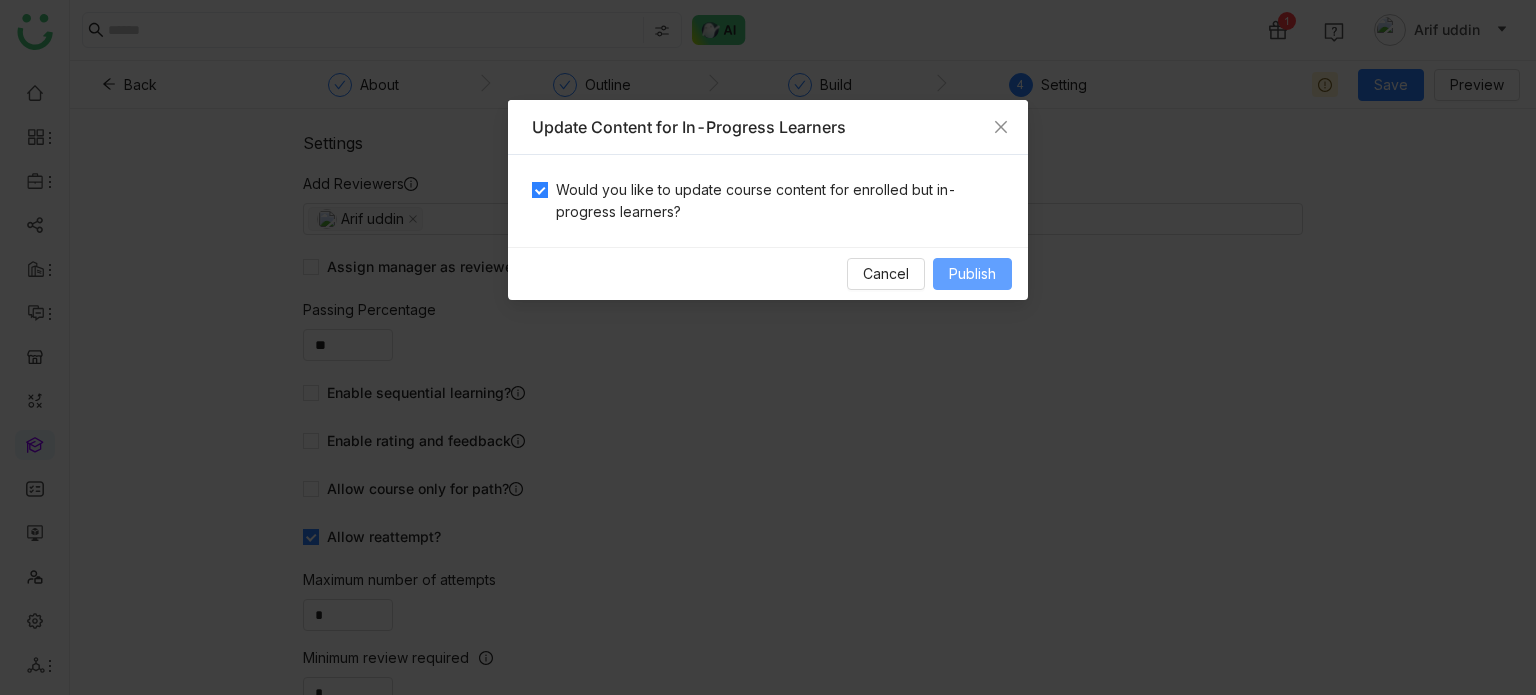 click on "Publish" at bounding box center [972, 274] 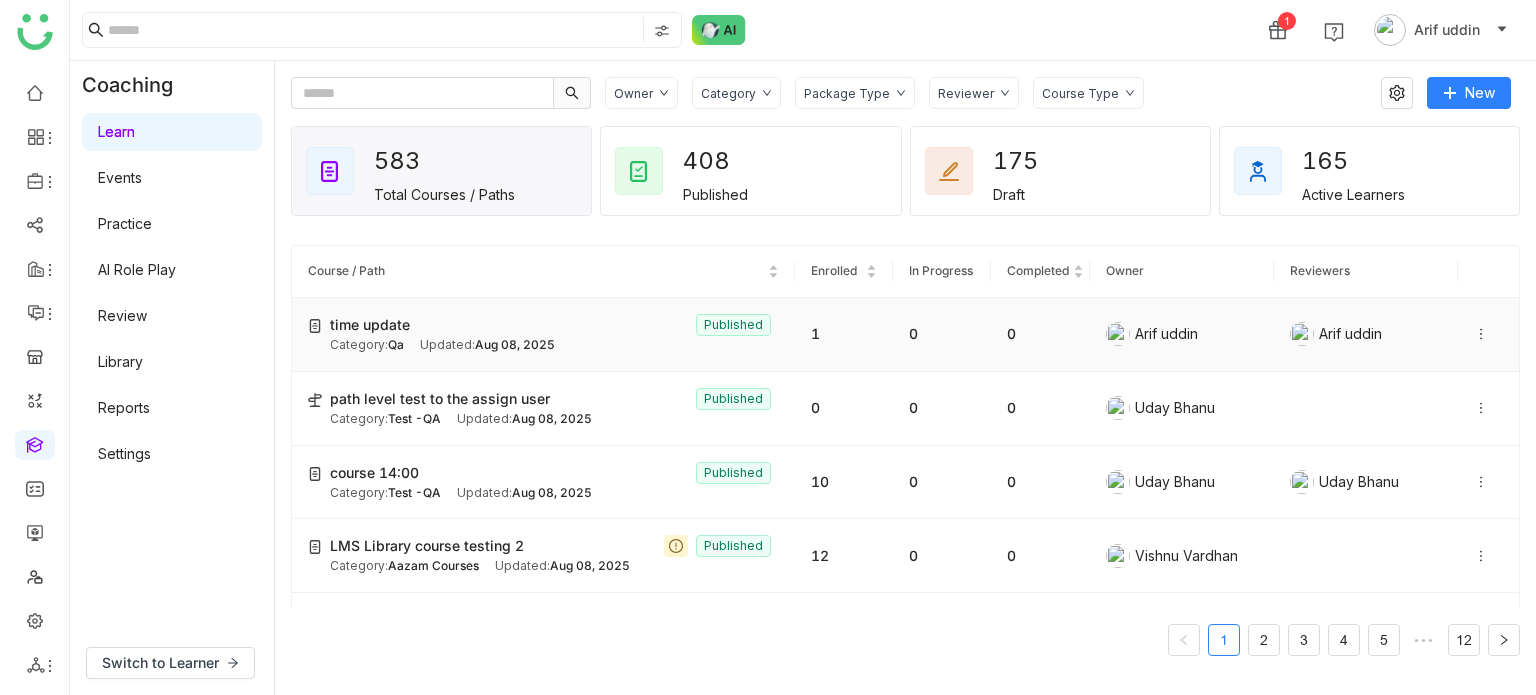click 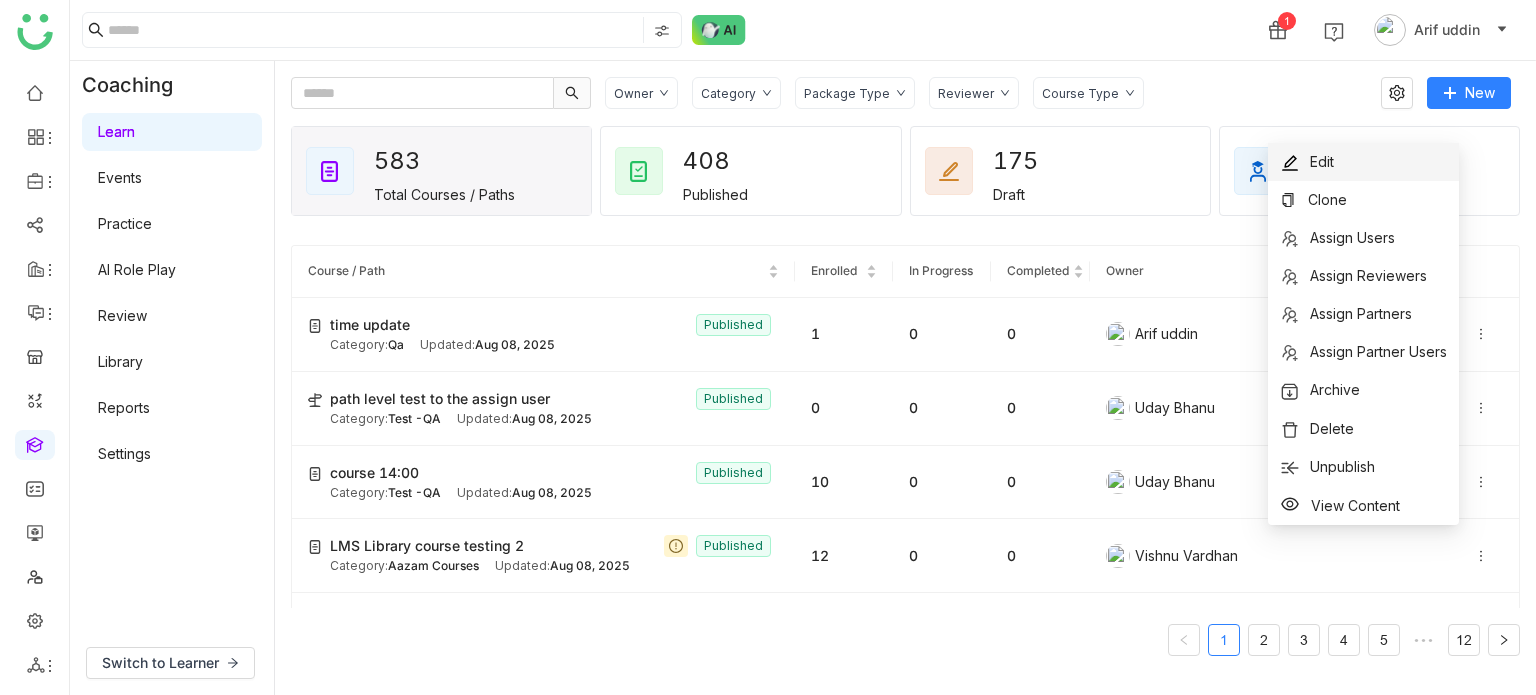 click on "Edit" at bounding box center [1363, 162] 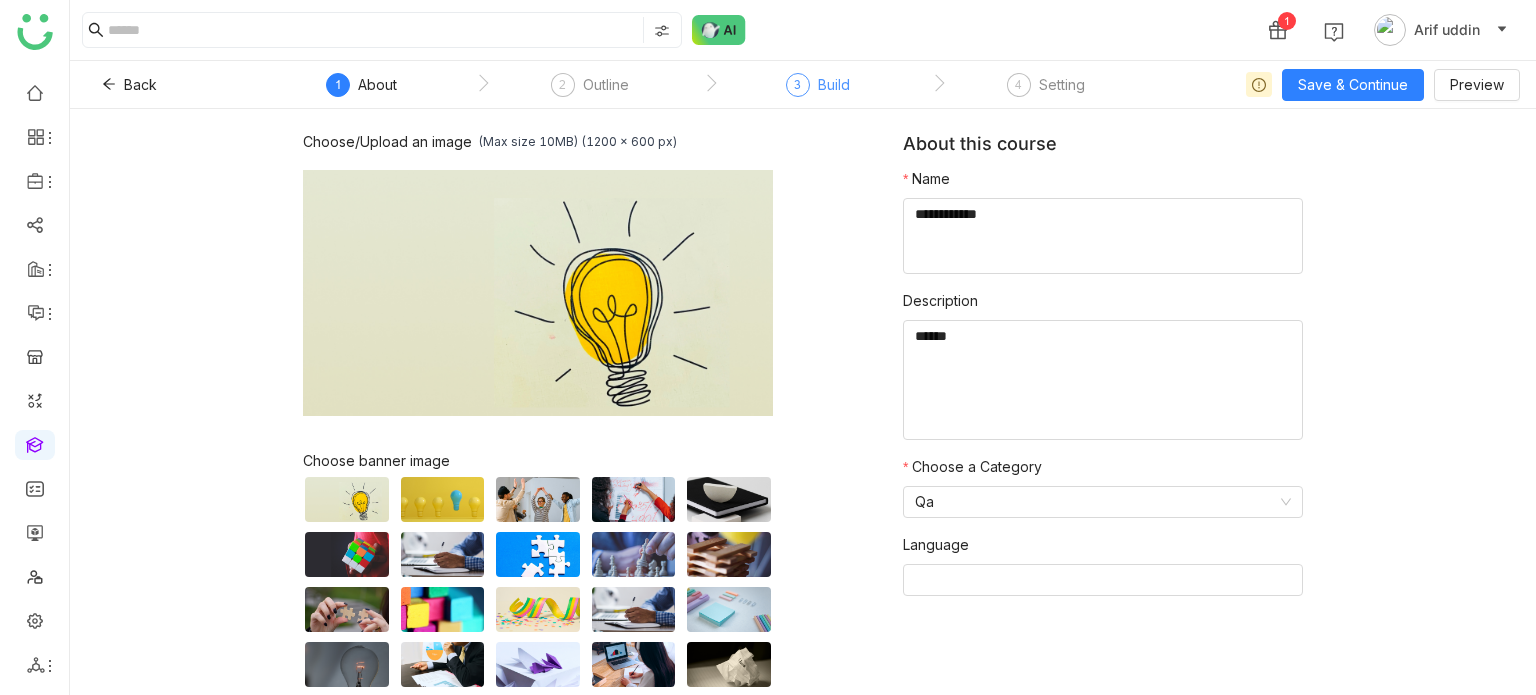 click on "Build" 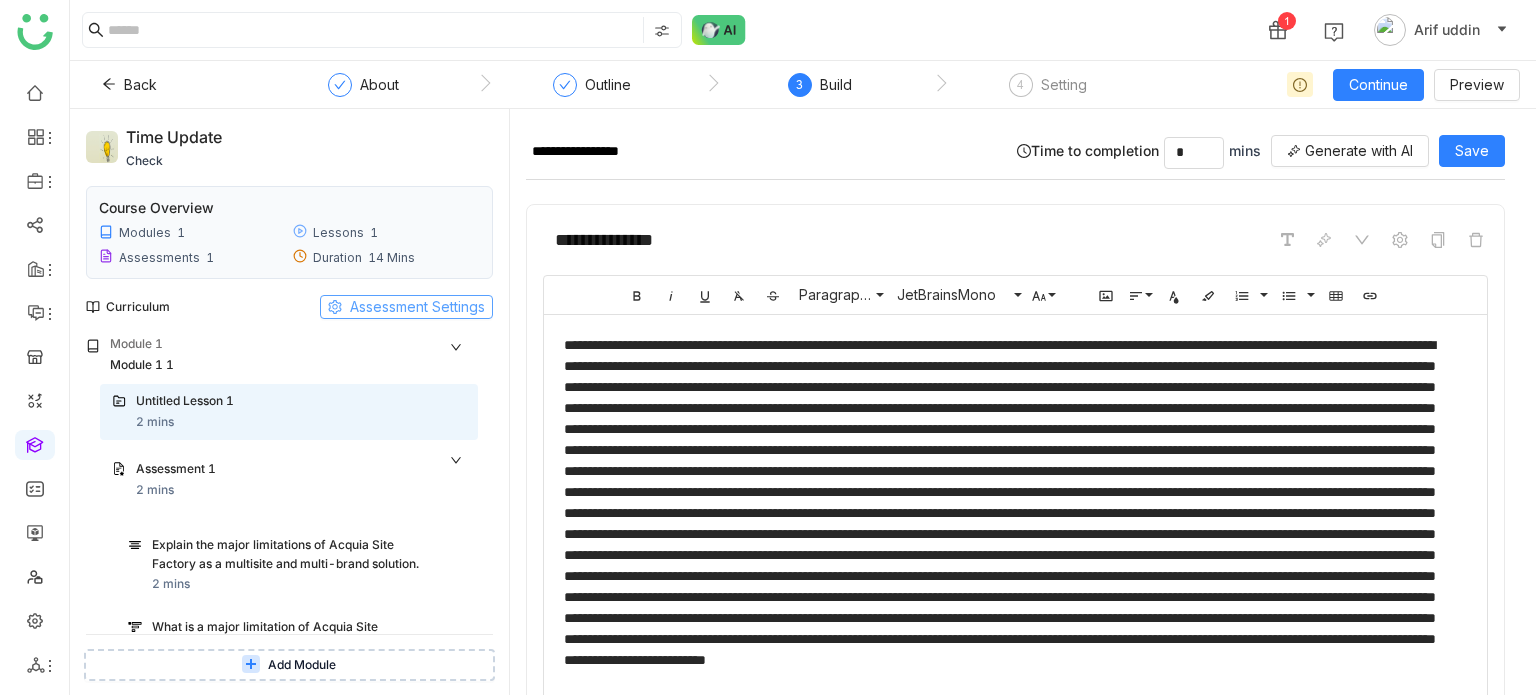 click on "Assessment Settings" 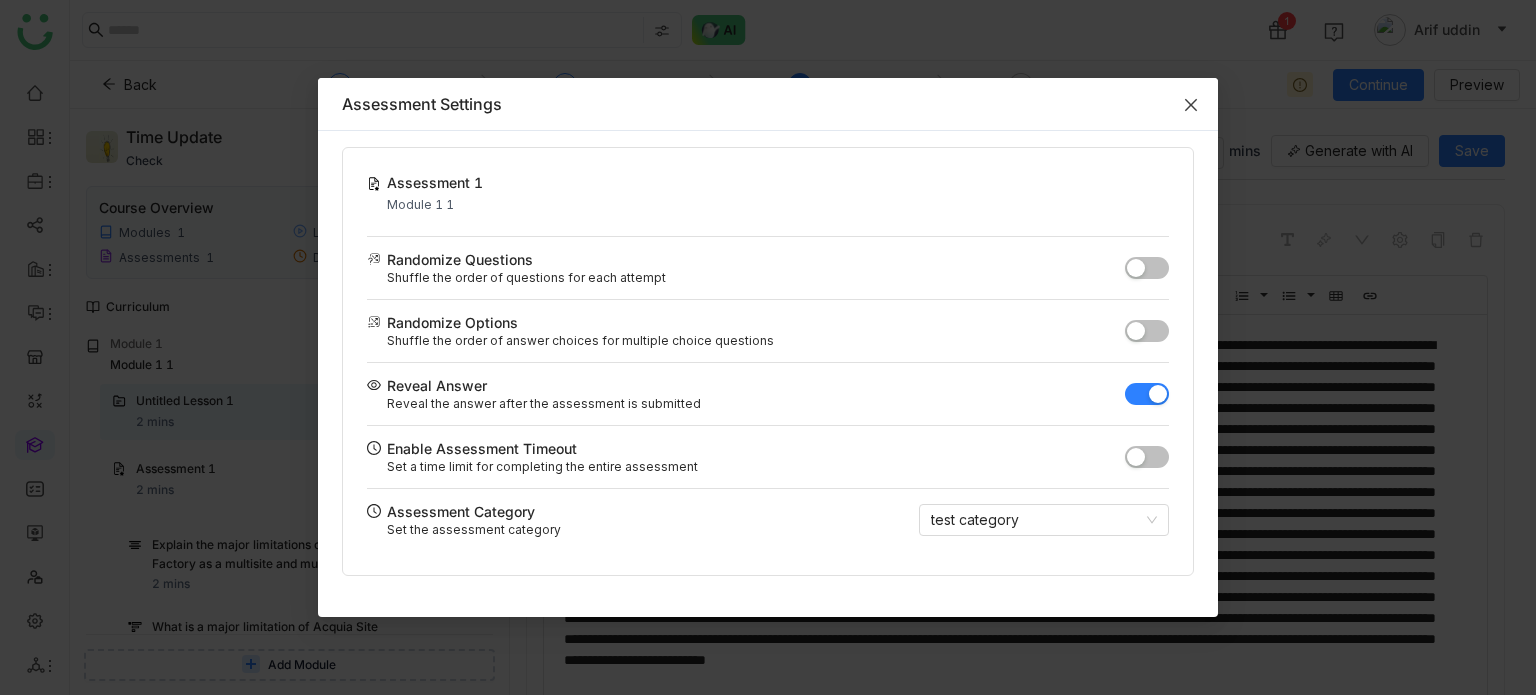 click at bounding box center [1191, 105] 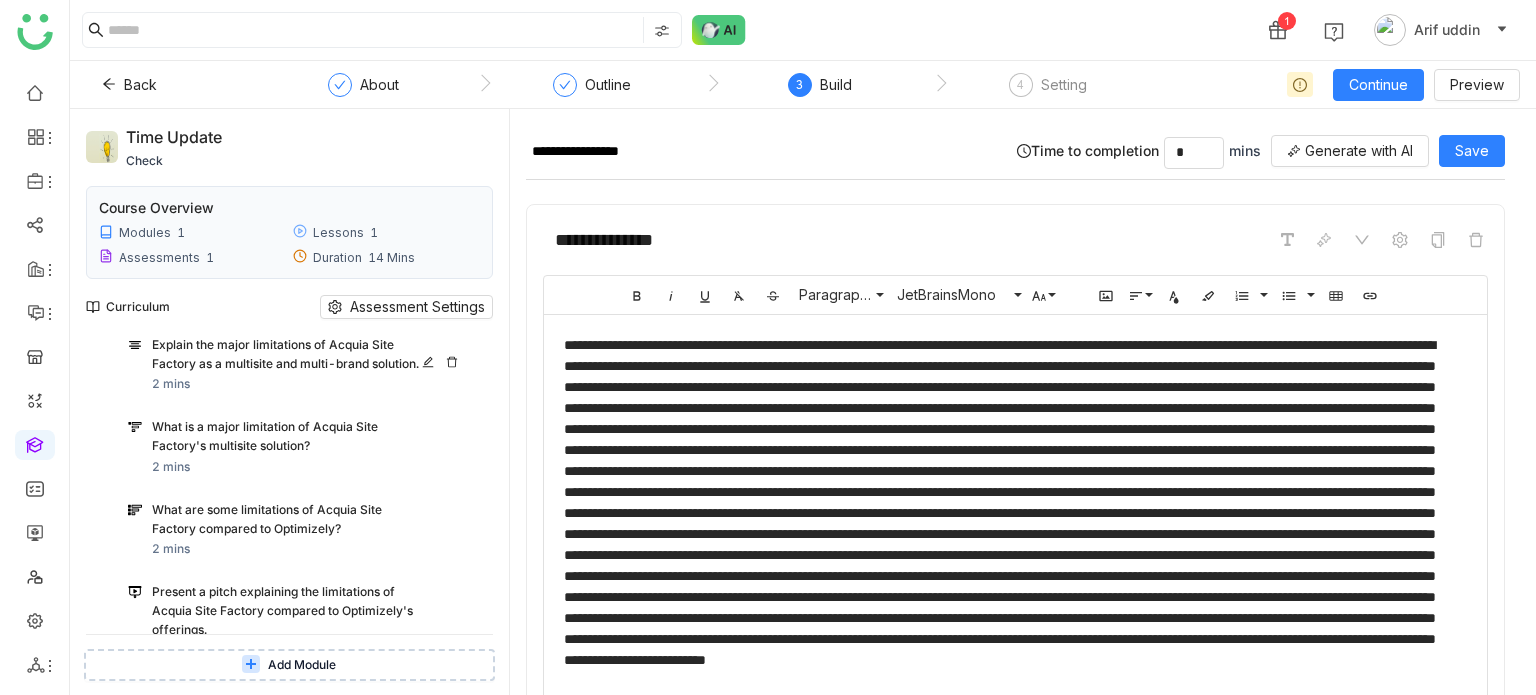 scroll, scrollTop: 300, scrollLeft: 0, axis: vertical 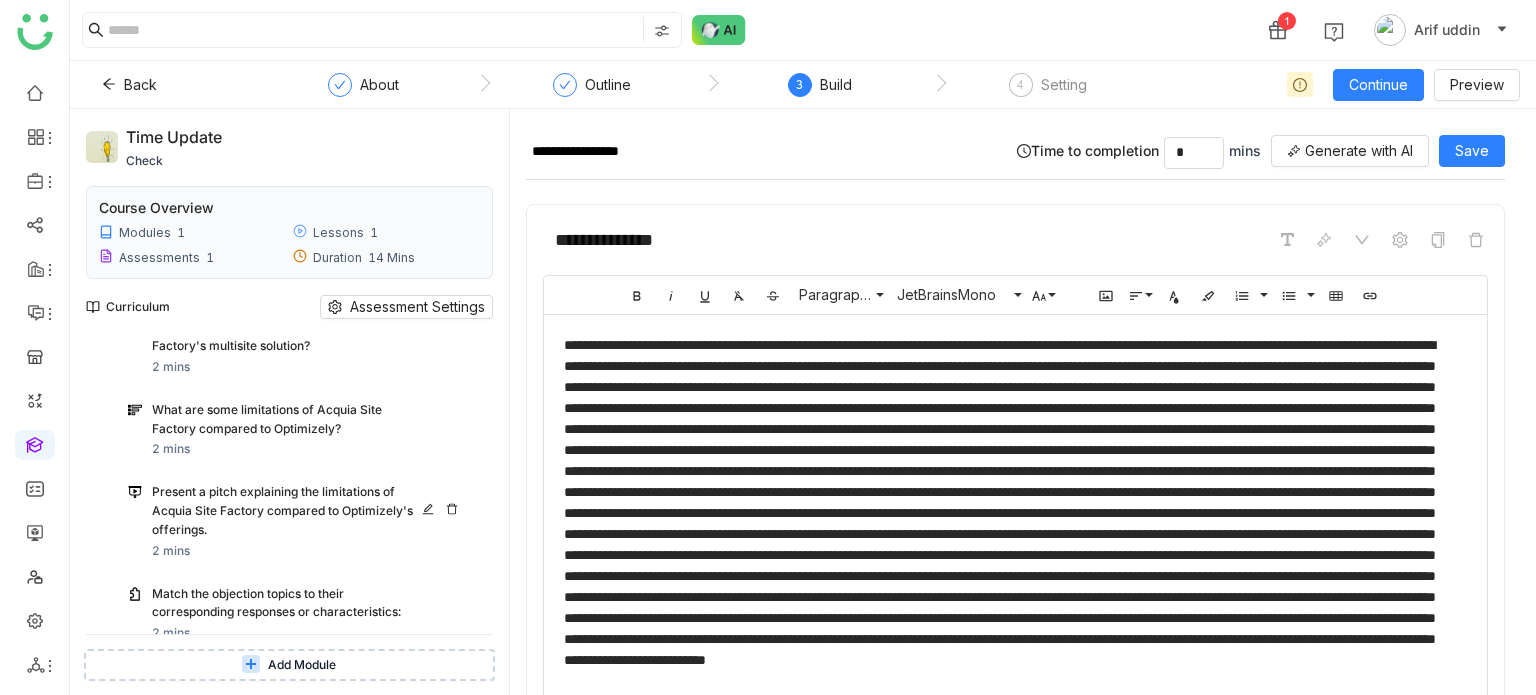click on "Present a pitch explaining the limitations of Acquia Site Factory compared to Optimizely's offerings." at bounding box center (290, 511) 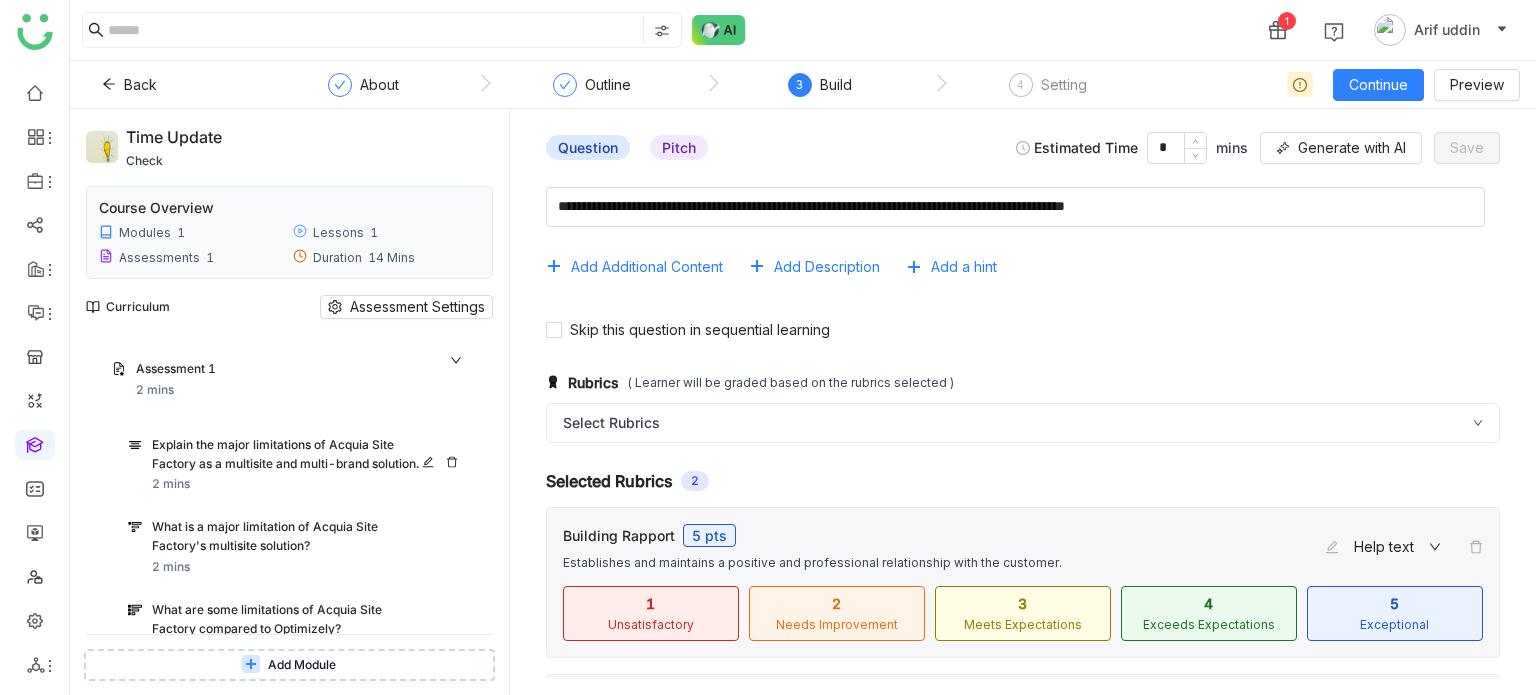 scroll, scrollTop: 200, scrollLeft: 0, axis: vertical 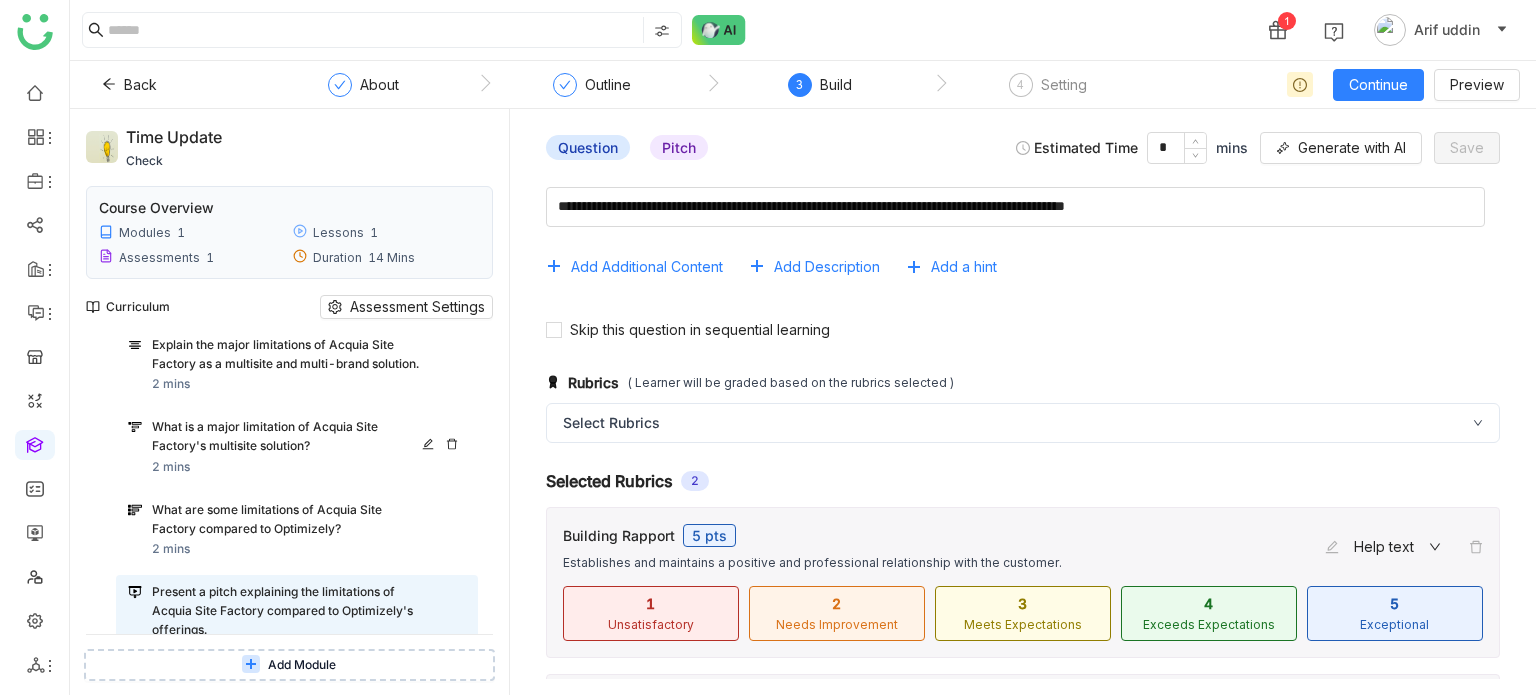 click on "What is a major limitation of Acquia Site Factory's multisite solution?   2 mins" at bounding box center (297, 447) 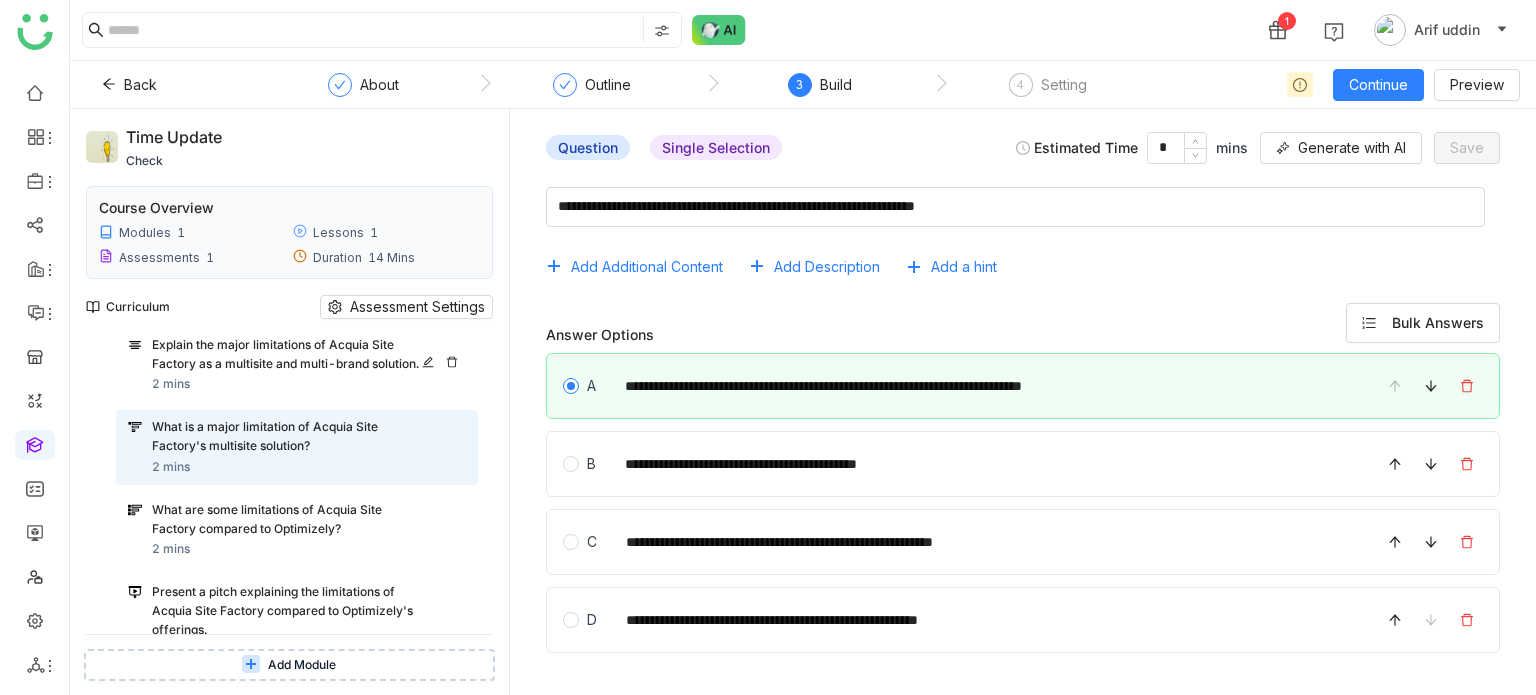click on "Explain the major limitations of Acquia Site Factory as a multisite and multi-brand solution." at bounding box center (290, 355) 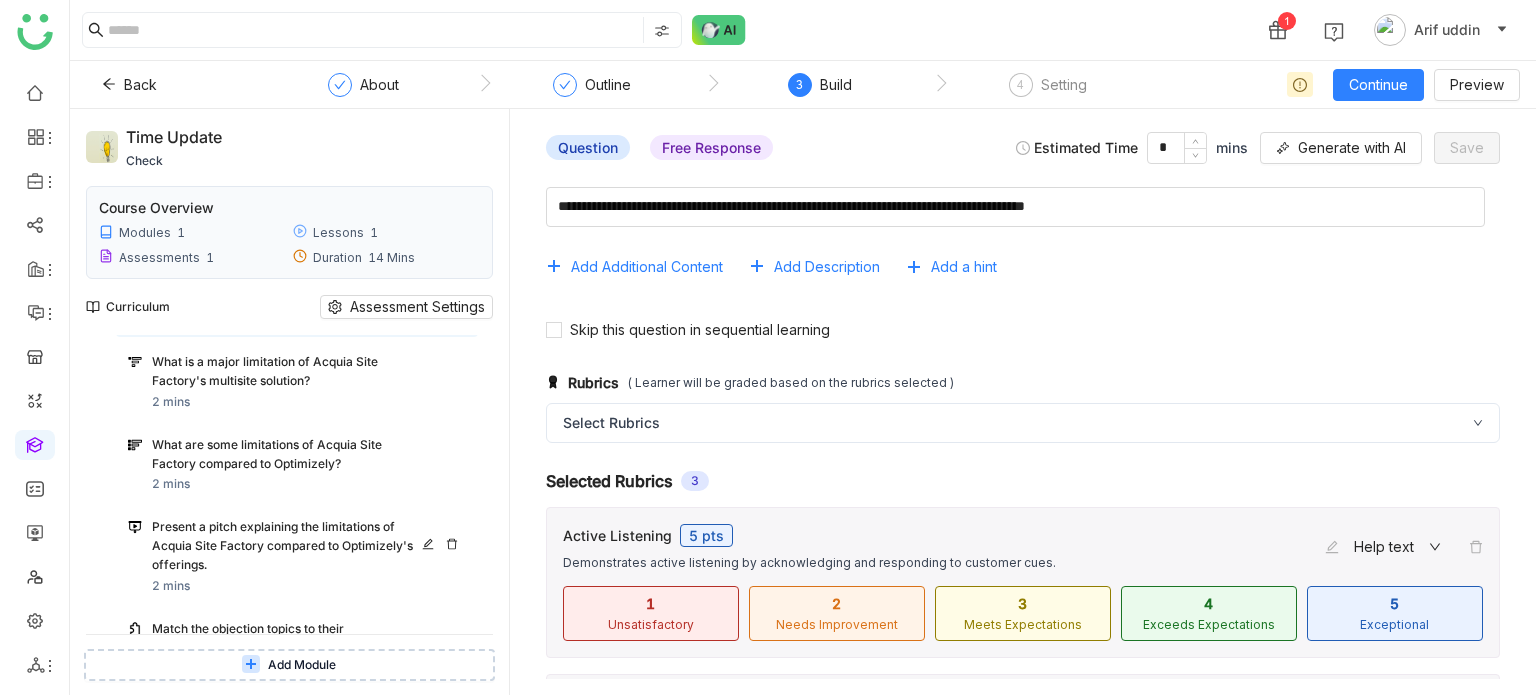 scroll, scrollTop: 300, scrollLeft: 0, axis: vertical 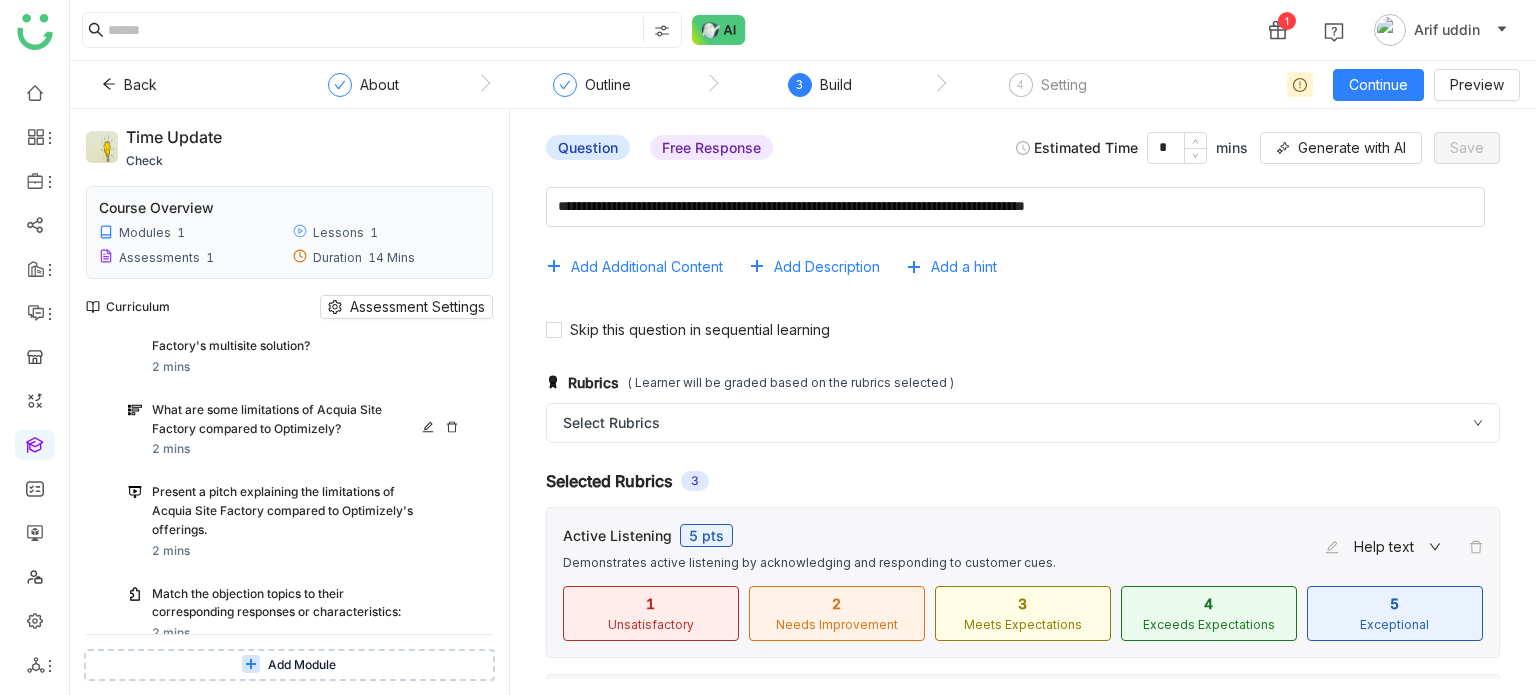 click on "What are some limitations of Acquia Site Factory compared to Optimizely?" at bounding box center (290, 420) 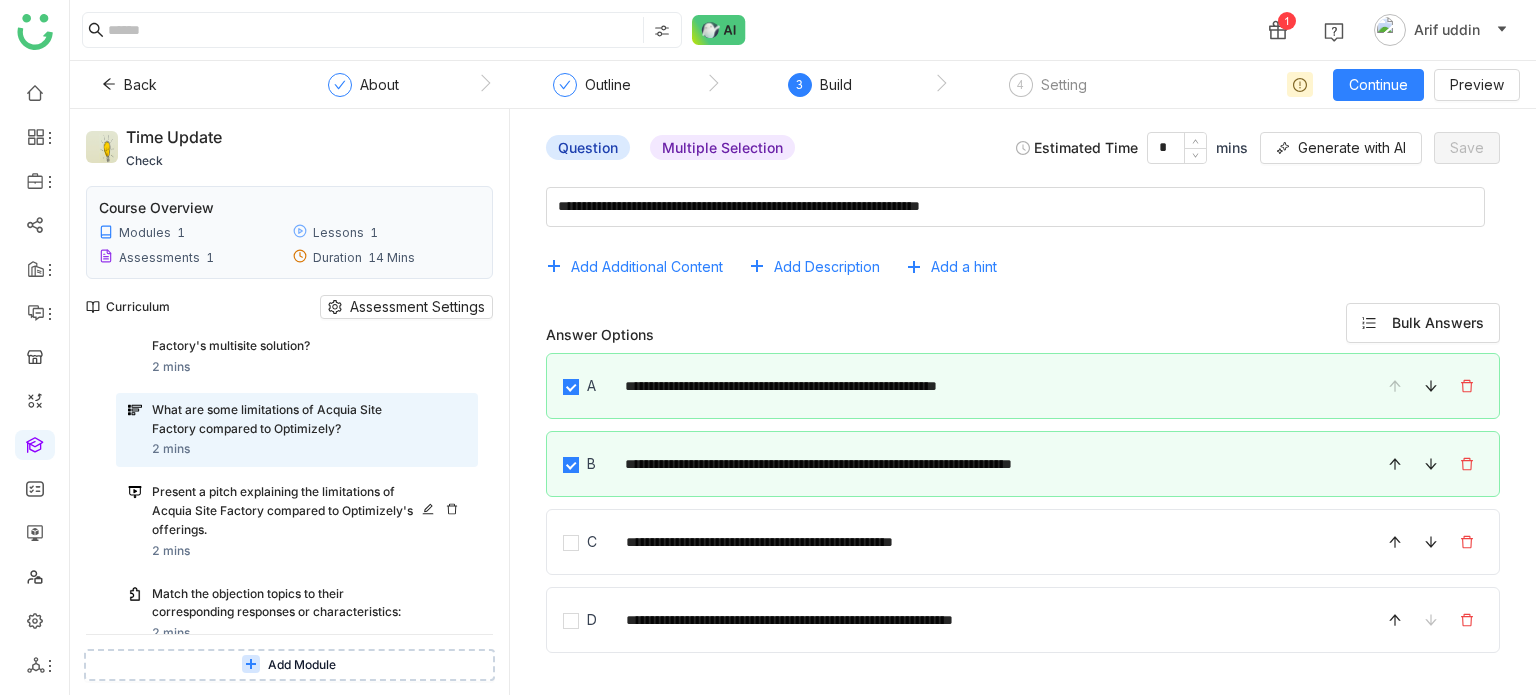 click on "Present a pitch explaining the limitations of Acquia Site Factory compared to Optimizely's offerings." at bounding box center [290, 511] 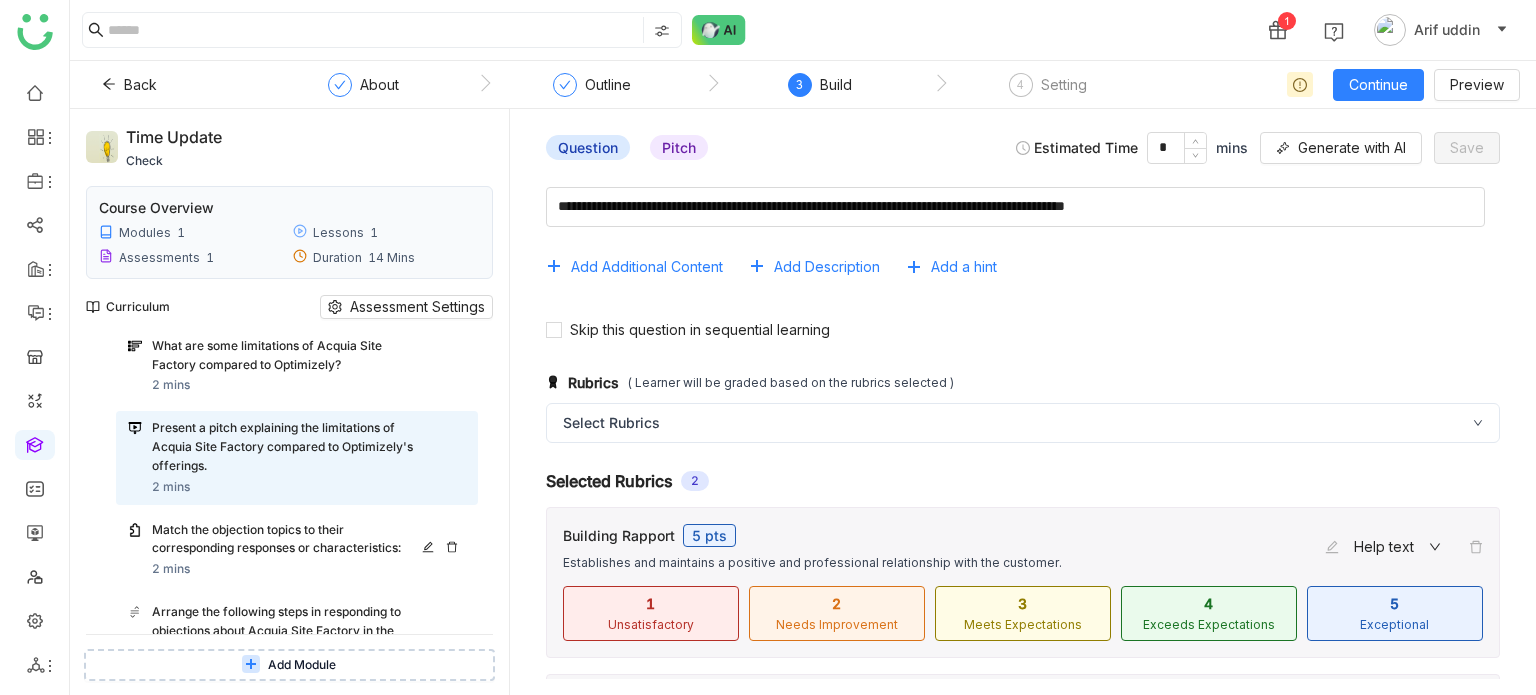 scroll, scrollTop: 400, scrollLeft: 0, axis: vertical 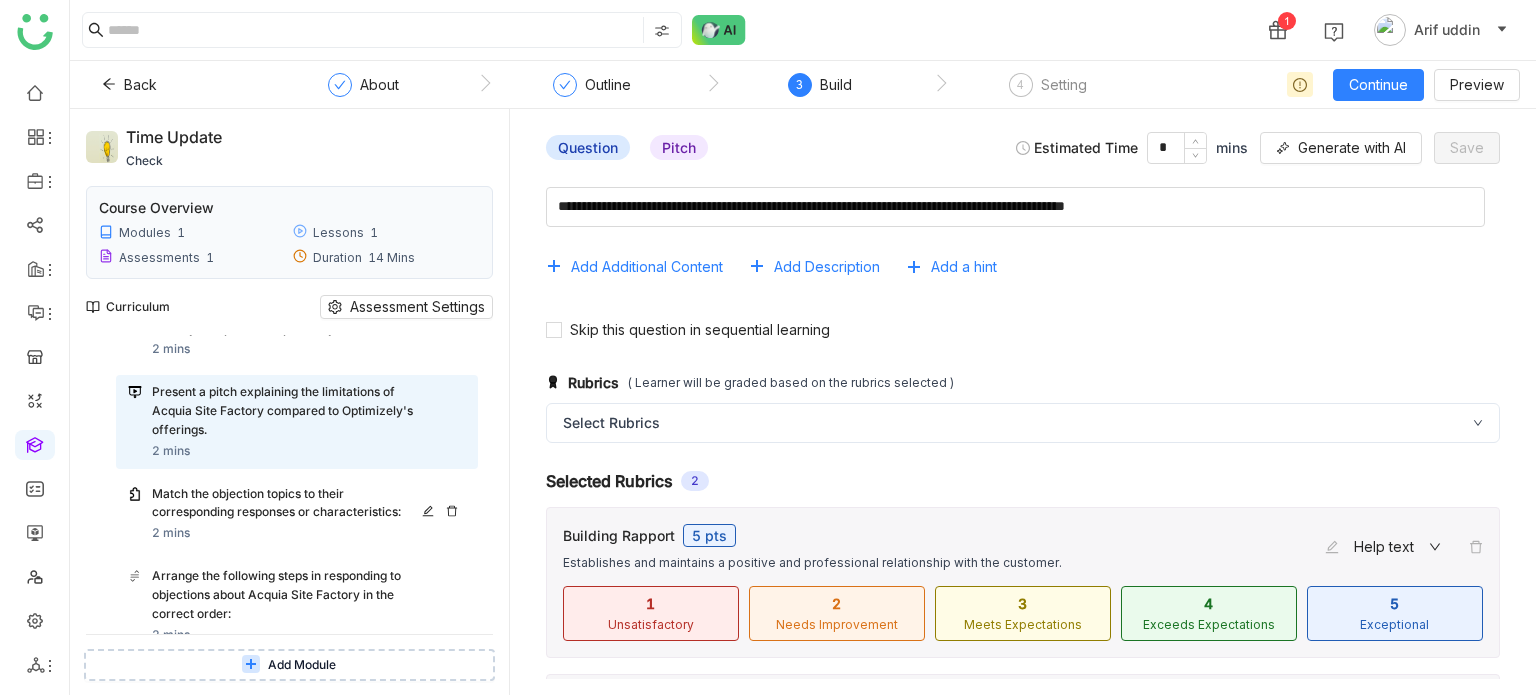 click on "Match the objection topics to their corresponding responses or characteristics:" at bounding box center [290, 504] 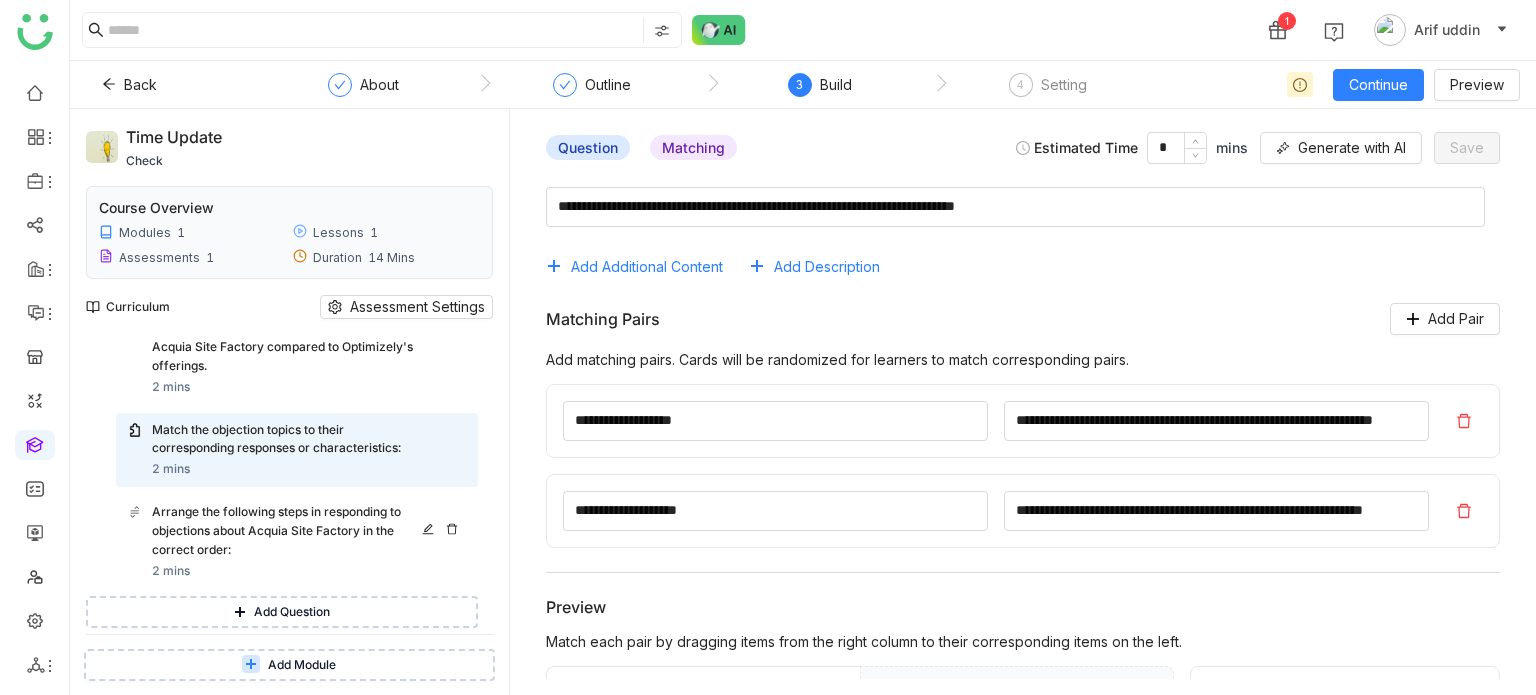 scroll, scrollTop: 500, scrollLeft: 0, axis: vertical 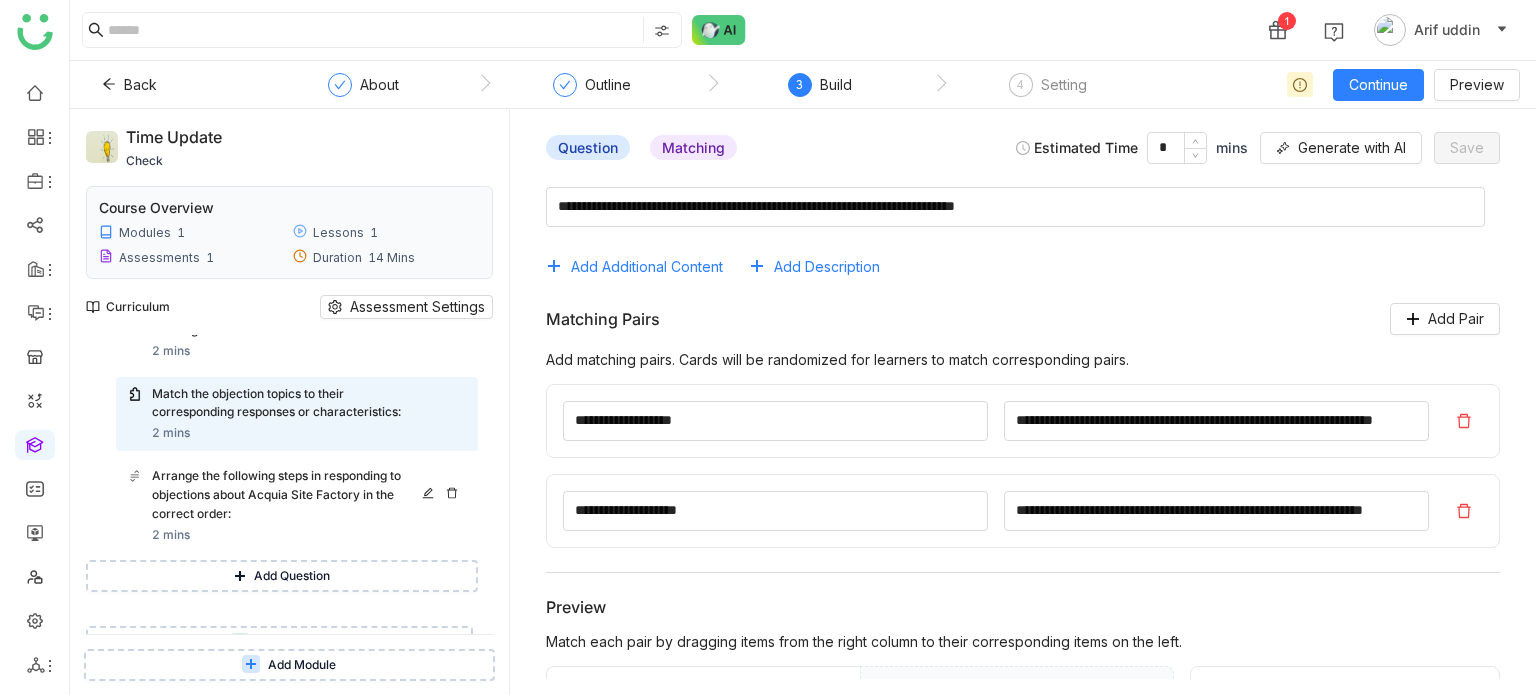 click on "Arrange the following steps in responding to objections about Acquia Site Factory in the correct order:" at bounding box center (290, 495) 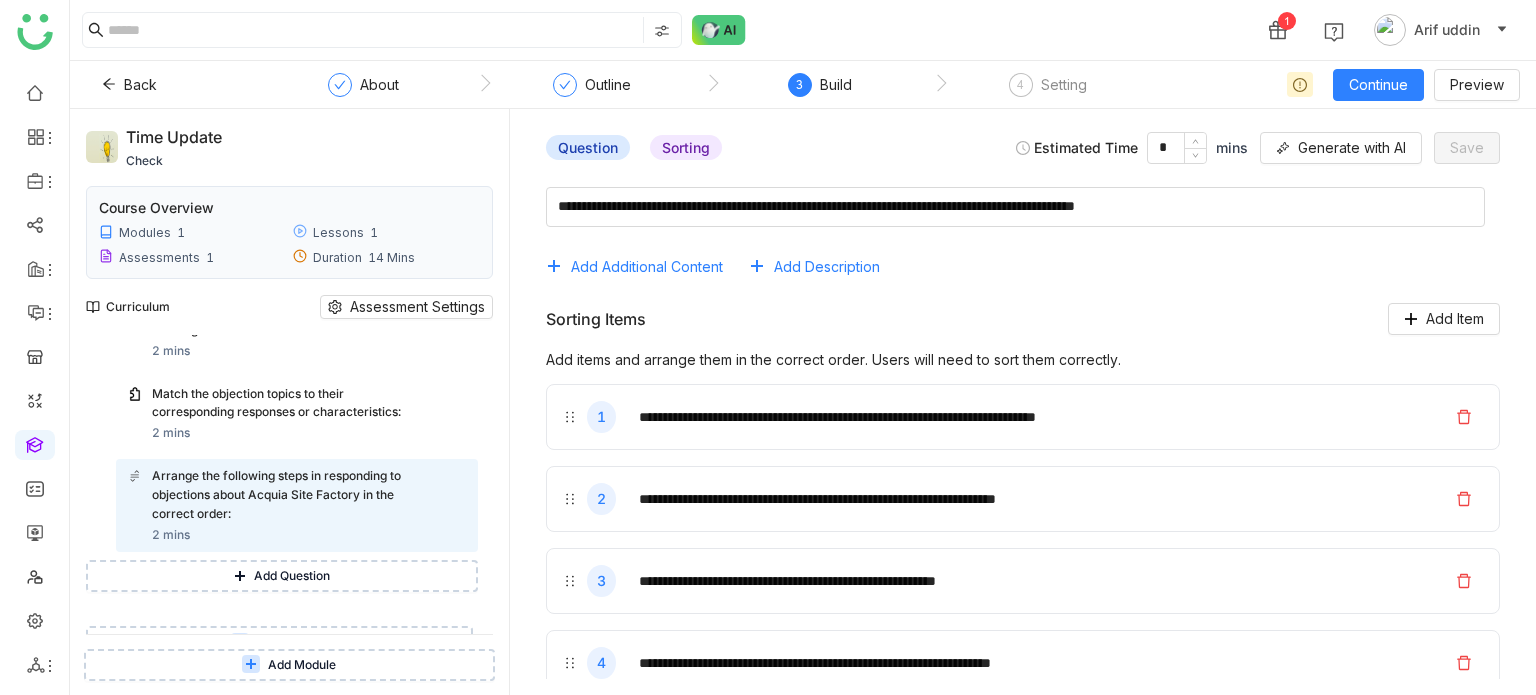 click on "Continue  Preview" 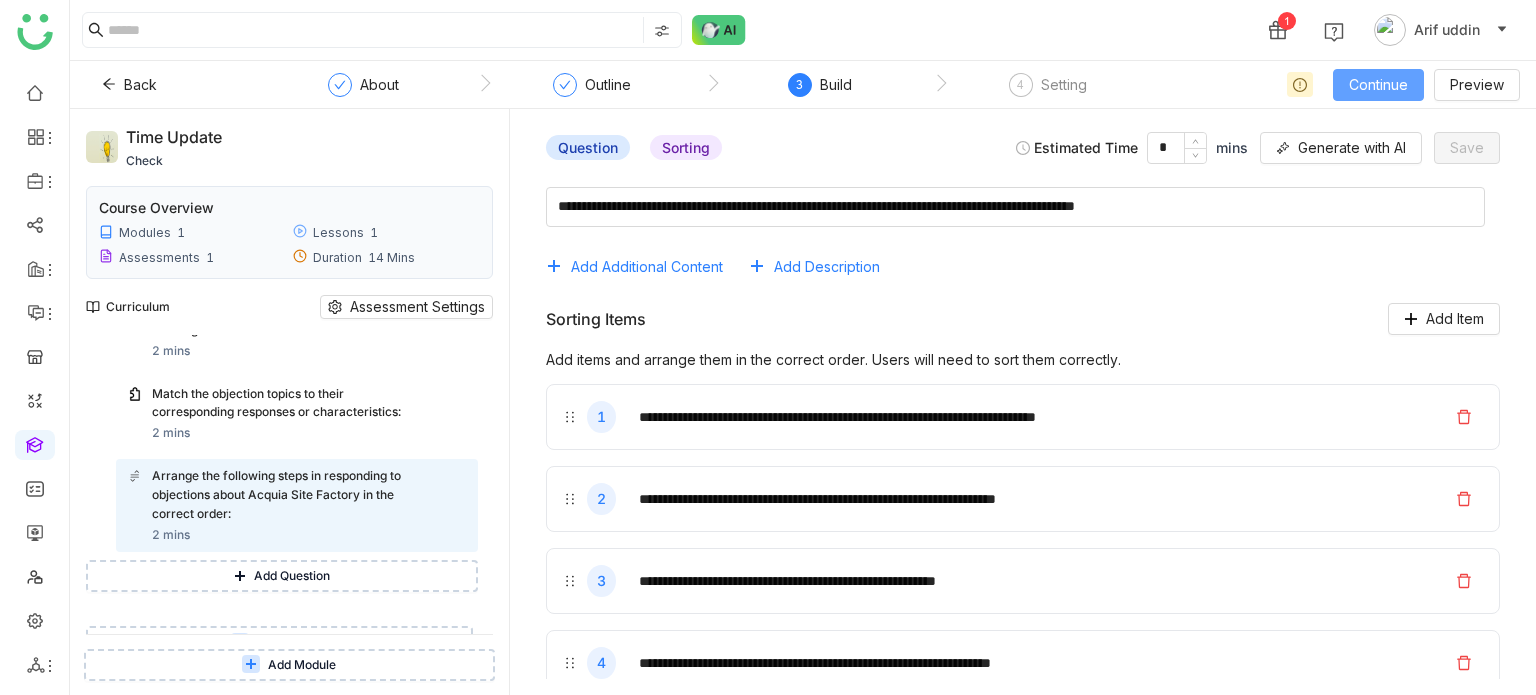 click on "Continue" at bounding box center [1378, 85] 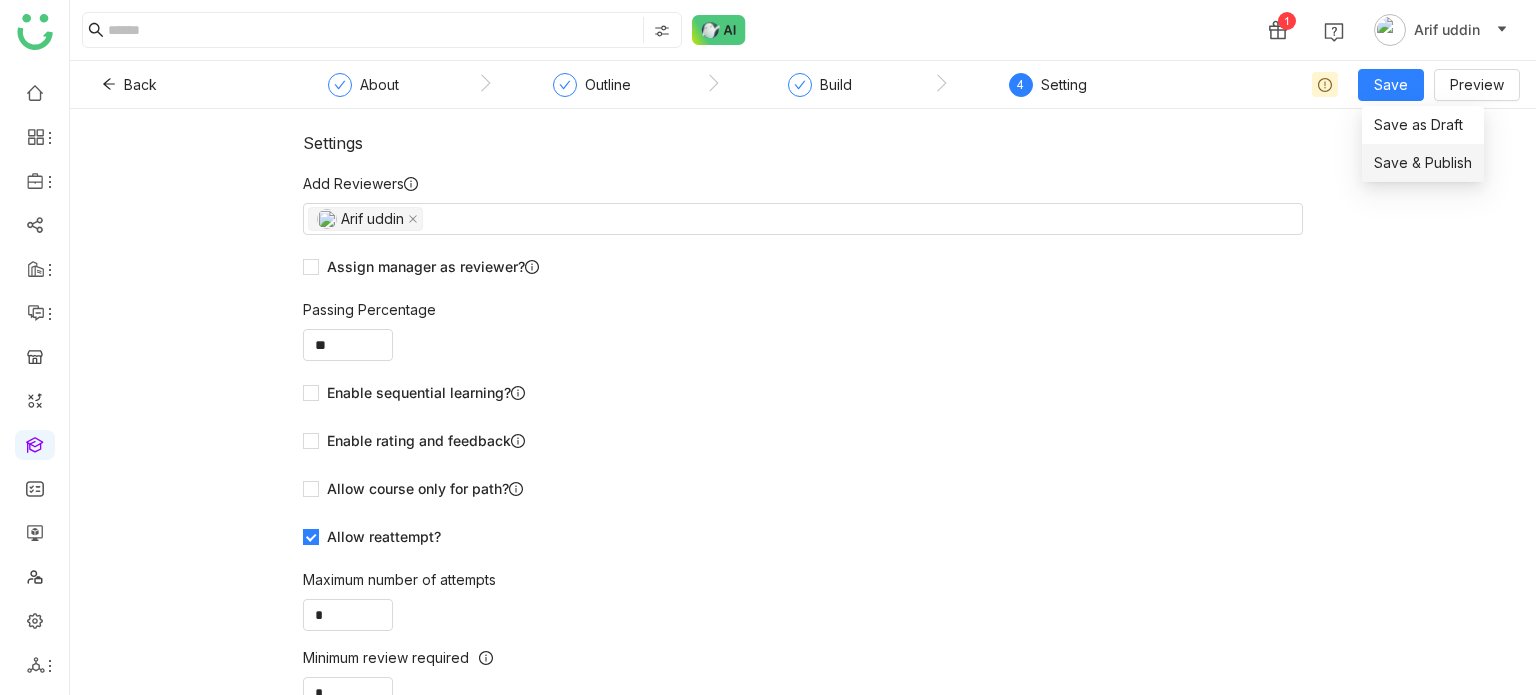 click on "Save & Publish" at bounding box center [1423, 163] 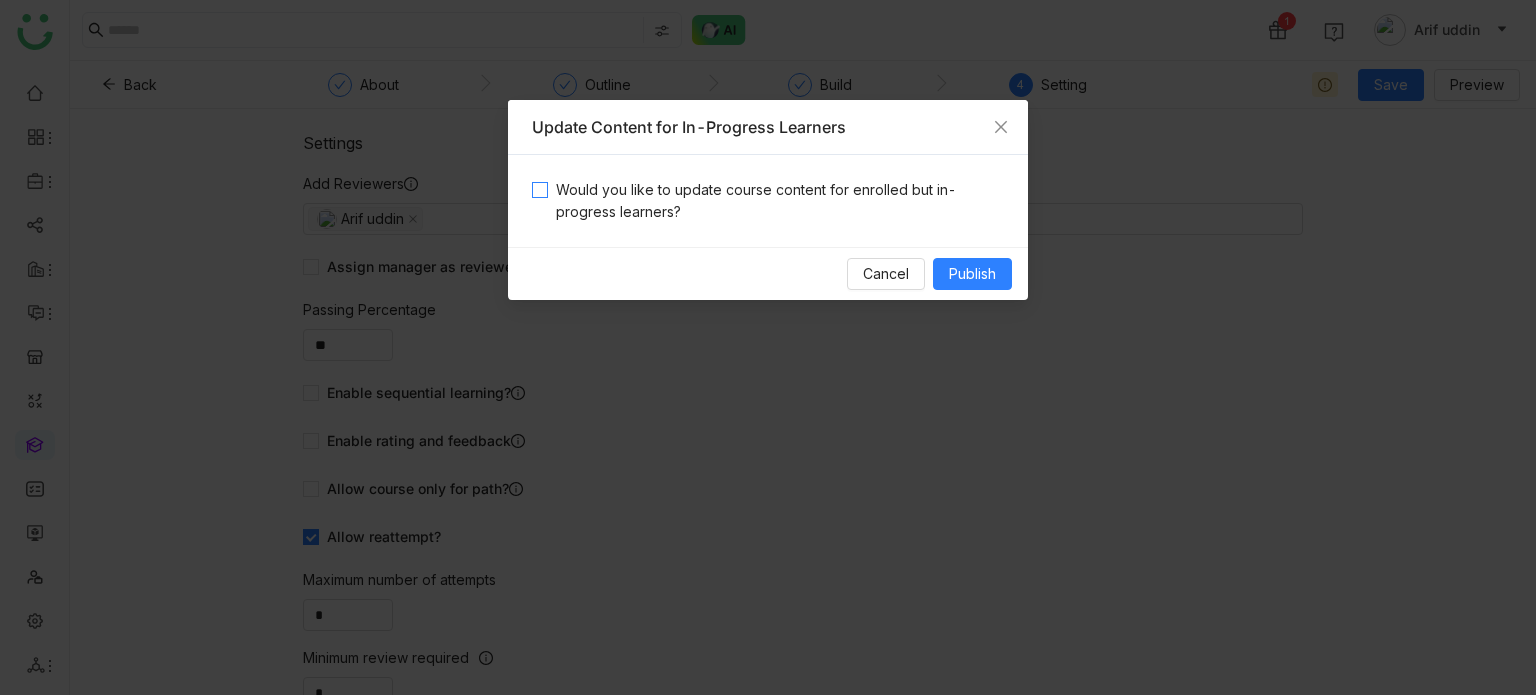 click on "Would you like to update course content for enrolled but in-progress learners?" at bounding box center [776, 201] 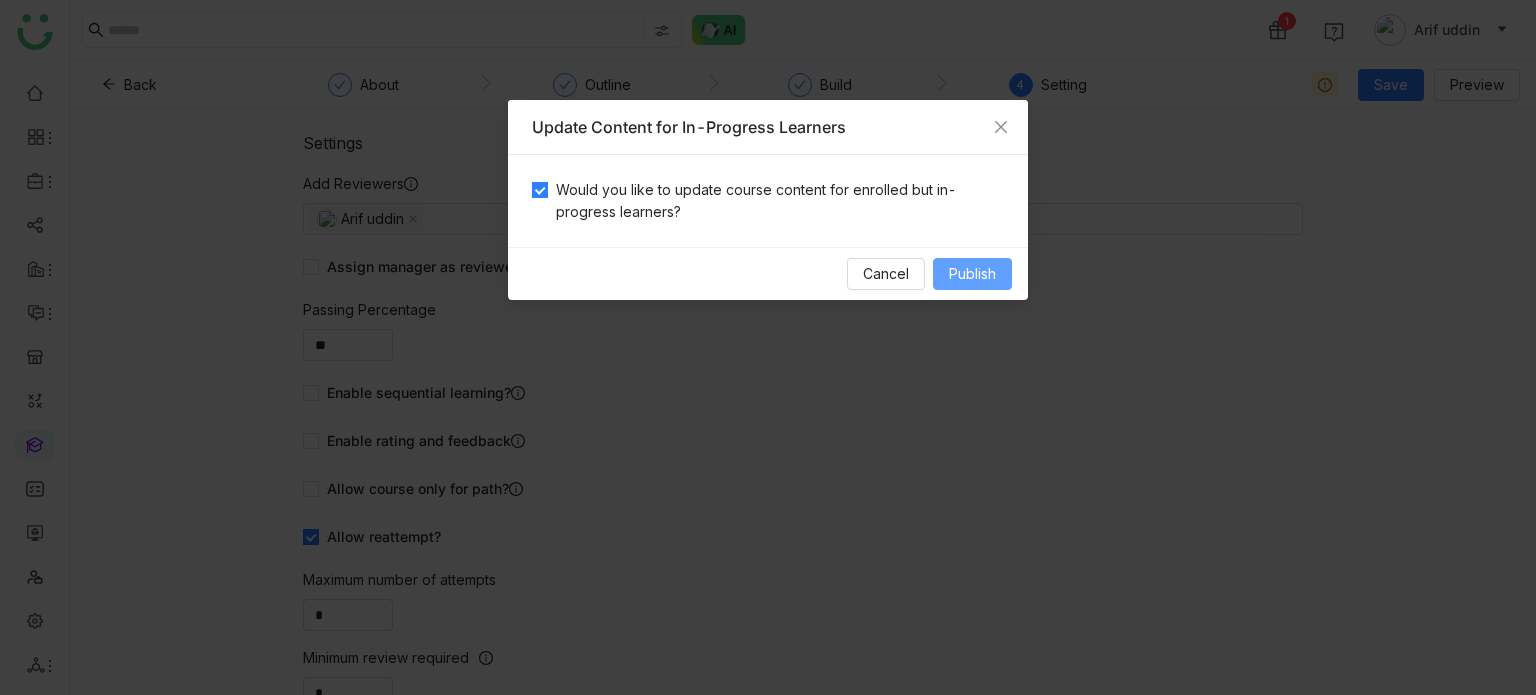 click on "Publish" at bounding box center (972, 274) 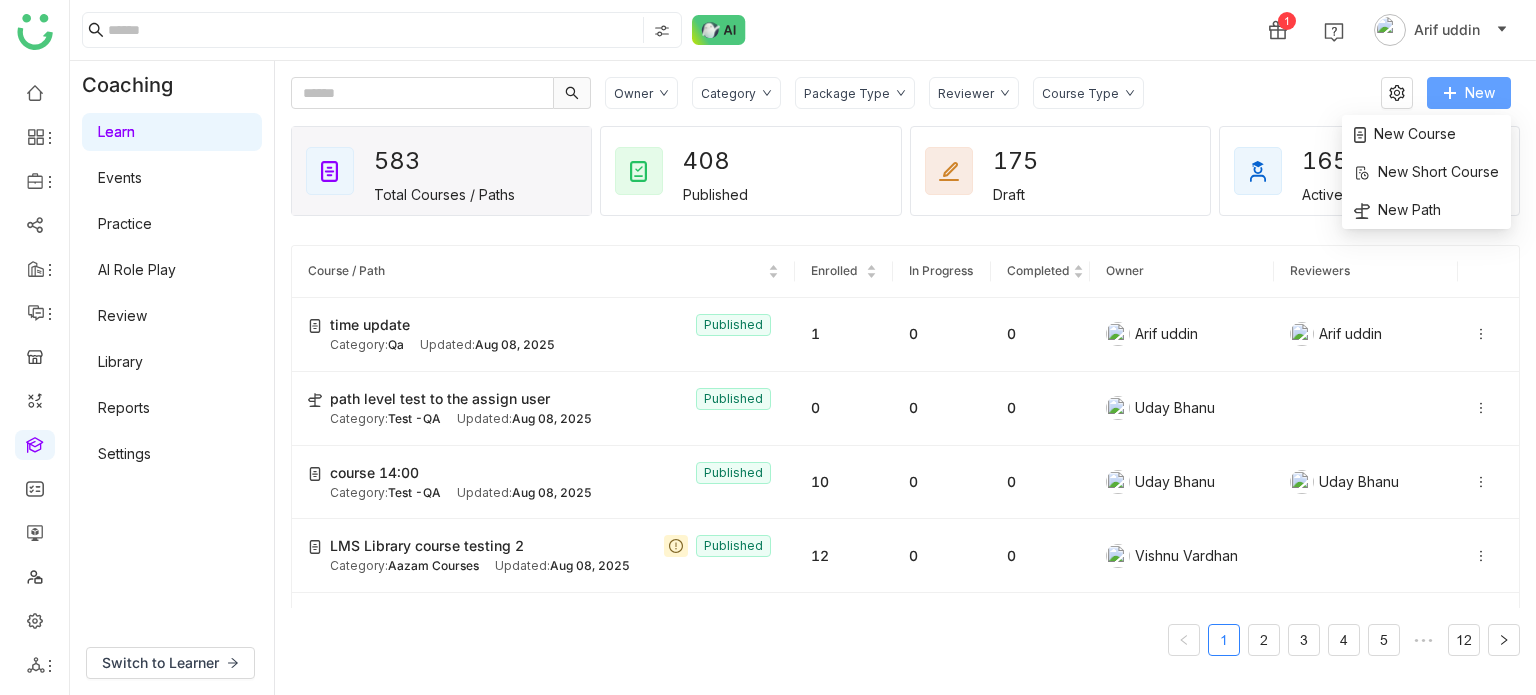 click on "New" 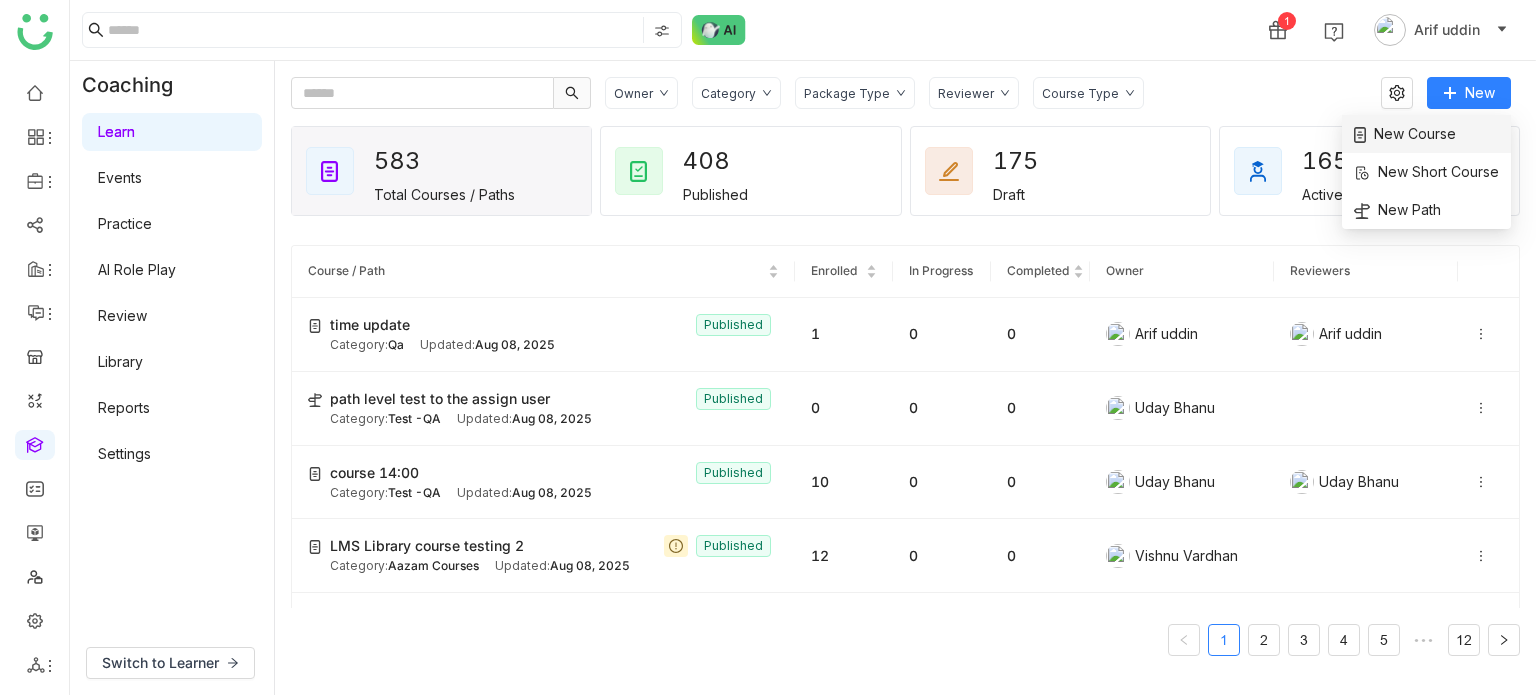 click on "New Course" at bounding box center (1405, 134) 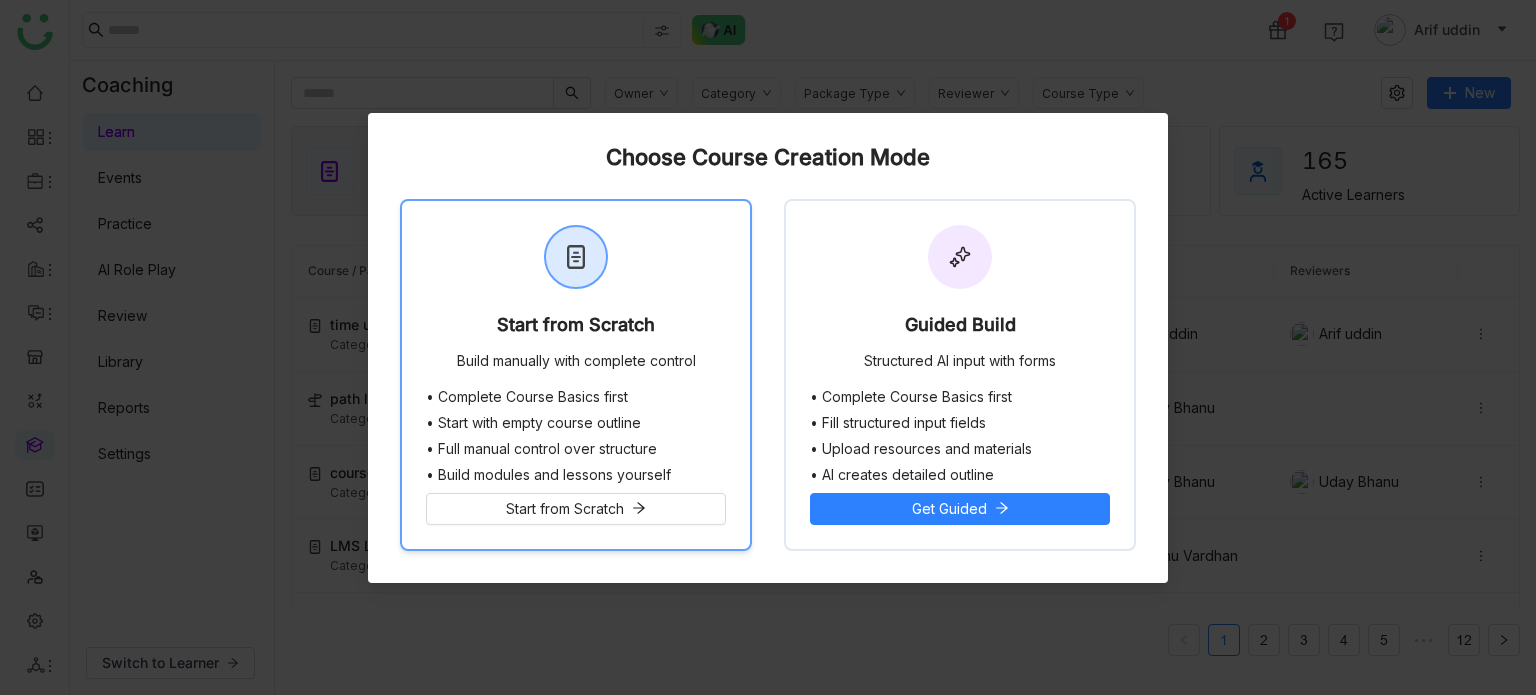 click on "Start from Scratch   Build manually with complete control" at bounding box center [576, 295] 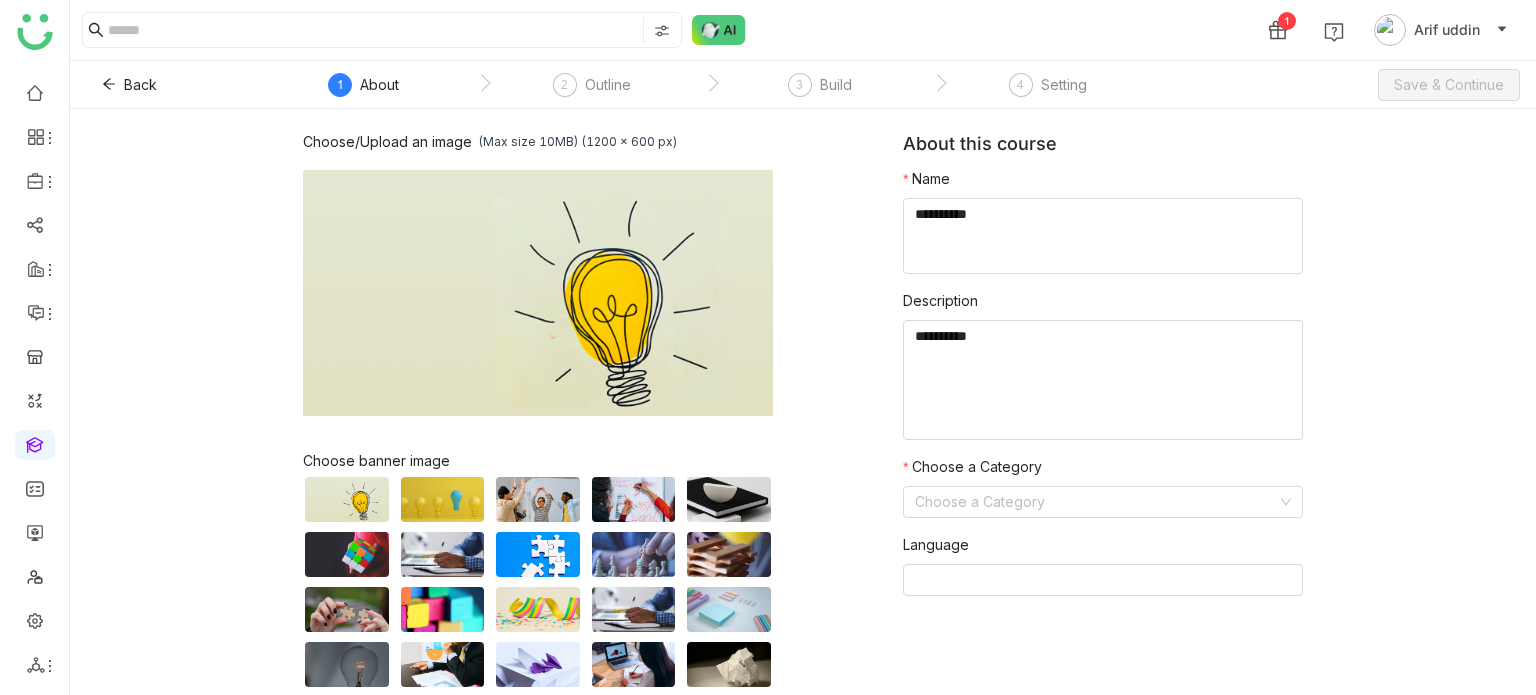 click 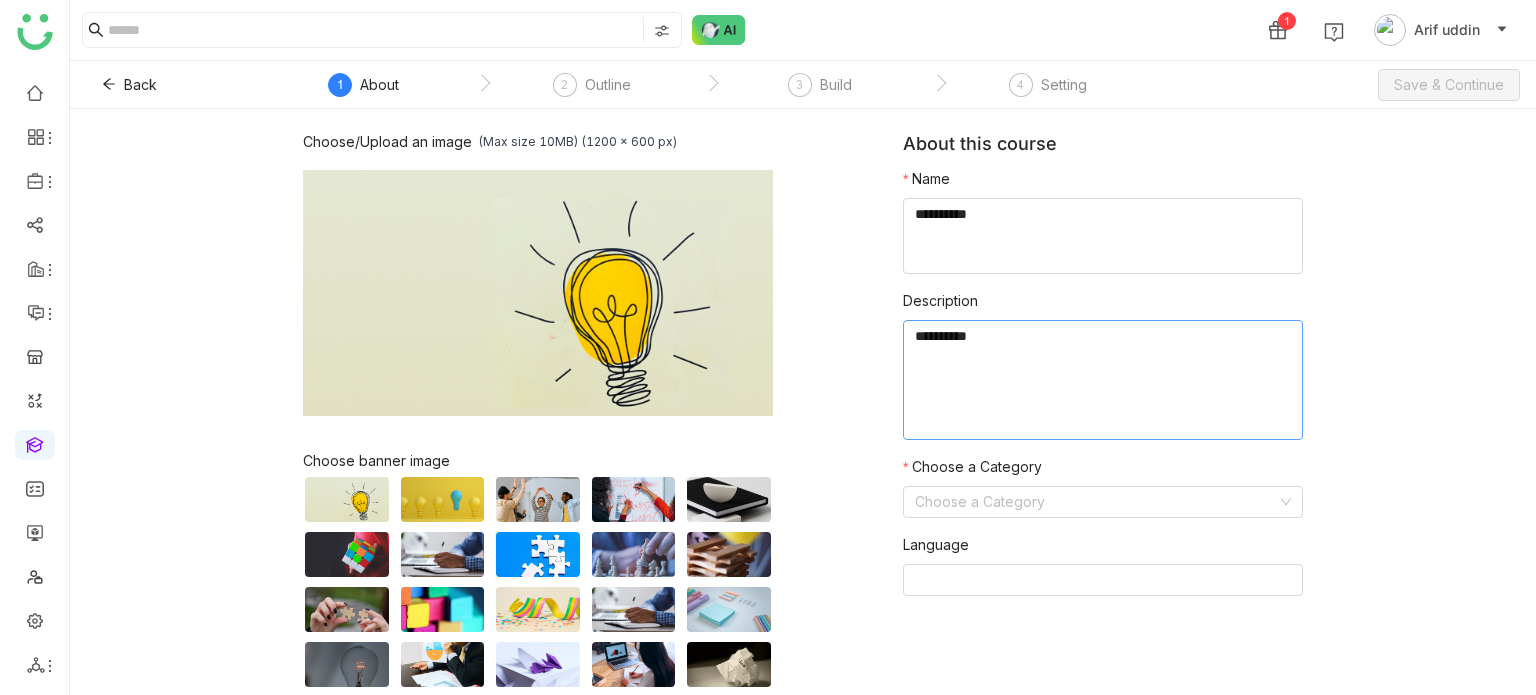 type on "**********" 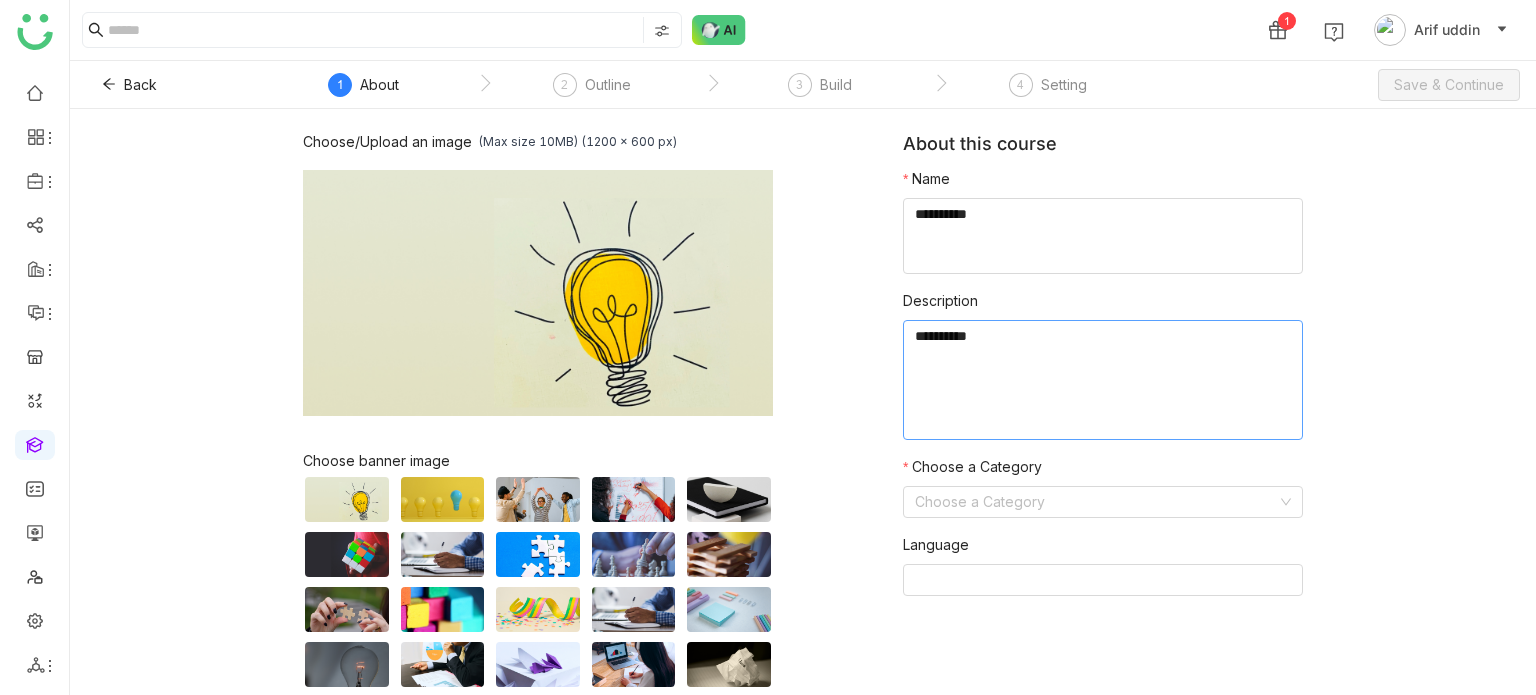 click 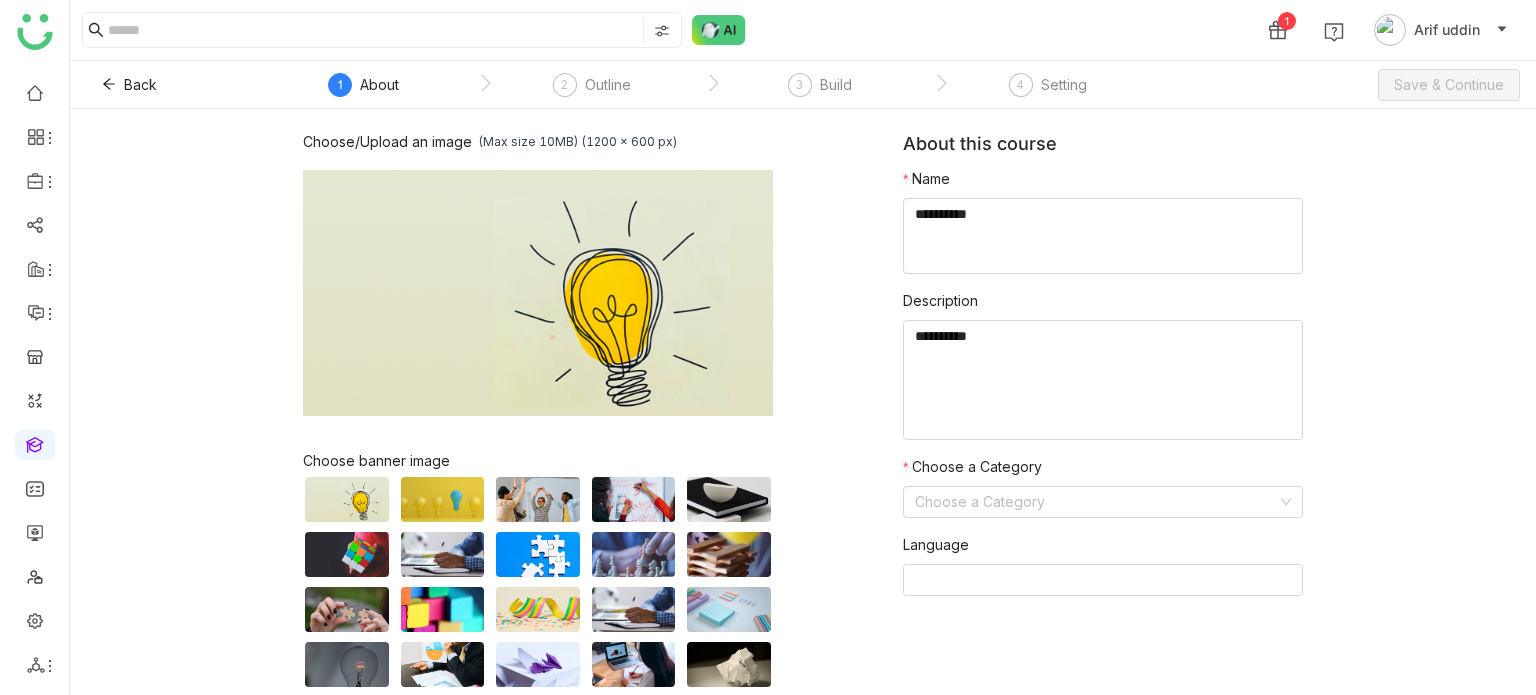 click on "Name             Description            Choose a Category  Choose a Category  Language" 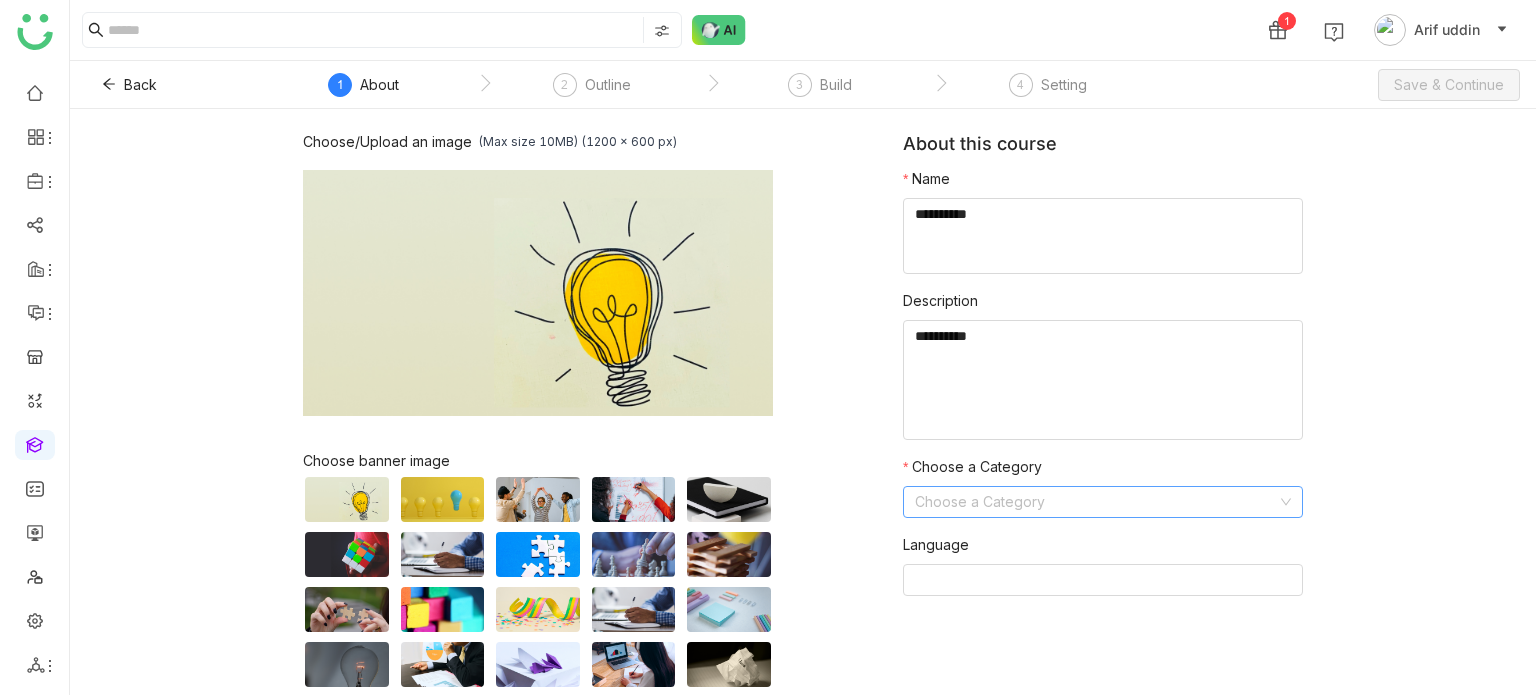 click 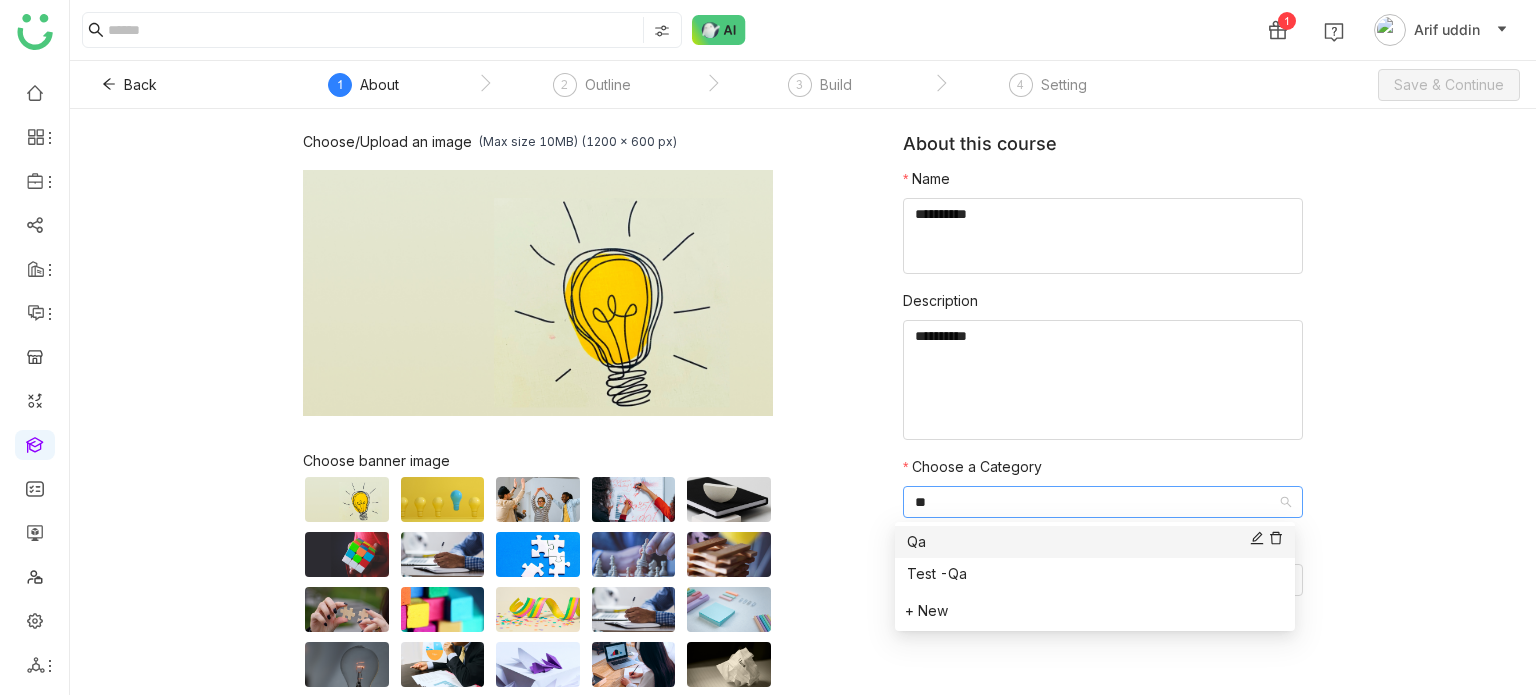 type on "**" 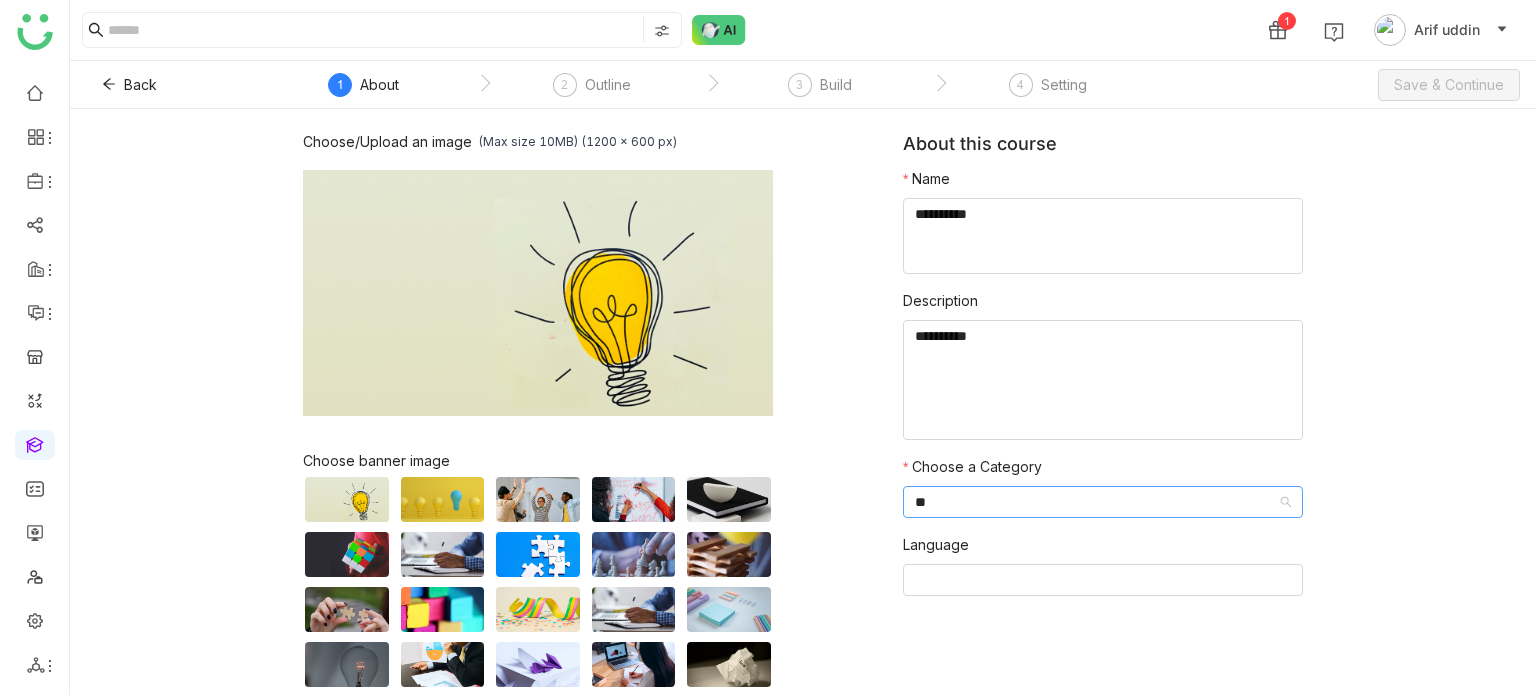 type 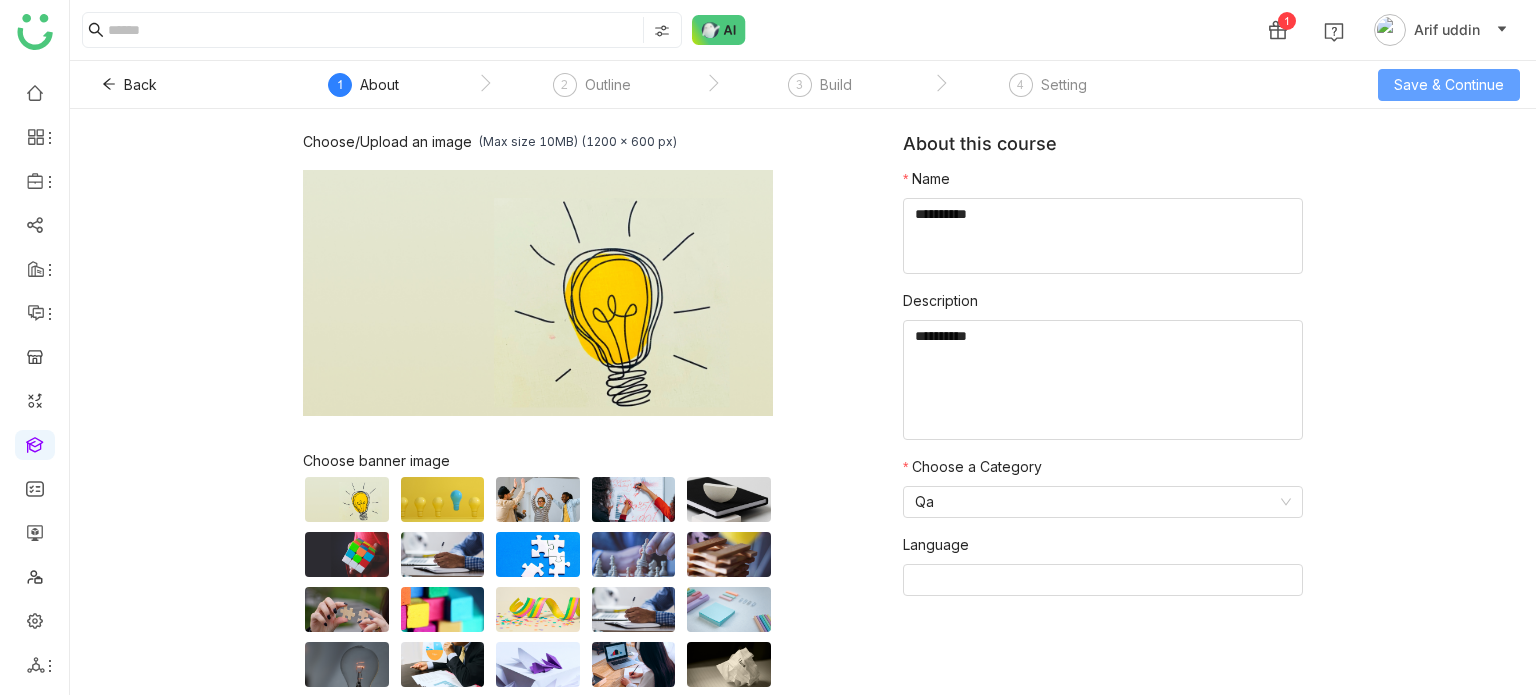 click on "Save & Continue" at bounding box center (1449, 85) 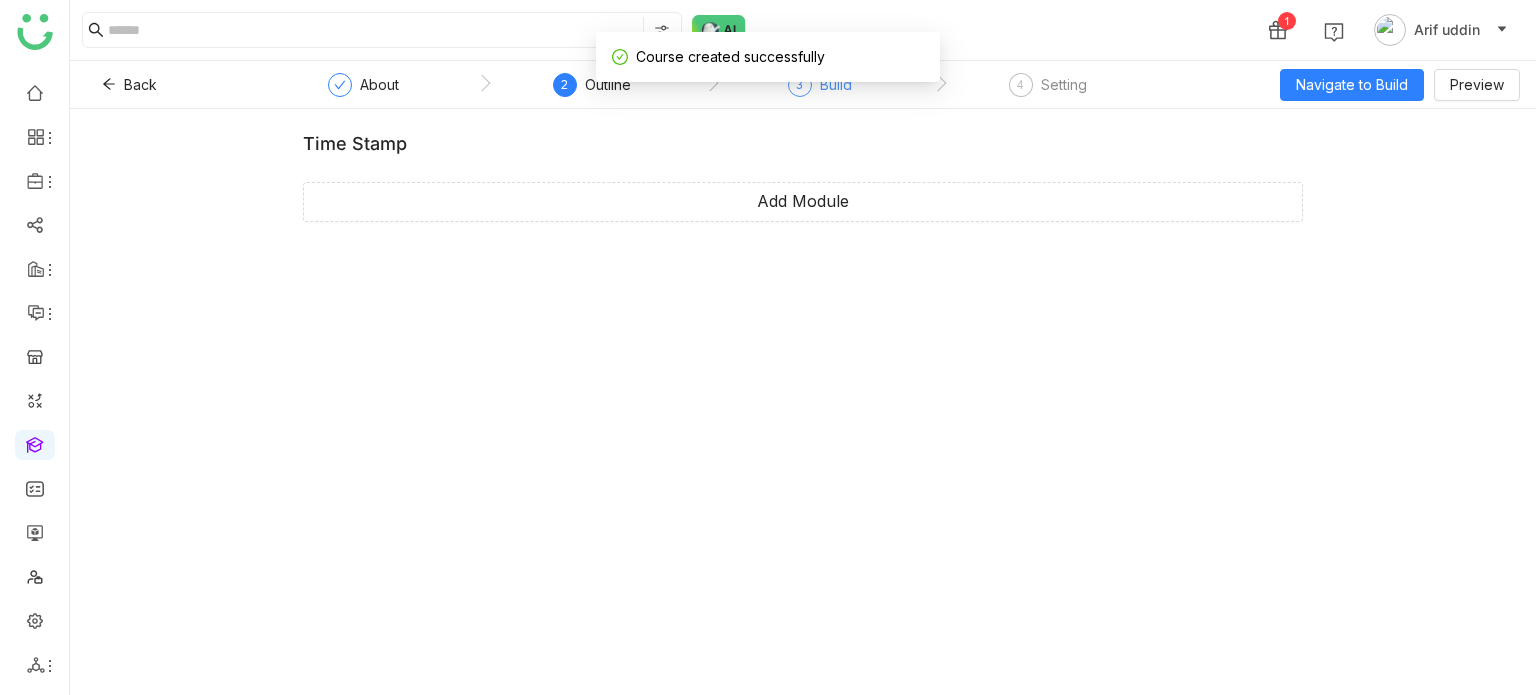 click on "3  Build" 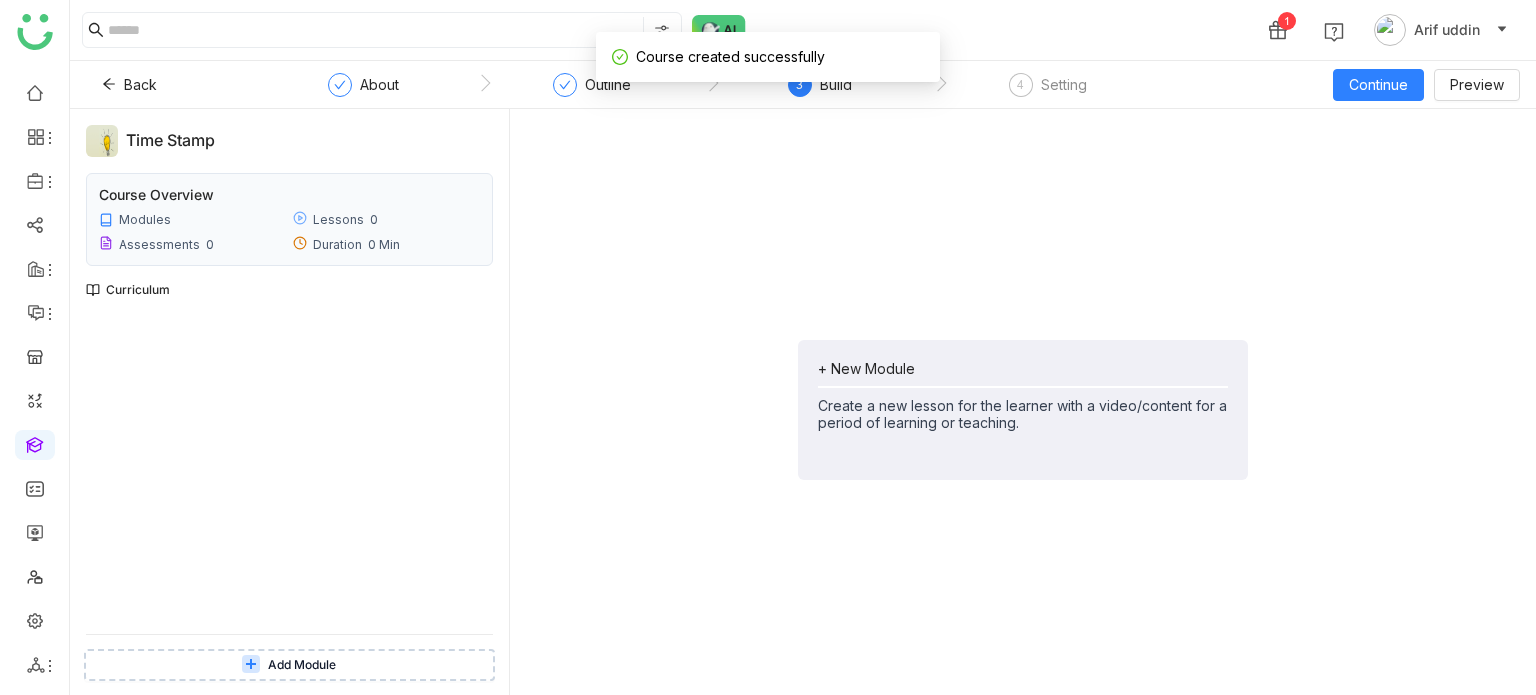 click 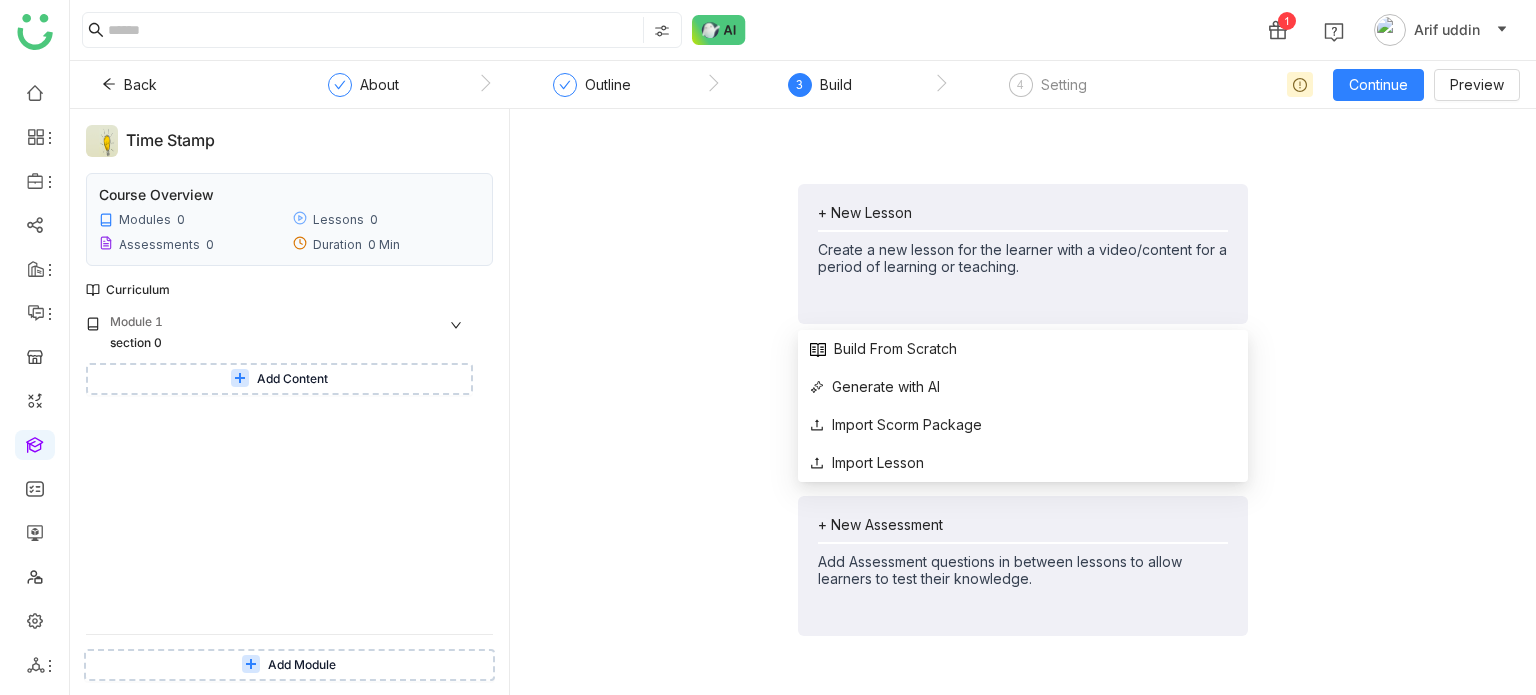 click on "+ New Lesson" 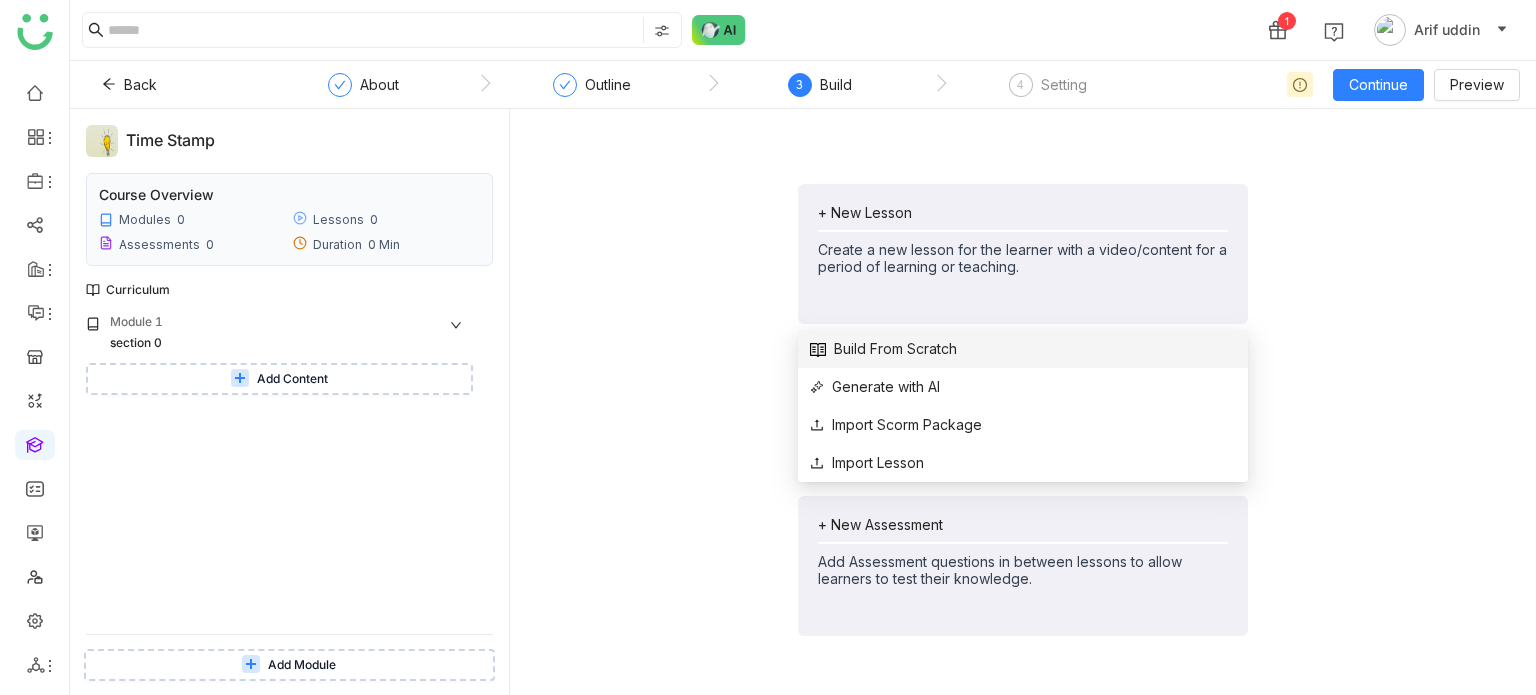 click on "Build From Scratch" at bounding box center (883, 349) 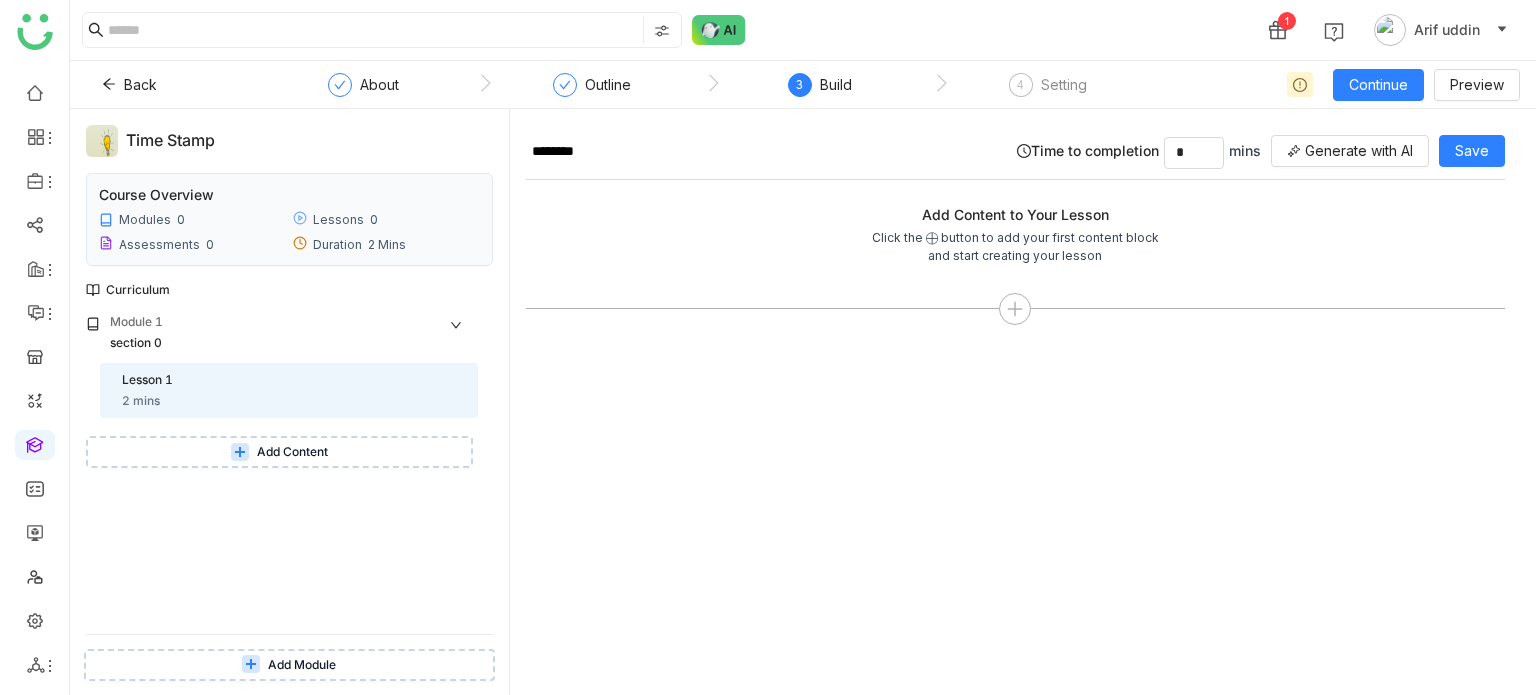 click on "Add Content" at bounding box center [292, 452] 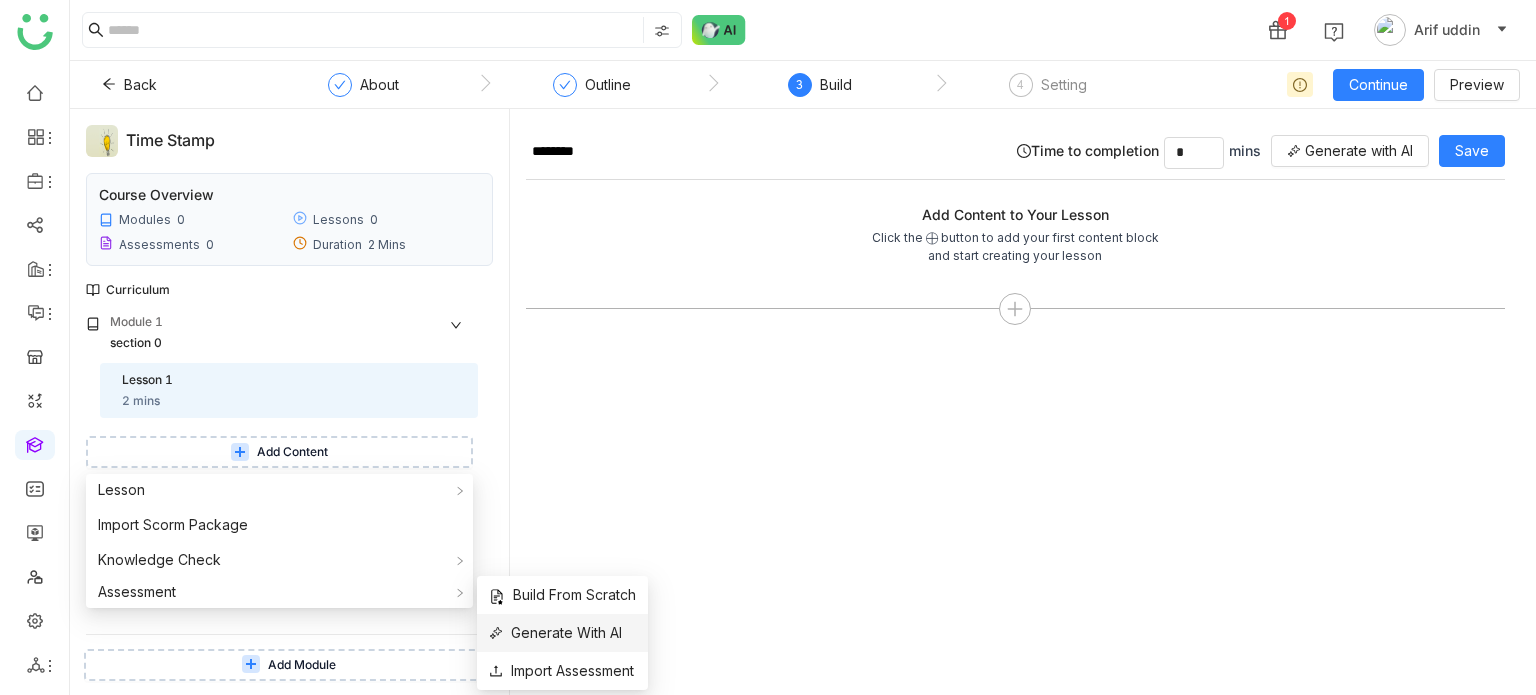 click on "Generate With AI" at bounding box center [555, 633] 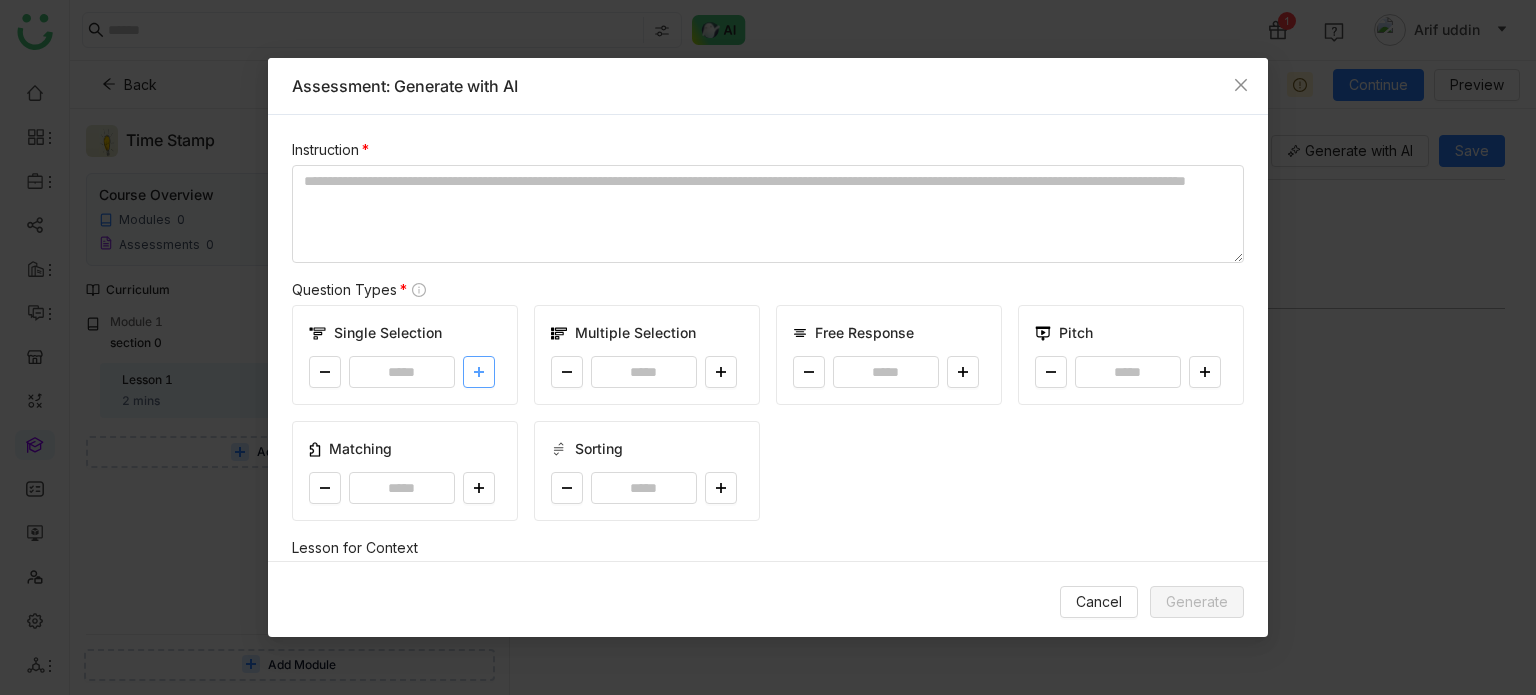 click at bounding box center [479, 372] 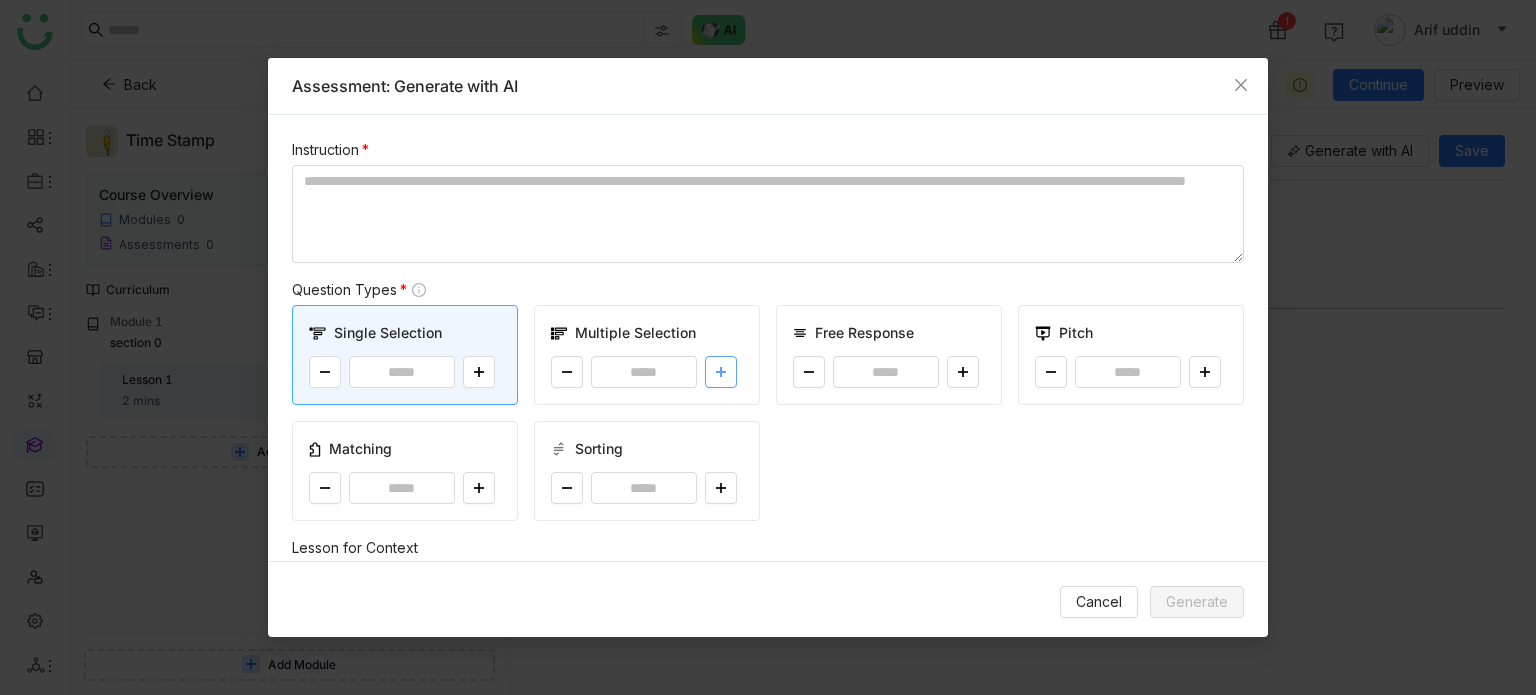 click 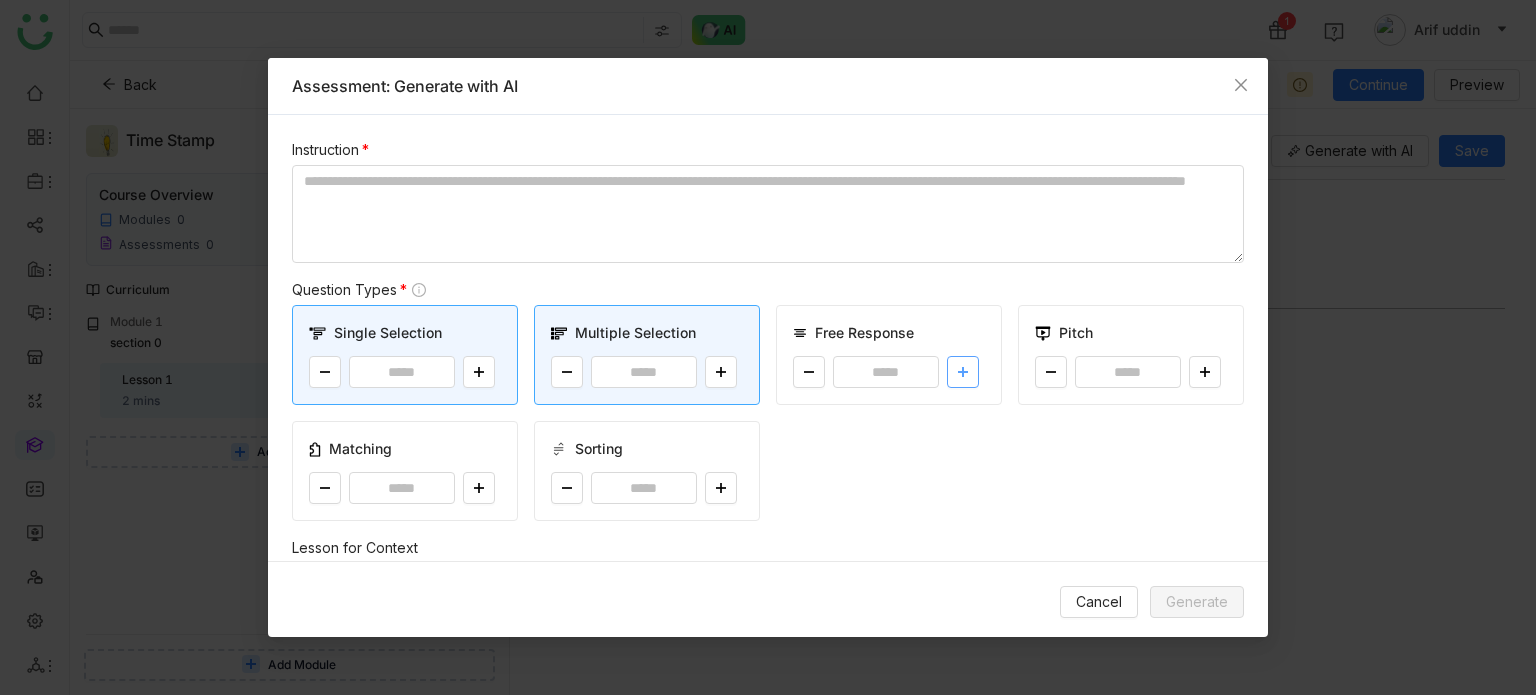 click 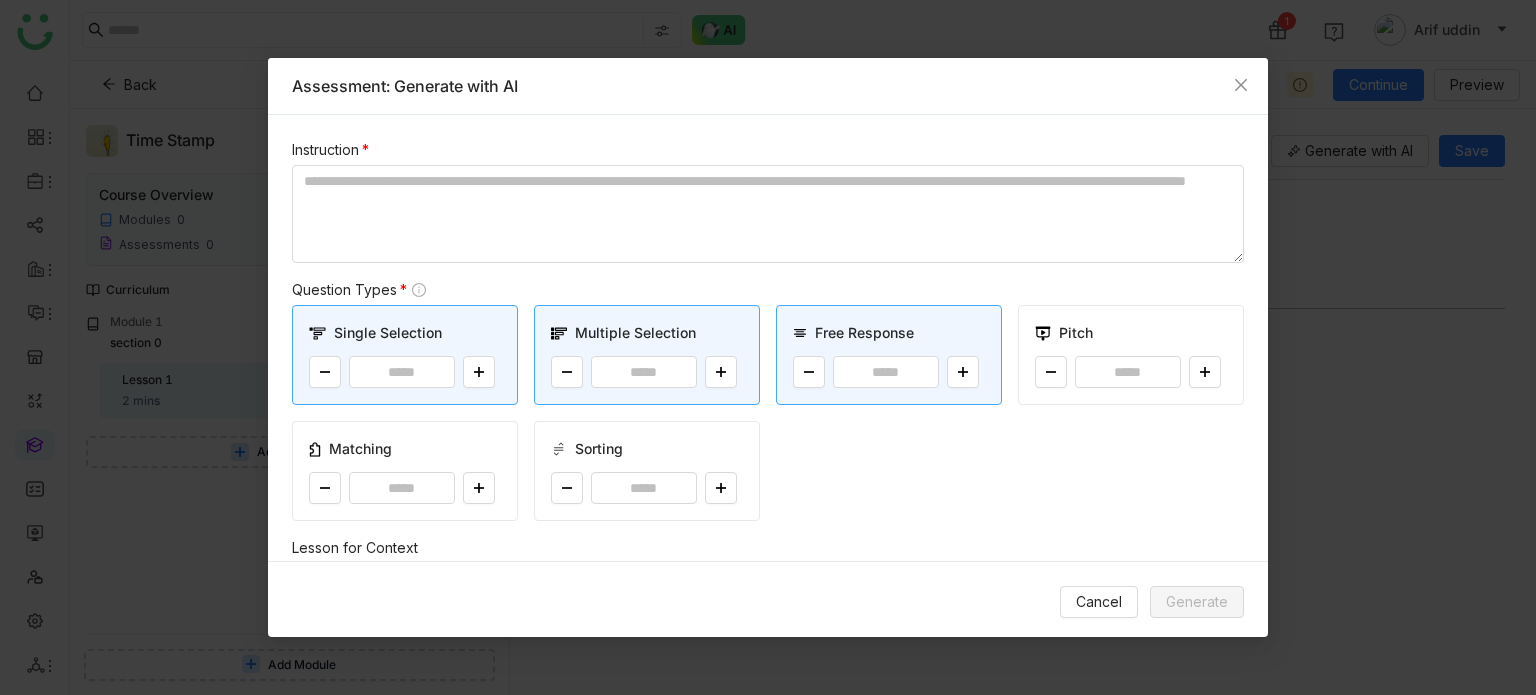 click on "*" at bounding box center [1131, 372] 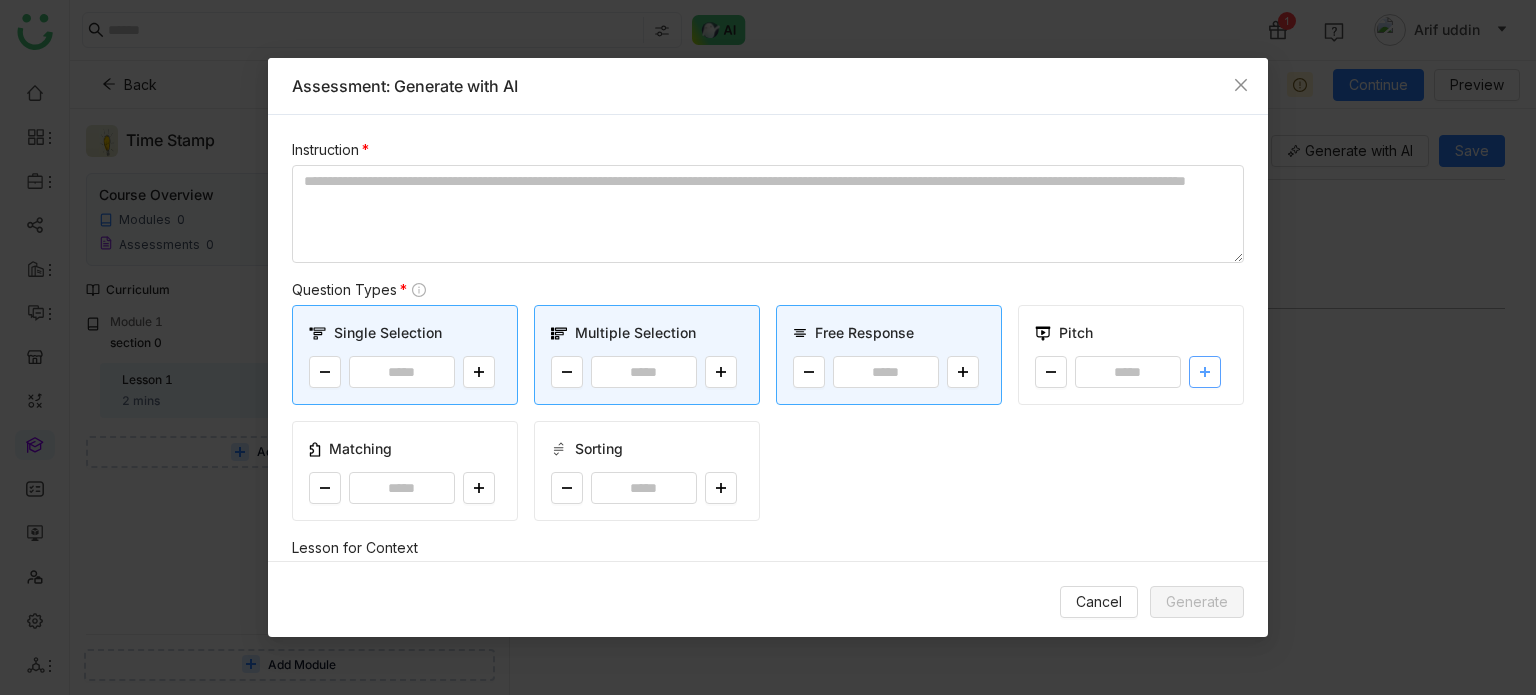 click at bounding box center (1205, 372) 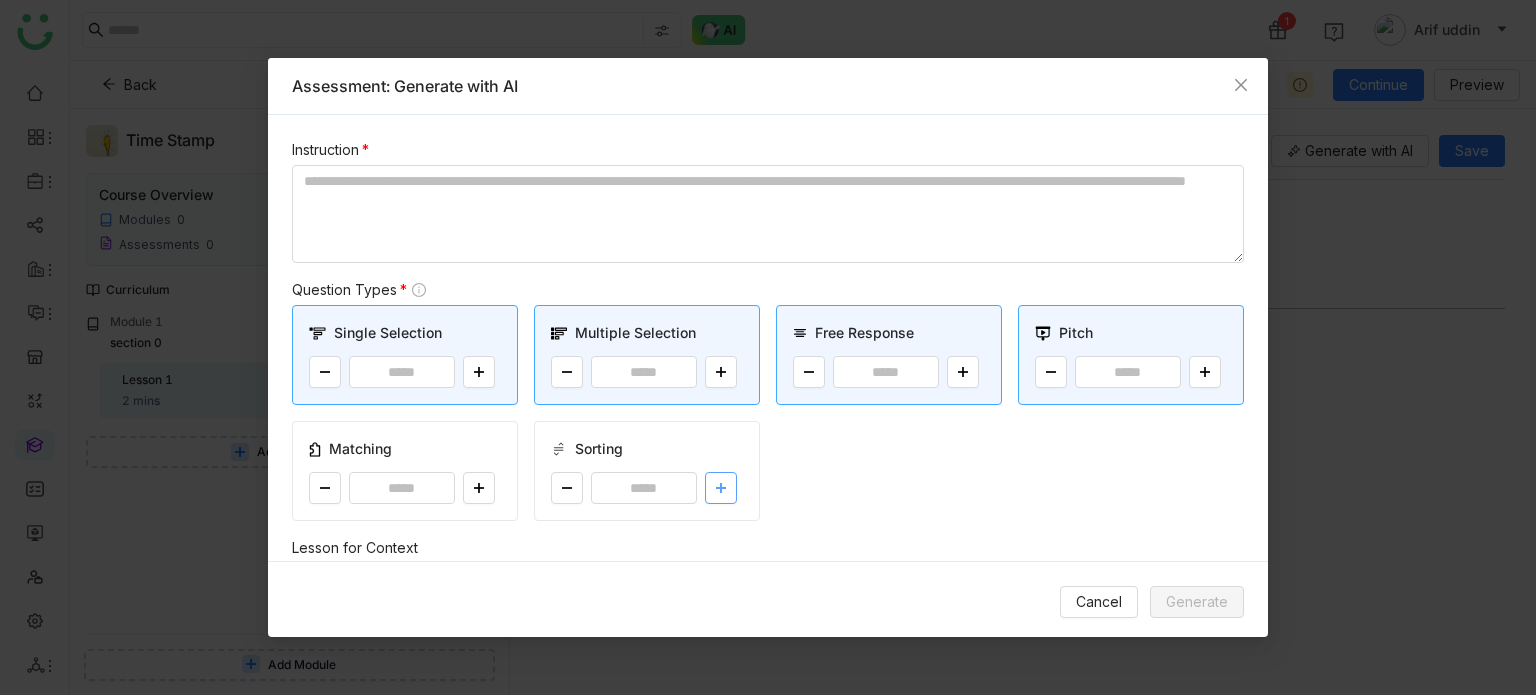 click 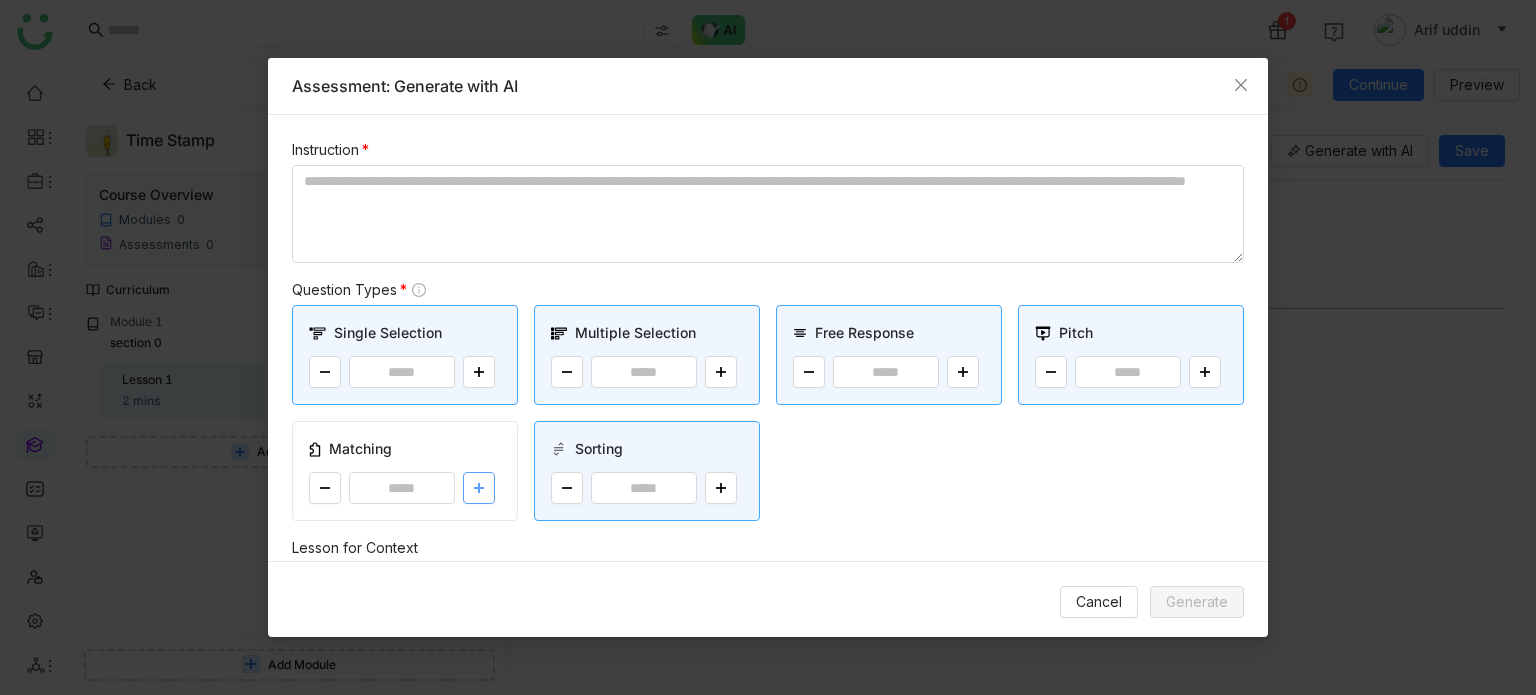 click 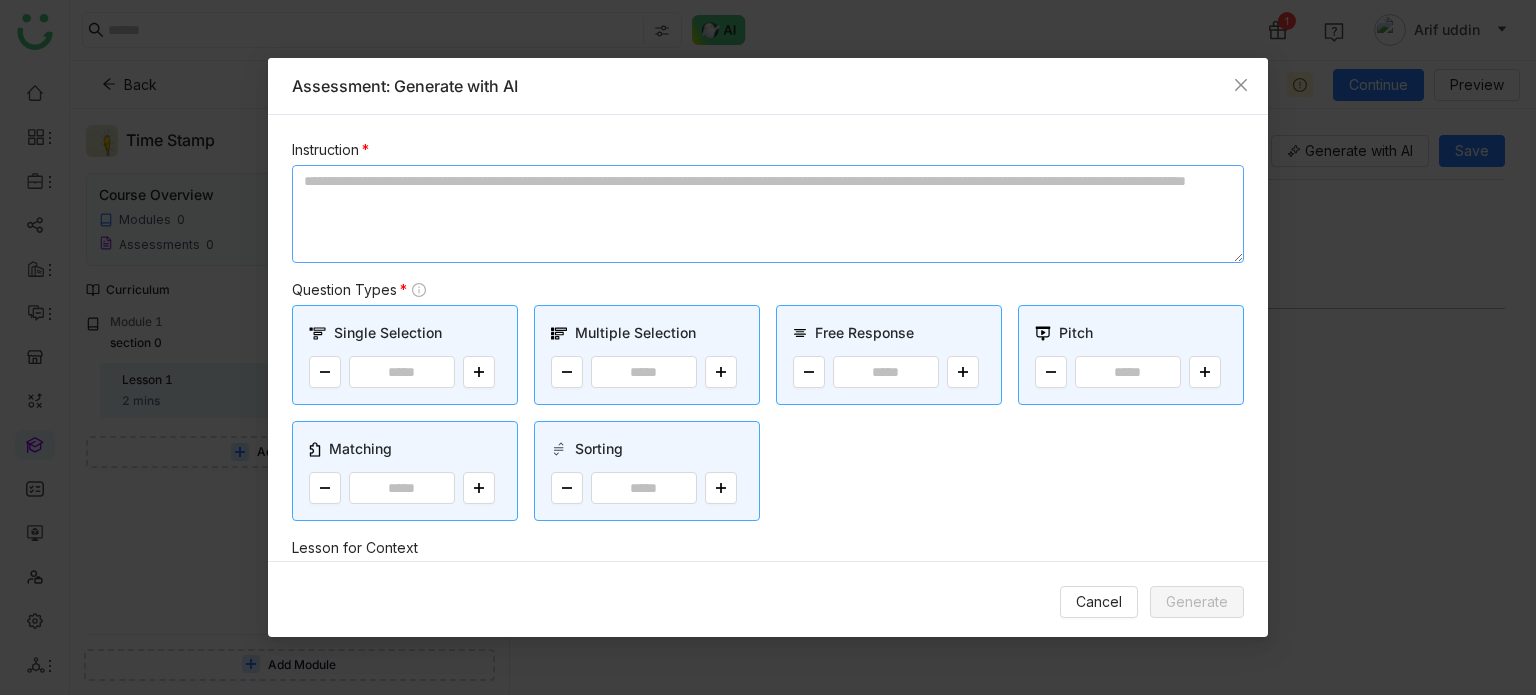 click at bounding box center (768, 214) 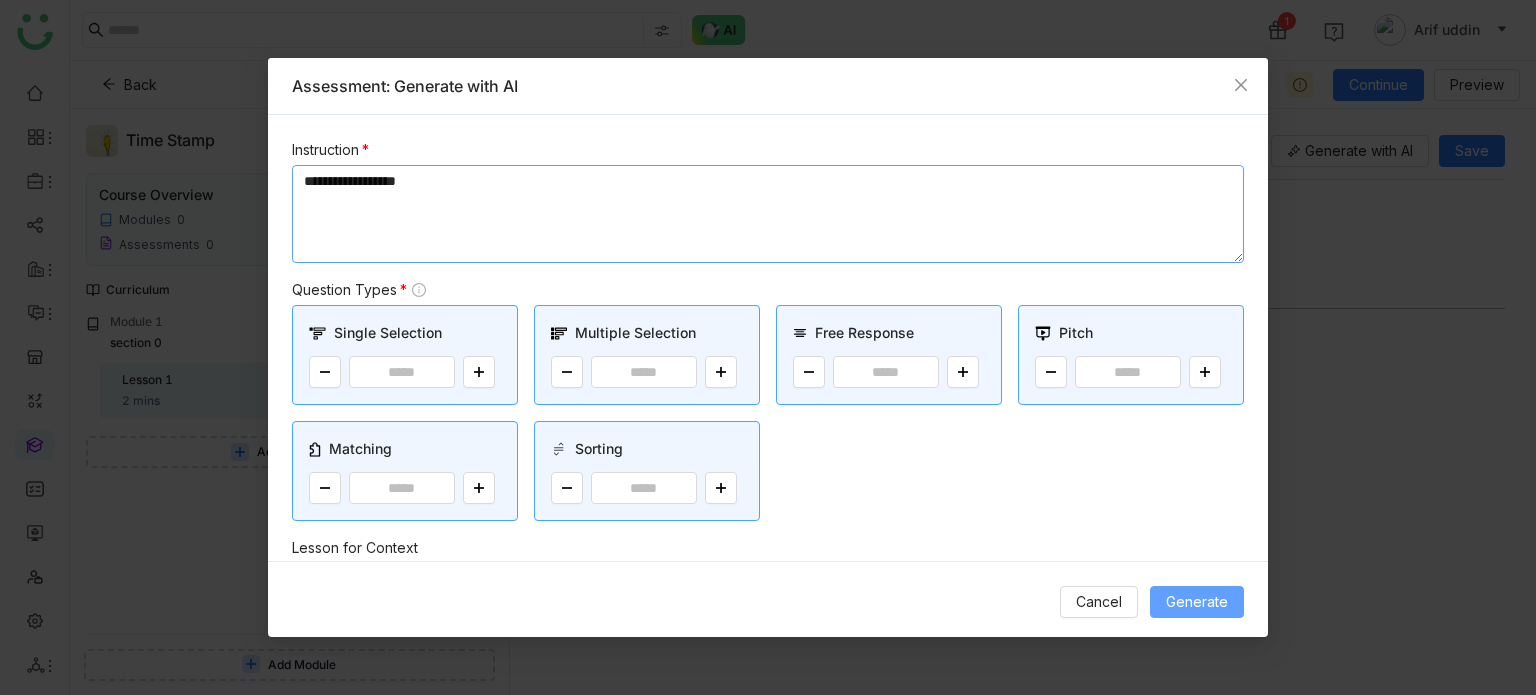 type on "**********" 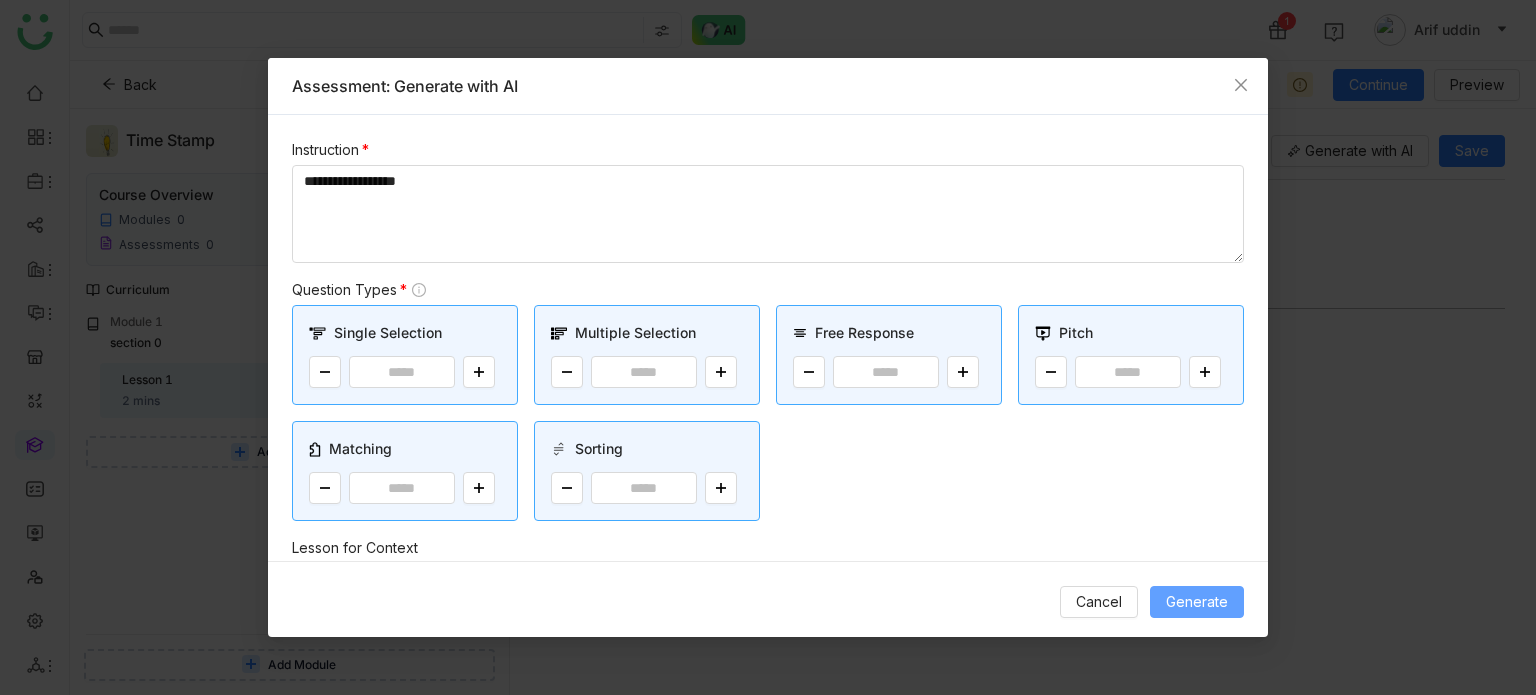 click on "Generate" at bounding box center [1197, 602] 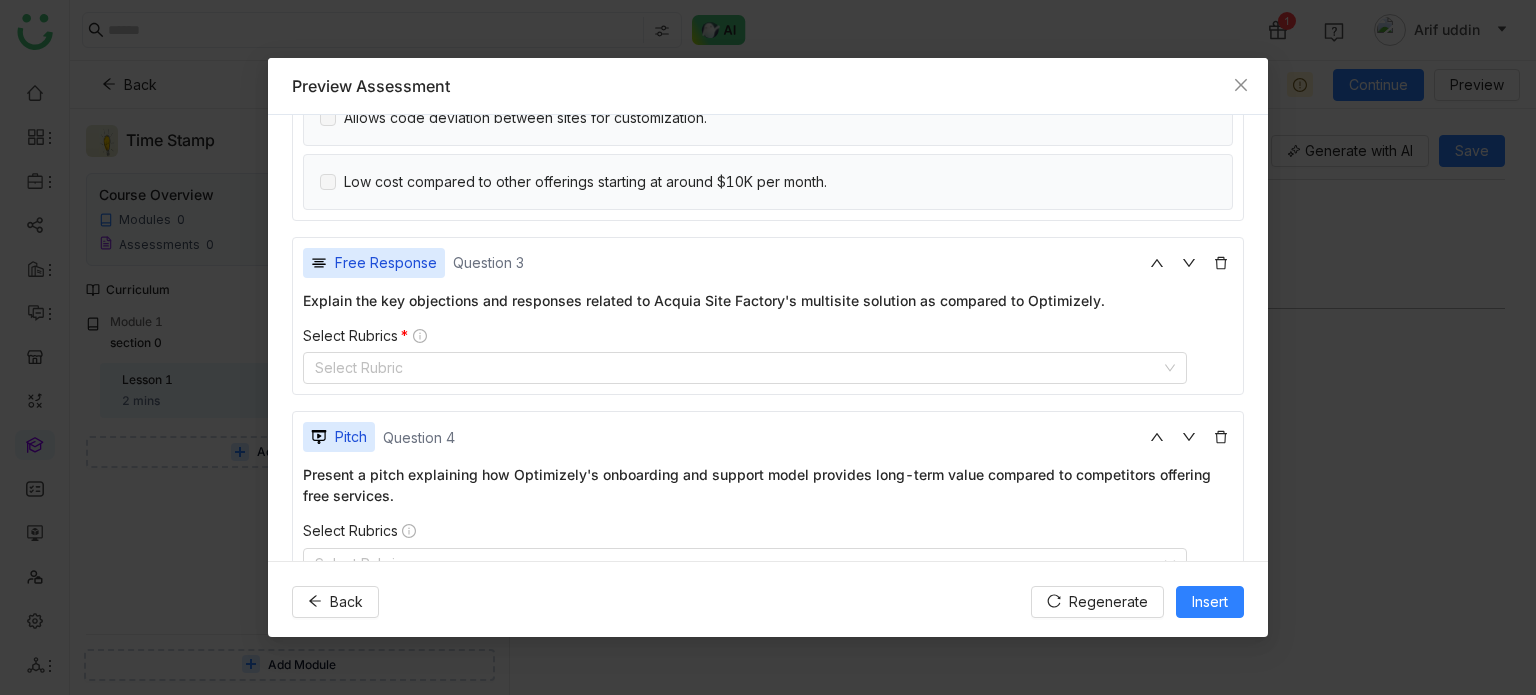 scroll, scrollTop: 900, scrollLeft: 0, axis: vertical 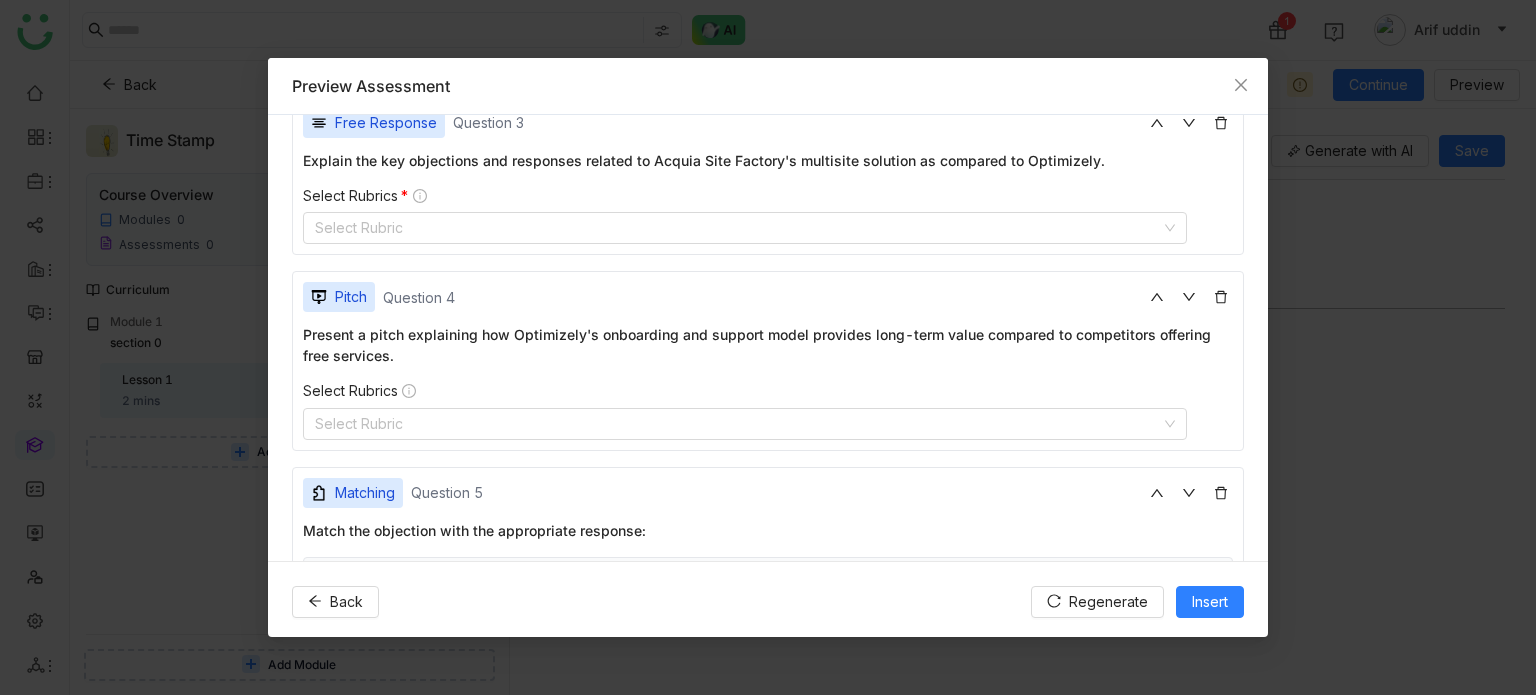 click on "Select Rubrics" at bounding box center (768, 391) 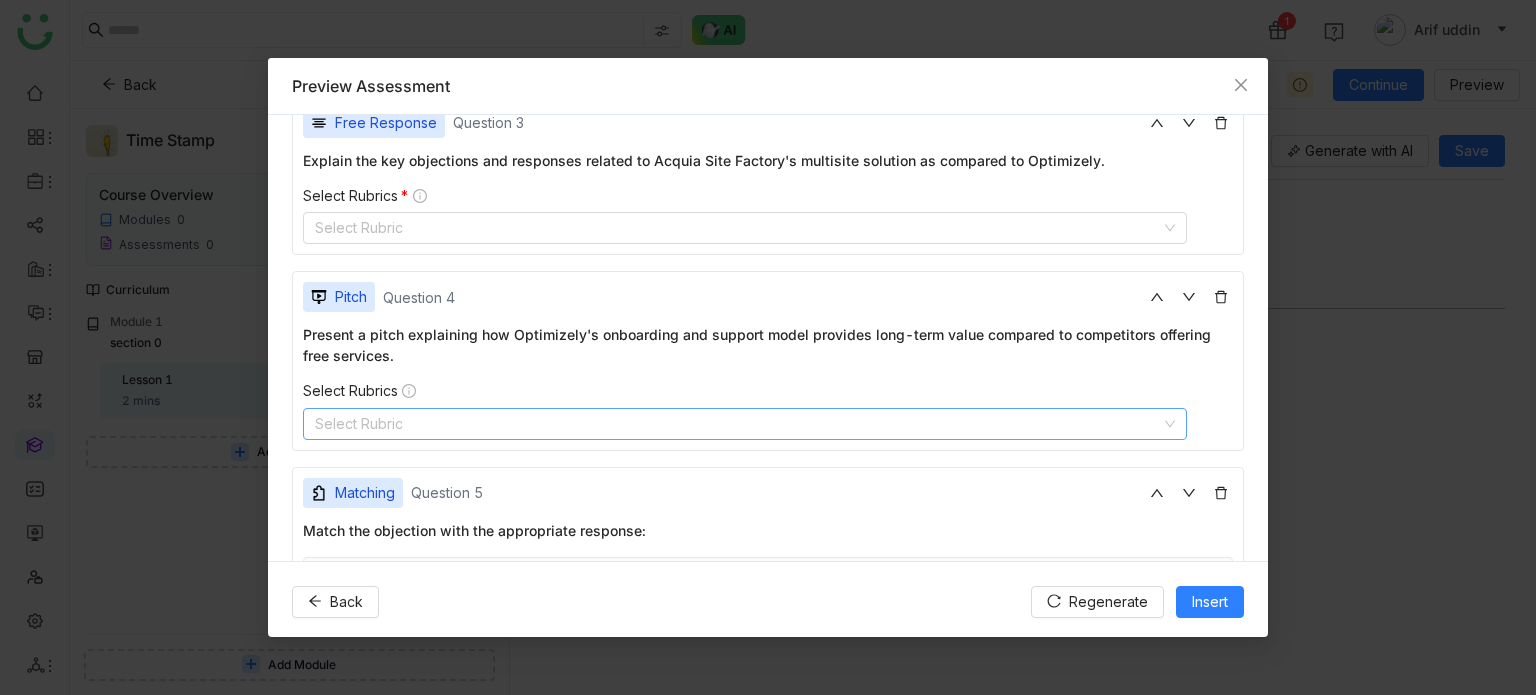 click on "Select Rubric" at bounding box center [745, 424] 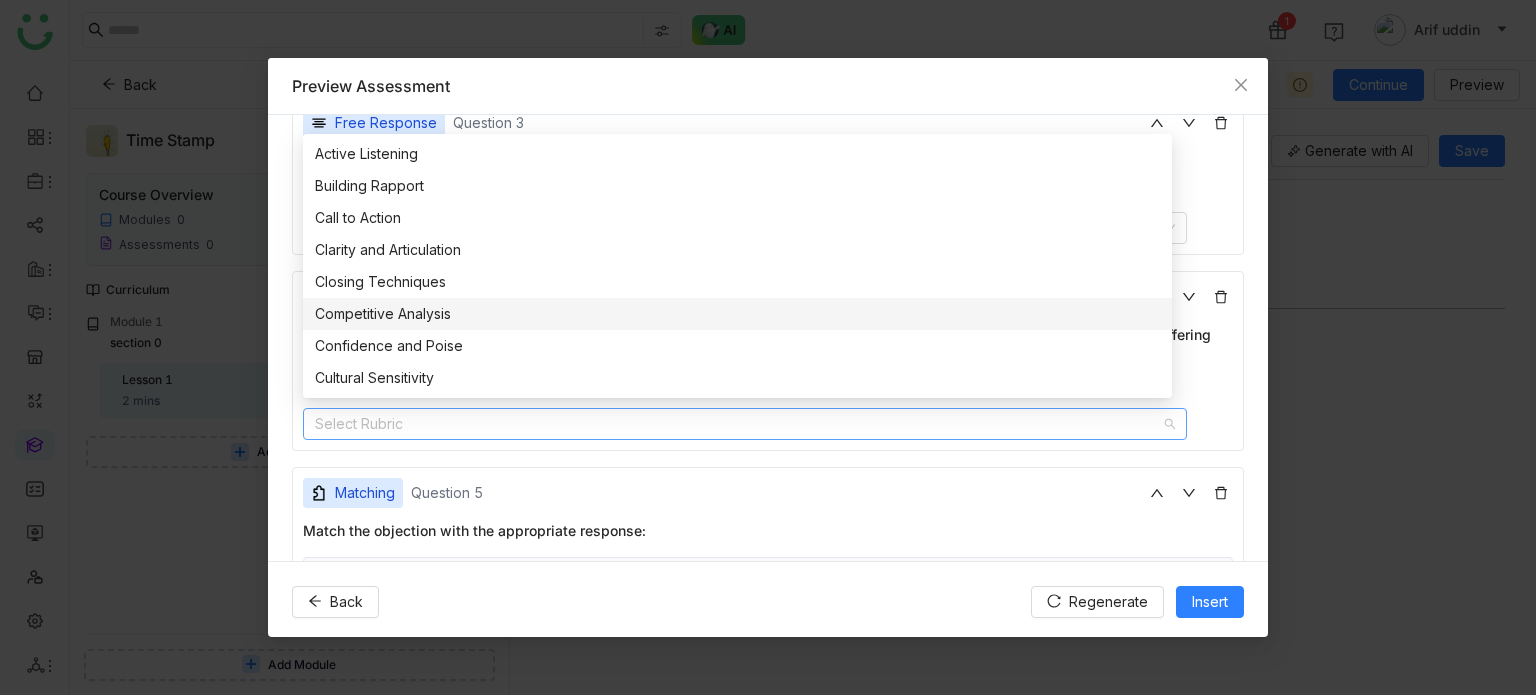 click on "Competitive Analysis" at bounding box center [737, 314] 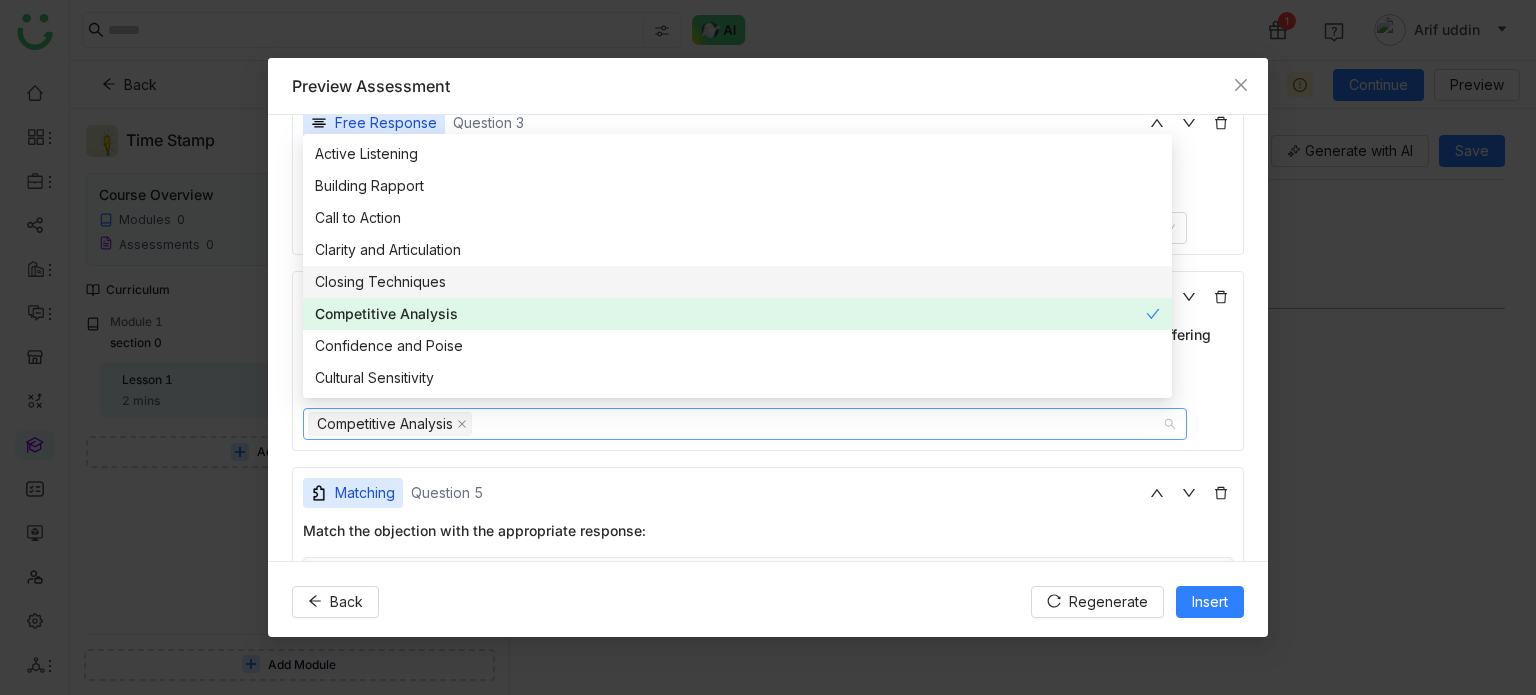 click on "Closing Techniques" at bounding box center (737, 282) 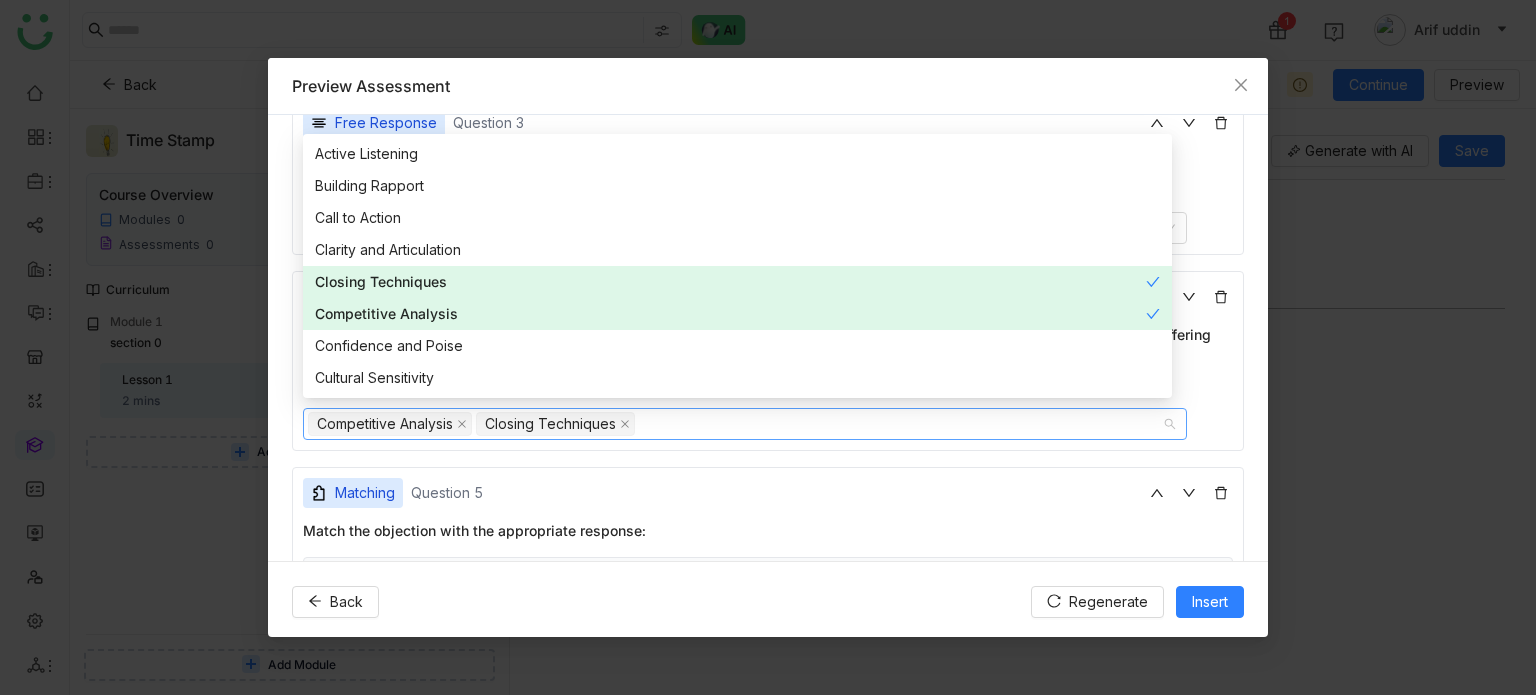 click on "Clarity and Articulation" at bounding box center (737, 250) 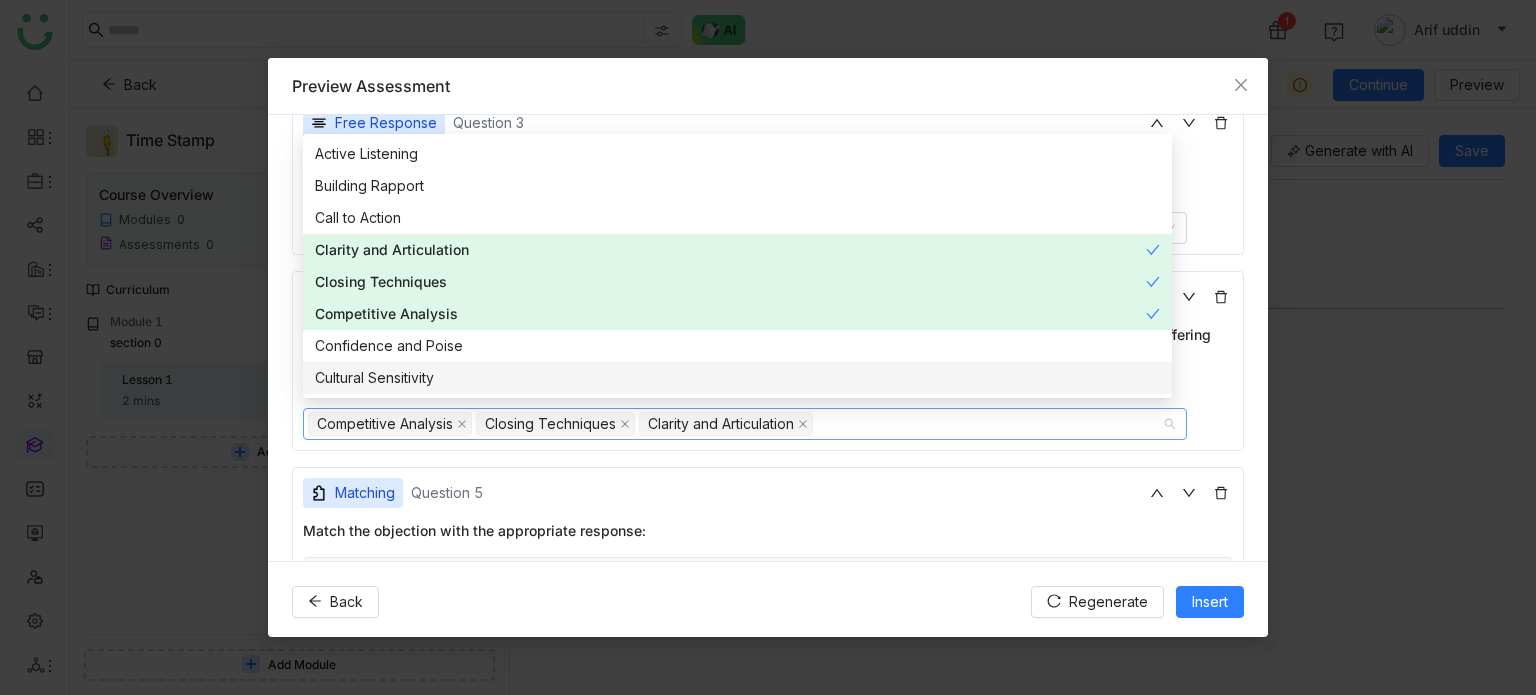click on "Single Selection   Question 1   What is a major limitation of Acquia Site Factory for multi-site management?   Single point-of-failure affecting all sites if one site is compromised or overwhelmed with traffic.   Allows code deviation between different sites for customization.   Short implementation cycle compared to standard sites.   Low cost starting at under $10K per month for 1M page views.   Multiple Selection   Question 2   Which of the following are limitations of Acquia Site Factory as mentioned in the objection handling?   Single point-of-failure affecting all sites if one site is compromised or overwhelmed with traffic.   Lengthy implementation cycle approximately three times longer than standard site timelines.   Allows code deviation between sites for customization.   Low cost compared to other offerings starting at around $10K per month.   Free Response   Question 3   Explain the key objections and responses related to Acquia Site Factory's multisite solution as compared to Optimizely.  *" at bounding box center (768, 284) 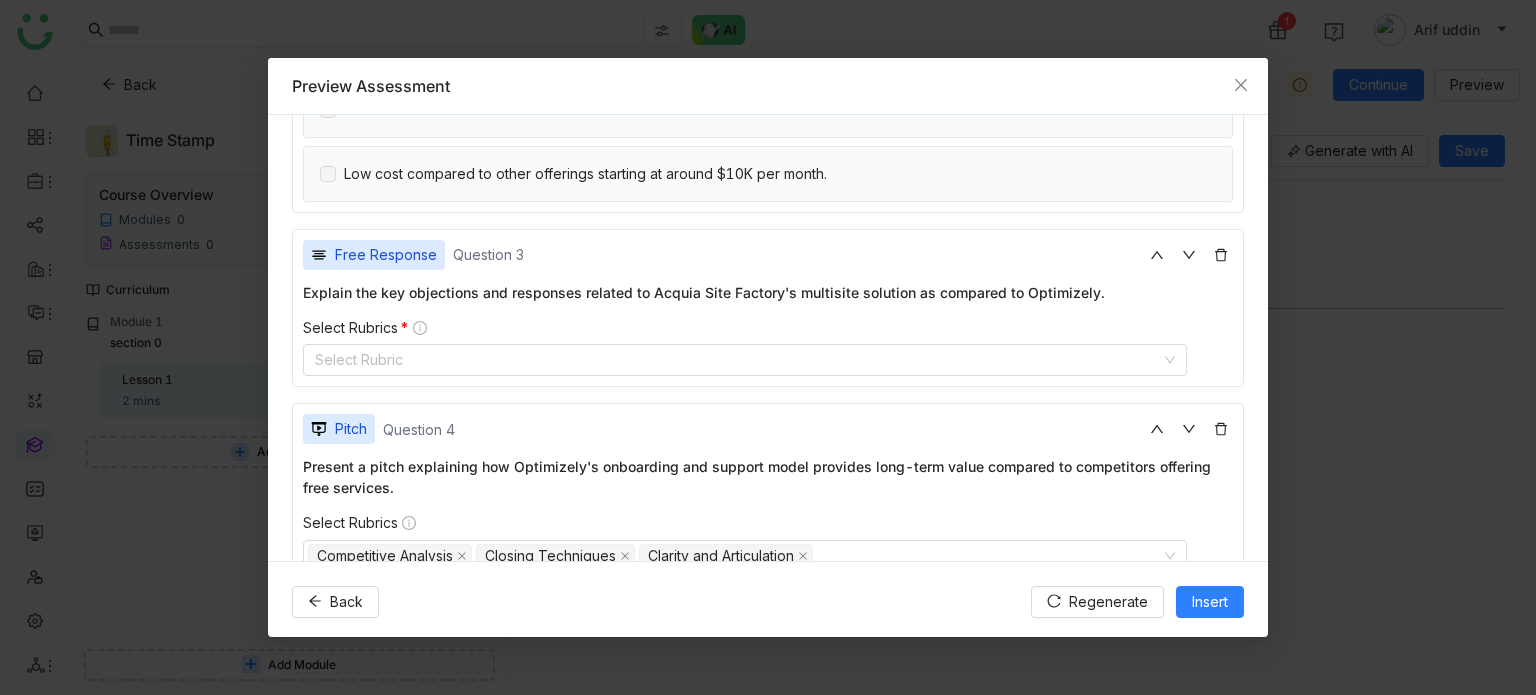 scroll, scrollTop: 754, scrollLeft: 0, axis: vertical 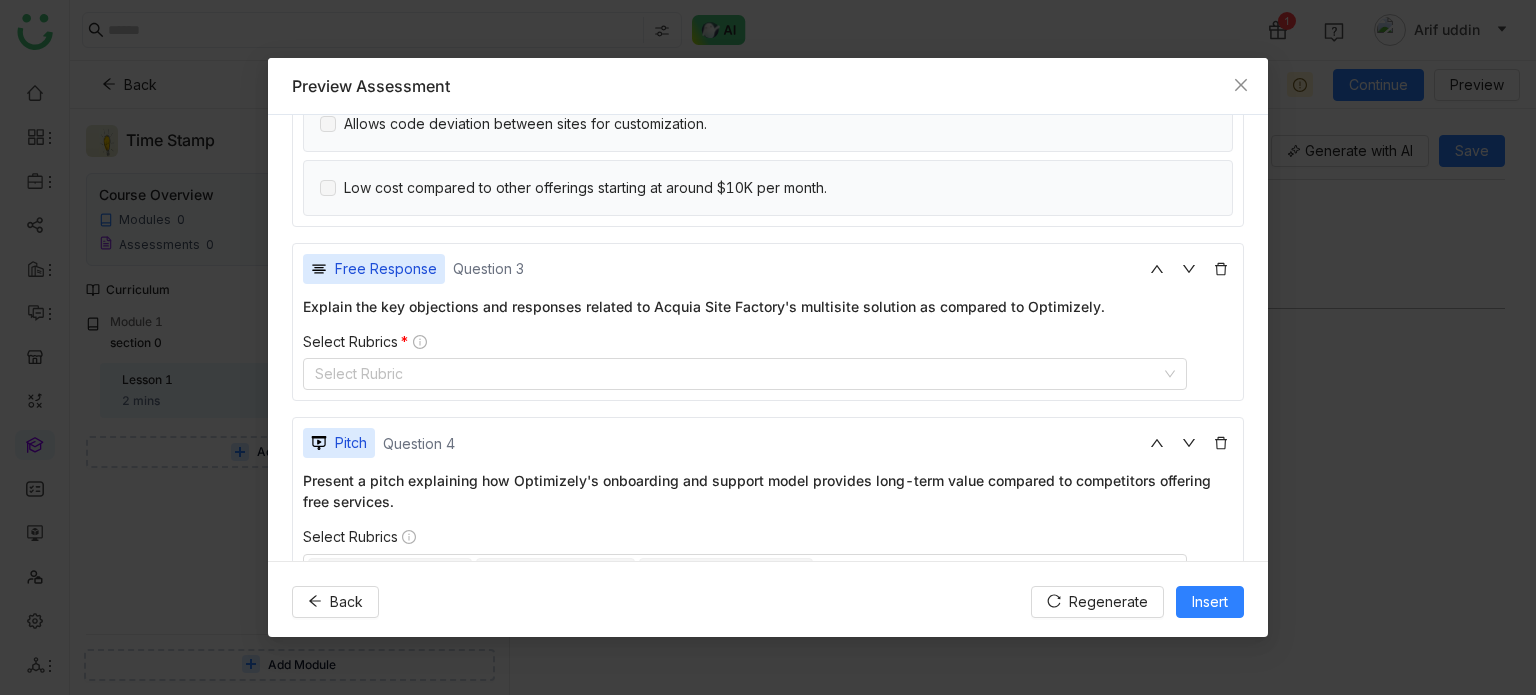 click on "Select Rubrics  *    Select Rubric" at bounding box center (768, 362) 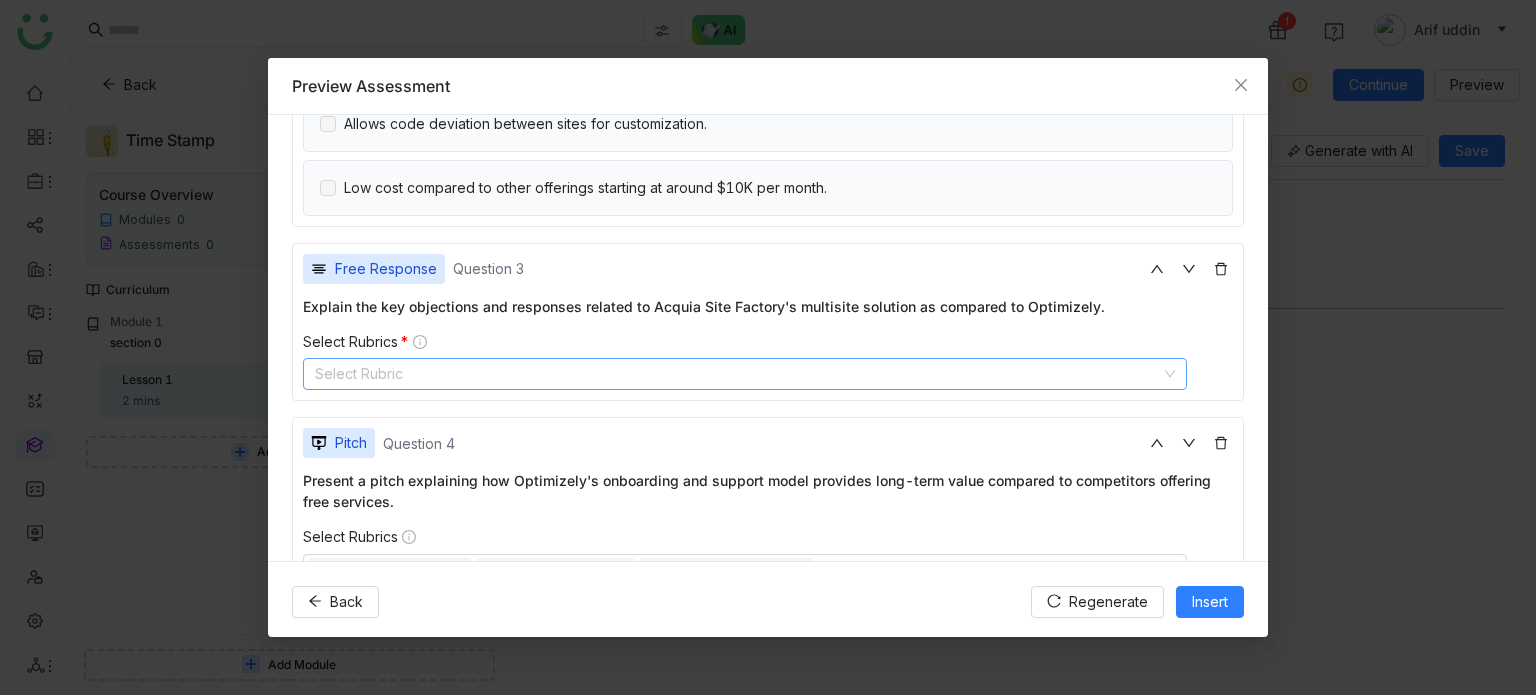 click on "Select Rubric" at bounding box center (745, 374) 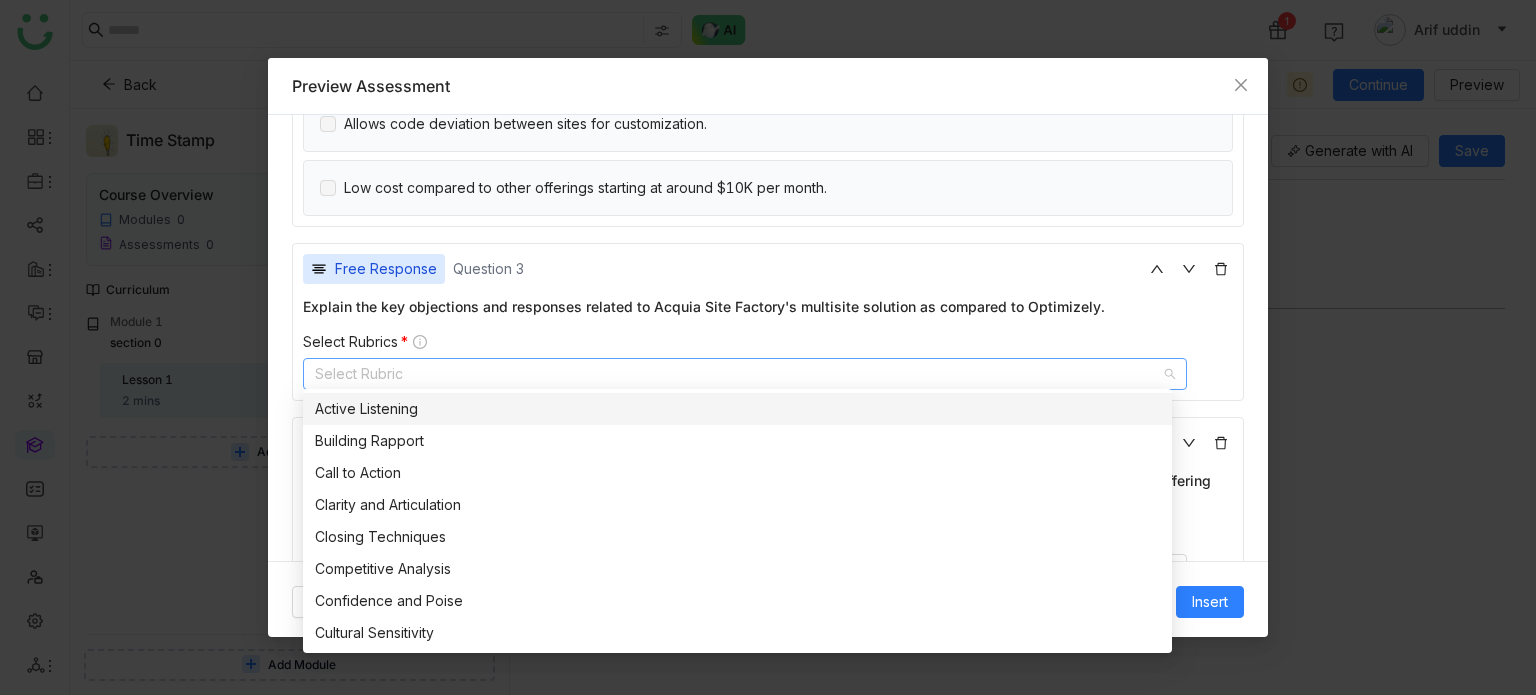 drag, startPoint x: 350, startPoint y: 398, endPoint x: 359, endPoint y: 435, distance: 38.078865 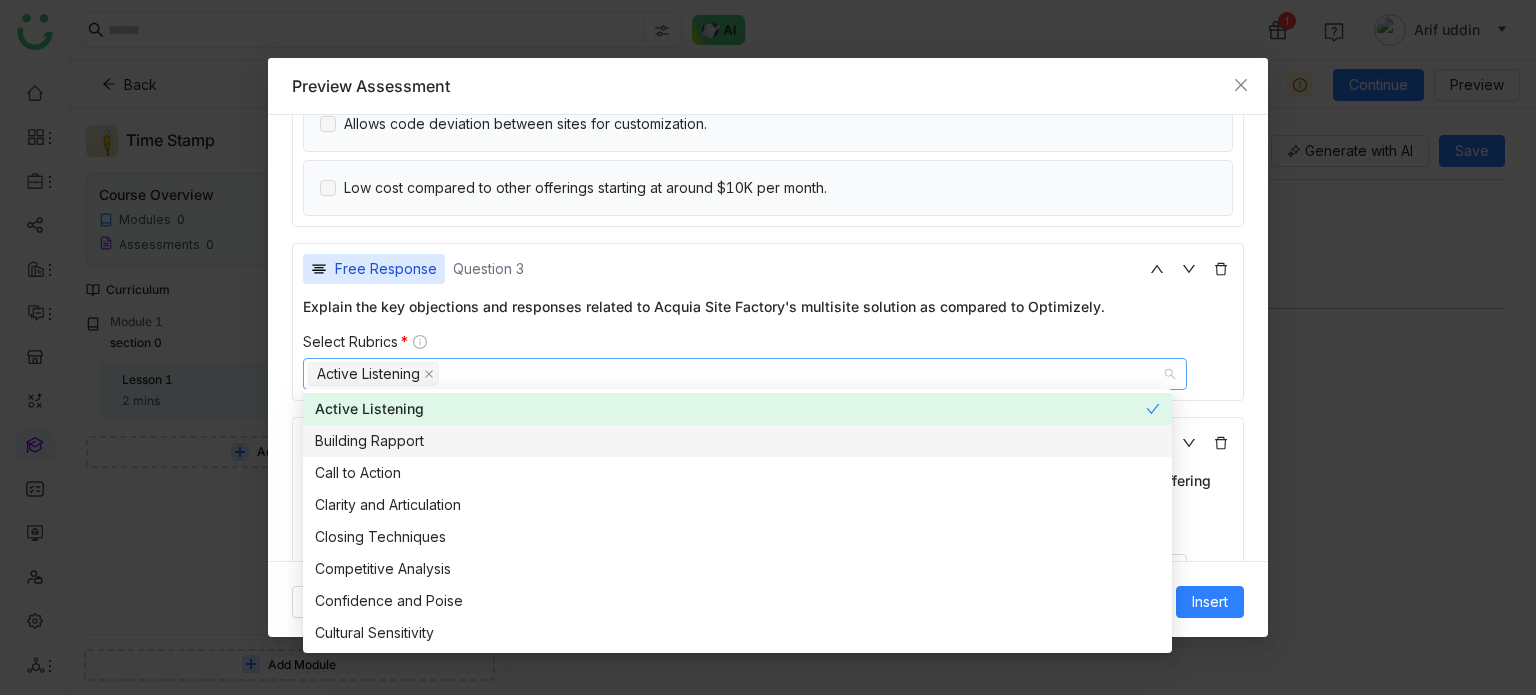click on "Building Rapport" at bounding box center (737, 441) 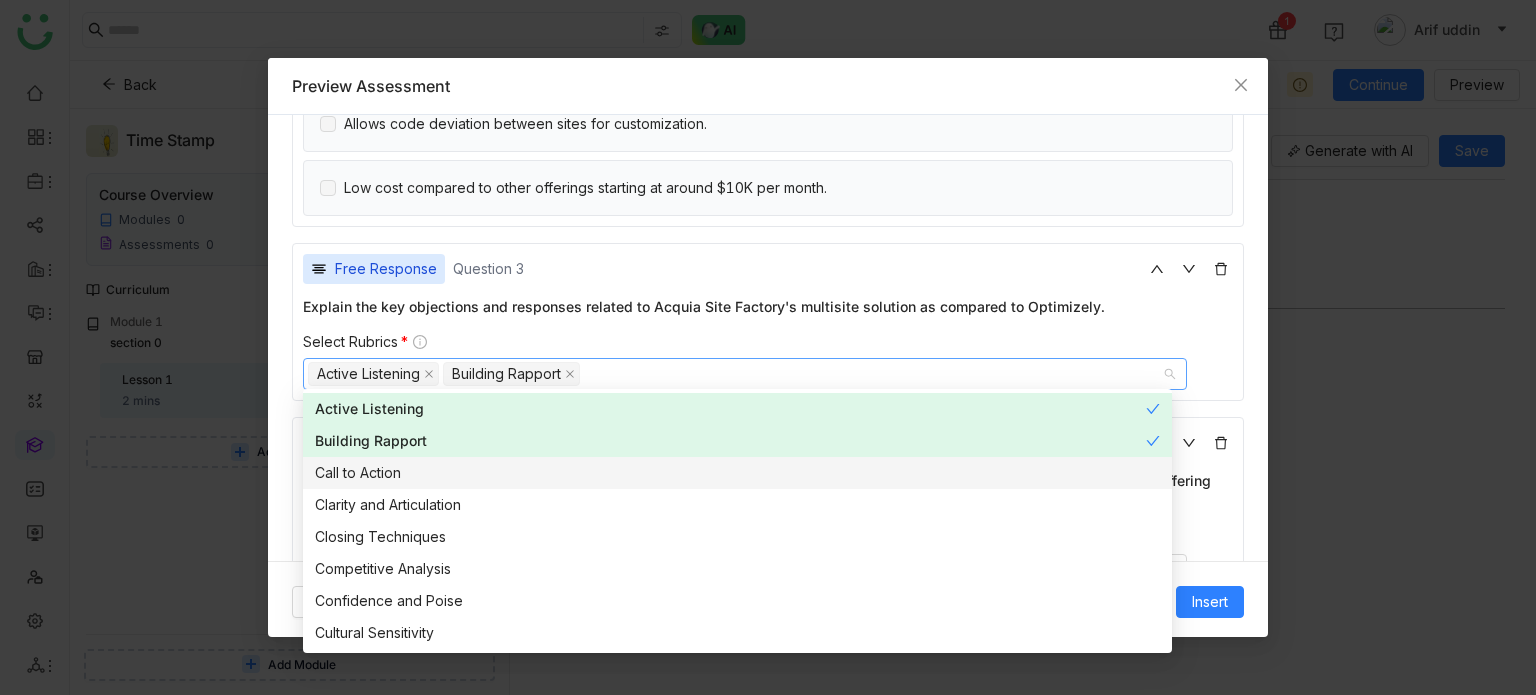 click on "**********" at bounding box center [768, 337] 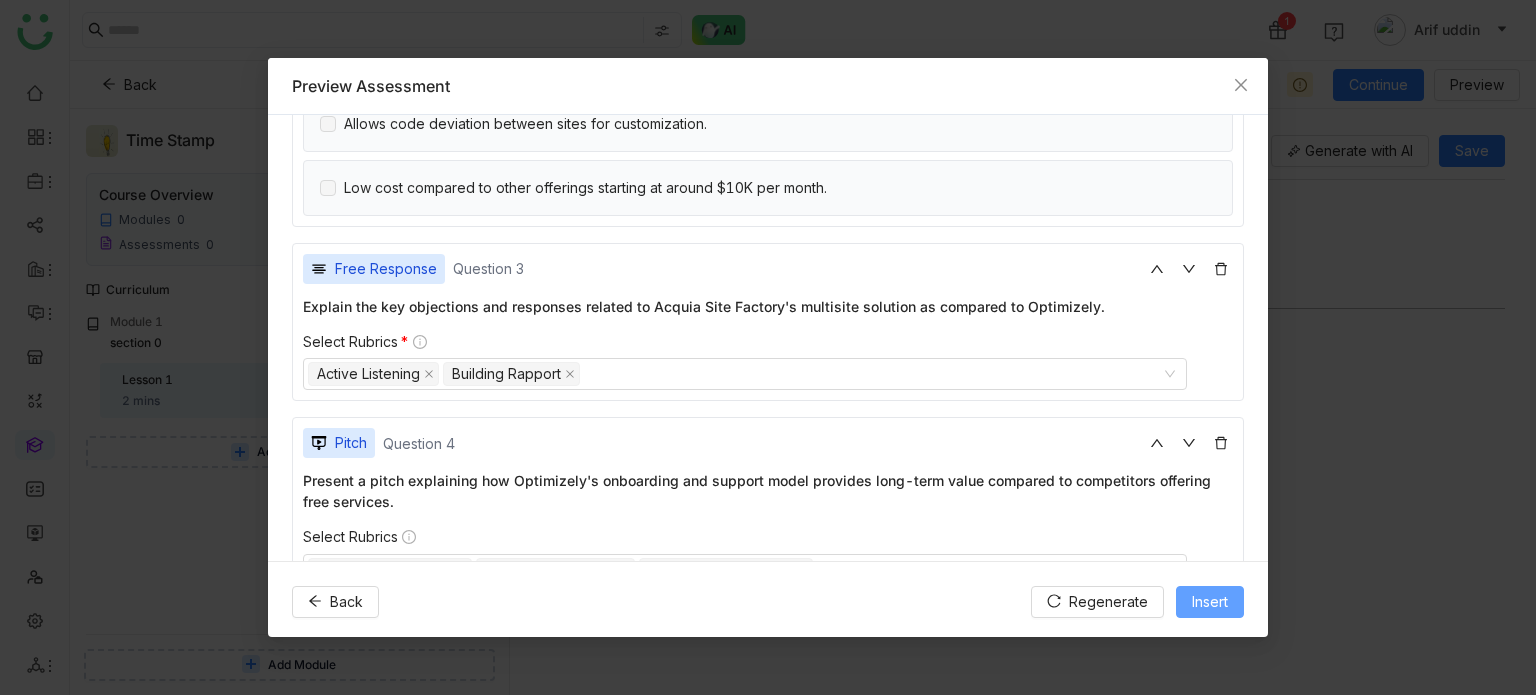 click on "Insert" at bounding box center [1210, 602] 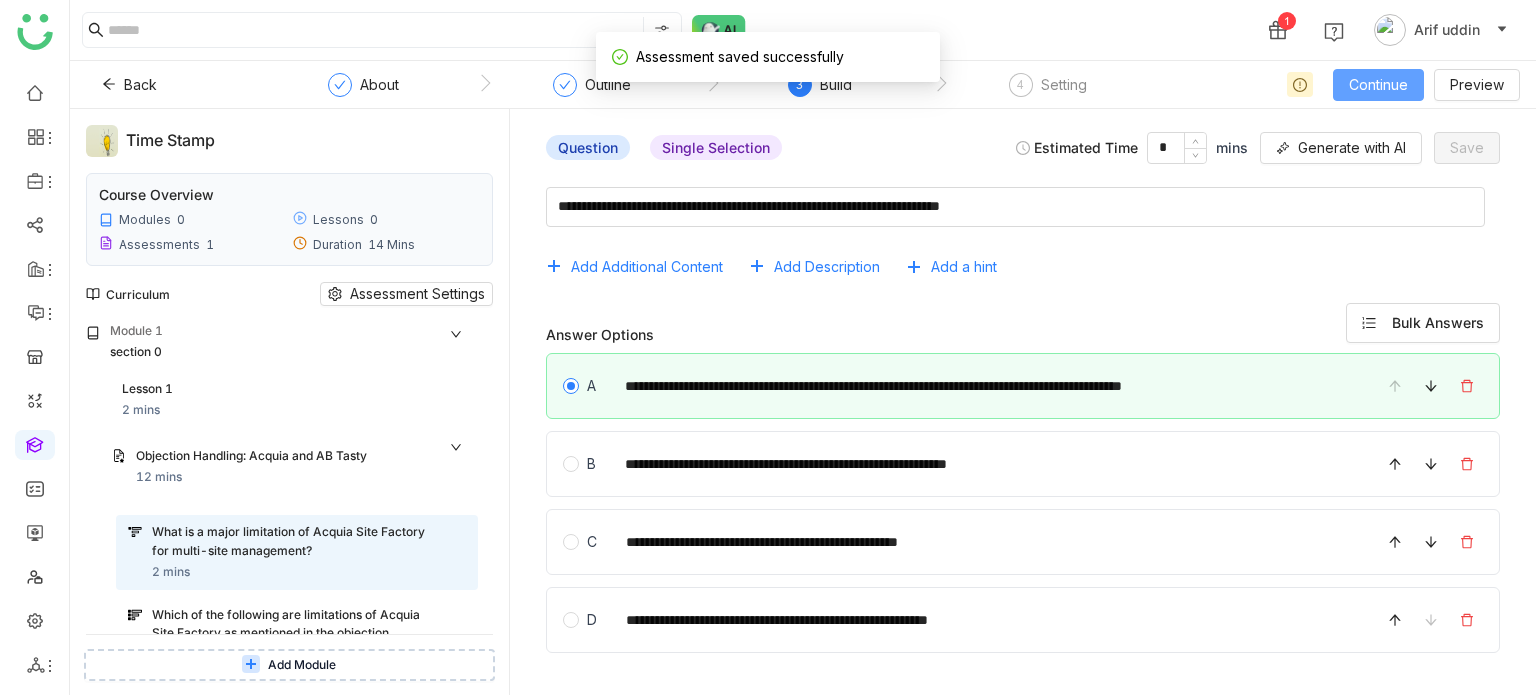 click on "Continue" at bounding box center (1378, 85) 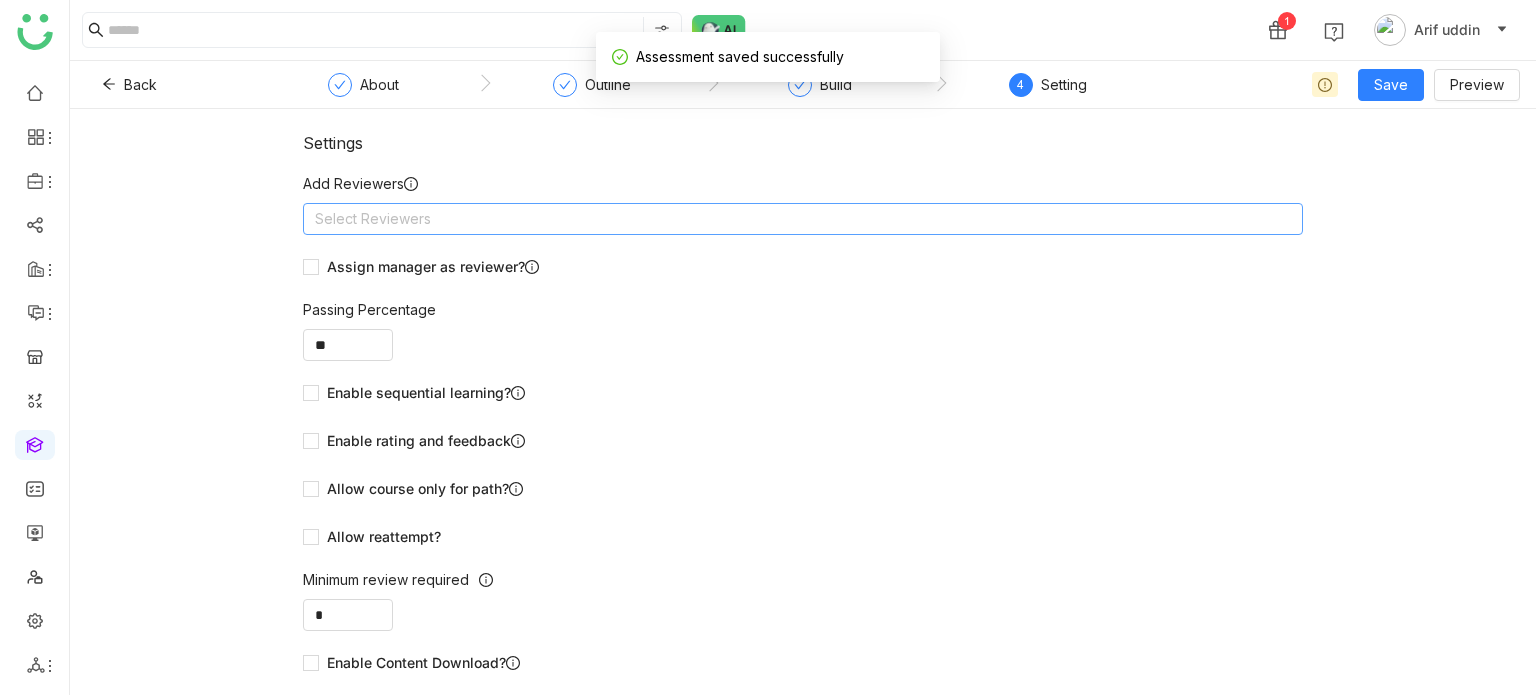 click on "Select Reviewers" 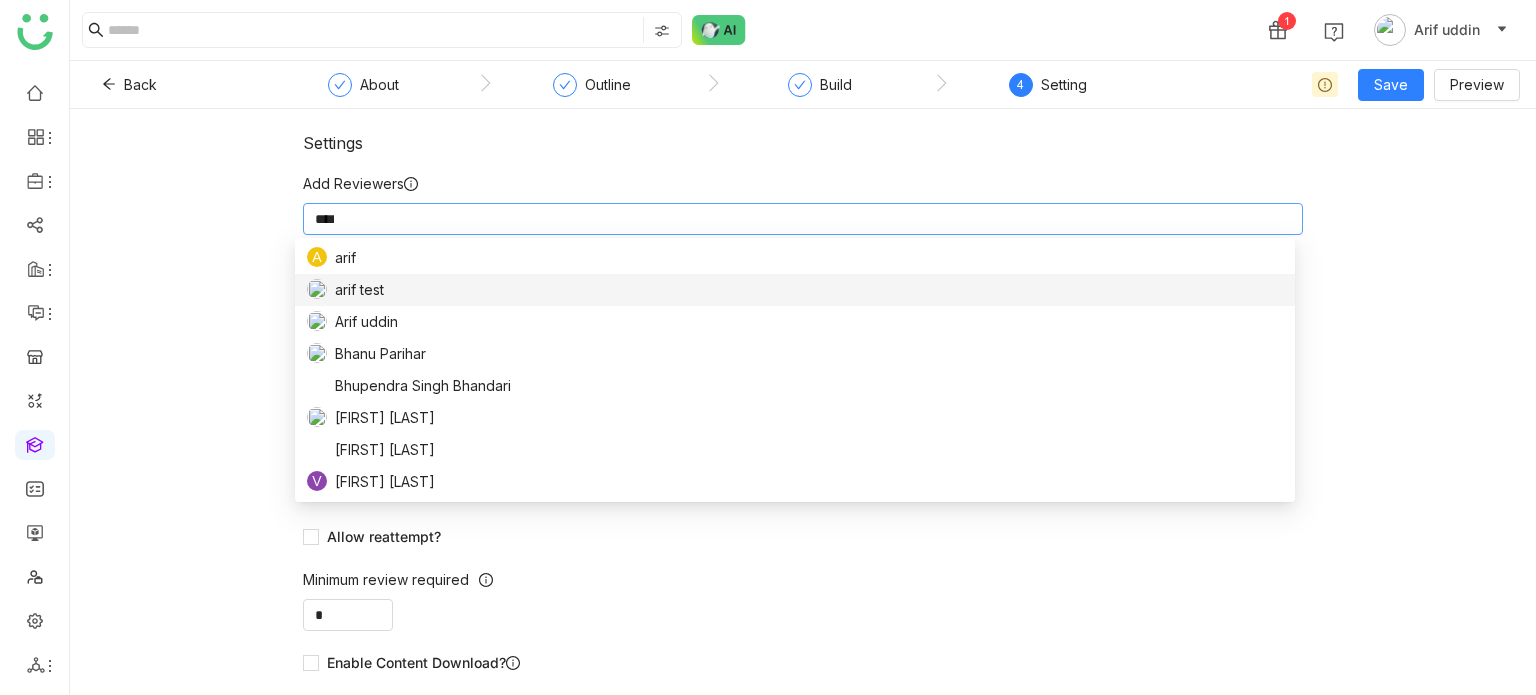 scroll, scrollTop: 0, scrollLeft: 0, axis: both 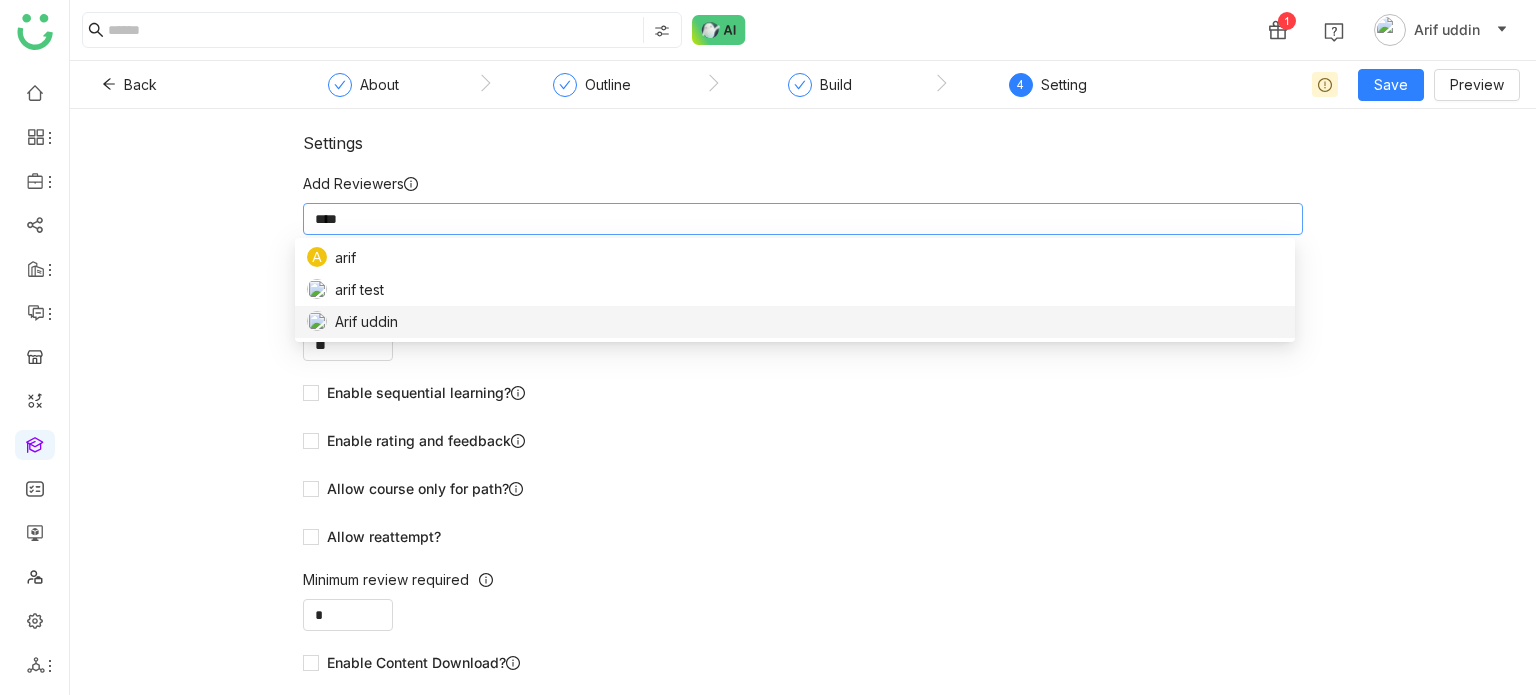type on "****" 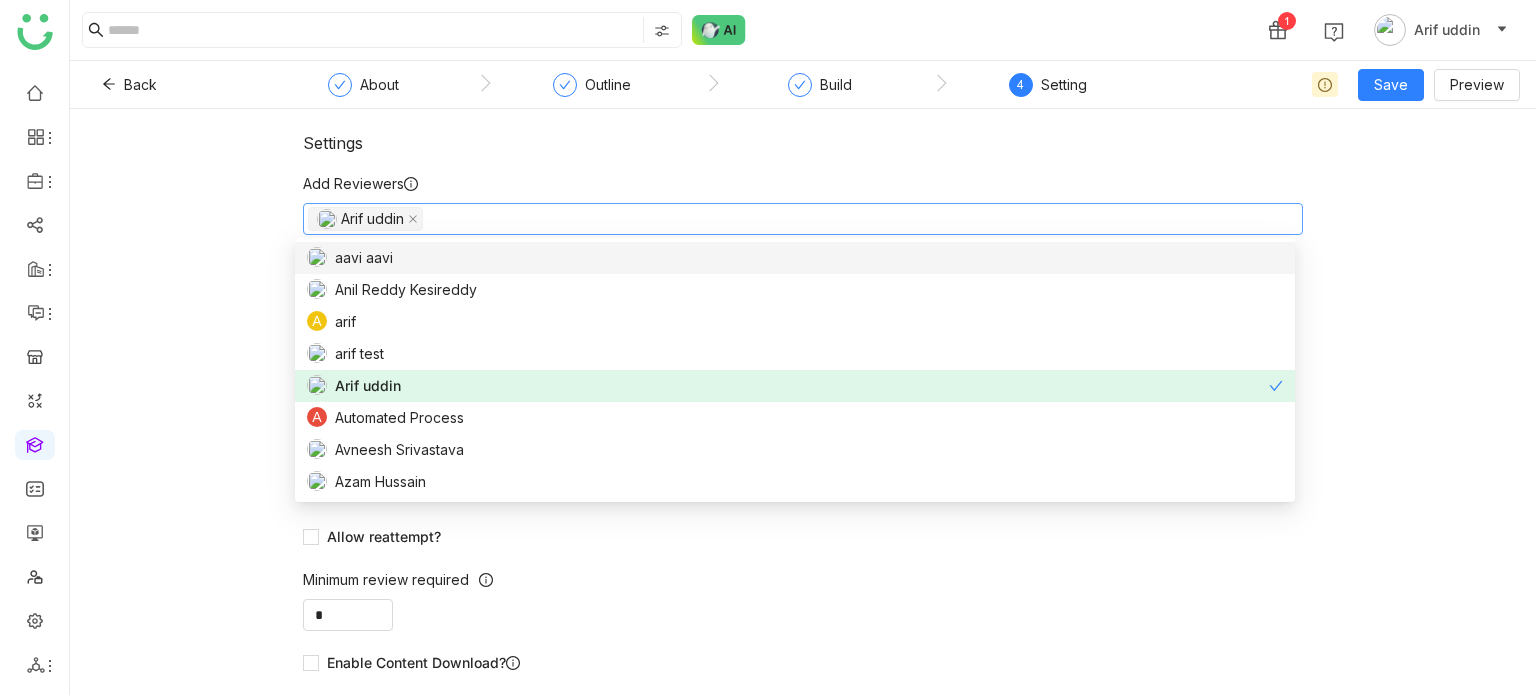 click on "Settings   Add Reviewers   Arif uddin    Assign manager as reviewer?   Passing Percentage  ** Enable sequential learning?   Enable rating and feedback  Allow course only for path?  Allow reattempt?  Minimum review required  *  User can mark lesson as complete?   Enable Content Download?   Generate Certificate?" 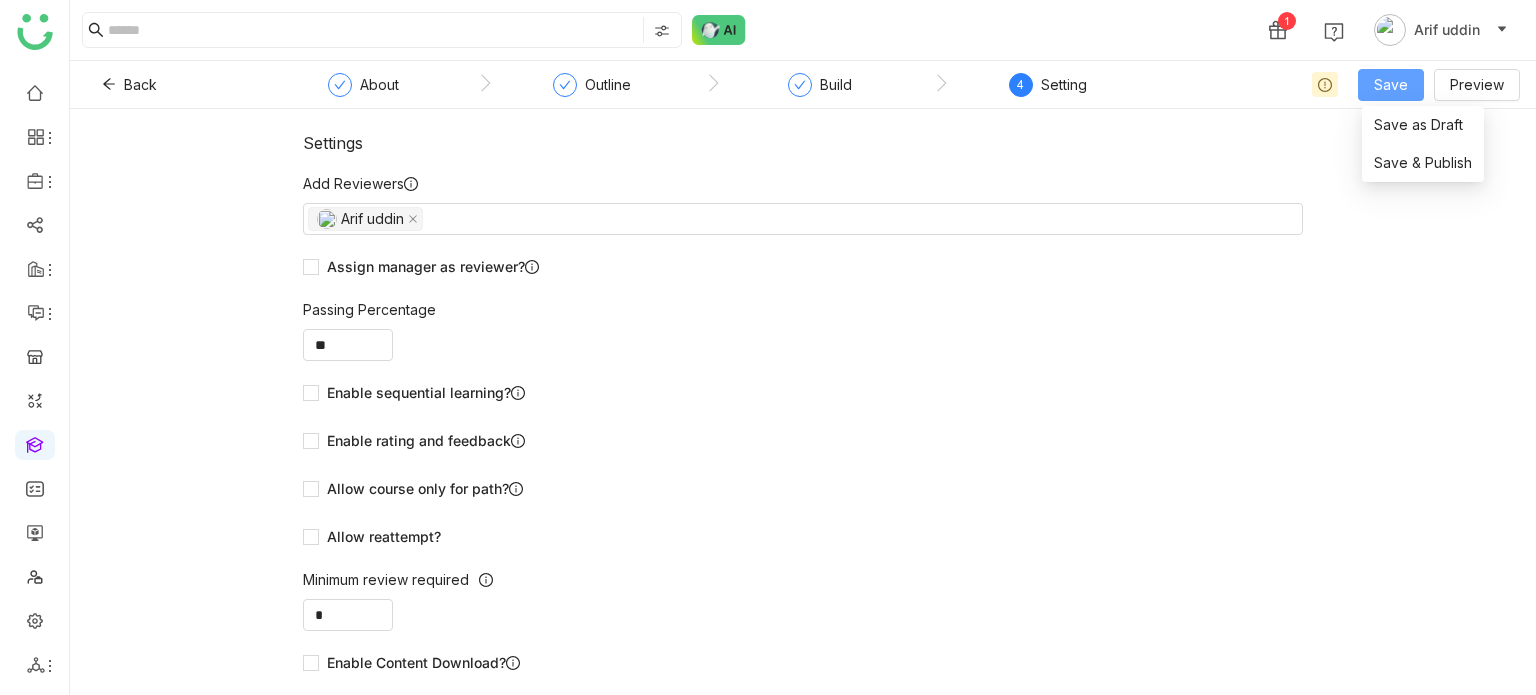 click on "Save" 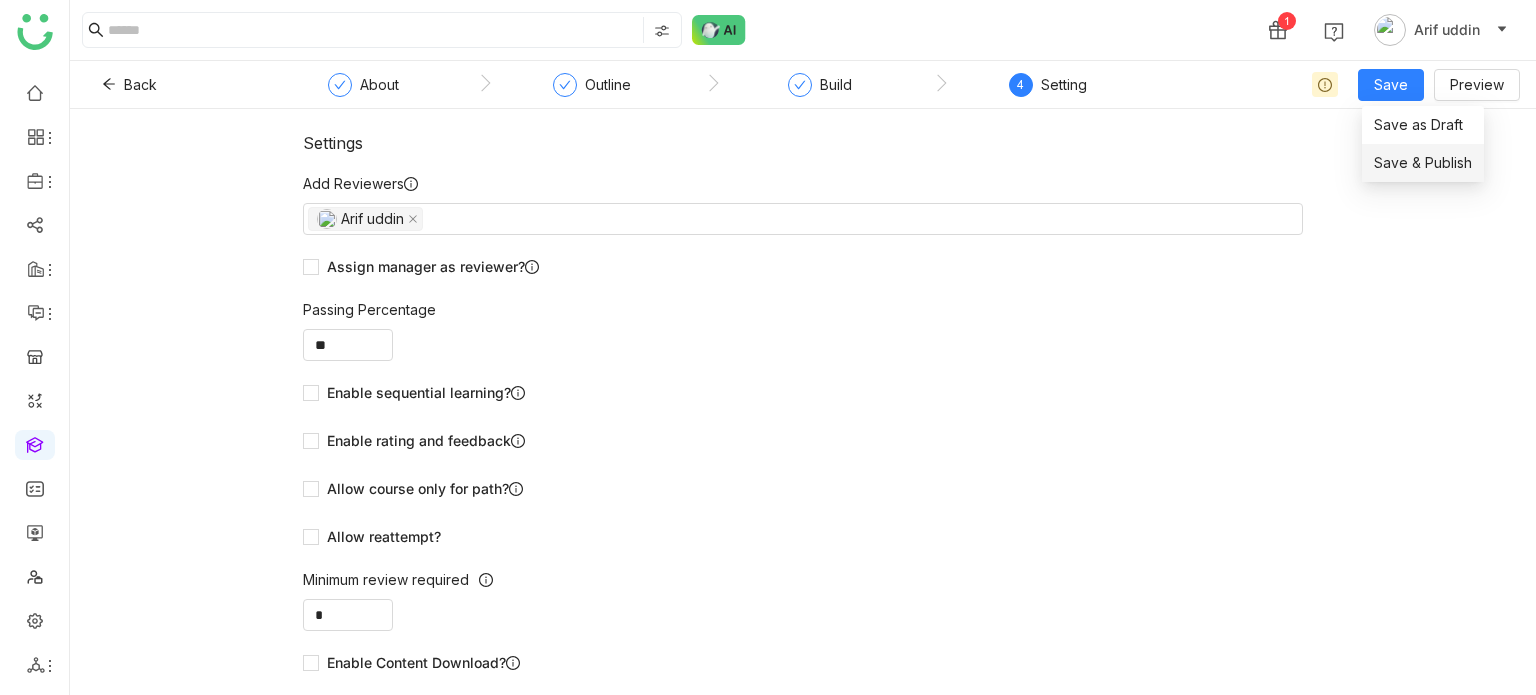 click on "Save & Publish" at bounding box center [1423, 163] 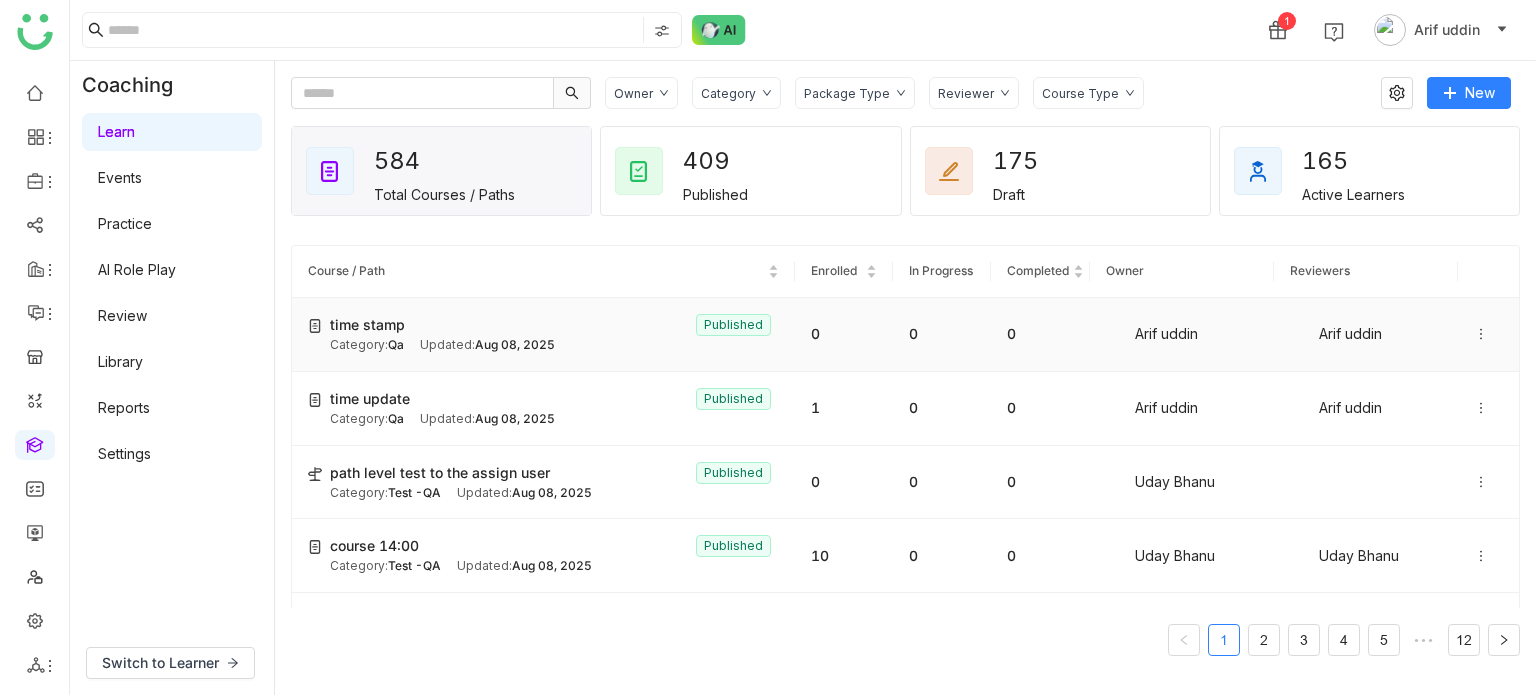 click 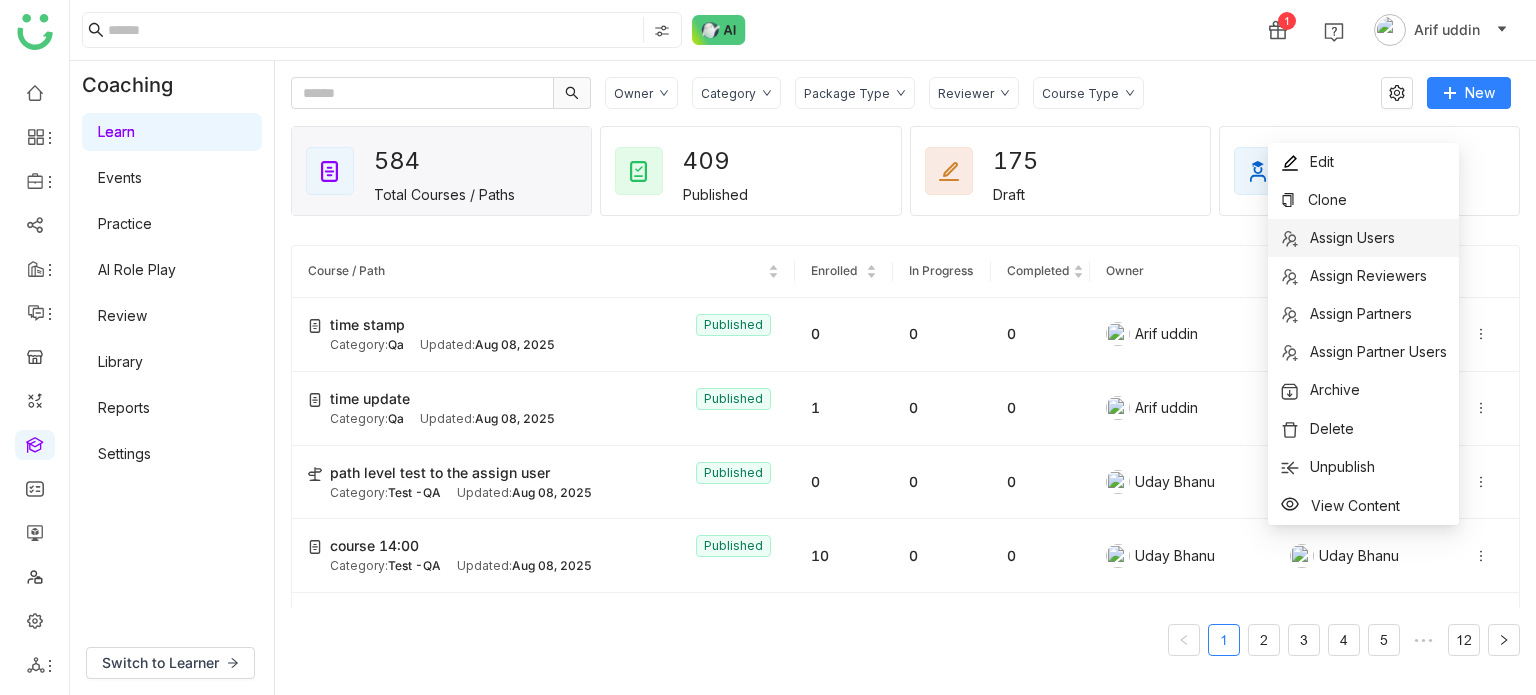 click on "Assign Users" at bounding box center (1363, 238) 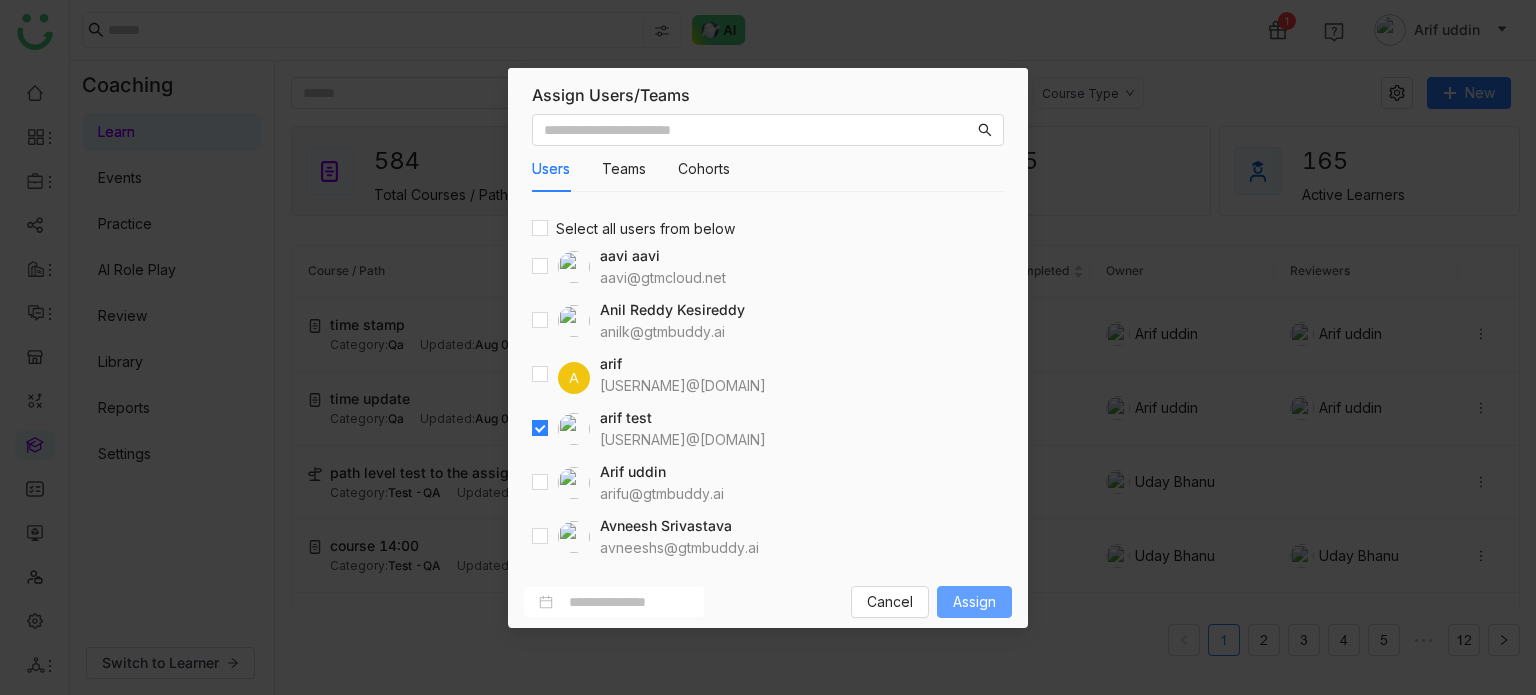 click on "Assign" at bounding box center (974, 602) 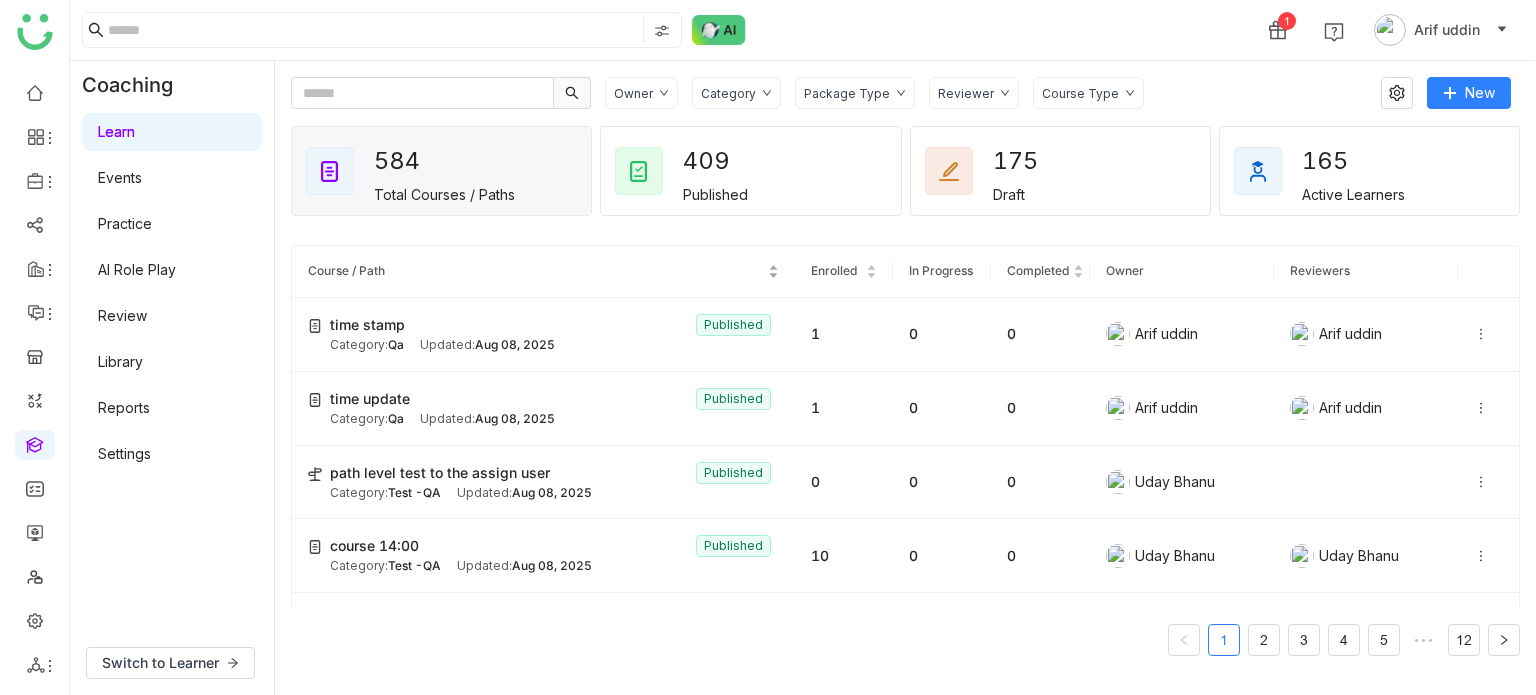 click on "Course / Path" 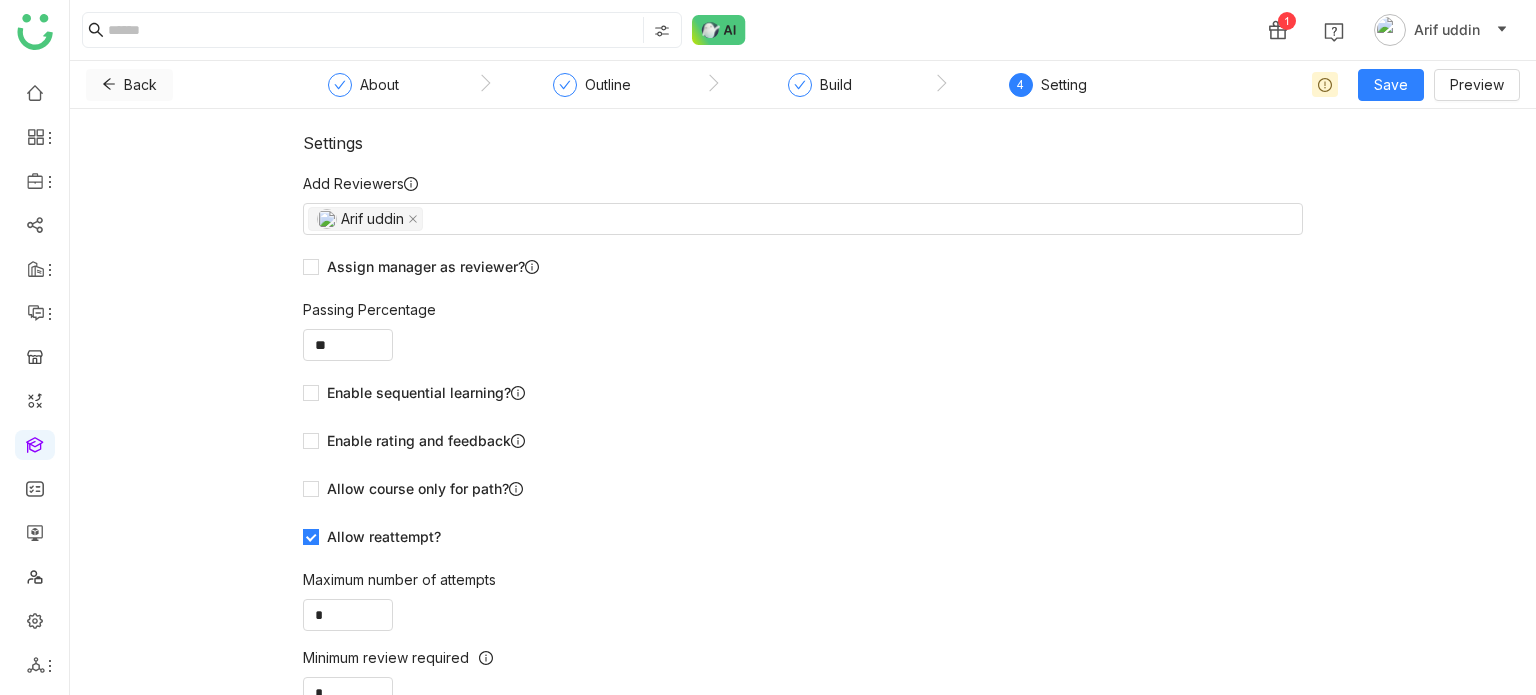 click on "Back" 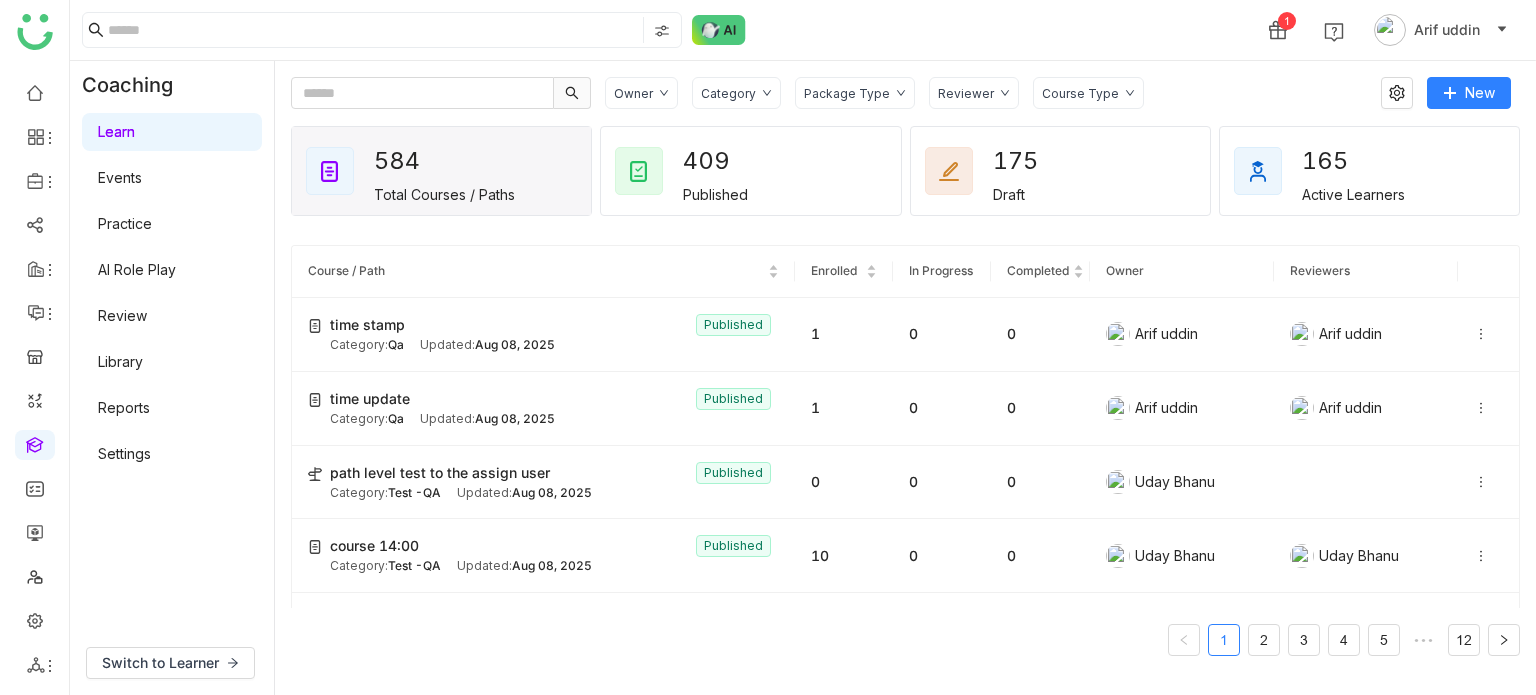 click on "Owner Category Package Type Reviewer Course Type  New   584   Total Courses / Paths   409   Published   175   Draft   165   Active Learners  Course / Path Enrolled In Progress Completed Owner Reviewers time stamp  Published Category:  Qa Updated:   Aug 08, 2025 1 0 0  Arif uddin   Arif uddin  time update   Published Category:  Qa Updated:   Aug 08, 2025 1 0 0  Arif uddin   Arif uddin  path level test to the assign user  Published Category:  Test -QA Updated:   Aug 08, 2025 0 0 0  Uday Bhanu  course 14:00  Published Category:  Test -QA Updated:   Aug 08, 2025 10 0 0  Uday Bhanu   Uday Bhanu  LMS Library course testing 2  Published Category:  Aazam Courses Updated:   Aug 08, 2025 12 0 0  Vishnu Vardhan  Create course from scratch   Published Category:  Qa Updated:   Aug 08, 2025 0 0 0  Arif uddin  Cypress Test course 1754632376954  Draft Category:  Cypress Test Category Updated:   Aug 08, 2025 0 0 0  Vishnu Vardhan  Cypress Test course 1754632104751  Draft Category:  Cypress Test Category Updated:  0 0 0 48 2 0" 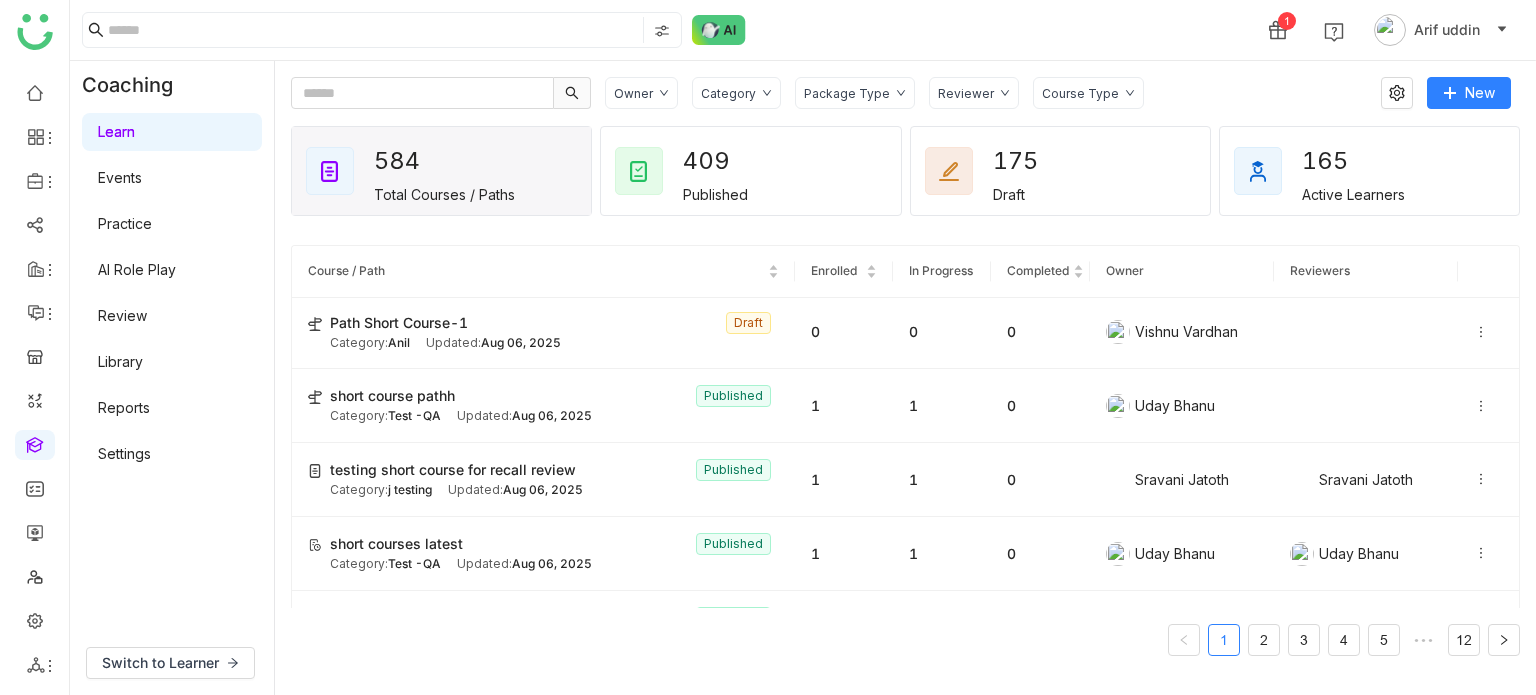 scroll, scrollTop: 1700, scrollLeft: 0, axis: vertical 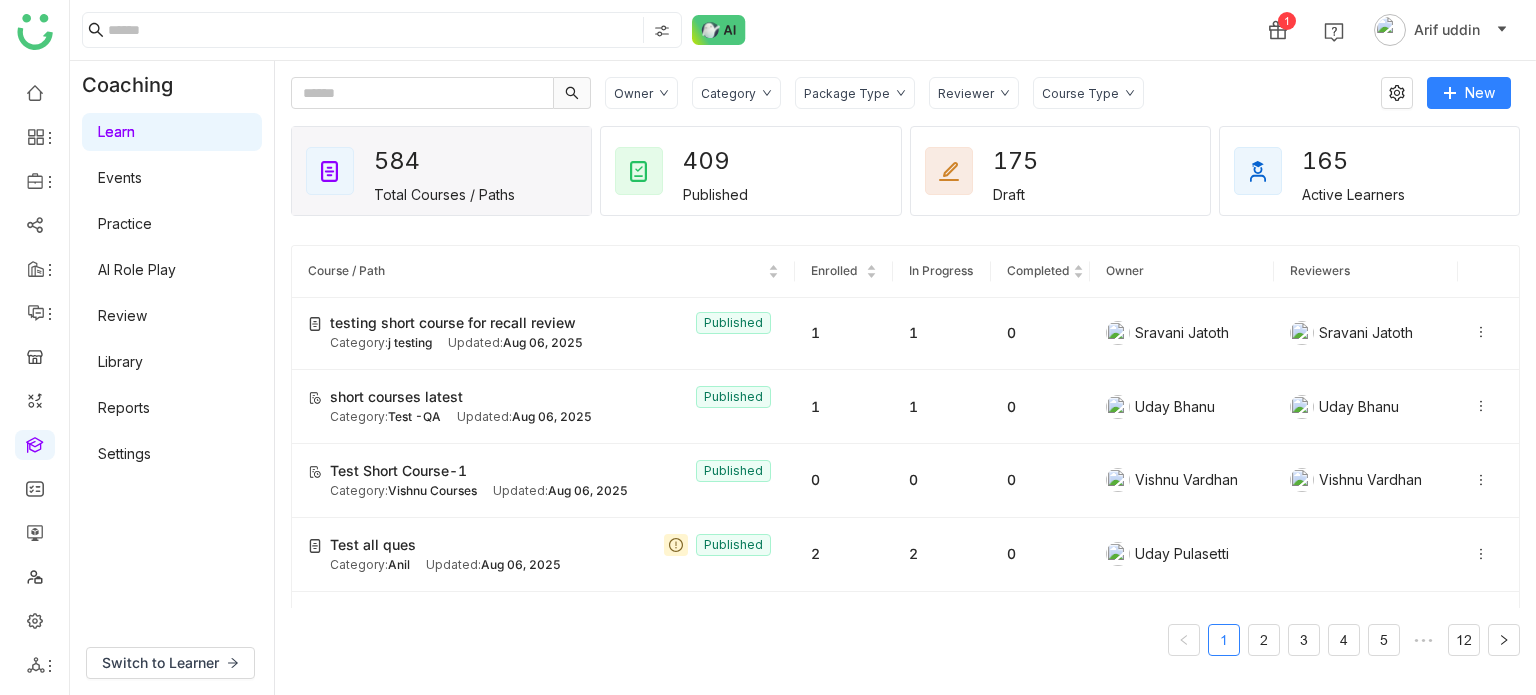 click on "Owner Category Package Type Reviewer Course Type" 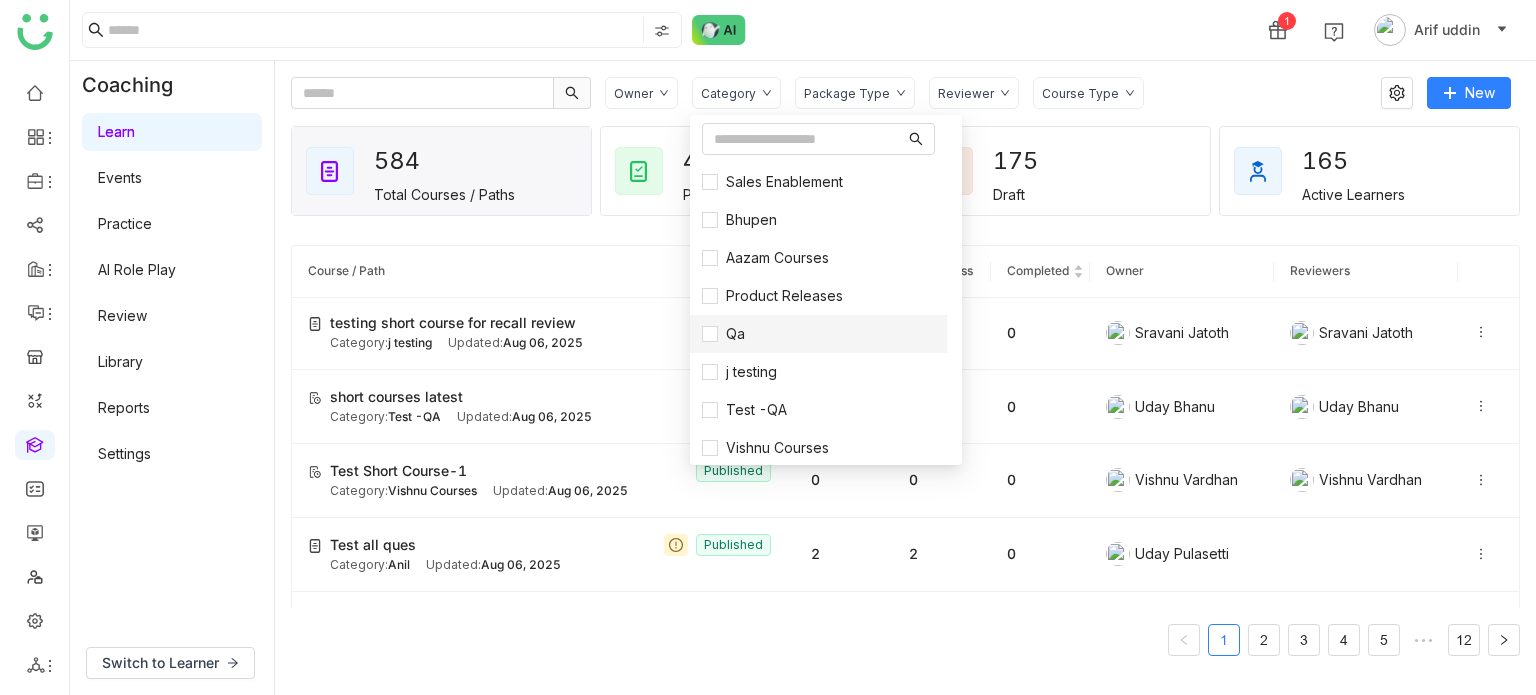 click on "Qa" at bounding box center (818, 334) 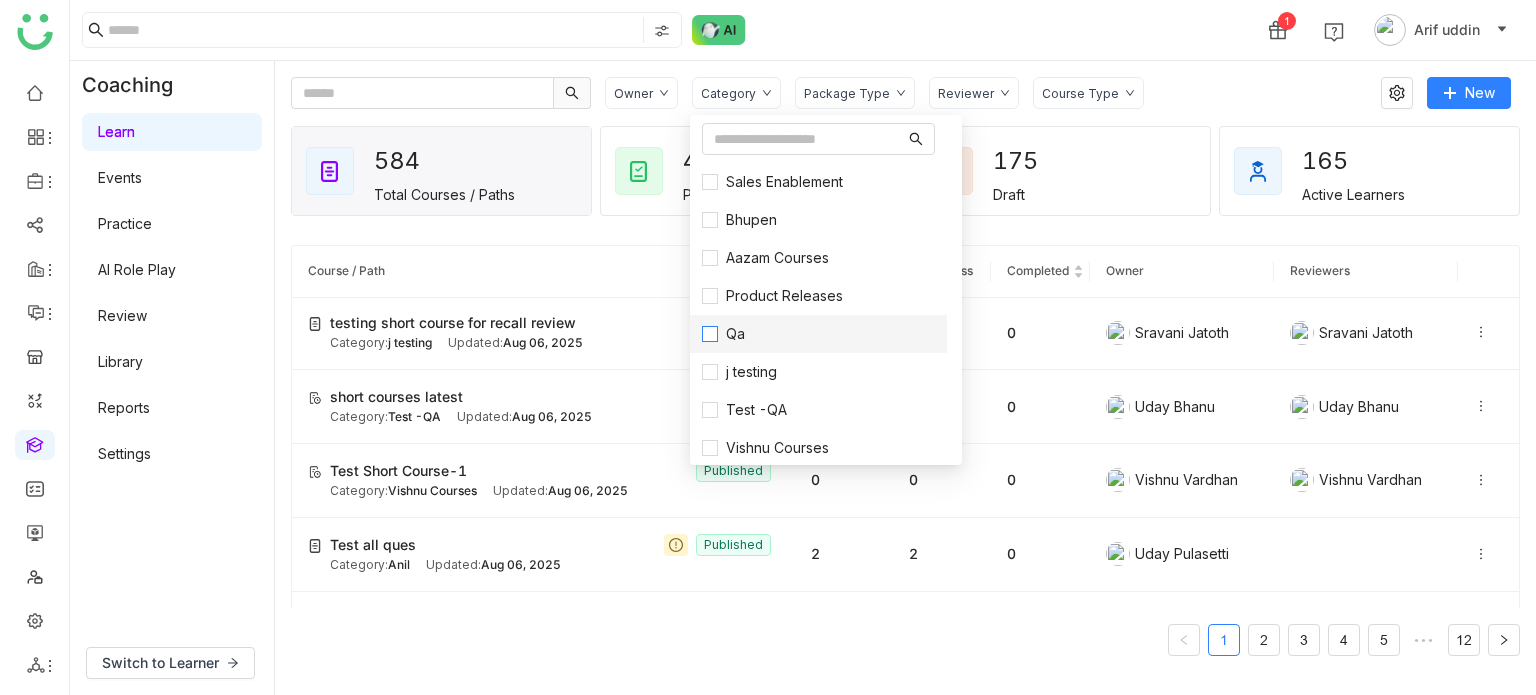 click on "Qa" at bounding box center [735, 334] 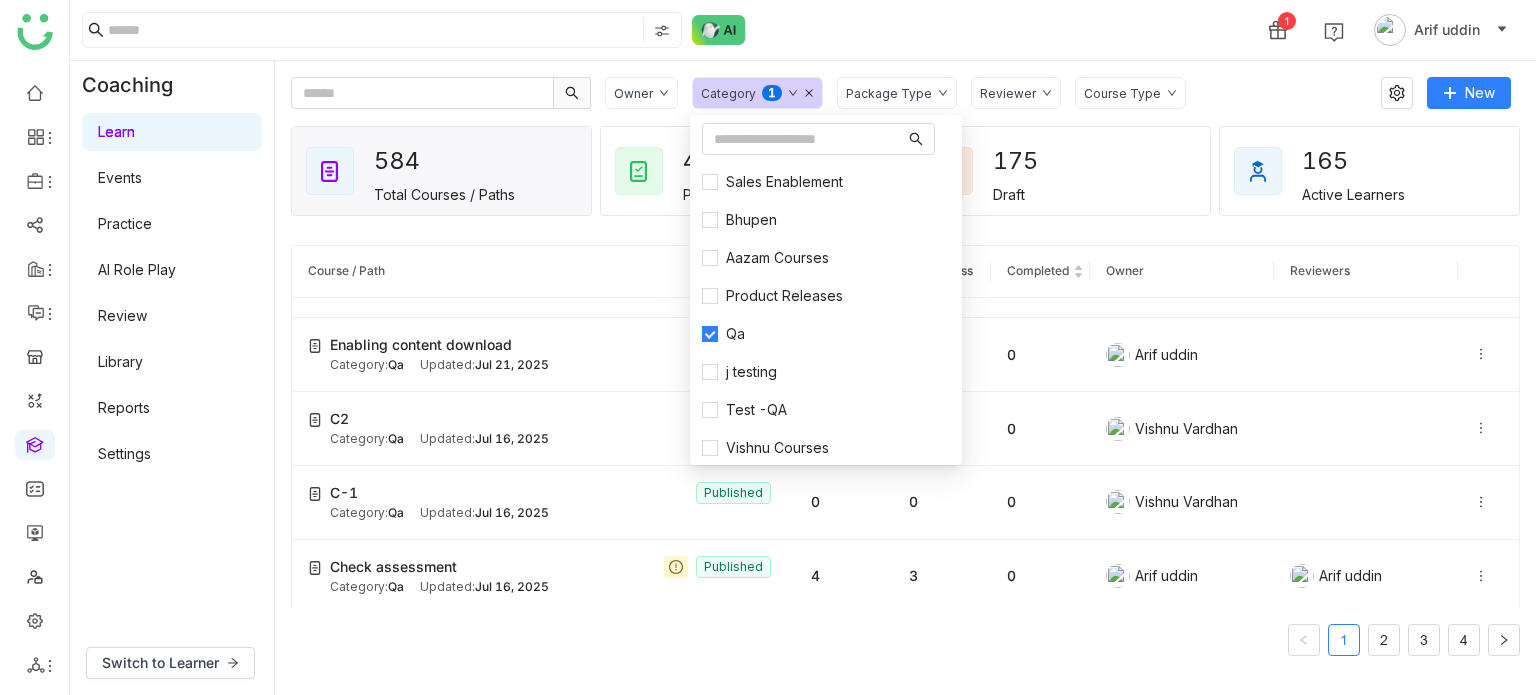 click on "Owner Category  0   1   2   3   4   5   6   7   8   9  Package Type Reviewer Course Type" 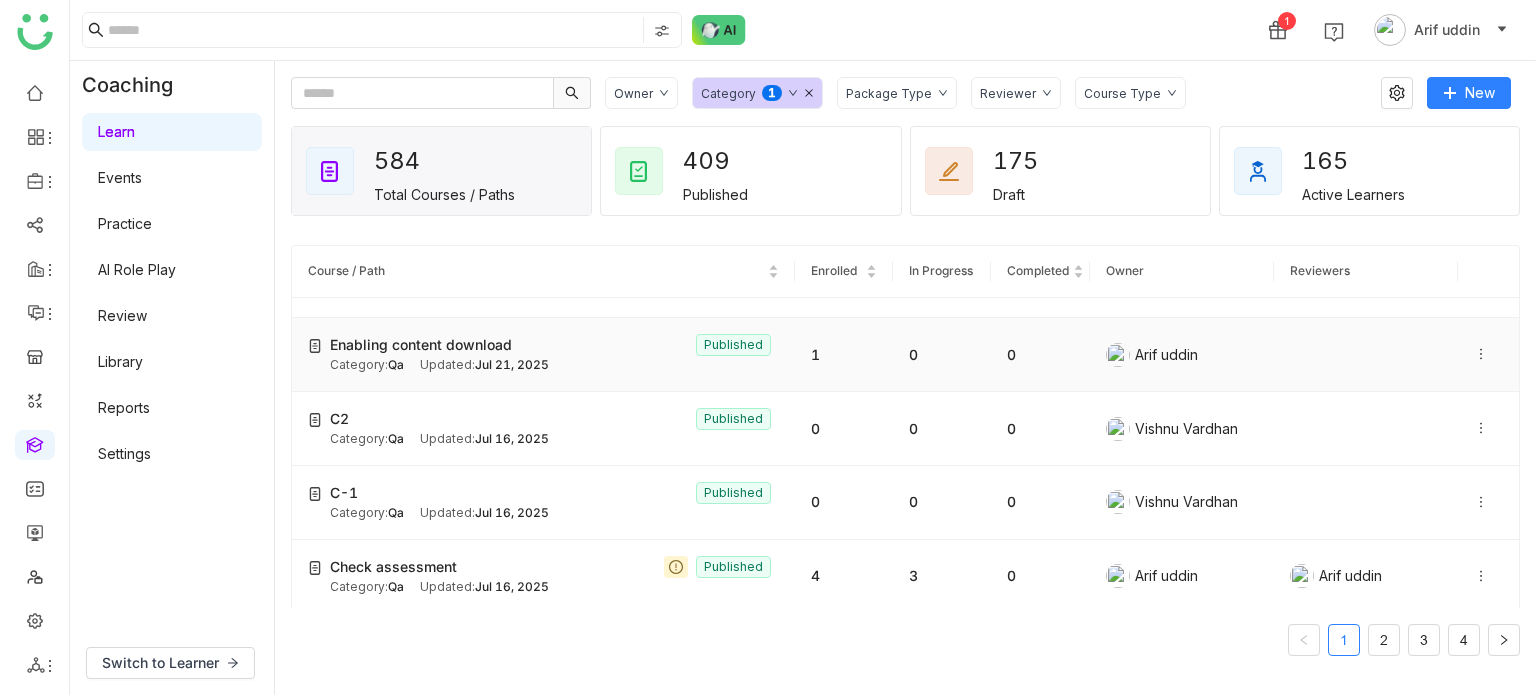 click 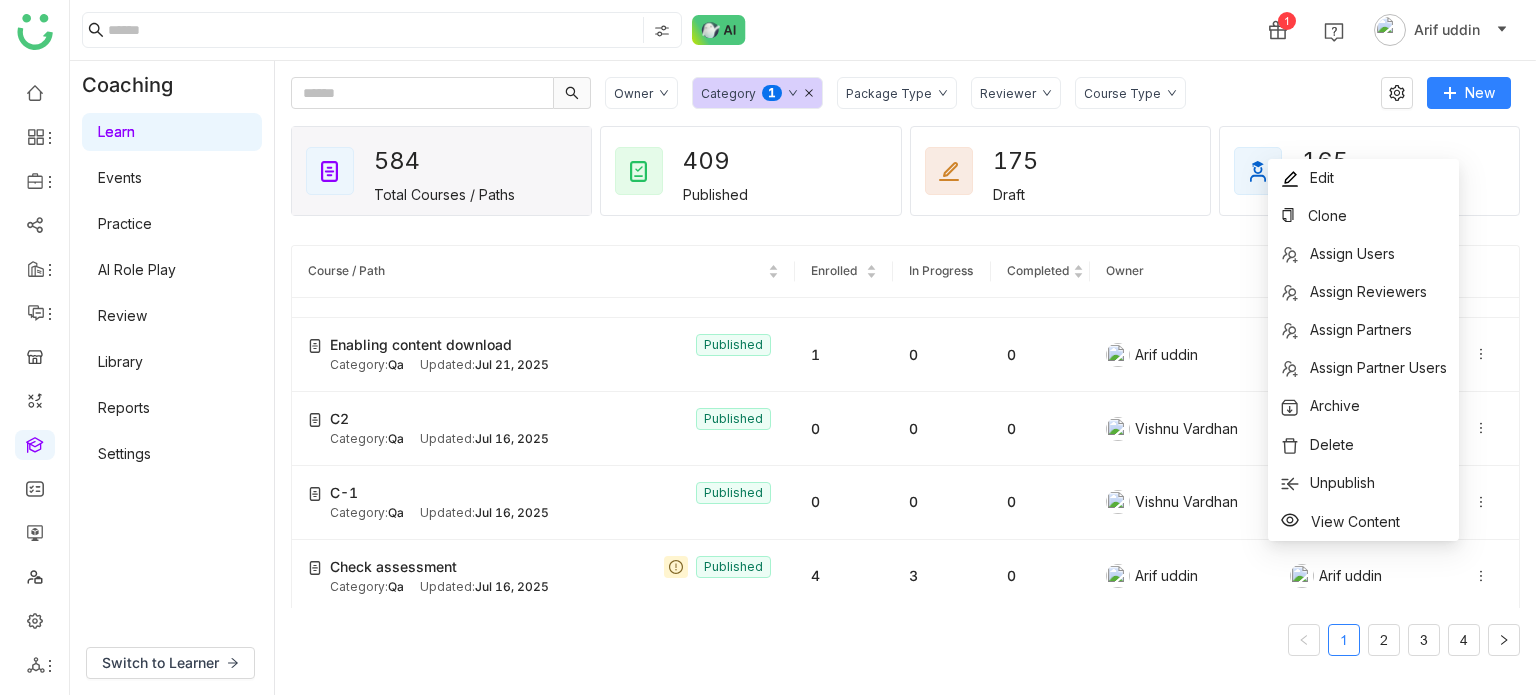 click on "1 Arif uddin" 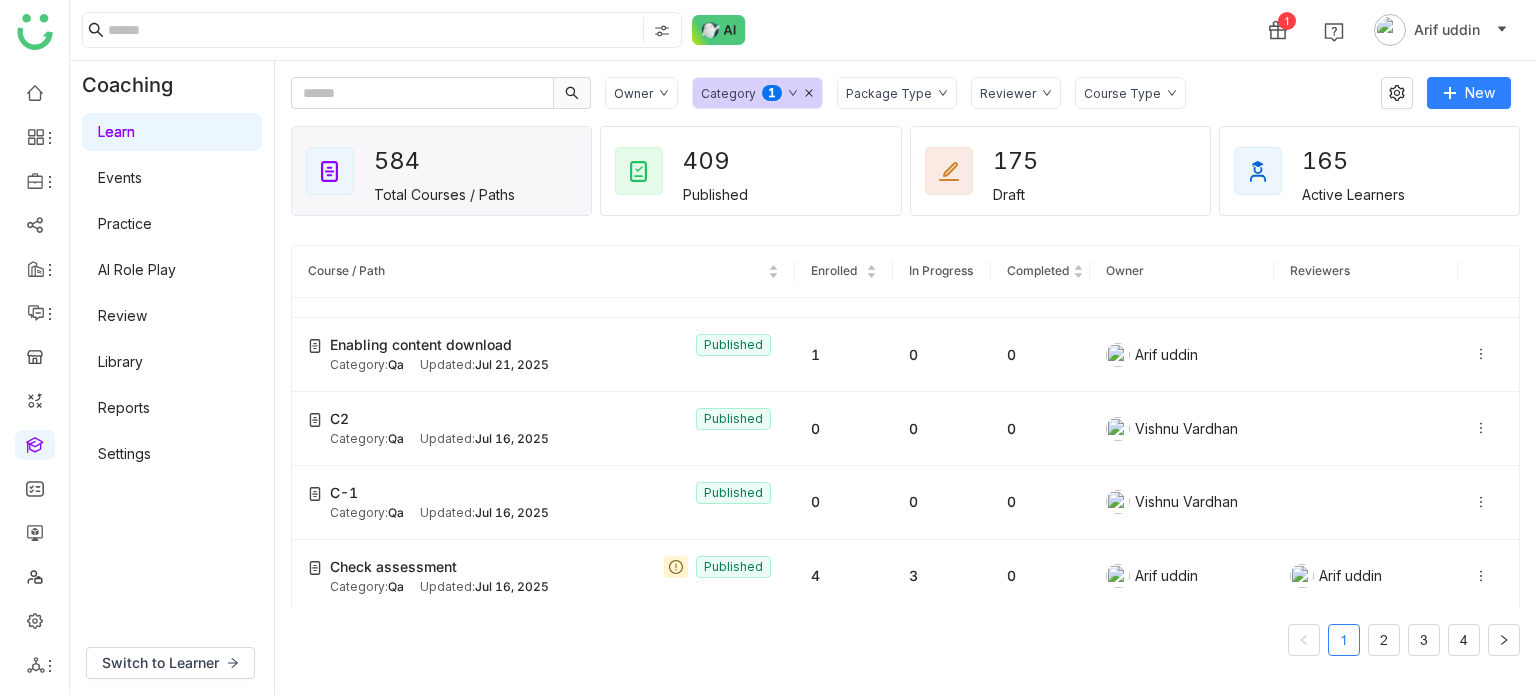 click 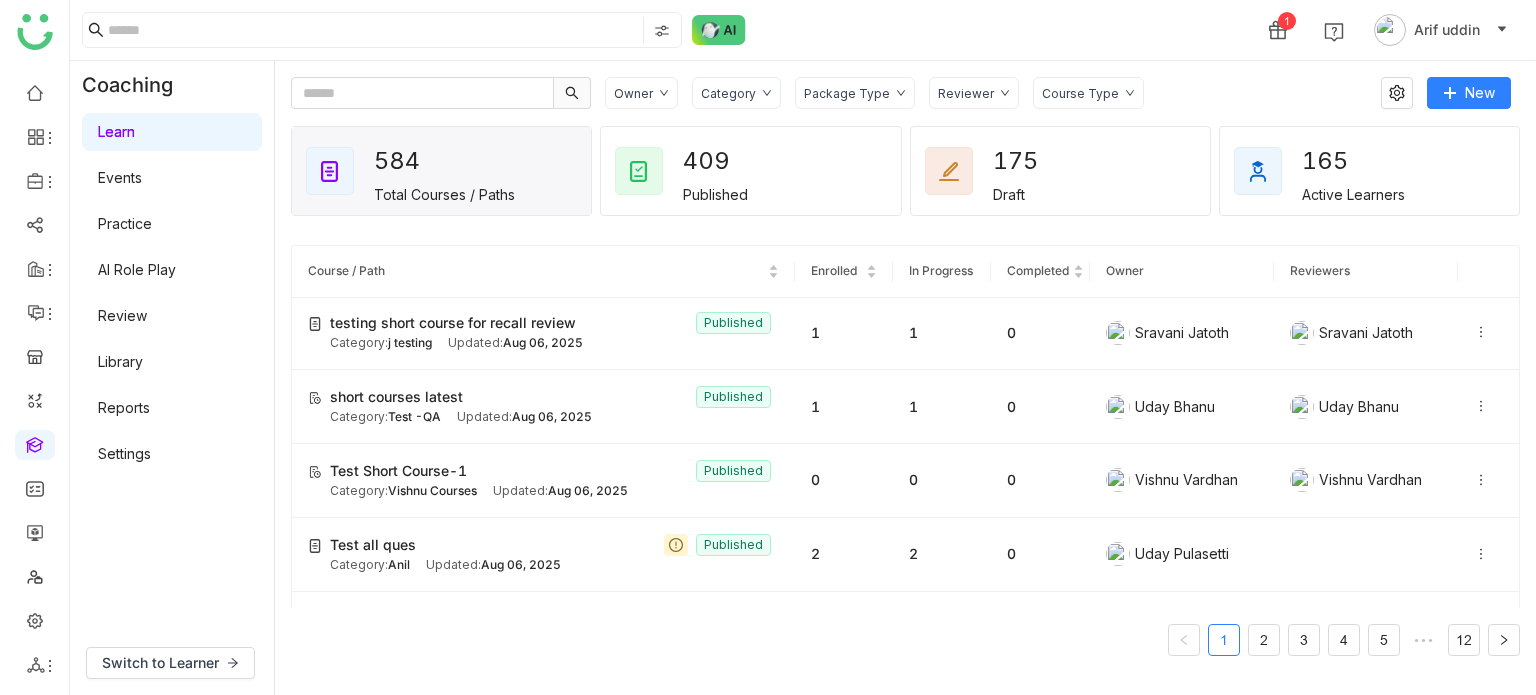 click 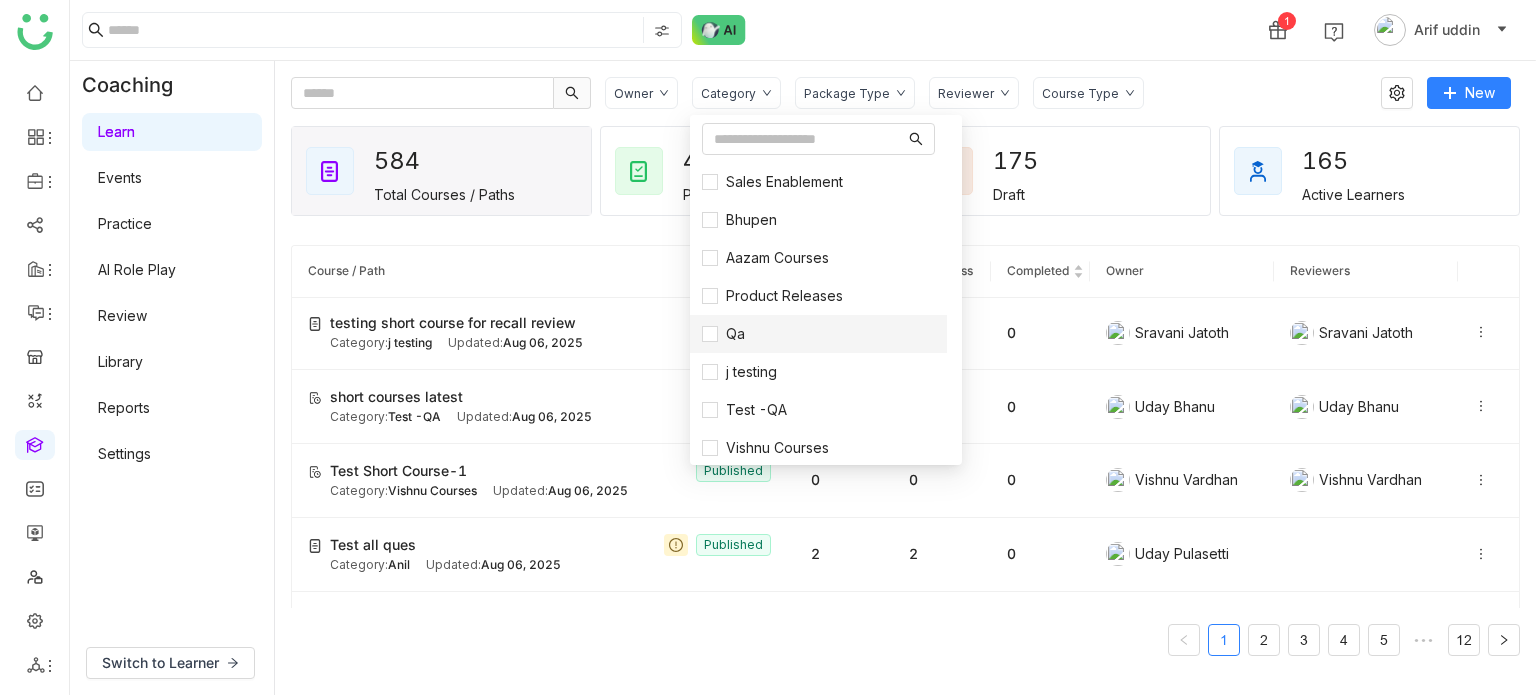 click on "Qa" at bounding box center (818, 334) 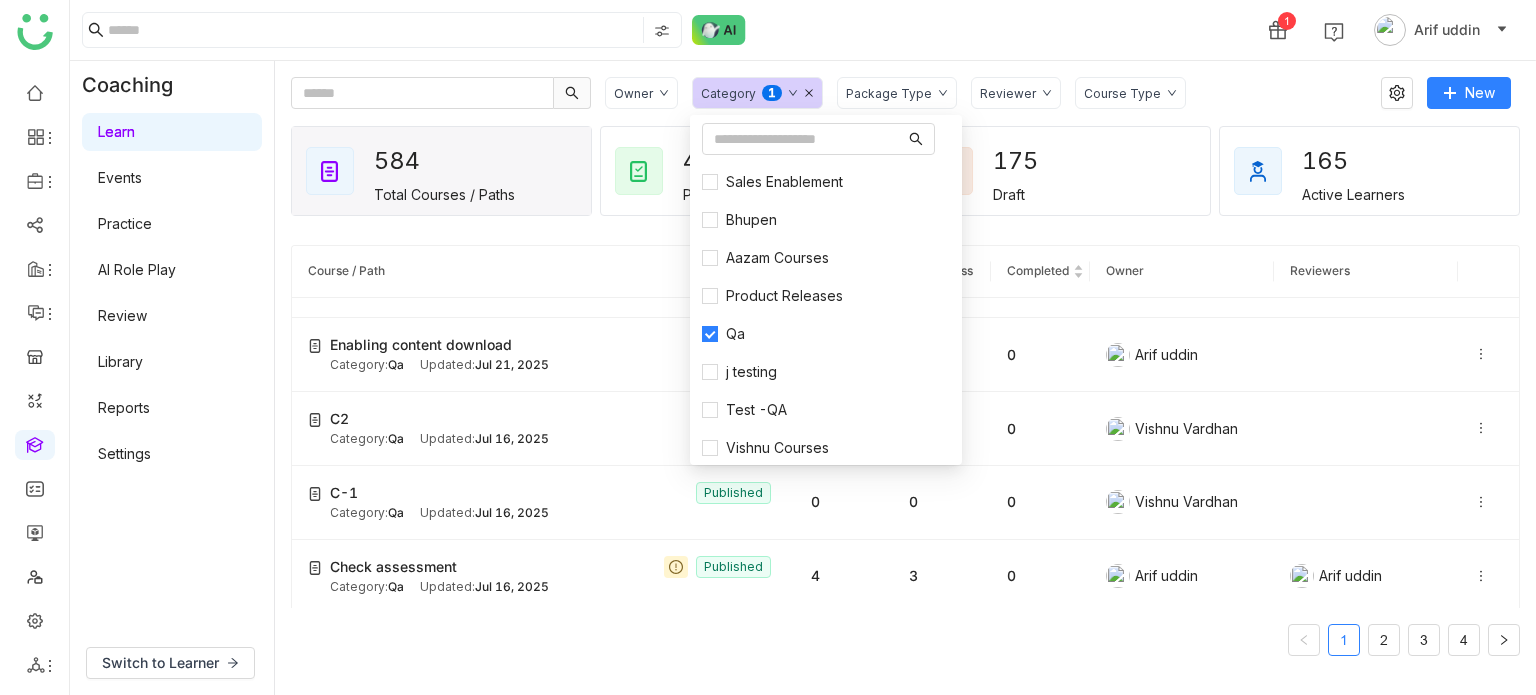 click on "1 Arif uddin" 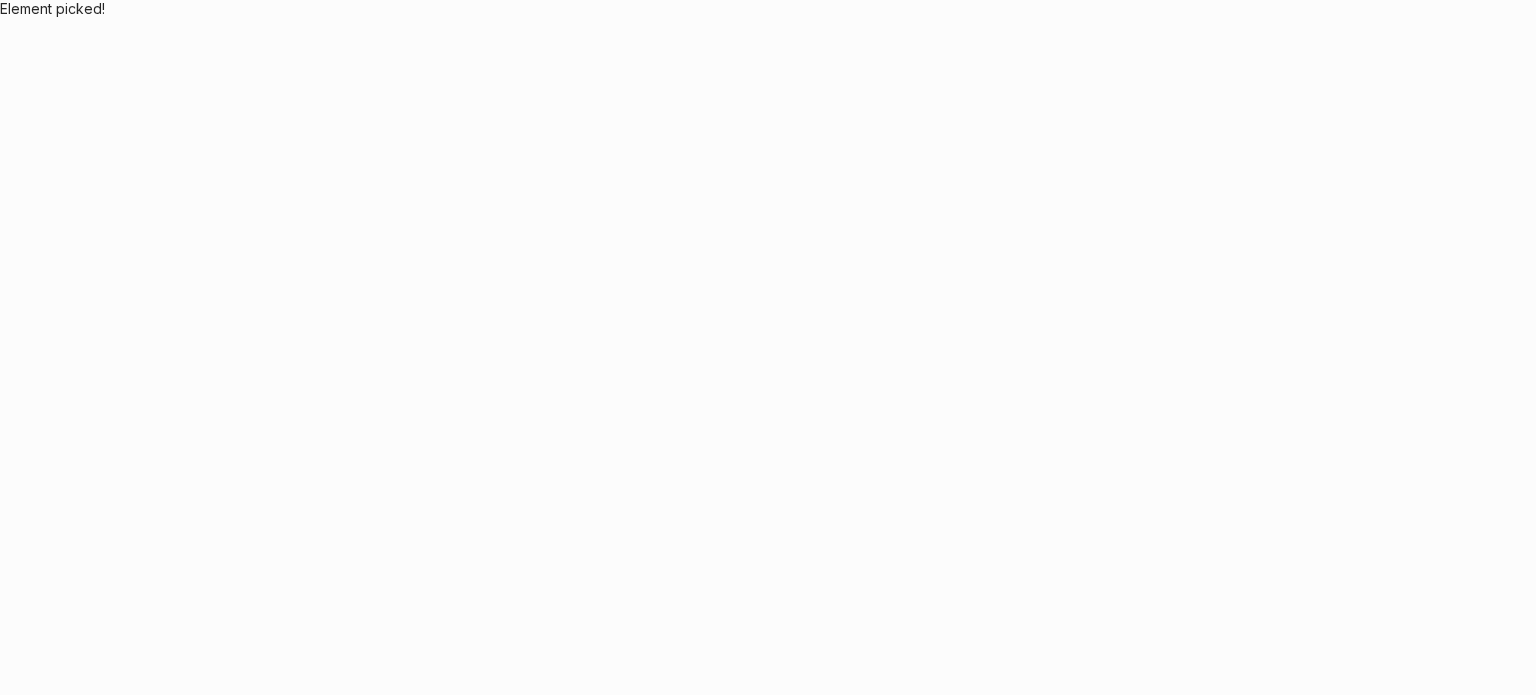 scroll, scrollTop: 0, scrollLeft: 0, axis: both 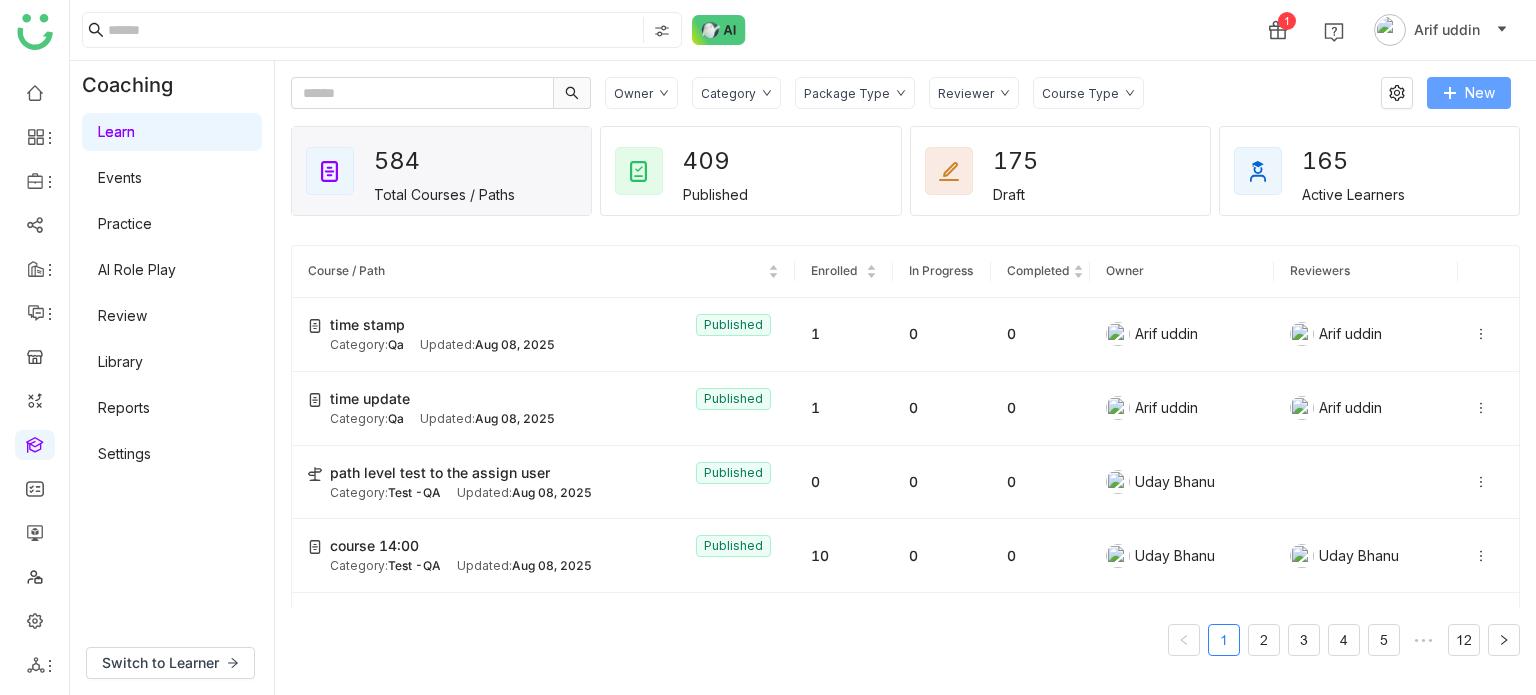 click on "New" 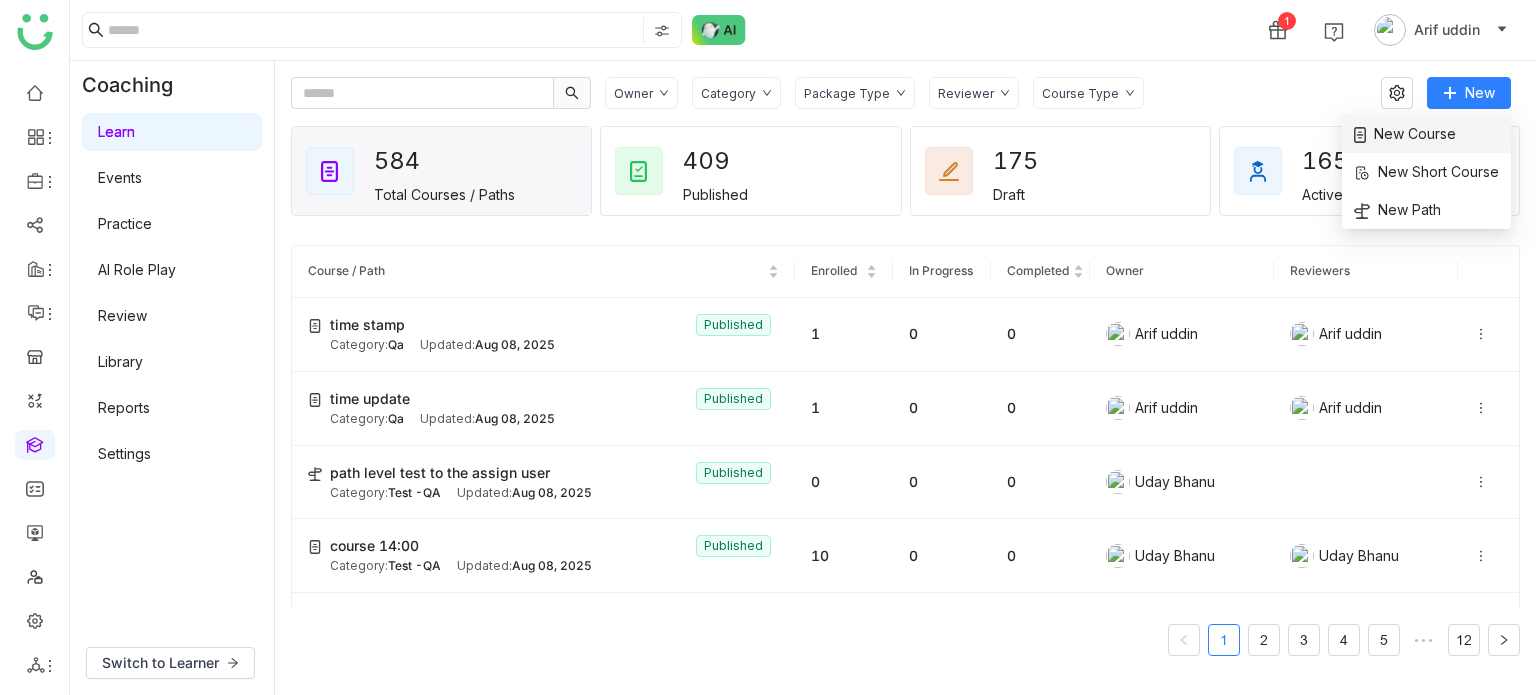 click on "New Course" at bounding box center (1405, 134) 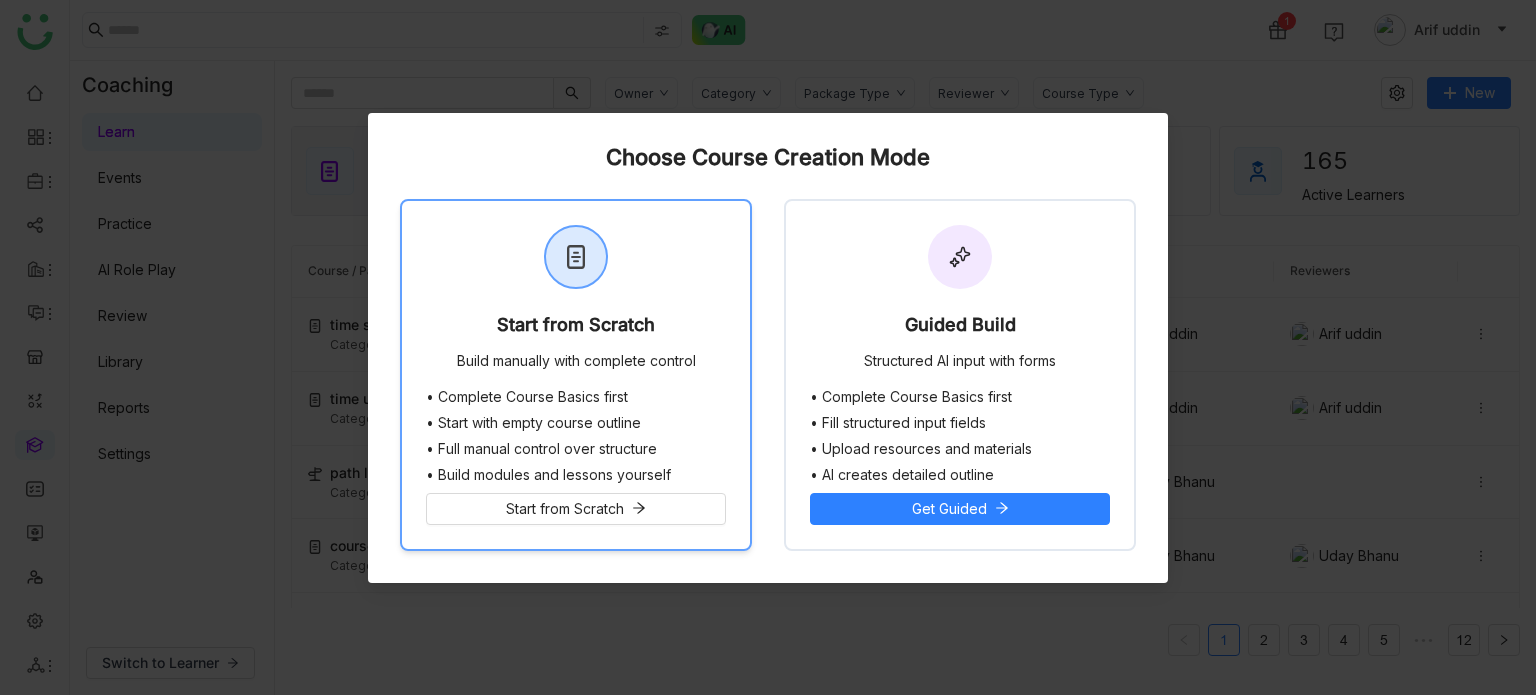 click on "Start from Scratch   Build manually with complete control" at bounding box center (576, 295) 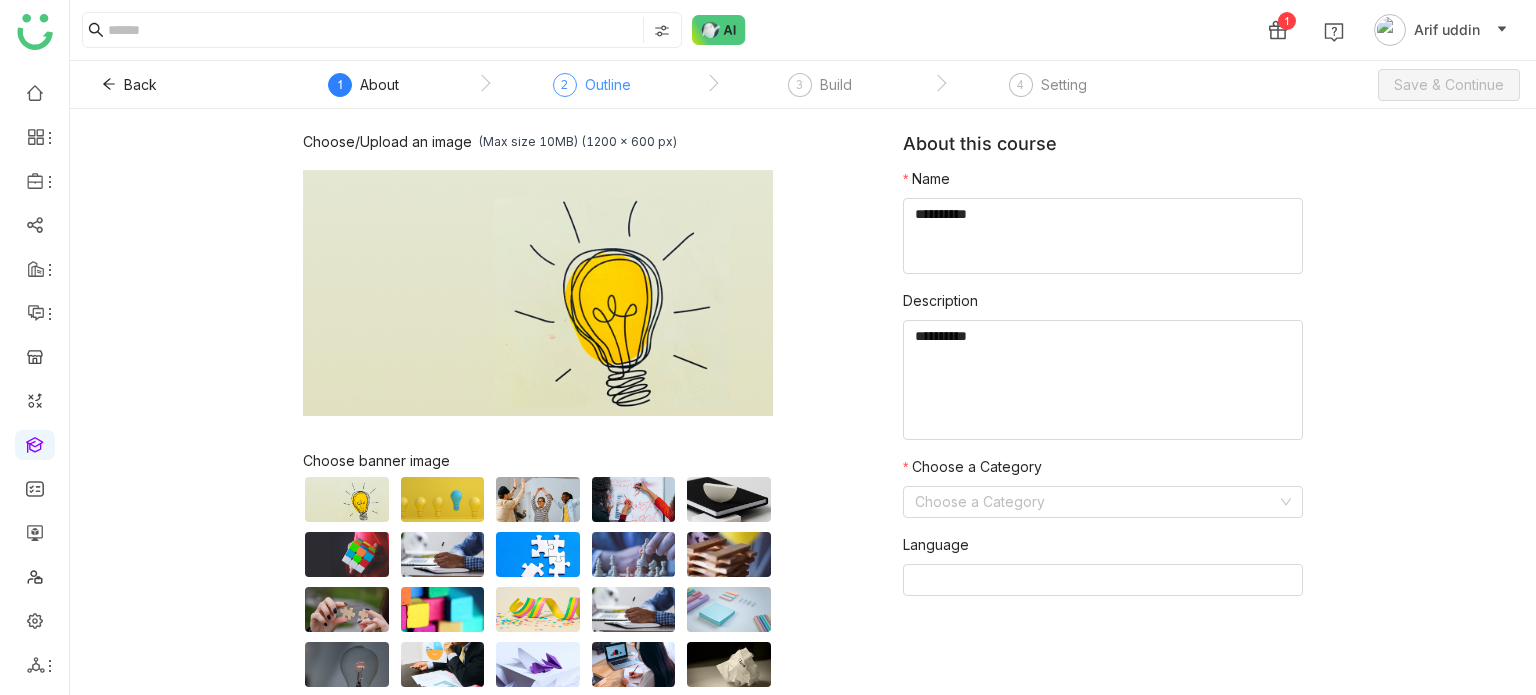 click on "2  Outline" 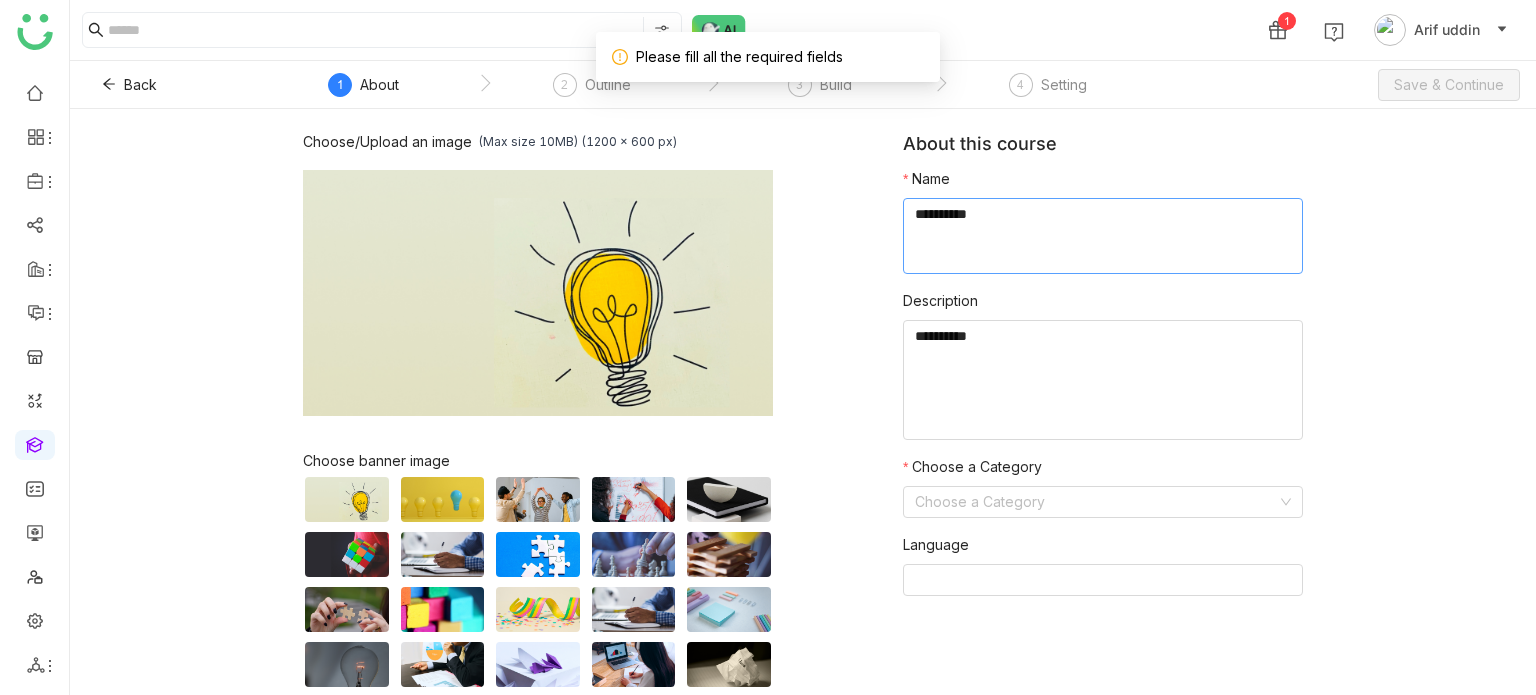 click 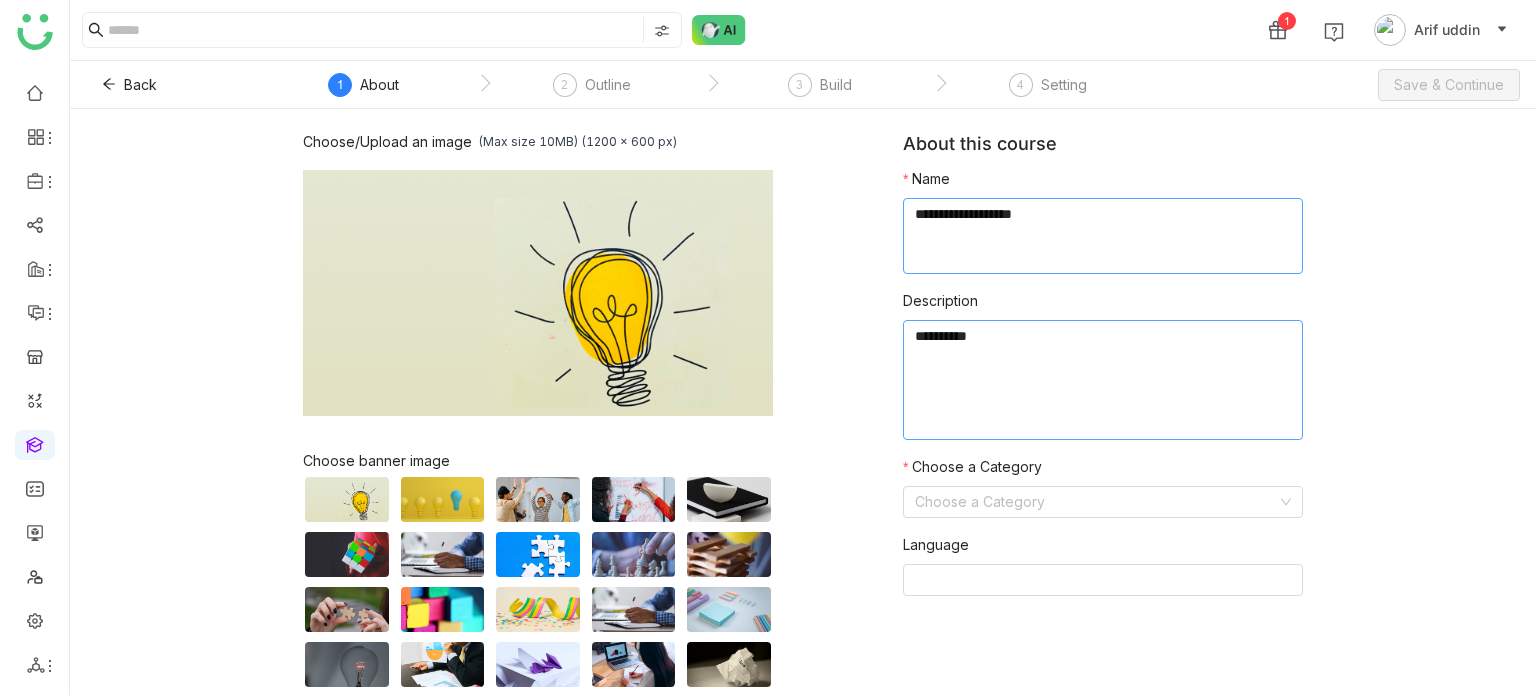 type on "**********" 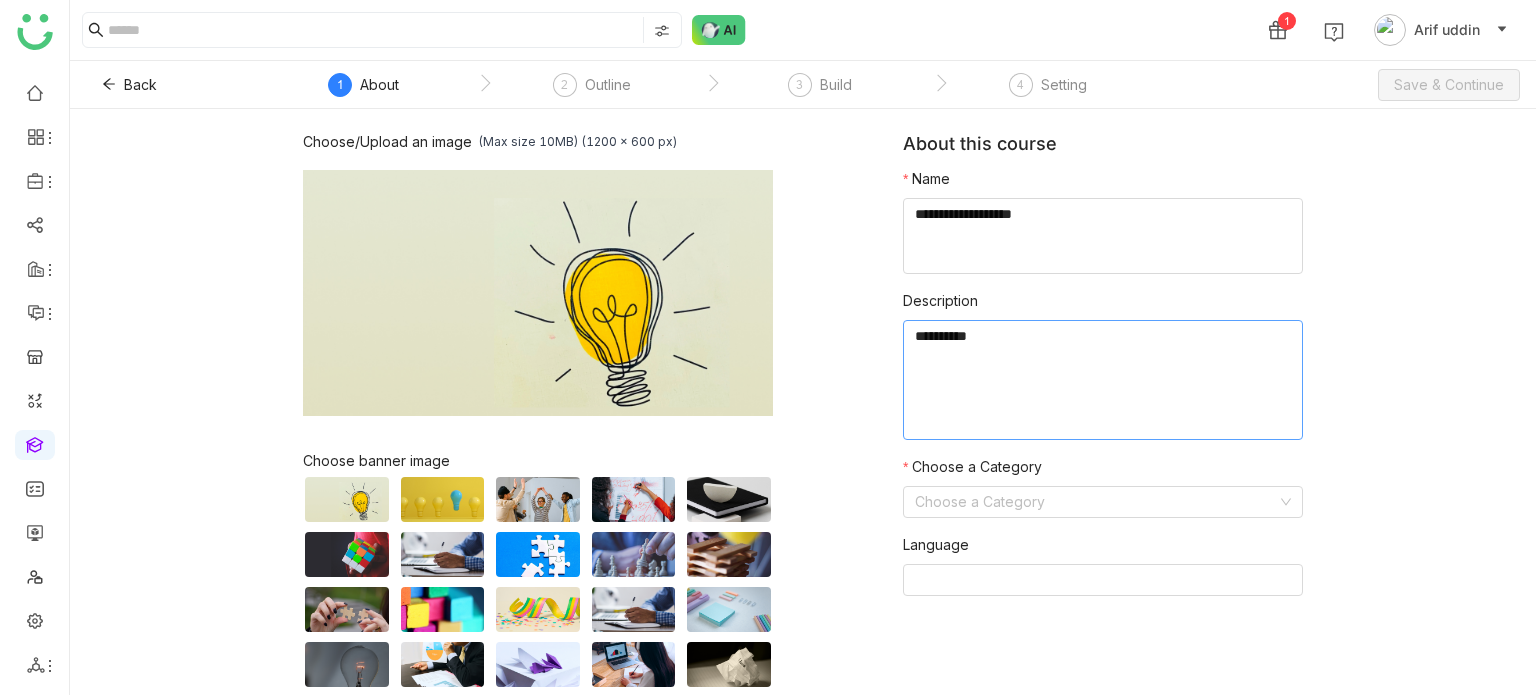 click 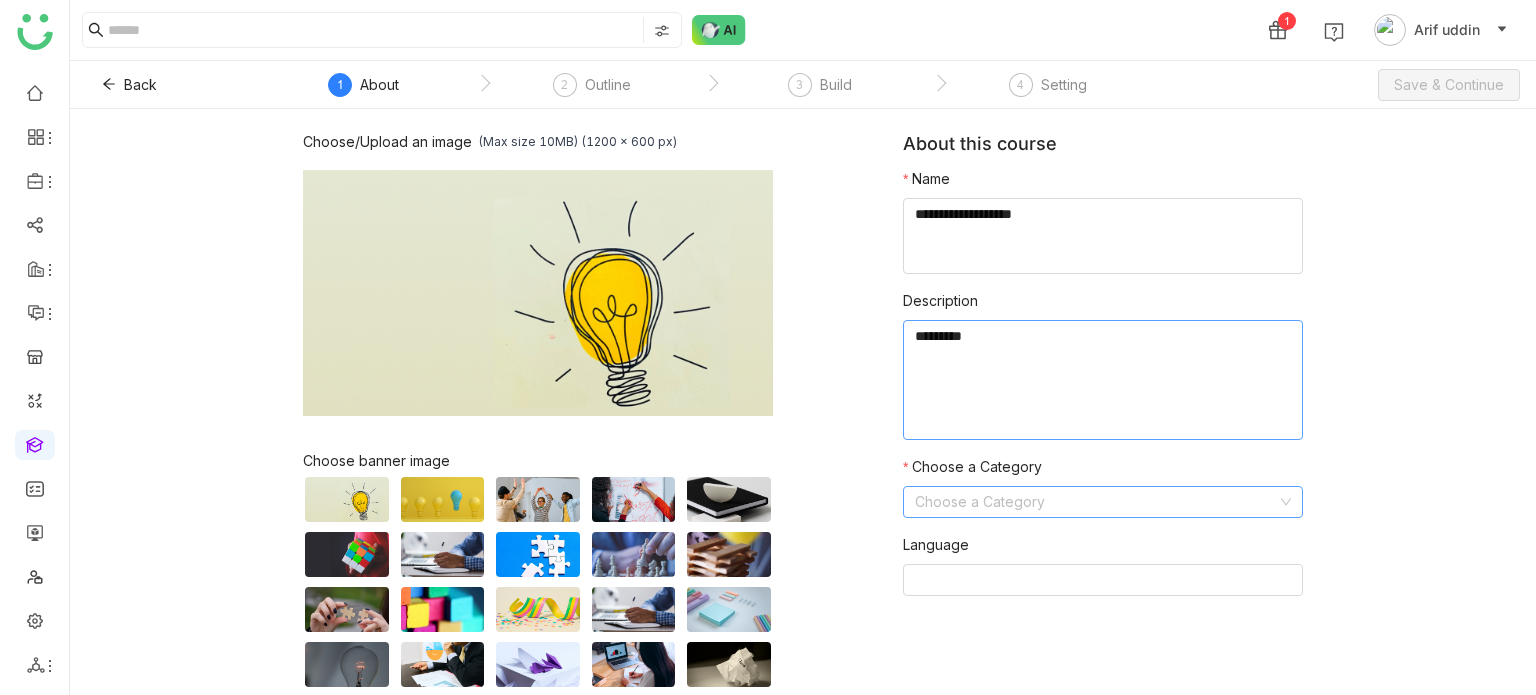 type on "********" 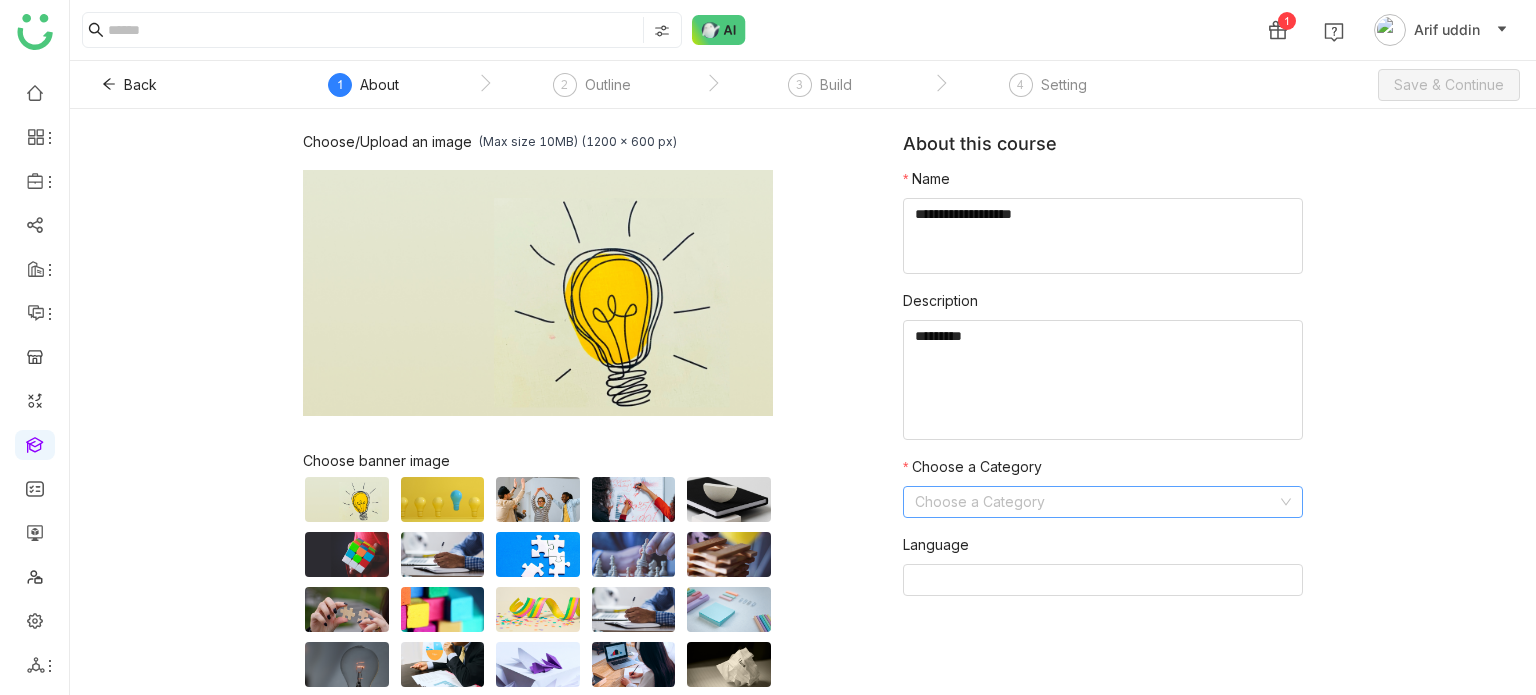 click 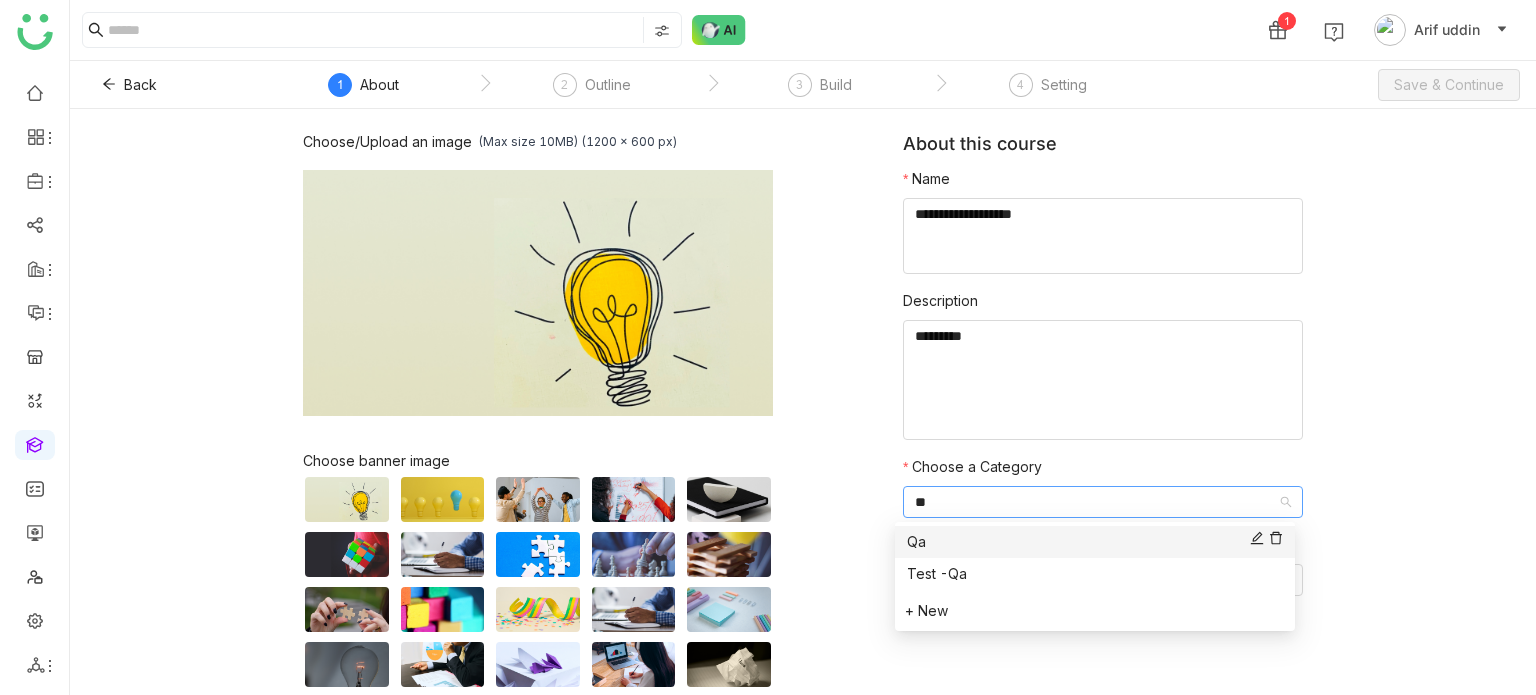 type on "**" 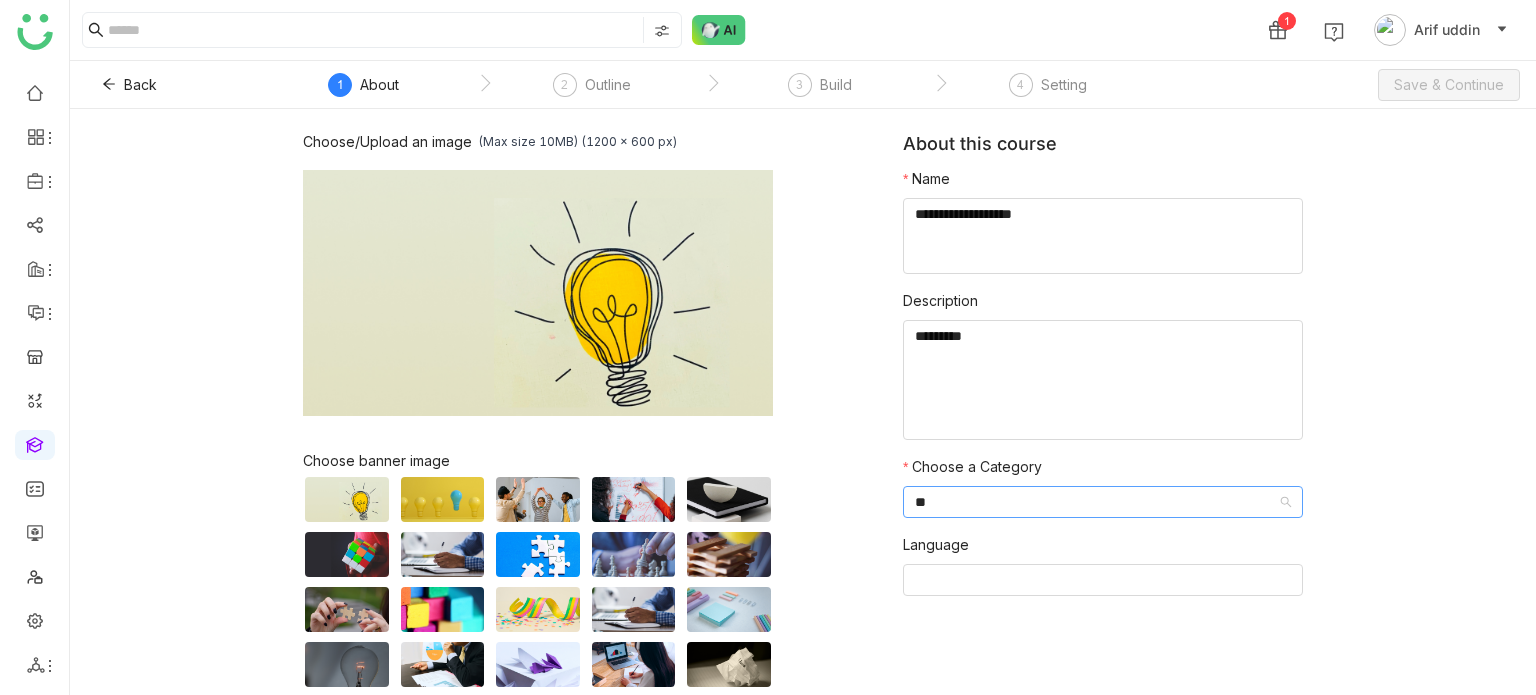 type 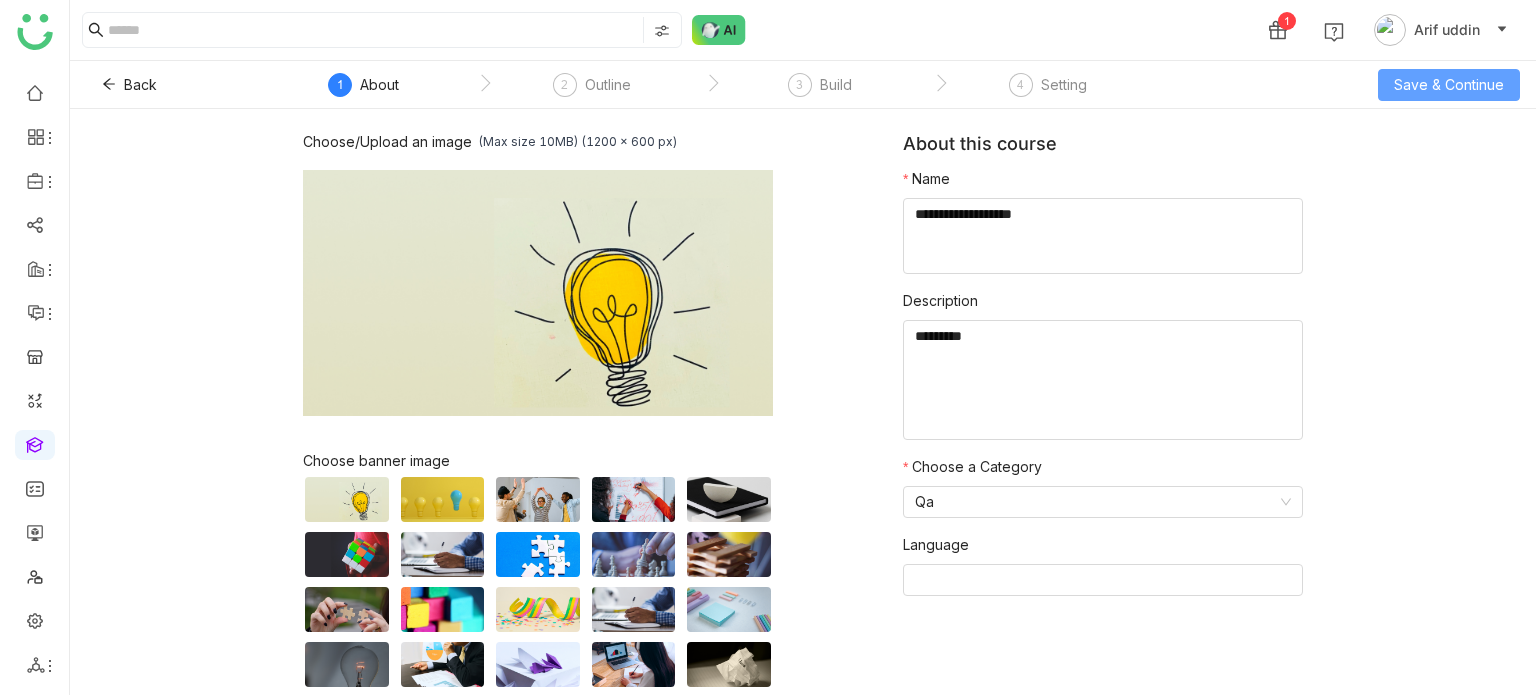 click on "Save & Continue" at bounding box center [1449, 85] 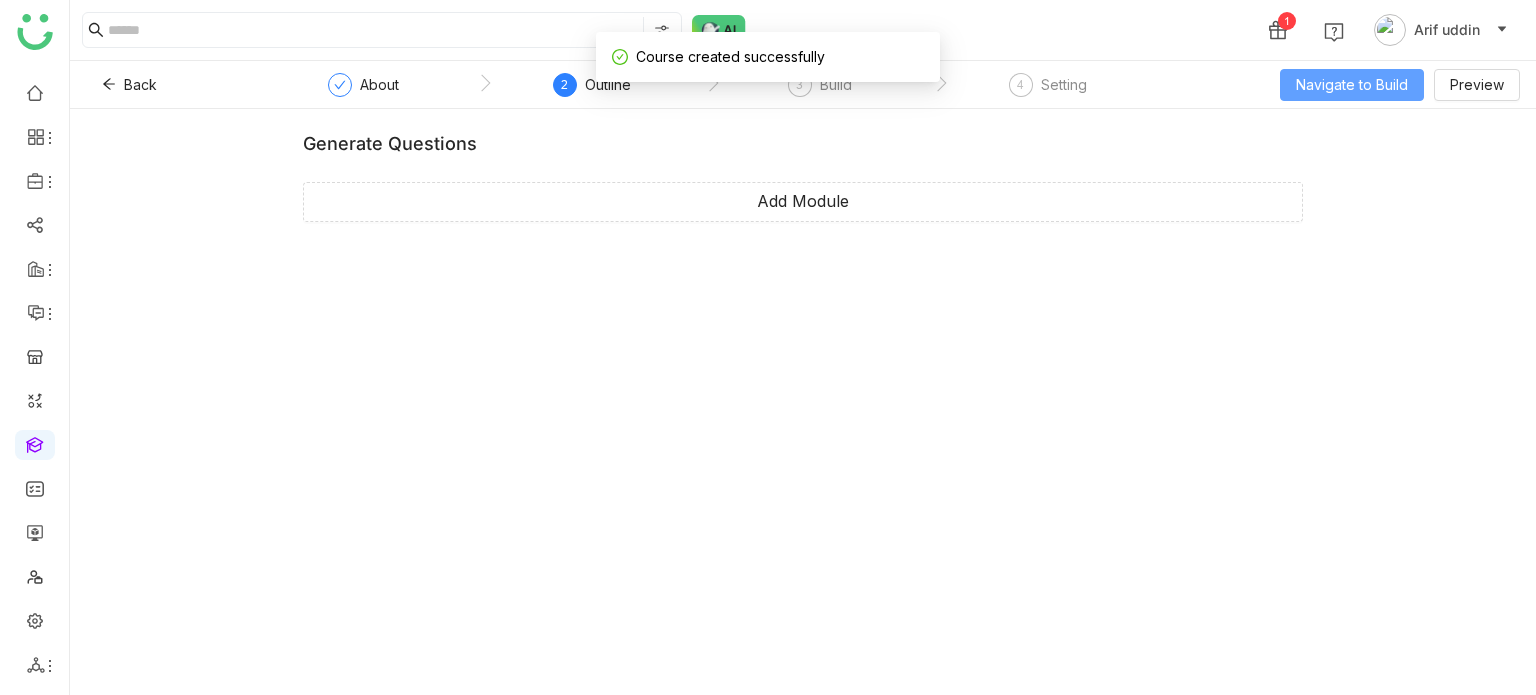 click on "Navigate to Build" at bounding box center (1352, 85) 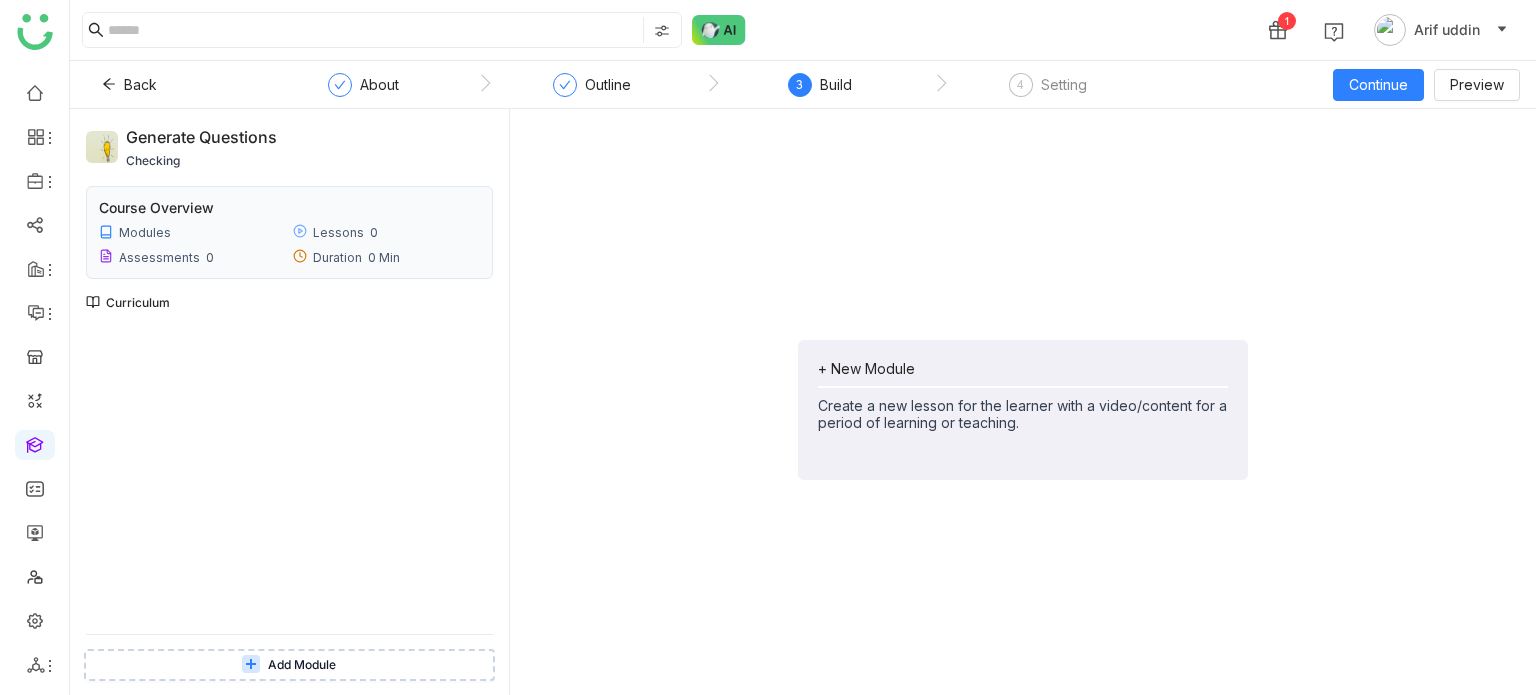 click on "+ New Module   Create a new lesson for the learner with a video/content for a period of learning or teaching." 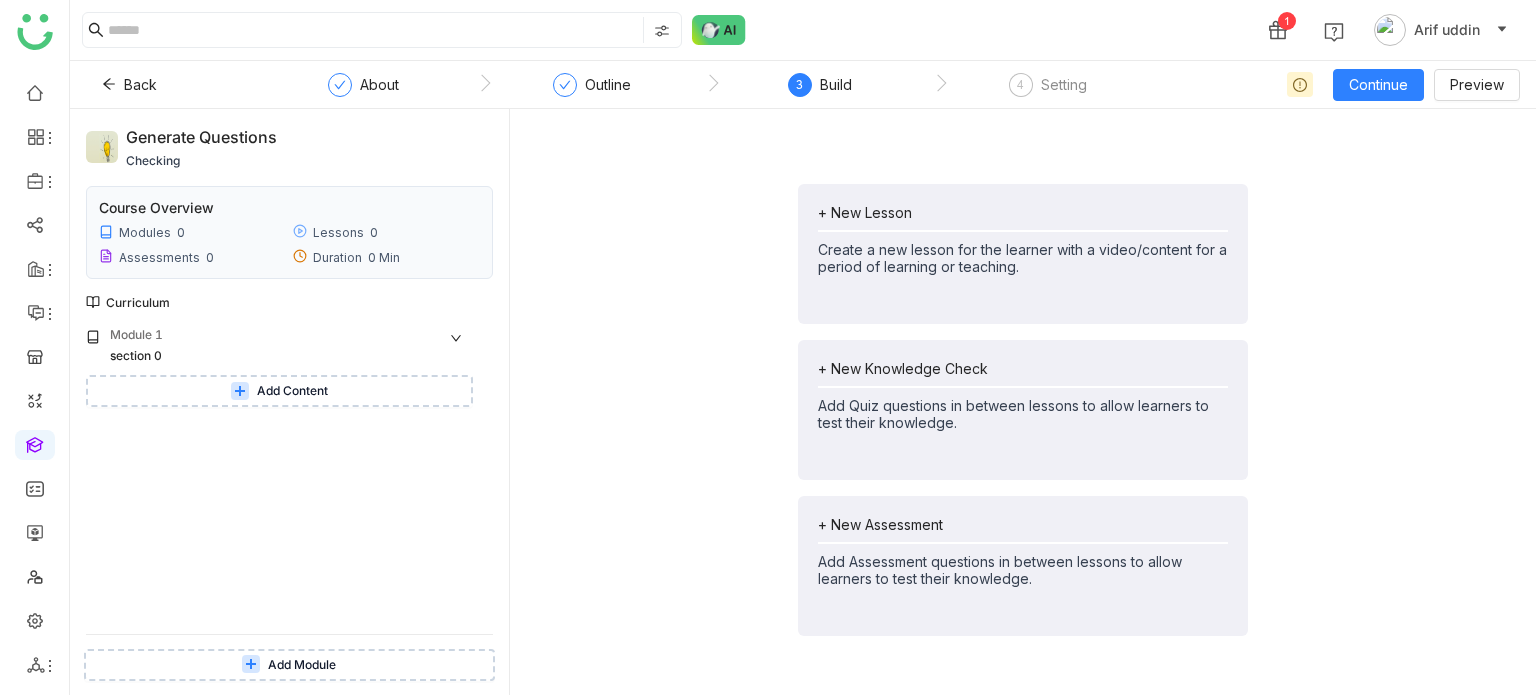 click on "Add Content" at bounding box center [279, 391] 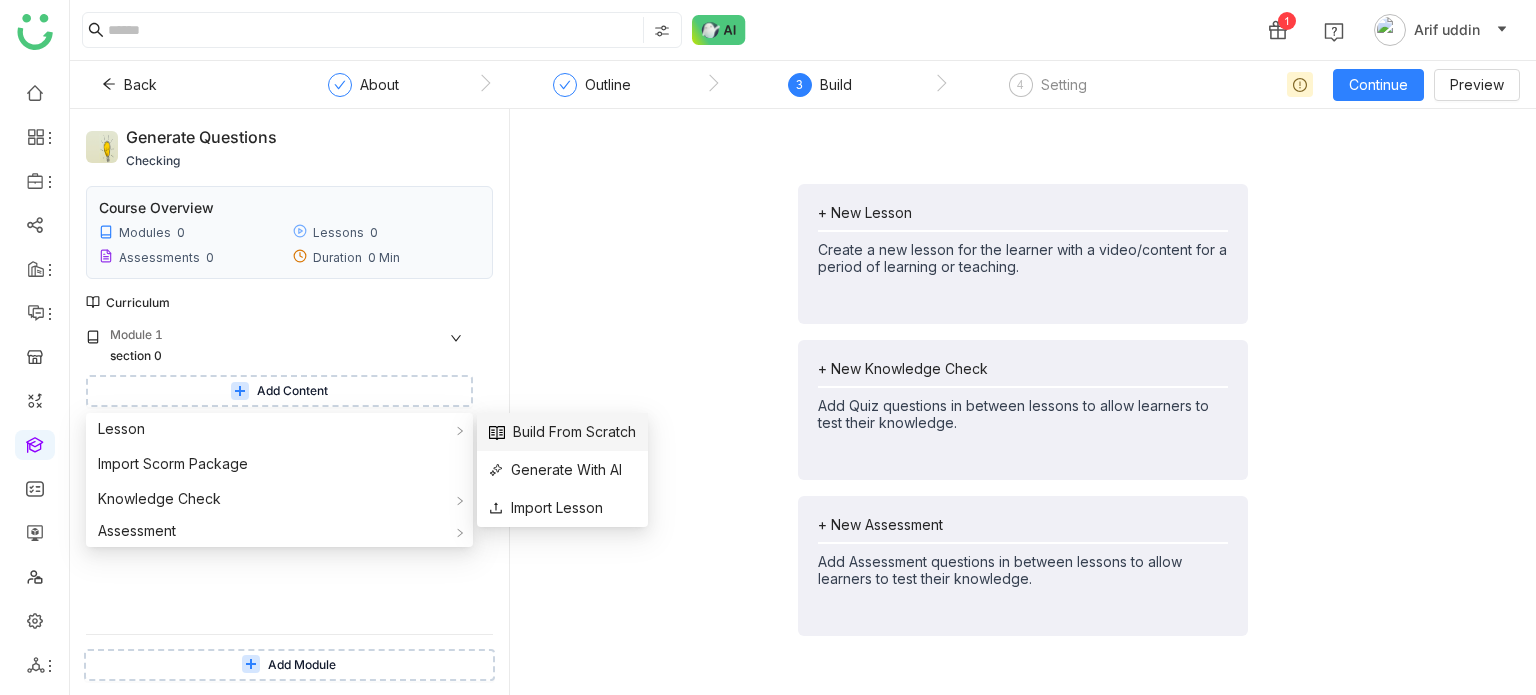 click on "Build From Scratch" at bounding box center (562, 432) 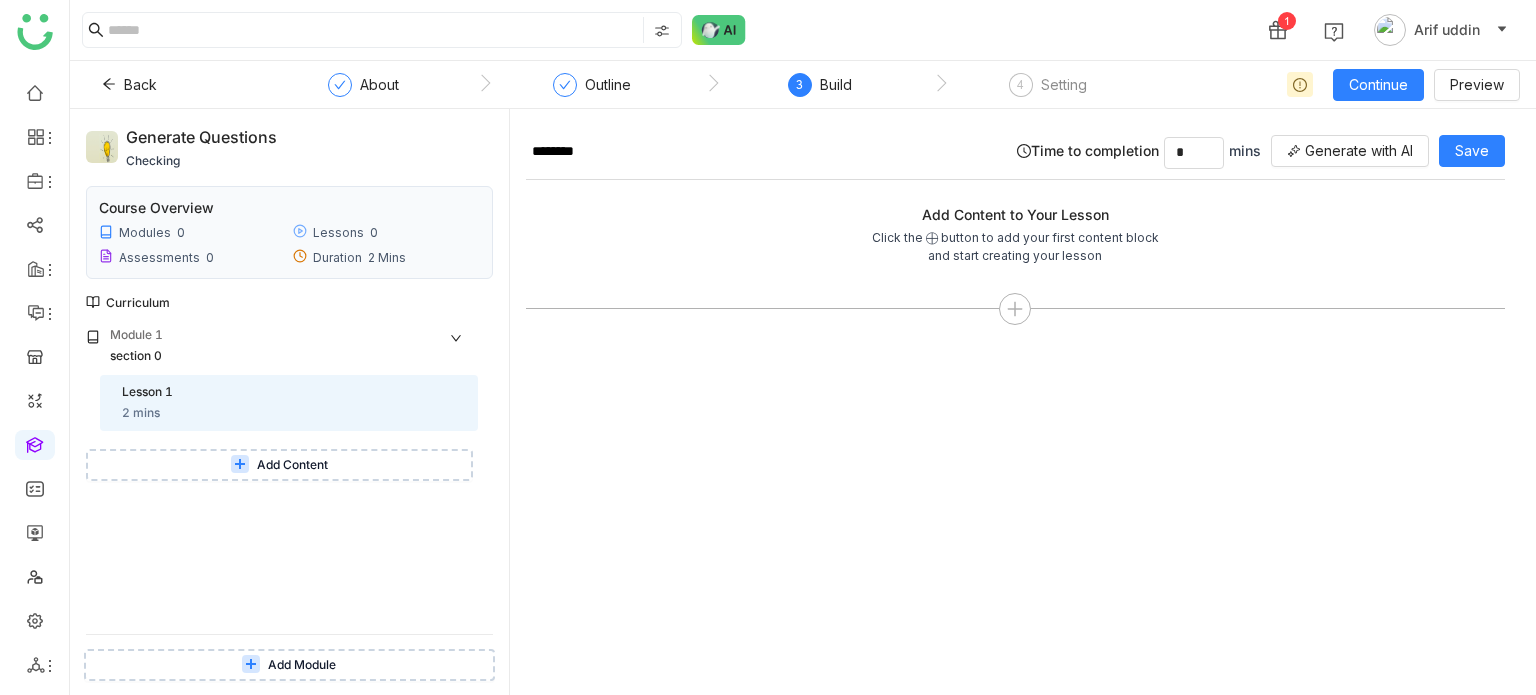 click on "Add Content" at bounding box center [292, 465] 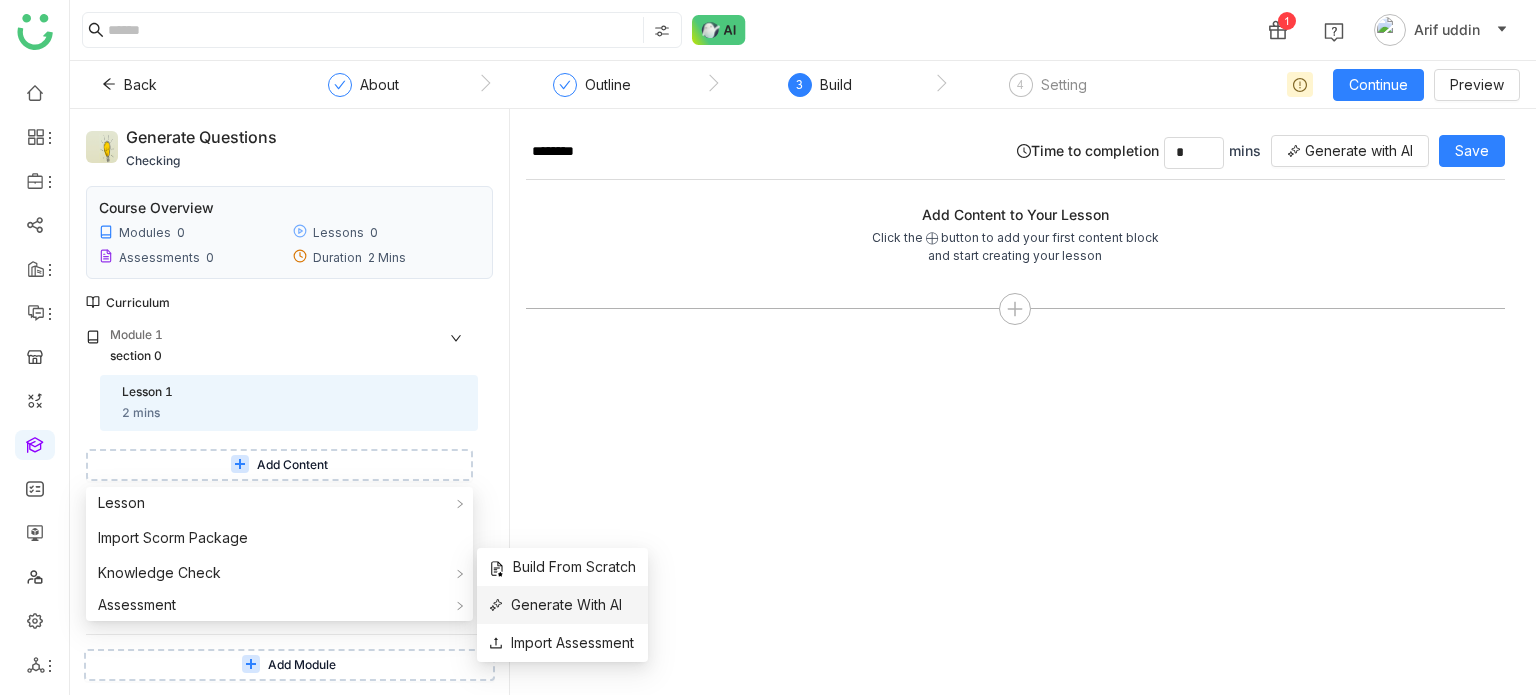 click on "Generate With AI" at bounding box center [555, 605] 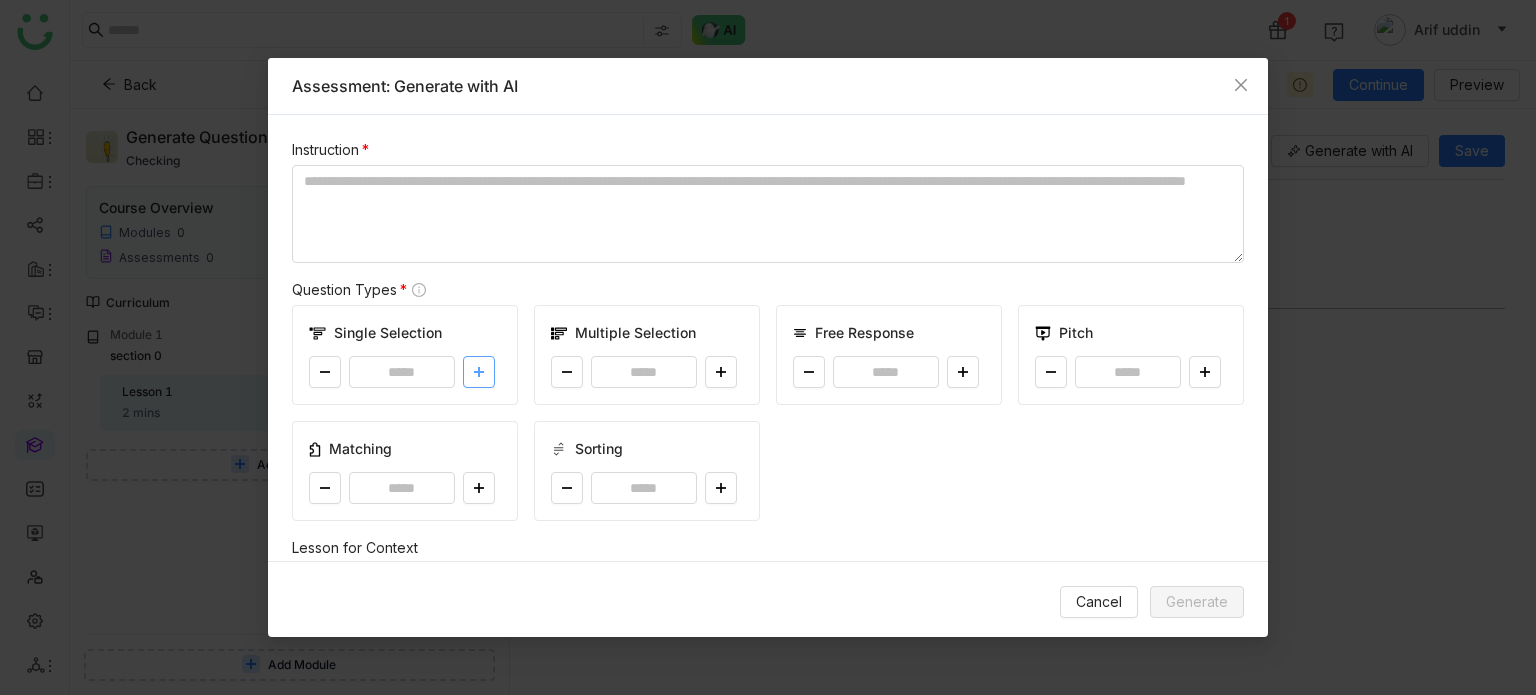 click 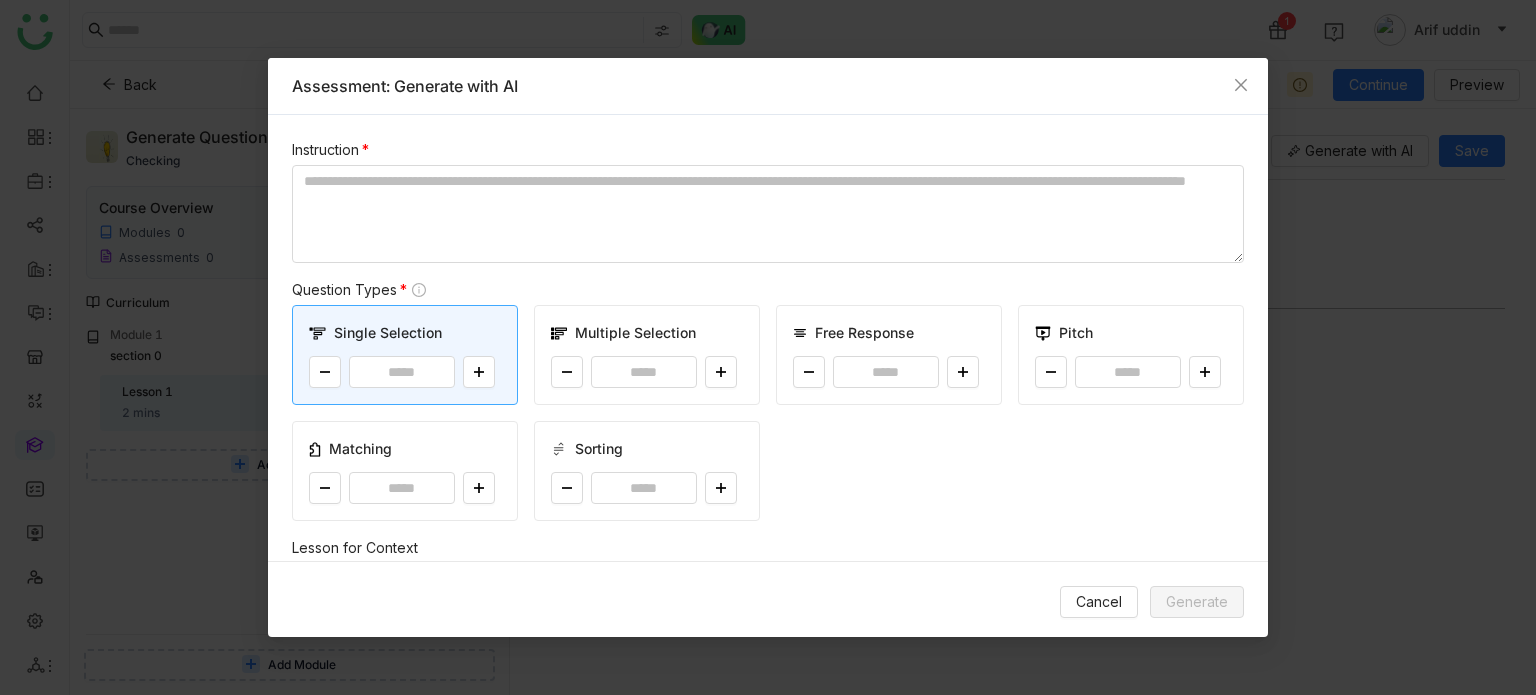 click on "*" at bounding box center [647, 372] 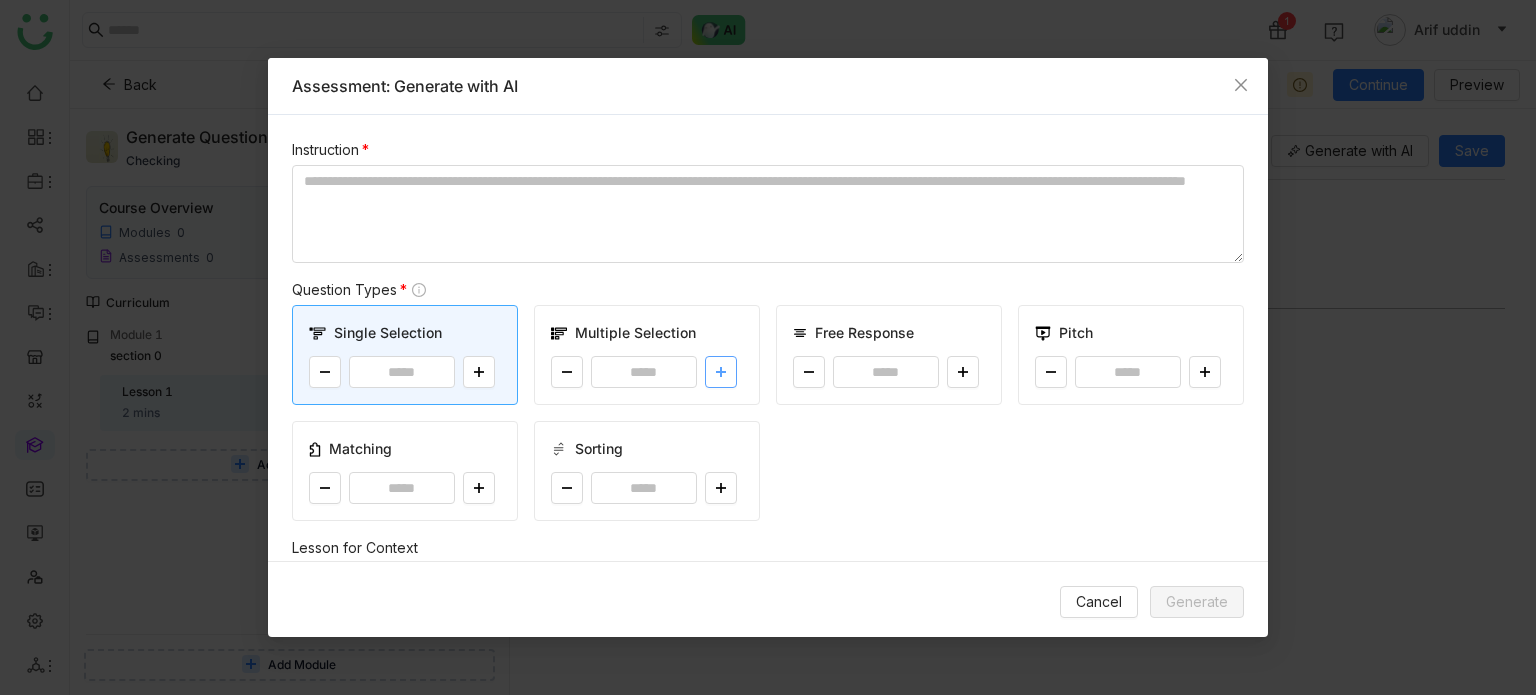 click 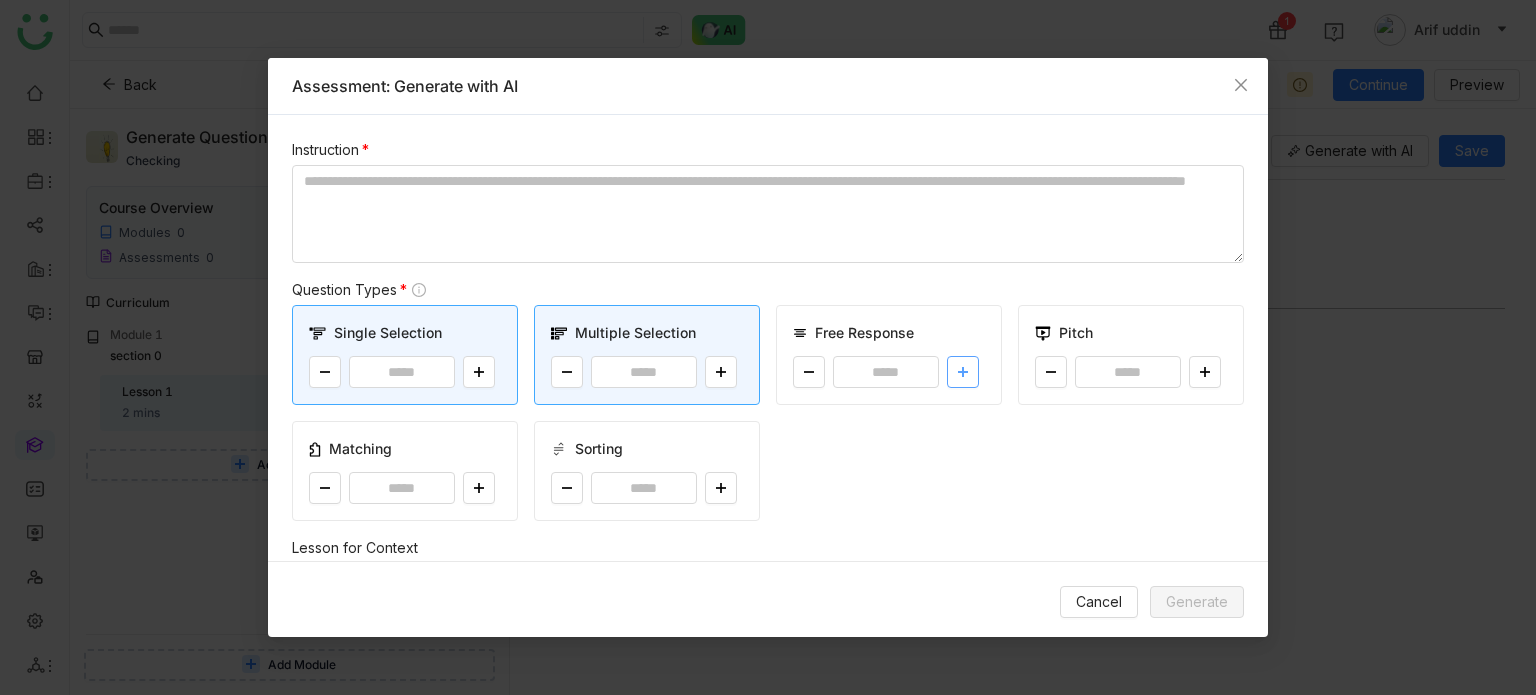 click at bounding box center (963, 372) 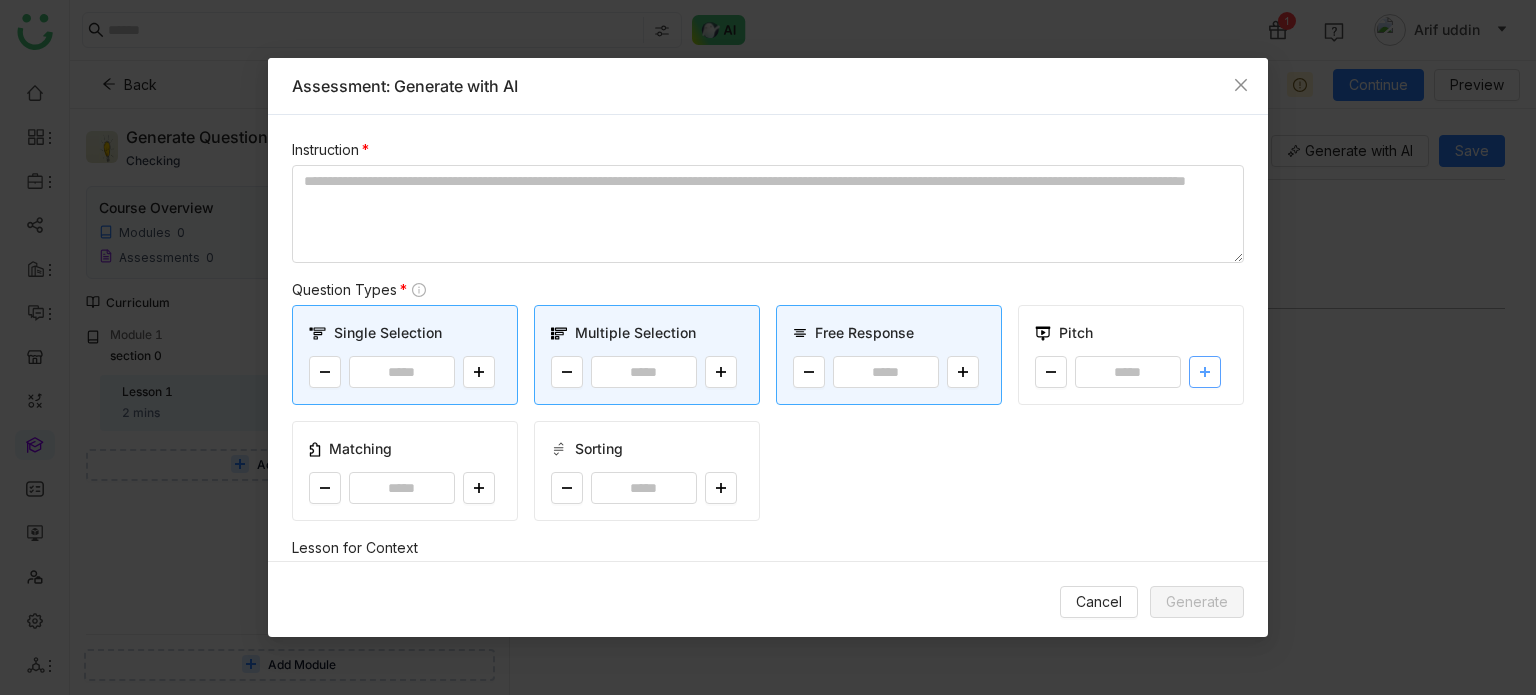 click 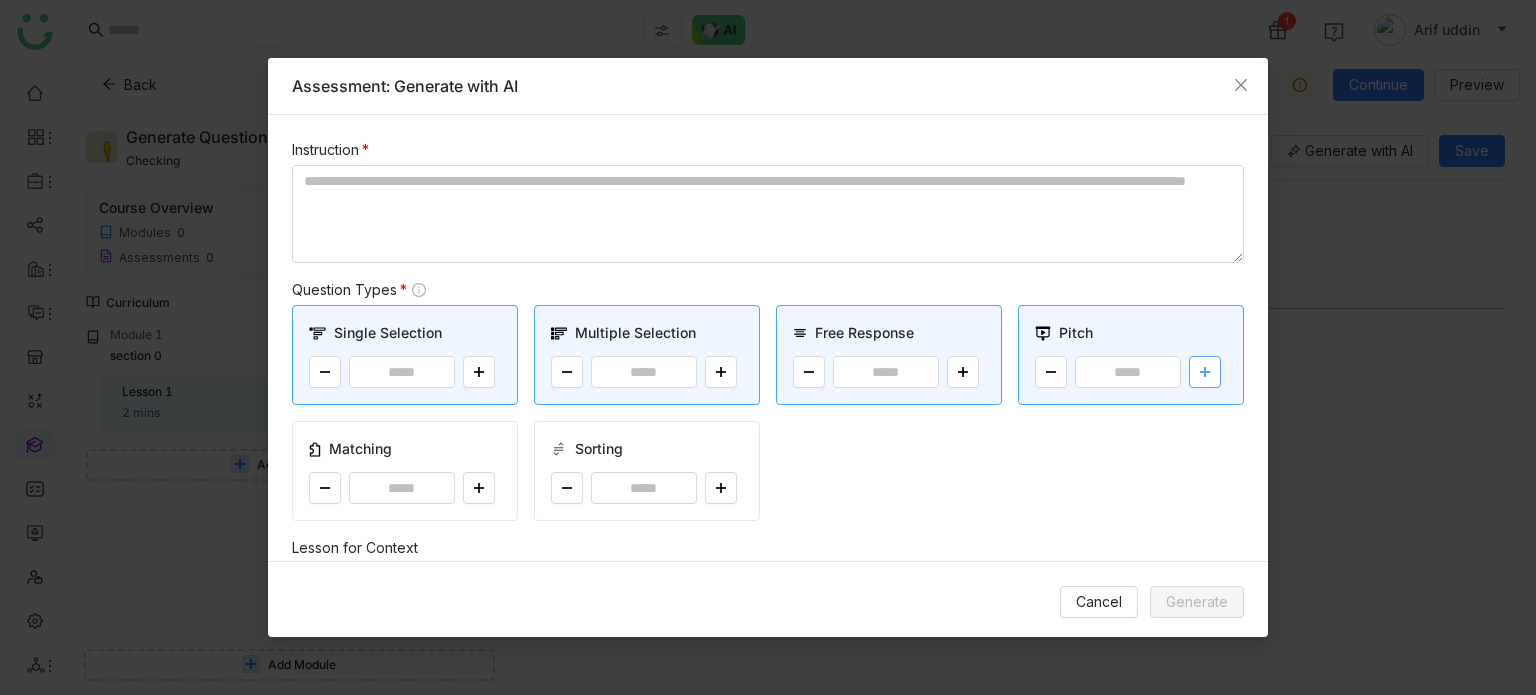 type on "*" 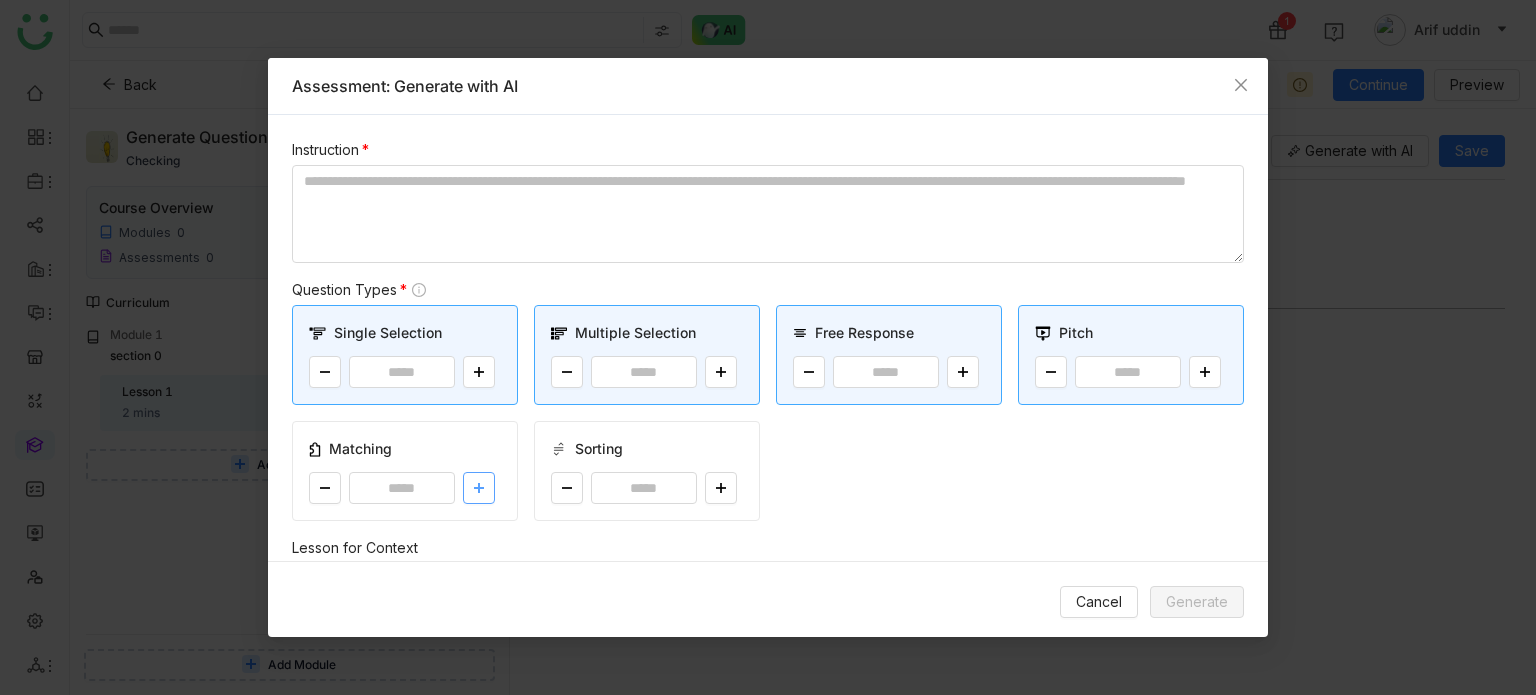 click 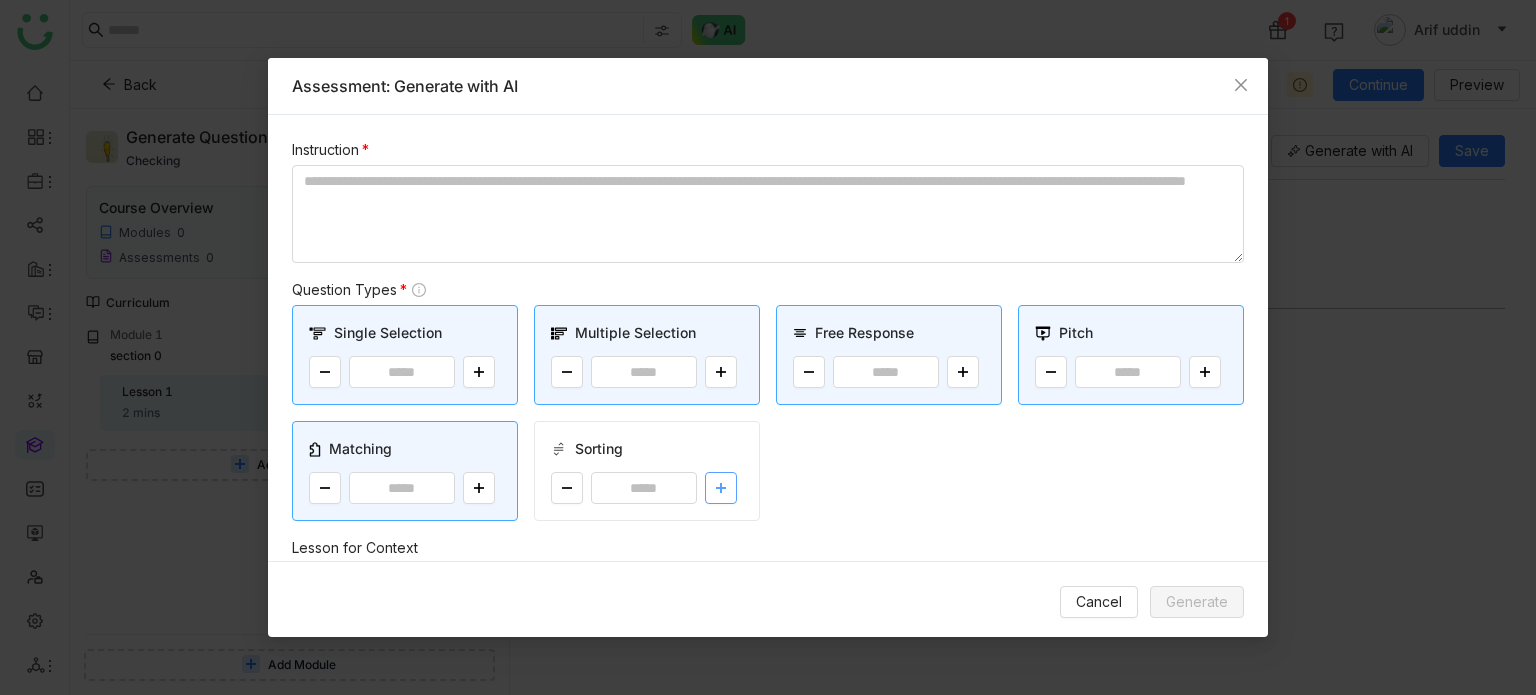 click 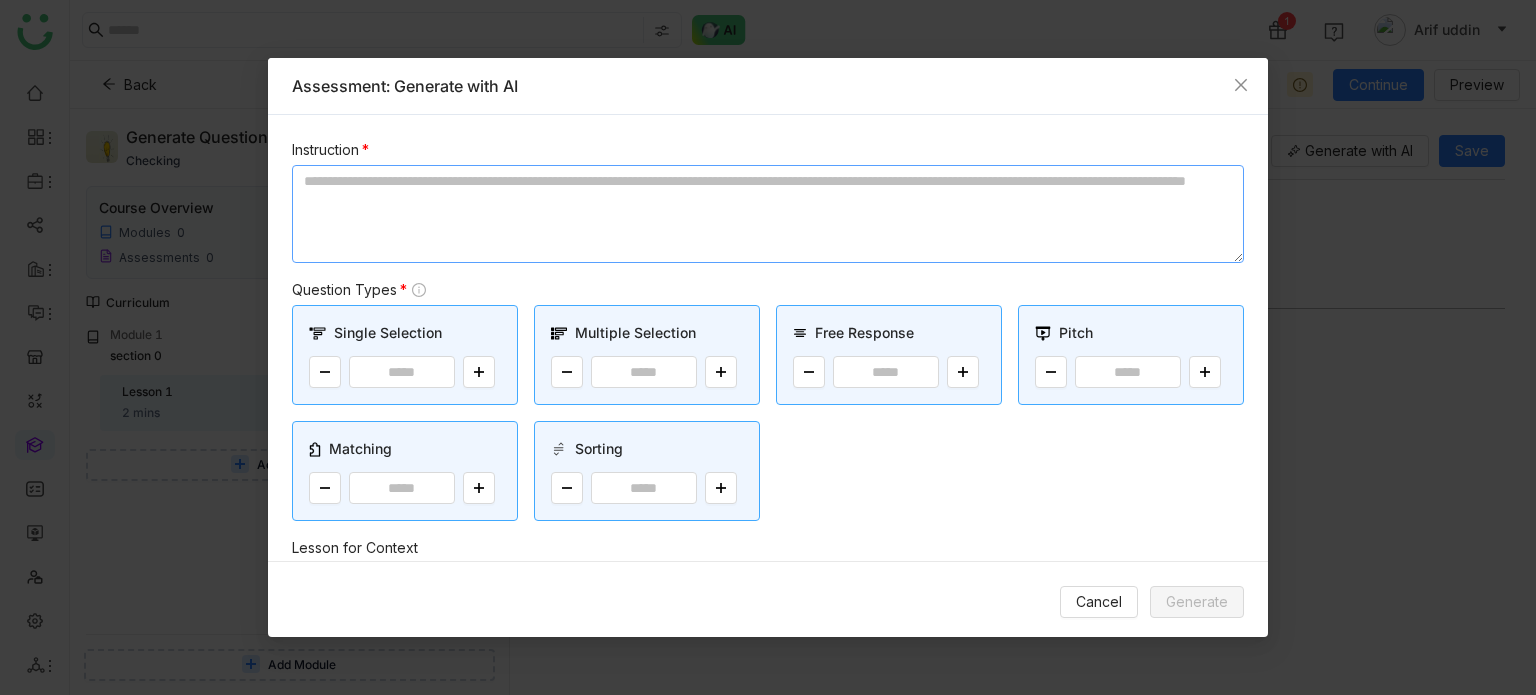 click at bounding box center (768, 214) 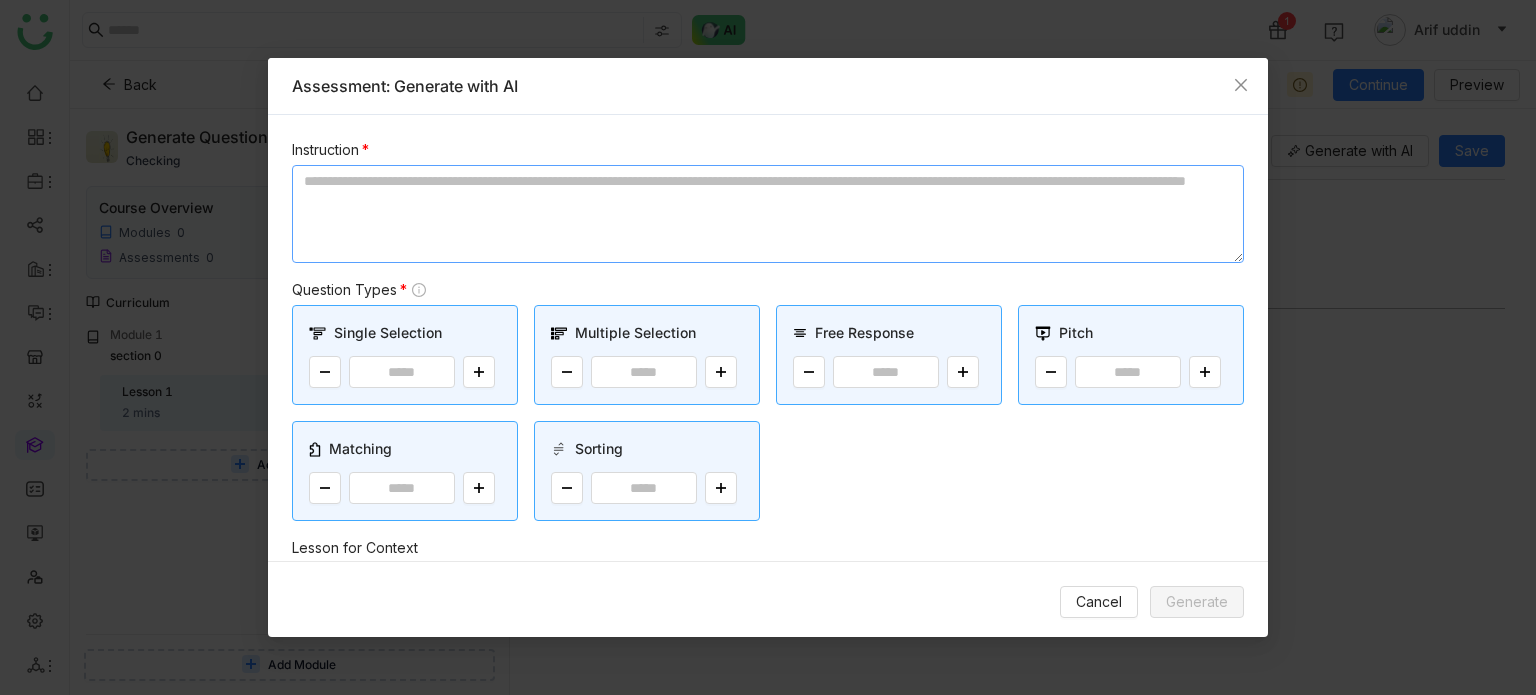 type on "*" 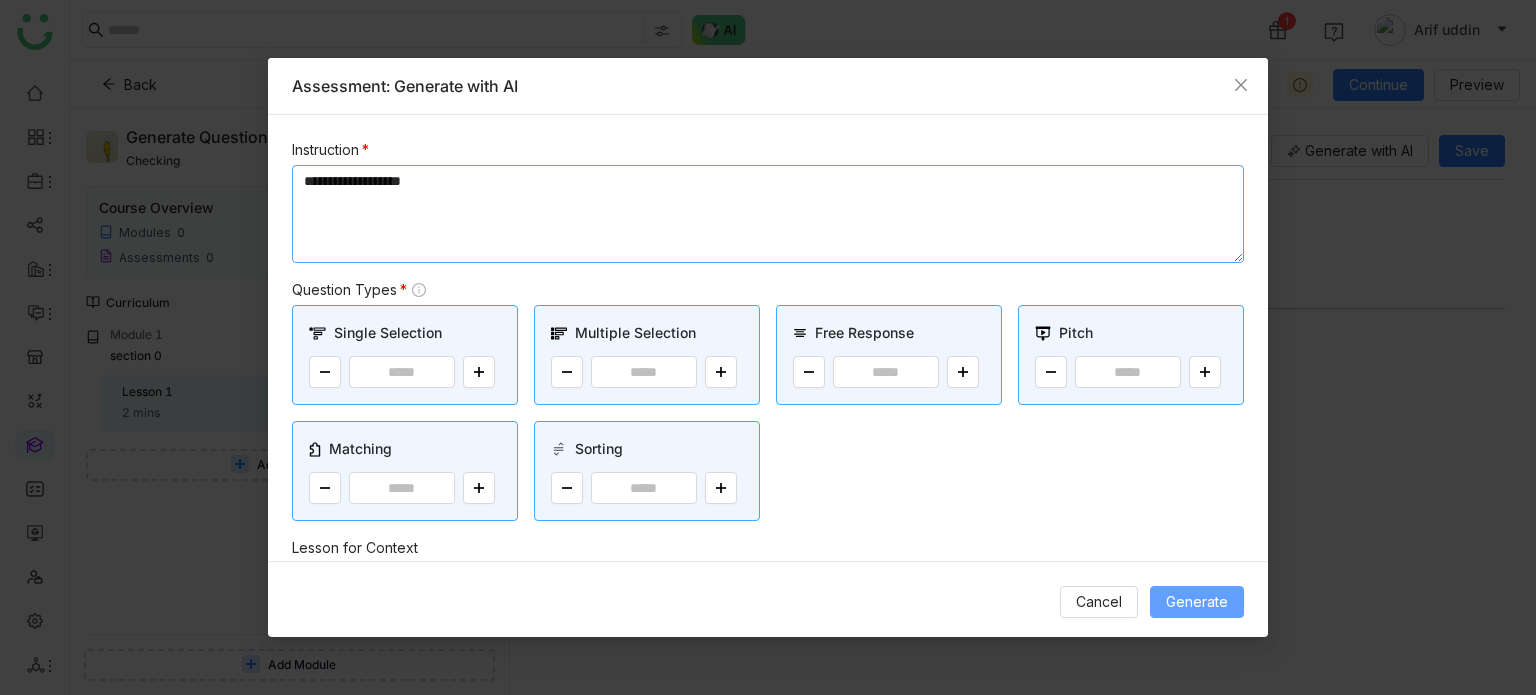 type on "**********" 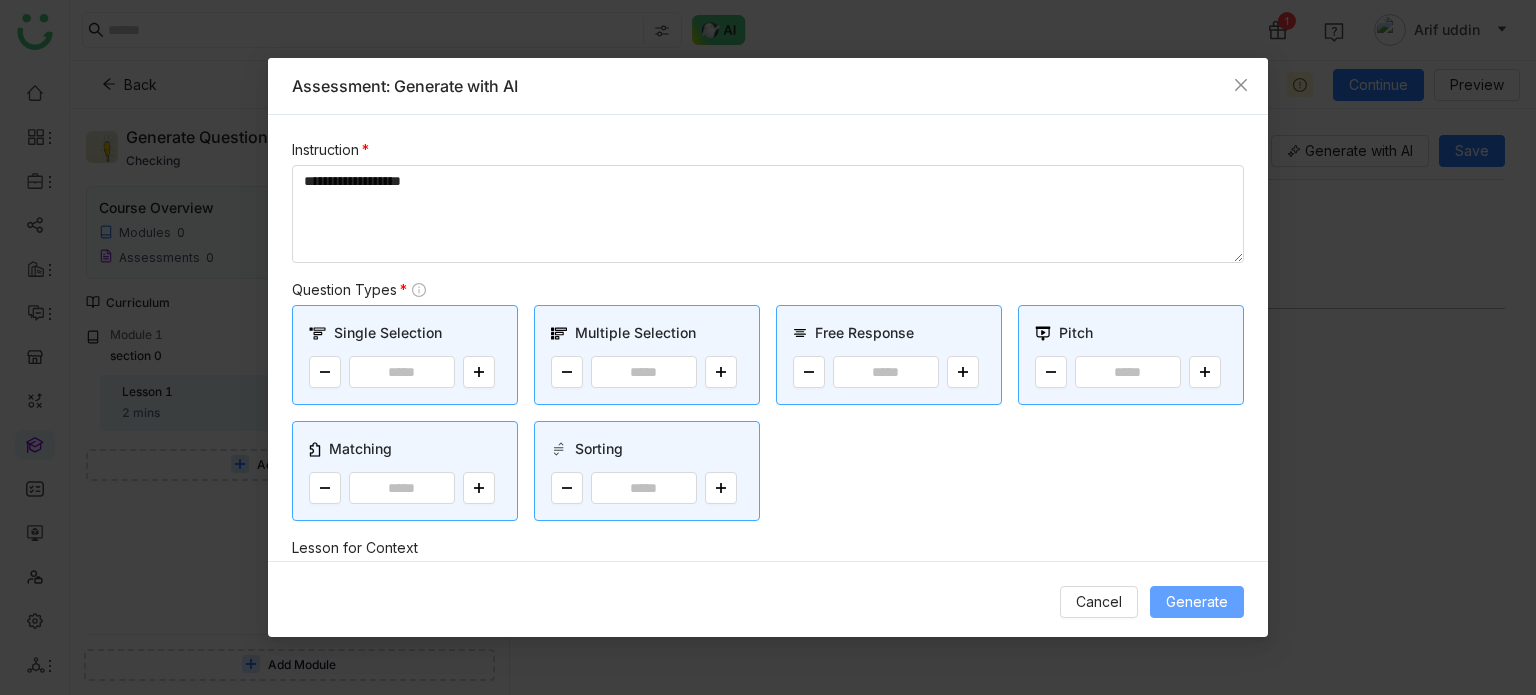 click on "Generate" at bounding box center (1197, 602) 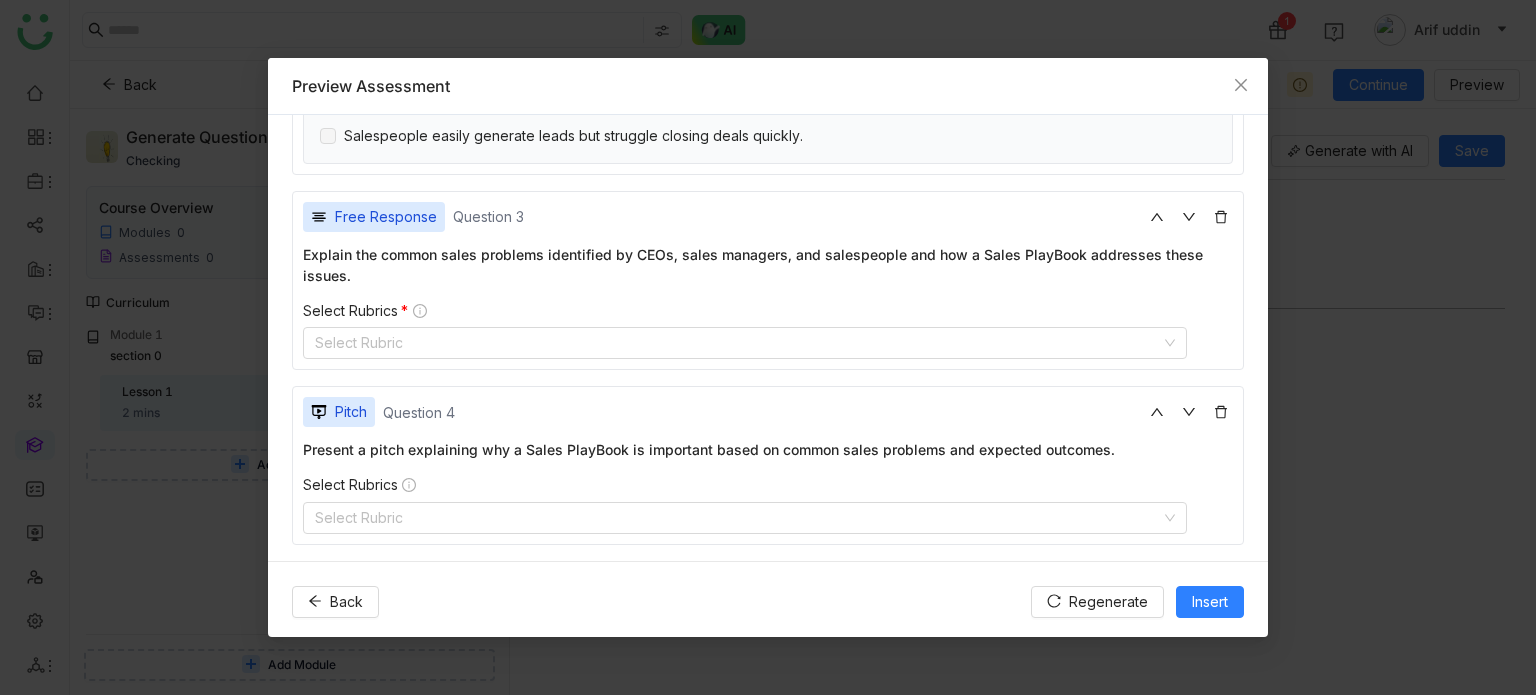 scroll, scrollTop: 1000, scrollLeft: 0, axis: vertical 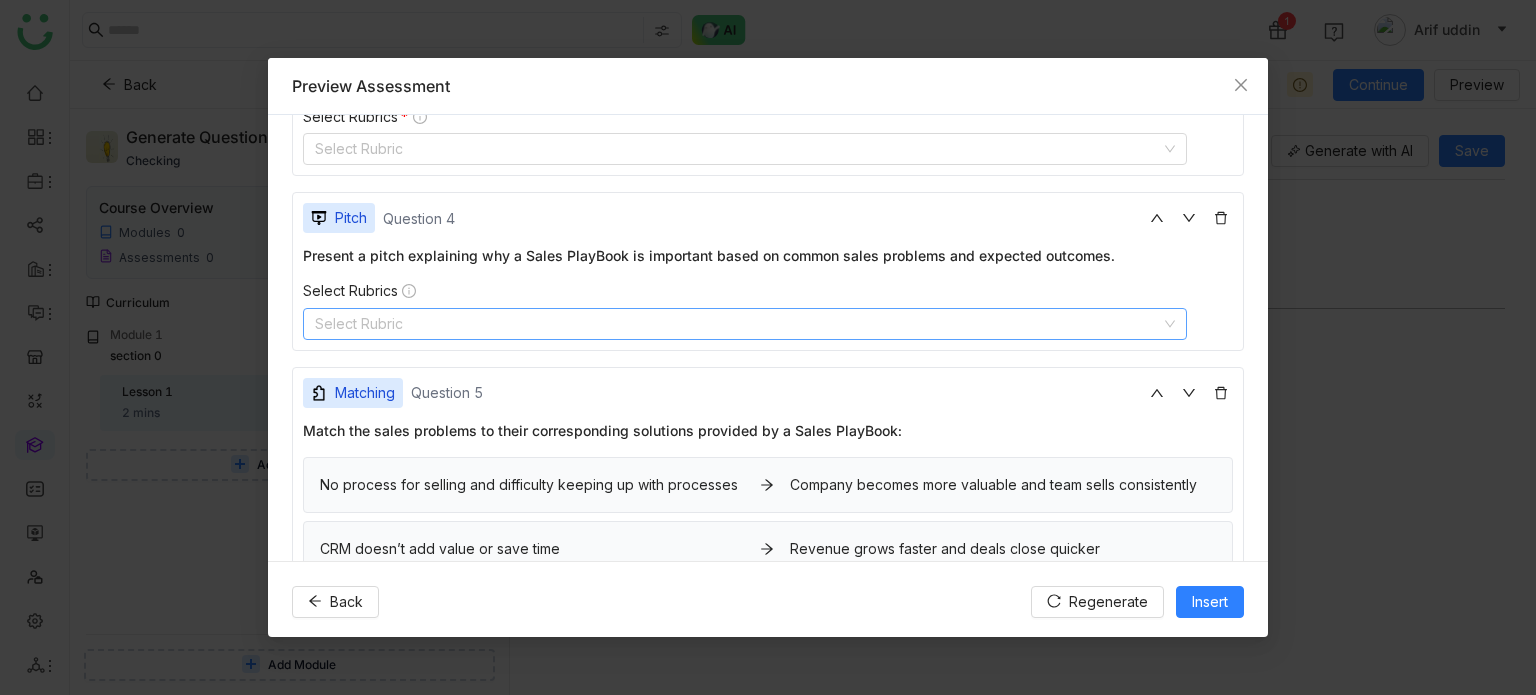 click on "Select Rubric" at bounding box center (745, 324) 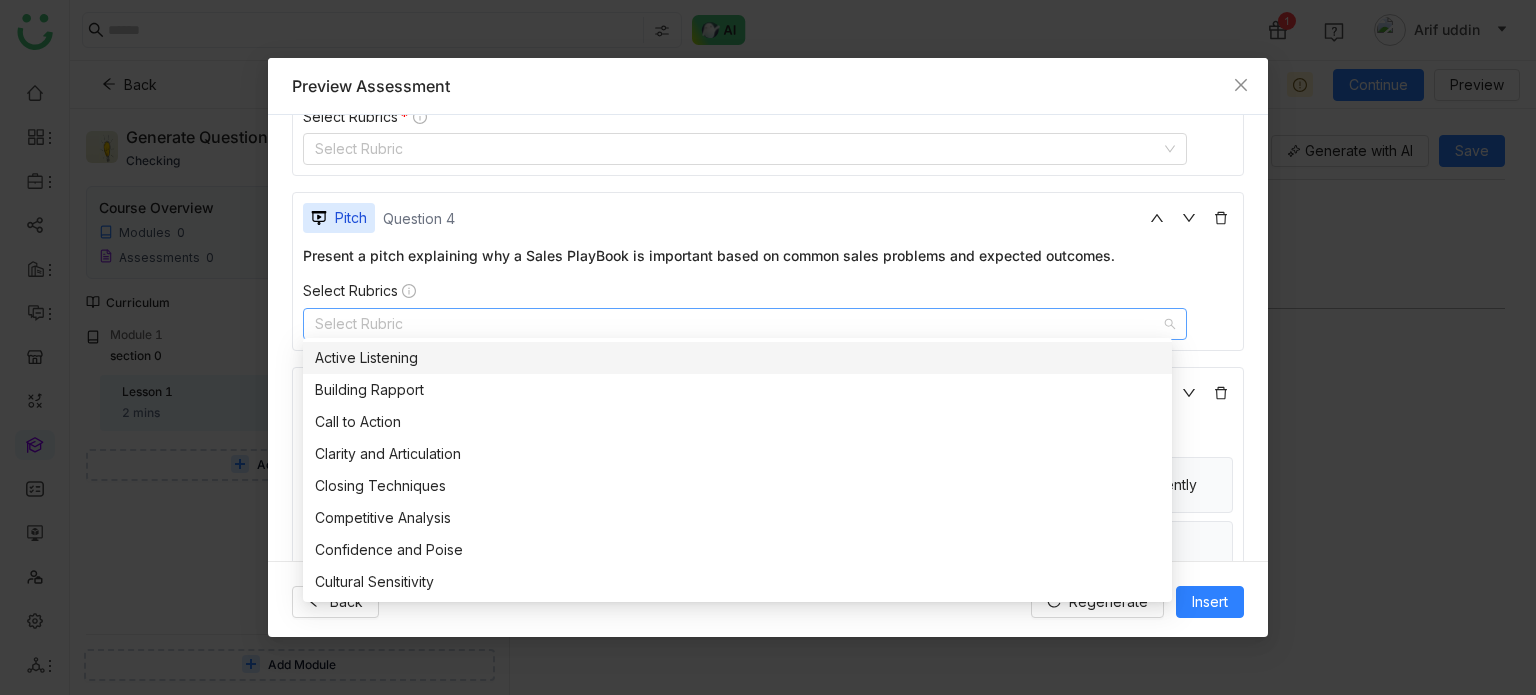 click on "Active Listening" at bounding box center [737, 358] 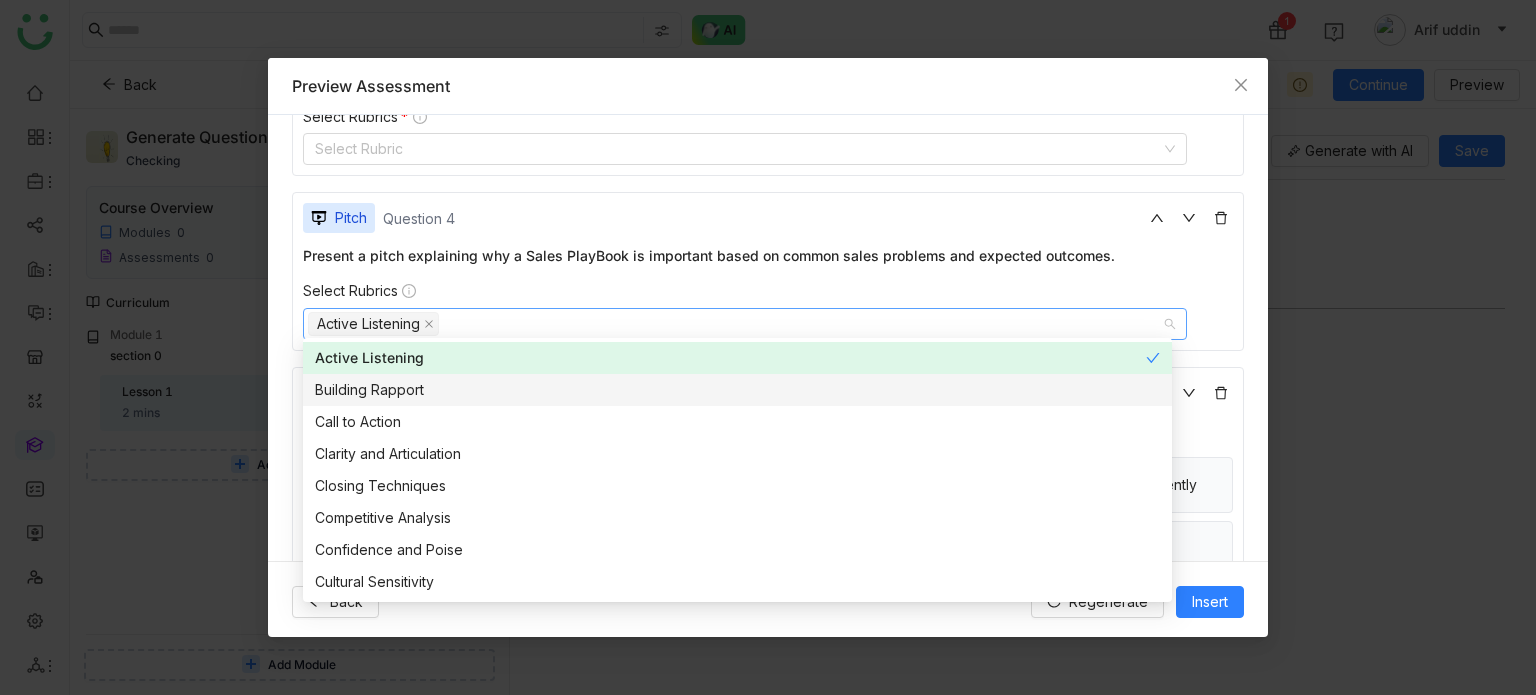 click on "Building Rapport" at bounding box center [737, 390] 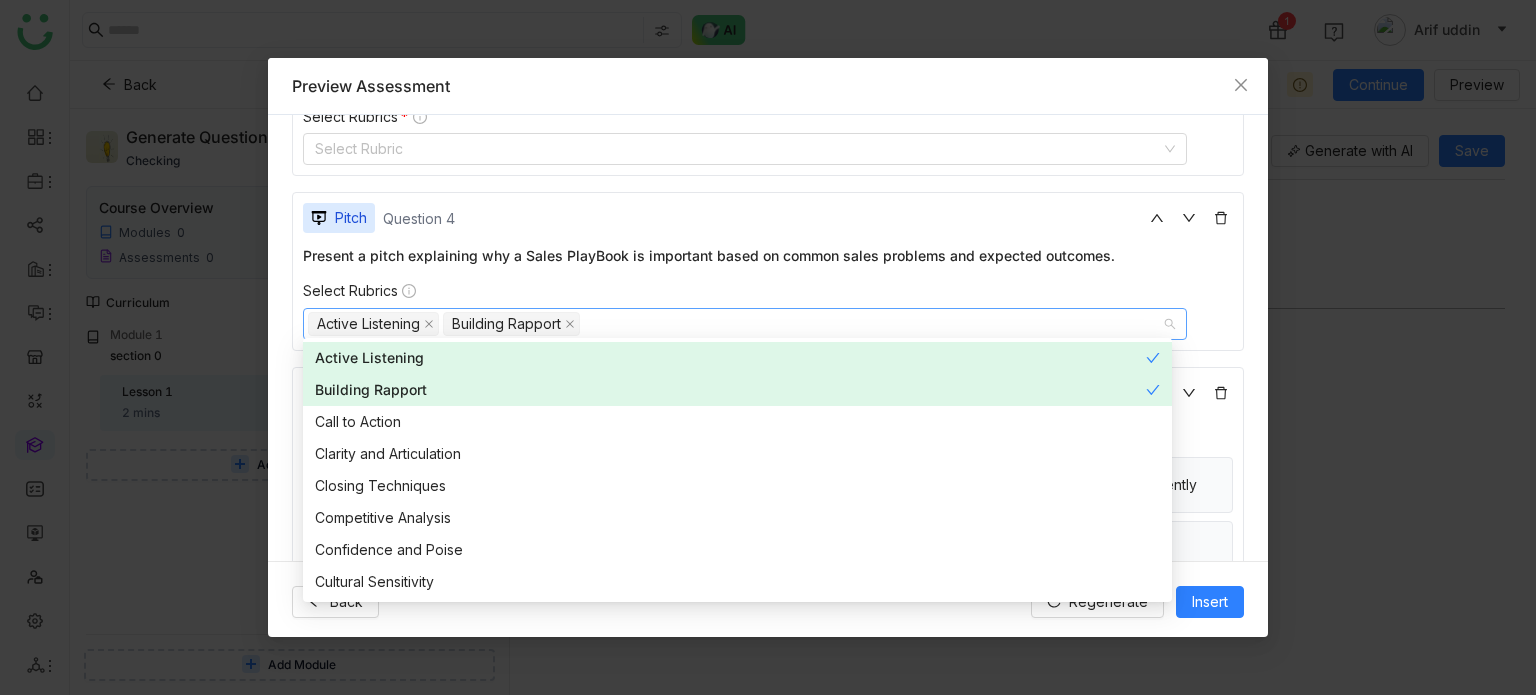 click on "**********" at bounding box center [768, 337] 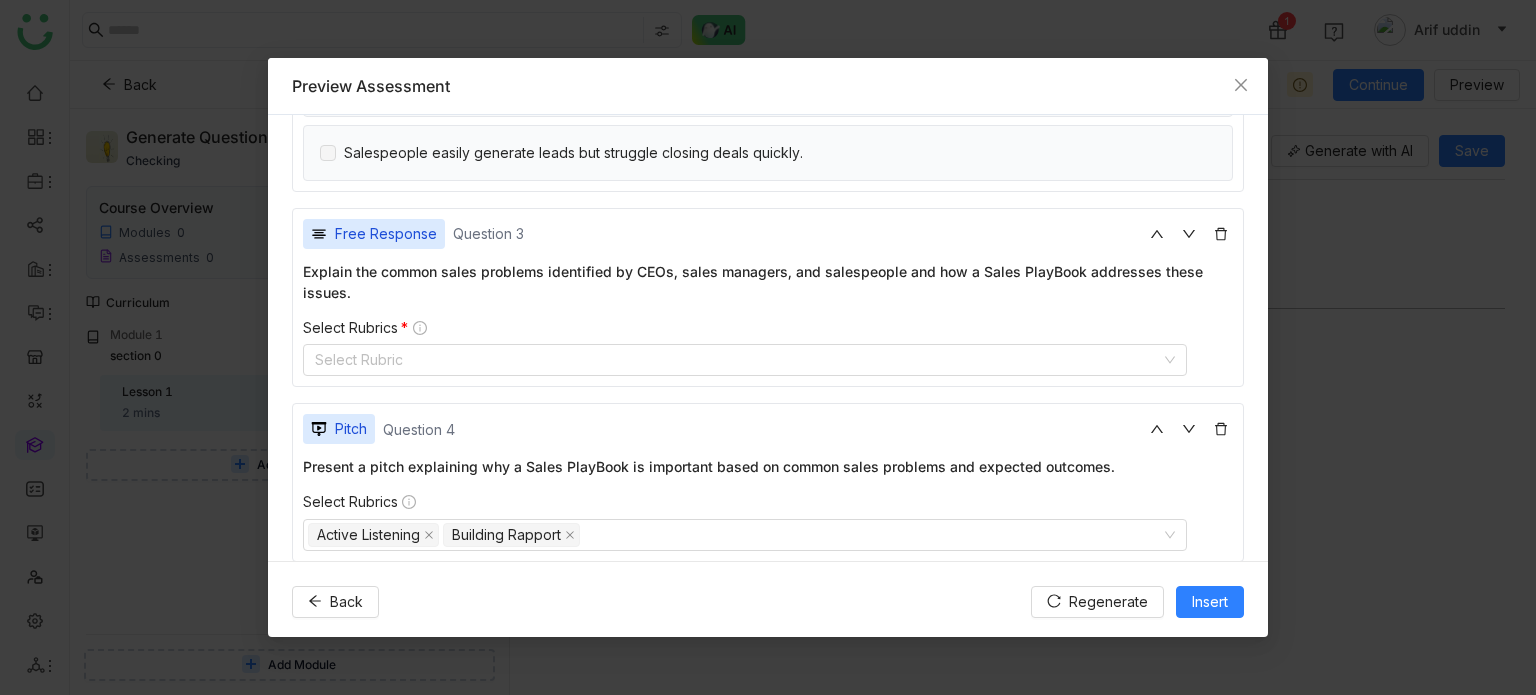 scroll, scrollTop: 710, scrollLeft: 0, axis: vertical 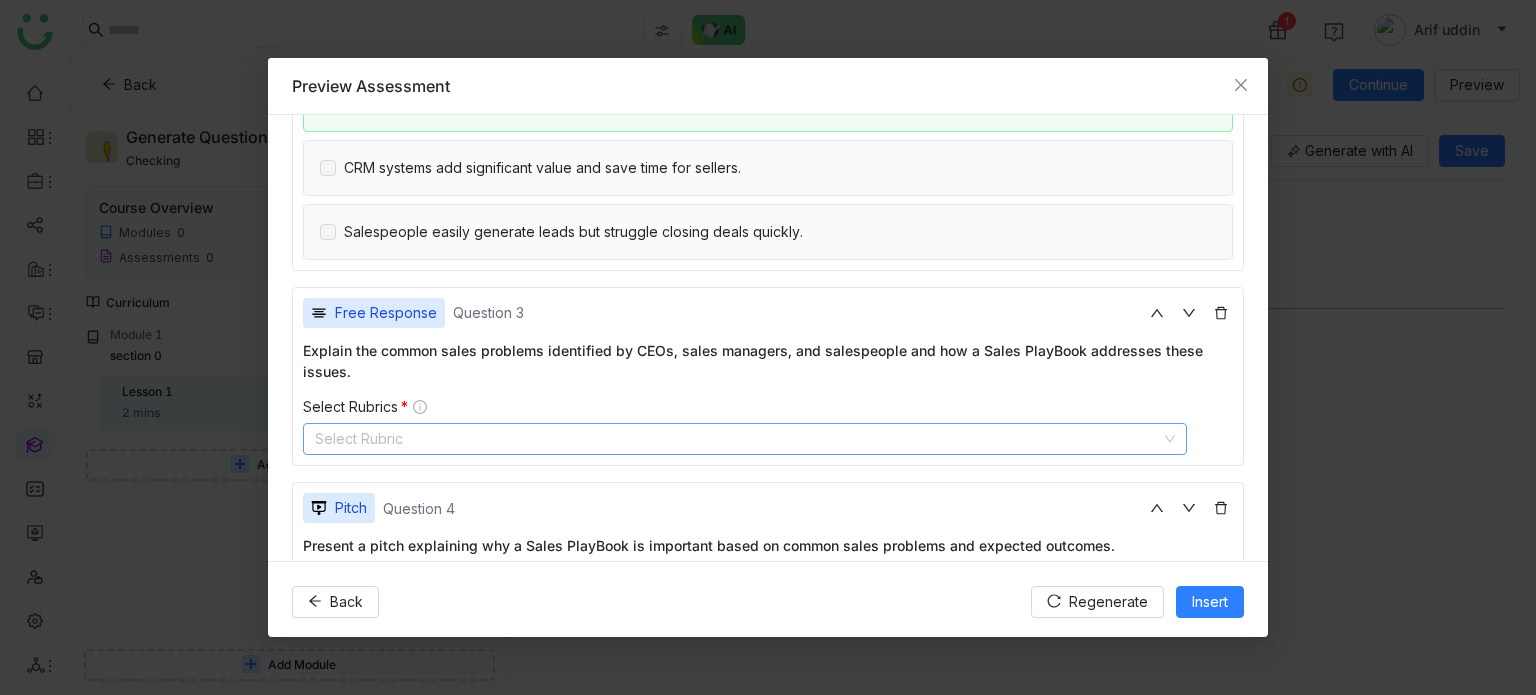 click on "Select Rubric" at bounding box center [745, 439] 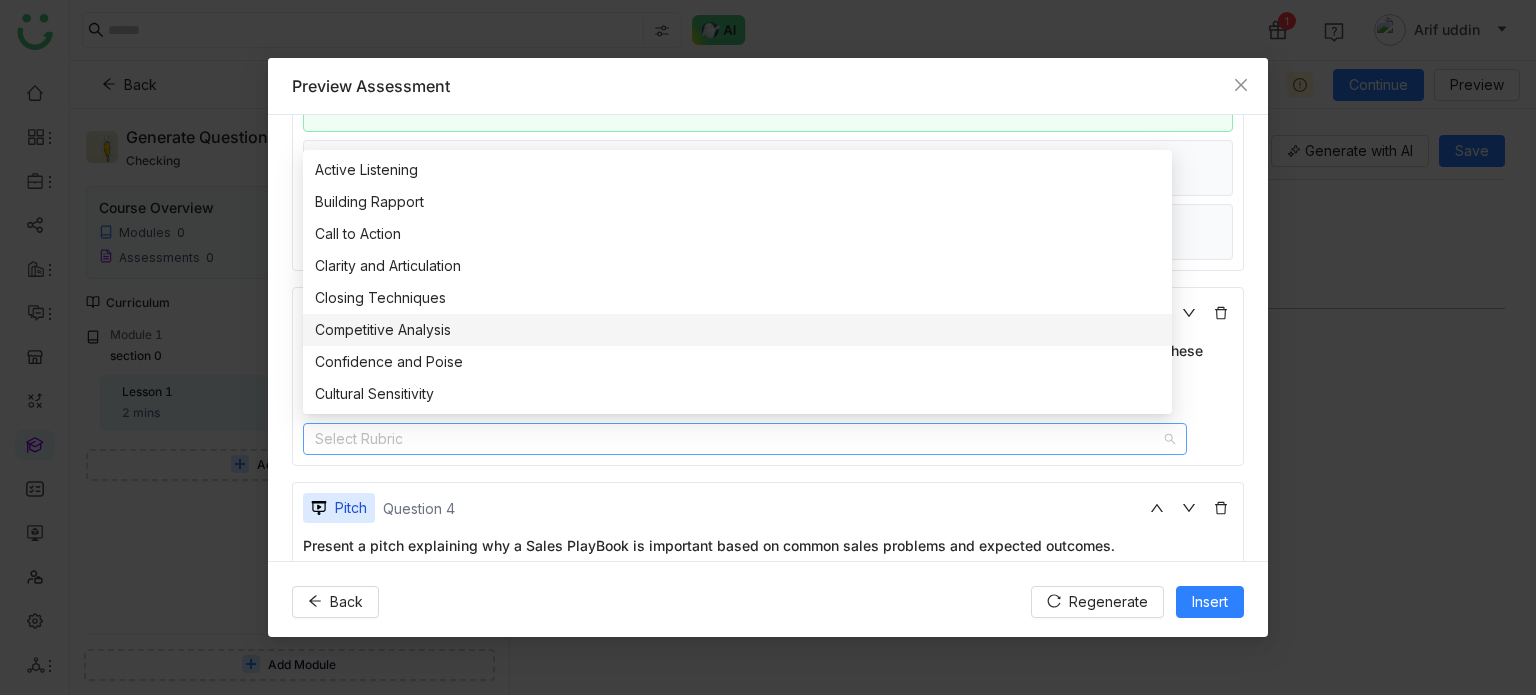 click on "Closing Techniques" at bounding box center (737, 298) 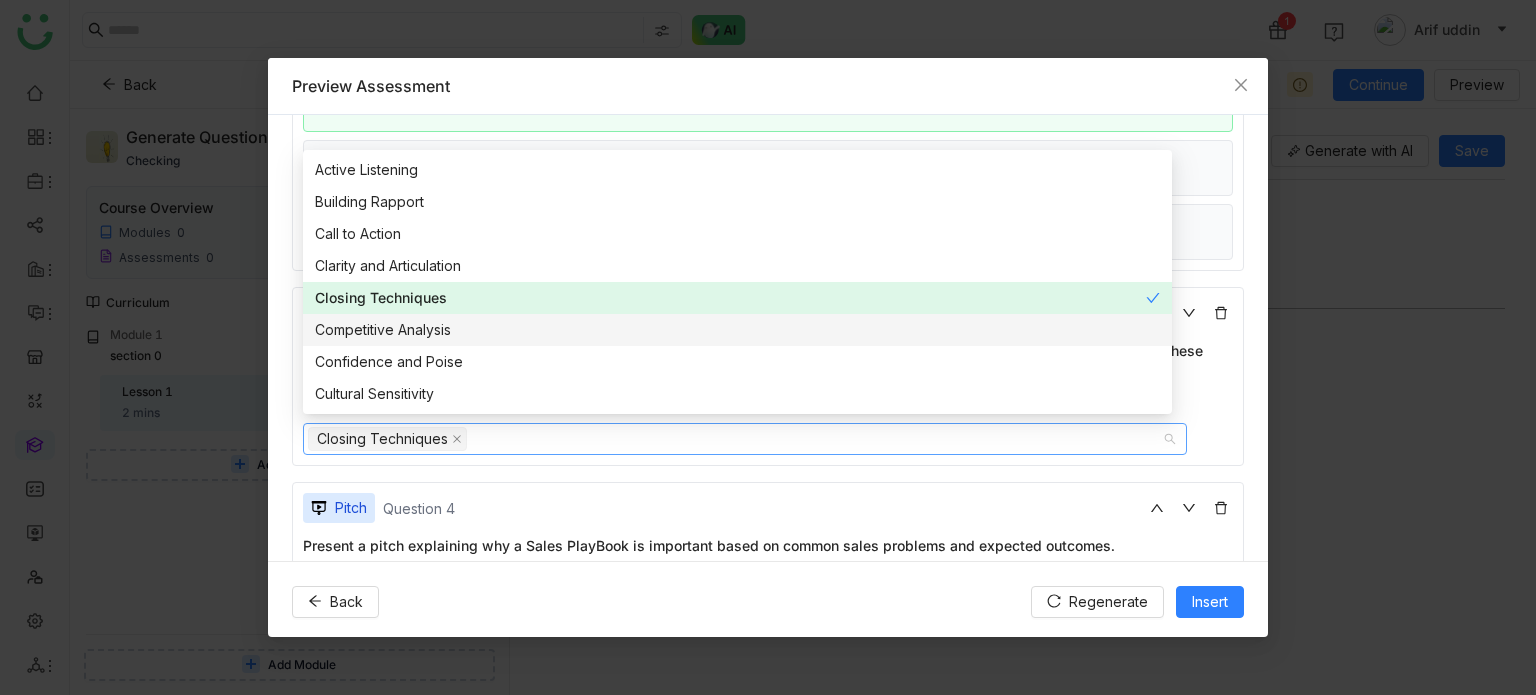 click on "Competitive Analysis" at bounding box center [737, 330] 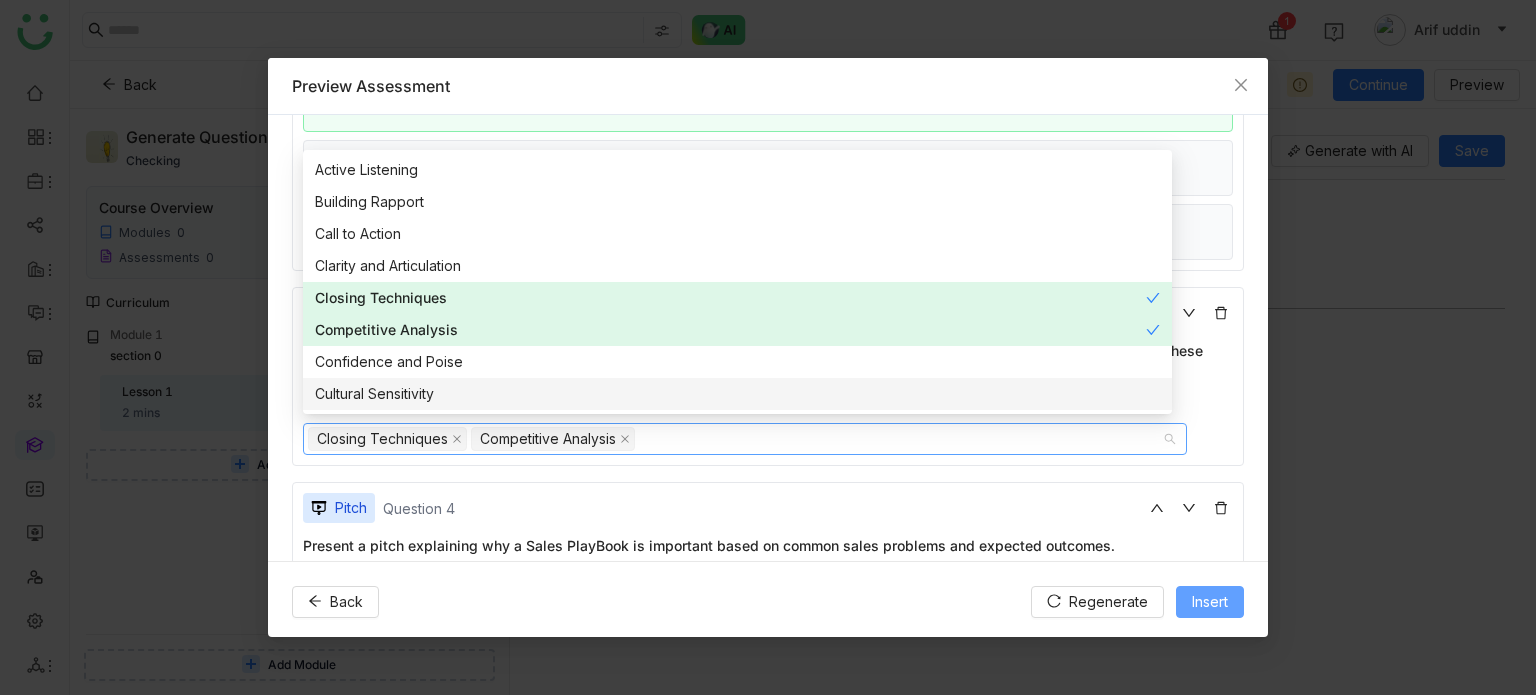 click on "Insert" at bounding box center (1210, 602) 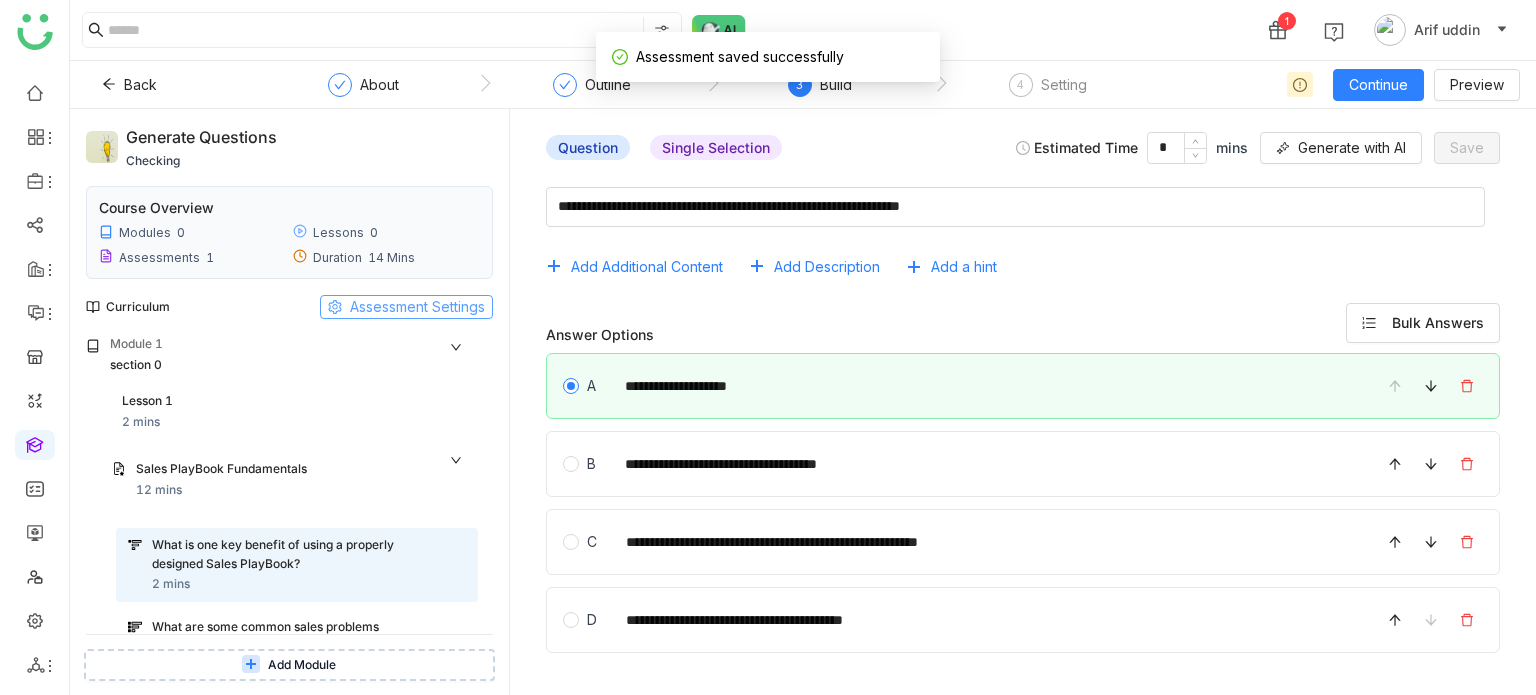 click on "Assessment Settings" 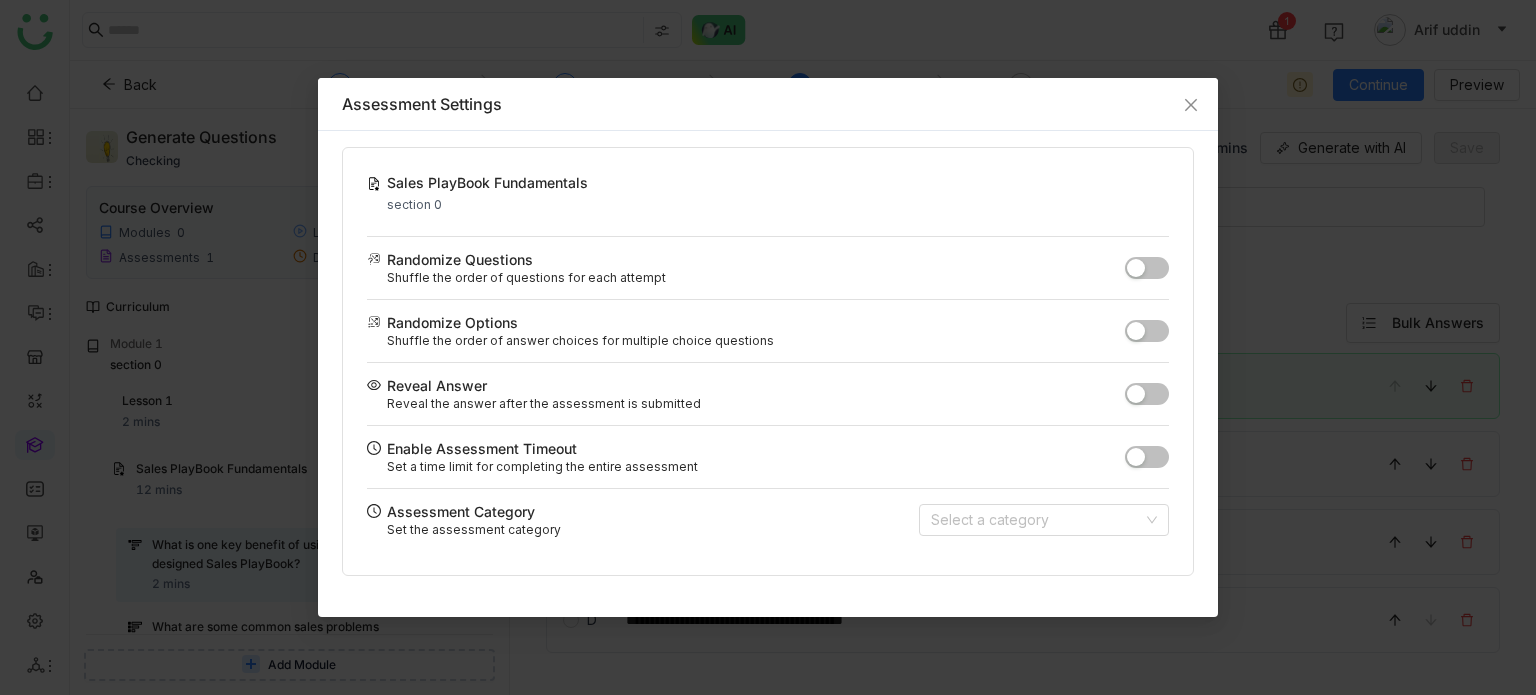 click at bounding box center (1136, 457) 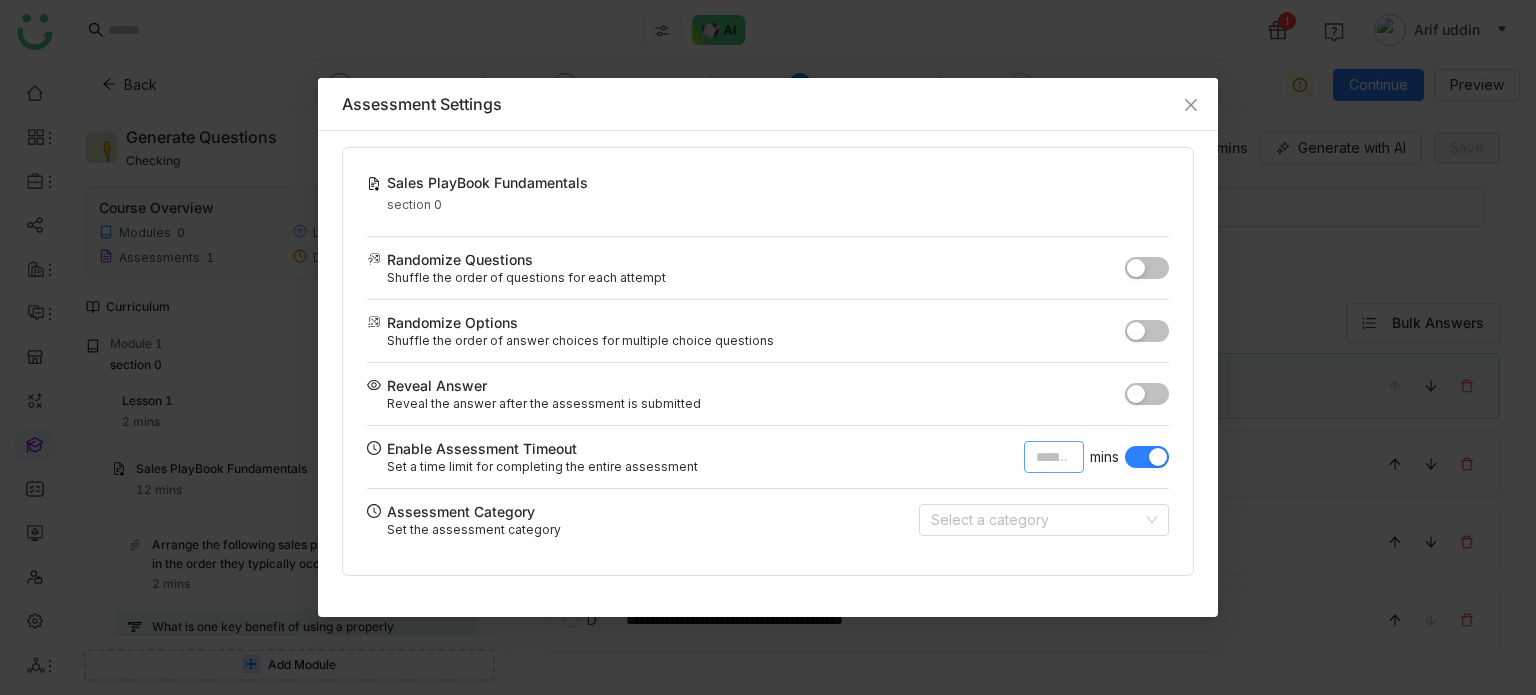 click on "**" at bounding box center [1054, 457] 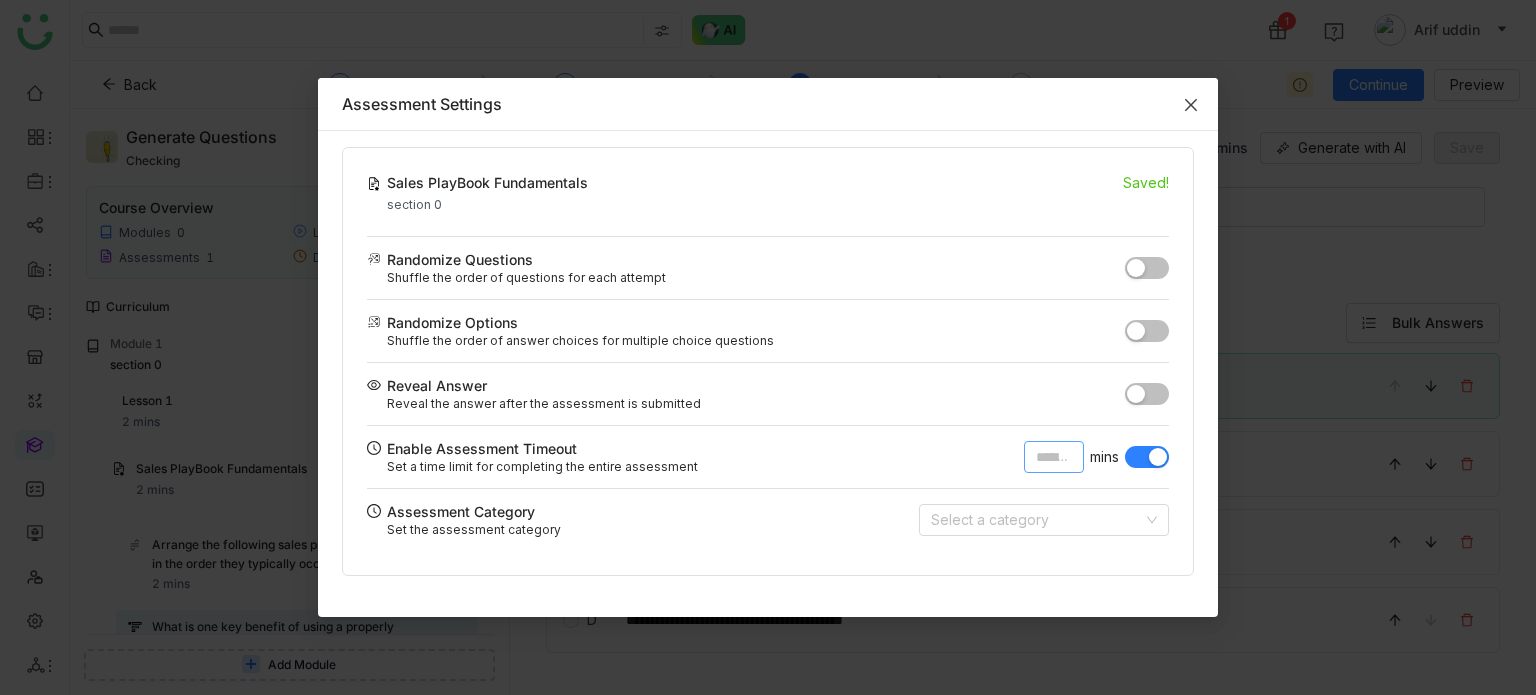 type on "*" 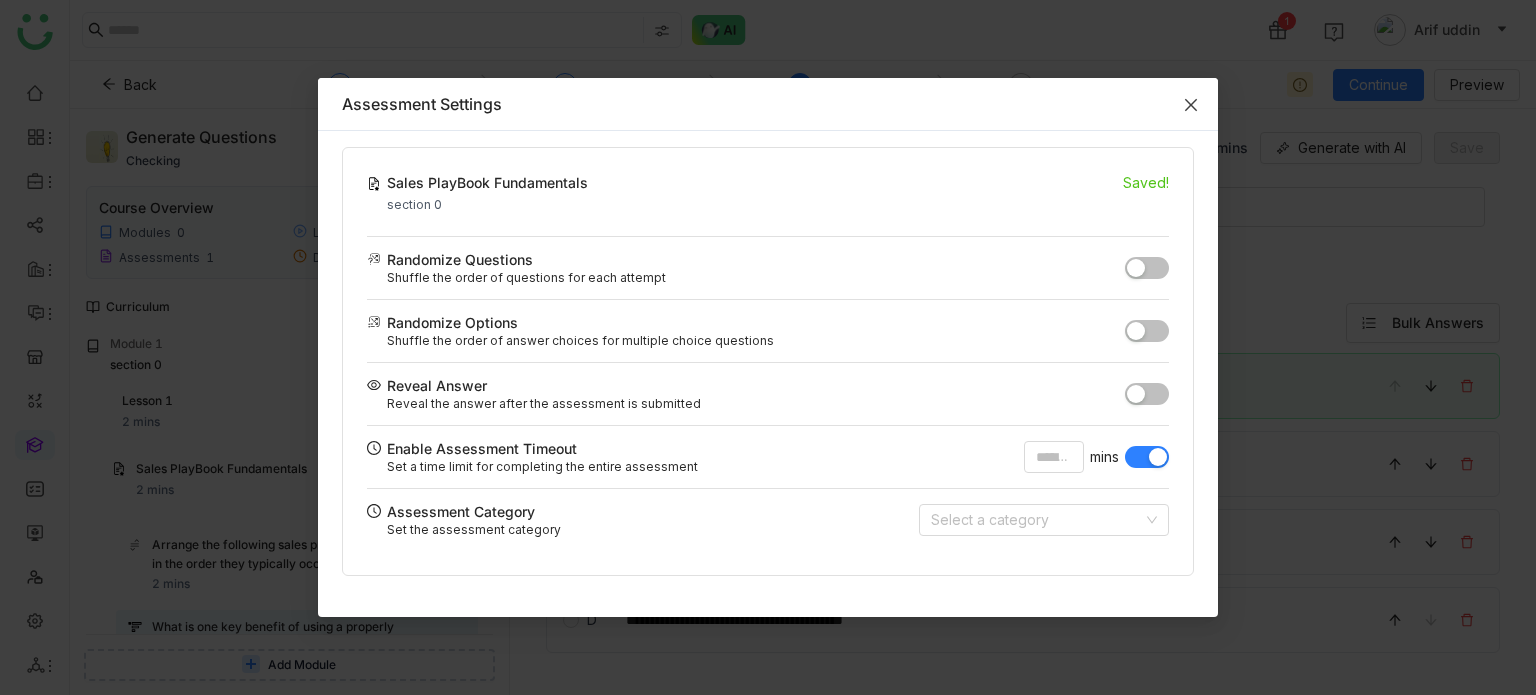 click 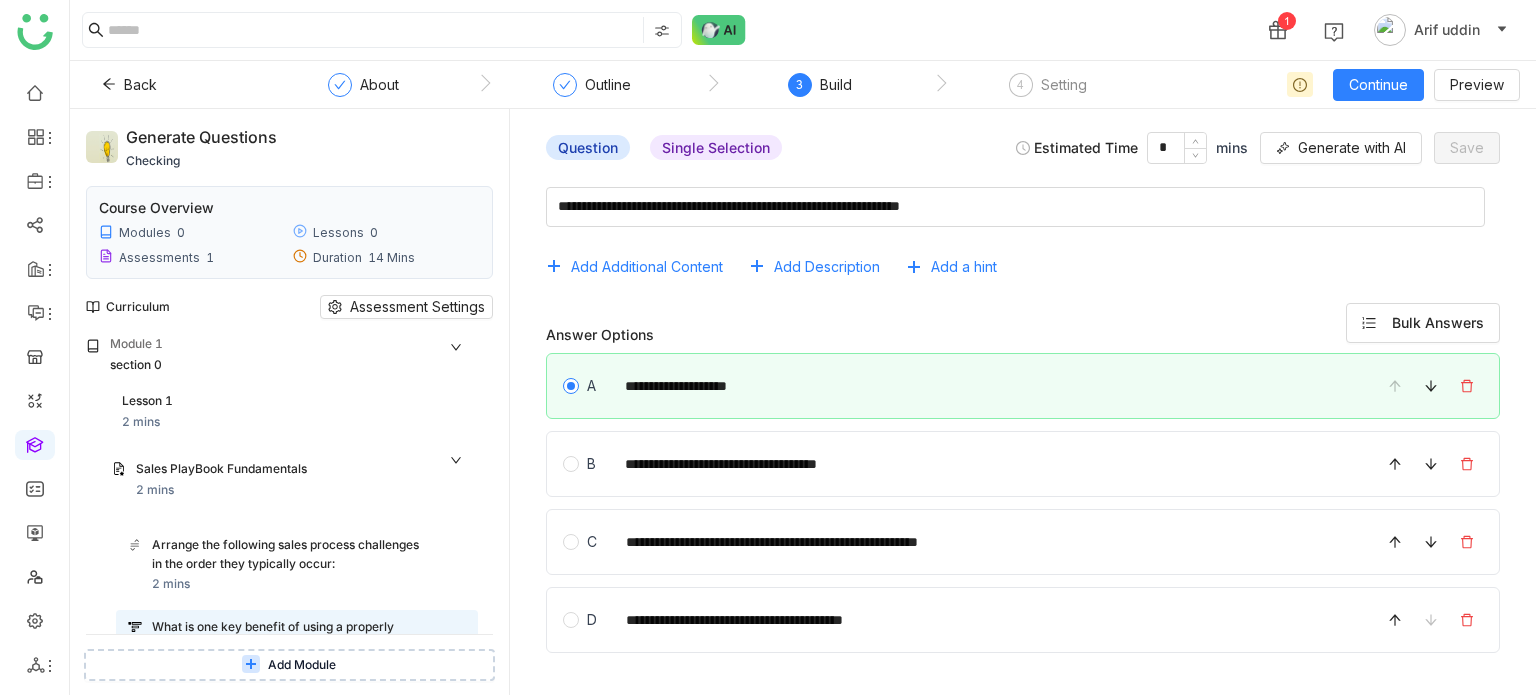 click on "Back  About Outline  3  Build  4  Setting  Continue  Preview" 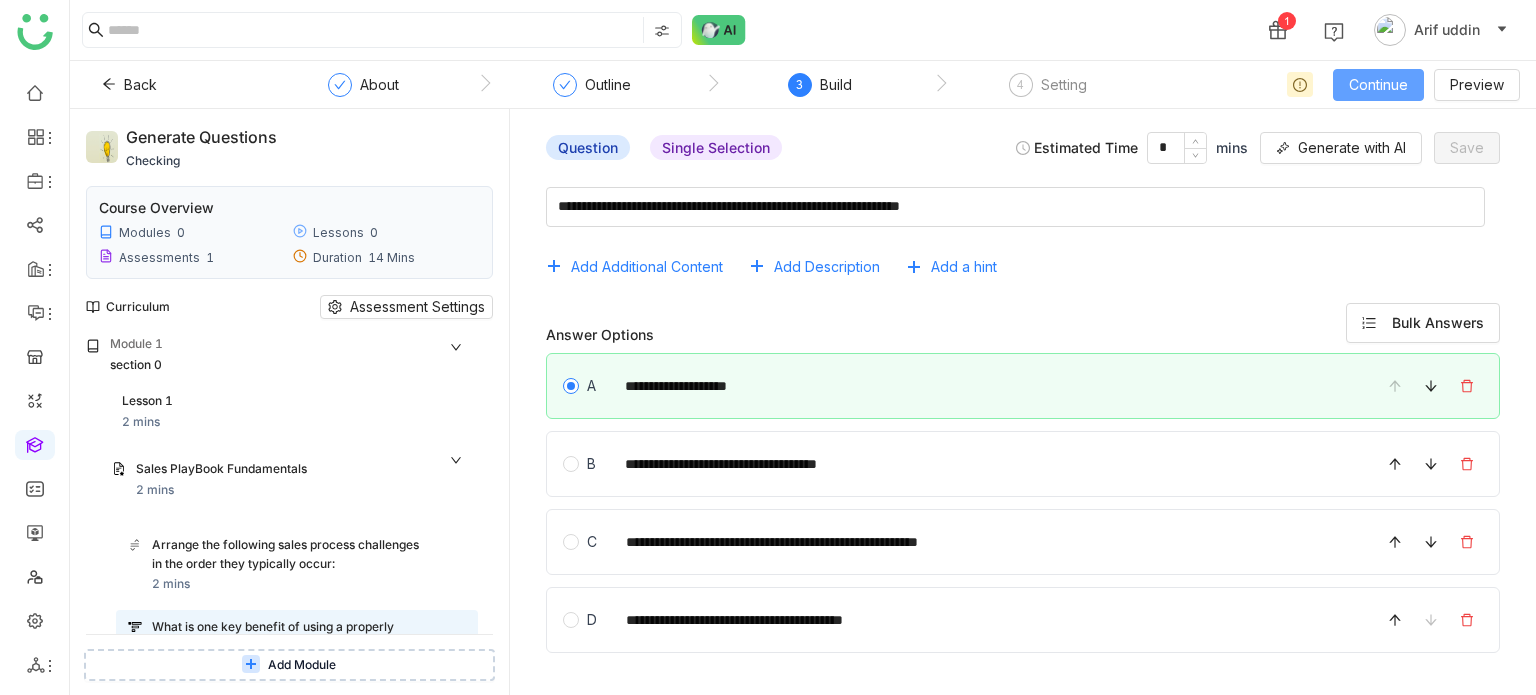 click on "Continue" at bounding box center (1378, 85) 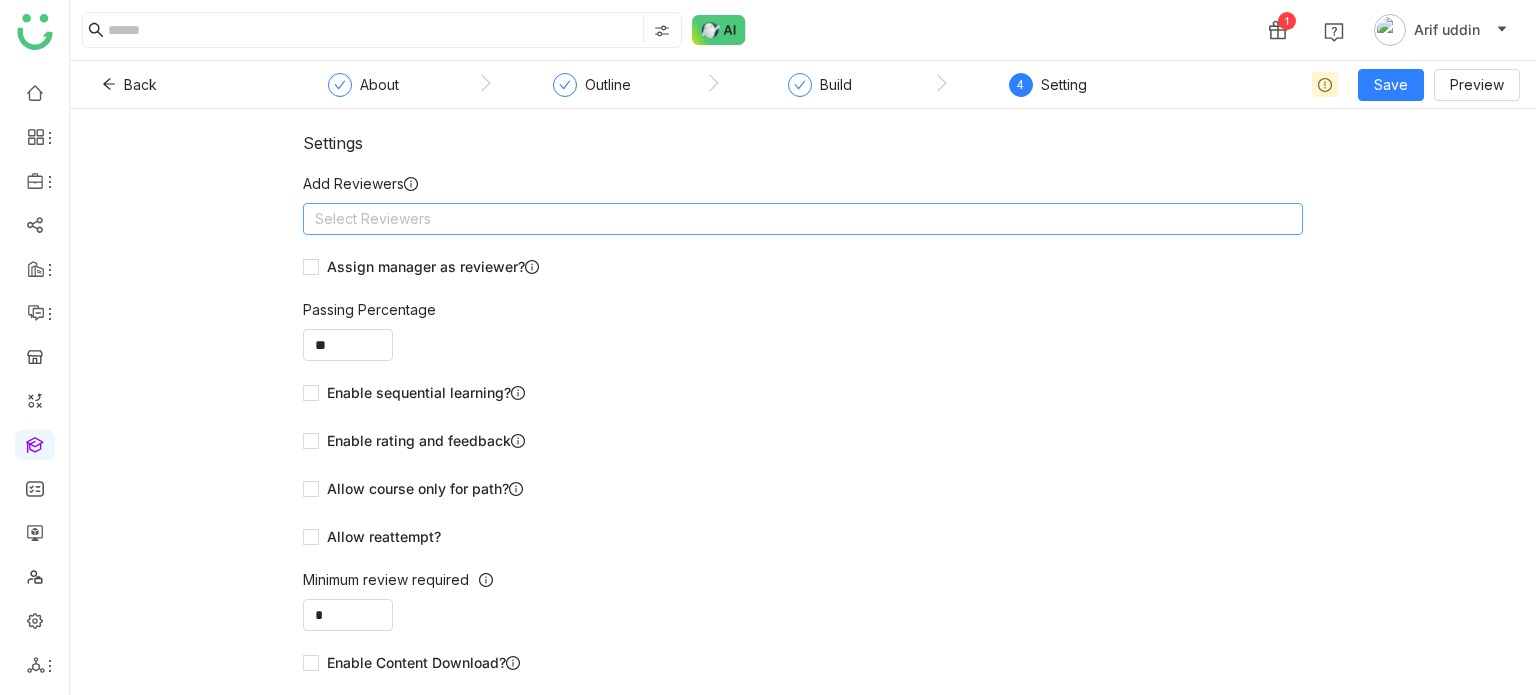 click on "Select Reviewers" 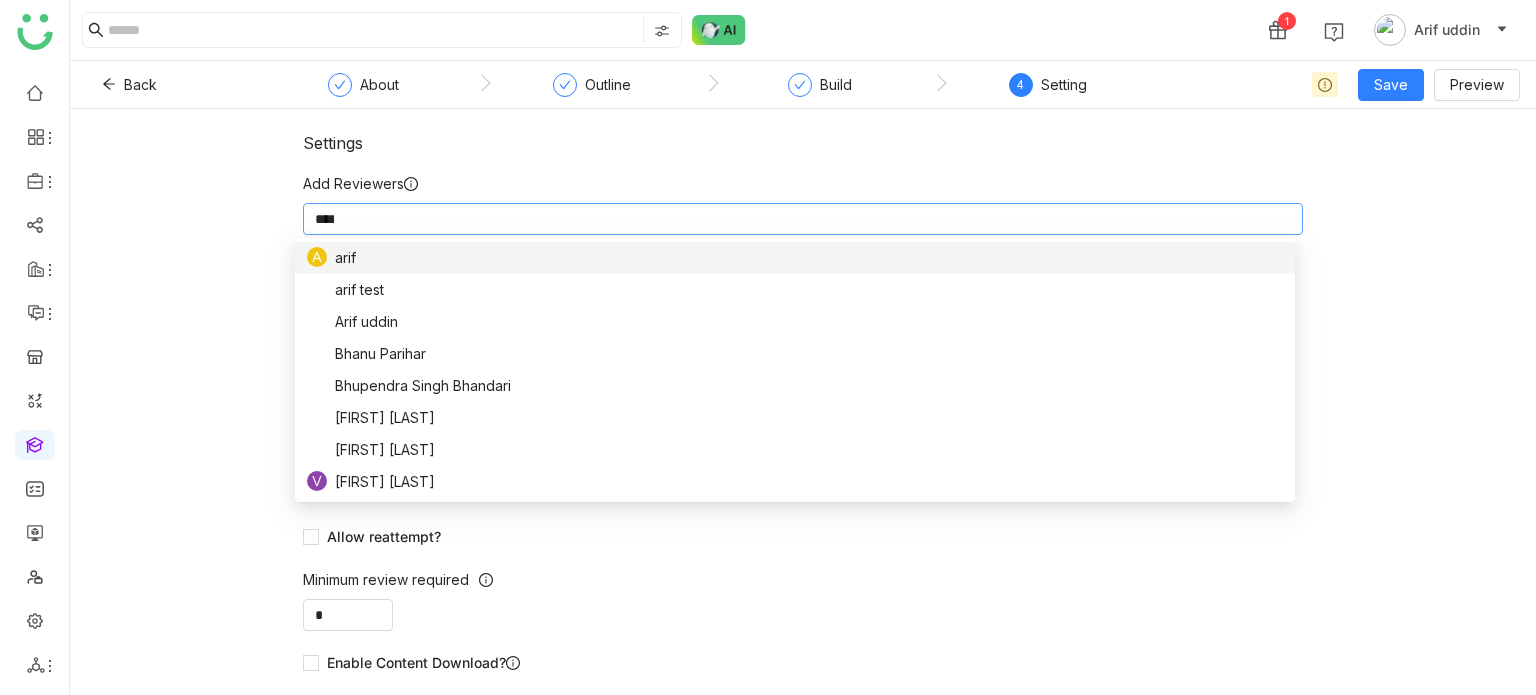 scroll, scrollTop: 0, scrollLeft: 0, axis: both 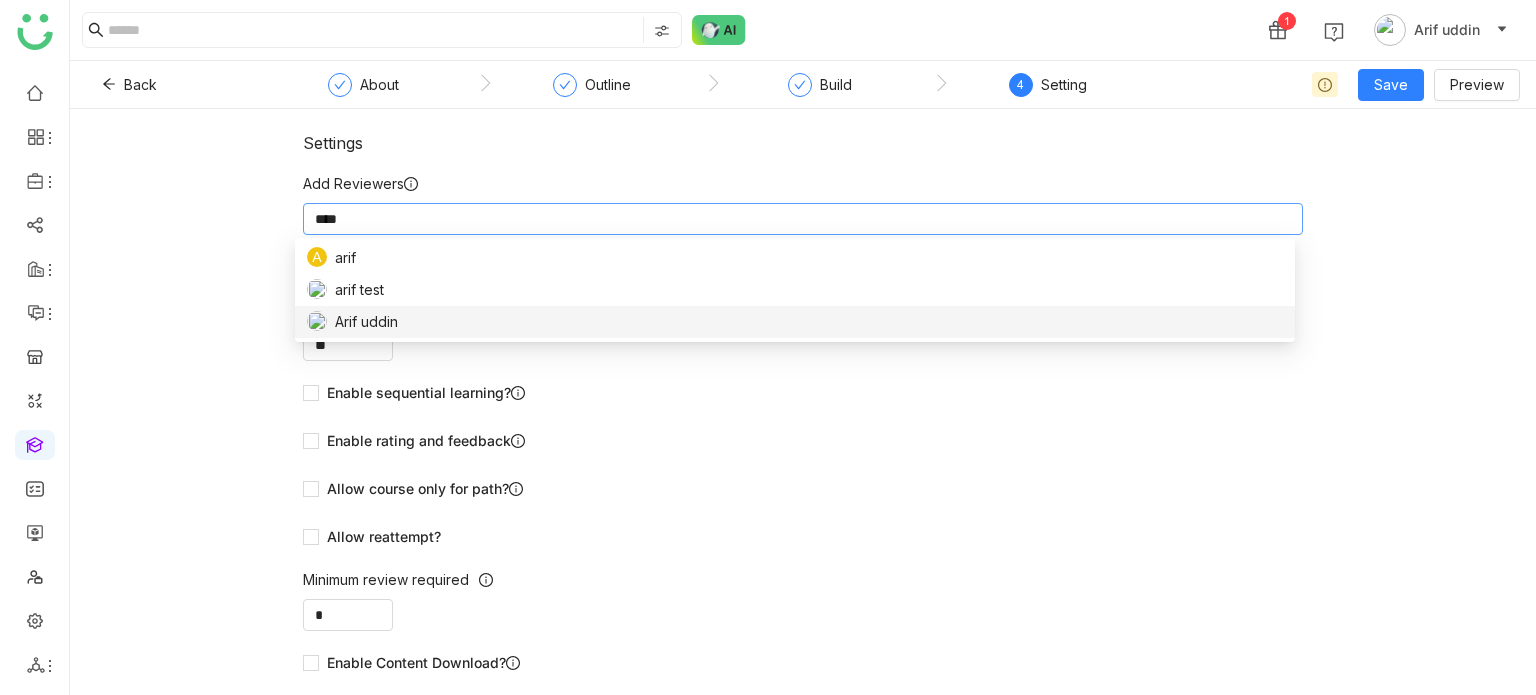 type on "****" 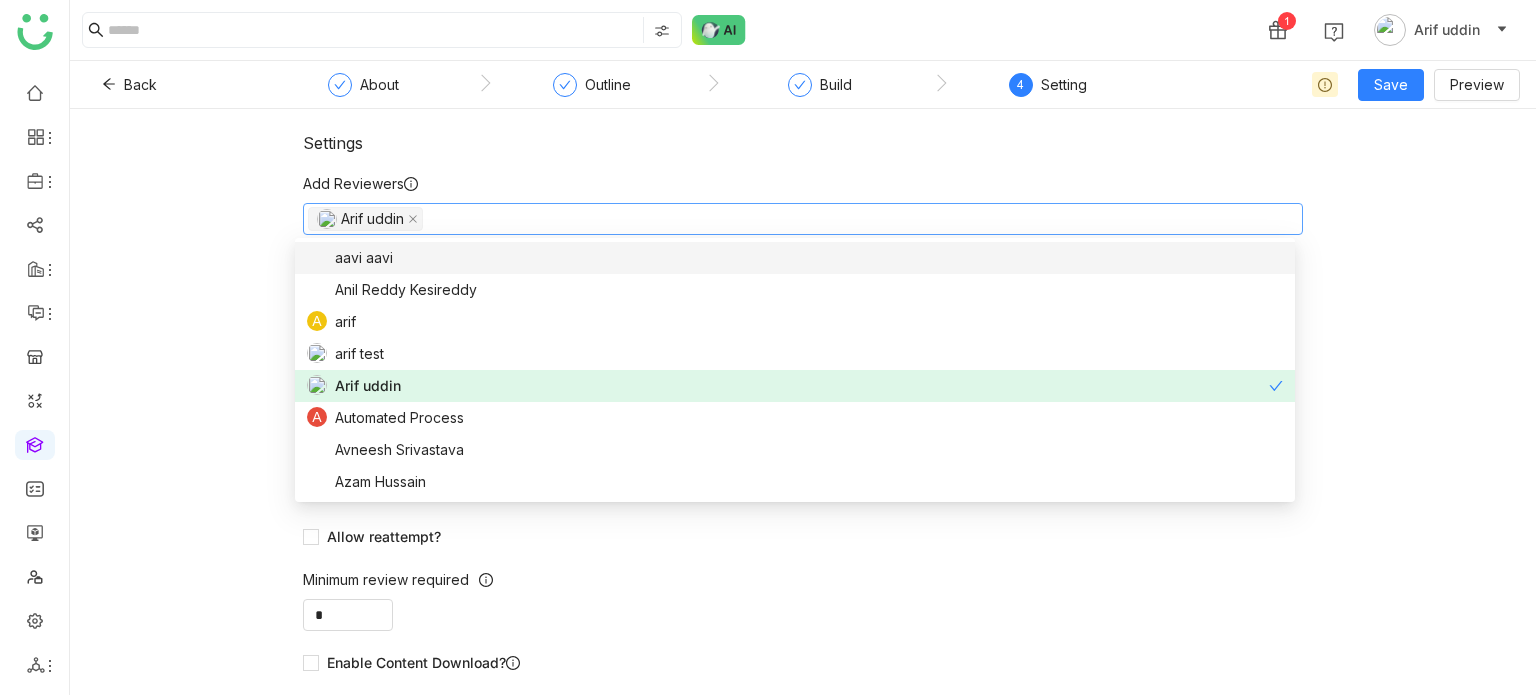click on "Settings   Add Reviewers   Arif uddin    Assign manager as reviewer?   Passing Percentage  ** Enable sequential learning?   Enable rating and feedback  Allow course only for path?  Allow reattempt?  Minimum review required  *  User can mark lesson as complete?   Enable Content Download?   Generate Certificate?" 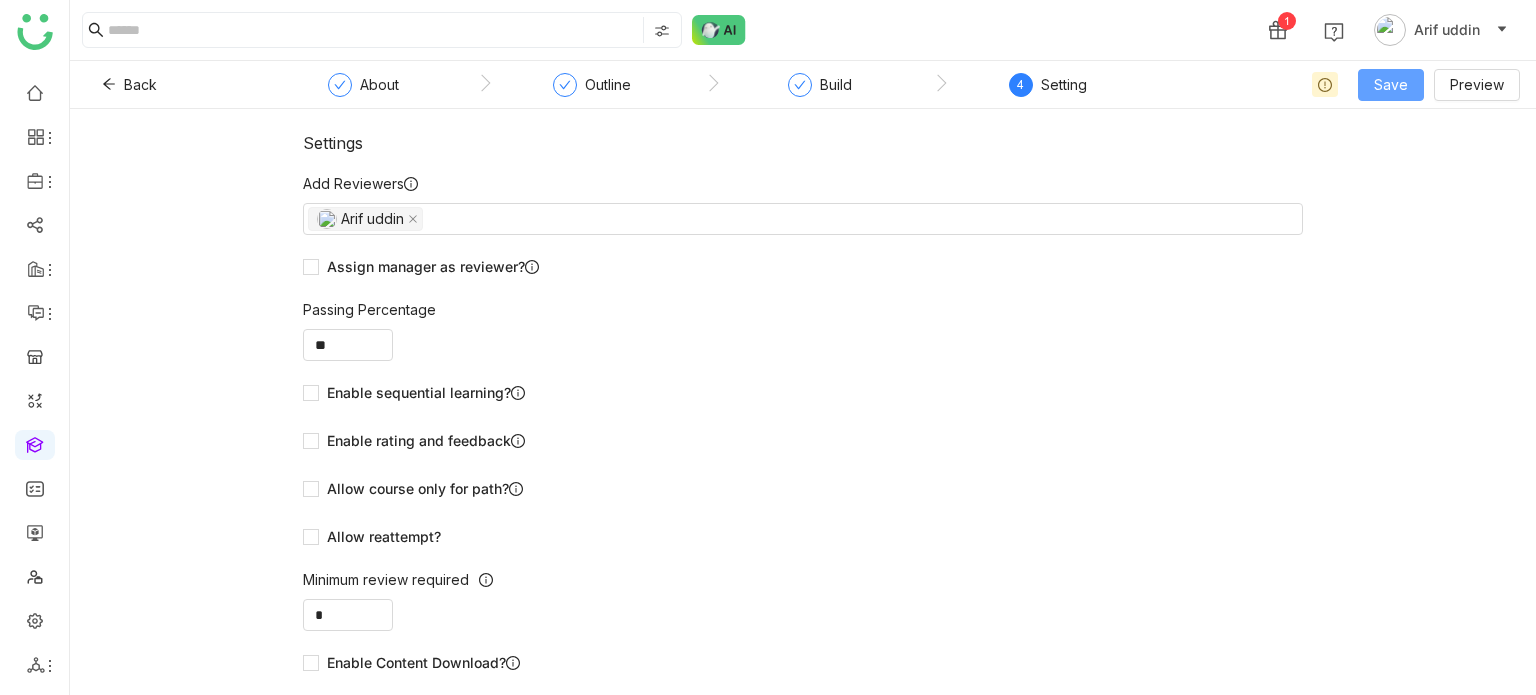 click on "Save" 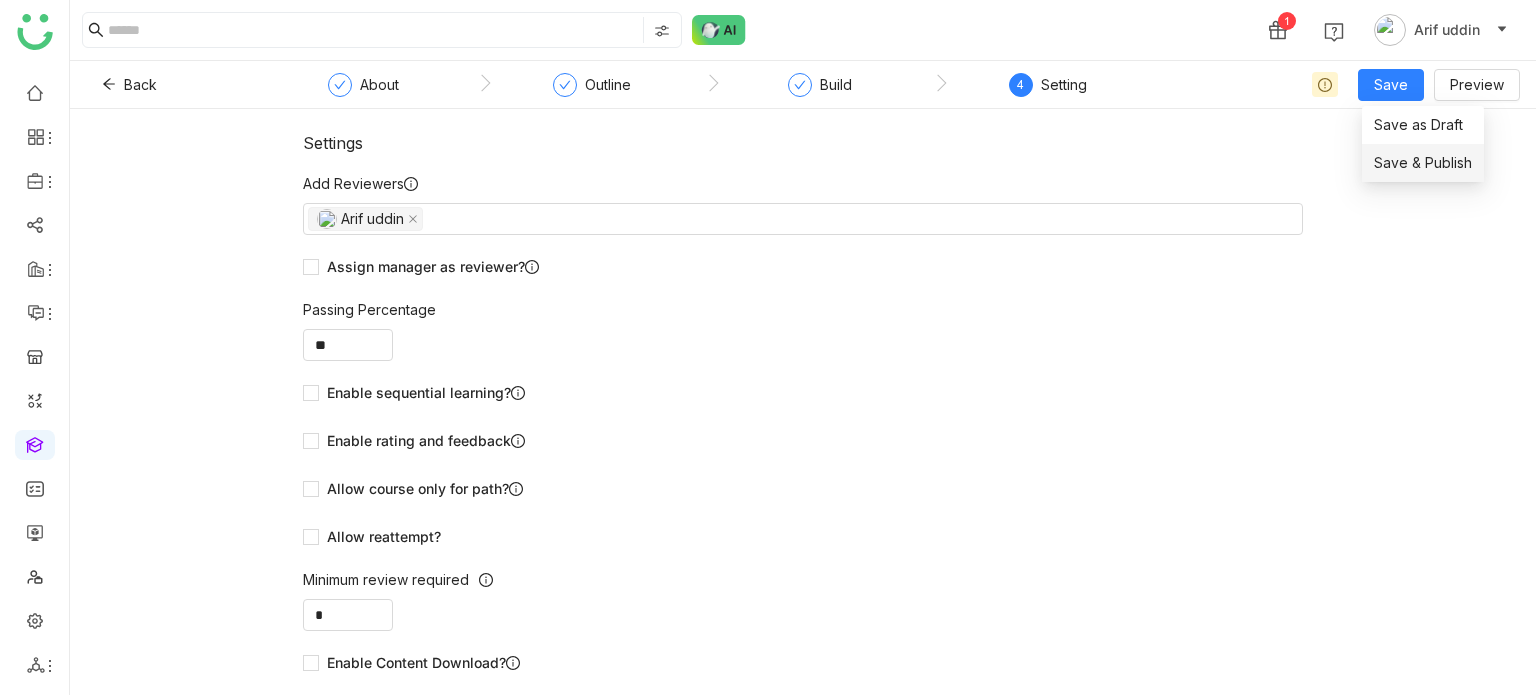 click on "Save & Publish" at bounding box center (1423, 163) 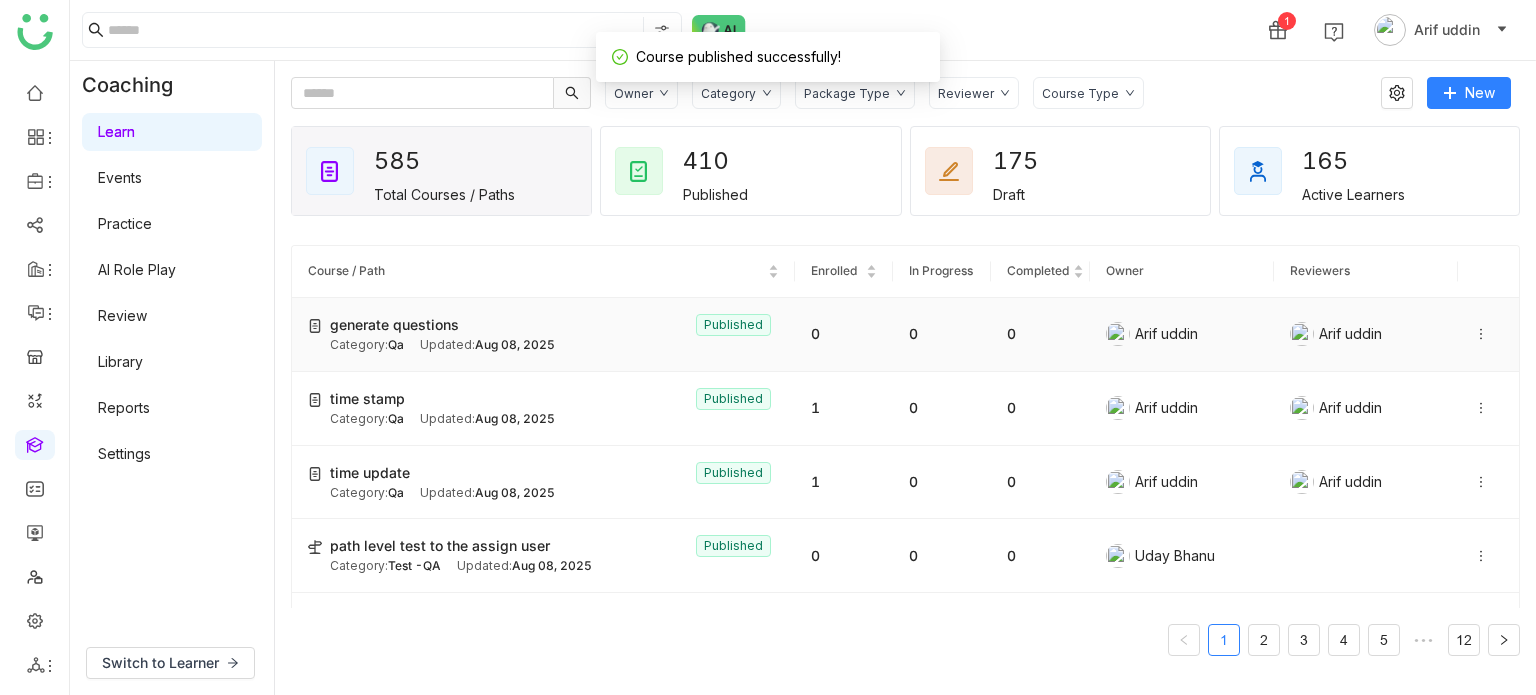 click 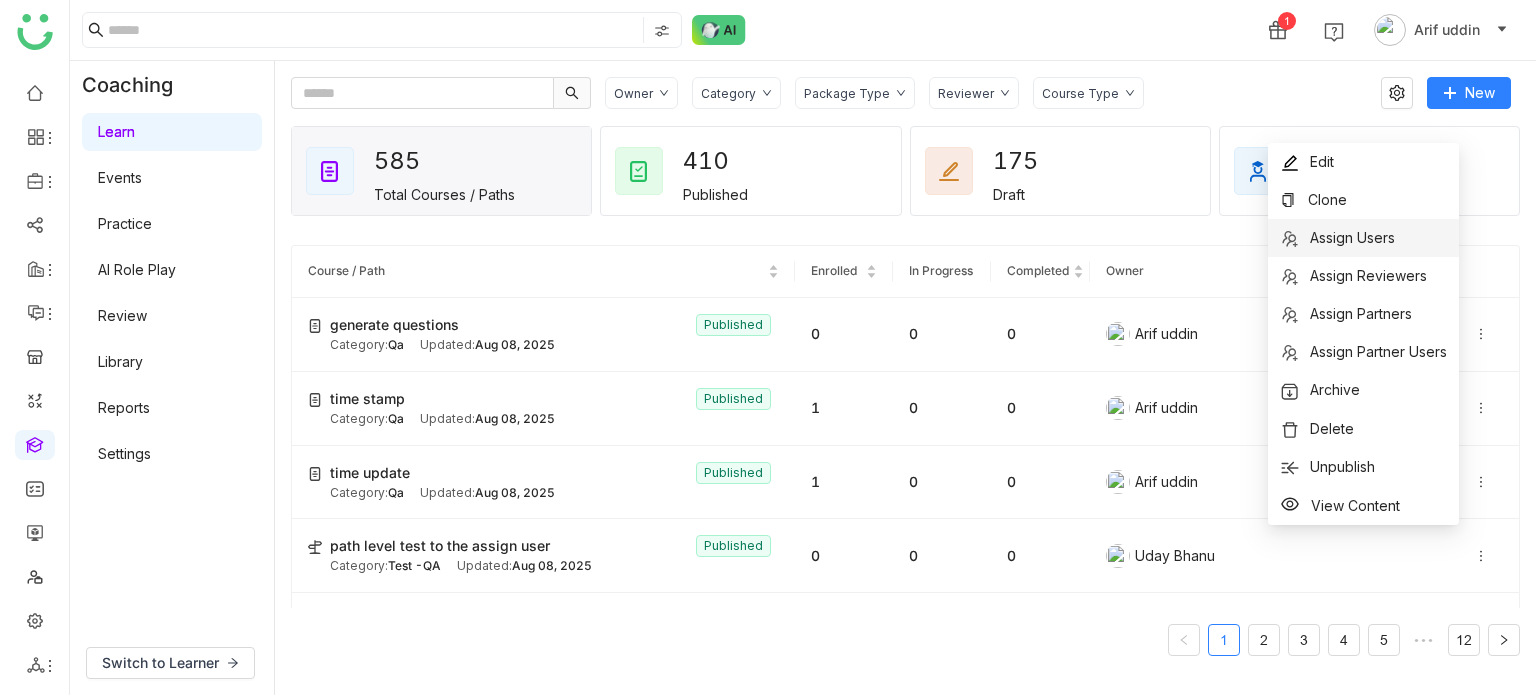 click on "Assign Users" at bounding box center [1352, 237] 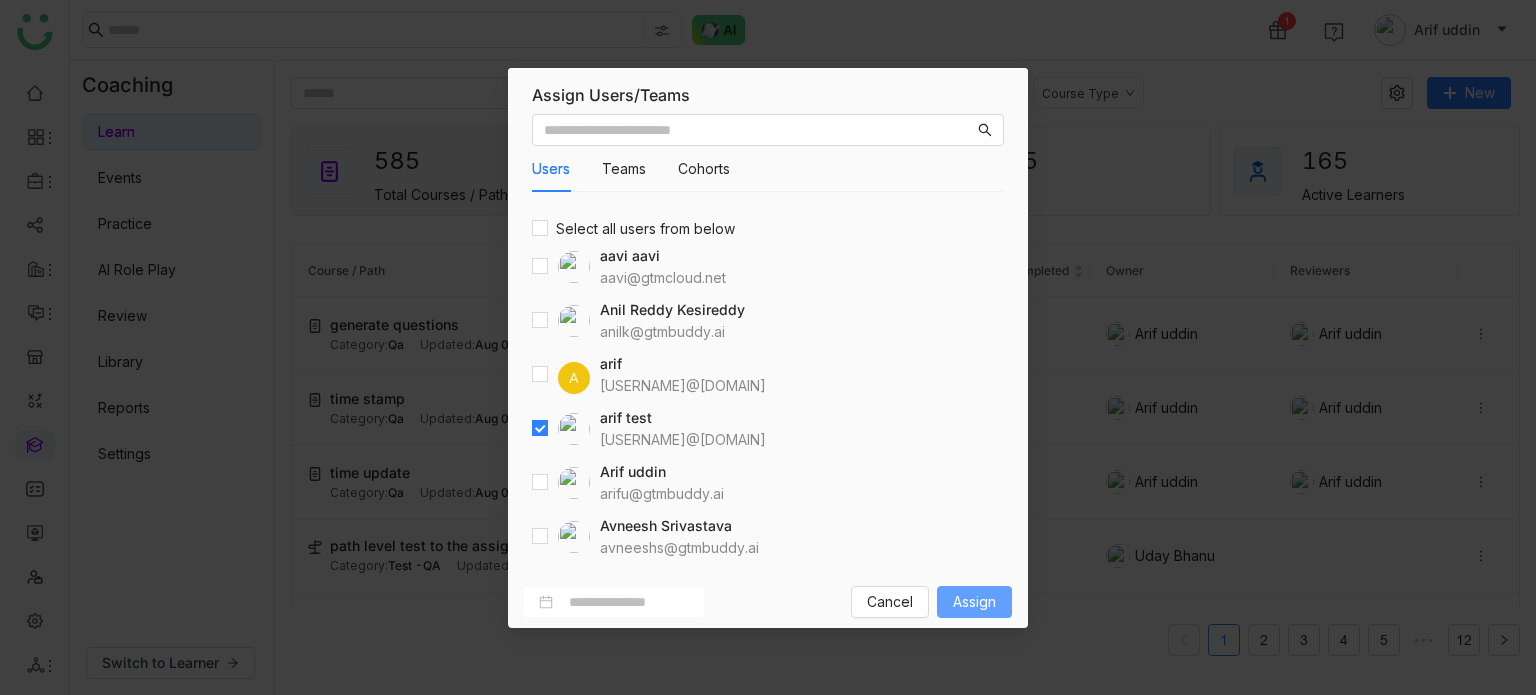 click on "Assign" at bounding box center [974, 602] 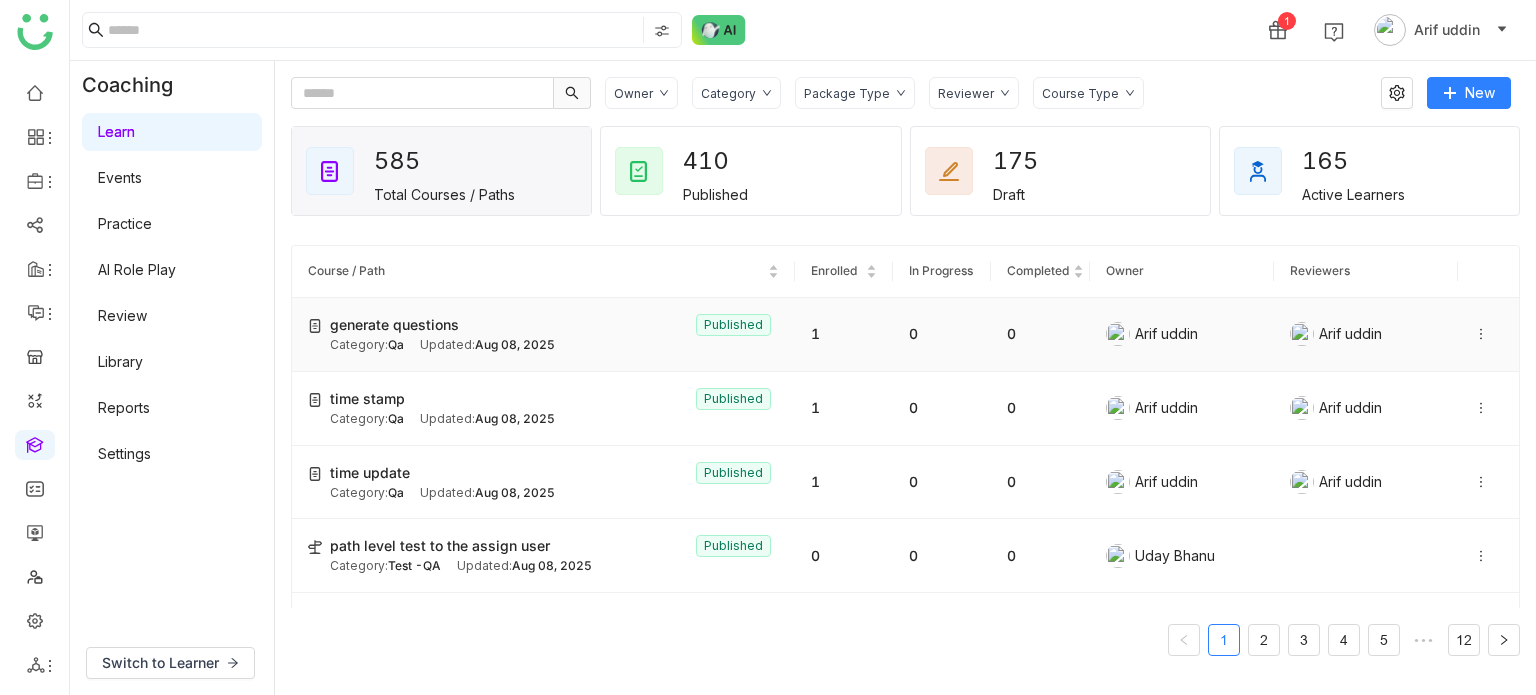 click 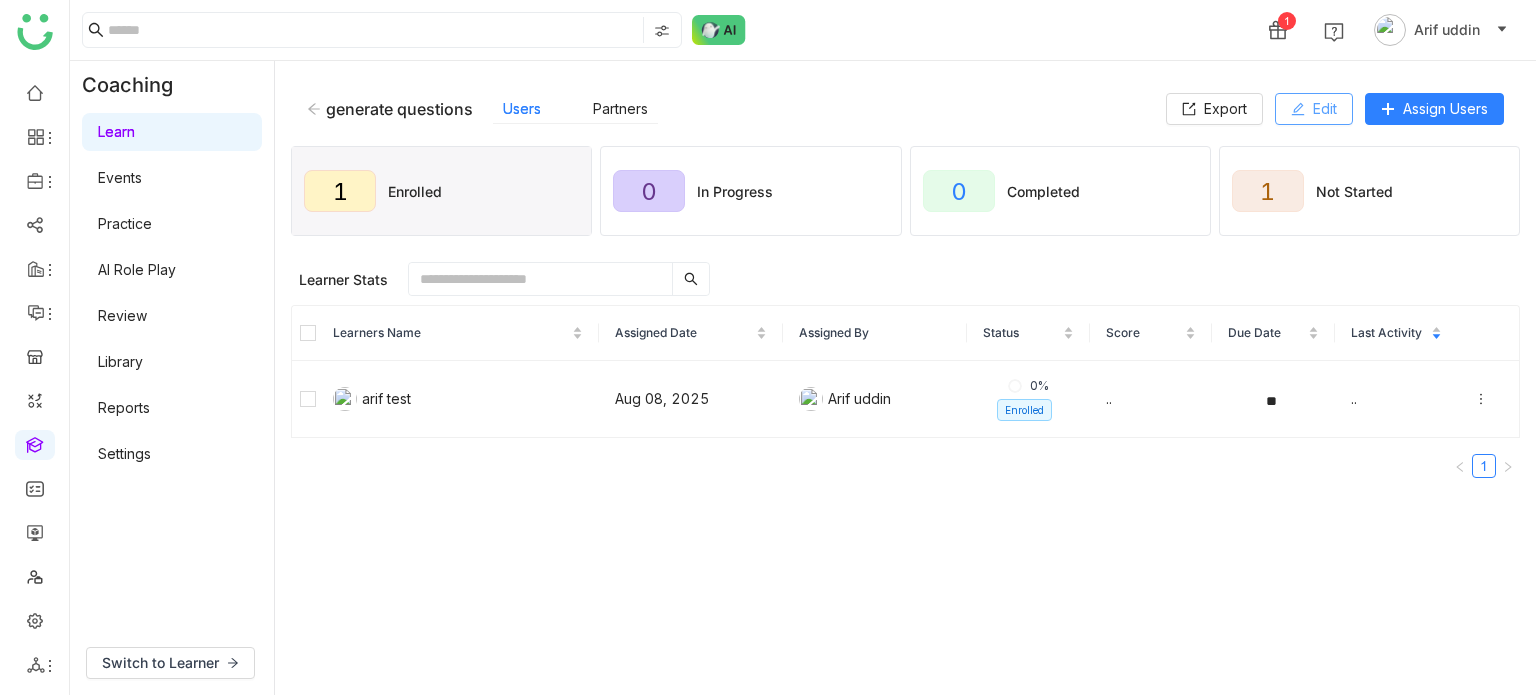 click on "Edit" 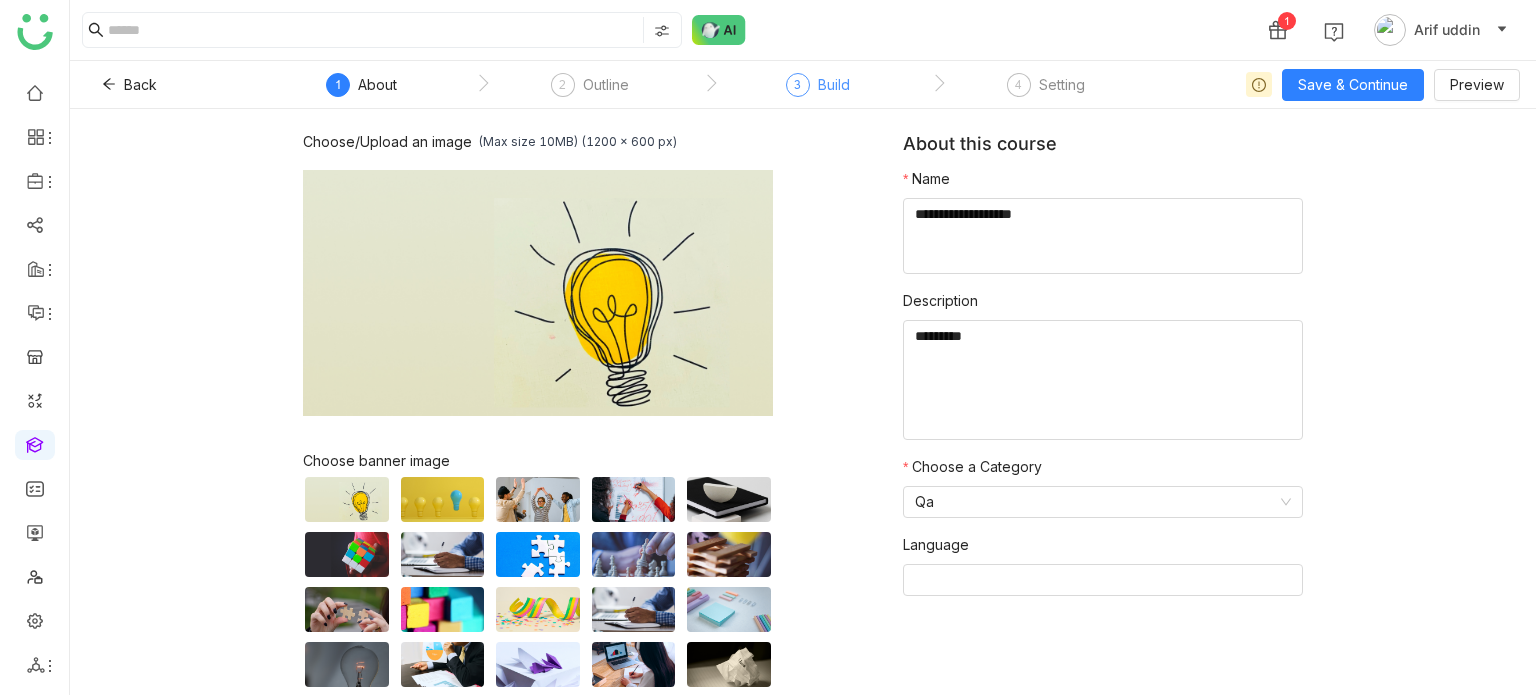 click on "Build" 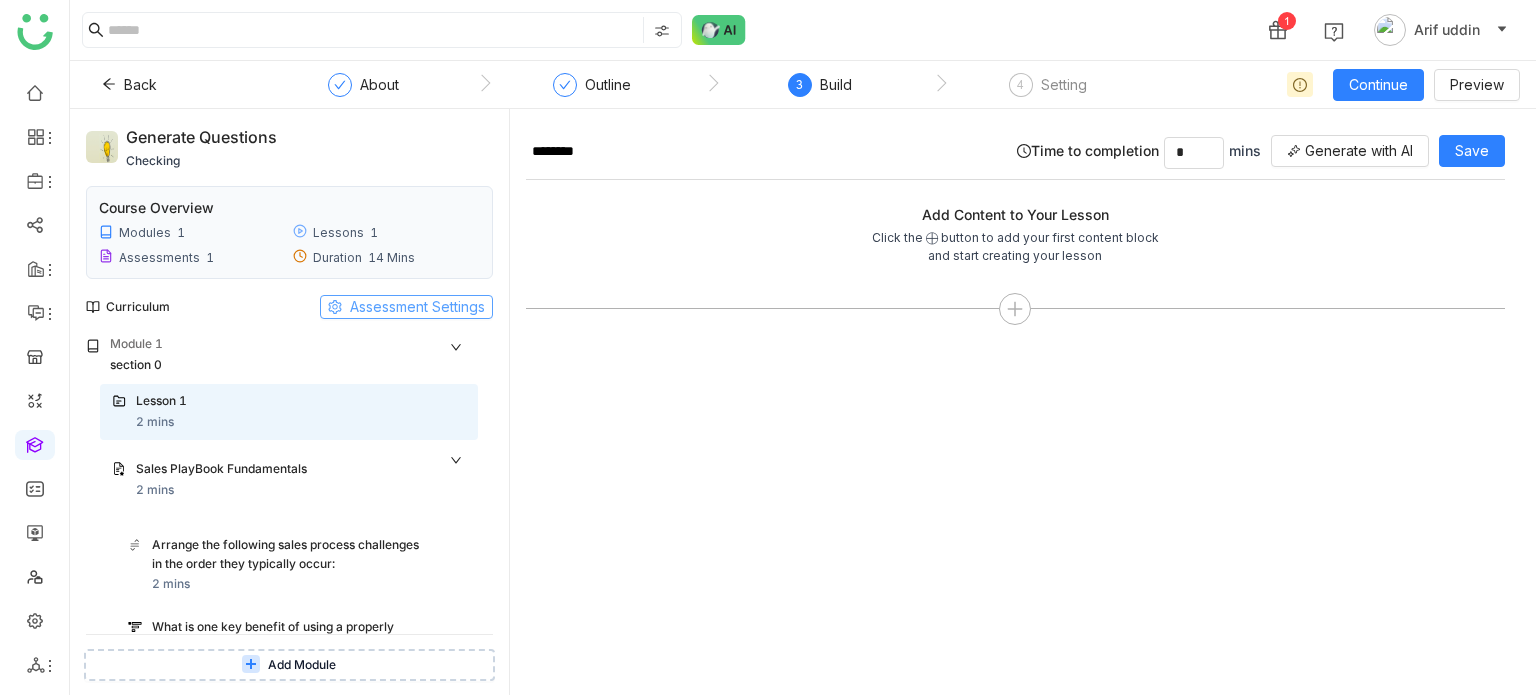 click on "Assessment Settings" 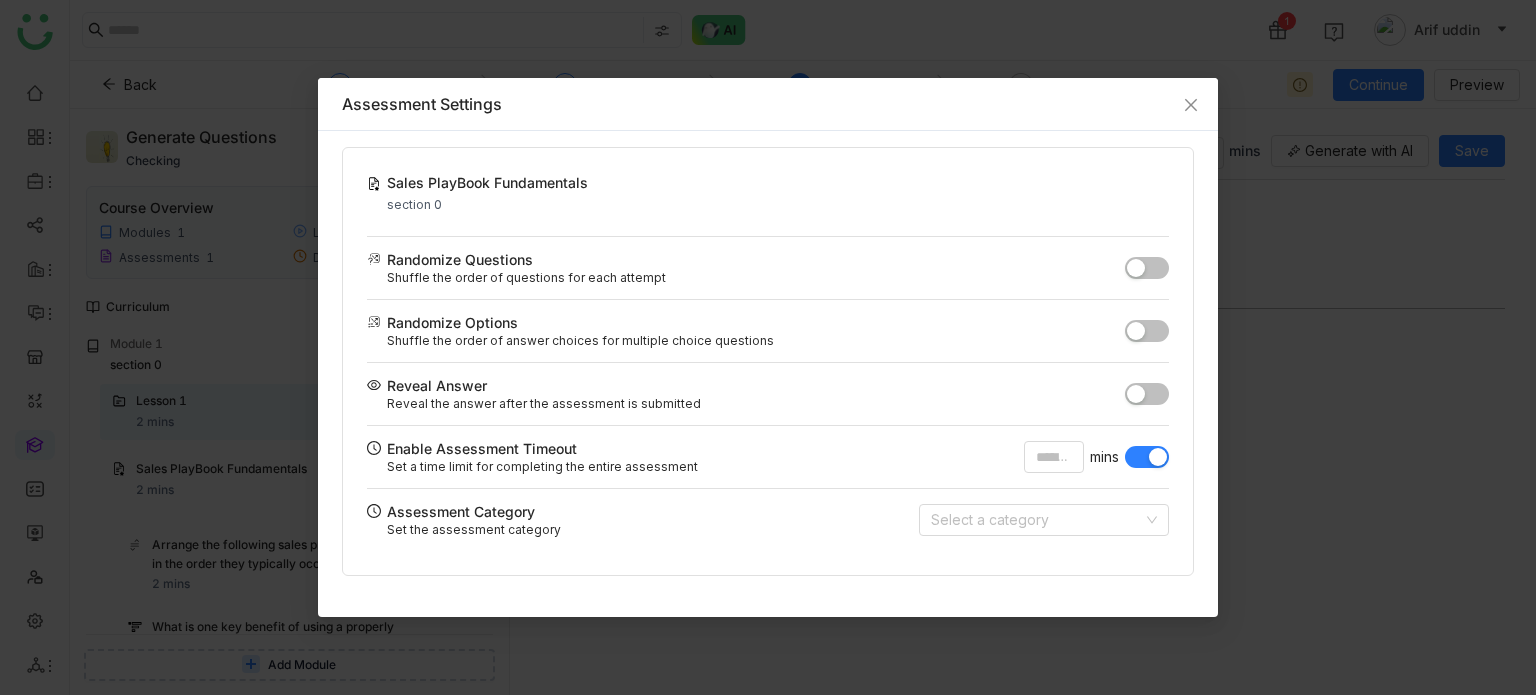click at bounding box center (1158, 457) 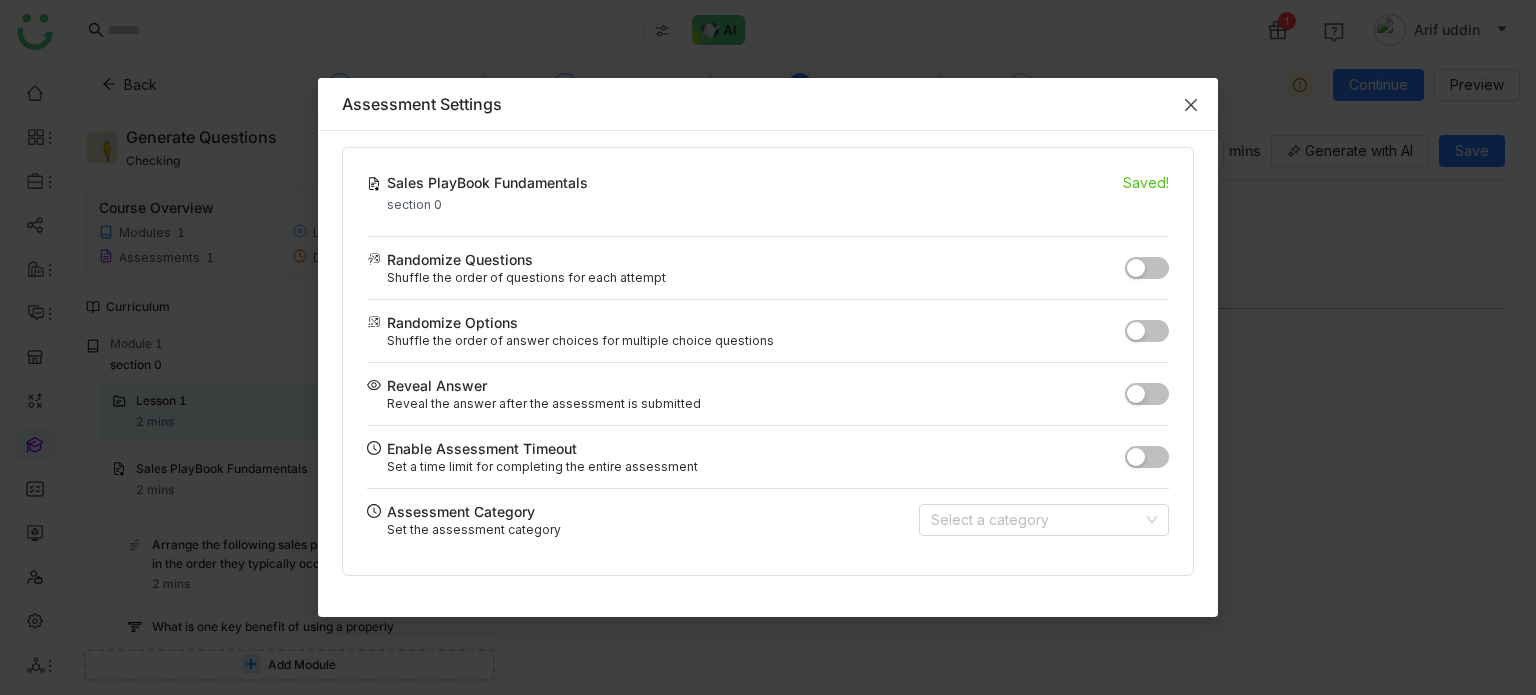 click 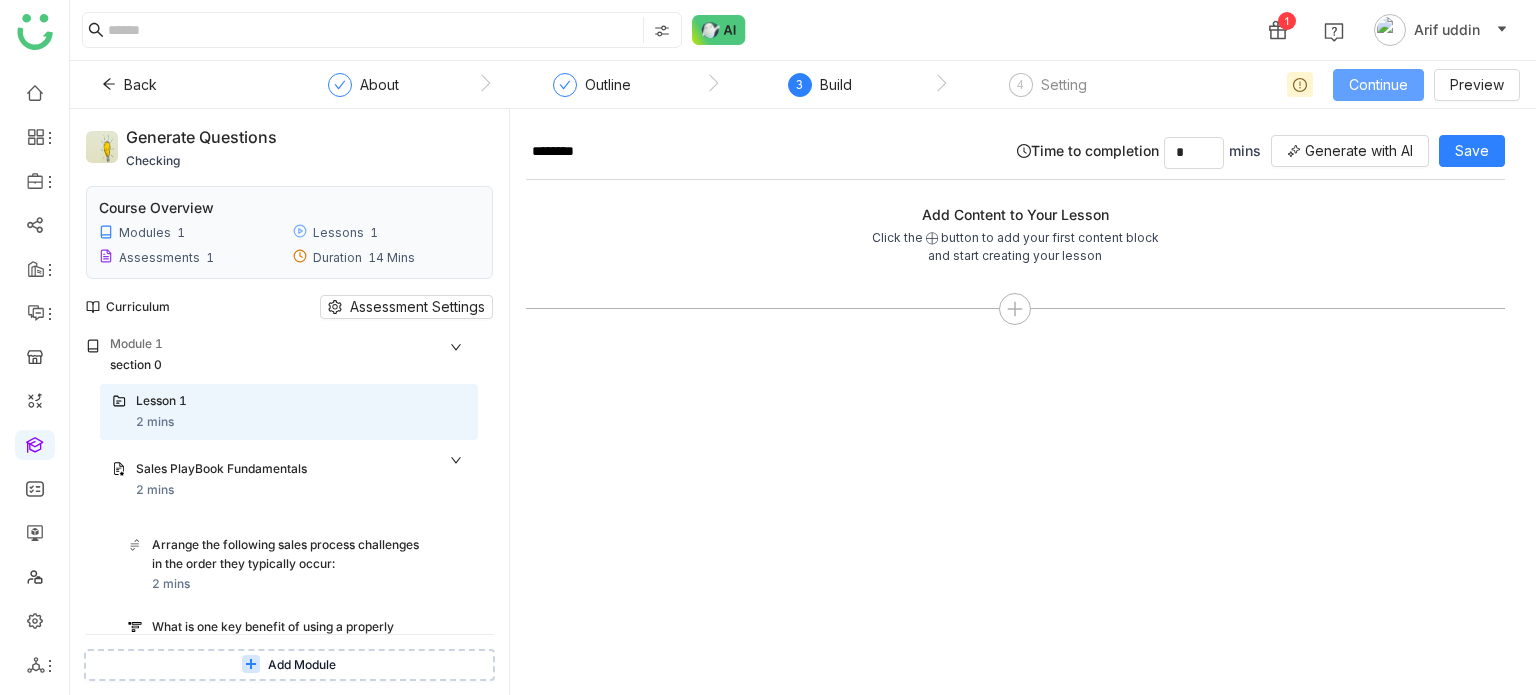 click on "Continue" at bounding box center (1378, 85) 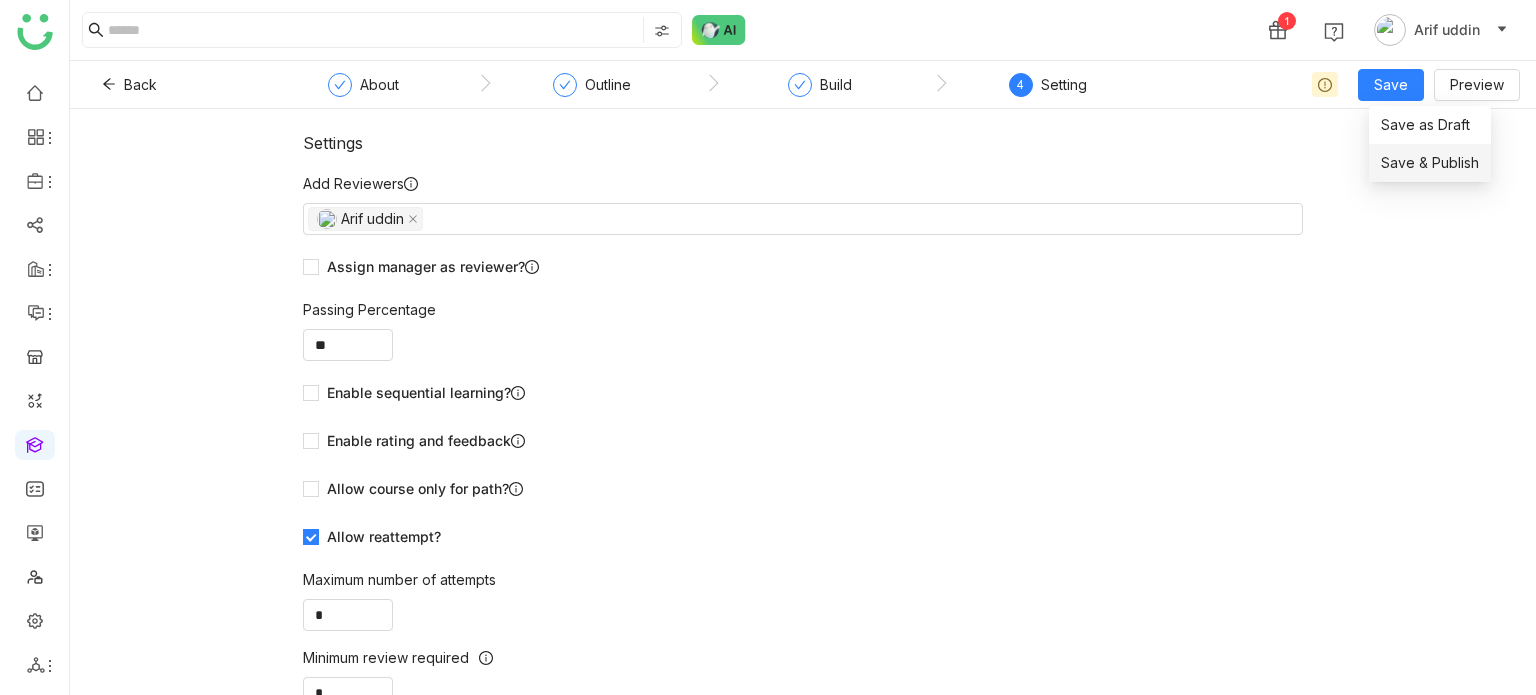 click on "Save & Publish" at bounding box center (1430, 163) 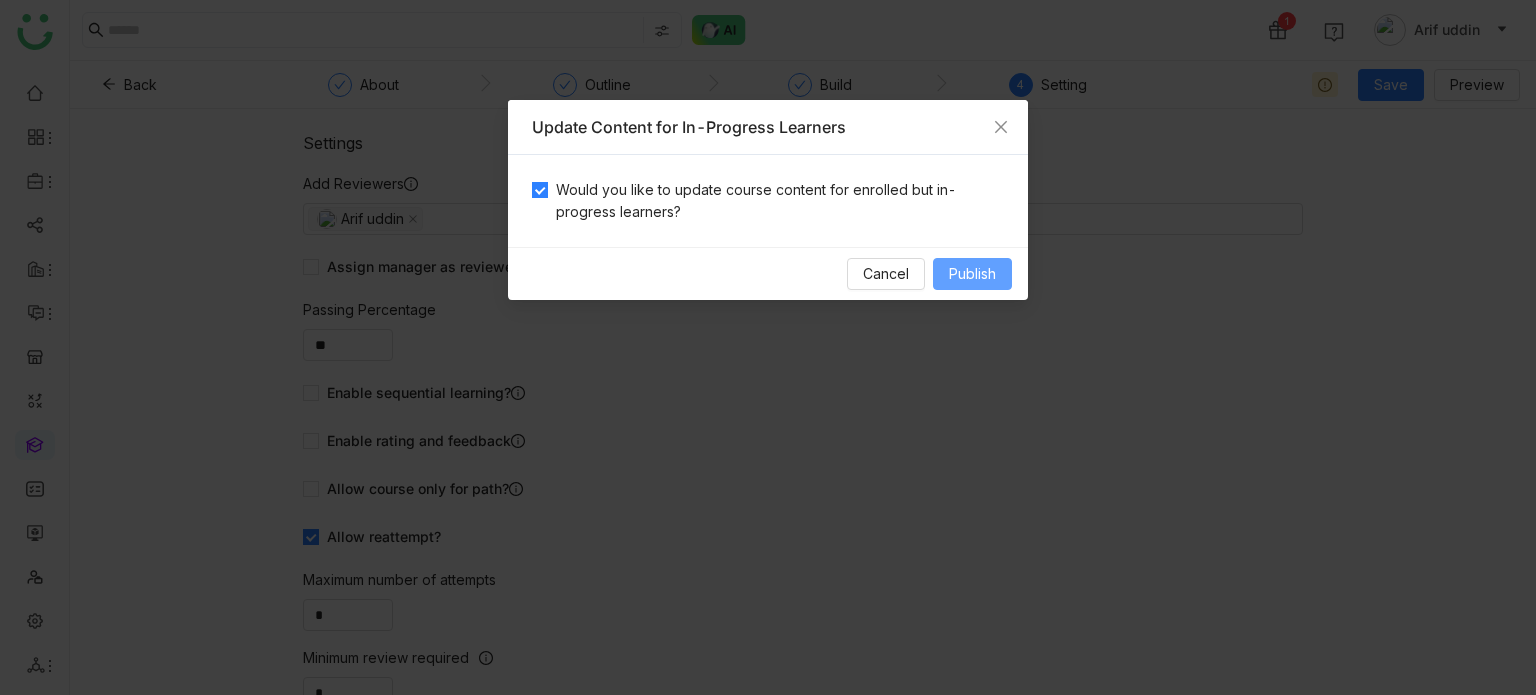 click on "Publish" at bounding box center [972, 274] 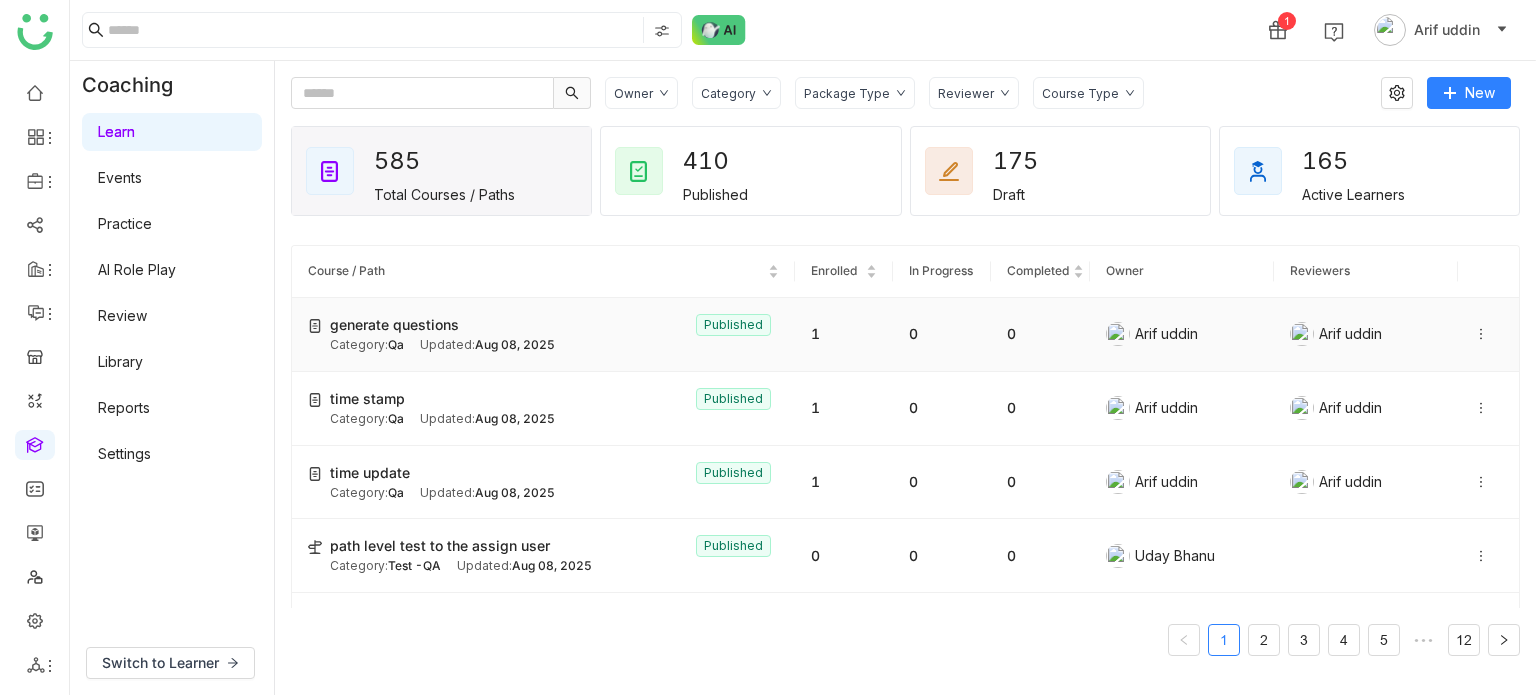 click on "generate questions   Published" 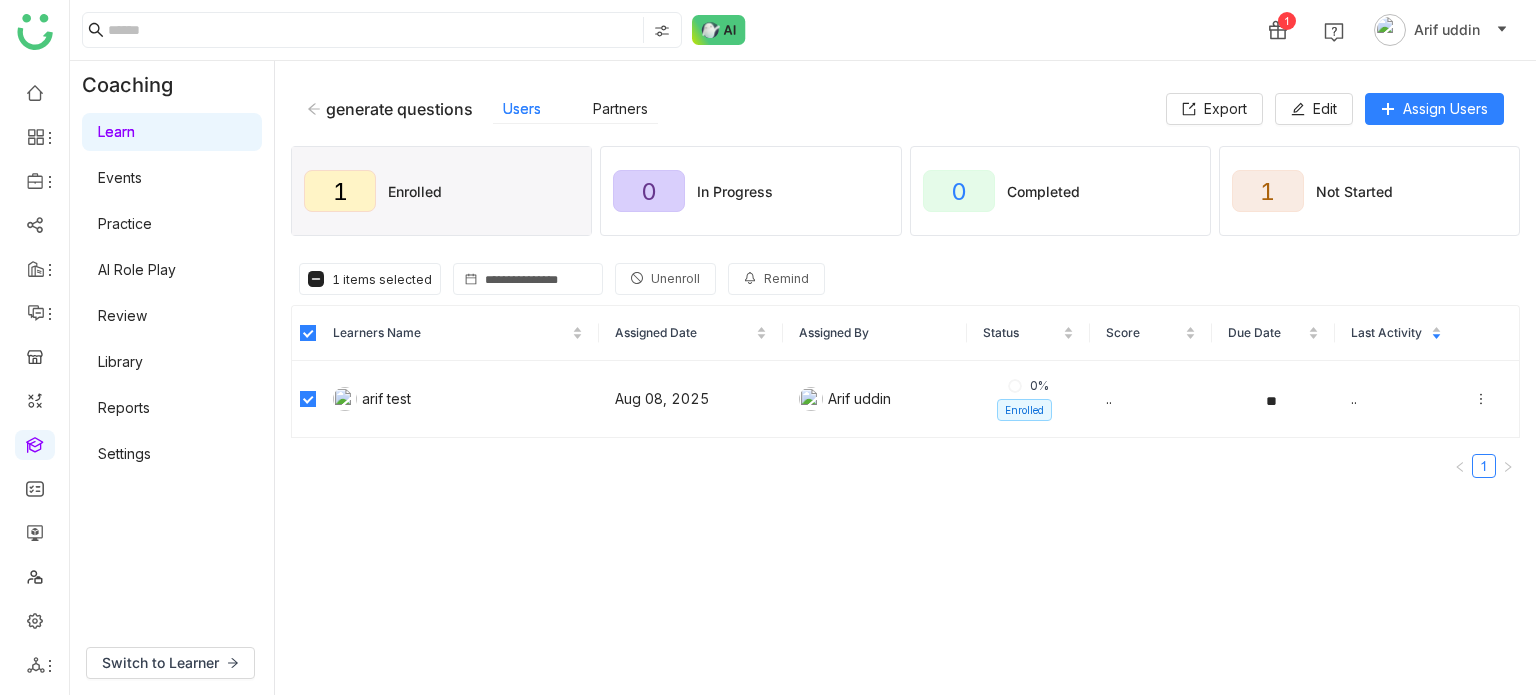 click on "Unenroll" 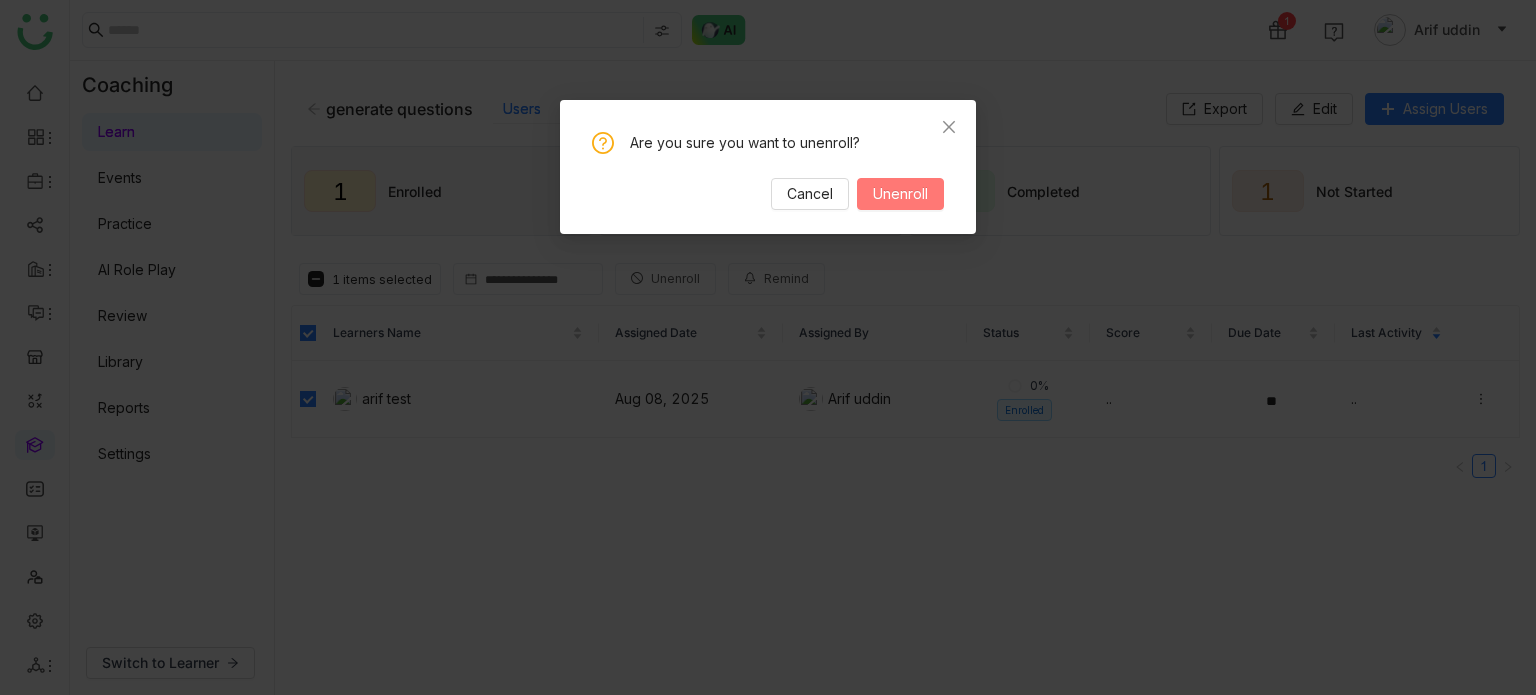 click on "Unenroll" at bounding box center [900, 194] 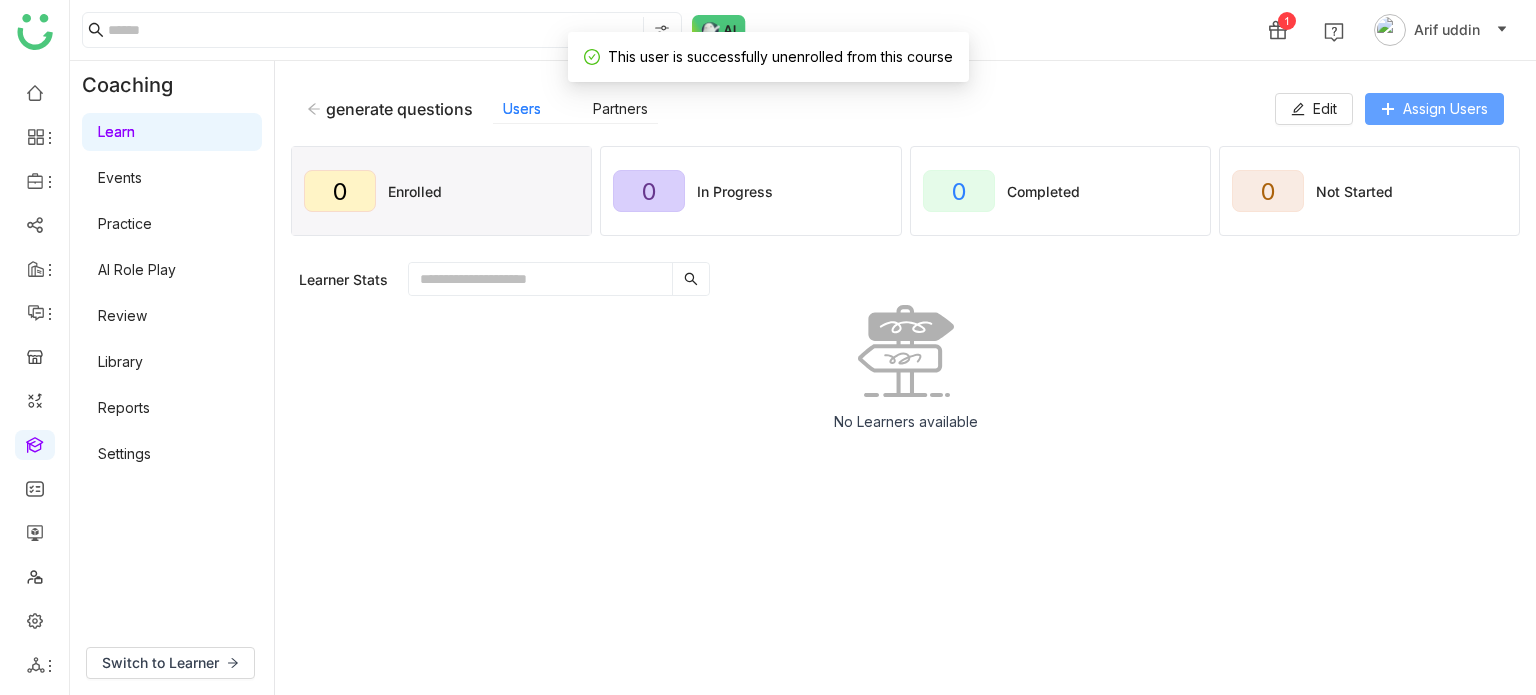 click on "Assign Users" 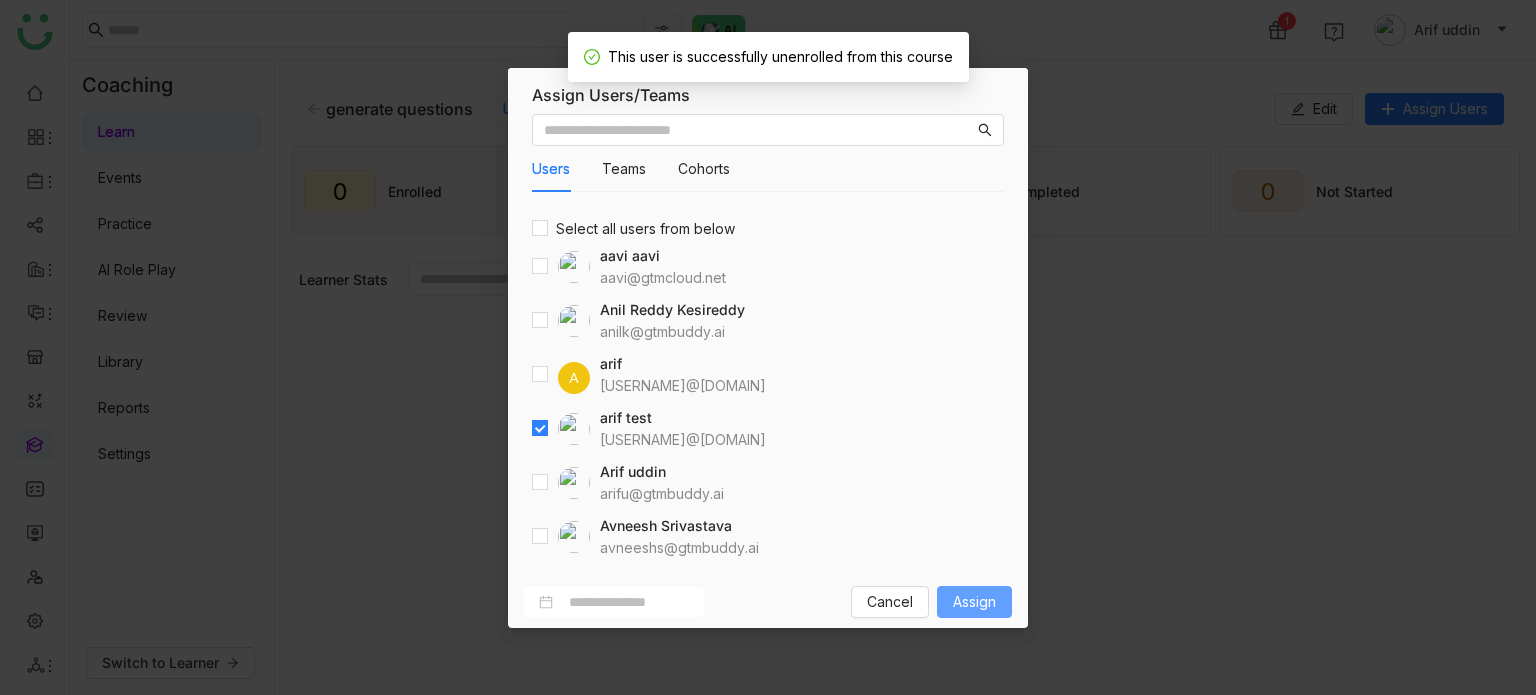 click on "Assign" at bounding box center (974, 602) 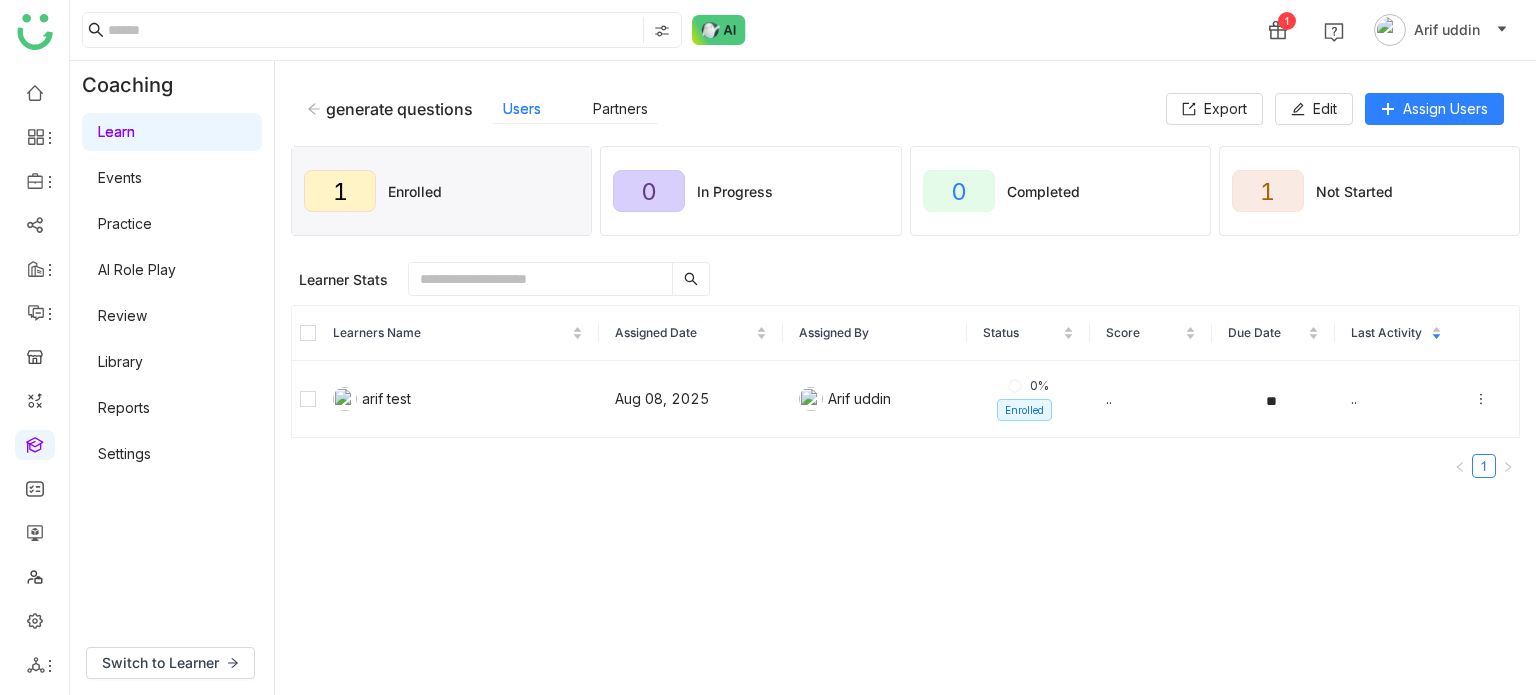 click 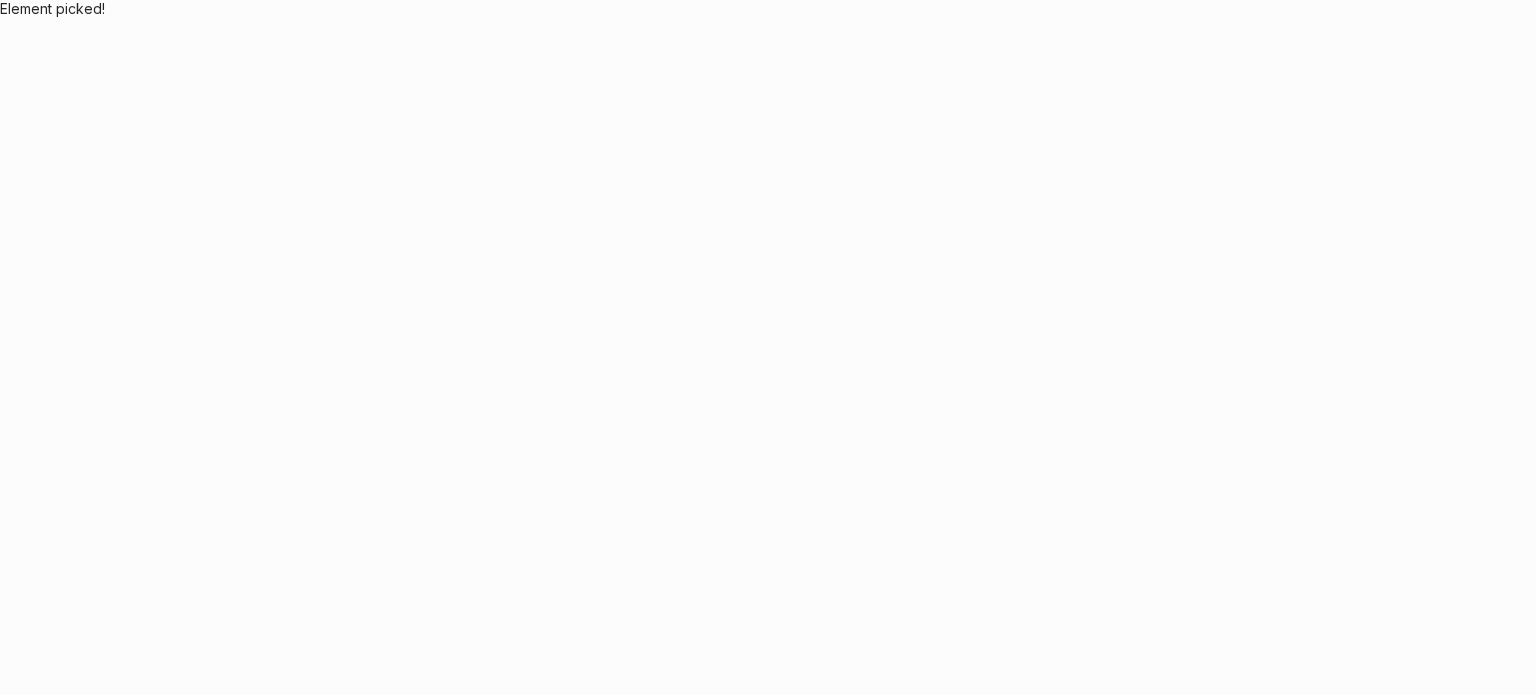 scroll, scrollTop: 0, scrollLeft: 0, axis: both 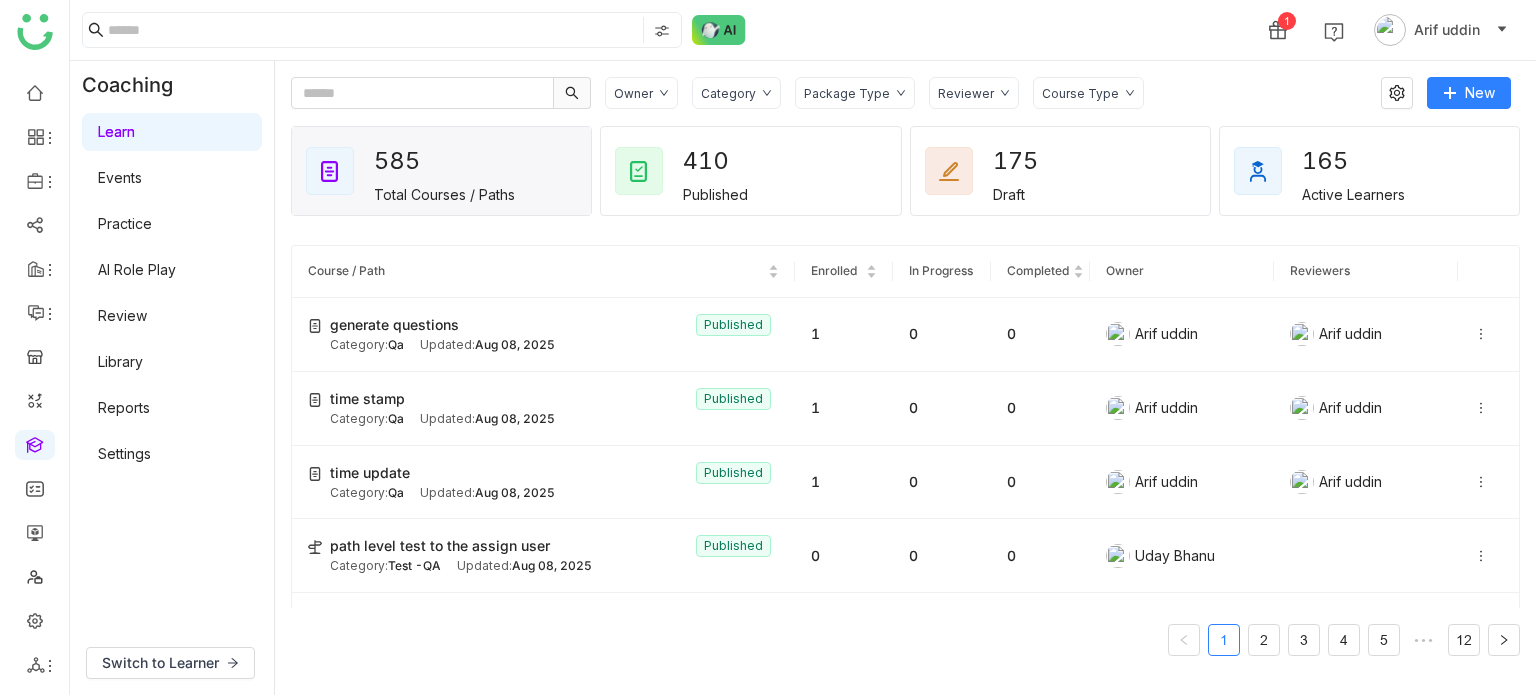 click on "Owner Category Package Type Reviewer Course Type  New   585   Total Courses / Paths   410   Published   175   Draft   165   Active Learners  Course / Path Enrolled In Progress Completed Owner Reviewers generate questions   Published Category:  Qa Updated:   Aug 08, 2025 1 0 0  [FIRST] [LAST]   [FIRST] [LAST]  time stamp  Published Category:  Qa Updated:   Aug 08, 2025 1 0 0  [FIRST] [LAST]   [FIRST] [LAST]  time update   Published Category:  Qa Updated:   Aug 08, 2025 1 0 0  [FIRST] [LAST]   [FIRST] [LAST]  path level test to the assign user  Published Category:  Test -QA Updated:   Aug 08, 2025 0 0 0  [FIRST] [LAST]  course 14:00  Published Category:  Test -QA Updated:   Aug 08, 2025 10 0 0  [FIRST] [LAST]   [FIRST] [LAST]  LMS Library course testing 2  Published Category:  Aazam Courses Updated:   Aug 08, 2025 12 0 0  [FIRST] [LAST]  Create course from scratch   Published Category:  Qa Updated:   Aug 08, 2025 0 0 0  [FIRST] [LAST]  Cypress Test course 1754632376954  Draft Category:  Cypress Test Category Updated:   Aug 08, 2025 0 0 0  Draft 0 0 0" 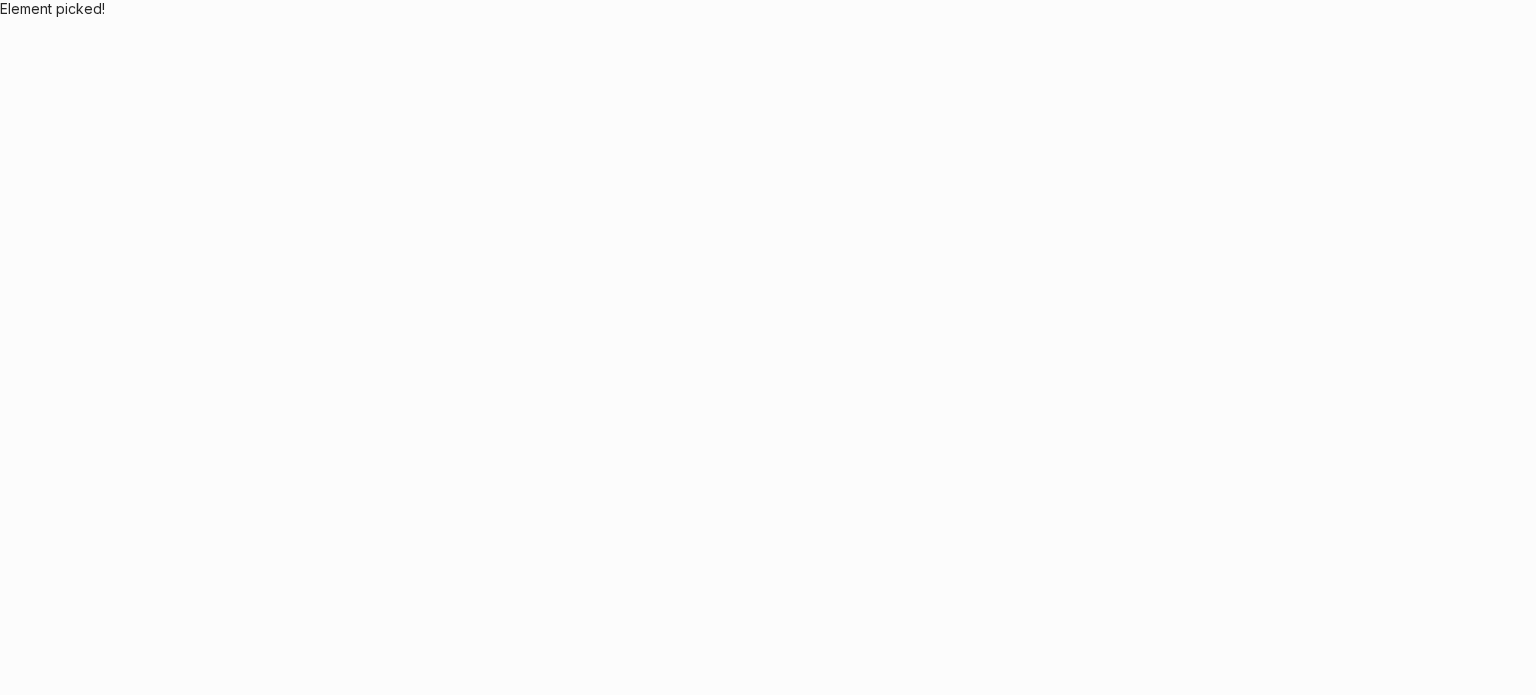 scroll, scrollTop: 0, scrollLeft: 0, axis: both 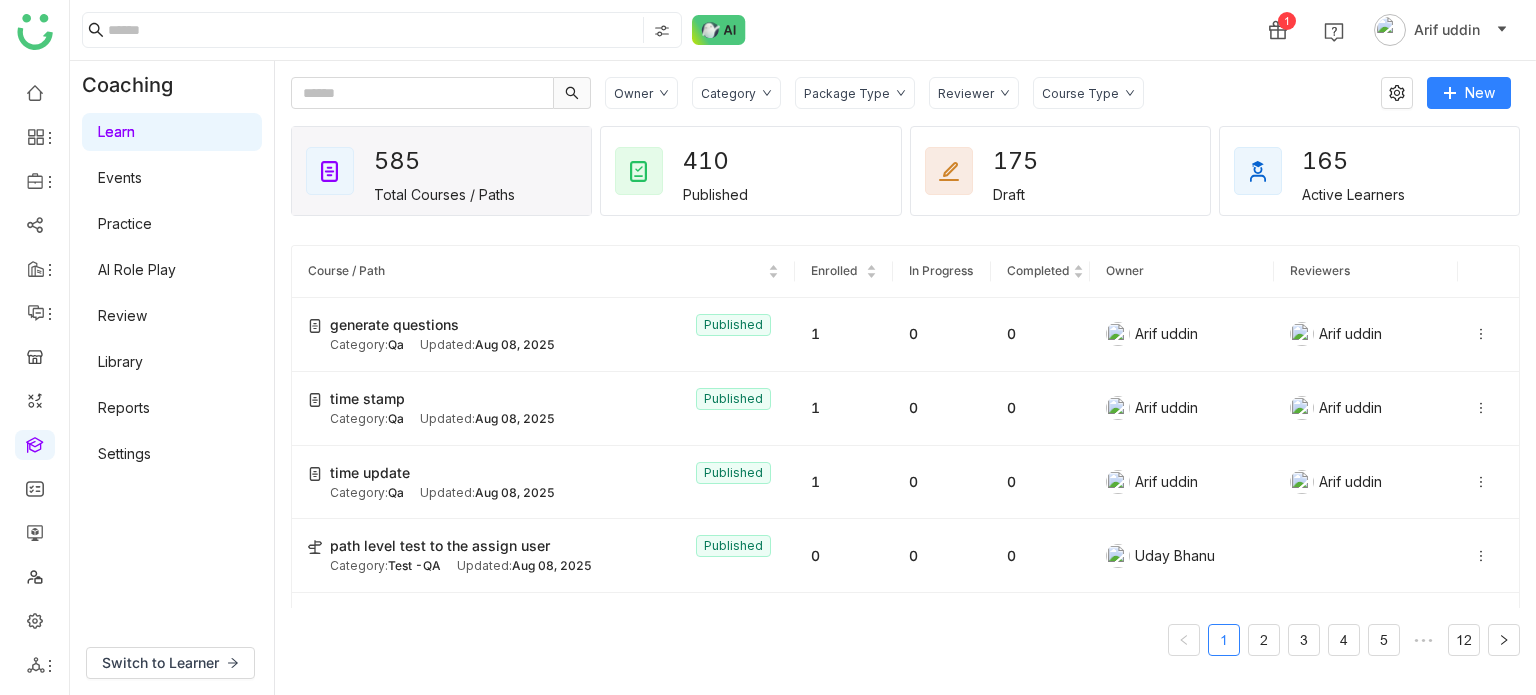click 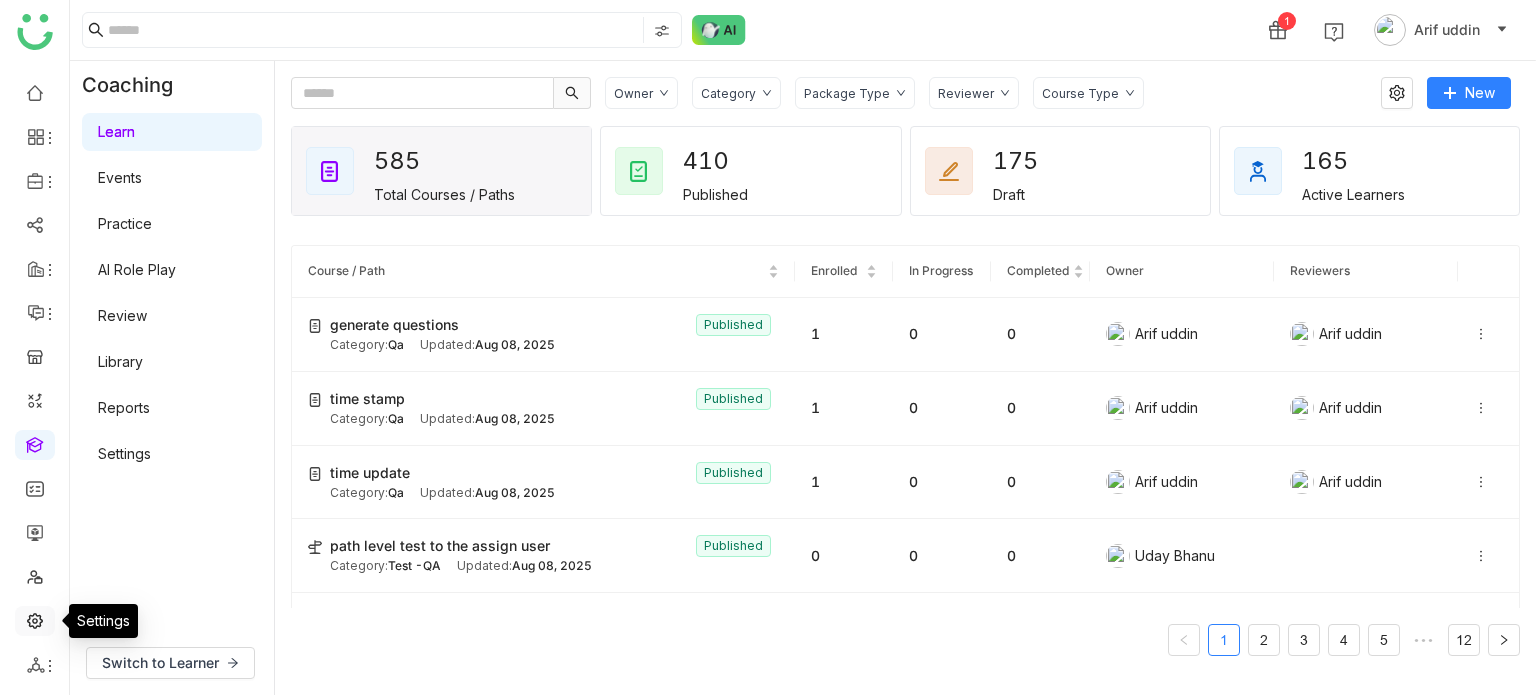 click at bounding box center (35, 619) 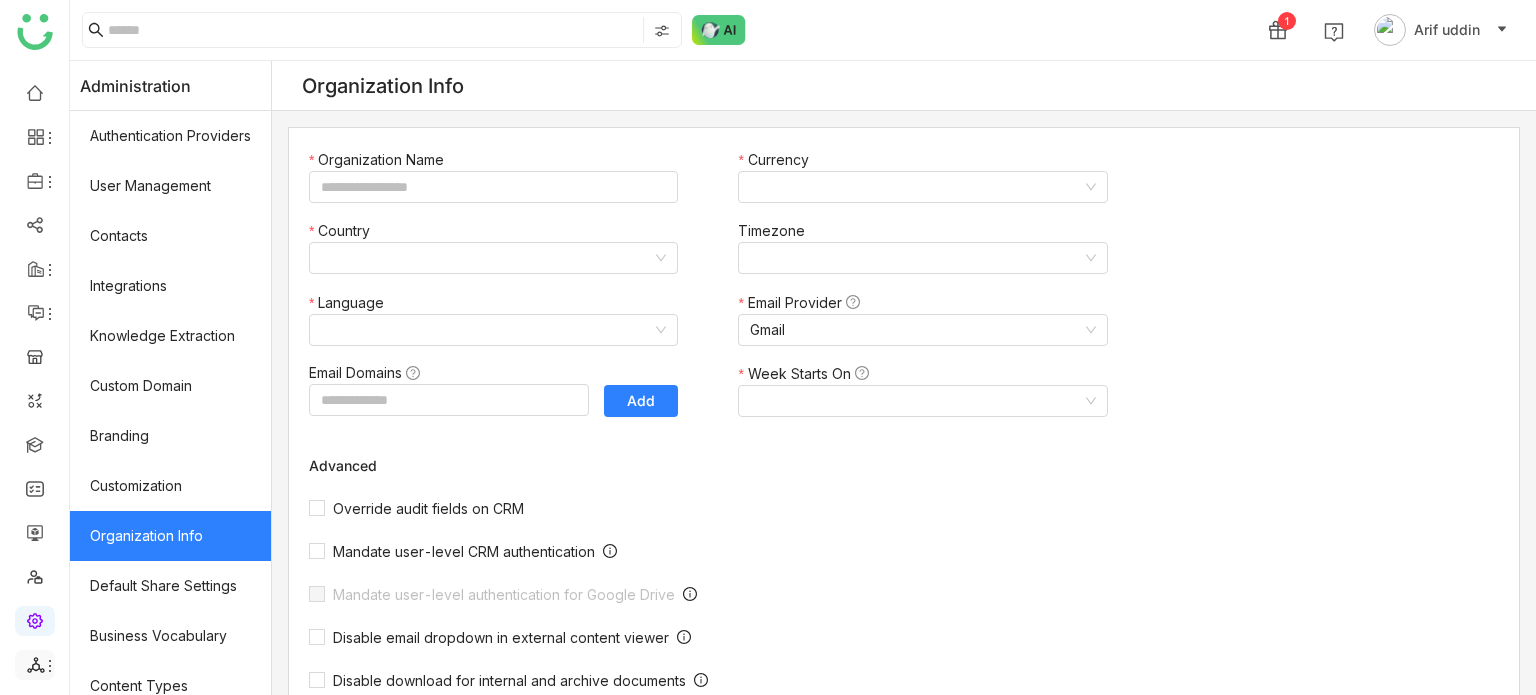 type on "*******" 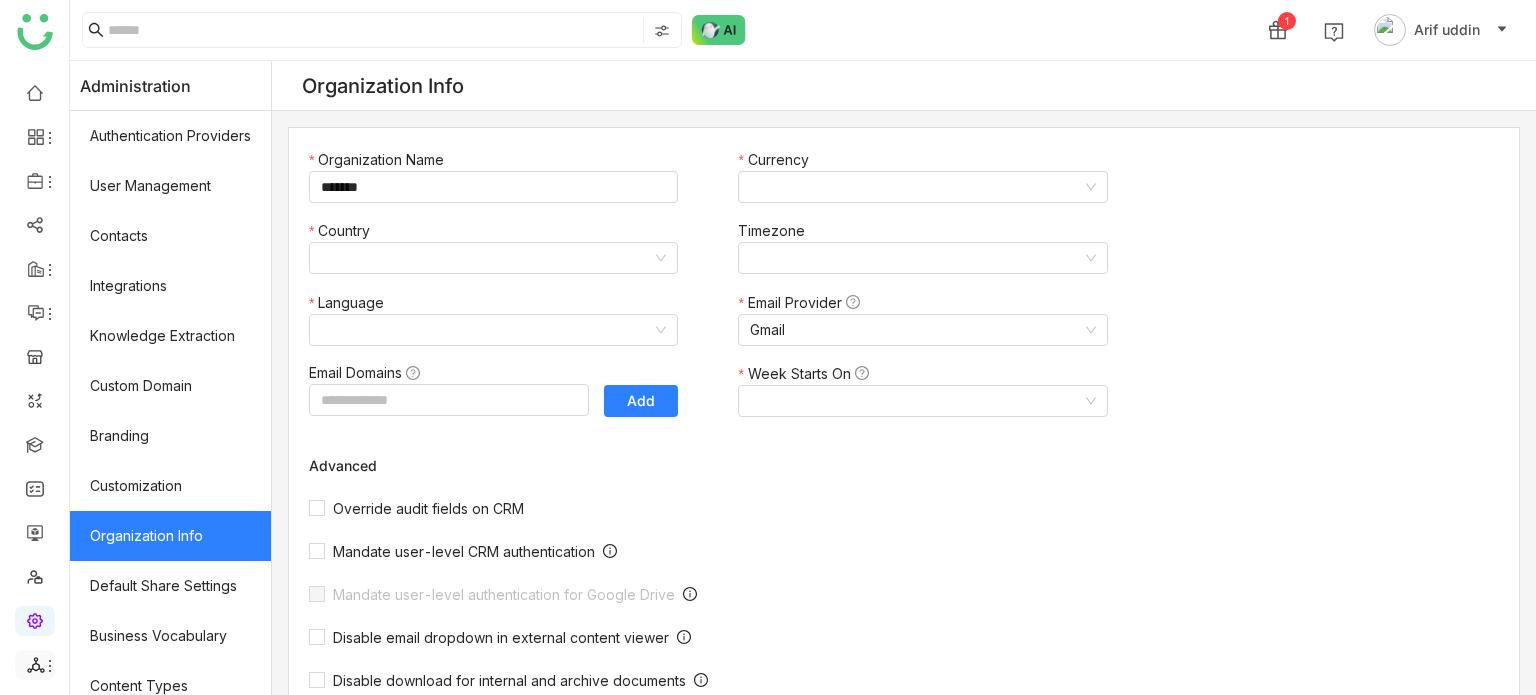 click 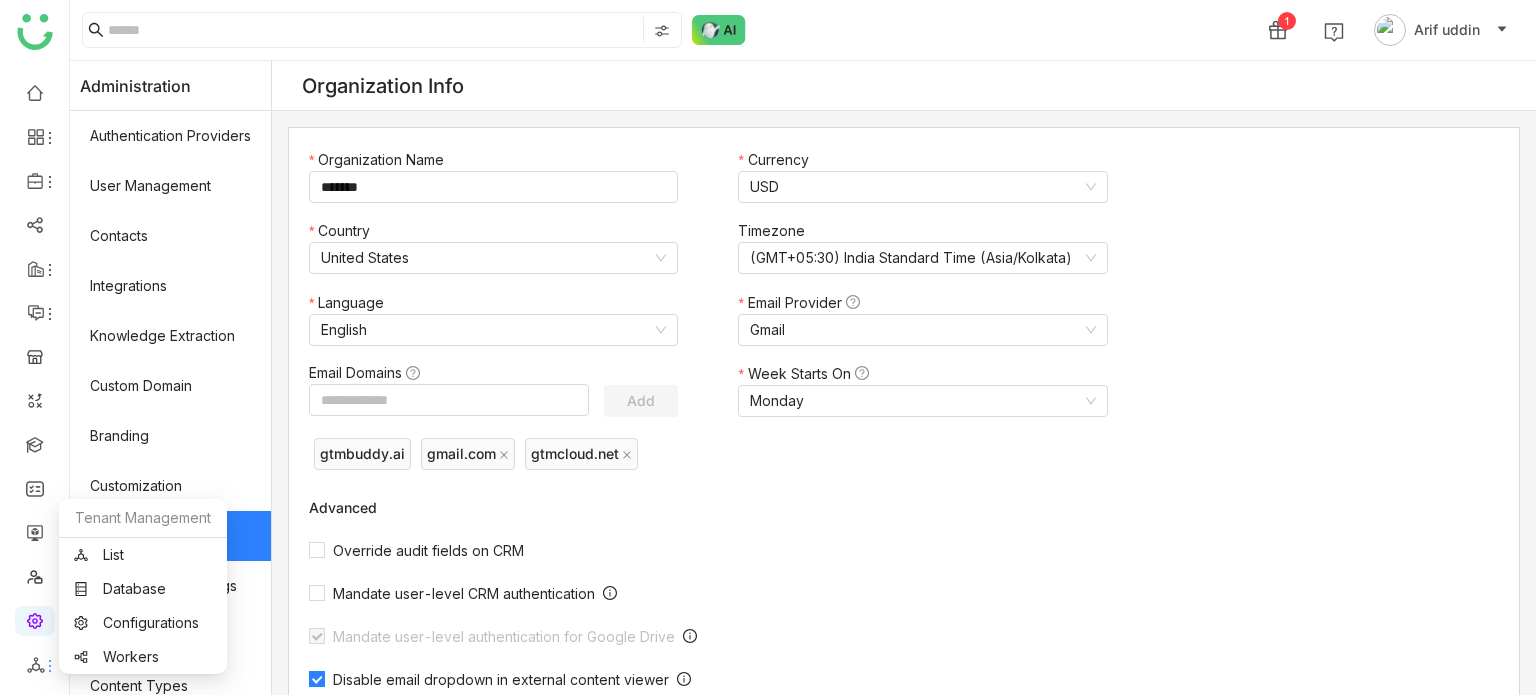 click on "Tenant Management" at bounding box center [143, 518] 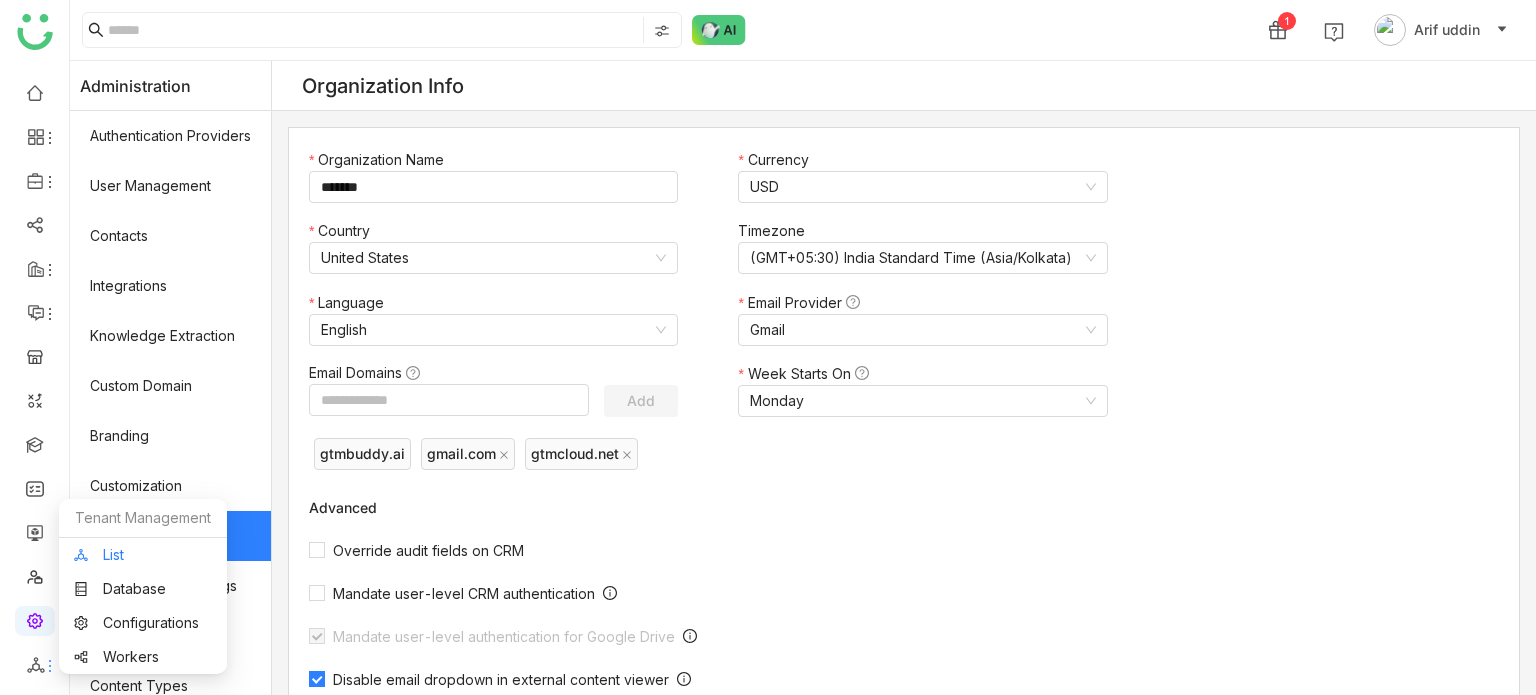 click on "List" at bounding box center [143, 555] 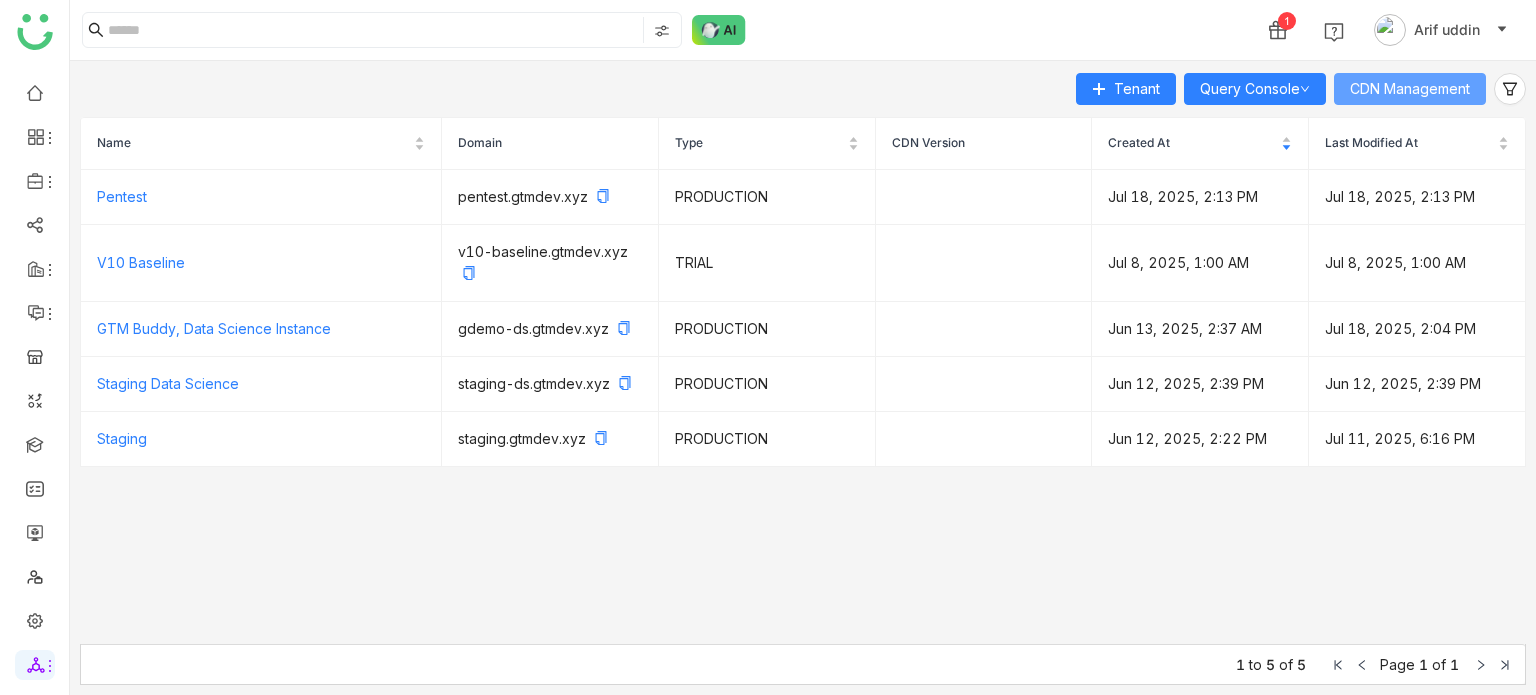click on "CDN Management" 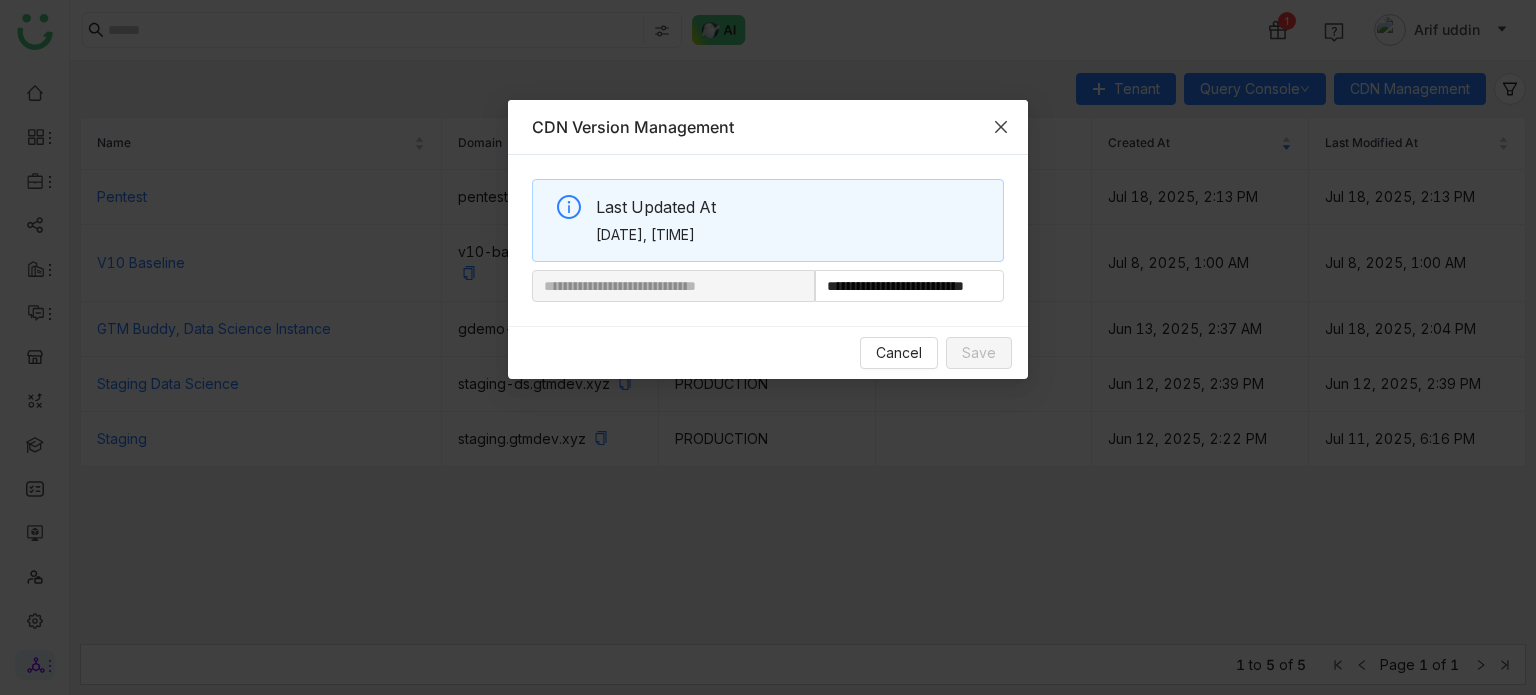 type 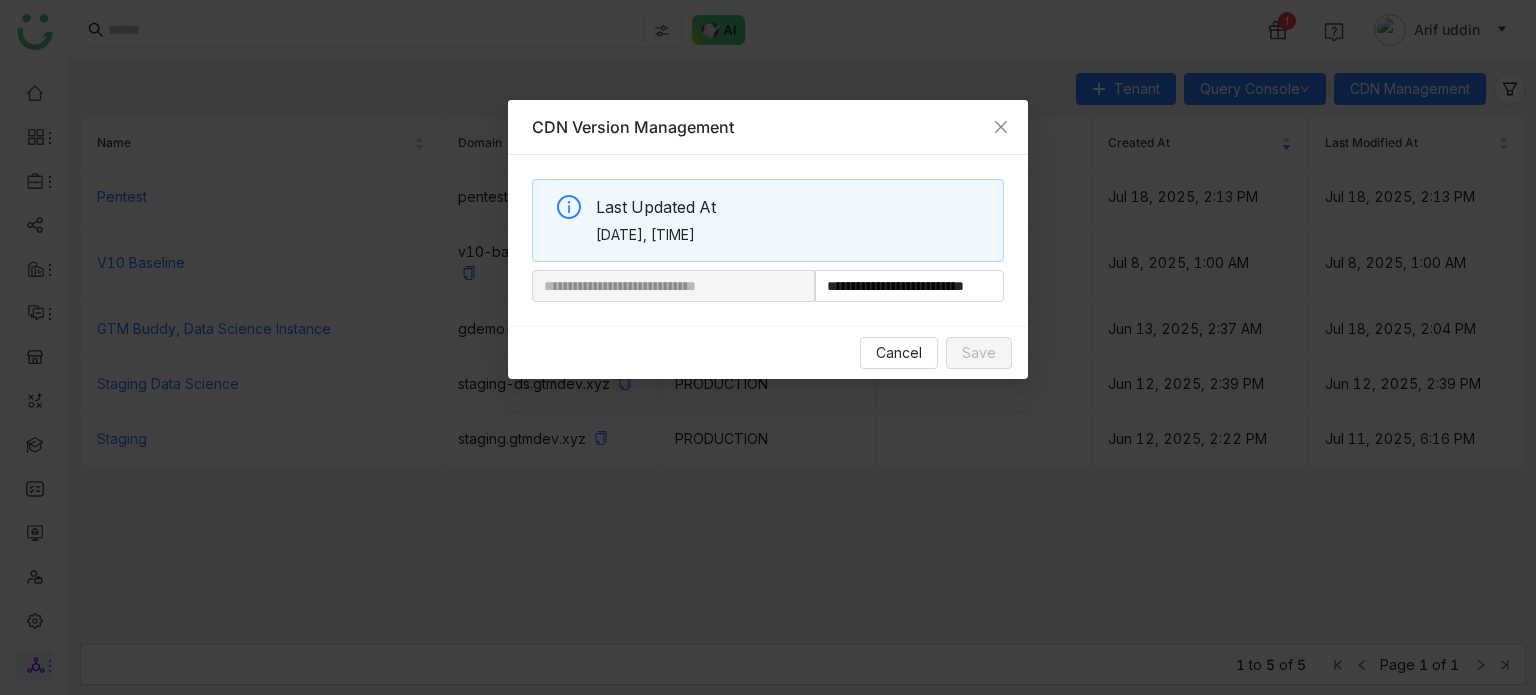scroll, scrollTop: 0, scrollLeft: 52, axis: horizontal 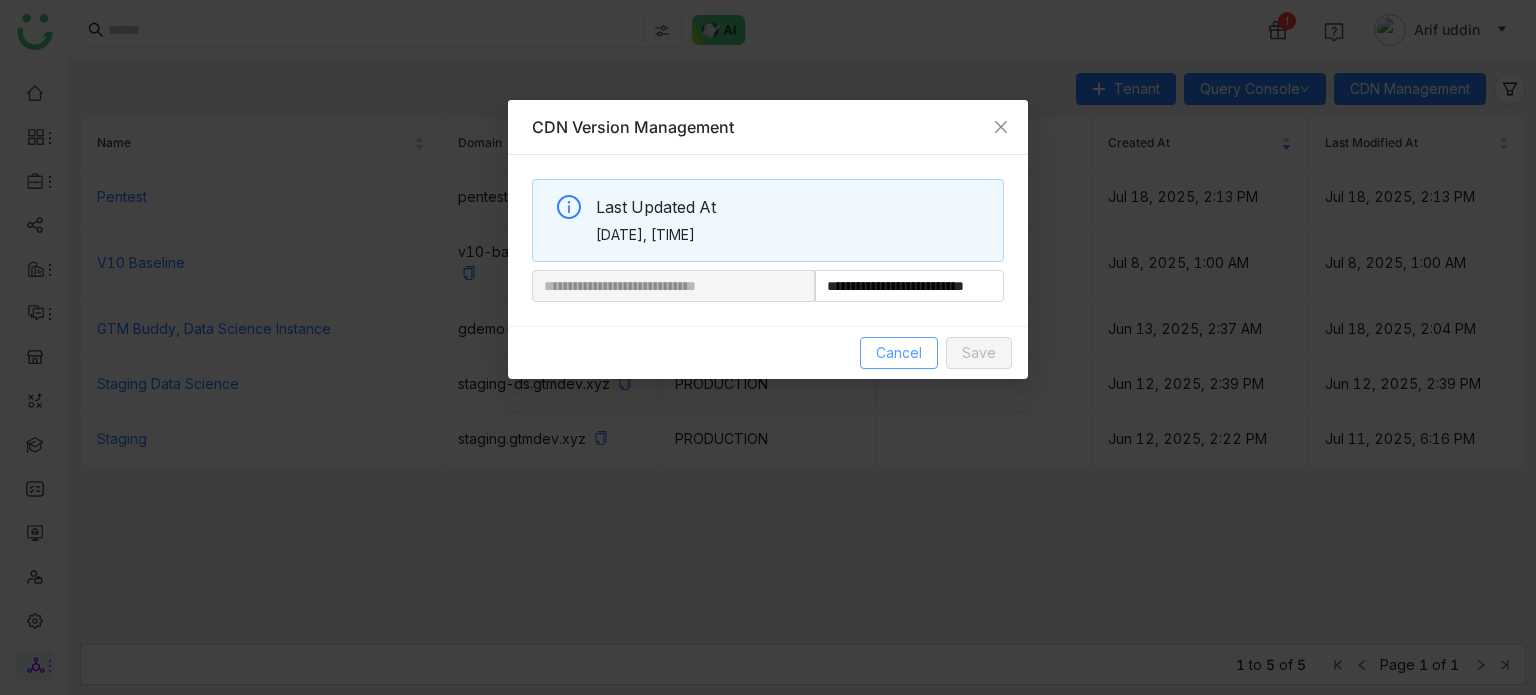 click on "Cancel" at bounding box center (899, 353) 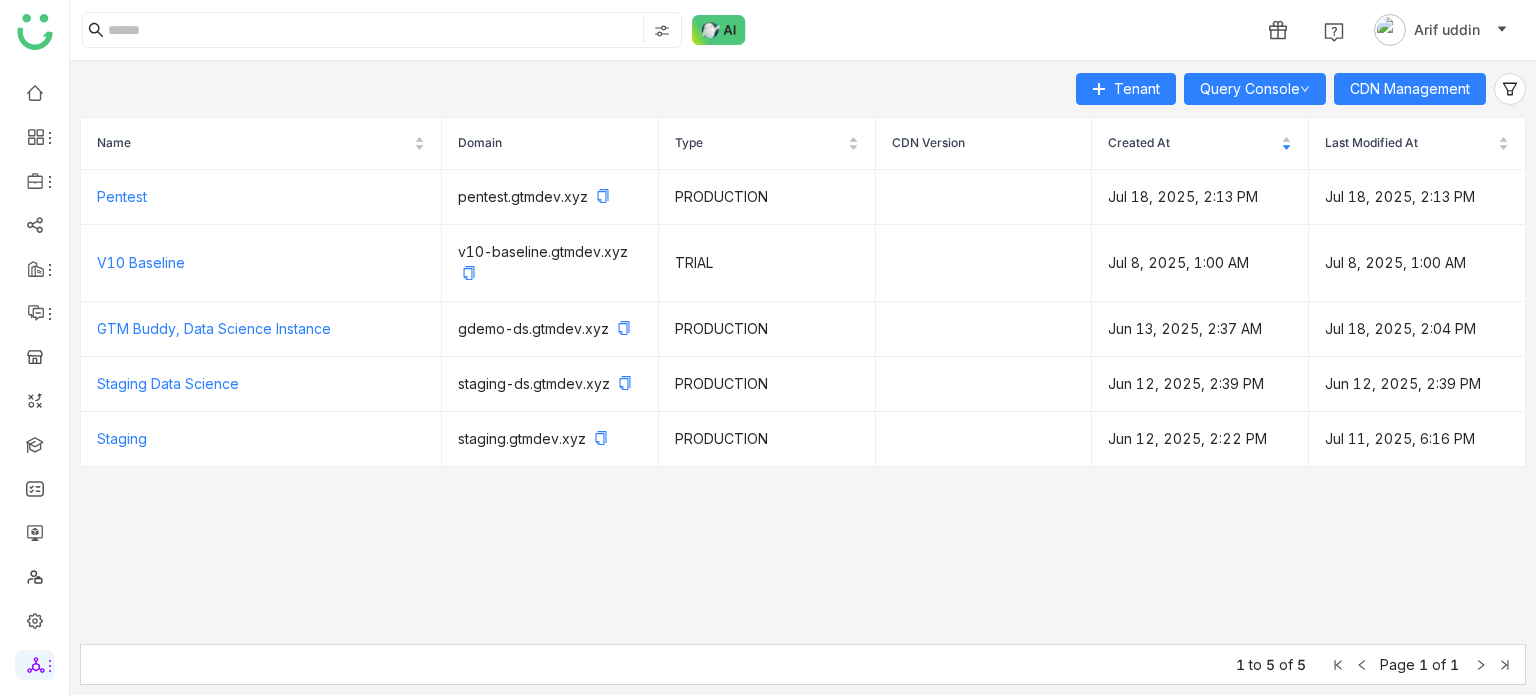 scroll, scrollTop: 0, scrollLeft: 0, axis: both 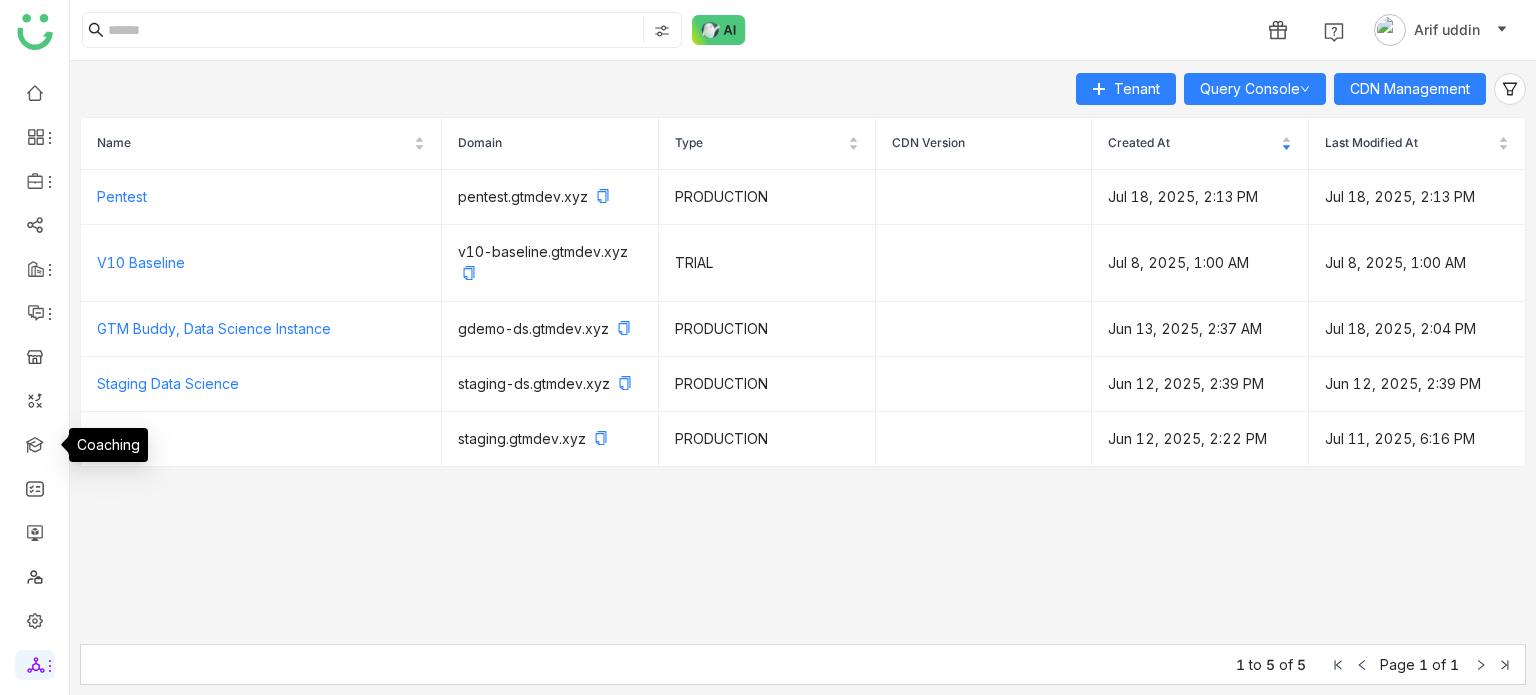 click at bounding box center (35, 443) 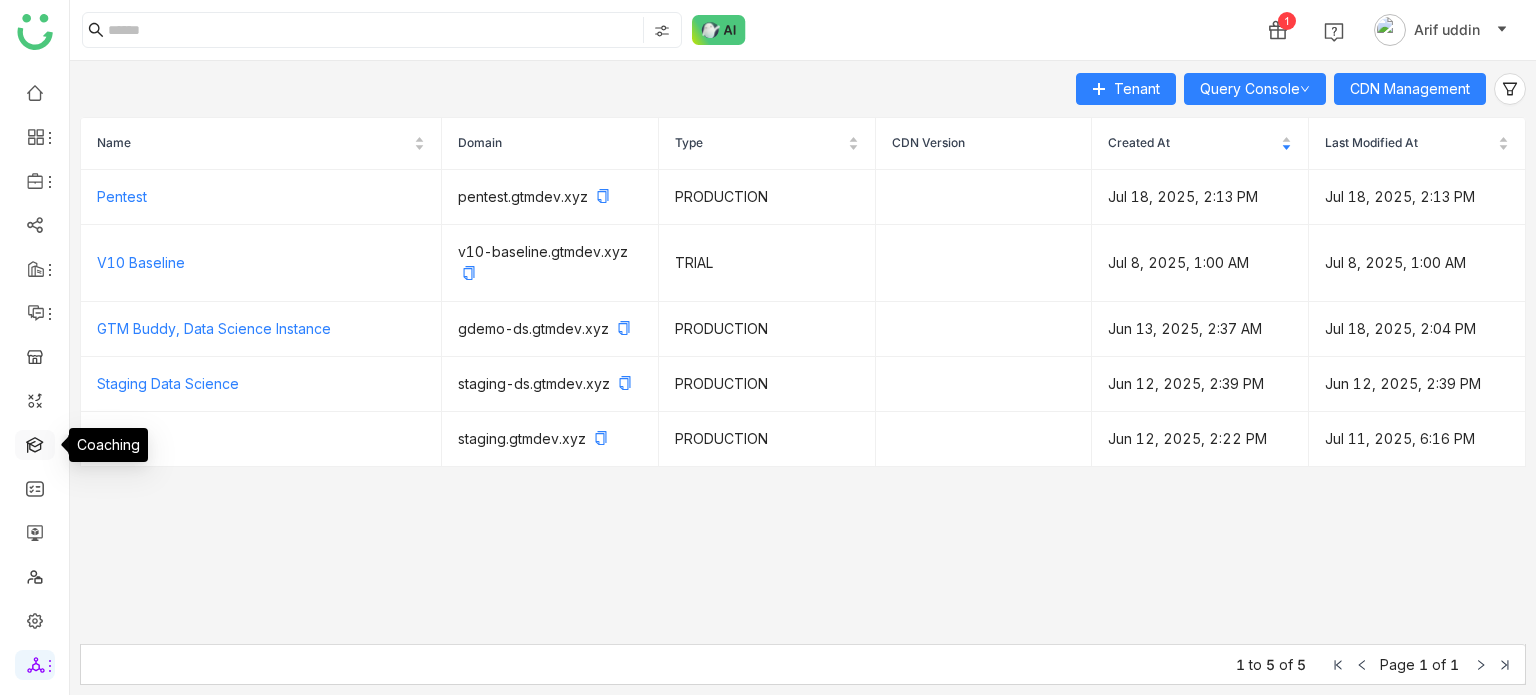 click at bounding box center (35, 443) 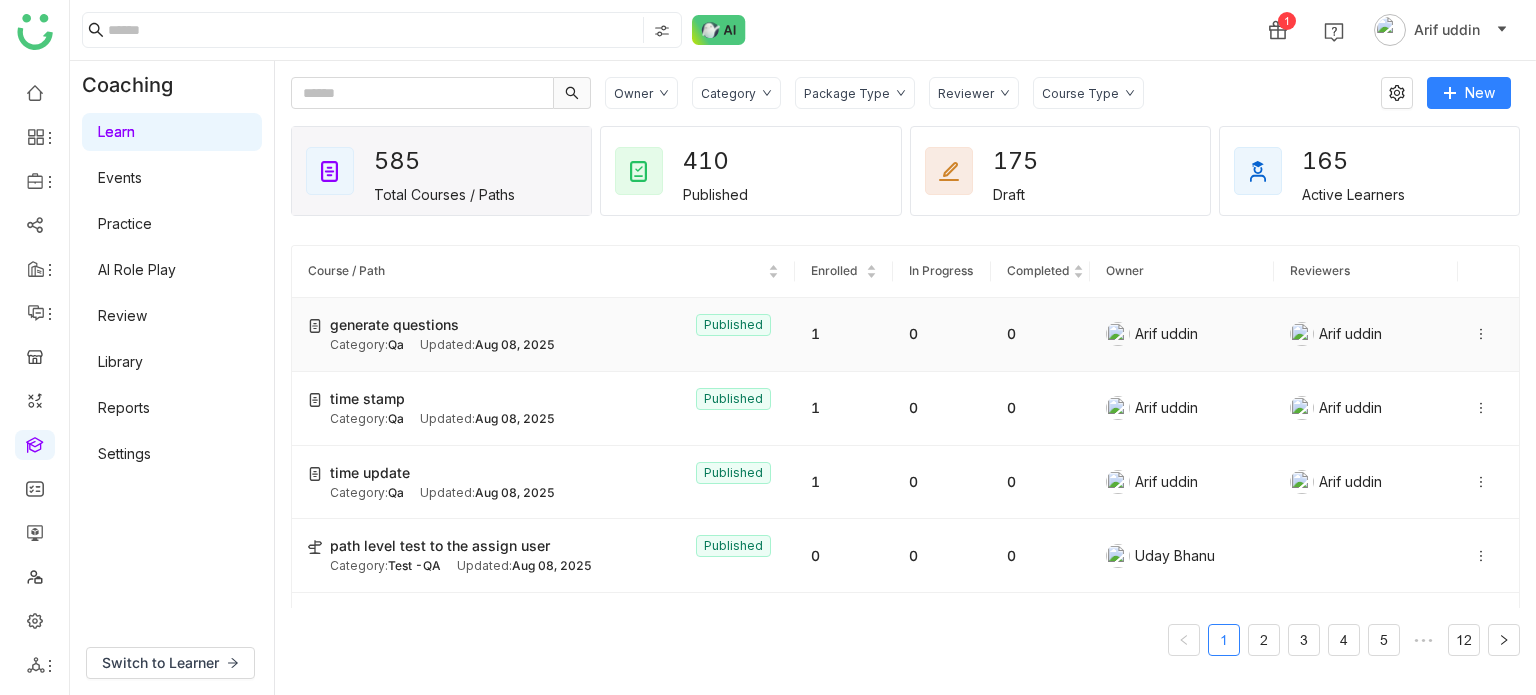 click on "generate questions   Published" 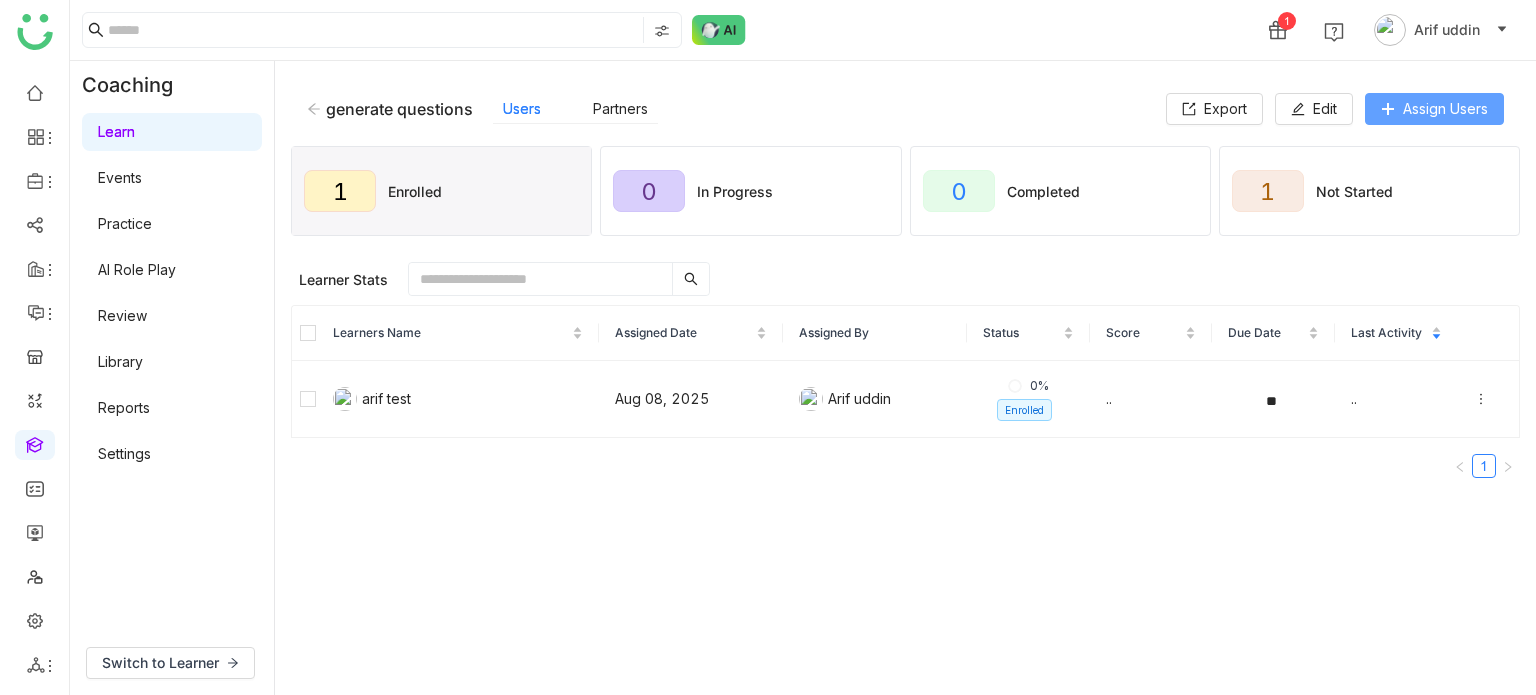 click on "Assign Users" 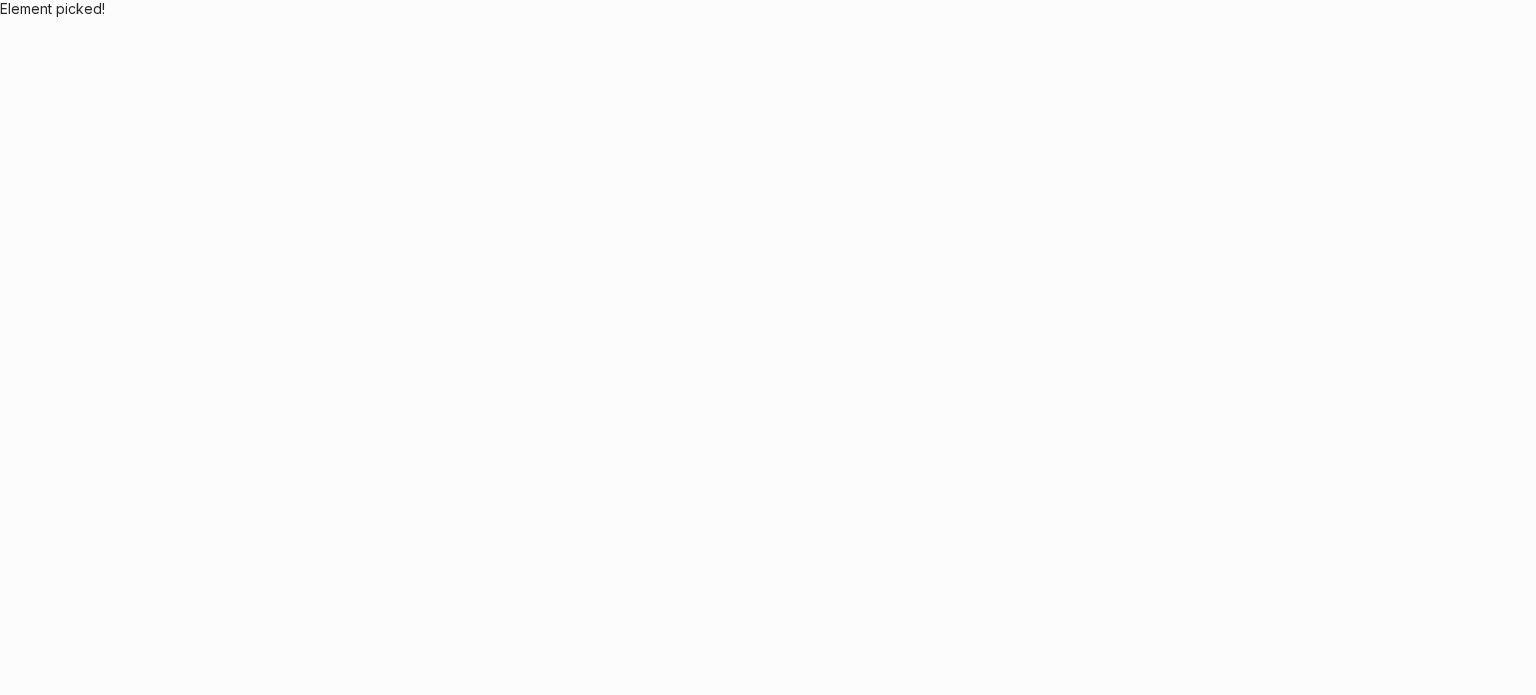 scroll, scrollTop: 0, scrollLeft: 0, axis: both 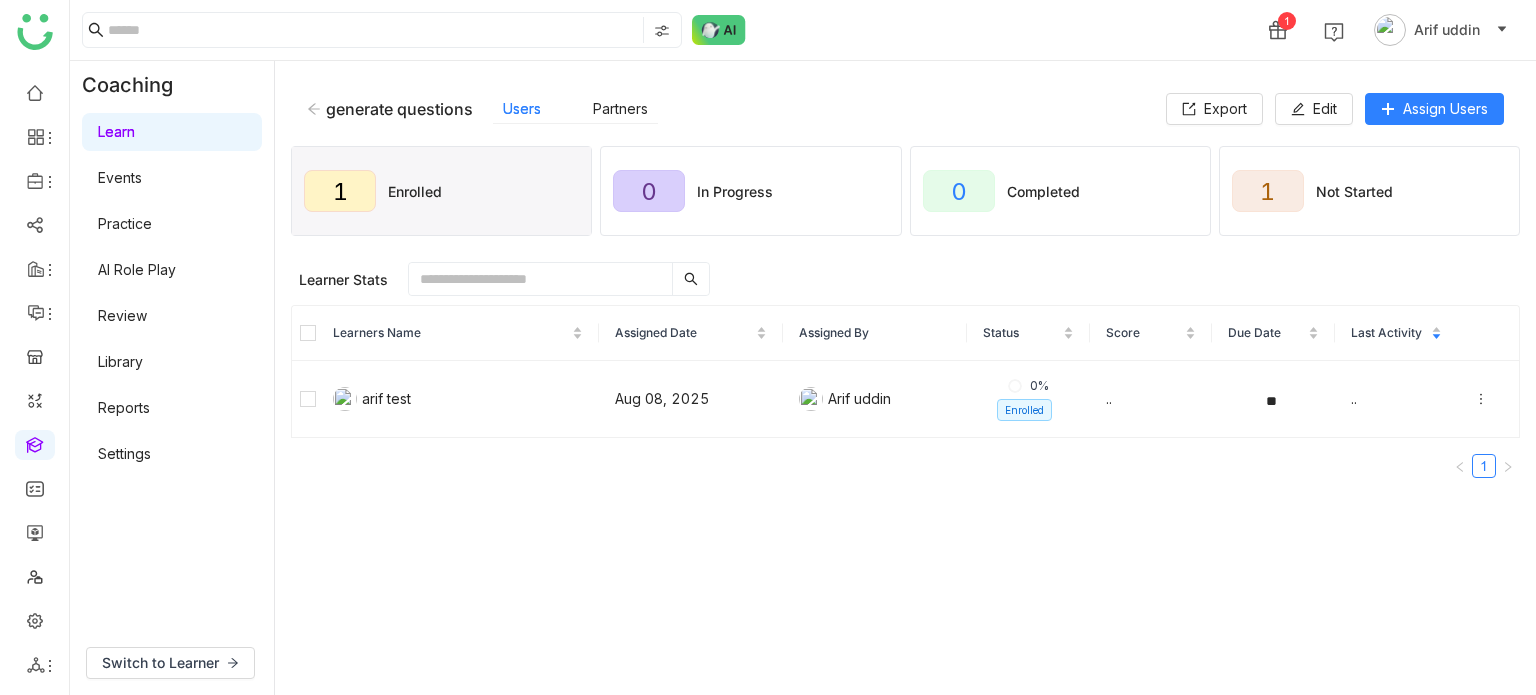 click on "generate questions    Users   Partners" 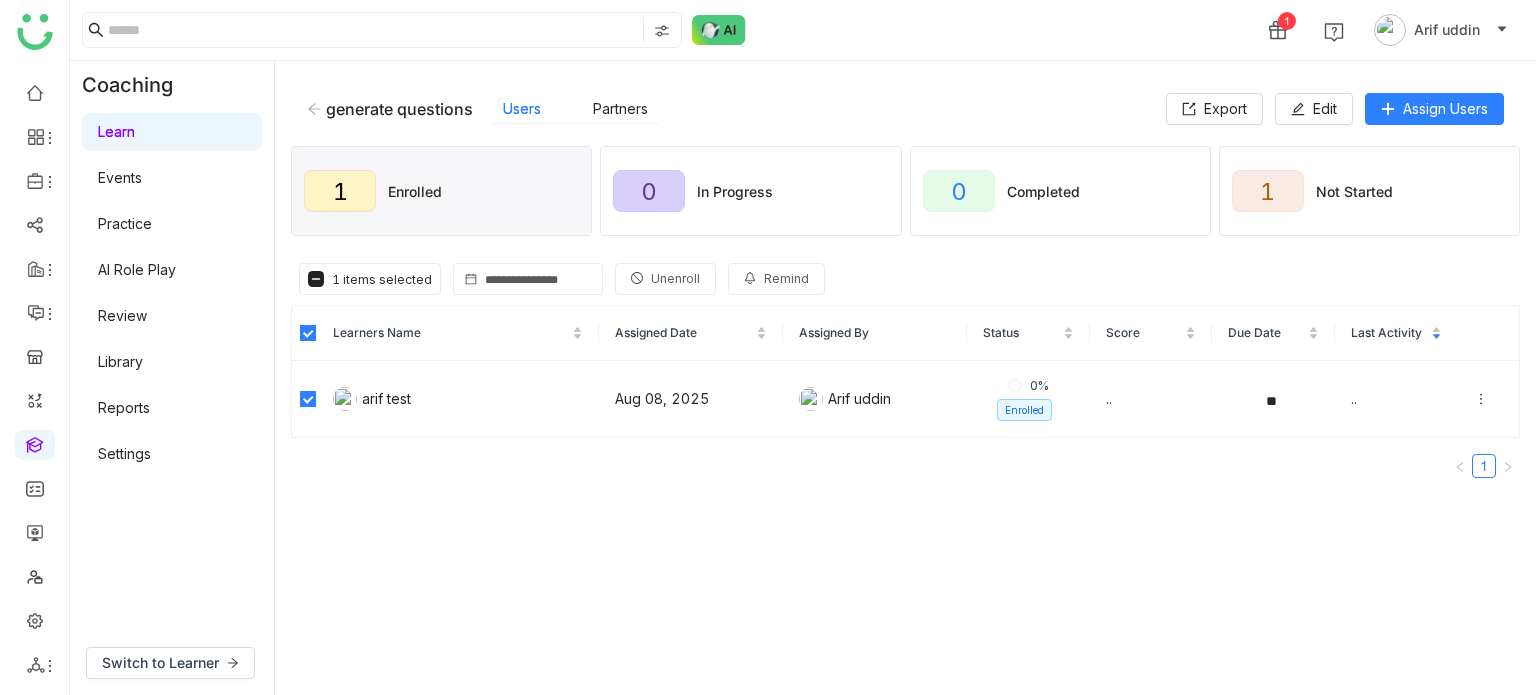 click on "Unenroll" 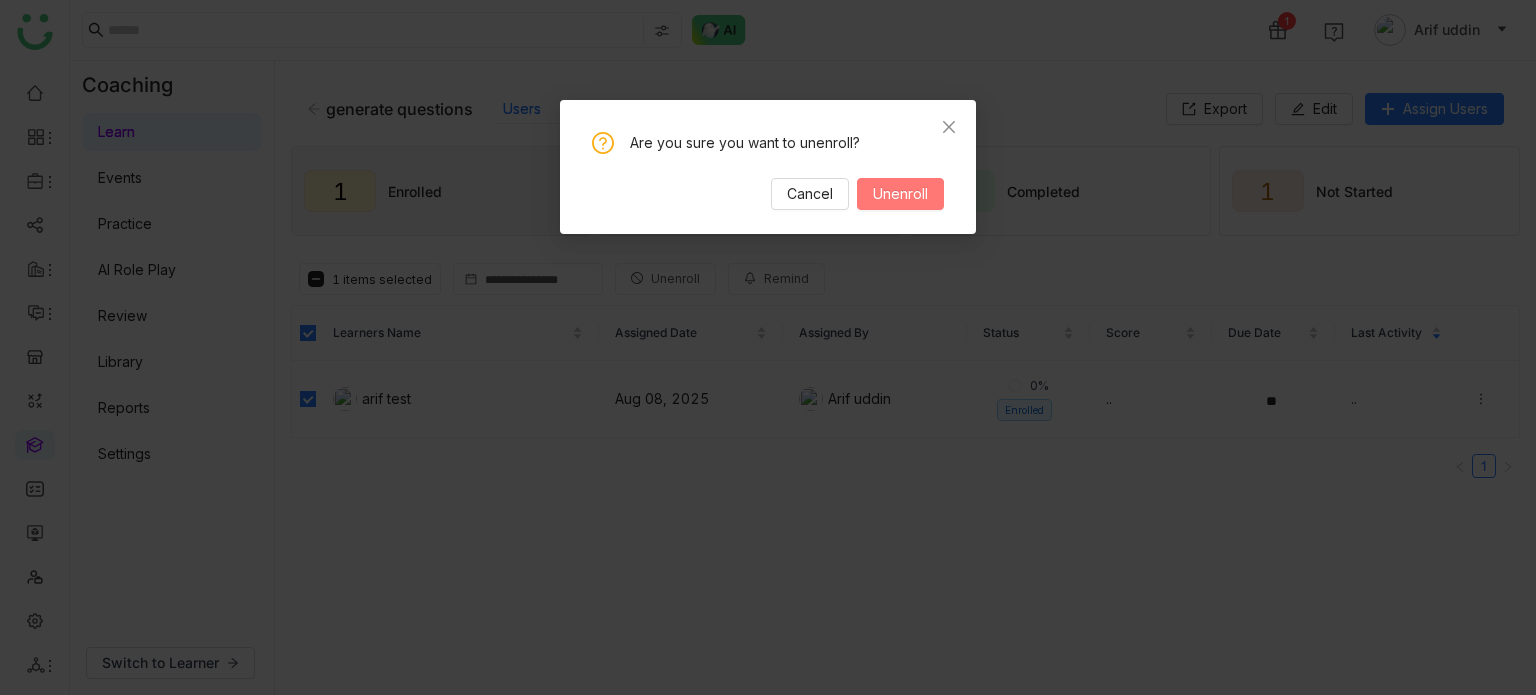 click on "Unenroll" at bounding box center (900, 194) 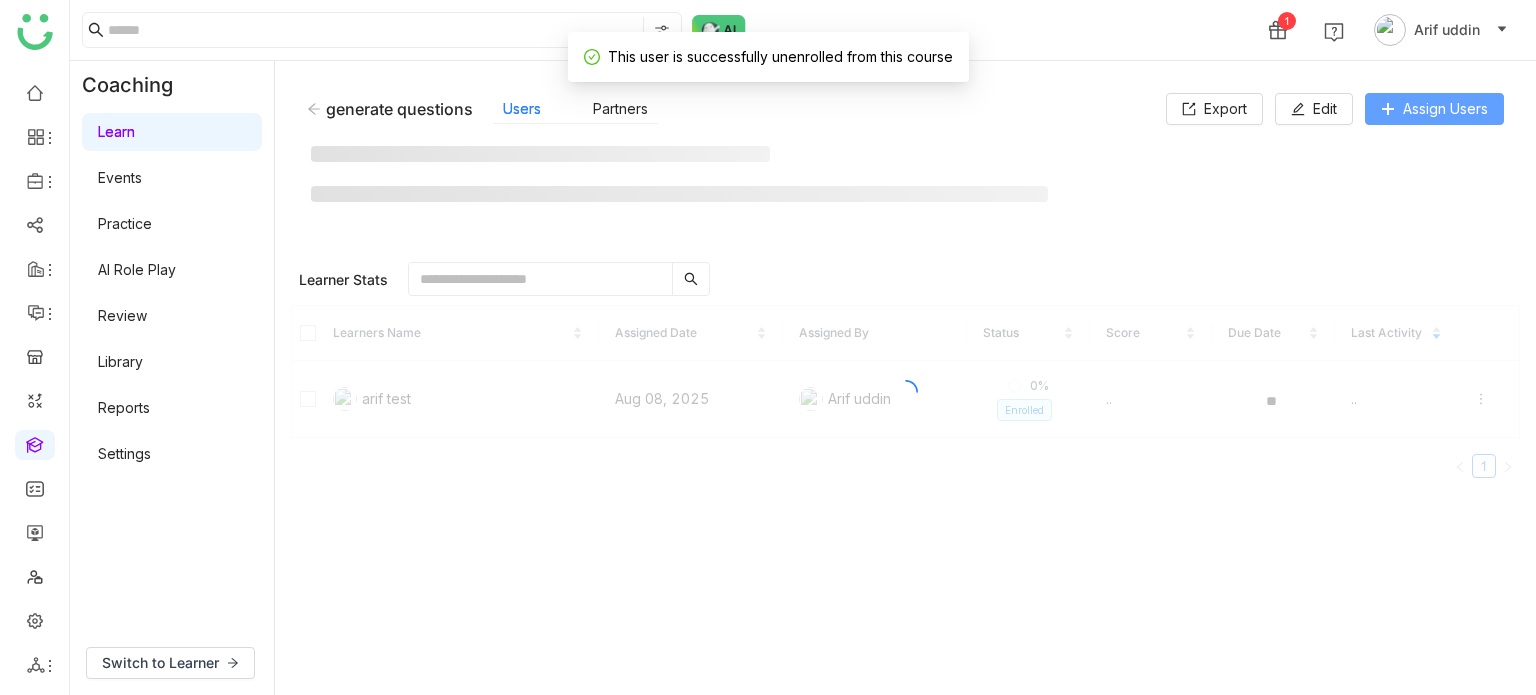 click on "Assign Users" 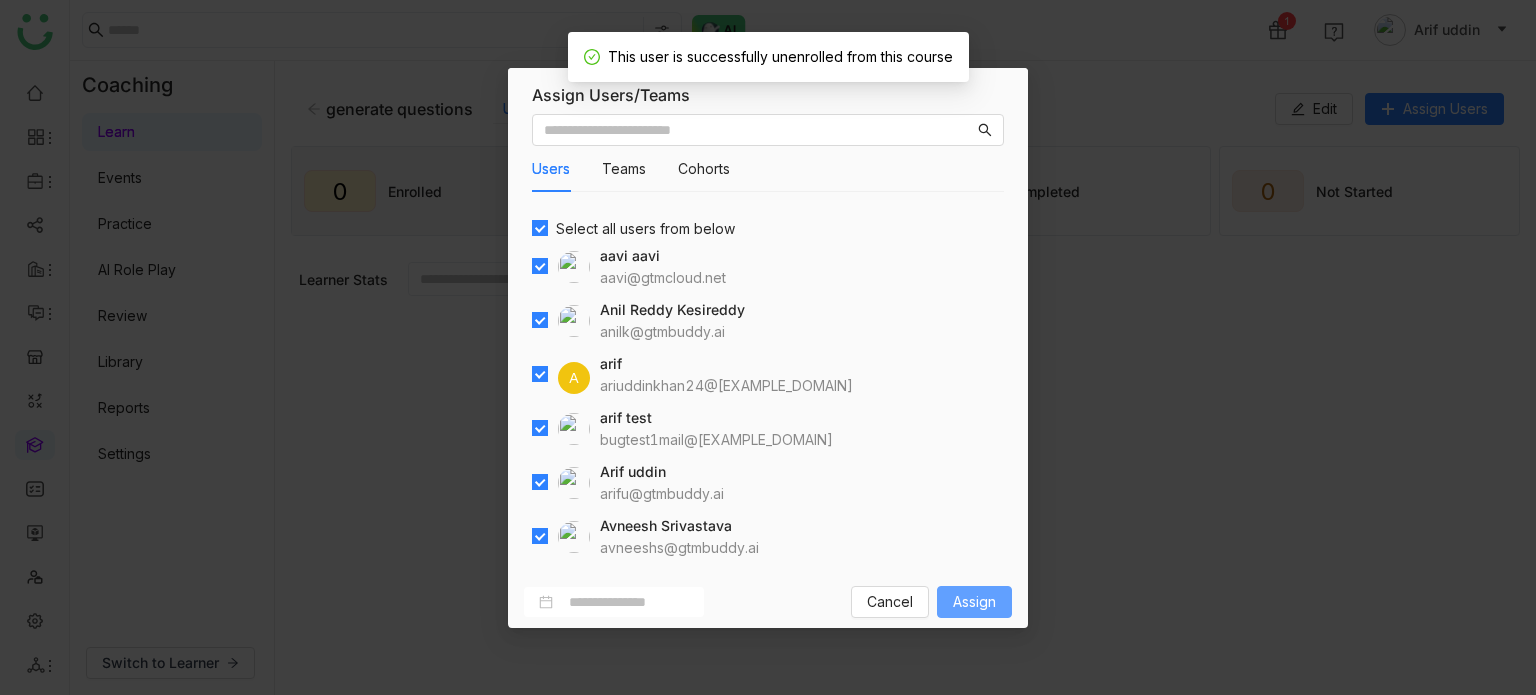 click on "Assign" at bounding box center (974, 602) 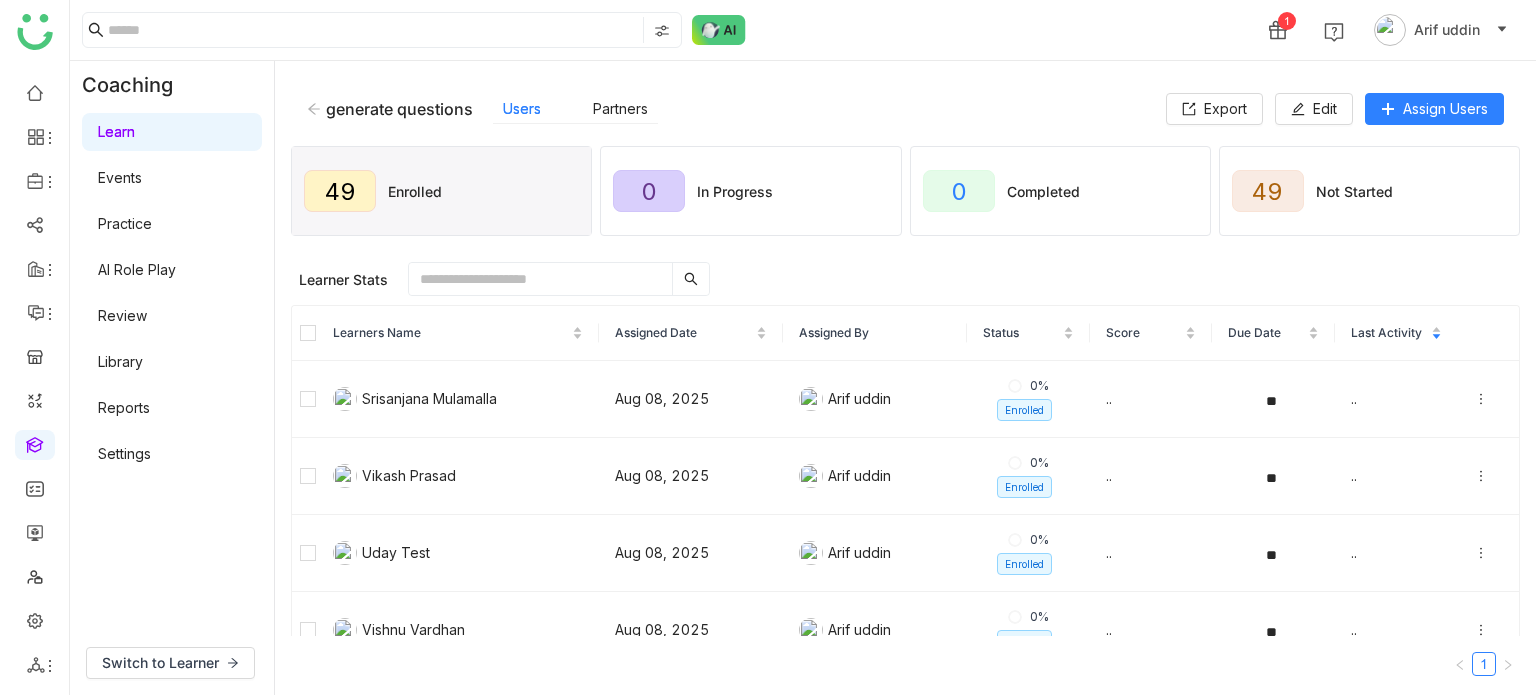 click on "generate questions    Users   Partners   Export   Edit   Assign Users   49   Enrolled   0   In Progress   0   Completed   49   Not Started  Learner Stats 0 items selected  Unenroll
Remind   Learners Name   Assigned Date   Assigned By   Status   Score   Due Date   Last Activity      Srisanjana Mulamalla  Aug 08, 2025  Arif uddin  0%  Enrolled  .. ..  Vikash Prasad  Aug 08, 2025  Arif uddin  0%  Enrolled  .. ..  Uday Test  Aug 08, 2025  Arif uddin  0%  Enrolled  .. ..  Vishnu Vardhan  Aug 08, 2025  Arif uddin  0%  Enrolled  .. ..  Shreya Muralikrishna  Aug 08, 2025  Arif uddin  0%  Enrolled  .. ..  -   -  Aug 08, 2025  Arif uddin  0%  Enrolled  .. ..  jaya gdemo  Aug 08, 2025  Arif uddin  0%  Enrolled  .. ..  Keerthana Pudota  Aug 08, 2025  Arif uddin  0%  Enrolled  .. ..  Uday Pulasetti  Aug 08, 2025  Arif uddin  0%  Enrolled  .. ..  Hemalatha Balaji  Aug 08, 2025  Arif uddin  0%  Enrolled  .. ..  Uday Bhanu  Aug 08, 2025  Arif uddin  0%  Enrolled  .. ..  Santa Thounaojam  Aug 08, 2025  Arif uddin  0%" 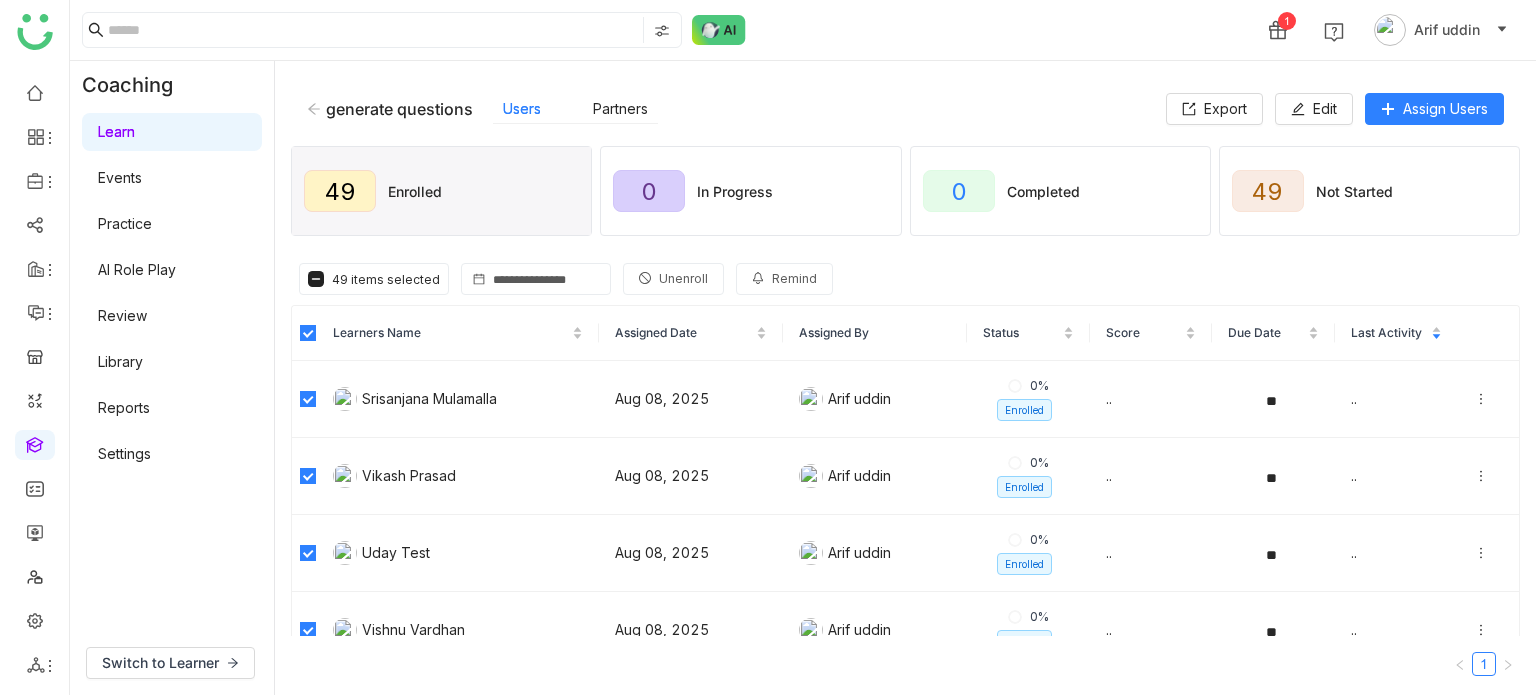 click on "Unenroll" 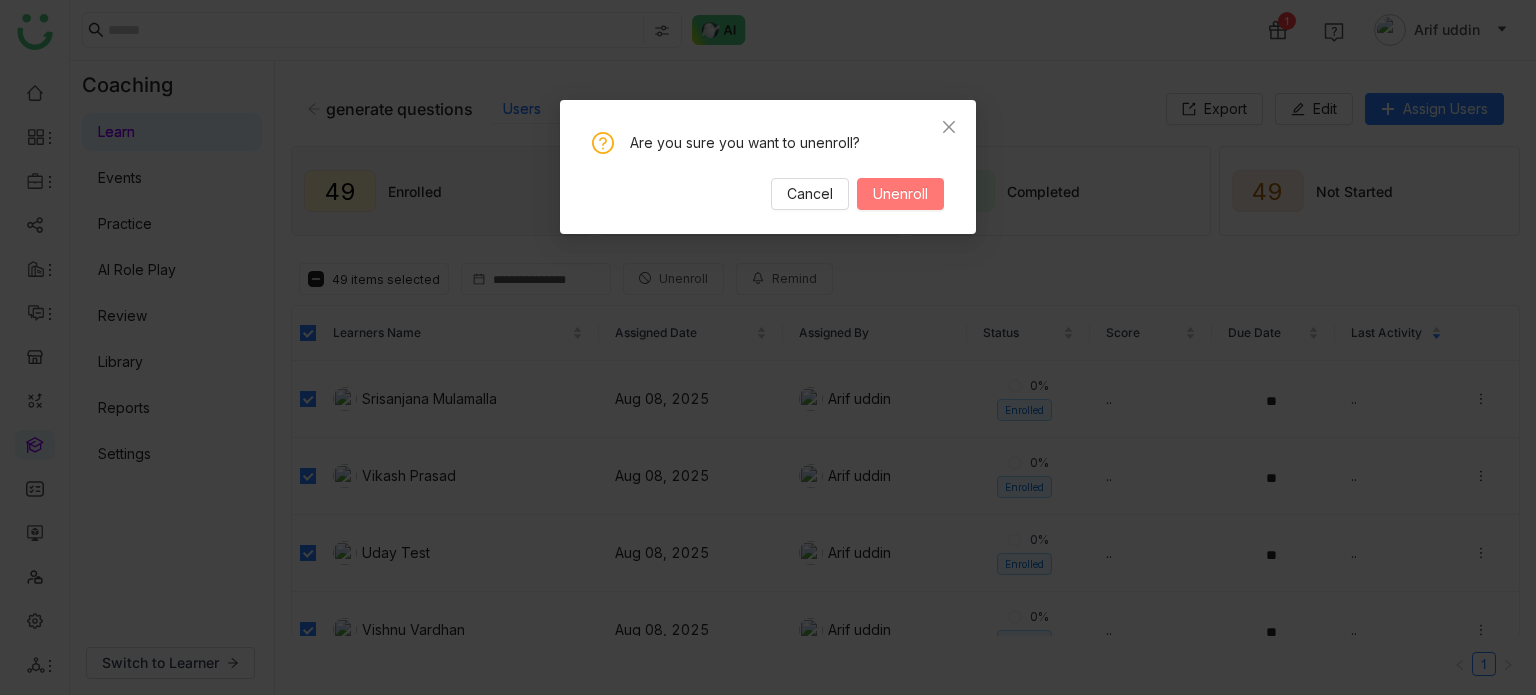 click on "Unenroll" at bounding box center (900, 194) 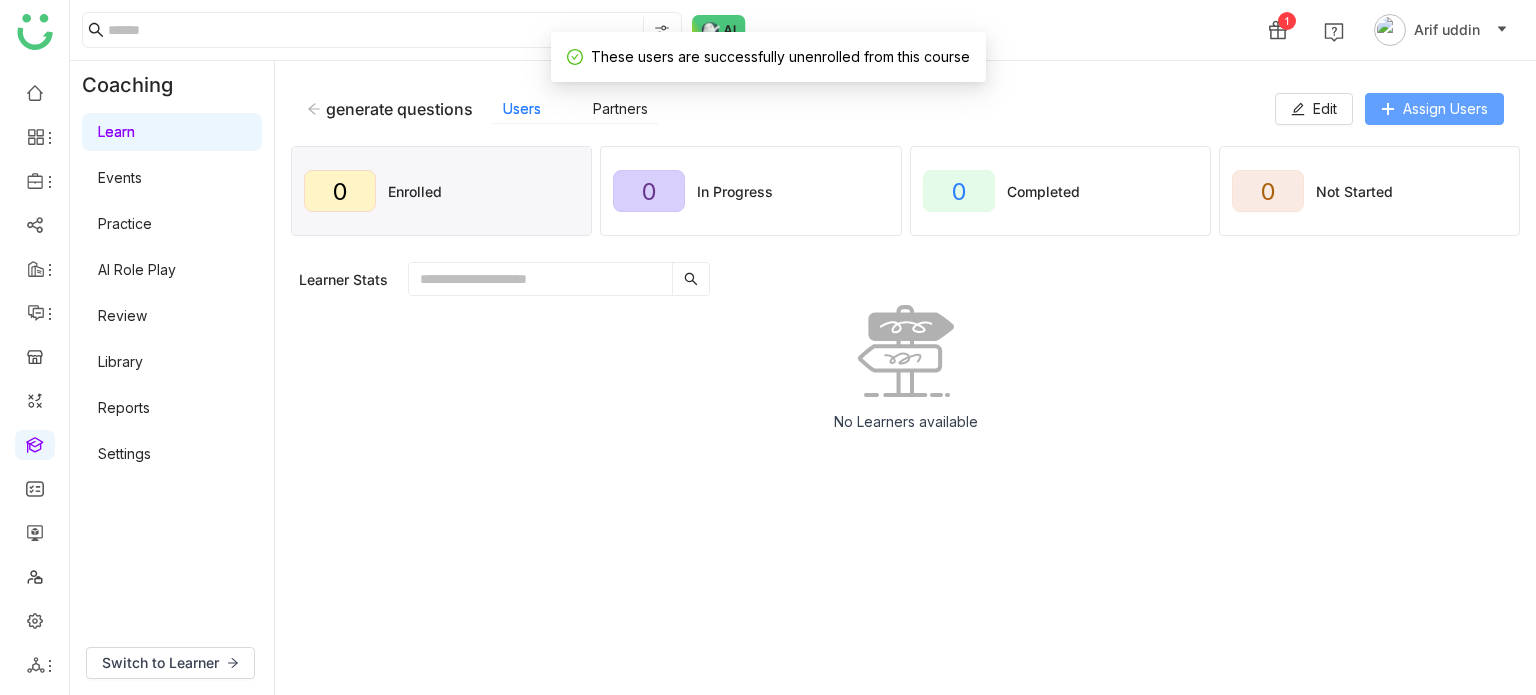 click on "Assign Users" 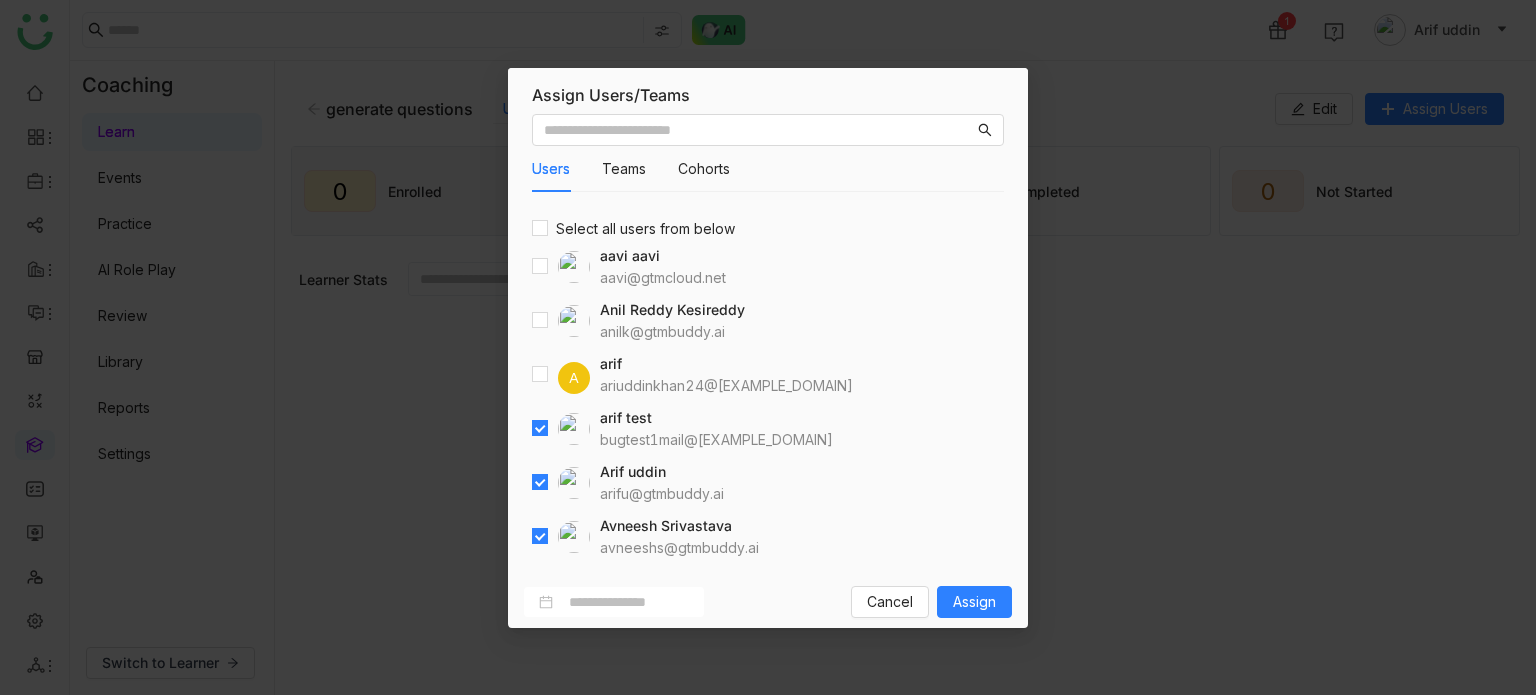 click at bounding box center (561, 483) 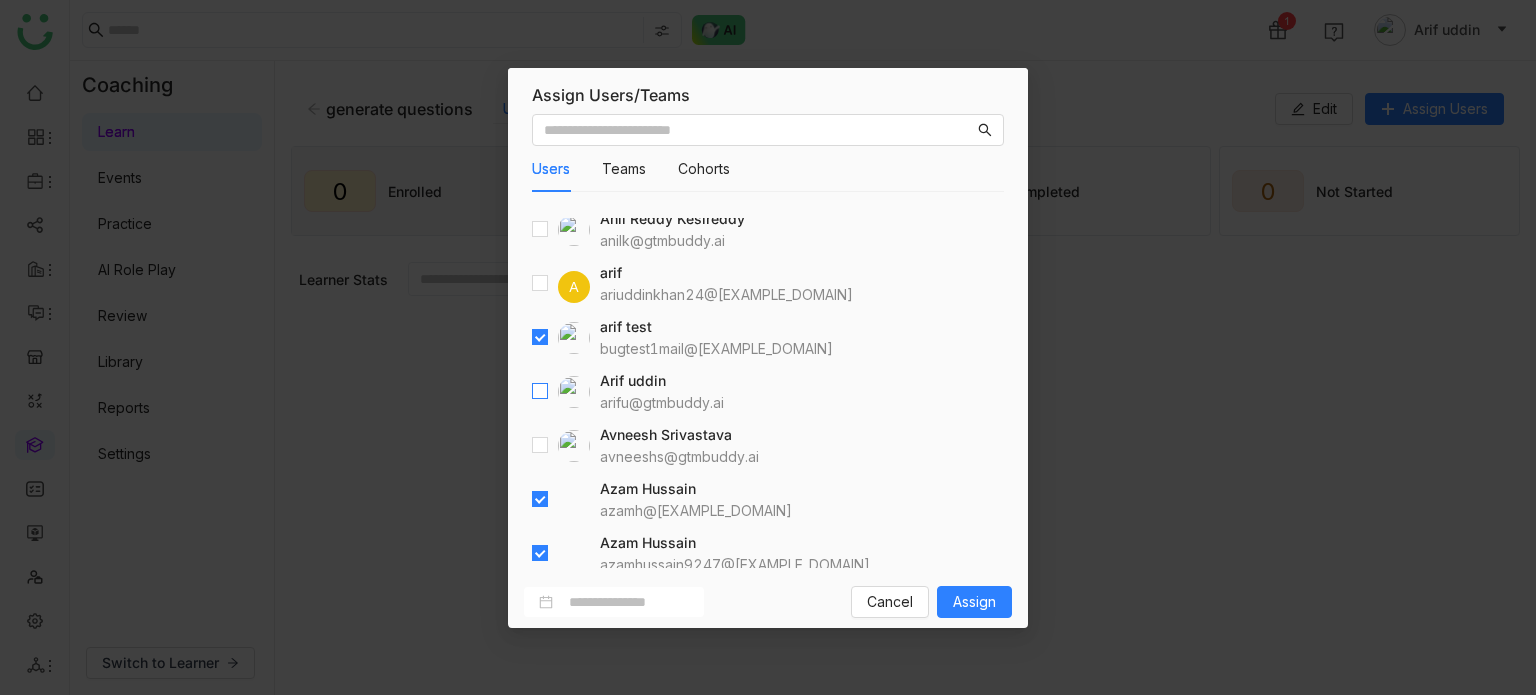 scroll, scrollTop: 200, scrollLeft: 0, axis: vertical 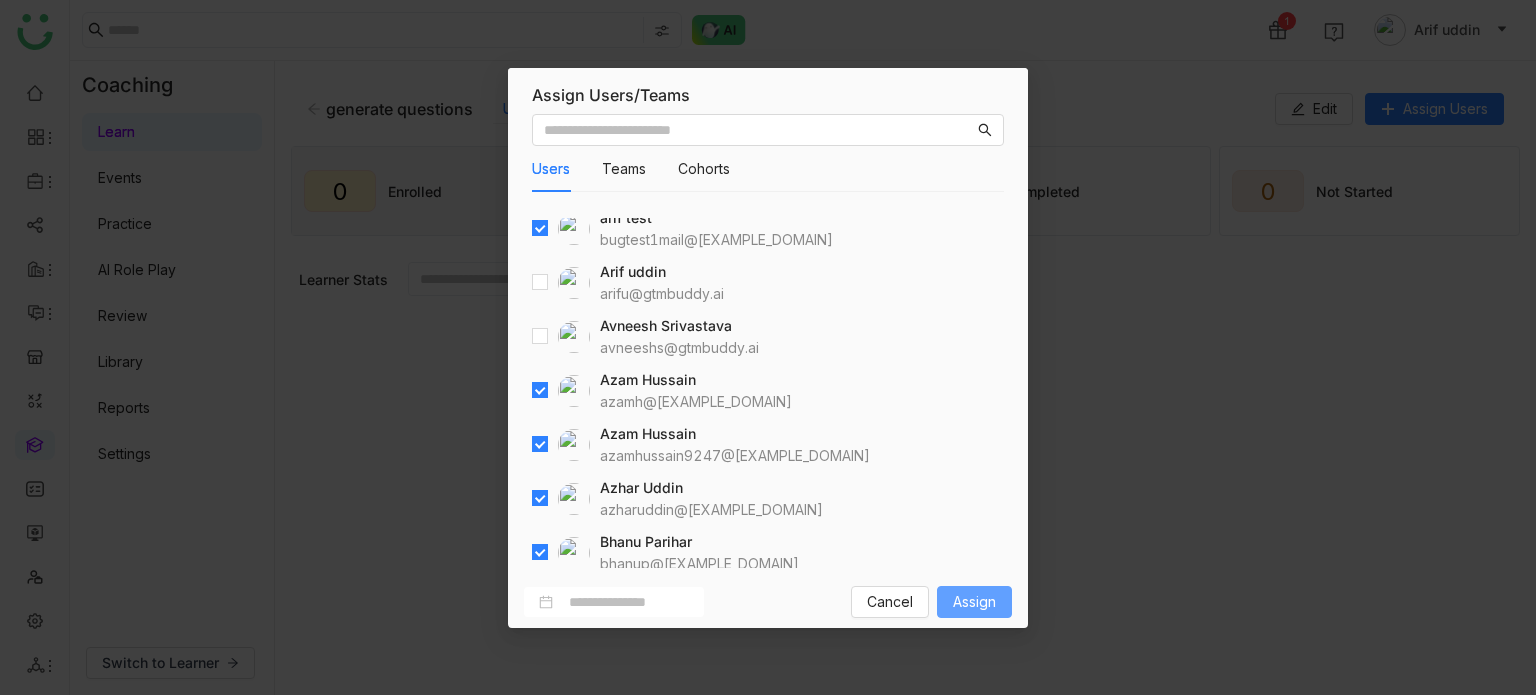 click on "Assign" at bounding box center [974, 602] 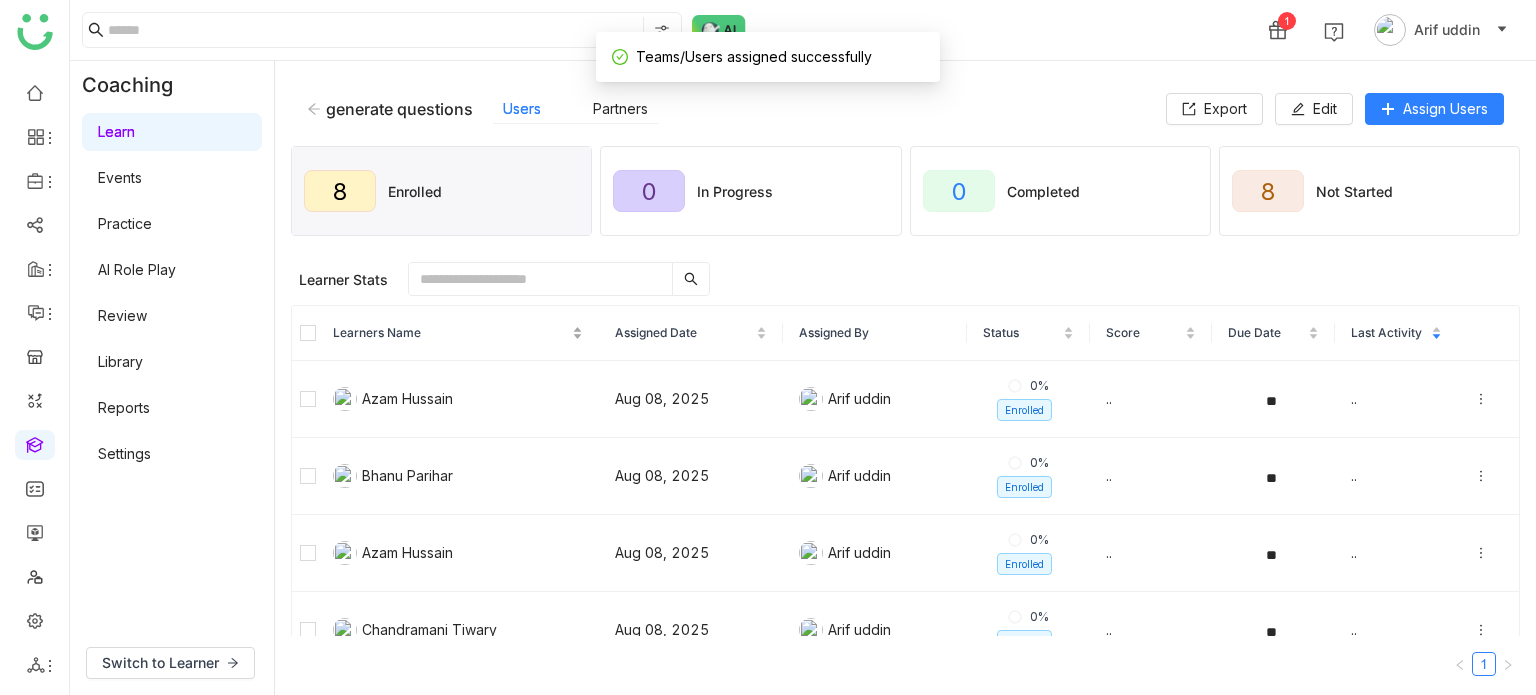 click on "Learners Name" 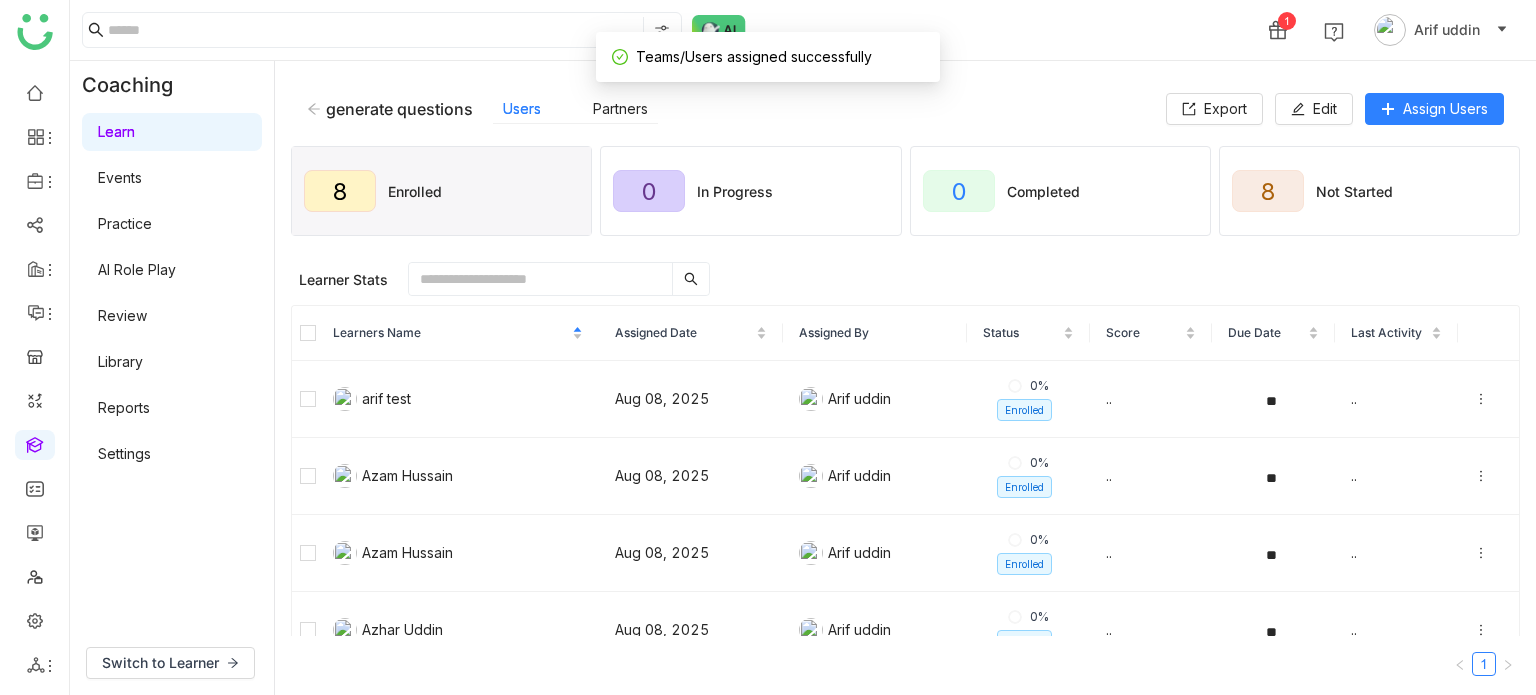 click 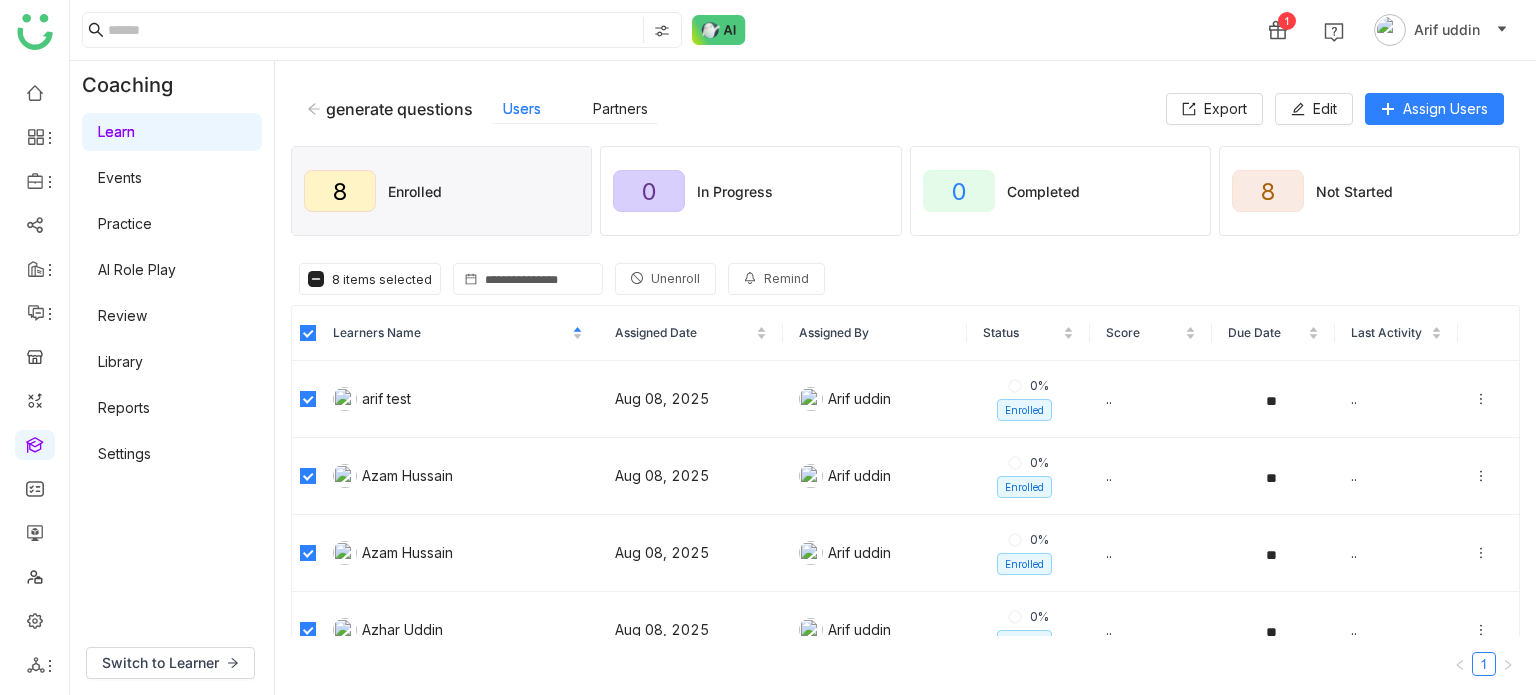 click on "Unenroll" 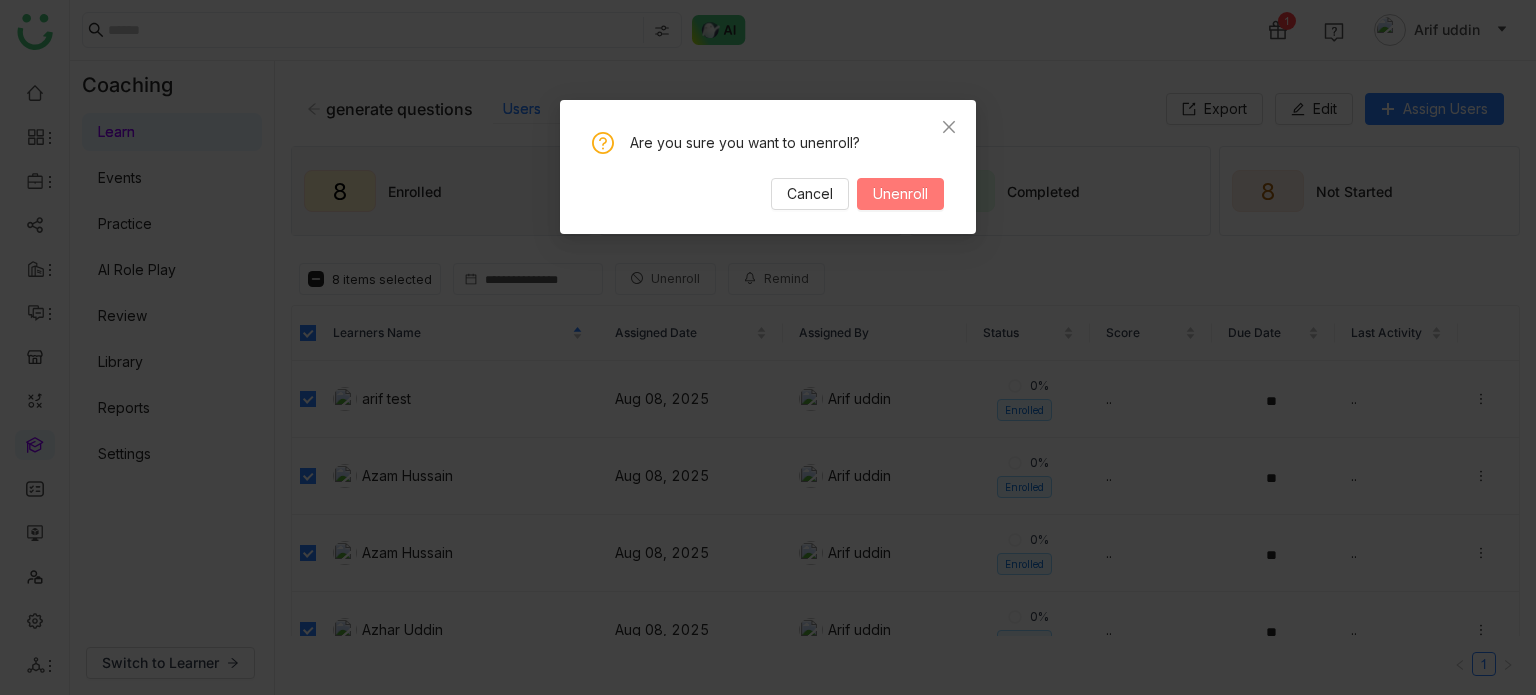 click on "Unenroll" at bounding box center [900, 194] 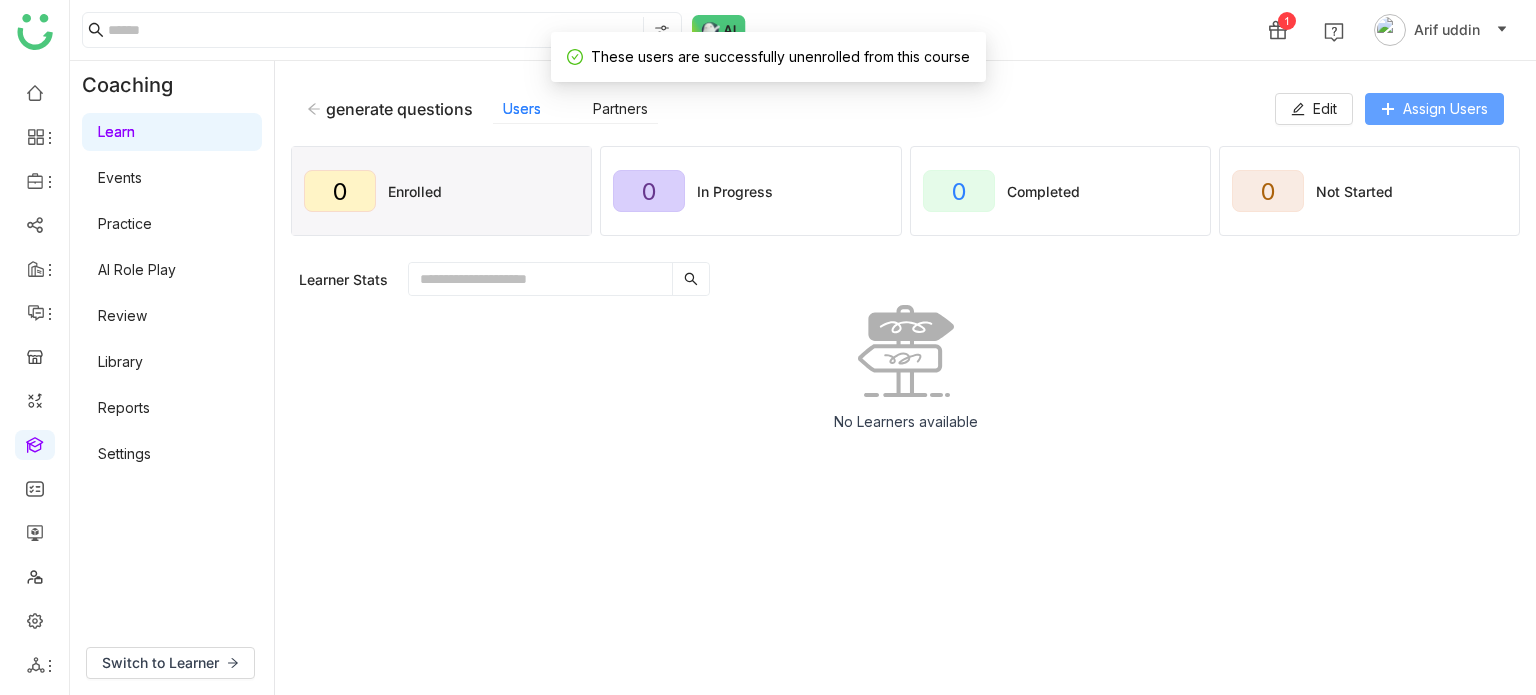 click on "Assign Users" 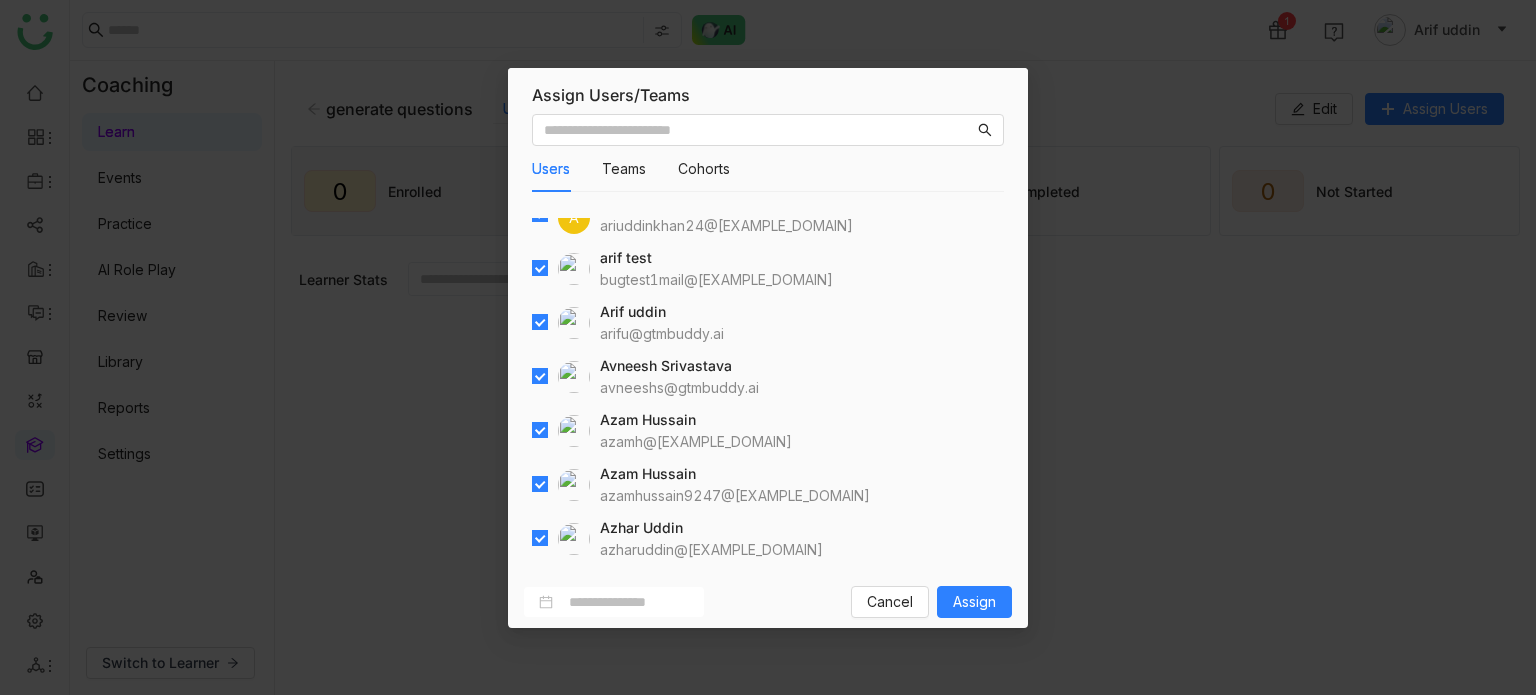 scroll, scrollTop: 0, scrollLeft: 0, axis: both 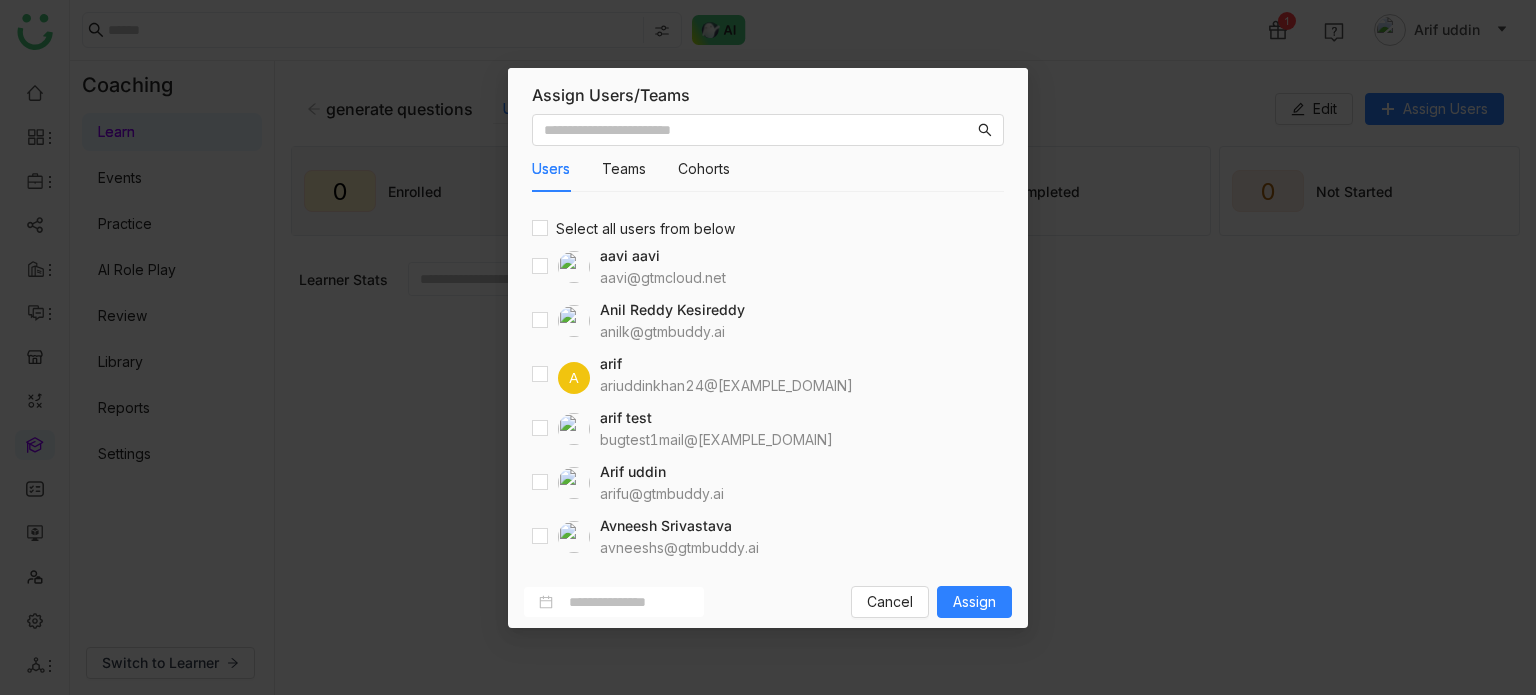 click on "Users   Teams   Cohorts   Select all users from below   aavi aavi   aavi@[EXAMPLE_DOMAIN]   Anil Reddy Kesireddy   anilk@[EXAMPLE_DOMAIN]   A   arif   ariuddinkhan24@[EXAMPLE_DOMAIN]   arif test   bugtest1mail@[EXAMPLE_DOMAIN]   Arif uddin   arifu@[EXAMPLE_DOMAIN]   Avneesh Srivastava   avneeshs@[EXAMPLE_DOMAIN]   Azam Hussain   azamh@[EXAMPLE_DOMAIN]   Azam Hussain   azamhussain9247@[EXAMPLE_DOMAIN]   Azhar Uddin   azharuddin@[EXAMPLE_DOMAIN]   Bhanu Parihar   bhanup@[EXAMPLE_DOMAIN]   Bhupendra Singh Bhandari   bhupendra@[EXAMPLE_DOMAIN]   Chandramani Tiwary   mani@[EXAMPLE_DOMAIN]   chiru balaya   chirubalaya216@[EXAMPLE_DOMAIN]   Deepa Kushwaha   deepa@[EXAMPLE_DOMAIN]   Devdutta (Diya) Sen   devduttas@[EXAMPLE_DOMAIN]   Harish Venugopalan   harish@[EXAMPLE_DOMAIN]   Hemalatha Balaji   hemalathab@[EXAMPLE_DOMAIN]   Jagadeesh Siripurapu   jsiripurapu@[EXAMPLE_DOMAIN]   jaya gdemo   jayagdemo@[EXAMPLE_DOMAIN]   Jayasree Lekkalapudi   jayasreel@[EXAMPLE_DOMAIN]   karthick Linganathan   karthick@[EXAMPLE_DOMAIN]   Keerthana Pudota   keerthanap@[EXAMPLE_DOMAIN]   Kiran Tanwar   kirant@[EXAMPLE_DOMAIN]   Prashanth Chinta   P V   T" at bounding box center (768, 341) 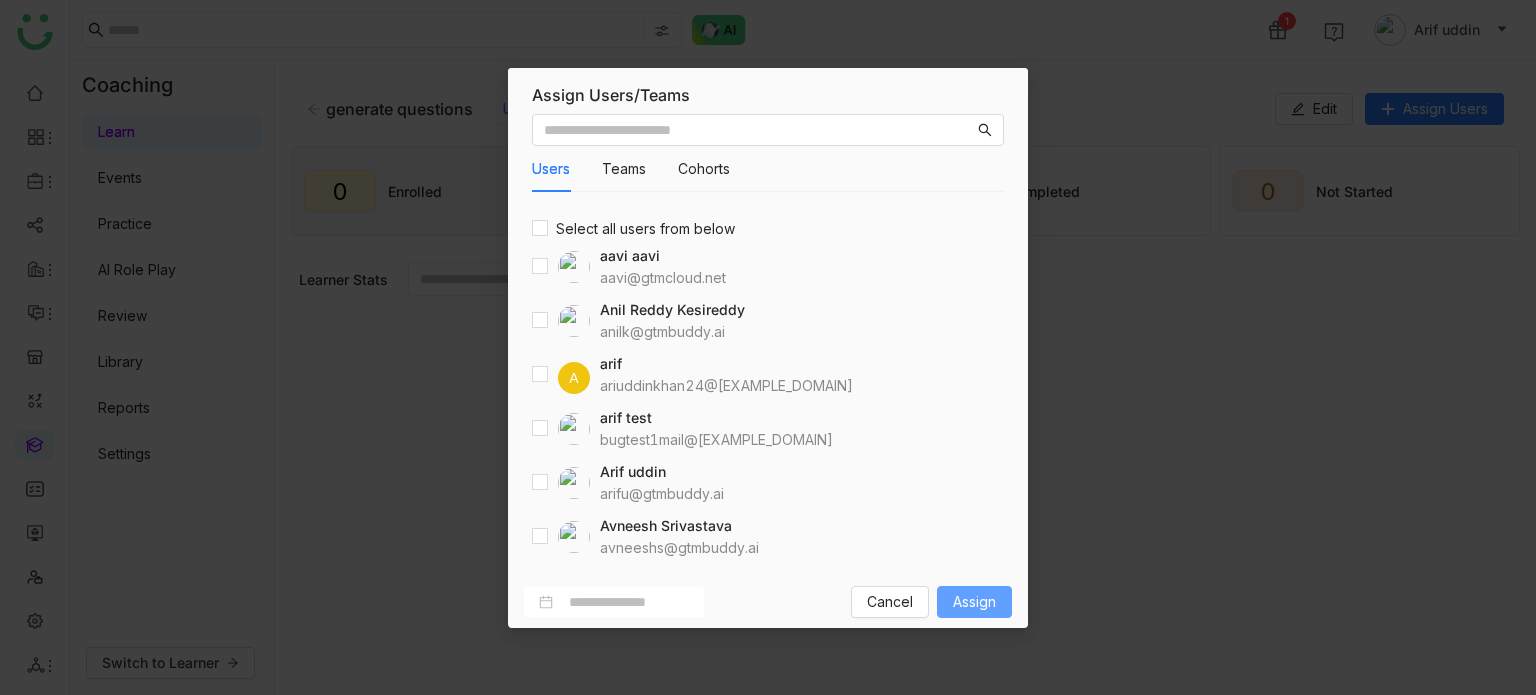 click on "Assign" at bounding box center (974, 602) 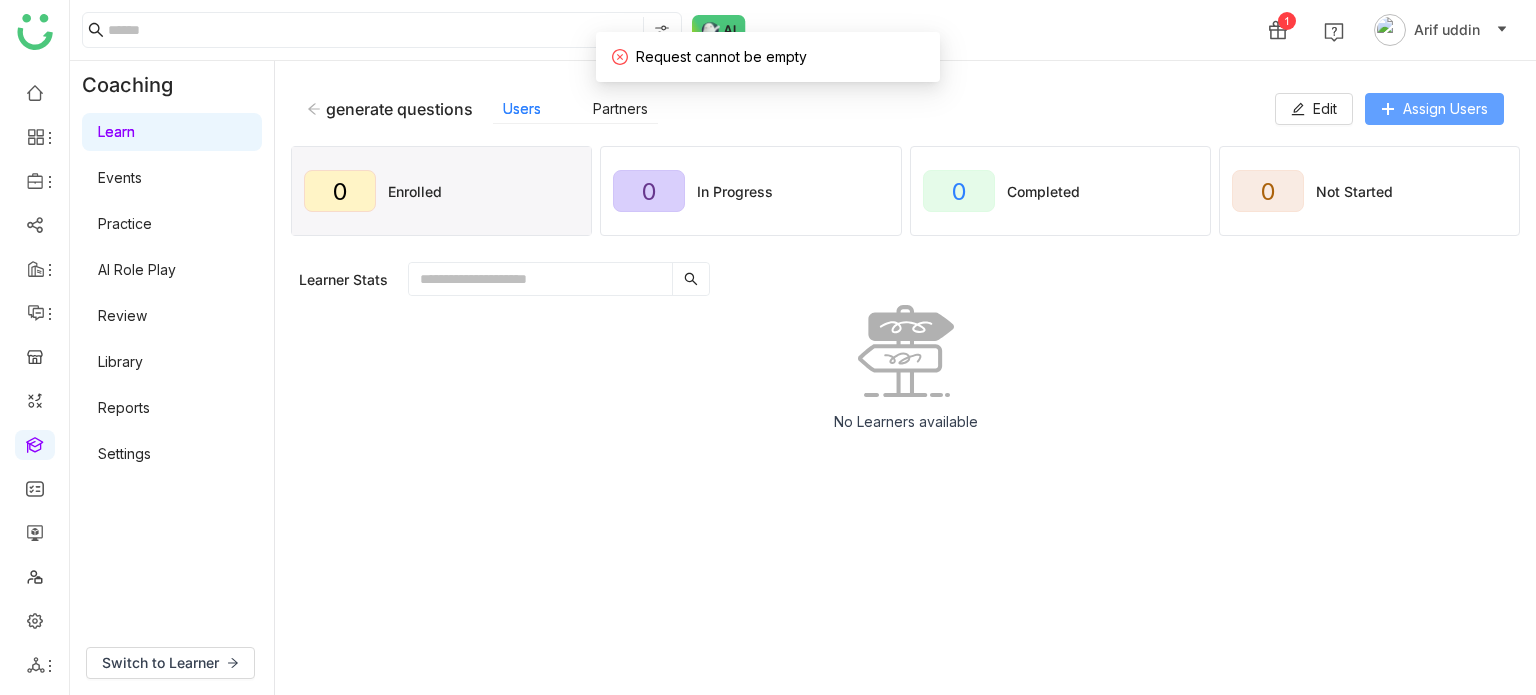 click on "Assign Users" 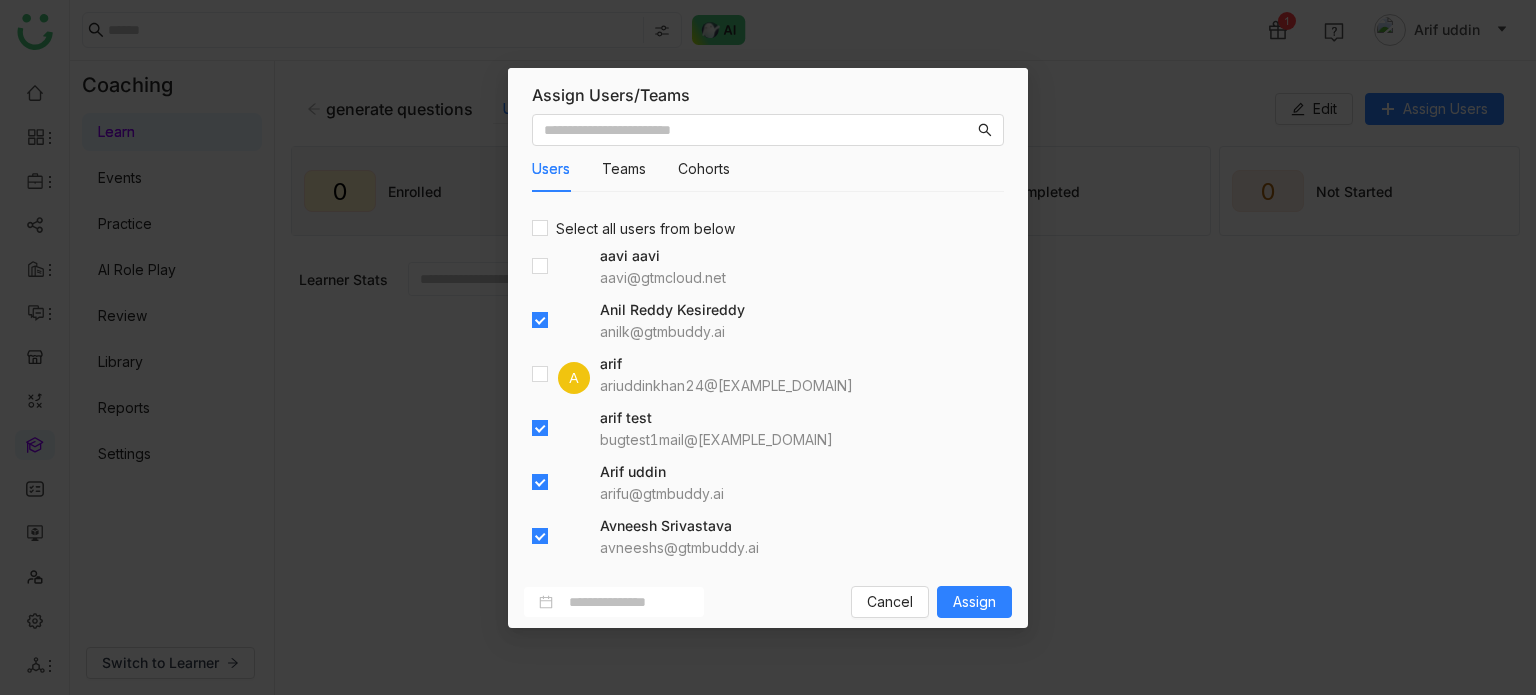 drag, startPoint x: 548, startPoint y: 482, endPoint x: 548, endPoint y: 534, distance: 52 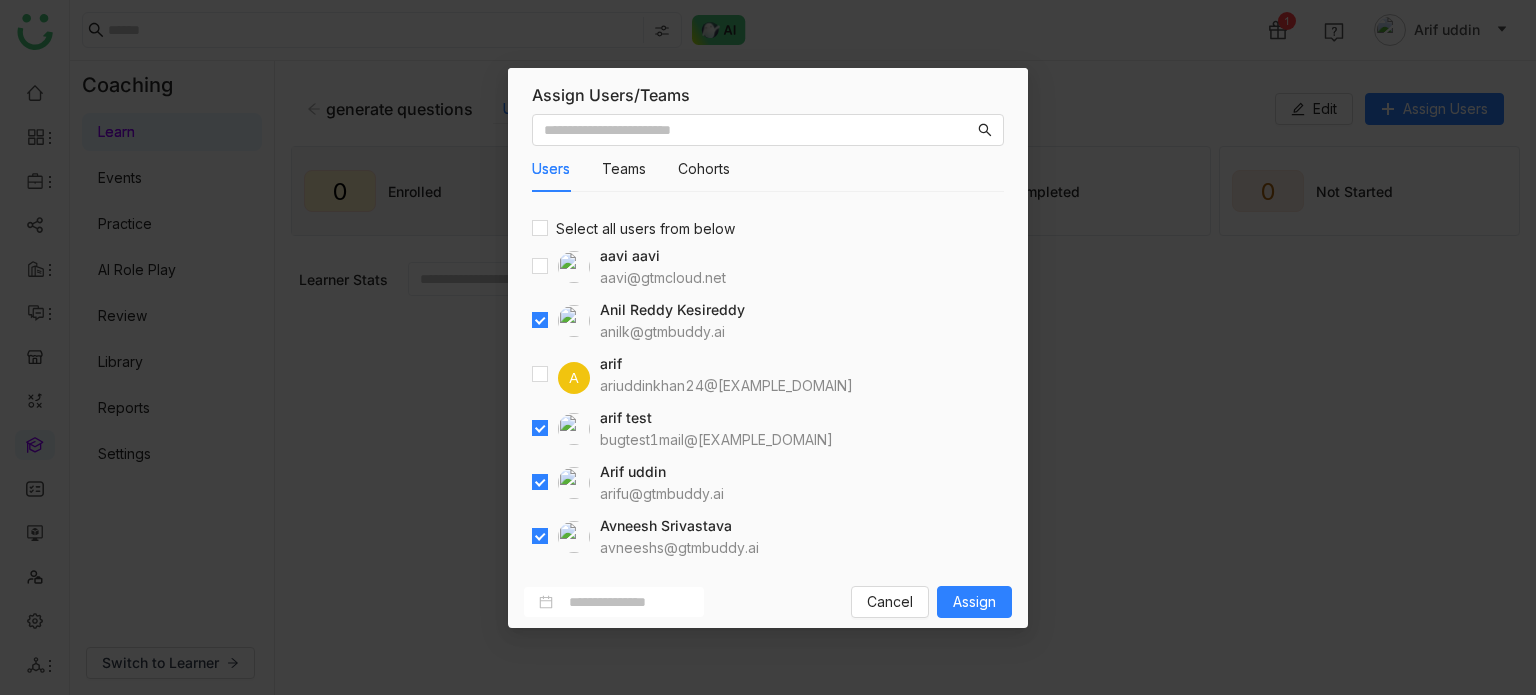 click at bounding box center (561, 483) 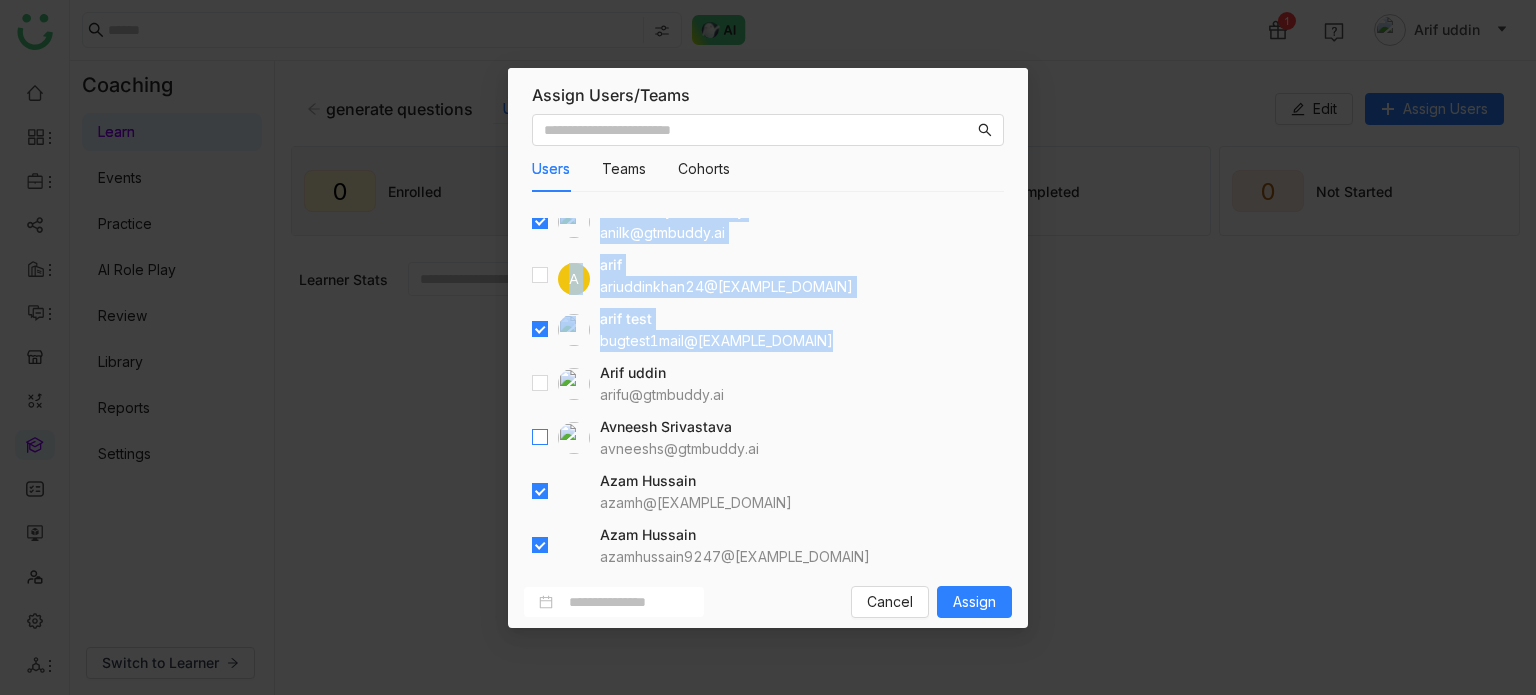 scroll, scrollTop: 200, scrollLeft: 0, axis: vertical 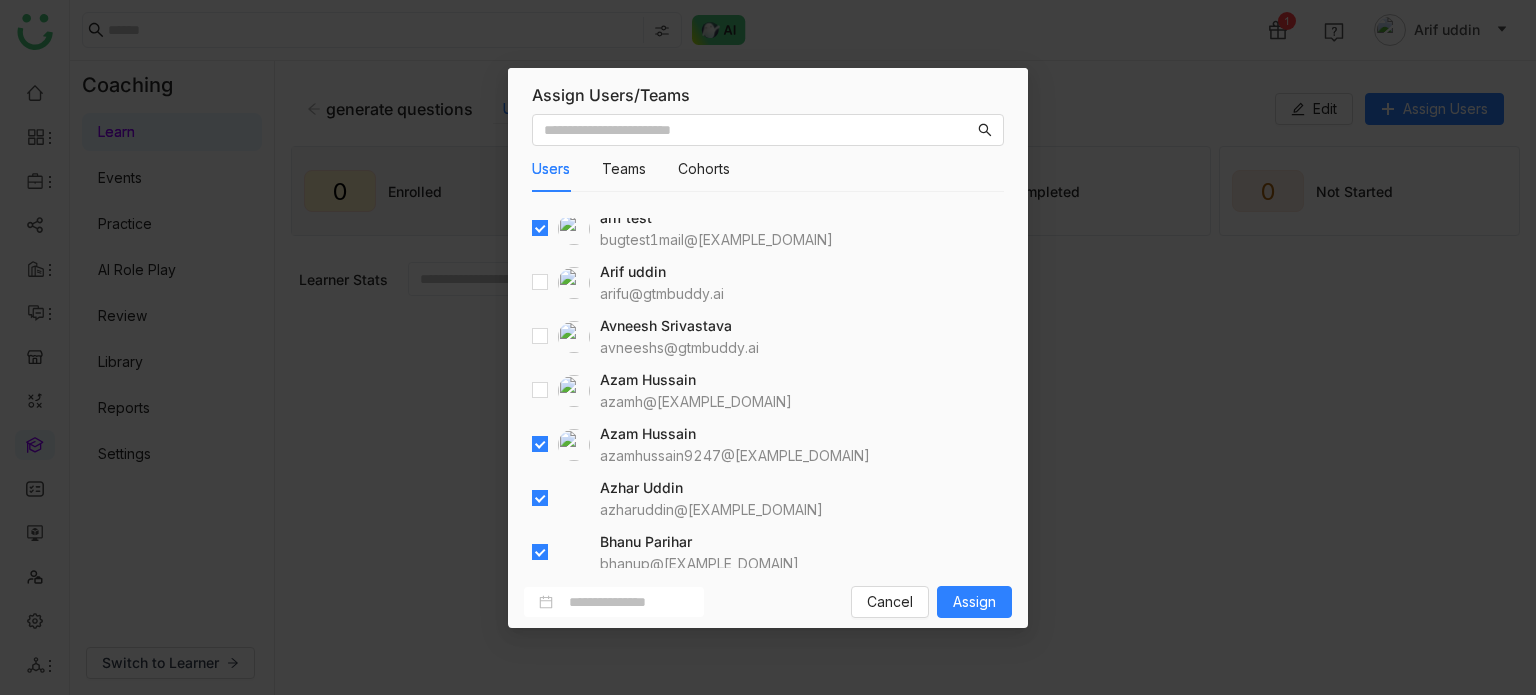 click at bounding box center (561, 445) 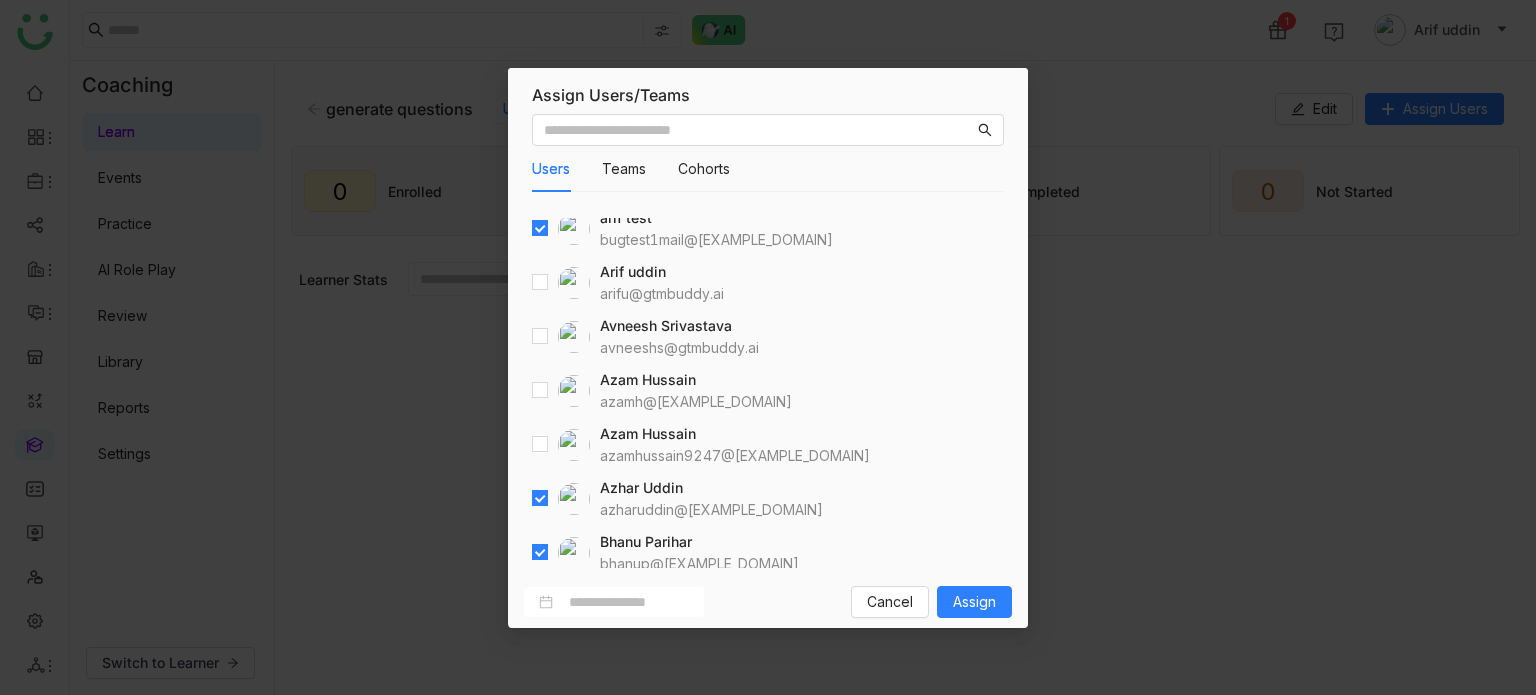 click at bounding box center [561, 499] 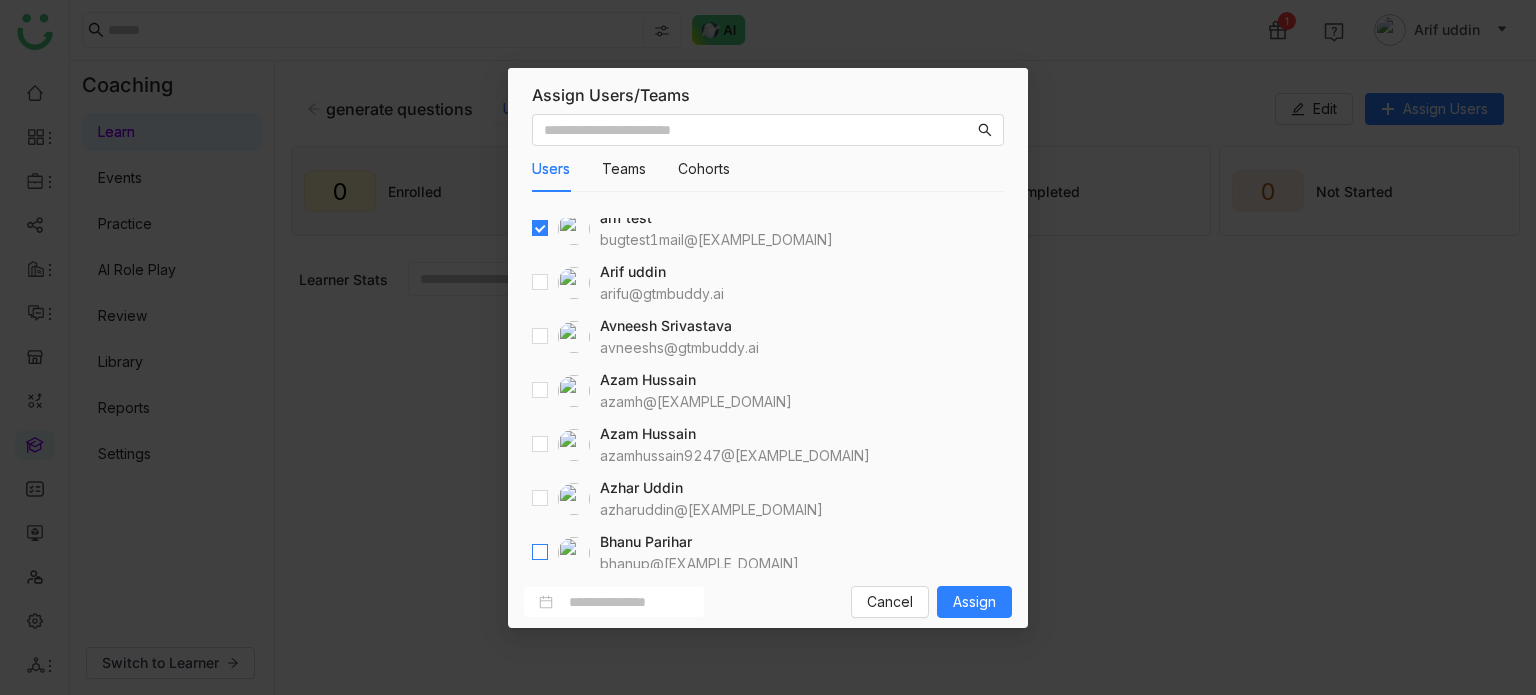 scroll, scrollTop: 373, scrollLeft: 0, axis: vertical 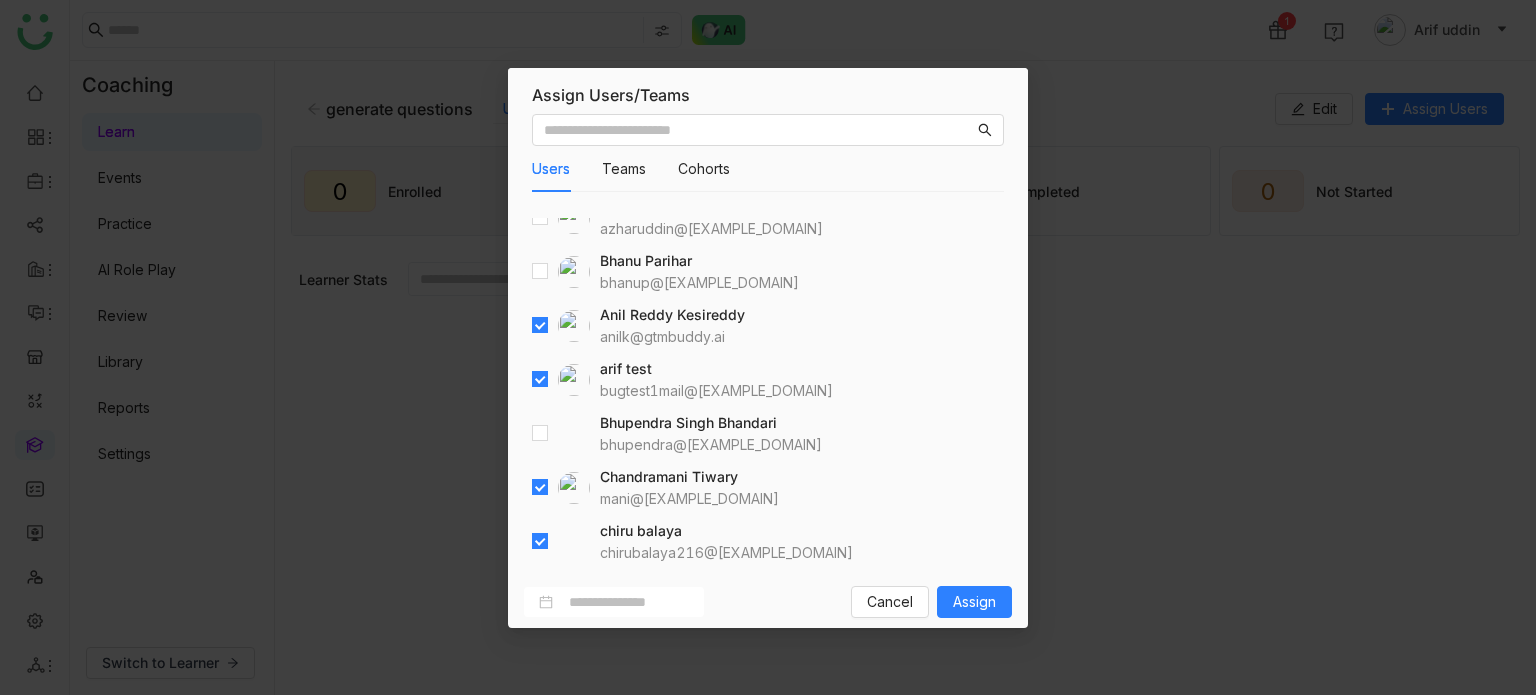 click on "Chandramani Tiwary   mani@[EXAMPLE_DOMAIN]" at bounding box center [655, 488] 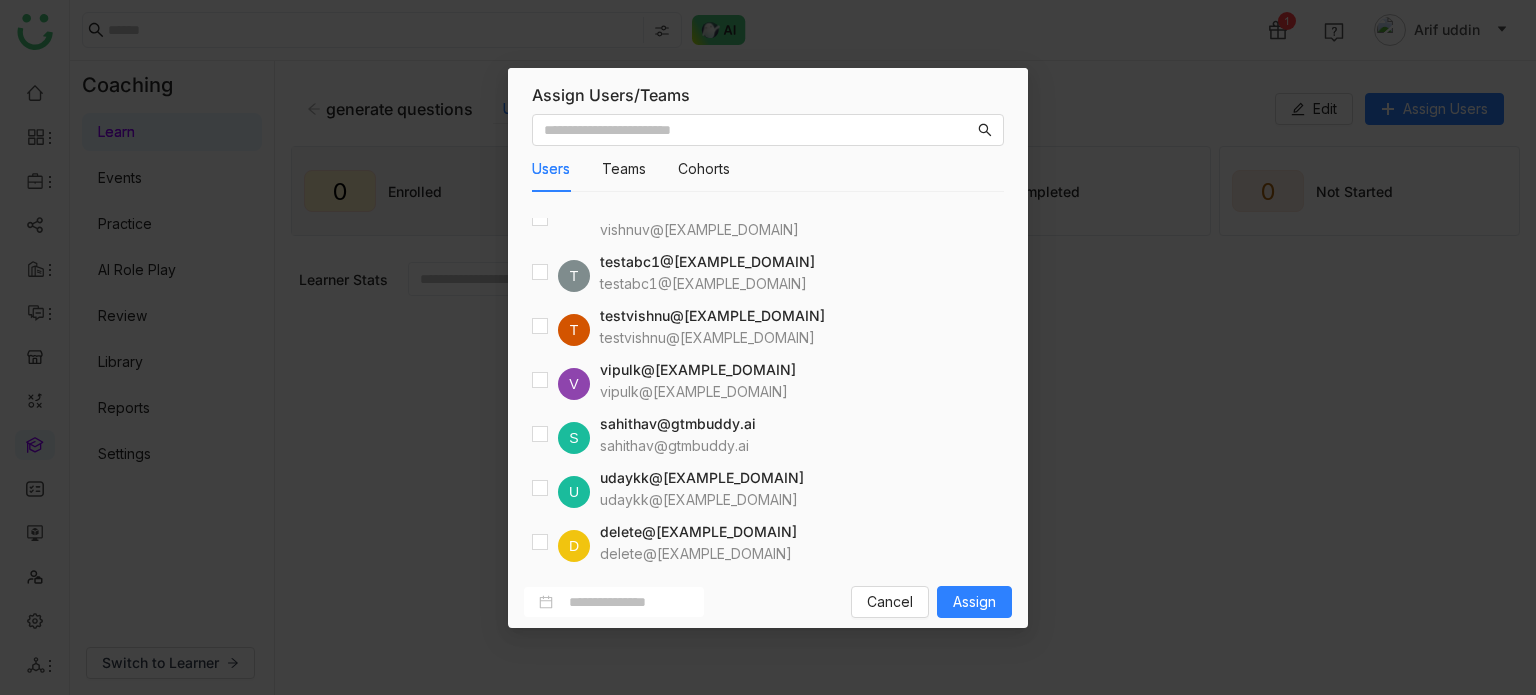 scroll, scrollTop: 2317, scrollLeft: 0, axis: vertical 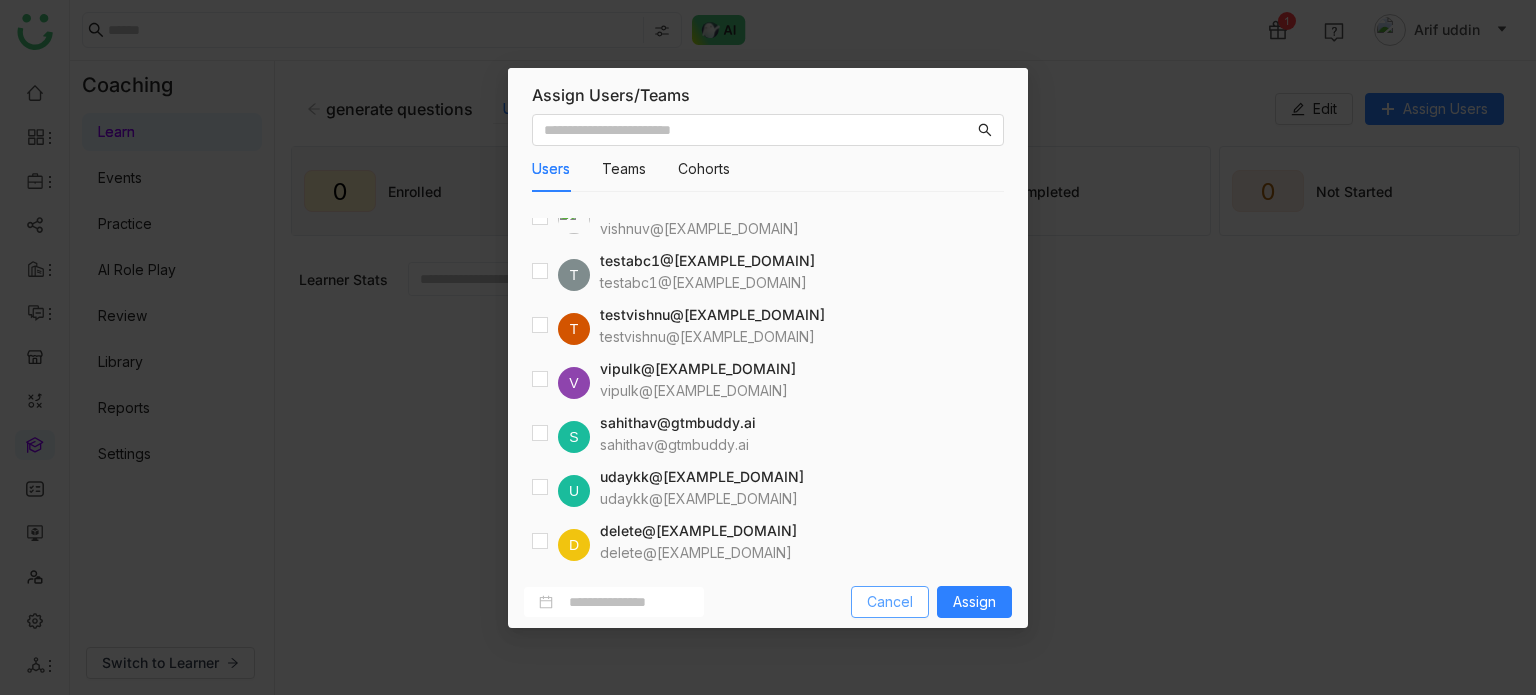 click on "Cancel" at bounding box center (890, 602) 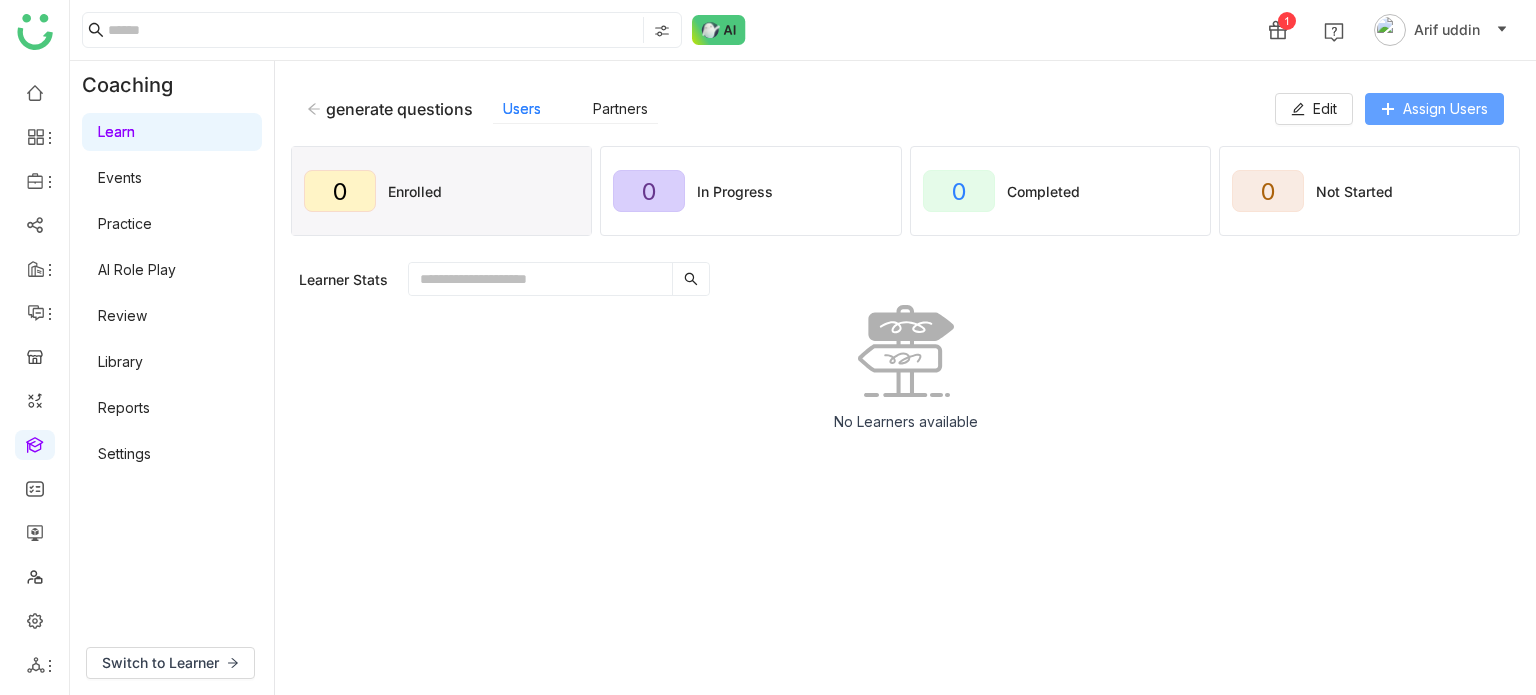 click on "Assign Users" 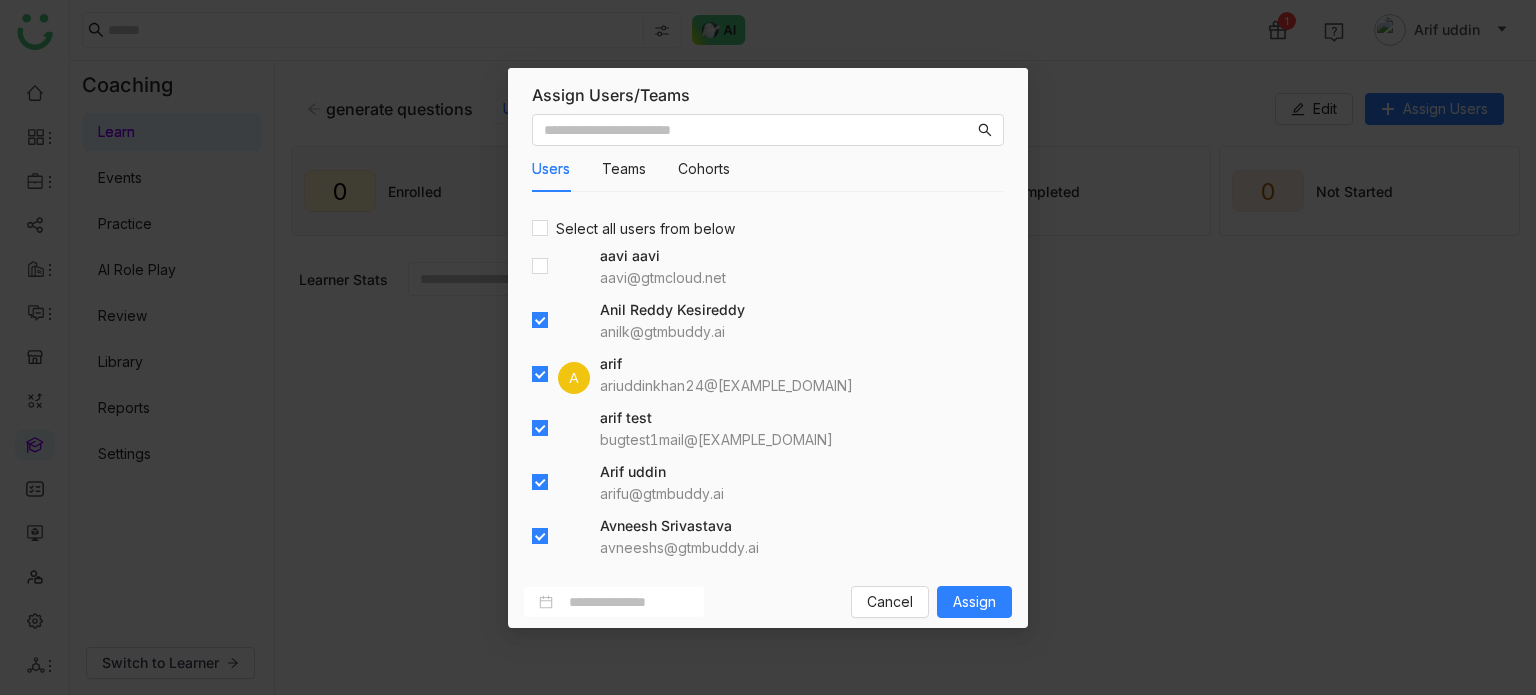 click at bounding box center [561, 321] 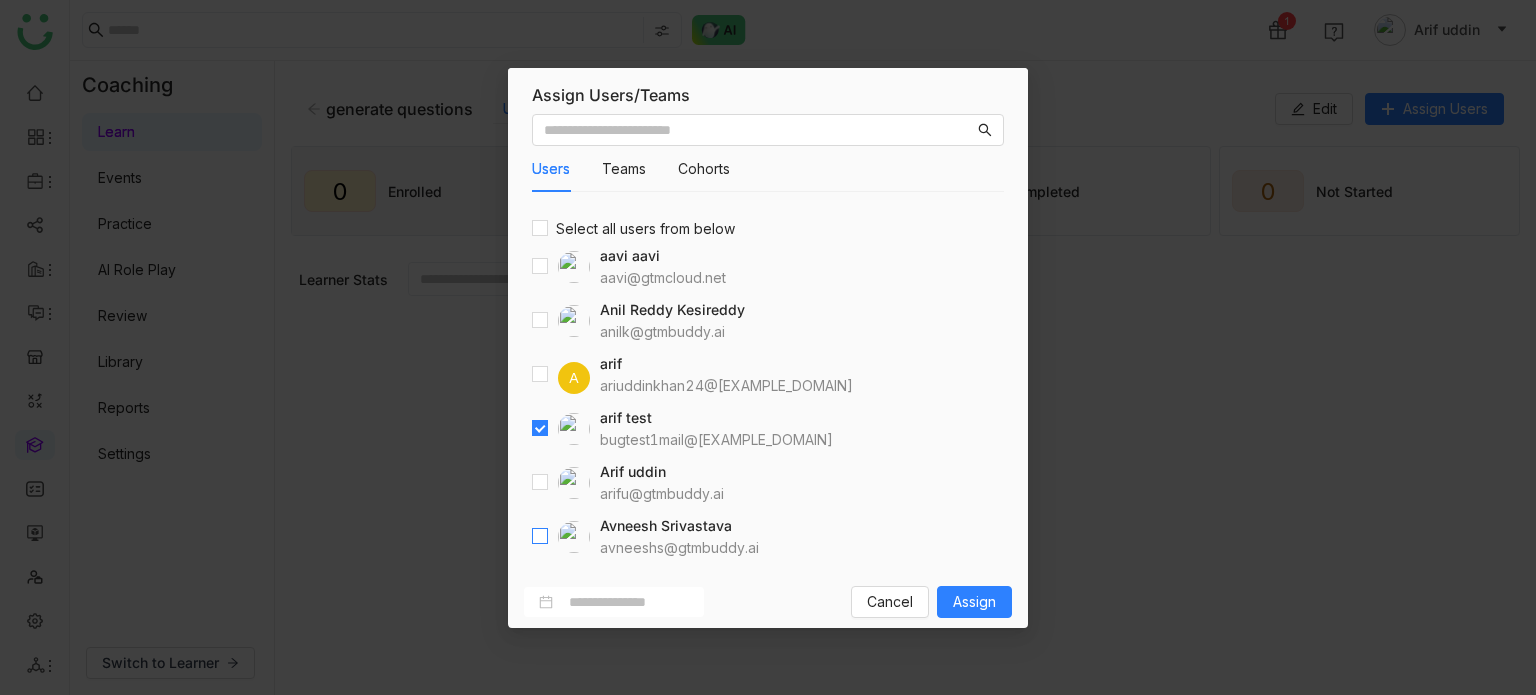 scroll, scrollTop: 300, scrollLeft: 0, axis: vertical 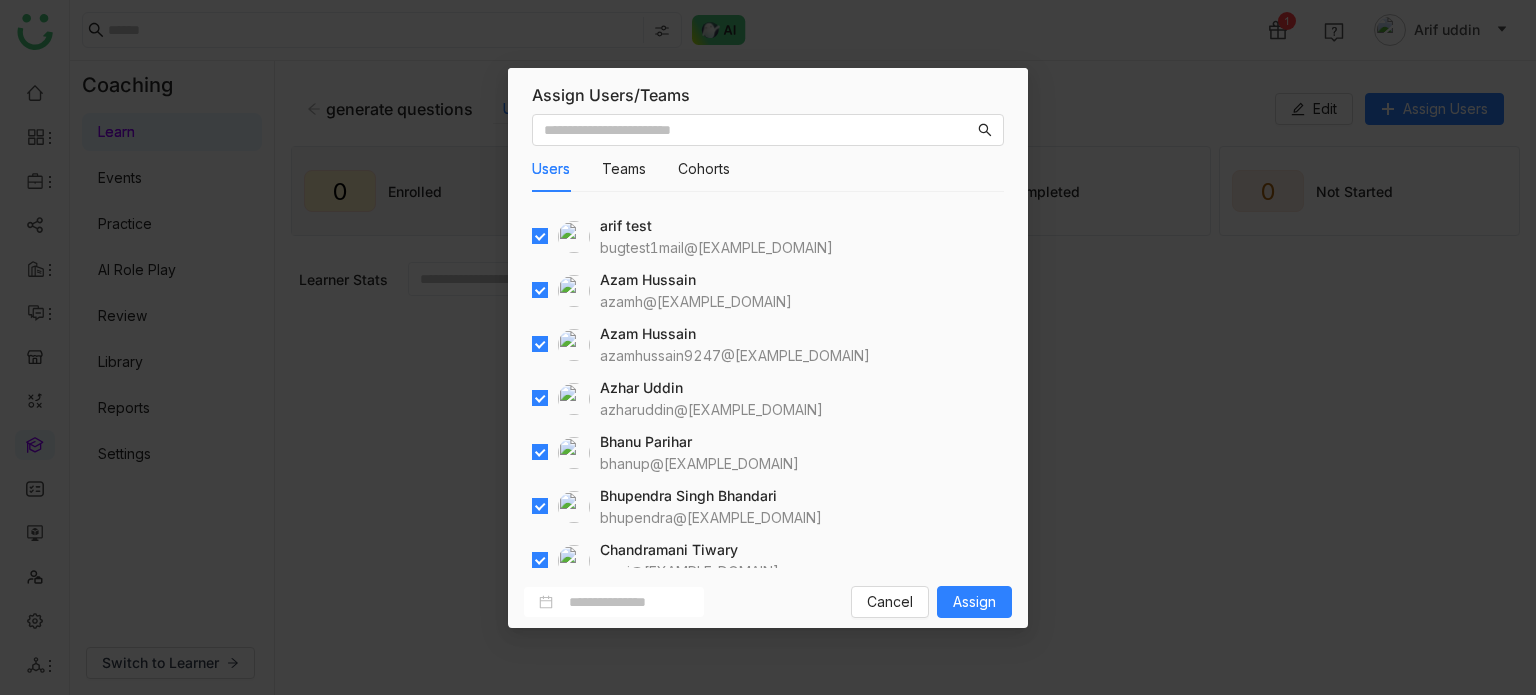 click at bounding box center (561, 291) 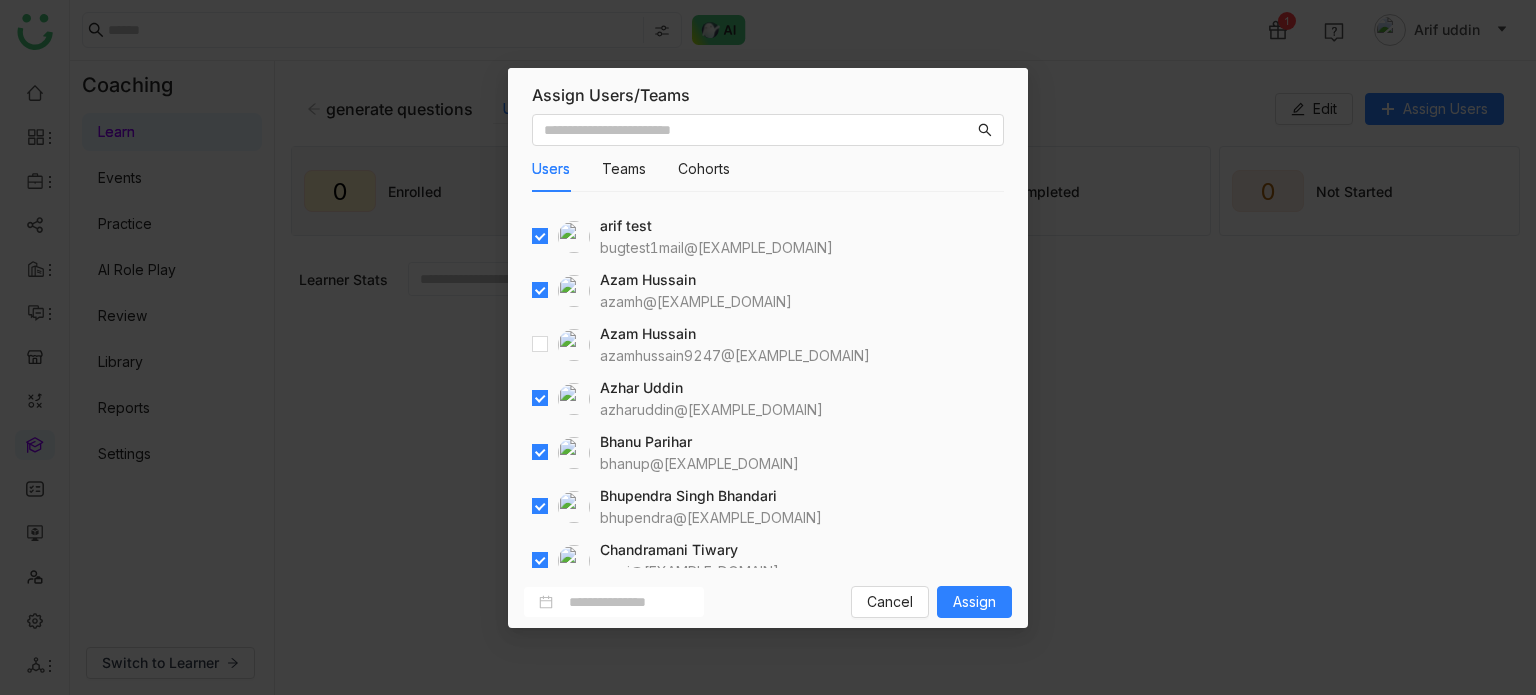click at bounding box center (561, 399) 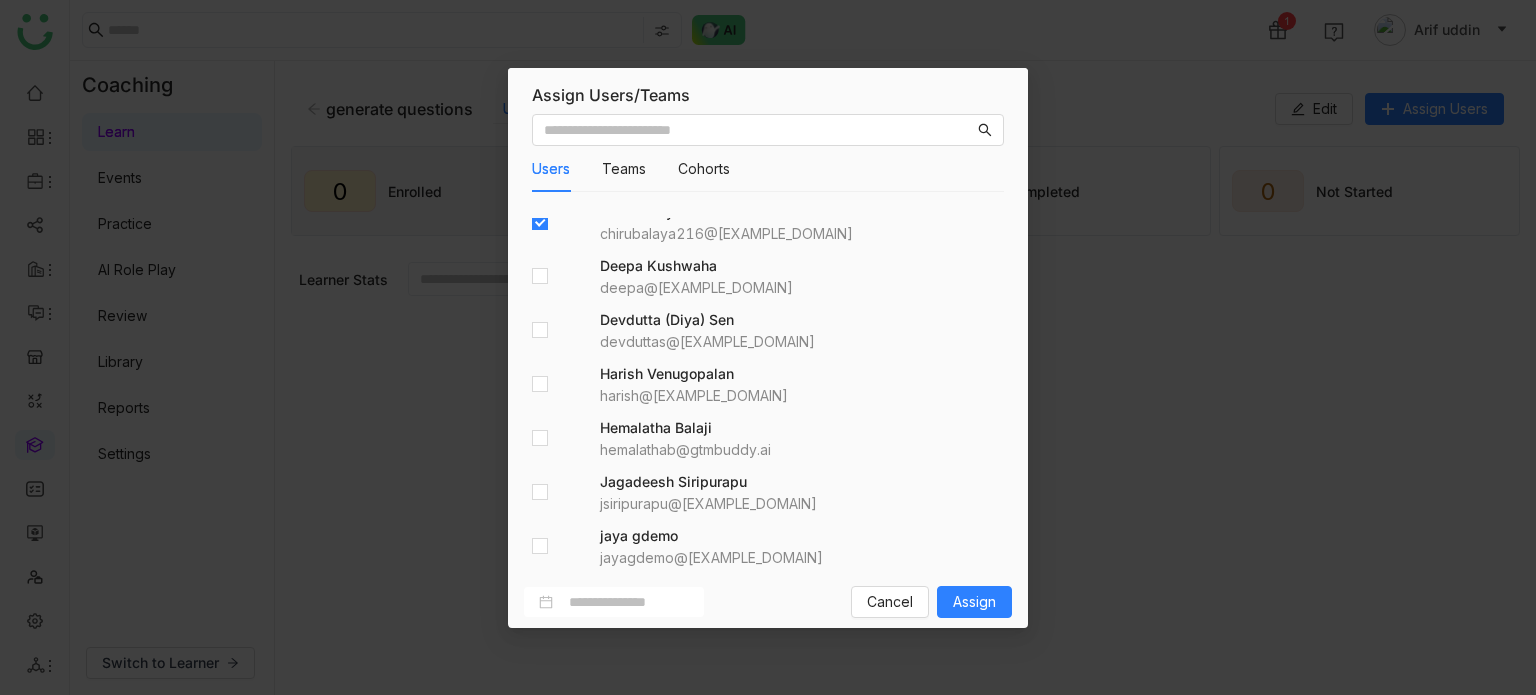 scroll, scrollTop: 700, scrollLeft: 0, axis: vertical 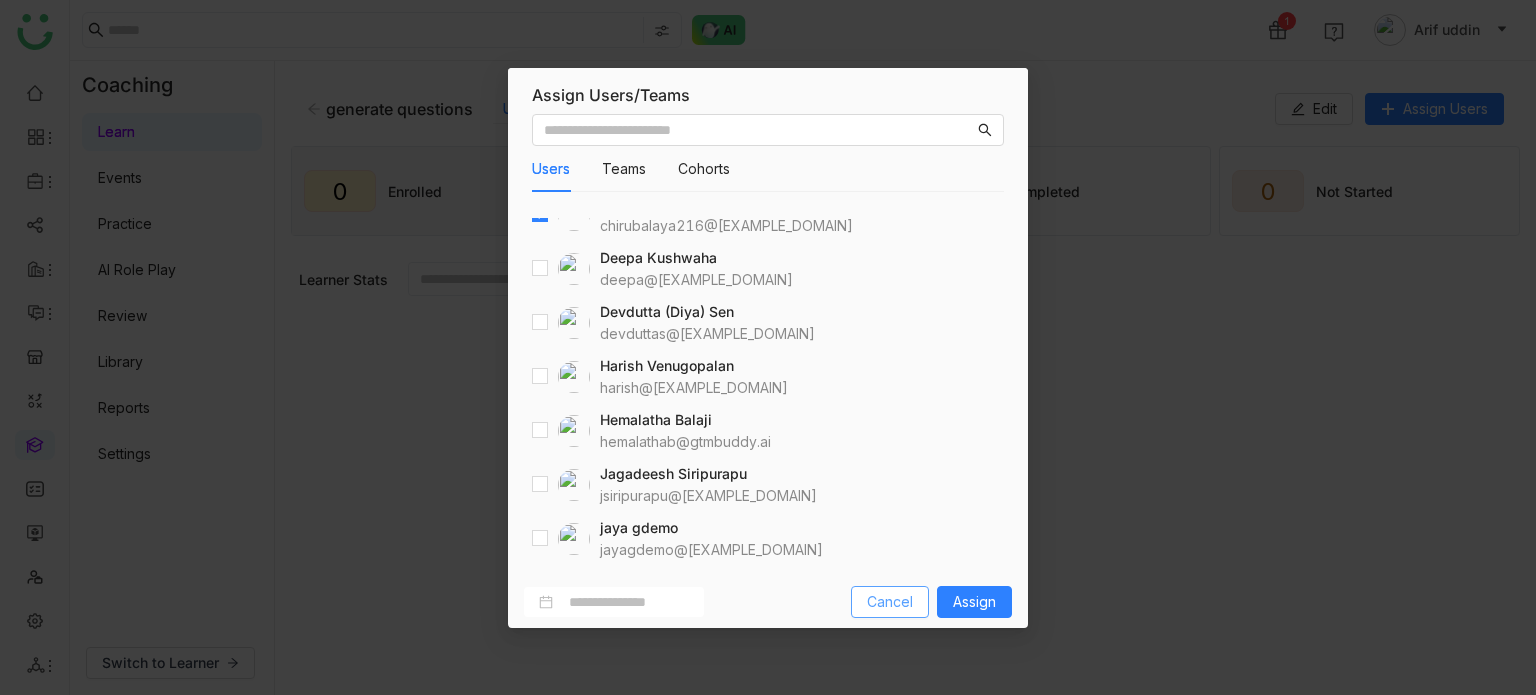 click on "Cancel" at bounding box center [890, 602] 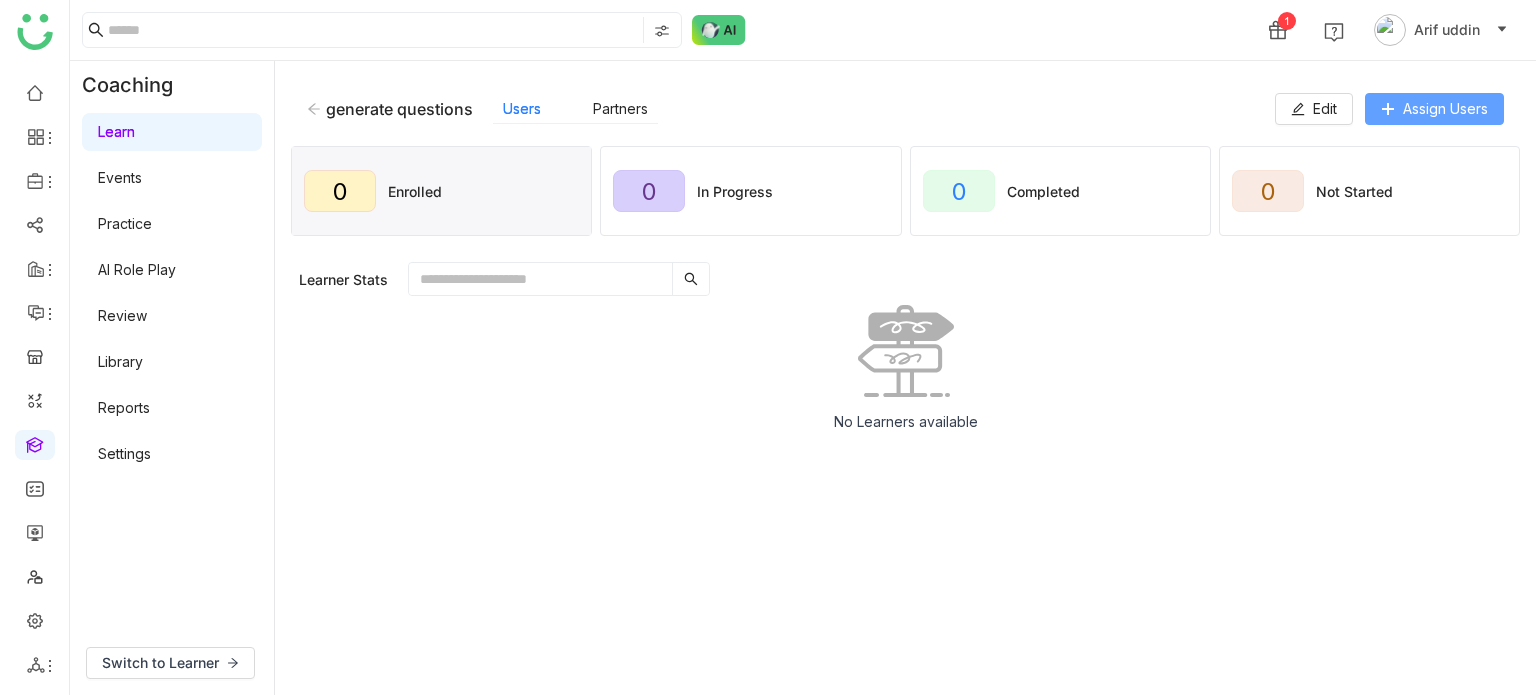 click on "Assign Users" 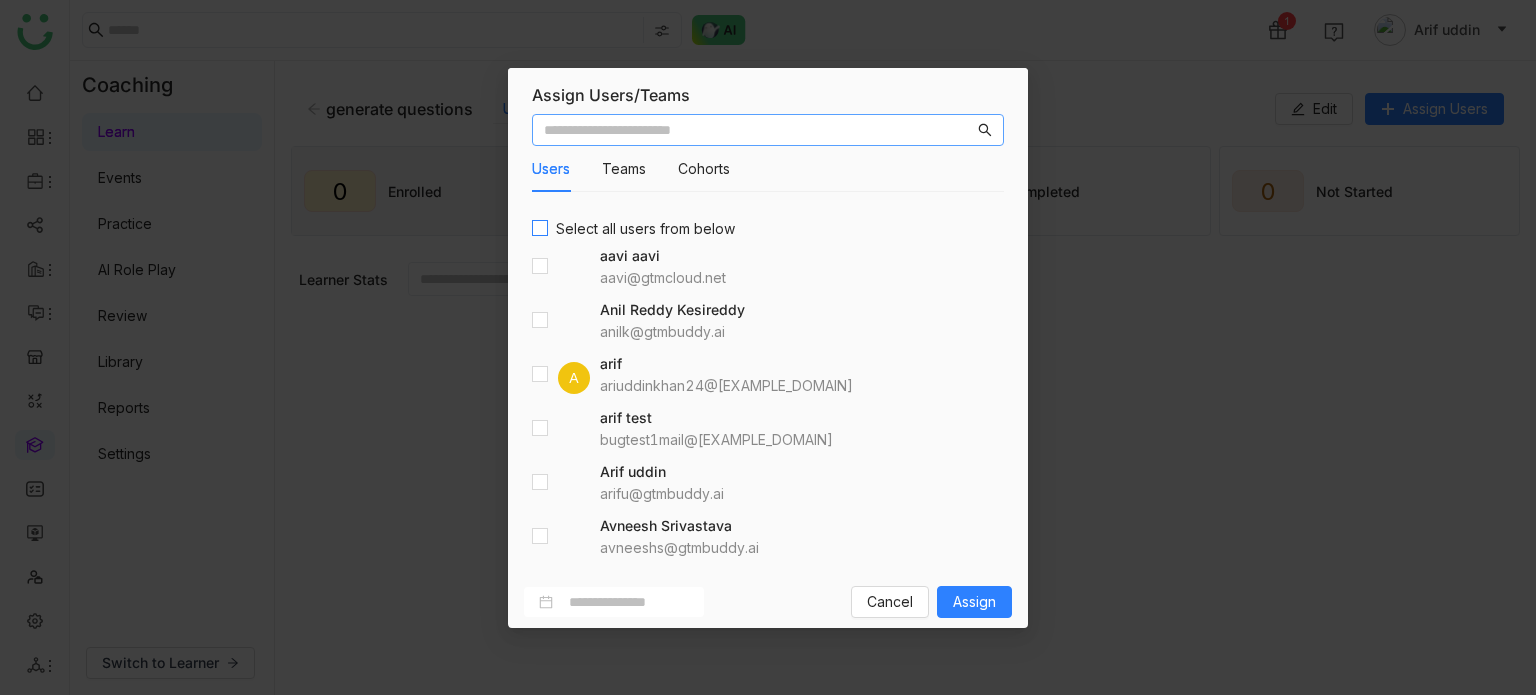 click on "Select all users from below" at bounding box center (645, 229) 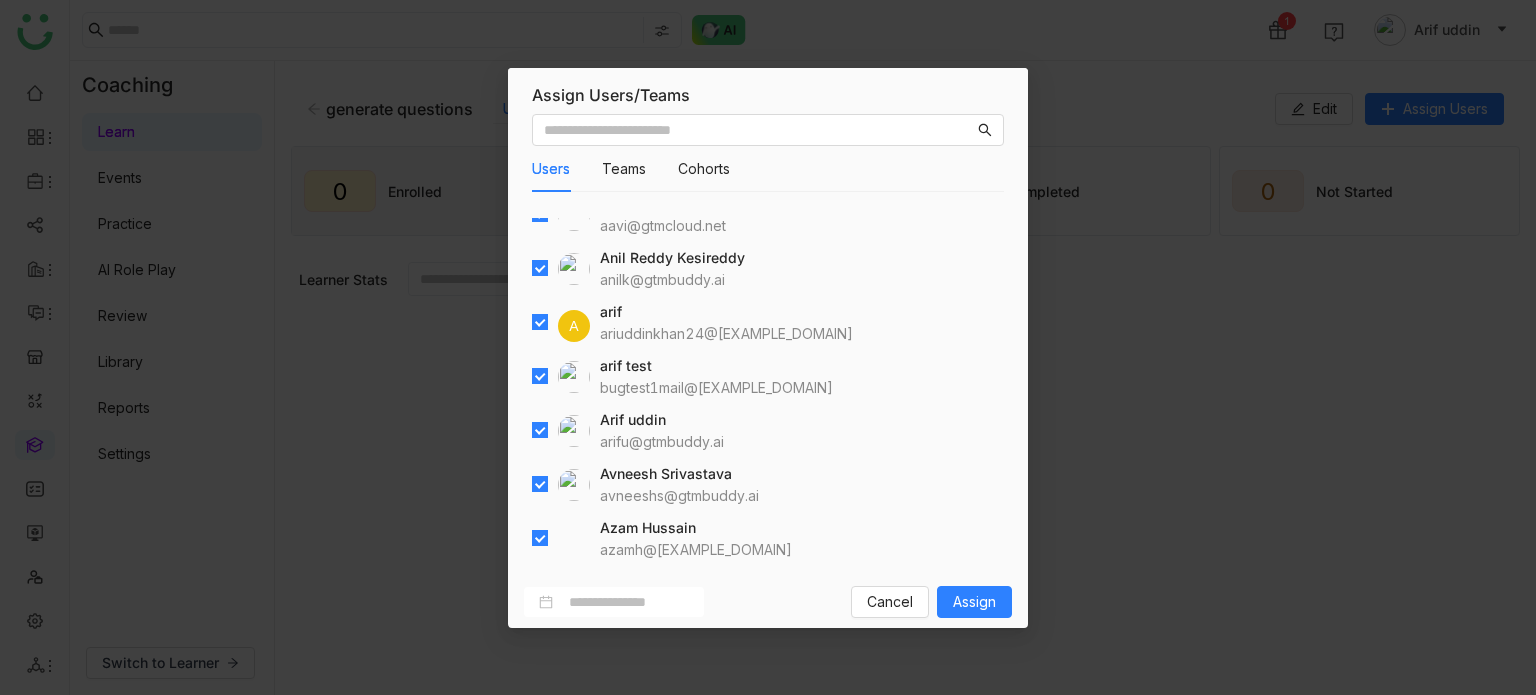 scroll, scrollTop: 0, scrollLeft: 0, axis: both 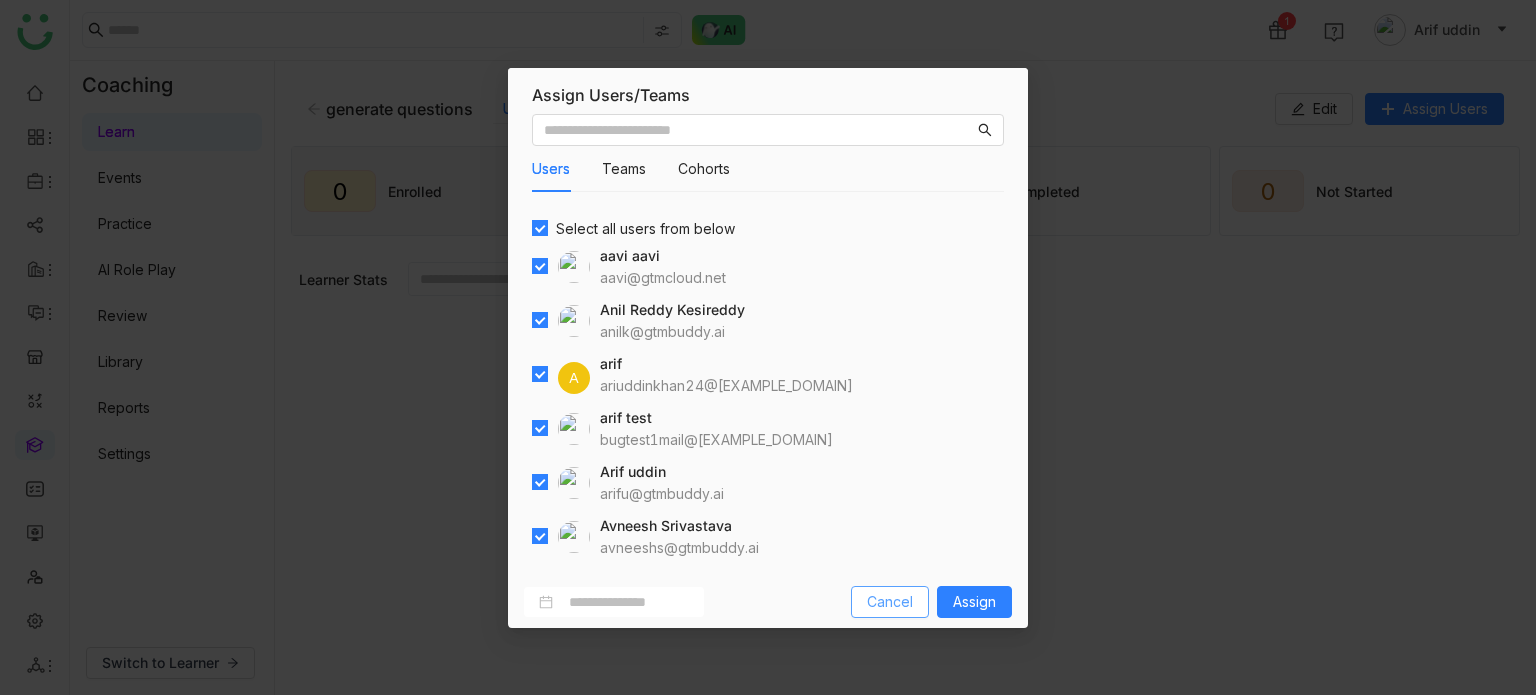 click on "Cancel" at bounding box center [890, 602] 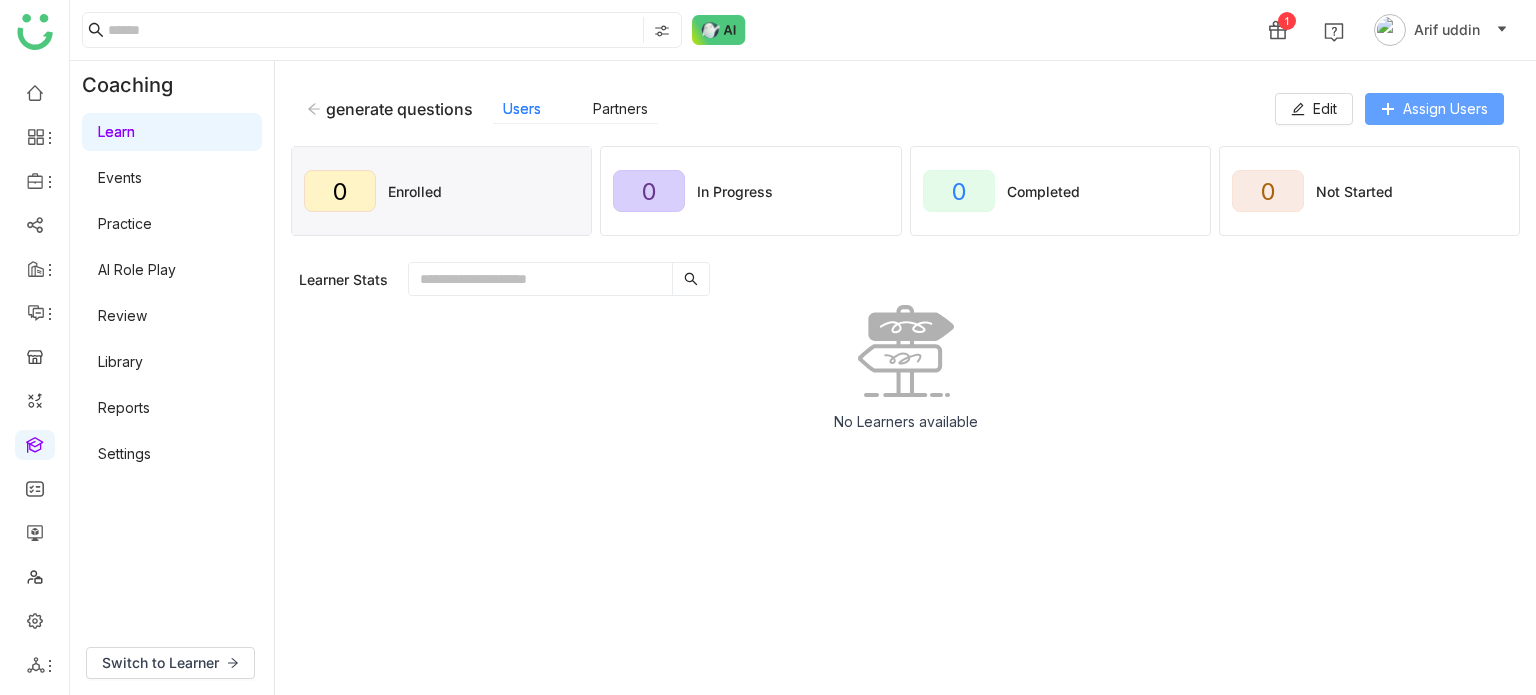 click on "Assign Users" 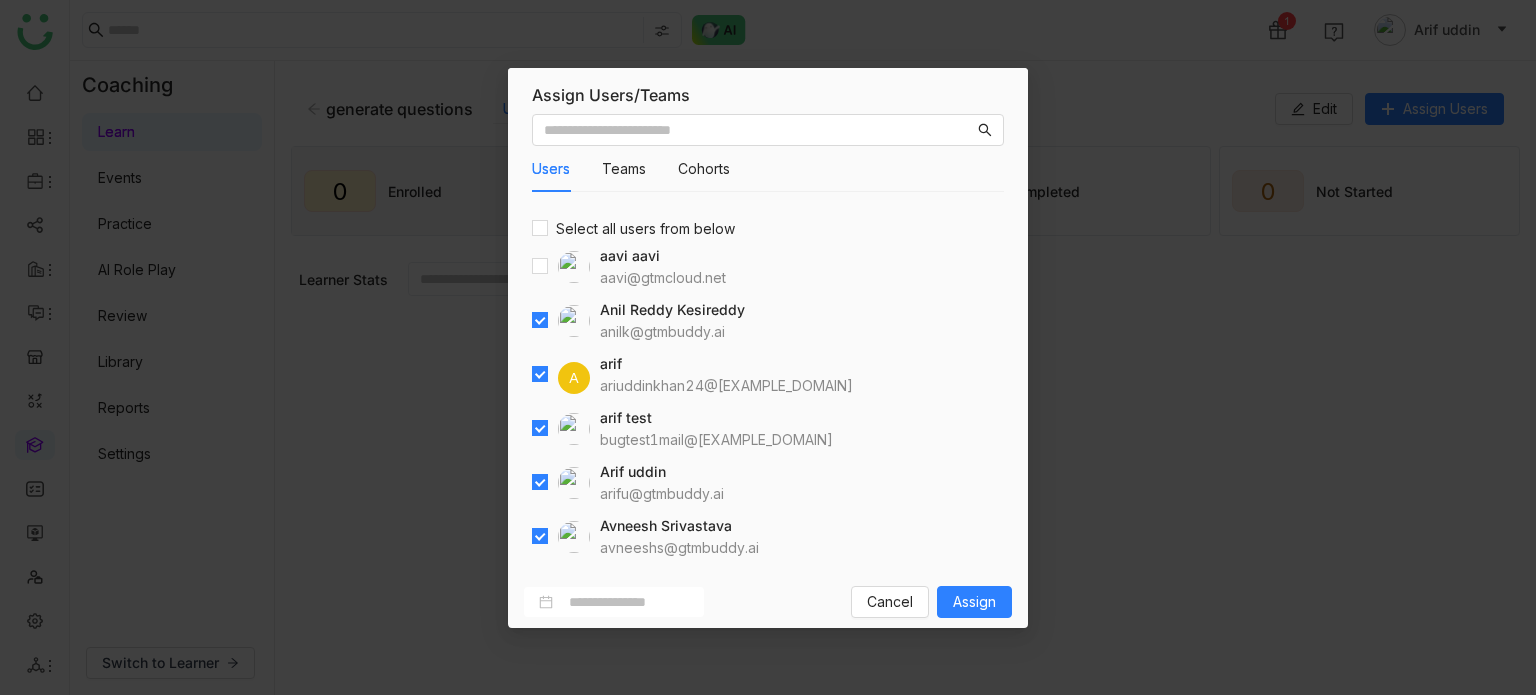 click at bounding box center [561, 483] 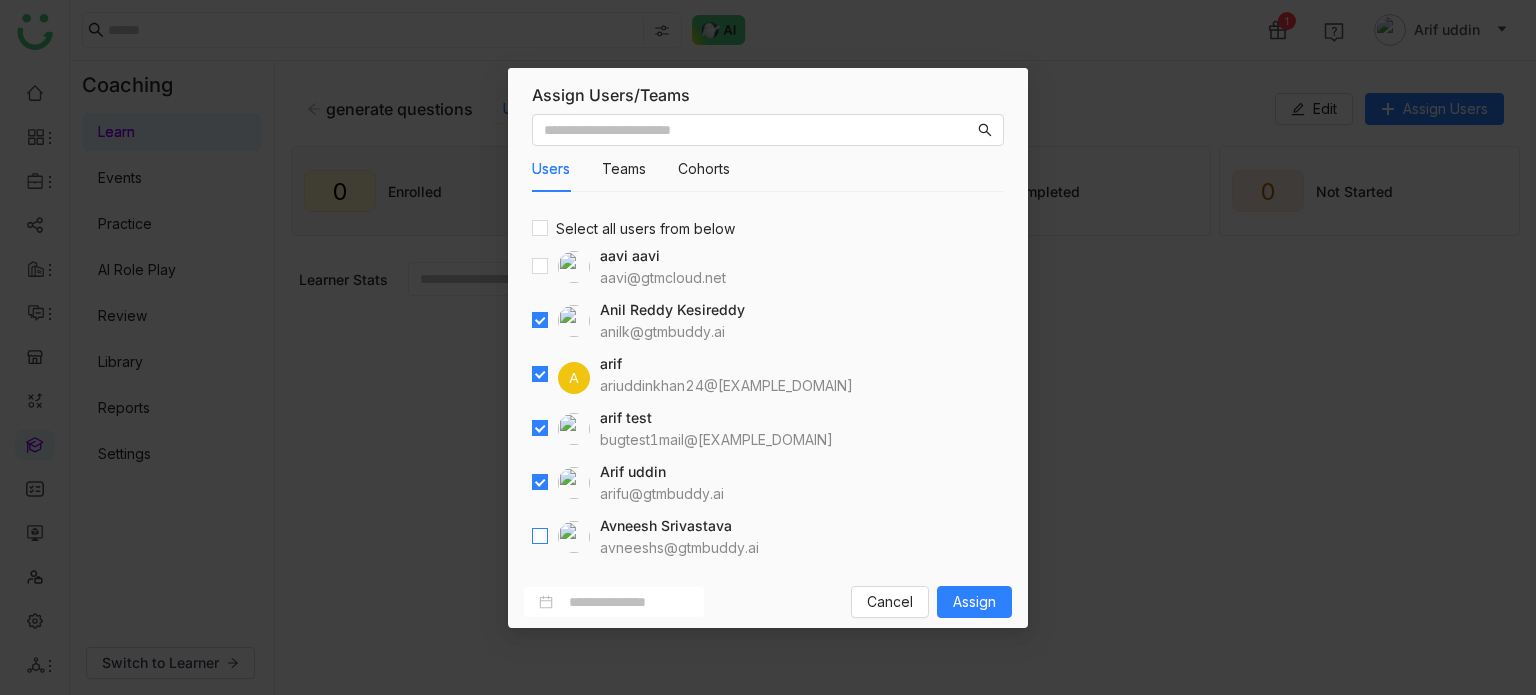 scroll, scrollTop: 200, scrollLeft: 0, axis: vertical 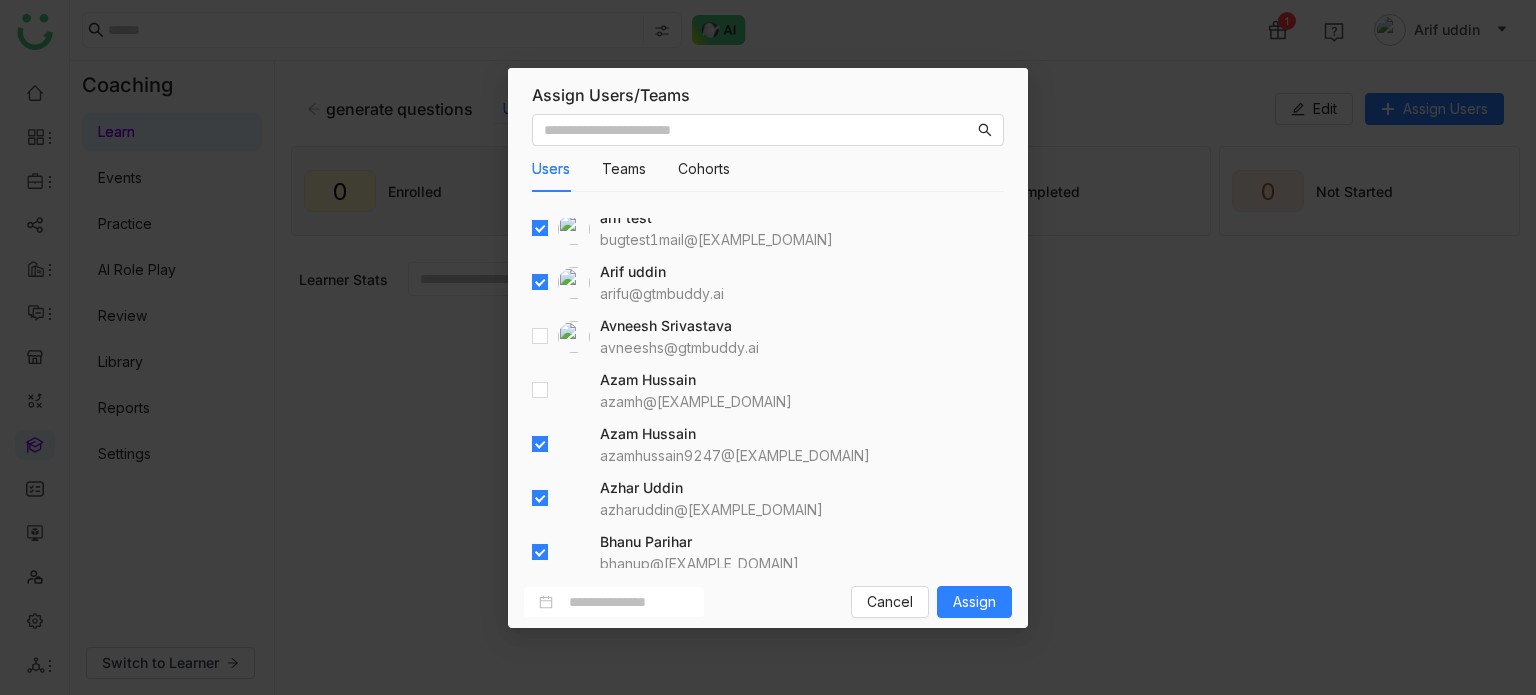 click at bounding box center [540, 445] 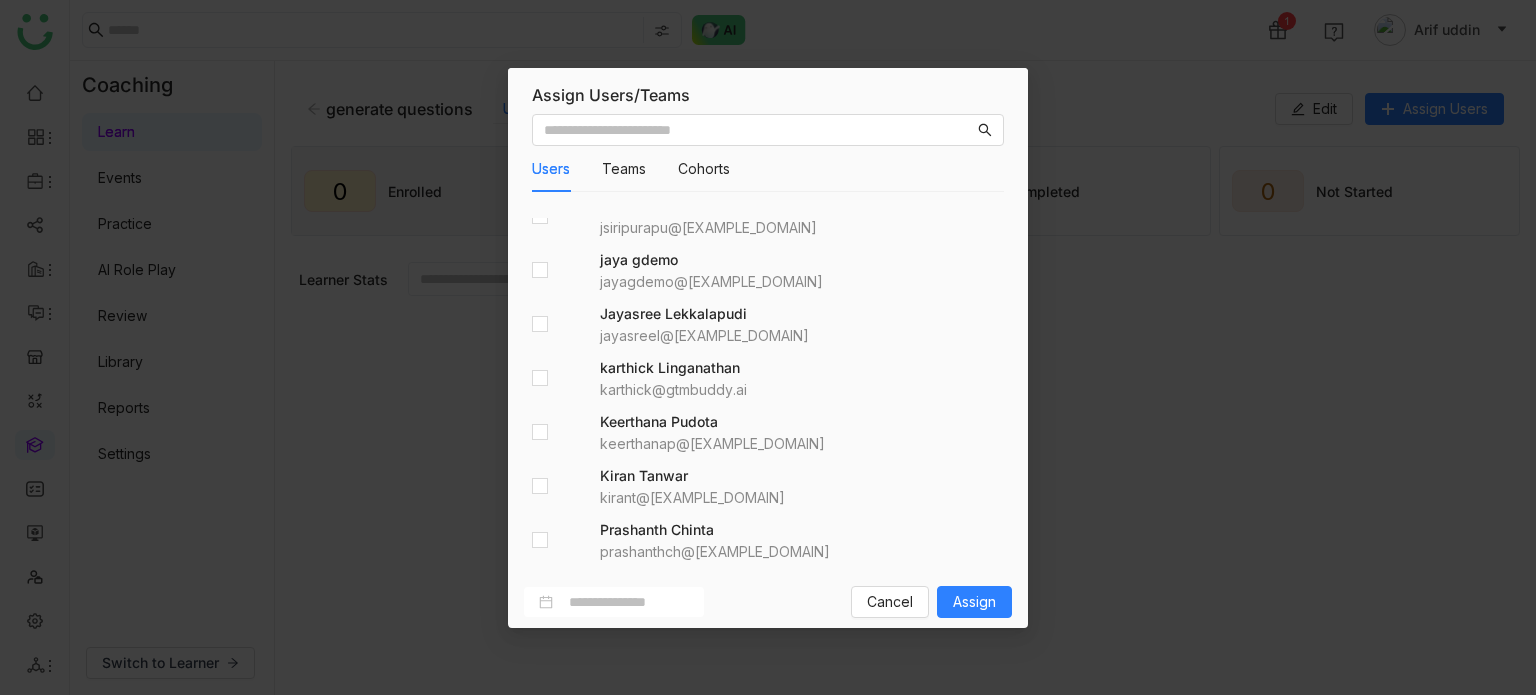 scroll, scrollTop: 1368, scrollLeft: 0, axis: vertical 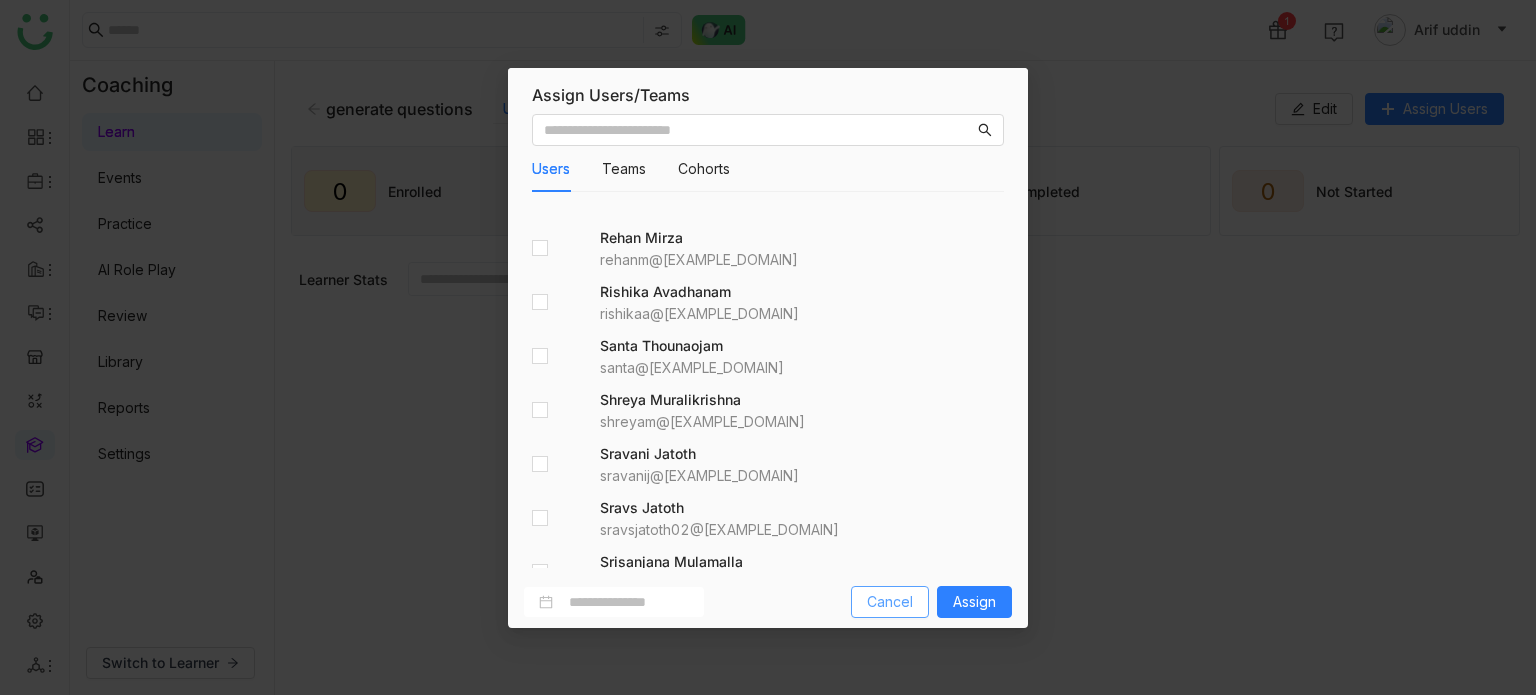 click on "Cancel" at bounding box center [890, 602] 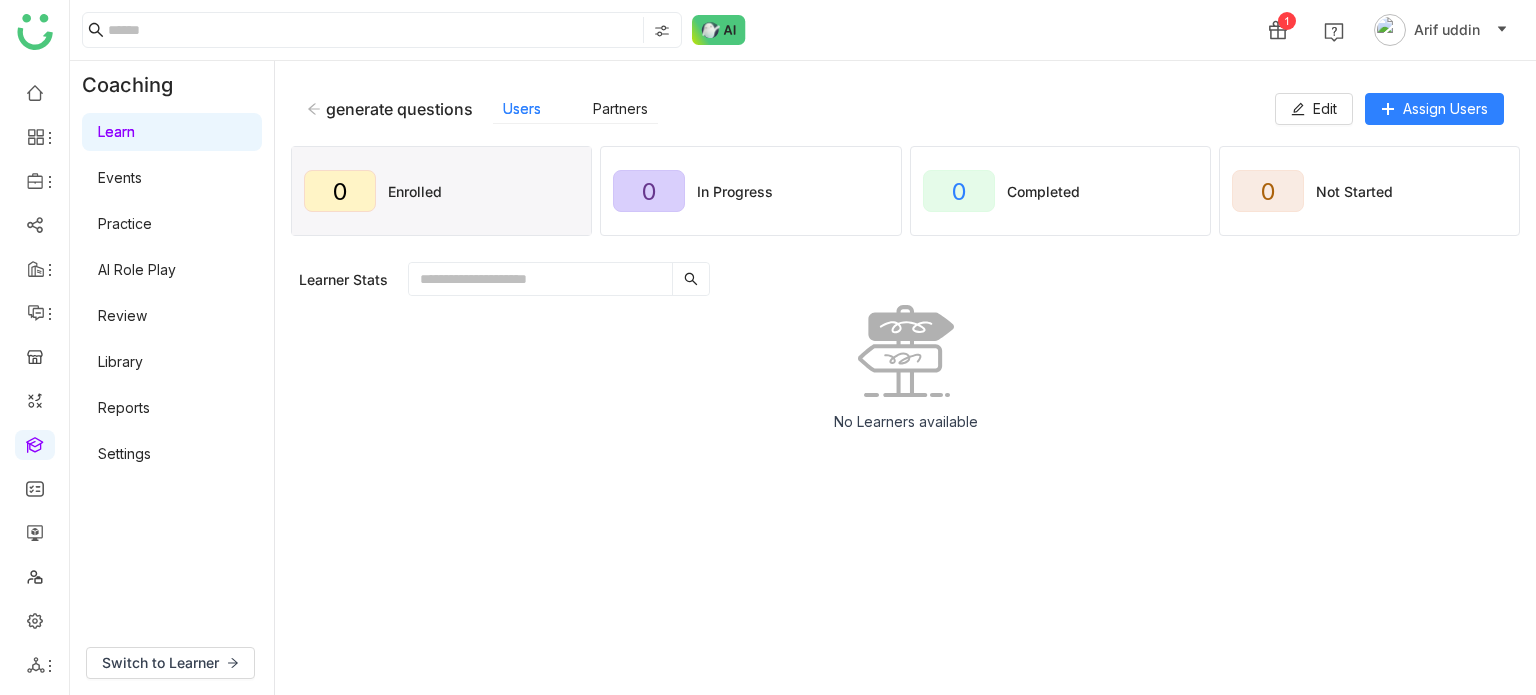click on "generate questions    Users   Partners   Edit   Assign Users" 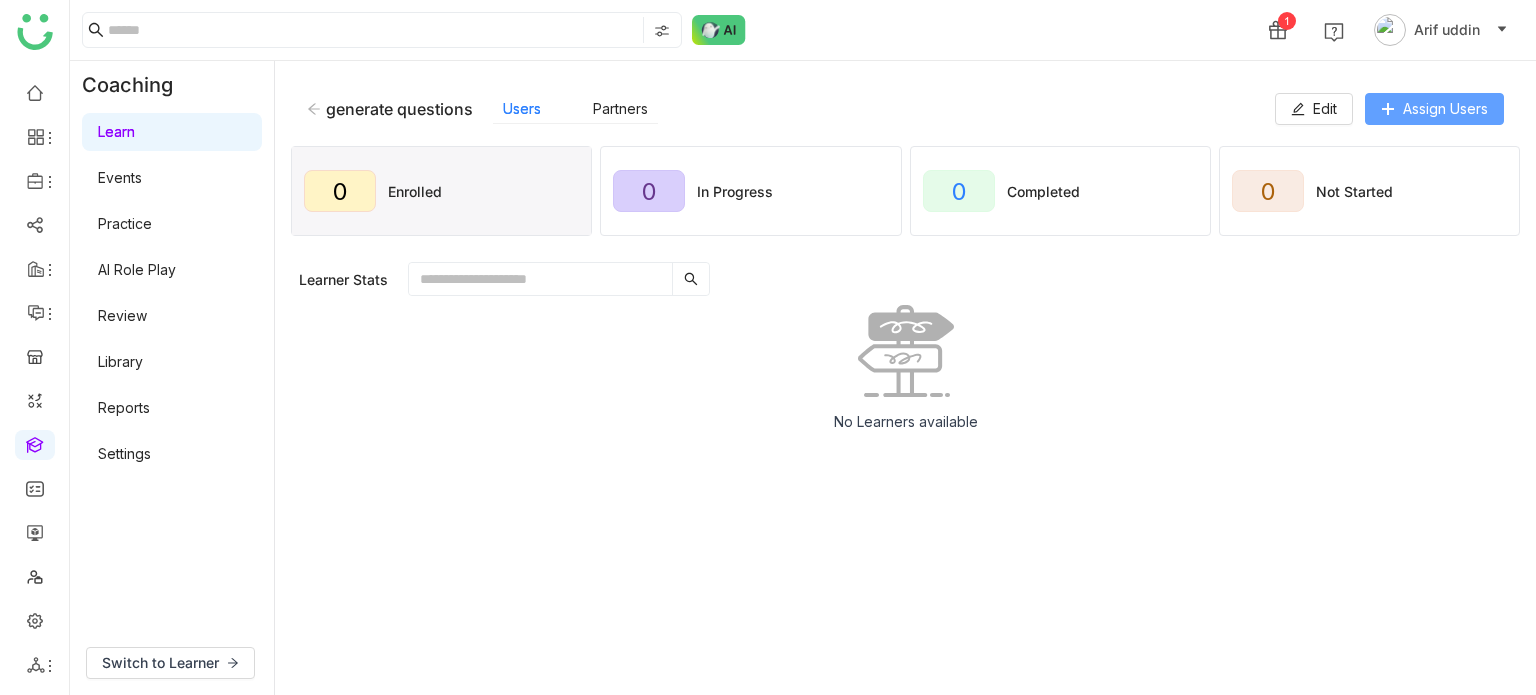 click on "Assign Users" 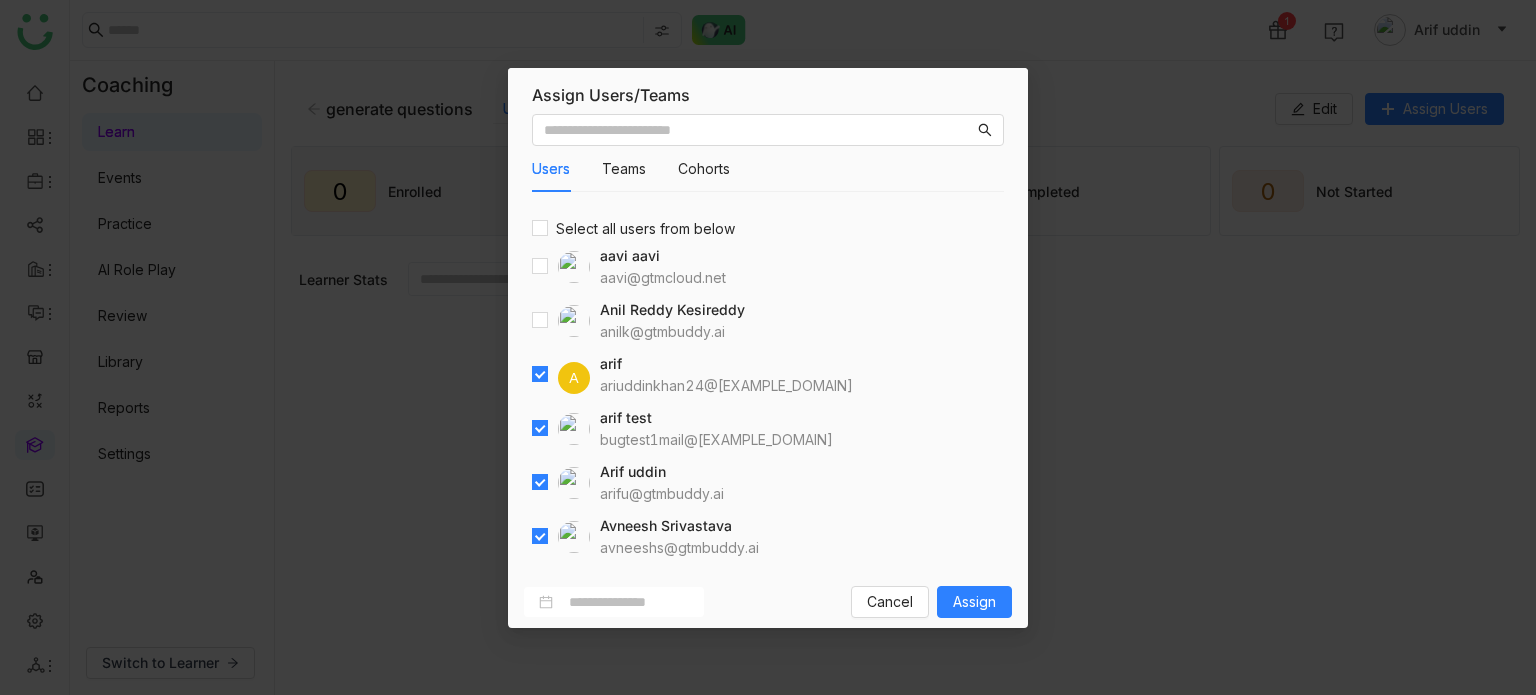 click at bounding box center [540, 375] 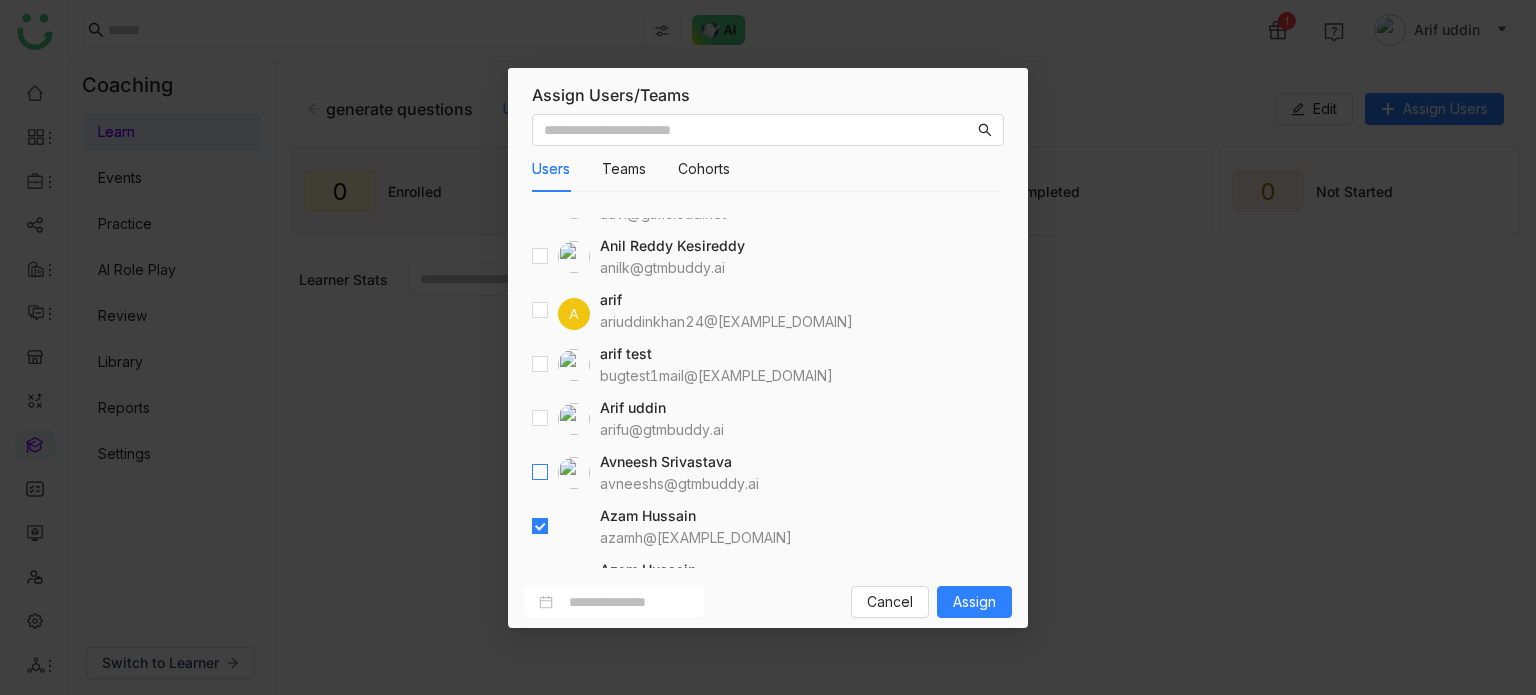 scroll, scrollTop: 100, scrollLeft: 0, axis: vertical 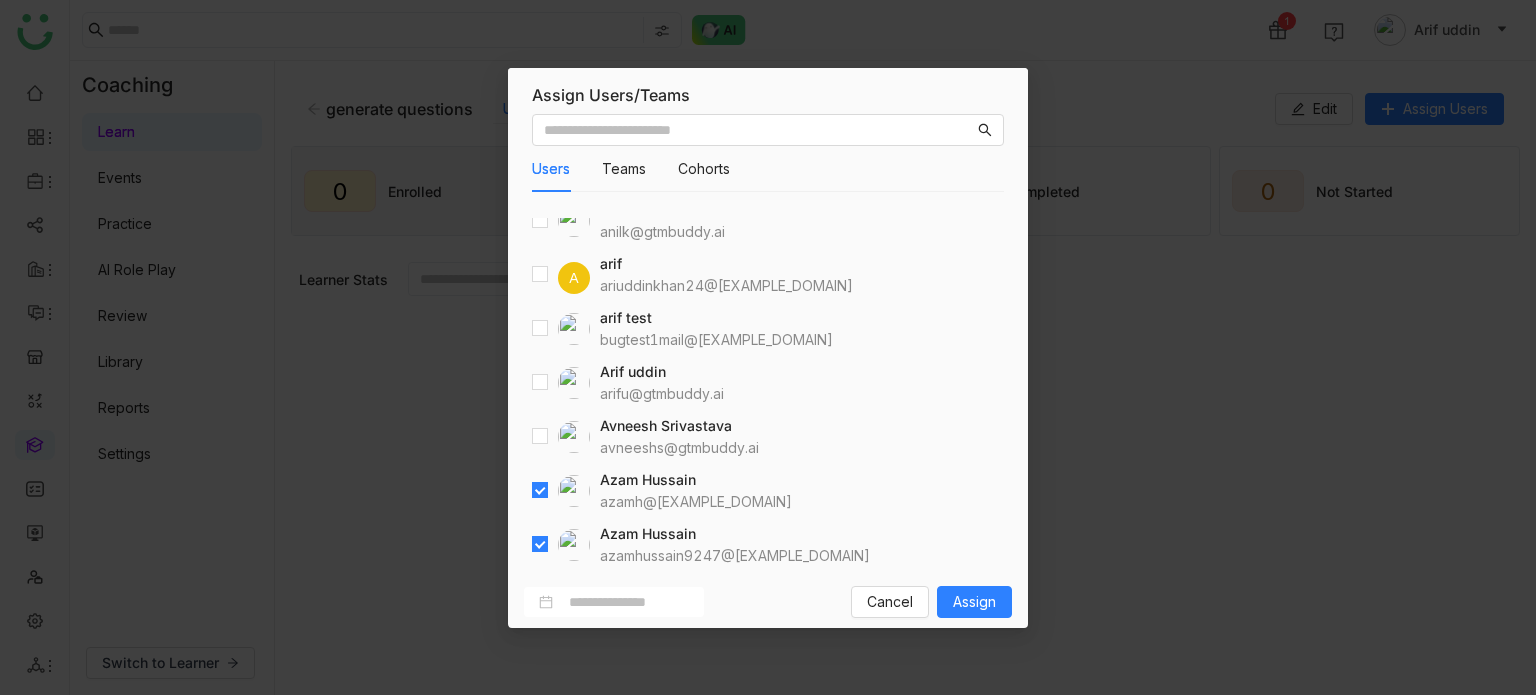 click at bounding box center [561, 491] 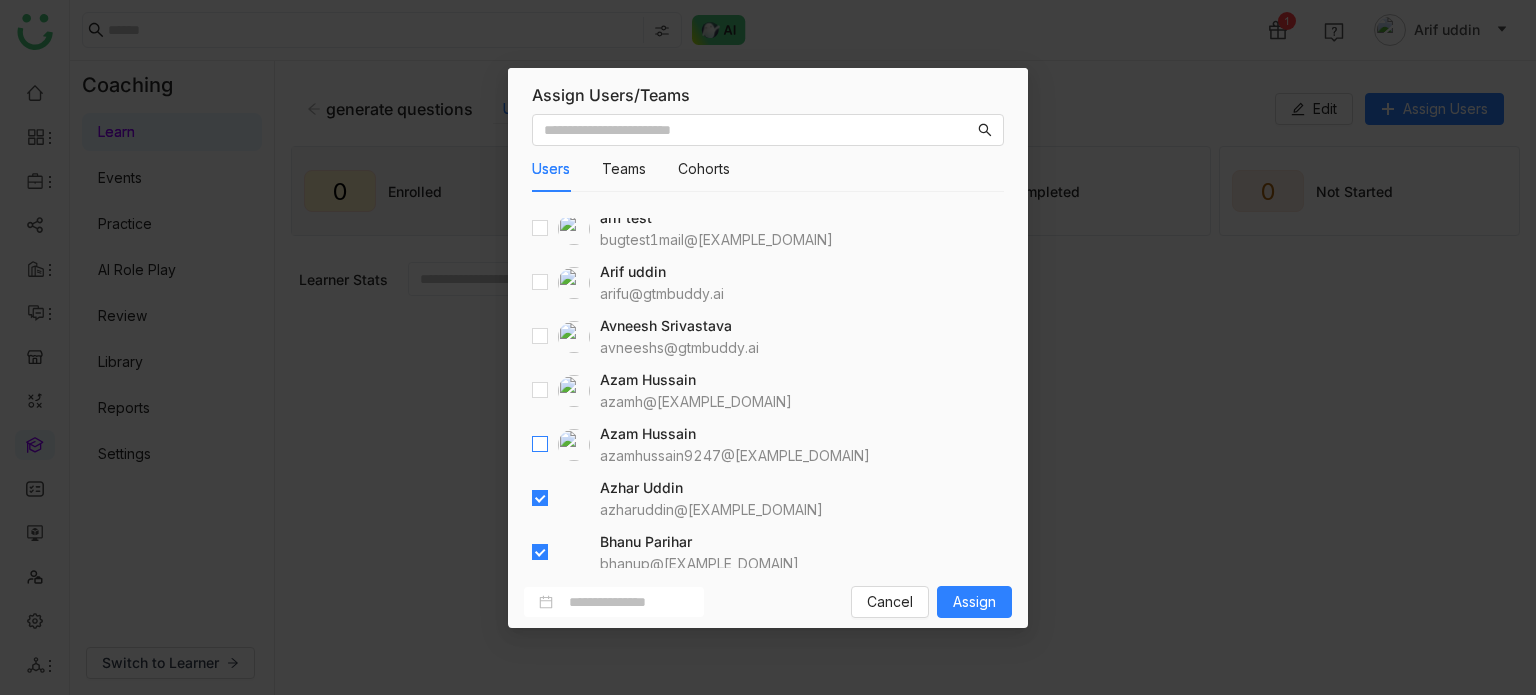 scroll, scrollTop: 300, scrollLeft: 0, axis: vertical 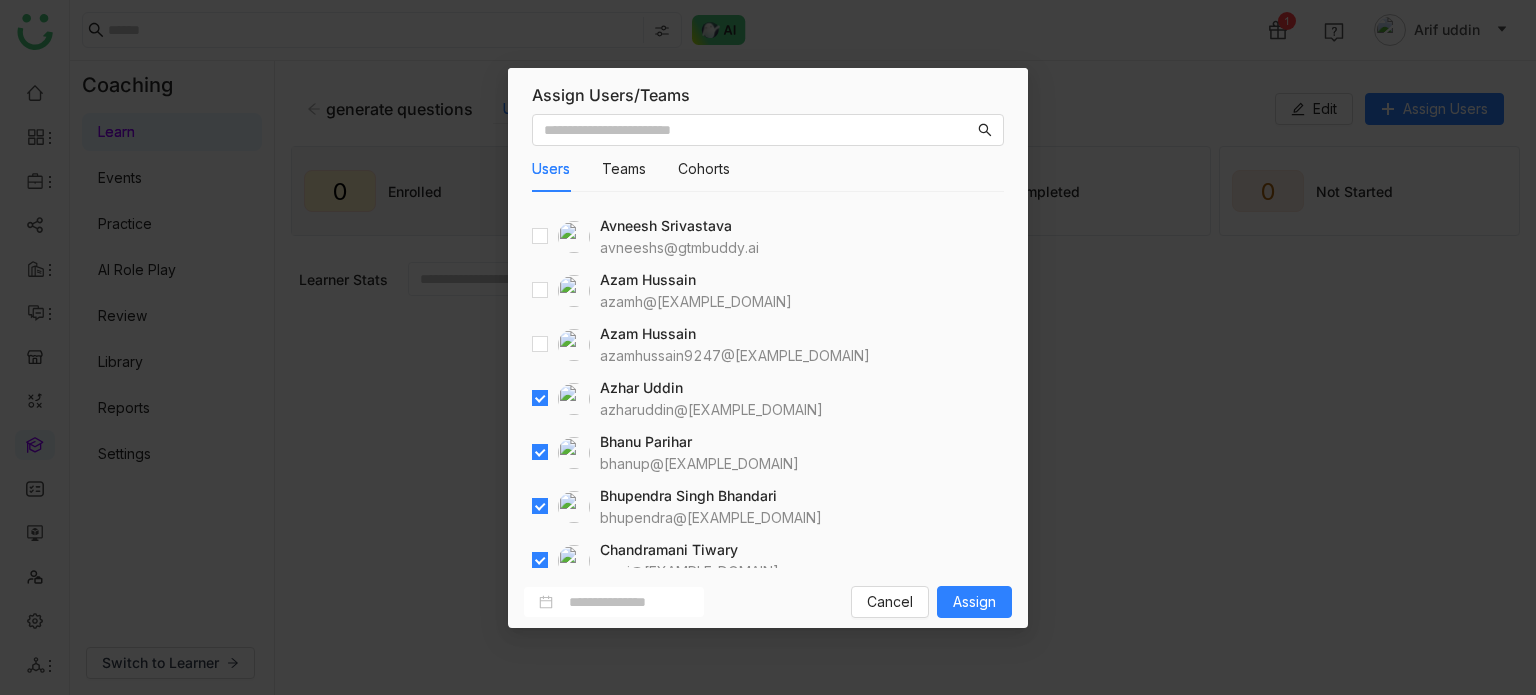 click at bounding box center [561, 399] 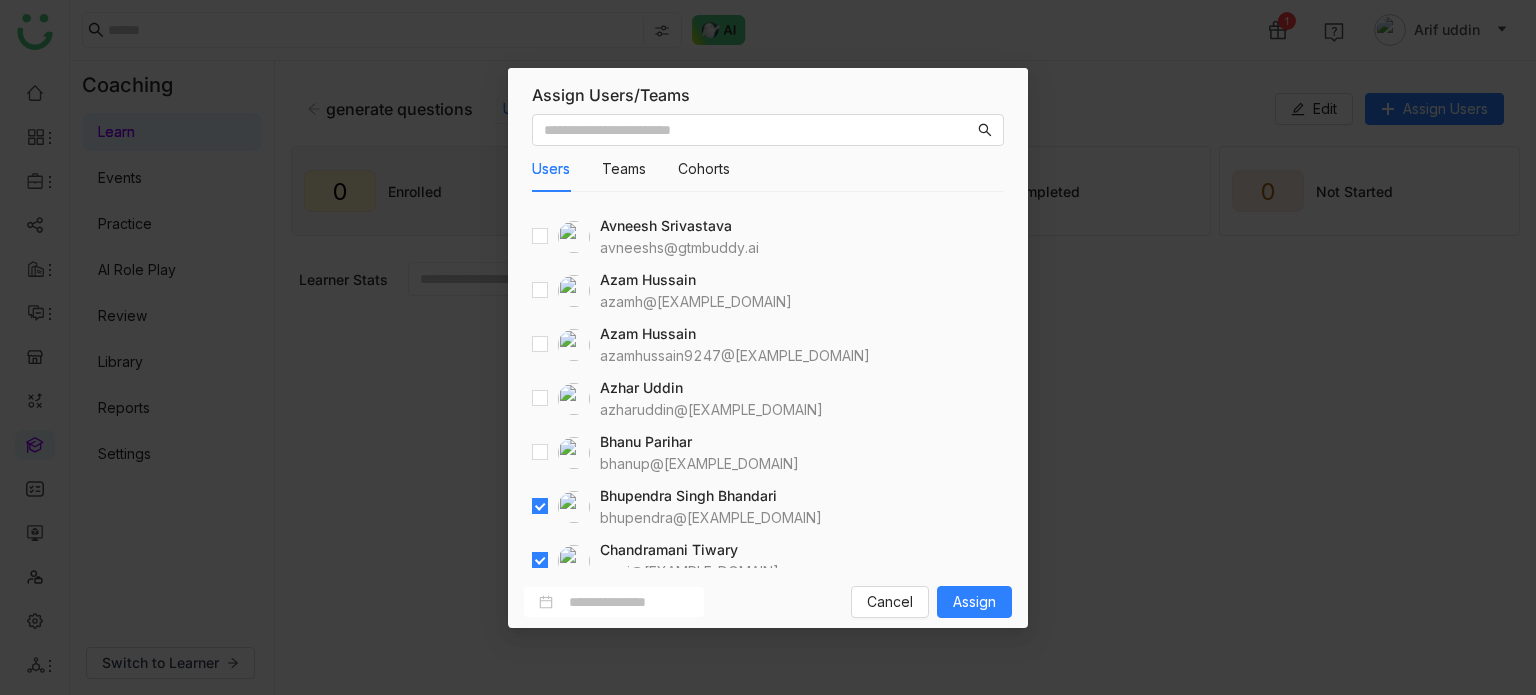 click at bounding box center (540, 507) 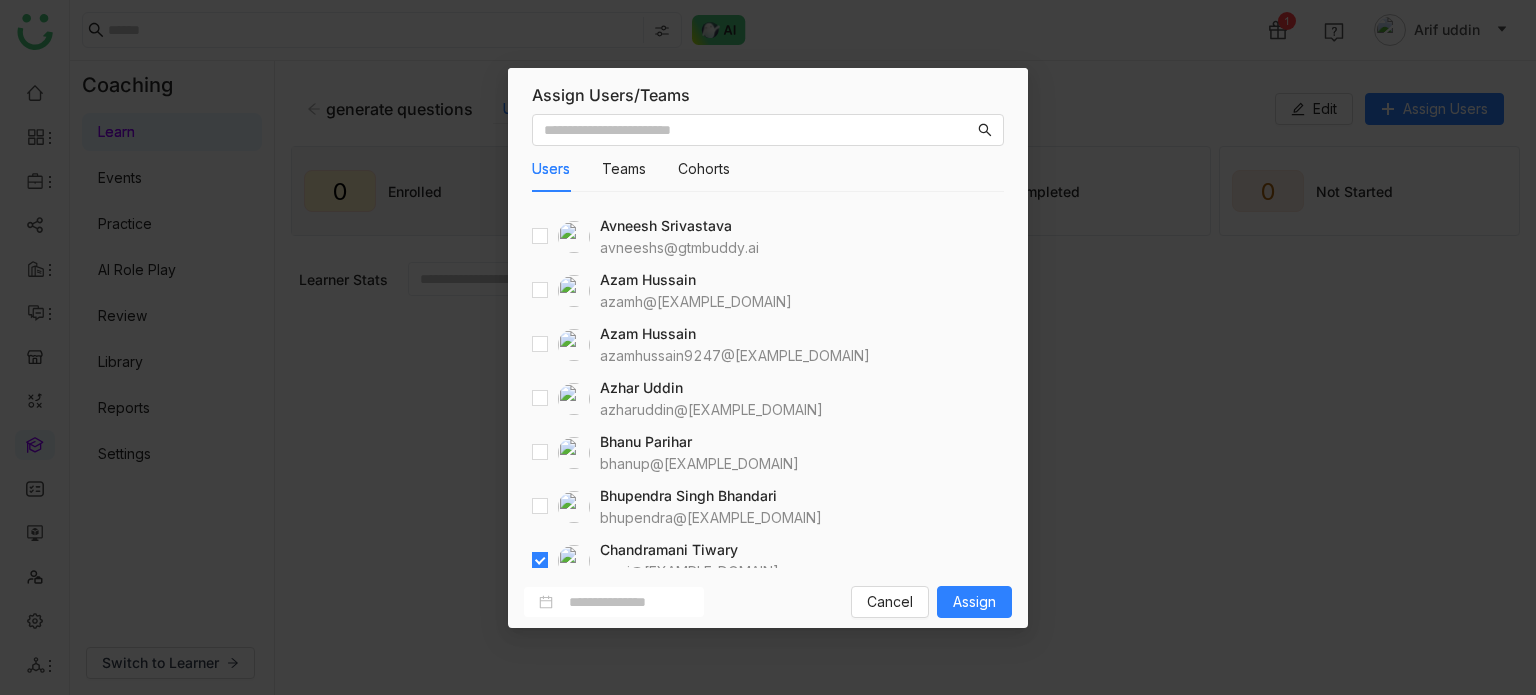 click at bounding box center [561, 561] 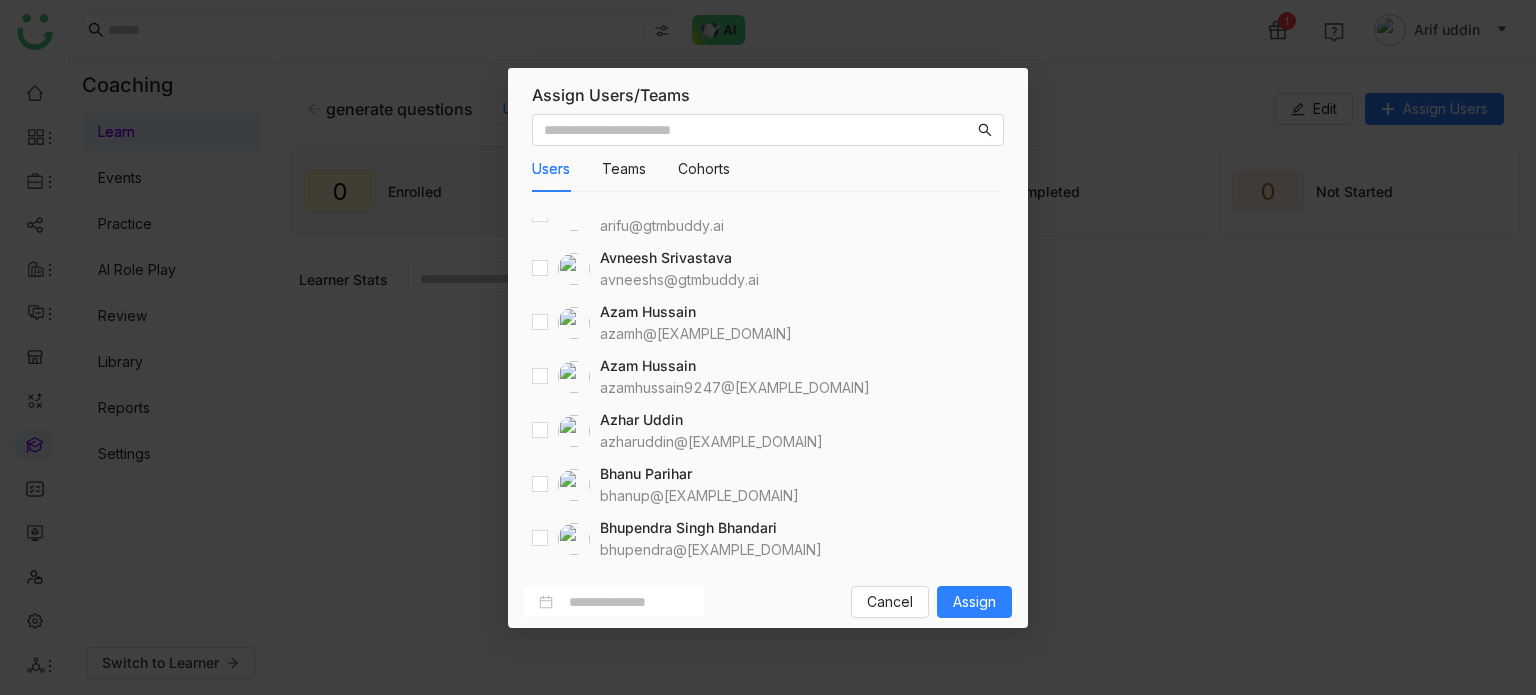 scroll, scrollTop: 568, scrollLeft: 0, axis: vertical 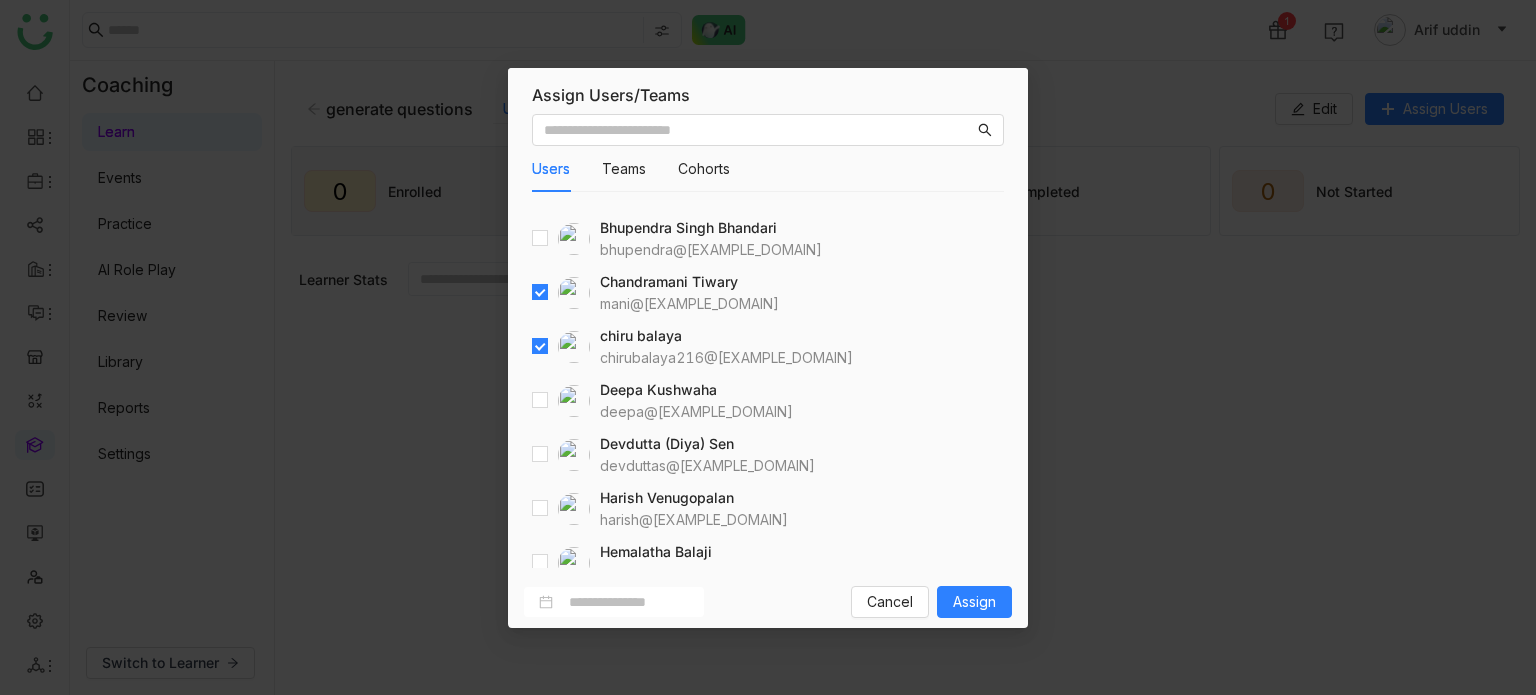 click at bounding box center (561, 293) 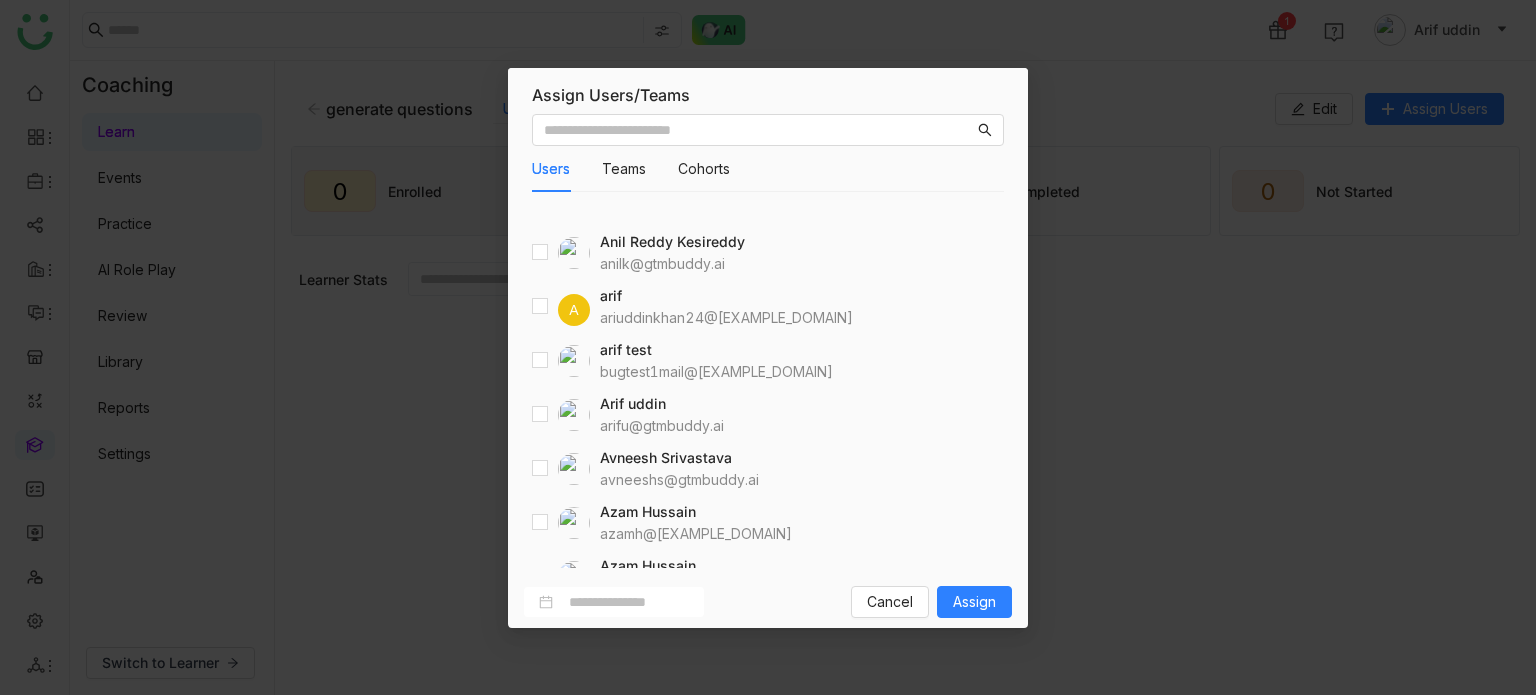 scroll, scrollTop: 0, scrollLeft: 0, axis: both 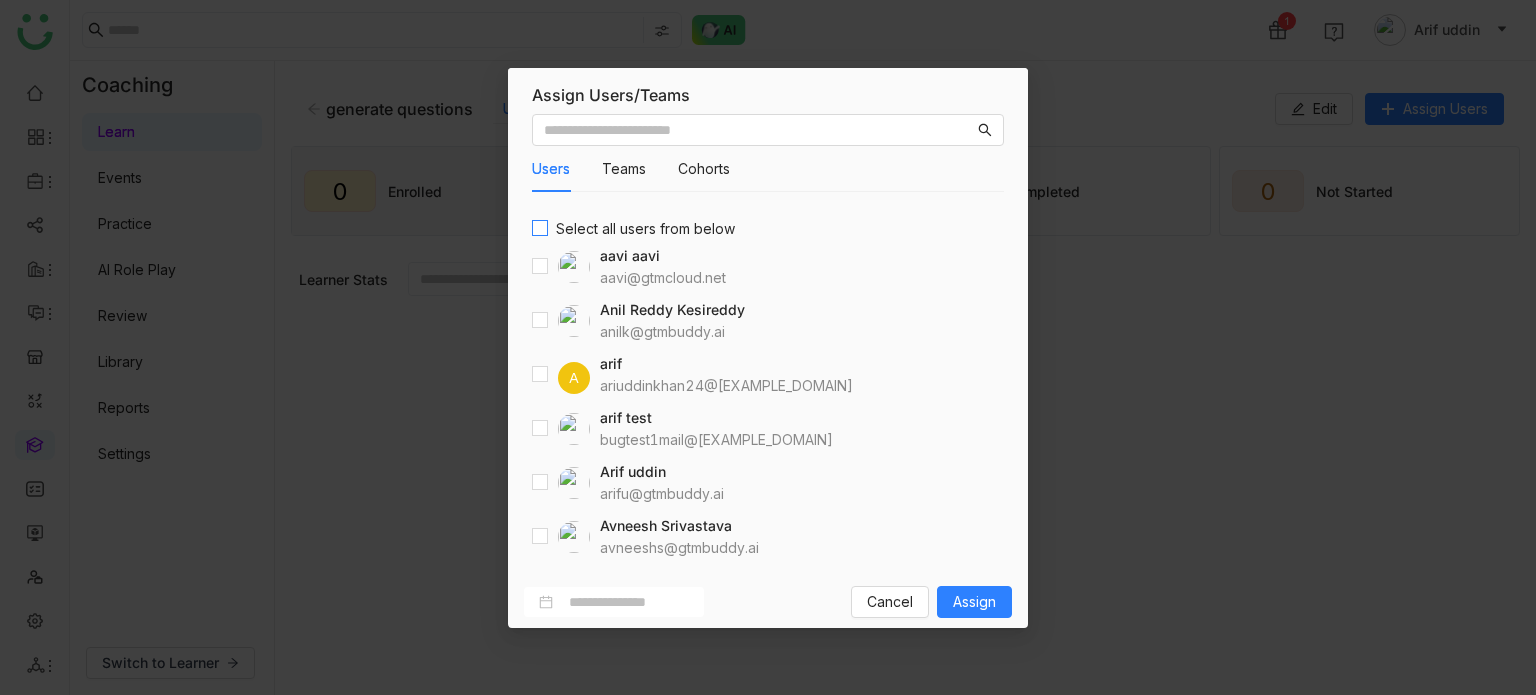 click on "Select all users from below" at bounding box center (645, 229) 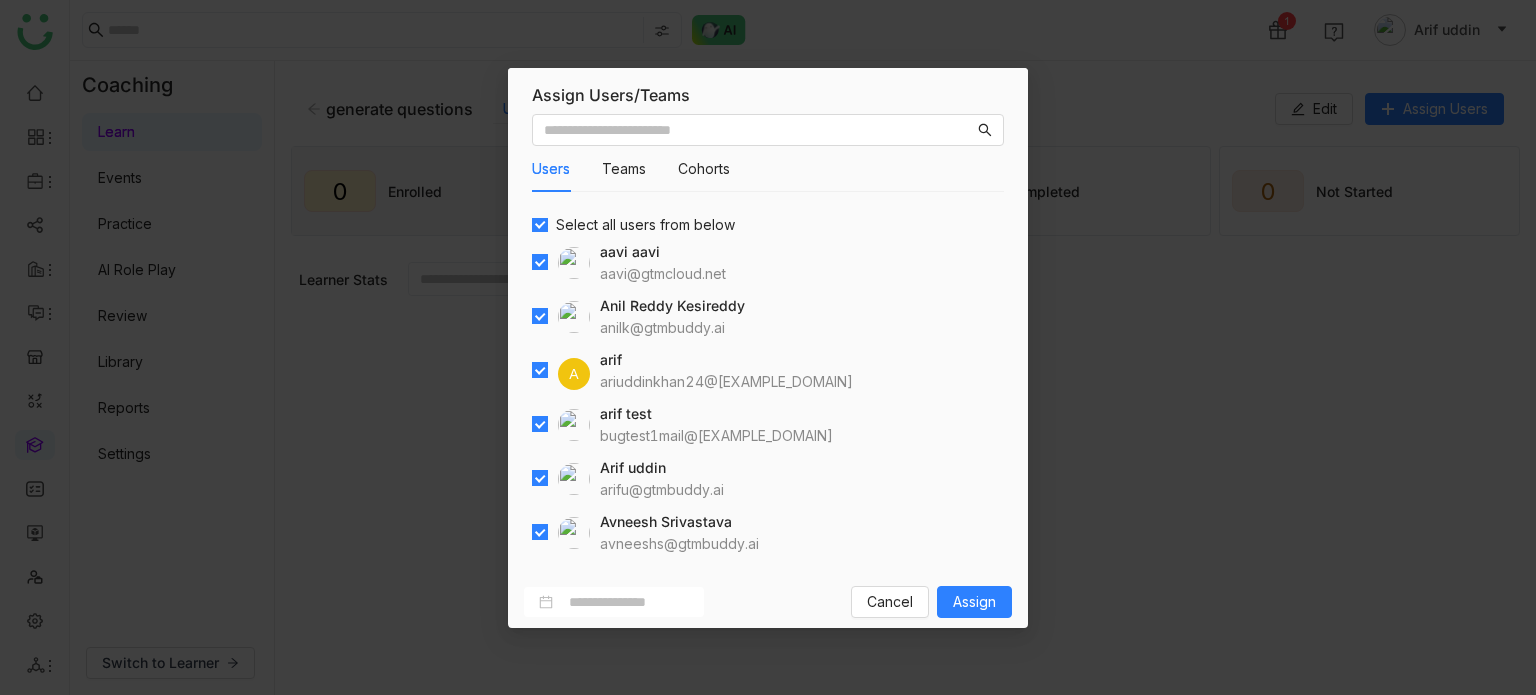 scroll, scrollTop: 0, scrollLeft: 0, axis: both 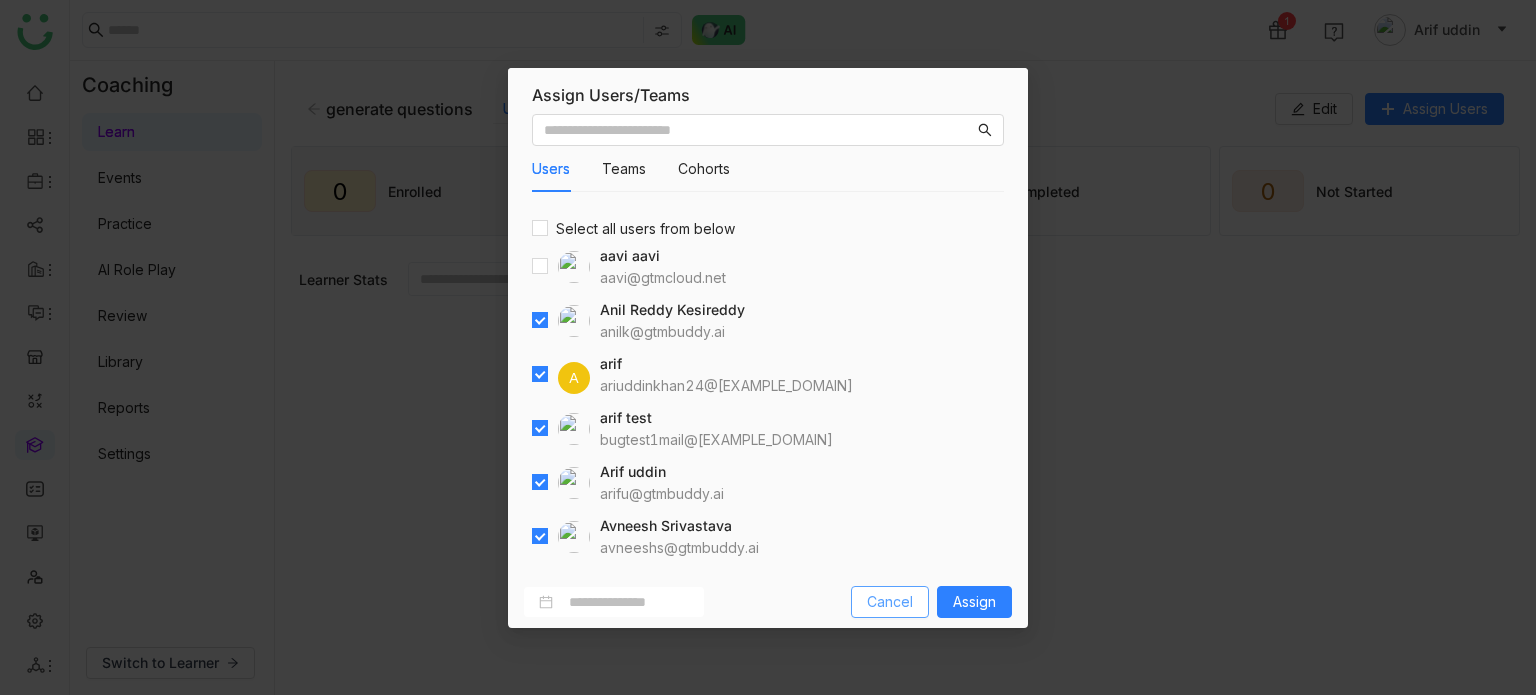 click on "Cancel" at bounding box center [890, 602] 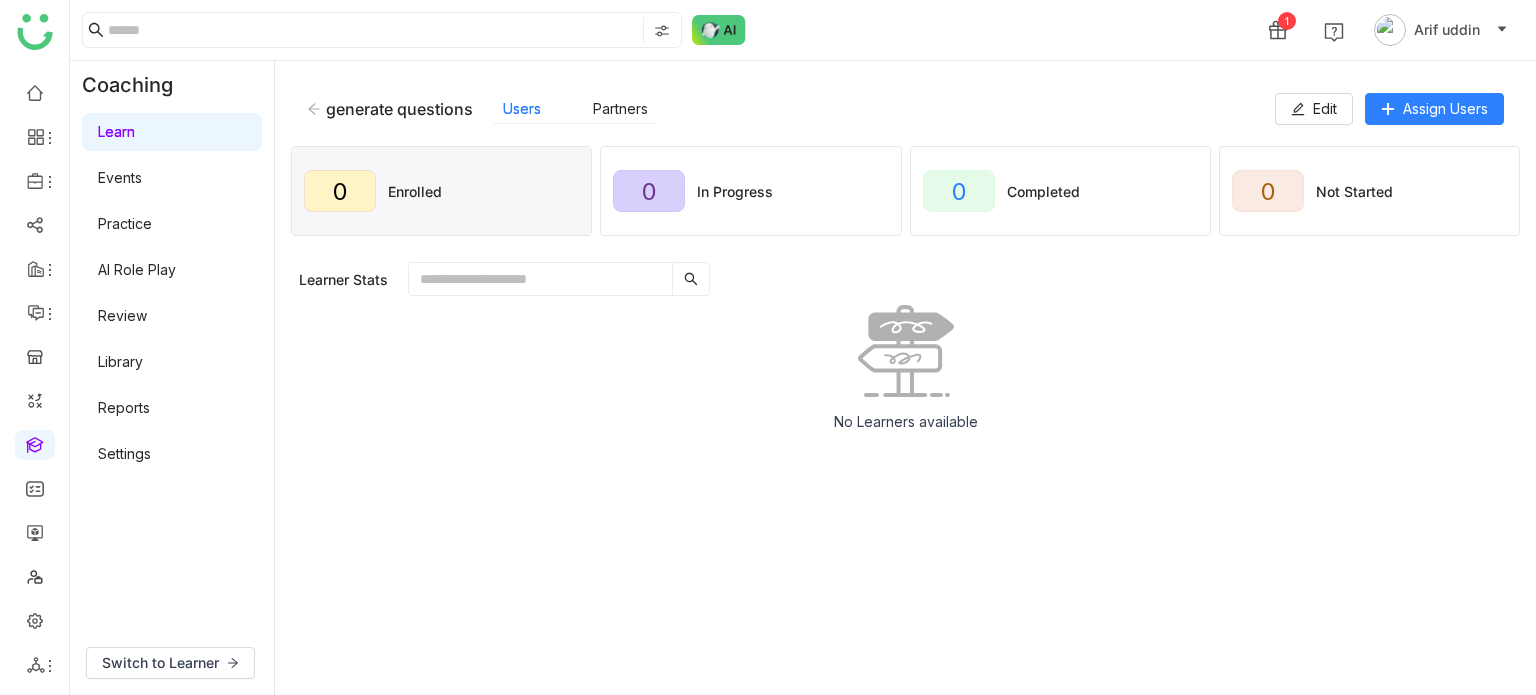 click on "1 Arif uddin" 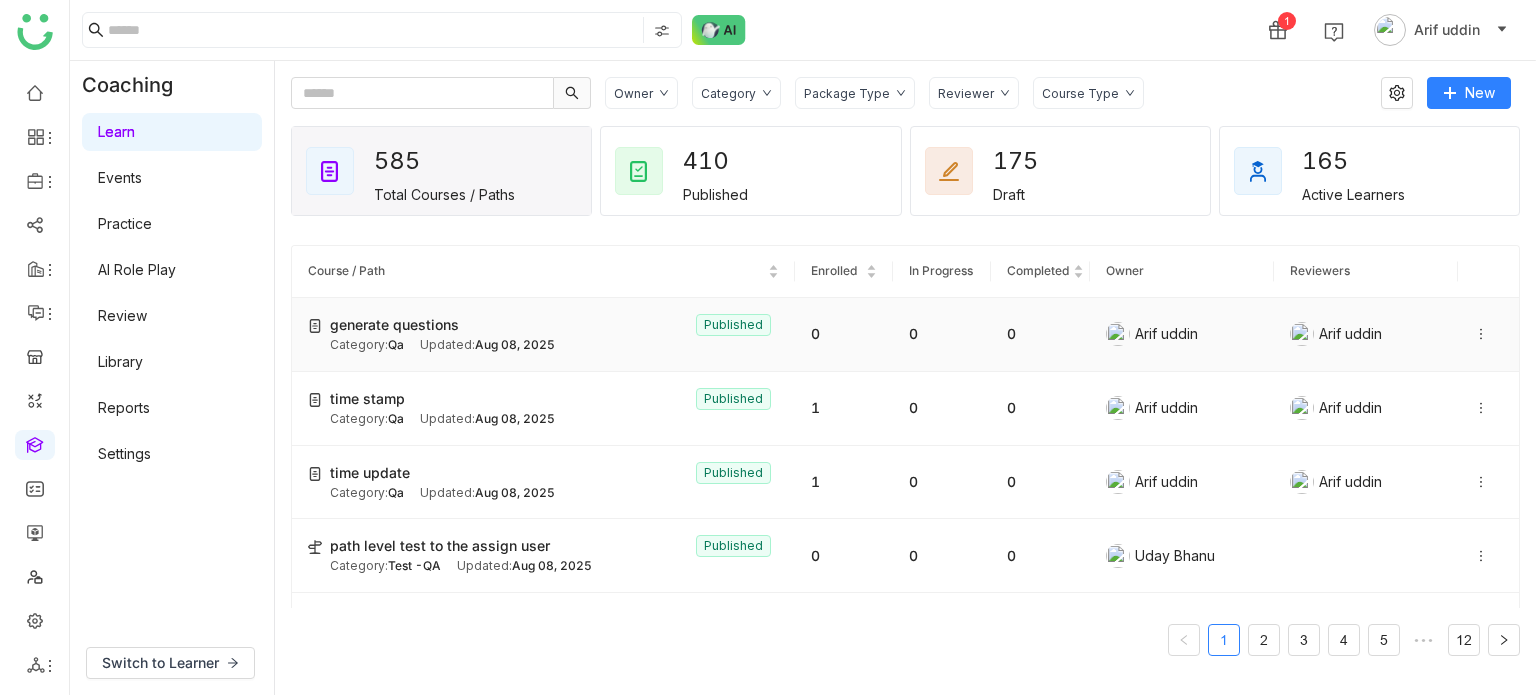 click 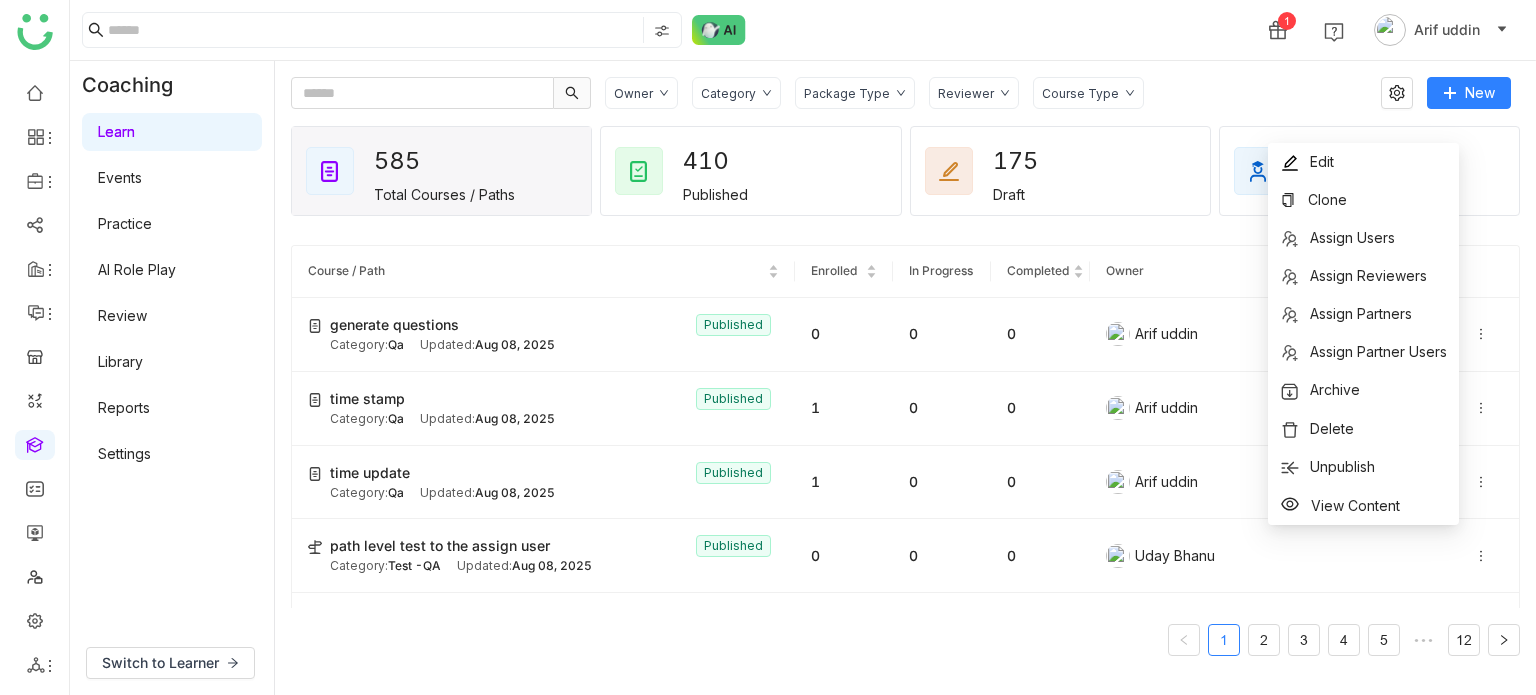 click on "Category" 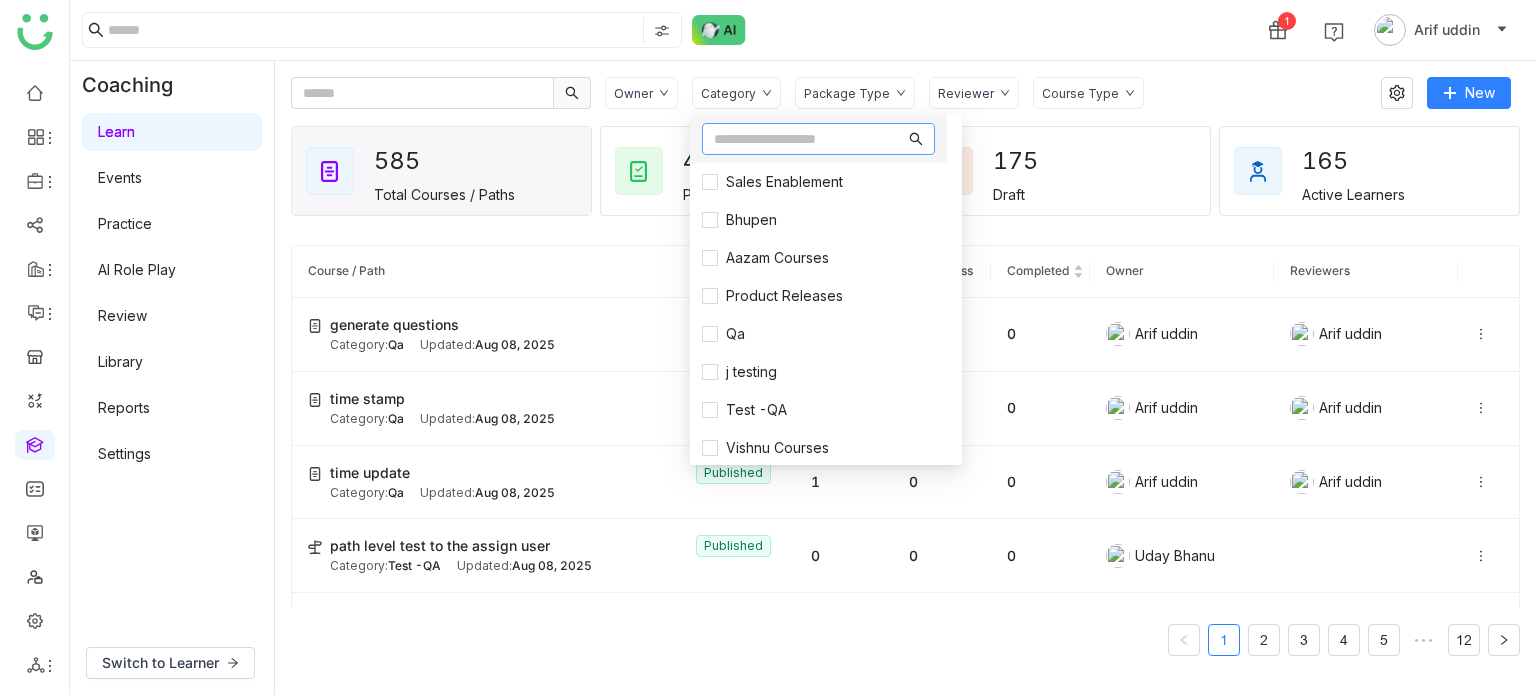 click at bounding box center [809, 139] 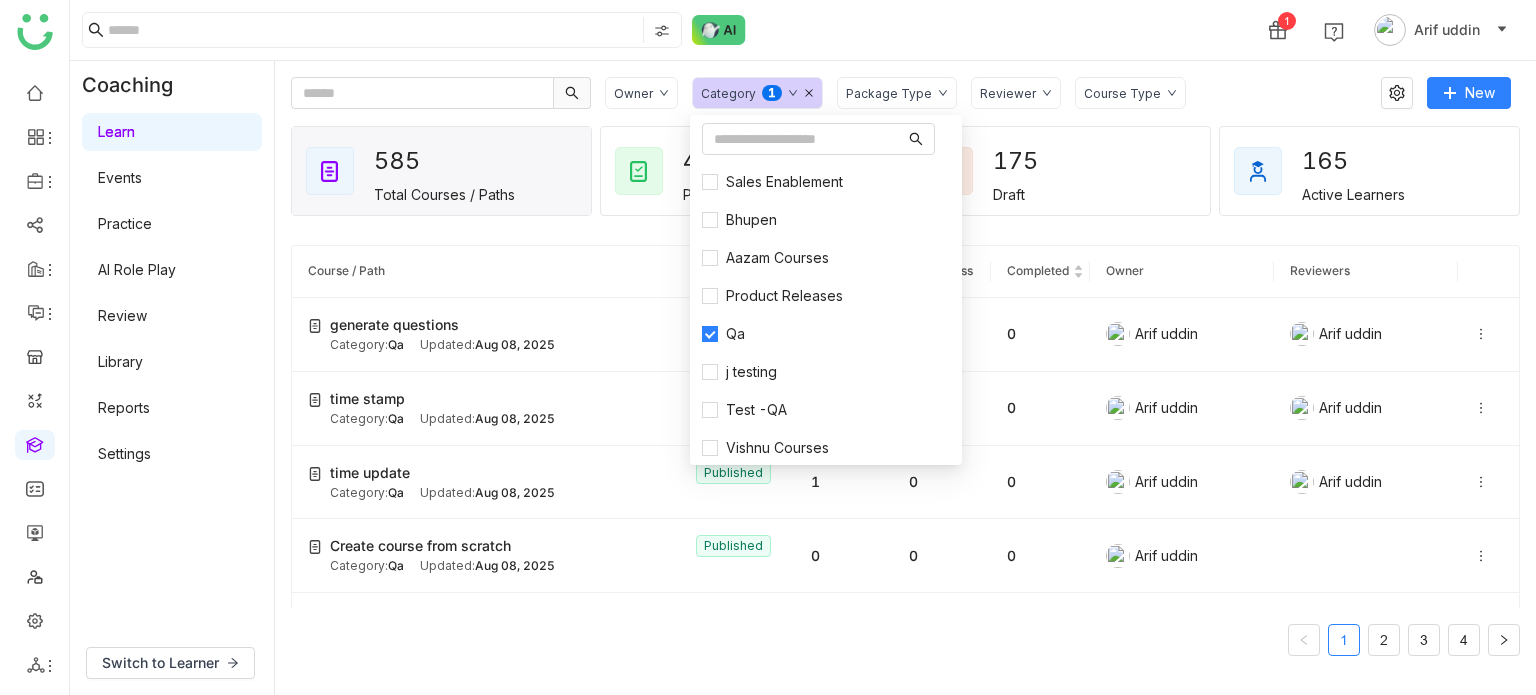 click on "1 Arif uddin" 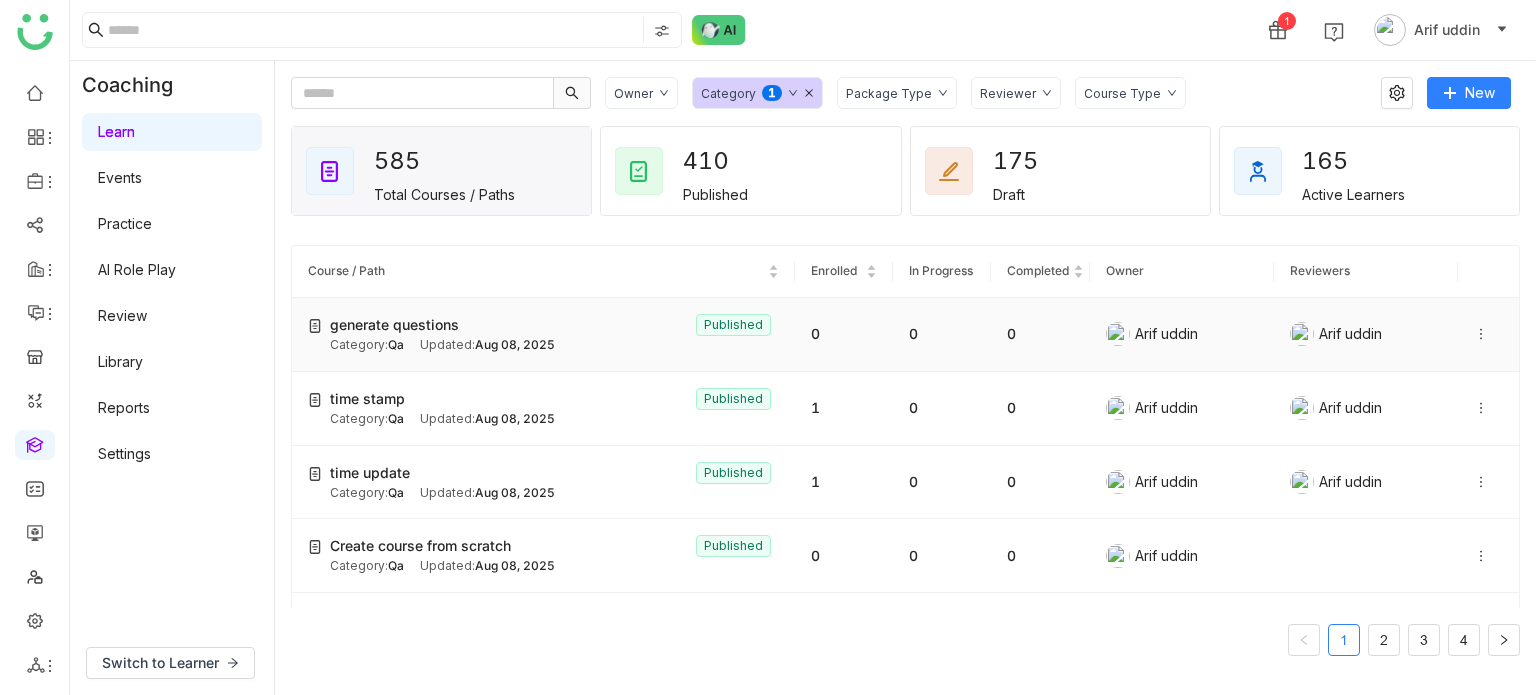 click 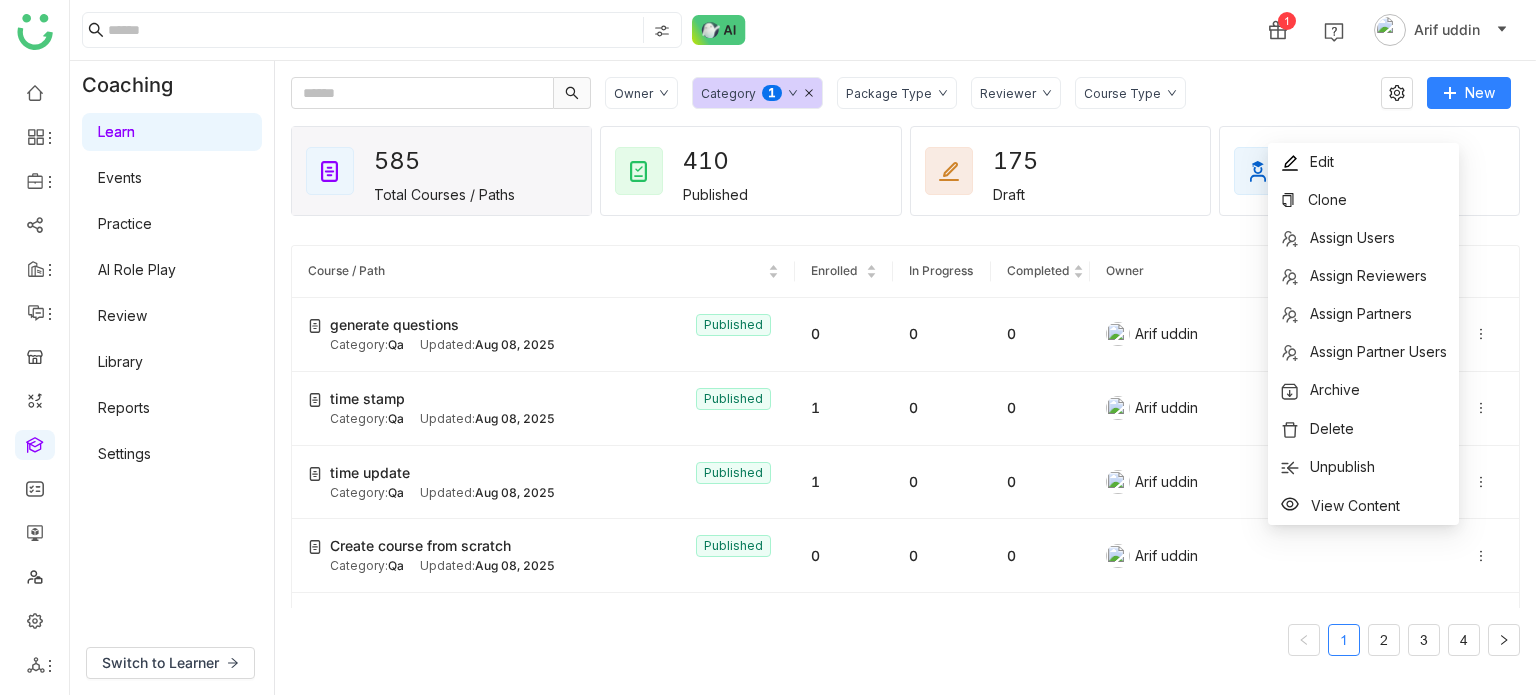 drag, startPoint x: 1196, startPoint y: 16, endPoint x: 1288, endPoint y: 150, distance: 162.5423 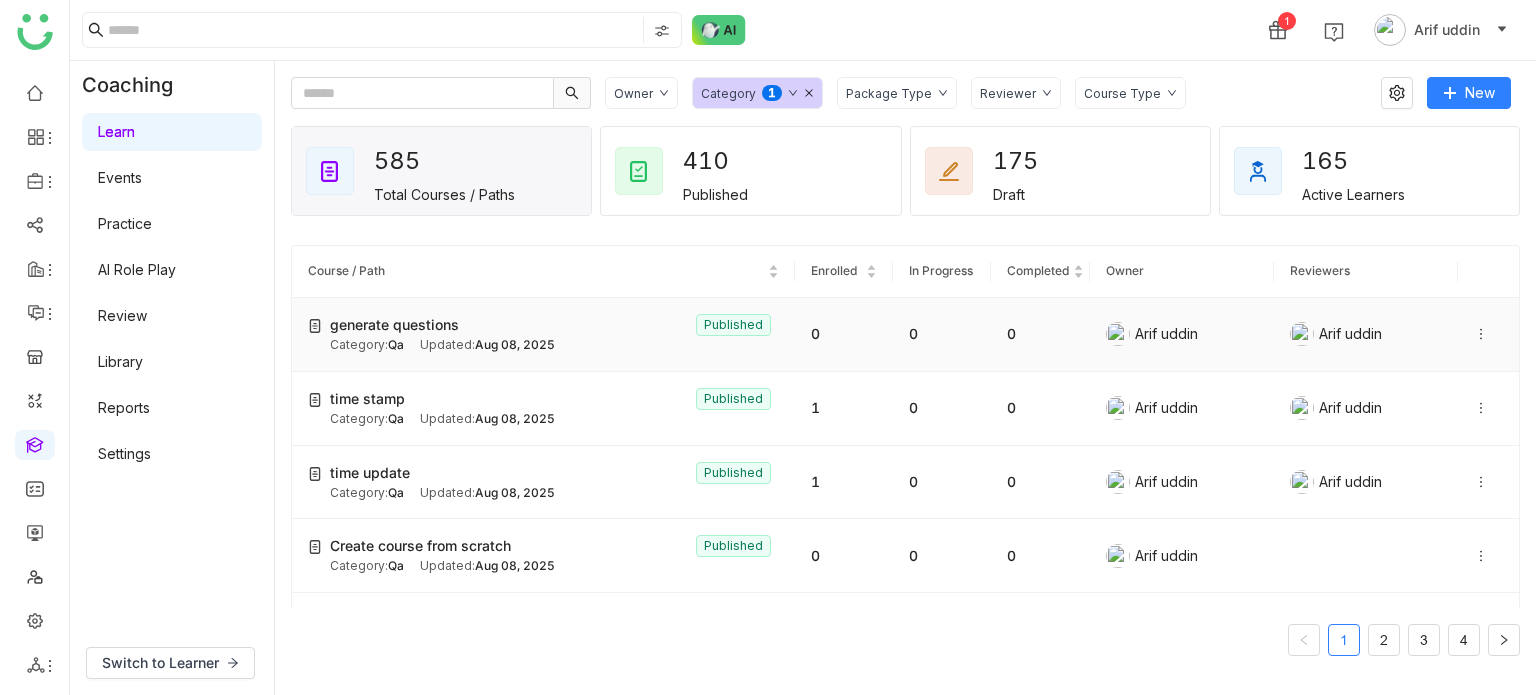 click 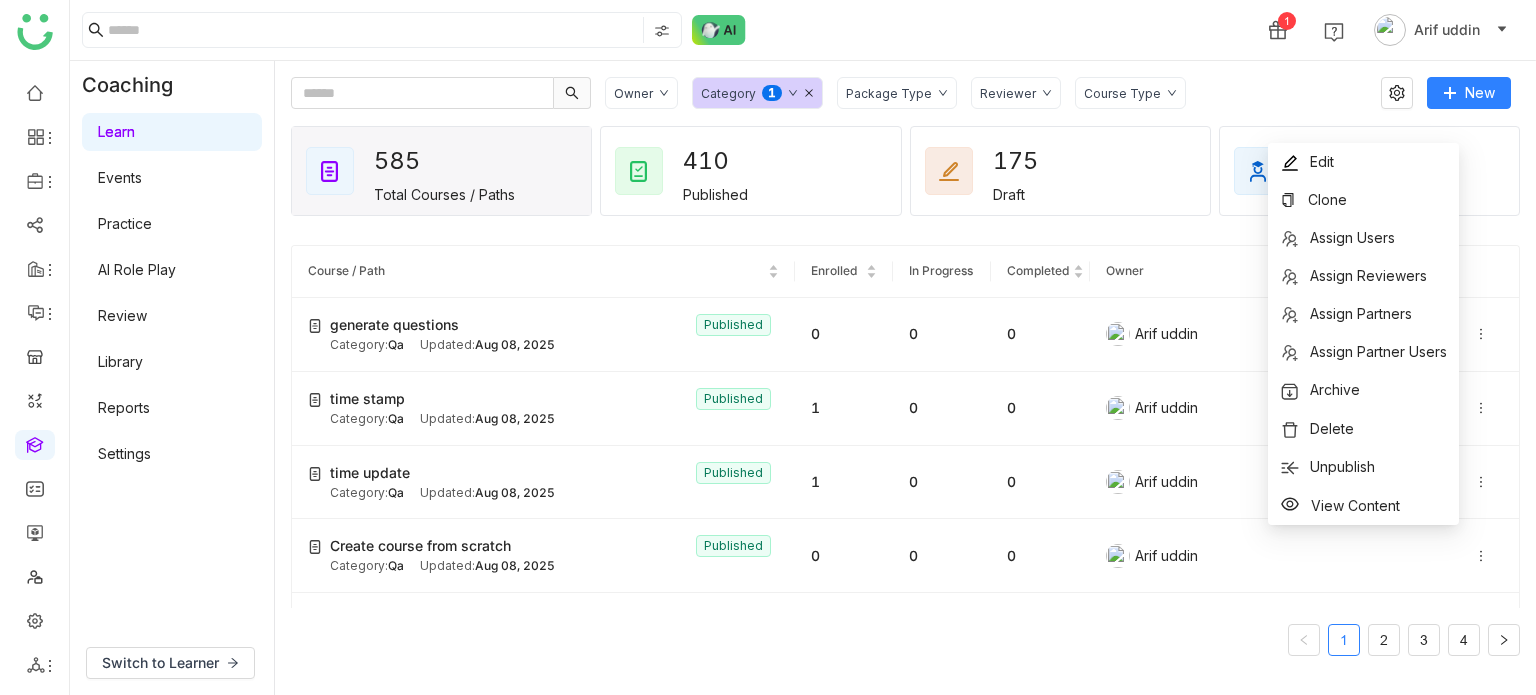 click on "1 Arif uddin" 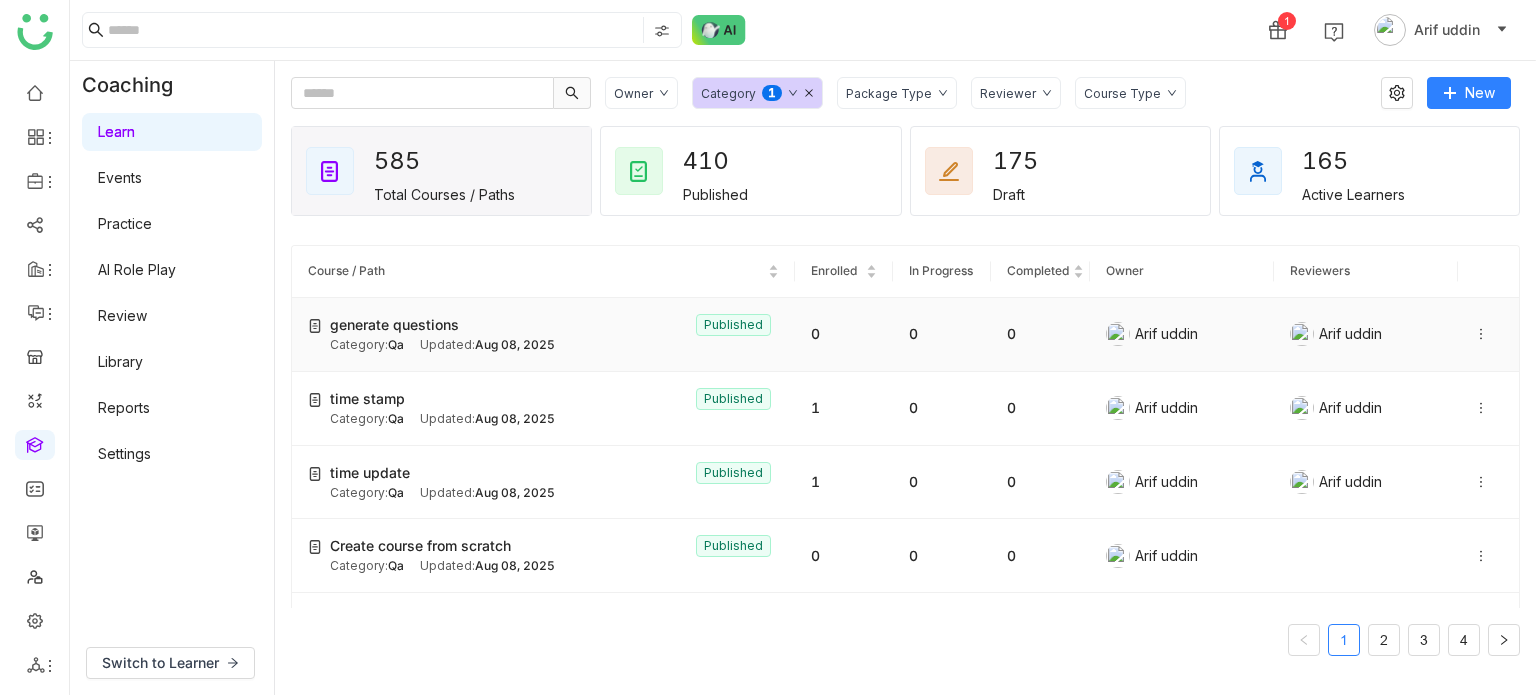 click 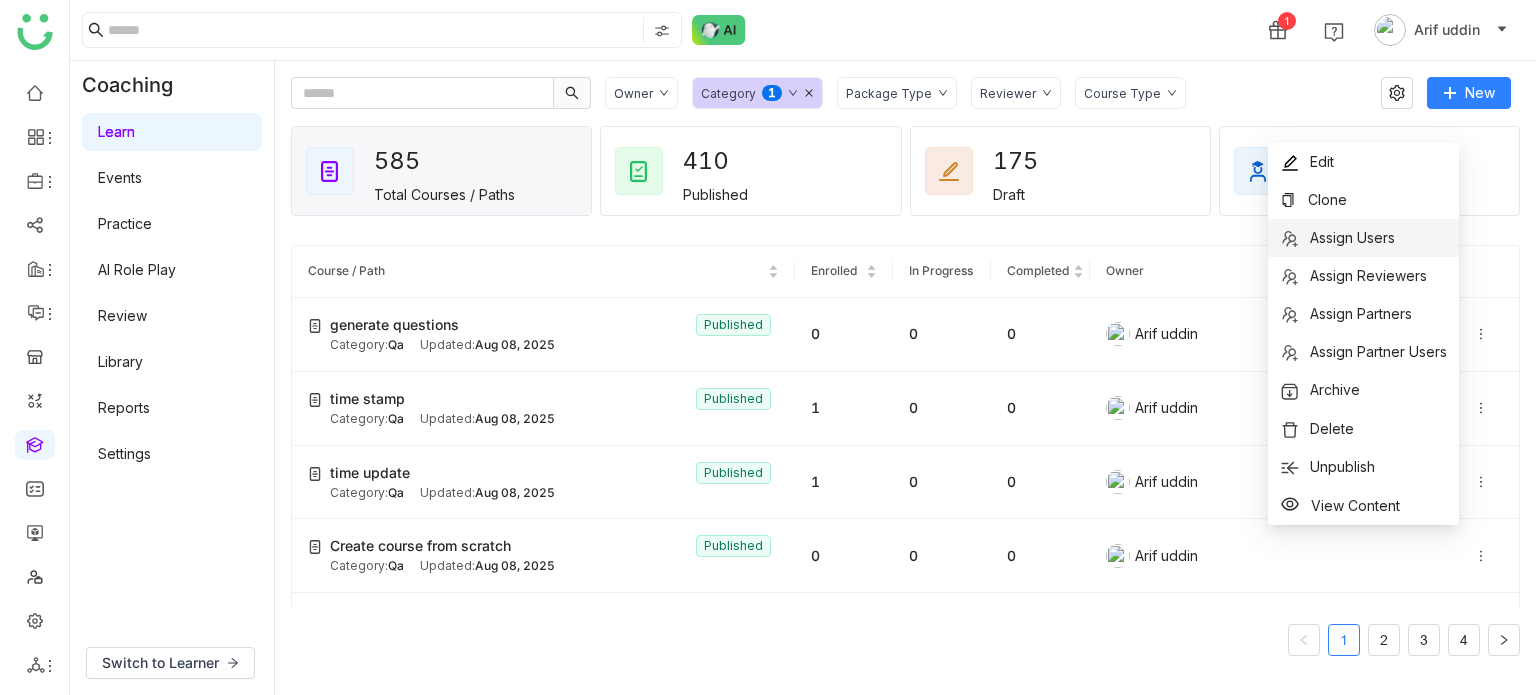 click on "Assign Users" at bounding box center (1363, 238) 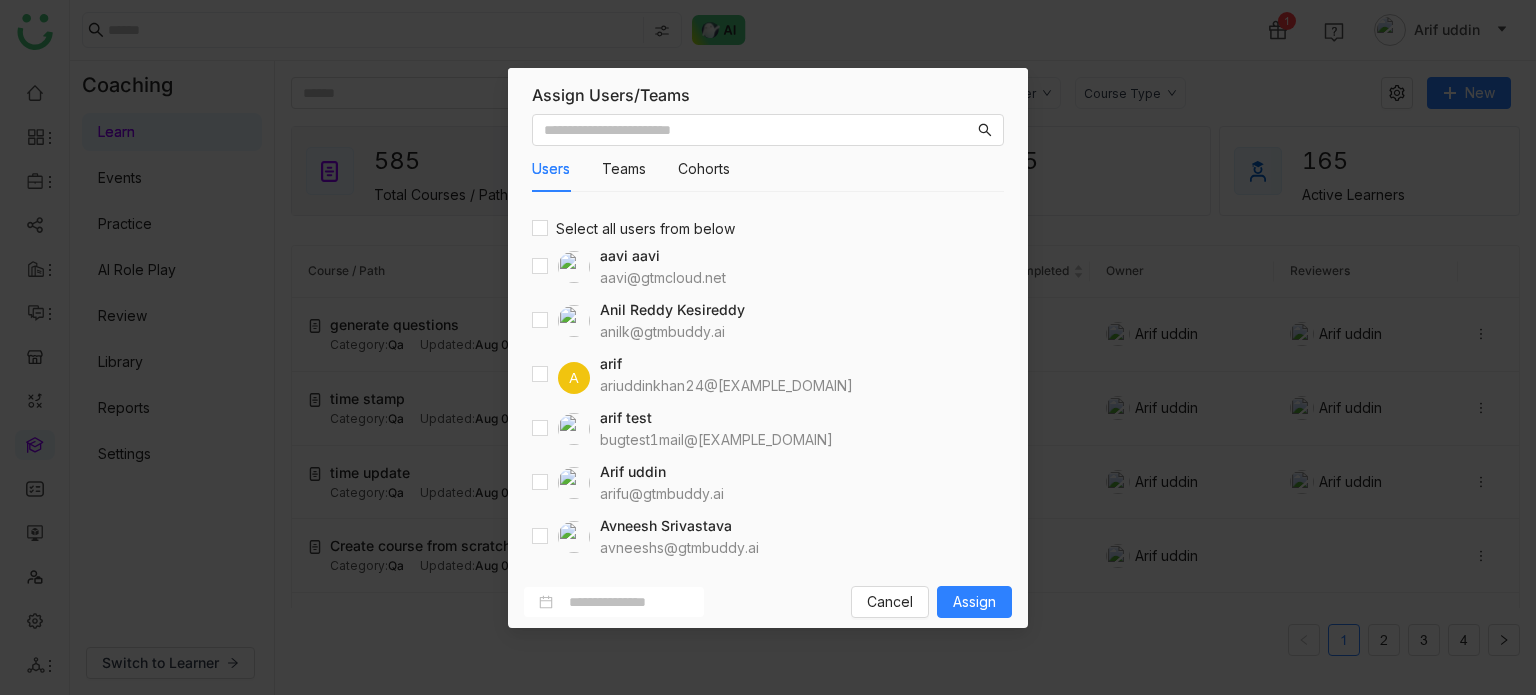 click on "Users   Teams   Cohorts   Select all users from below   aavi aavi   aavi@gtmcloud.net   Anil Reddy Kesireddy   anilk@gtmbuddy.ai   A   arif   ariuddinkhan24@gmail.com   arif test   bugtest1mail@gmail.com   Arif uddin   arifu@gtmbuddy.ai   Avneesh Srivastava   avneeshs@gtmbuddy.ai   Azam Hussain   azamh@gtmbuddy.ai   Azam Hussain   azamhussain9247@gmail.com   Azhar Uddin   azharuddin@gtmbuddy.ai   Bhanu Parihar   bhanup@gtmbuddy.ai   Bhupendra Singh Bhandari   bhupendra@gtmbuddy.ai   Chandramani Tiwary   mani@gtmbuddy.ai   chiru balaya   chirubalaya216@gmail.com" at bounding box center [768, 341] 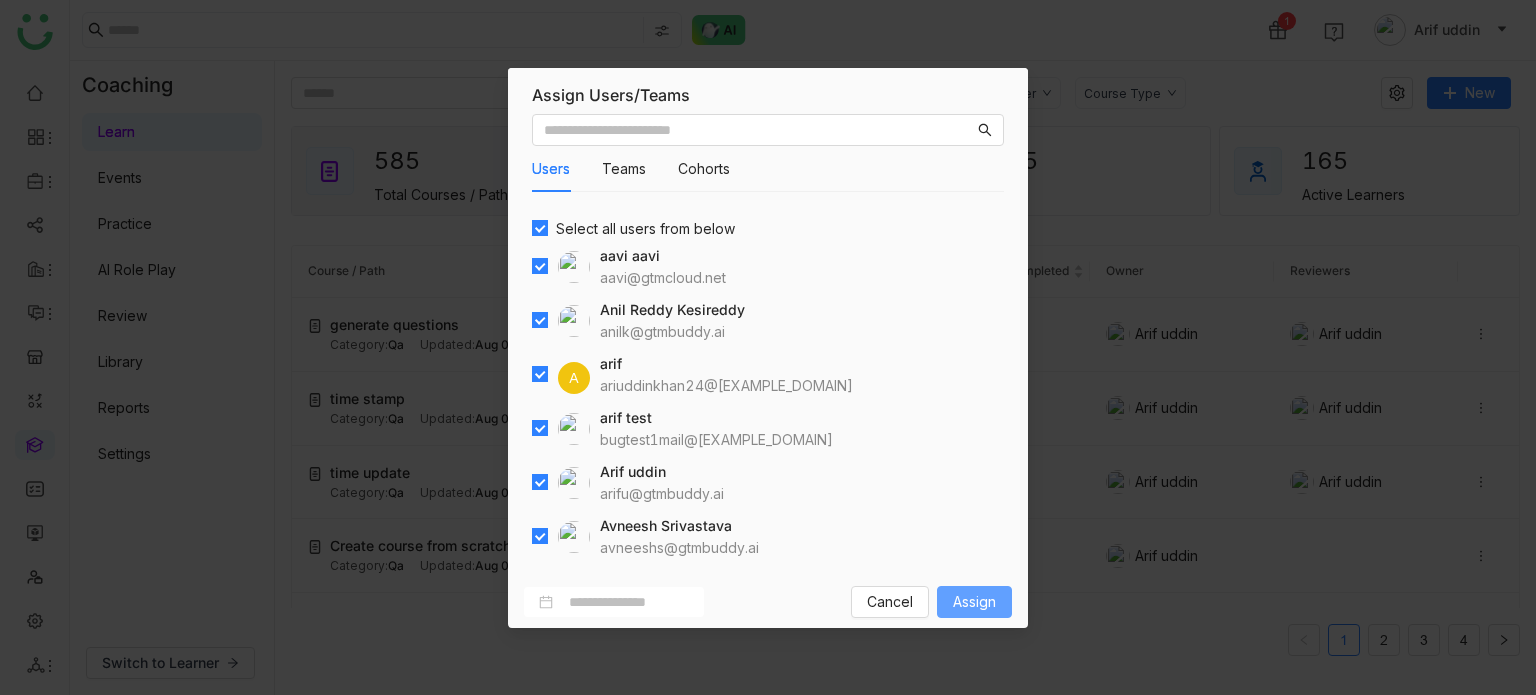 click on "Assign" at bounding box center [974, 602] 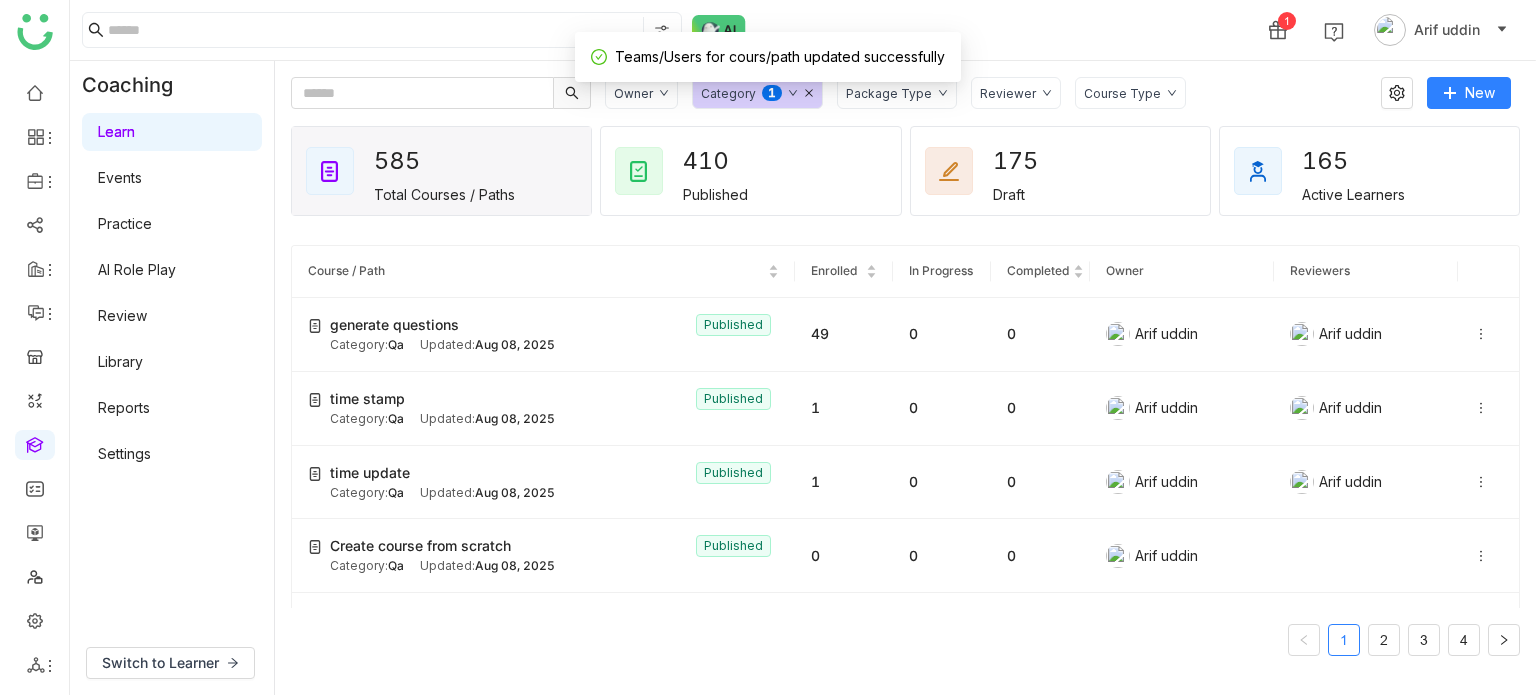 click 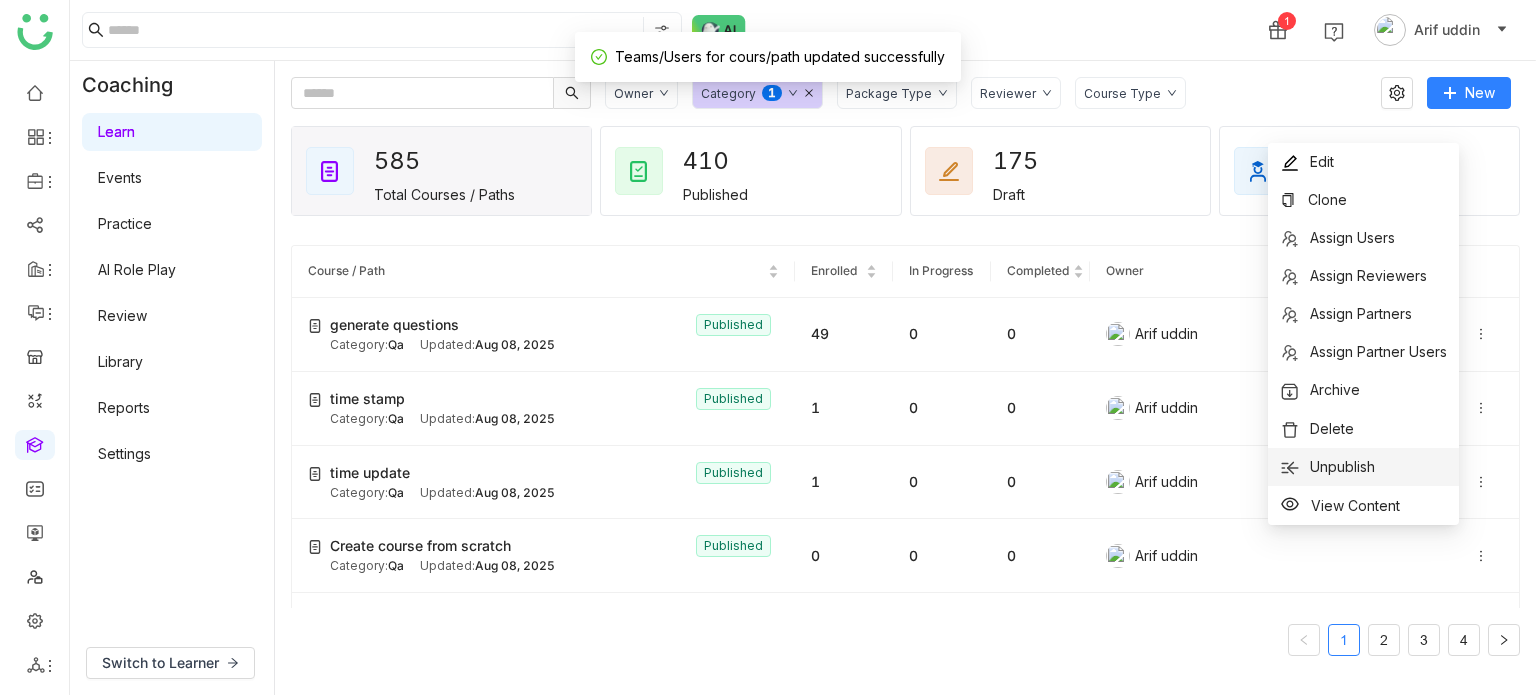 click on "Unpublish" at bounding box center [1363, 467] 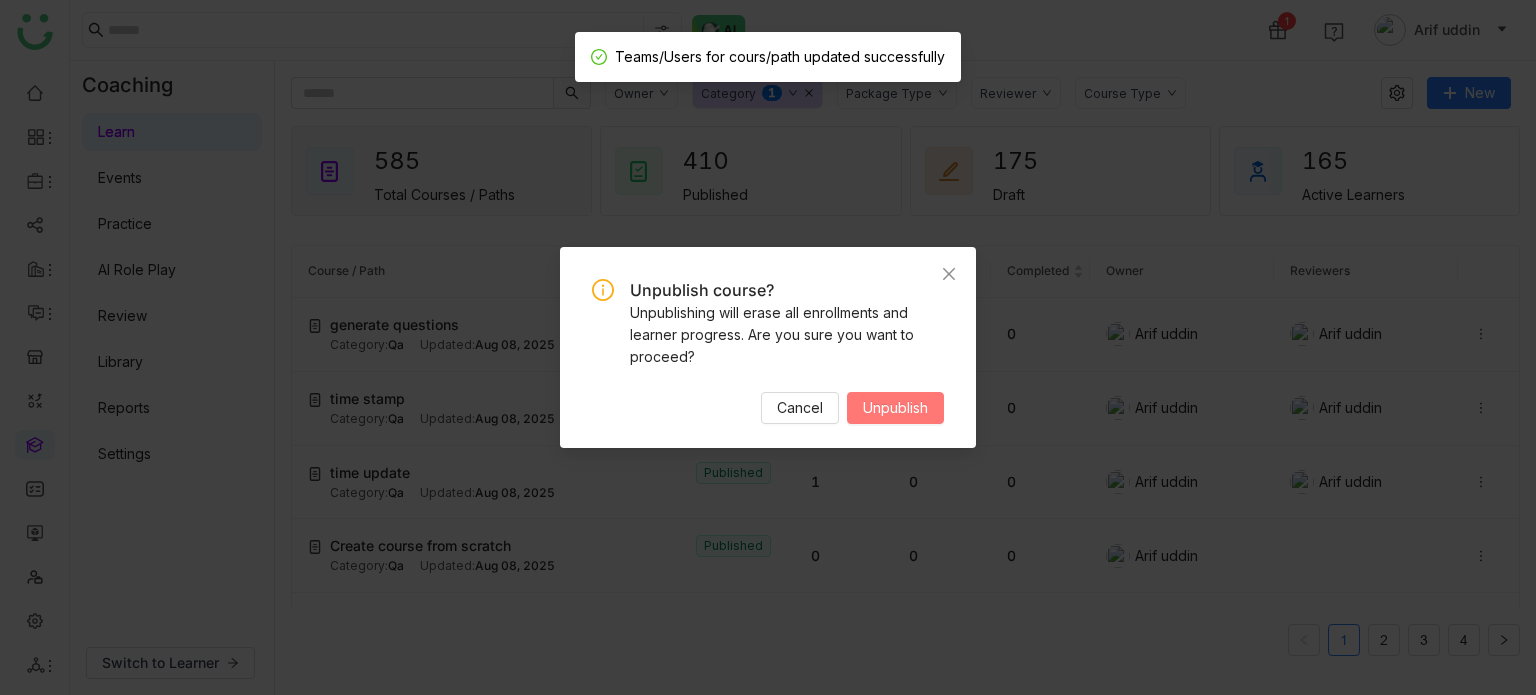 click on "Unpublish" at bounding box center (895, 408) 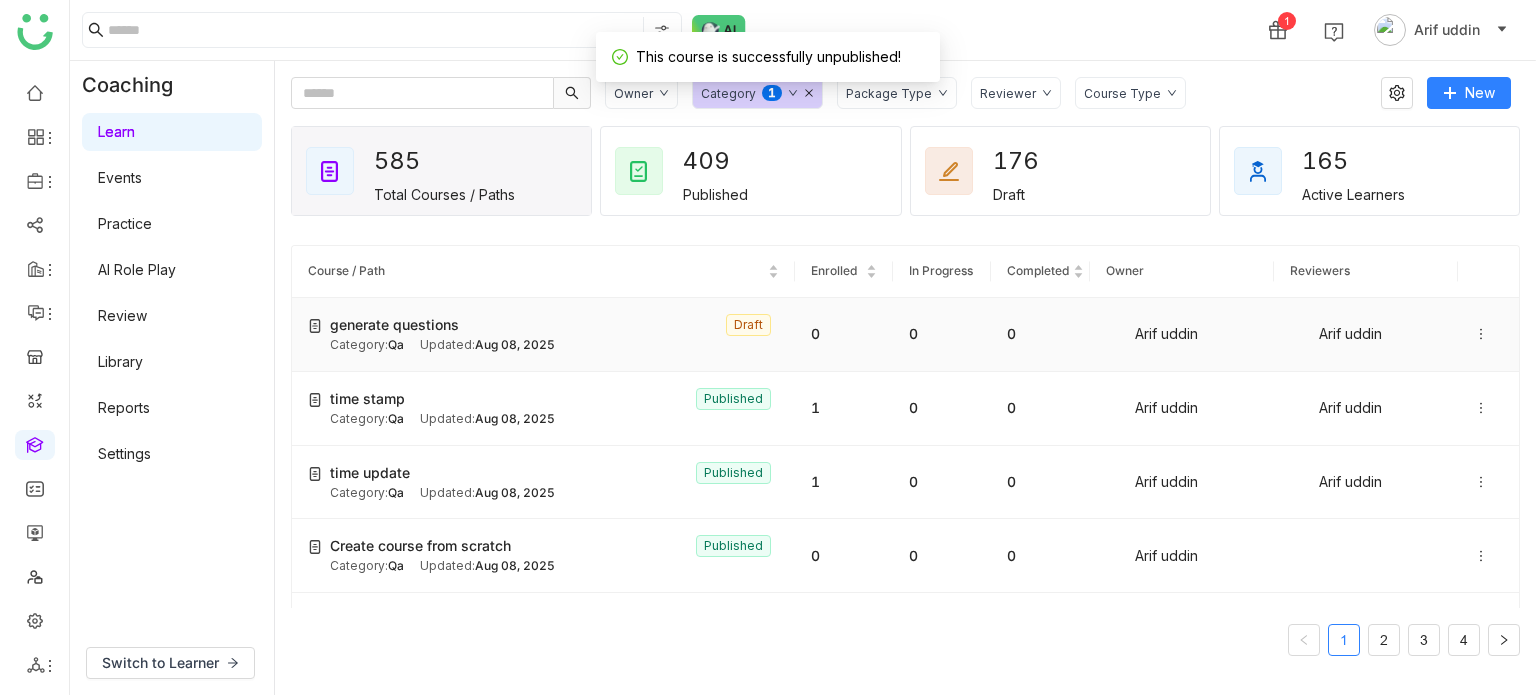 click 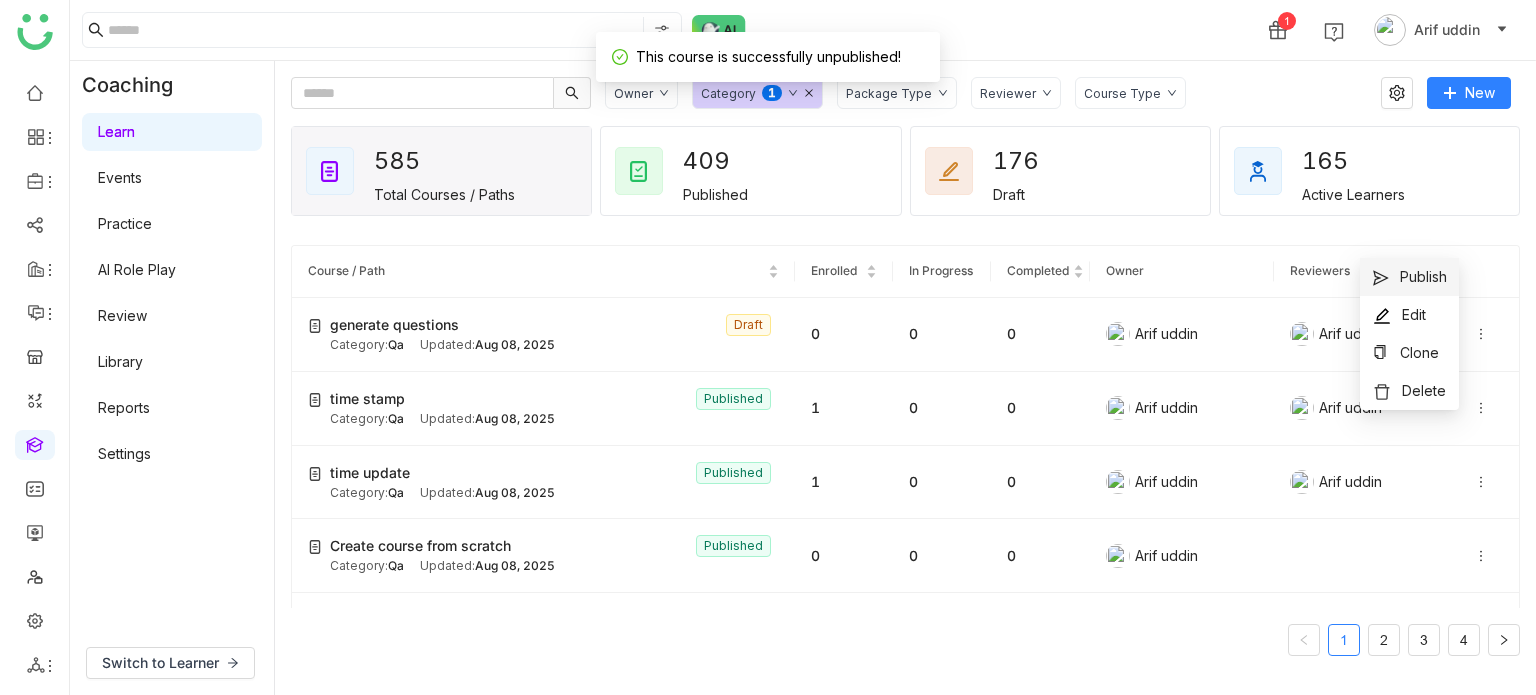 click on "Publish" at bounding box center [1409, 277] 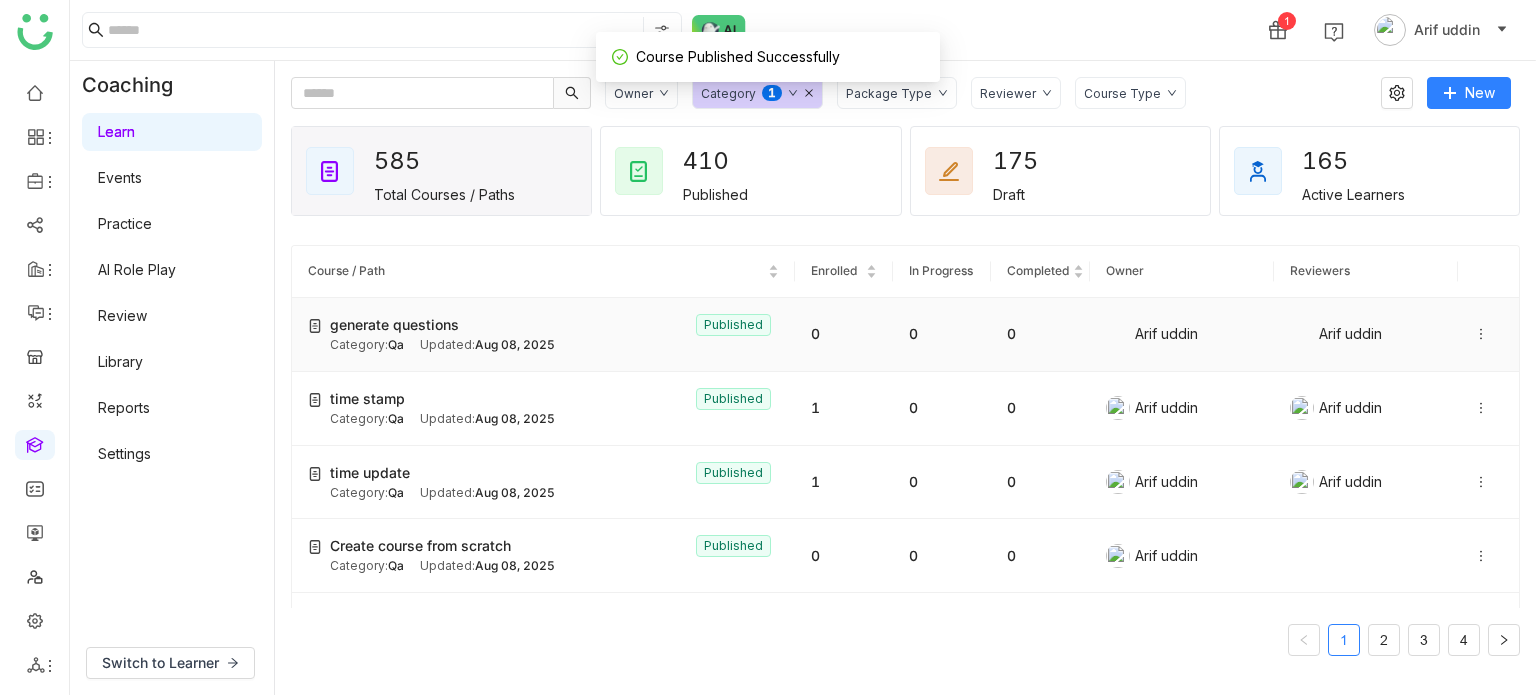 click 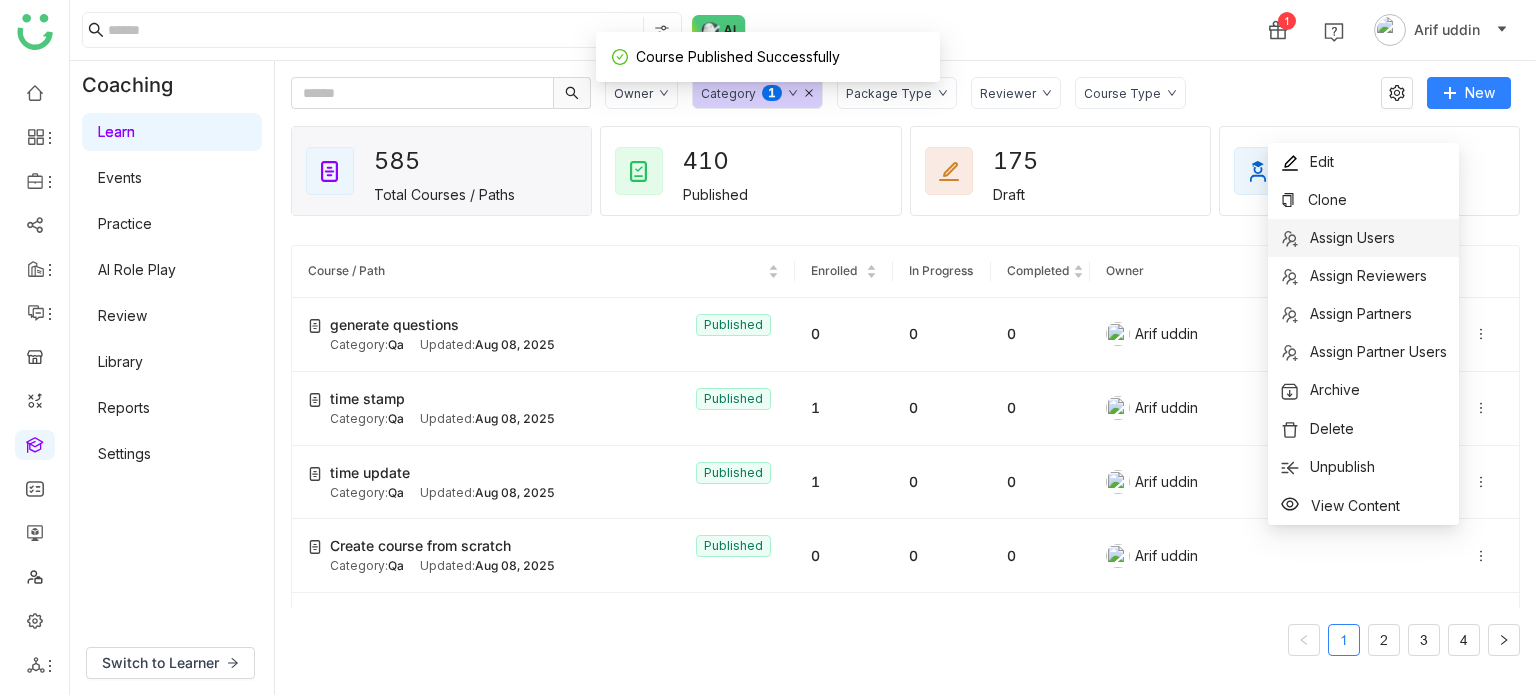 click on "Assign Users" at bounding box center [1352, 237] 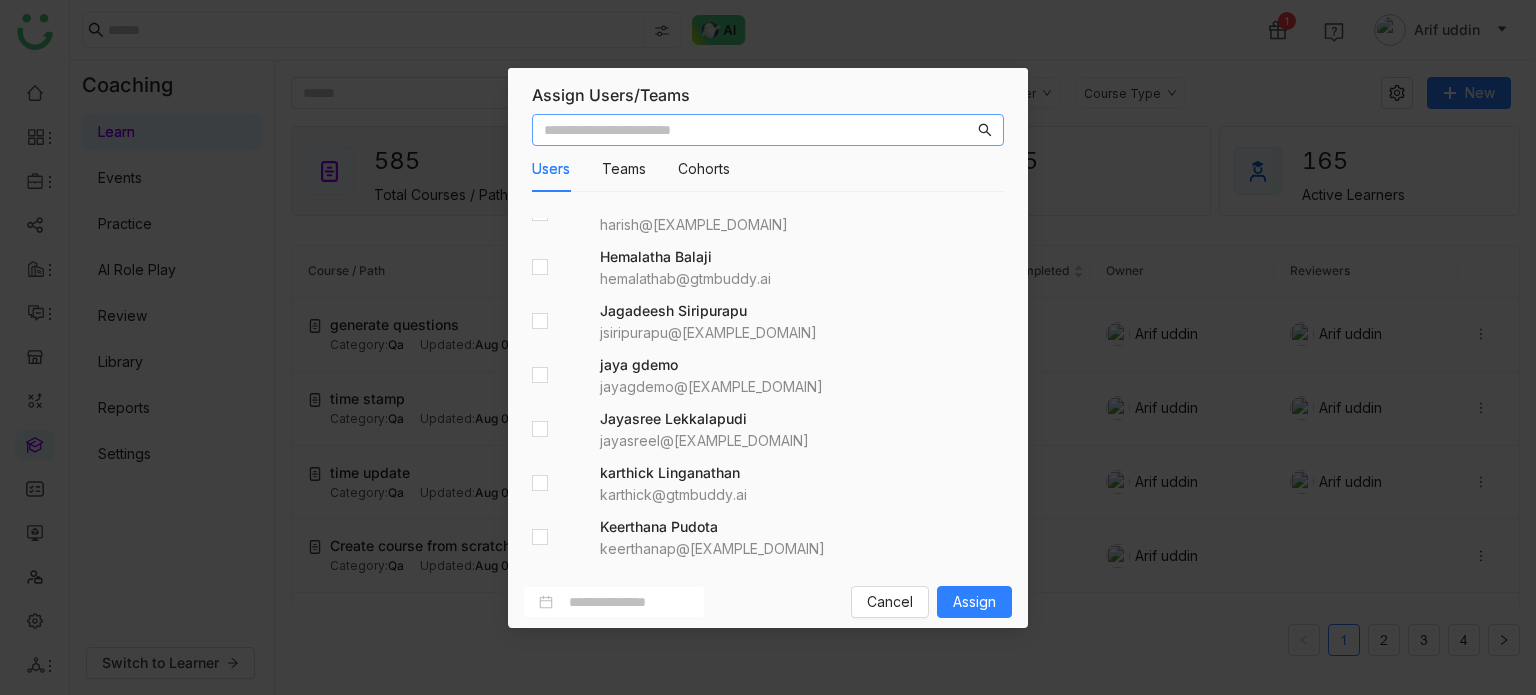 scroll, scrollTop: 1474, scrollLeft: 0, axis: vertical 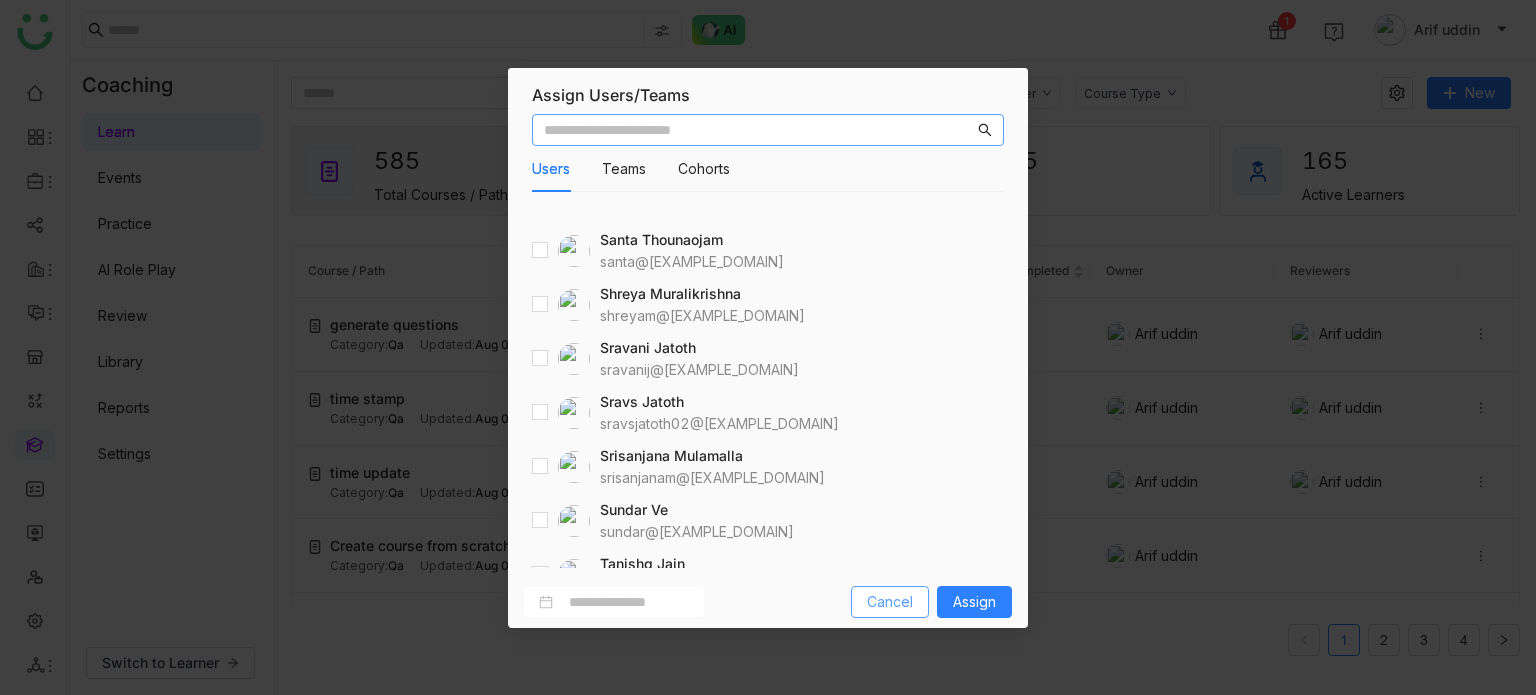 click on "Cancel" at bounding box center [890, 602] 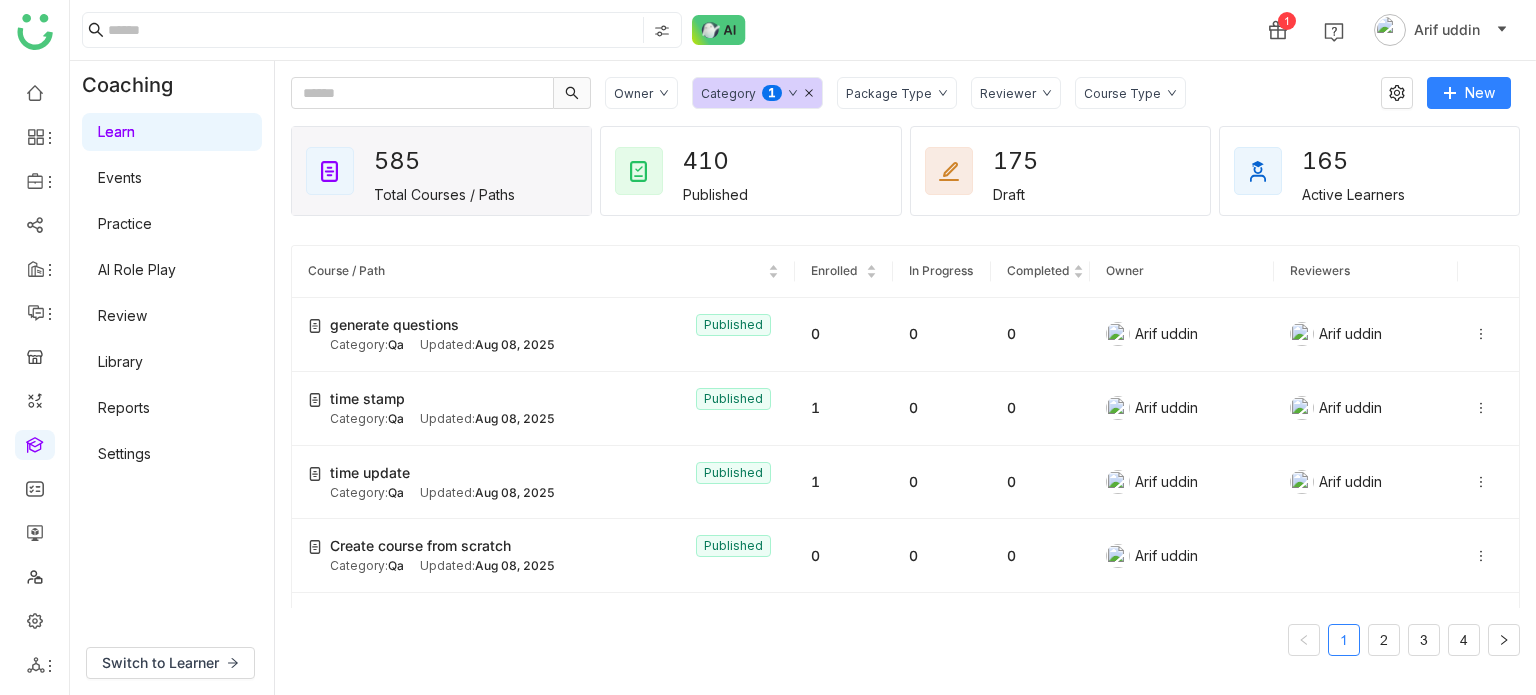 click on "1 Arif uddin" 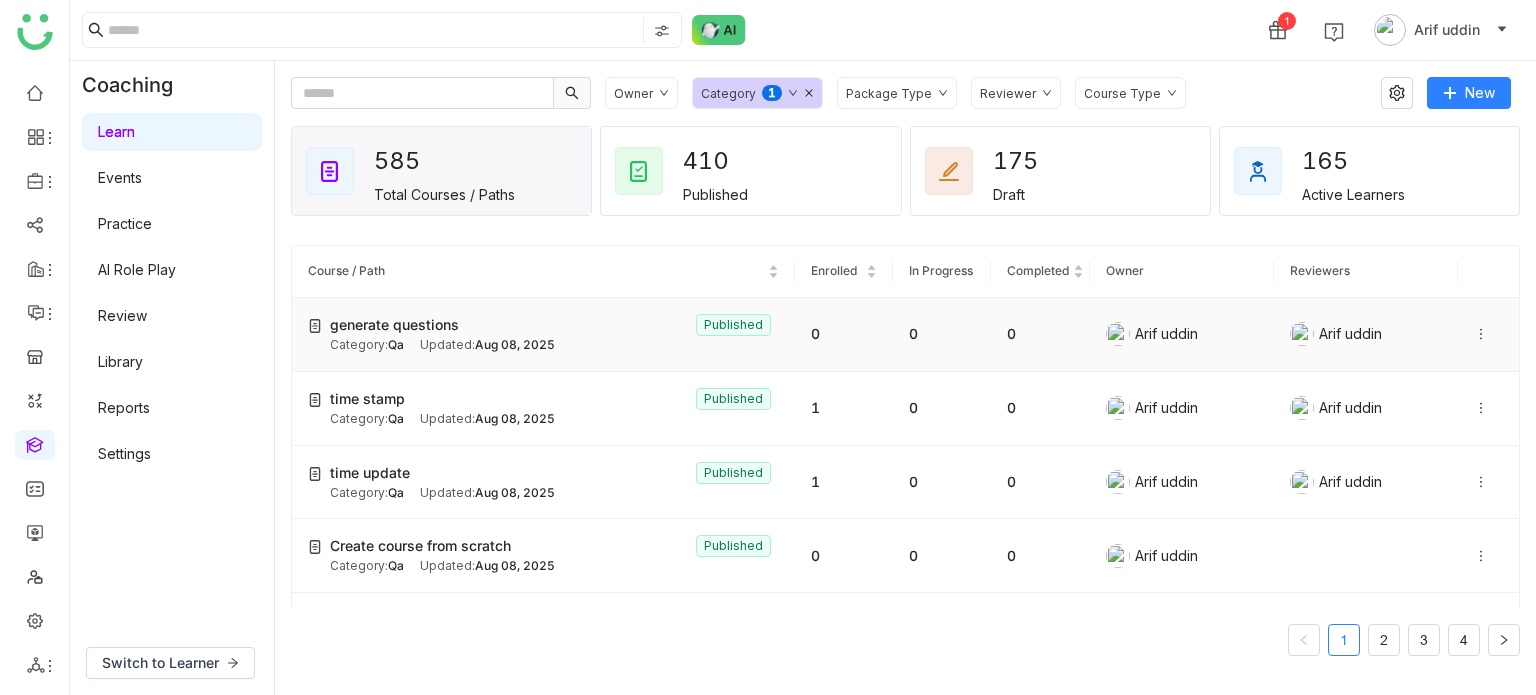 click 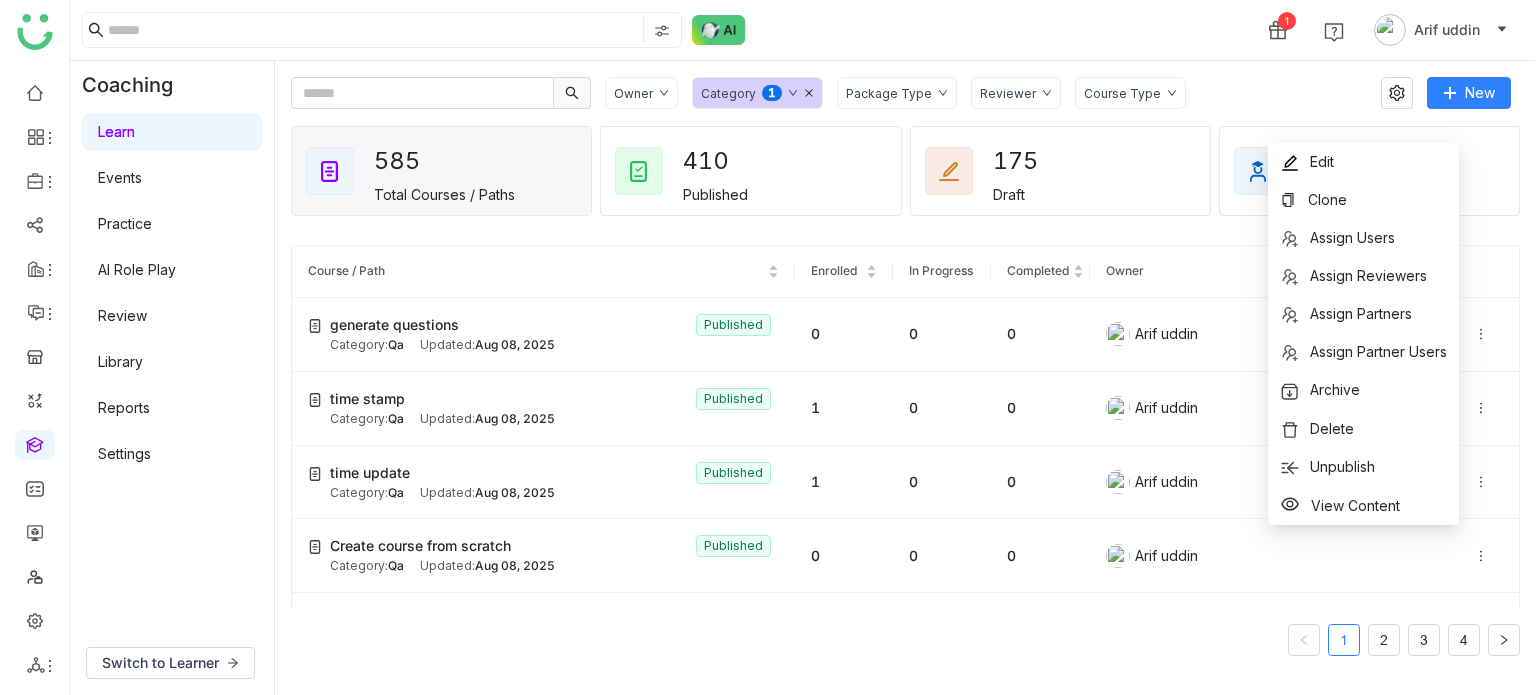 click on "1 Arif uddin" 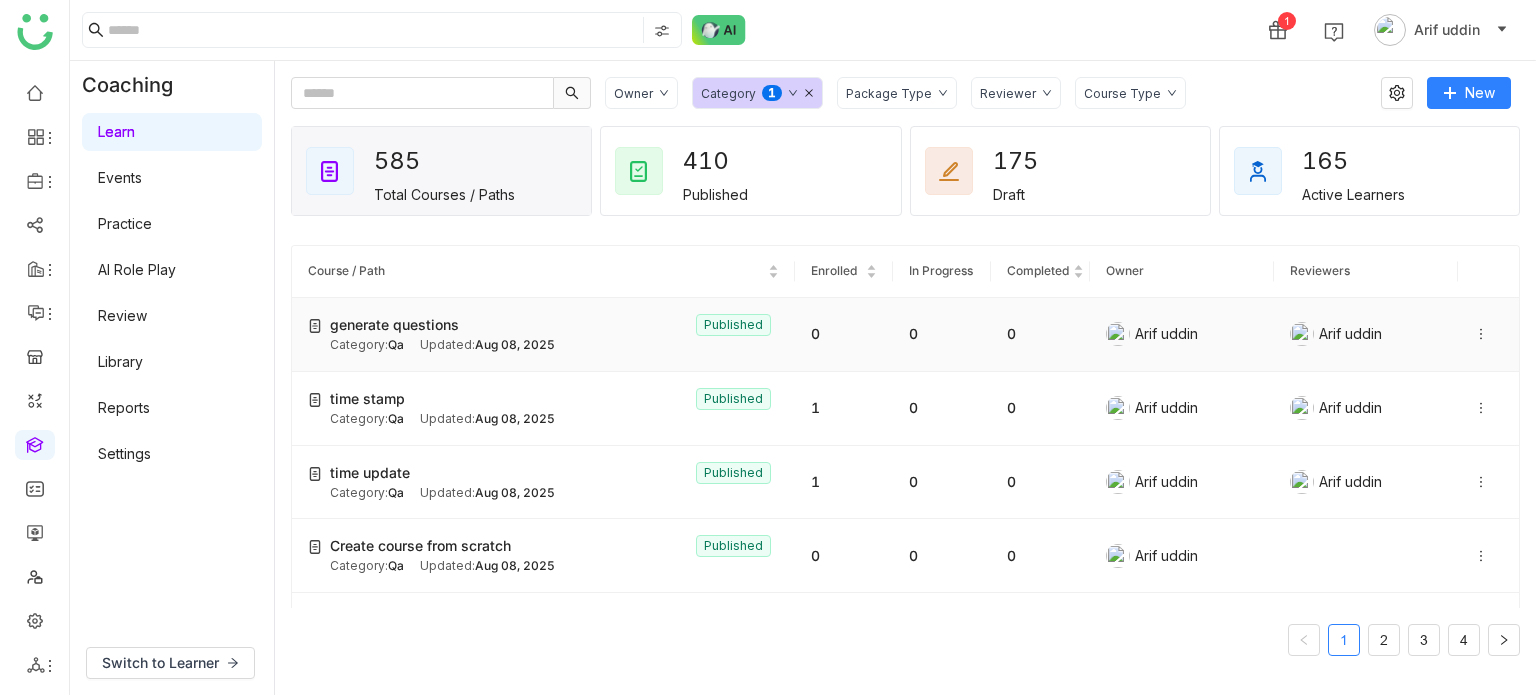 click 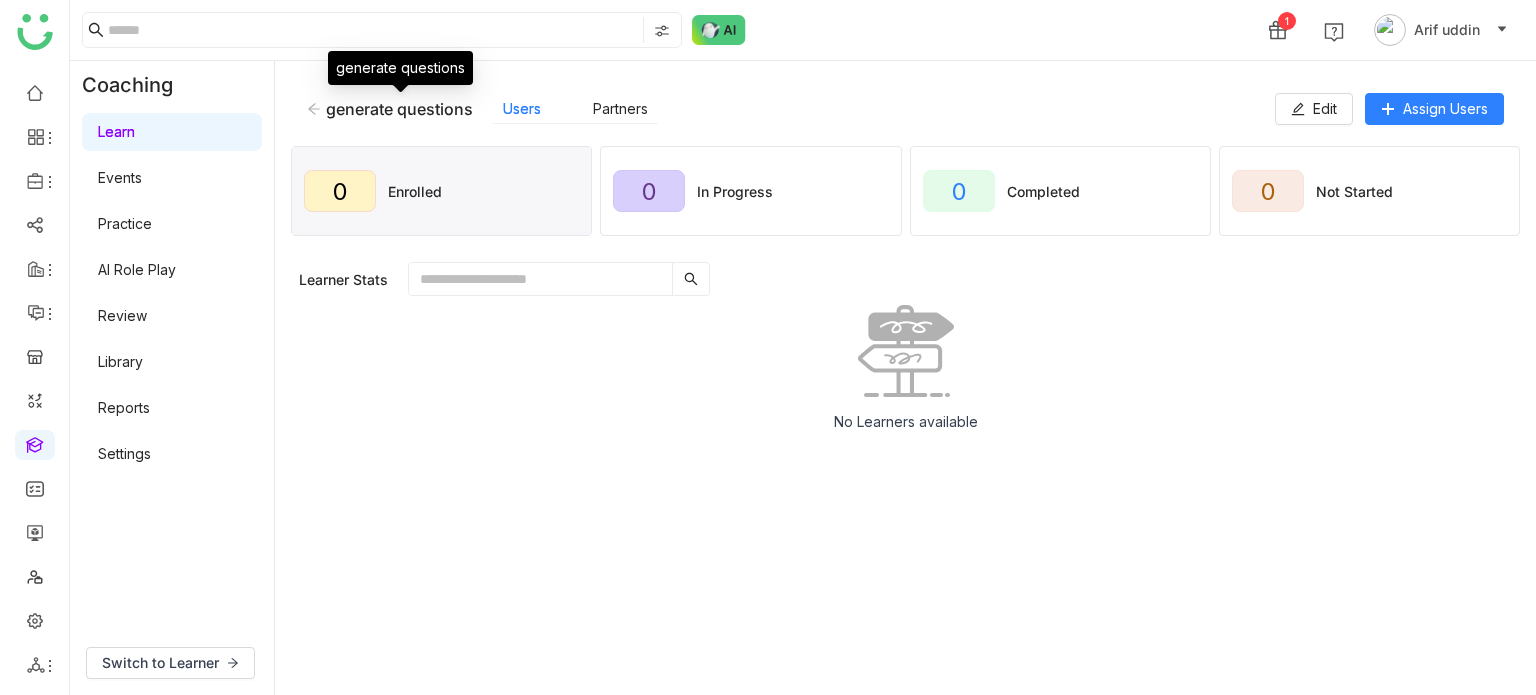 click on "generate questions" 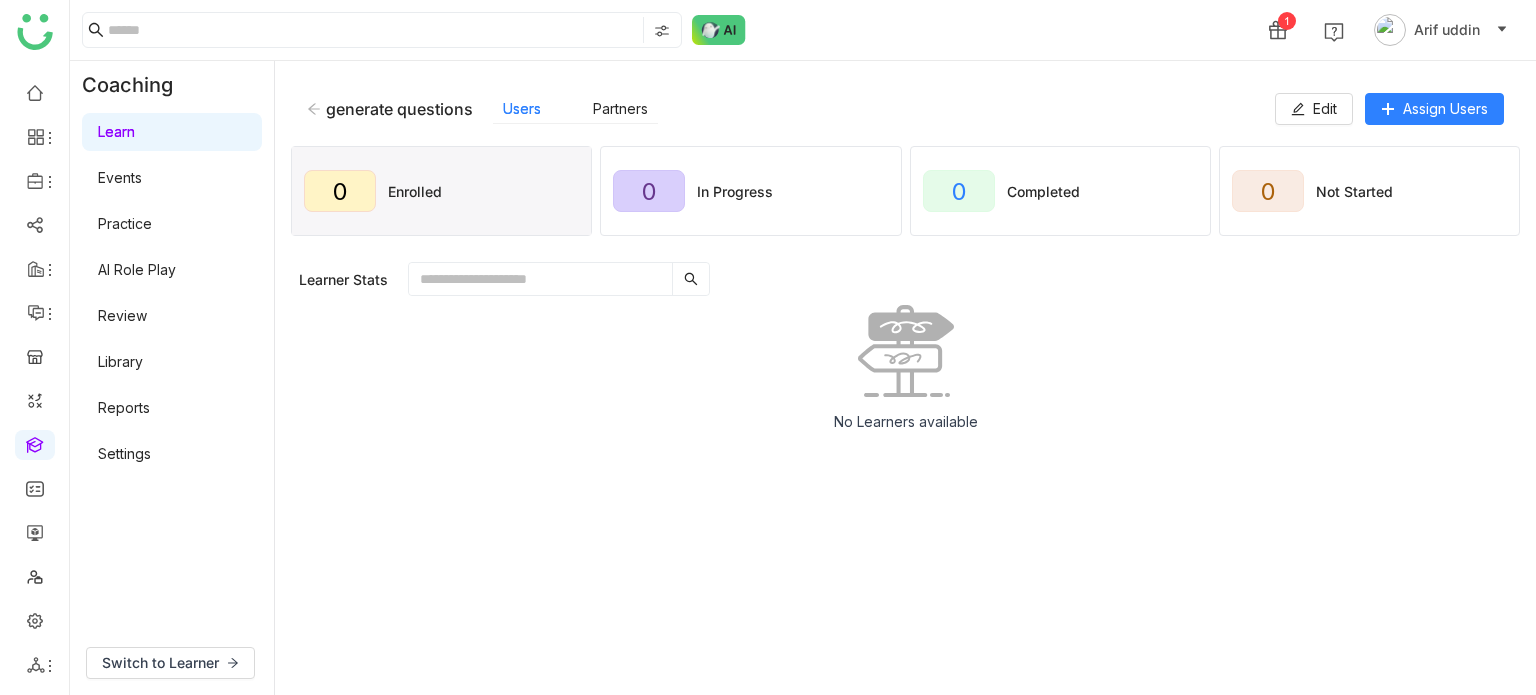 click 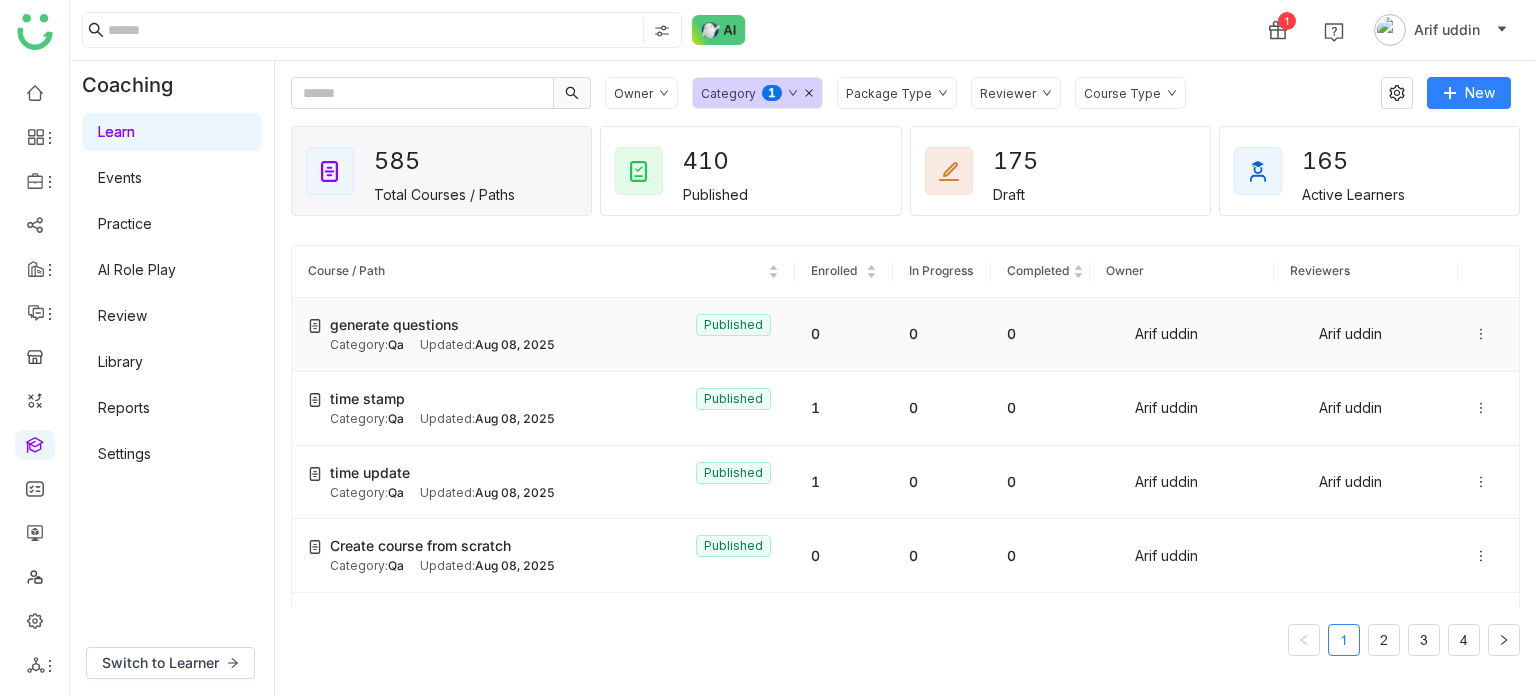 click 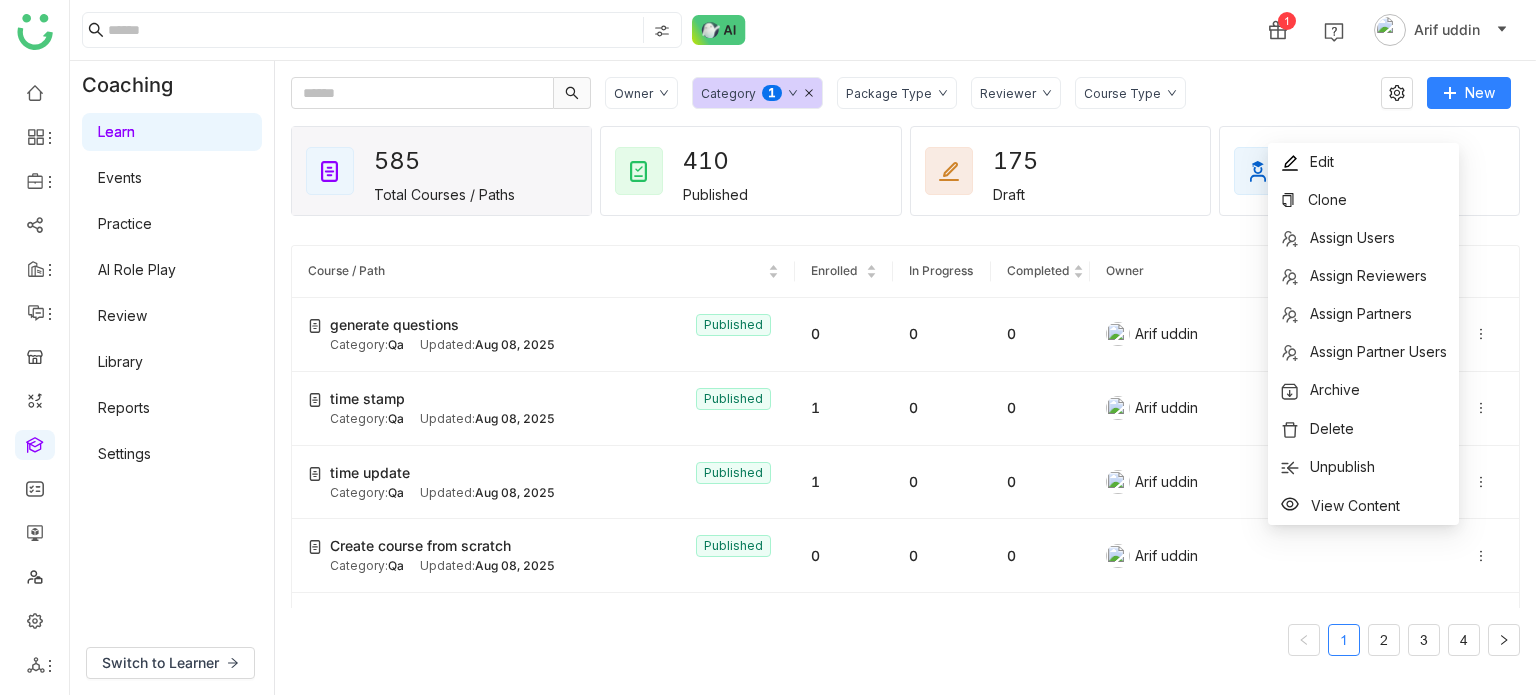 click on "1 Arif uddin" 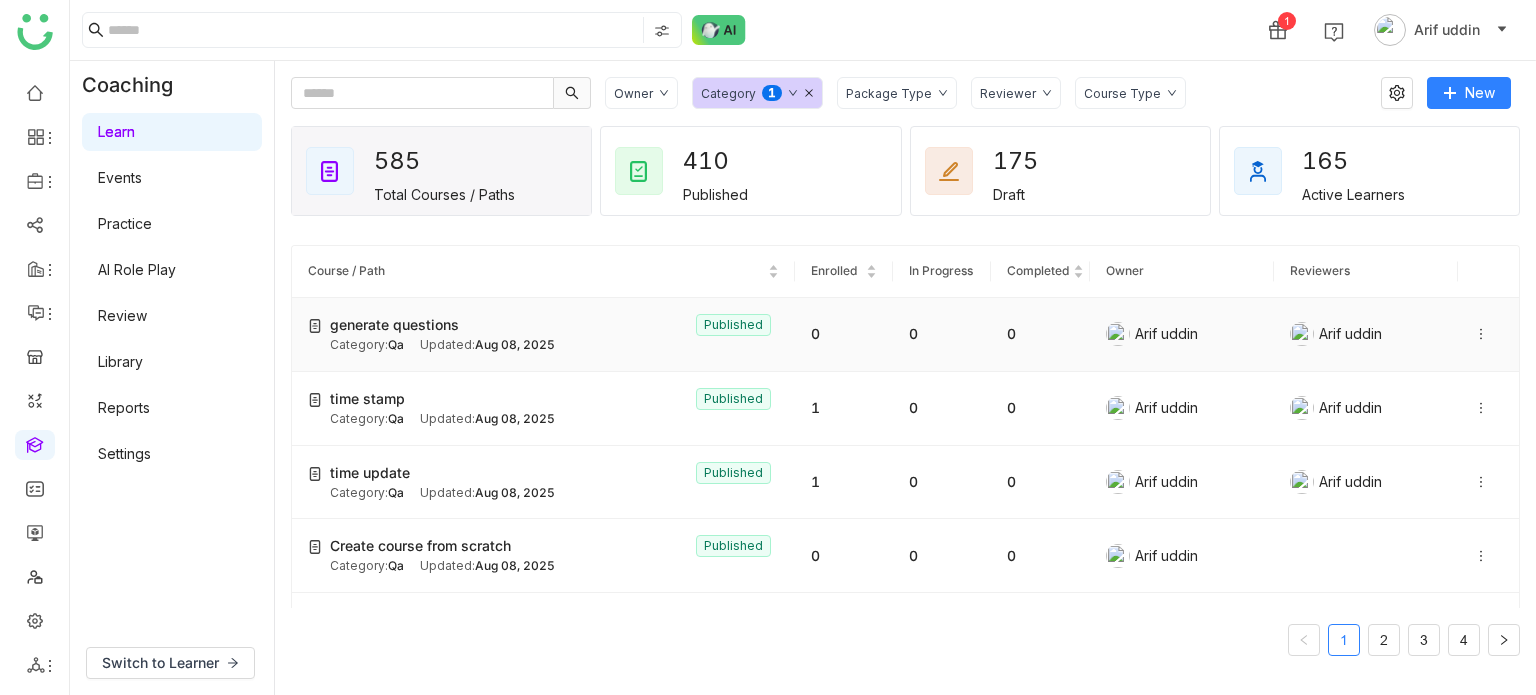 click 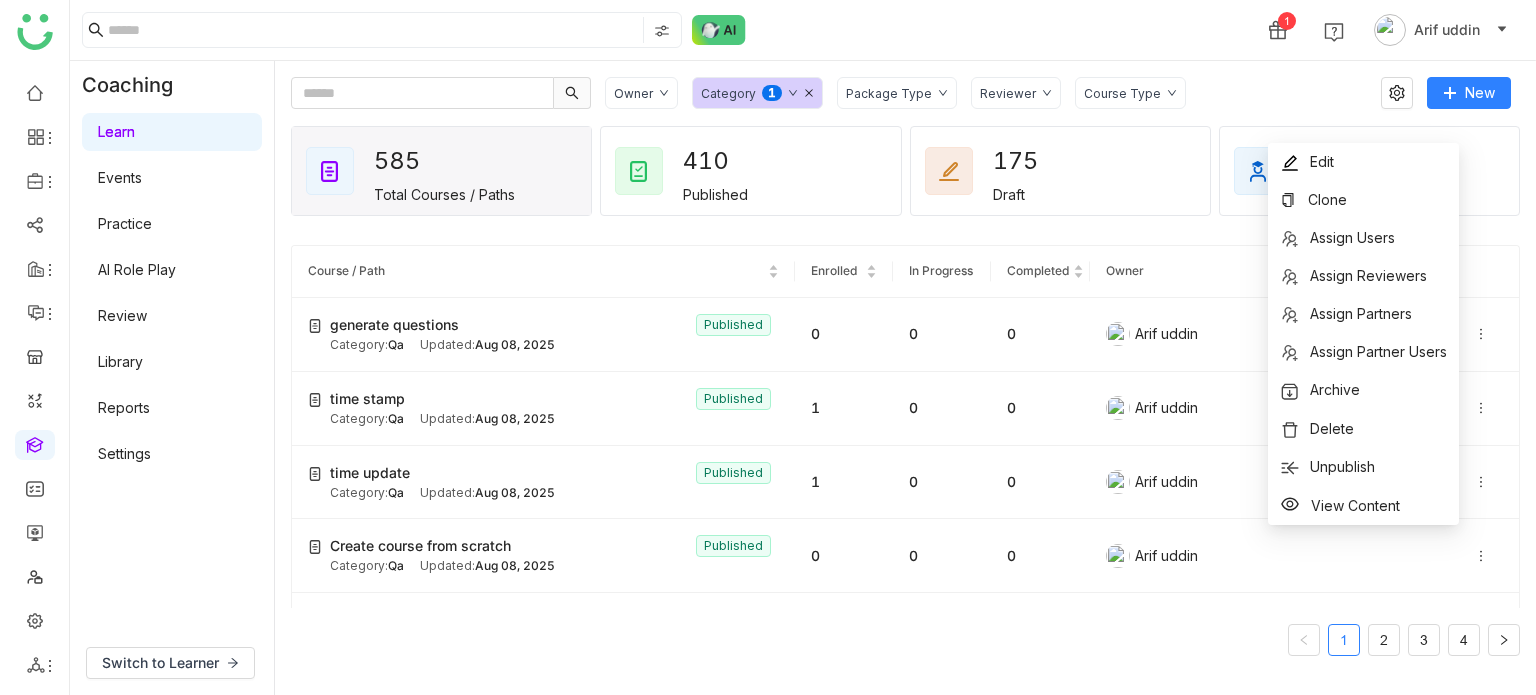 click on "Owner Category  0   1   2   3   4   5   6   7   8   9  Package Type Reviewer Course Type  New   585   Total Courses / Paths   410   Published   175   Draft   165   Active Learners  Course / Path Enrolled In Progress Completed Owner Reviewers generate questions   Published Category:  Qa Updated:   Aug 08, 2025 0 0 0  Arif uddin   Arif uddin  time stamp  Published Category:  Qa Updated:   Aug 08, 2025 1 0 0  Arif uddin   Arif uddin  time update   Published Category:  Qa Updated:   Aug 08, 2025 1 0 0  Arif uddin   Arif uddin  Create course from scratch   Published Category:  Qa Updated:   Aug 08, 2025 0 0 0  Arif uddin  Course with bulk option   Published Category:  Qa Updated:   Aug 07, 2025 1 0 0  Arif uddin   Arif uddin  This is my first short course  Published Category:  Qa Updated:   Aug 07, 2025 1 1 0  Arif uddin   +1 others  check borders here   Published Category:  Qa Updated:   Aug 06, 2025 1 1 0  Arif uddin  short course 101  Published Category:  Qa Updated:   Aug 06, 2025 0 0 0  Arif uddin   Published" 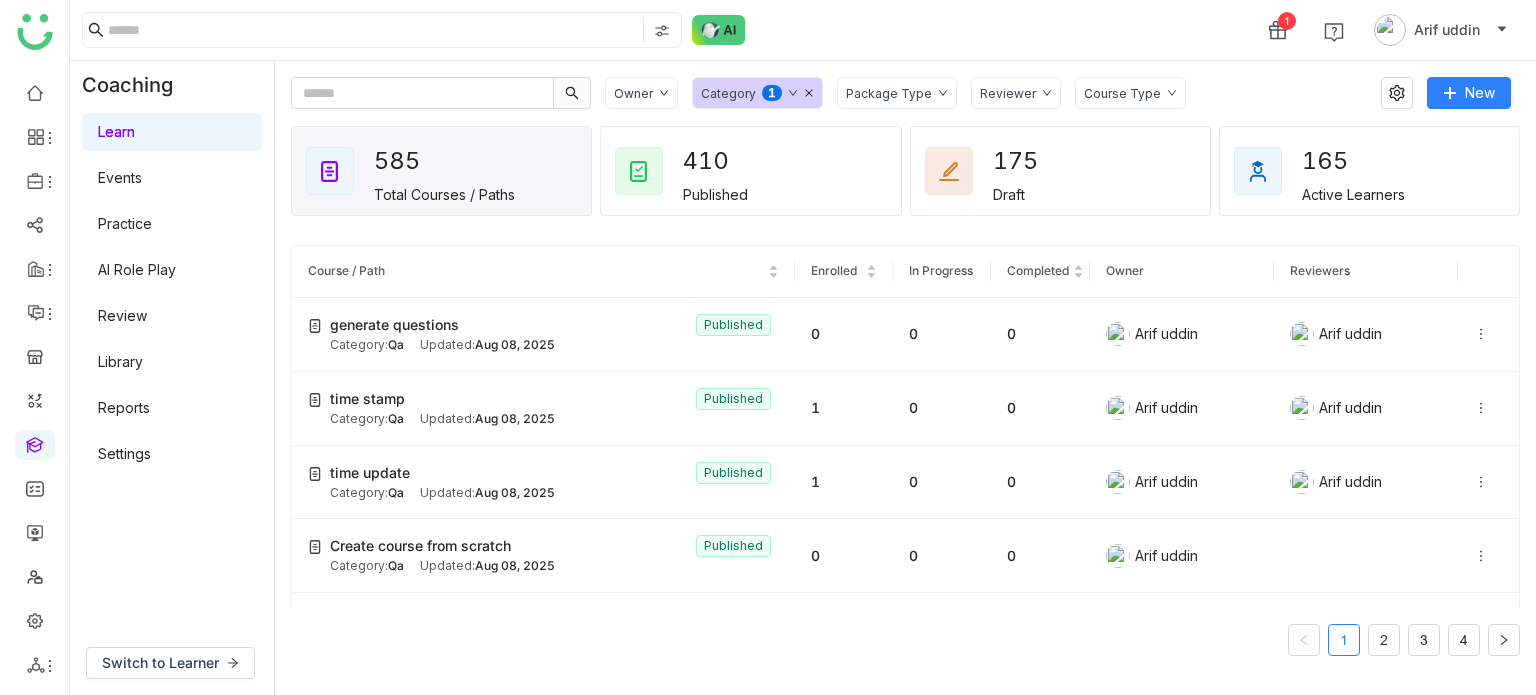 click on "Owner Category  0   1   2   3   4   5   6   7   8   9  Package Type Reviewer Course Type" 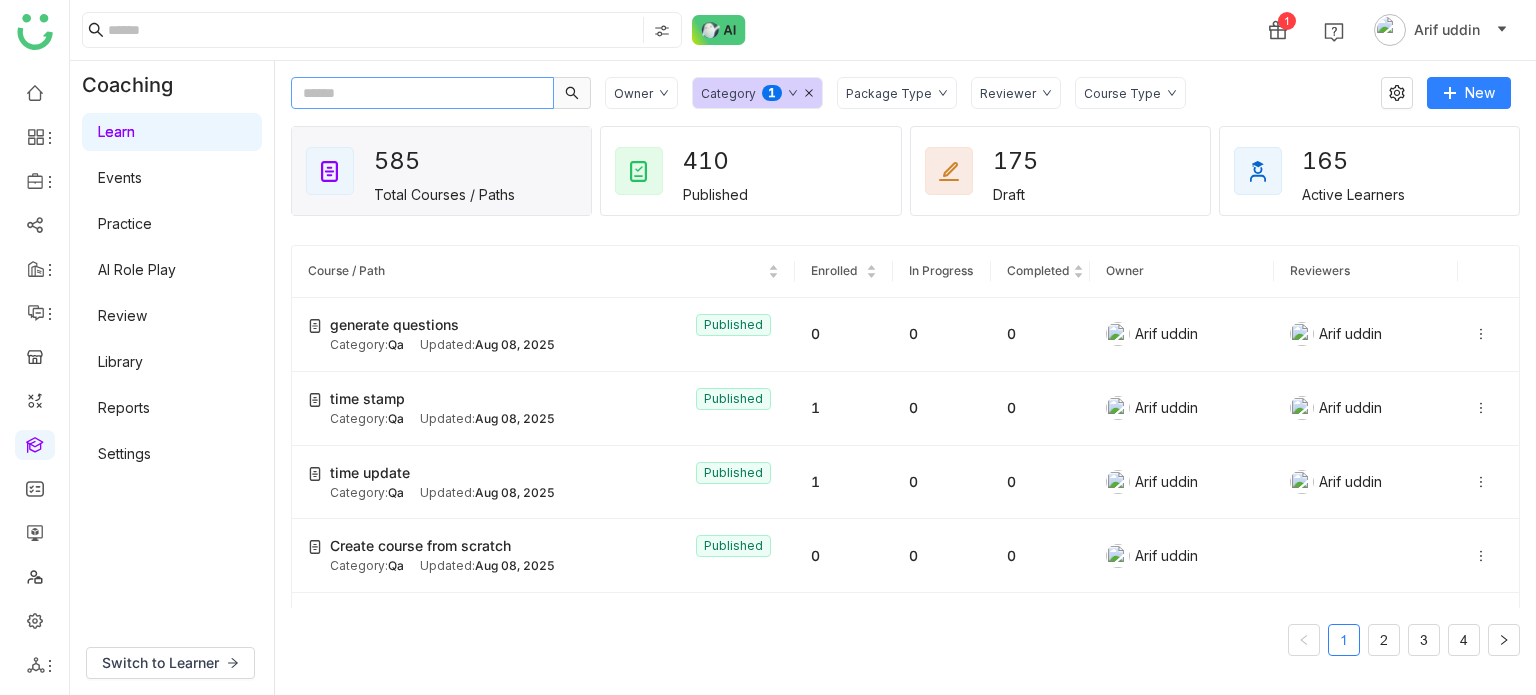 click 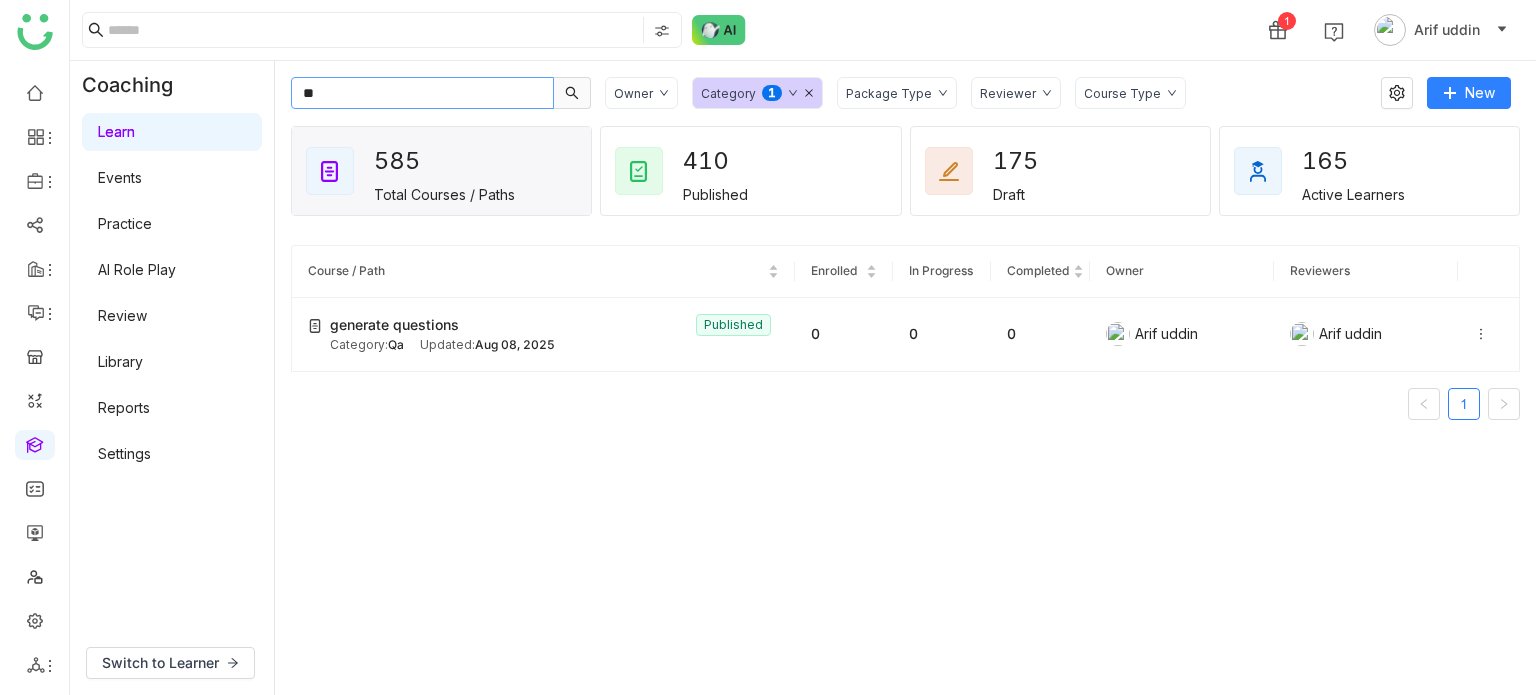 type on "*" 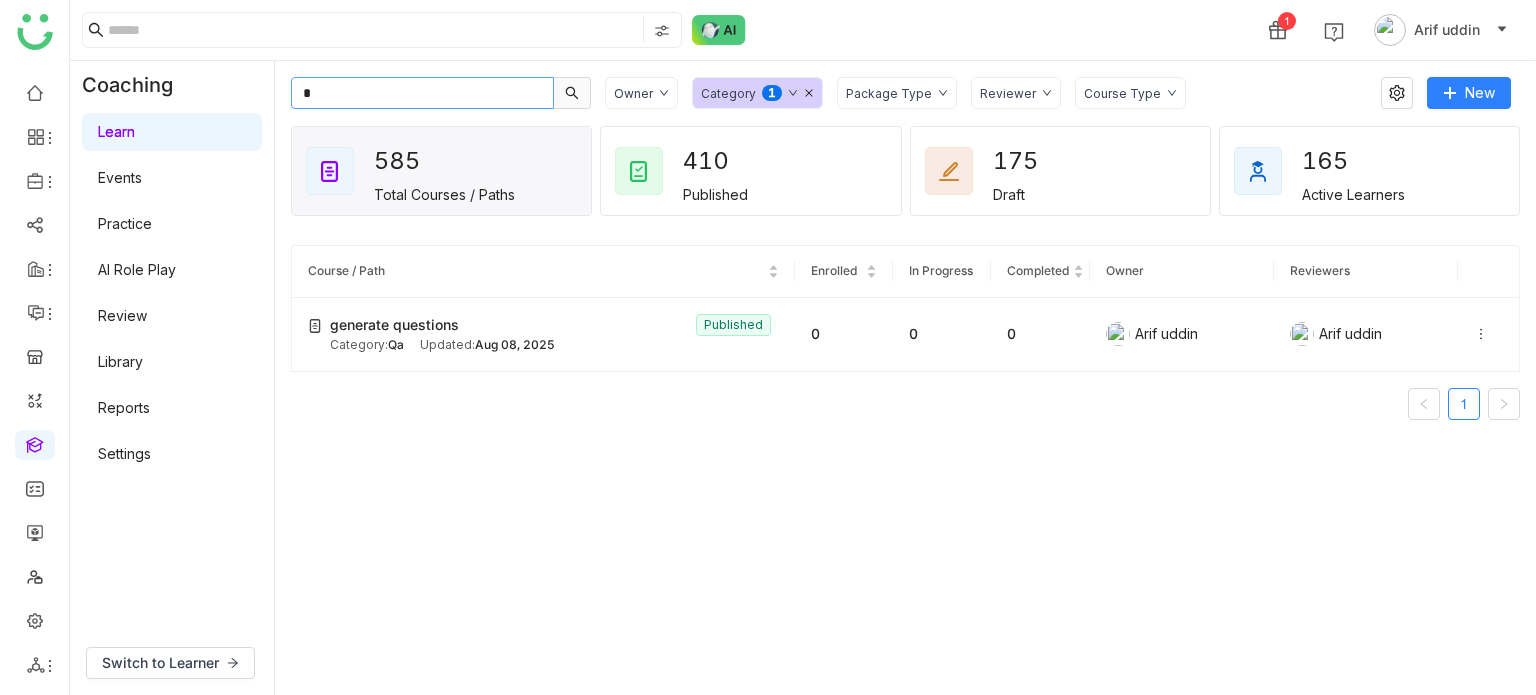 type 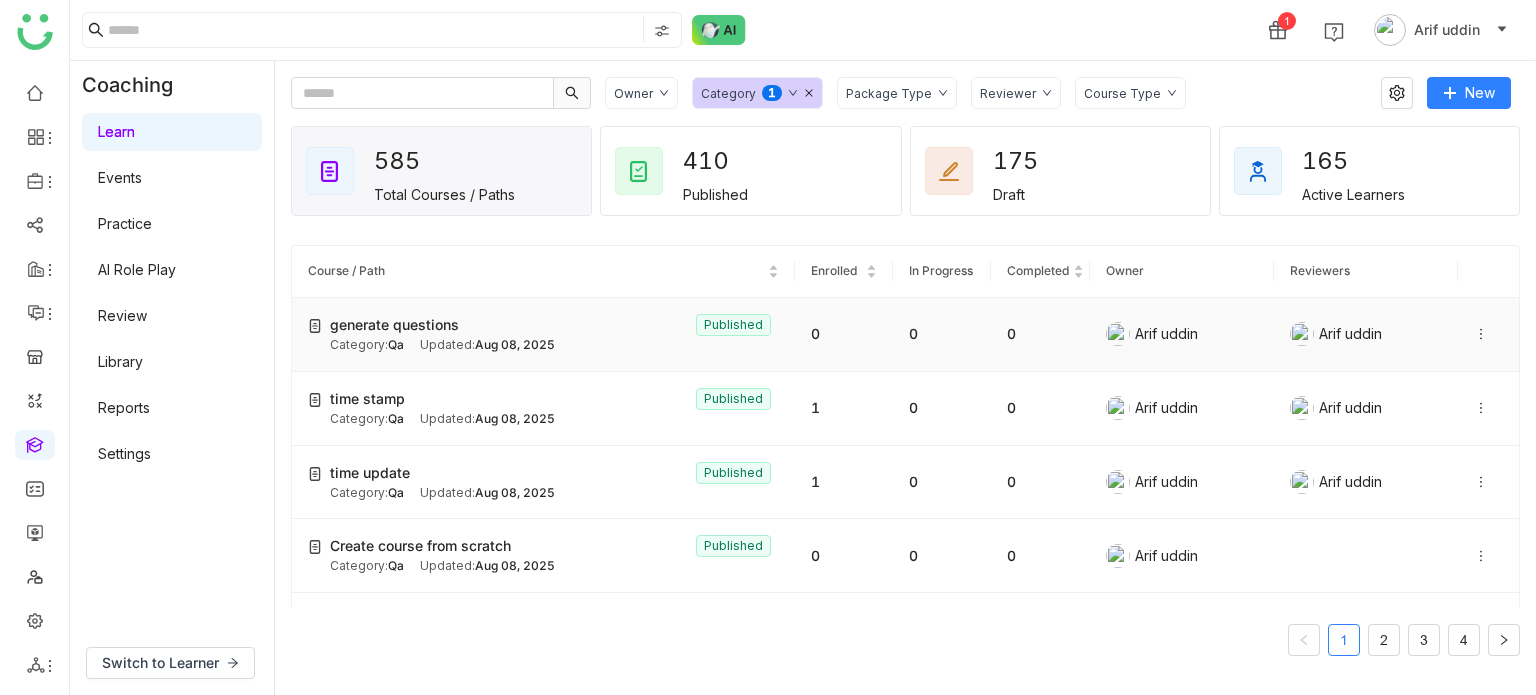 click on "generate questions   Published Category:  Qa Updated:   Aug 08, 2025" 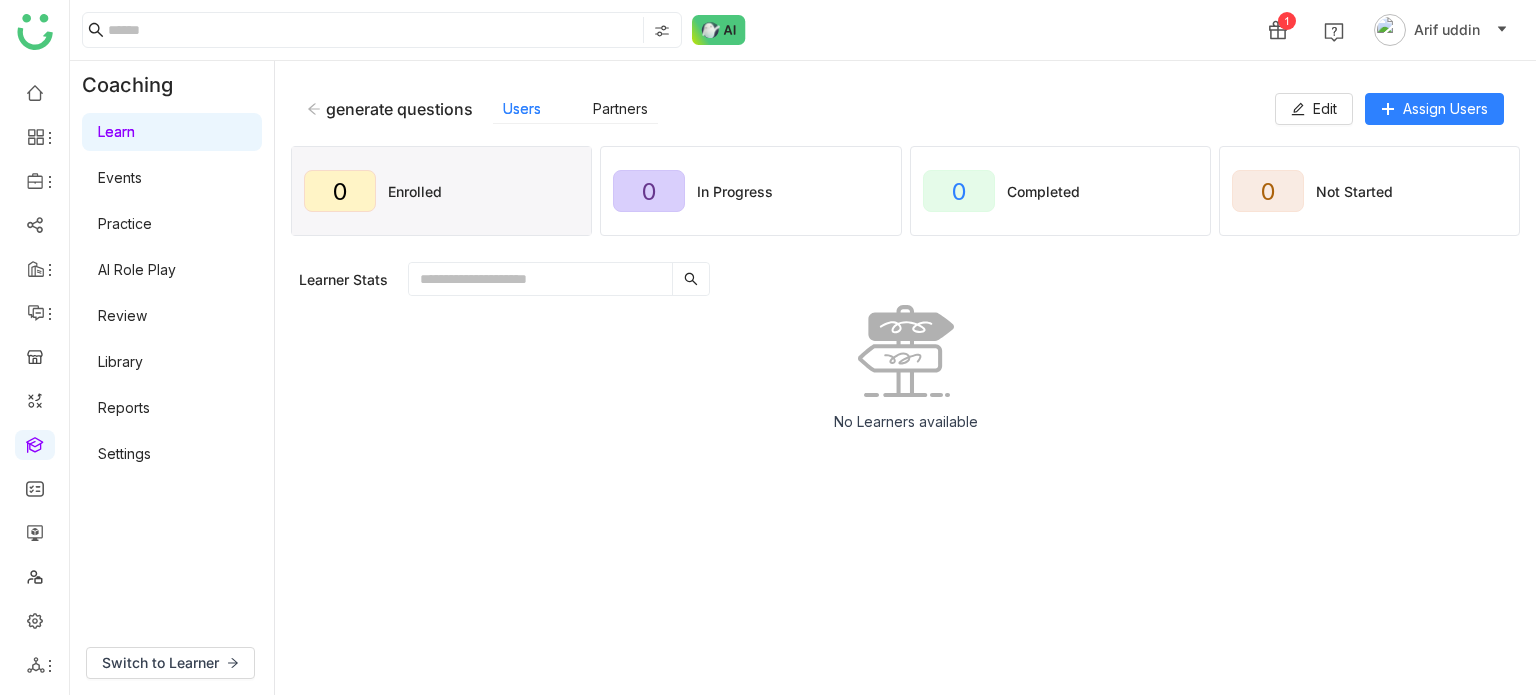 click 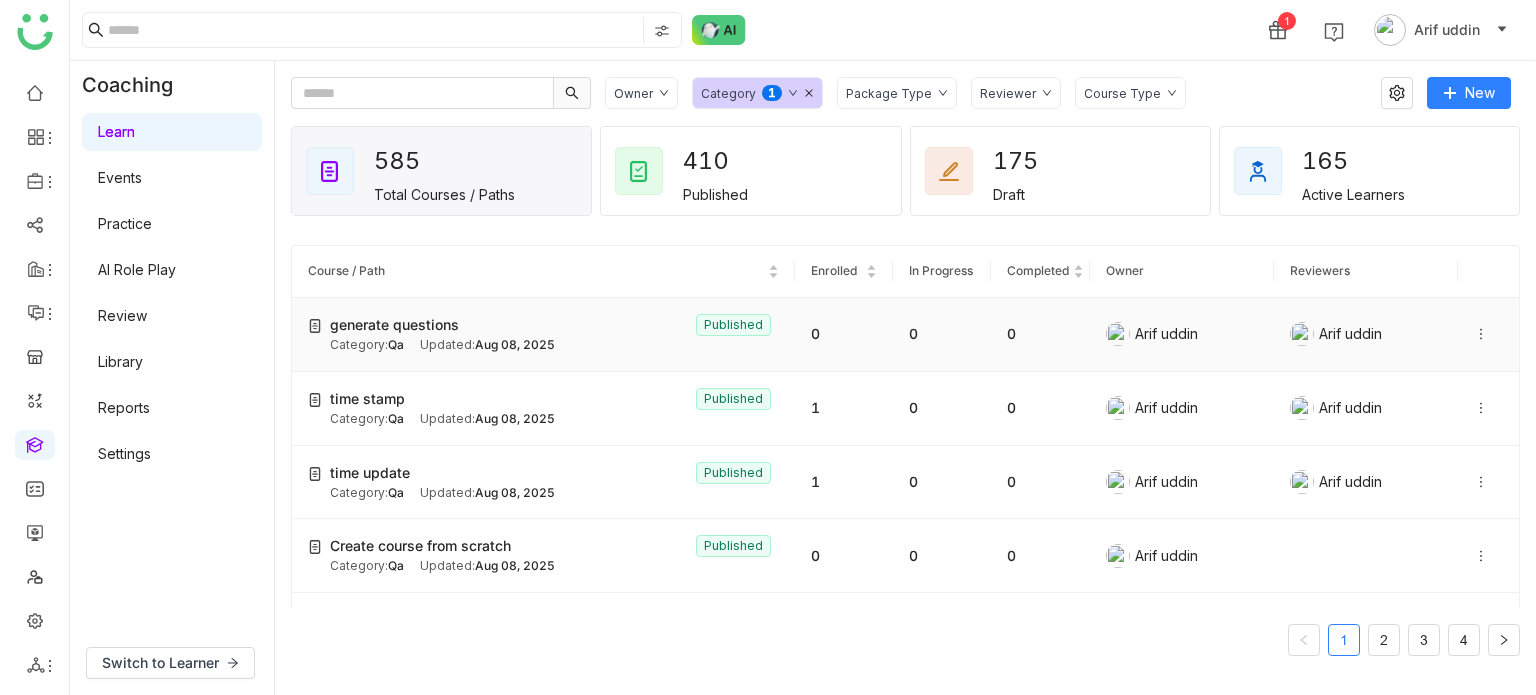 click 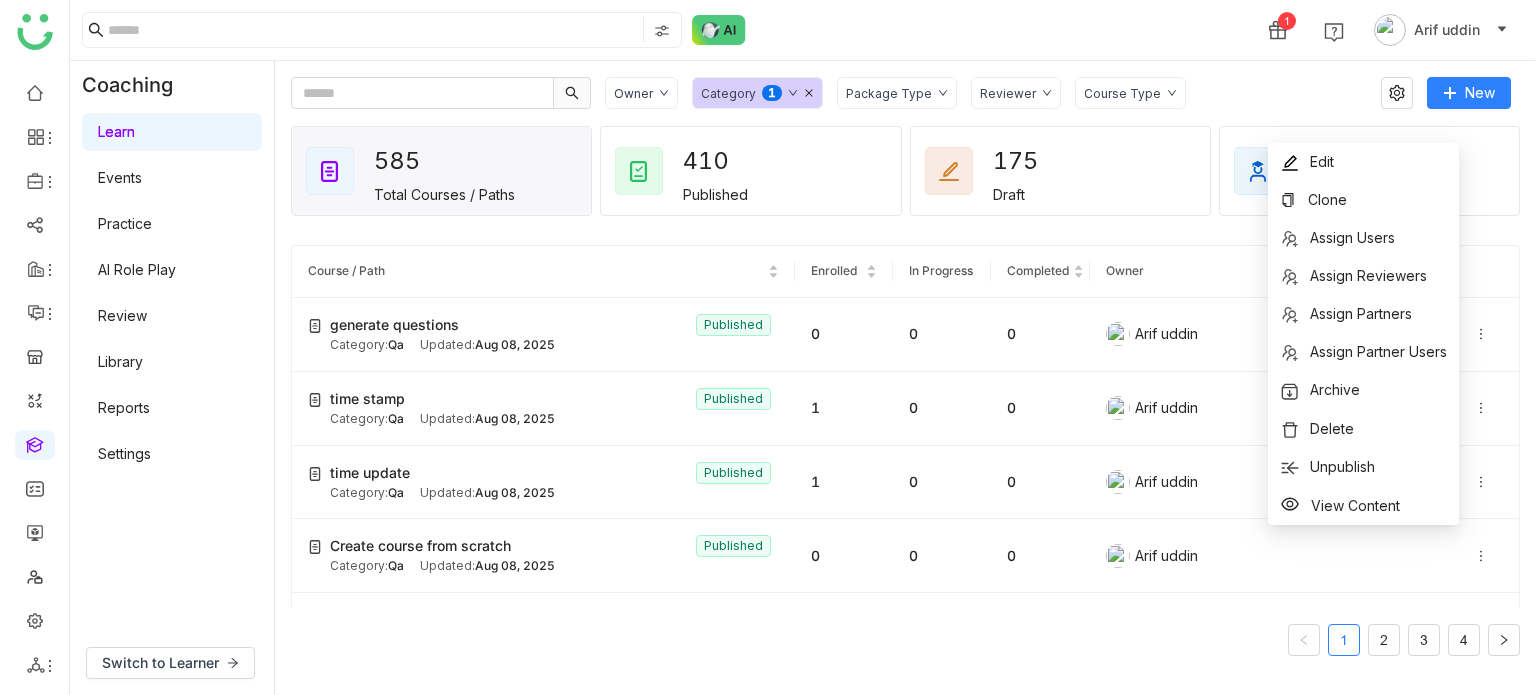 click on "1 Arif uddin" 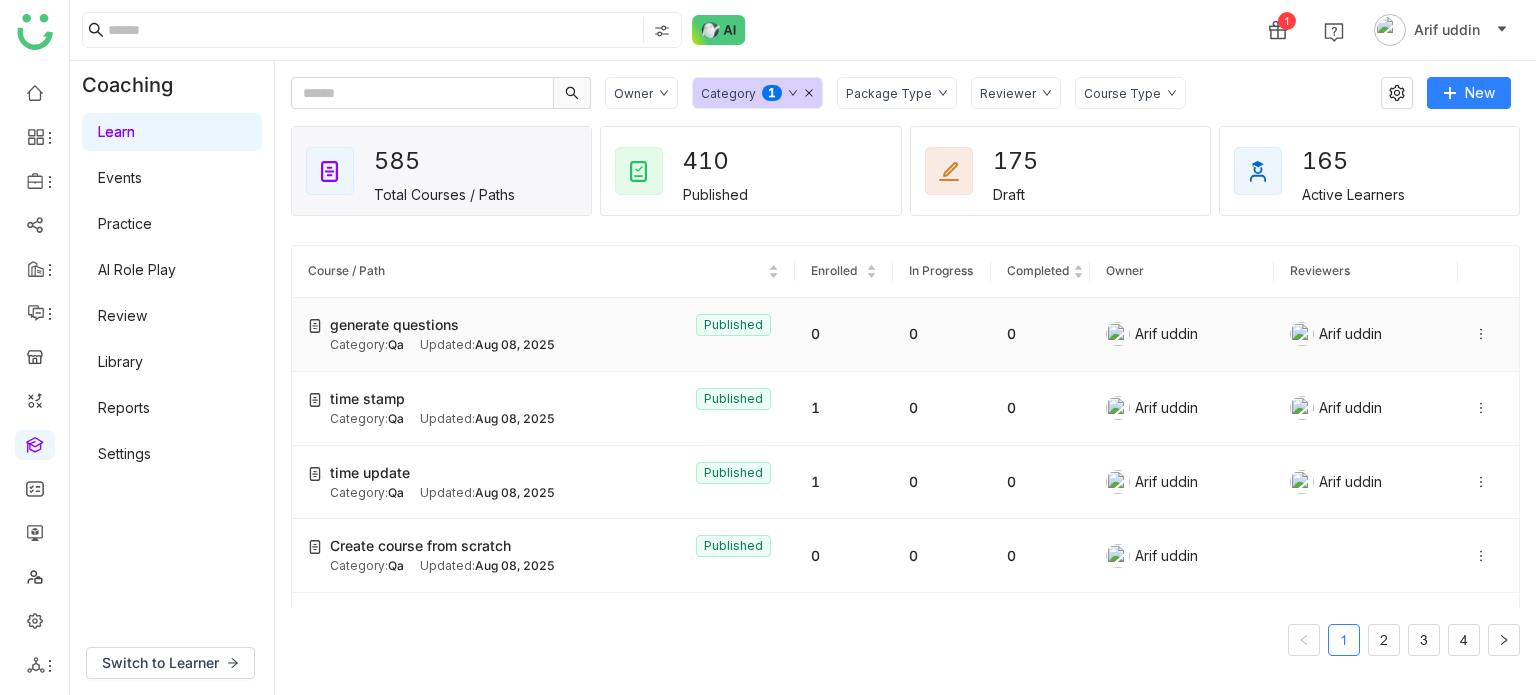 click on "Category:  Qa Updated:   Aug 08, 2025" 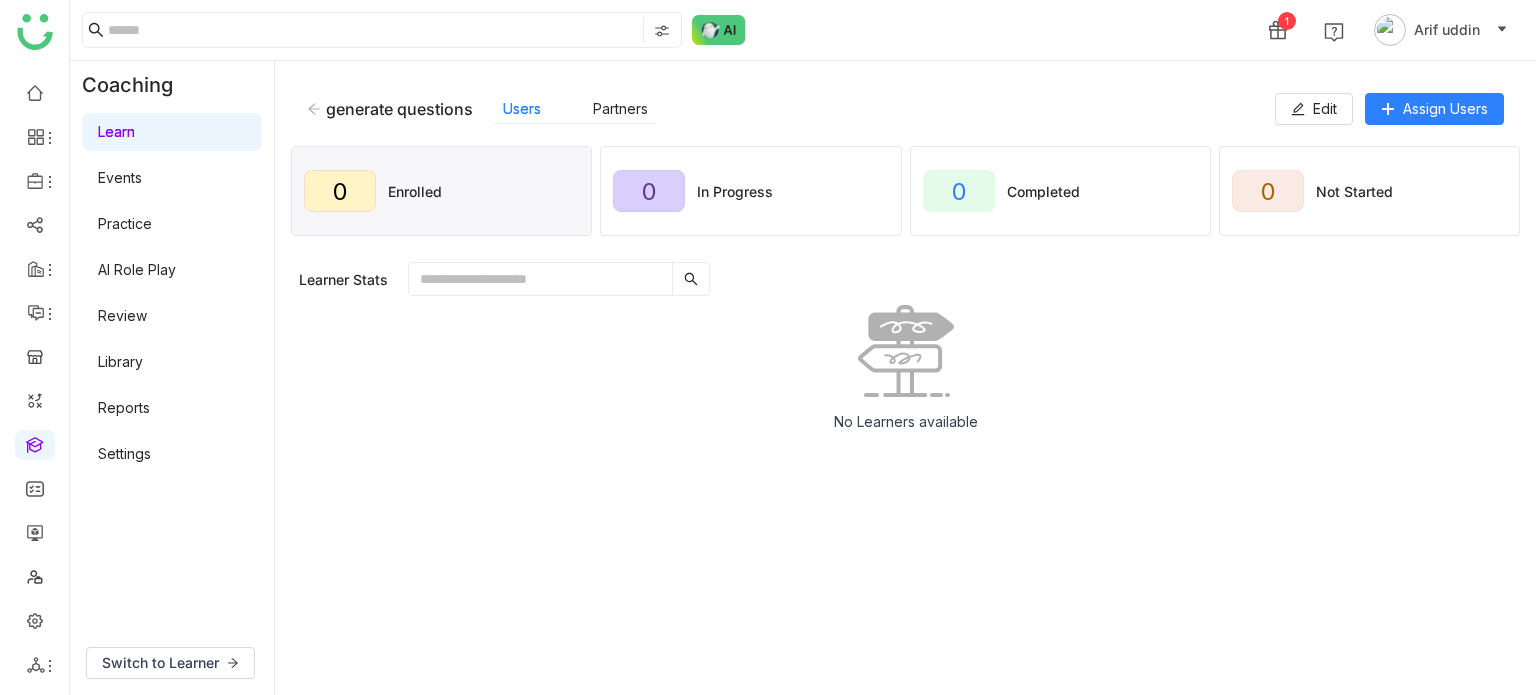 click 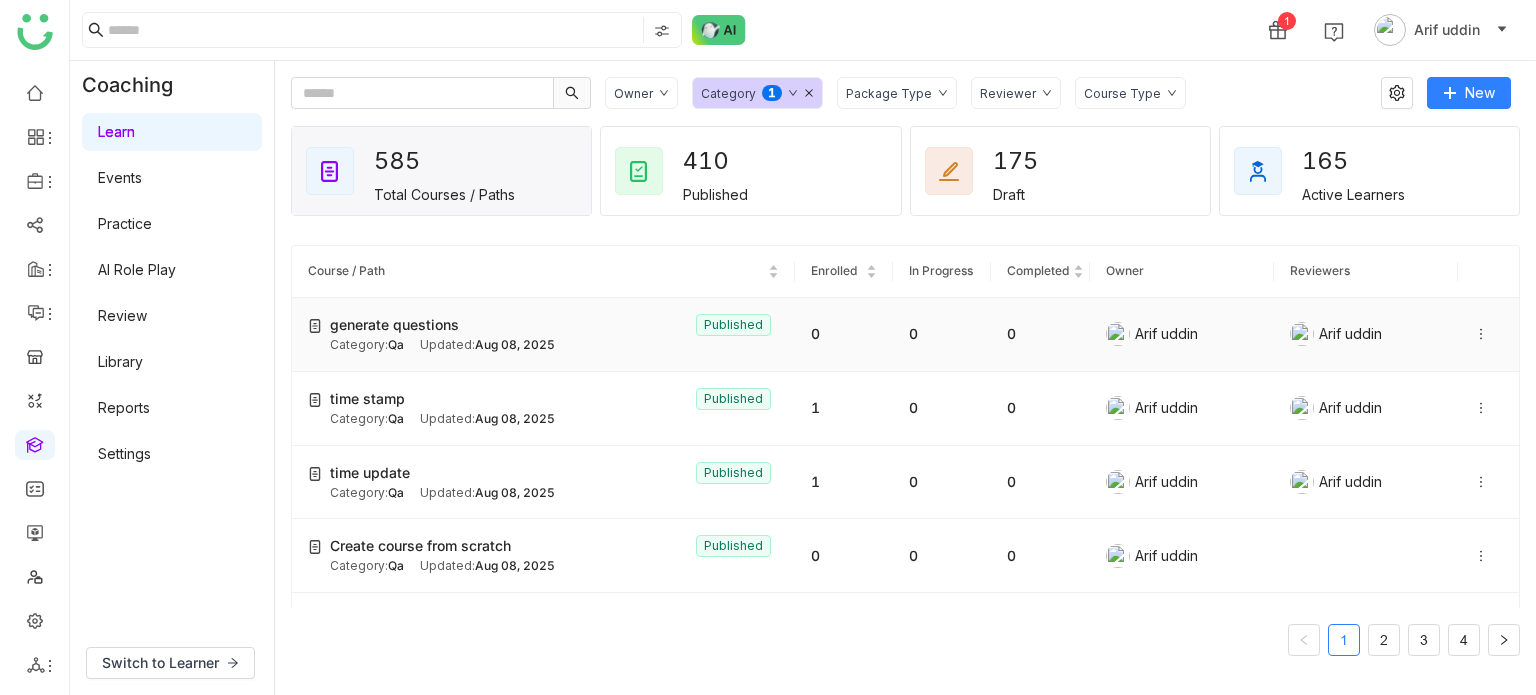 click 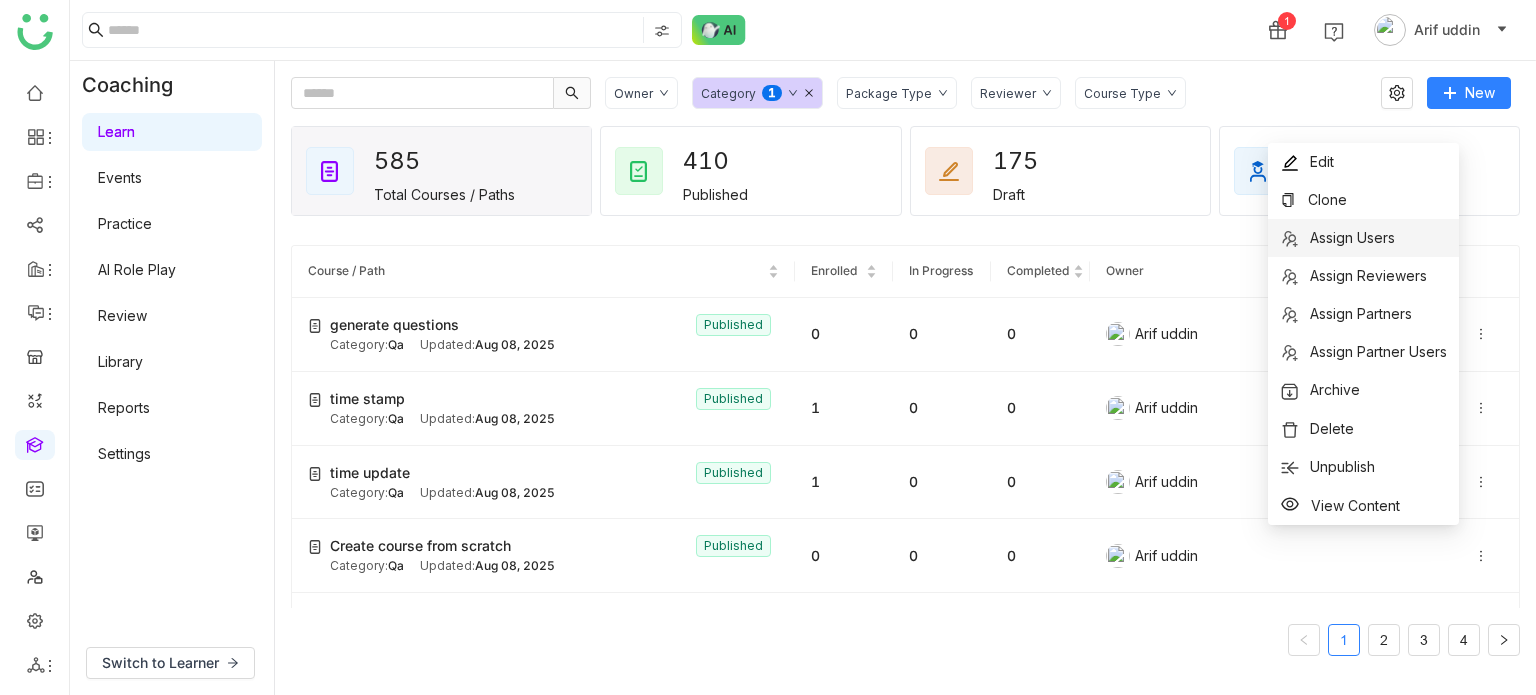 click on "Assign Users" at bounding box center (1352, 237) 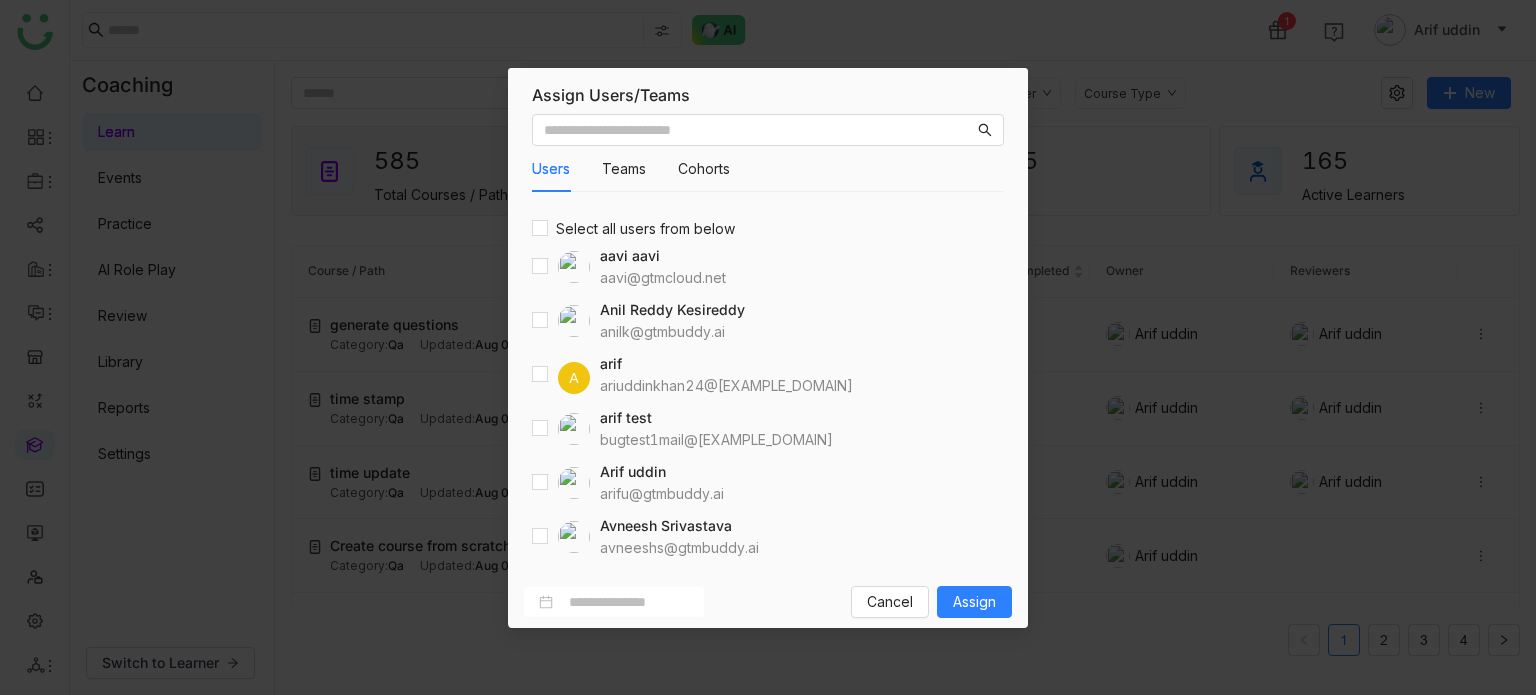 click on "aavi aavi   aavi@gtmcloud.net" at bounding box center (768, 267) 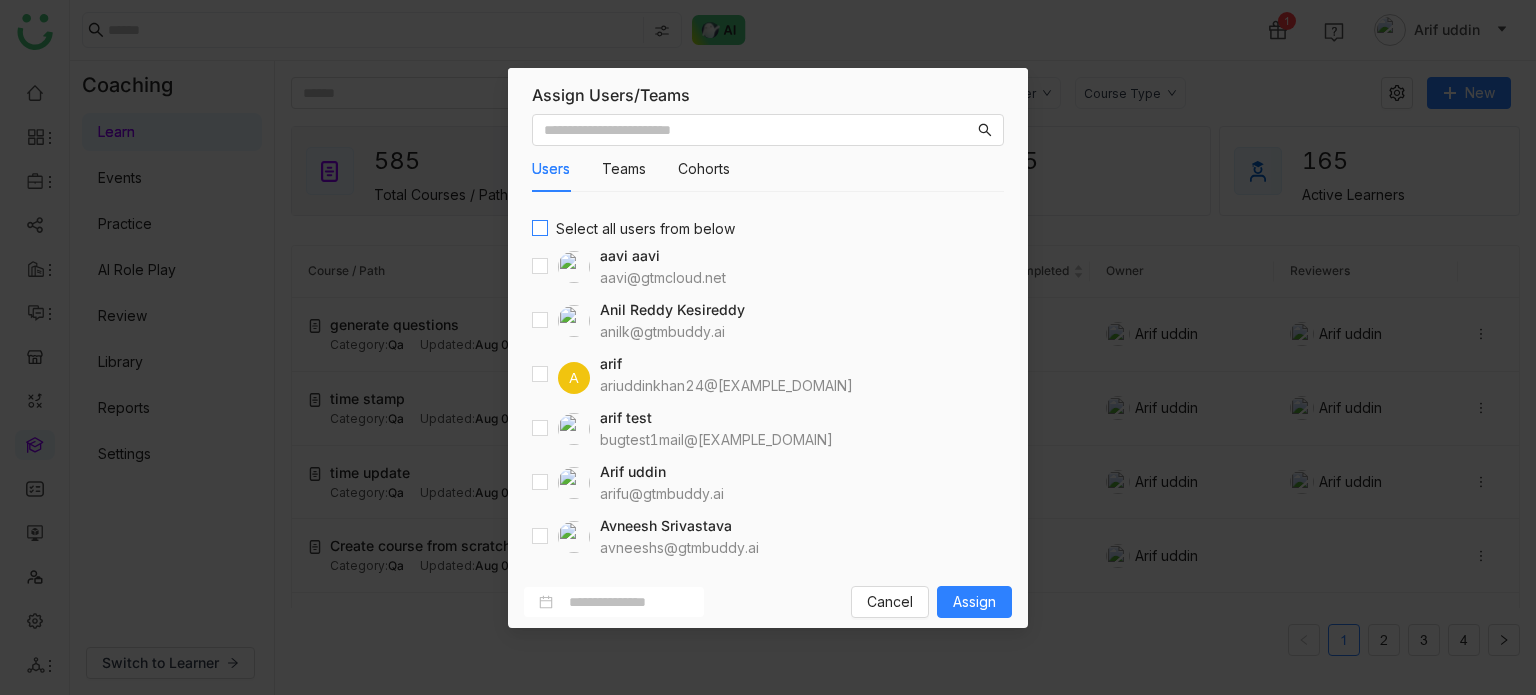 click on "Select all users from below" at bounding box center [645, 229] 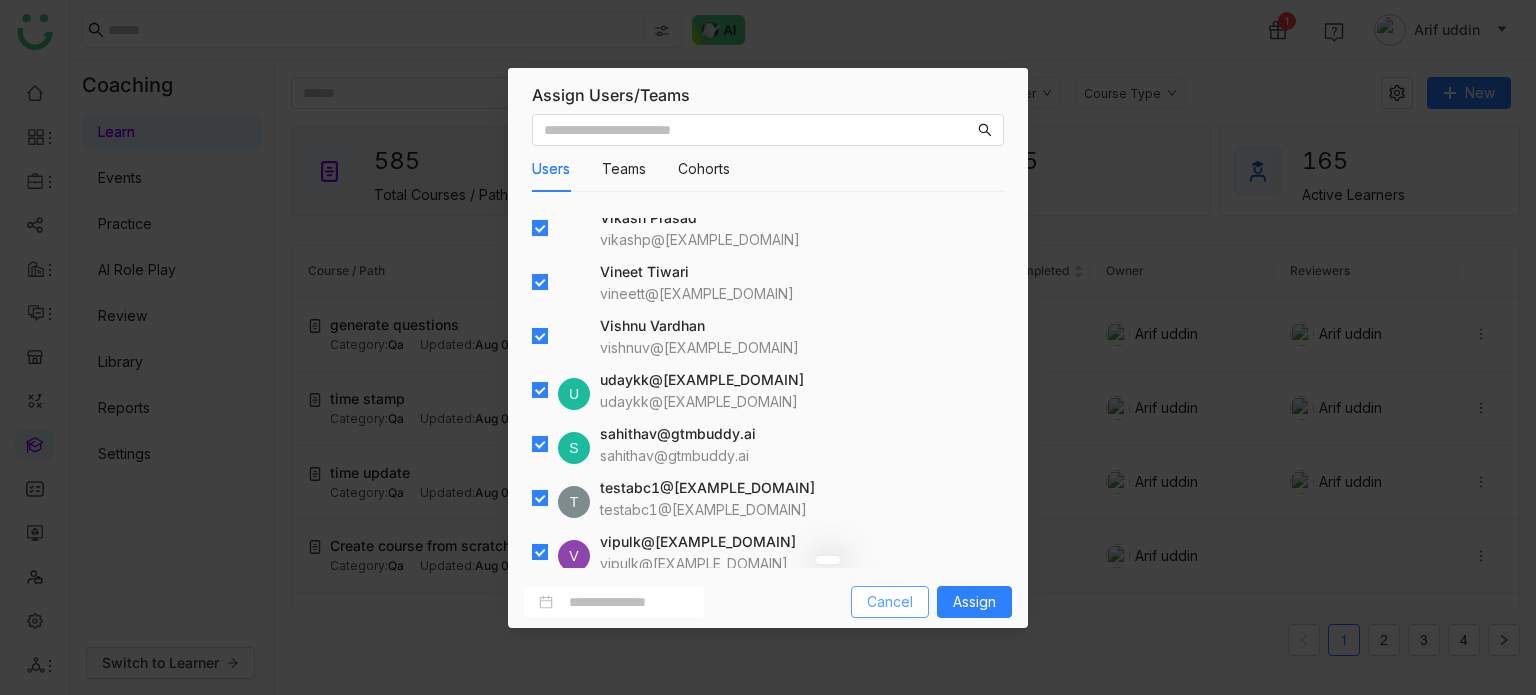 scroll, scrollTop: 2310, scrollLeft: 0, axis: vertical 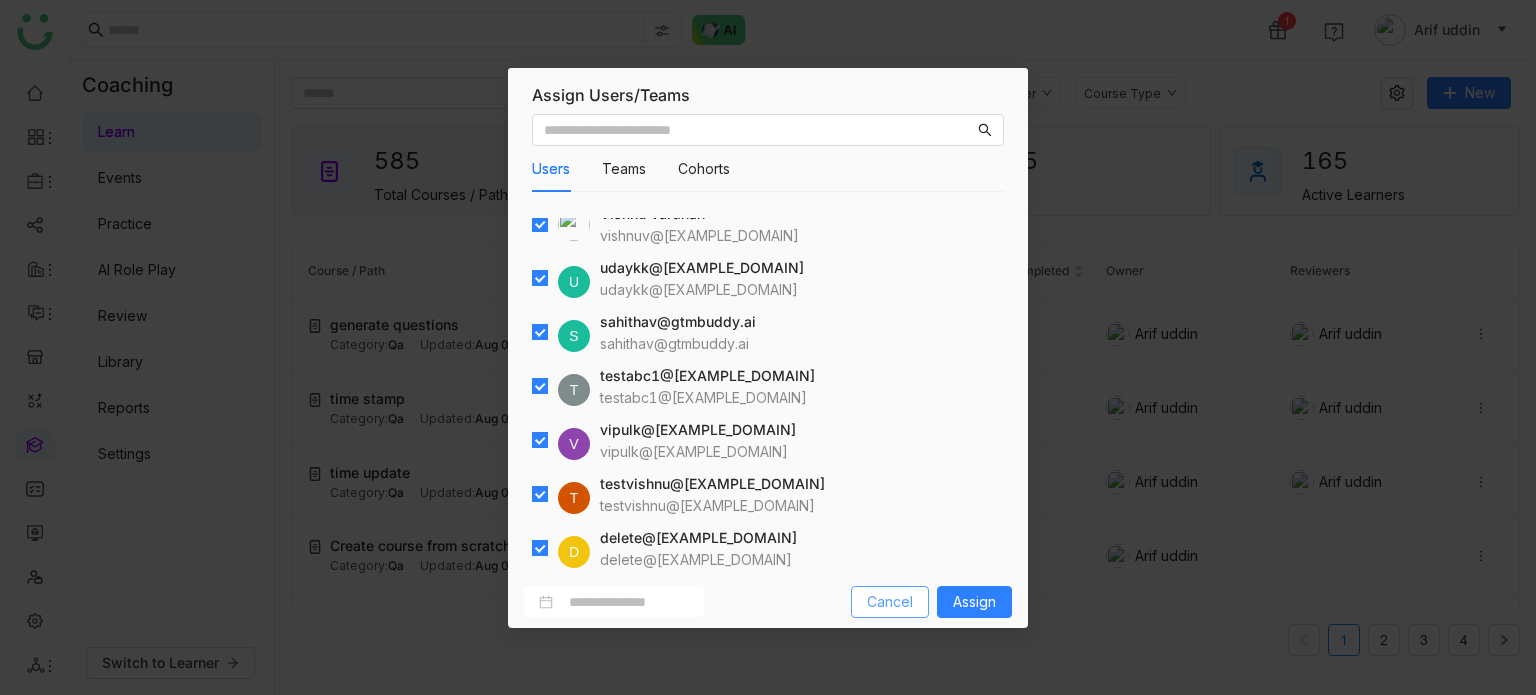 click on "Cancel" at bounding box center [890, 602] 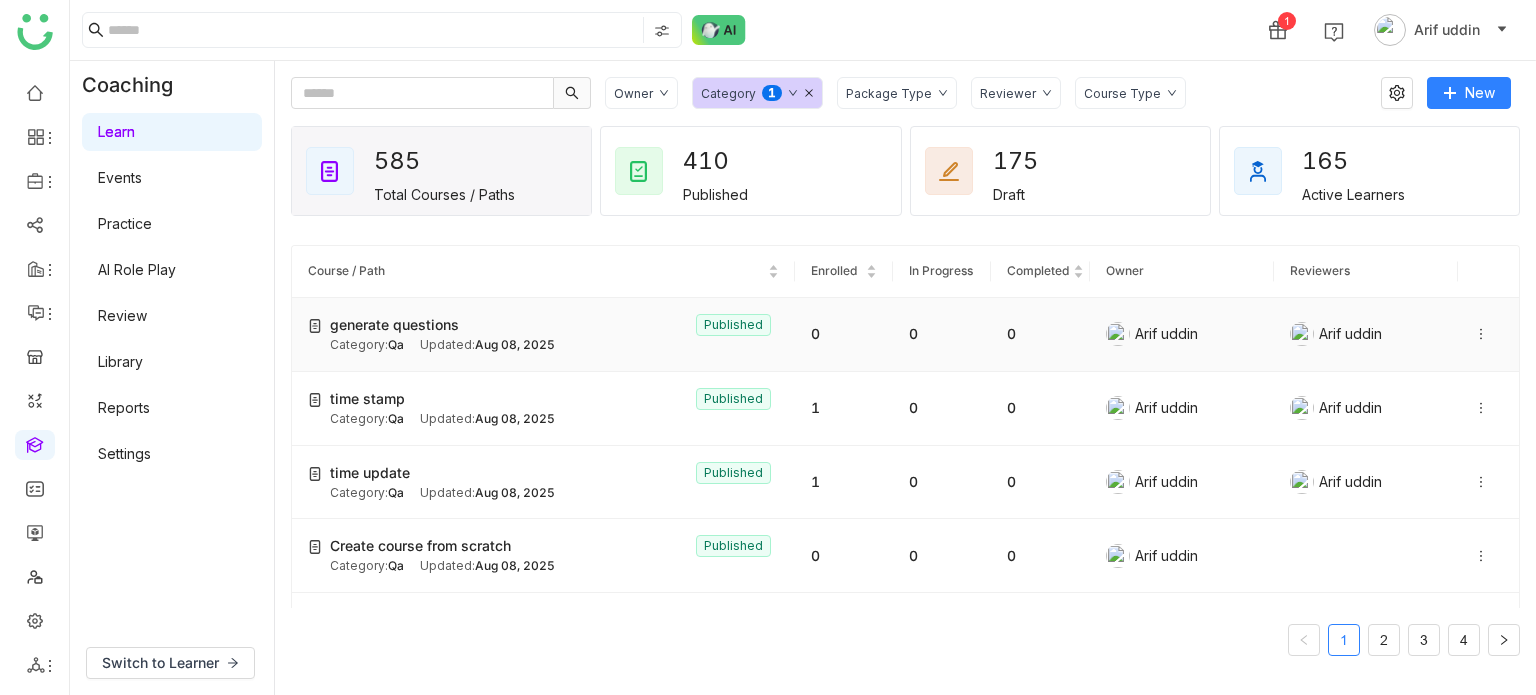 click on "Category:  Qa Updated:   Aug 08, 2025" 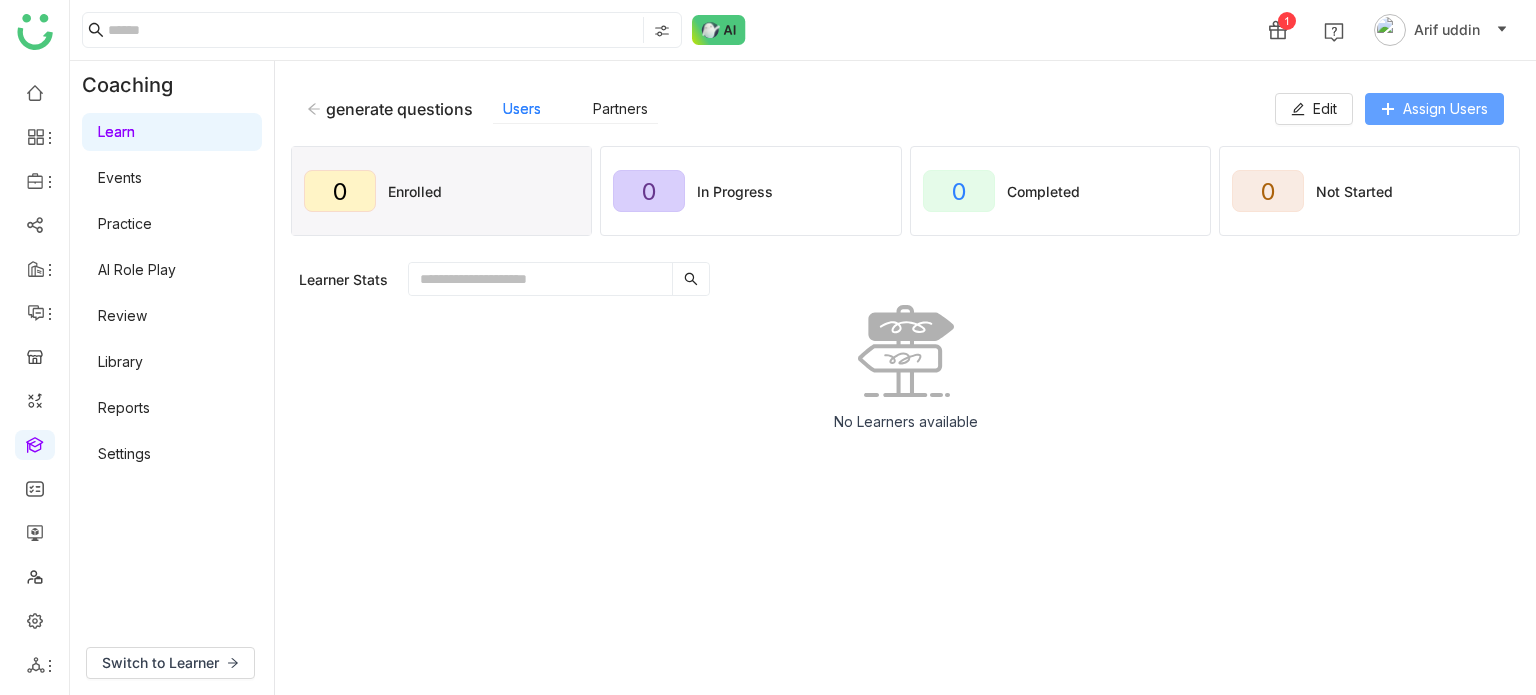 click on "Assign Users" 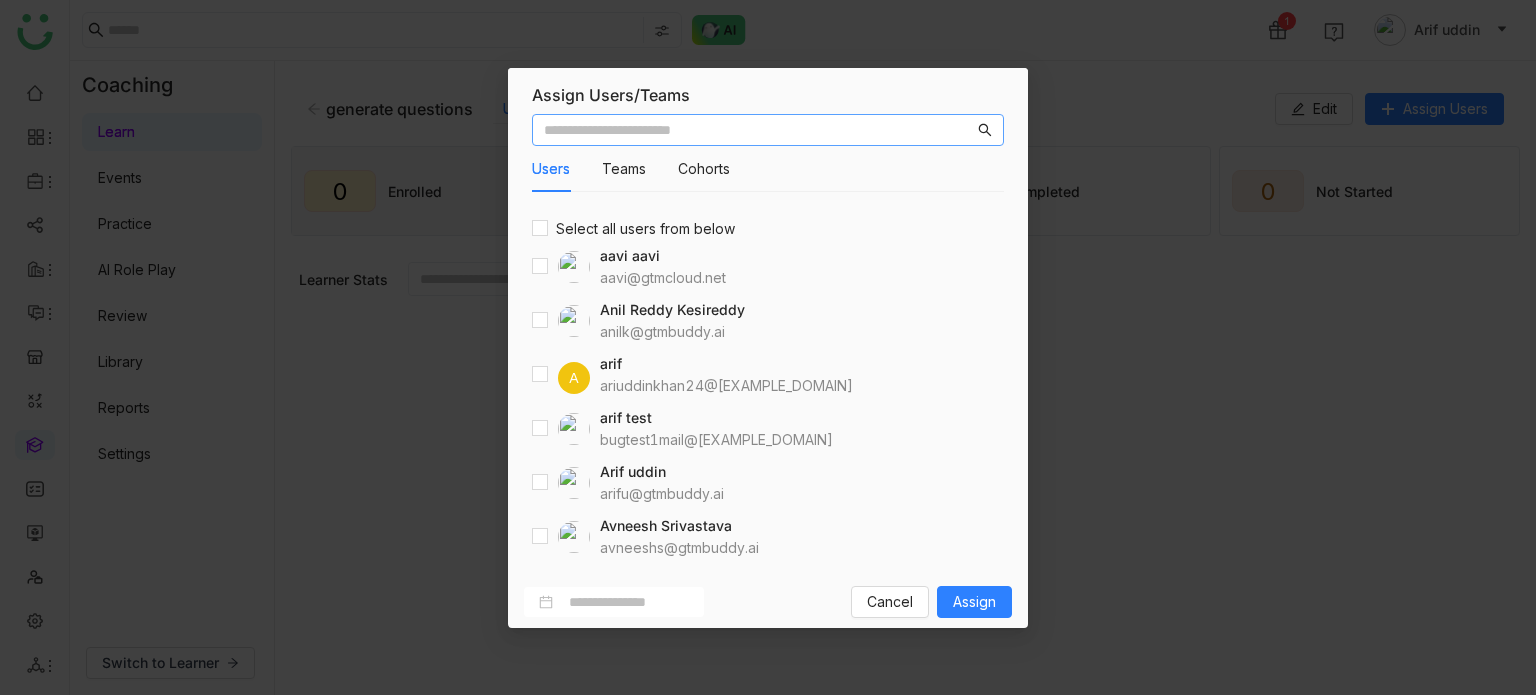 click on "Assign Users/Teams  Users   Teams   Cohorts   Select all users from below   aavi aavi   aavi@gtmcloud.net   Anil Reddy Kesireddy   anilk@gtmbuddy.ai   A   arif   ariuddinkhan24@gmail.com   arif test   bugtest1mail@gmail.com   Arif uddin   arifu@gtmbuddy.ai   Avneesh Srivastava   avneeshs@gtmbuddy.ai   Azam Hussain   azamh@gtmbuddy.ai   Azam Hussain   azamhussain9247@gmail.com   Azhar Uddin   azharuddin@gtmbuddy.ai   Bhanu Parihar   bhanup@gtmbuddy.ai   Bhupendra Singh Bhandari   bhupendra@gtmbuddy.ai   Chandramani Tiwary   mani@gtmbuddy.ai   chiru balaya   chirubalaya216@gmail.com   Cancel   Assign" at bounding box center [768, 347] 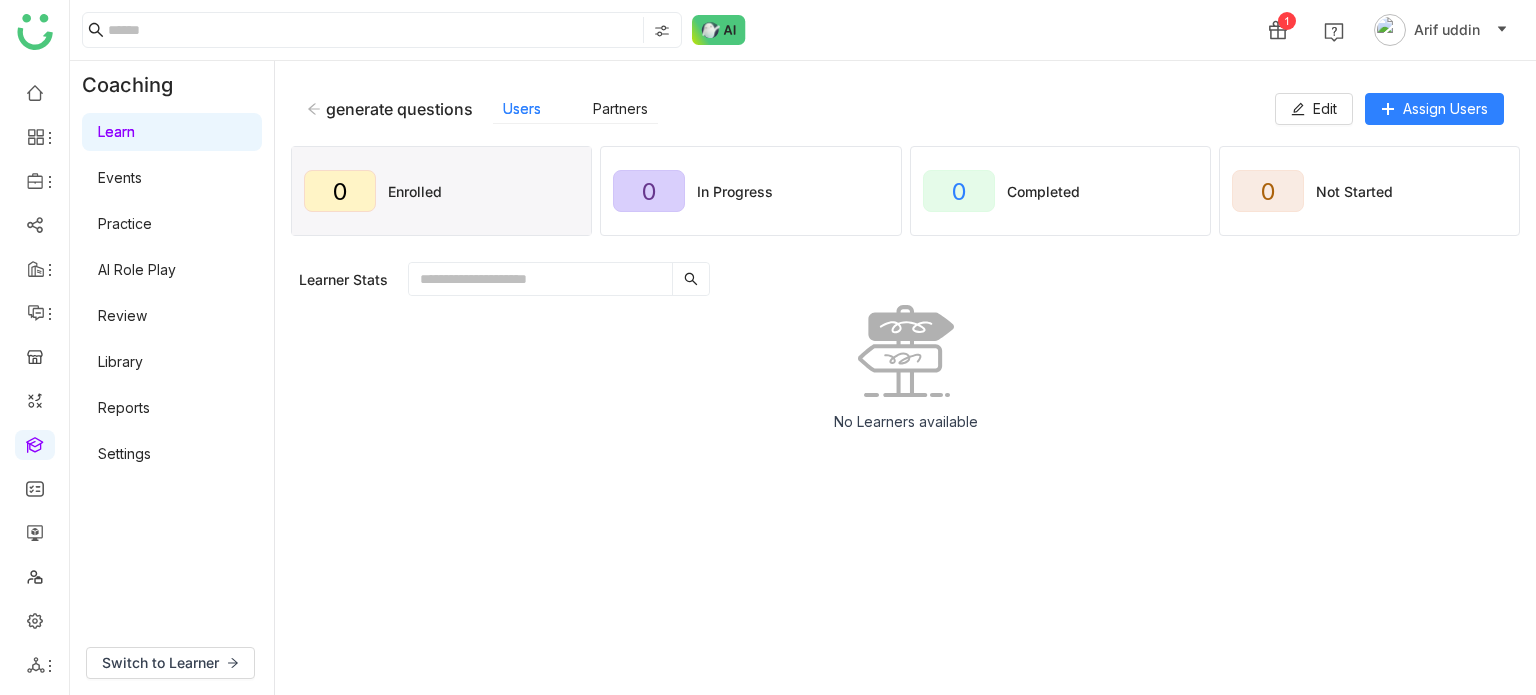click 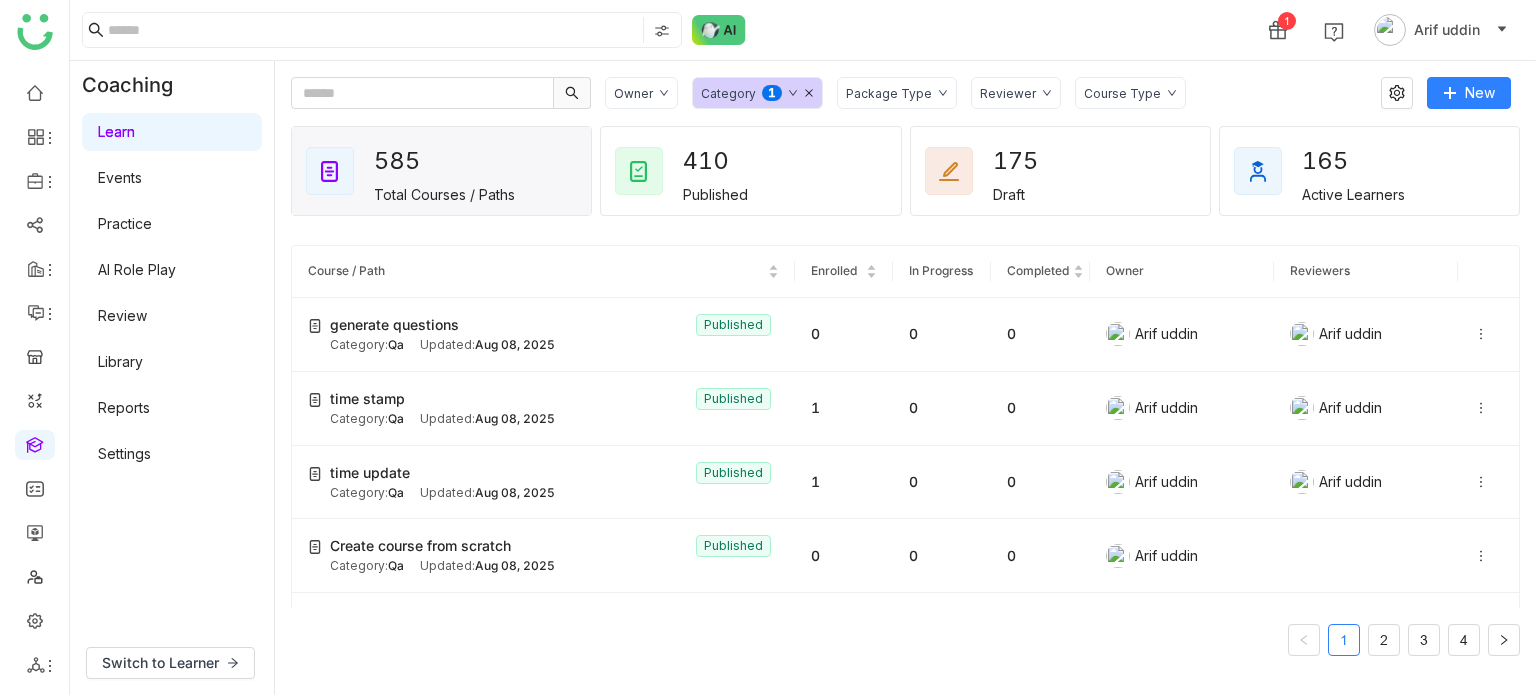 click on "Owner Category  0   1   2   3   4   5   6   7   8   9  Package Type Reviewer Course Type" 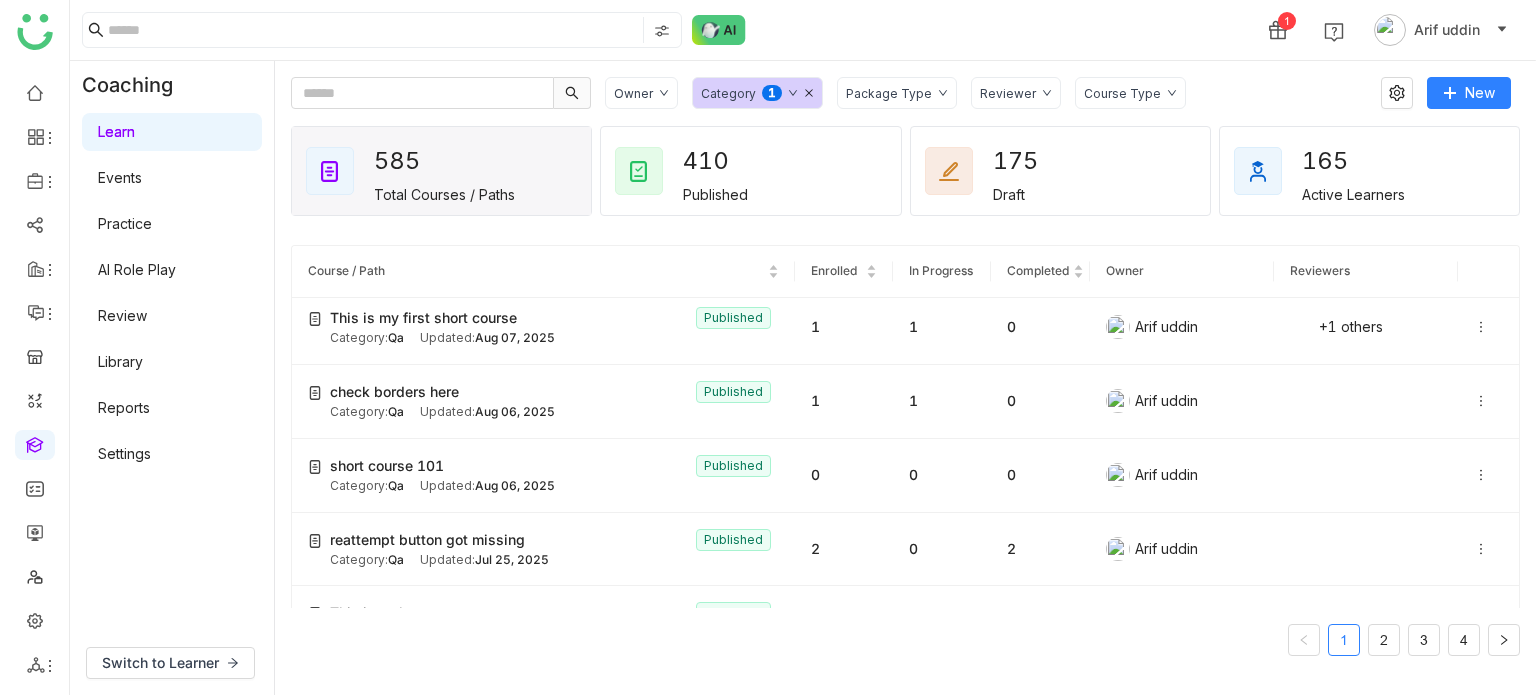 scroll, scrollTop: 600, scrollLeft: 0, axis: vertical 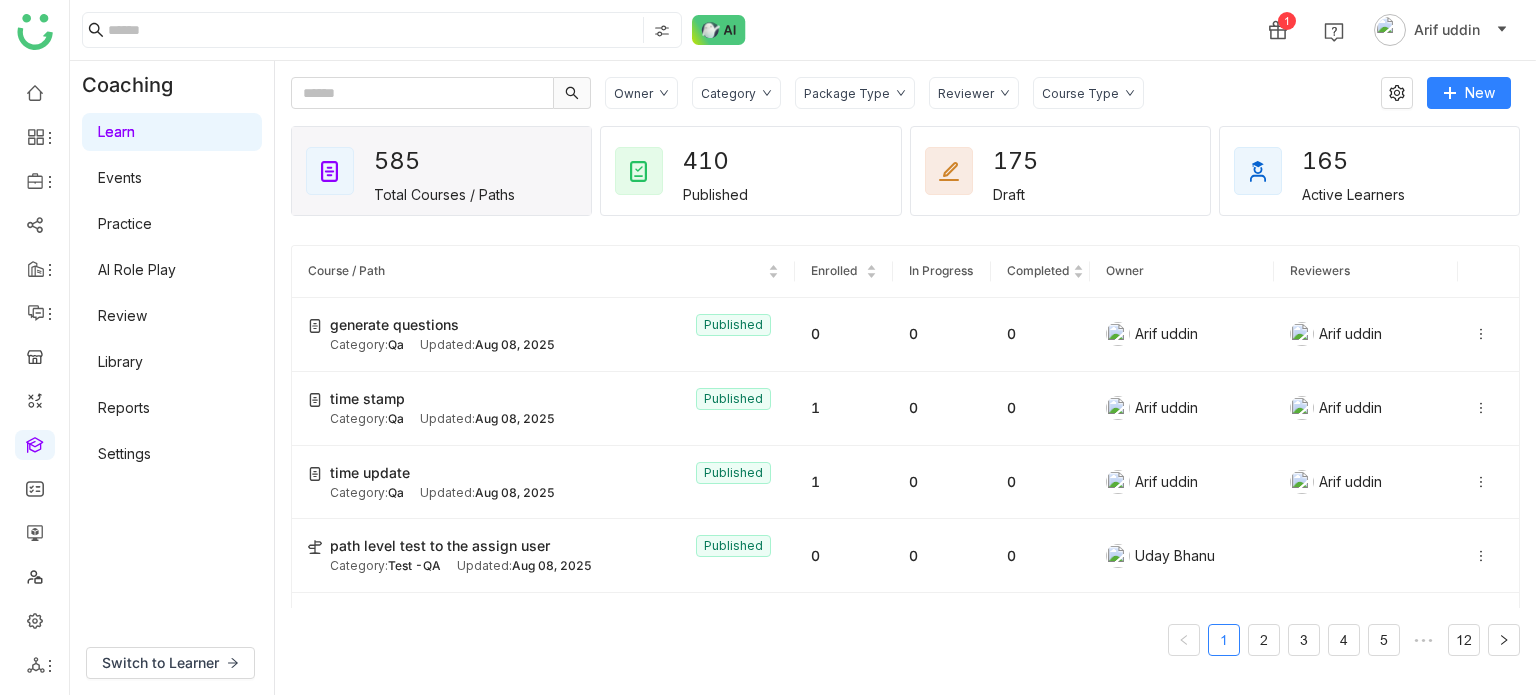 click on "Category" 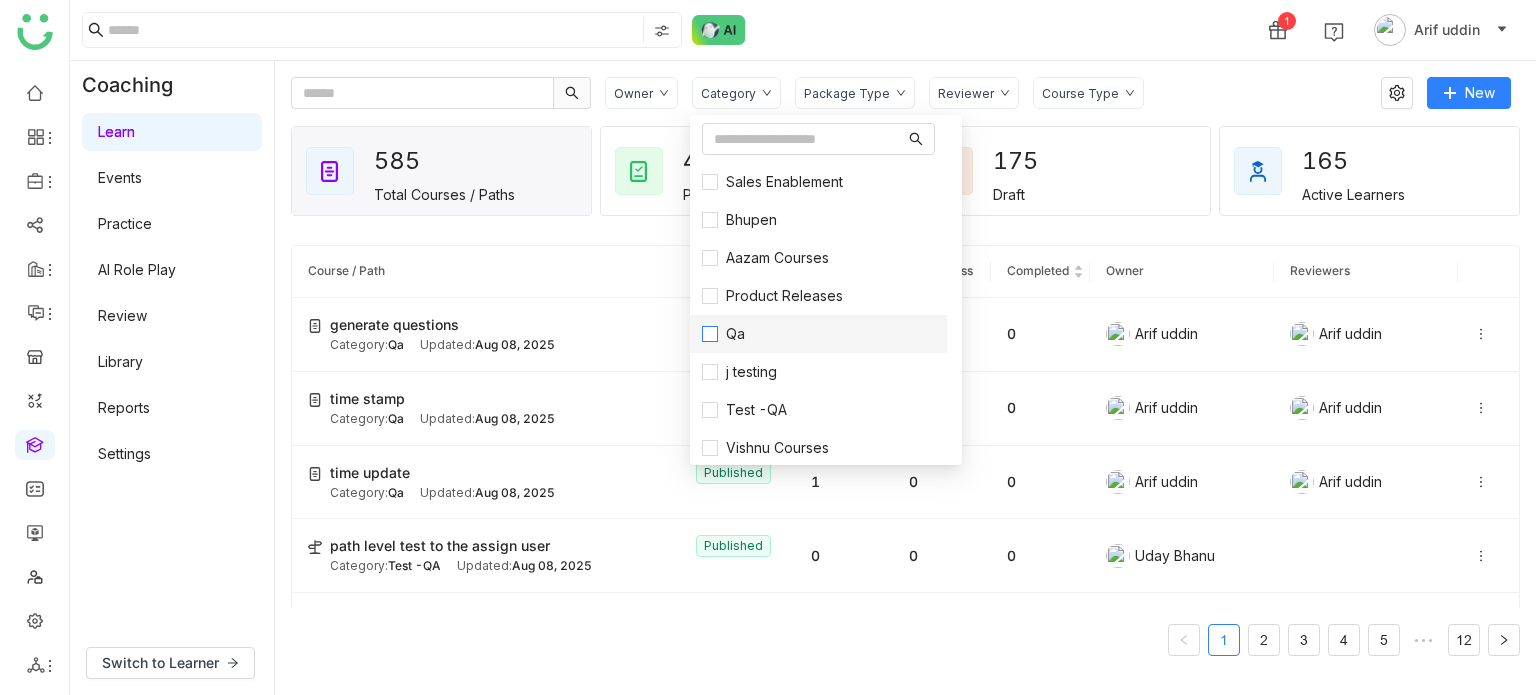 click on "Qa" at bounding box center [735, 334] 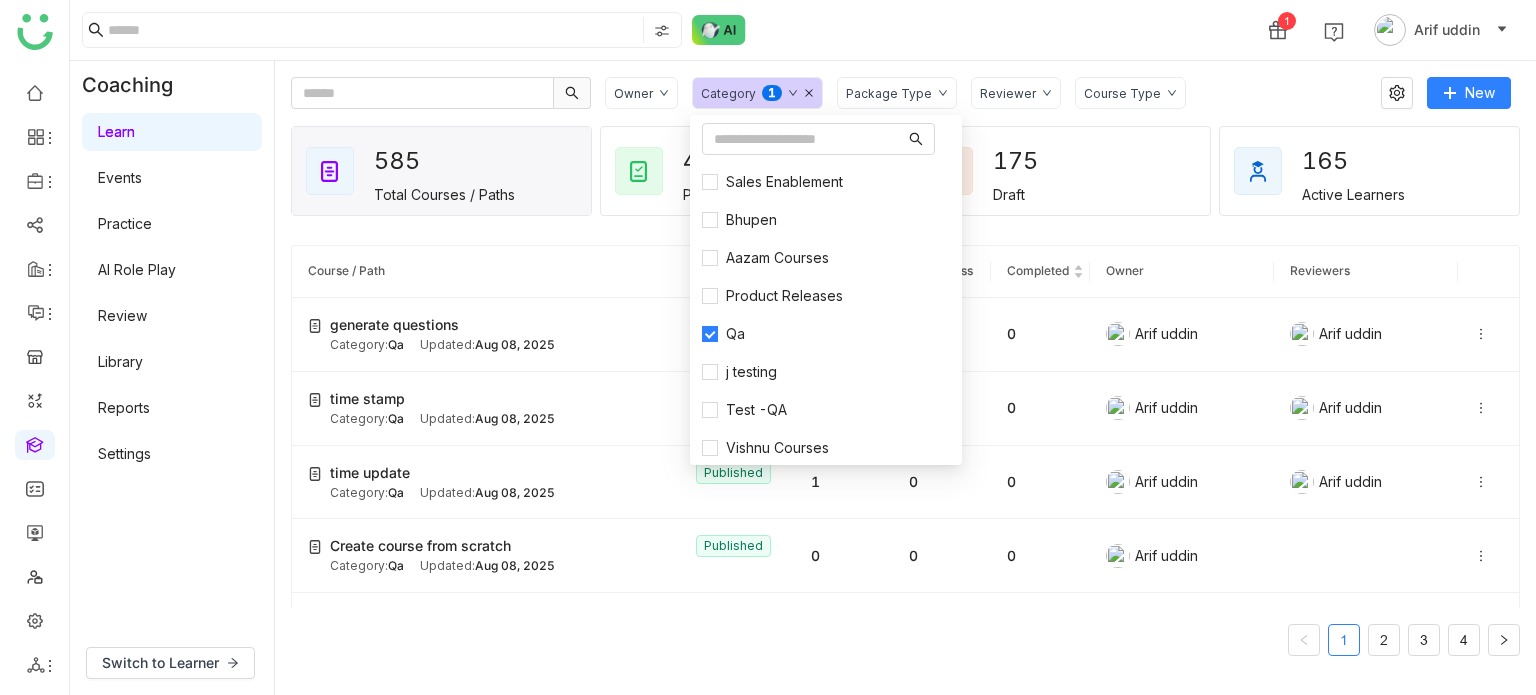 click on "1 Arif uddin" 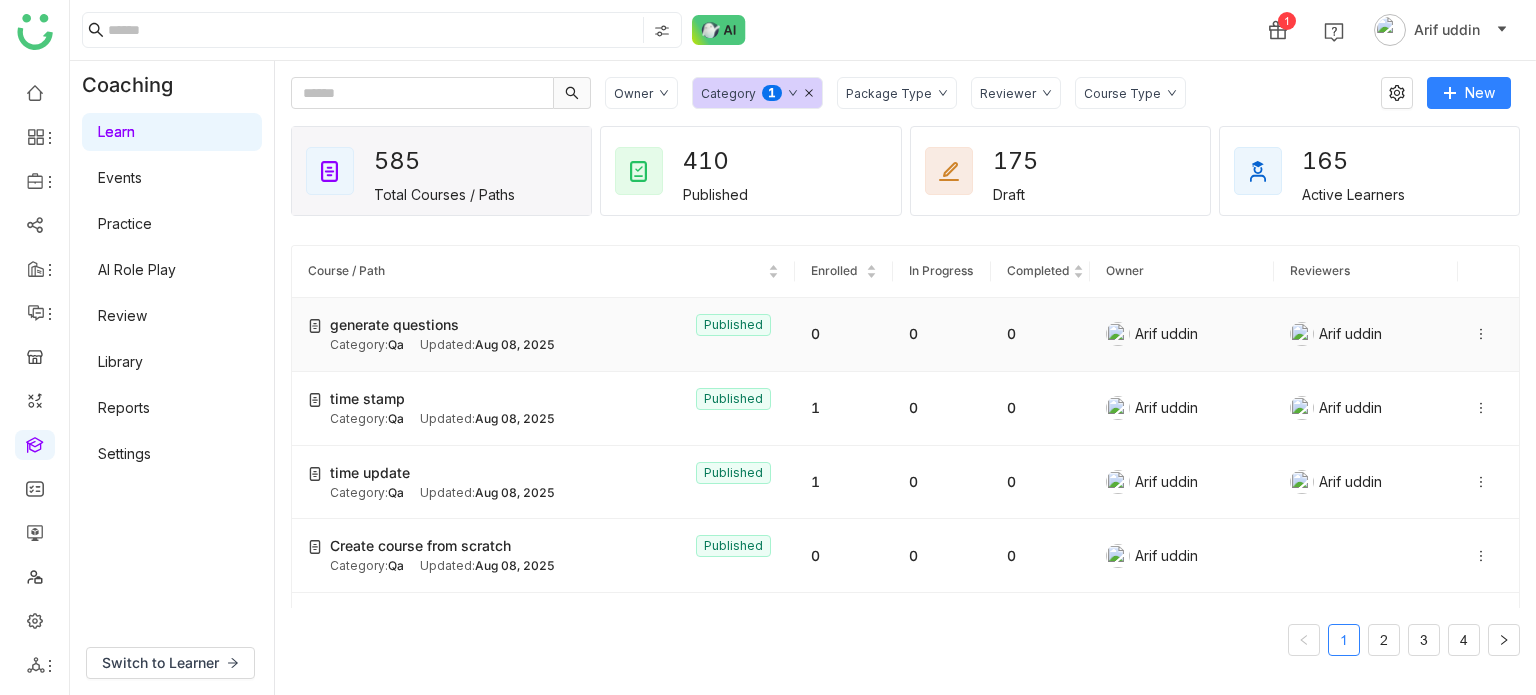 click on "Aug 08, 2025" 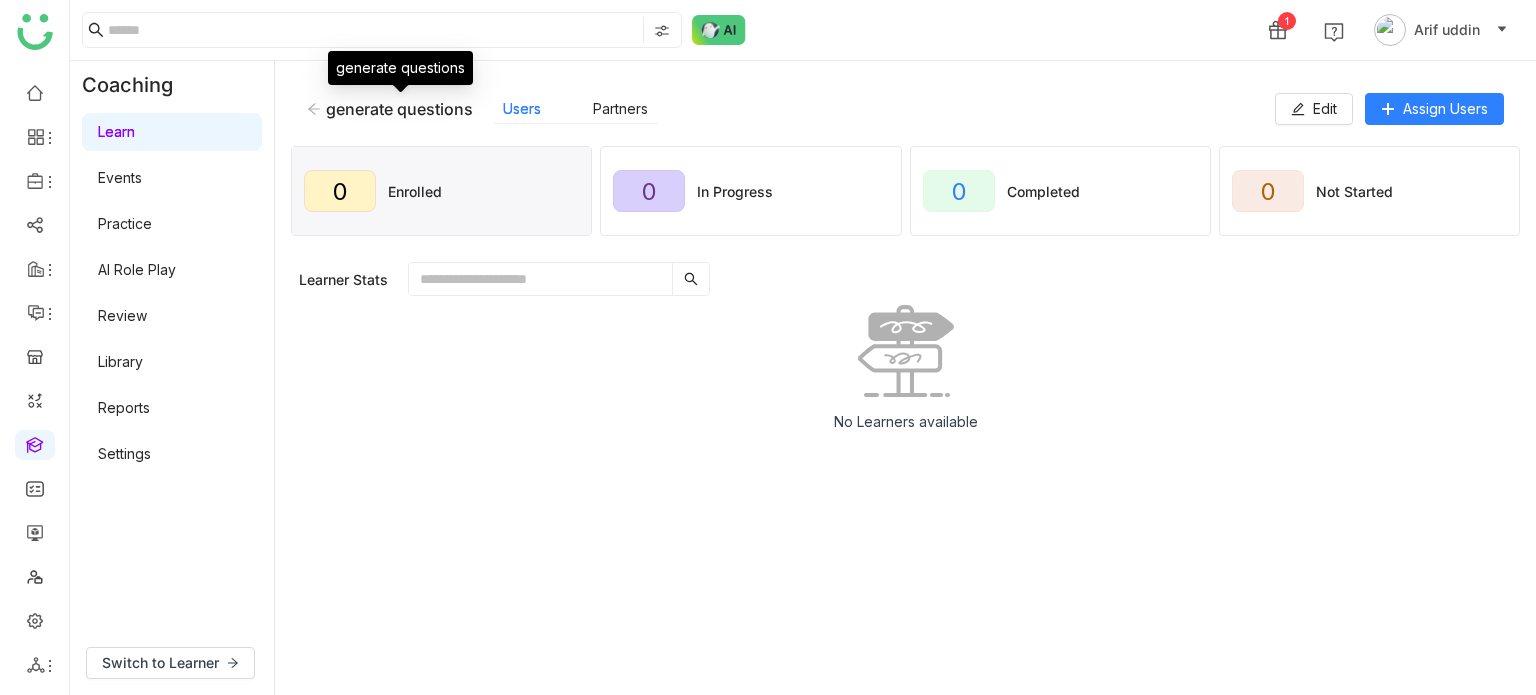 click on "generate questions" 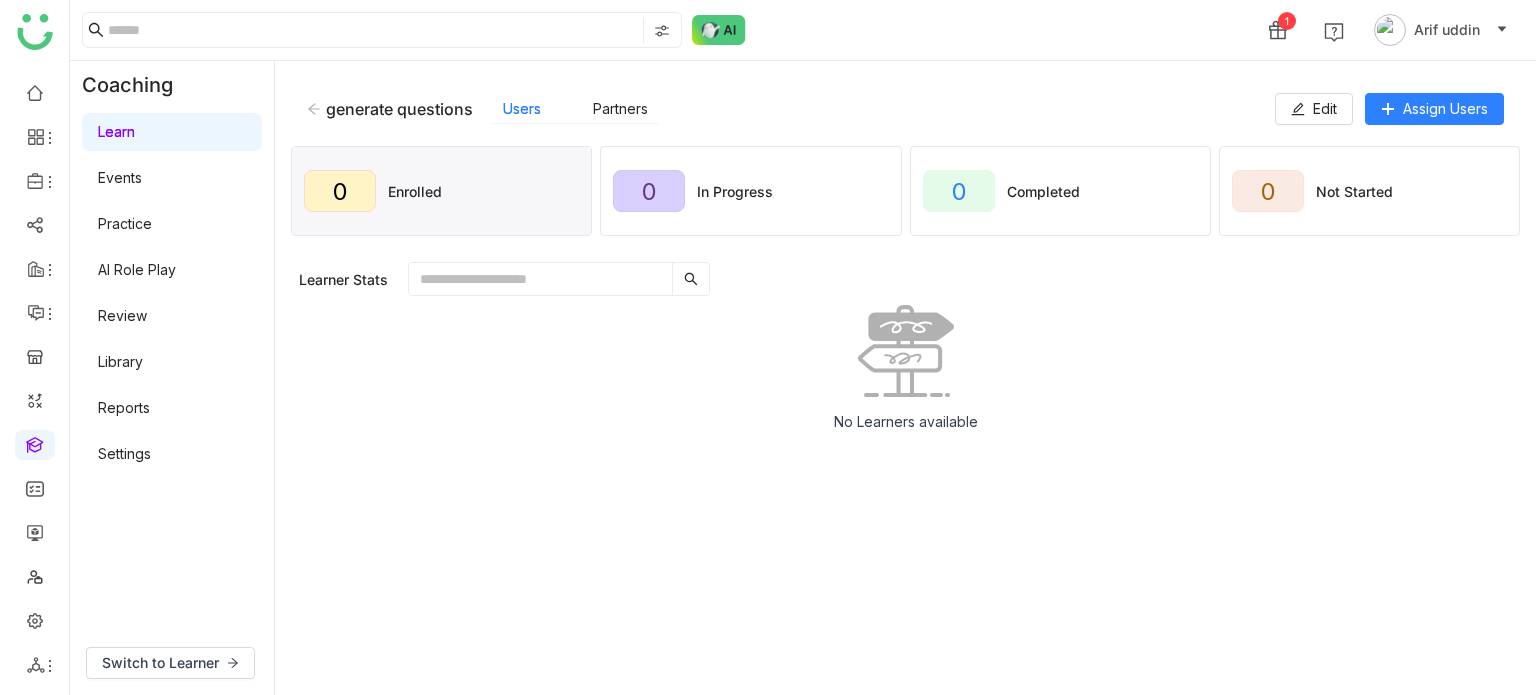 click 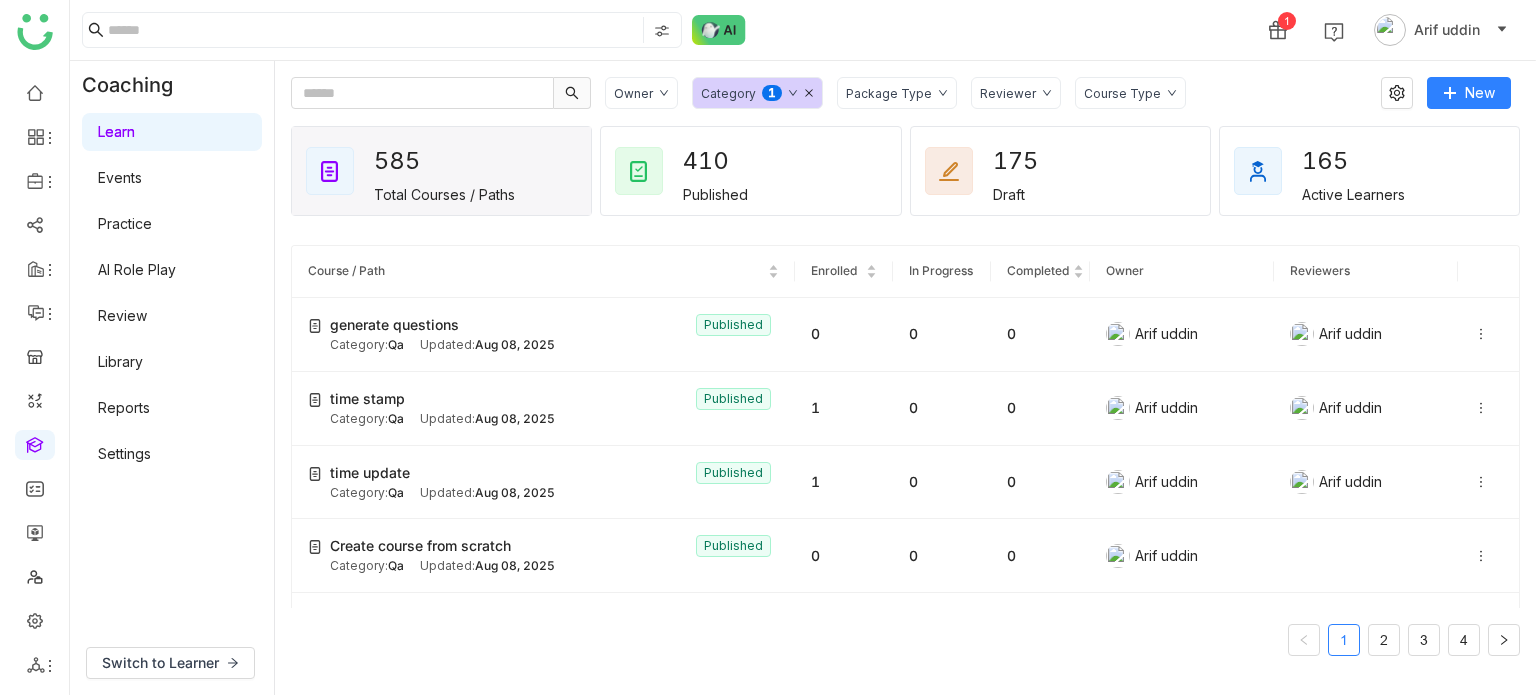 click 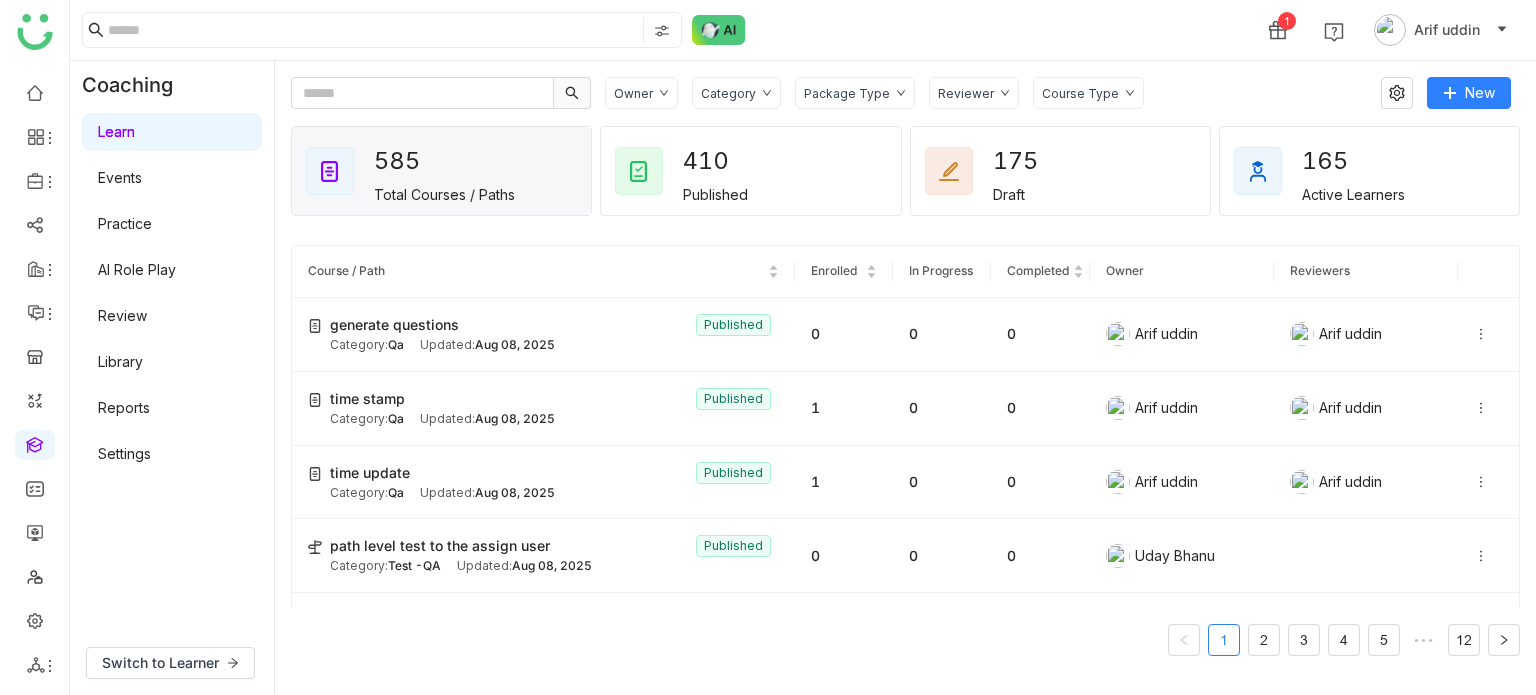 click on "Category" 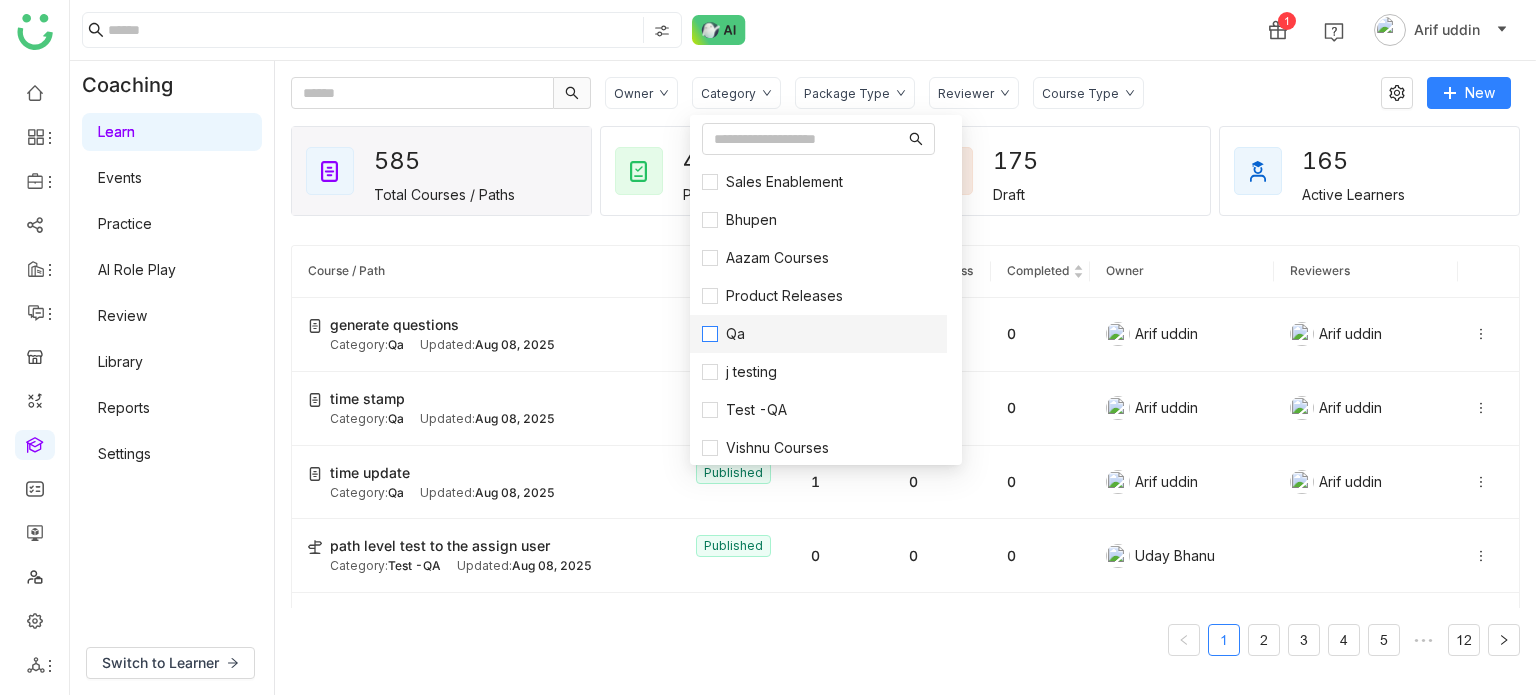 click on "Qa" at bounding box center [818, 334] 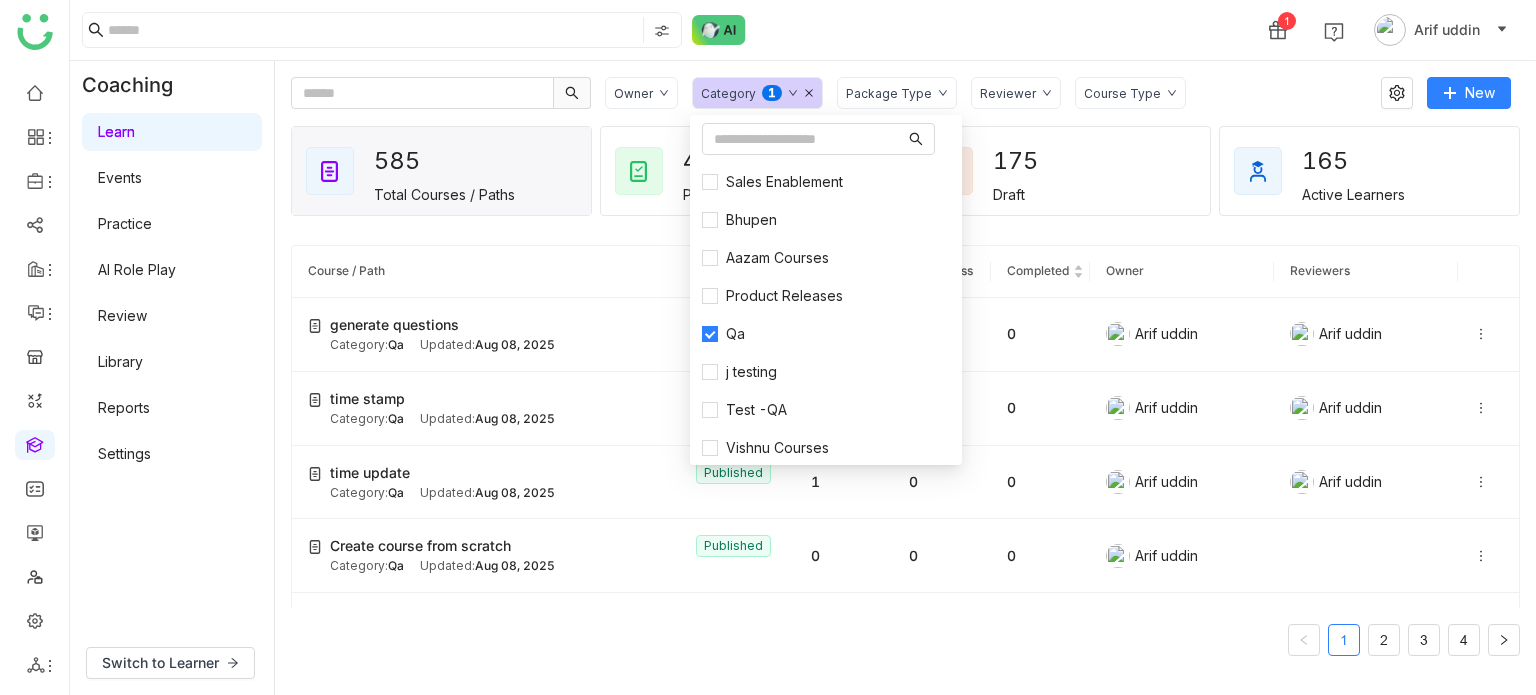 click on "1 Arif uddin" 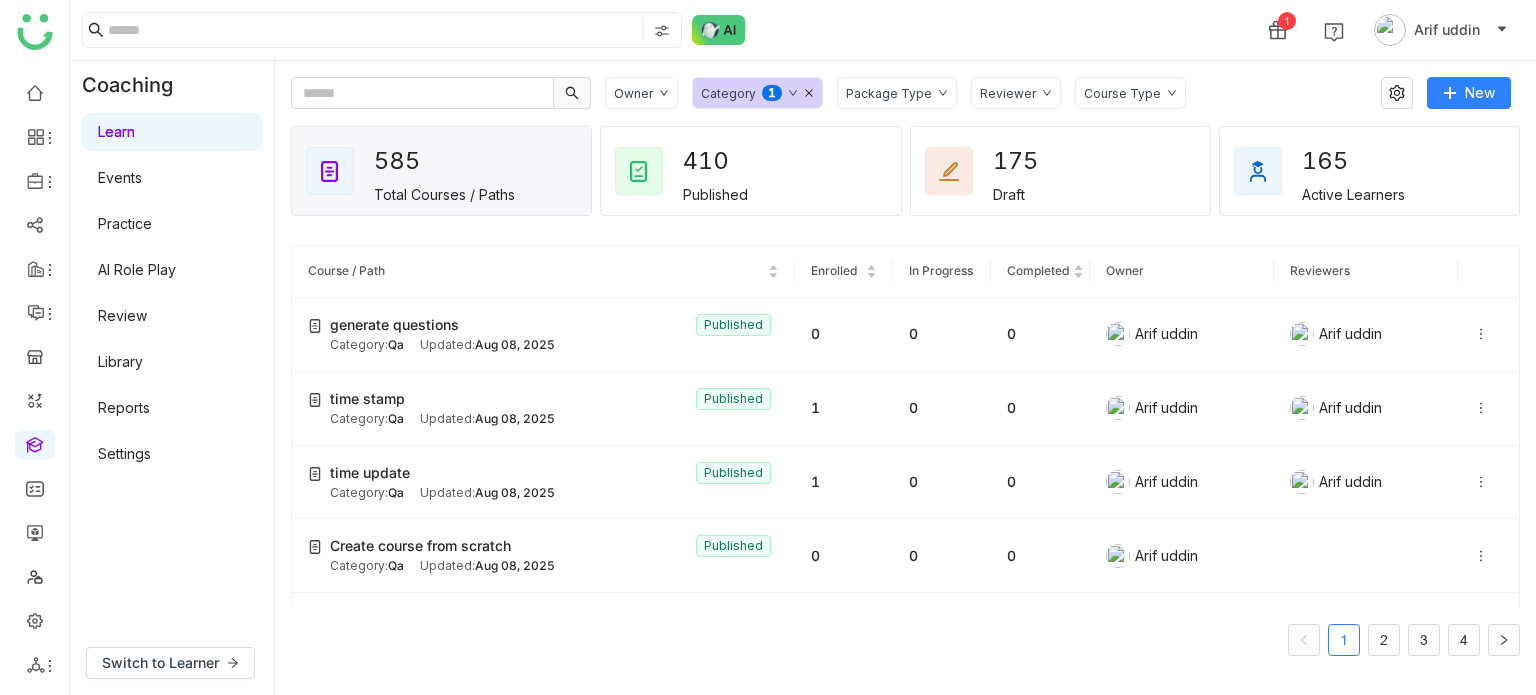 click on "Category  0   1   2   3   4   5   6   7   8   9" 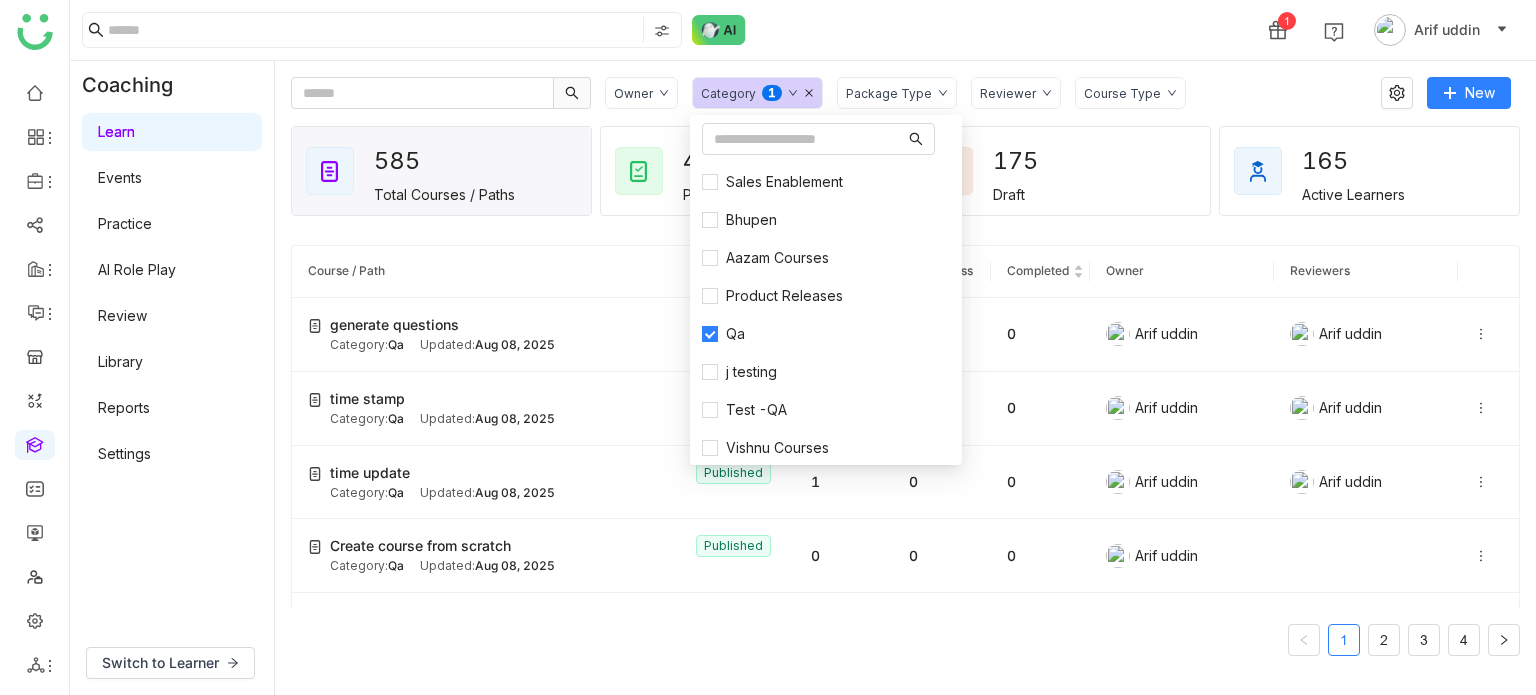 click 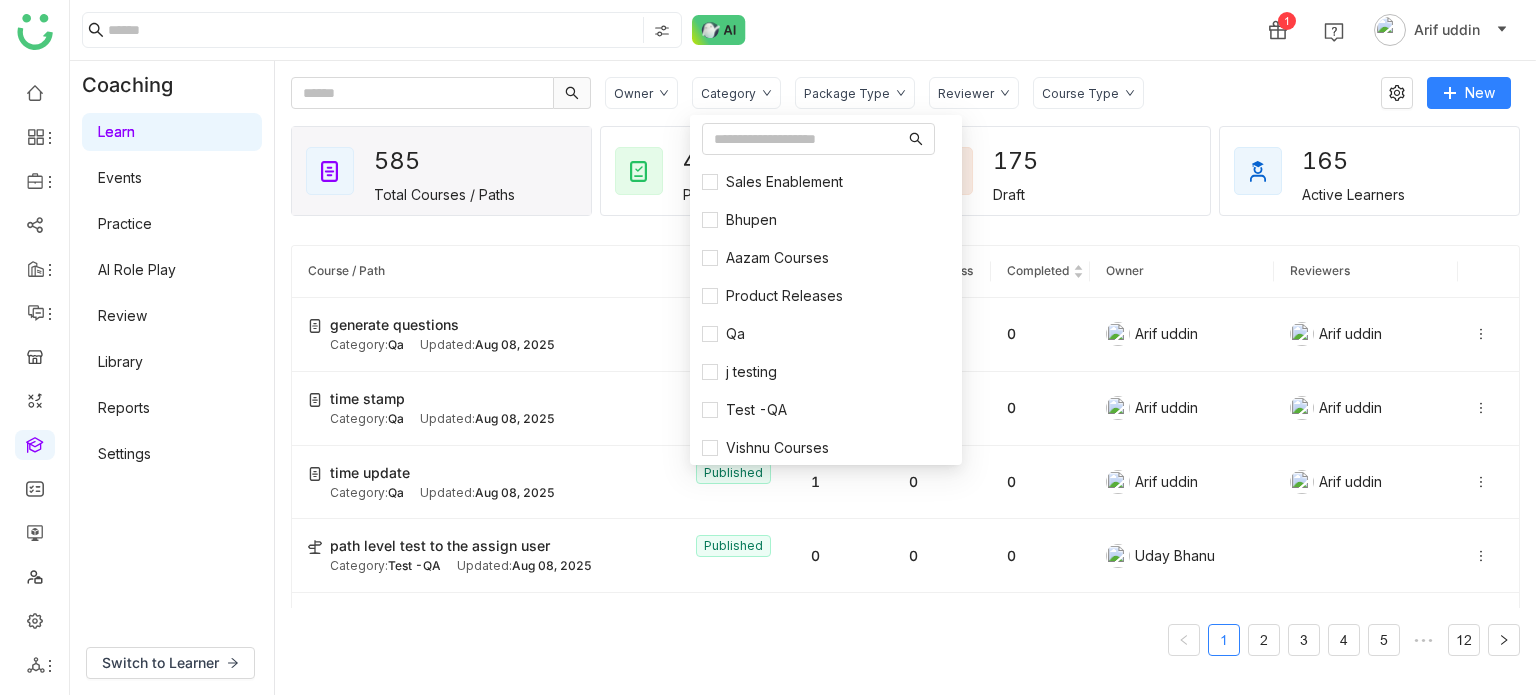 click on "Owner Category Package Type Reviewer Course Type  New   585   Total Courses / Paths   410   Published   175   Draft   165   Active Learners  Course / Path Enrolled In Progress Completed Owner Reviewers generate questions   Published Category:  Qa Updated:   [MONTH] [DAY], [YEAR] 0 0 0  [FIRST] [LAST]   [FIRST] [LAST]  time stamp  Published Category:  Qa Updated:   [MONTH] [DAY], [YEAR] 1 0 0  [FIRST] [LAST]   [FIRST] [LAST]  time update   Published Category:  Qa Updated:   [MONTH] [DAY], [YEAR] 1 0 0  [FIRST] [LAST]   [FIRST] [LAST]  path level test to the assign user  Published Category:  Test -QA Updated:   [MONTH] [DAY], [YEAR] 0 0 0  [FIRST] [LAST]   course [TIME]  Published Category:  Test -QA Updated:   [MONTH] [DAY], [YEAR] 10 0 0  [FIRST] [LAST]   [FIRST] [LAST]  LMS Library course testing 2  Published Category:  Aazam Courses Updated:   [MONTH] [DAY], [YEAR] 12 0 0  [FIRST] [LAST]  Create course from scratch   Published Category:  Qa Updated:   [MONTH] [DAY], [YEAR] 0 0 0  [FIRST] [LAST]  Cypress Test course 1754632376954  Draft Category:  Cypress Test Category Updated:   [MONTH] [DAY], [YEAR] 0 0 0  Draft 0 0 0" 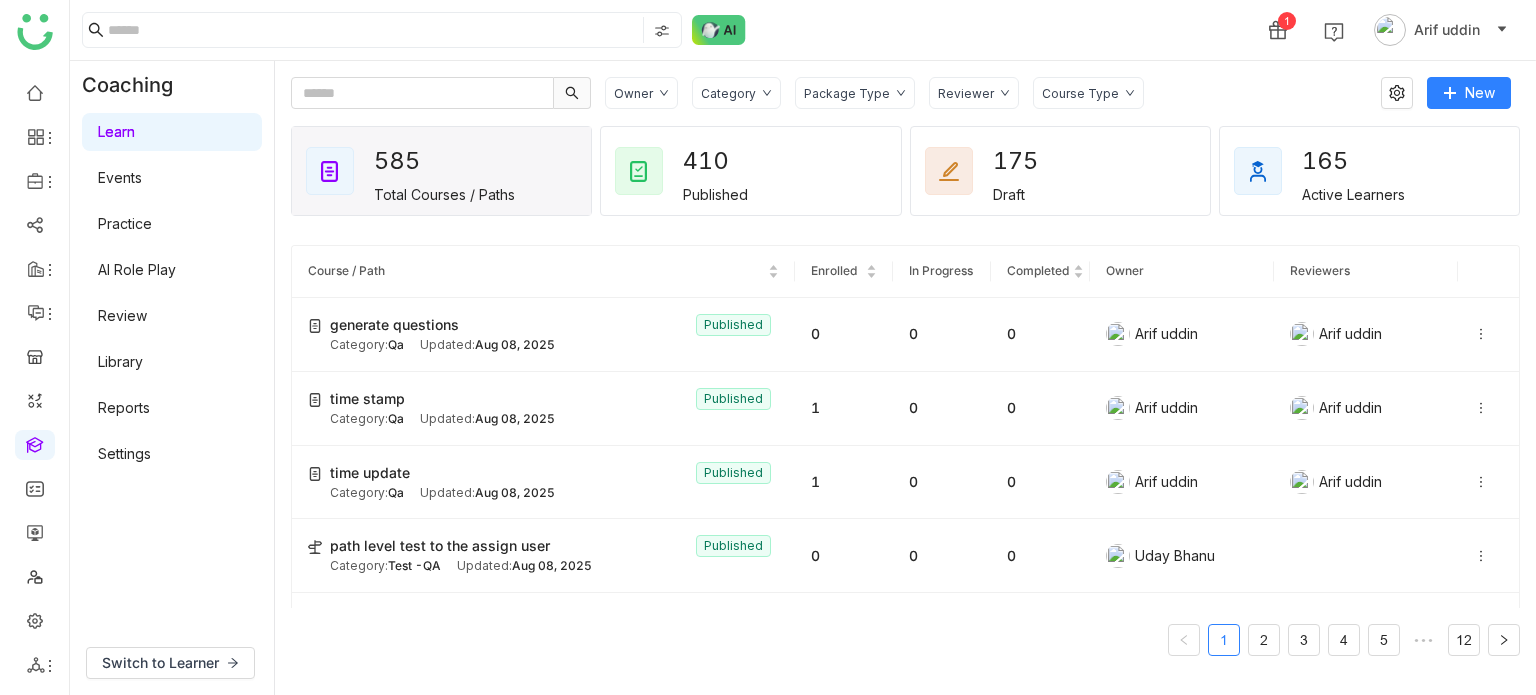 click on "Category" 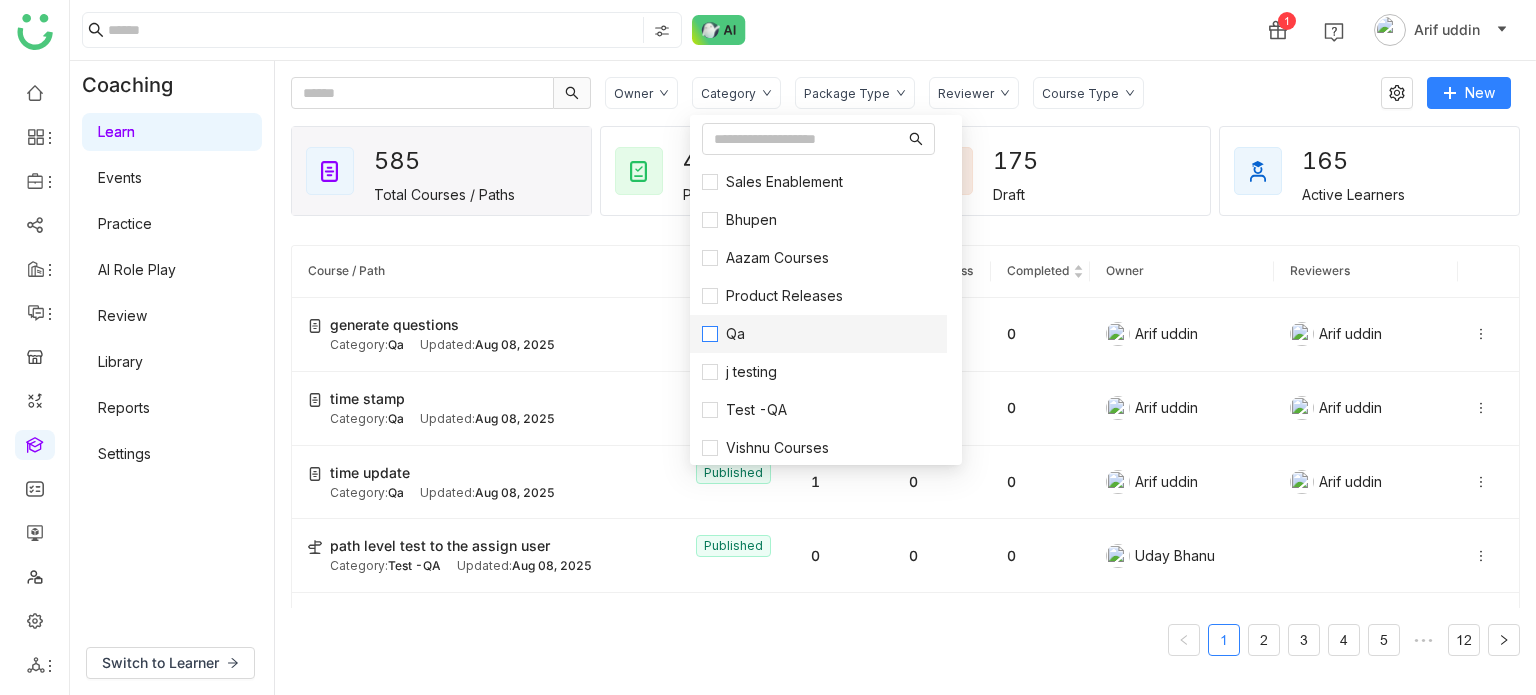 click on "Qa" at bounding box center [818, 334] 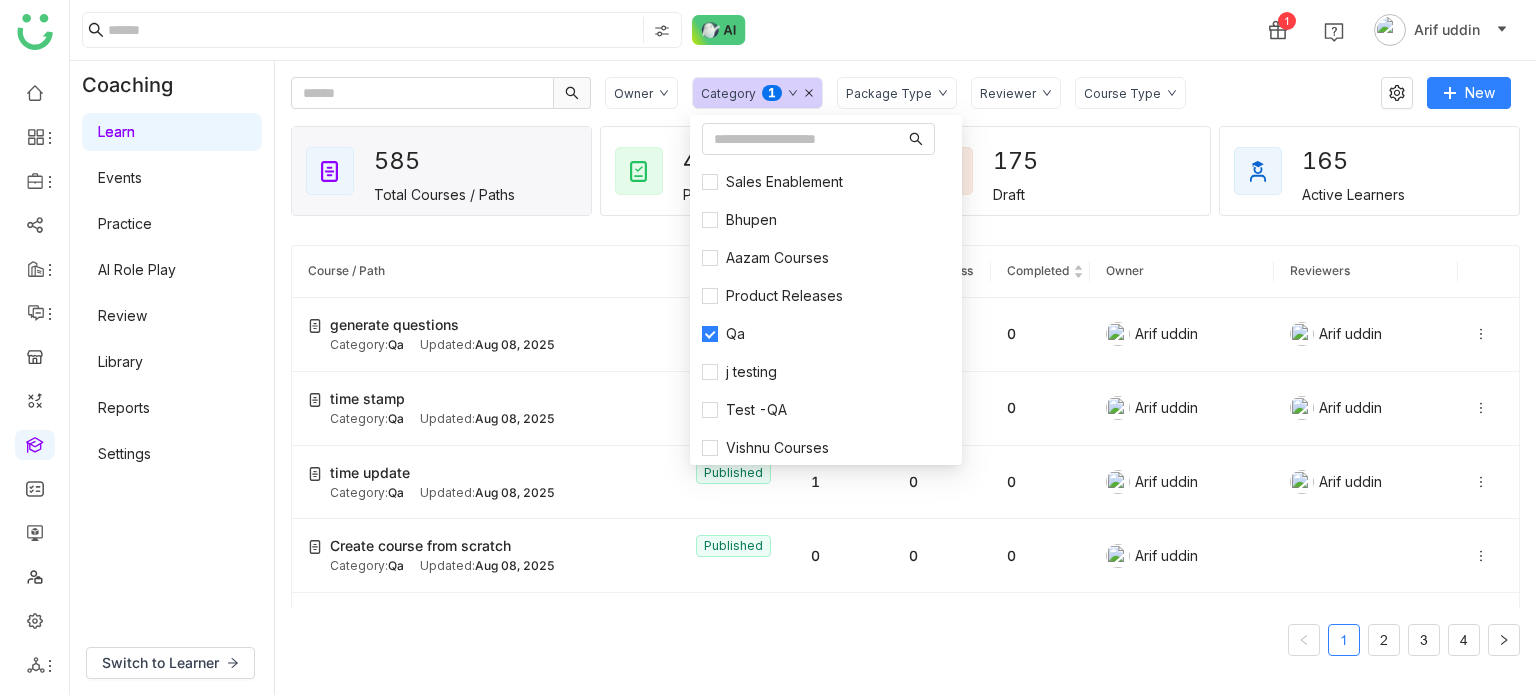 click on "1 Arif uddin" 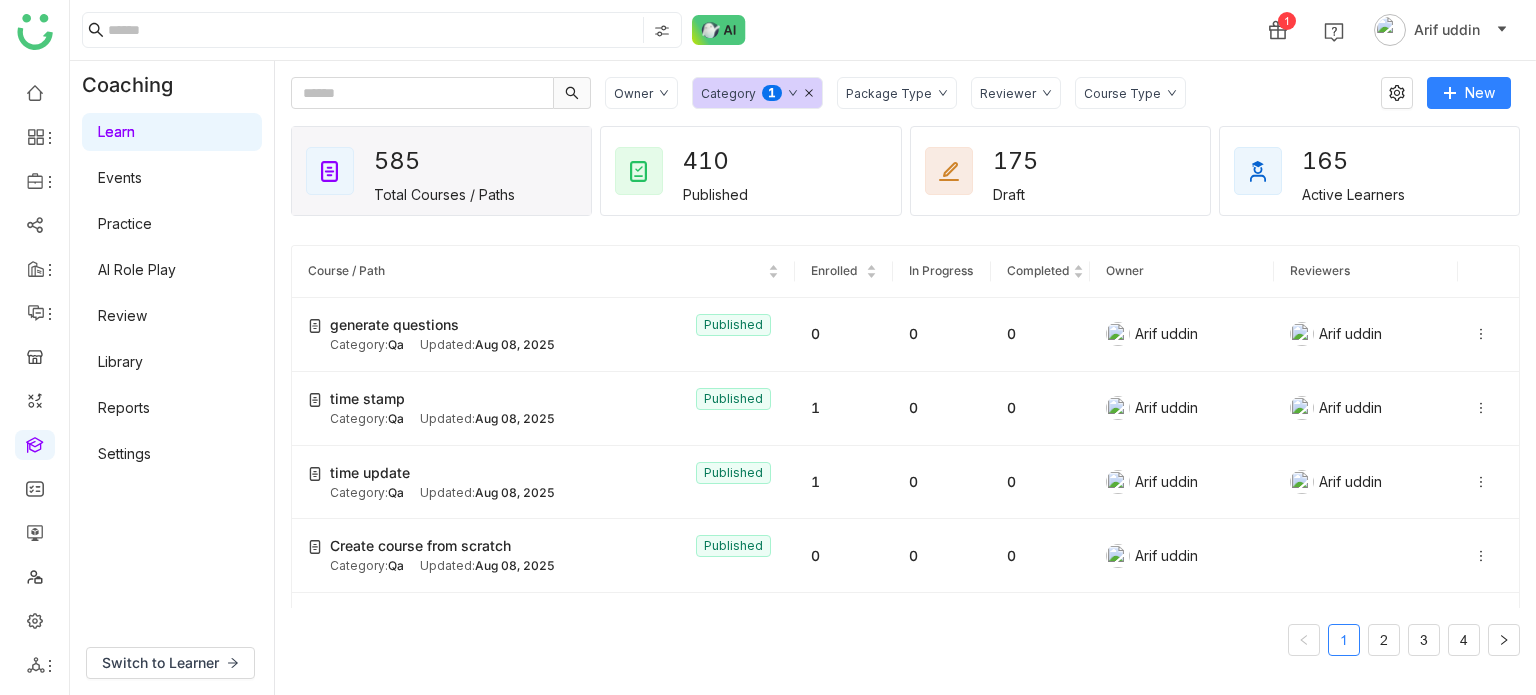 click 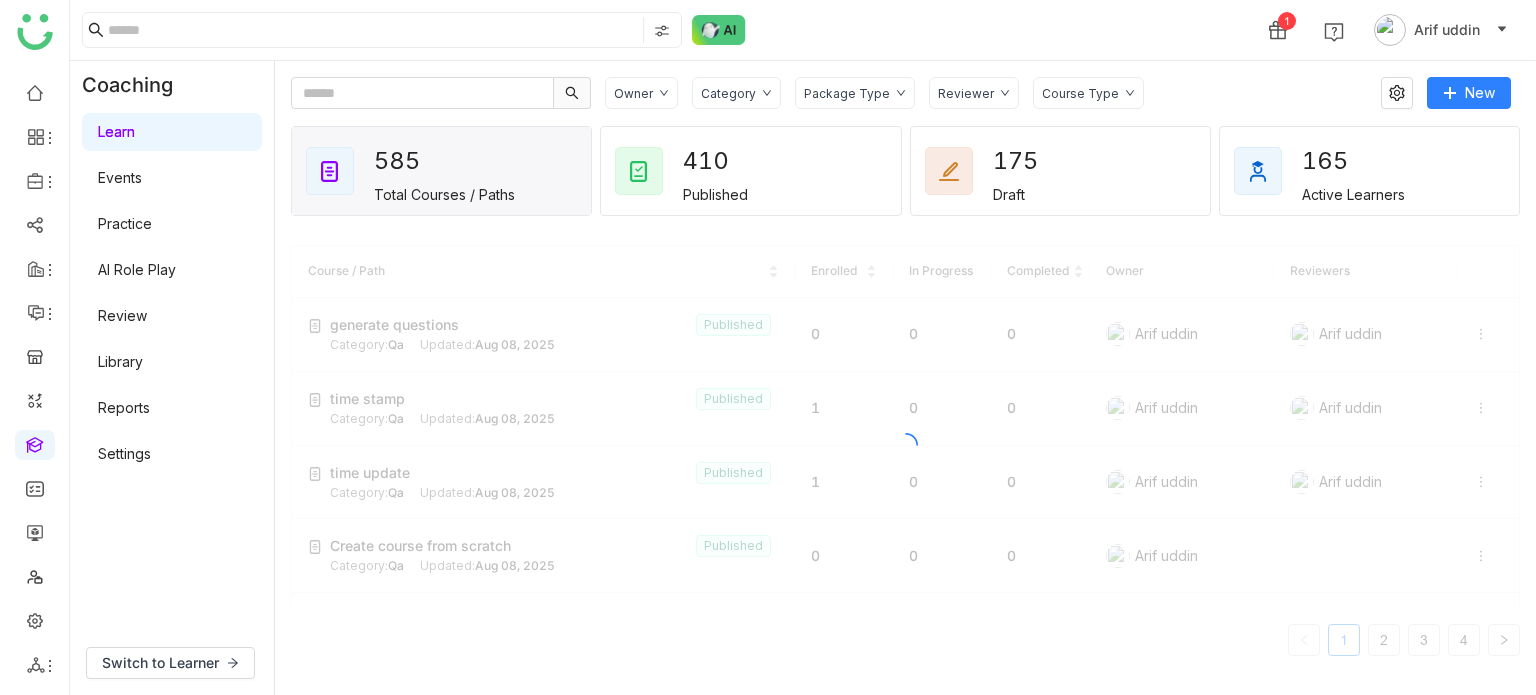 click on "1 Arif uddin" 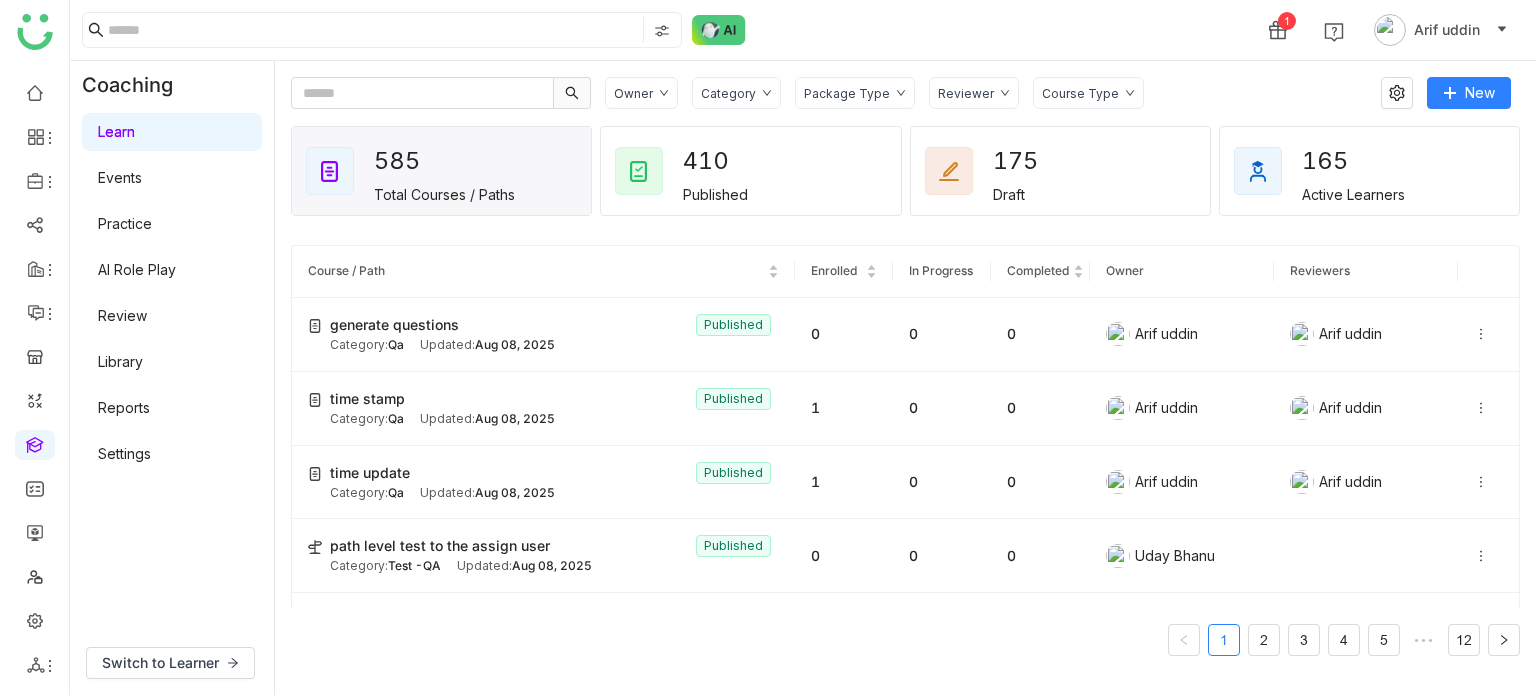 click on "Owner Category Package Type Reviewer Course Type  New   585   Total Courses / Paths   410   Published   175   Draft   165   Active Learners  Course / Path Enrolled In Progress Completed Owner Reviewers generate questions   Published Category:  Qa Updated:   [MONTH] [DAY], [YEAR] 0 0 0  [FIRST] [LAST]   [FIRST] [LAST]  time stamp  Published Category:  Qa Updated:   [MONTH] [DAY], [YEAR] 1 0 0  [FIRST] [LAST]   [FIRST] [LAST]  time update   Published Category:  Qa Updated:   [MONTH] [DAY], [YEAR] 1 0 0  [FIRST] [LAST]   [FIRST] [LAST]  path level test to the assign user  Published Category:  Test -QA Updated:   [MONTH] [DAY], [YEAR] 0 0 0  [FIRST] [LAST]   course [TIME]  Published Category:  Test -QA Updated:   [MONTH] [DAY], [YEAR] 10 0 0  [FIRST] [LAST]   [FIRST] [LAST]  LMS Library course testing 2  Published Category:  Aazam Courses Updated:   [MONTH] [DAY], [YEAR] 12 0 0  [FIRST] [LAST]  Create course from scratch   Published Category:  Qa Updated:   [MONTH] [DAY], [YEAR] 0 0 0  [FIRST] [LAST]  Cypress Test course 1754632376954  Draft Category:  Cypress Test Category Updated:   [MONTH] [DAY], [YEAR] 0 0 0  Draft 0 0 0" 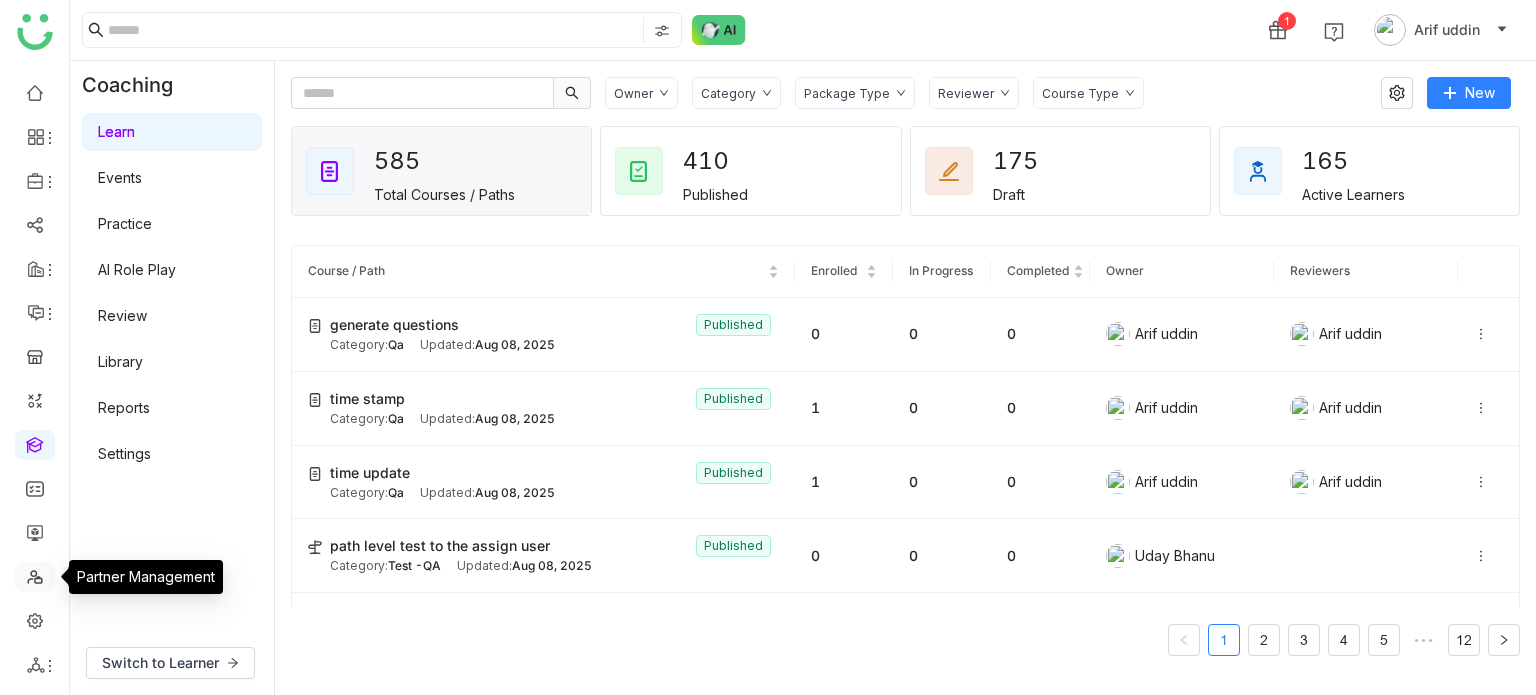click at bounding box center (35, 575) 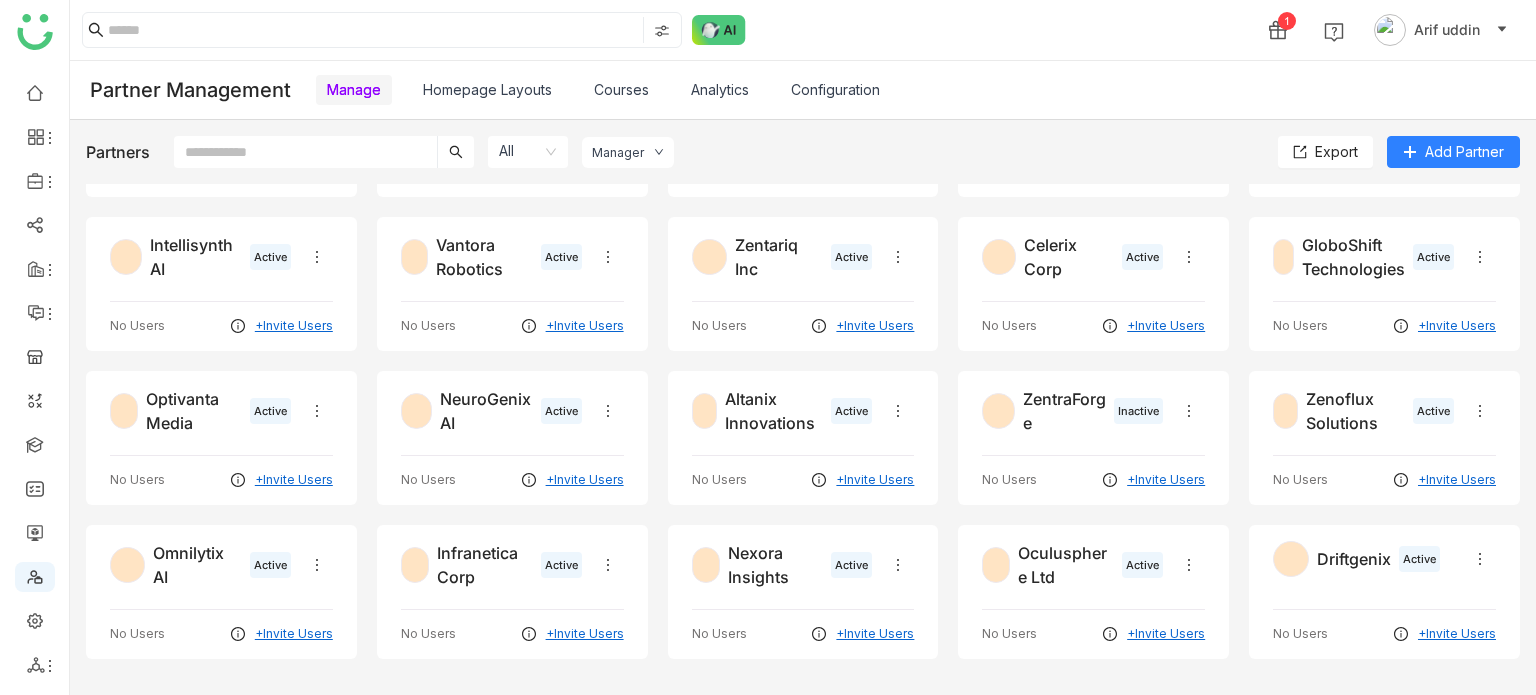 scroll, scrollTop: 2952, scrollLeft: 0, axis: vertical 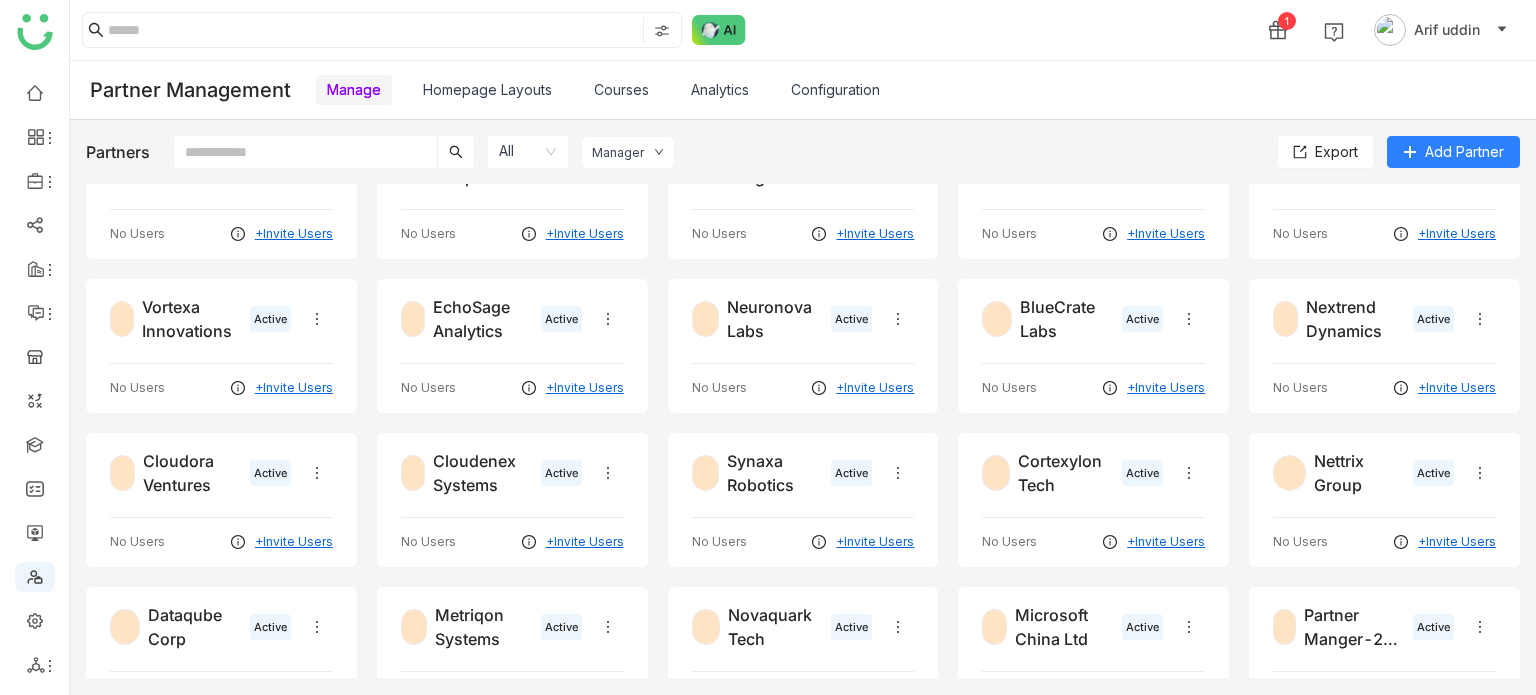 click 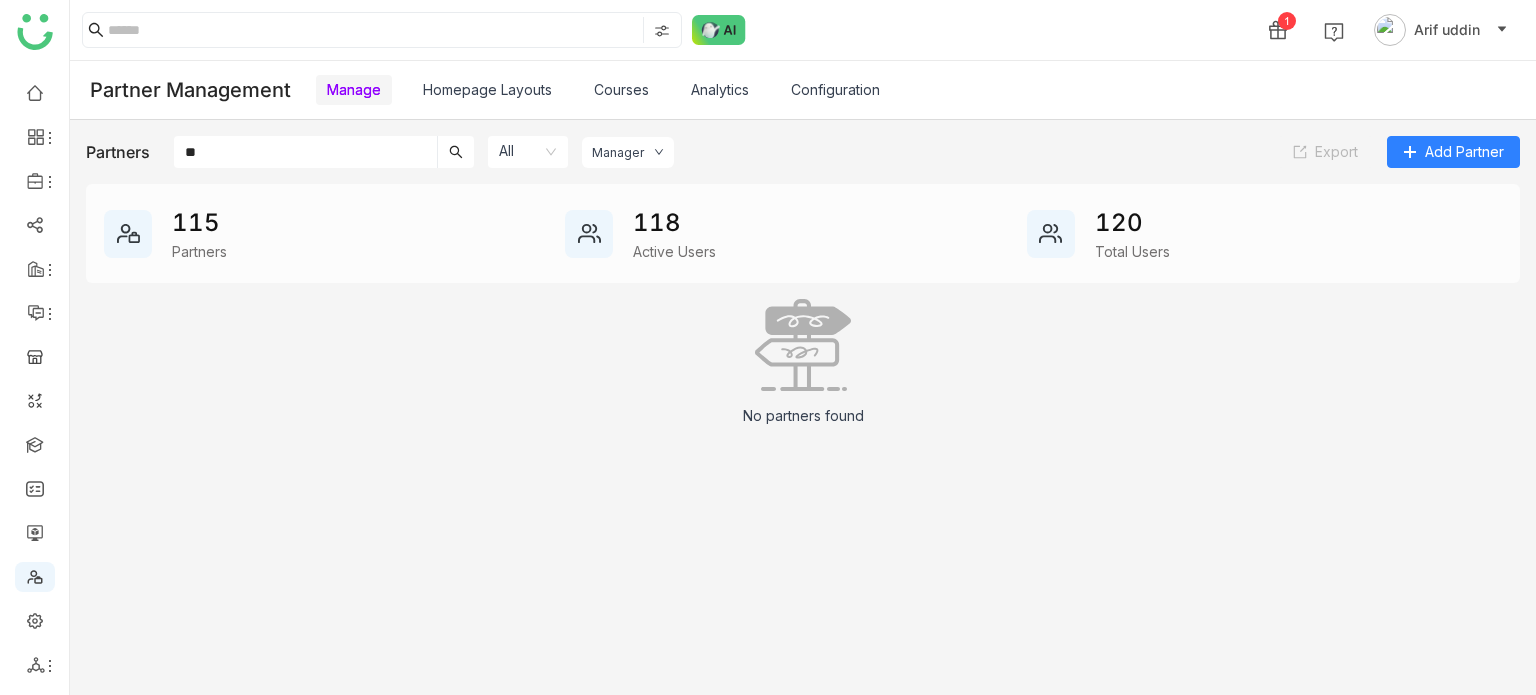 type on "*" 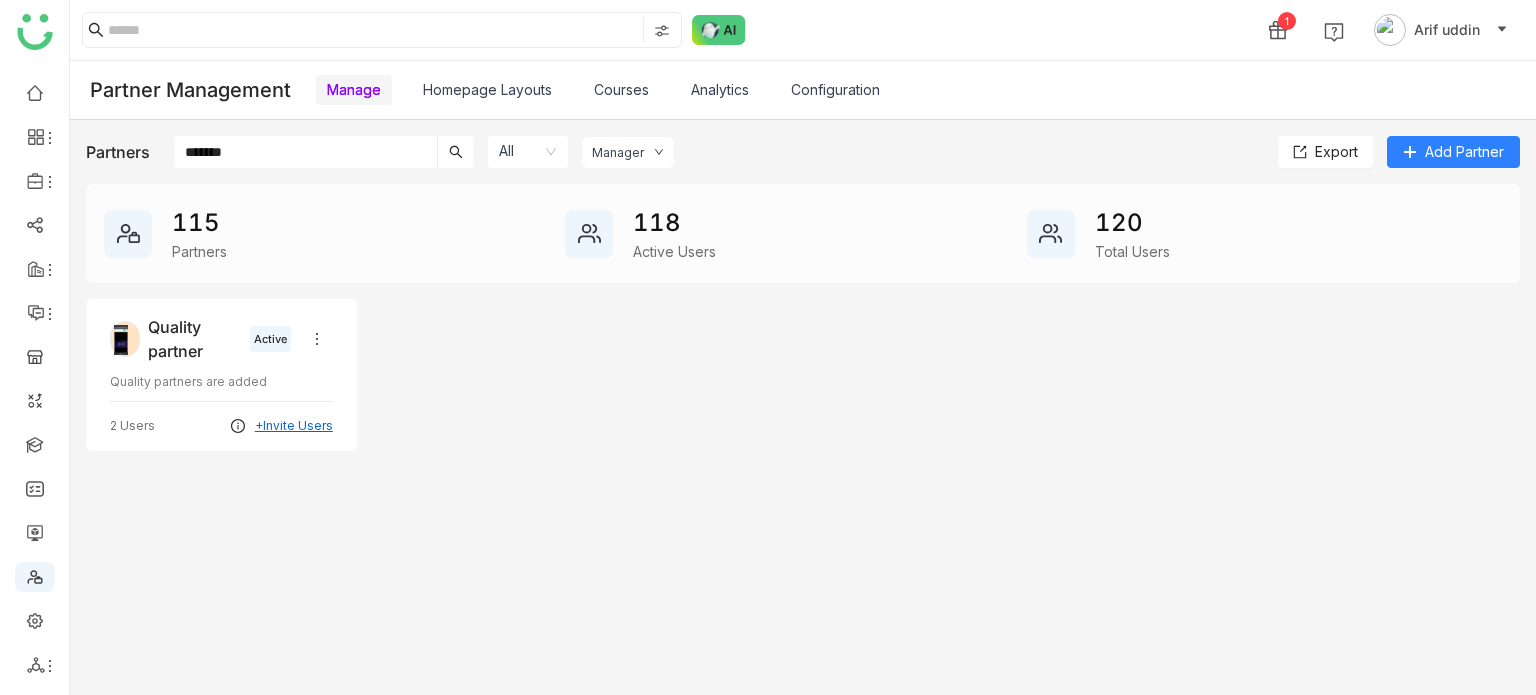type on "*******" 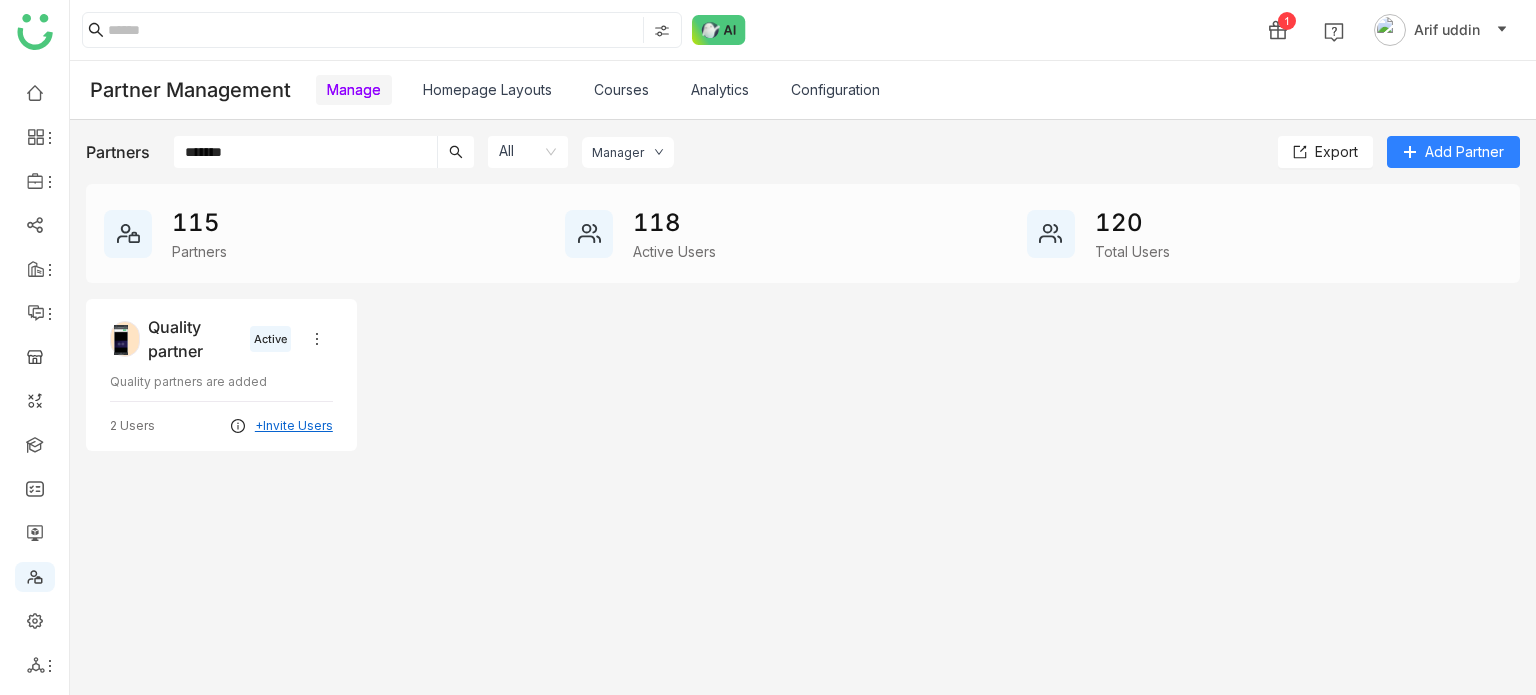 click on "Quality partner Active Quality partners are added
2 Users +Invite Users" 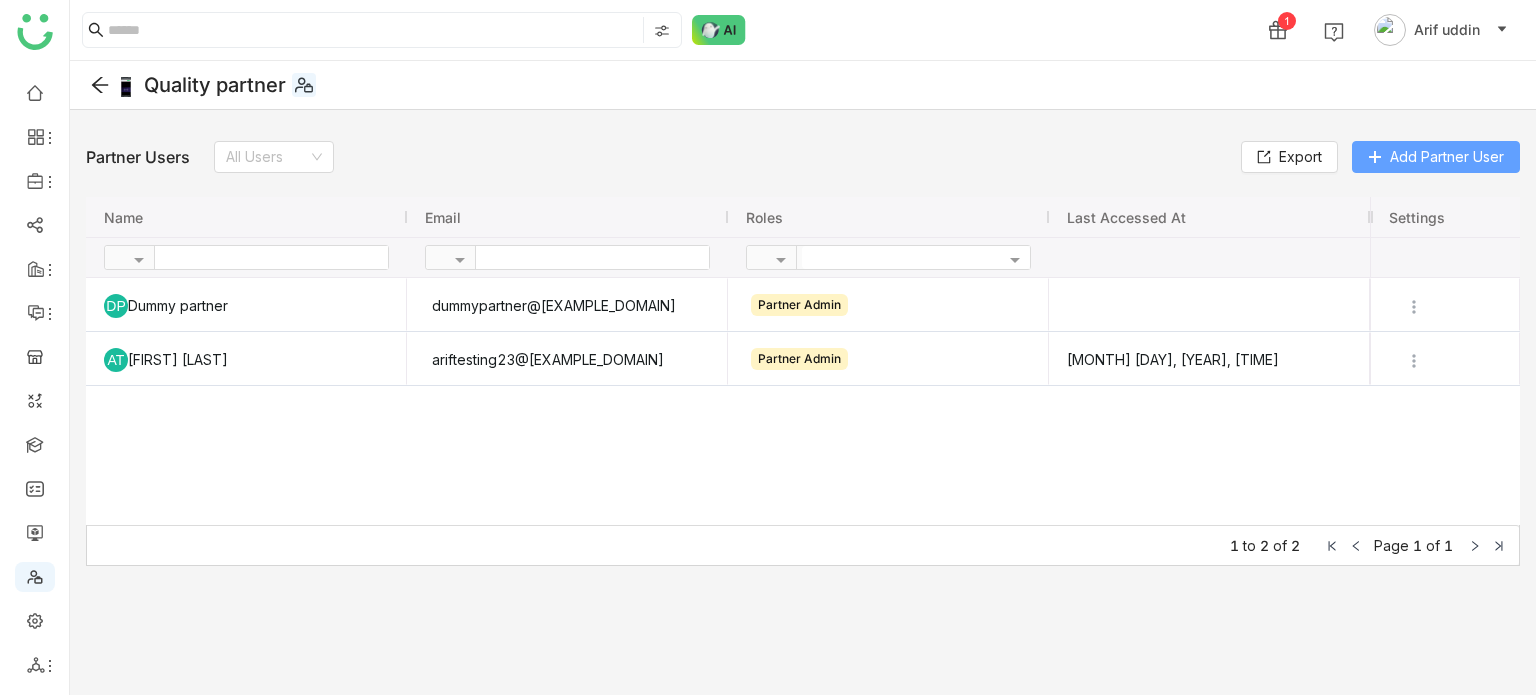 click on "Add Partner User" 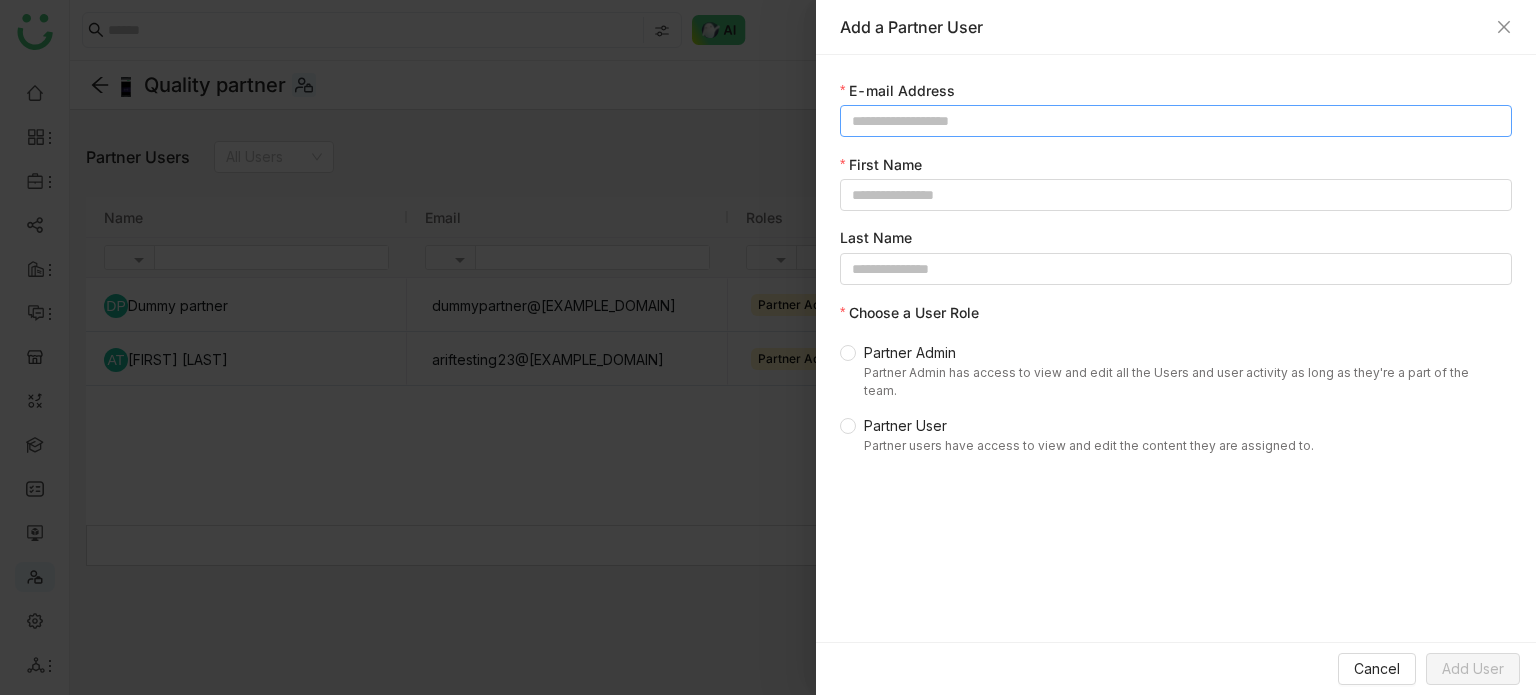 click 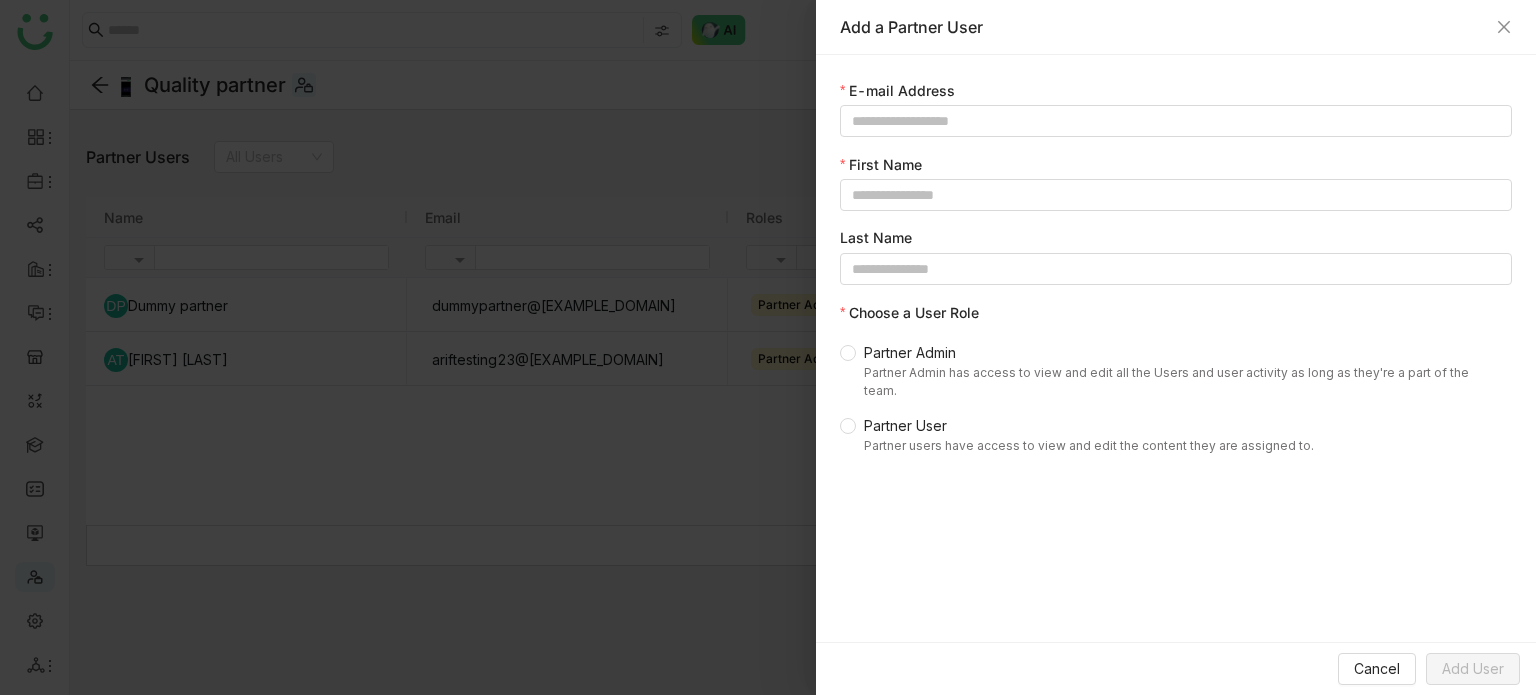 click at bounding box center (768, 347) 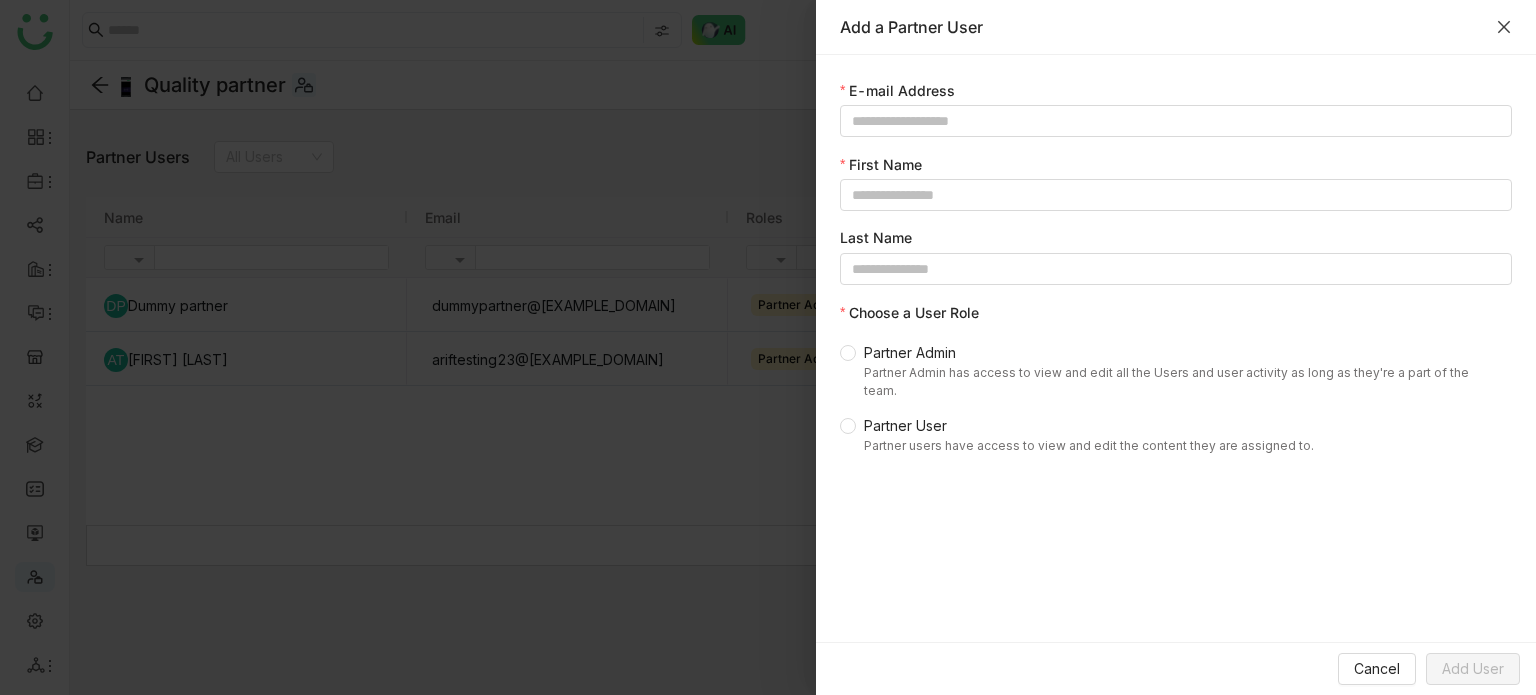 click 